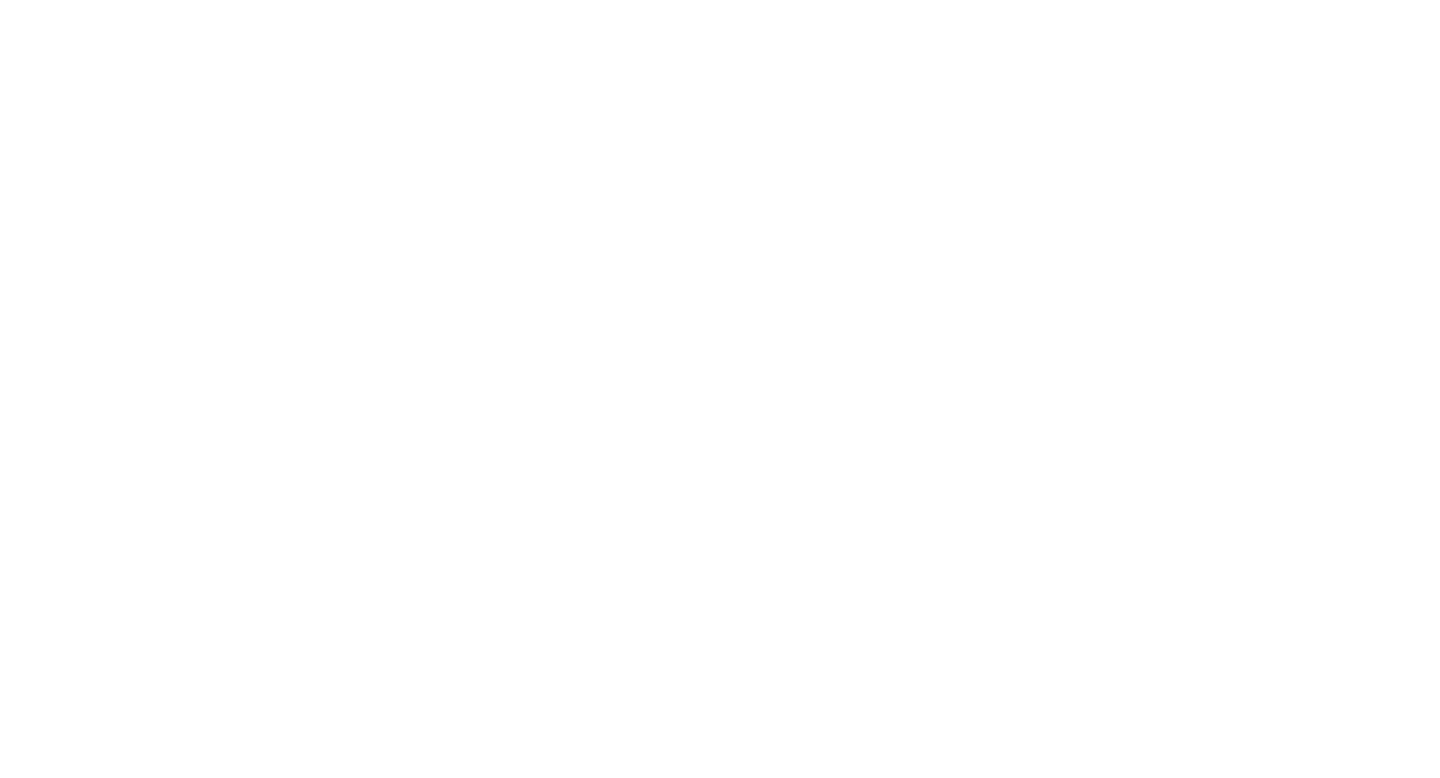 scroll, scrollTop: 0, scrollLeft: 0, axis: both 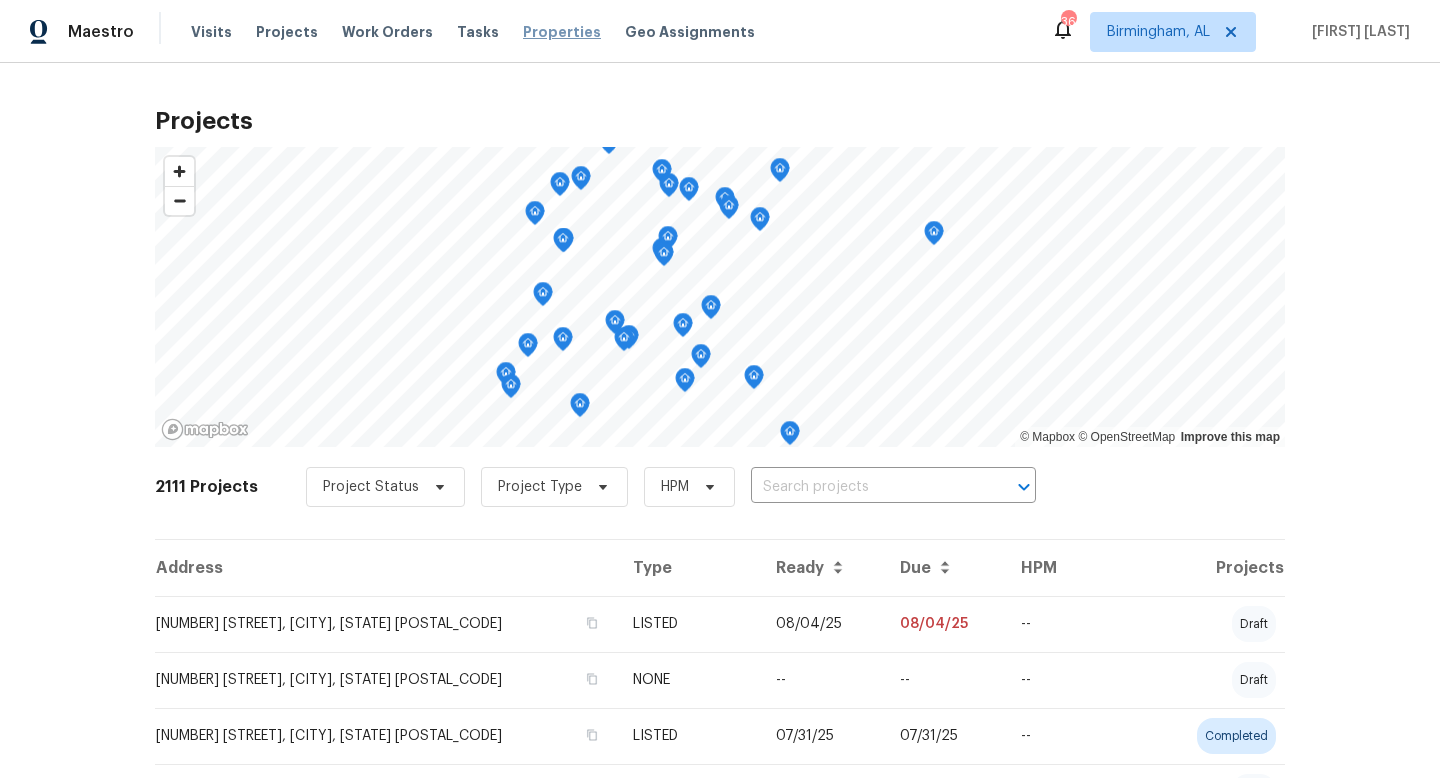 click on "Properties" at bounding box center [562, 32] 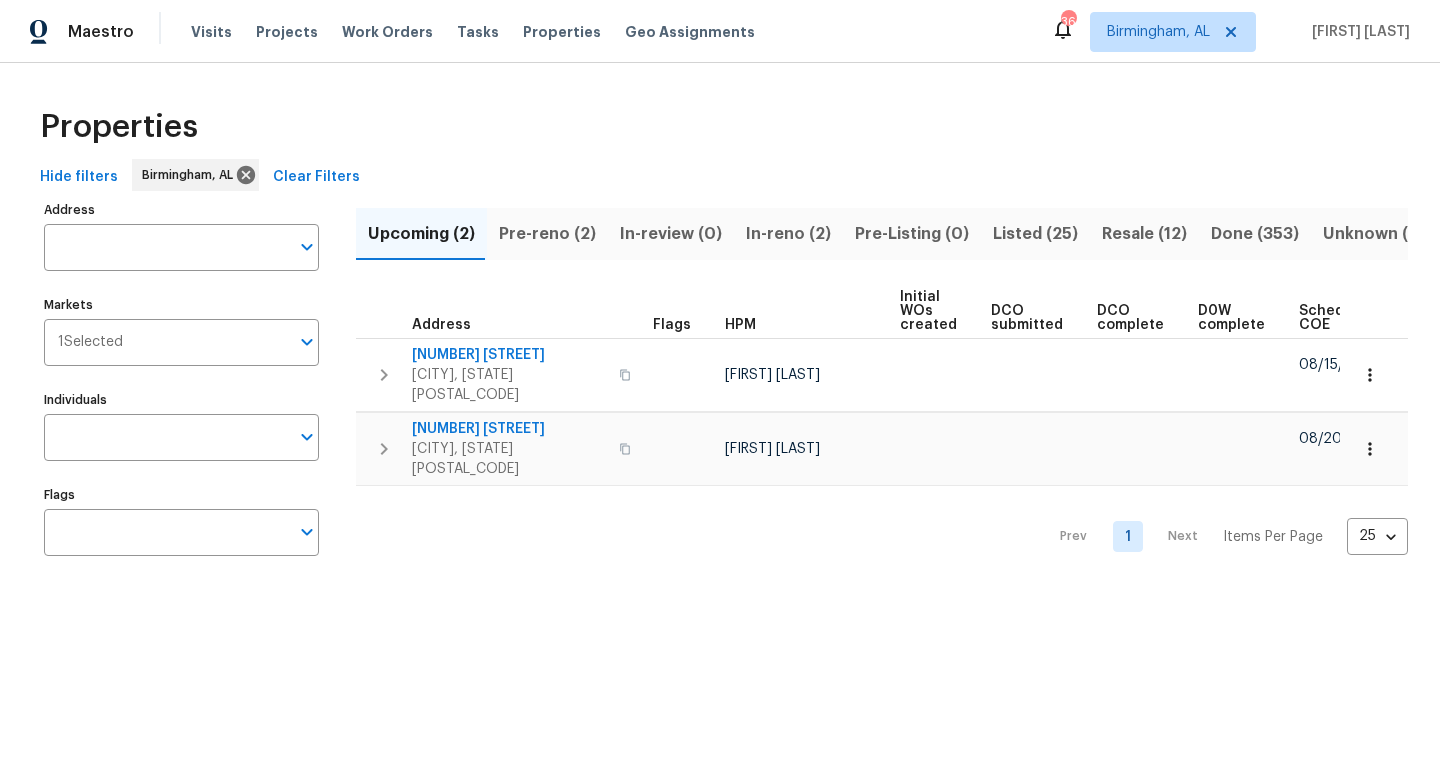 click on "In-reno (2)" at bounding box center (788, 234) 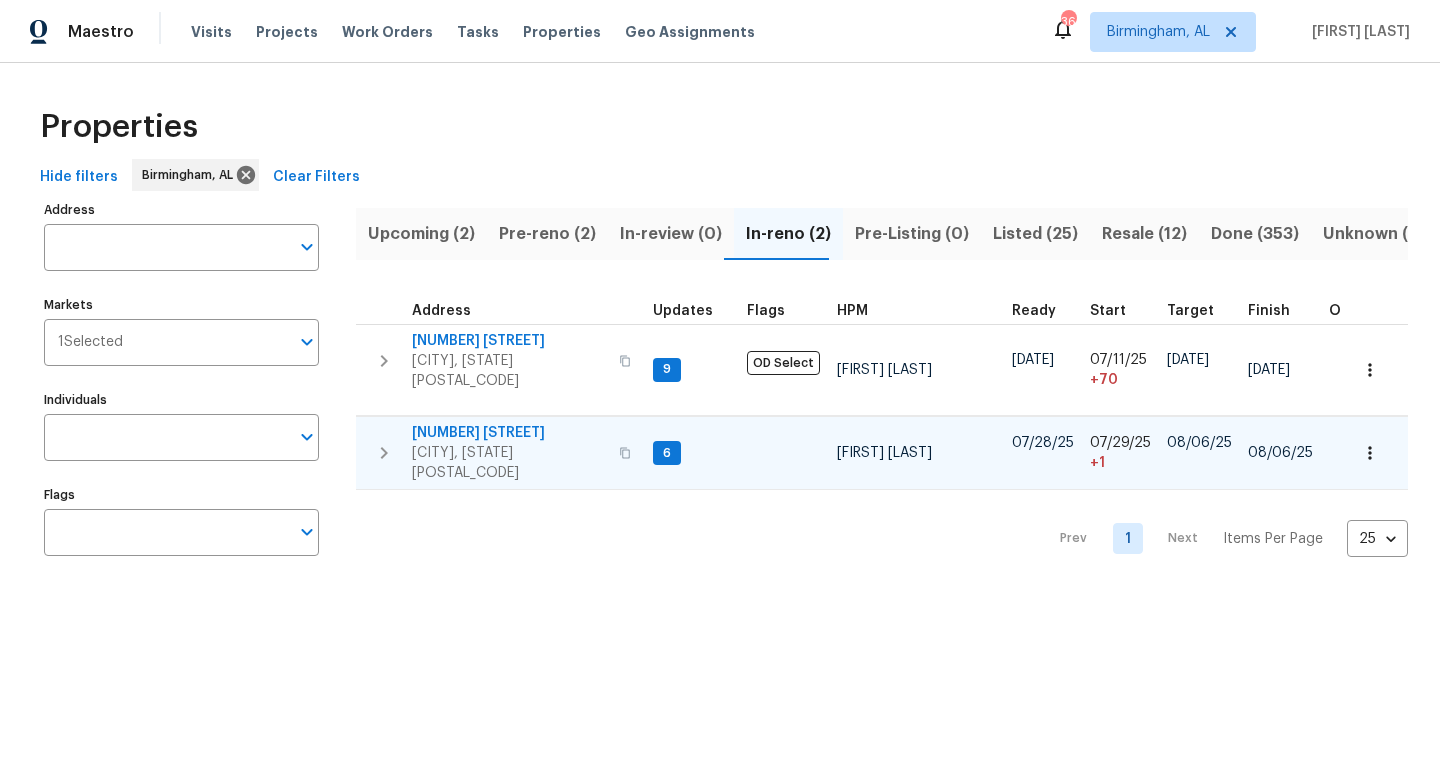 click on "1043 Flyway View Ln" at bounding box center [509, 433] 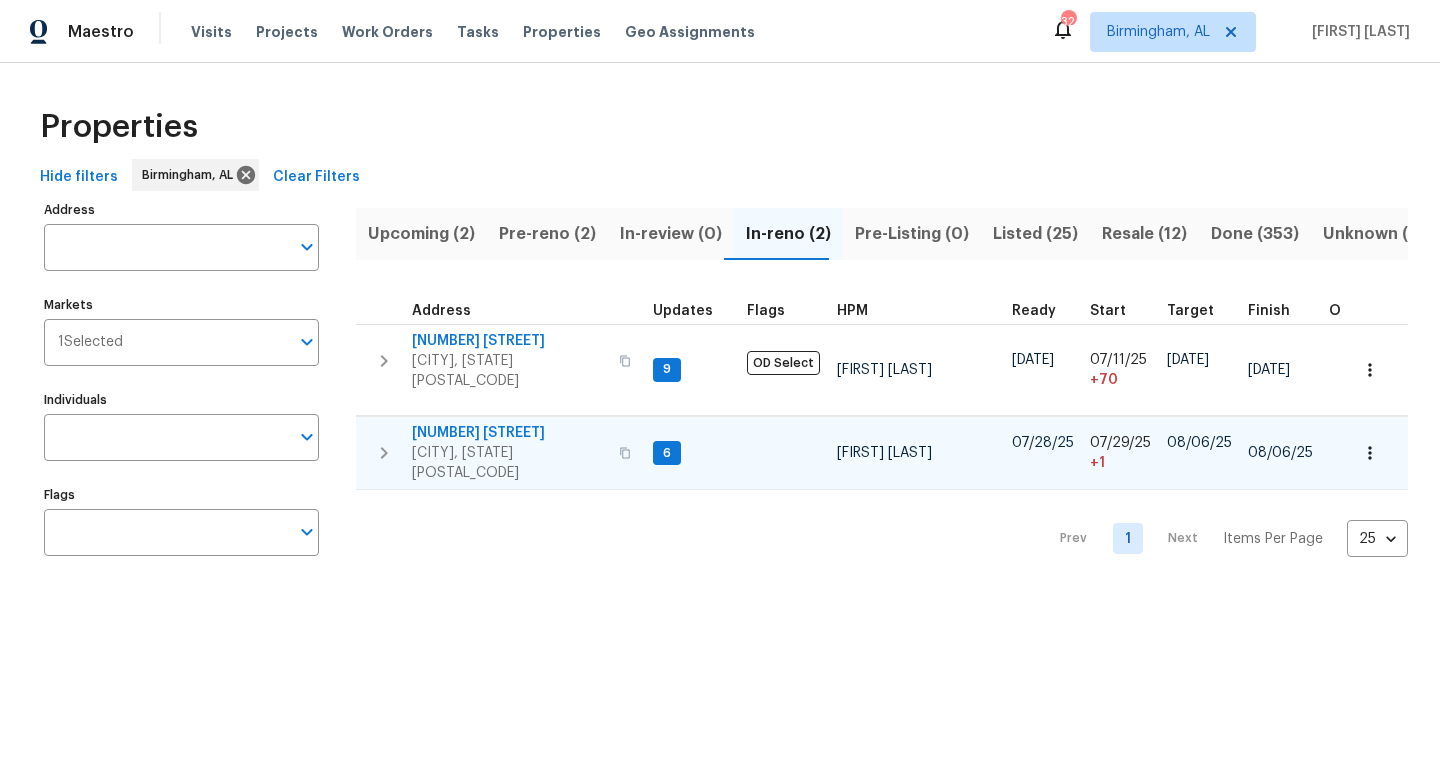 click on "1043 Flyway View Ln" at bounding box center [509, 433] 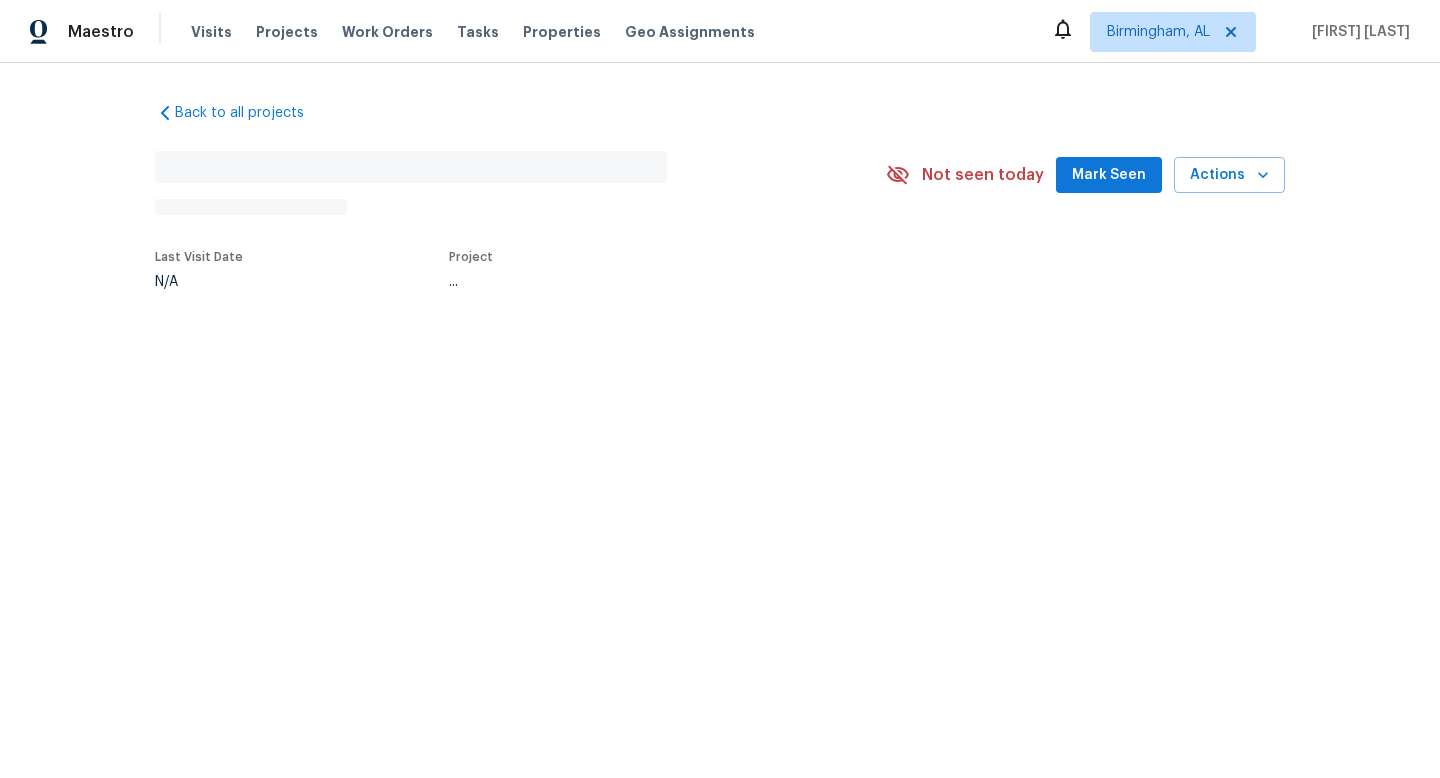 scroll, scrollTop: 0, scrollLeft: 0, axis: both 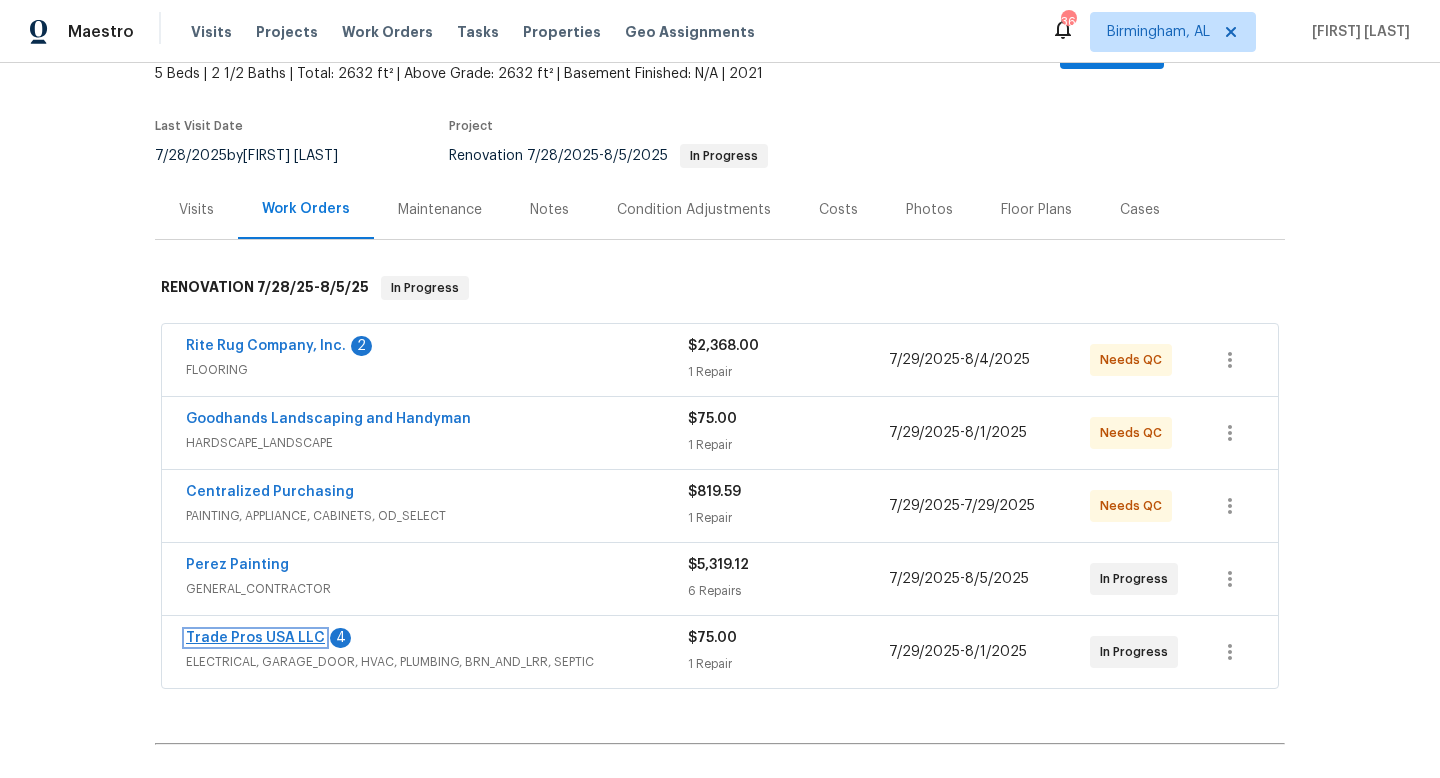 click on "Trade Pros USA LLC" at bounding box center [255, 638] 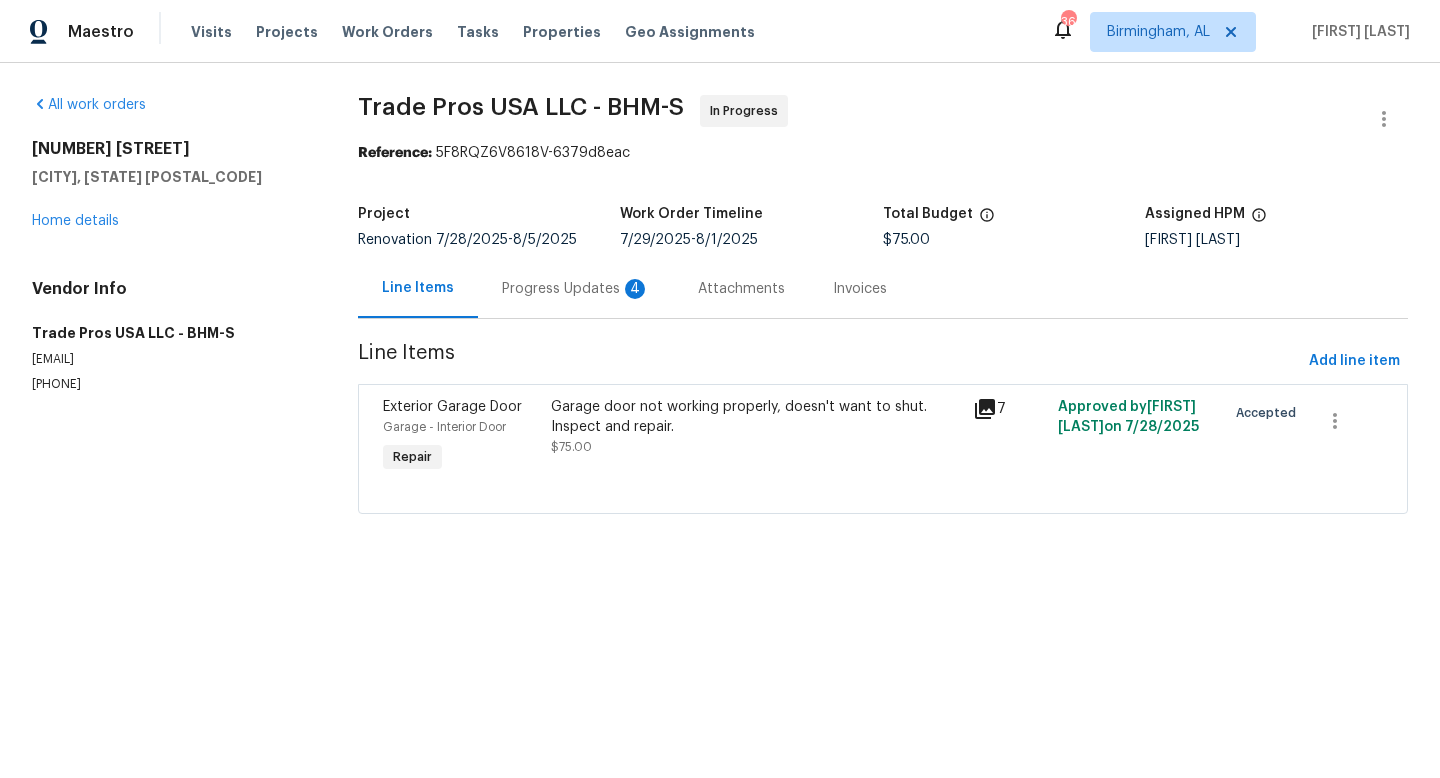 click on "Progress Updates 4" at bounding box center [576, 289] 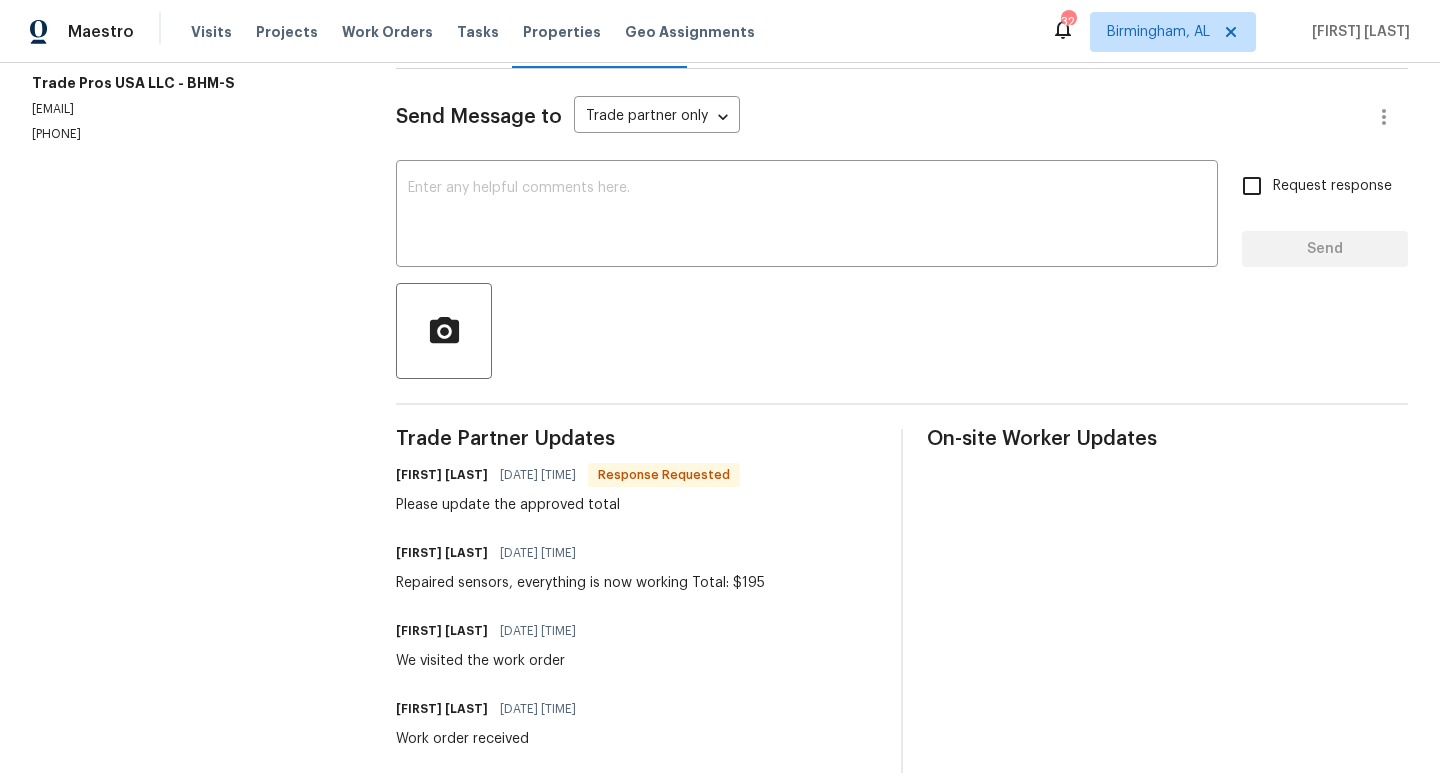 scroll, scrollTop: 0, scrollLeft: 0, axis: both 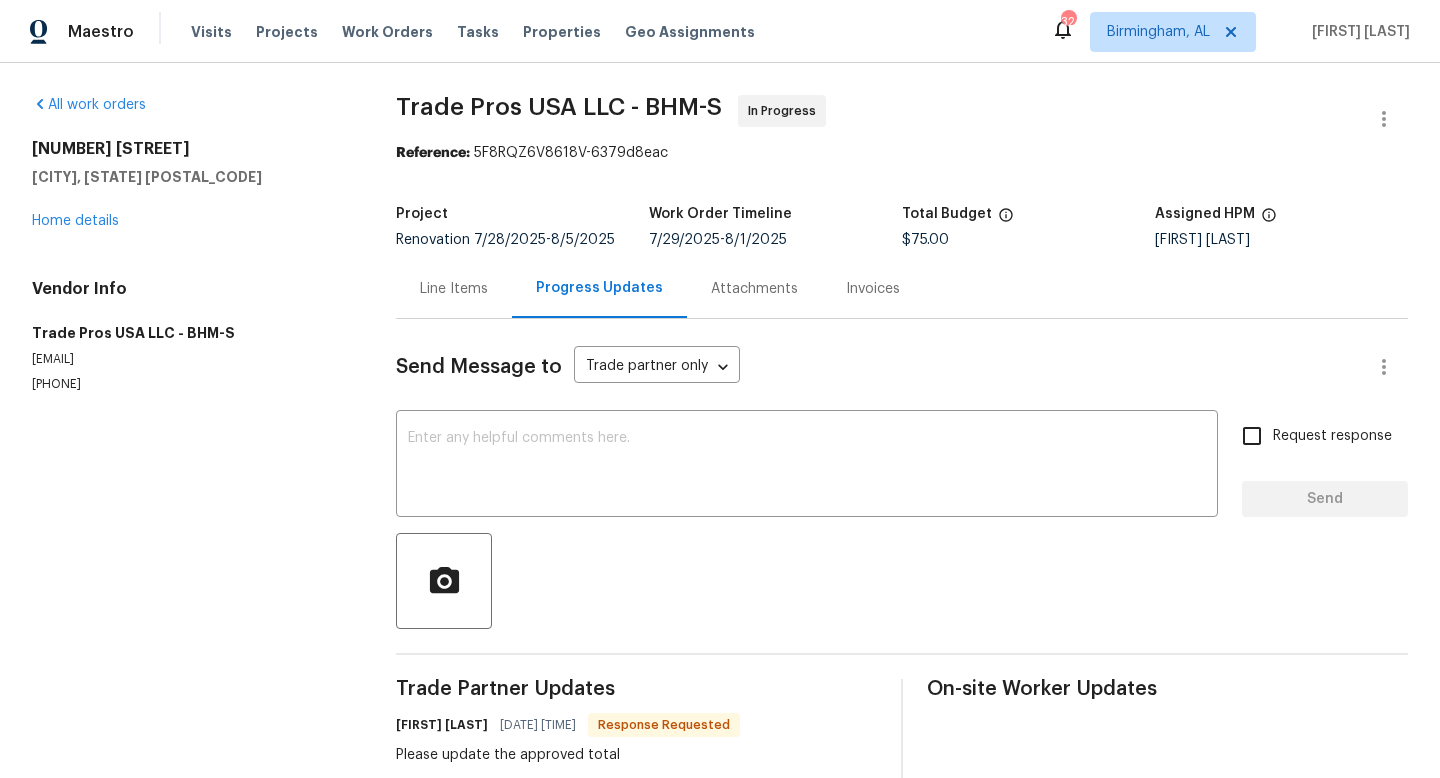click on "Line Items" at bounding box center [454, 289] 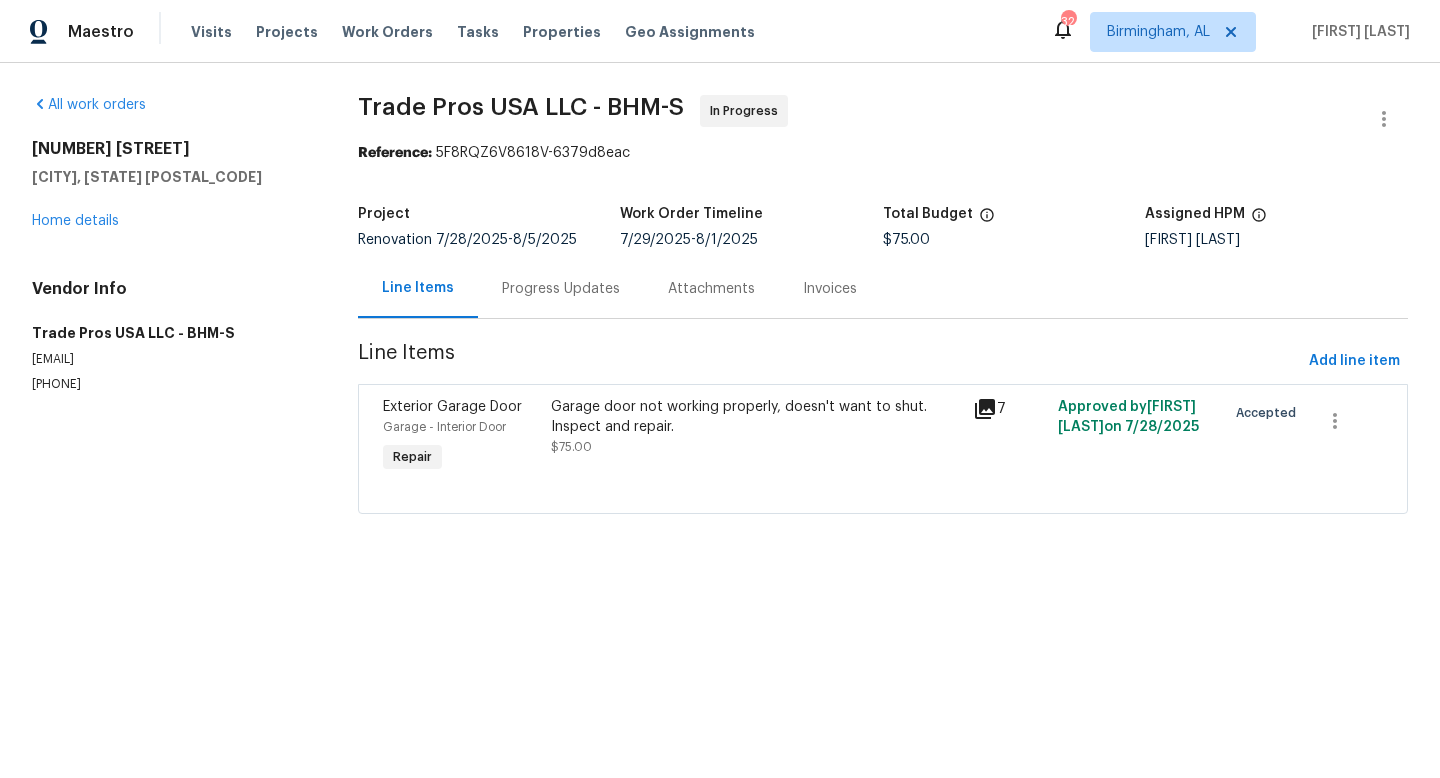 click on "Garage door not working properly, doesn't want to shut. Inspect and repair." at bounding box center (756, 417) 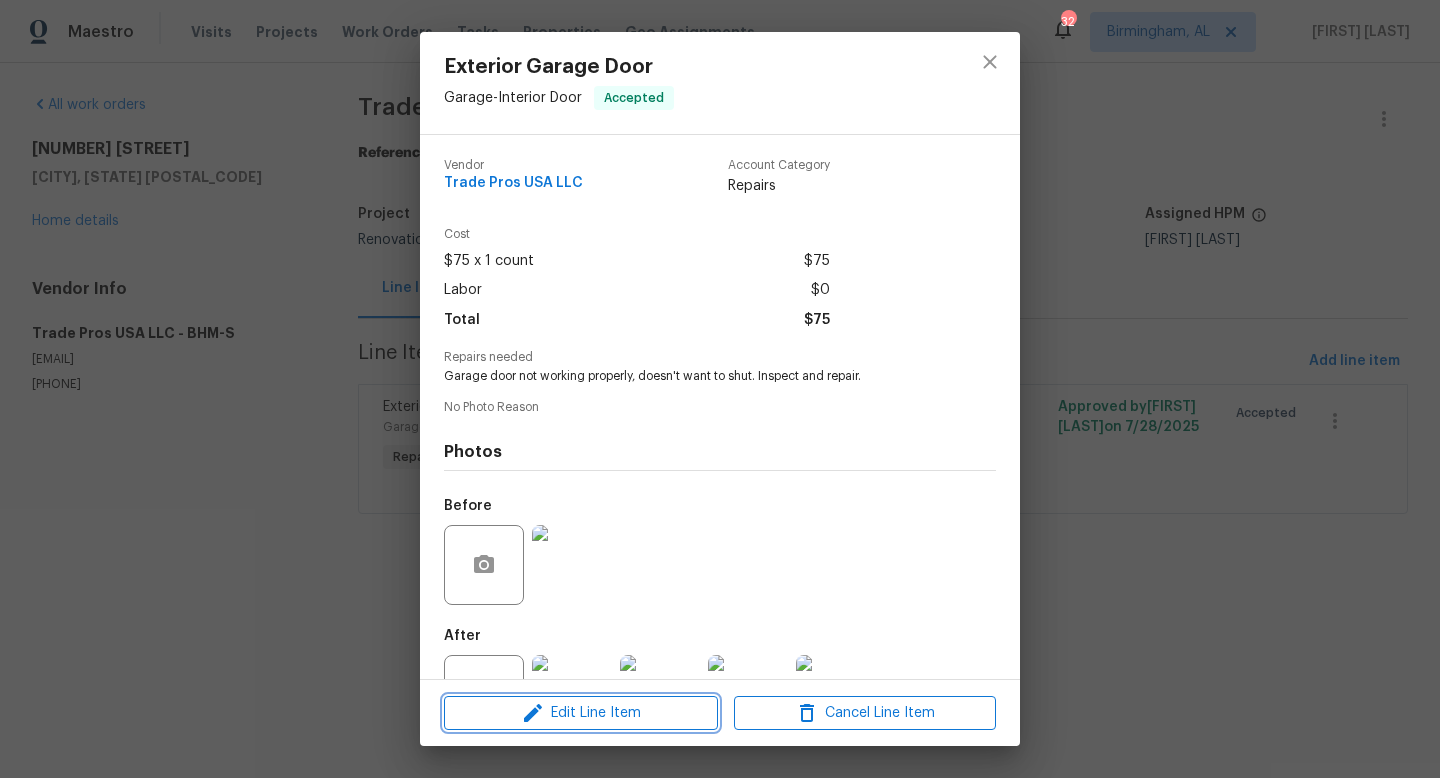 click 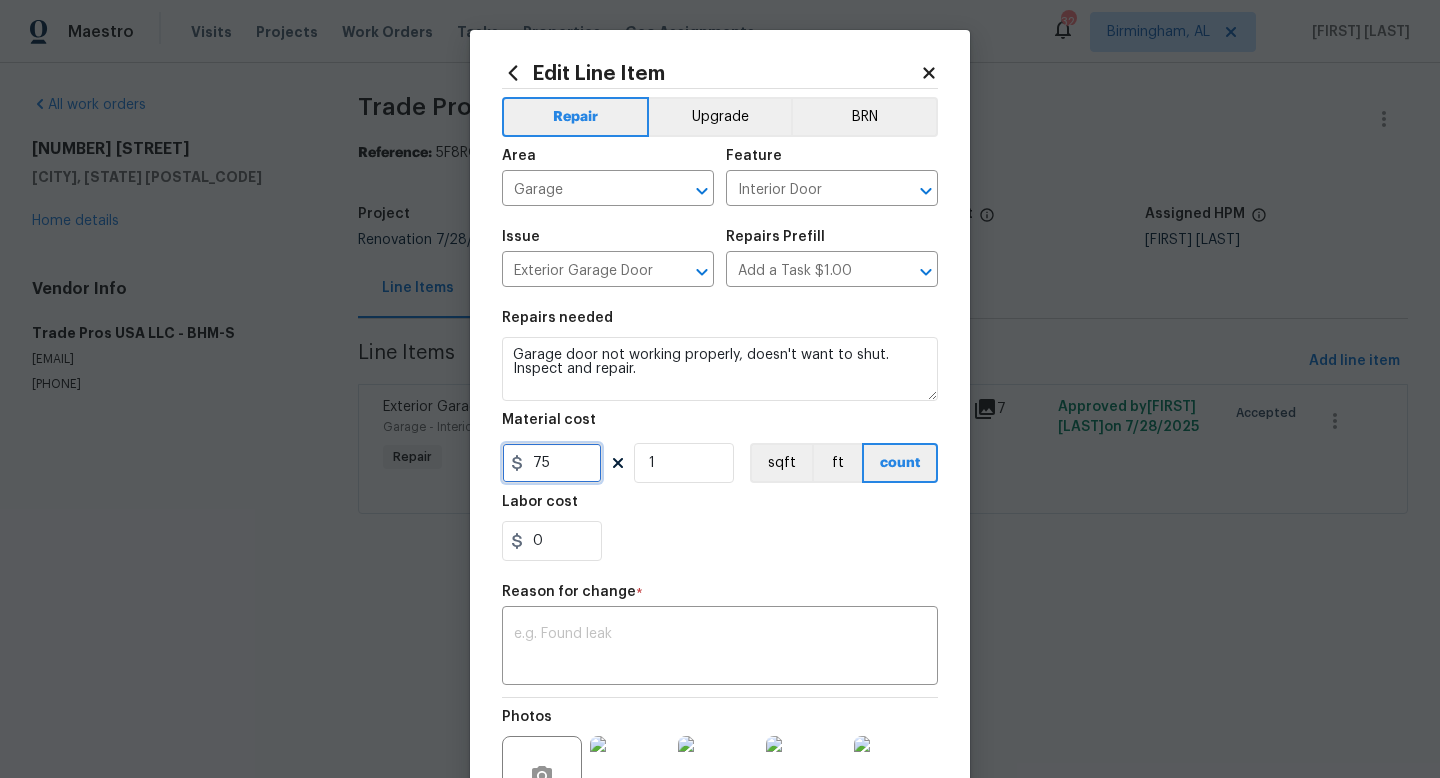 drag, startPoint x: 571, startPoint y: 467, endPoint x: 415, endPoint y: 442, distance: 157.99051 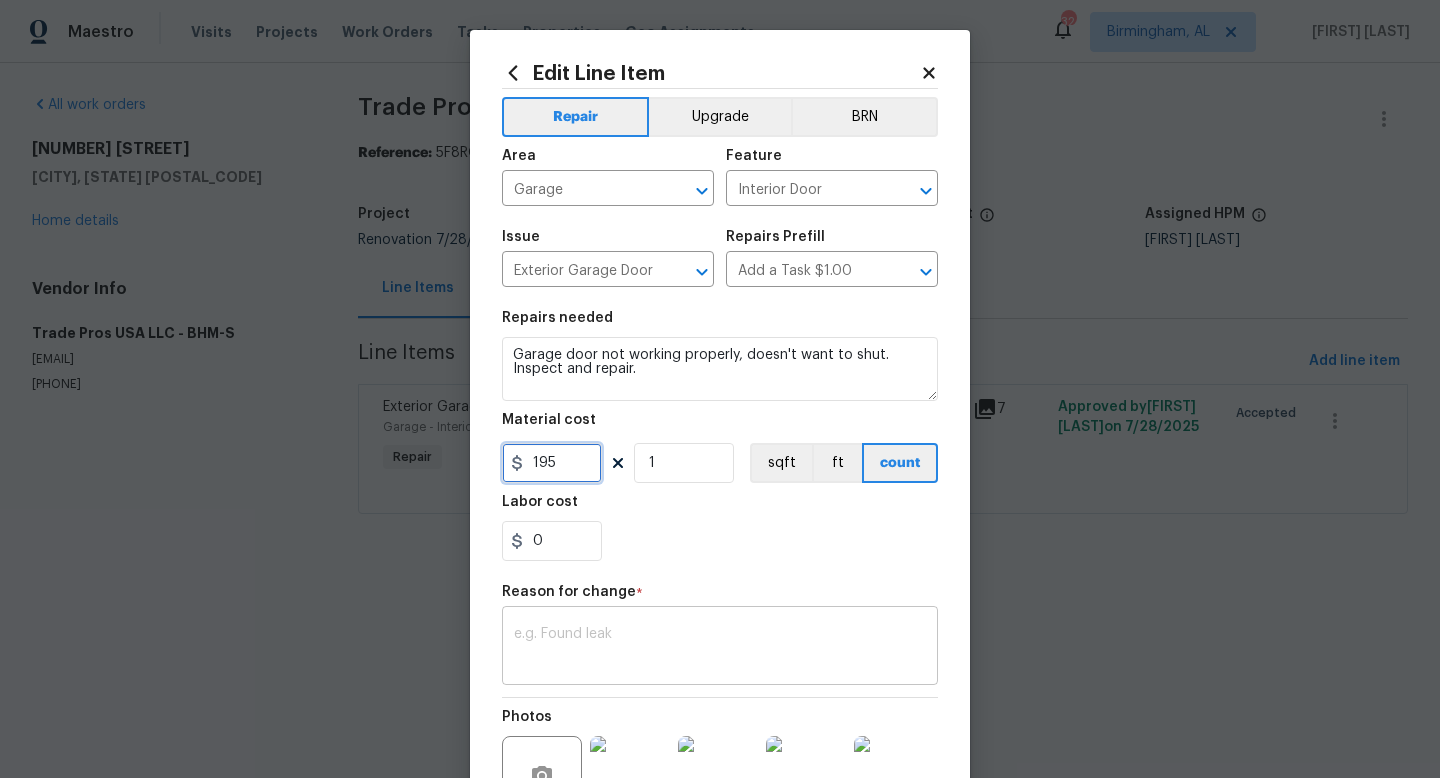 type on "195" 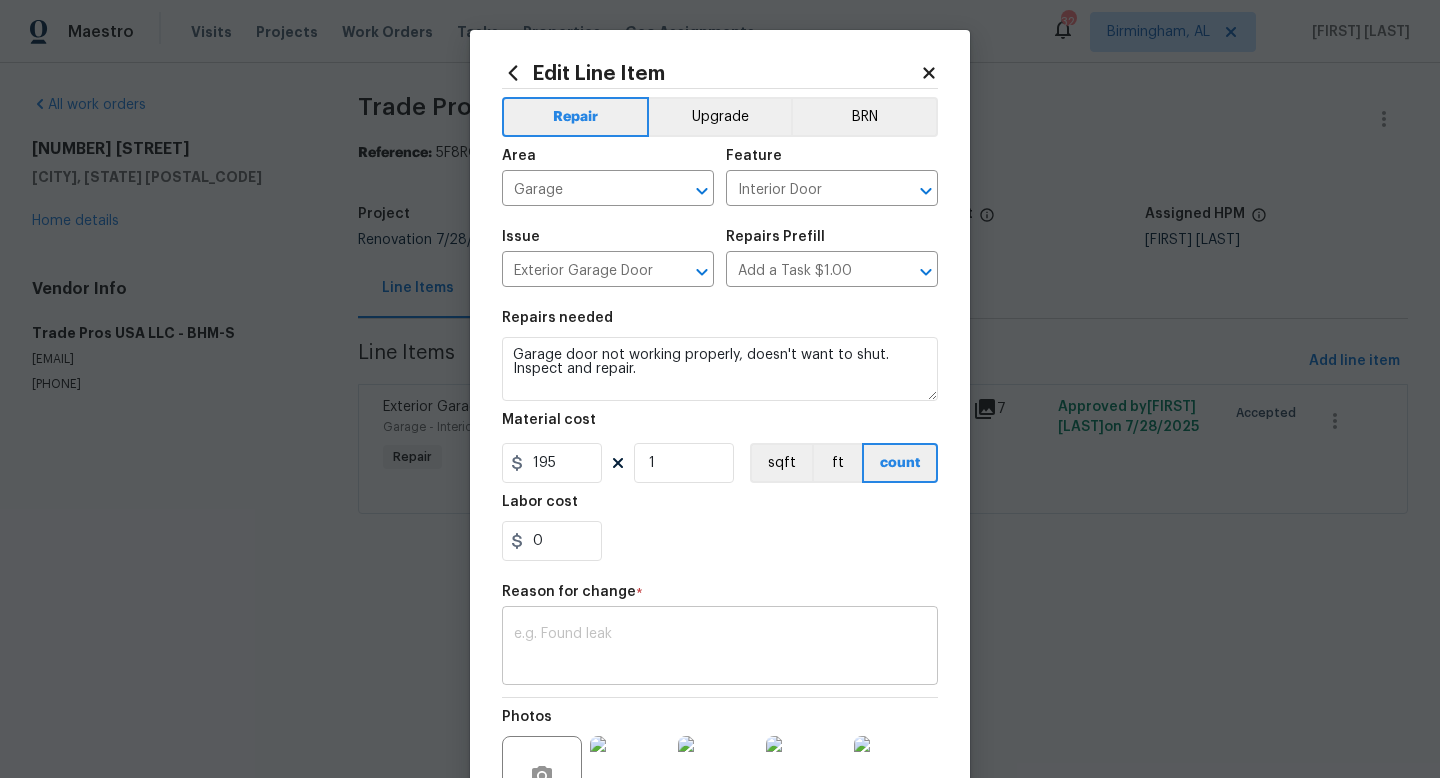 click at bounding box center (720, 648) 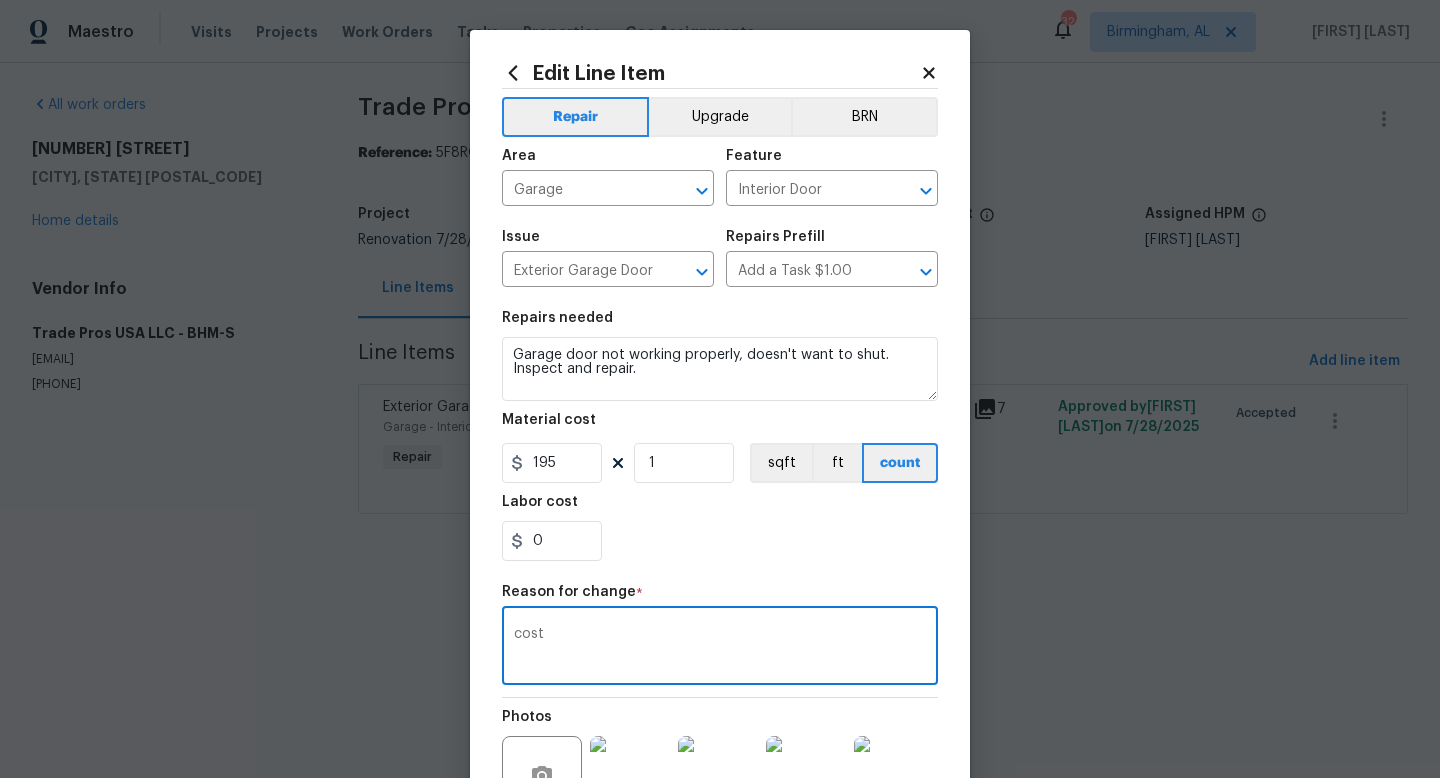 type on "cost" 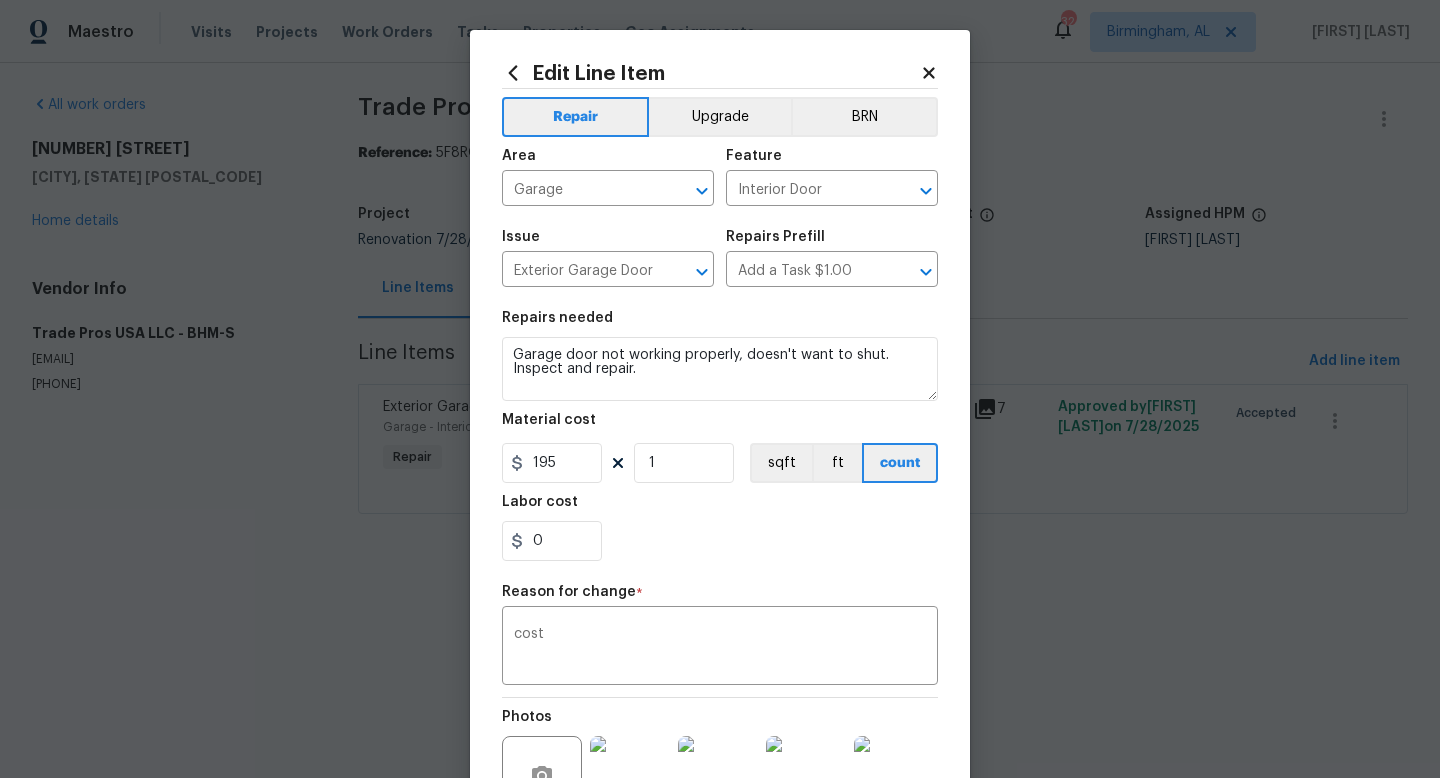 scroll, scrollTop: 228, scrollLeft: 0, axis: vertical 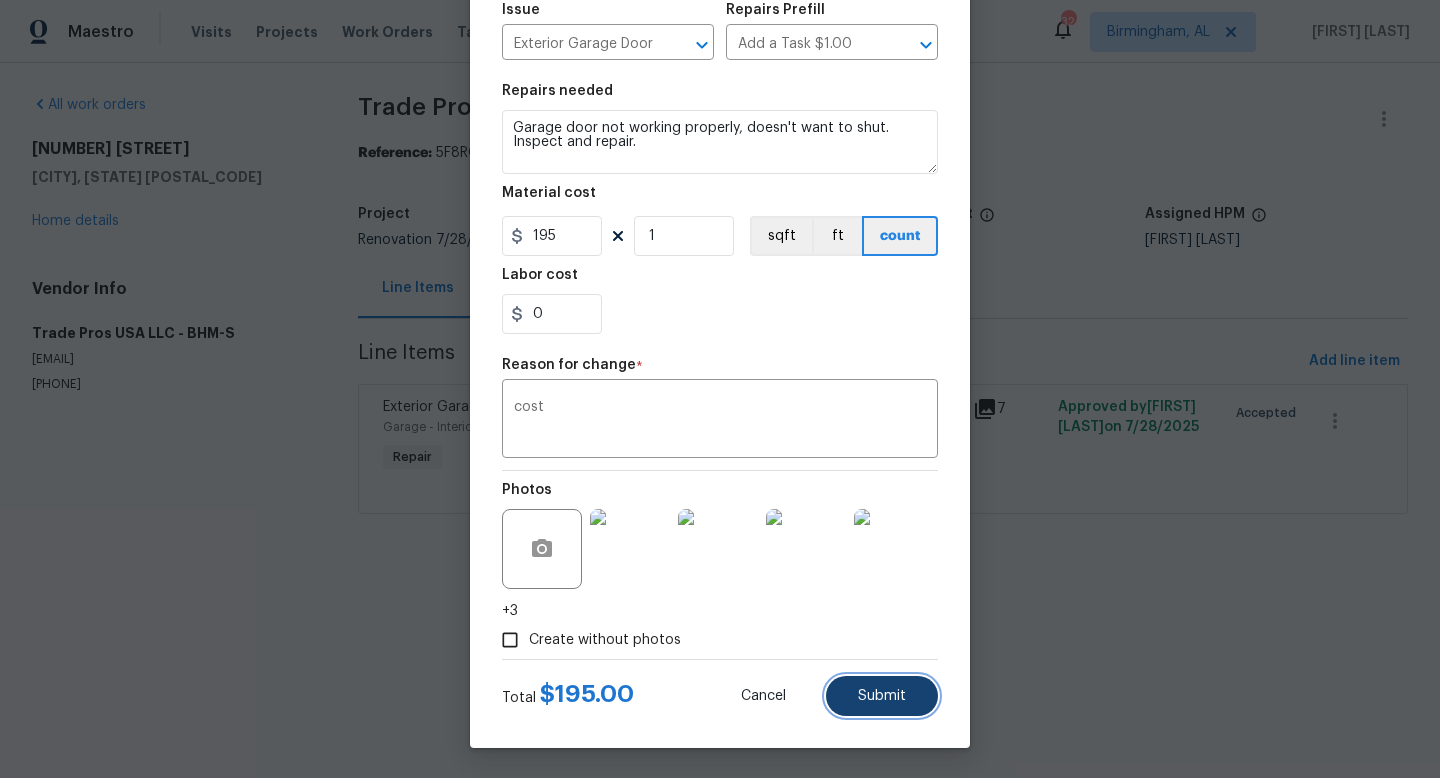 click on "Submit" at bounding box center (882, 696) 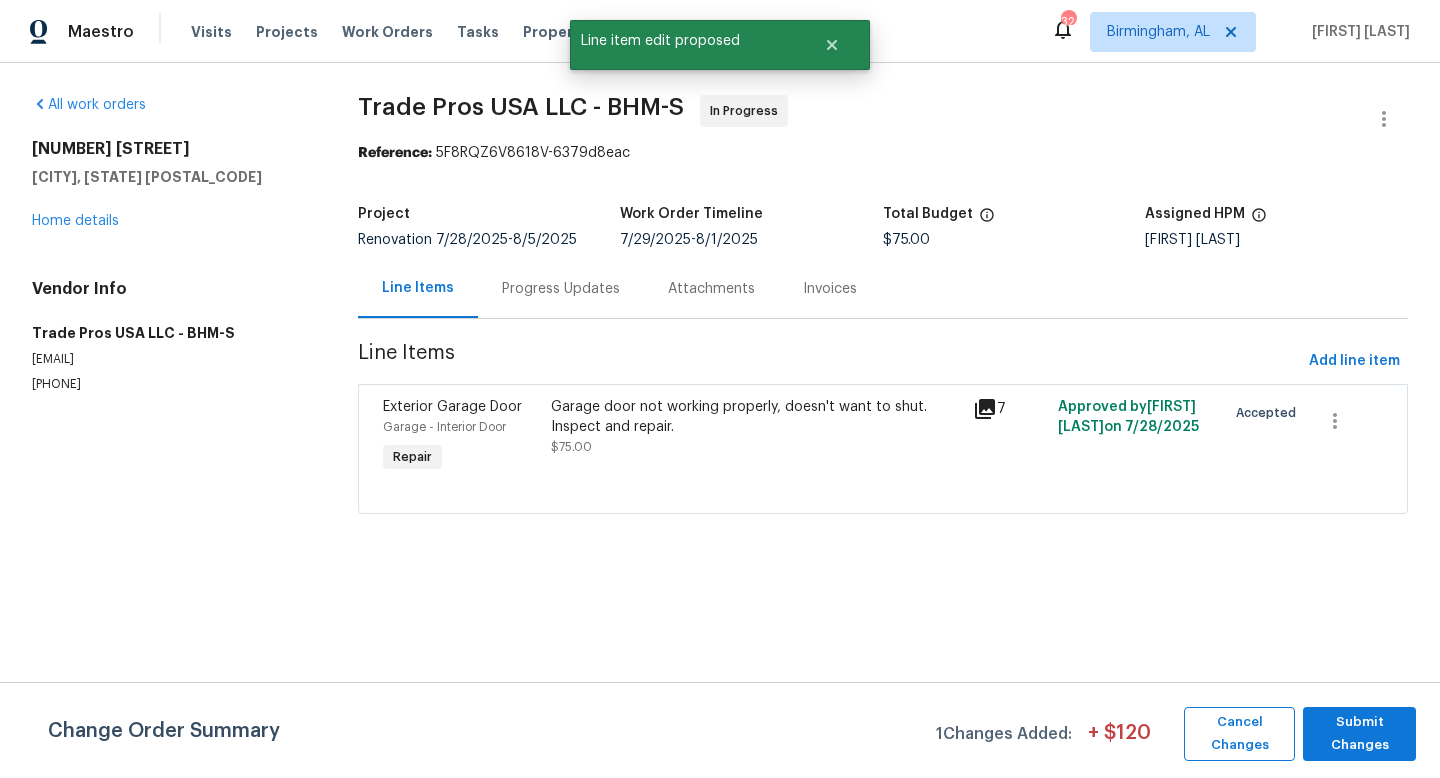 scroll, scrollTop: 0, scrollLeft: 0, axis: both 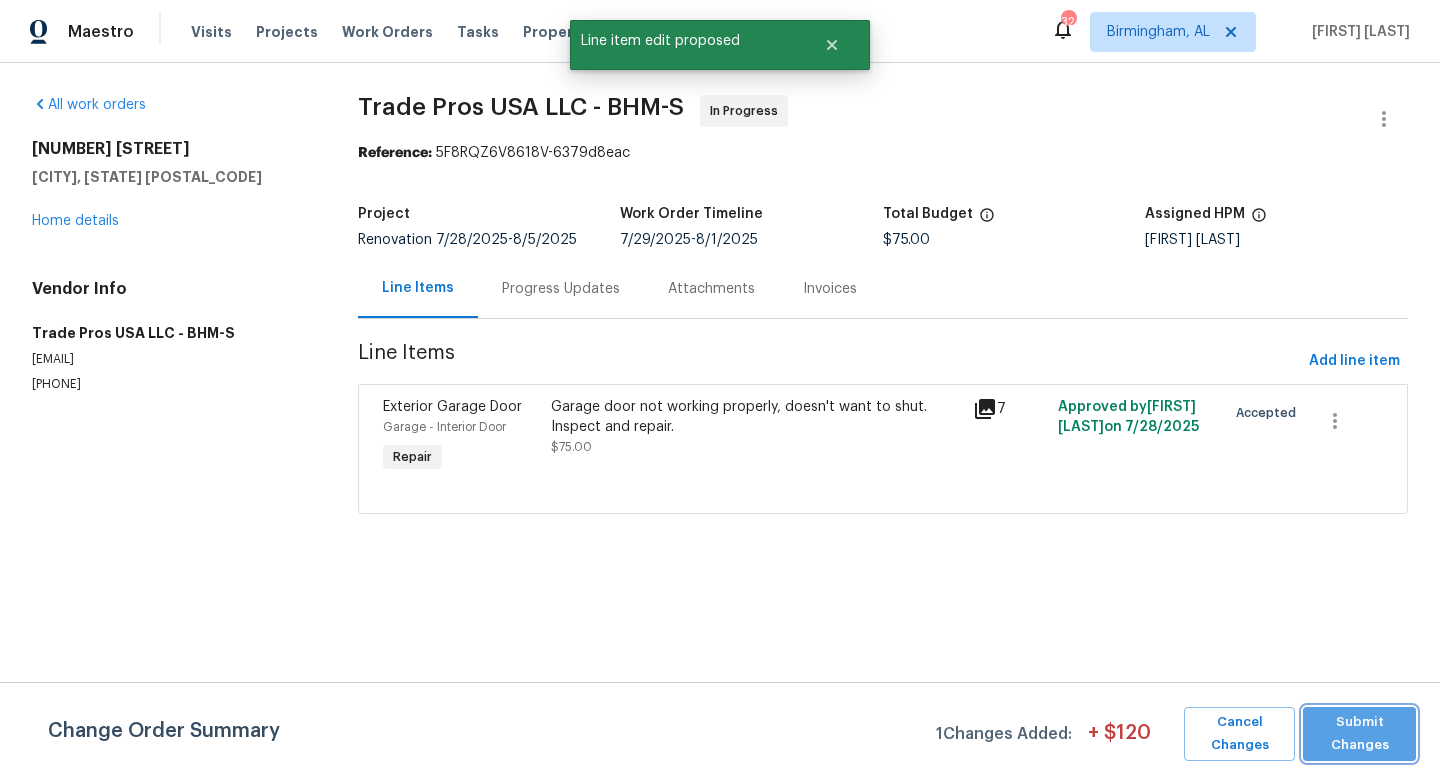 click on "Submit Changes" at bounding box center [1359, 734] 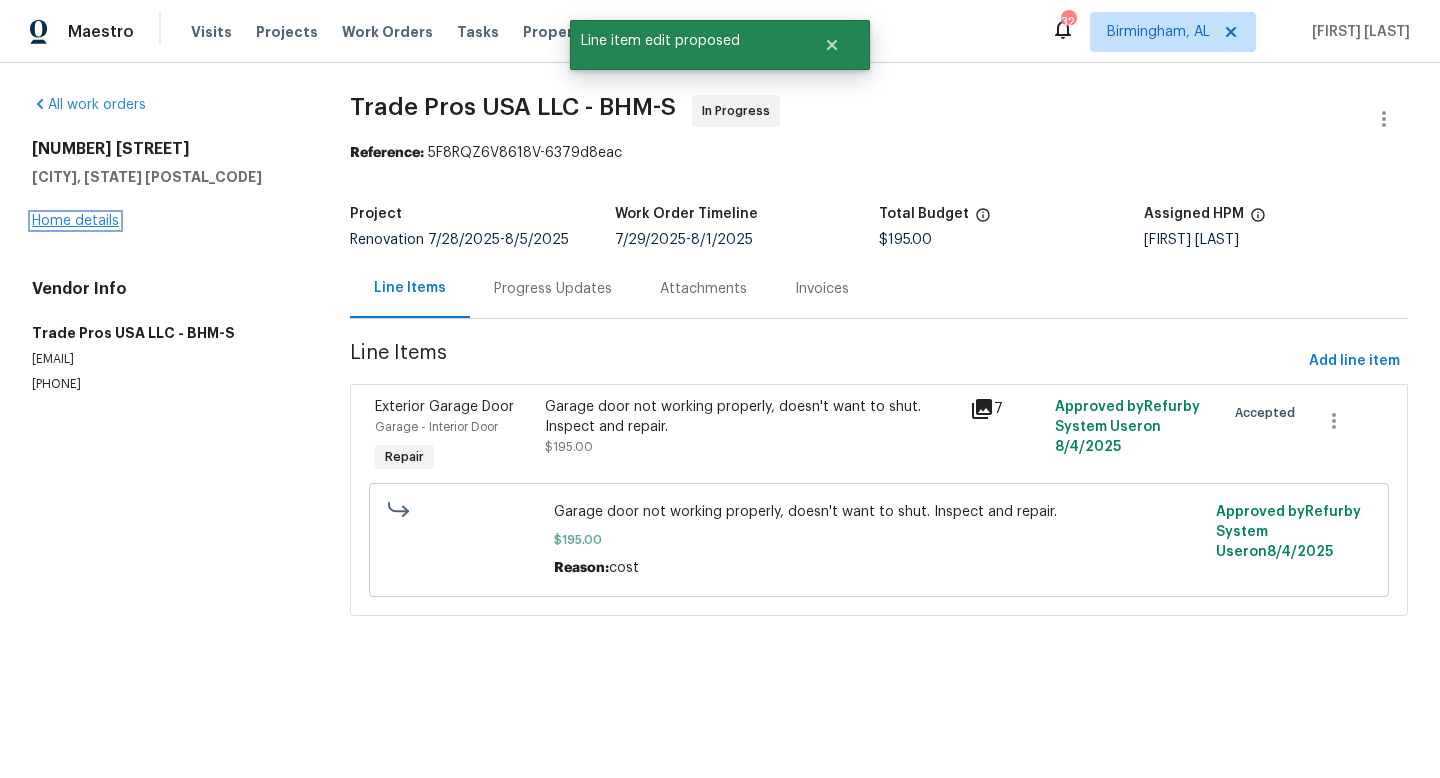 click on "Home details" at bounding box center [75, 221] 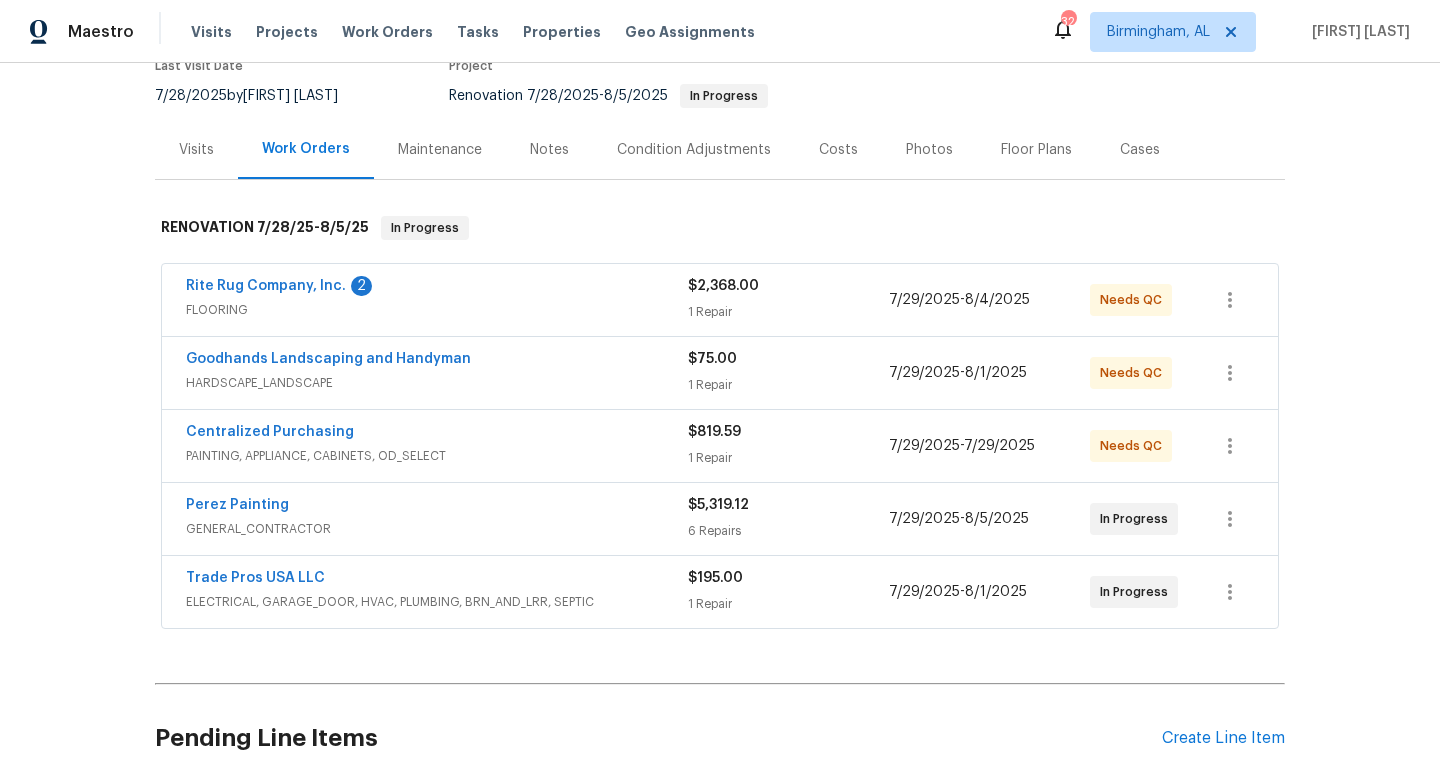 scroll, scrollTop: 0, scrollLeft: 0, axis: both 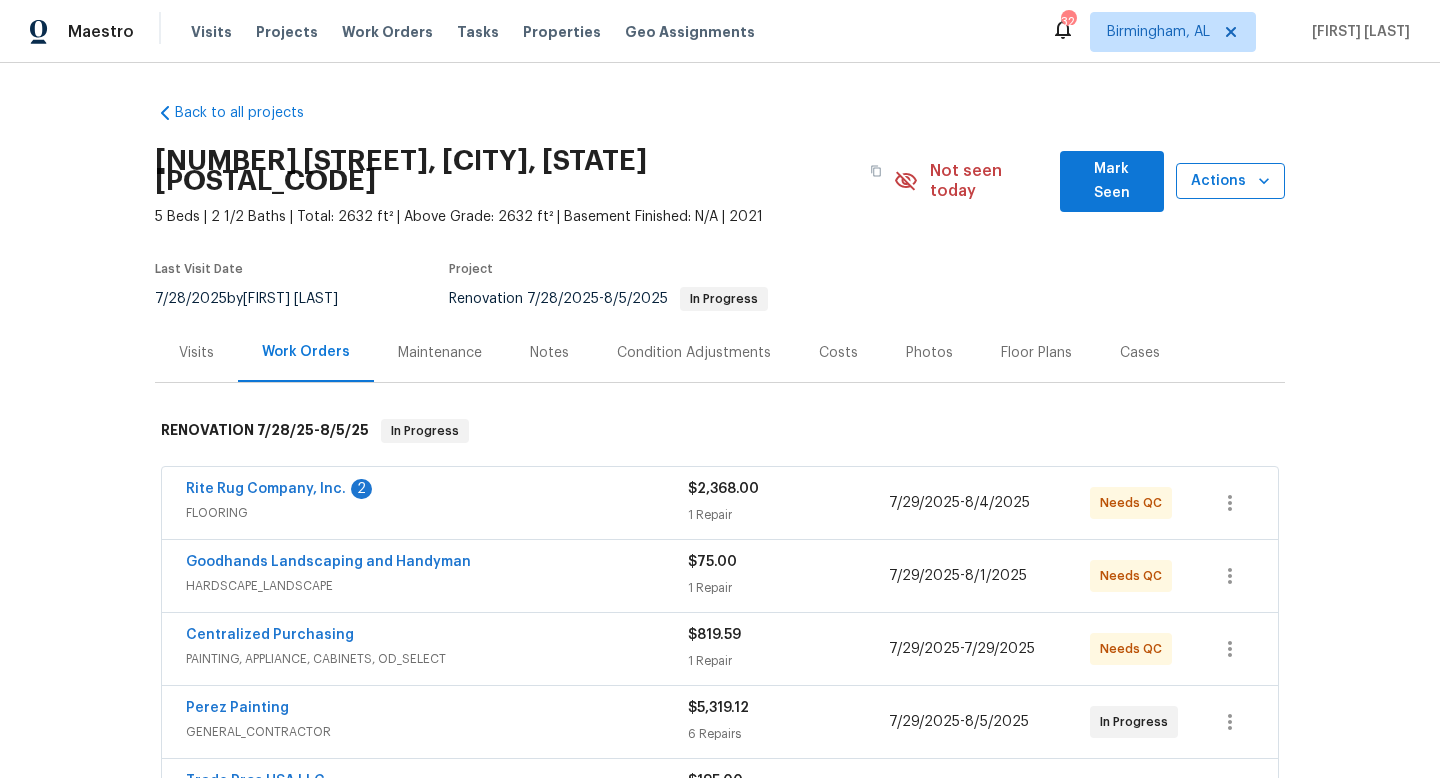 click on "Actions" at bounding box center (1230, 181) 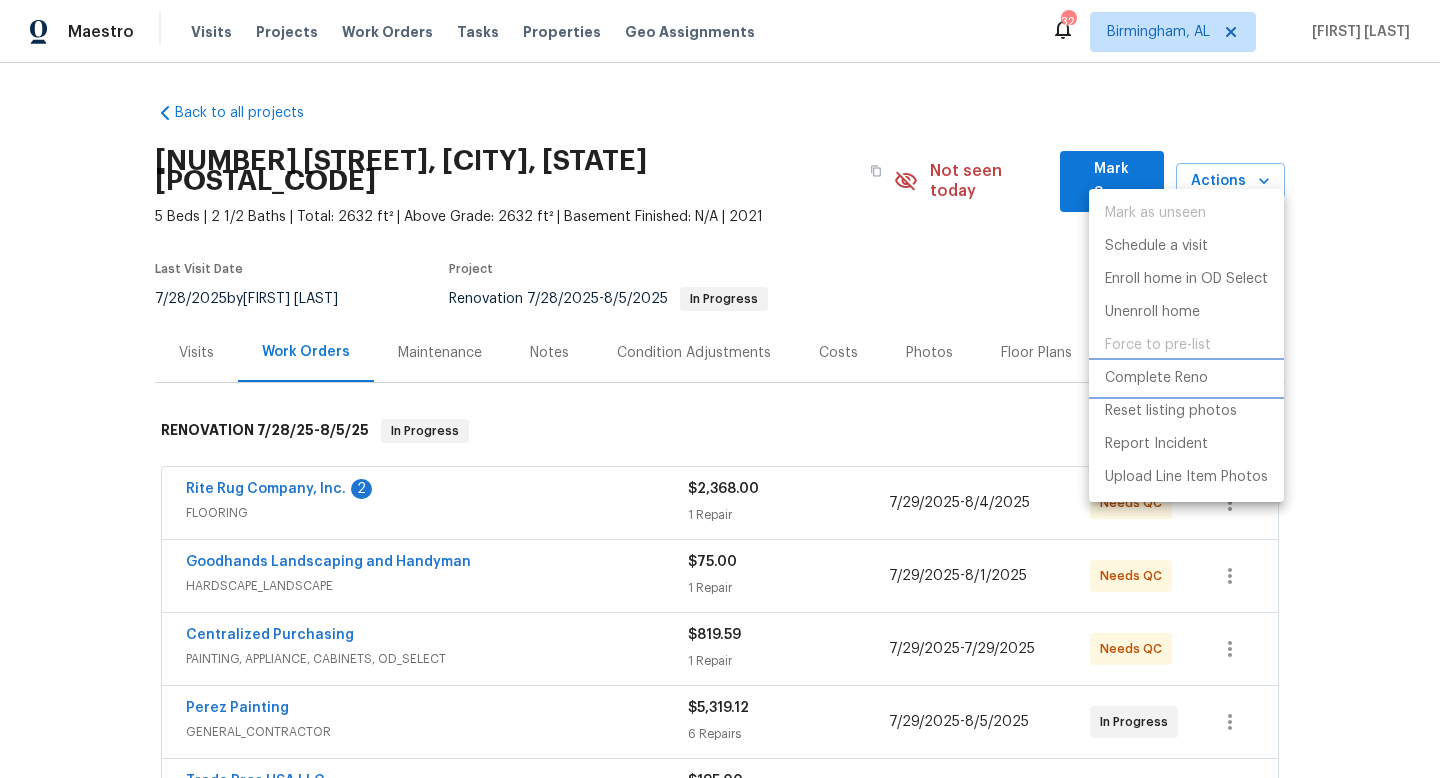 click on "Complete Reno" at bounding box center [1156, 378] 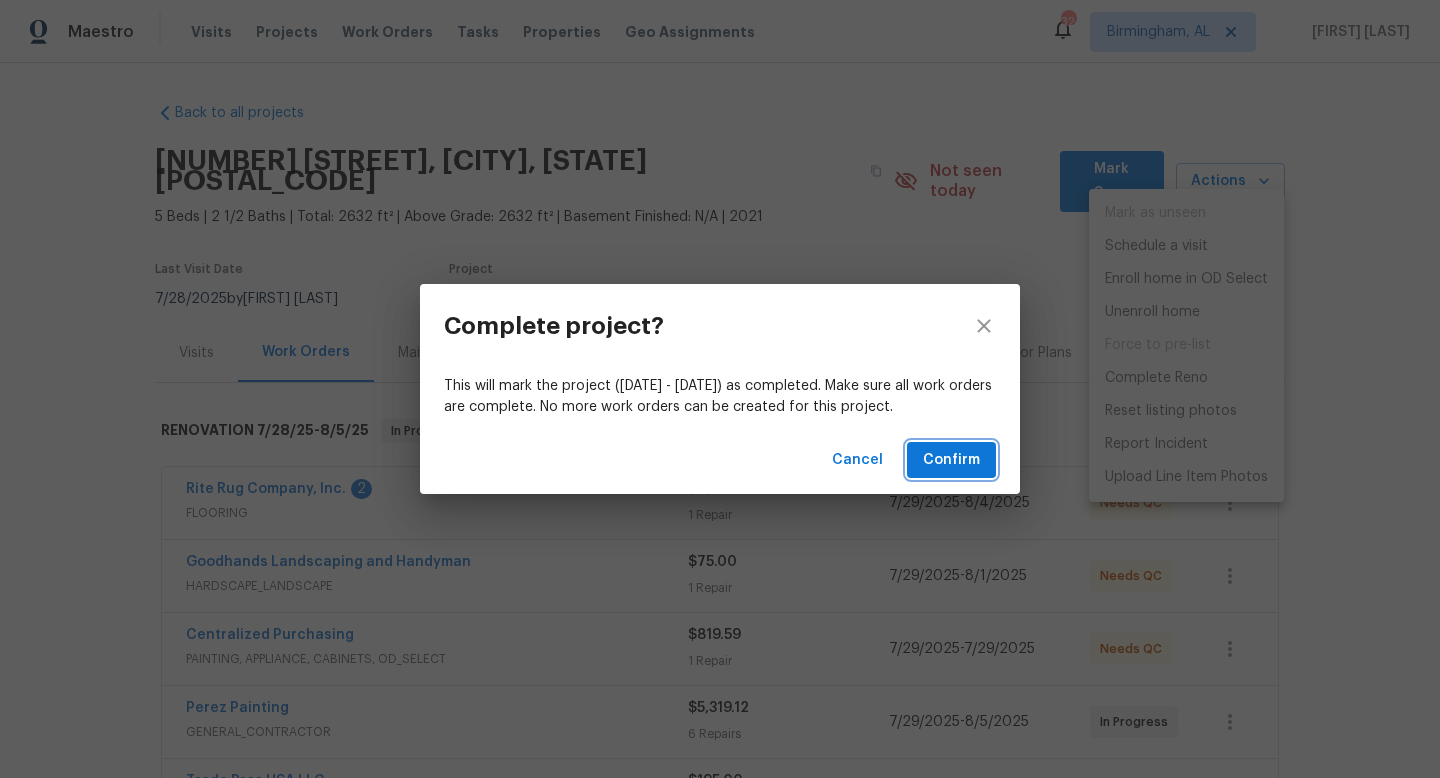 click on "Confirm" at bounding box center [951, 460] 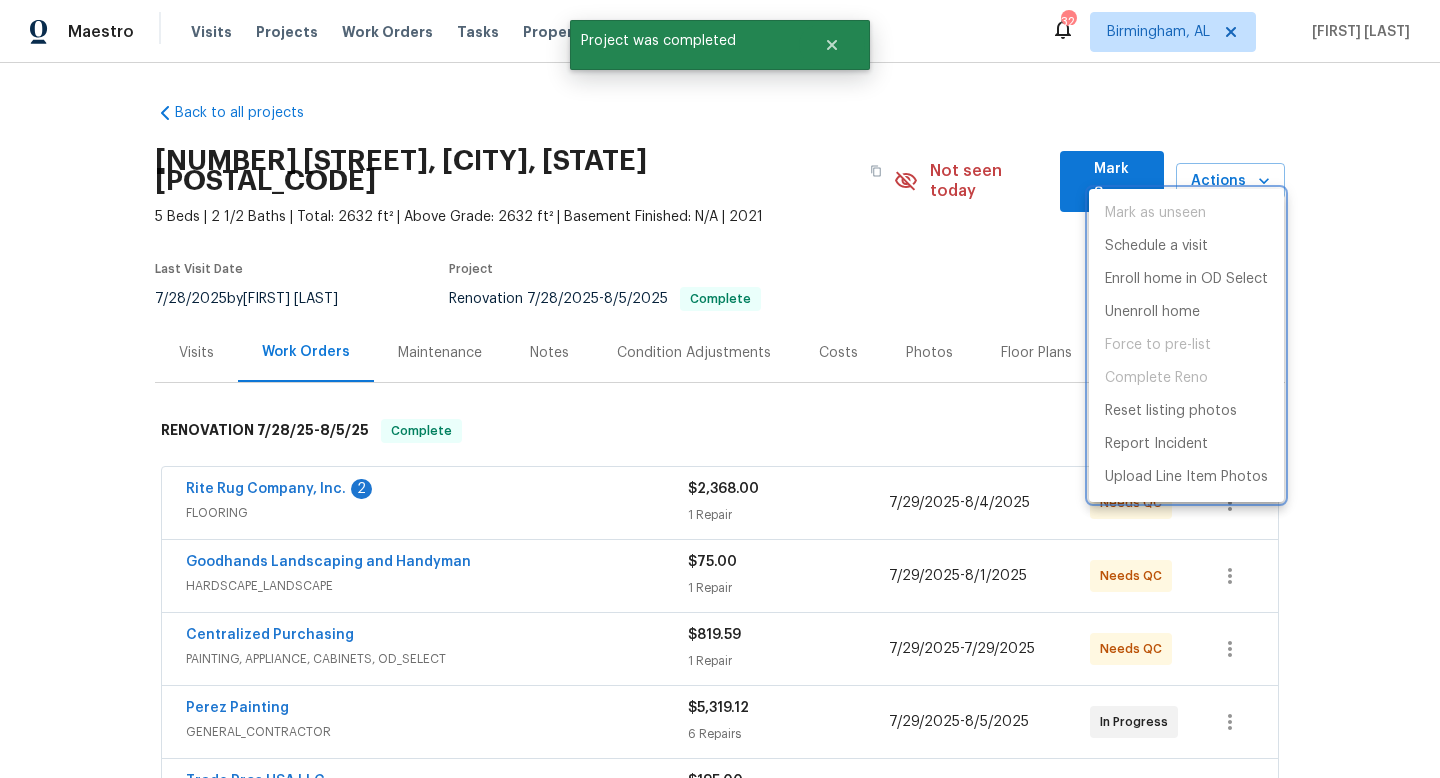 click at bounding box center [720, 389] 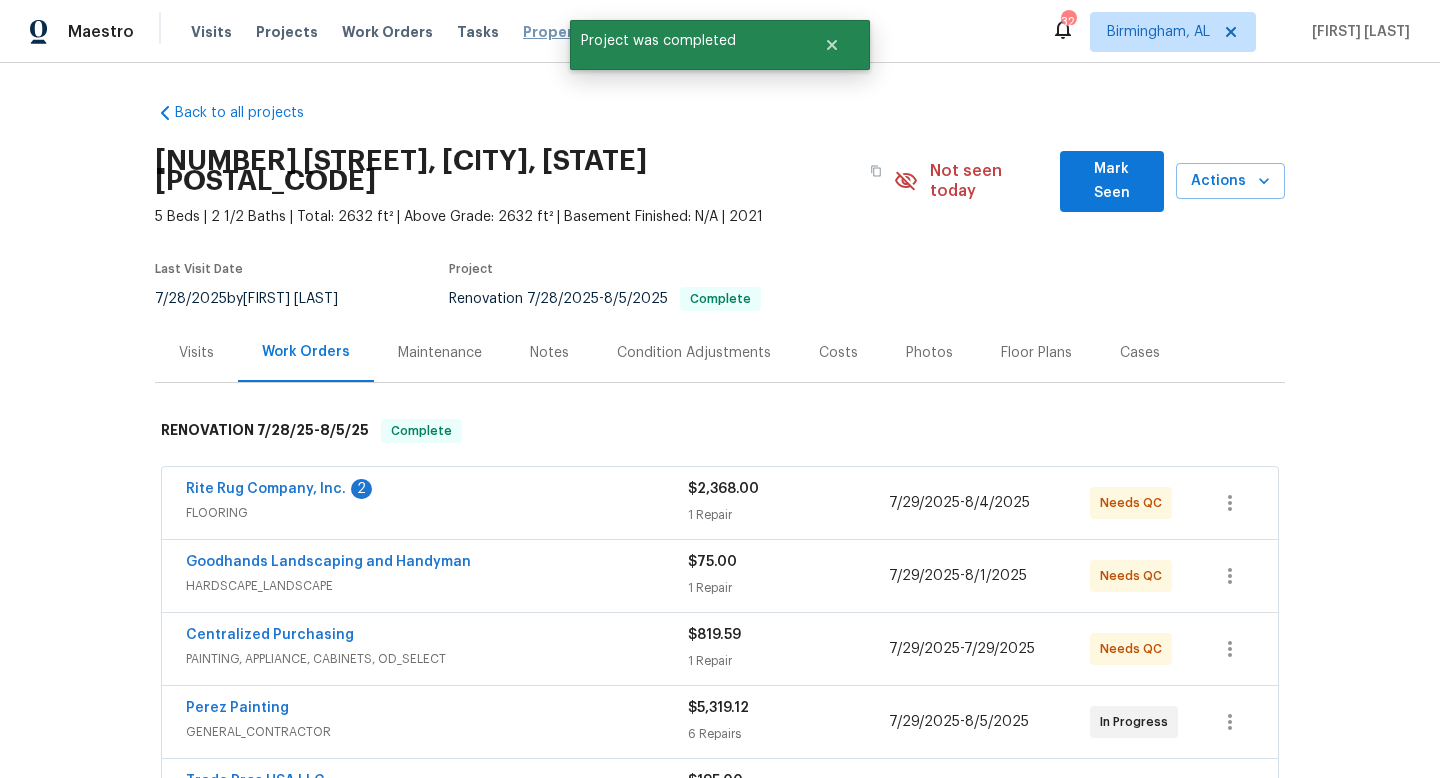click on "Properties" at bounding box center [562, 32] 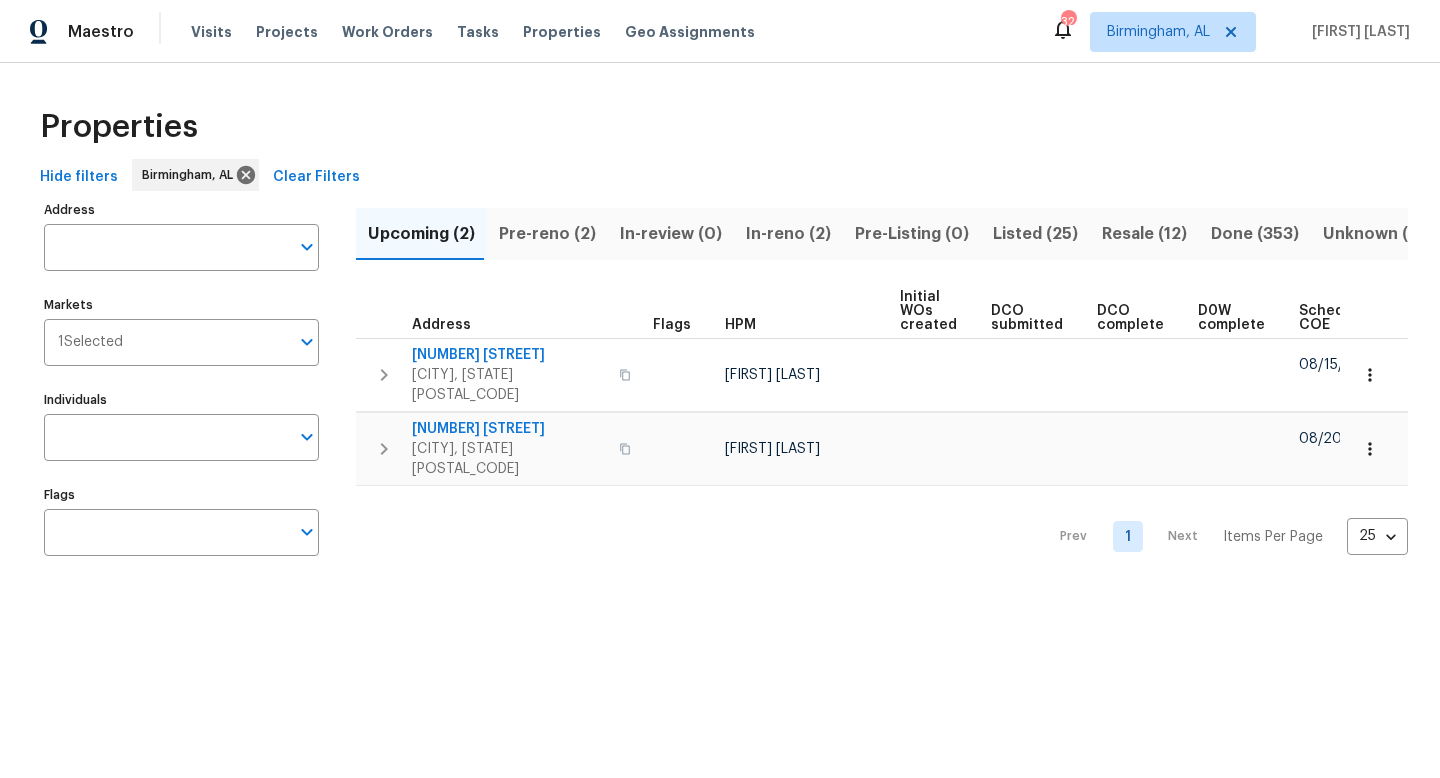 click on "Pre-reno (2)" at bounding box center (547, 234) 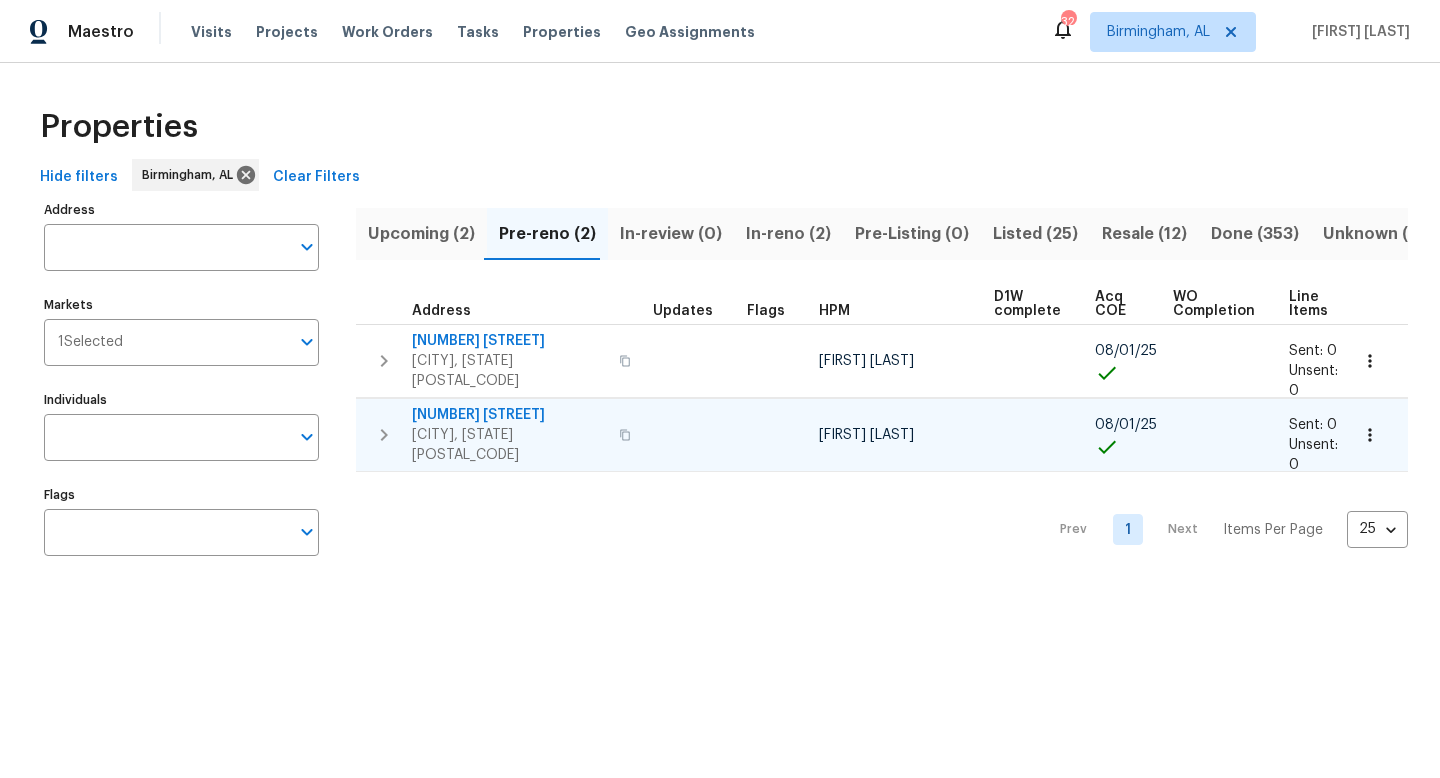 click on "121 Old Spanish Trl" at bounding box center (509, 415) 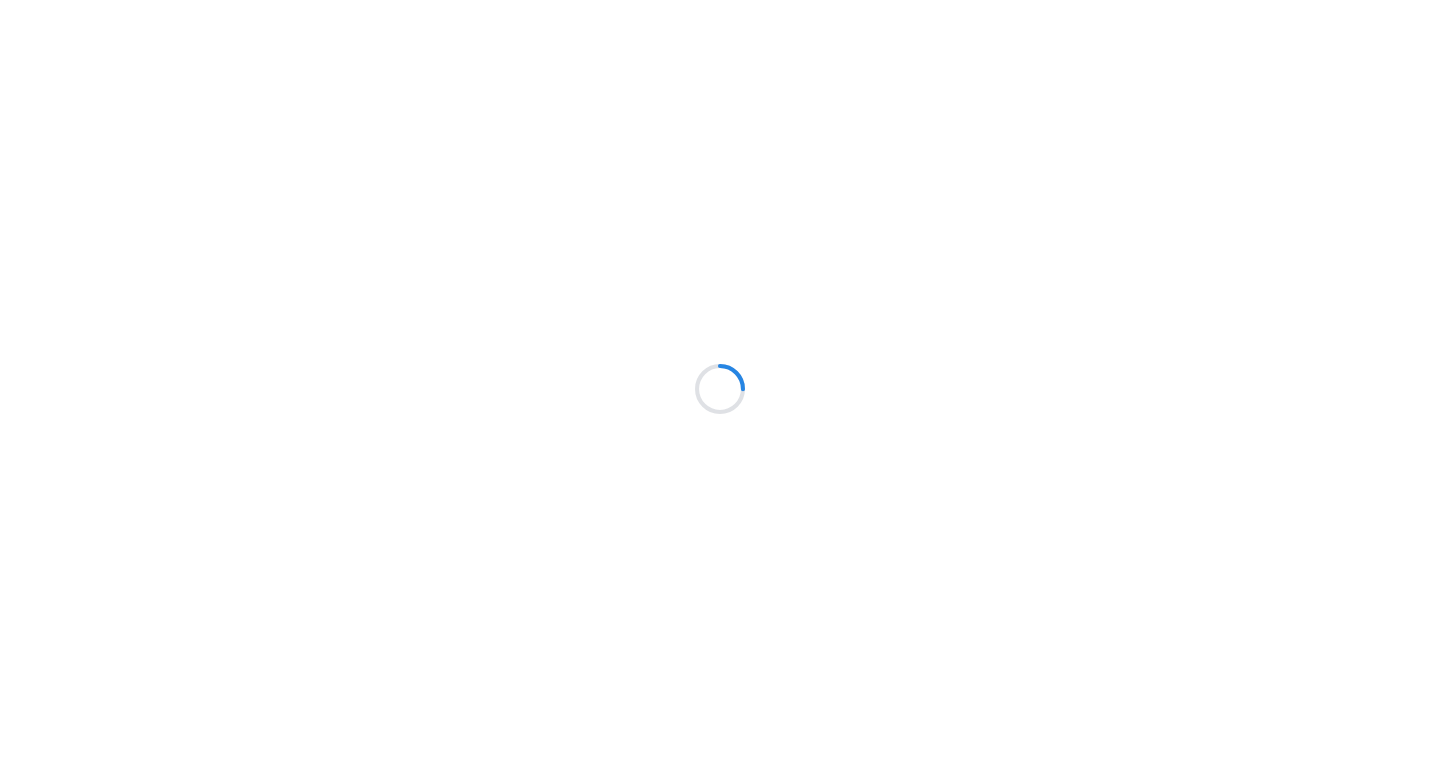 scroll, scrollTop: 0, scrollLeft: 0, axis: both 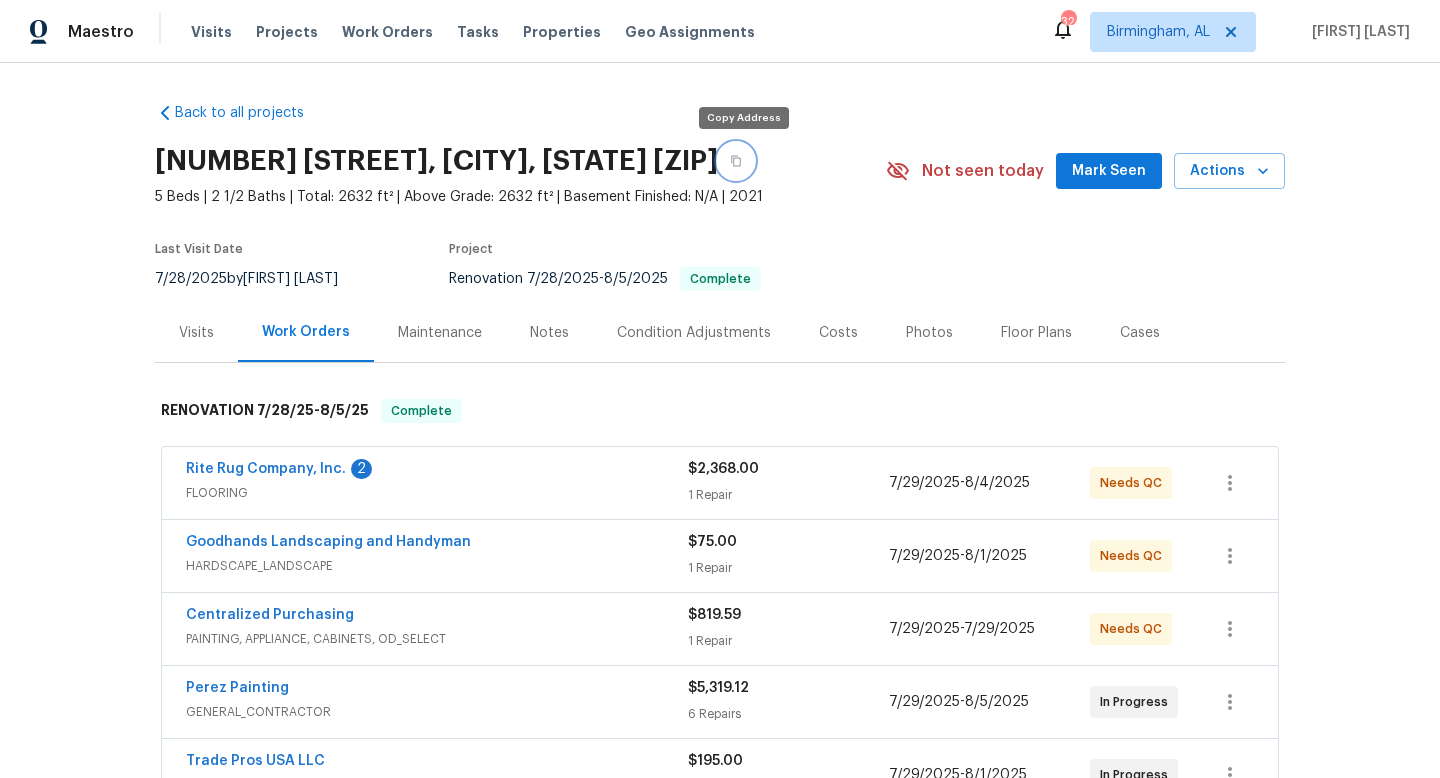 click 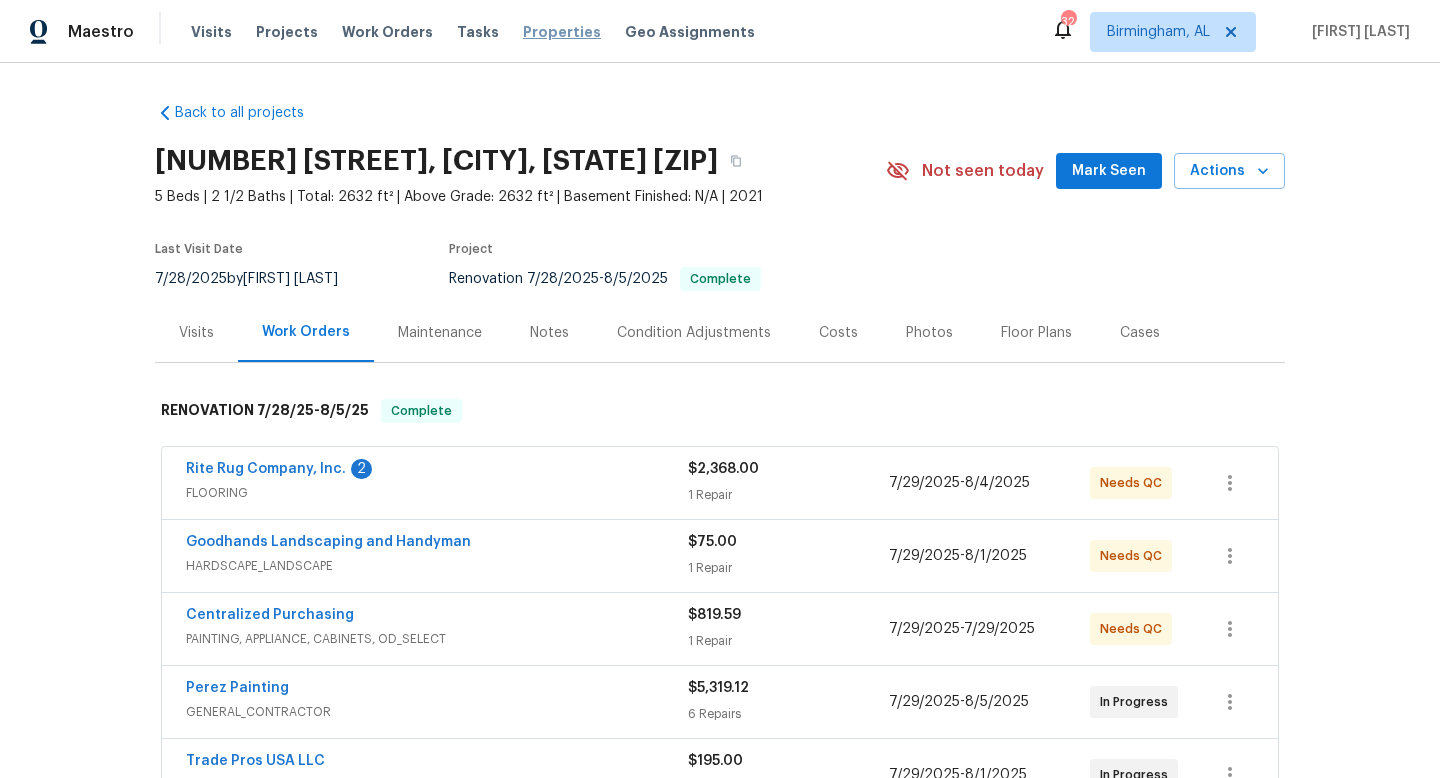 click on "Properties" at bounding box center [562, 32] 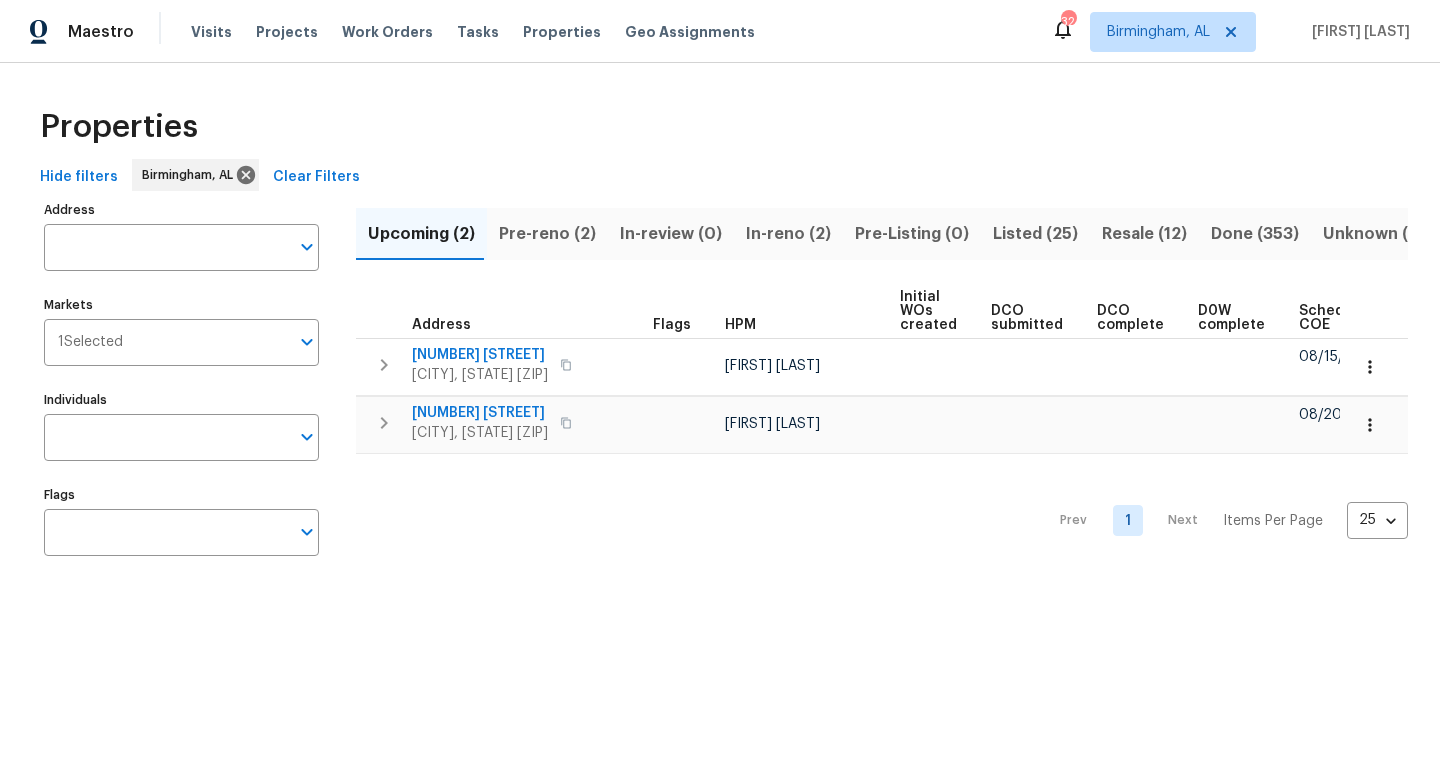 click on "Pre-reno (2)" at bounding box center [547, 234] 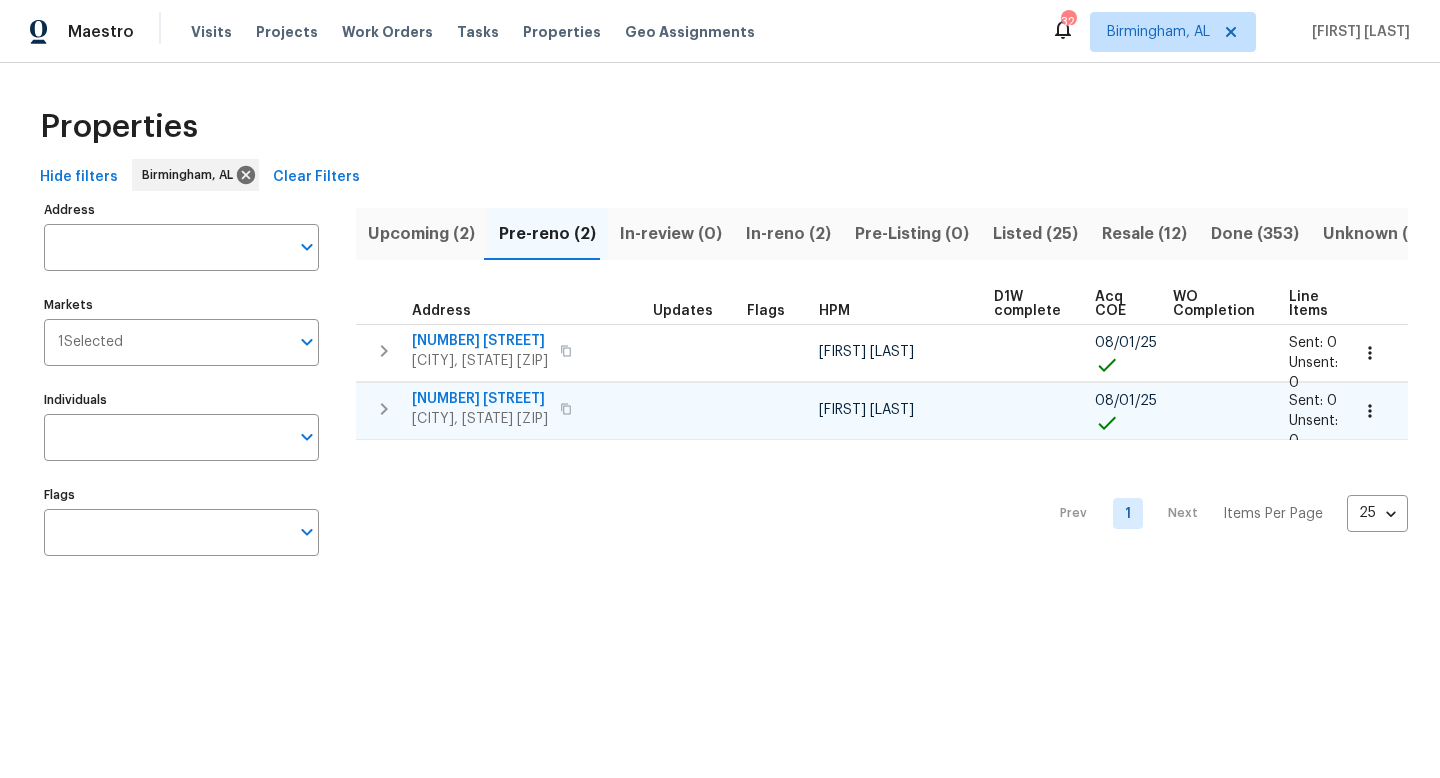 click on "121 Old Spanish Trl" at bounding box center [480, 399] 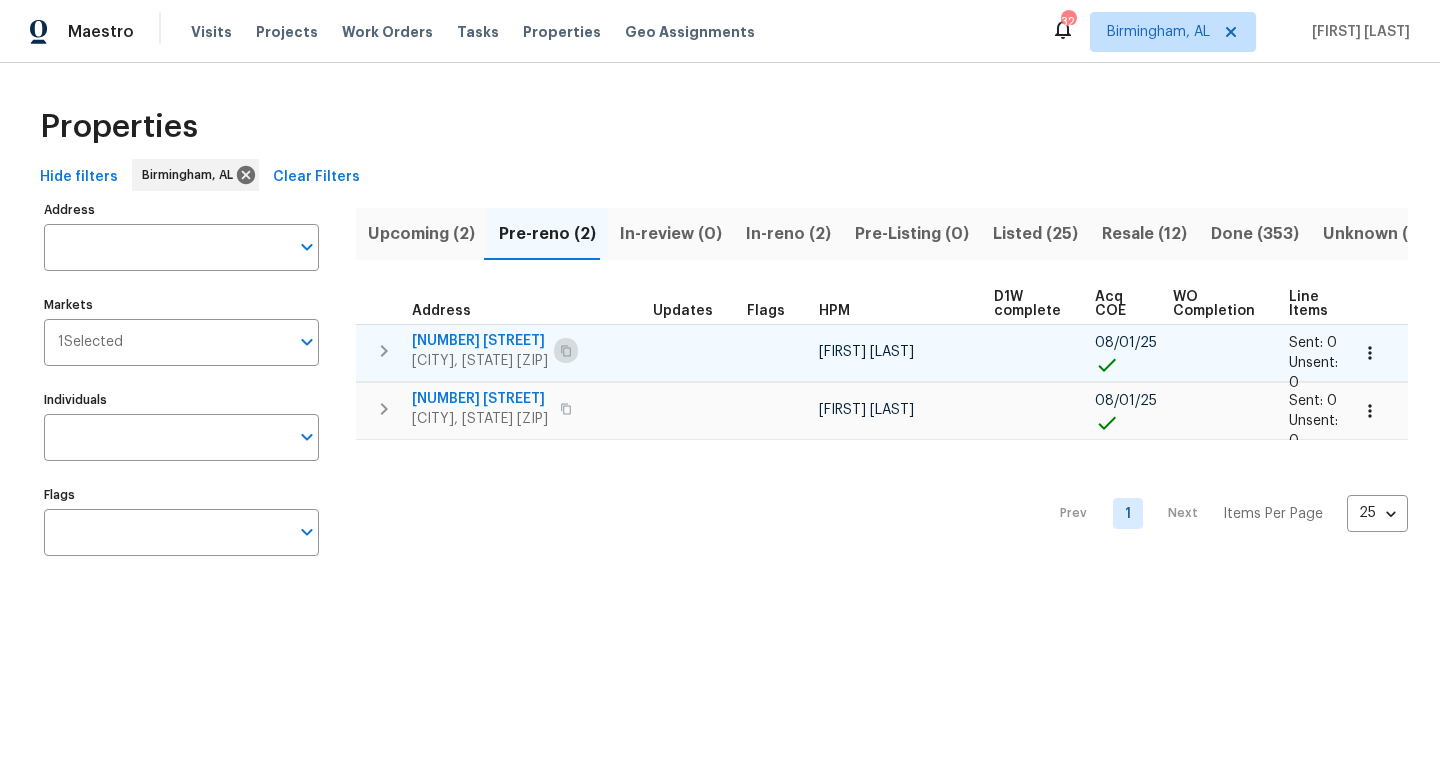 click 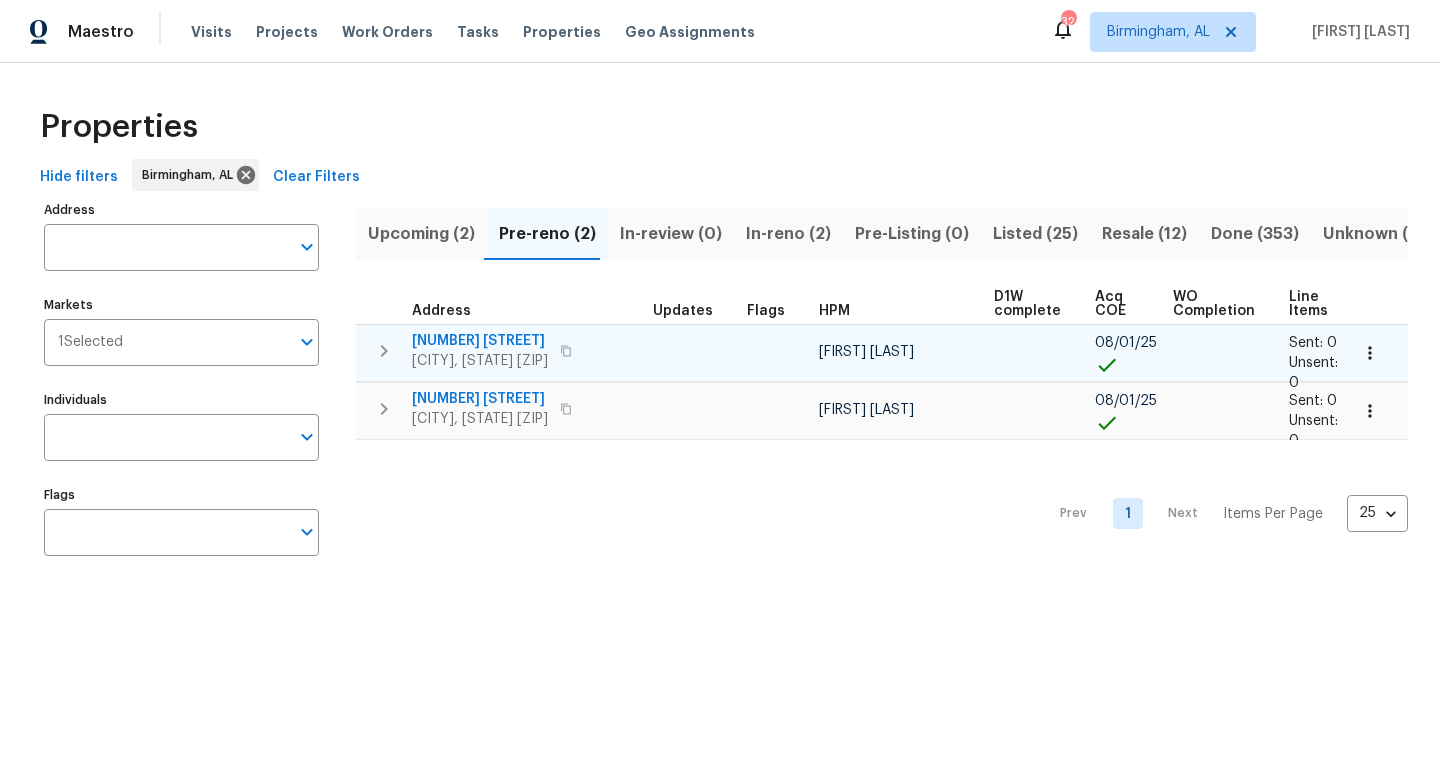 click on "1040 Greystone Cove Dr" at bounding box center (480, 341) 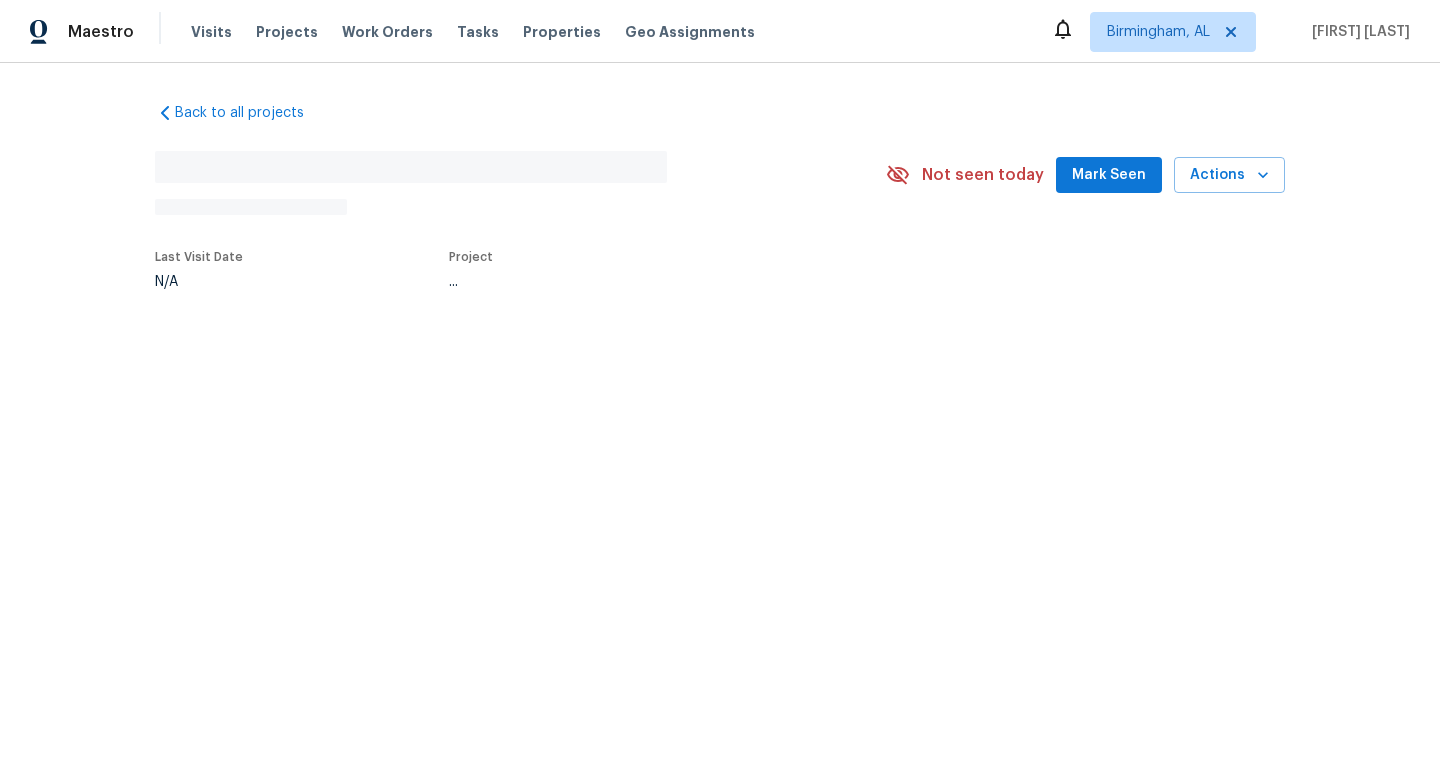 scroll, scrollTop: 0, scrollLeft: 0, axis: both 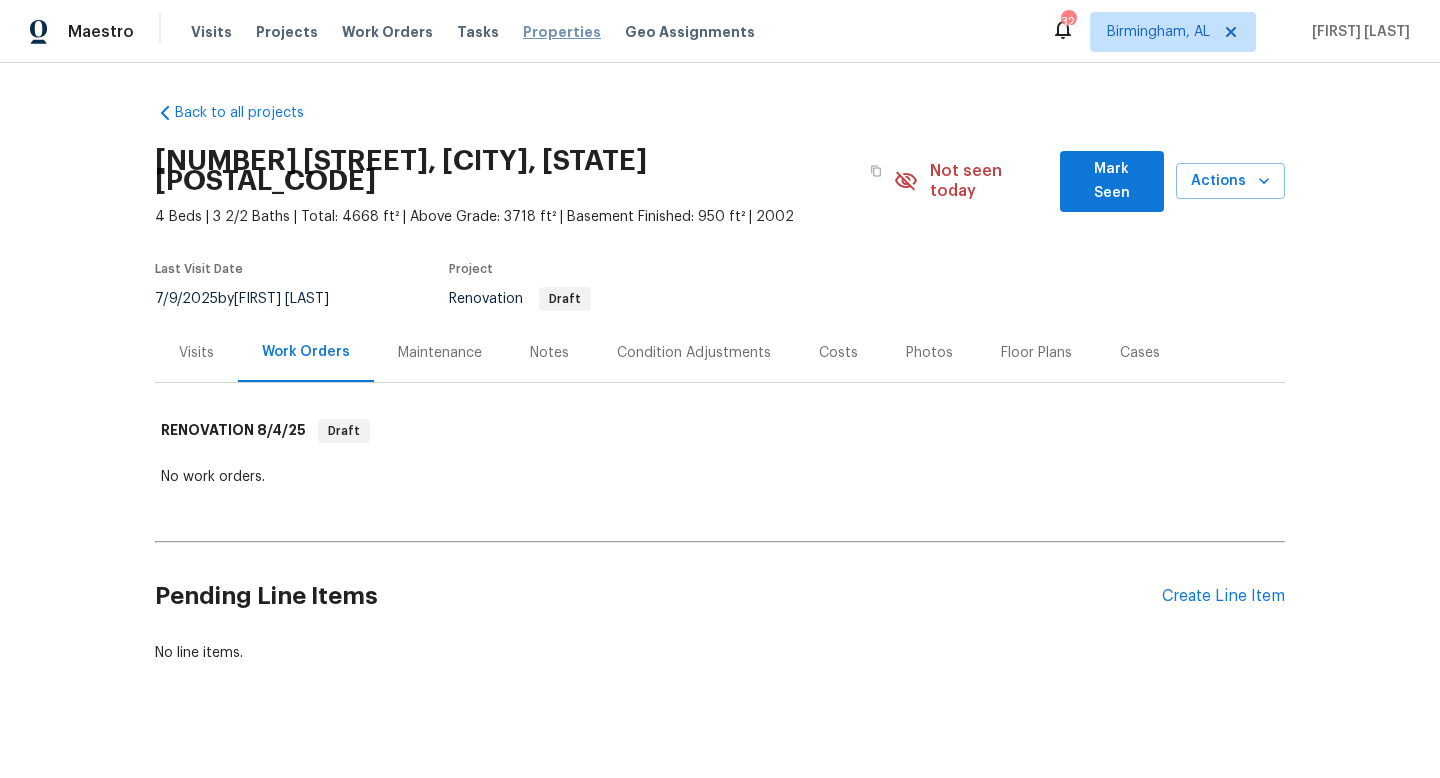 click on "Properties" at bounding box center (562, 32) 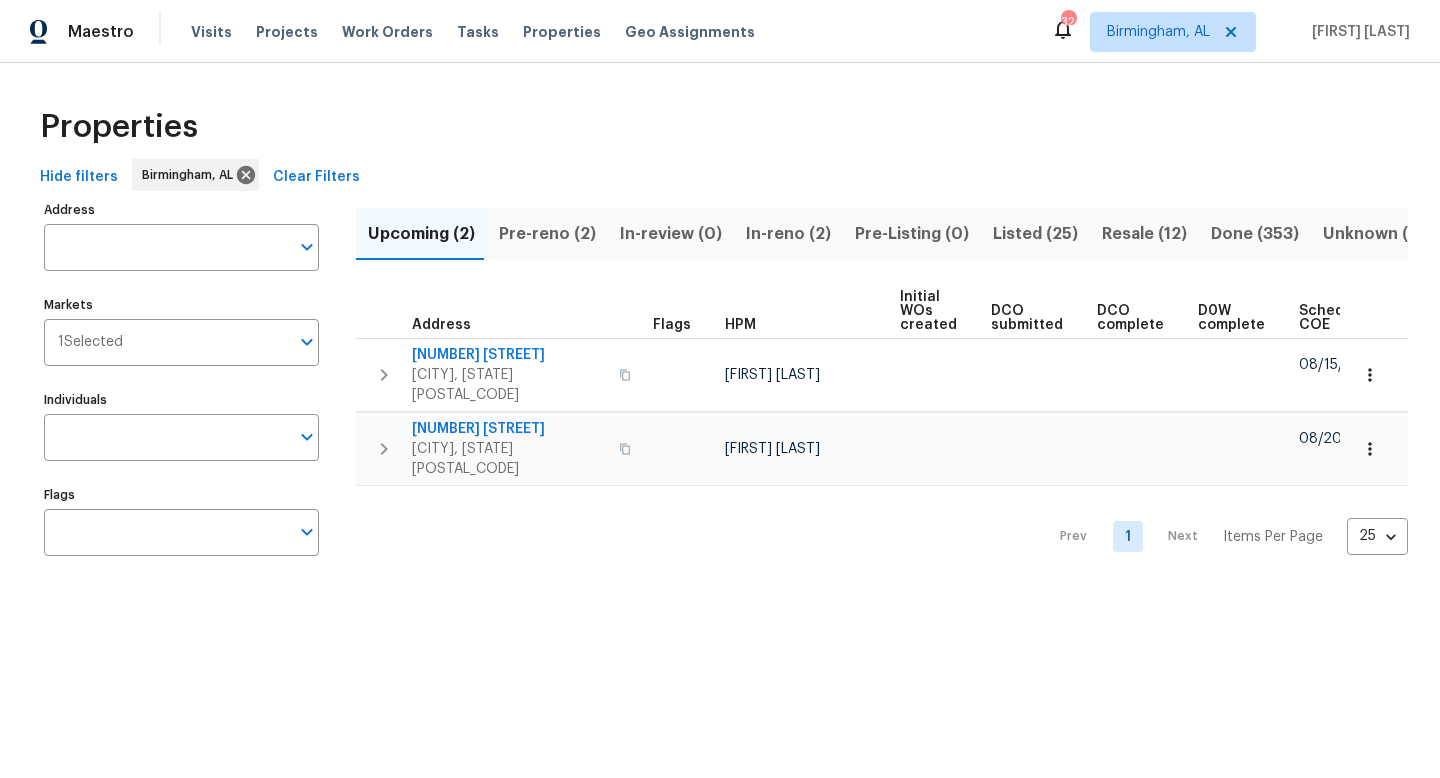 click on "Pre-reno (2)" at bounding box center (547, 234) 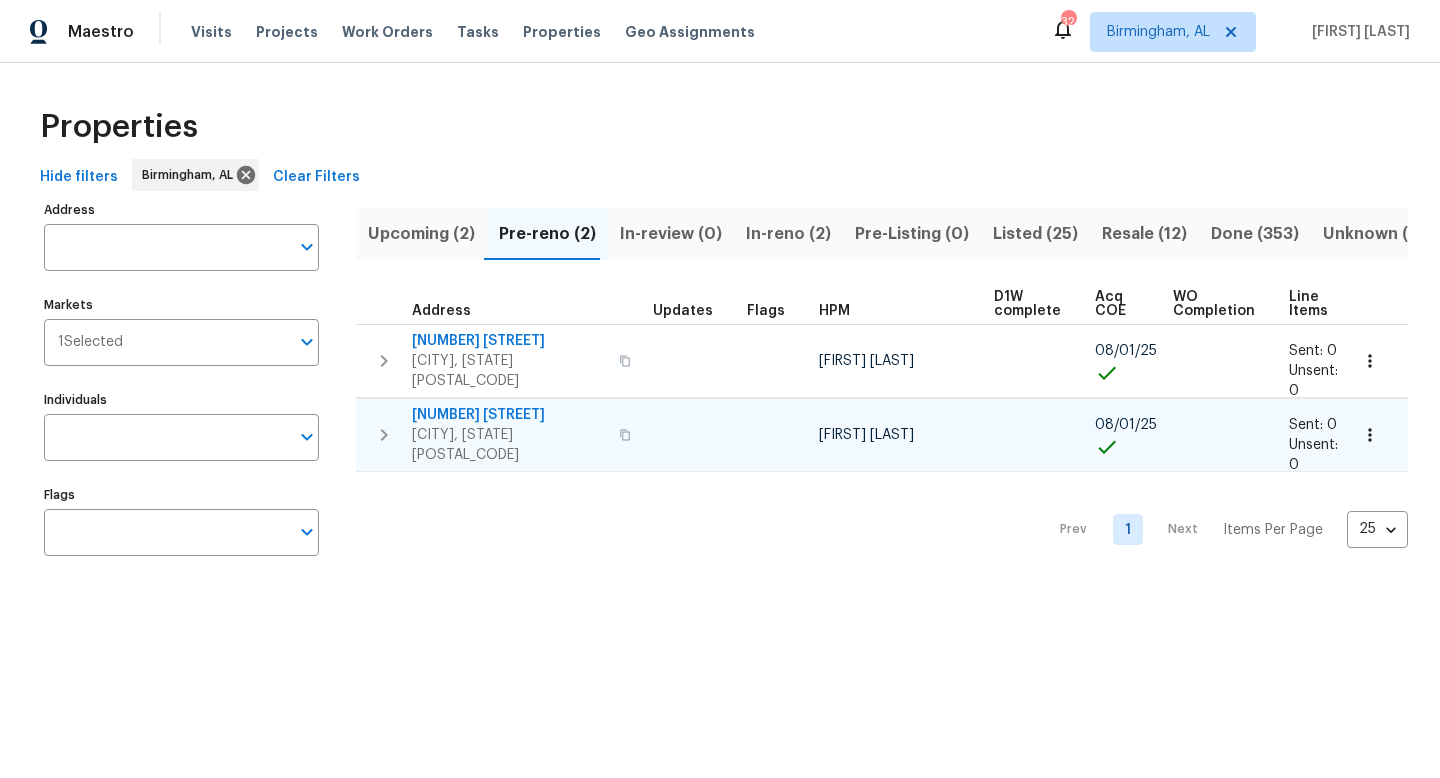 click on "[NUMBER] [STREET]" at bounding box center (509, 415) 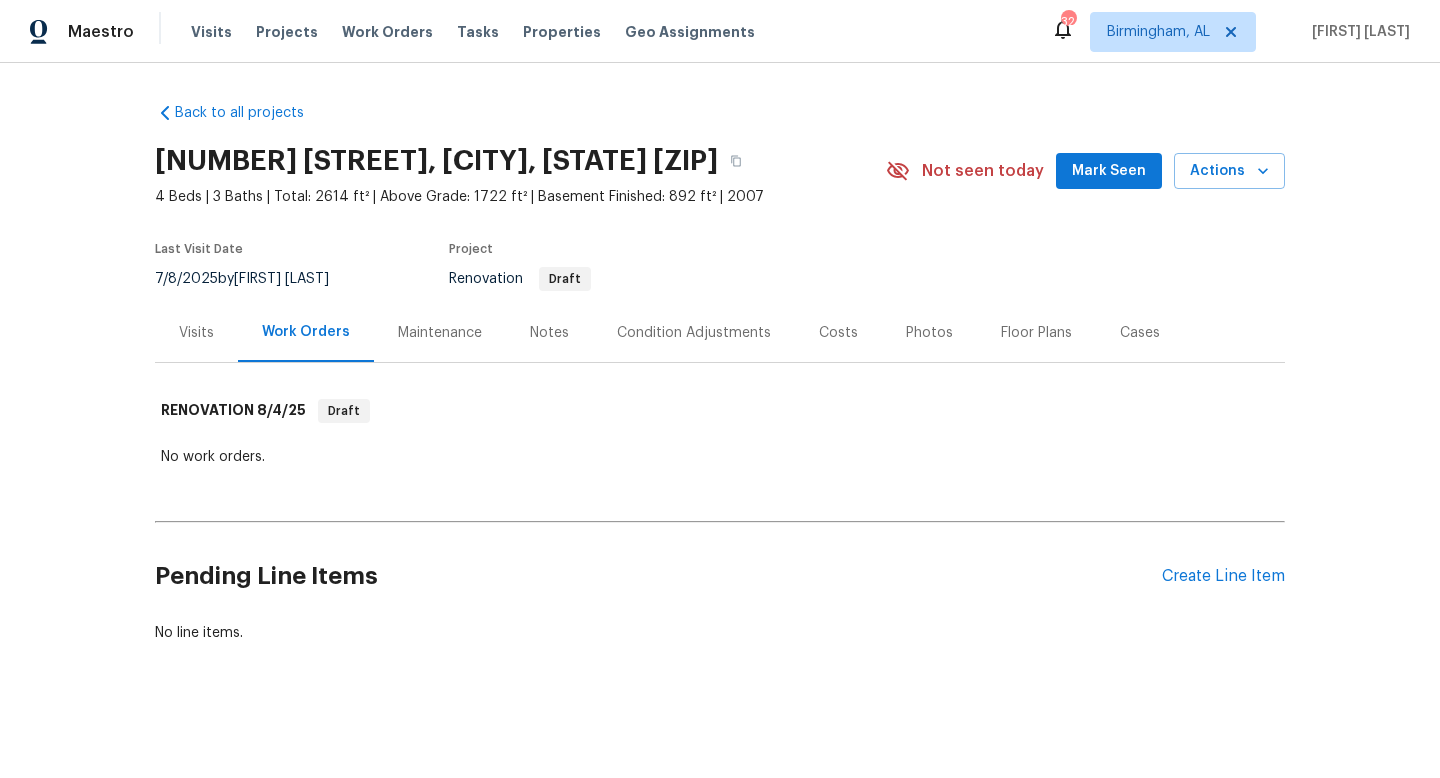 scroll, scrollTop: 0, scrollLeft: 0, axis: both 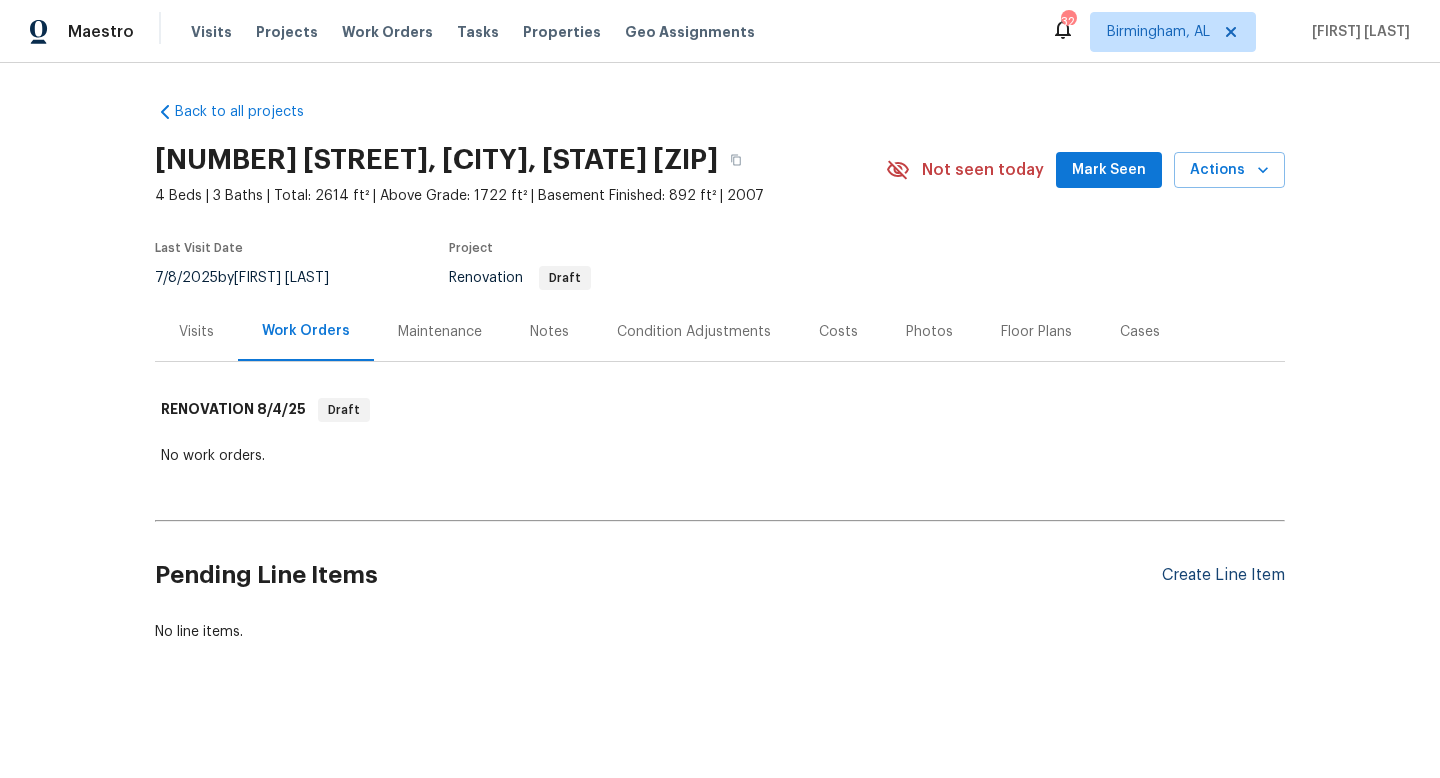 click on "Create Line Item" at bounding box center (1223, 575) 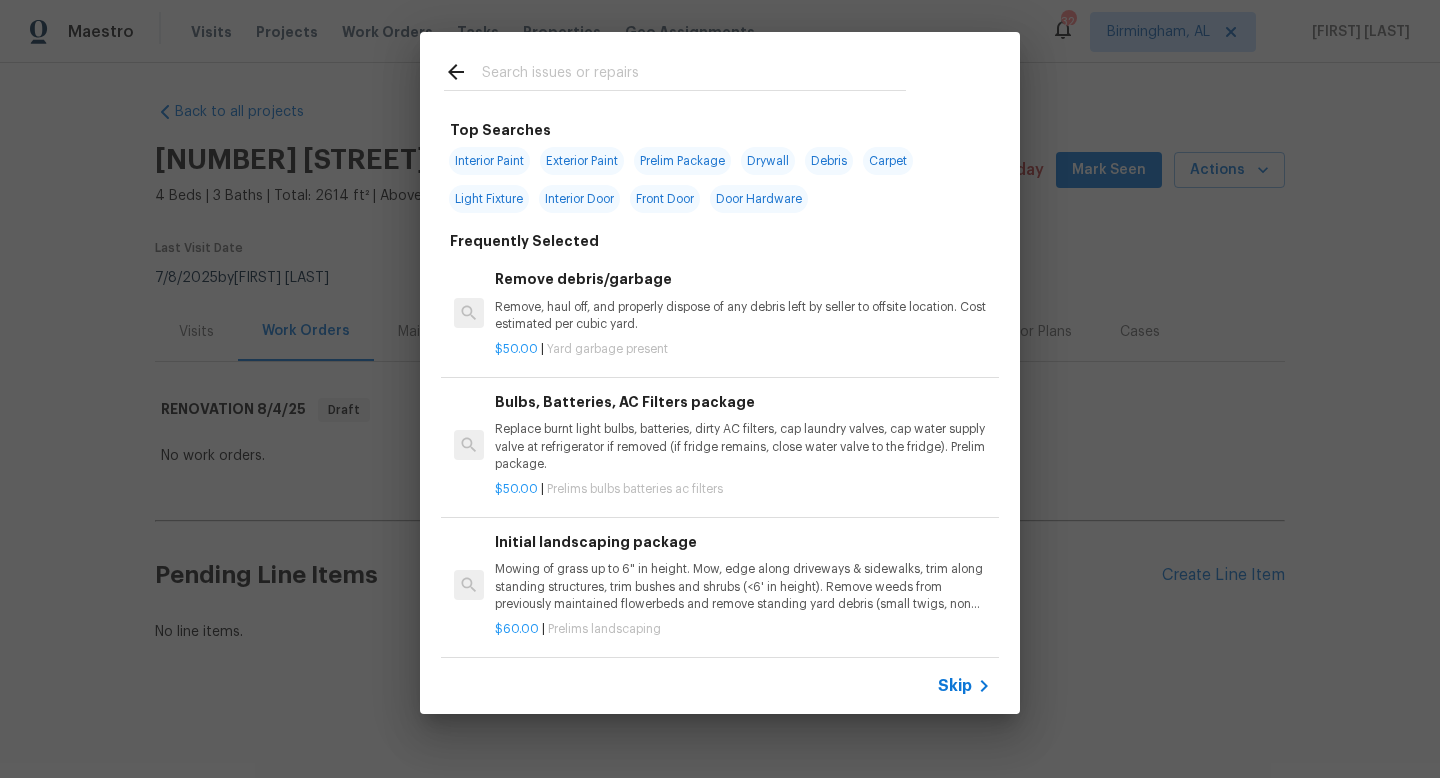 click at bounding box center [694, 75] 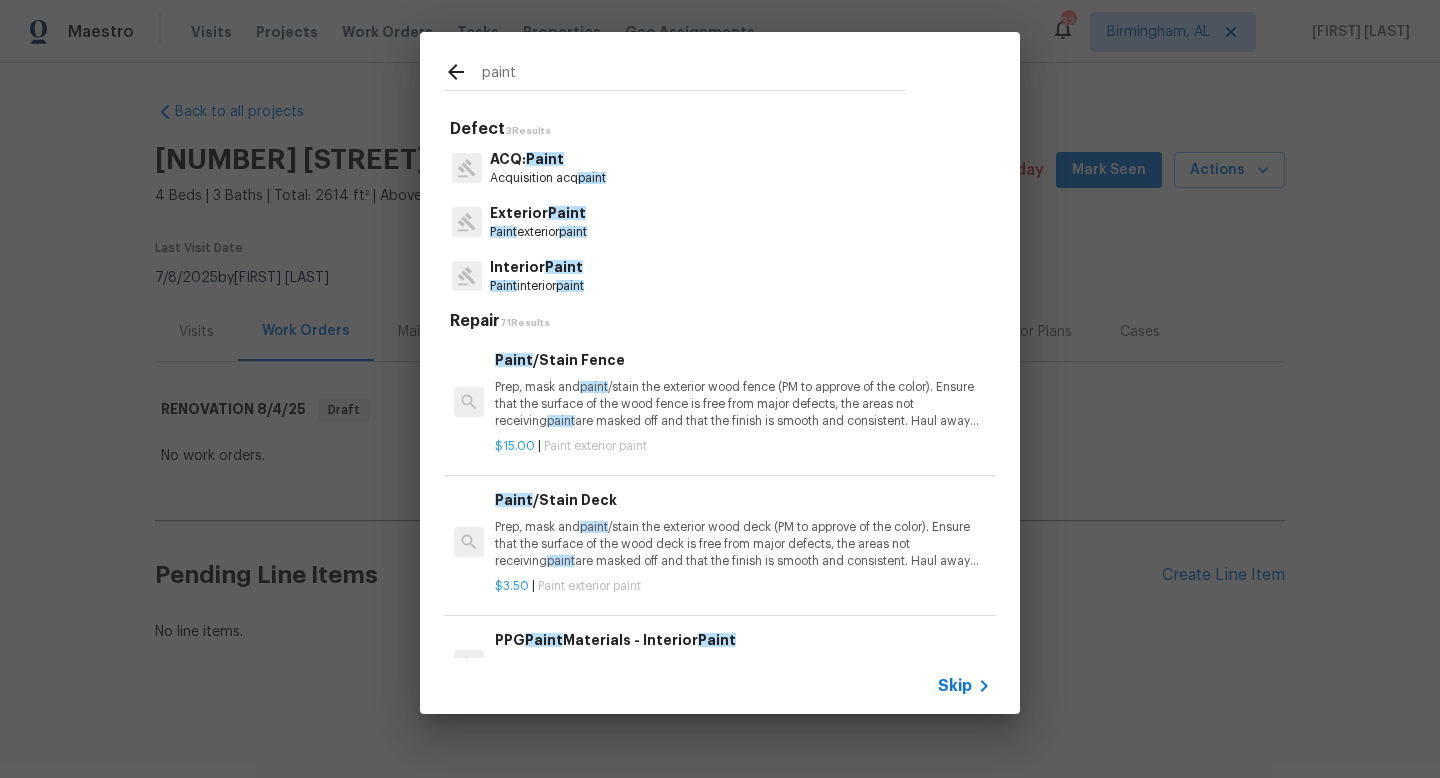 type on "paint" 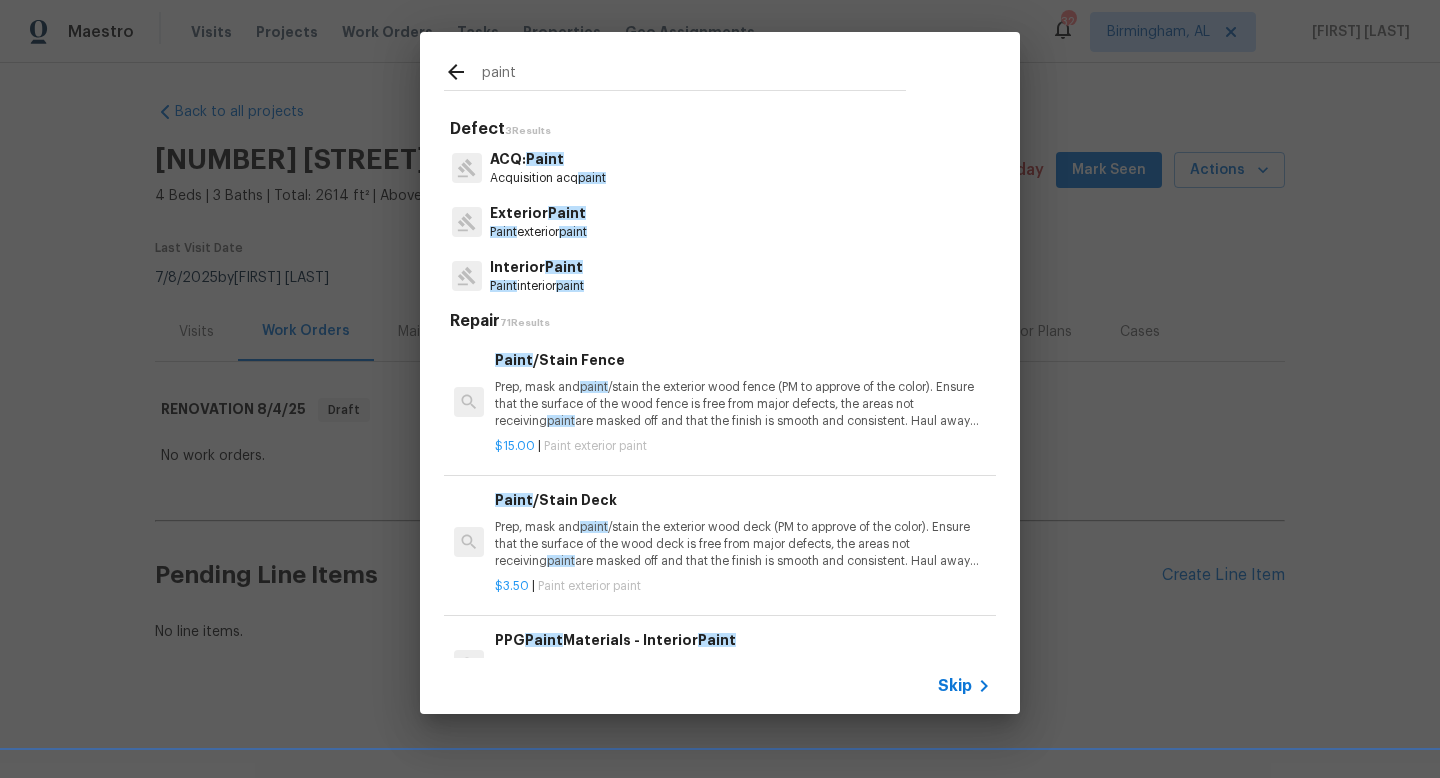 click on "Paint  interior  paint" at bounding box center (537, 286) 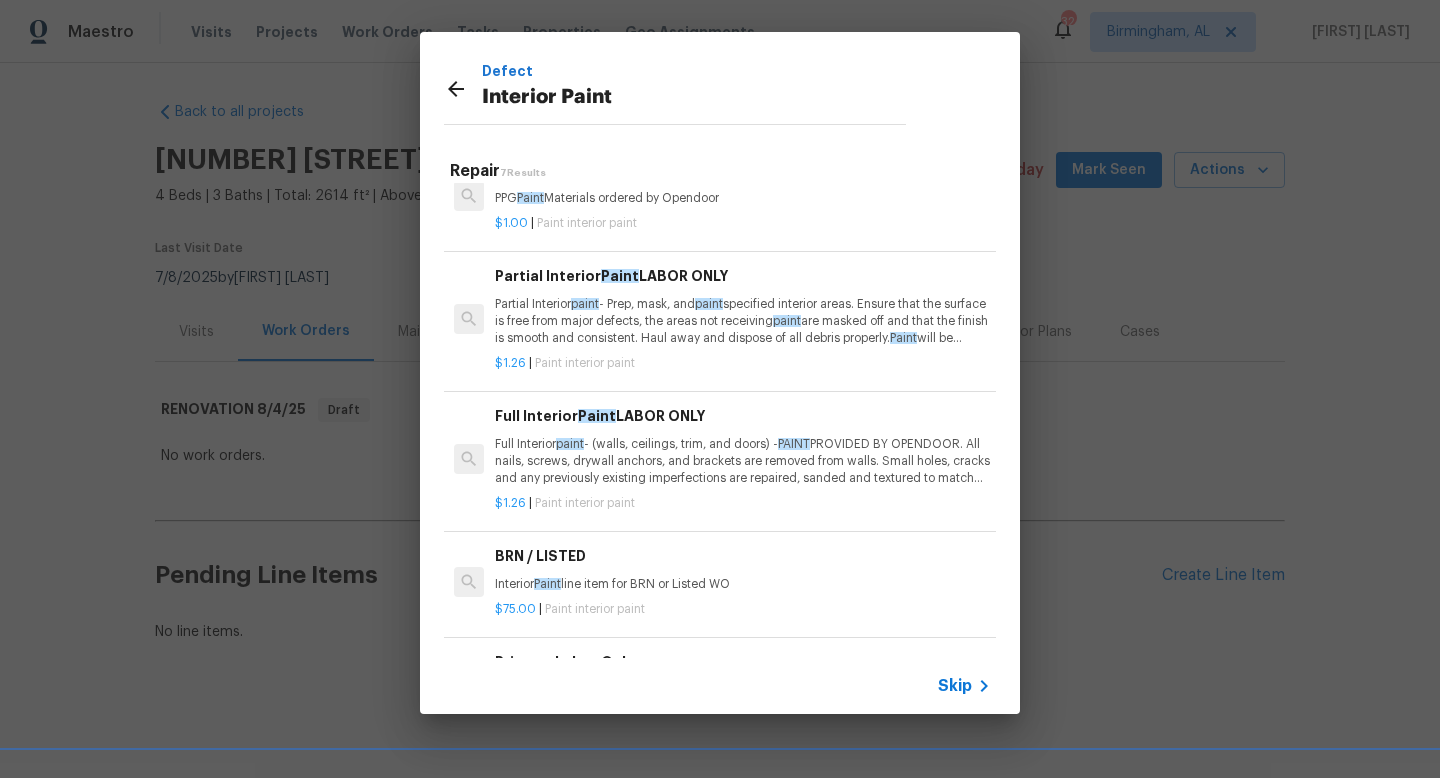 scroll, scrollTop: 41, scrollLeft: 0, axis: vertical 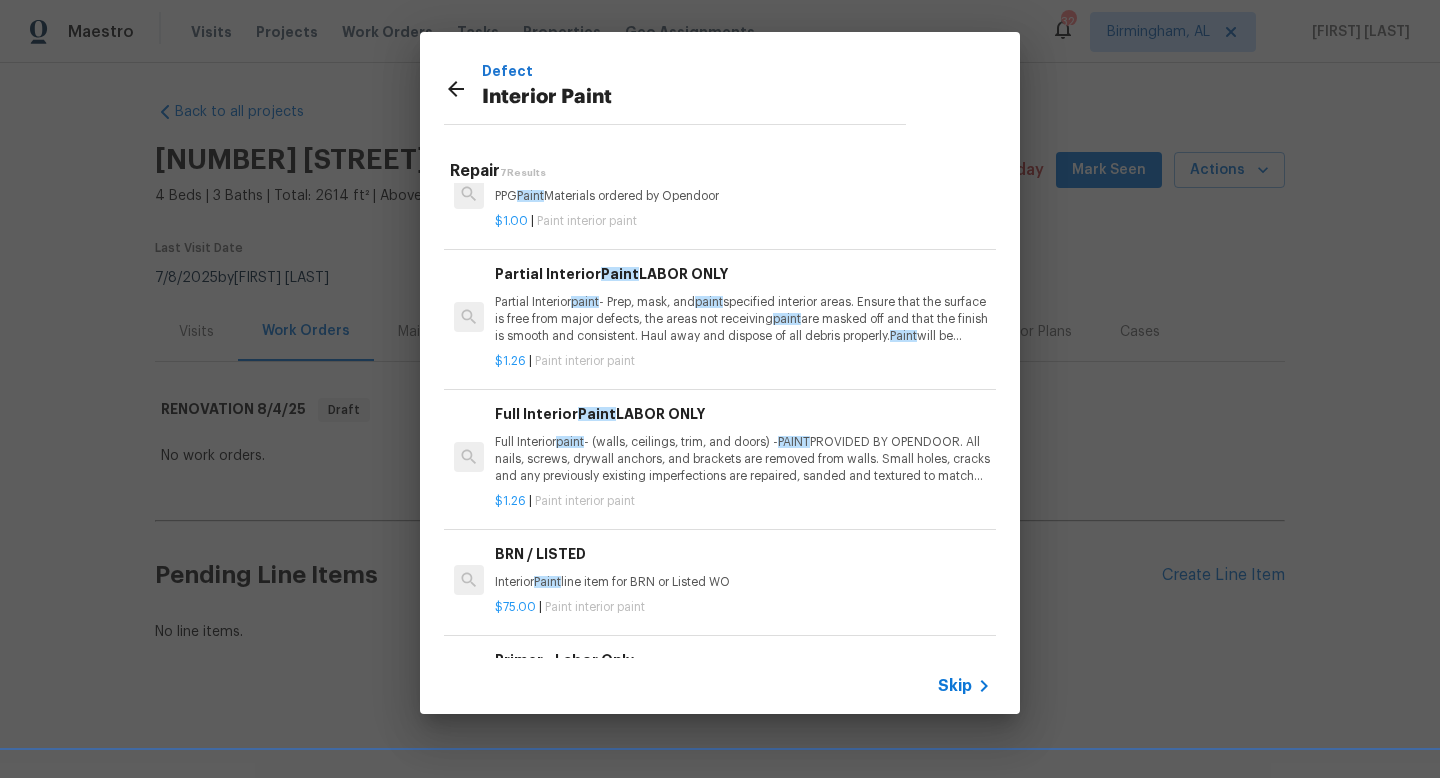click on "Full Interior  paint  - (walls, ceilings, trim, and doors) -  PAINT  PROVIDED BY OPENDOOR. All nails, screws, drywall anchors, and brackets are removed from walls. Small holes, cracks and any previously existing imperfections are repaired, sanded and textured to match surrounding texture prior to  paint ing. Caulk all edges/corners, windows, doors, counters, tubs/showers and baseboards; To include  paint ing of all register vents (after proper preparation), all sides of doors, protection of floors, cabinets, hardware and hinges, windows with drop cloths, plastic sheeting and masking. Clean up and removal of prep debris and any  paint  overspray." at bounding box center [743, 459] 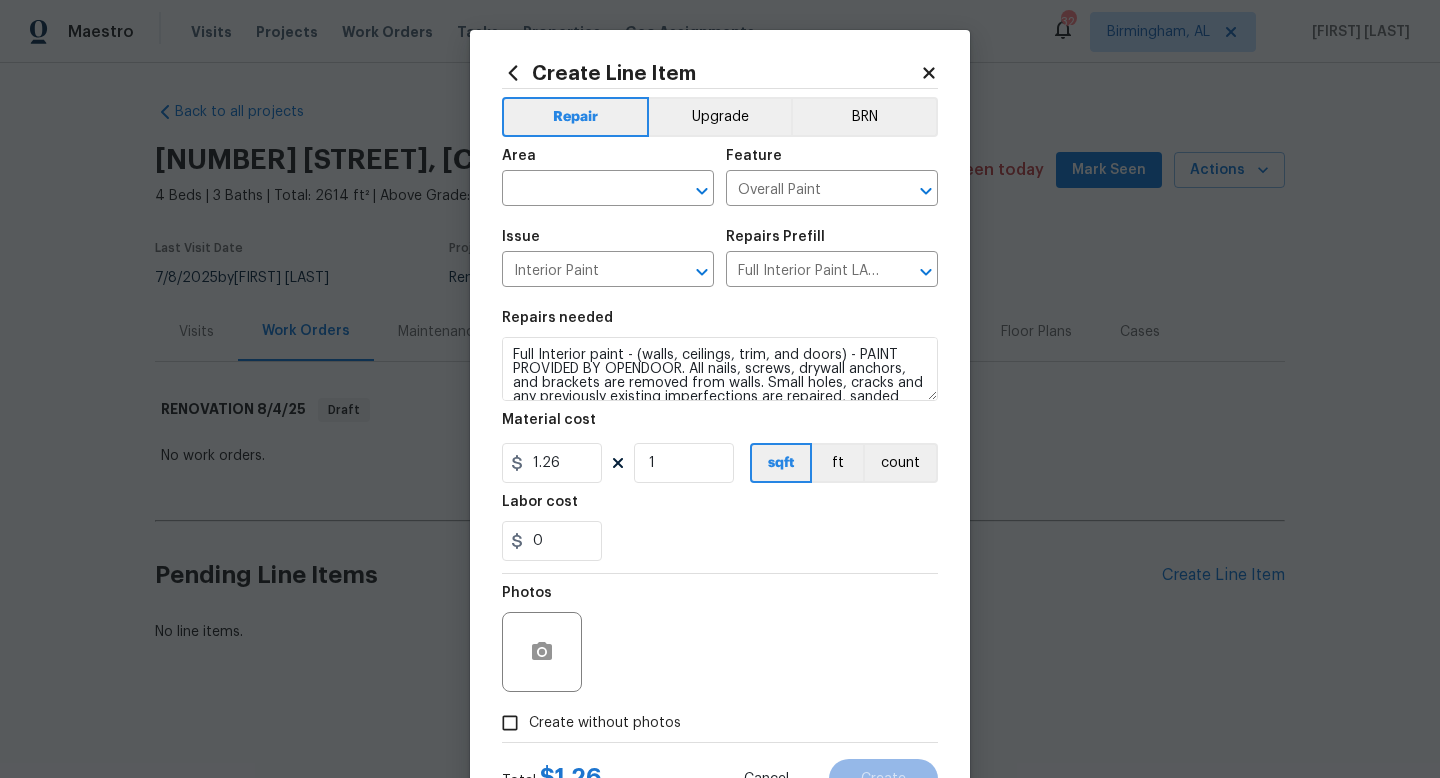 scroll, scrollTop: 112, scrollLeft: 0, axis: vertical 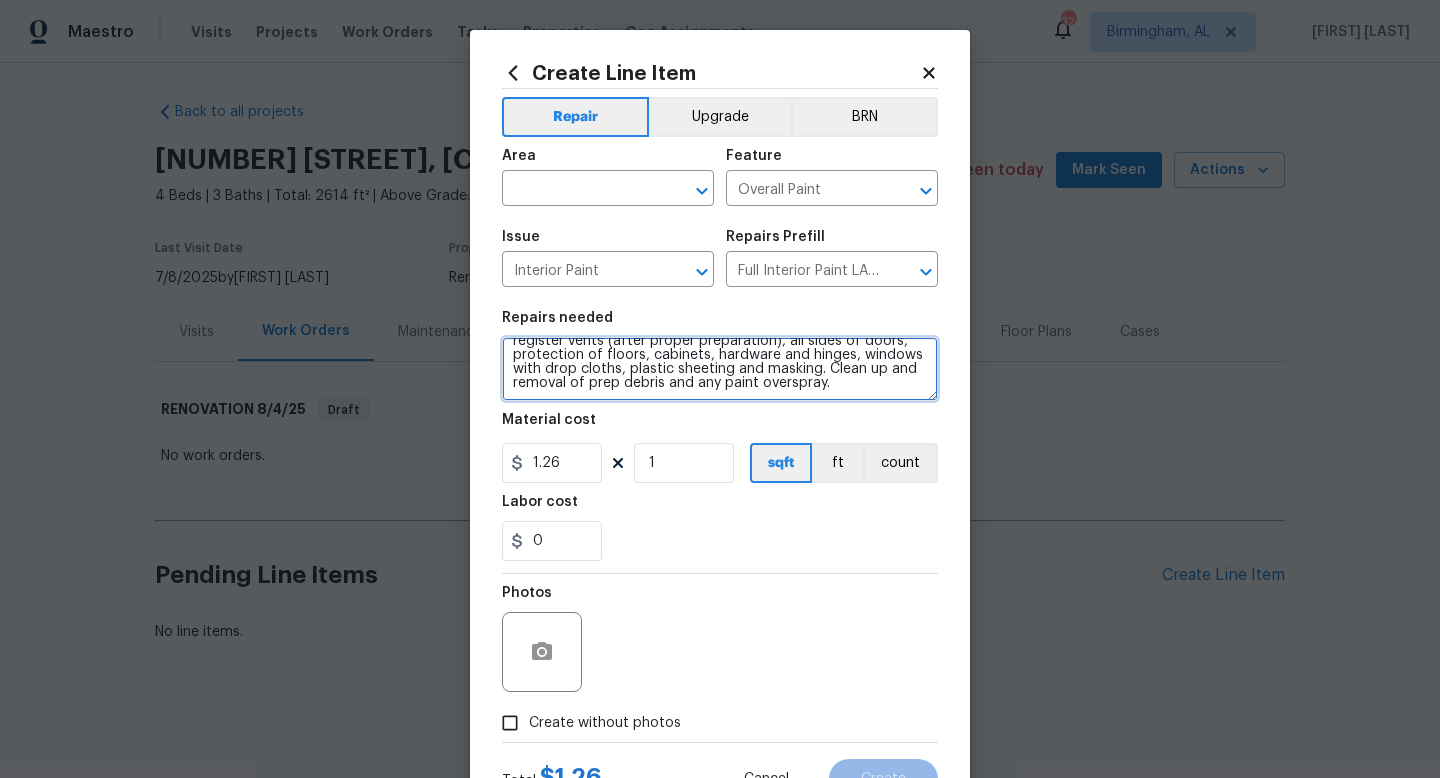 click on "Full Interior paint - (walls, ceilings, trim, and doors) - PAINT PROVIDED BY OPENDOOR. All nails, screws, drywall anchors, and brackets are removed from walls. Small holes, cracks and any previously existing imperfections are repaired, sanded and textured to match surrounding texture prior to painting. Caulk all edges/corners, windows, doors, counters, tubs/showers and baseboards; To include painting of all register vents (after proper preparation), all sides of doors, protection of floors, cabinets, hardware and hinges, windows with drop cloths, plastic sheeting and masking. Clean up and removal of prep debris and any paint overspray." at bounding box center [720, 369] 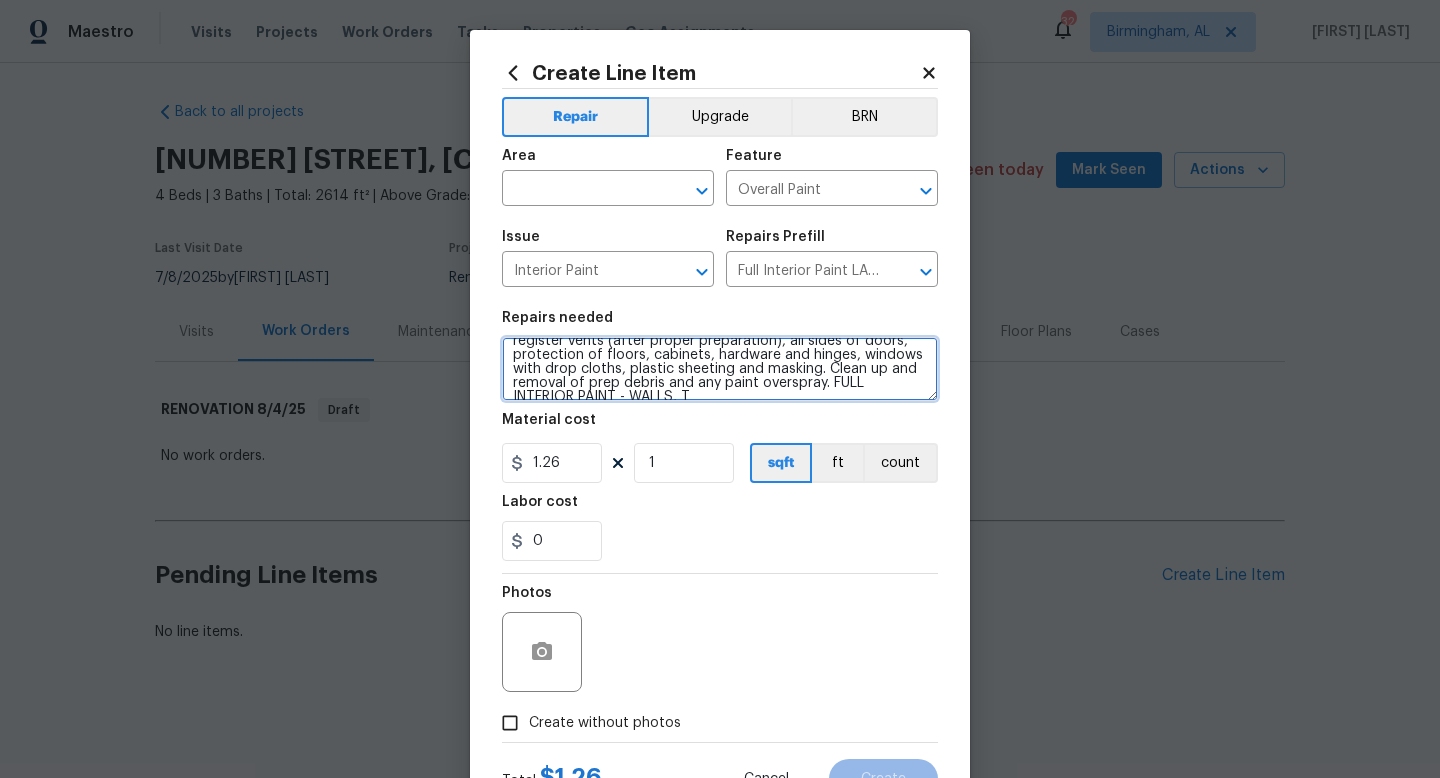 scroll, scrollTop: 116, scrollLeft: 0, axis: vertical 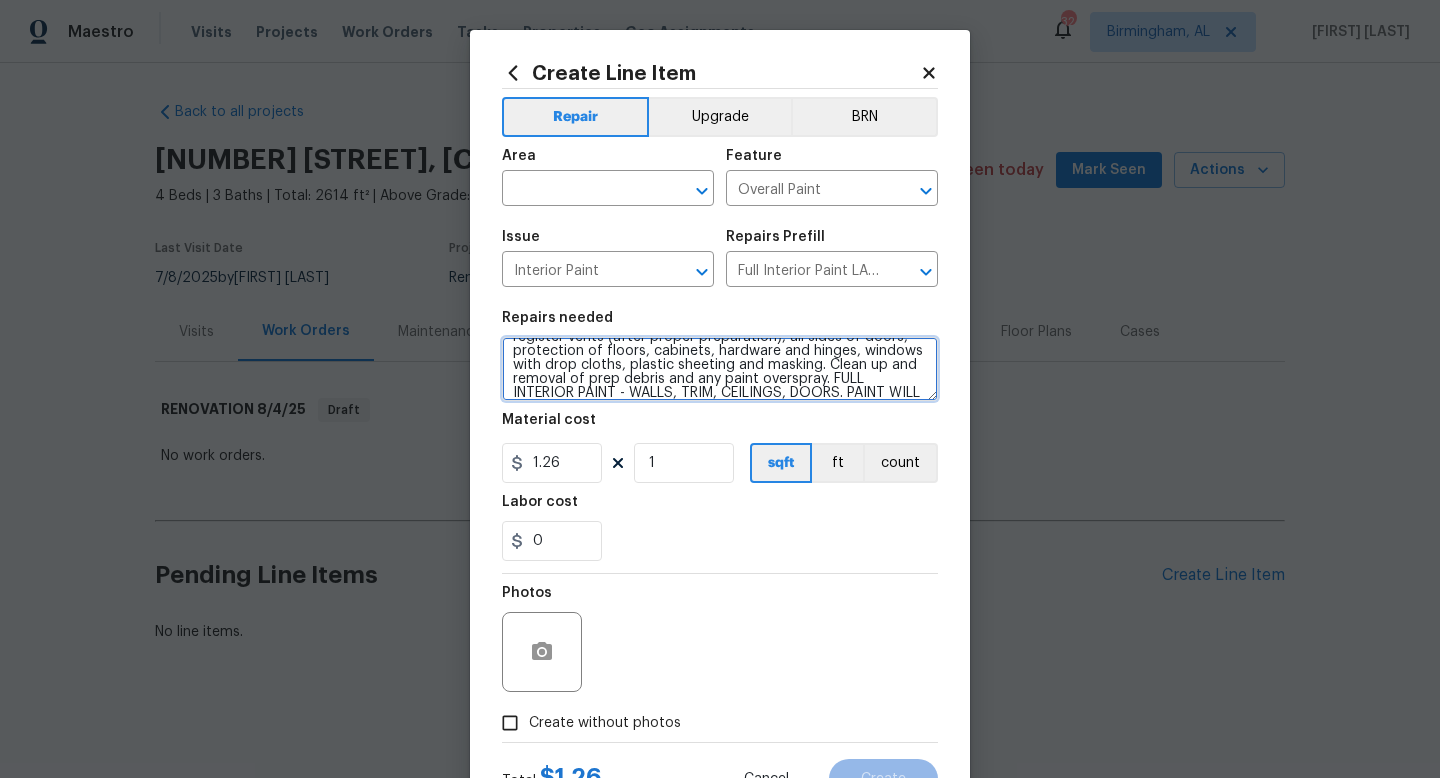 type on "Full Interior paint - (walls, ceilings, trim, and doors) - PAINT PROVIDED BY OPENDOOR. All nails, screws, drywall anchors, and brackets are removed from walls. Small holes, cracks and any previously existing imperfections are repaired, sanded and textured to match surrounding texture prior to painting. Caulk all edges/corners, windows, doors, counters, tubs/showers and baseboards; To include painting of all register vents (after proper preparation), all sides of doors, protection of floors, cabinets, hardware and hinges, windows with drop cloths, plastic sheeting and masking. Clean up and removal of prep debris and any paint overspray. FULL INTERIOR PAINT - WALLS, TRIM, CEILINGS, DOORS. PAINT WILL BE DELIVERED TO HOME." 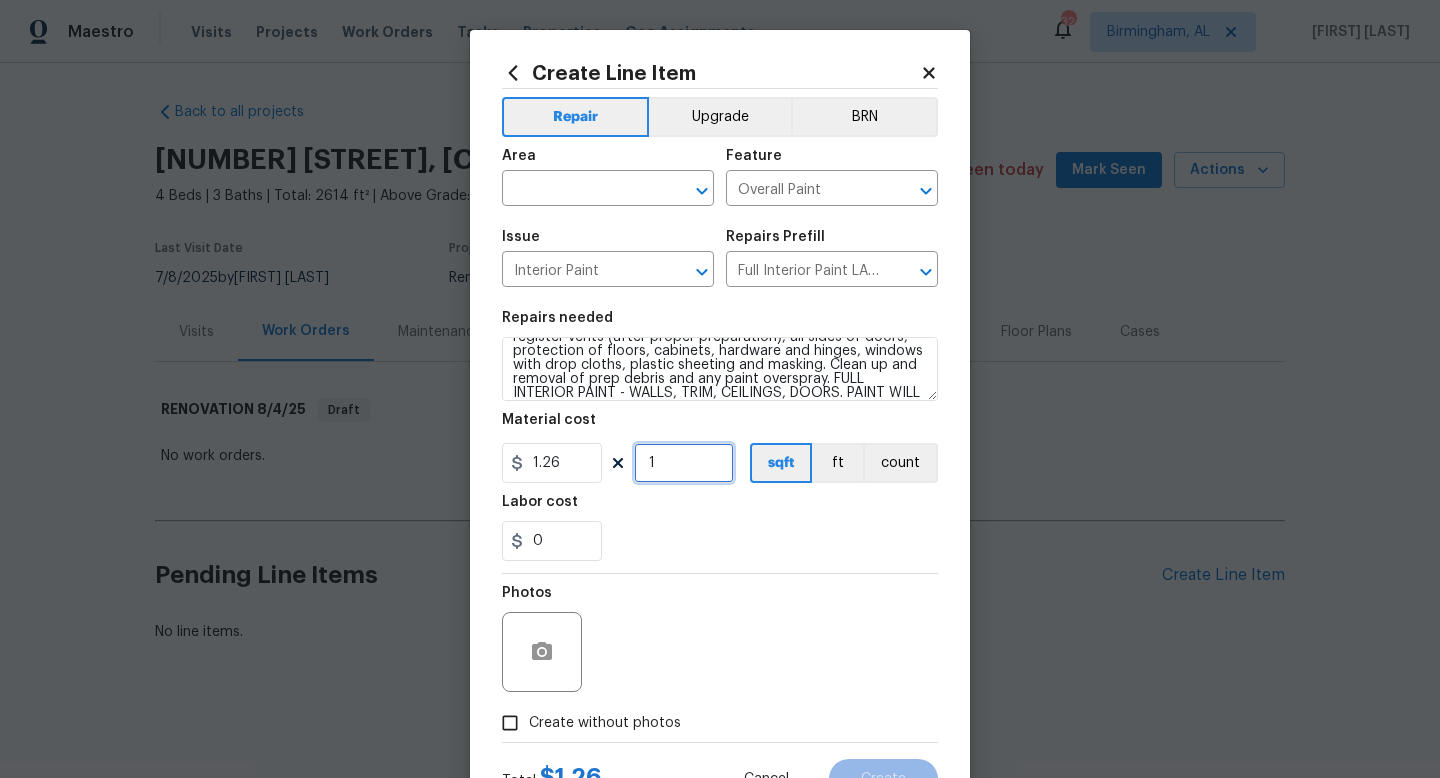 click on "1" at bounding box center (684, 463) 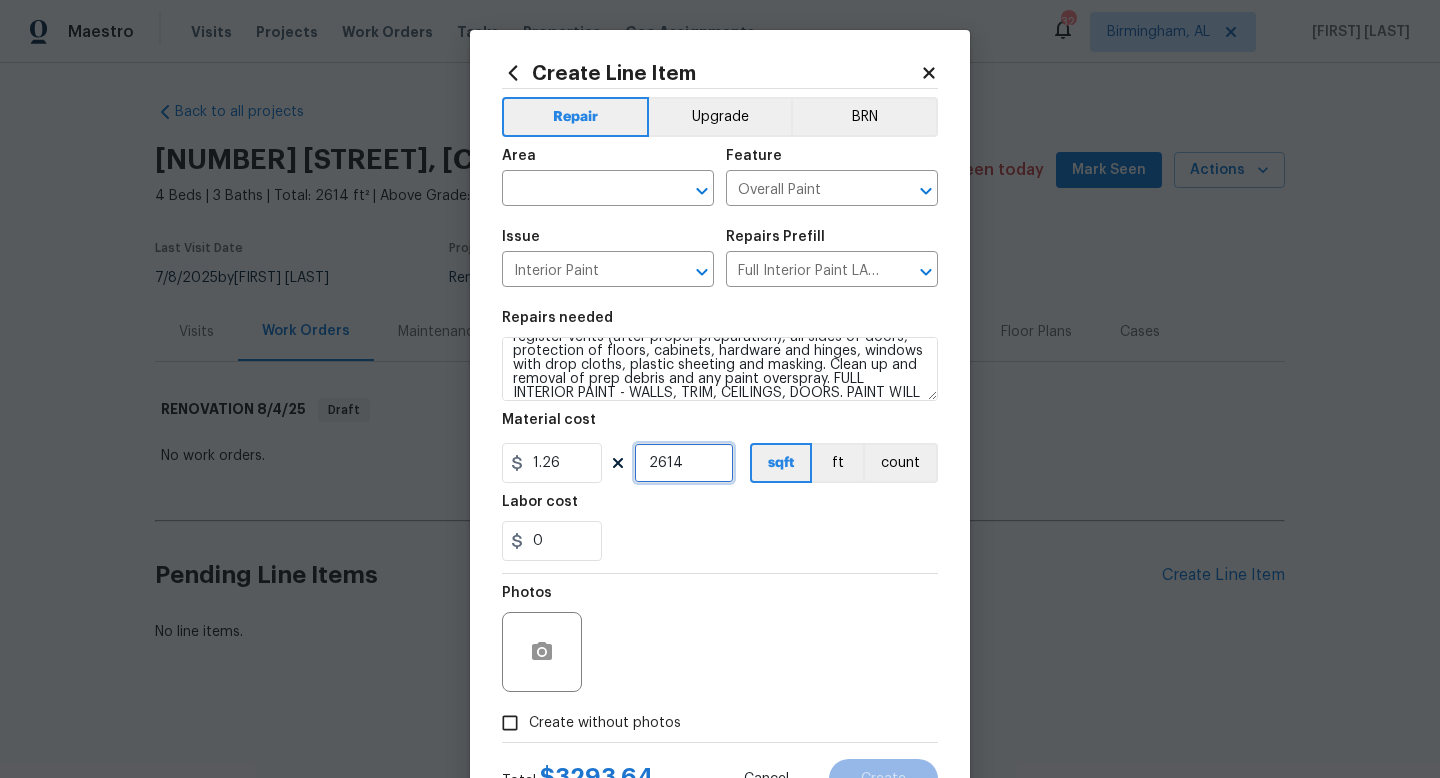 type on "2614" 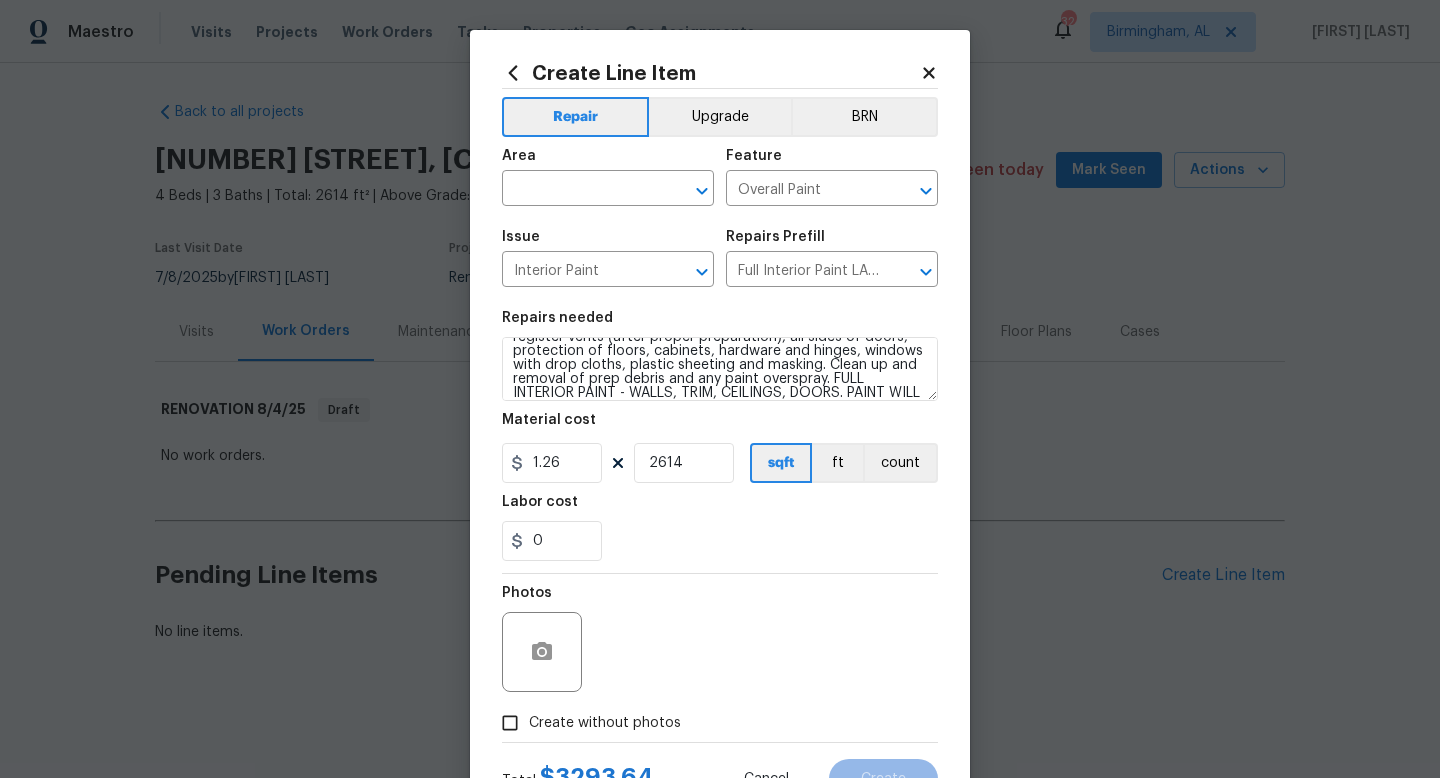 click on "Photos" at bounding box center (720, 639) 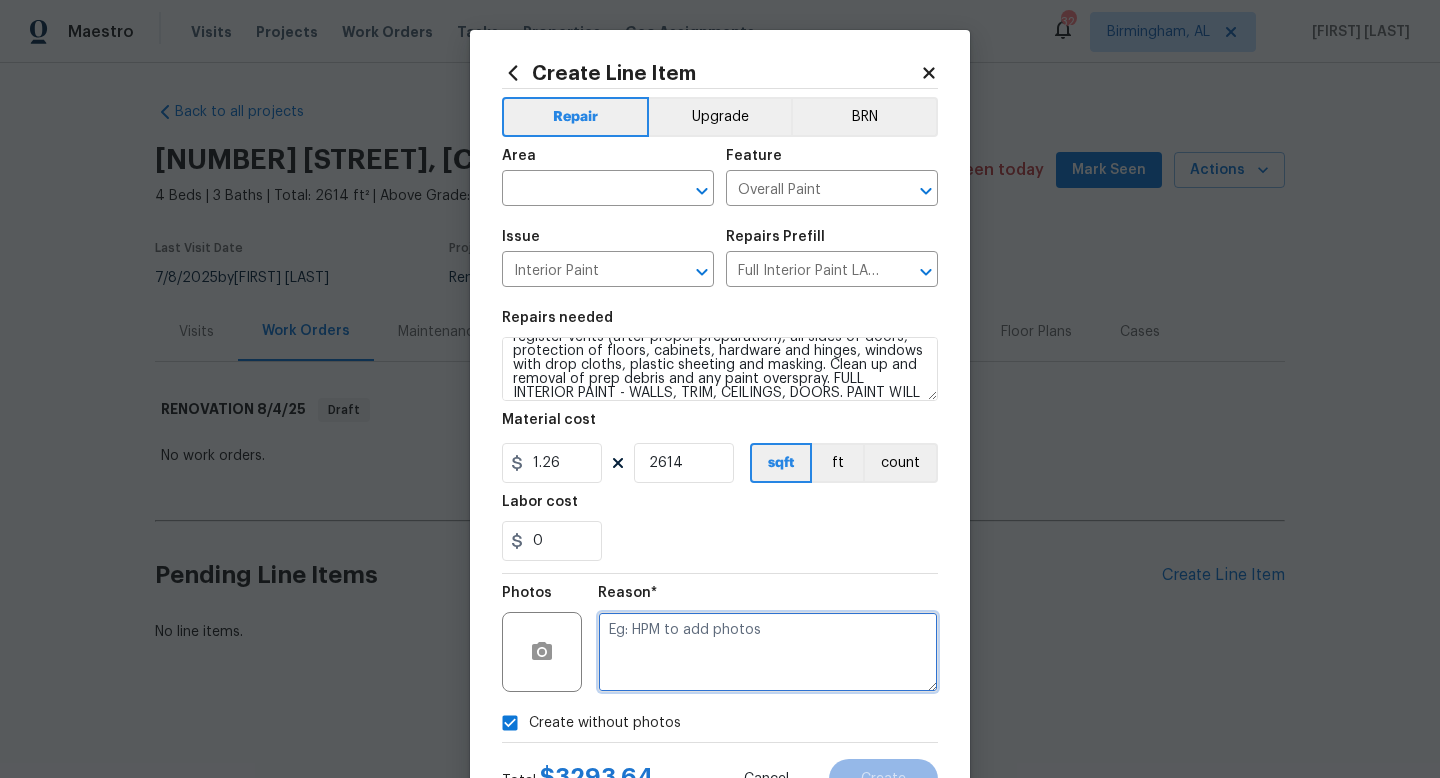 click at bounding box center [768, 652] 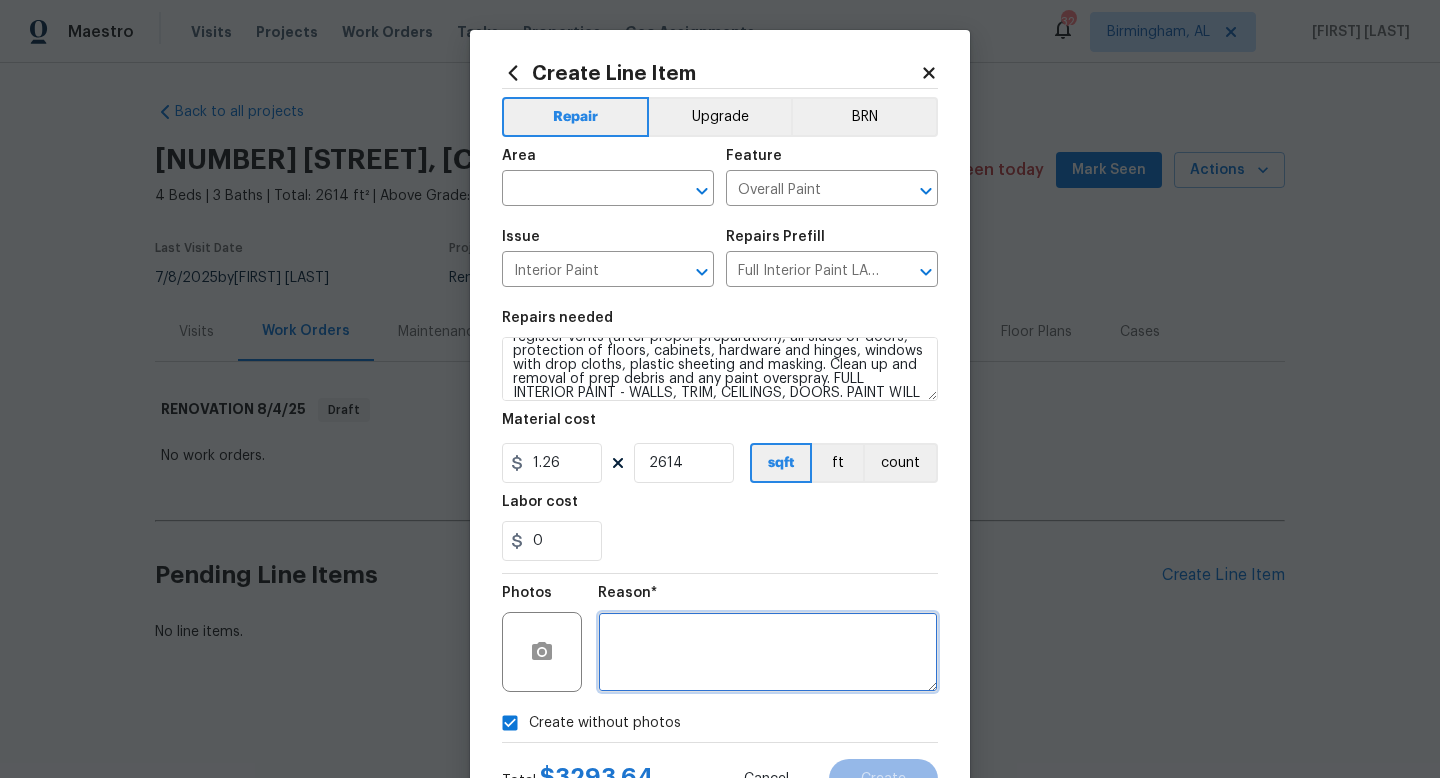 scroll, scrollTop: 84, scrollLeft: 0, axis: vertical 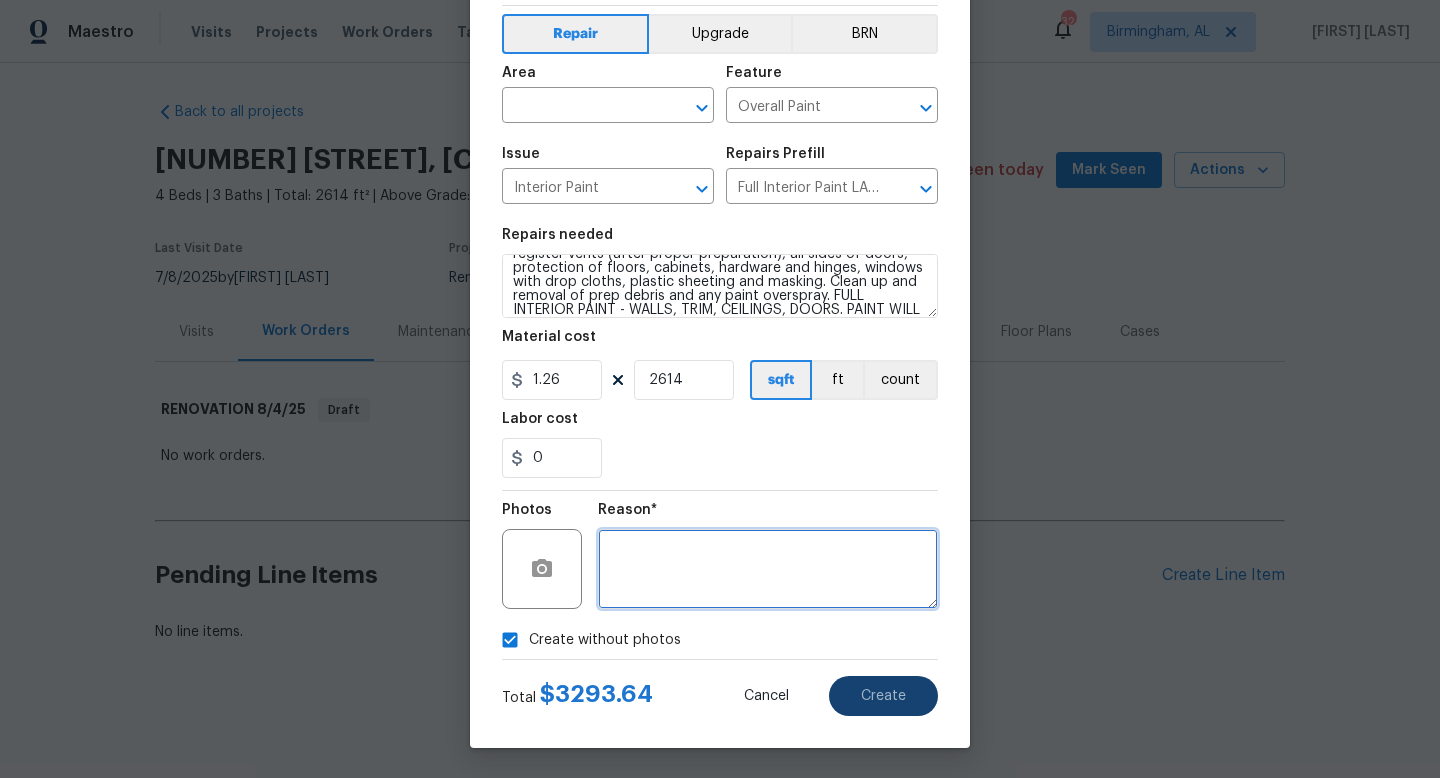 type 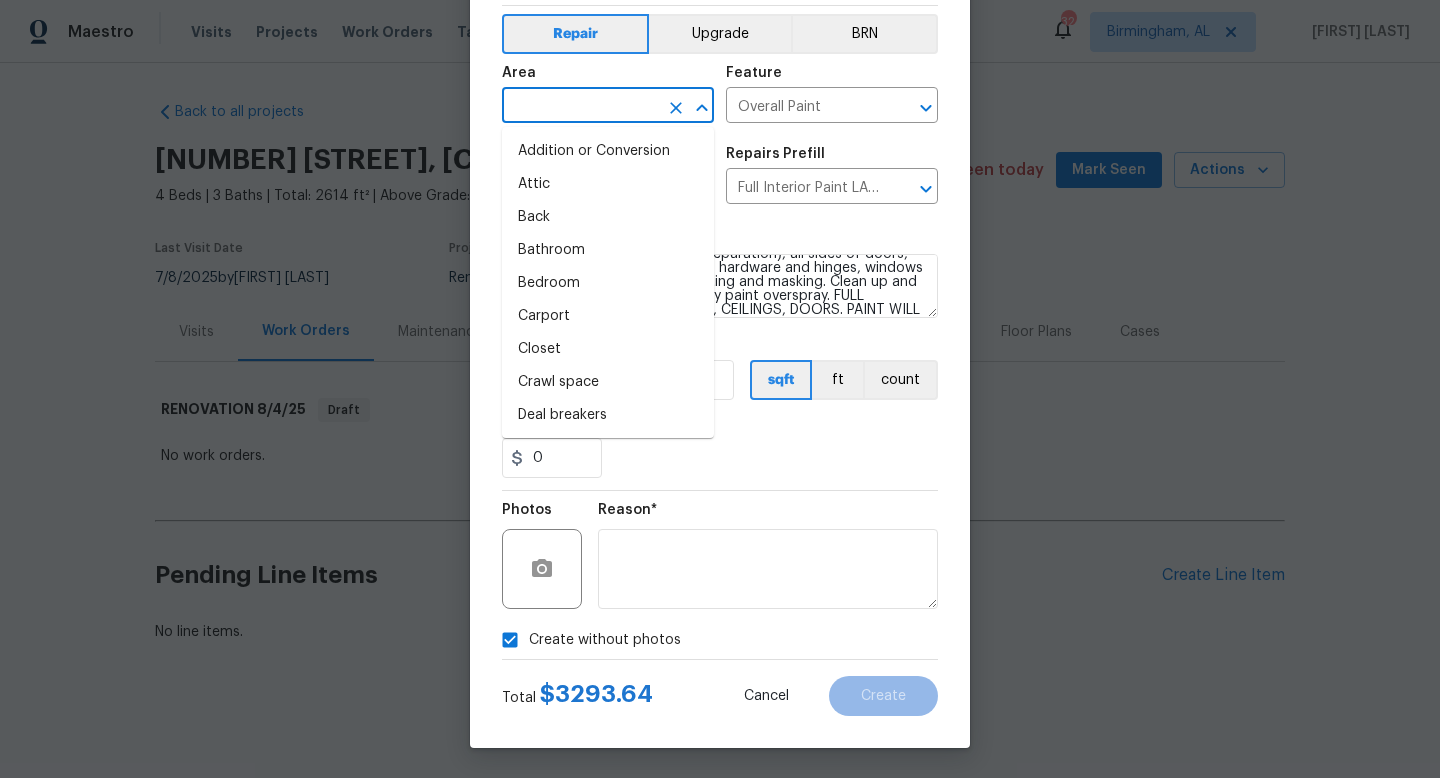 click at bounding box center [580, 107] 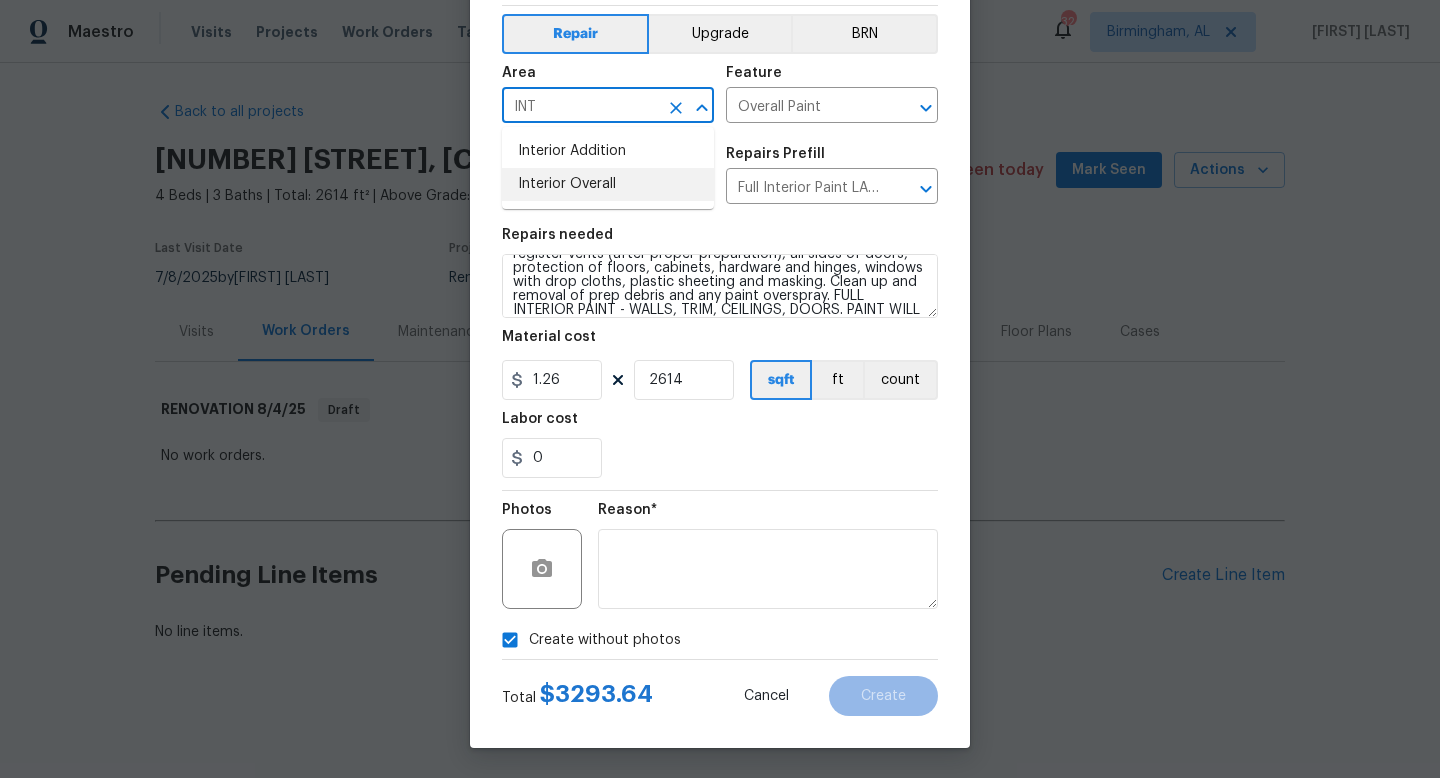 click on "Interior Overall" at bounding box center (608, 184) 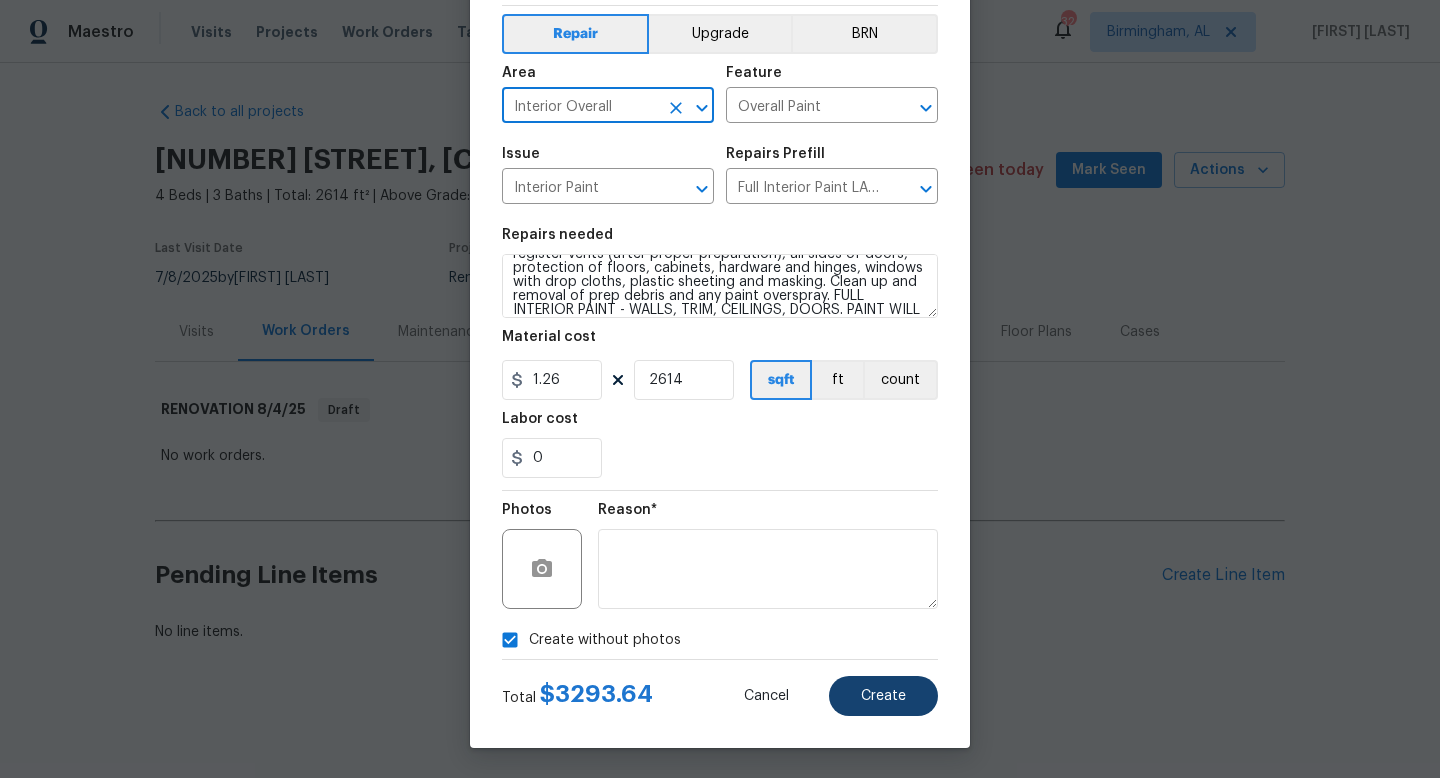 type on "Interior Overall" 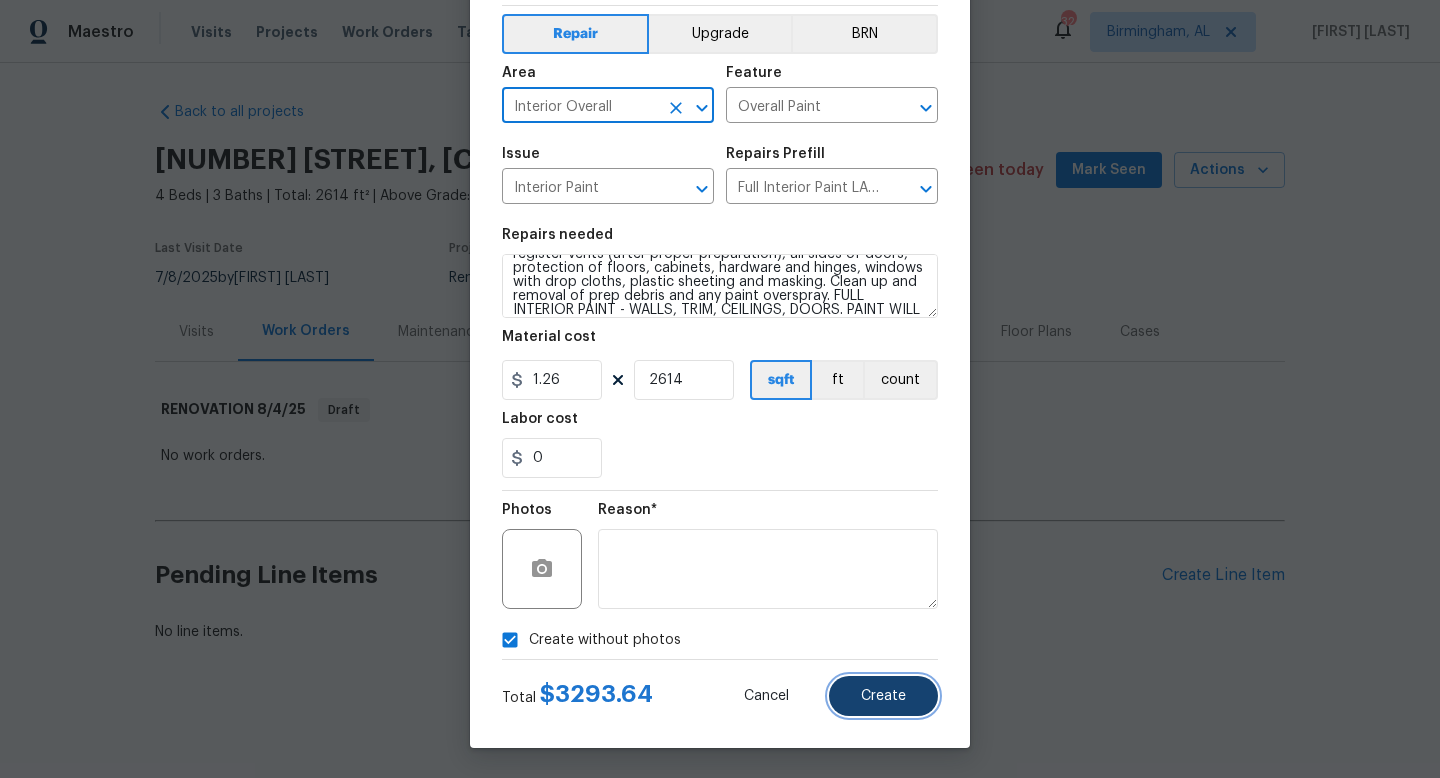 click on "Create" at bounding box center (883, 696) 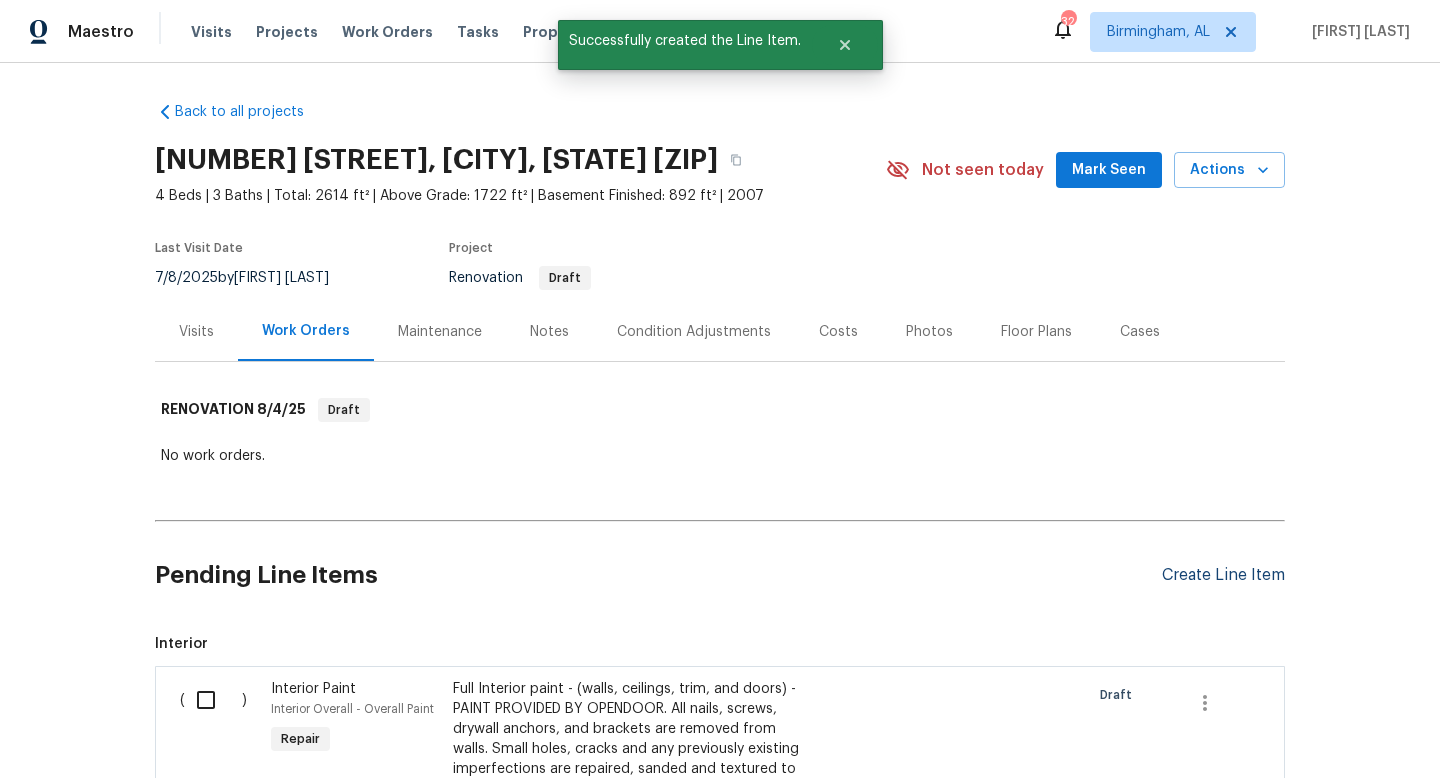 click on "Create Line Item" at bounding box center (1223, 575) 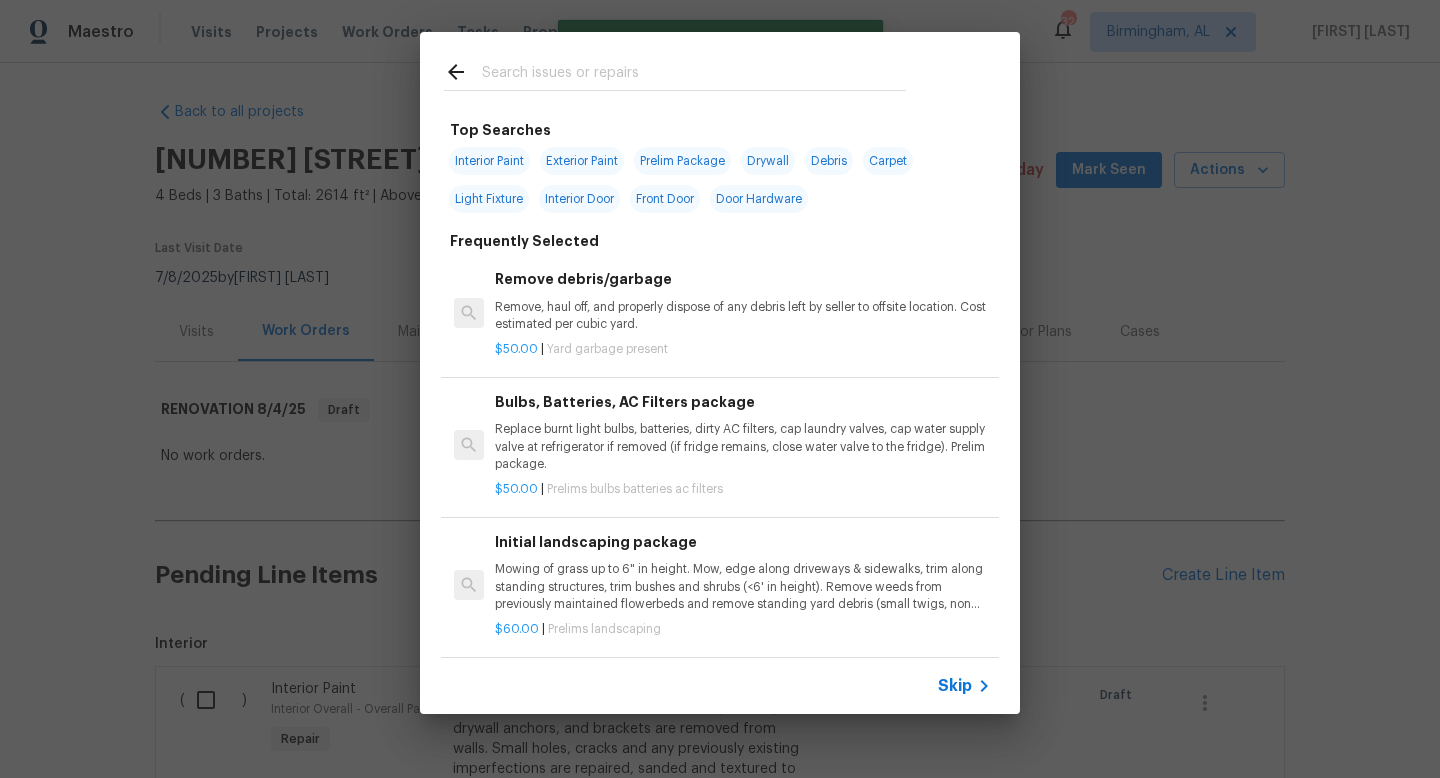 click at bounding box center [694, 75] 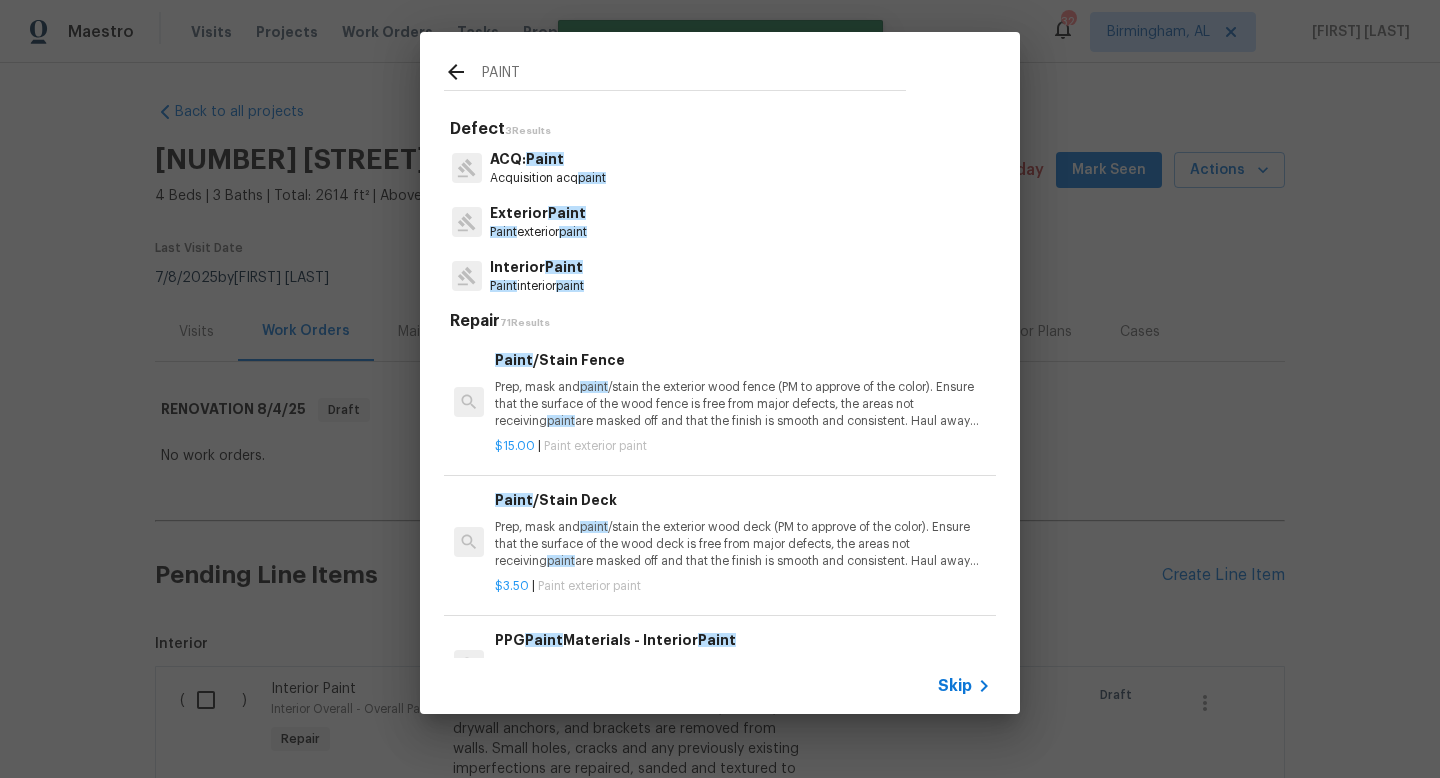 type on "PAINT" 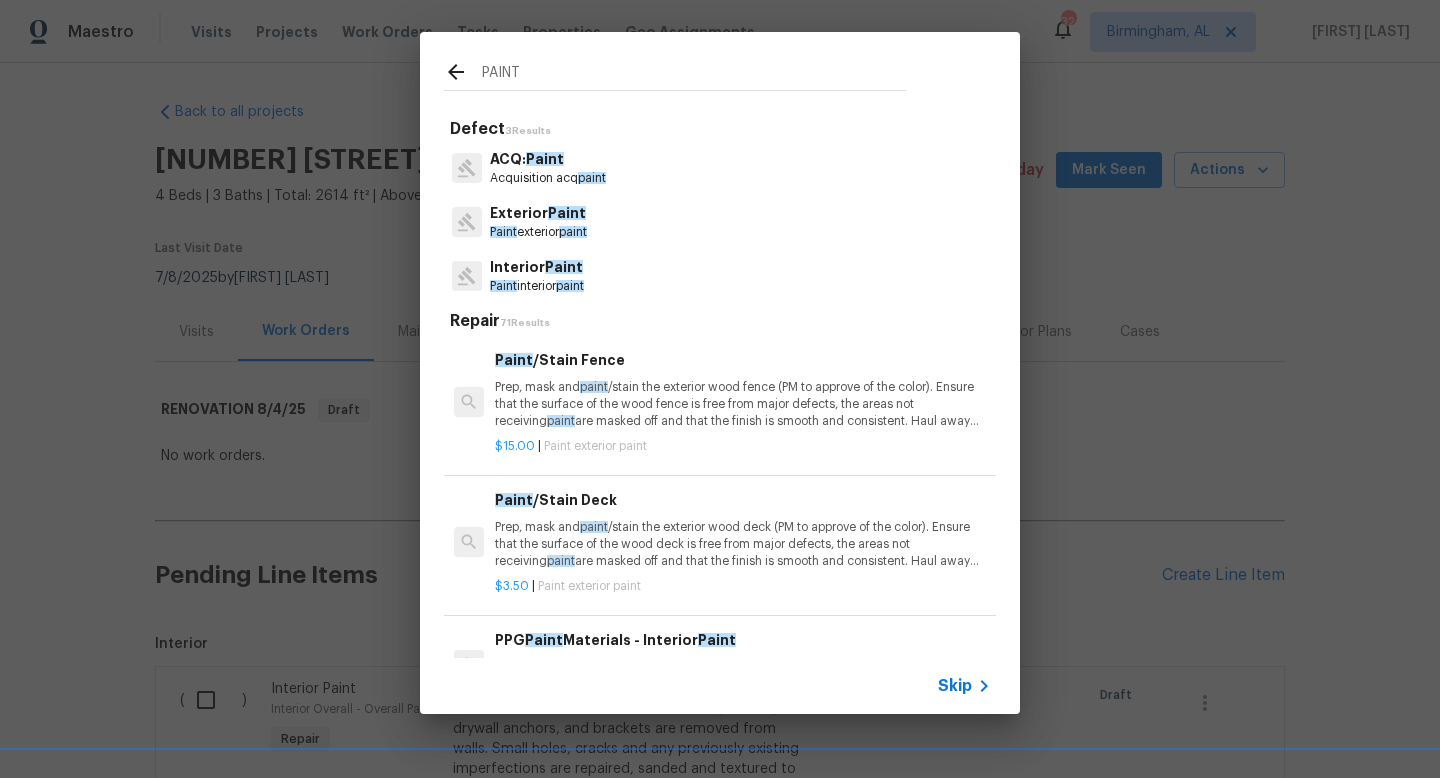 click on "Paint" at bounding box center (564, 267) 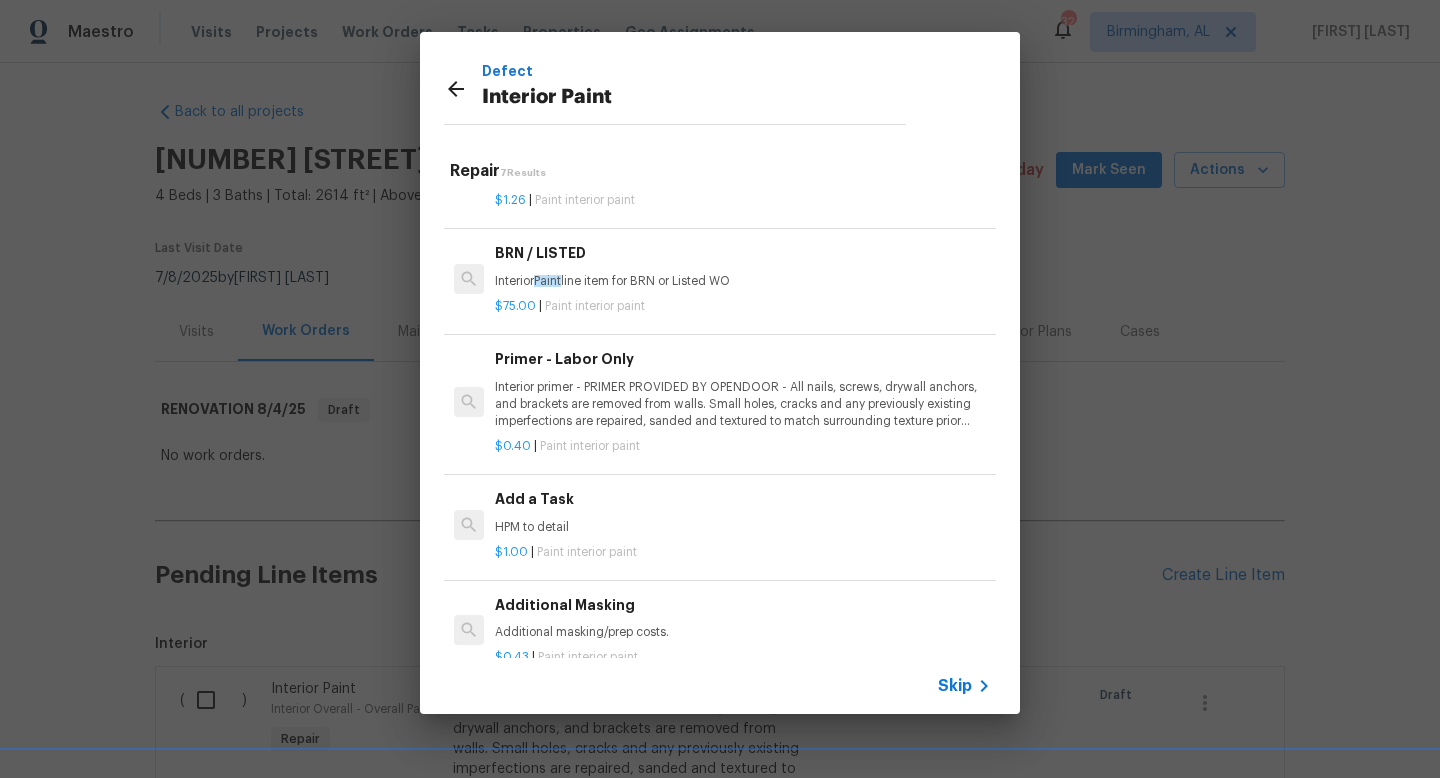 scroll, scrollTop: 345, scrollLeft: 0, axis: vertical 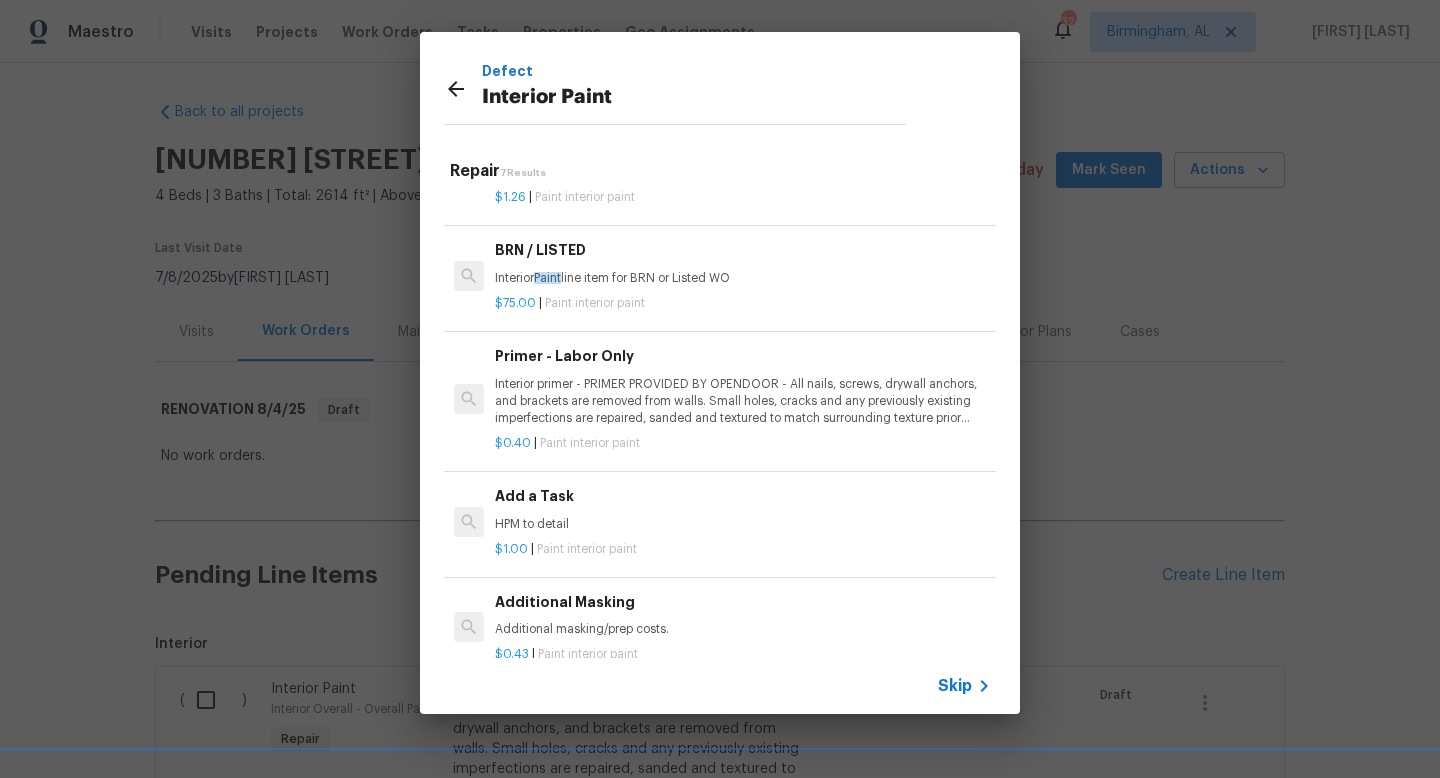 click on "Interior primer - PRIMER PROVIDED BY OPENDOOR - All nails, screws, drywall anchors, and brackets are removed from walls. Small holes, cracks and any previously existing imperfections are repaired, sanded and textured to match surrounding texture prior to  paint ing. Caulk all edges/corners, windows, doors, counters, tubs/showers and baseboards." at bounding box center [743, 401] 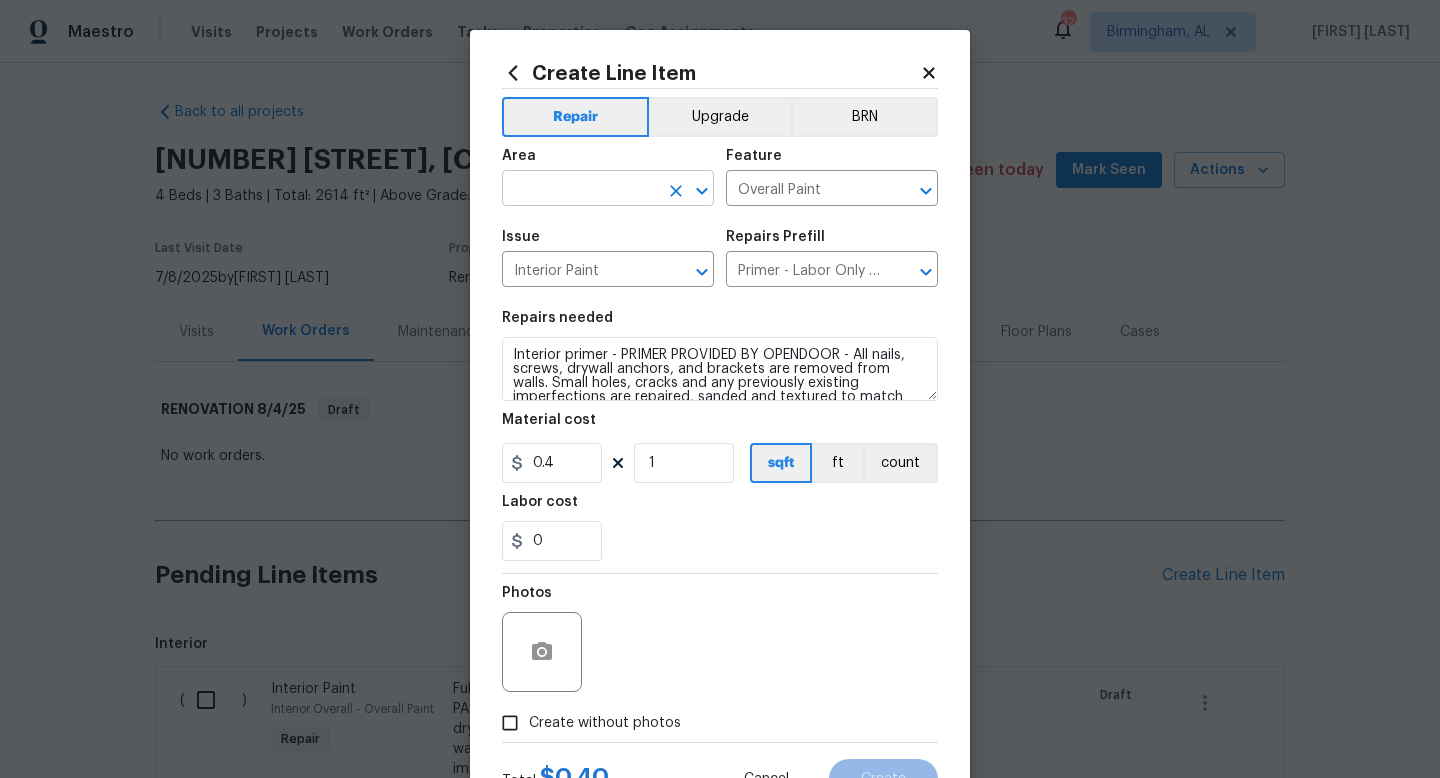 click at bounding box center [580, 190] 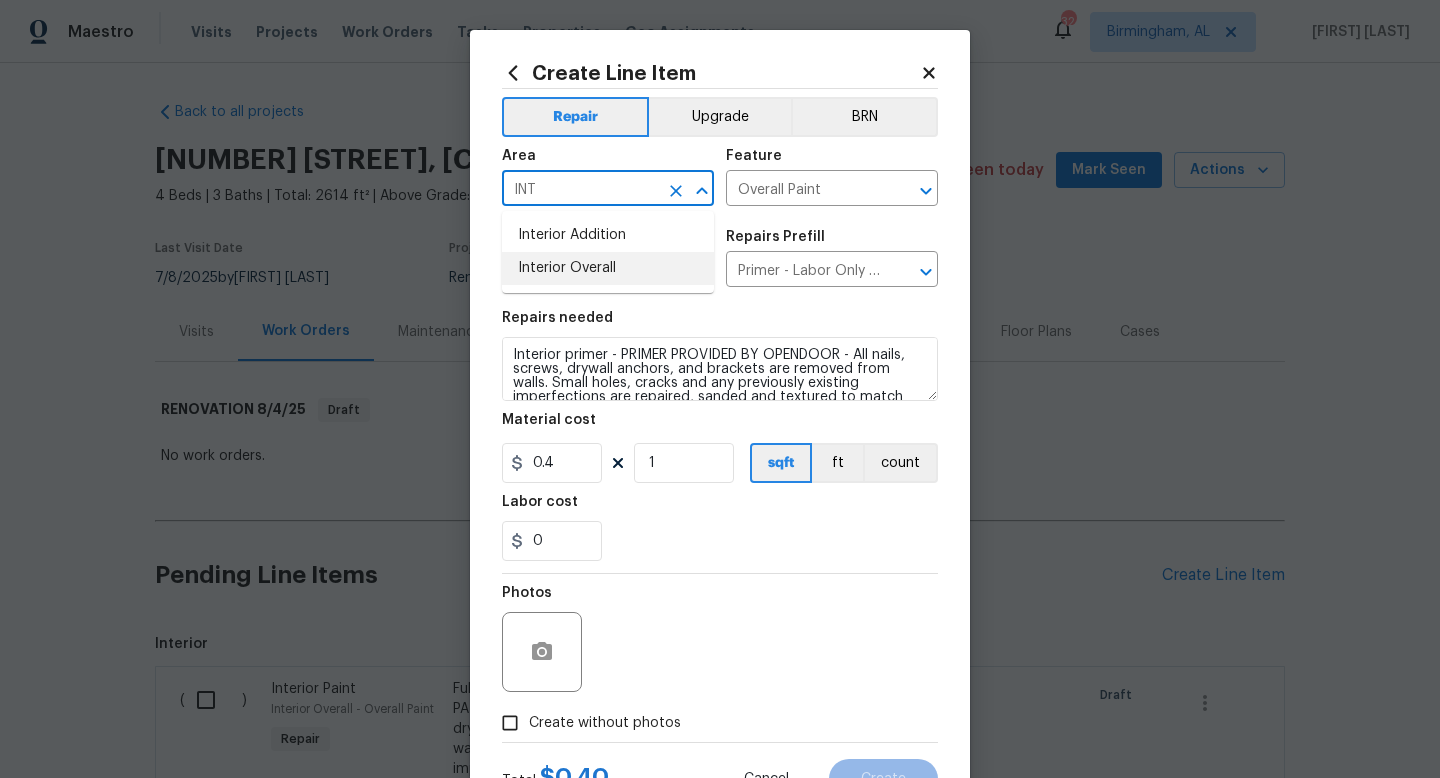 click on "Interior Overall" at bounding box center [608, 268] 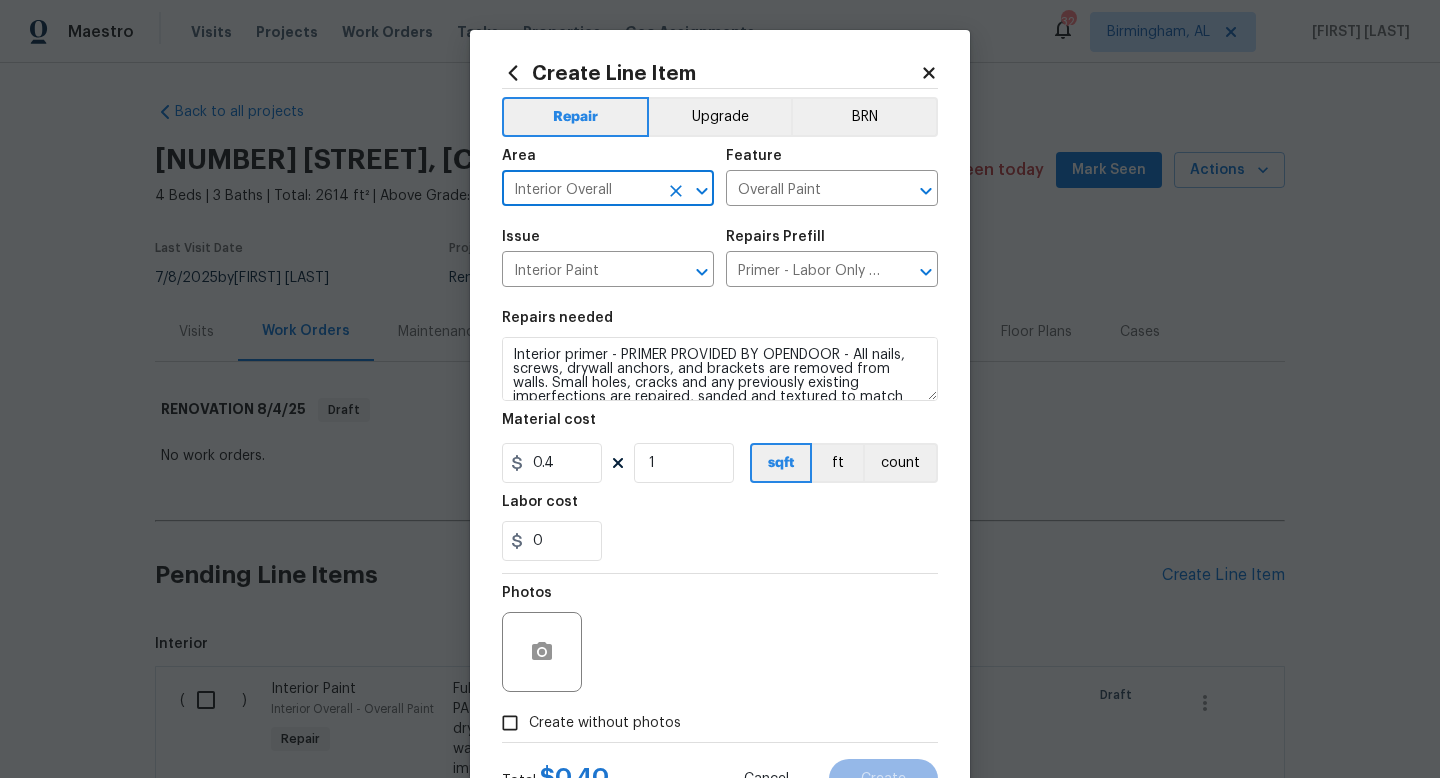 scroll, scrollTop: 42, scrollLeft: 0, axis: vertical 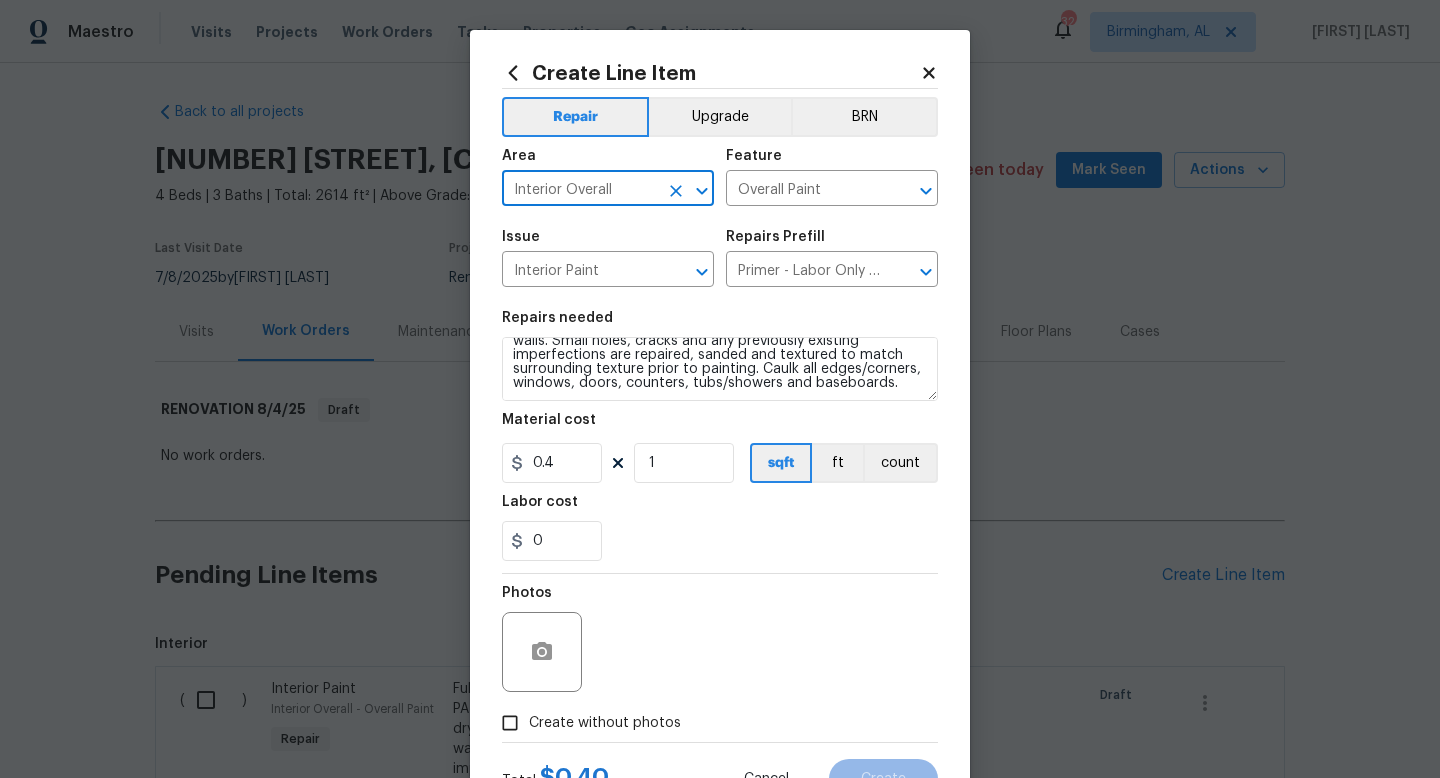 type on "Interior Overall" 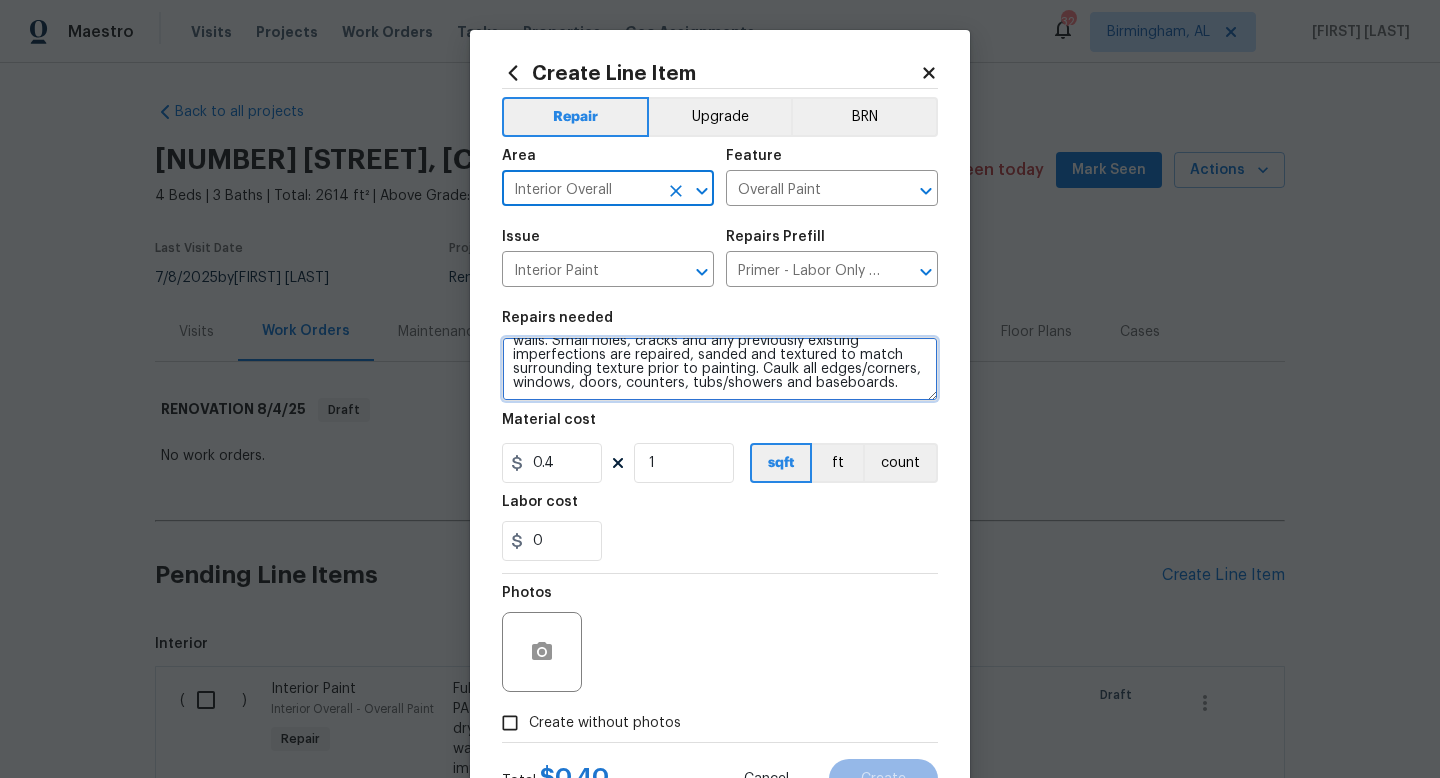 click on "Interior primer - PRIMER PROVIDED BY OPENDOOR - All nails, screws, drywall anchors, and brackets are removed from walls. Small holes, cracks and any previously existing imperfections are repaired, sanded and textured to match surrounding texture prior to painting. Caulk all edges/corners, windows, doors, counters, tubs/showers and baseboards." at bounding box center [720, 369] 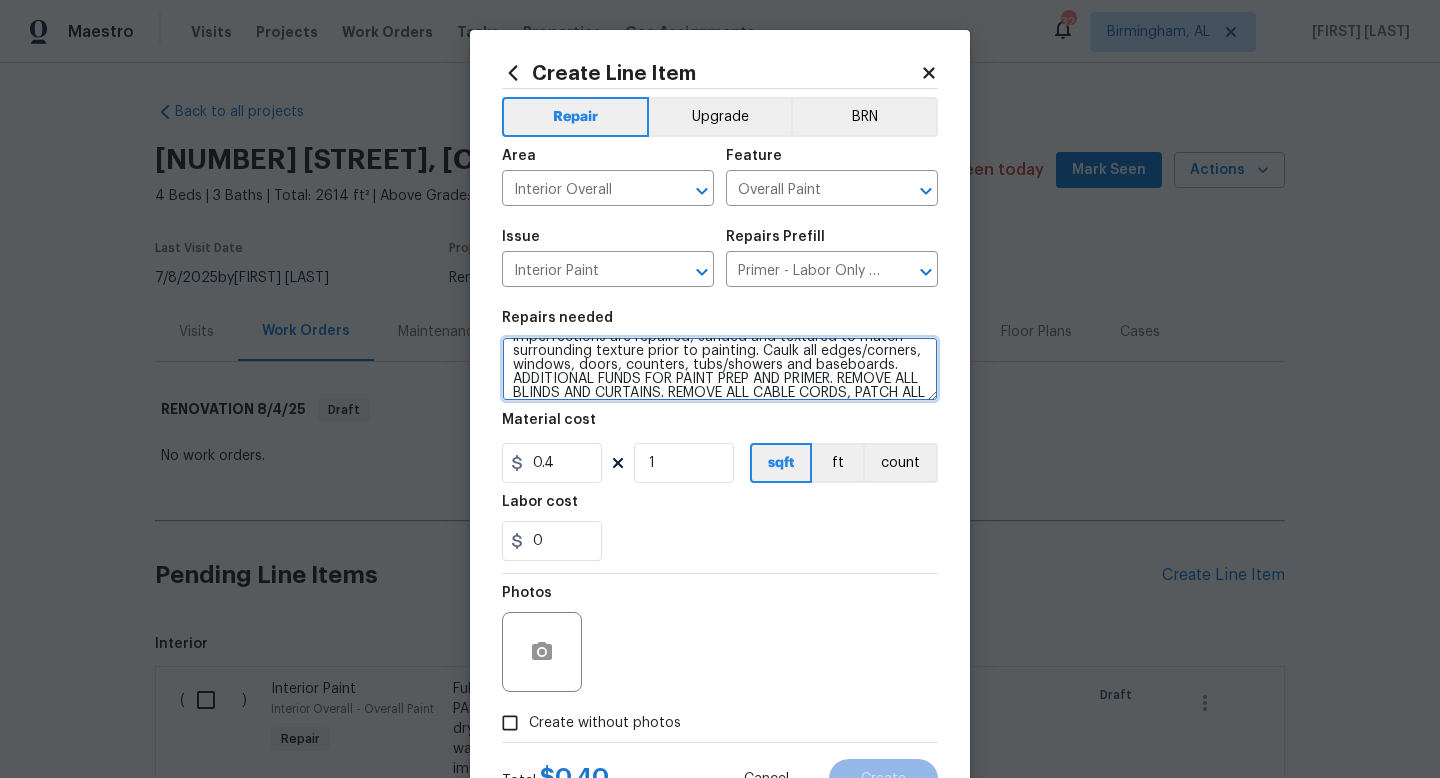 scroll, scrollTop: 74, scrollLeft: 0, axis: vertical 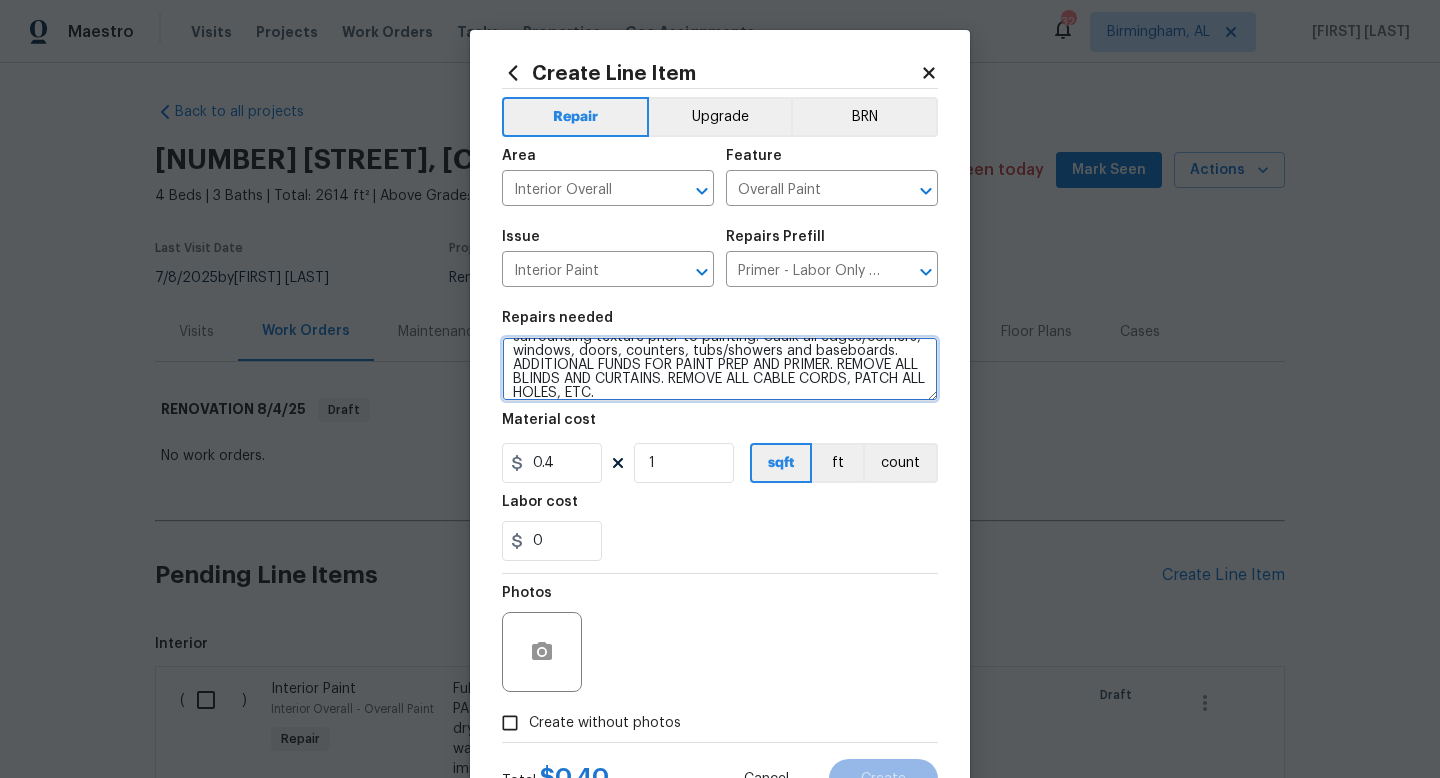 type on "Interior primer - PRIMER PROVIDED BY OPENDOOR - All nails, screws, drywall anchors, and brackets are removed from walls. Small holes, cracks and any previously existing imperfections are repaired, sanded and textured to match surrounding texture prior to painting. Caulk all edges/corners, windows, doors, counters, tubs/showers and baseboards. ADDITIONAL FUNDS FOR PAINT PREP AND PRIMER. REMOVE ALL BLINDS AND CURTAINS. REMOVE ALL CABLE CORDS, PATCH ALL HOLES, ETC." 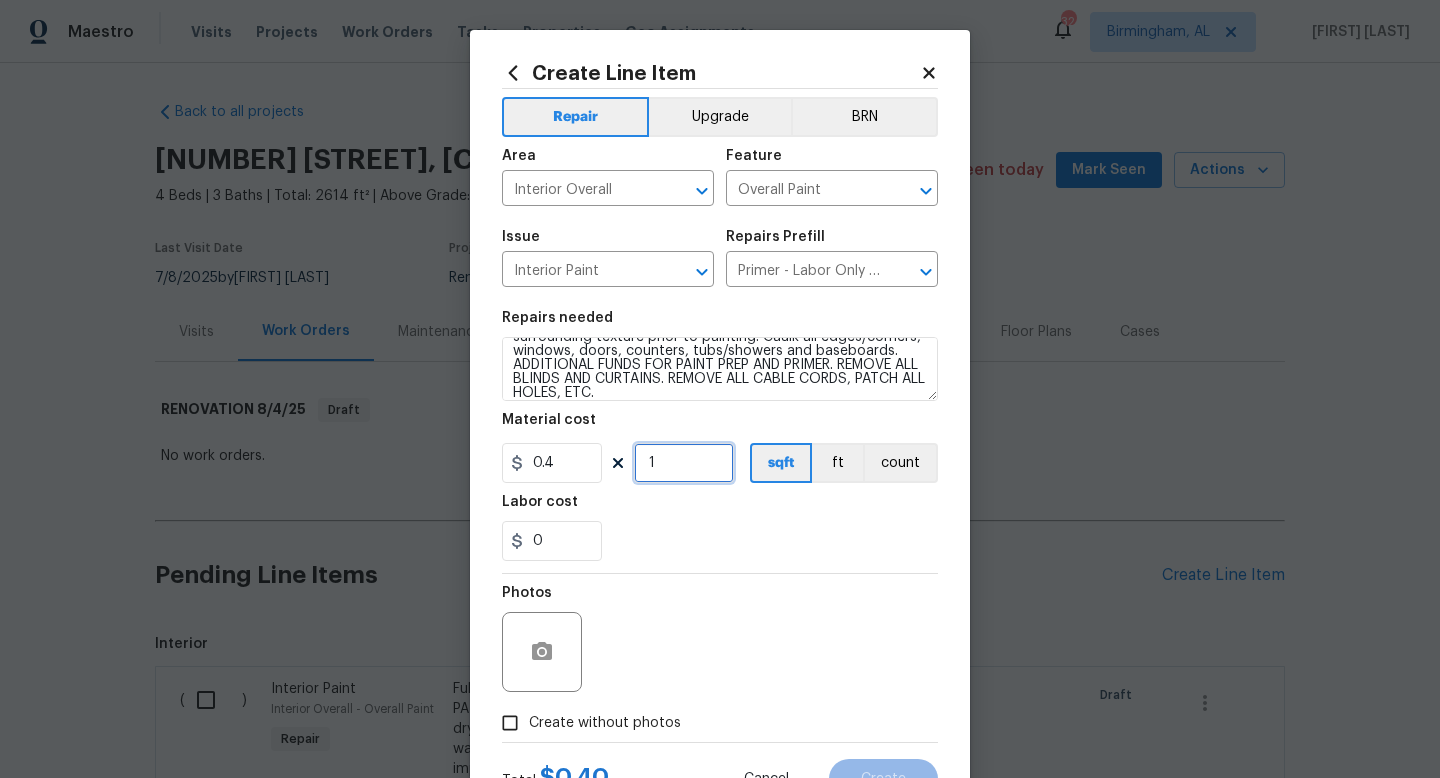 click on "1" at bounding box center (684, 463) 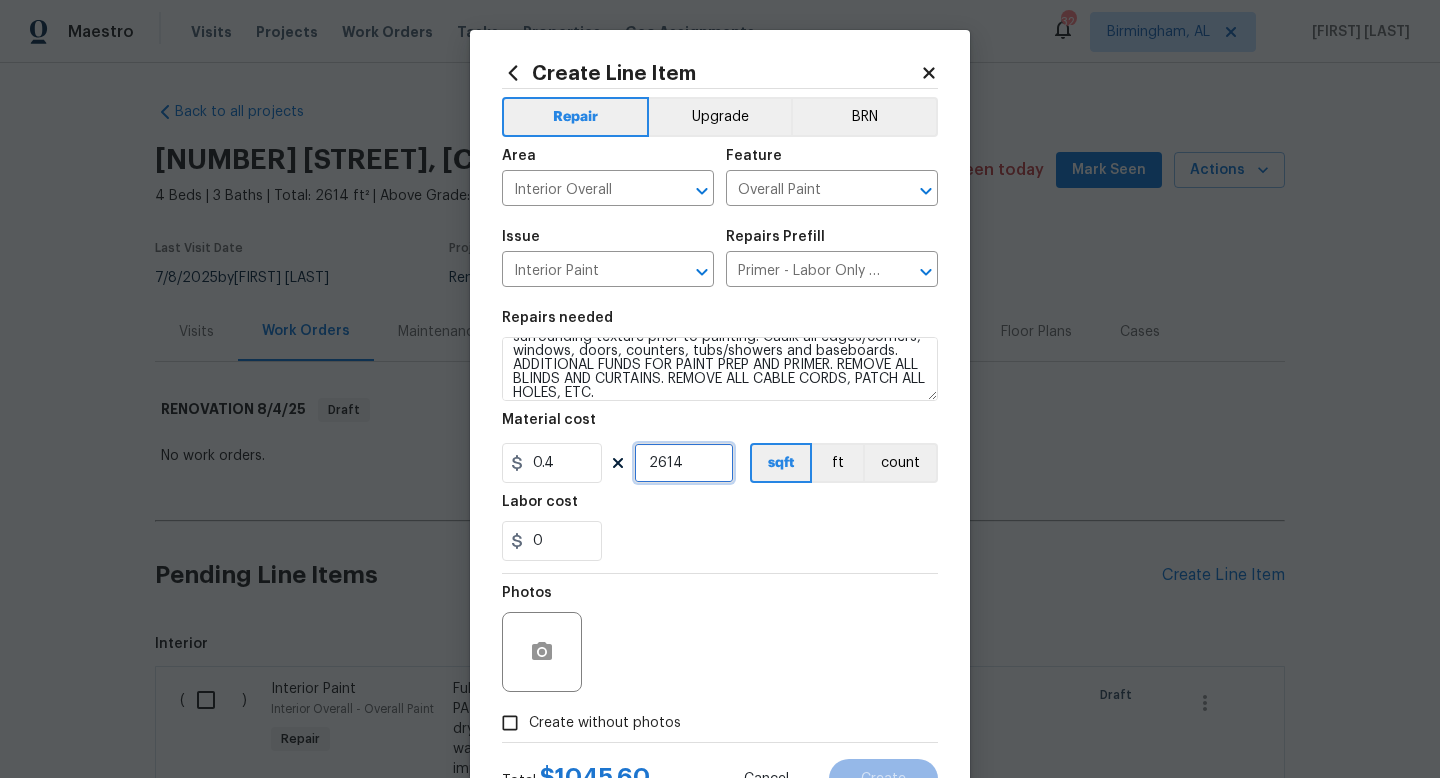 type on "2614" 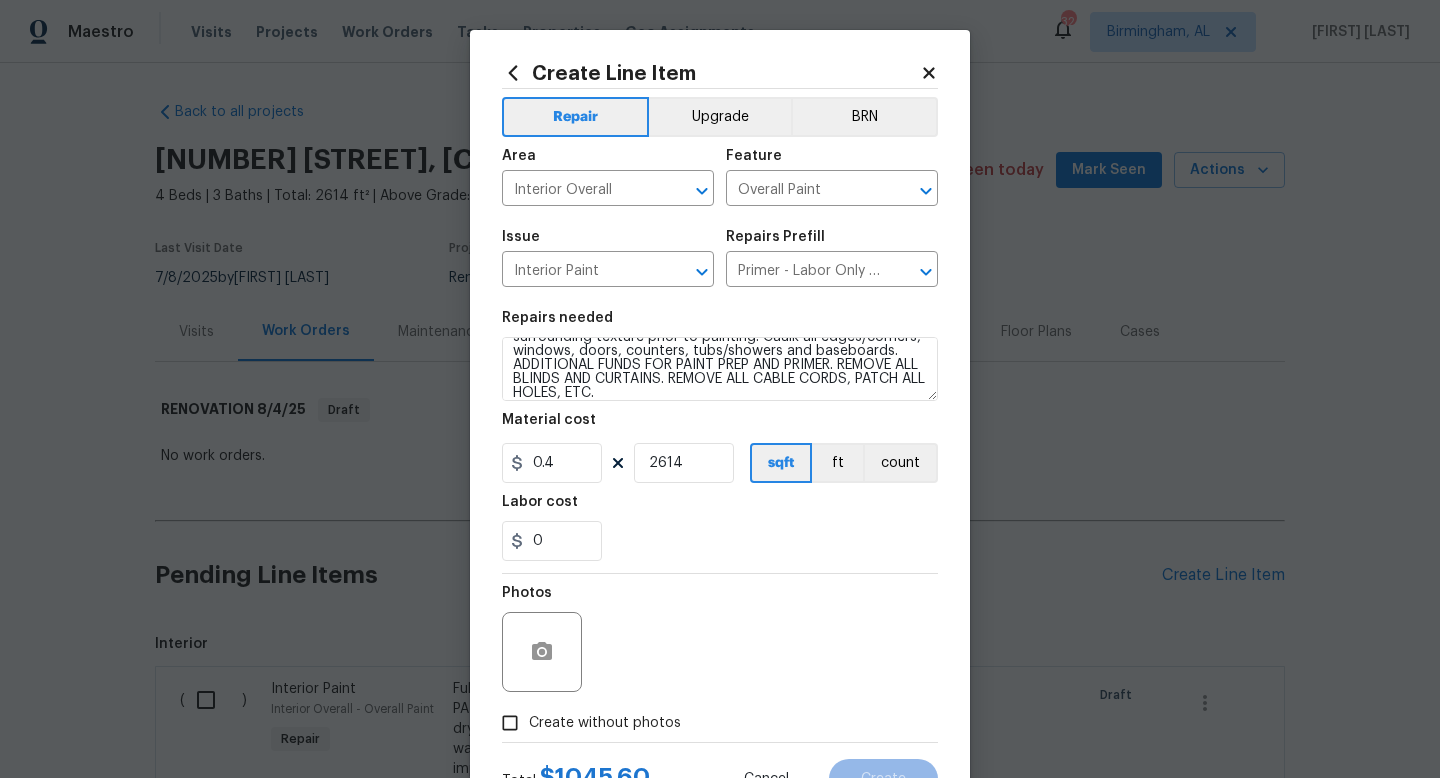 click on "Photos" at bounding box center (720, 639) 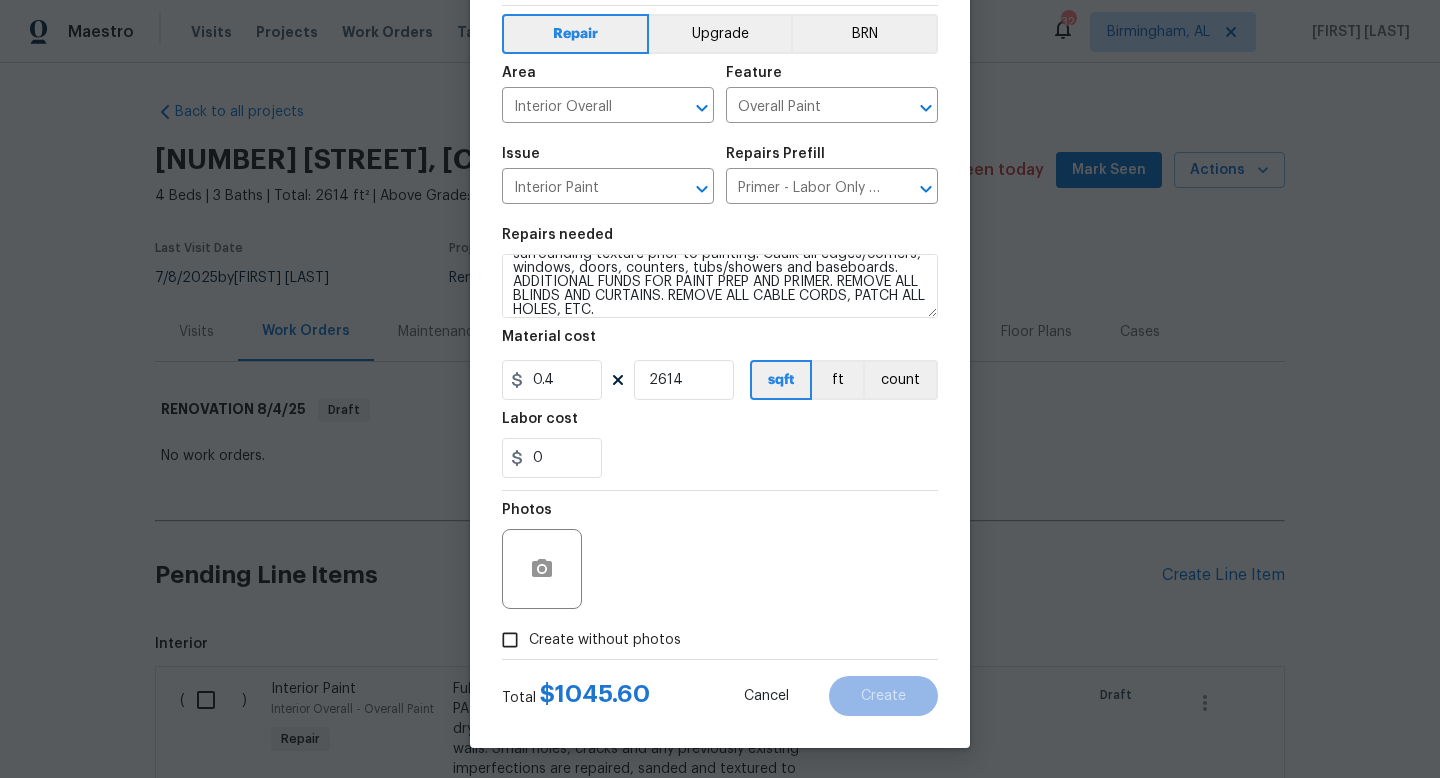 click on "Create without photos" at bounding box center (586, 640) 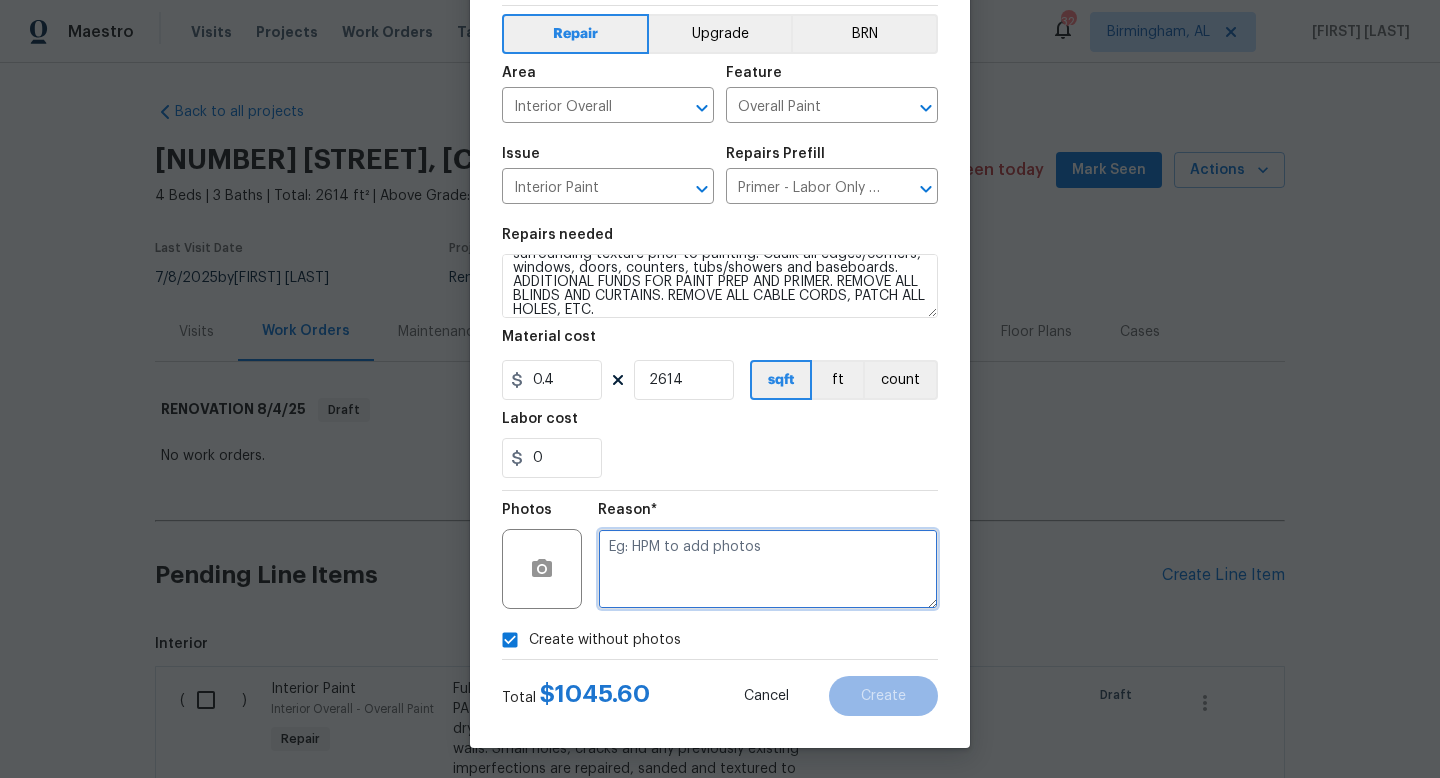click at bounding box center [768, 569] 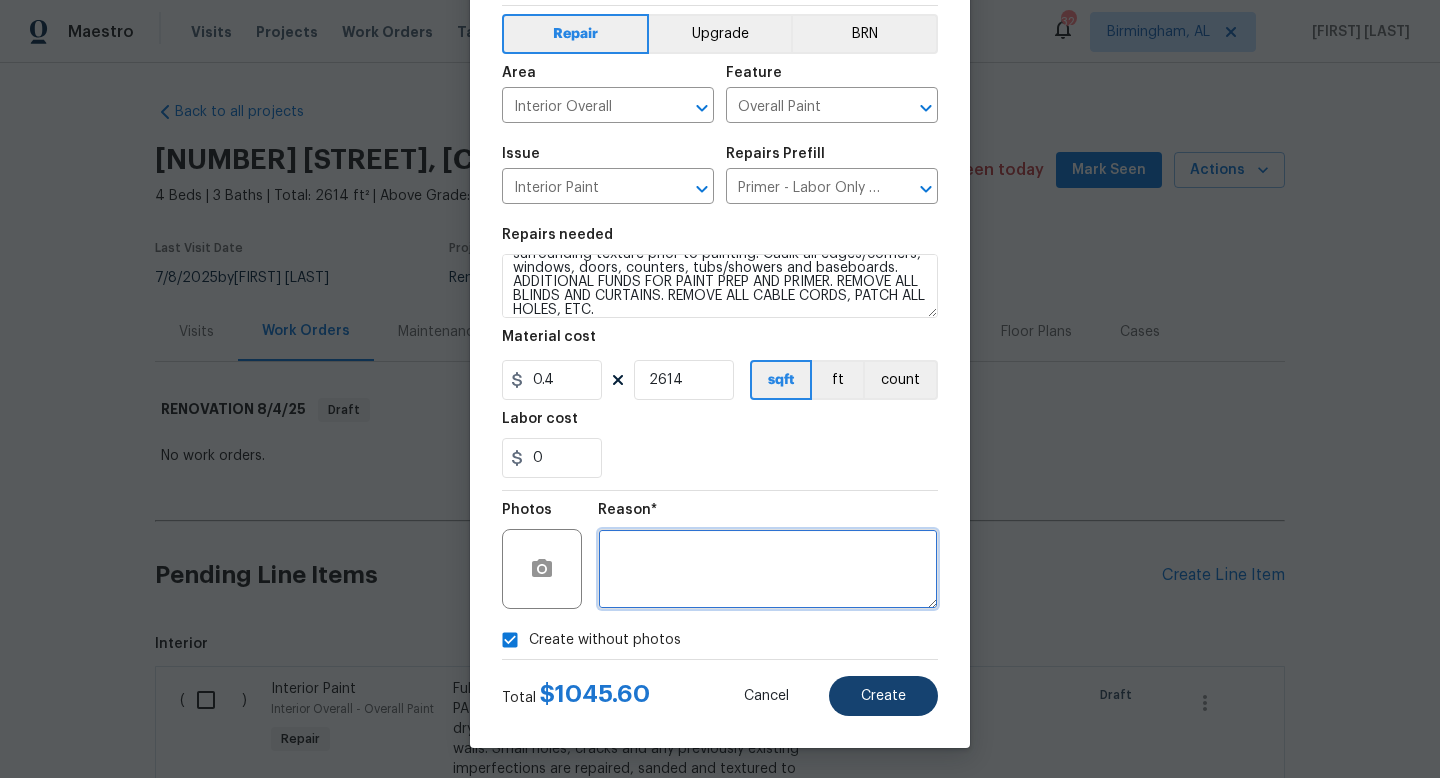 type 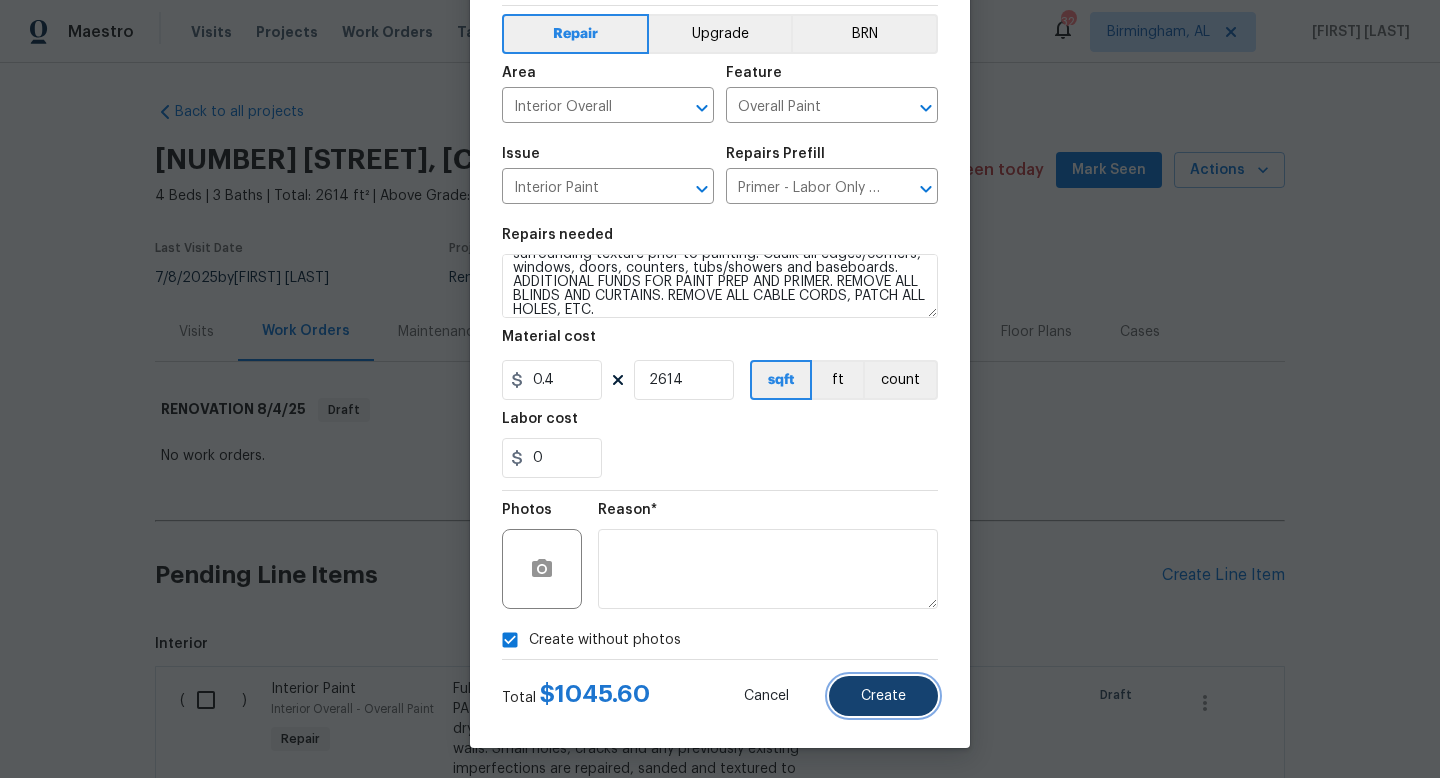 click on "Create" at bounding box center [883, 696] 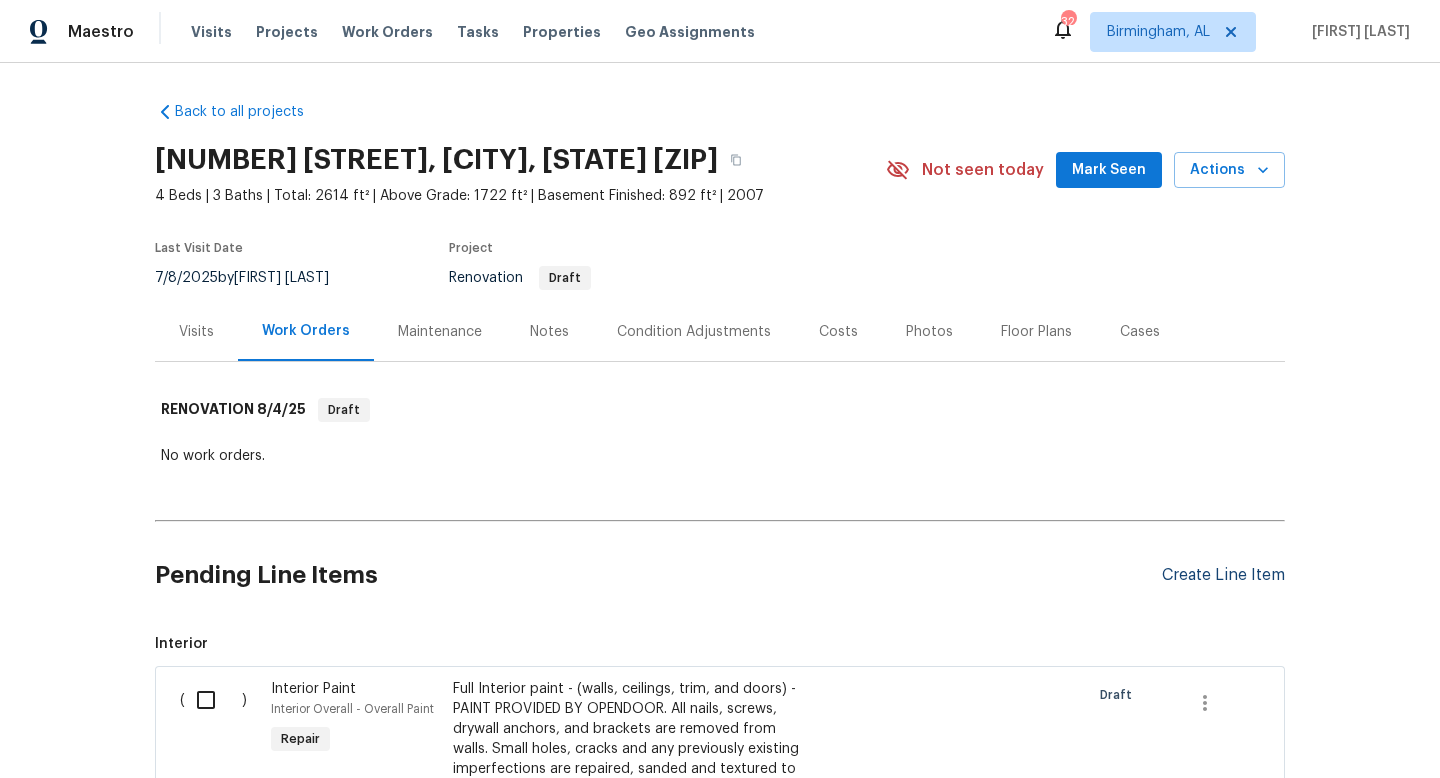 click on "Create Line Item" at bounding box center (1223, 575) 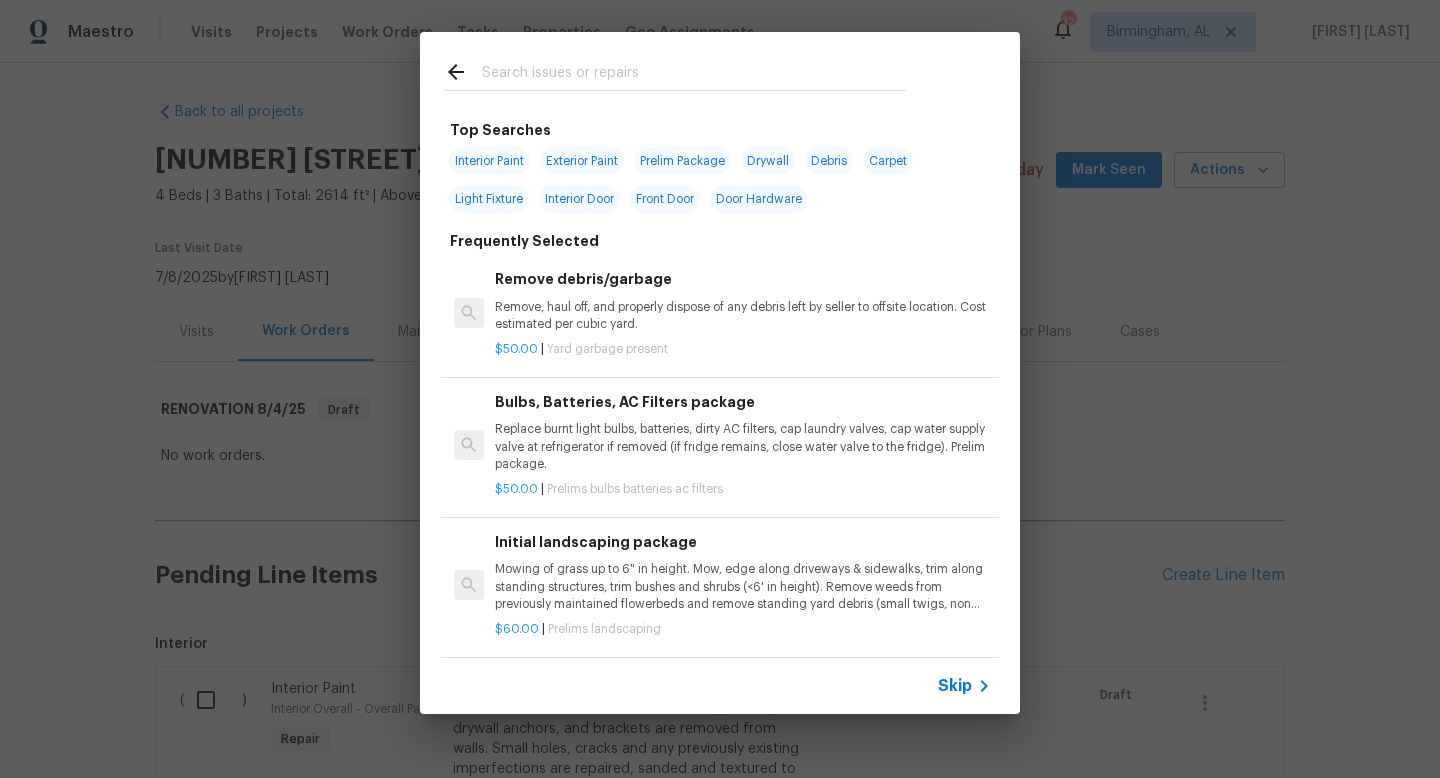 click at bounding box center (694, 75) 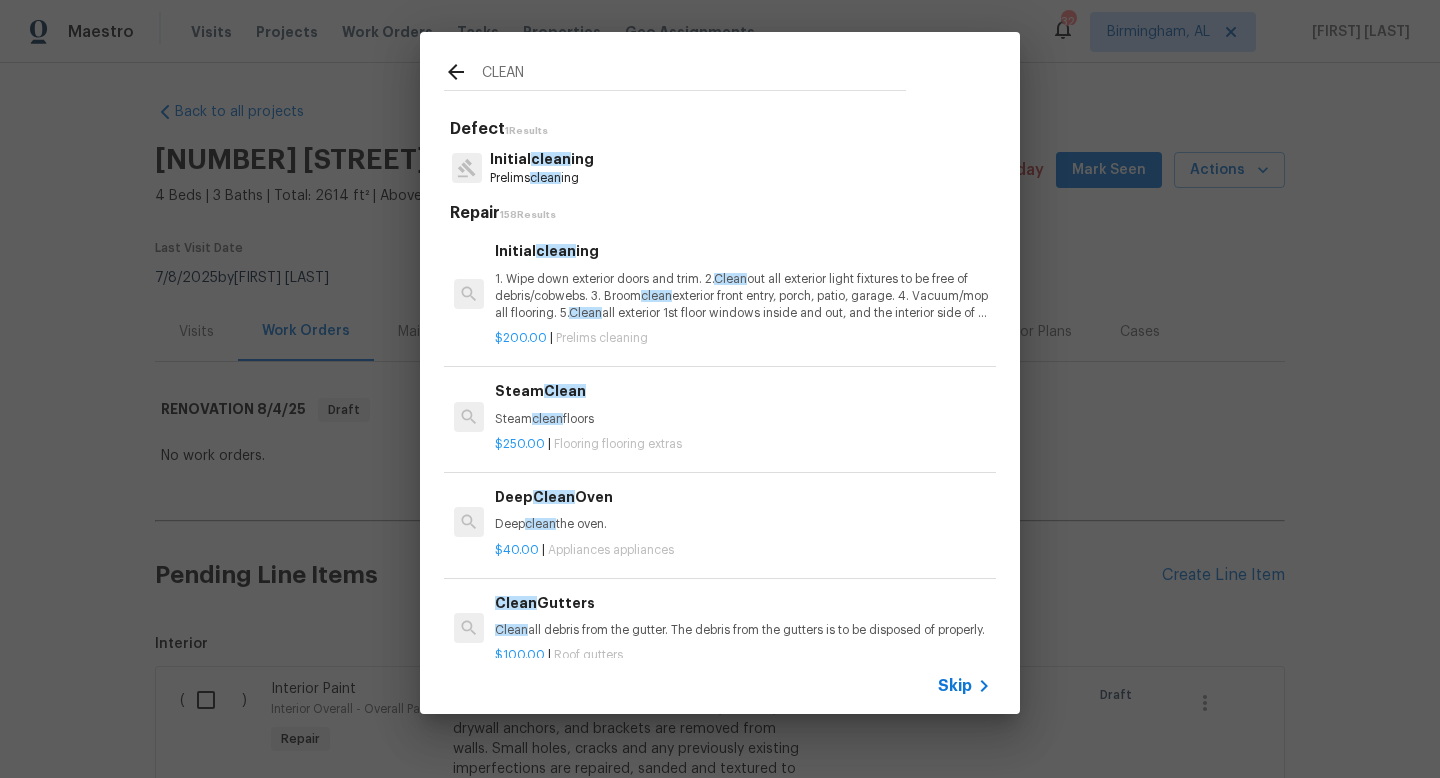 type on "CLEAN" 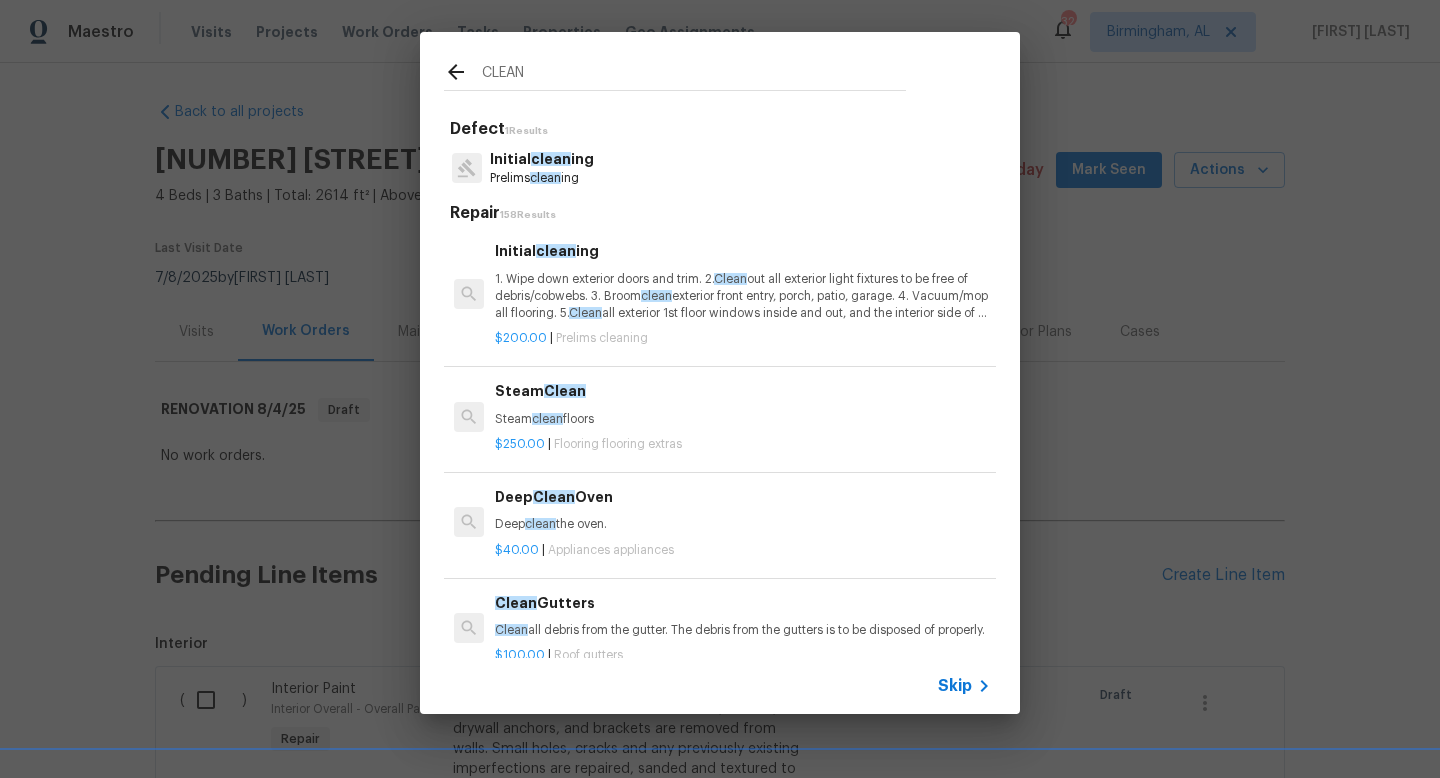 click on "1. Wipe down exterior doors and trim. 2.  Clean  out all exterior light fixtures to be free of debris/cobwebs. 3. Broom  clean  exterior front entry, porch, patio, garage. 4. Vacuum/mop all flooring. 5.  Clean  all exterior 1st floor windows inside and out, and the interior side of all above grade windows.  Clean  all tracks/frames. 6.  Clean  all air vent grills. 7.  Clean  all interior window, base, sill and trim. 8.  Clean  all switch/outlet plates and remove any paint. 9.  Clean  all light fixtures and ceiling fans. 10.  Clean  all doors, frames and trim. 11.  Clean  kitchen and laundry appliances - inside-outside and underneath. 12.  Clean  cabinetry inside and outside and top including drawers. 13.  Clean  counters, sinks, plumbing fixtures, toilets seat to remain down. 14.  Clean  showers, tubs, surrounds, wall tile free of grime and soap scum. 15.  Clean  window coverings if left in place. 16.  Clean  baseboards. 17.  Clean" at bounding box center (743, 296) 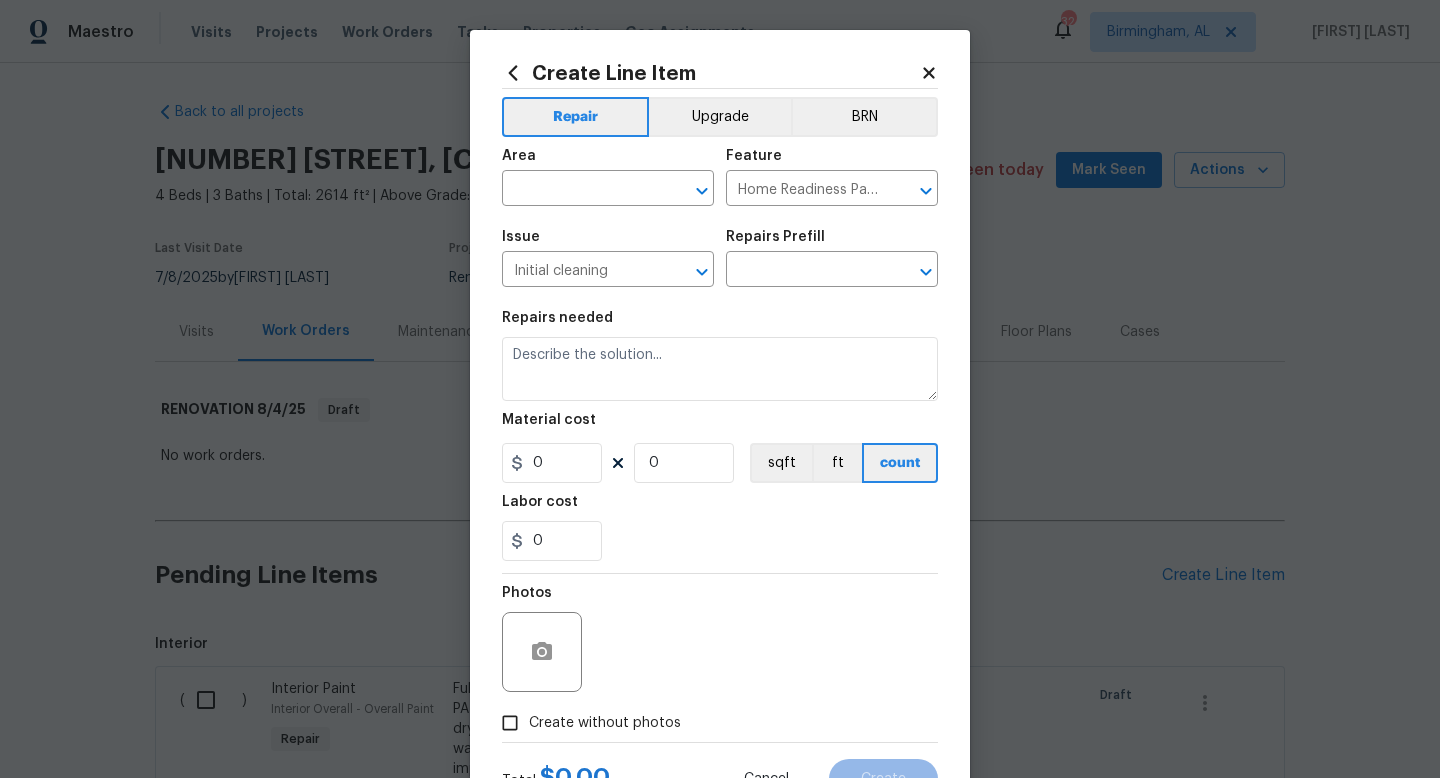 type on "Initial cleaning $200.00" 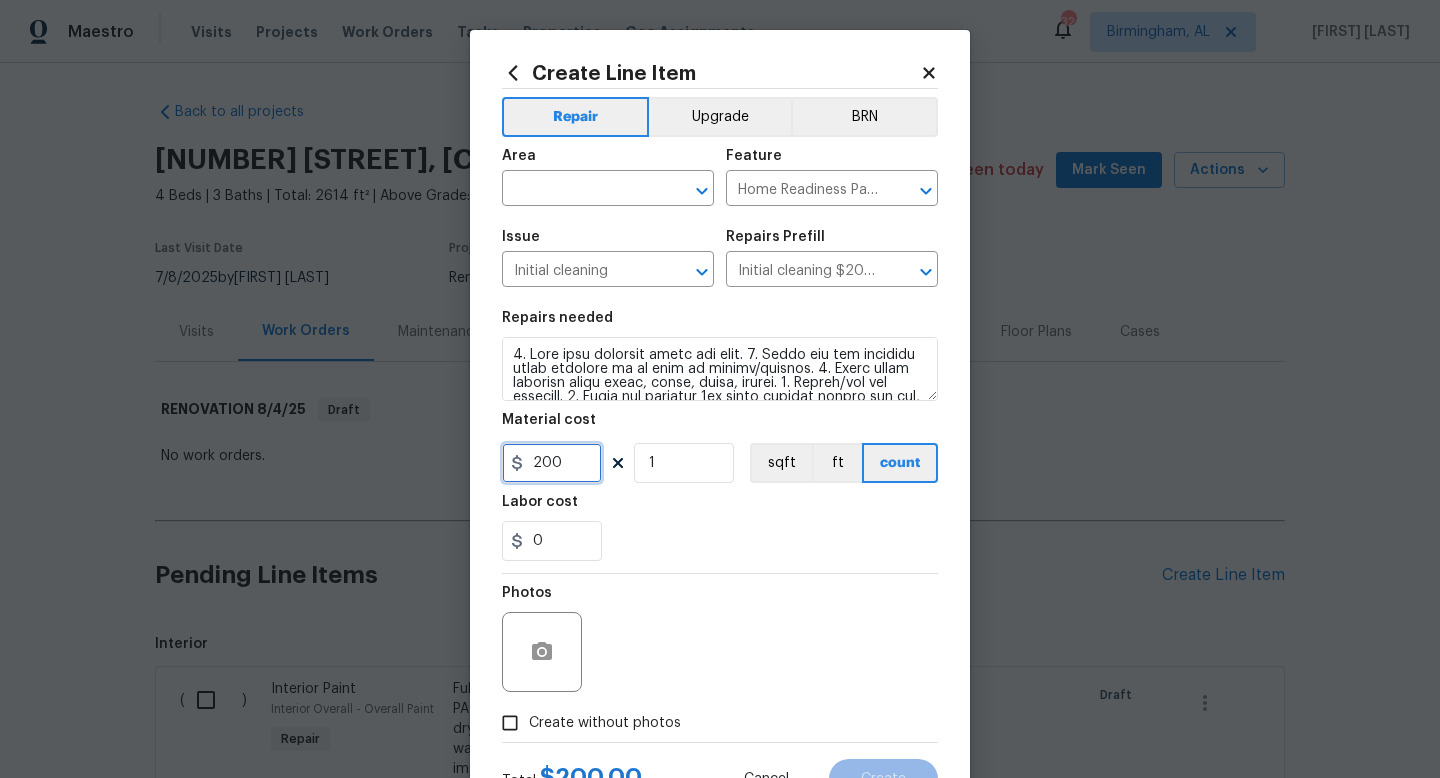 drag, startPoint x: 572, startPoint y: 461, endPoint x: 408, endPoint y: 432, distance: 166.54428 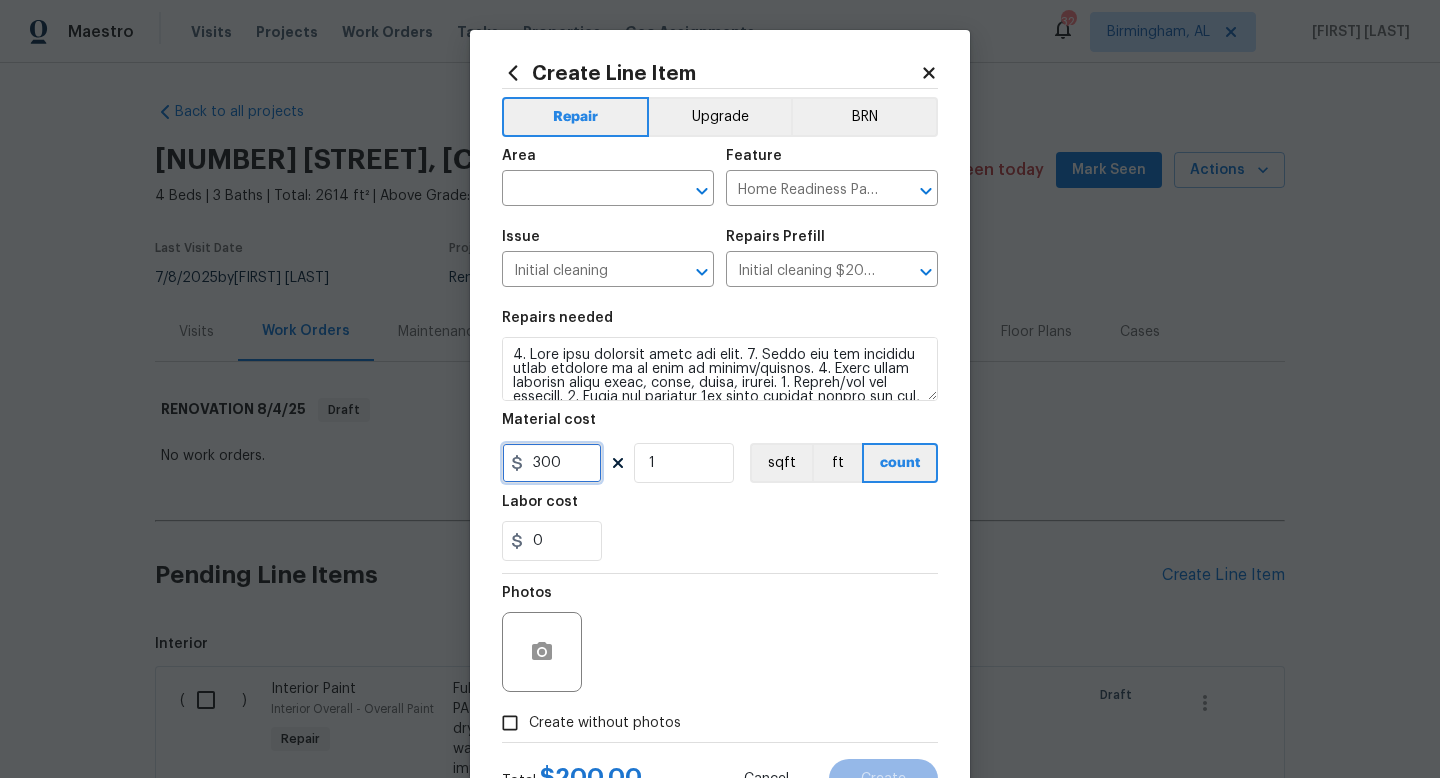scroll, scrollTop: 266, scrollLeft: 0, axis: vertical 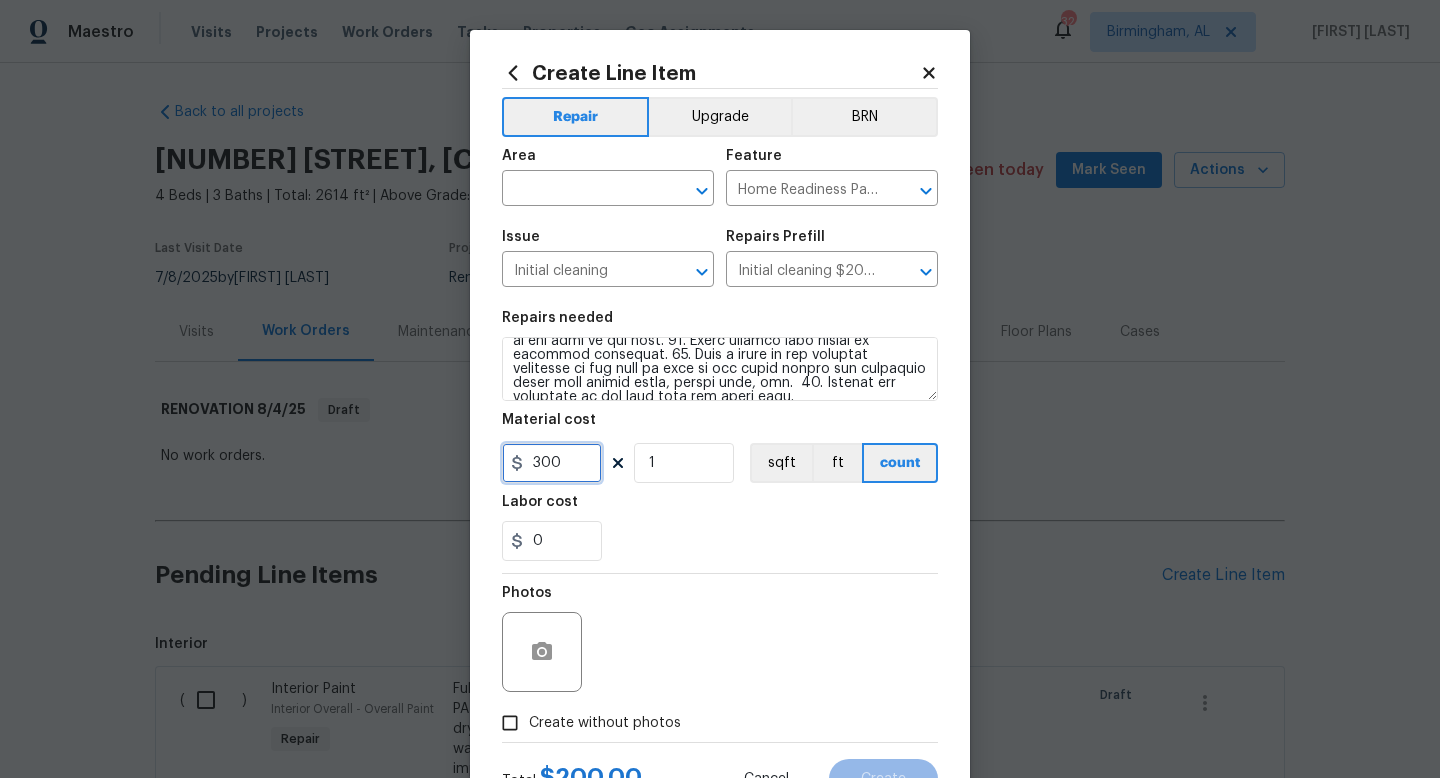 type on "300" 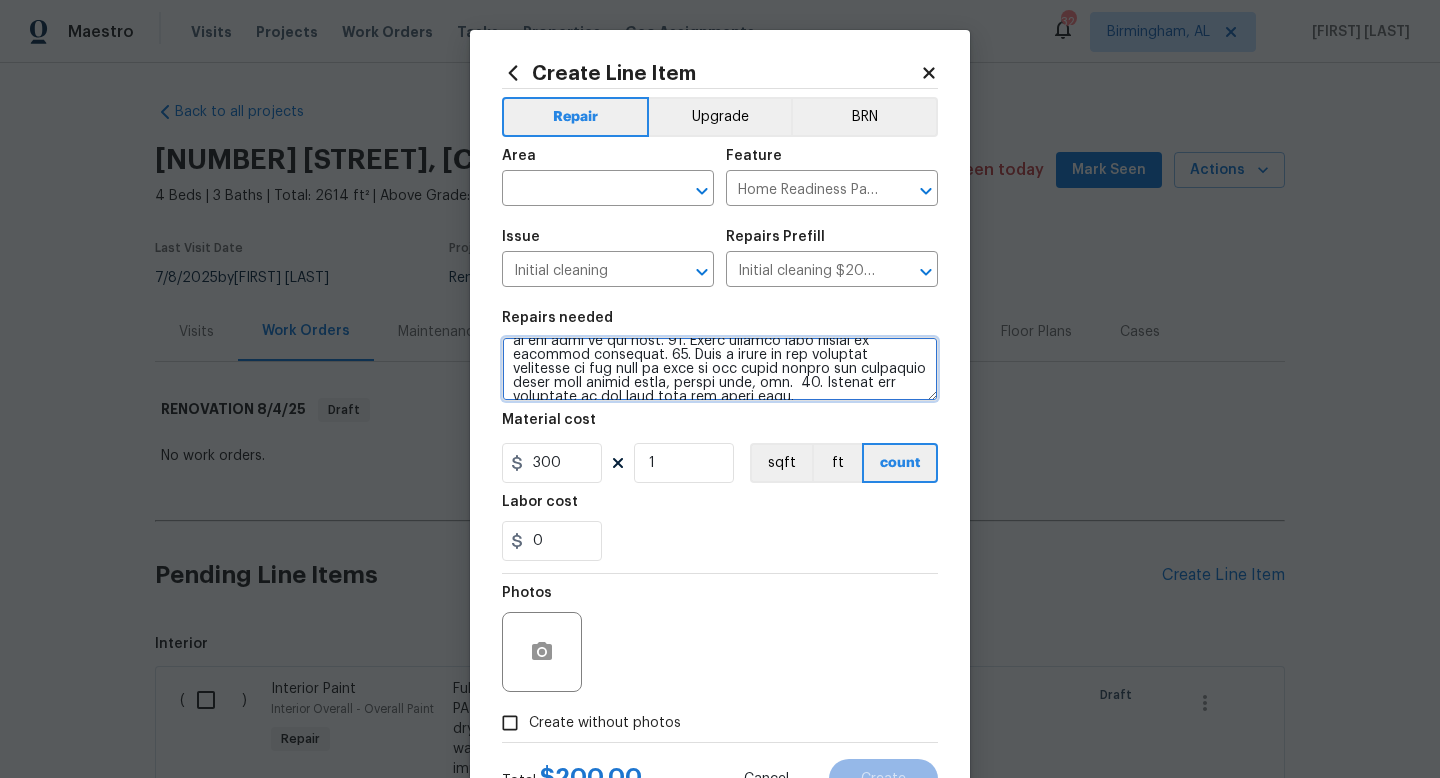 click at bounding box center (720, 369) 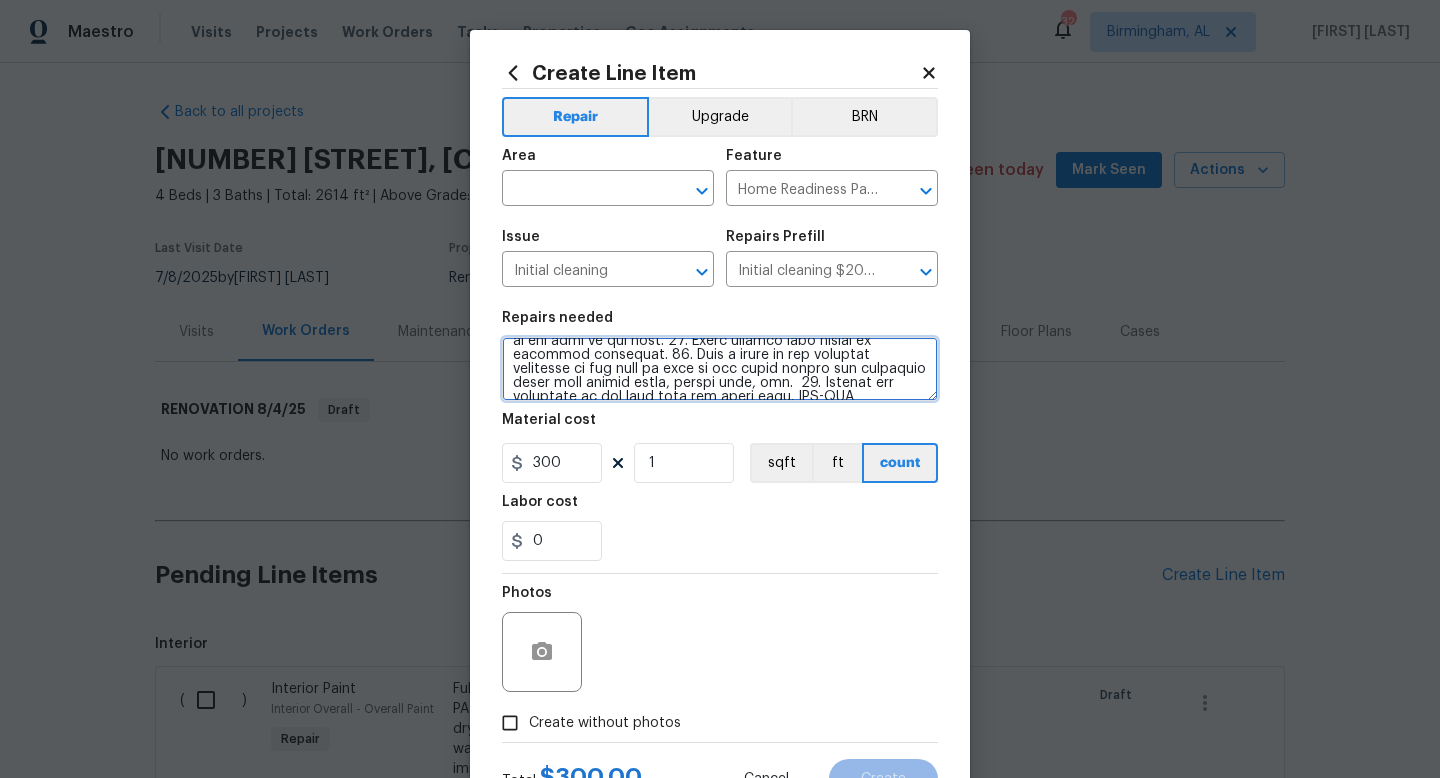 scroll, scrollTop: 270, scrollLeft: 0, axis: vertical 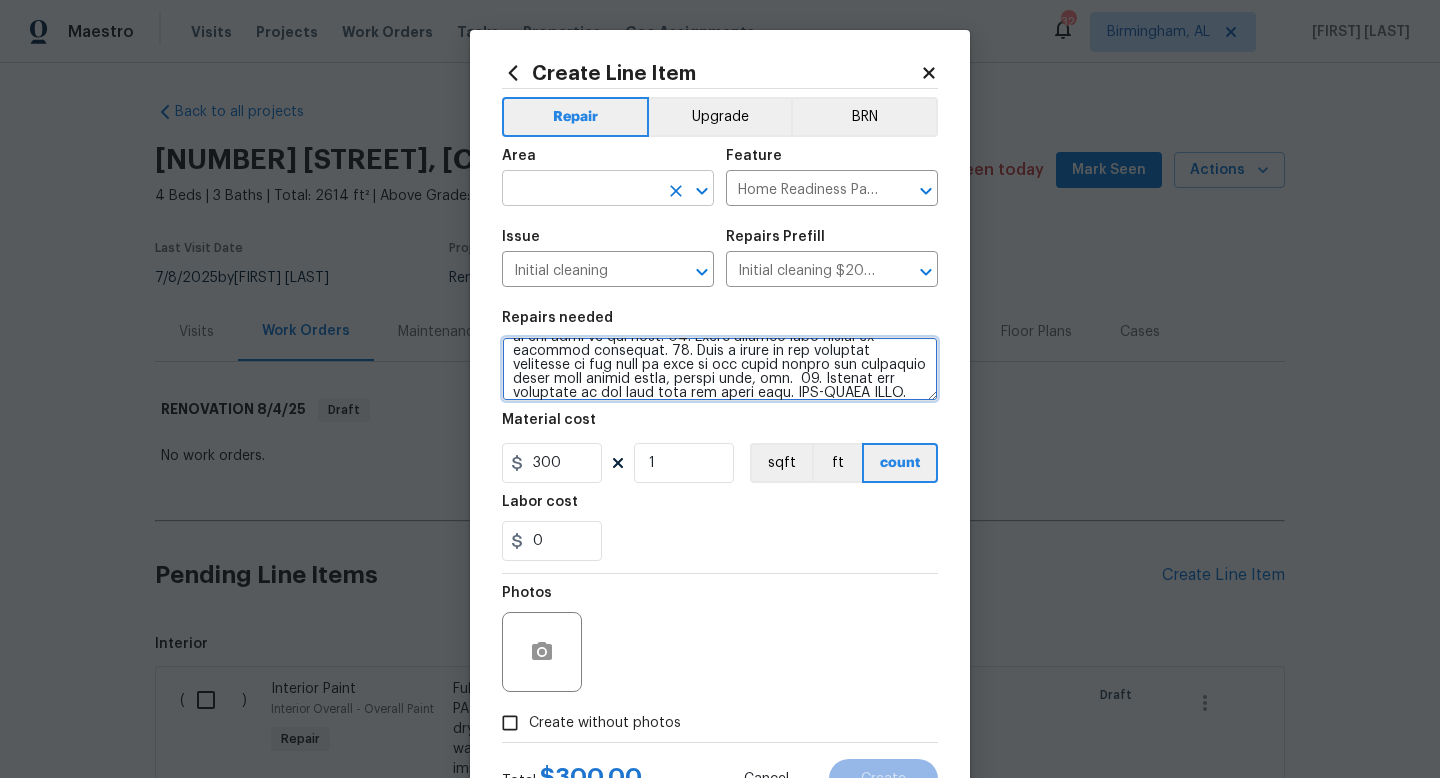 type on "1. Wipe down exterior doors and trim. 2. Clean out all exterior light fixtures to be free of debris/cobwebs. 3. Broom clean exterior front entry, porch, patio, garage. 4. Vacuum/mop all flooring. 5. Clean all exterior 1st floor windows inside and out, and the interior side of all above grade windows. Clean all tracks/frames. 6. Clean all air vent grills. 7. Clean all interior window, base, sill and trim. 8. Clean all switch/outlet plates and remove any paint. 9. Clean all light fixtures and ceiling fans. 10. Clean all doors, frames and trim. 11. Clean kitchen and laundry appliances - inside-outside and underneath. 12. Clean cabinetry inside and outside and top including drawers. 13. Clean counters, sinks, plumbing fixtures, toilets seat to remain down. 14. Clean showers, tubs, surrounds, wall tile free of grime and soap scum. 15. Clean window coverings if left in place. 16. Clean baseboards. 17. Clean top of furnace, water heater, softener. 18. Remove cobwebs from inside house, exterior areas. 19. Remove a..." 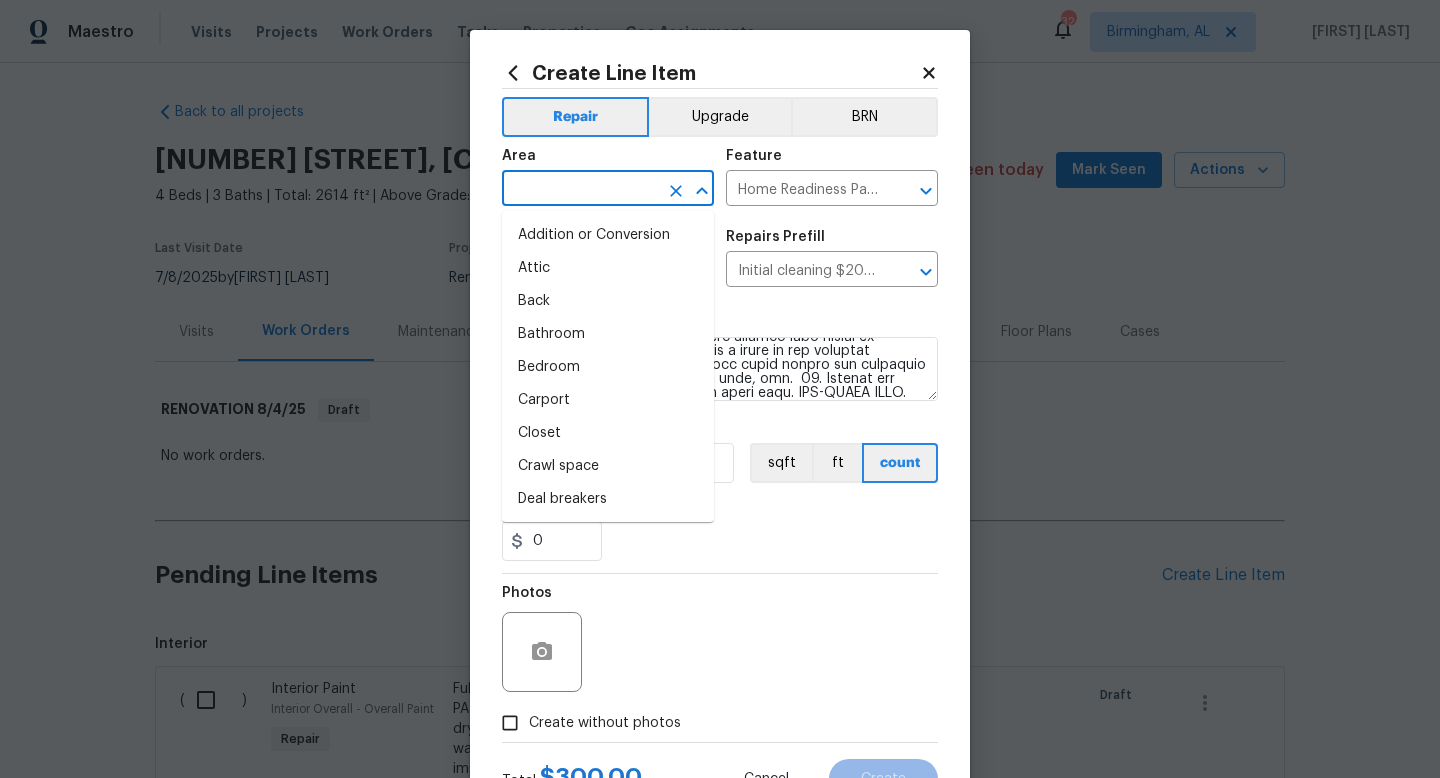 click at bounding box center (580, 190) 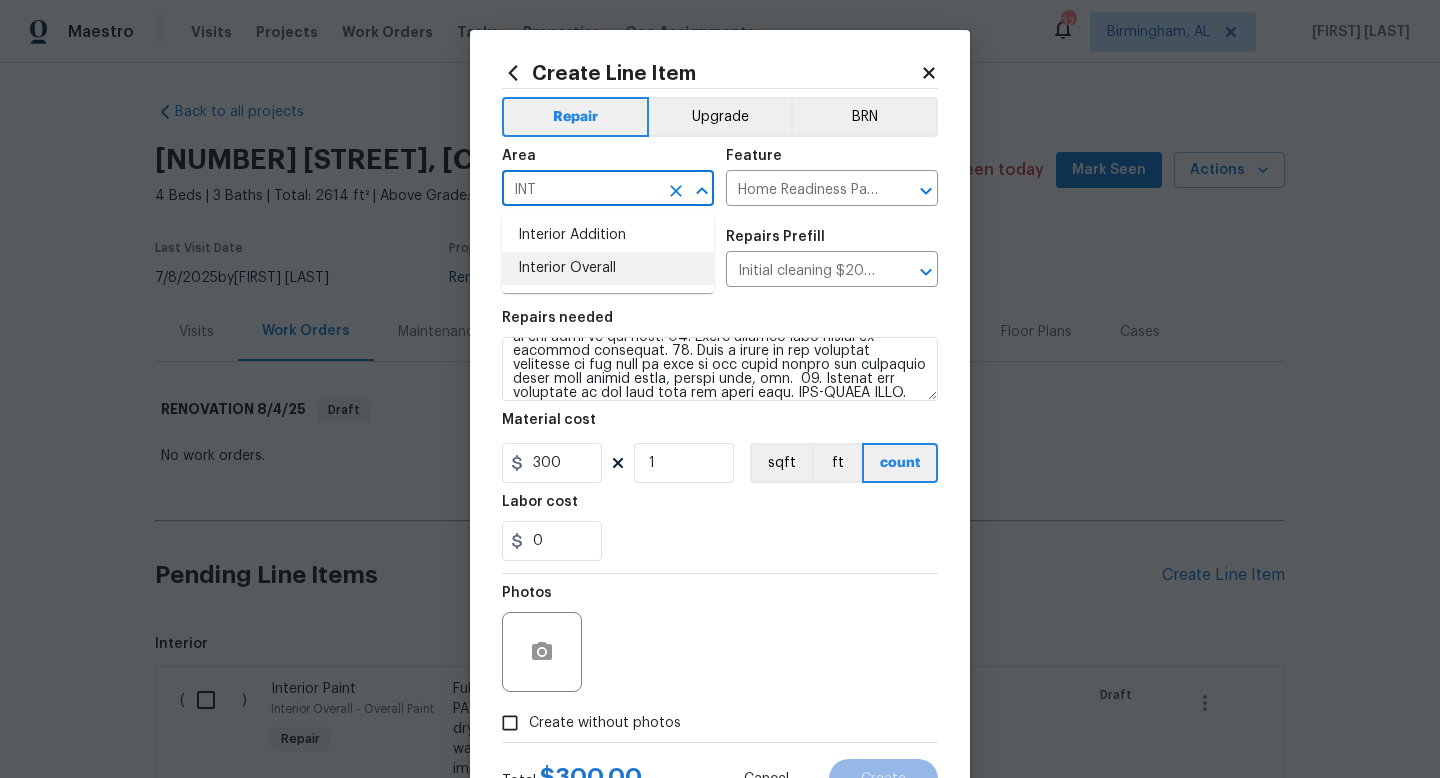 click on "Interior Overall" at bounding box center (608, 268) 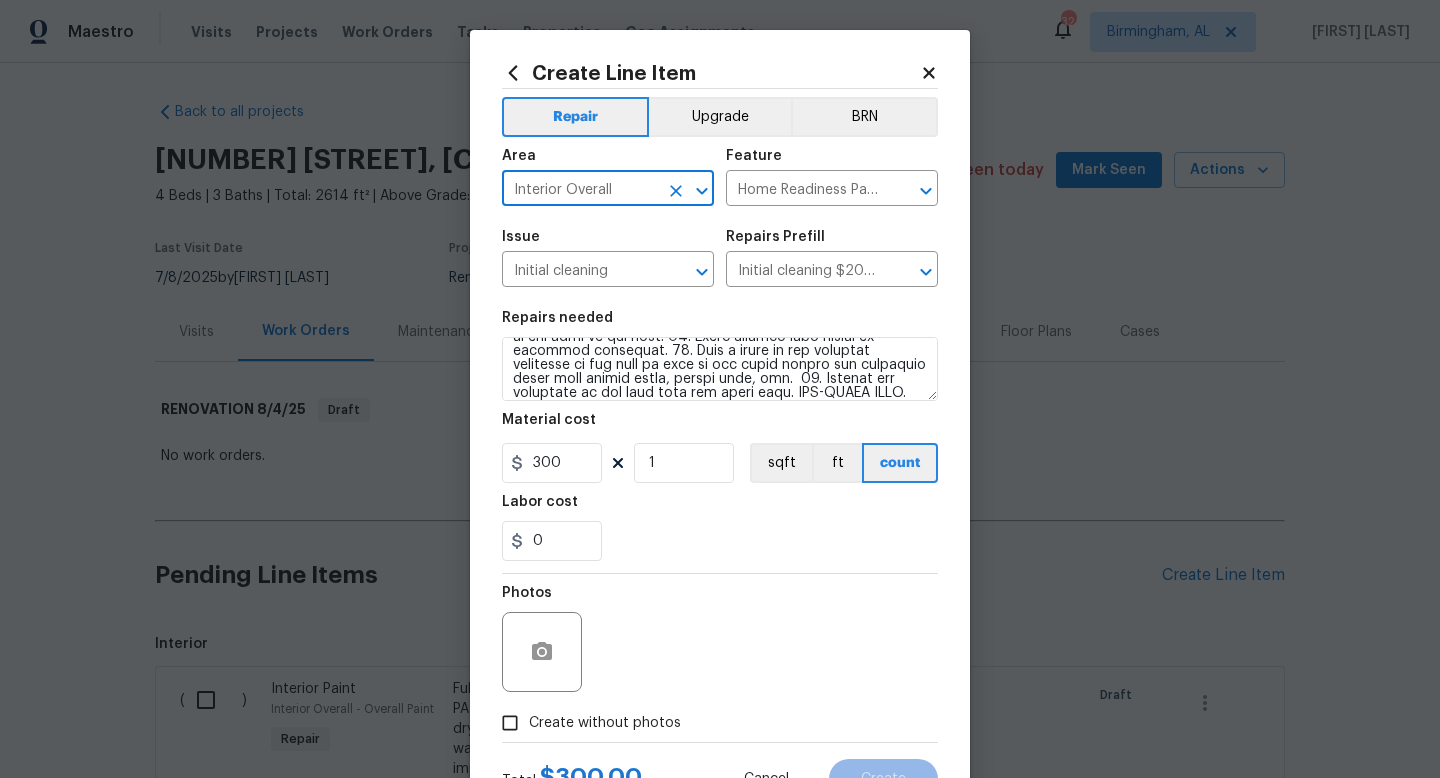 scroll, scrollTop: 84, scrollLeft: 0, axis: vertical 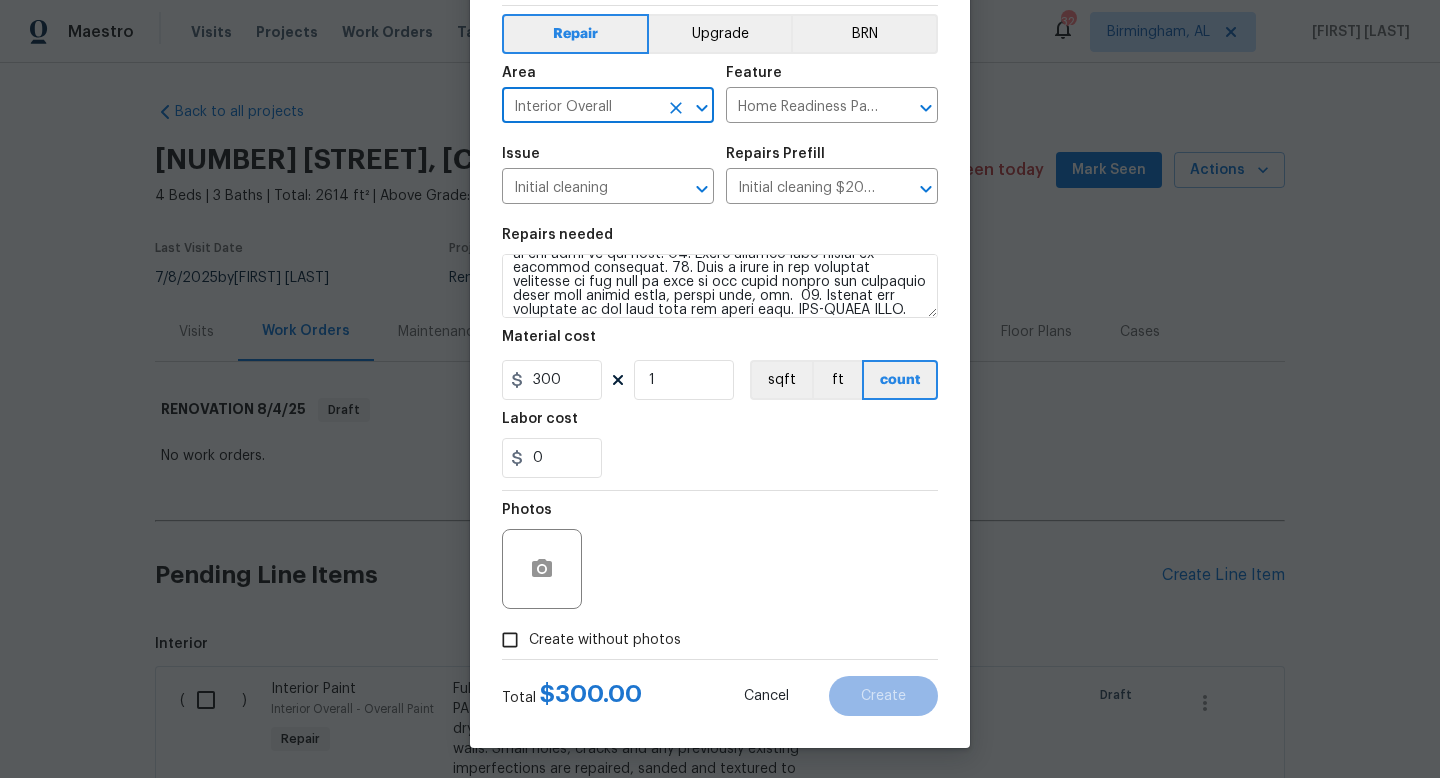 type on "Interior Overall" 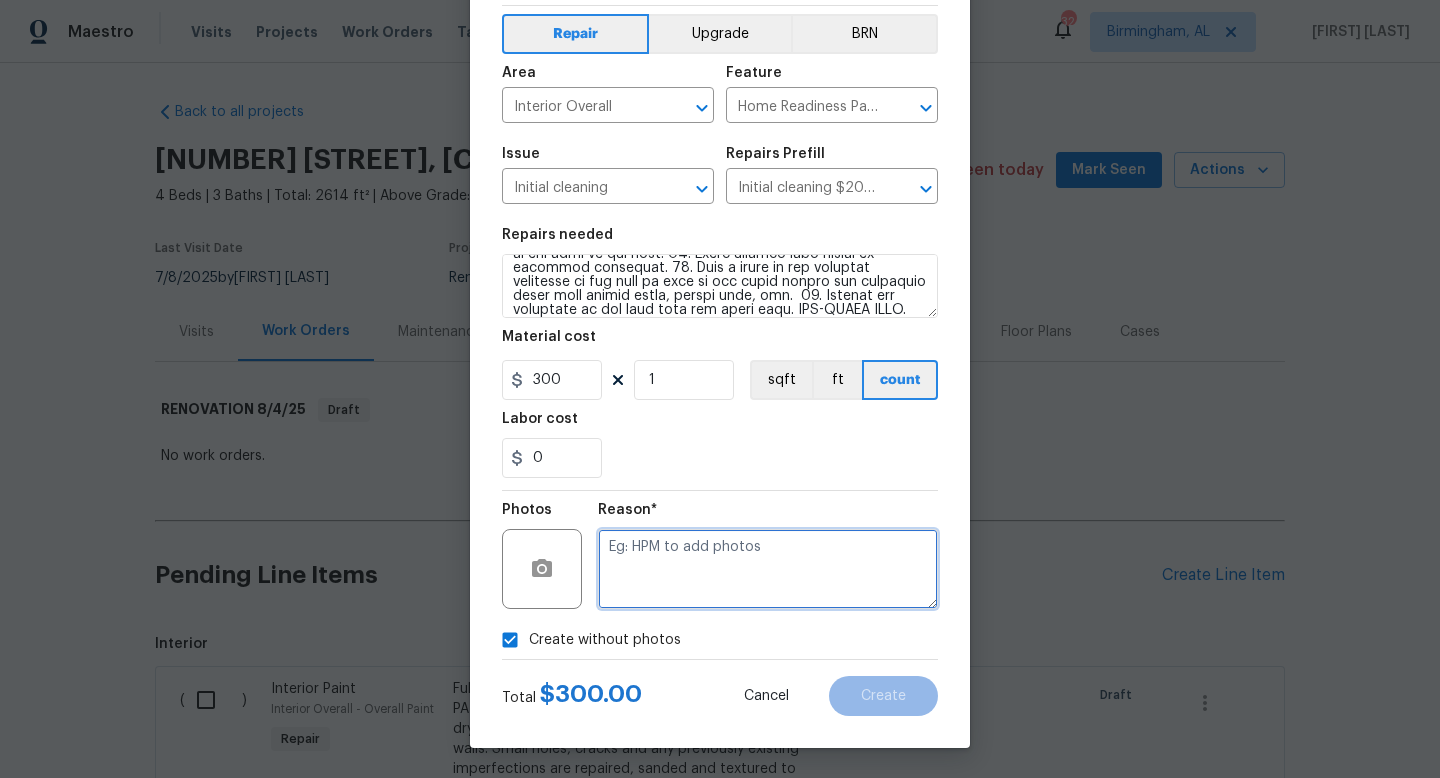 click at bounding box center [768, 569] 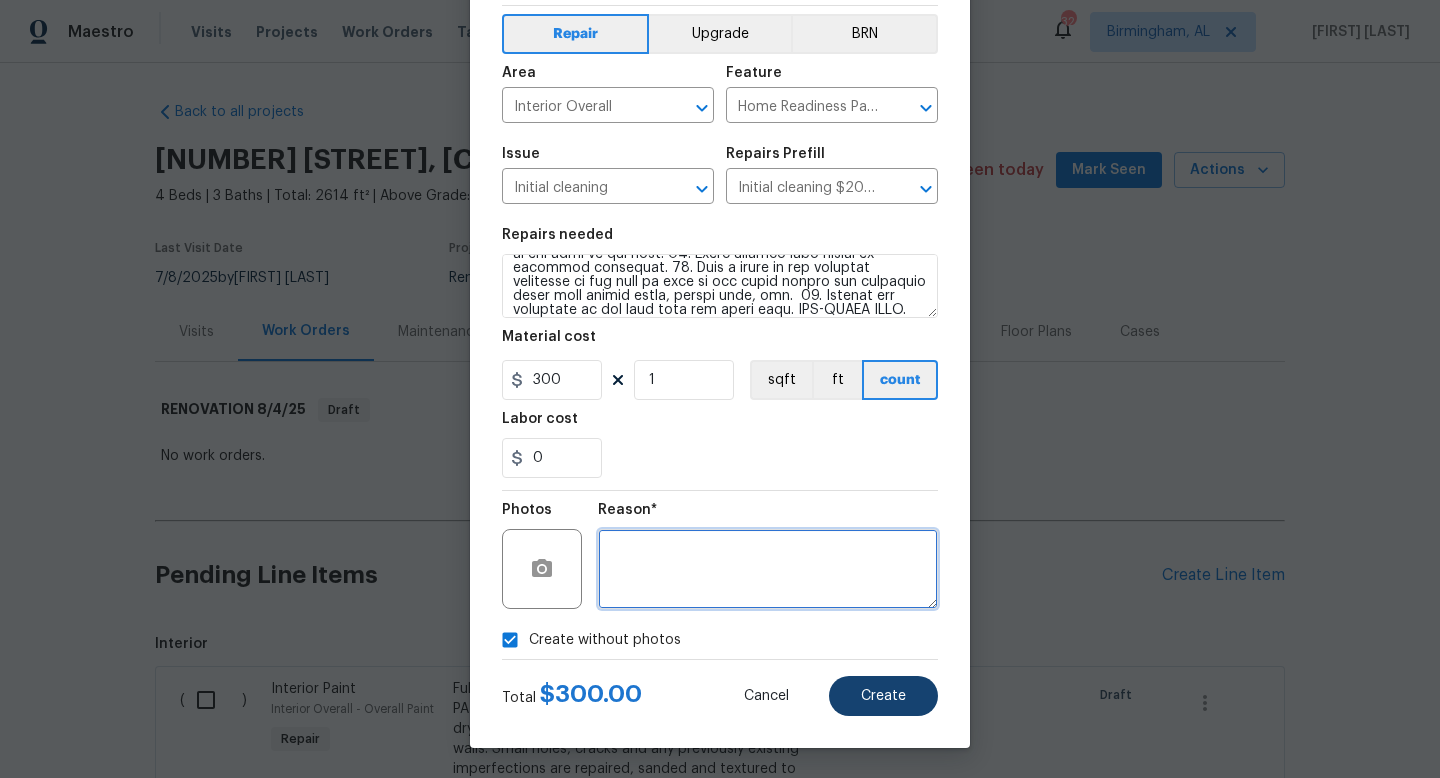 type 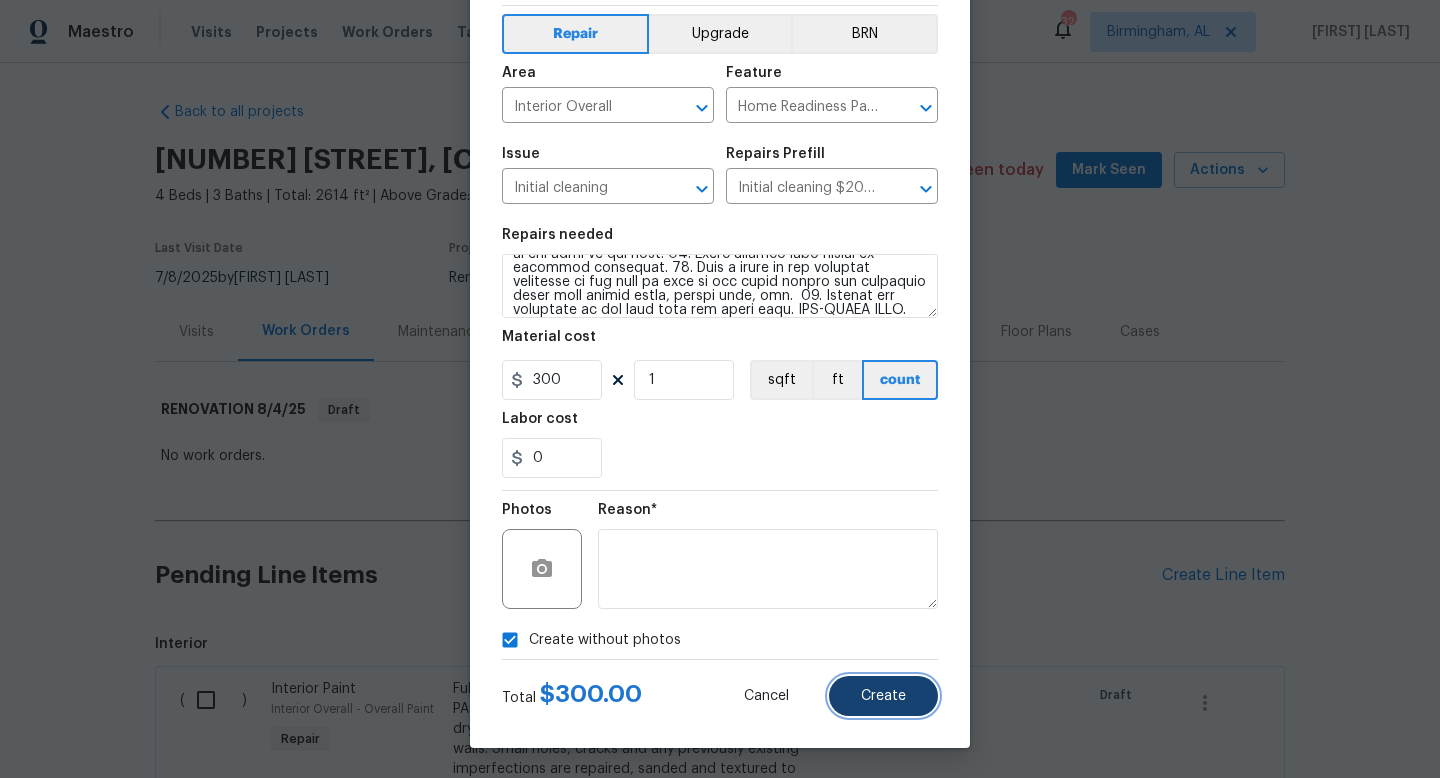 click on "Create" at bounding box center [883, 696] 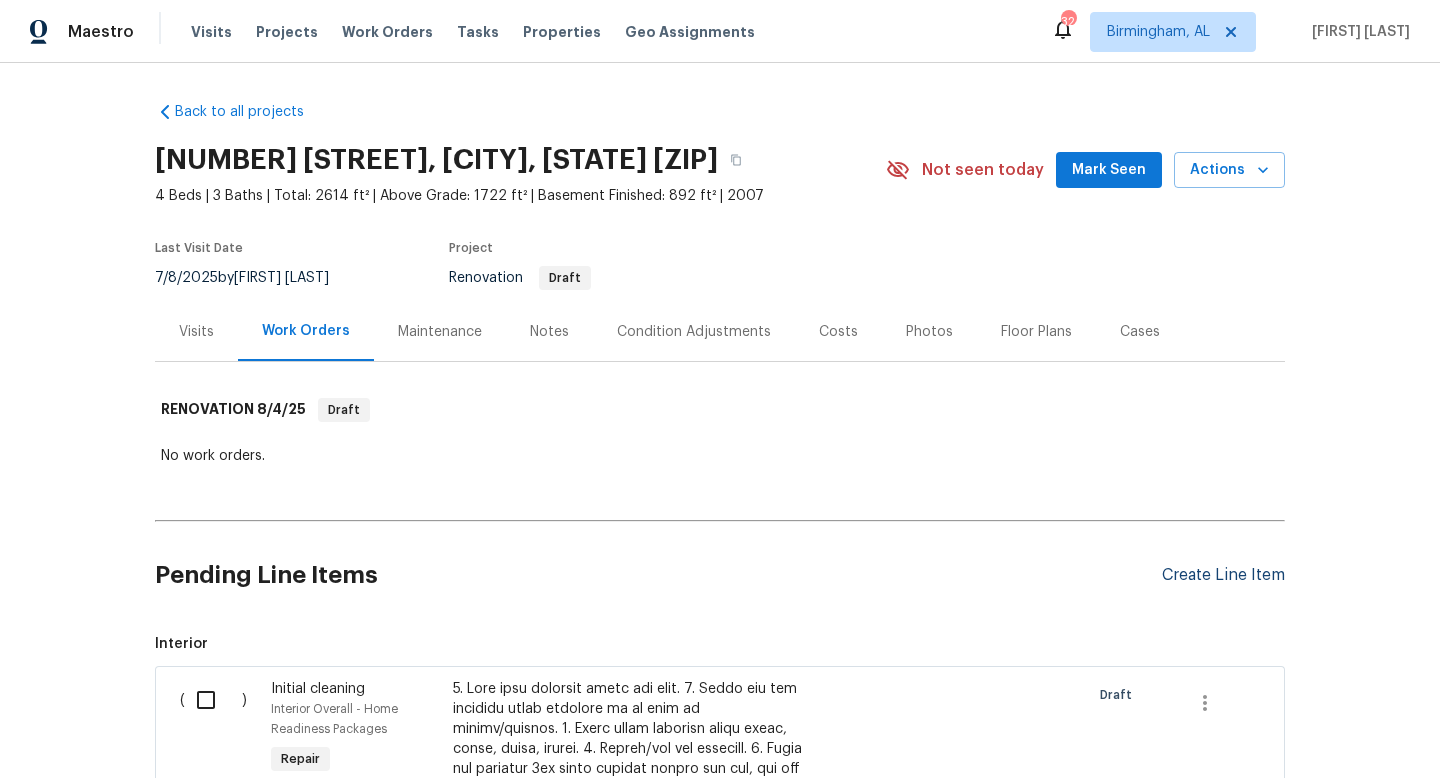 click on "Create Line Item" at bounding box center (1223, 575) 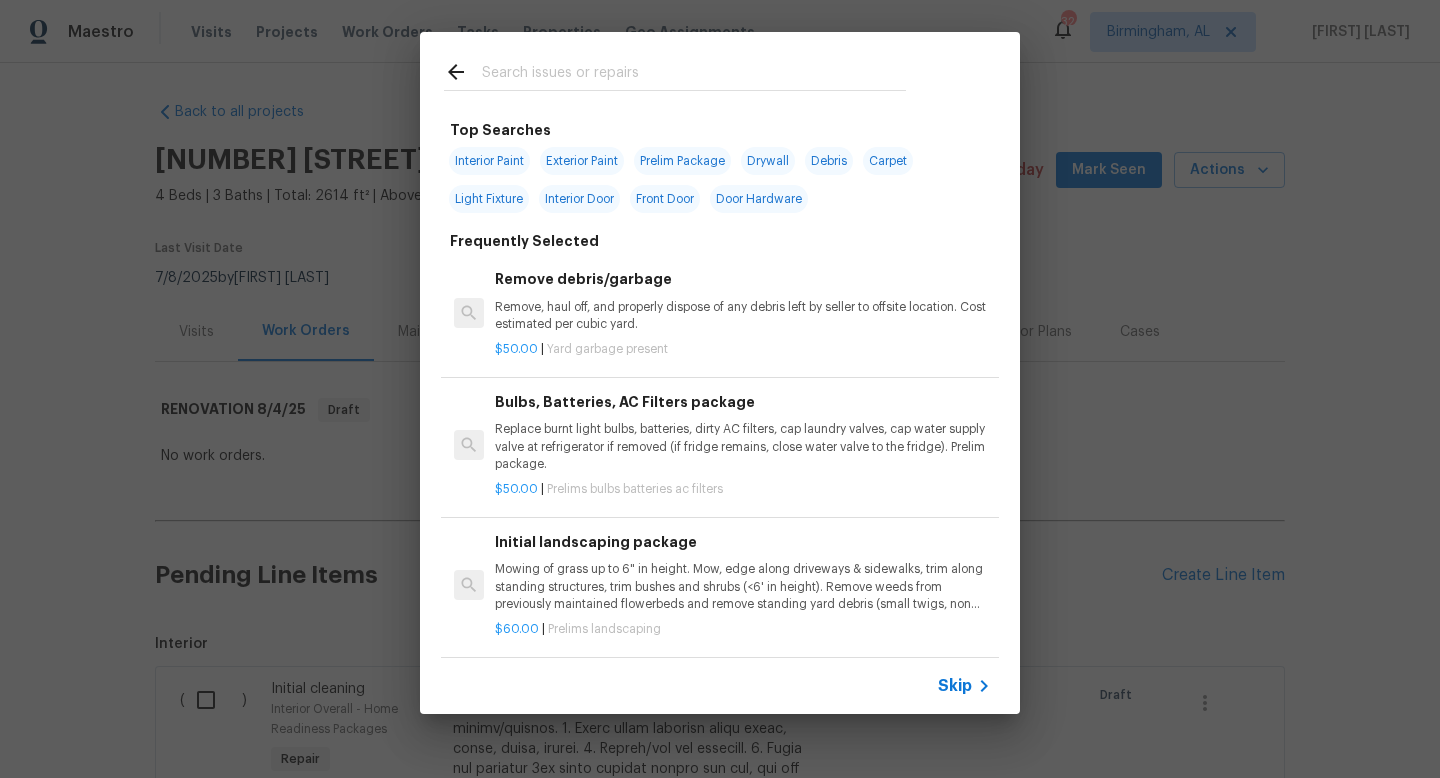 click at bounding box center [694, 75] 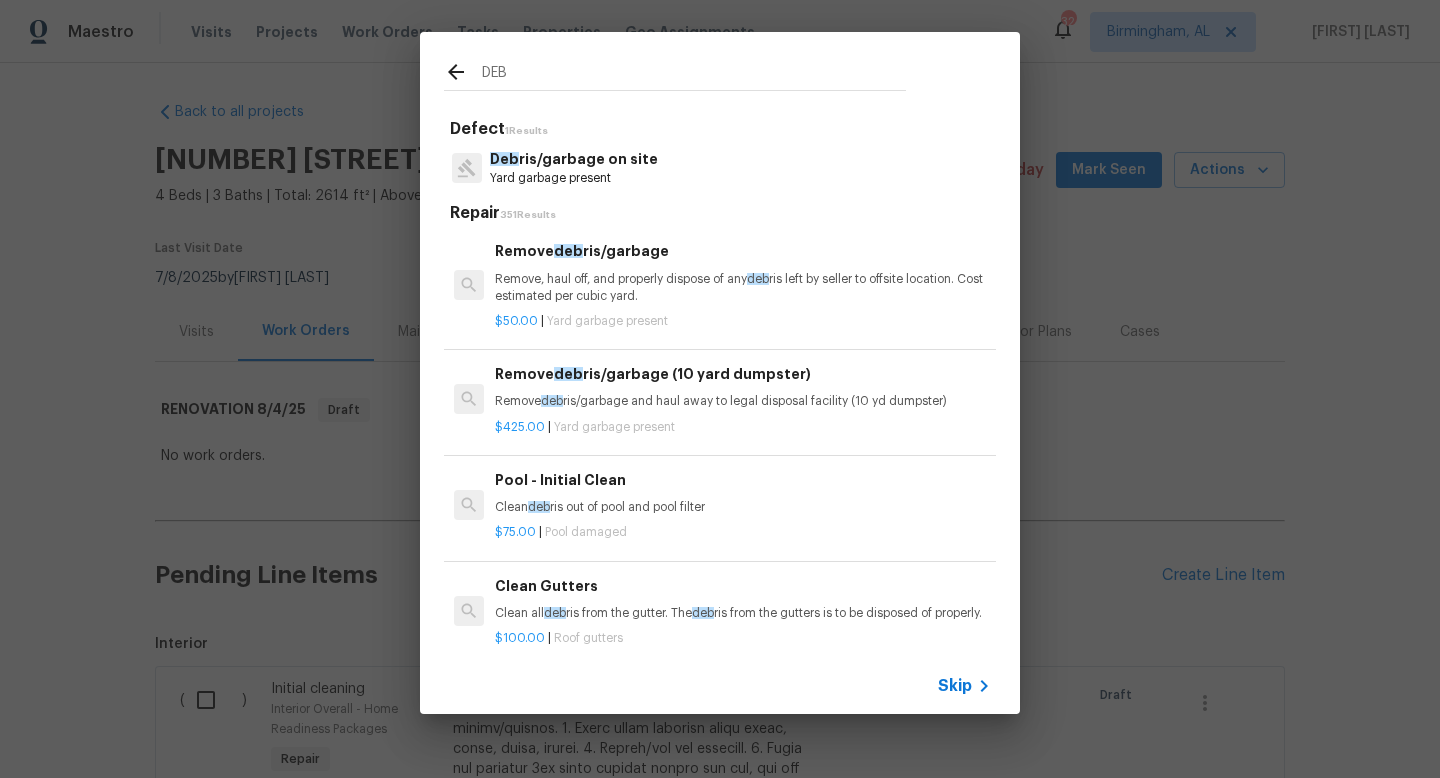 type on "DEB" 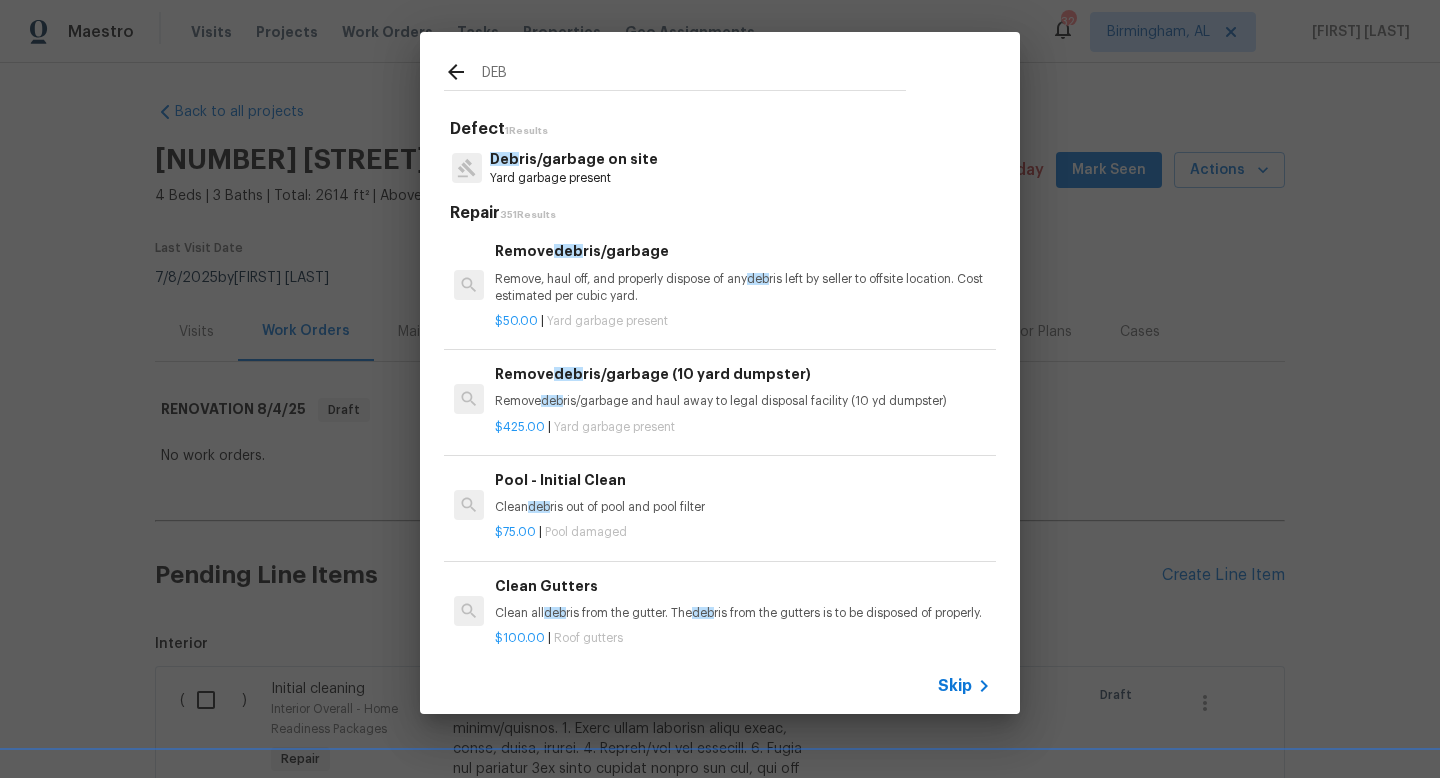 click on "Yard garbage present" at bounding box center [607, 321] 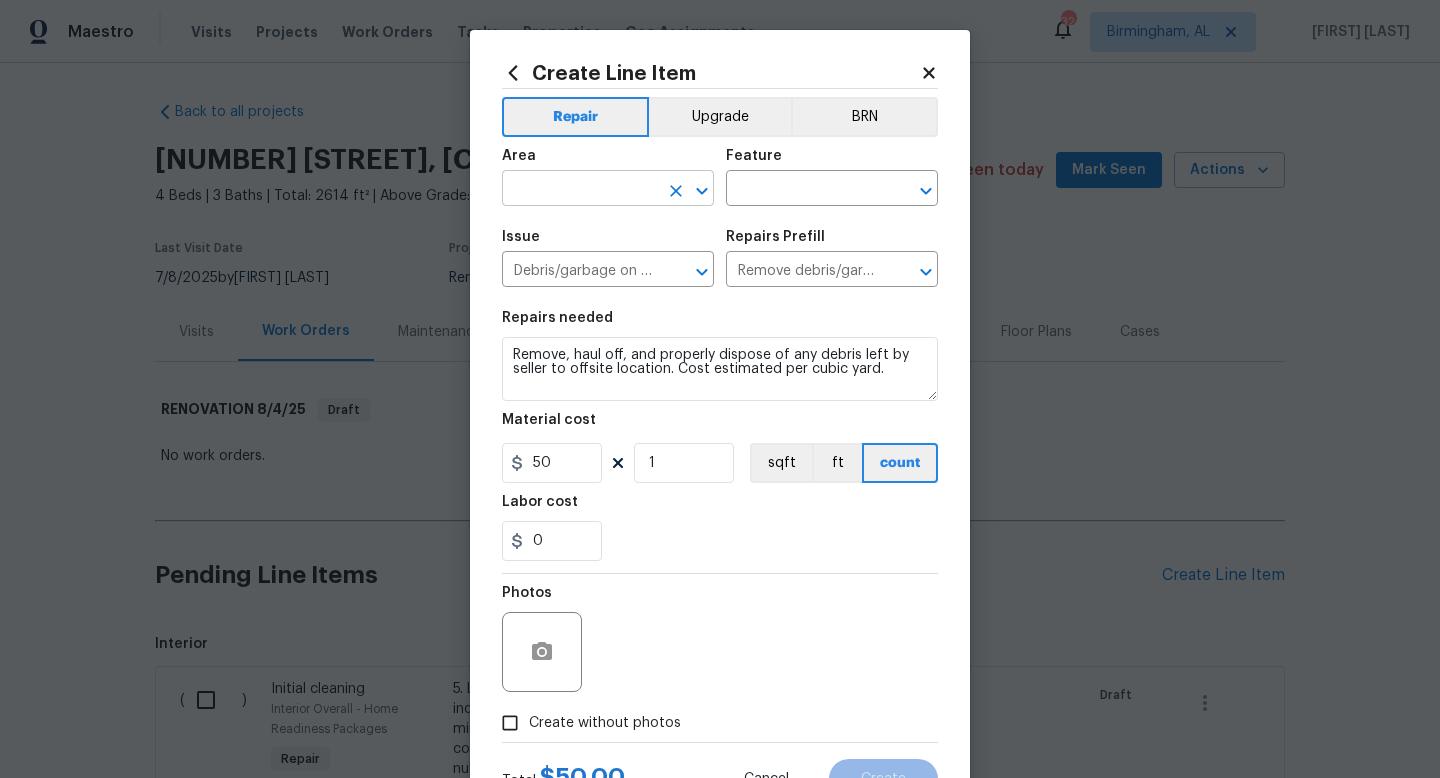 click at bounding box center [580, 190] 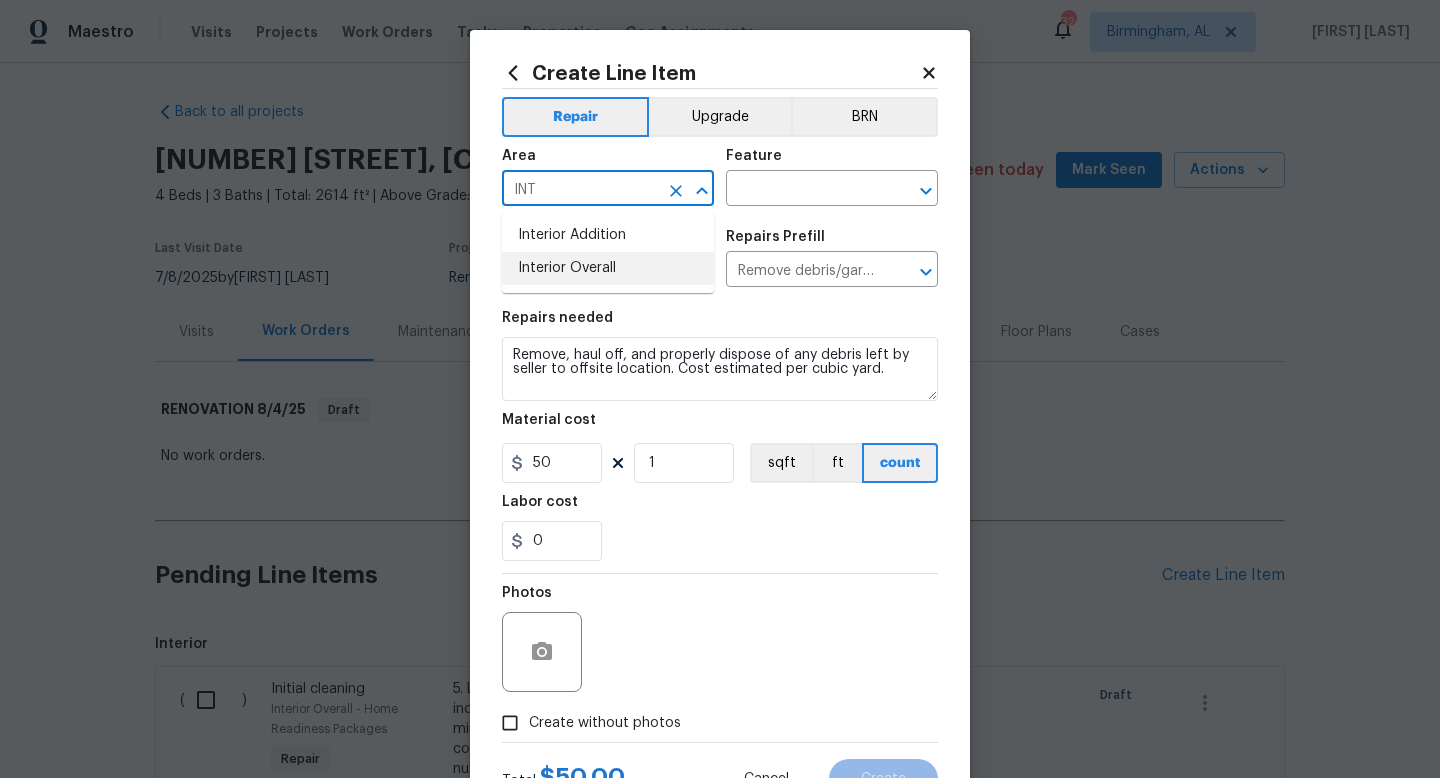 click on "Interior Overall" at bounding box center (608, 268) 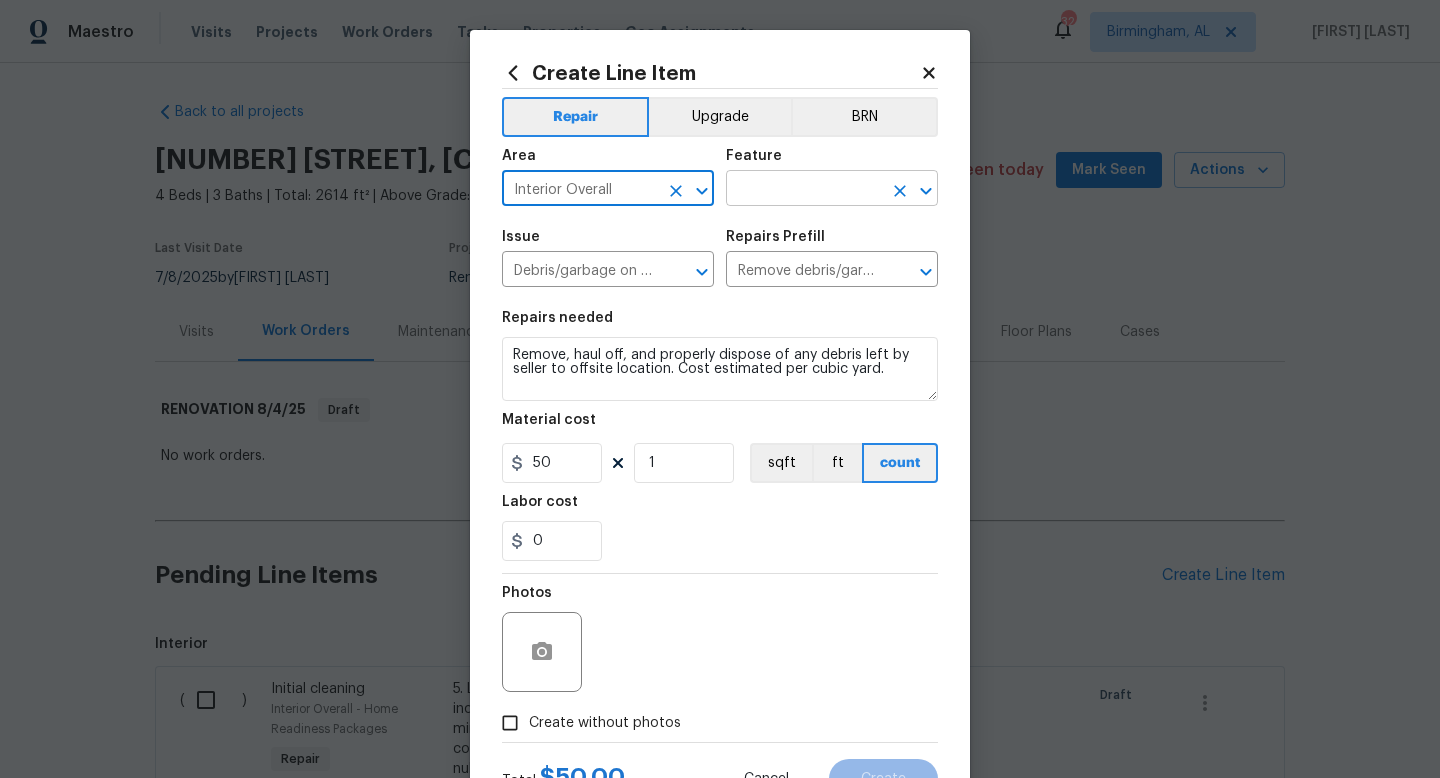 type on "Interior Overall" 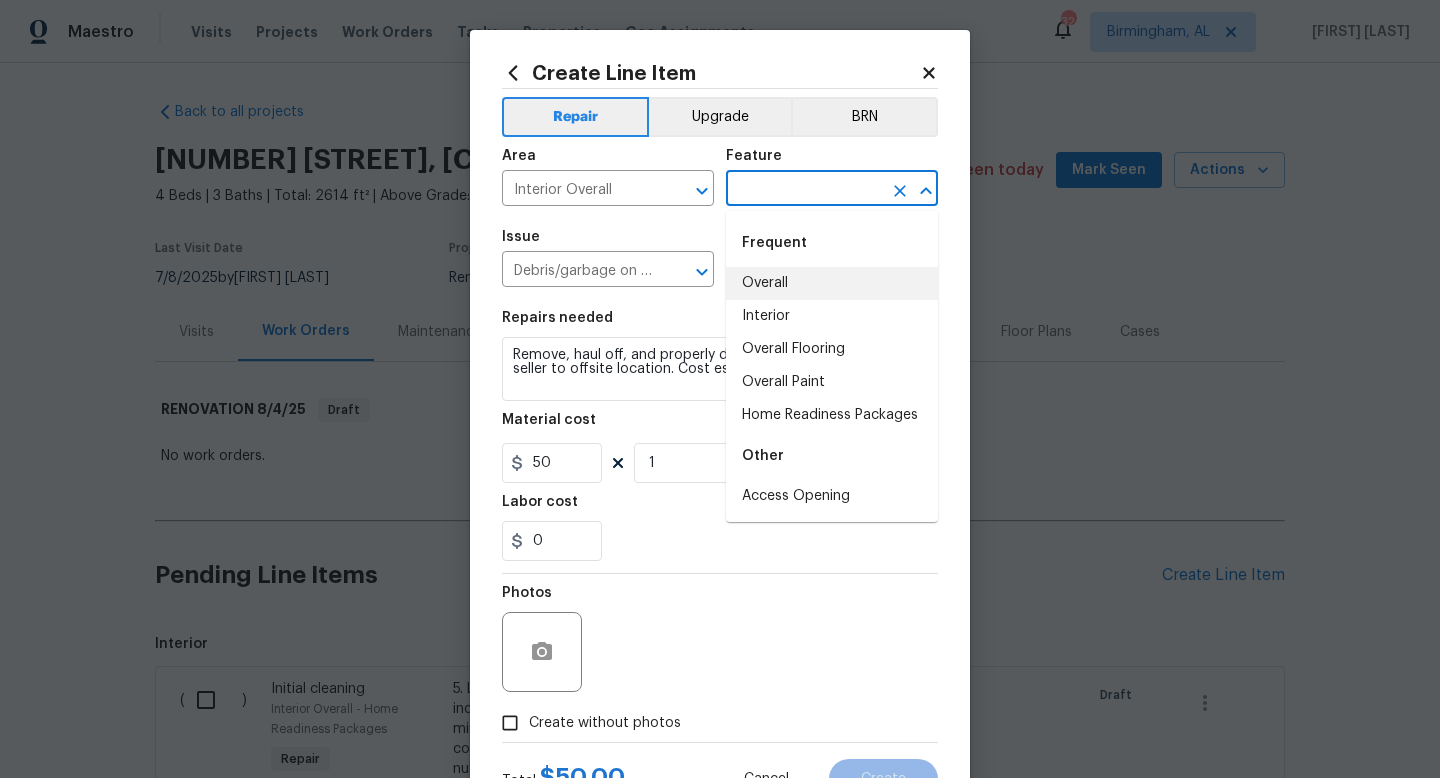 click on "Overall" at bounding box center (832, 283) 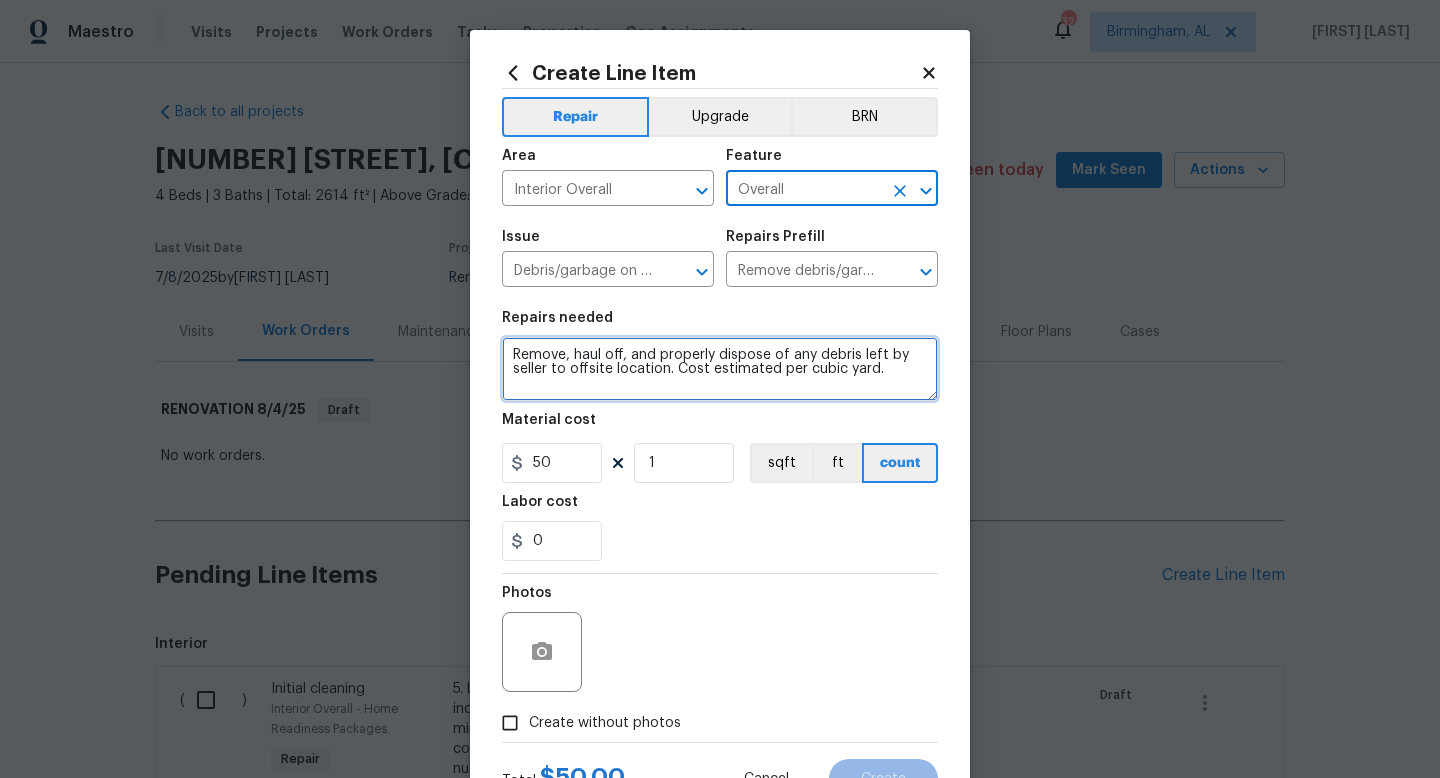click on "Remove, haul off, and properly dispose of any debris left by seller to offsite location. Cost estimated per cubic yard." at bounding box center [720, 369] 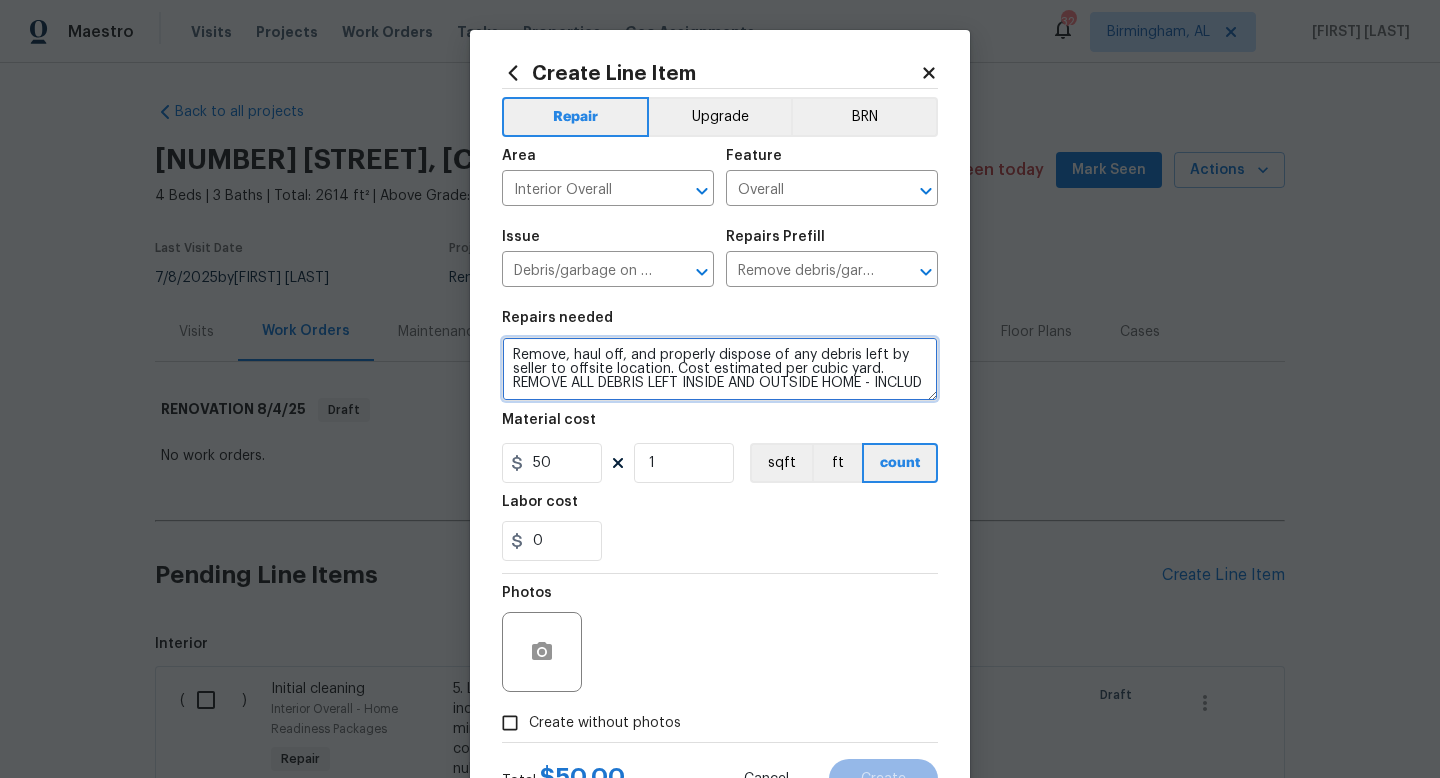 scroll, scrollTop: 4, scrollLeft: 0, axis: vertical 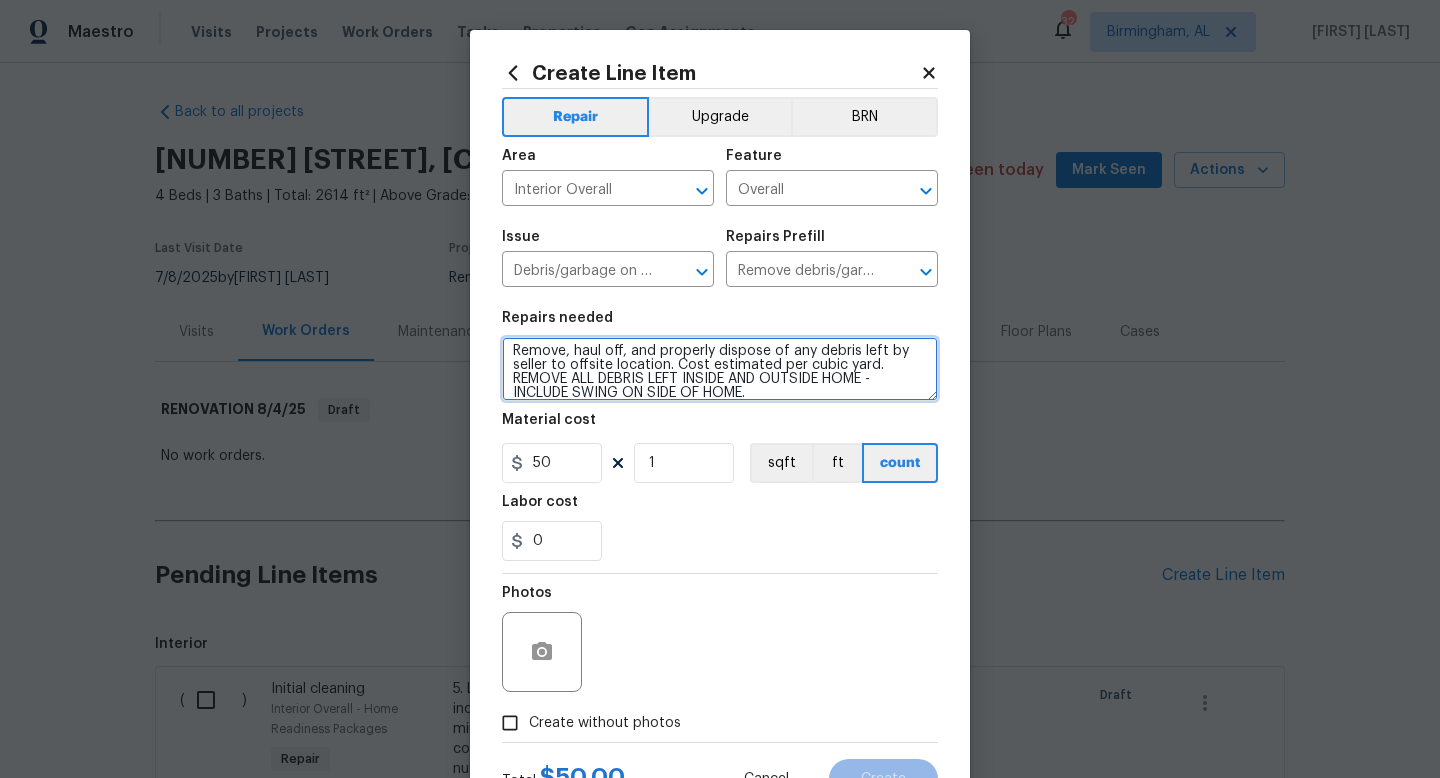 type on "Remove, haul off, and properly dispose of any debris left by seller to offsite location. Cost estimated per cubic yard. REMOVE ALL DEBRIS LEFT INSIDE AND OUTSIDE HOME - INCLUDE SWING ON SIDE OF HOME." 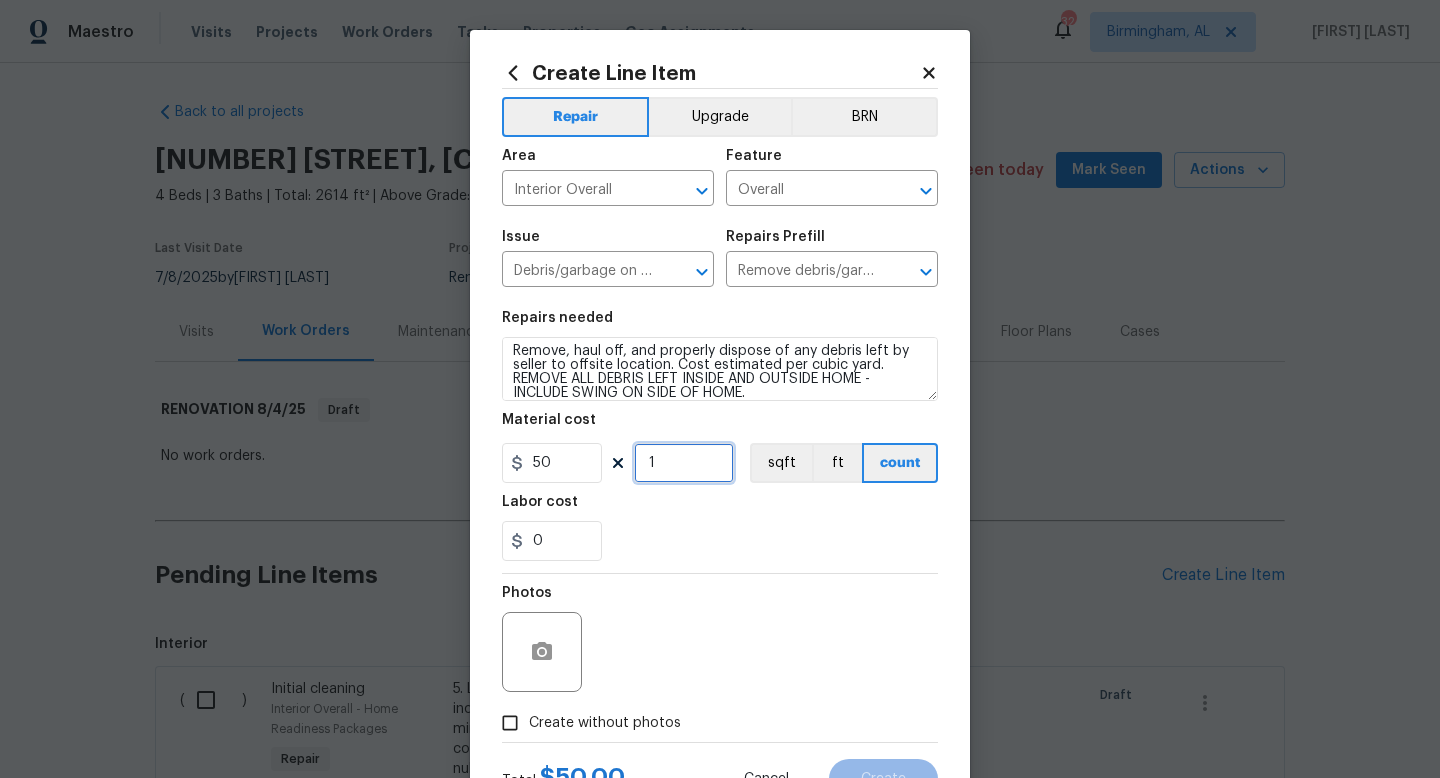 click on "1" at bounding box center (684, 463) 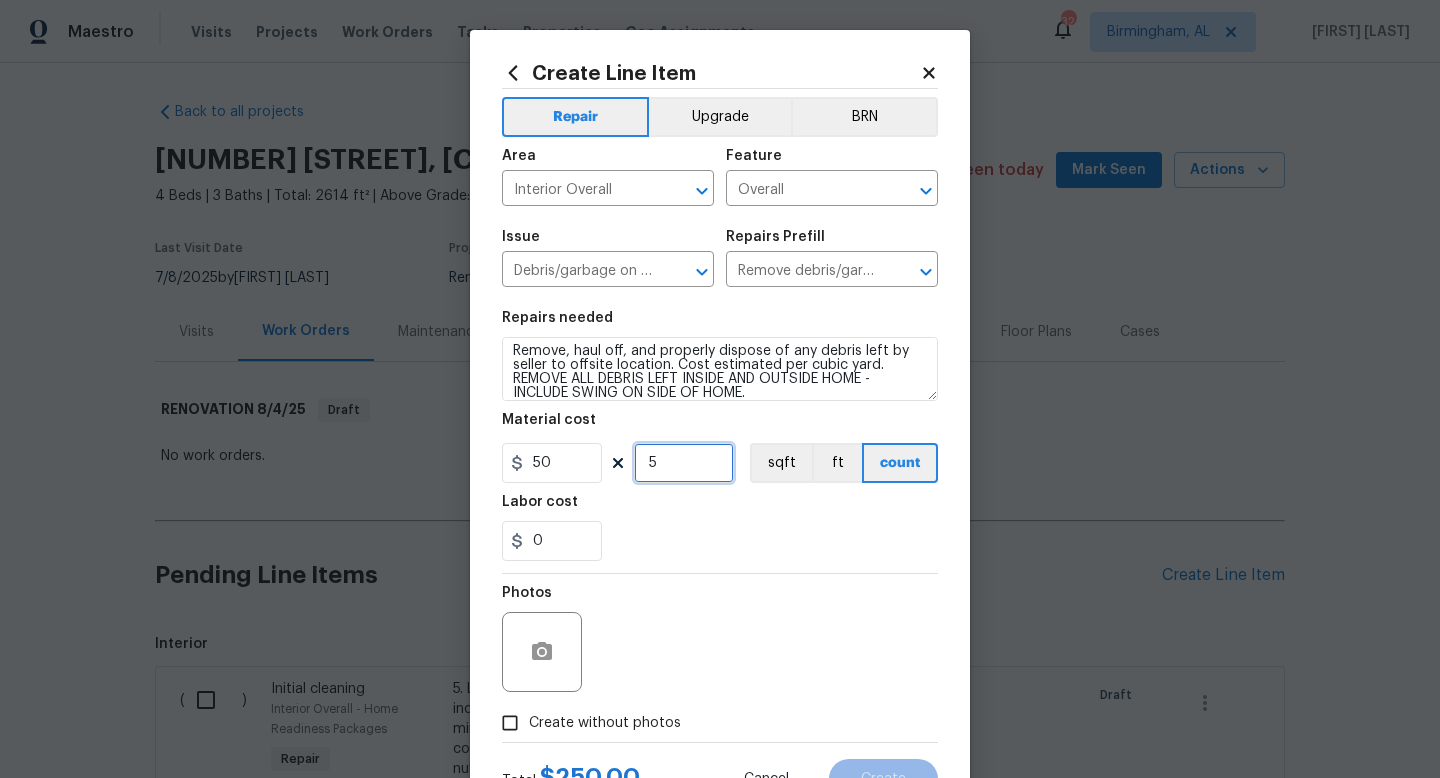 type on "5" 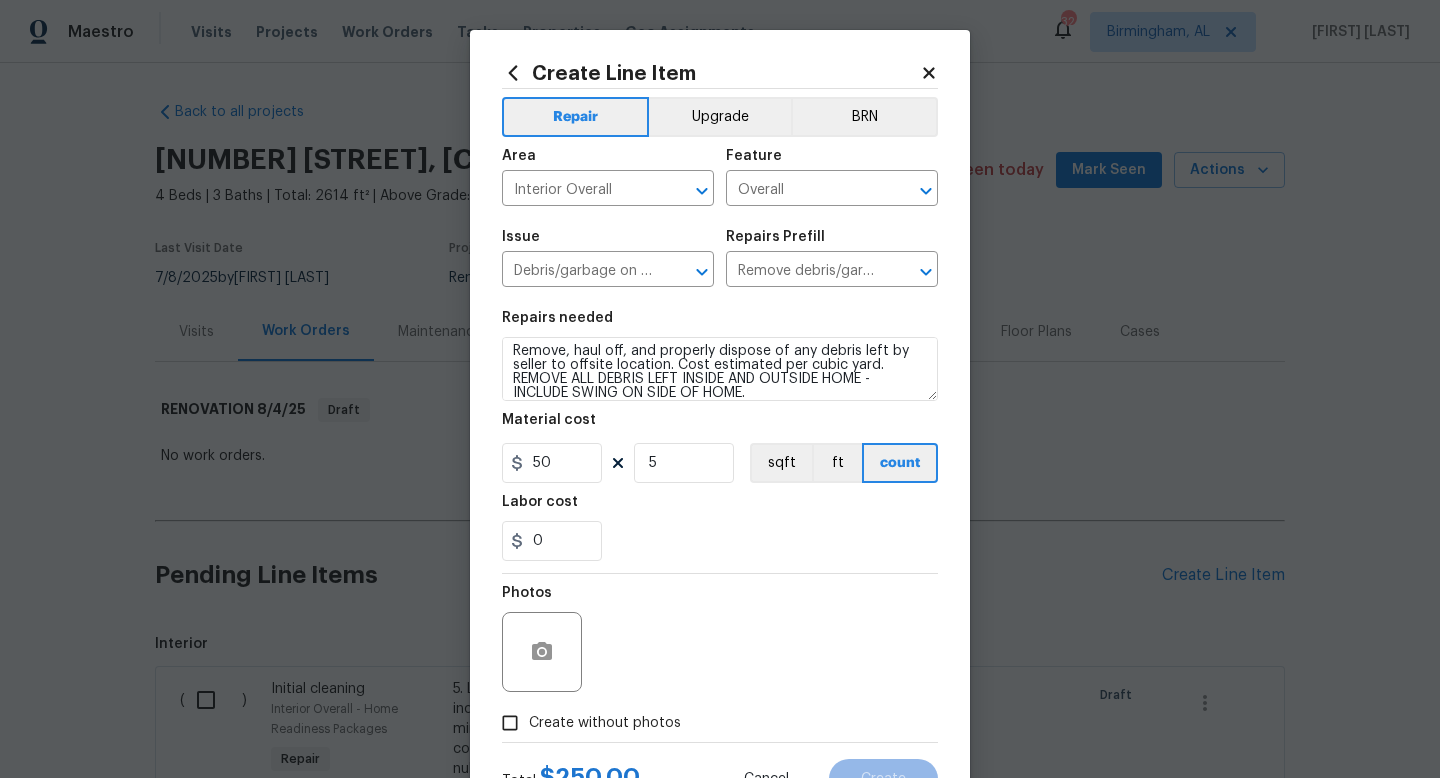 click on "Photos" at bounding box center (720, 639) 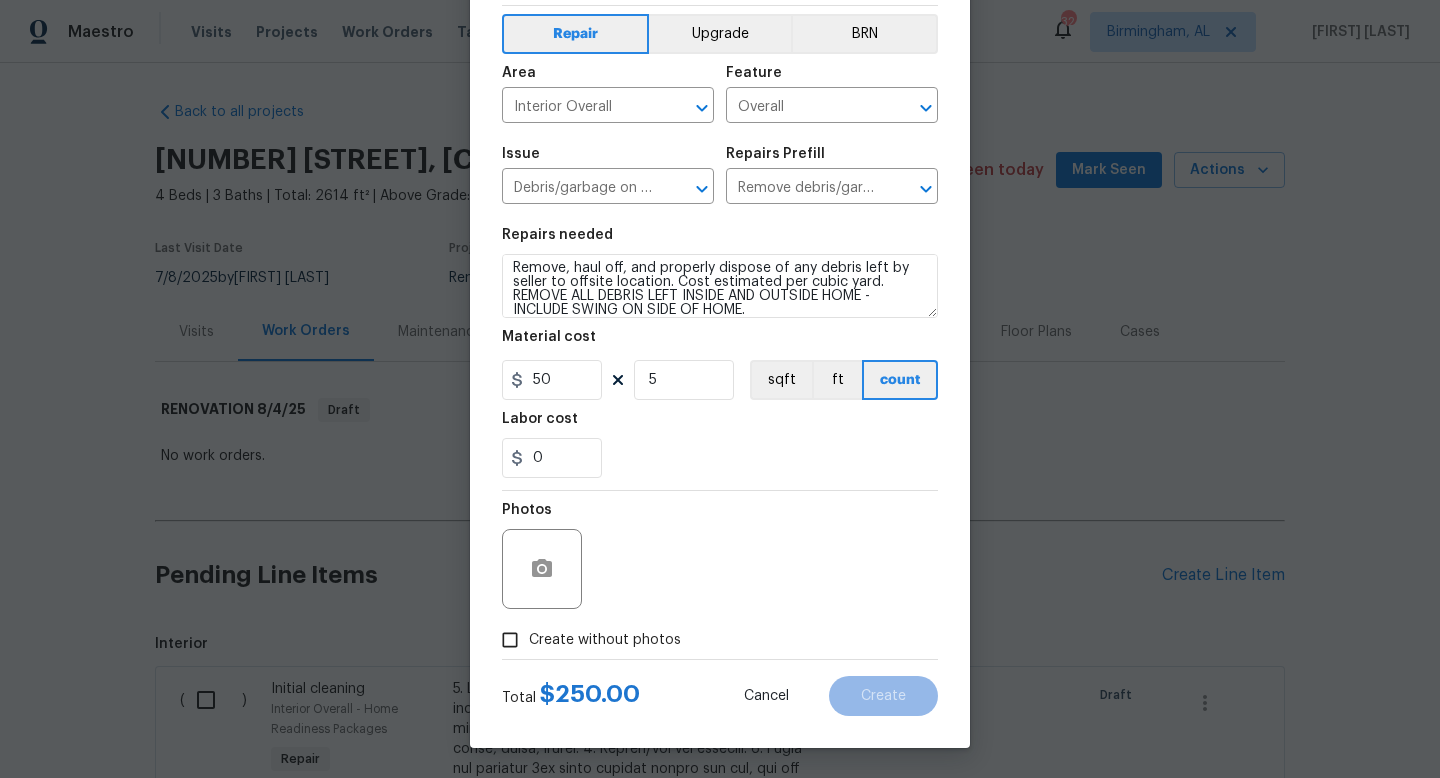 click on "Create without photos" at bounding box center (605, 640) 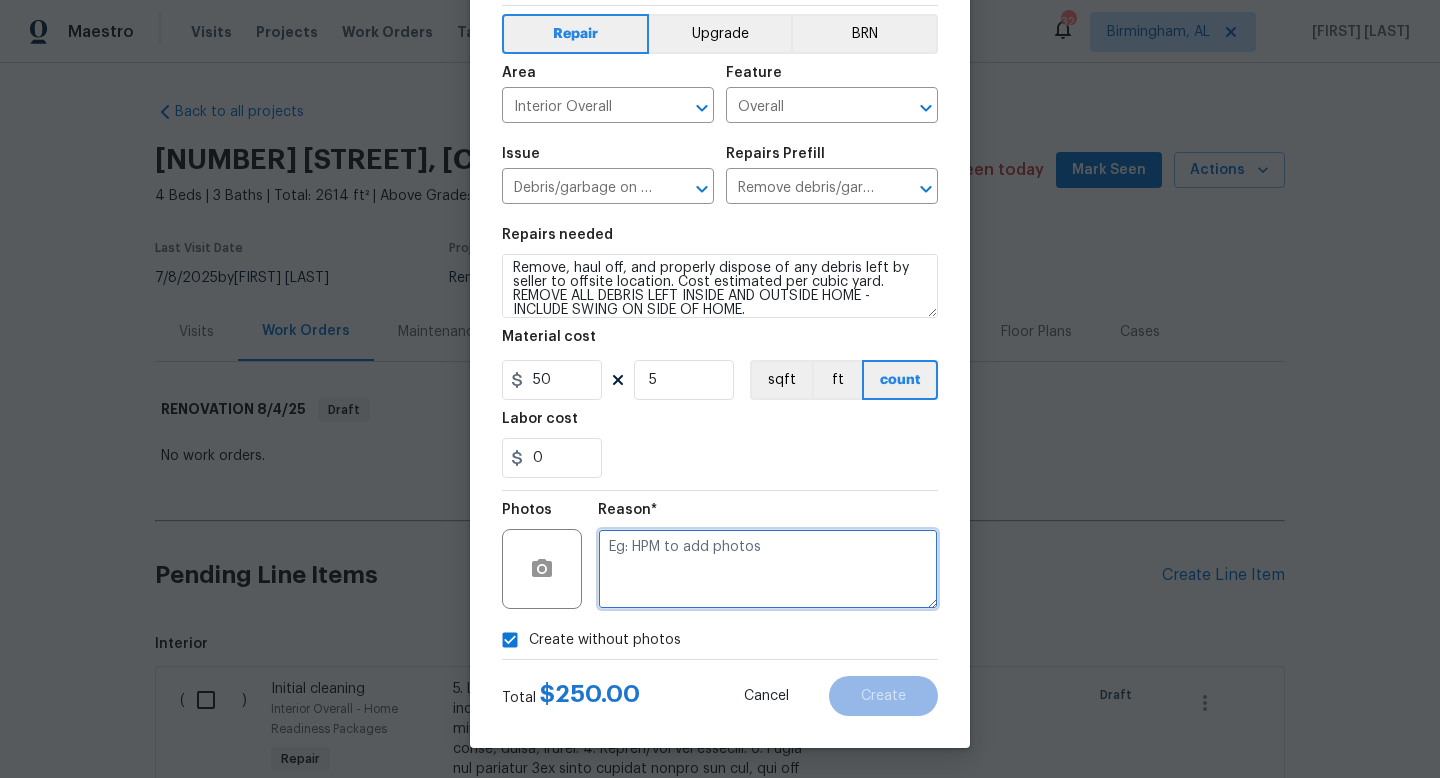 click at bounding box center [768, 569] 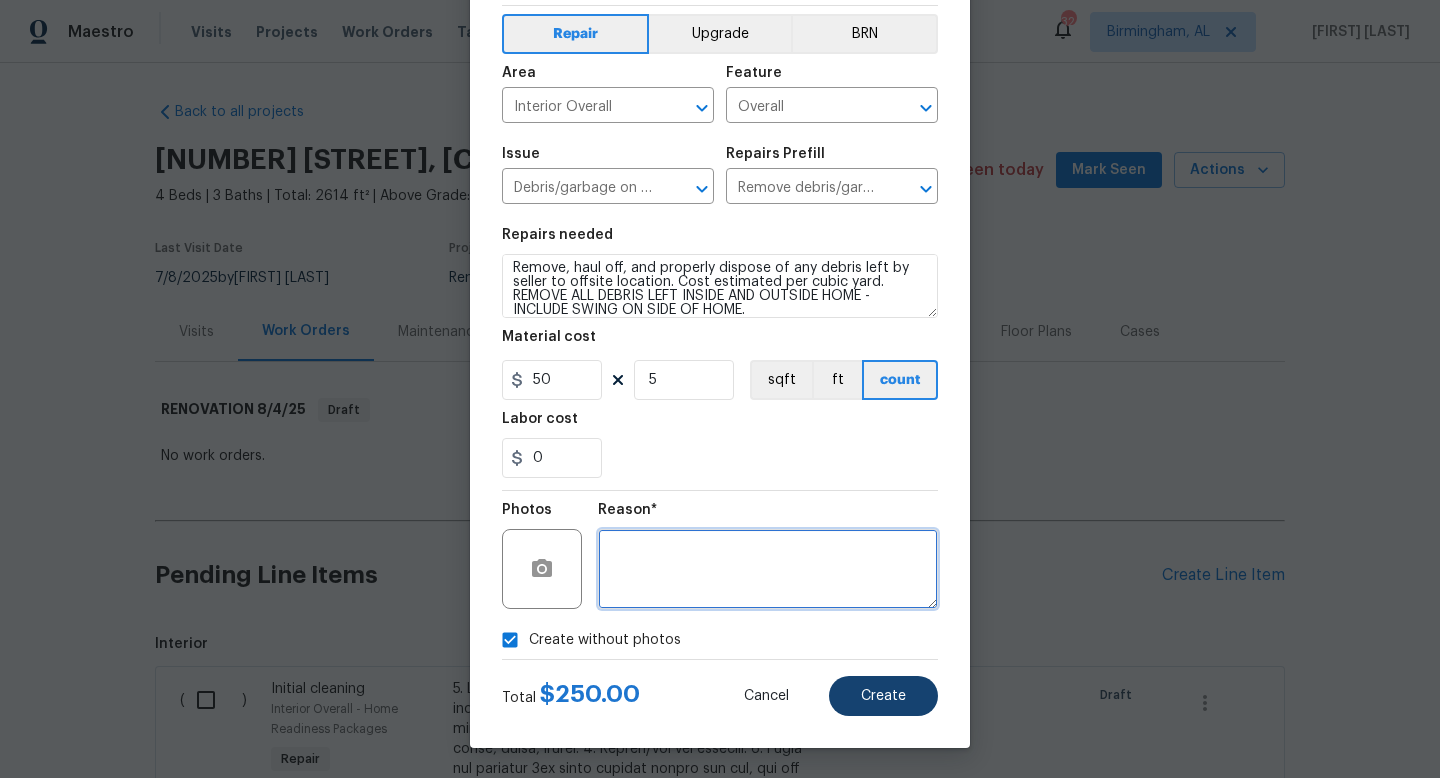 type 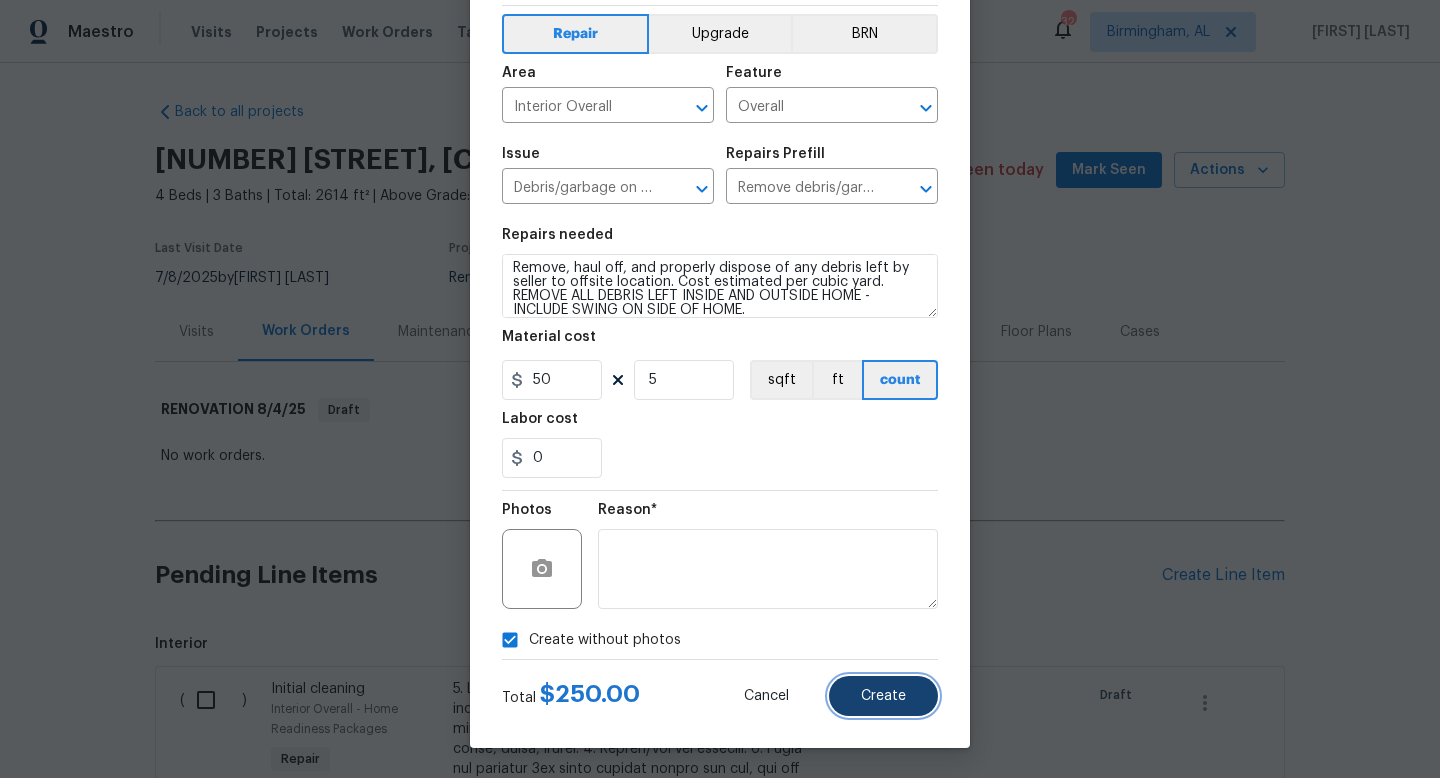 click on "Create" at bounding box center (883, 696) 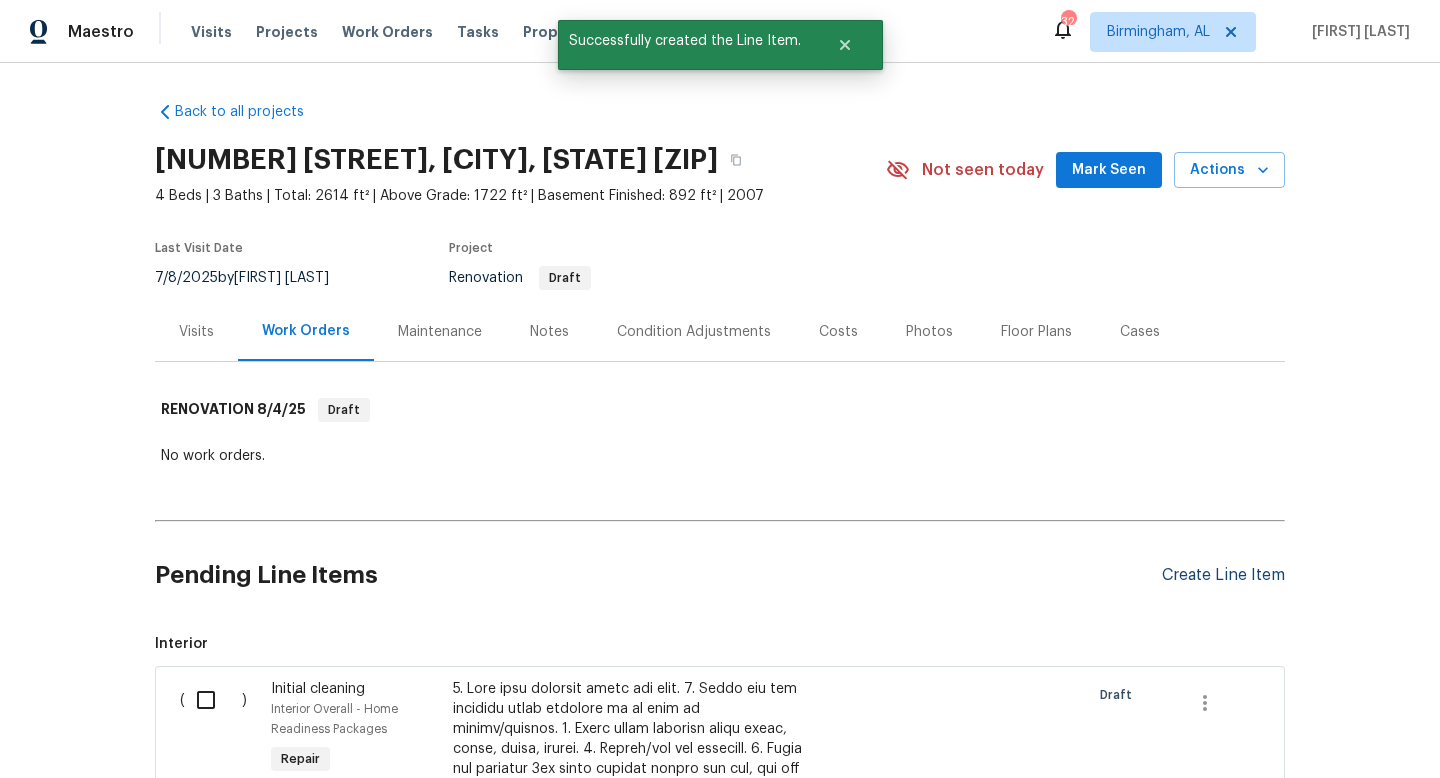 click on "Create Line Item" at bounding box center [1223, 575] 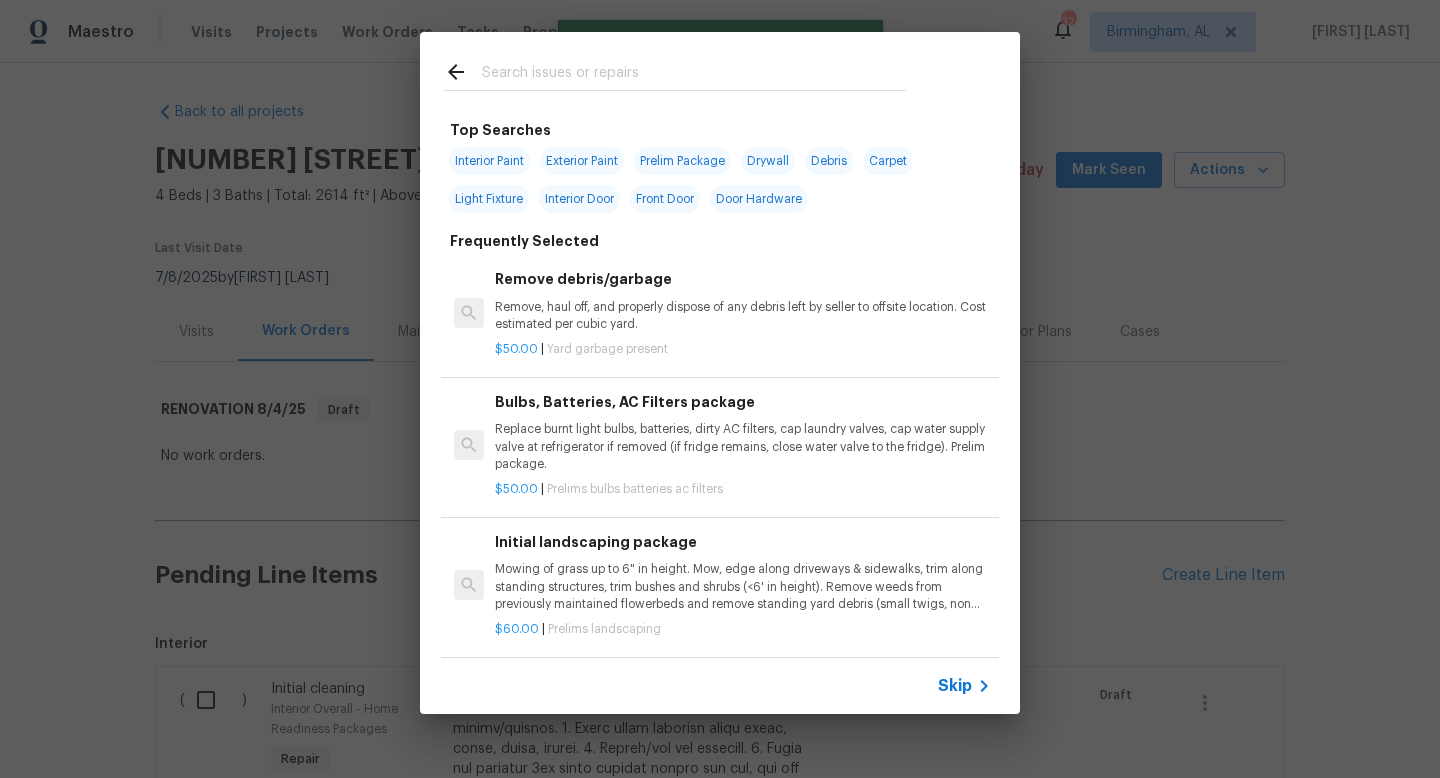 click at bounding box center [694, 75] 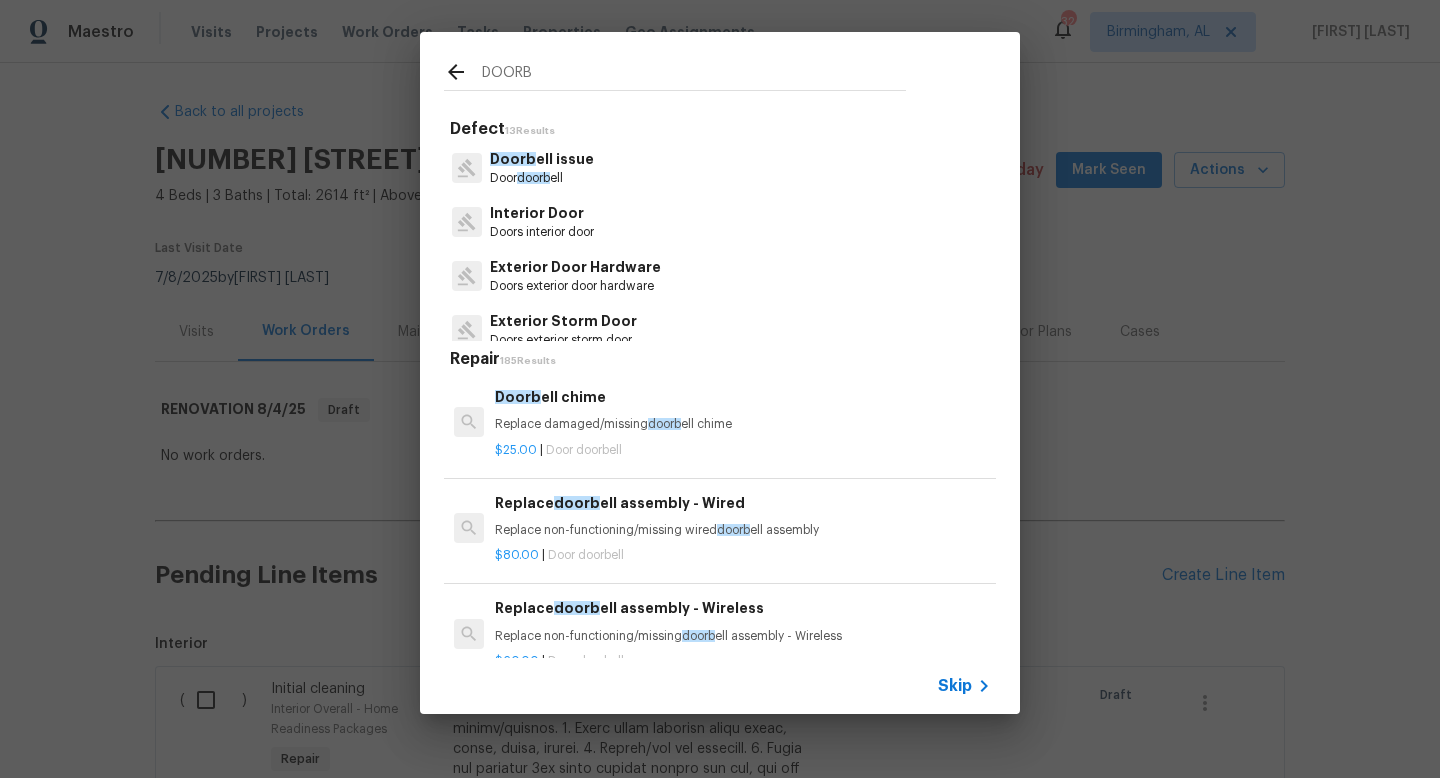 type on "DOORB" 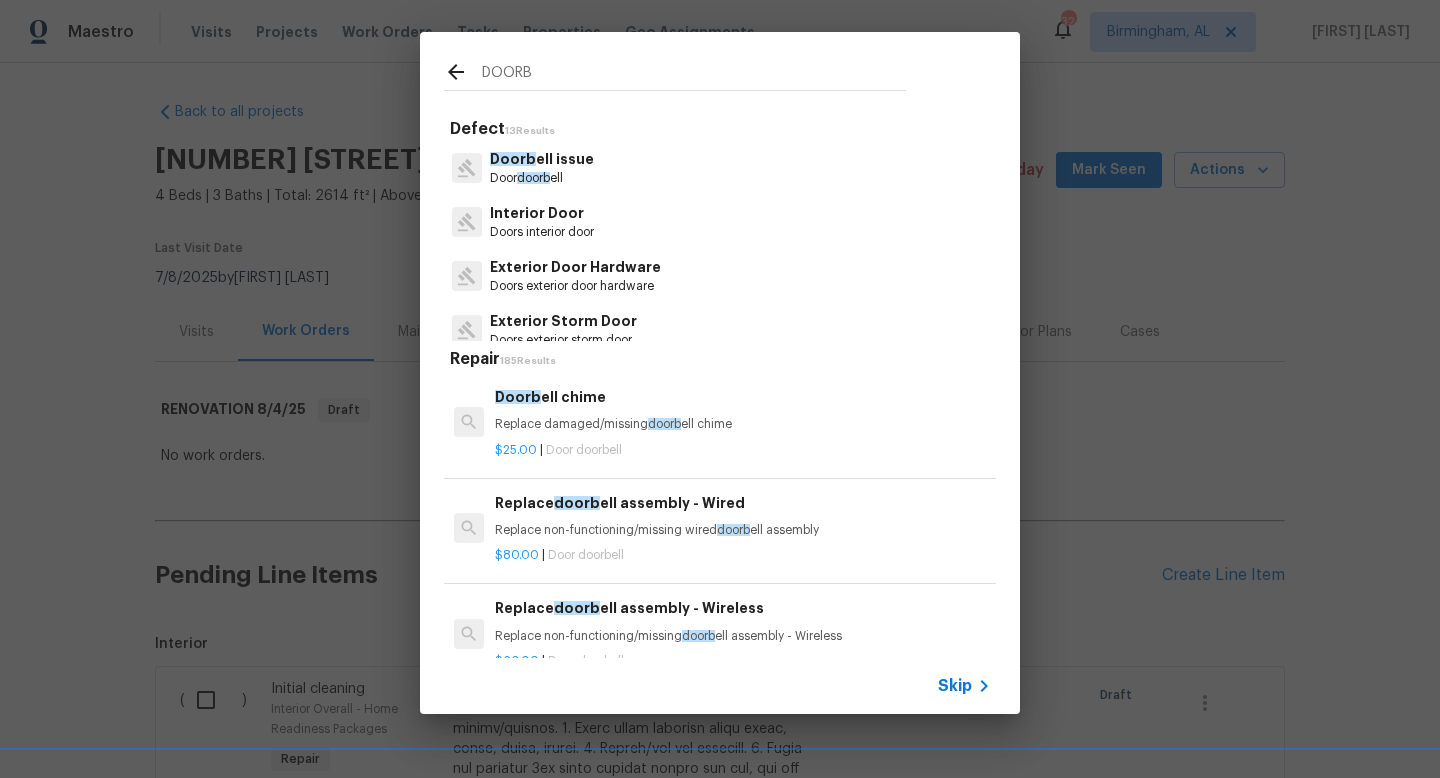 click on "Doorb ell chime Replace damaged/missing  doorb ell chime" at bounding box center [743, 410] 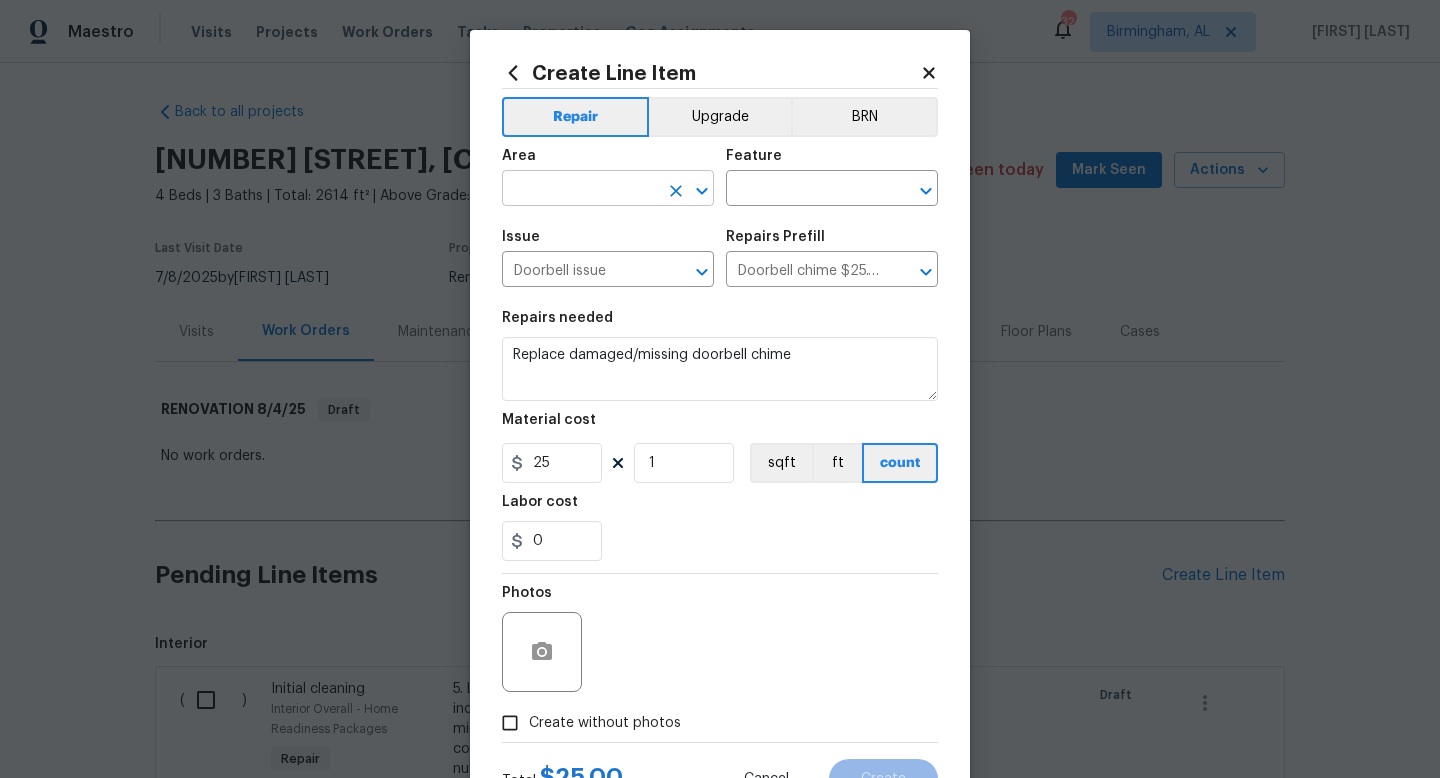 click at bounding box center [580, 190] 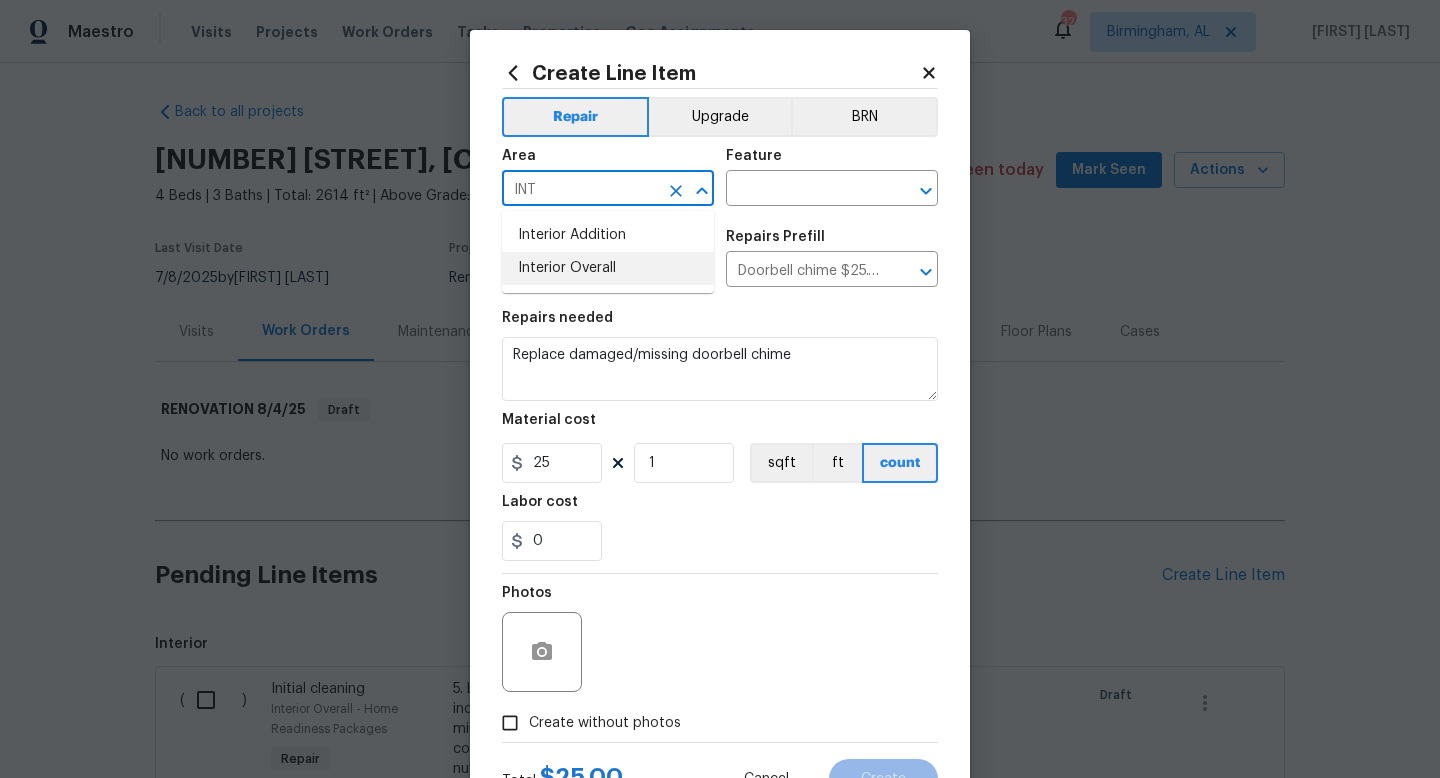 click on "Interior Overall" at bounding box center (608, 268) 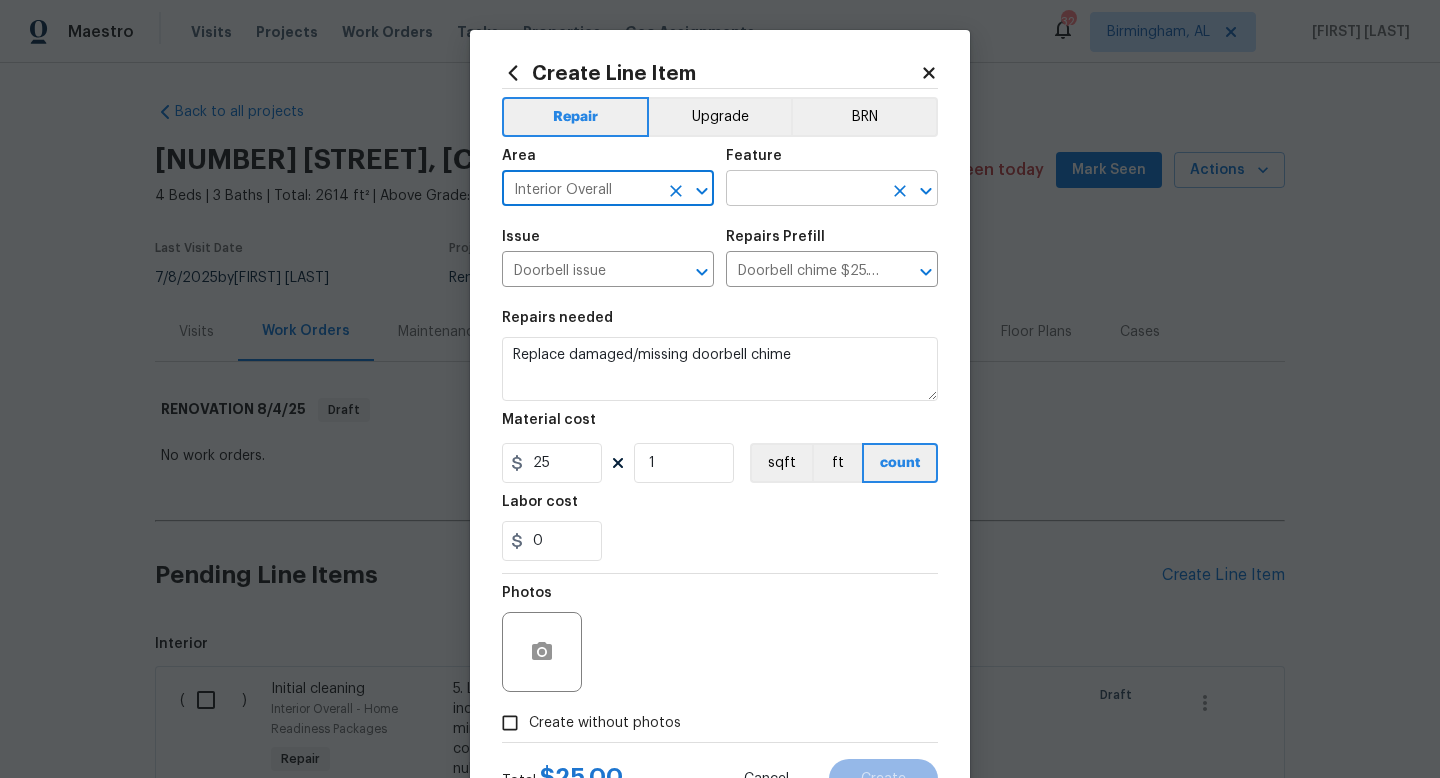 type on "Interior Overall" 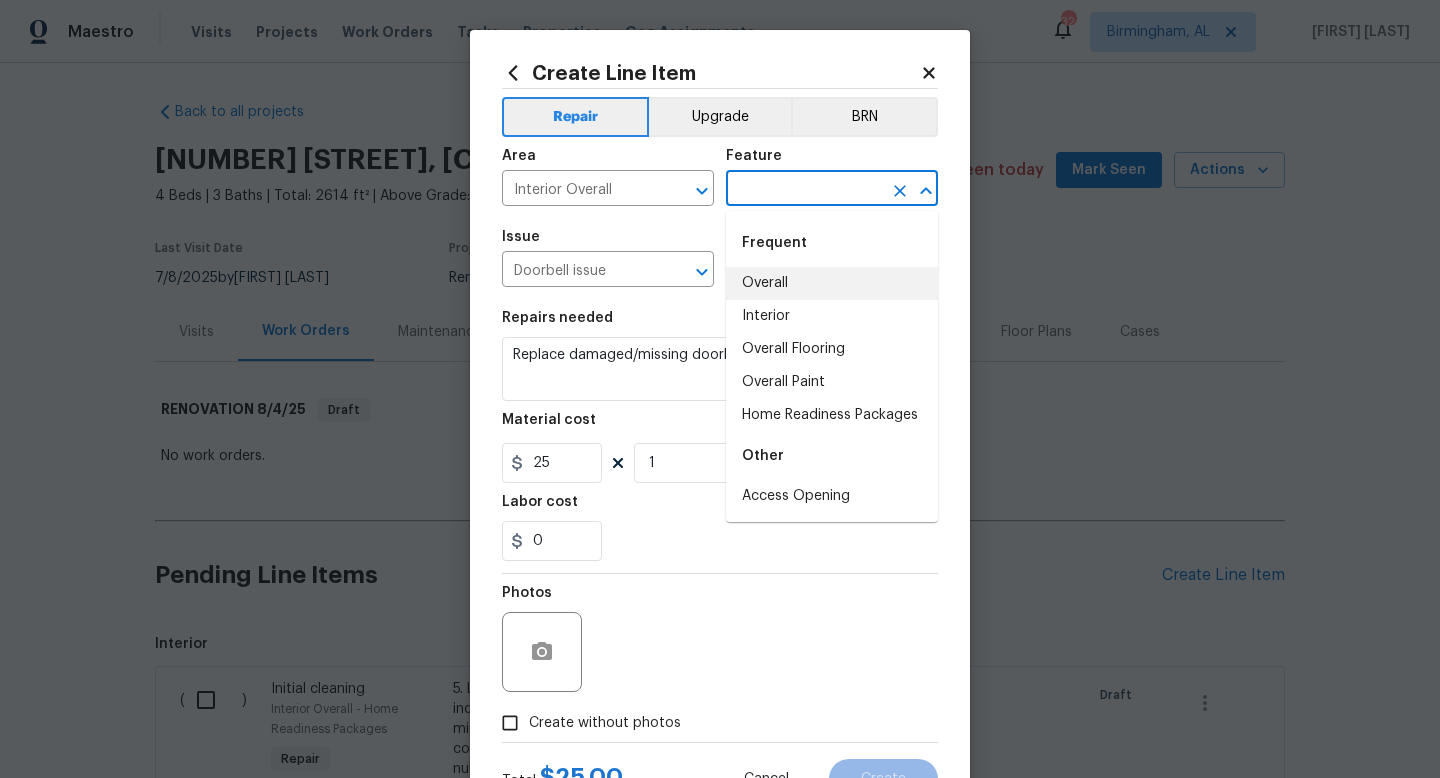 click on "Overall" at bounding box center [832, 283] 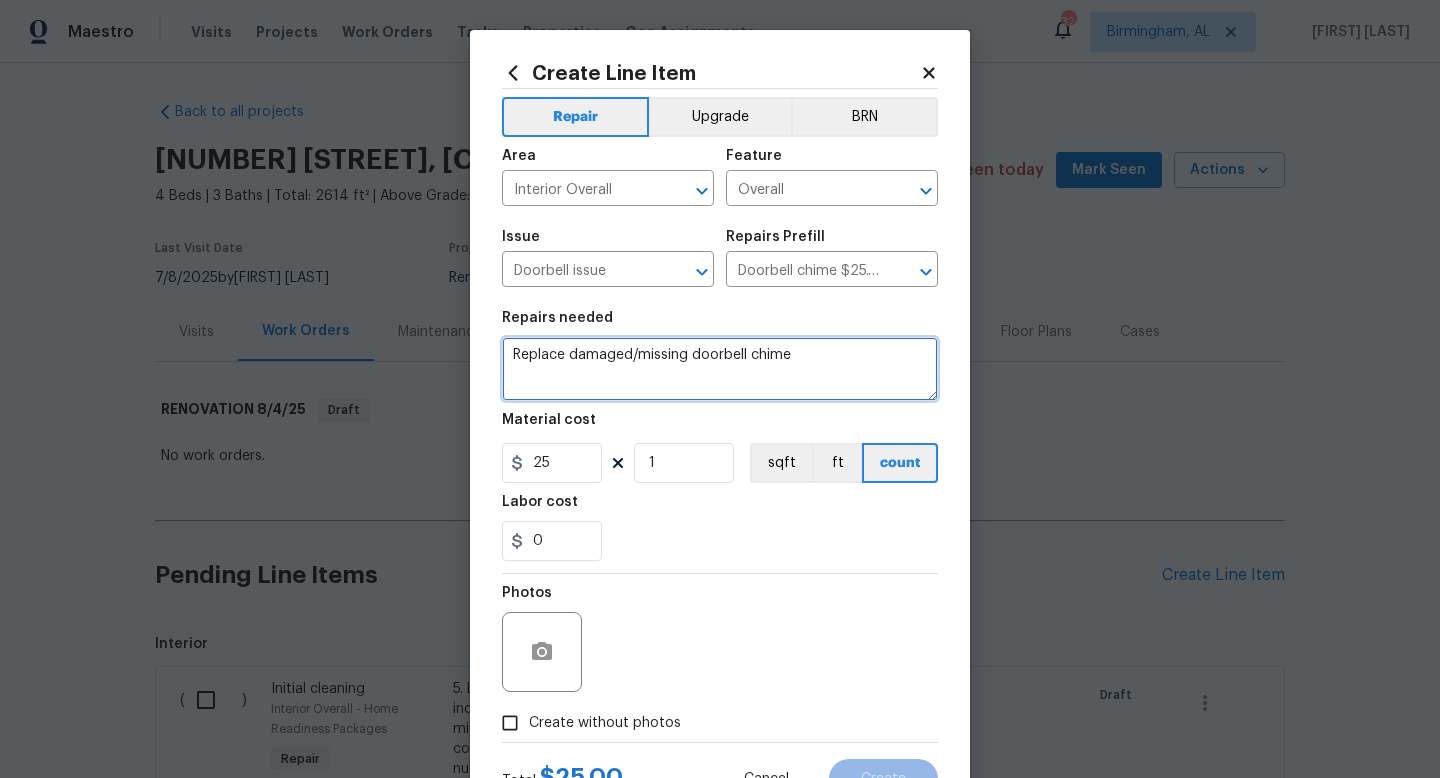 drag, startPoint x: 827, startPoint y: 365, endPoint x: 455, endPoint y: 292, distance: 379.09497 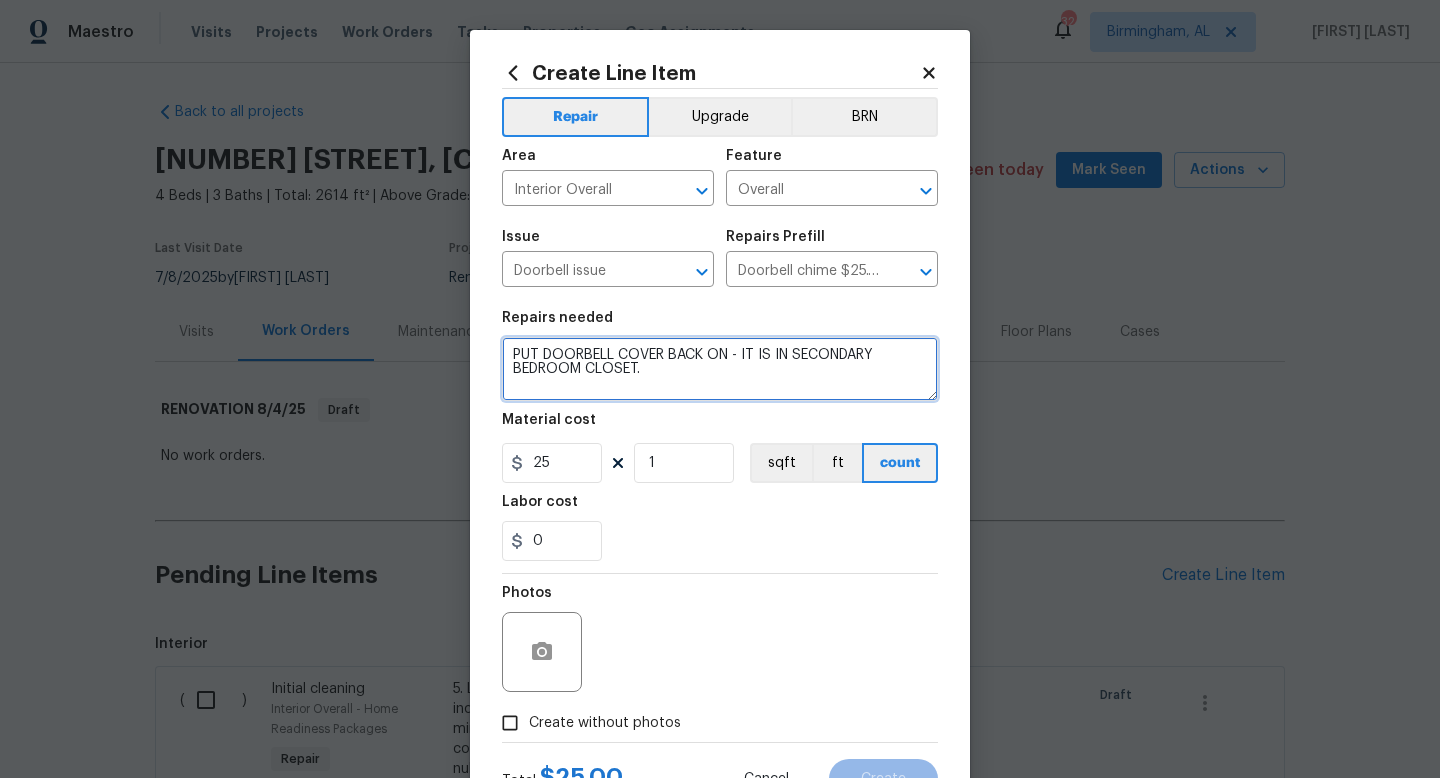 type on "PUT DOORBELL COVER BACK ON - IT IS IN SECONDARY BEDROOM CLOSET." 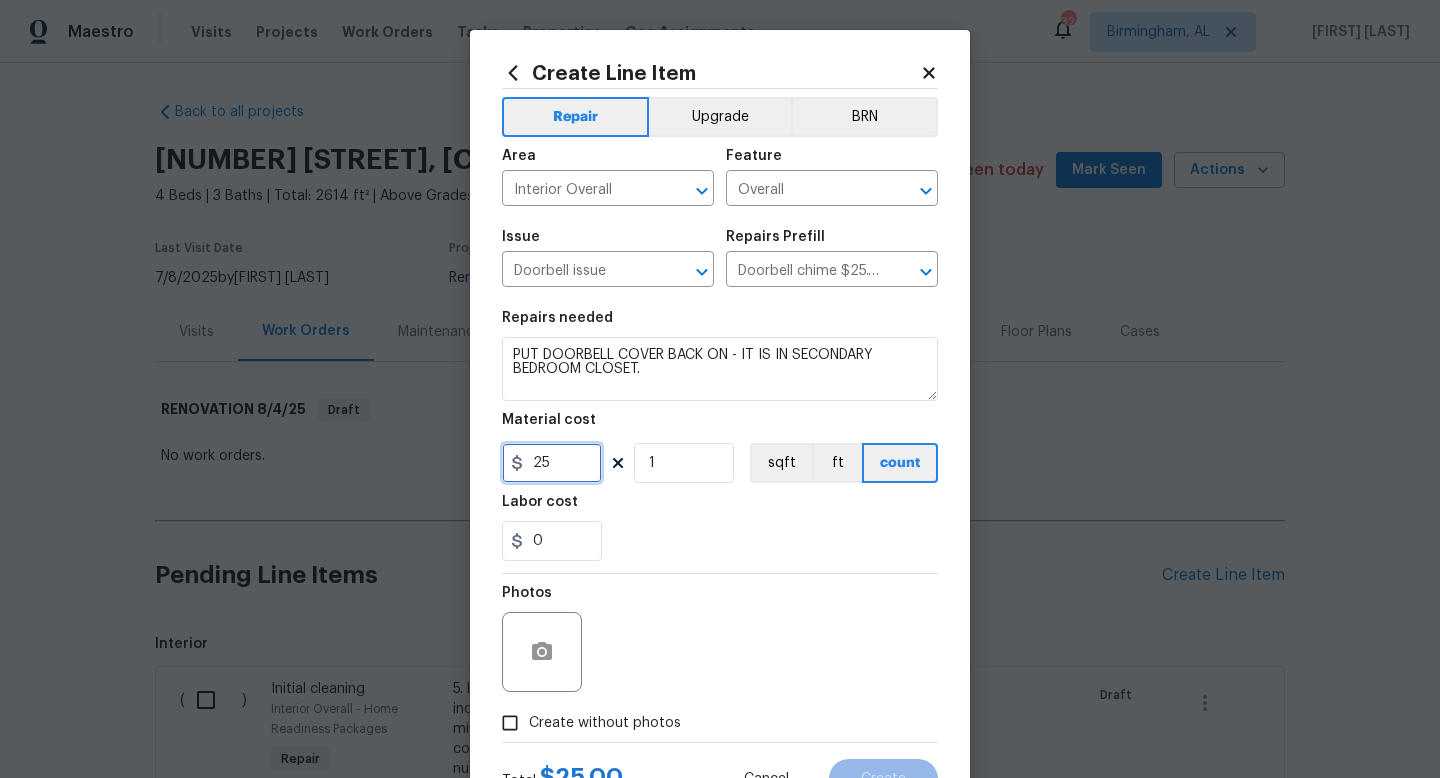 drag, startPoint x: 574, startPoint y: 461, endPoint x: 407, endPoint y: 406, distance: 175.82378 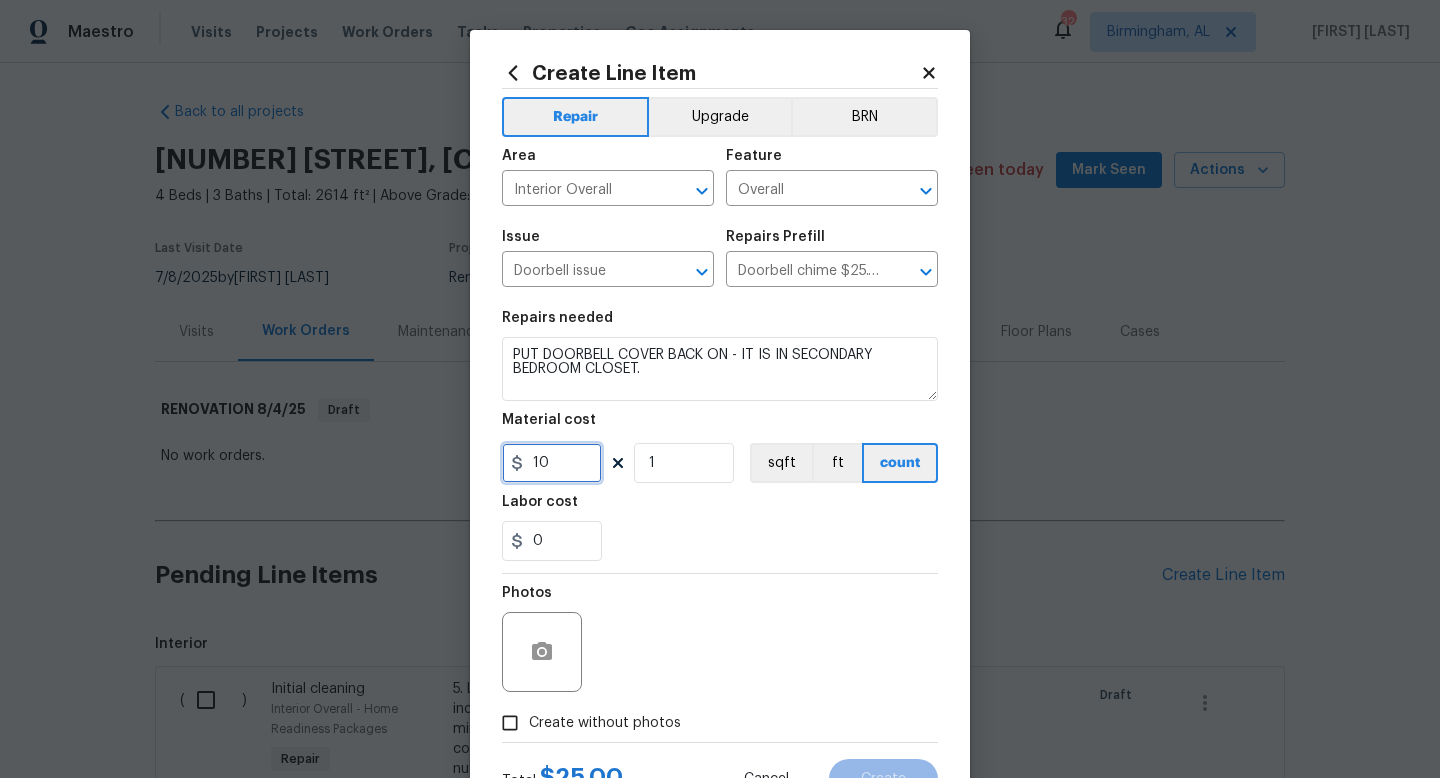 type on "10" 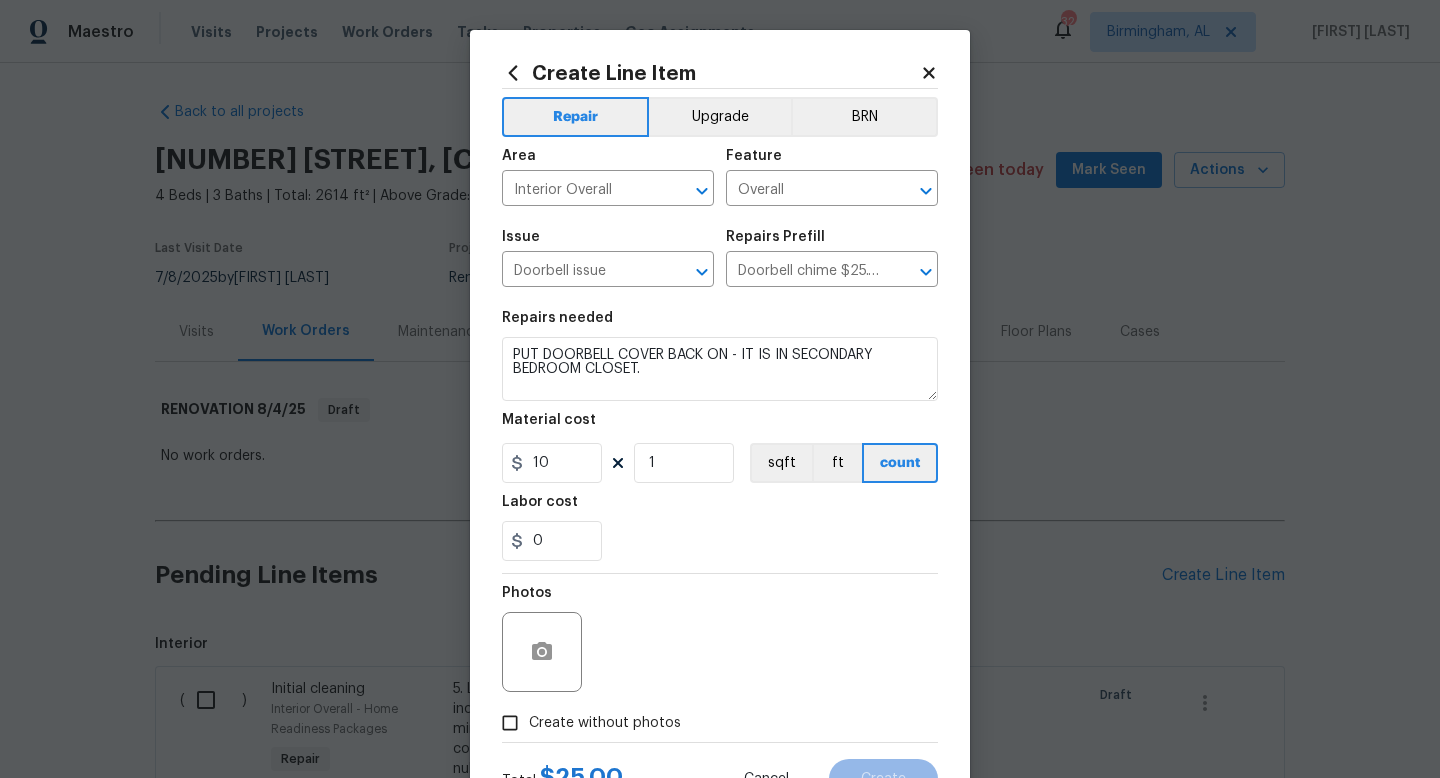 click on "Photos" at bounding box center [720, 639] 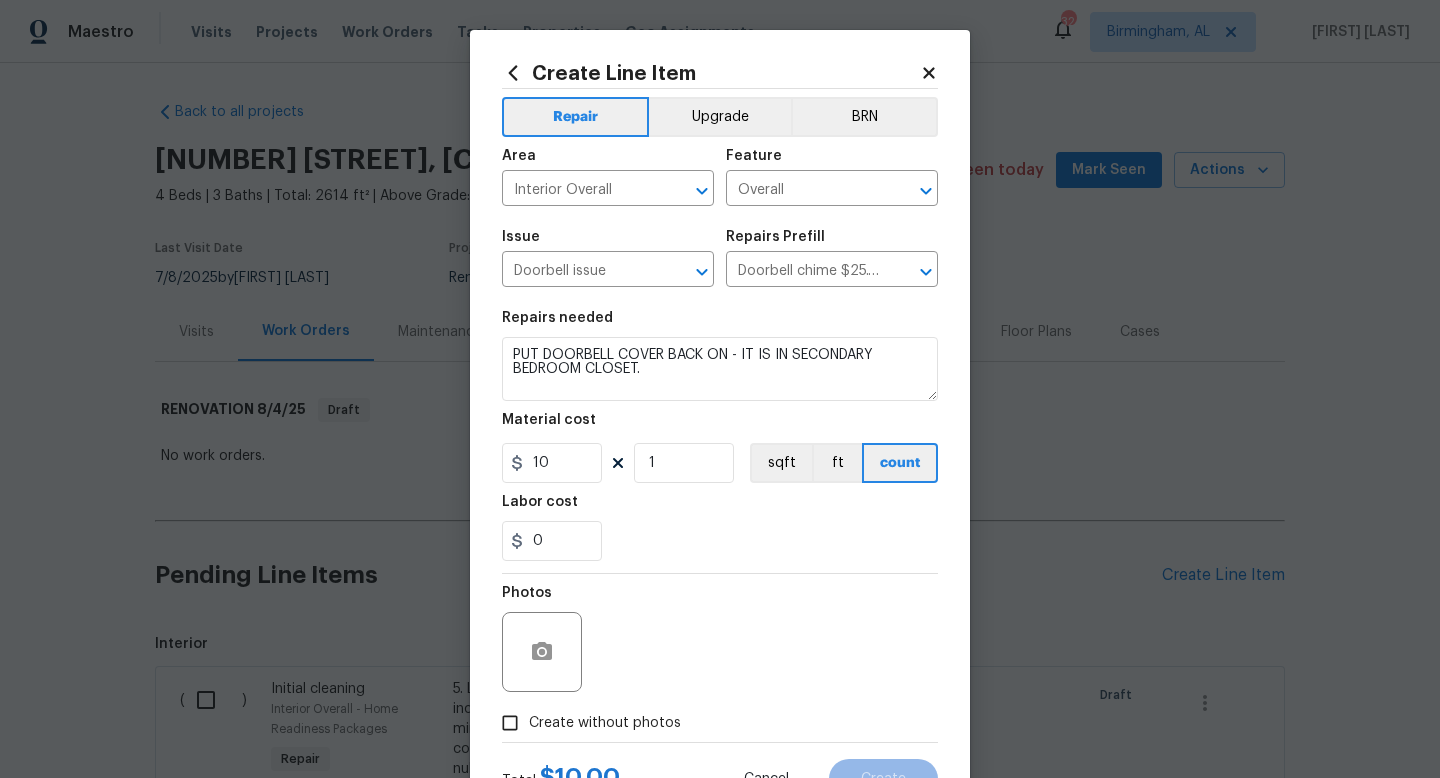 scroll, scrollTop: 84, scrollLeft: 0, axis: vertical 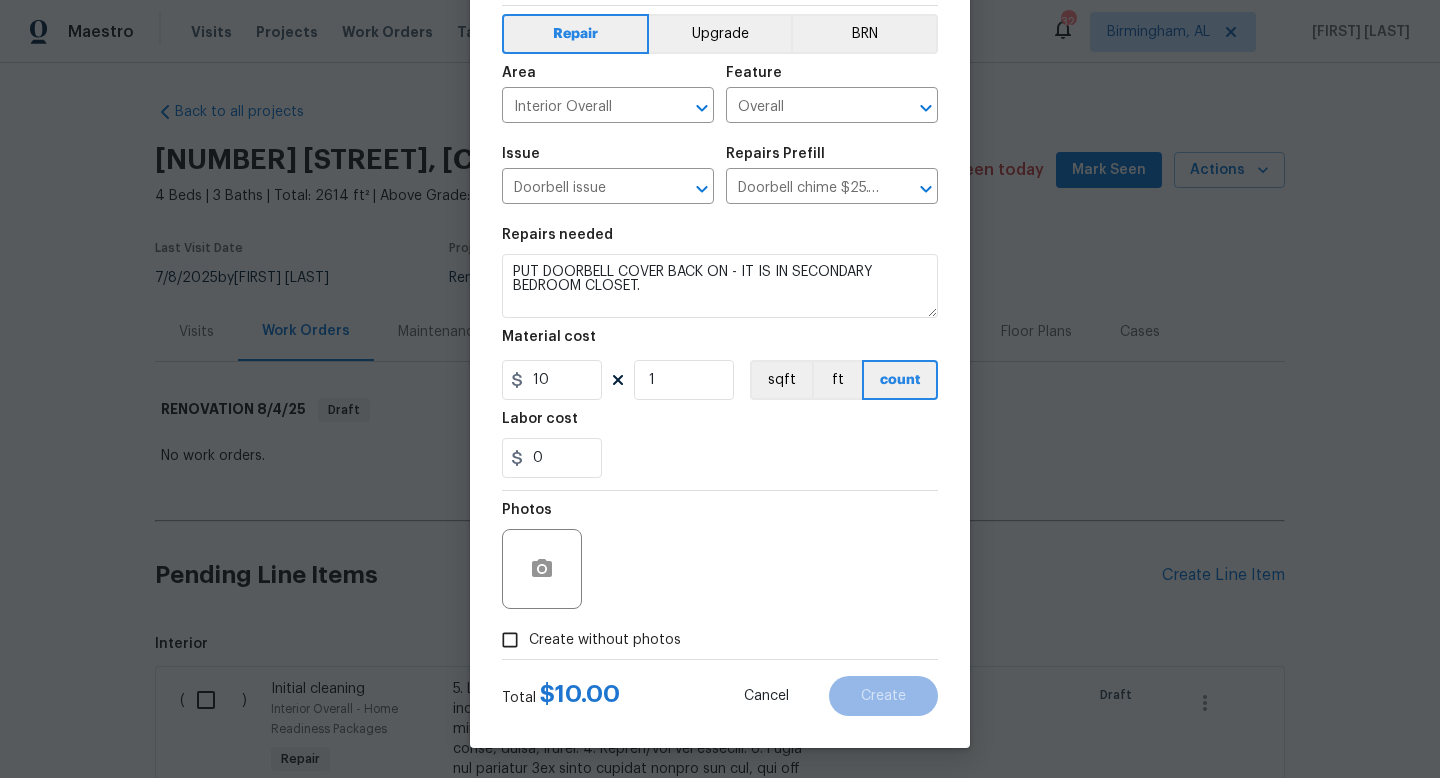 click on "Create without photos" at bounding box center [605, 640] 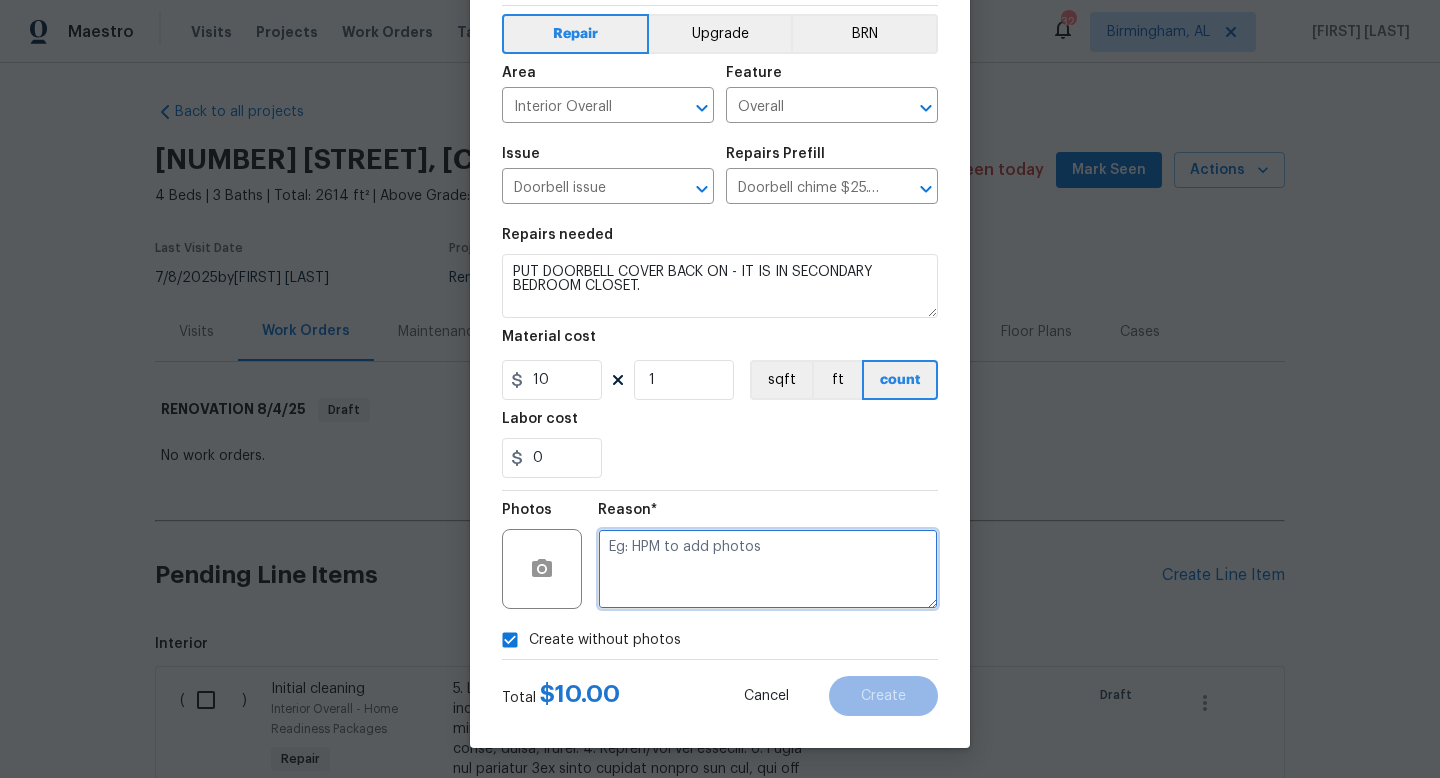 click at bounding box center [768, 569] 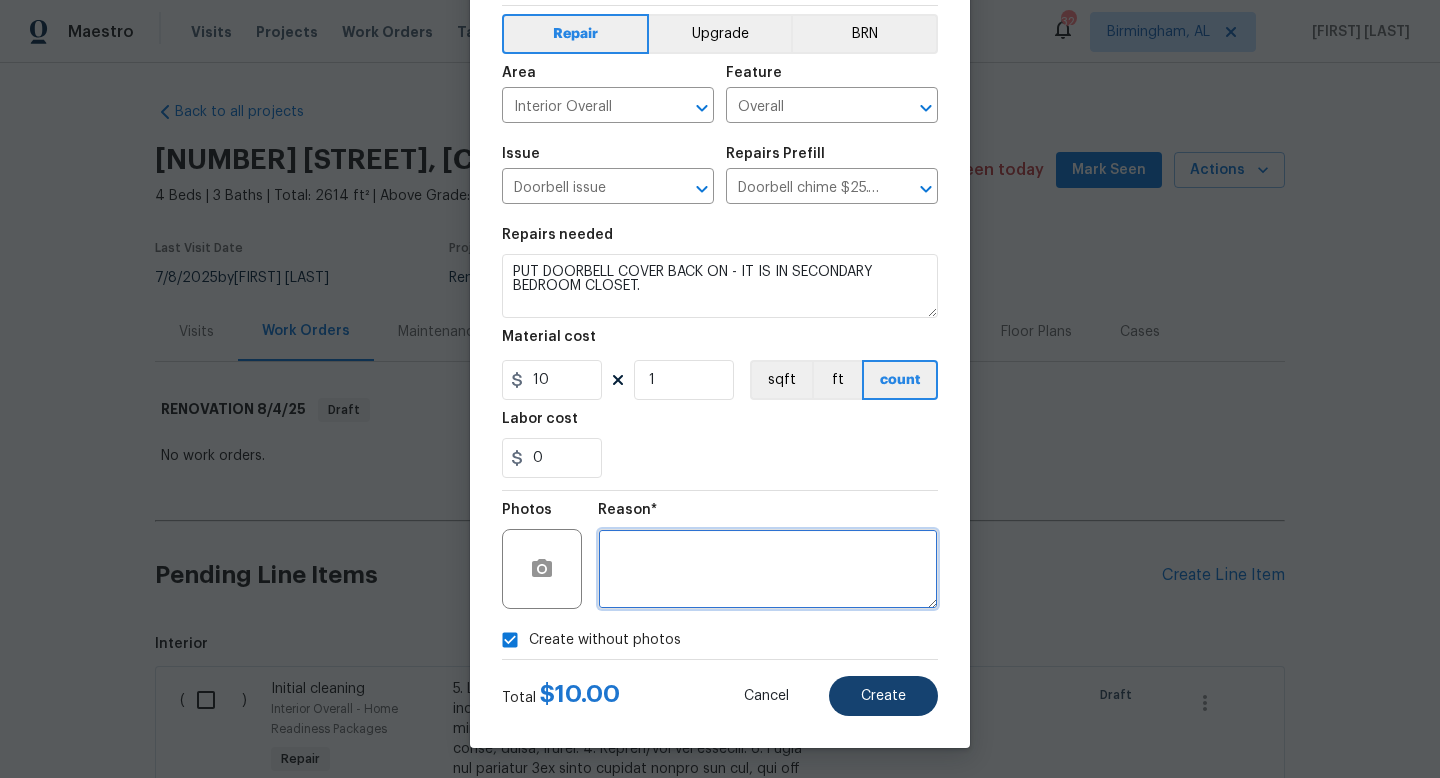 type 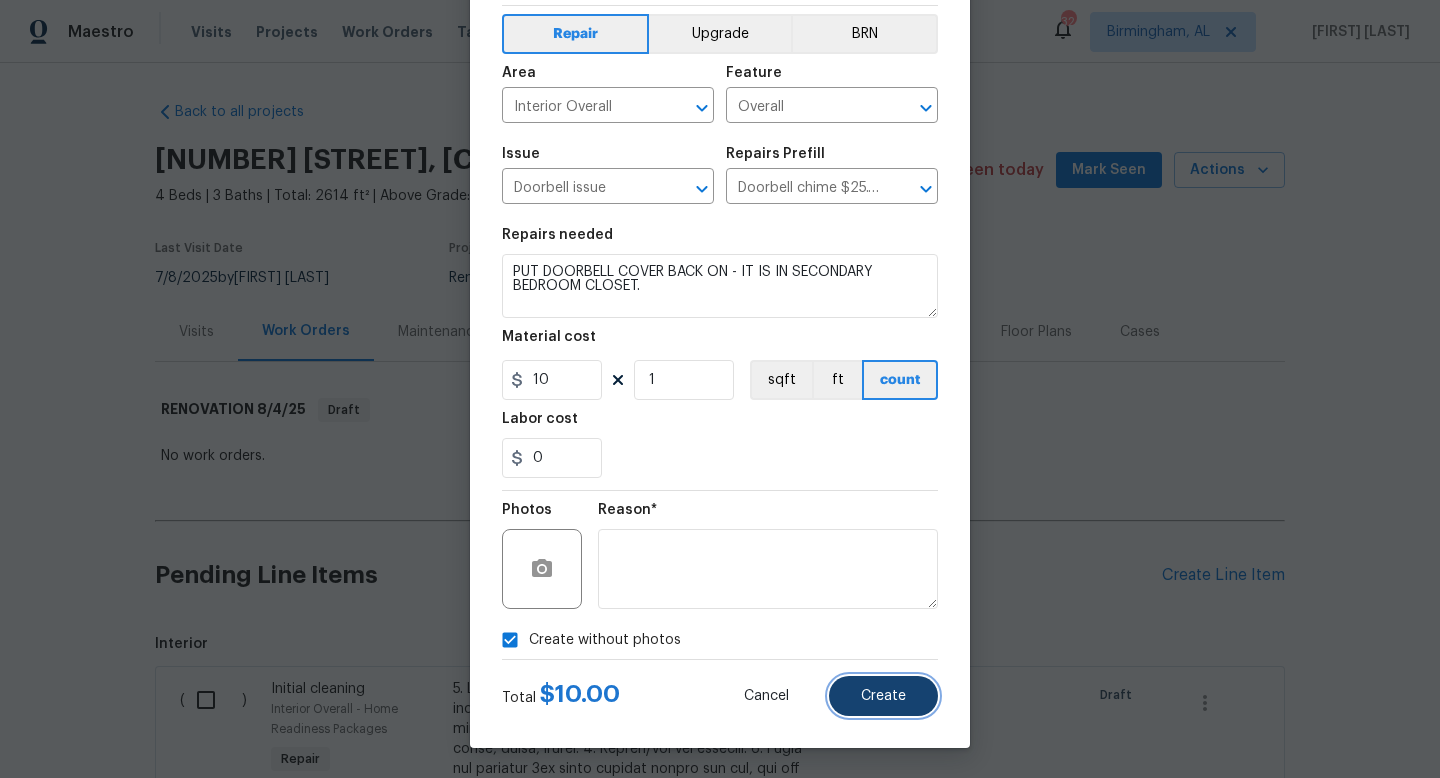 click on "Create" at bounding box center (883, 696) 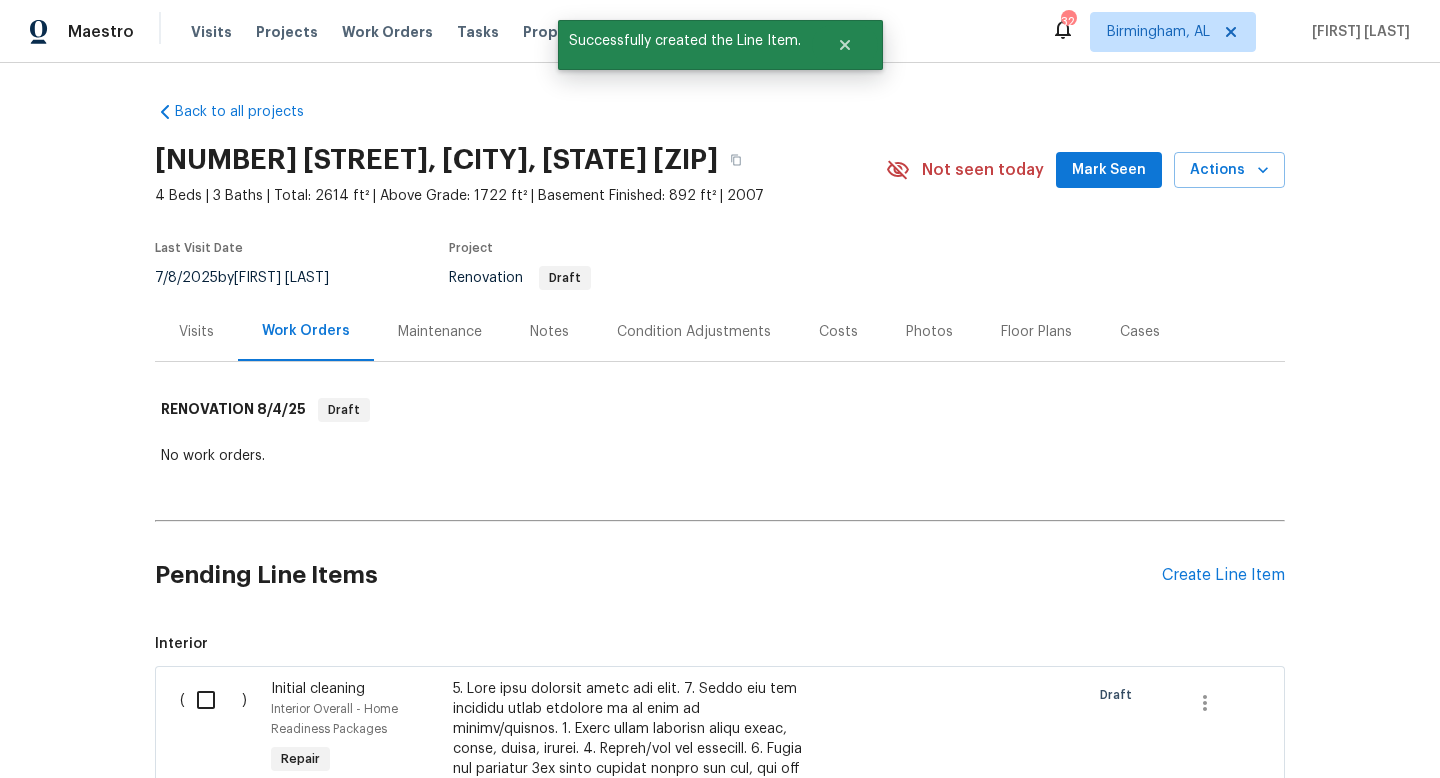click on "Pending Line Items Create Line Item" at bounding box center (720, 575) 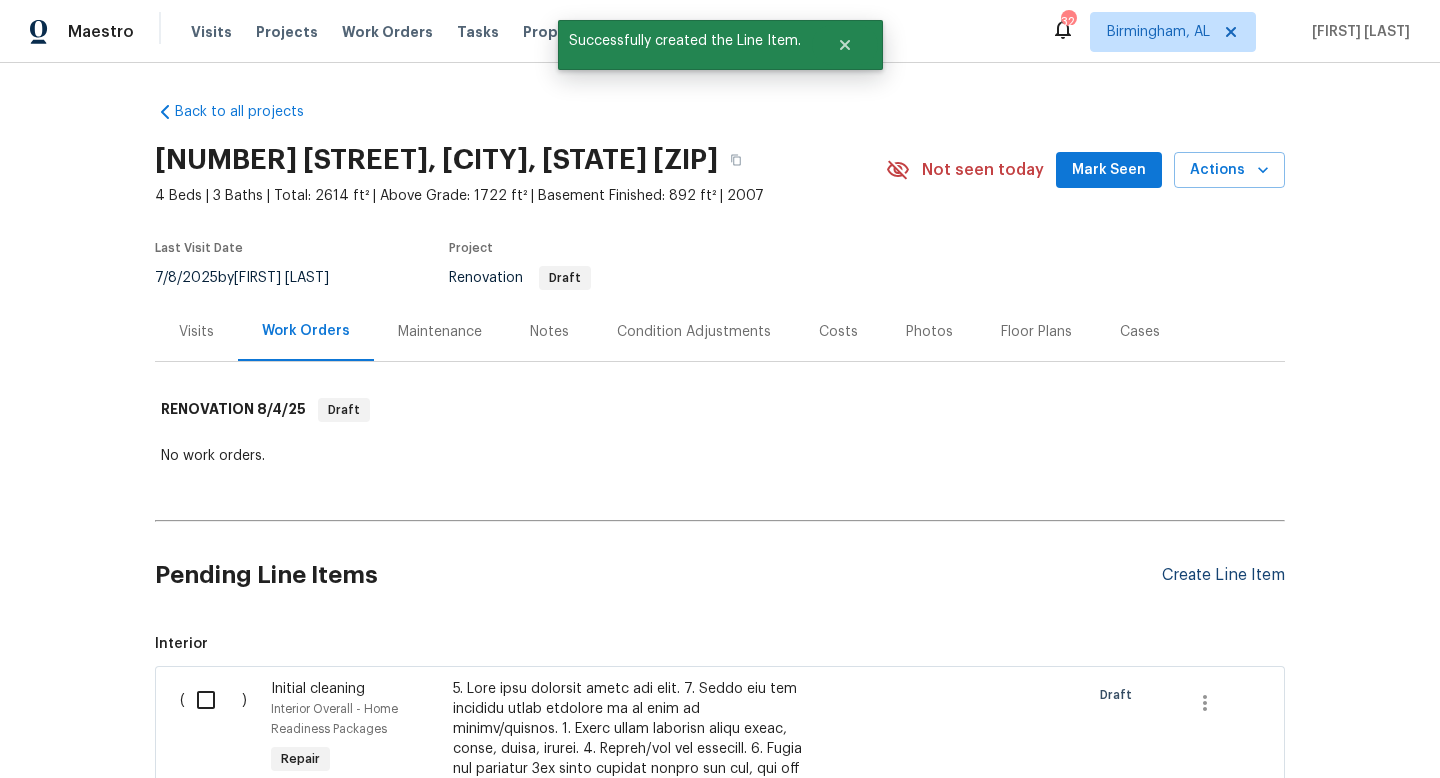 click on "Create Line Item" at bounding box center [1223, 575] 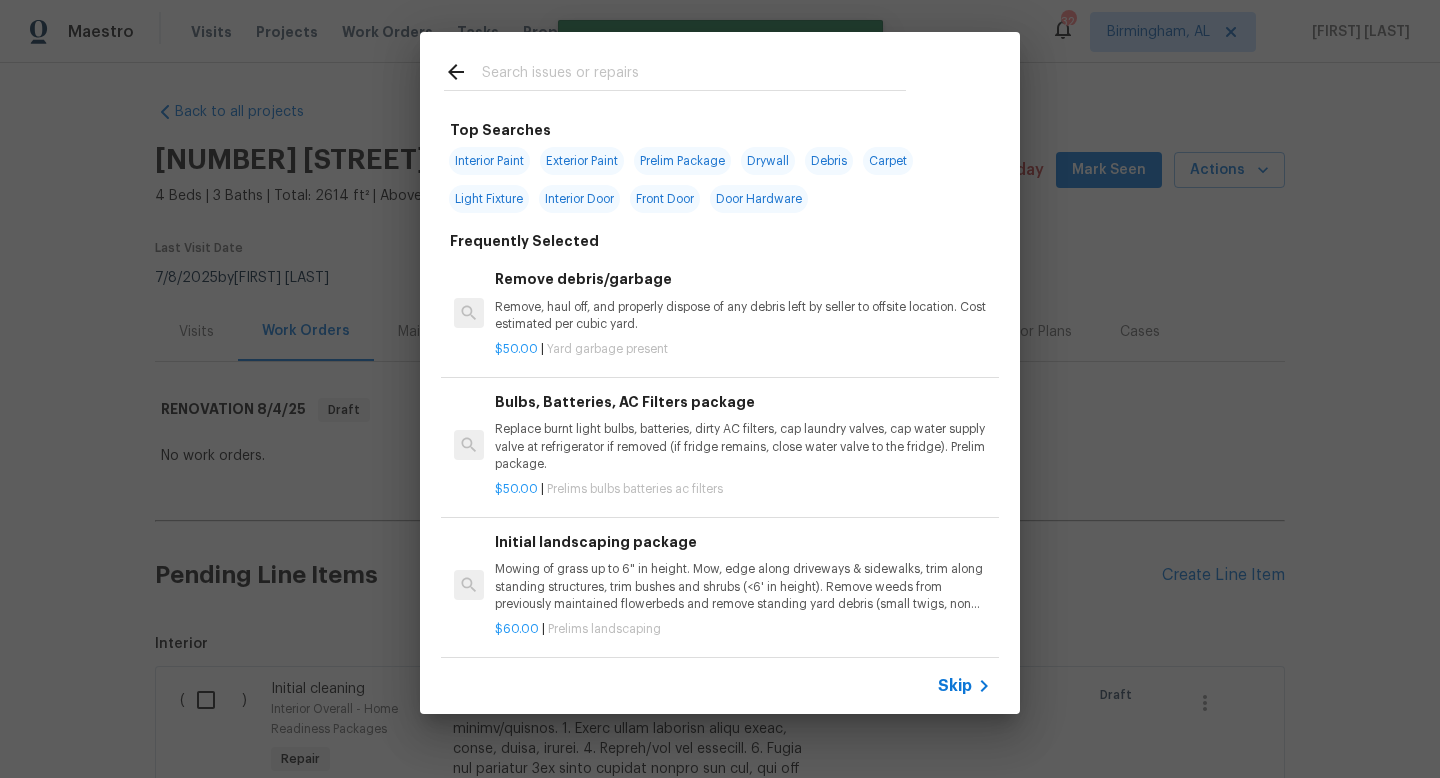 click at bounding box center (694, 75) 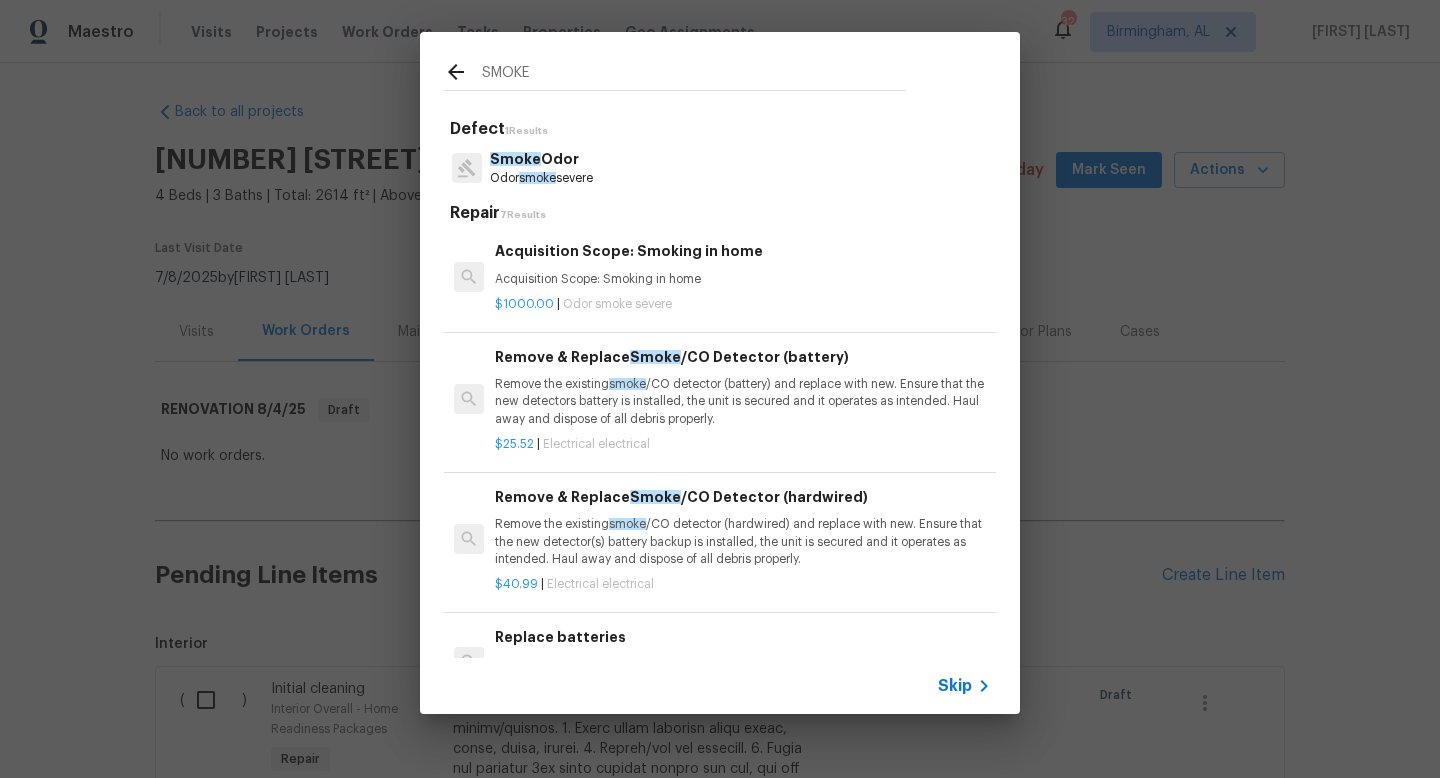 type on "SMOKE" 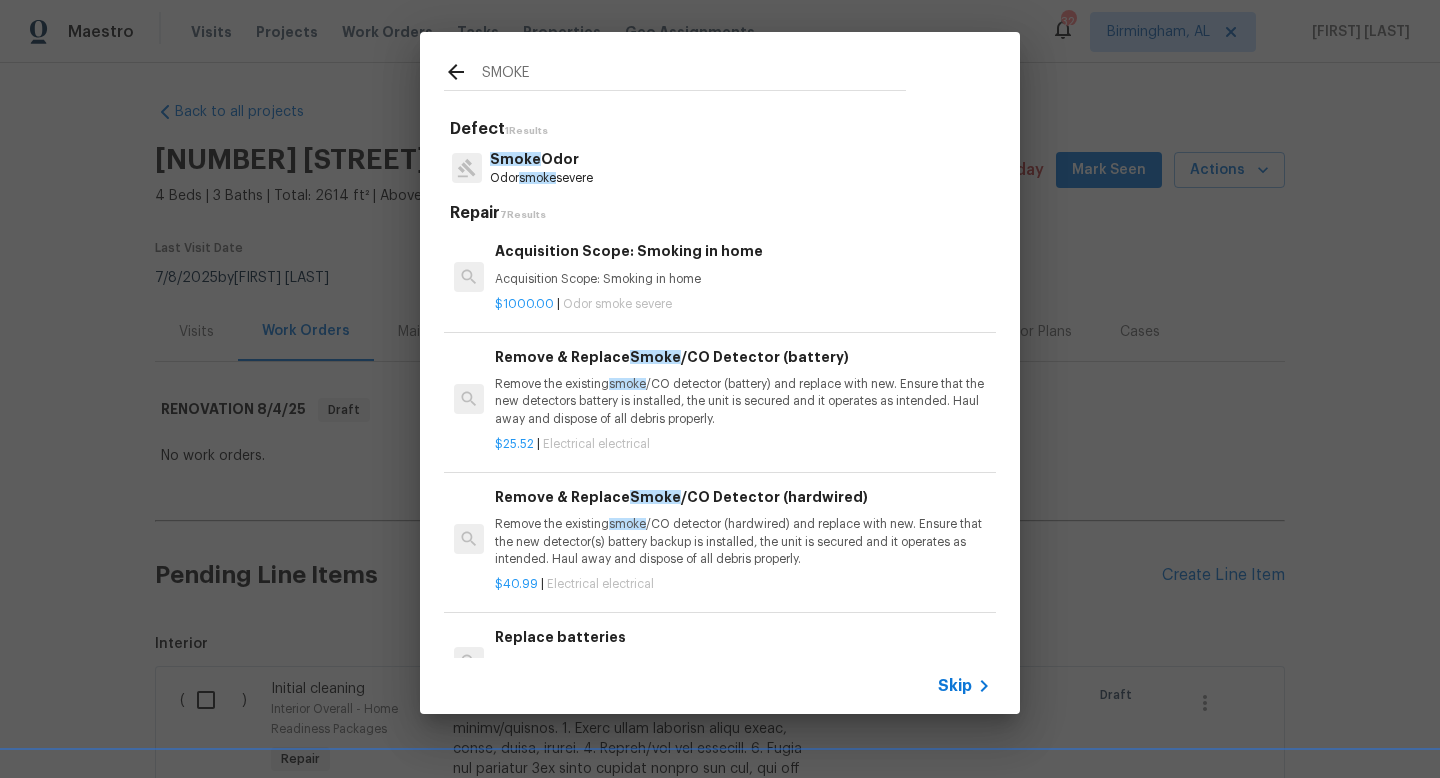 click on "Remove the existing  smoke /CO detector (hardwired) and replace with new. Ensure that the new detector(s) battery backup is installed, the unit is secured and it operates as intended. Haul away and dispose of all debris properly." at bounding box center (743, 541) 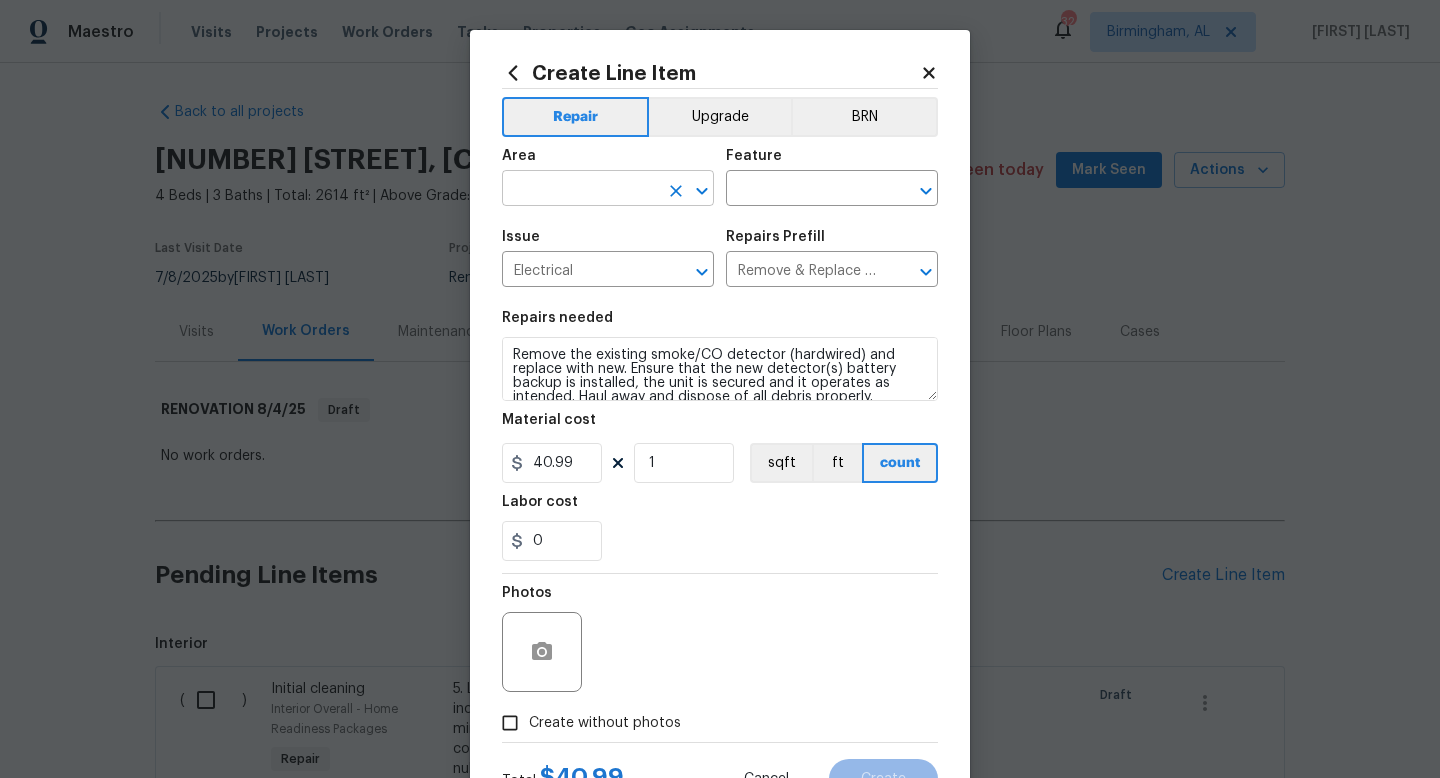 click at bounding box center (580, 190) 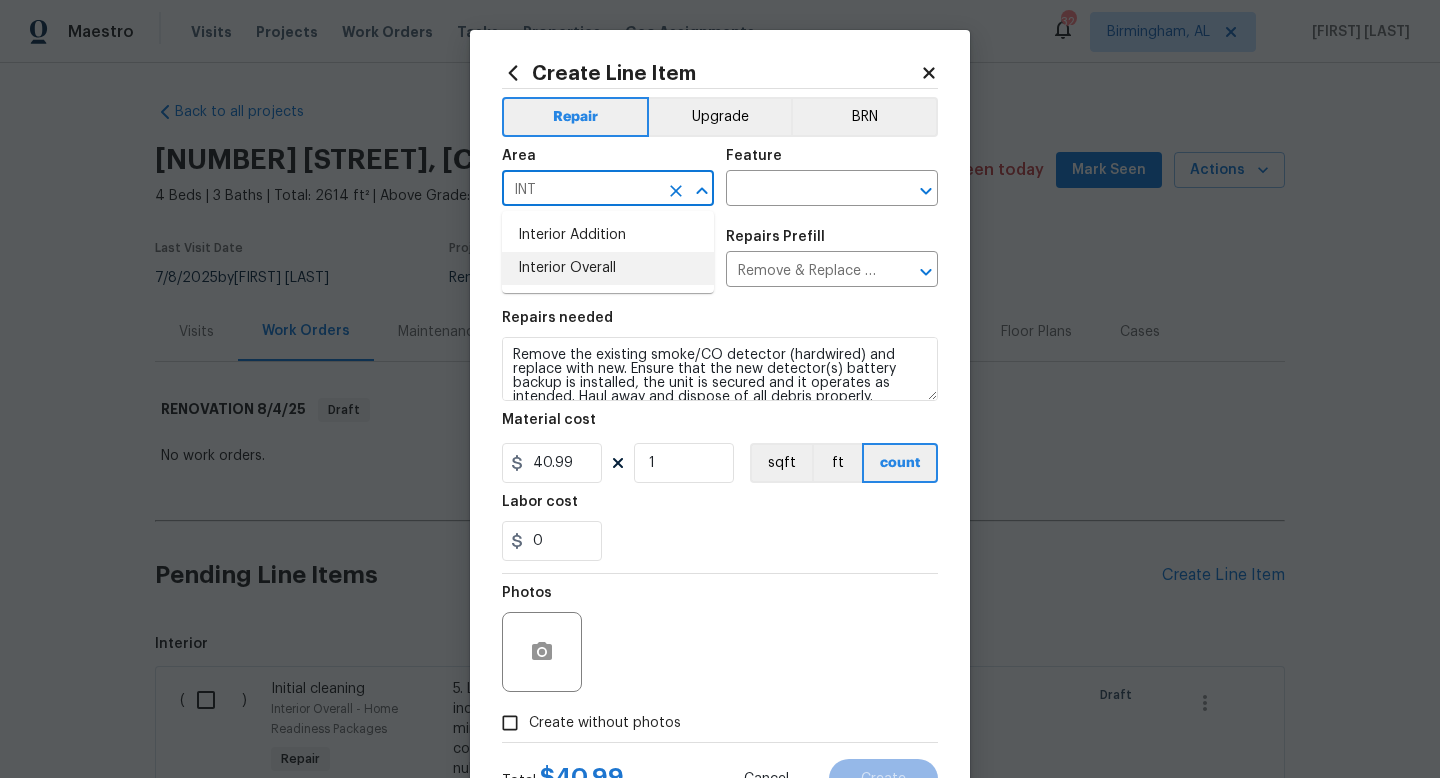 click on "Interior Overall" at bounding box center (608, 268) 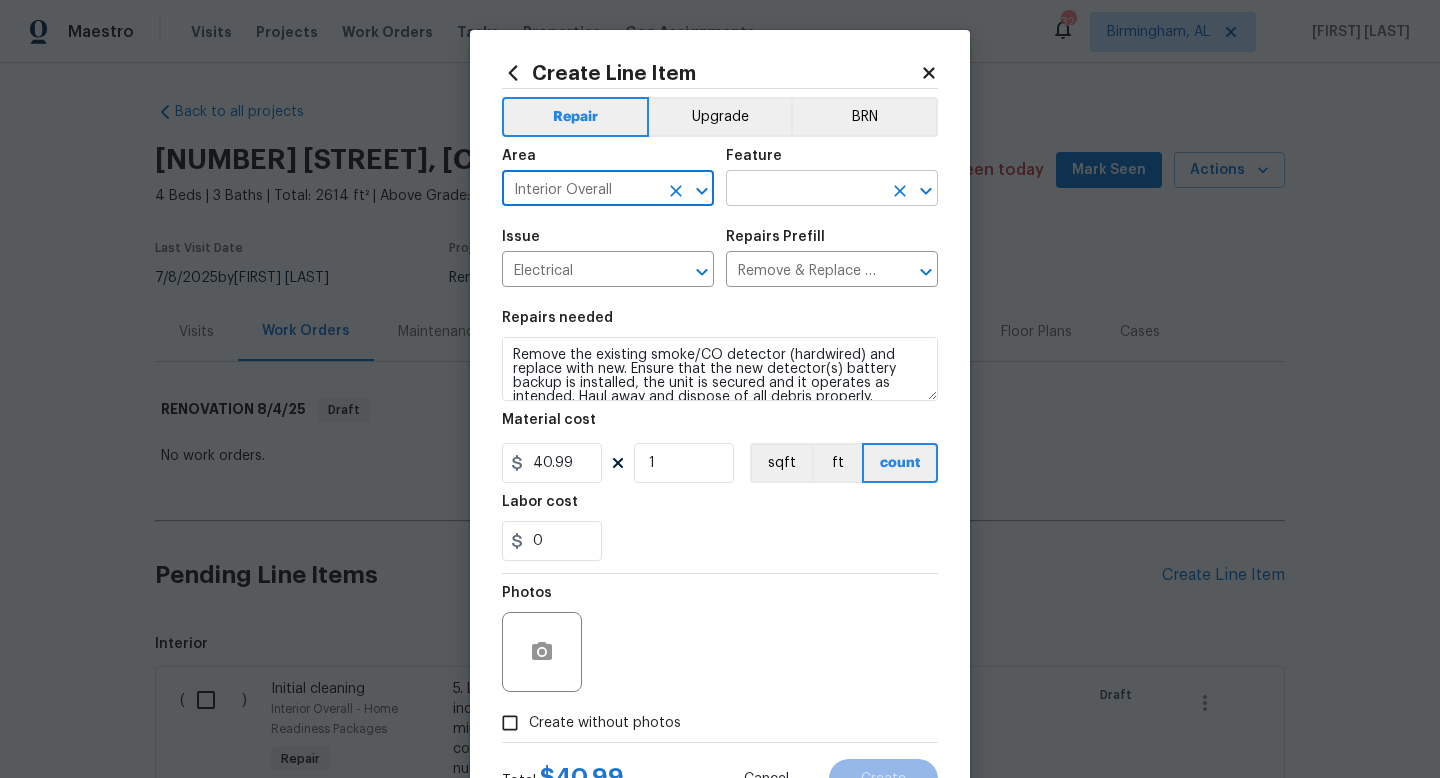 type on "Interior Overall" 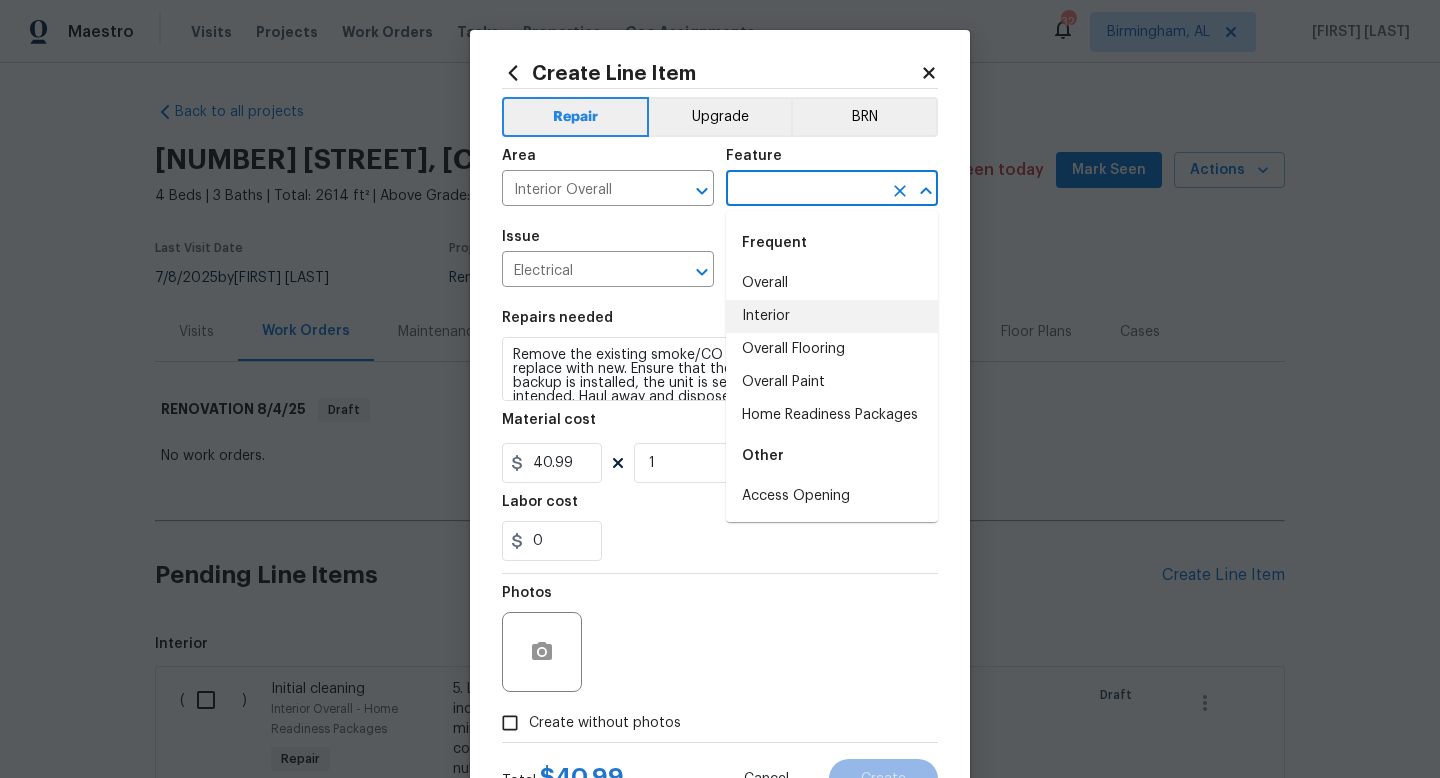 click on "Interior" at bounding box center (832, 316) 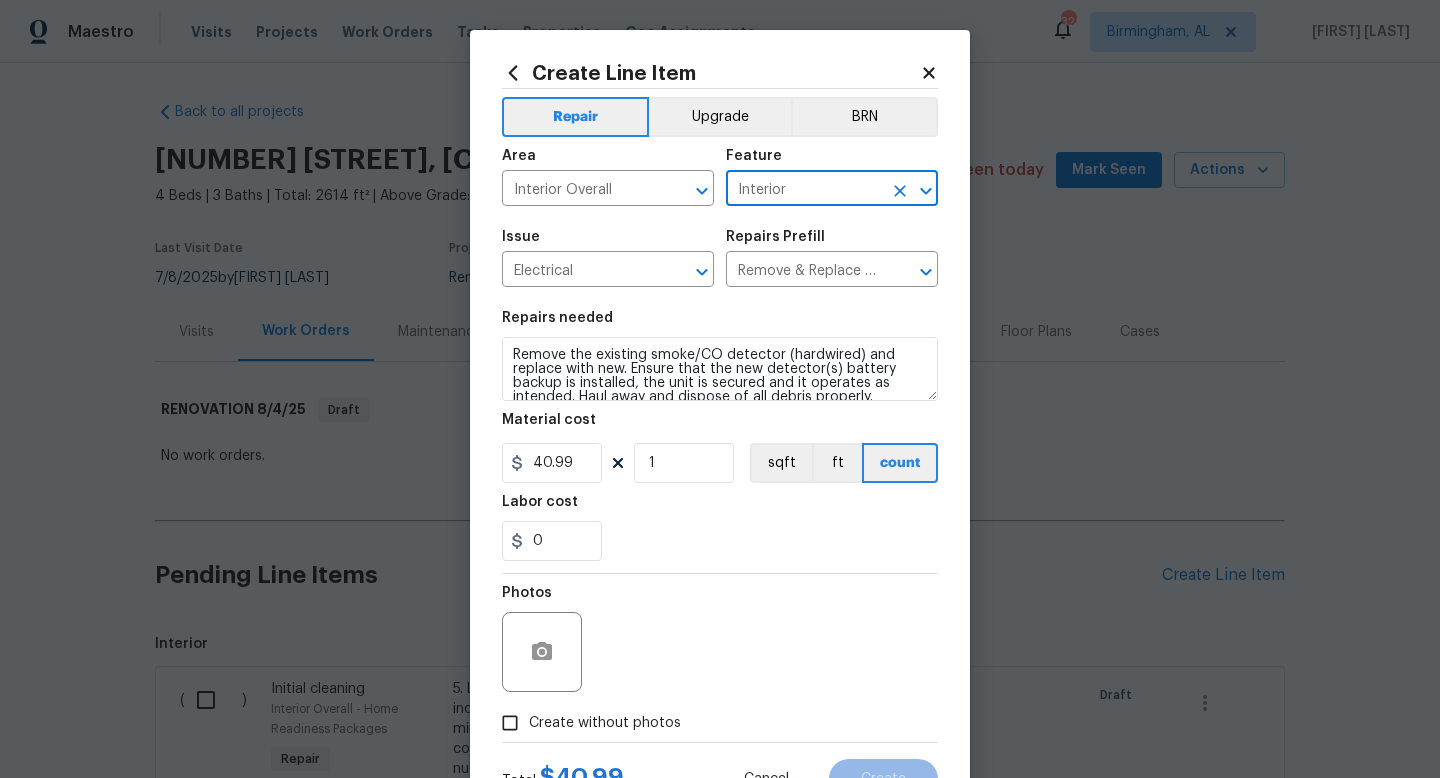 scroll, scrollTop: 14, scrollLeft: 0, axis: vertical 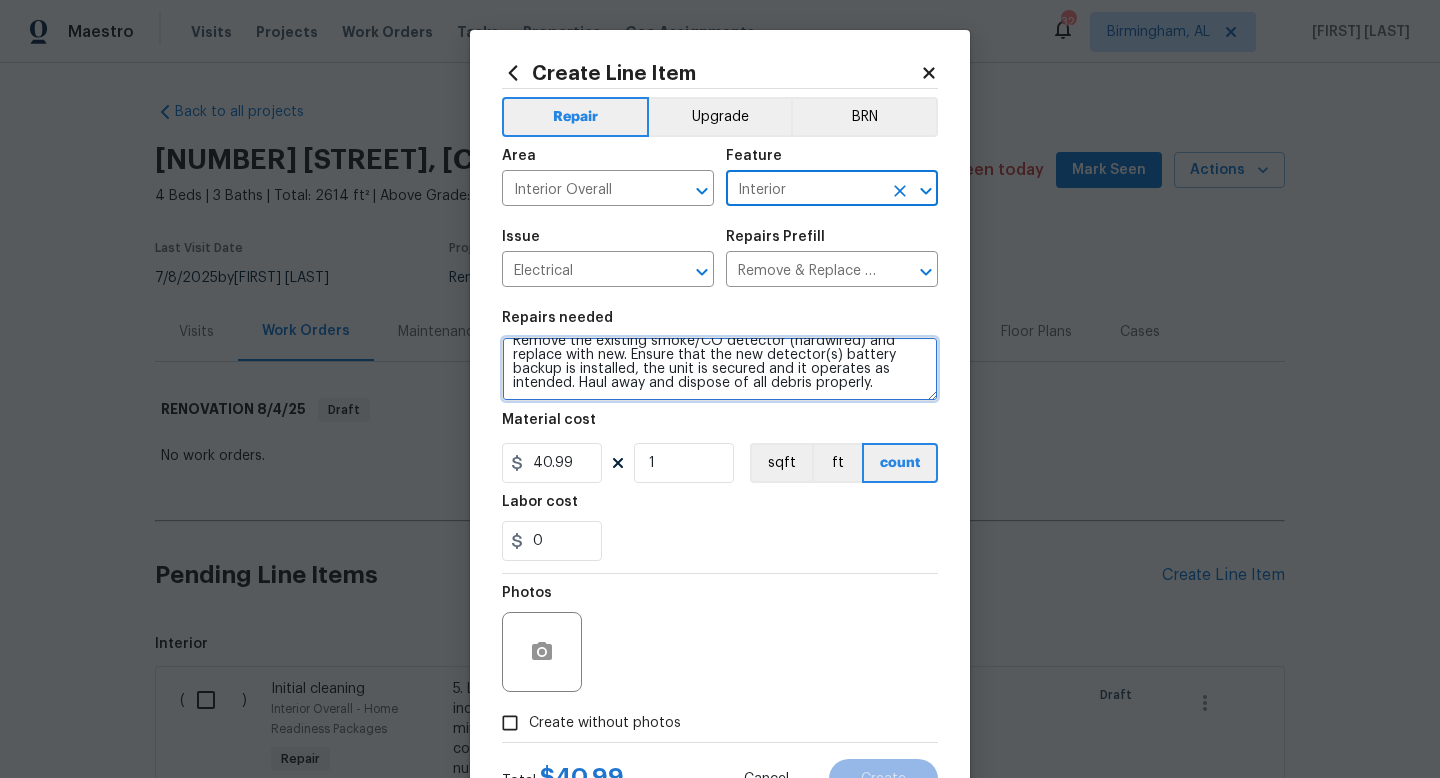 click on "Remove the existing smoke/CO detector (hardwired) and replace with new. Ensure that the new detector(s) battery backup is installed, the unit is secured and it operates as intended. Haul away and dispose of all debris properly." at bounding box center (720, 369) 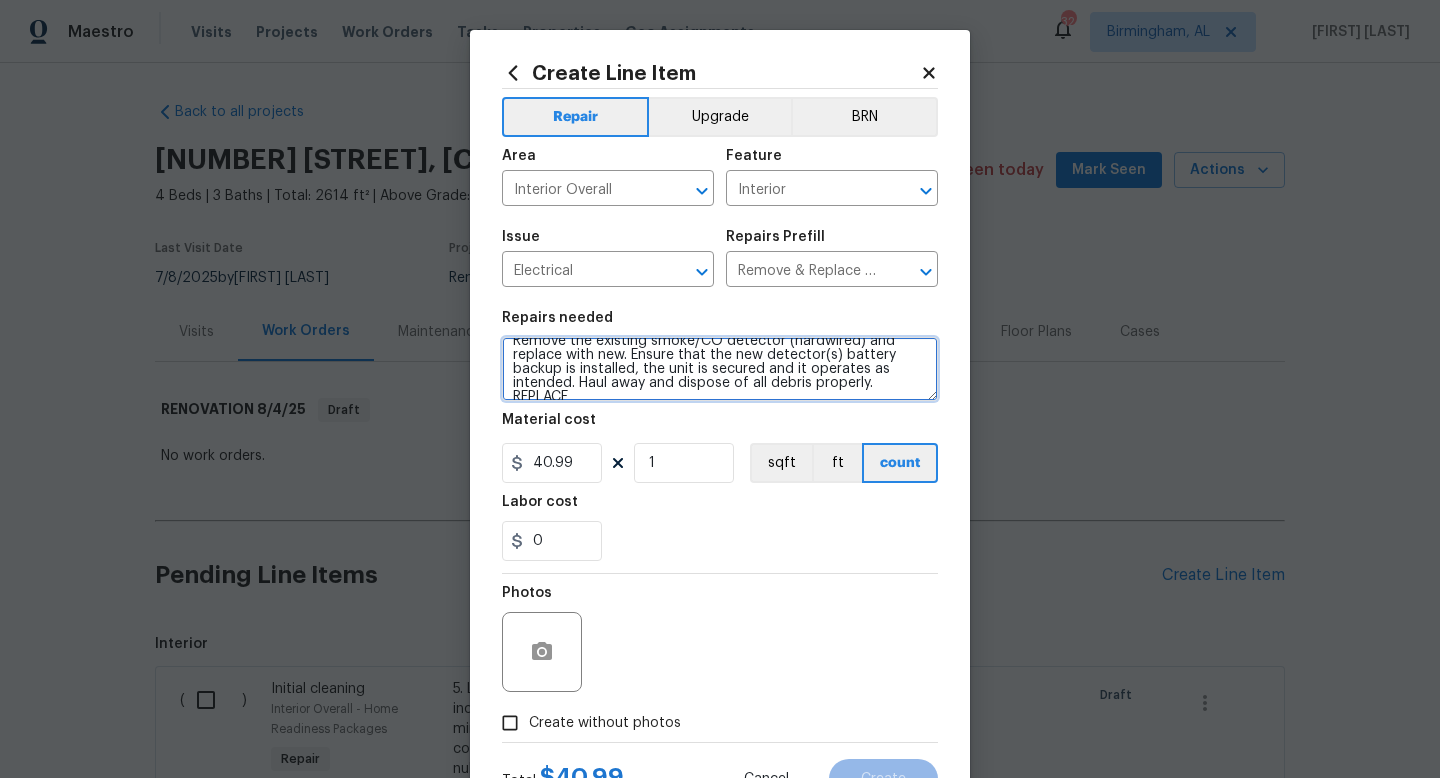 scroll, scrollTop: 18, scrollLeft: 0, axis: vertical 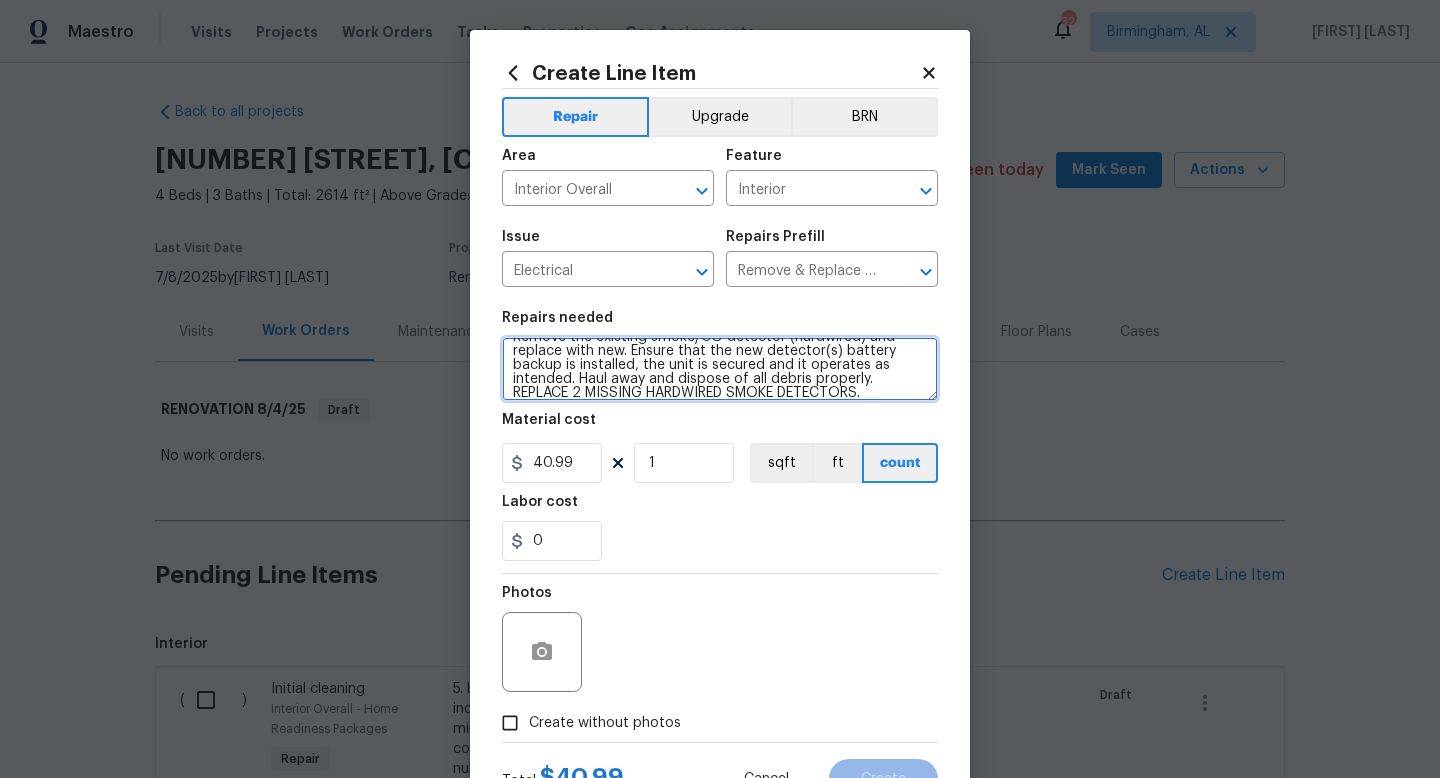 type on "Remove the existing smoke/CO detector (hardwired) and replace with new. Ensure that the new detector(s) battery backup is installed, the unit is secured and it operates as intended. Haul away and dispose of all debris properly. REPLACE 2 MISSING HARDWIRED SMOKE DETECTORS." 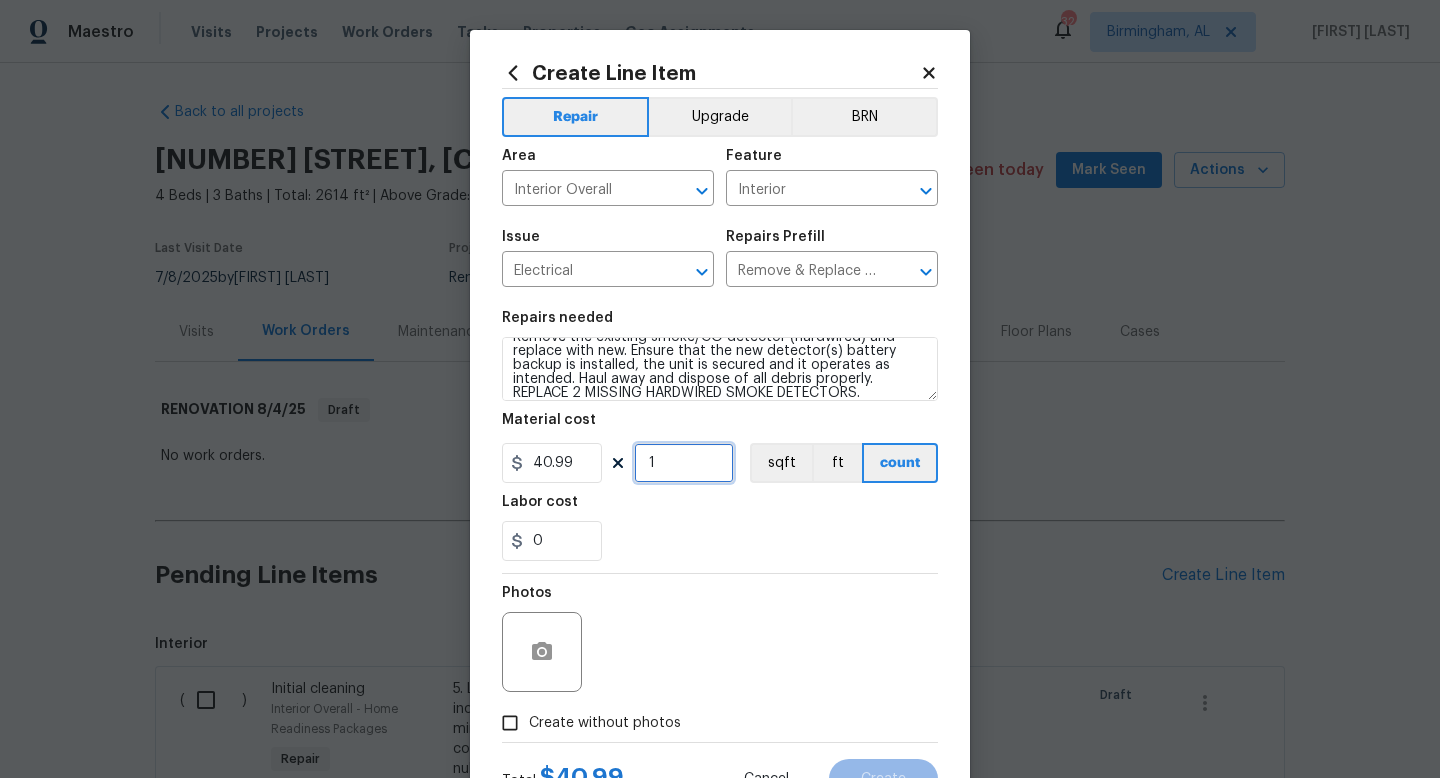 click on "1" at bounding box center (684, 463) 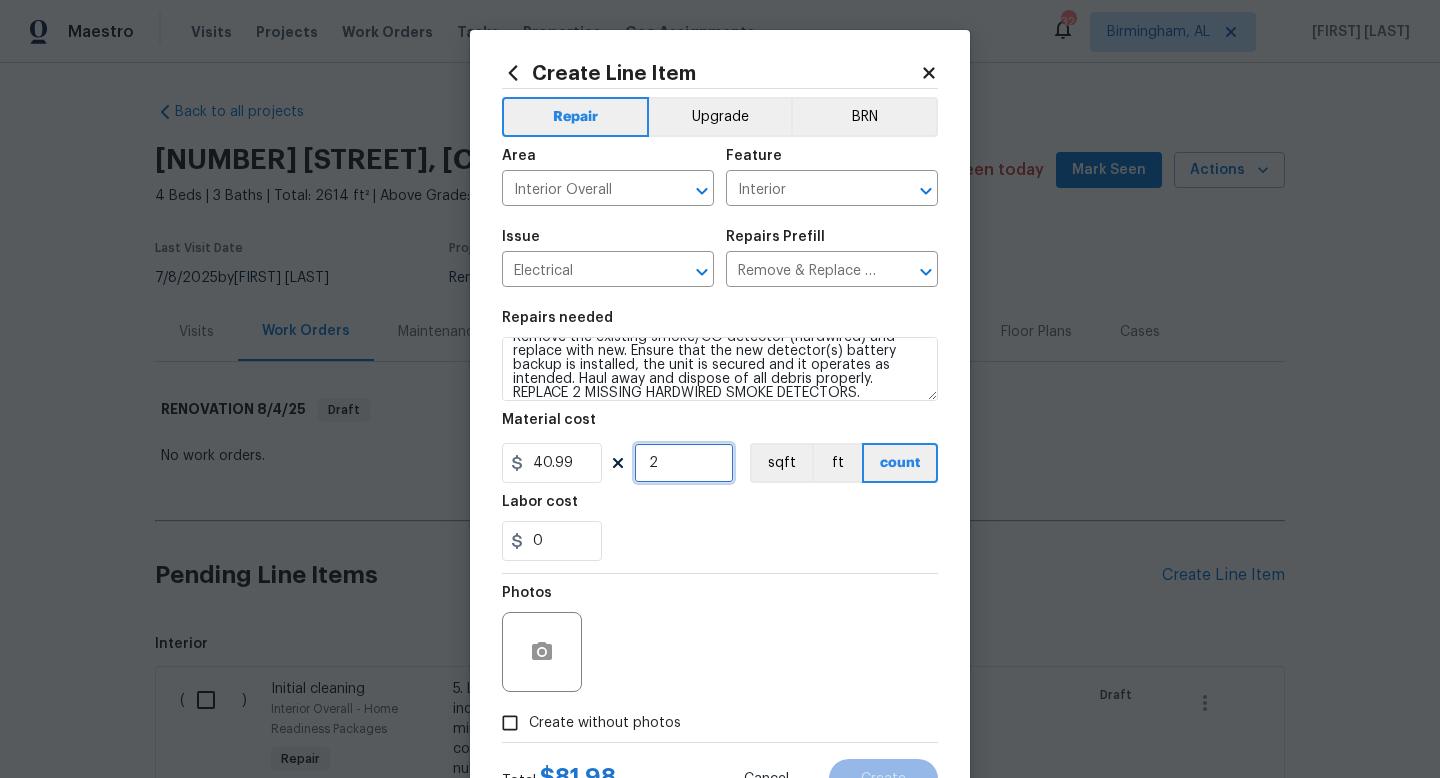 type on "2" 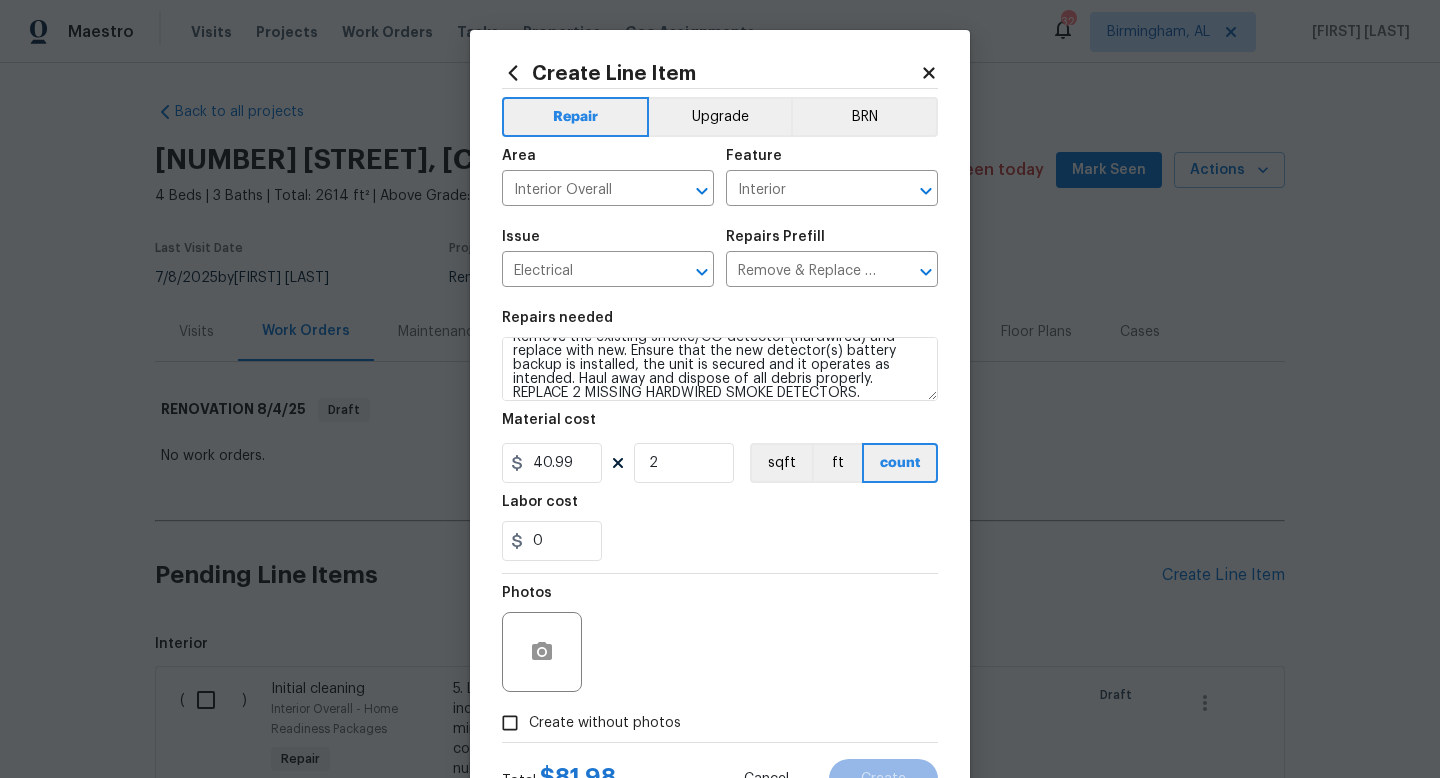 click on "Create without photos" at bounding box center (605, 723) 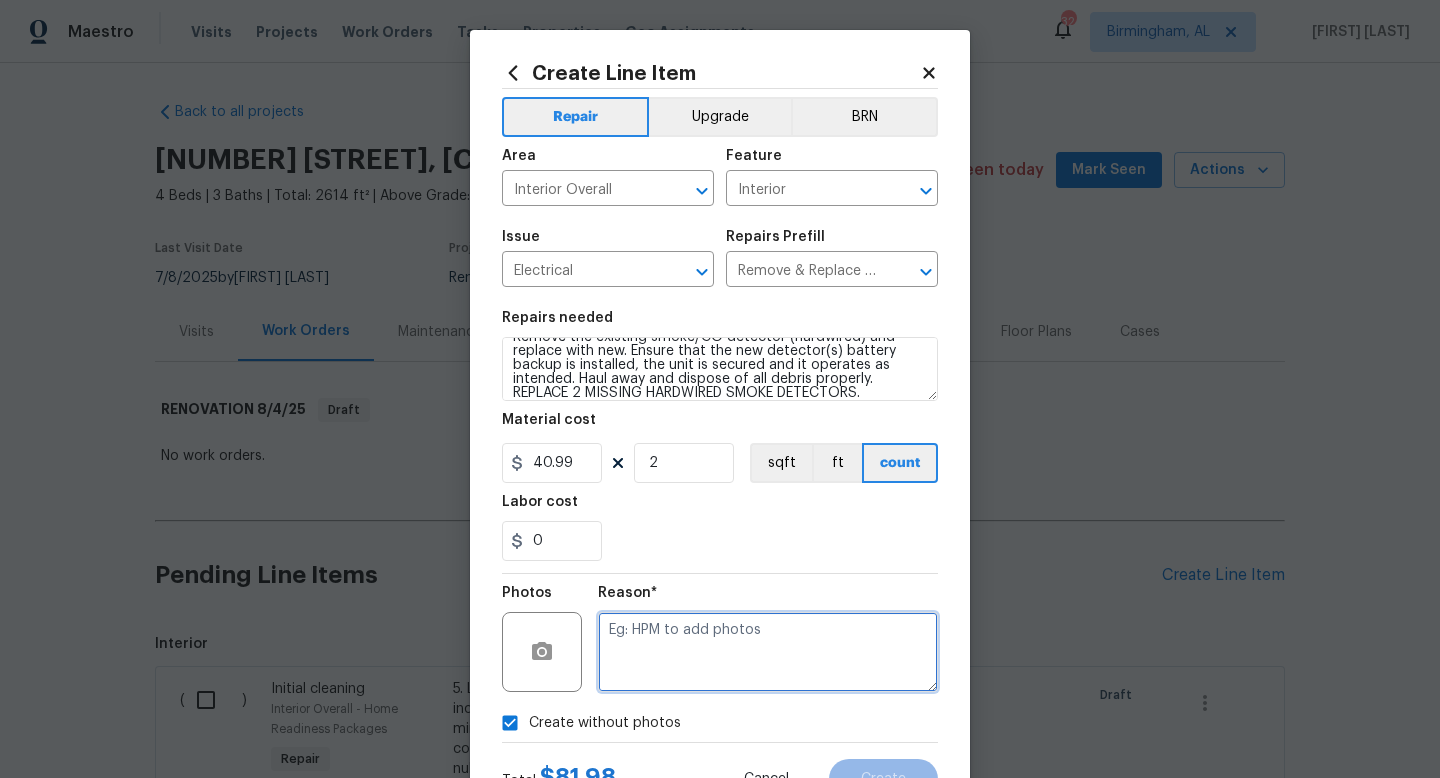 click at bounding box center [768, 652] 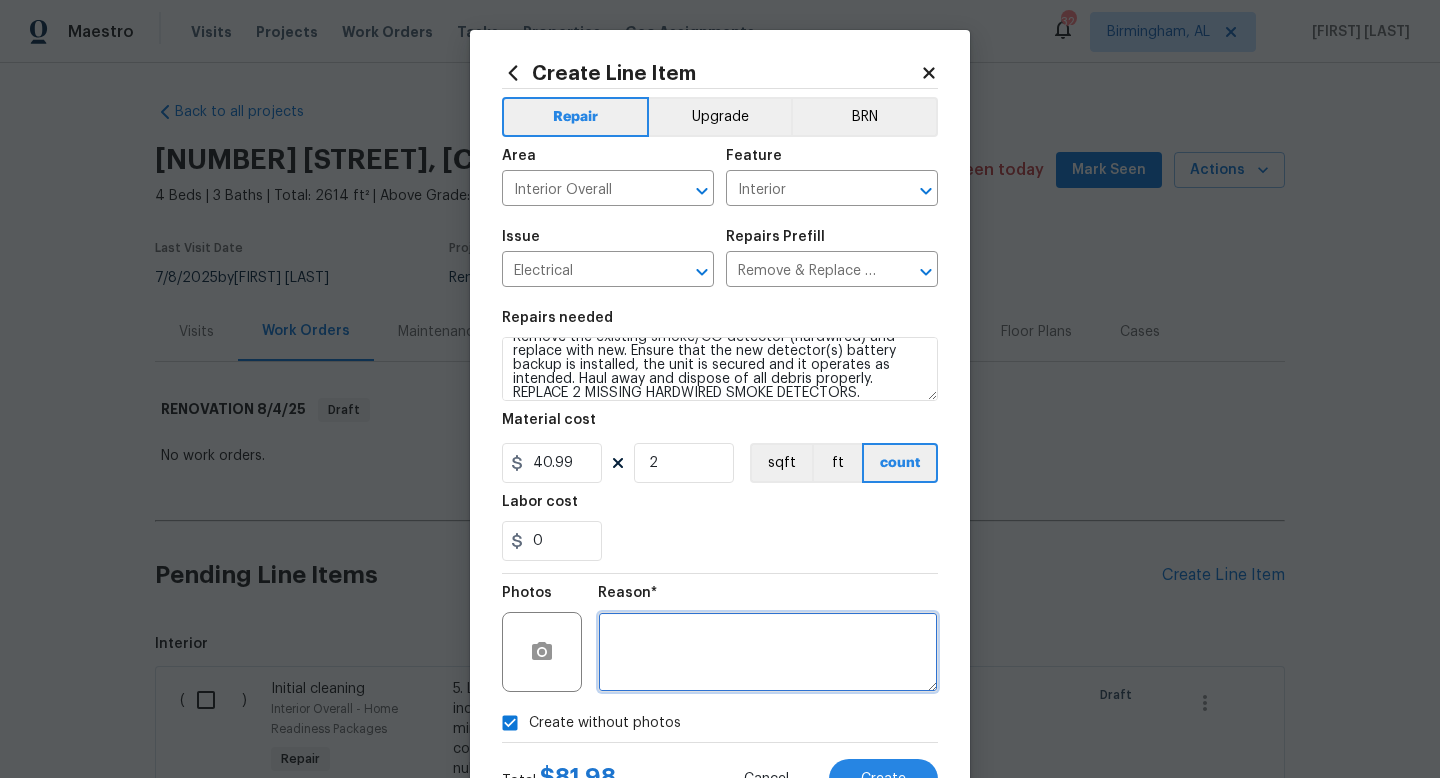 scroll, scrollTop: 84, scrollLeft: 0, axis: vertical 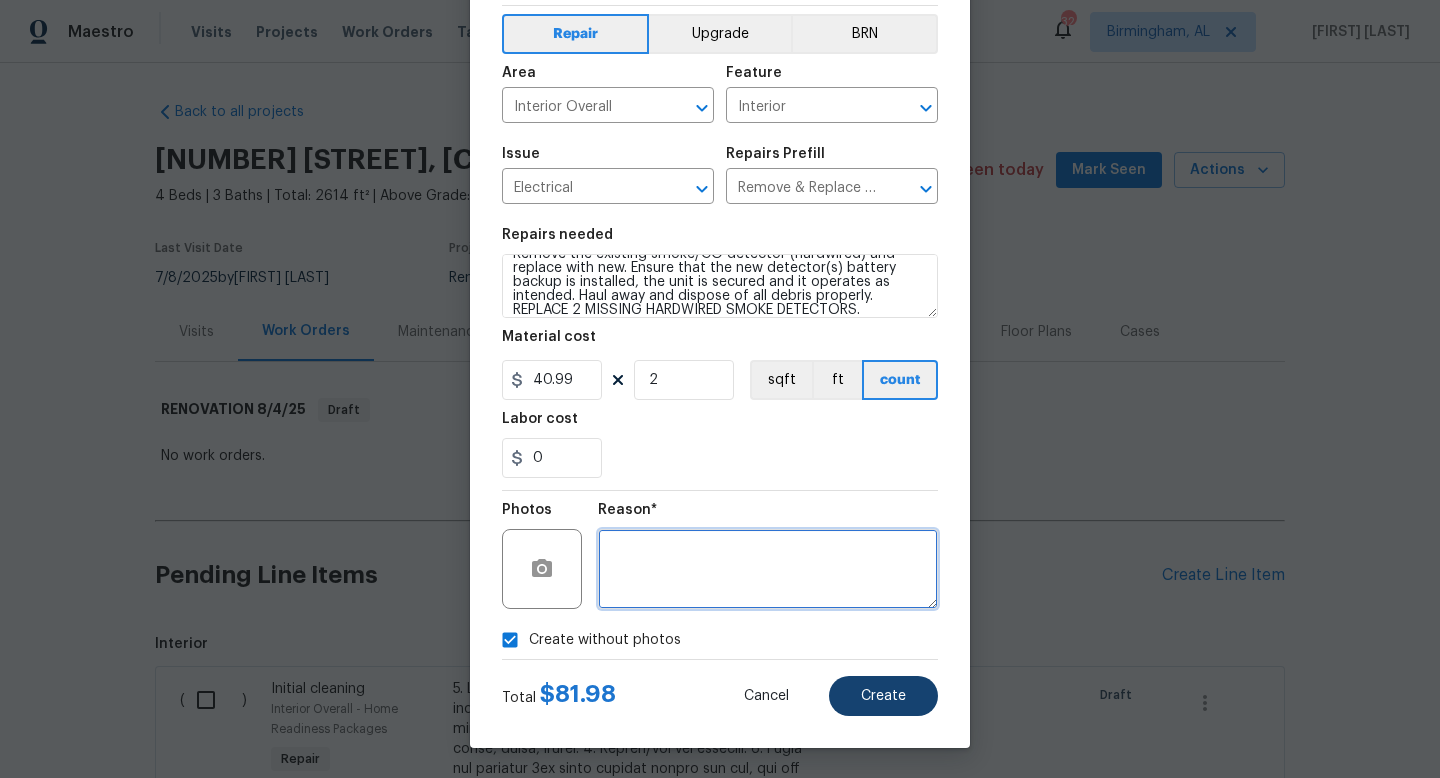 type 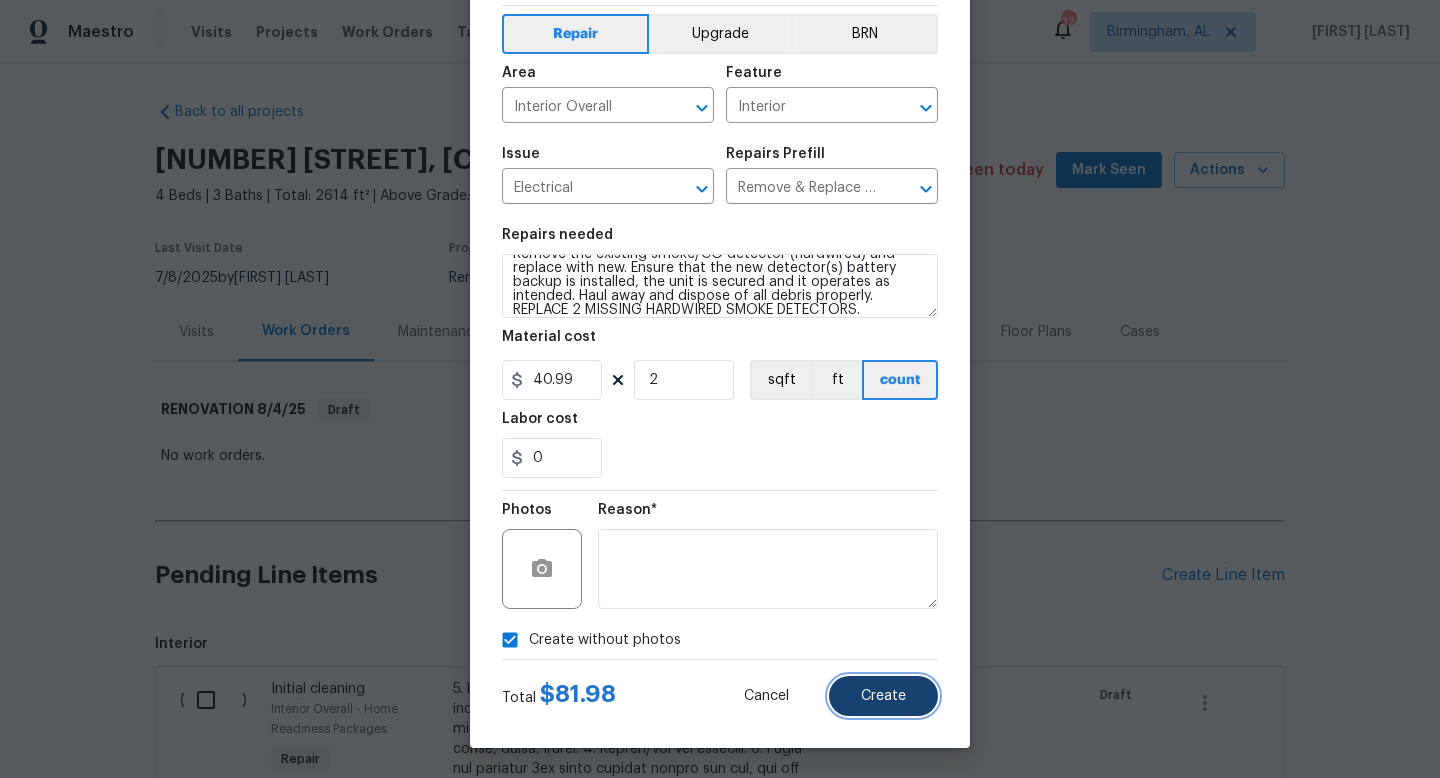 click on "Create" at bounding box center [883, 696] 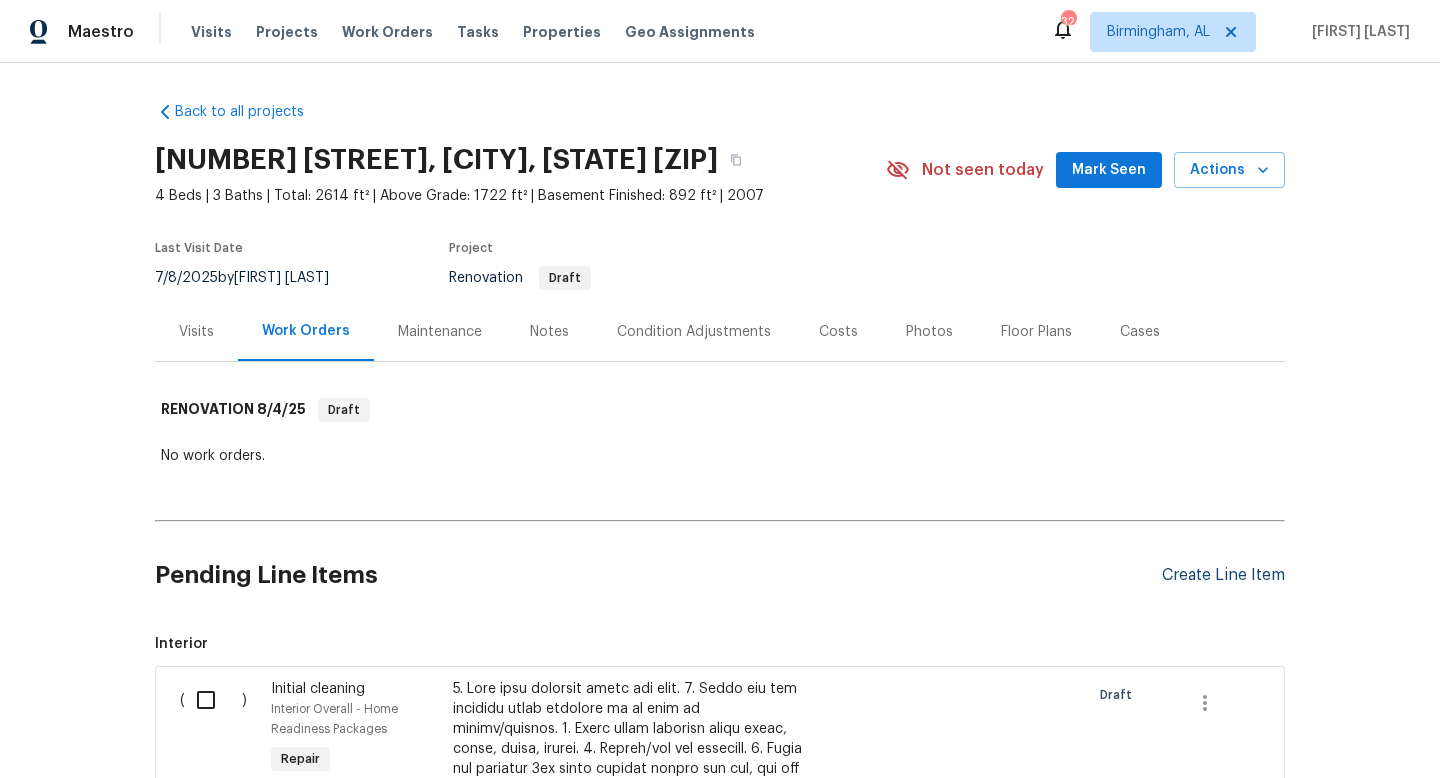 click on "Create Line Item" at bounding box center [1223, 575] 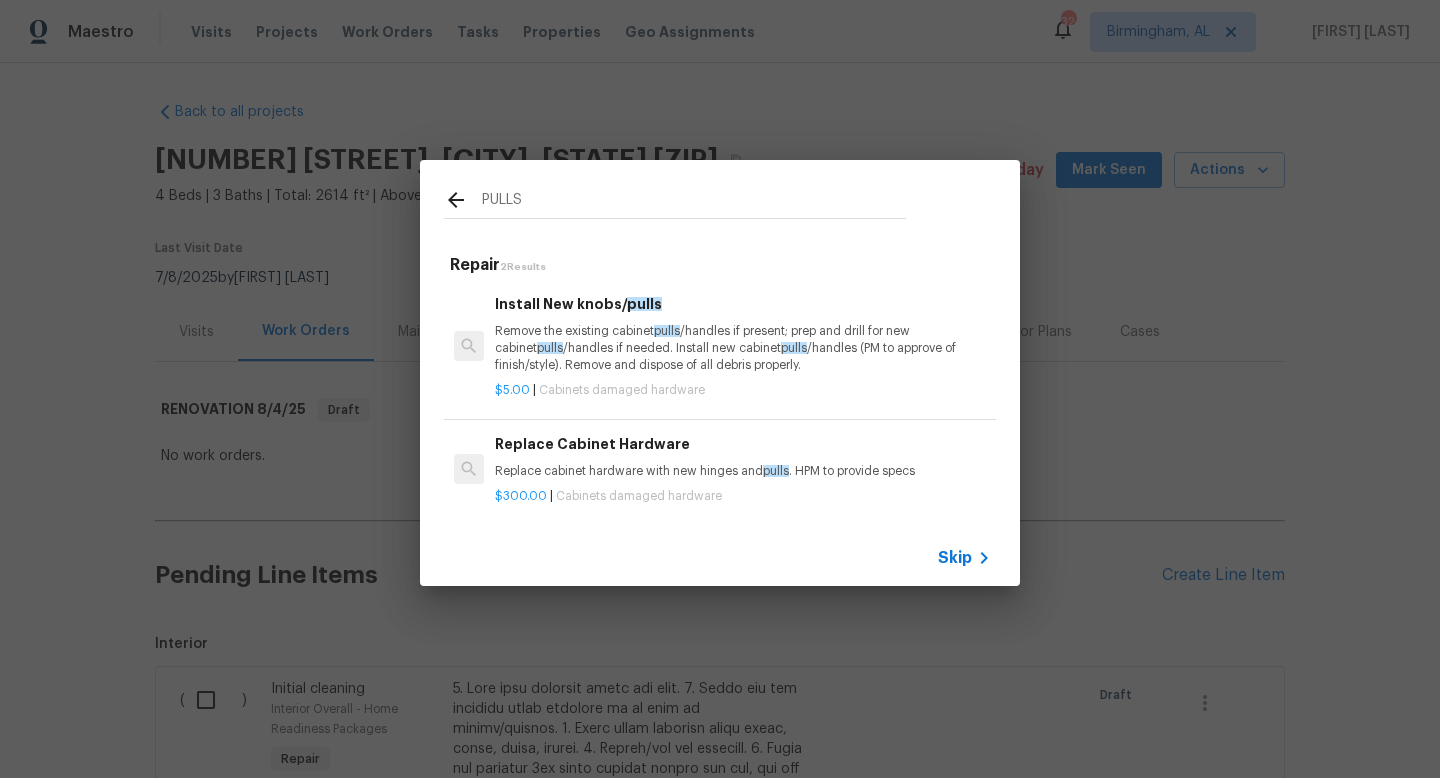 type on "PULLS" 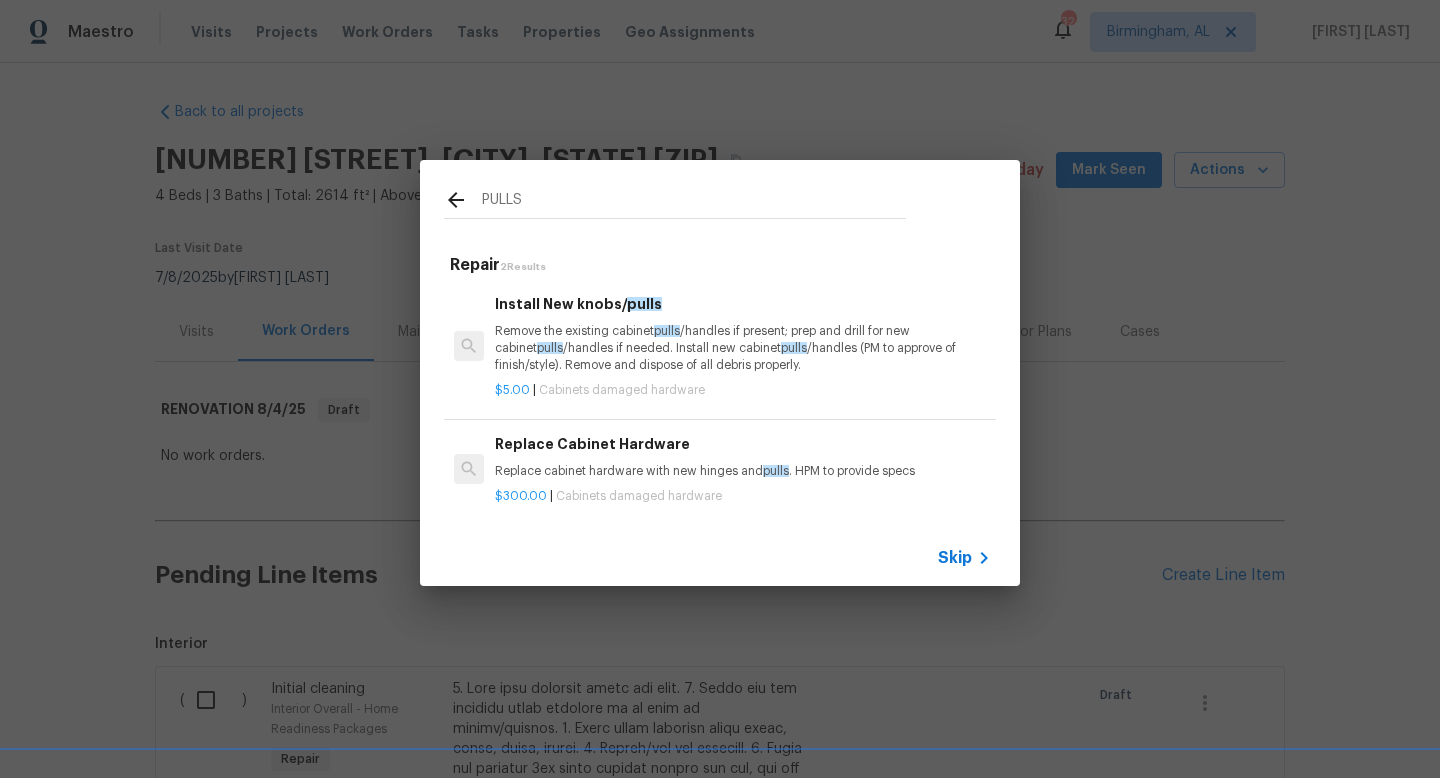 click on "Remove the existing cabinet  pulls /handles if present; prep and drill for new cabinet  pulls /handles if needed. Install new cabinet  pulls /handles (PM to approve of finish/style). Remove and dispose of all debris properly." at bounding box center [743, 348] 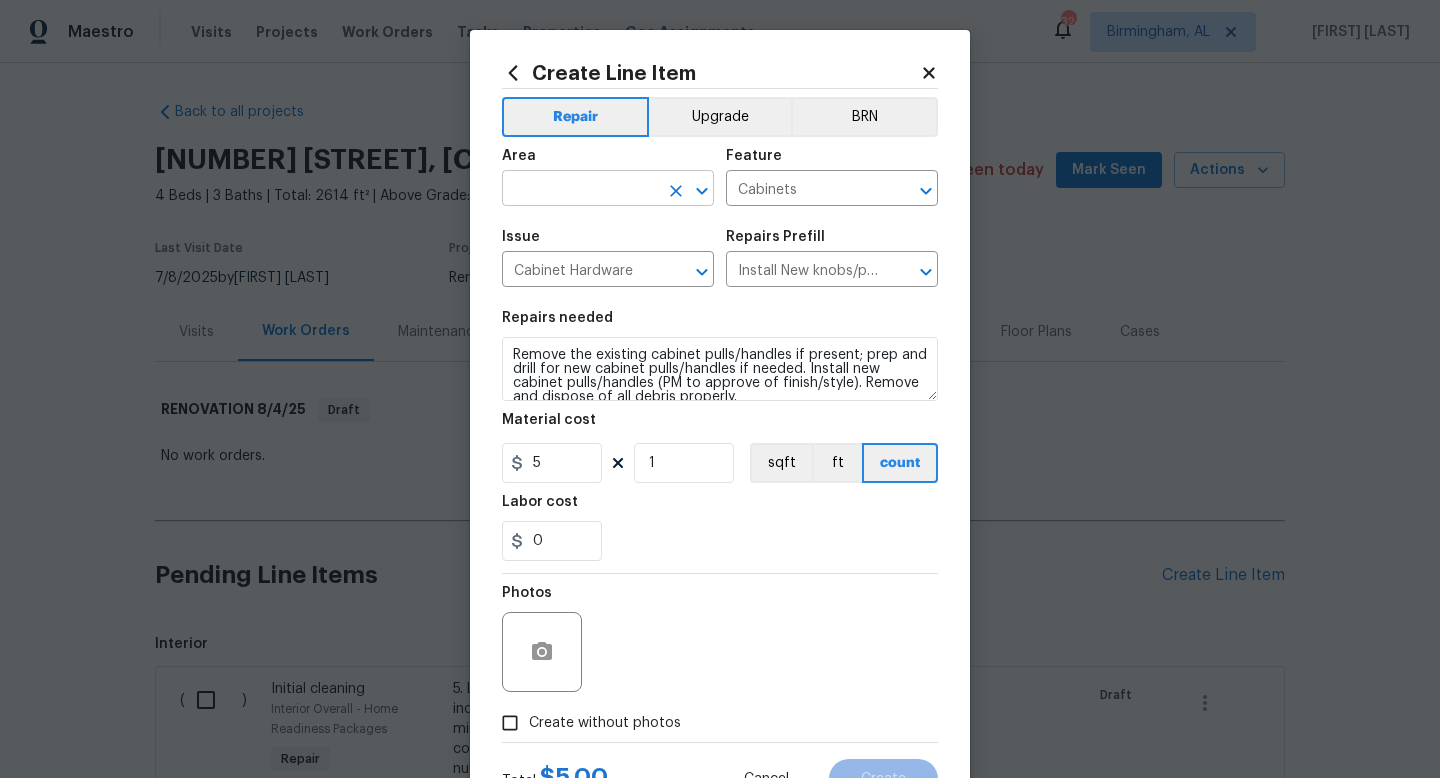 click at bounding box center [580, 190] 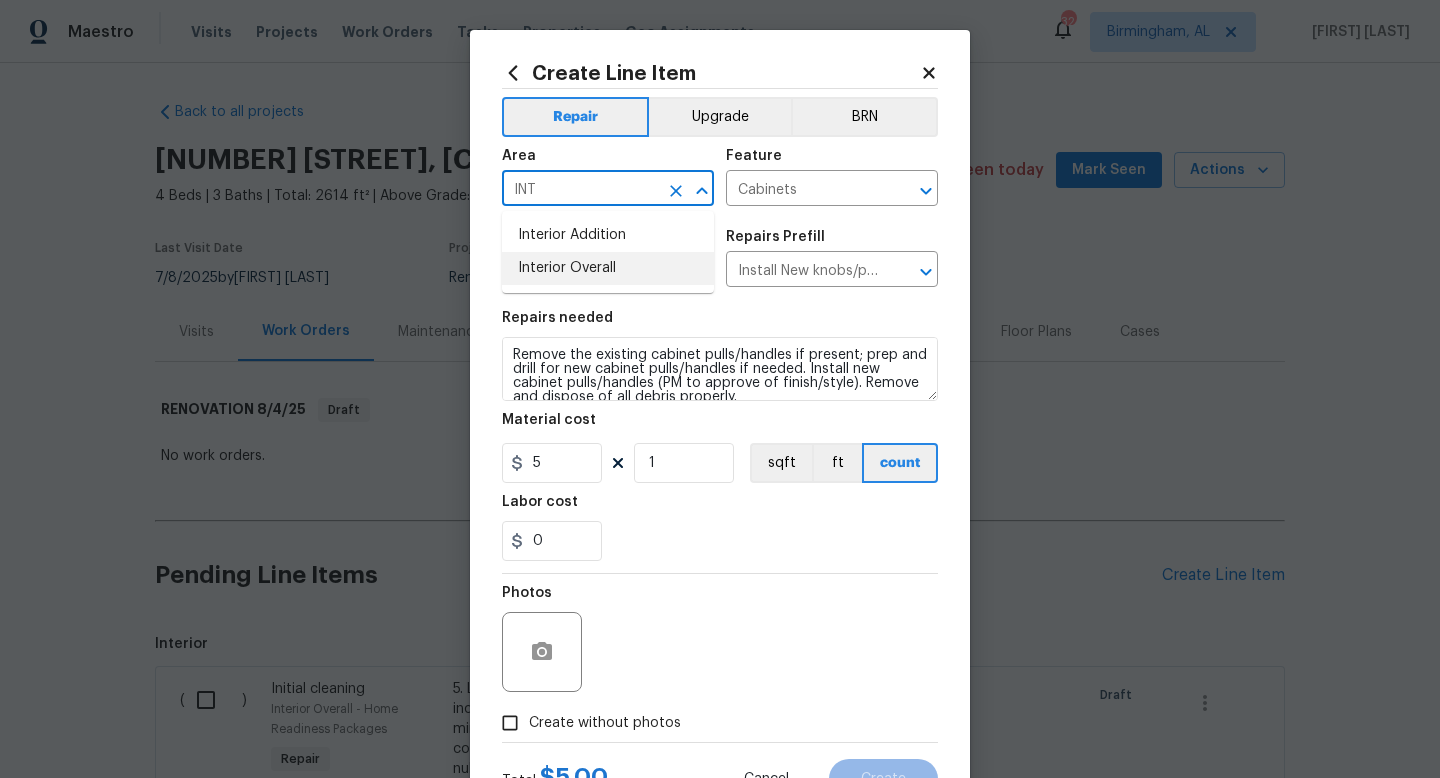 click on "Interior Overall" at bounding box center (608, 268) 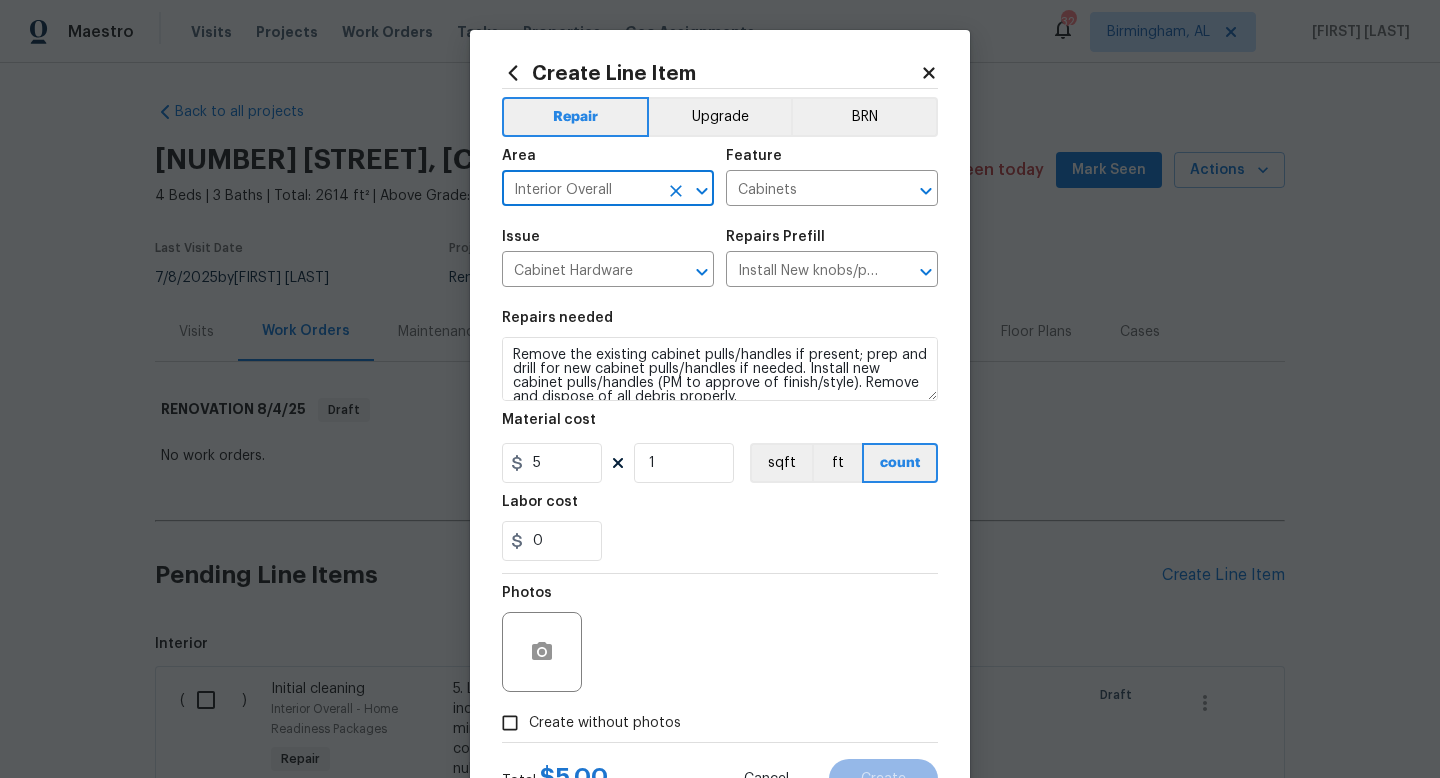 scroll, scrollTop: 14, scrollLeft: 0, axis: vertical 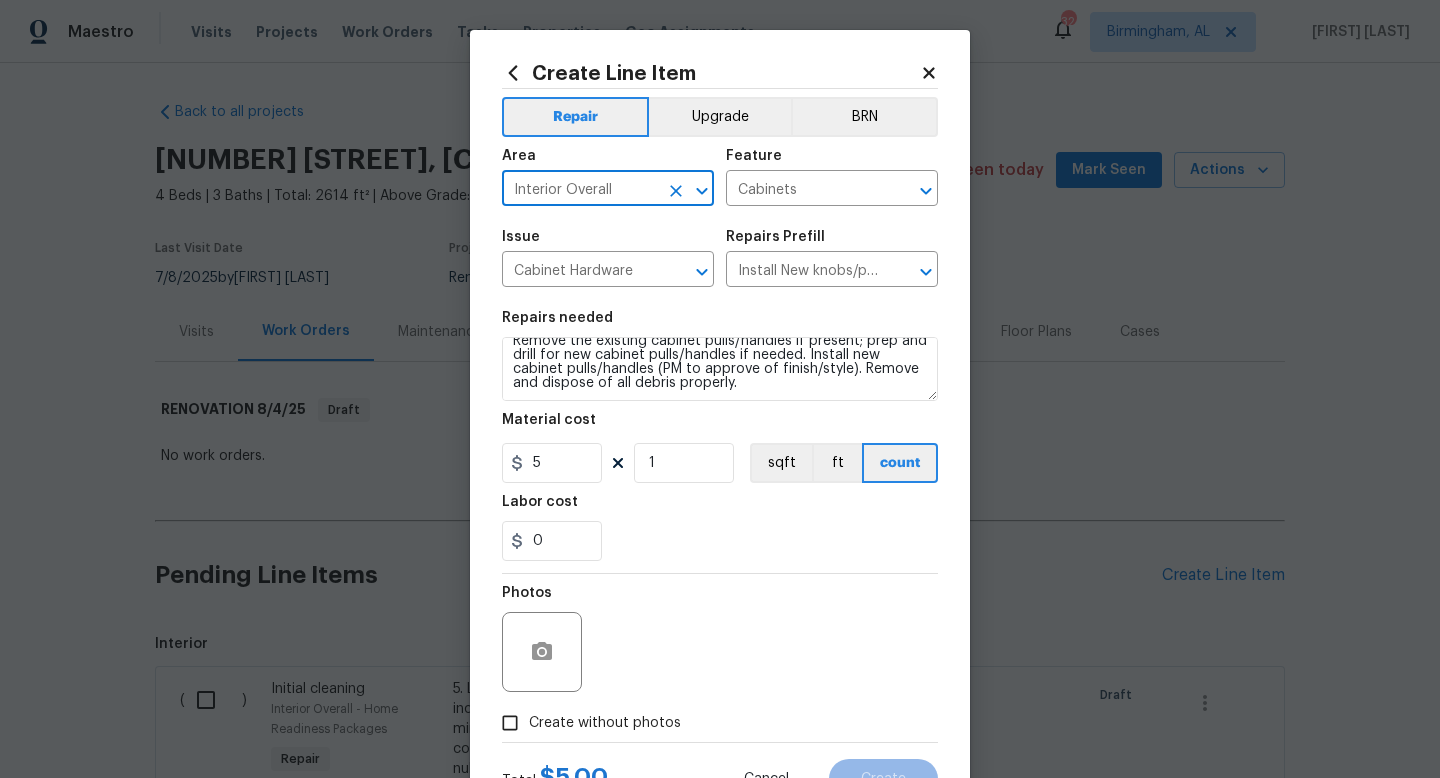 type on "Interior Overall" 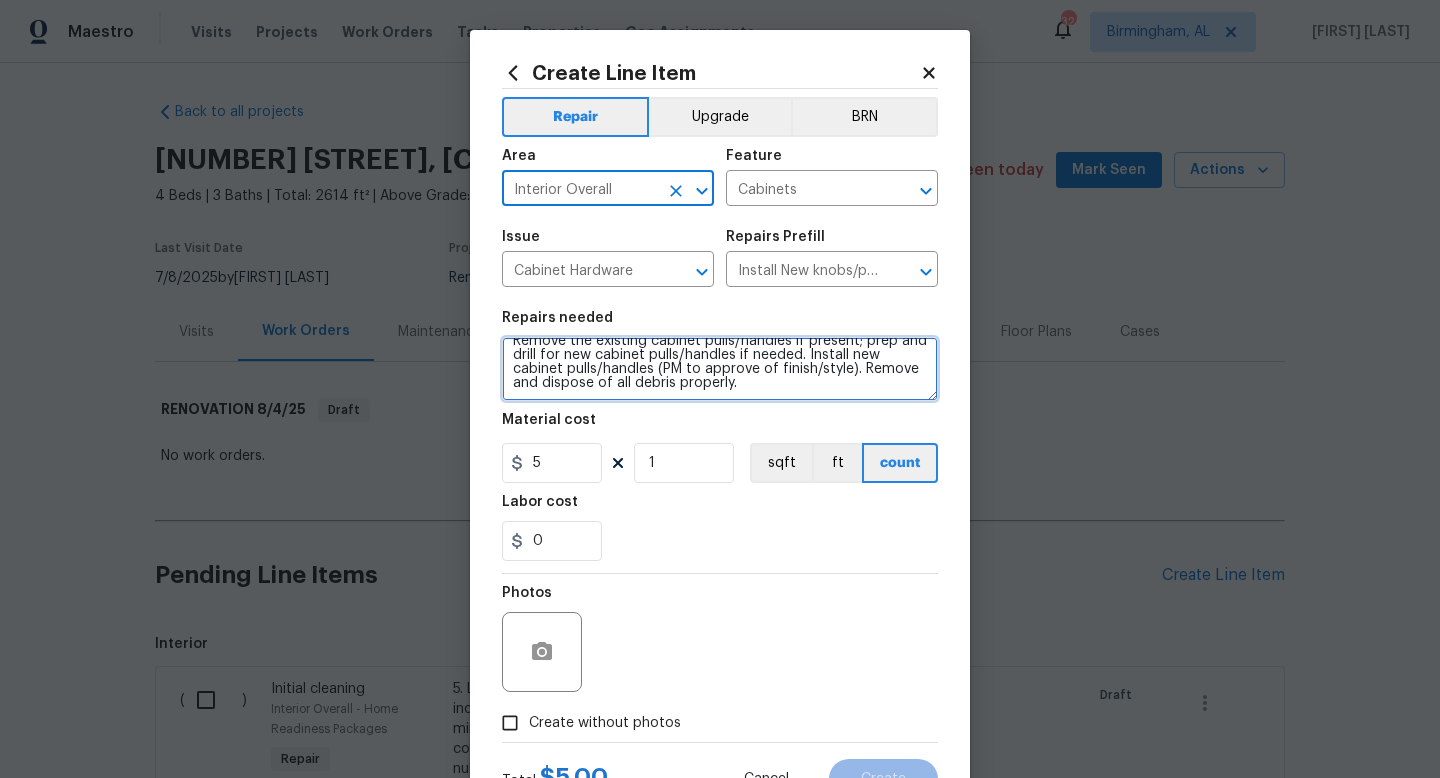 click on "Remove the existing cabinet pulls/handles if present; prep and drill for new cabinet pulls/handles if needed. Install new cabinet pulls/handles (PM to approve of finish/style). Remove and dispose of all debris properly." at bounding box center (720, 369) 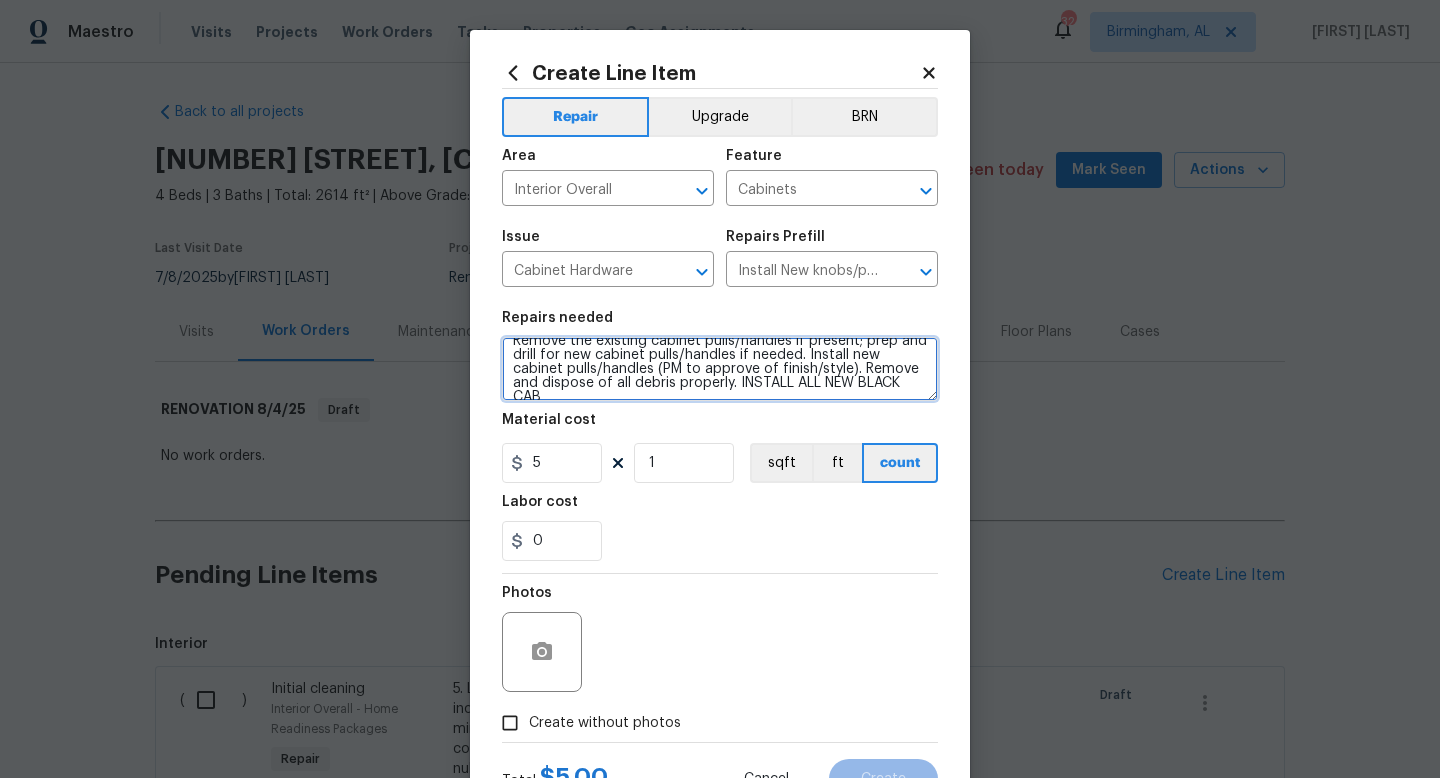 scroll, scrollTop: 18, scrollLeft: 0, axis: vertical 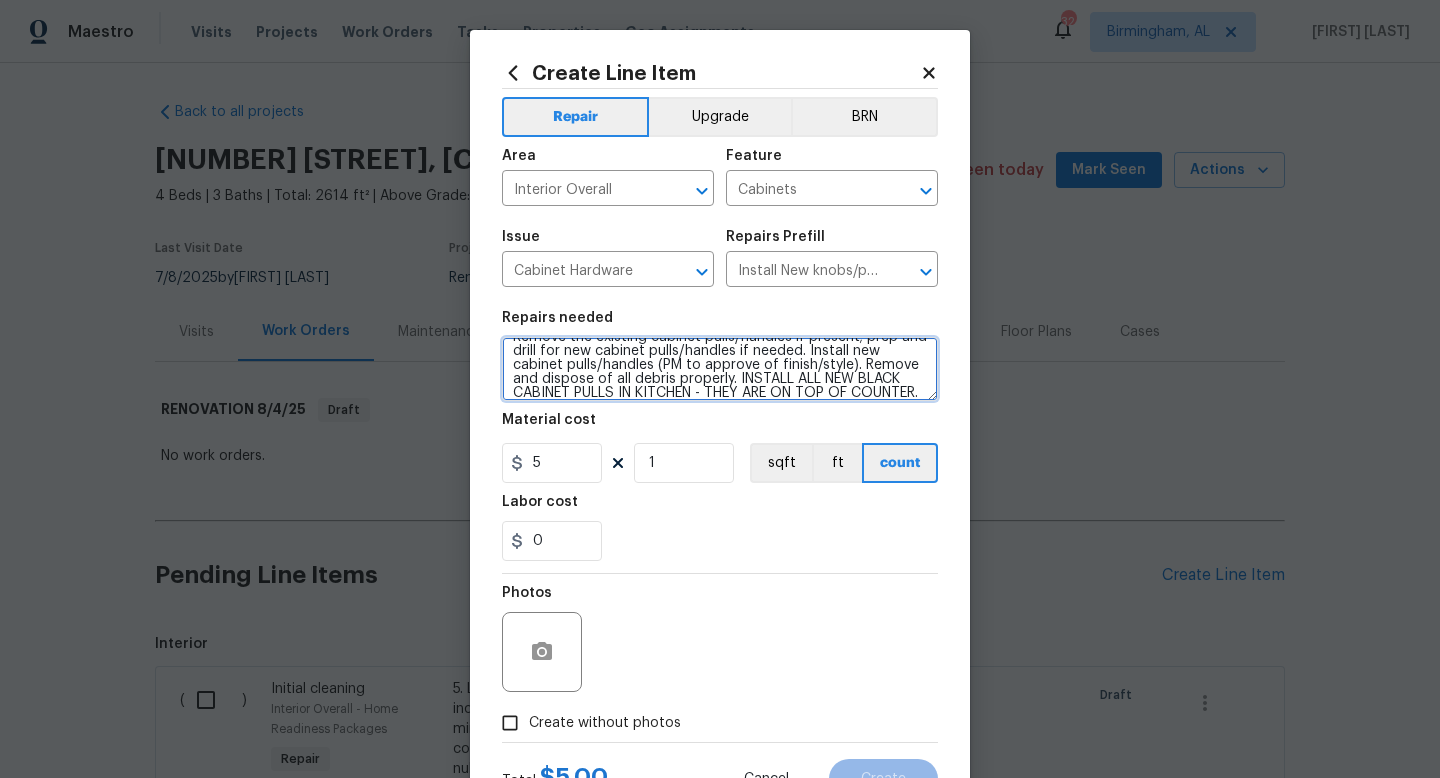 type on "Remove the existing cabinet pulls/handles if present; prep and drill for new cabinet pulls/handles if needed. Install new cabinet pulls/handles (PM to approve of finish/style). Remove and dispose of all debris properly. INSTALL ALL NEW BLACK CABINET PULLS IN KITCHEN - THEY ARE ON TOP OF COUNTER." 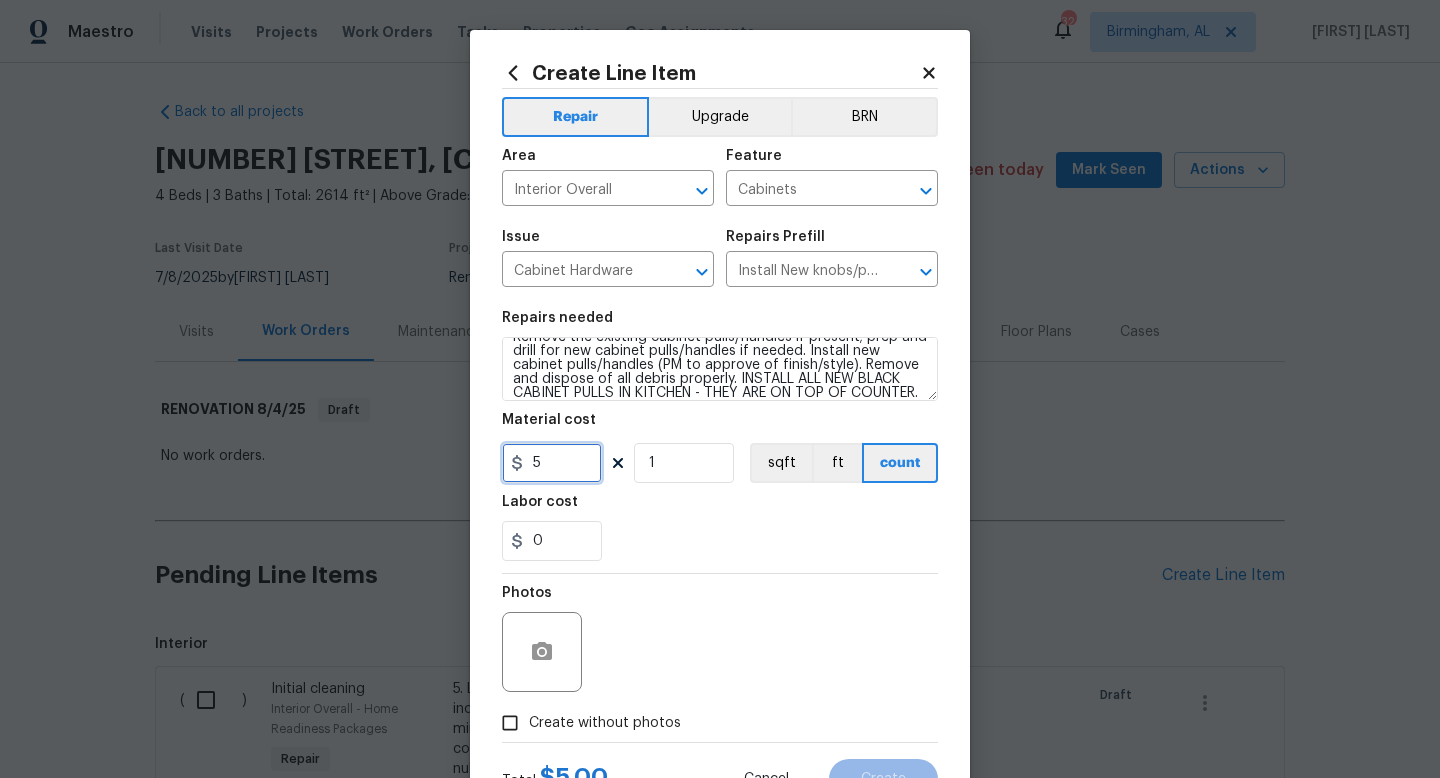 click on "5" at bounding box center (552, 463) 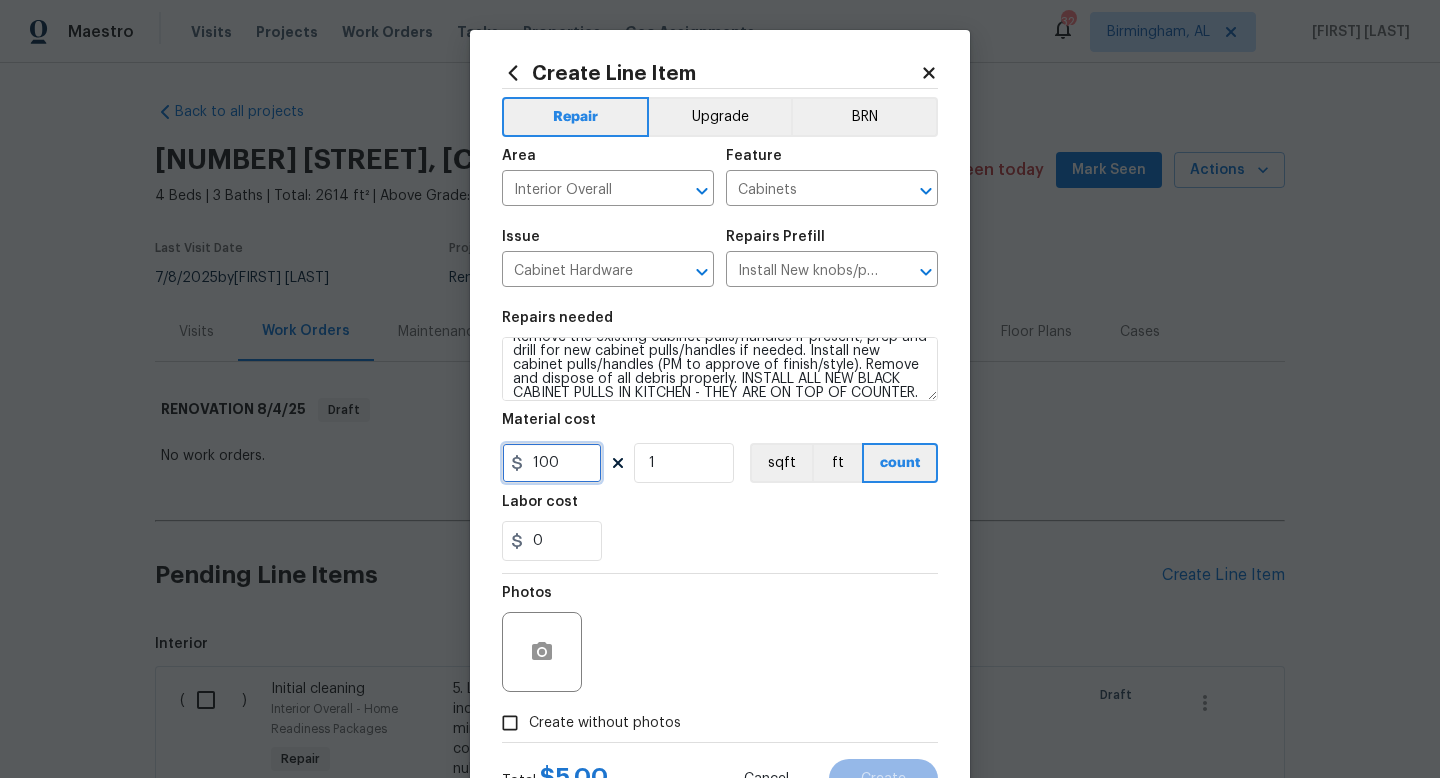 type on "100" 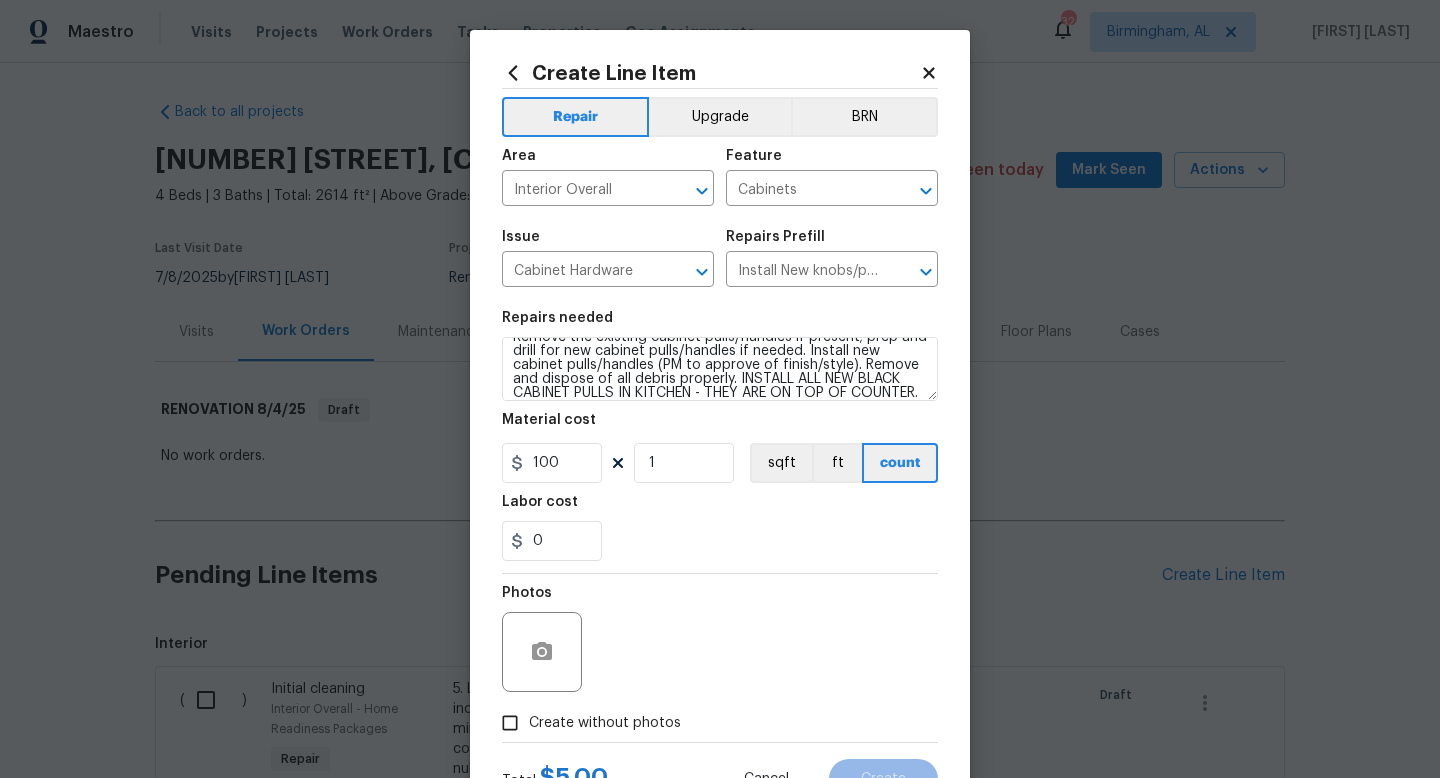 click on "Photos" at bounding box center [720, 639] 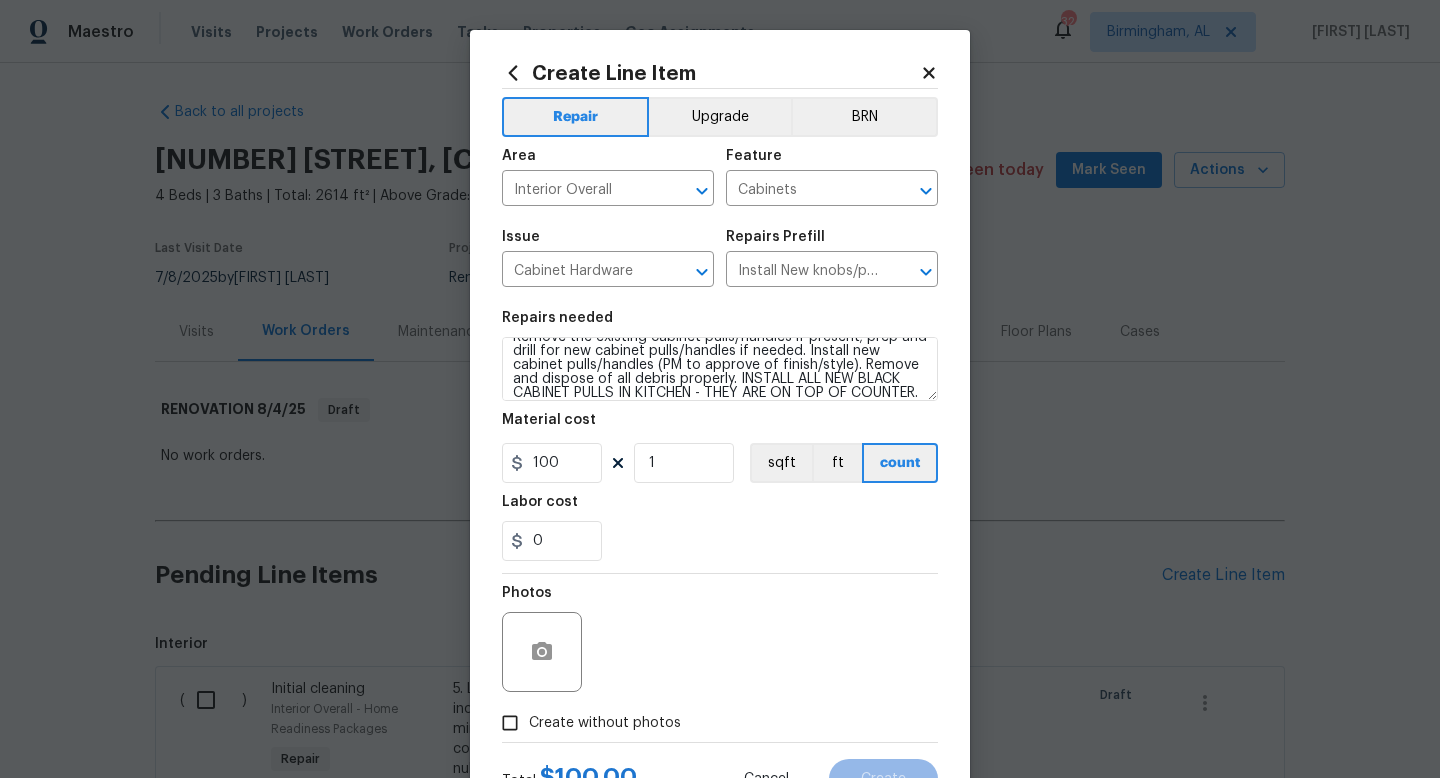 scroll, scrollTop: 84, scrollLeft: 0, axis: vertical 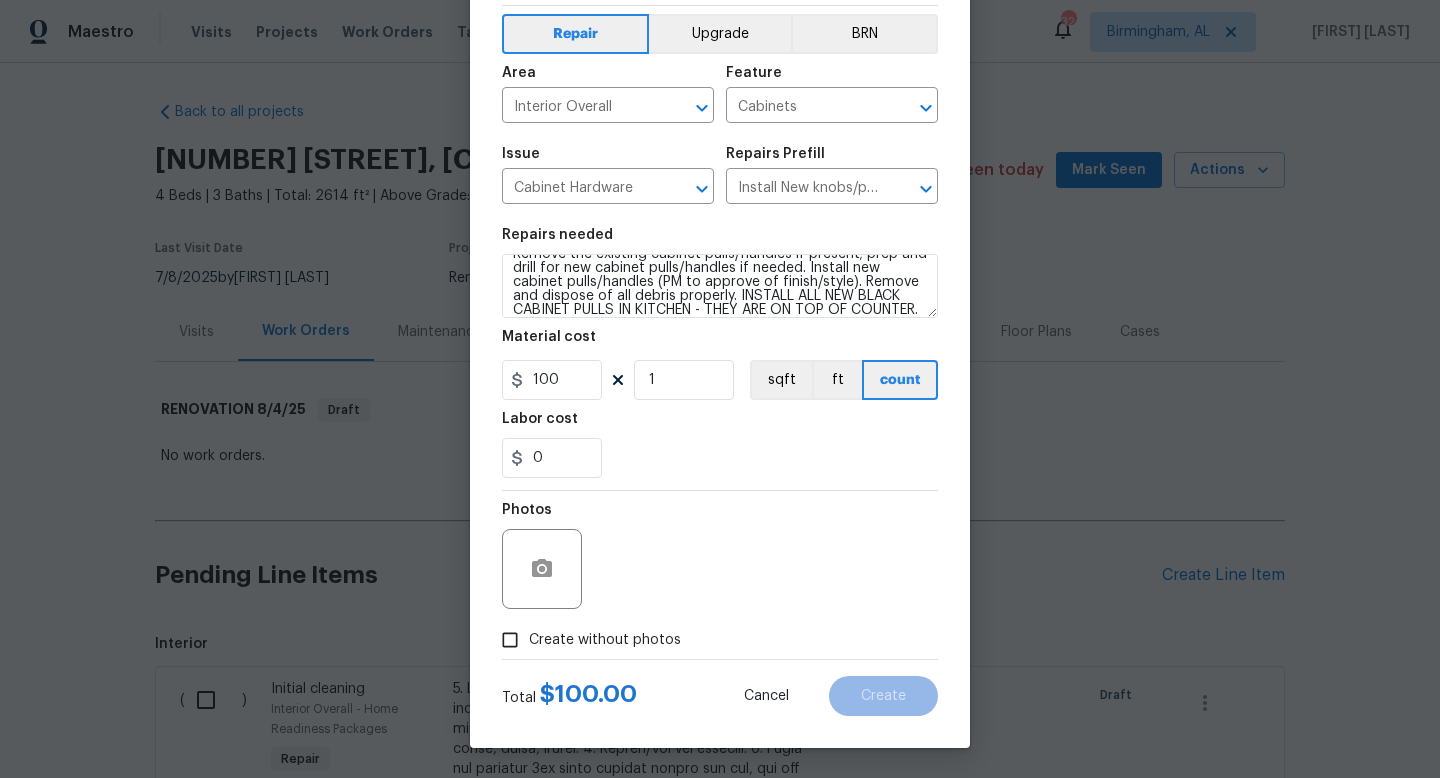 click on "Photos" at bounding box center (720, 556) 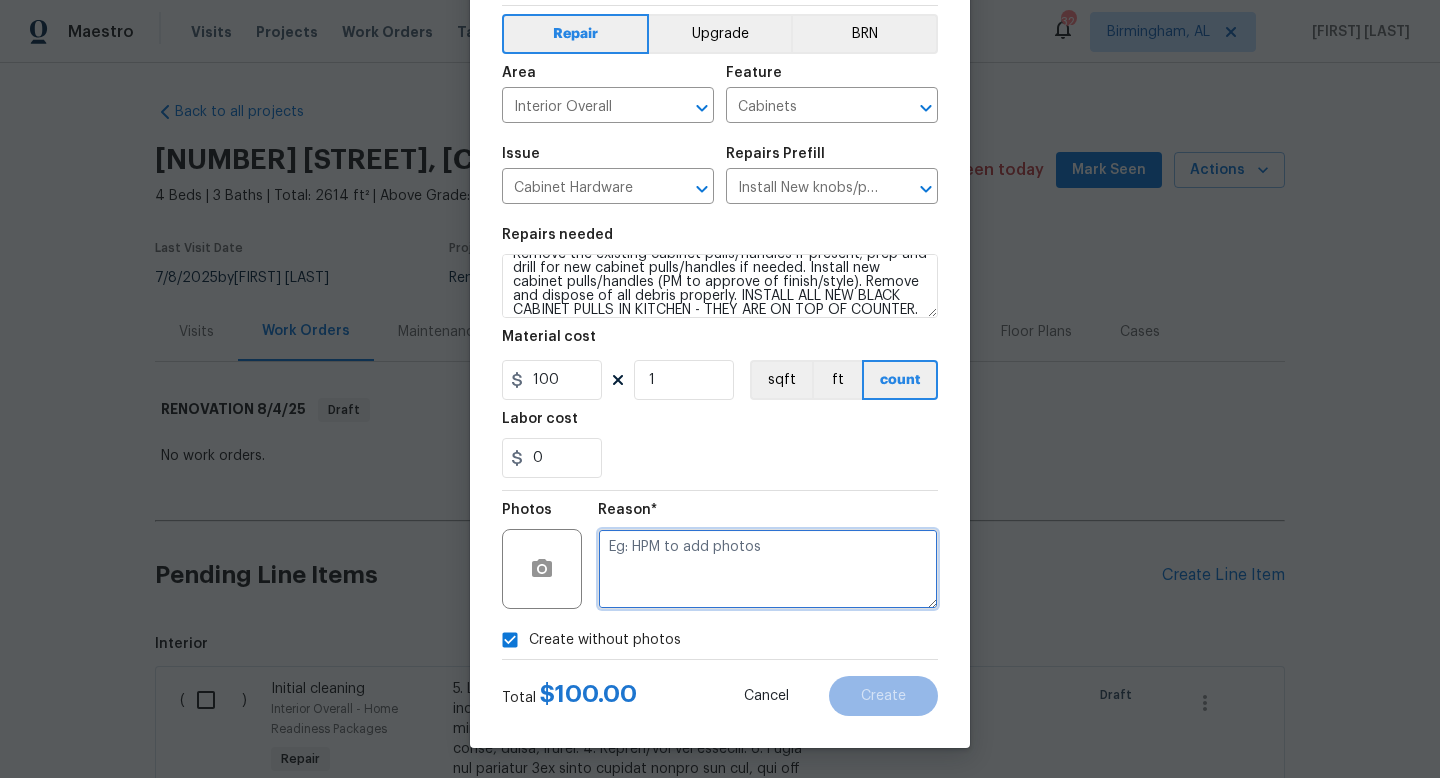 click at bounding box center [768, 569] 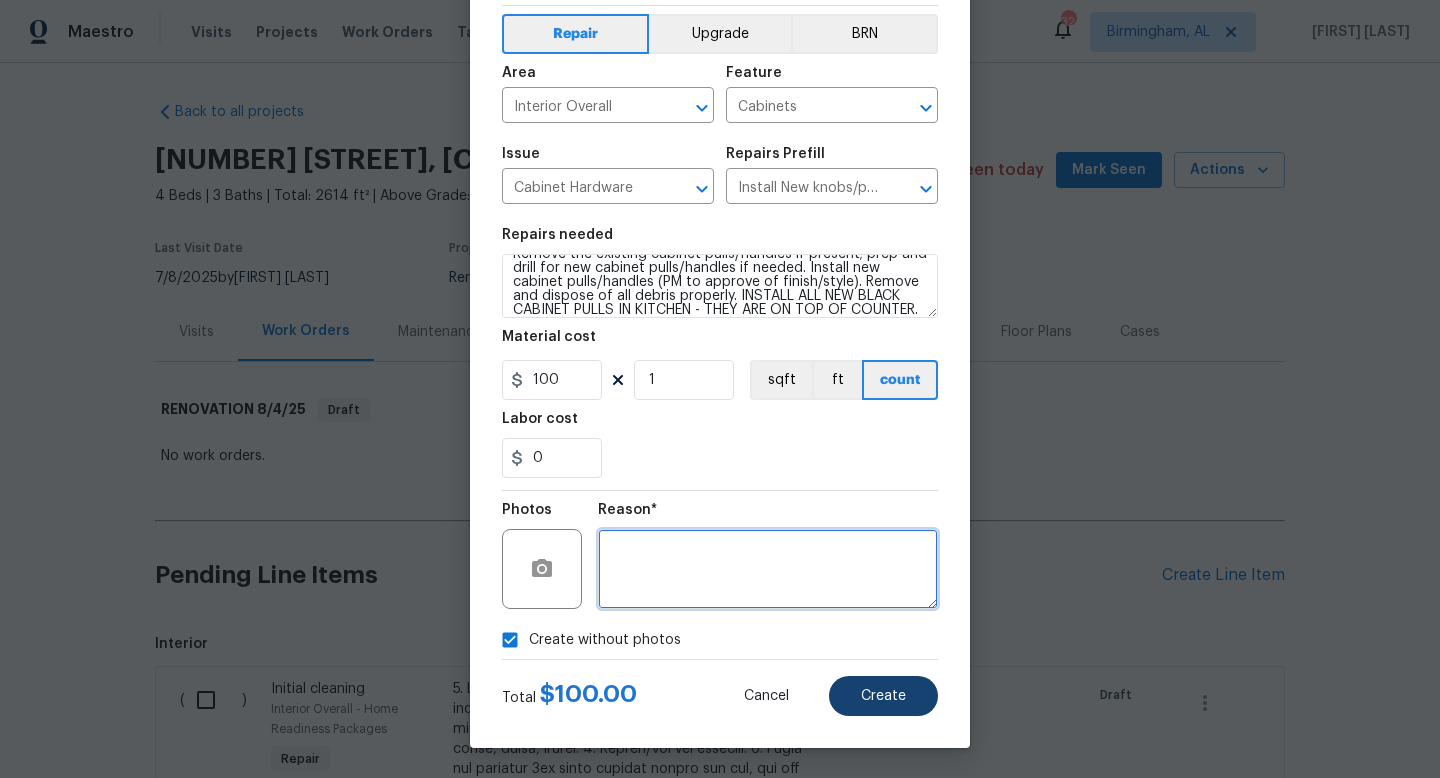 type 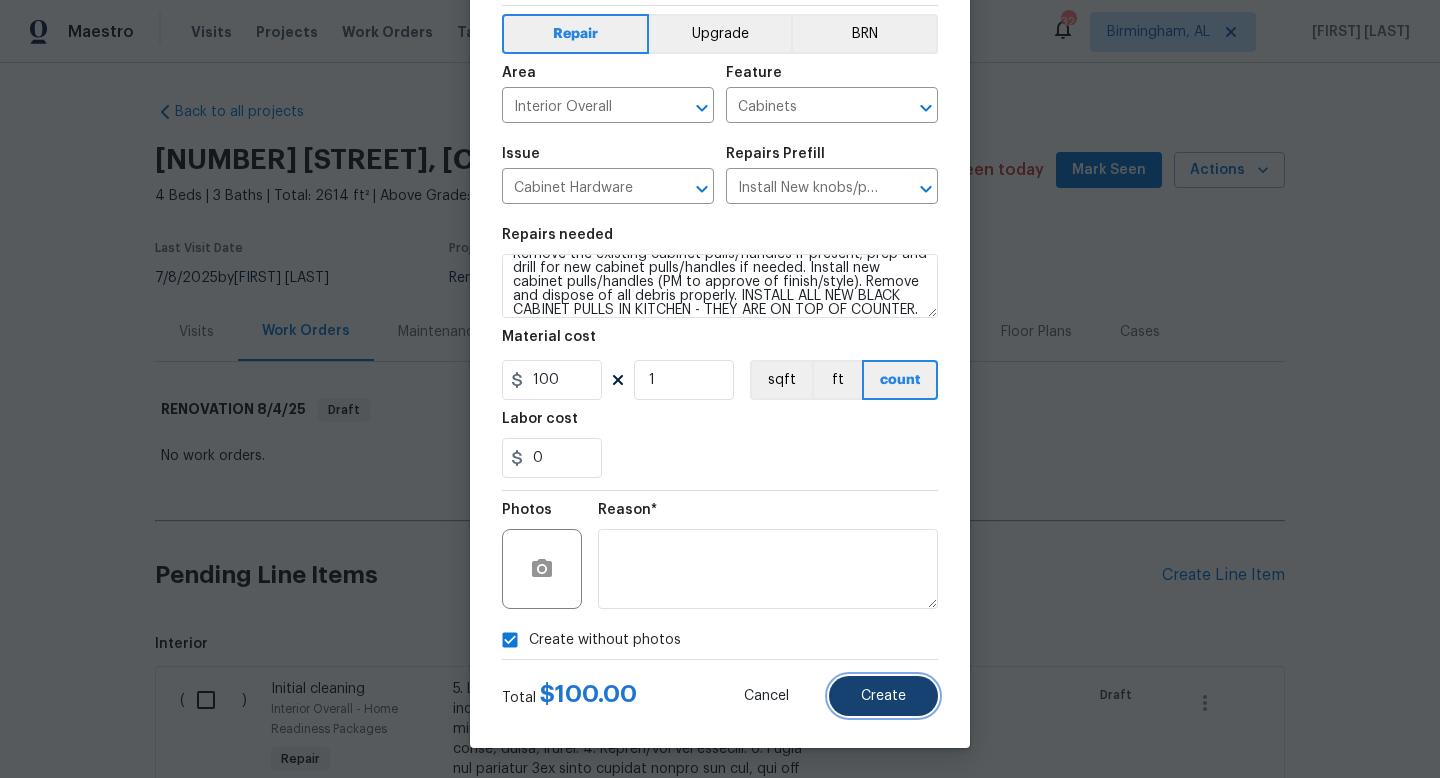 click on "Create" at bounding box center (883, 696) 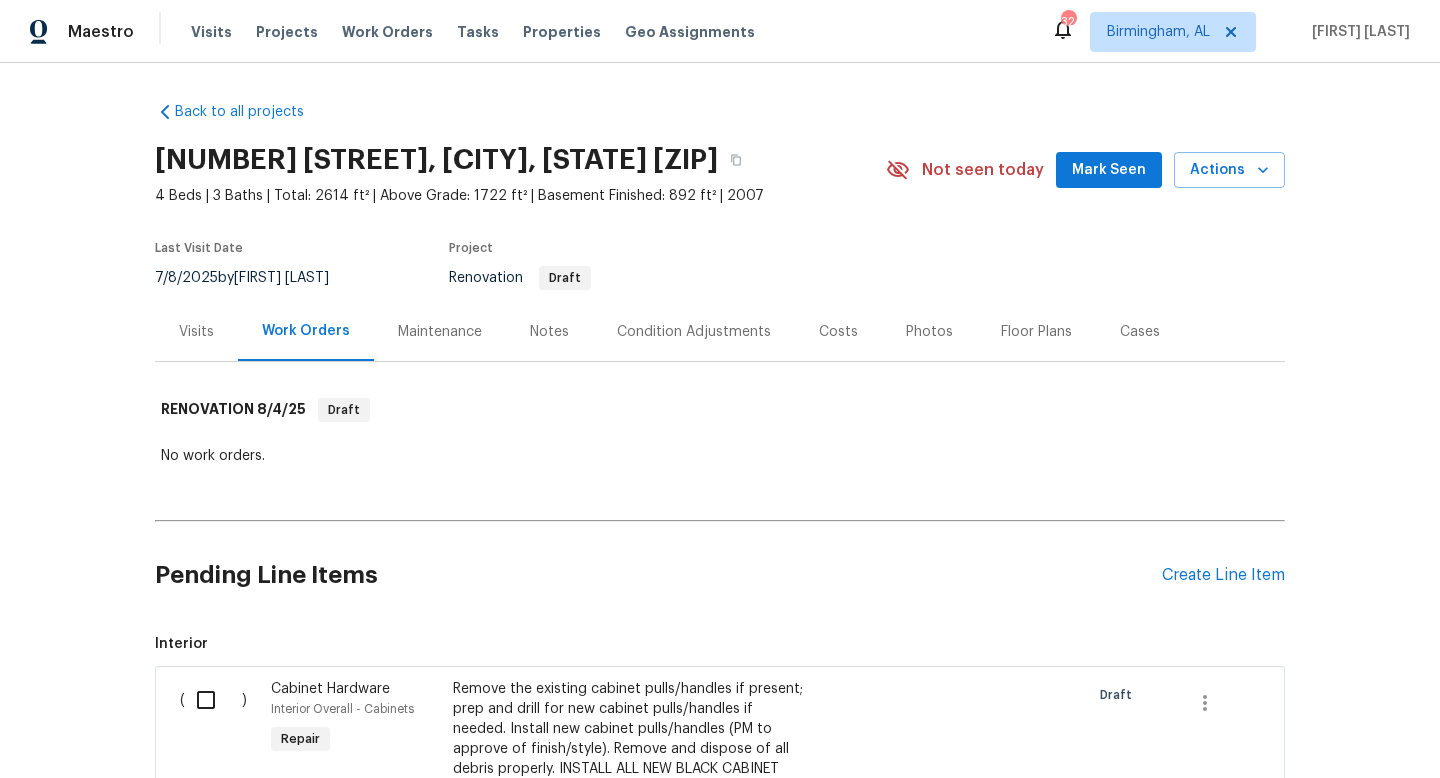 click on "Pending Line Items Create Line Item" at bounding box center (720, 575) 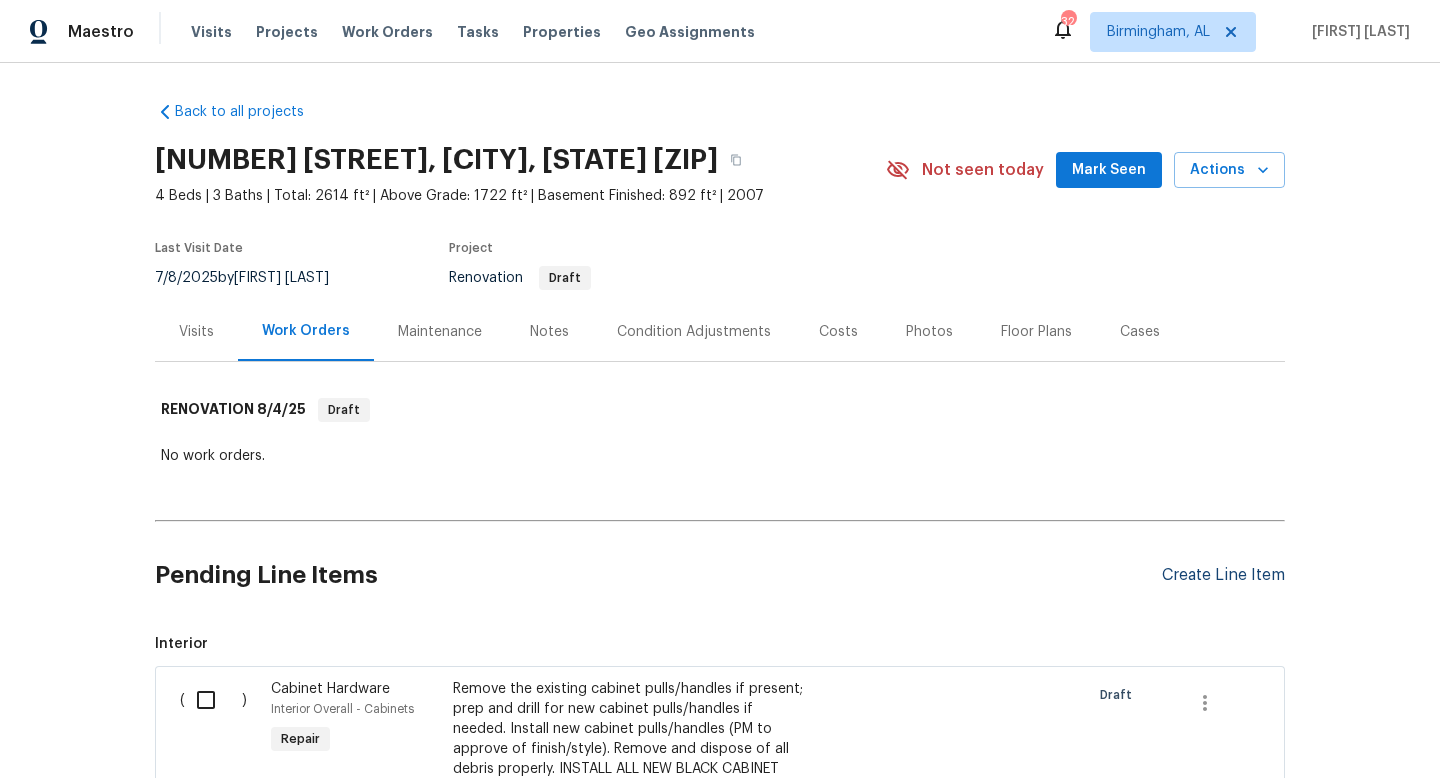 click on "Create Line Item" at bounding box center [1223, 575] 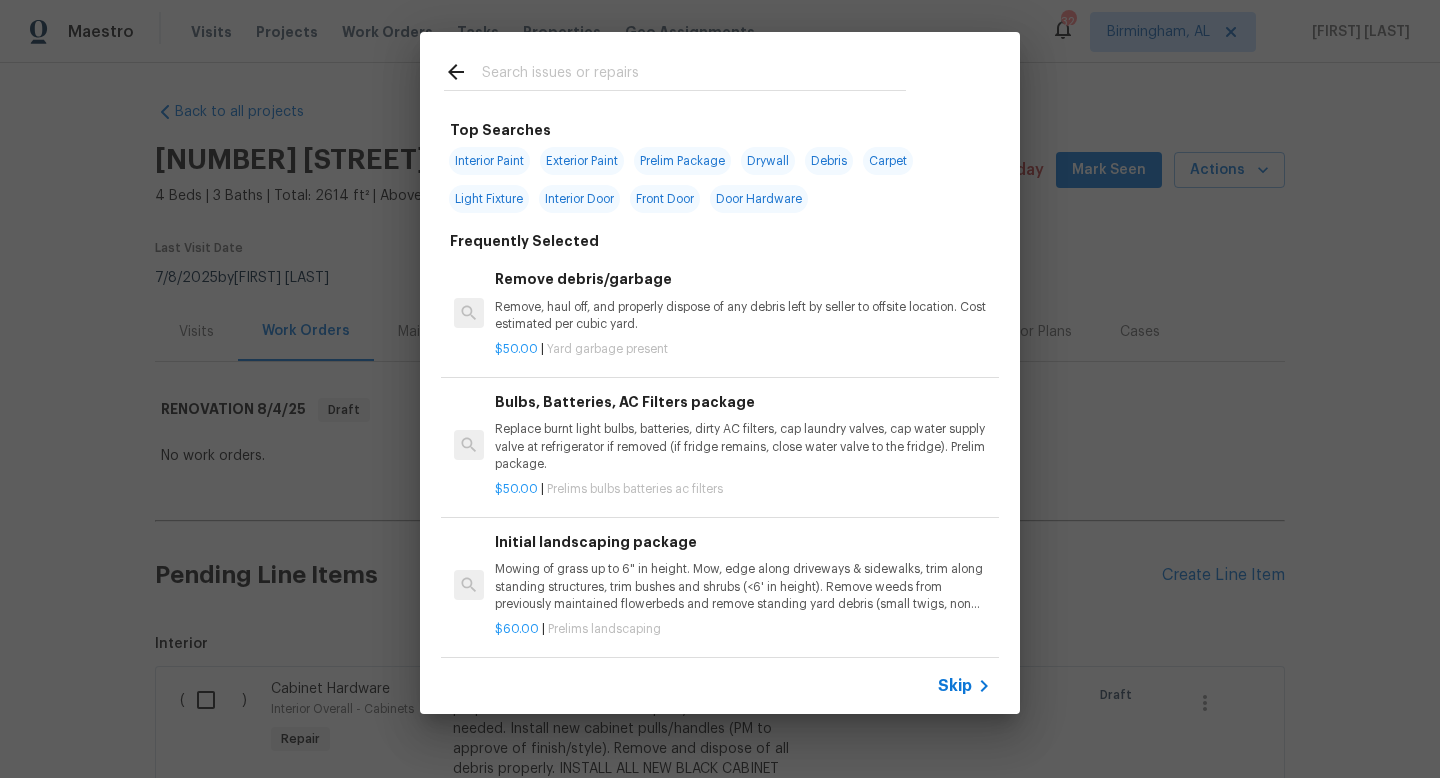 click at bounding box center [694, 75] 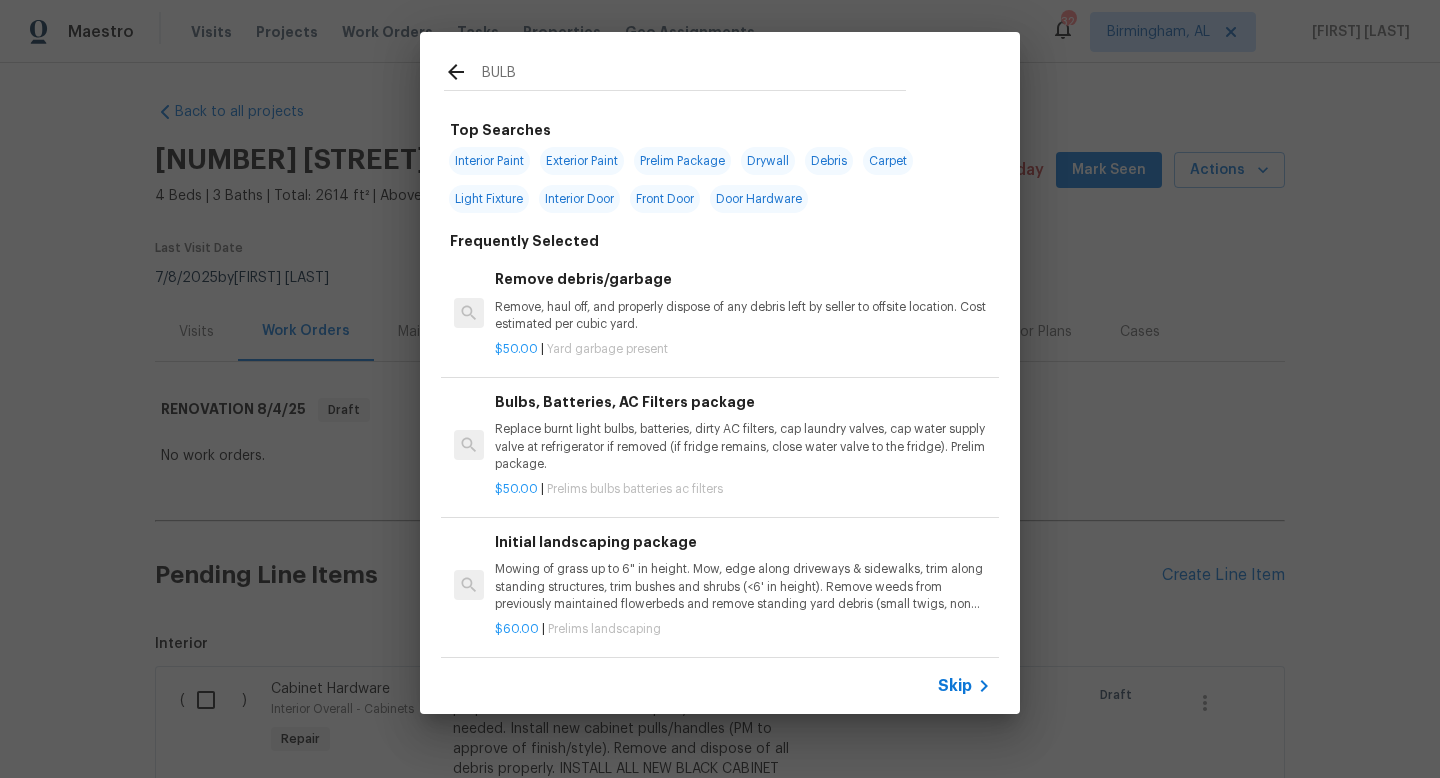 type on "BULBS" 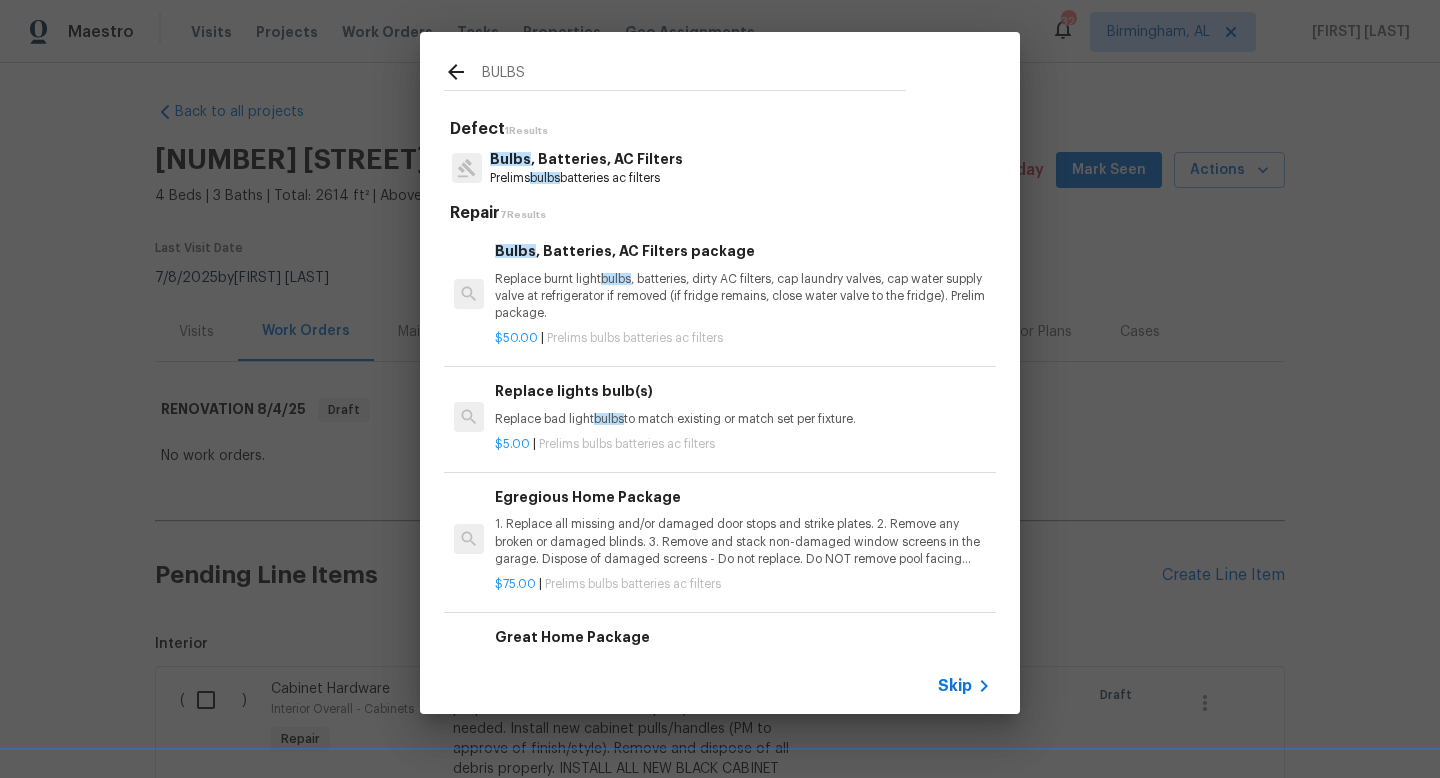 click on "Bulbs , Batteries, AC Filters" at bounding box center [586, 159] 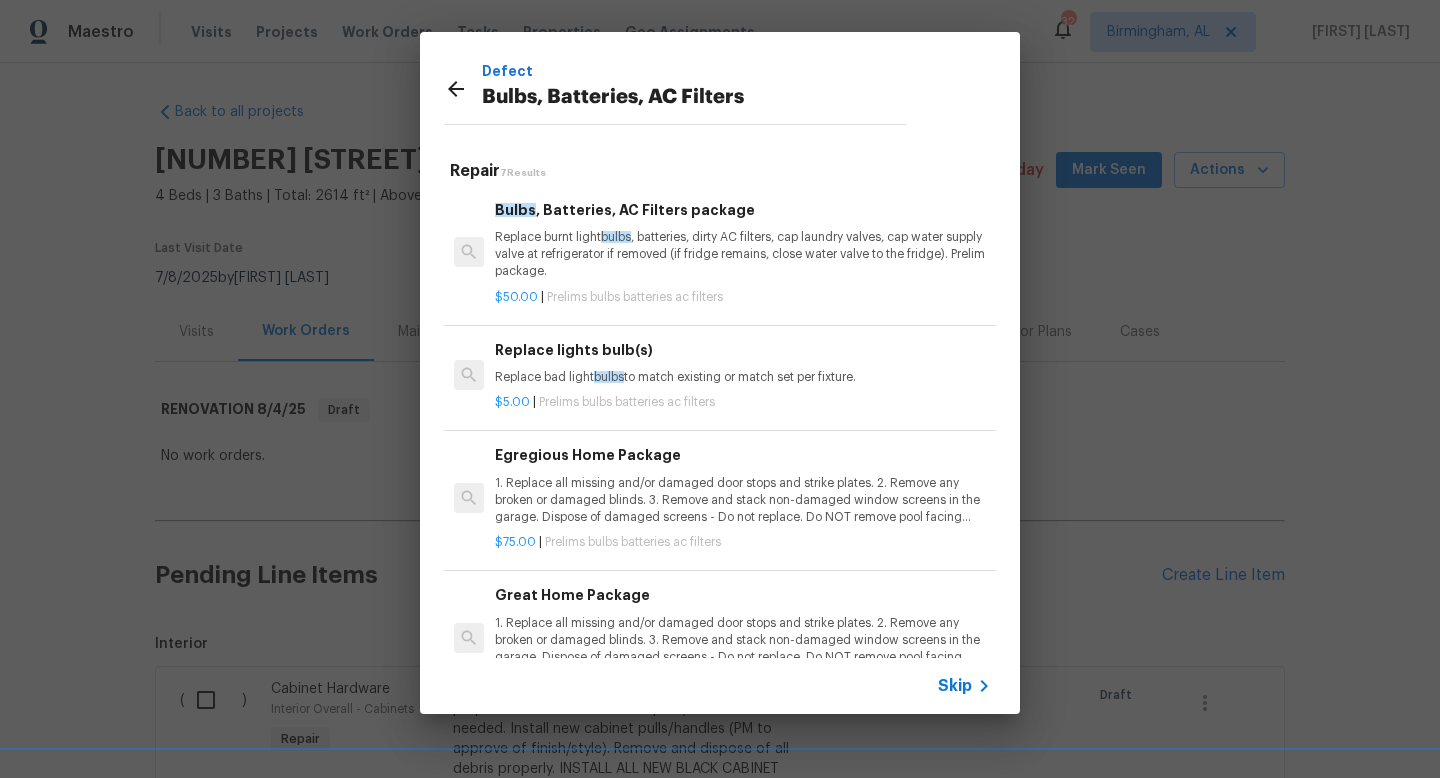 click on "1. Replace all missing and/or damaged door stops and strike plates.  2. Remove any broken or damaged blinds.  3. Remove and stack non-damaged window screens in the garage. Dispose of damaged screens - Do not replace. Do NOT remove pool facing window screens.  4. Replace any missing, broken, or inconsistent color switch plates/receptacle cover plates with appropriate color. If all plates in an area/room are a unique style but matching – request approval to keep.  5. Replace all burnt out light  bulbs .  Bulbs  in fixtures should be matching (both style and color). All vanity fixtures must have vanity  bulbs . This includes microwave and oven  bulbs .  6. Replace all batteries and test all smoke detectors for functionality. Pictures with date printed on batteries needed for approval.  7. Cap all unused water and gas lines (i.e. refrigerator, water heater, washer supply hot/cold, gas line for dryer, etc).  8. Install new pleated HVAC air filters" at bounding box center (743, 500) 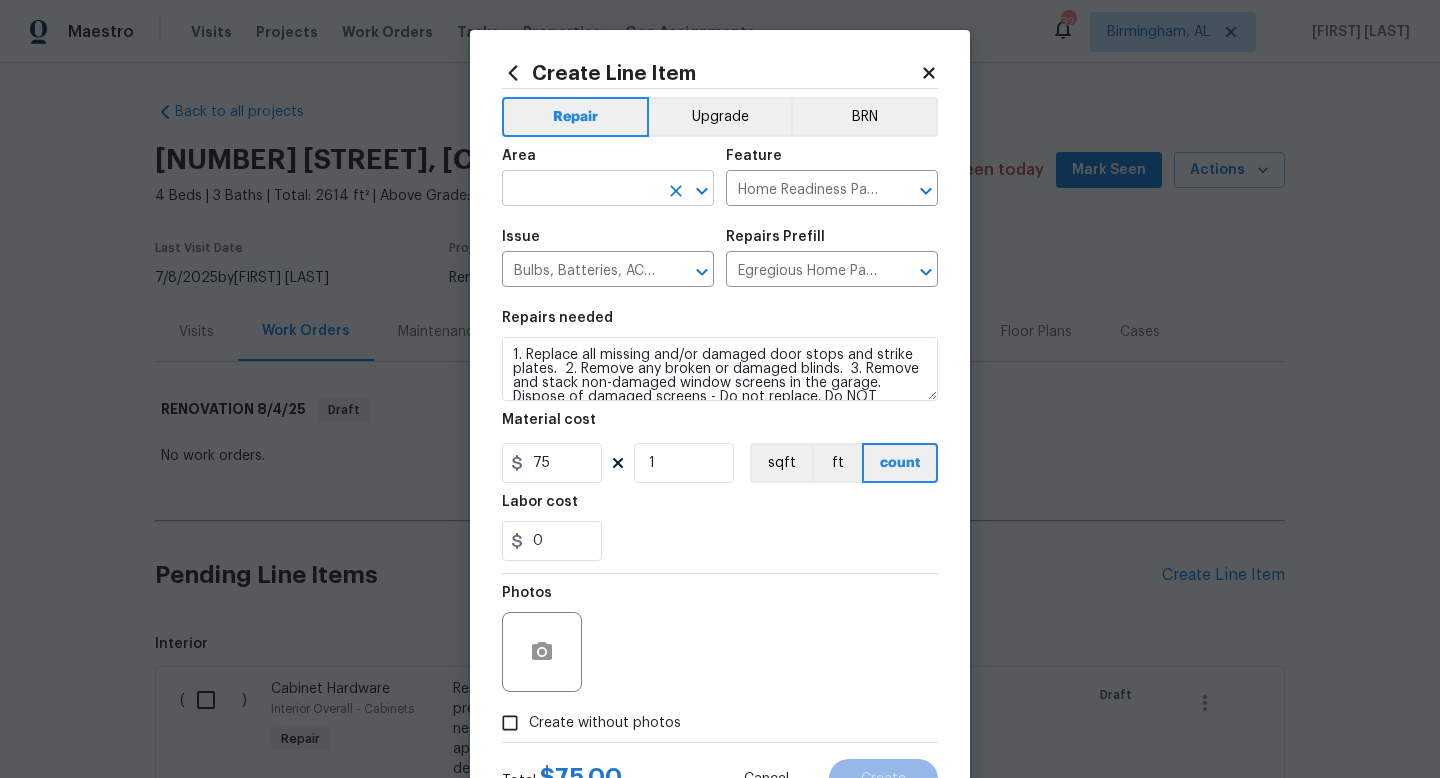 click at bounding box center (580, 190) 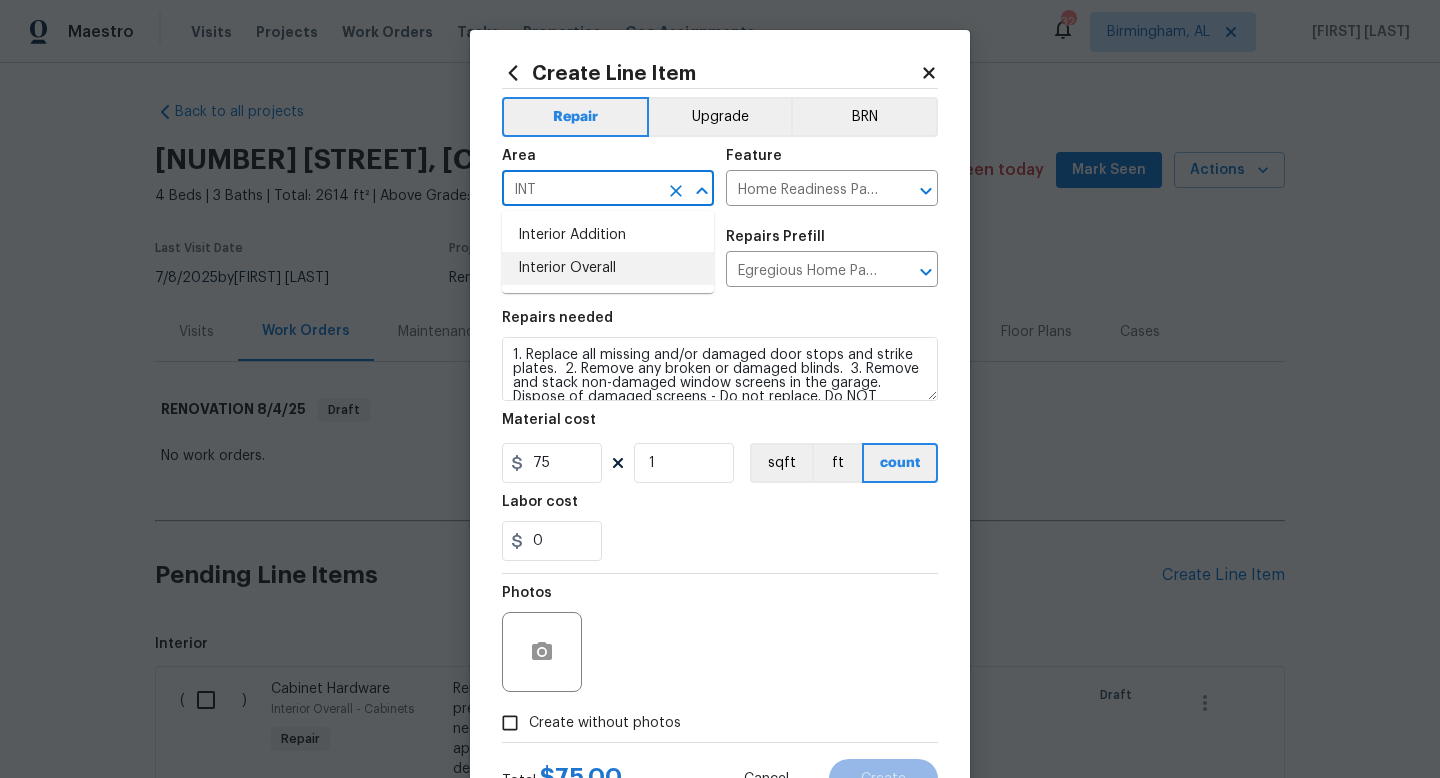 click on "Interior Overall" at bounding box center (608, 268) 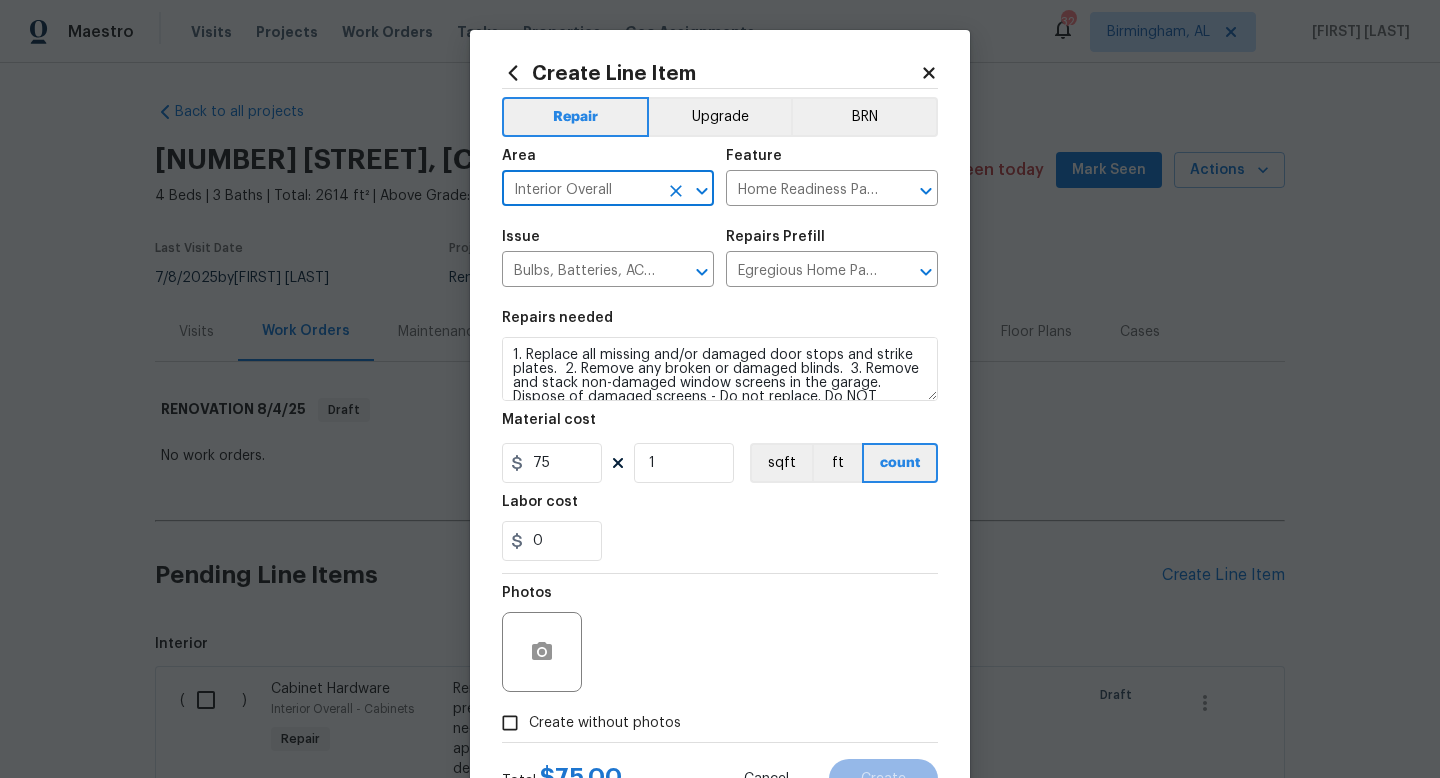 scroll, scrollTop: 182, scrollLeft: 0, axis: vertical 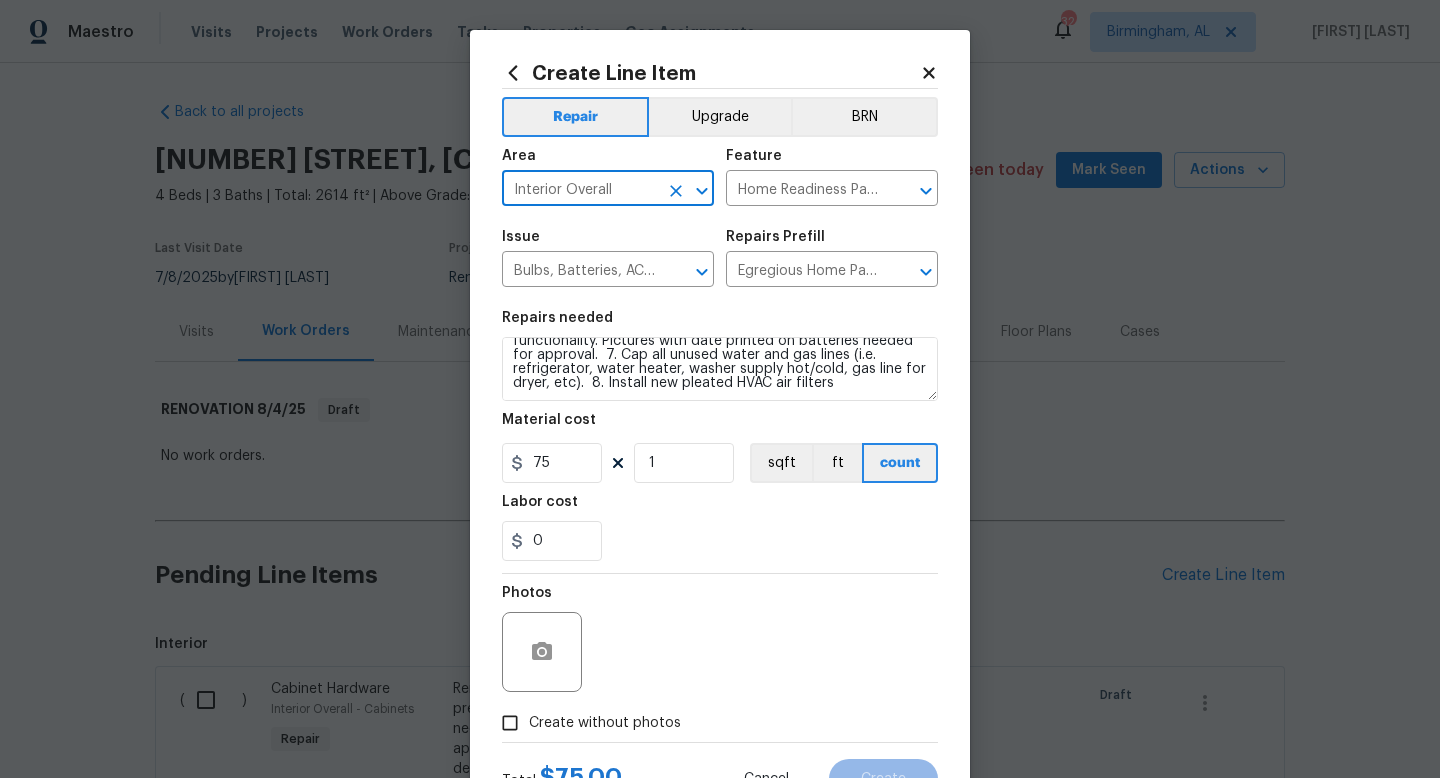 type on "Interior Overall" 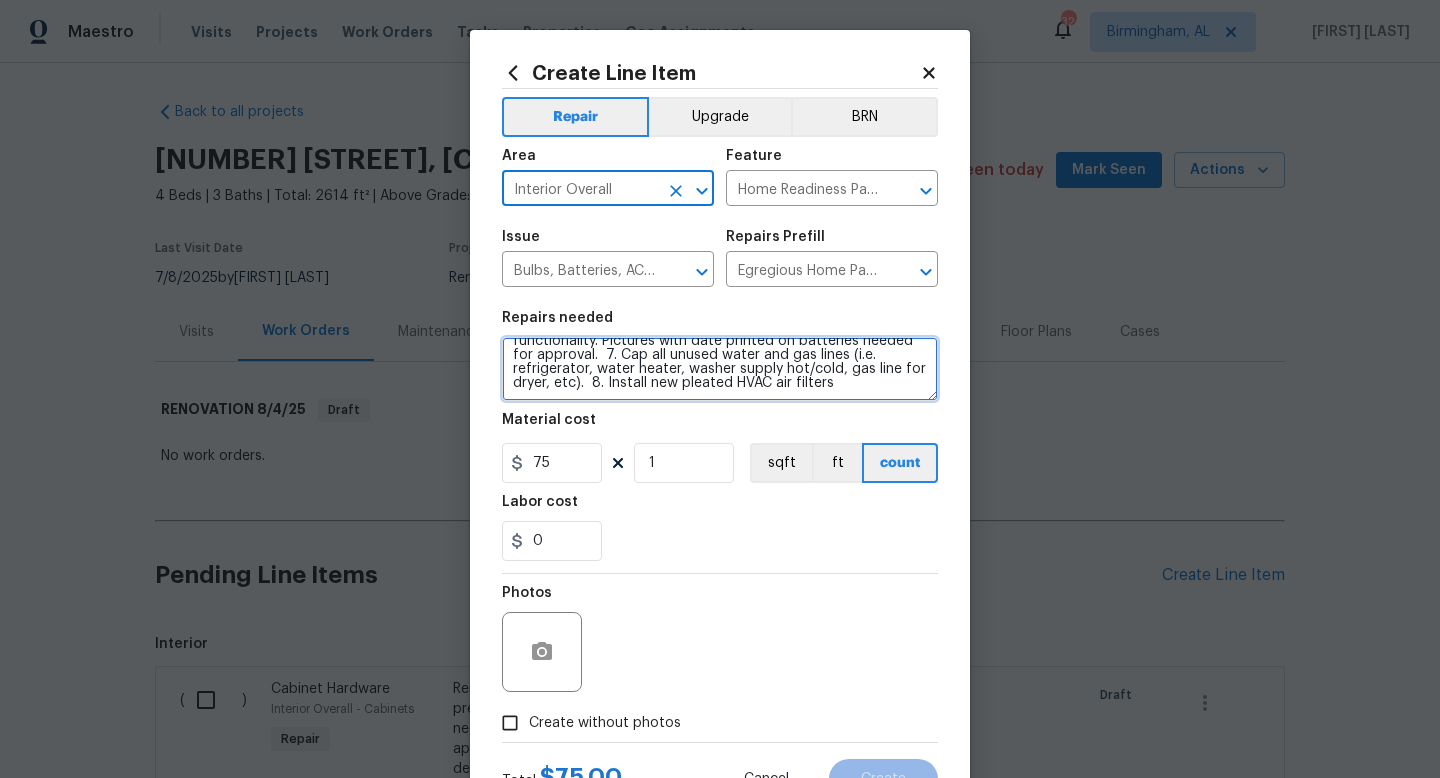 click on "1. Replace all missing and/or damaged door stops and strike plates.  2. Remove any broken or damaged blinds.  3. Remove and stack non-damaged window screens in the garage. Dispose of damaged screens - Do not replace. Do NOT remove pool facing window screens.  4. Replace any missing, broken, or inconsistent color switch plates/receptacle cover plates with appropriate color. If all plates in an area/room are a unique style but matching – request approval to keep.  5. Replace all burnt out light bulbs. Bulbs in fixtures should be matching (both style and color). All vanity fixtures must have vanity bulbs. This includes microwave and oven bulbs.  6. Replace all batteries and test all smoke detectors for functionality. Pictures with date printed on batteries needed for approval.  7. Cap all unused water and gas lines (i.e. refrigerator, water heater, washer supply hot/cold, gas line for dryer, etc).  8. Install new pleated HVAC air filters" at bounding box center [720, 369] 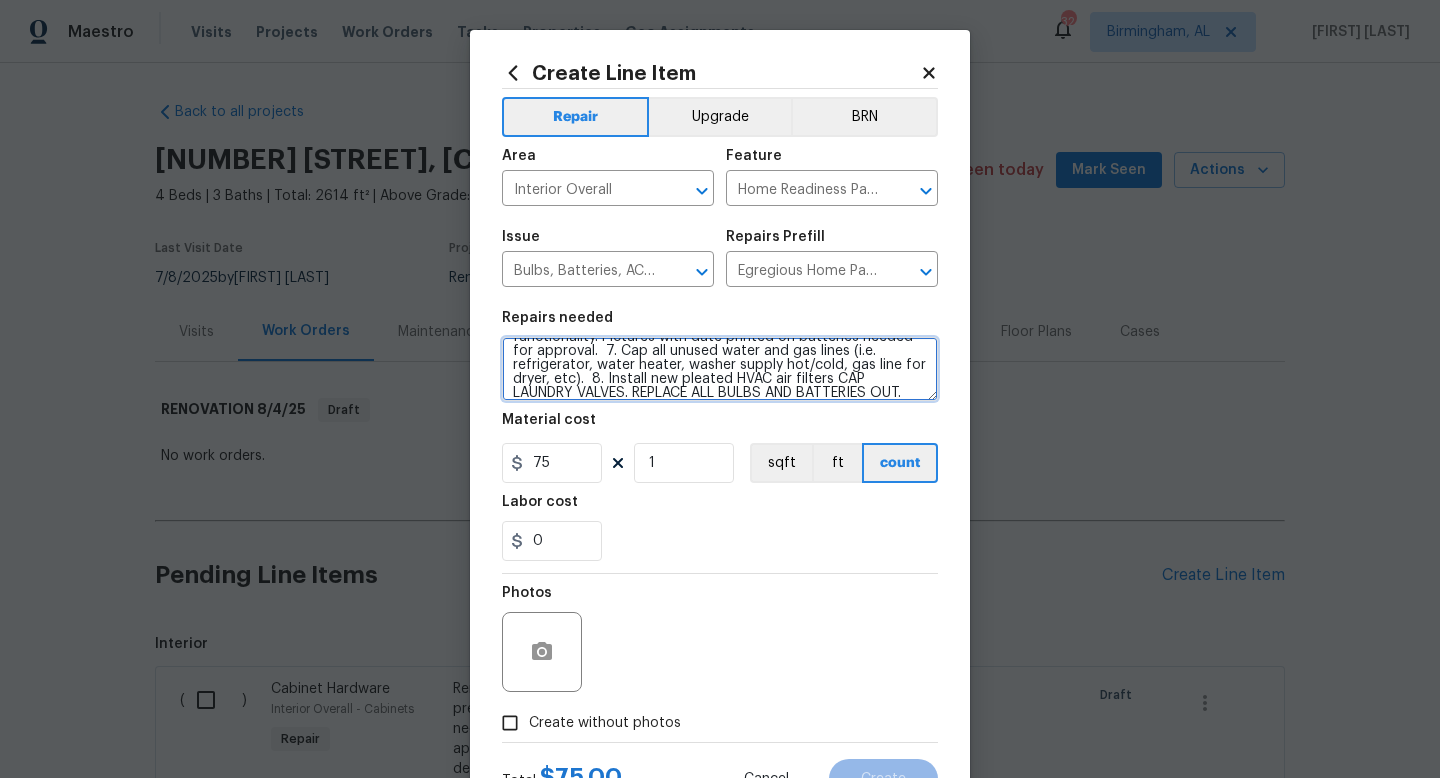 scroll, scrollTop: 200, scrollLeft: 0, axis: vertical 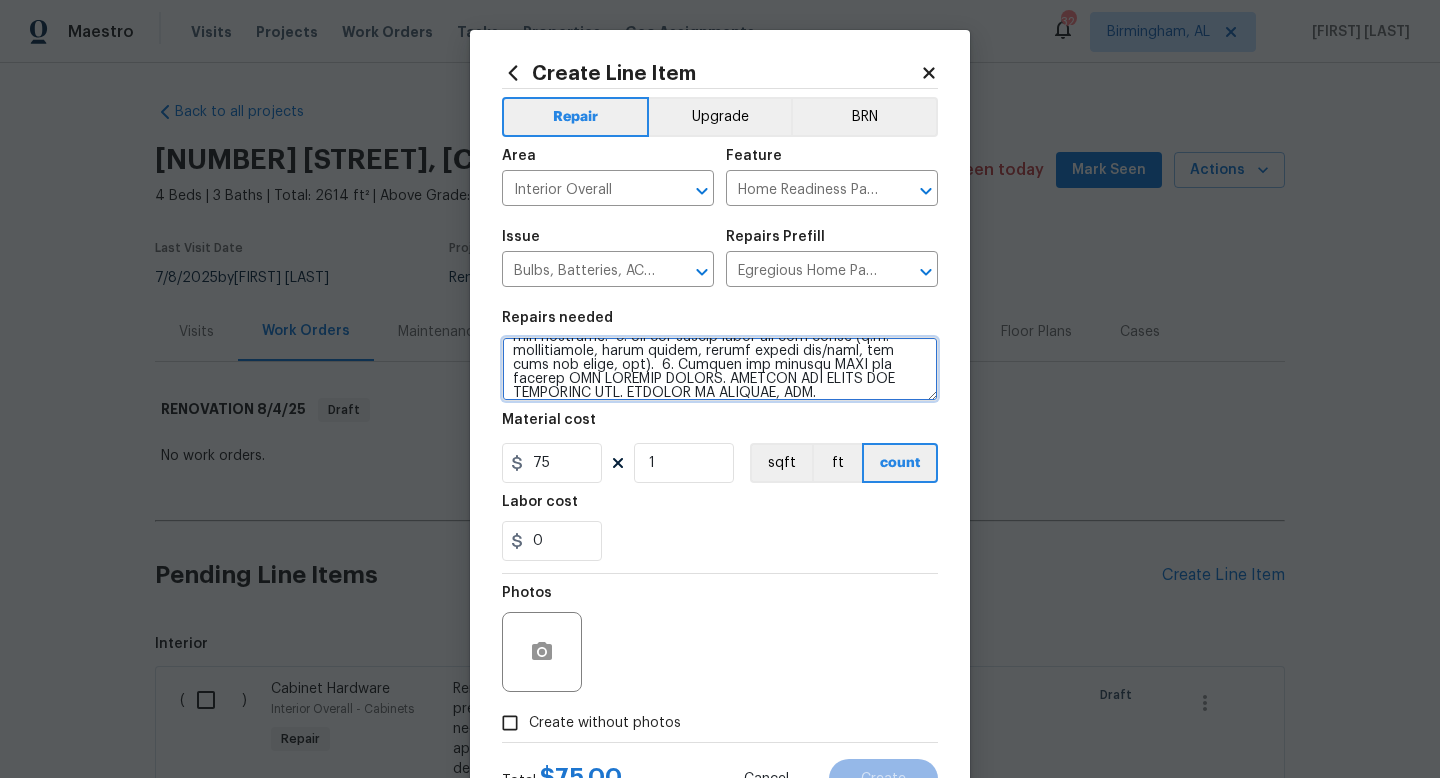 type on "1. Replace all missing and/or damaged door stops and strike plates.  2. Remove any broken or damaged blinds.  3. Remove and stack non-damaged window screens in the garage. Dispose of damaged screens - Do not replace. Do NOT remove pool facing window screens.  4. Replace any missing, broken, or inconsistent color switch plates/receptacle cover plates with appropriate color. If all plates in an area/room are a unique style but matching – request approval to keep.  5. Replace all burnt out light bulbs. Bulbs in fixtures should be matching (both style and color). All vanity fixtures must have vanity bulbs. This includes microwave and oven bulbs.  6. Replace all batteries and test all smoke detectors for functionality. Pictures with date printed on batteries needed for approval.  7. Cap all unused water and gas lines (i.e. refrigerator, water heater, washer supply hot/cold, gas line for dryer, etc).  8. Install new pleated HVAC air filters CAP LAUNDRY VALVES. REPLACE ALL BULBS AND BATTERIES OUT. REPLACE AC FILT..." 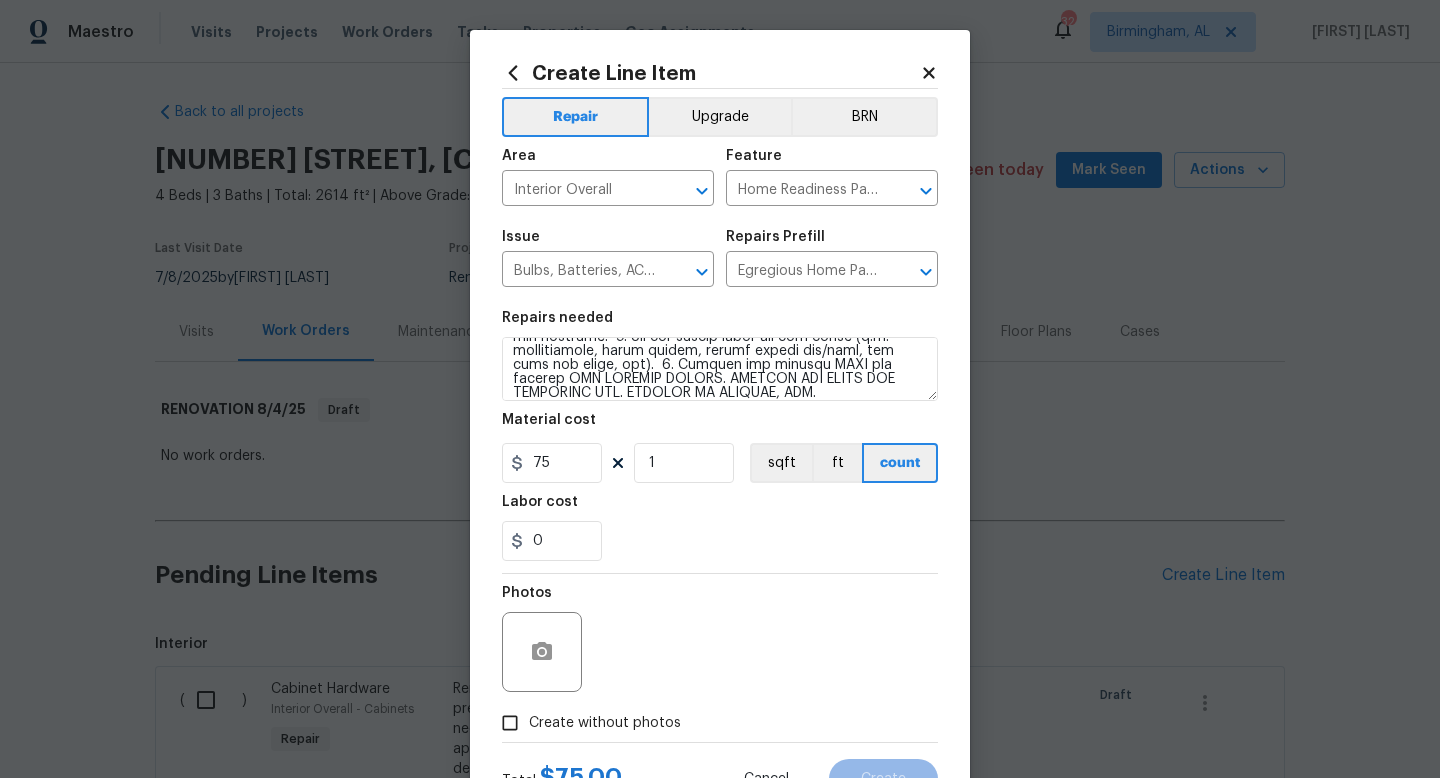 click on "Photos" at bounding box center (720, 639) 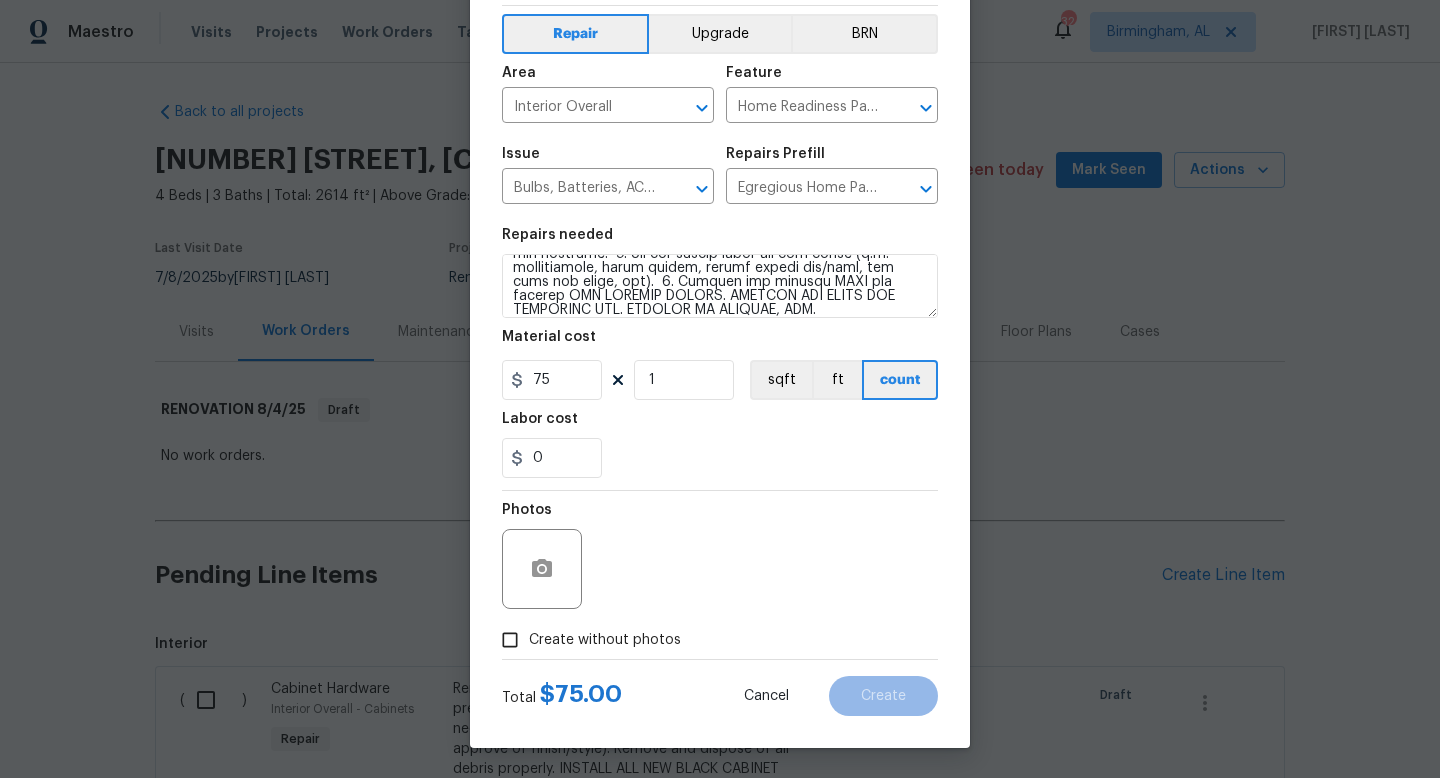 click on "Create without photos" at bounding box center [605, 640] 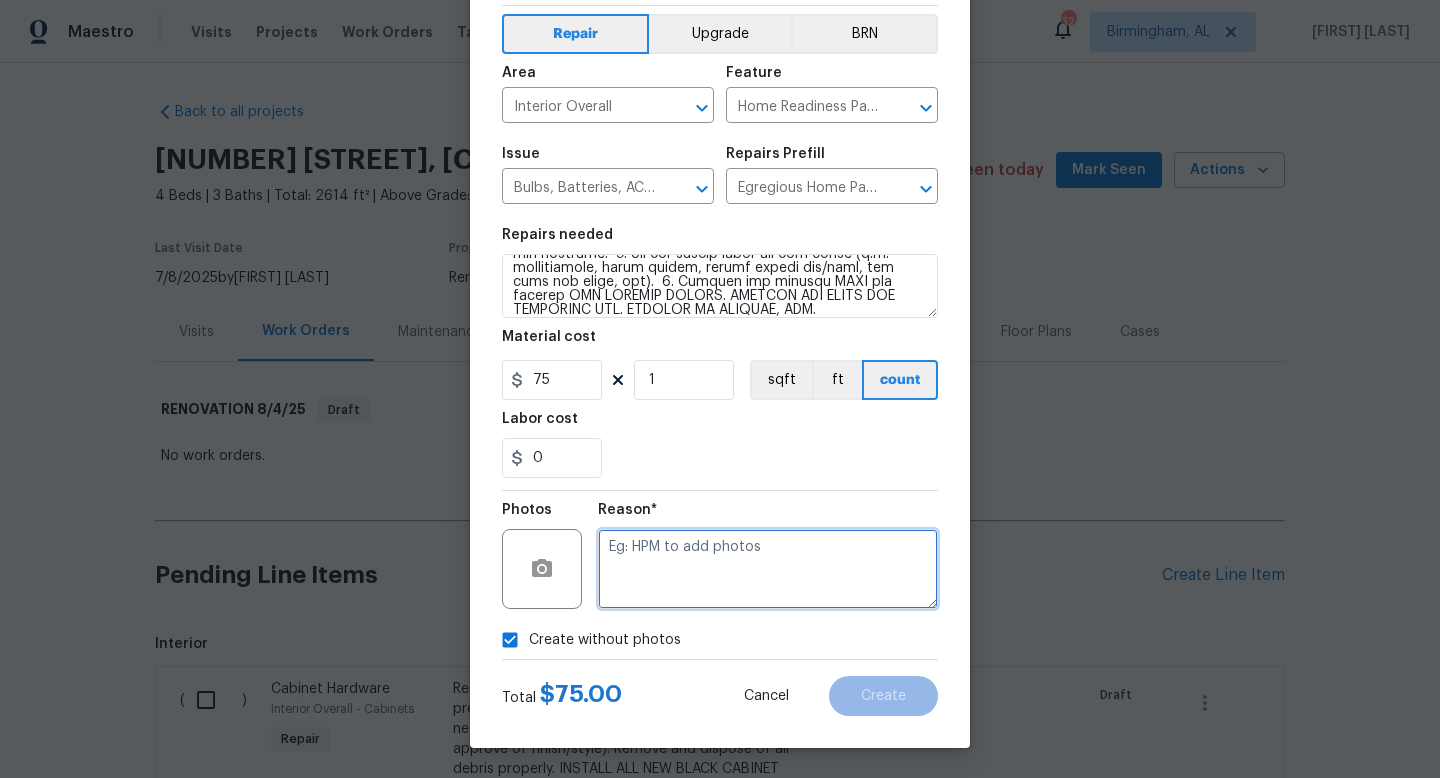 click at bounding box center [768, 569] 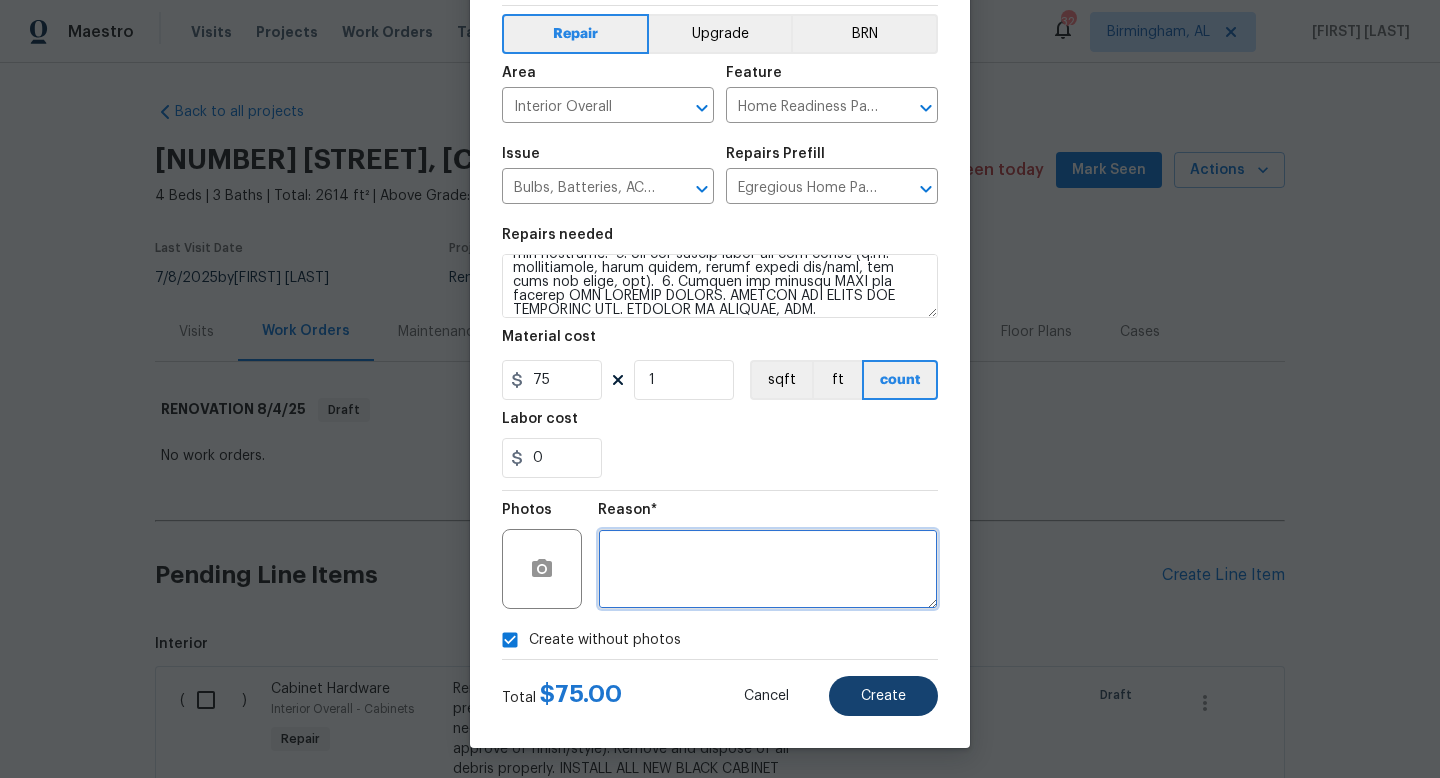 type 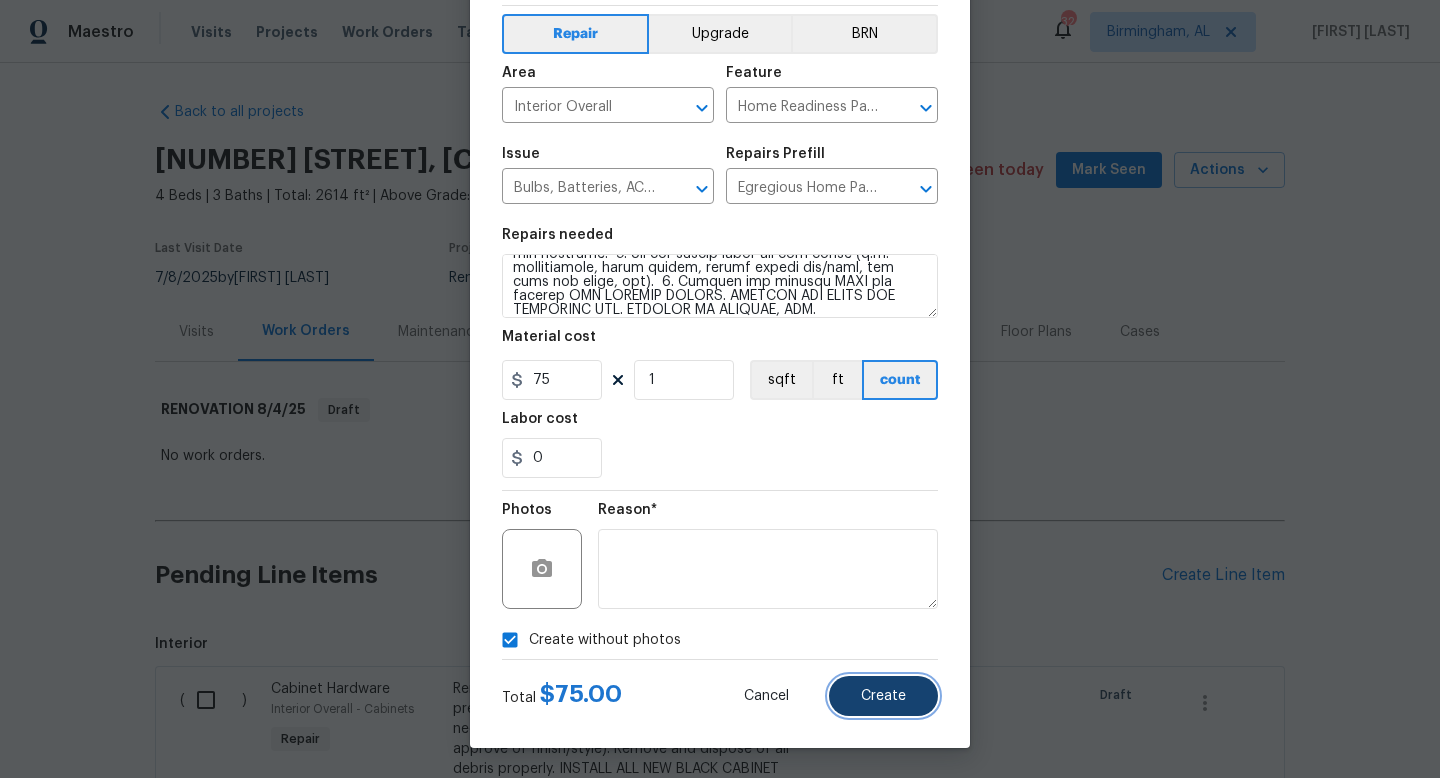 click on "Create" at bounding box center [883, 696] 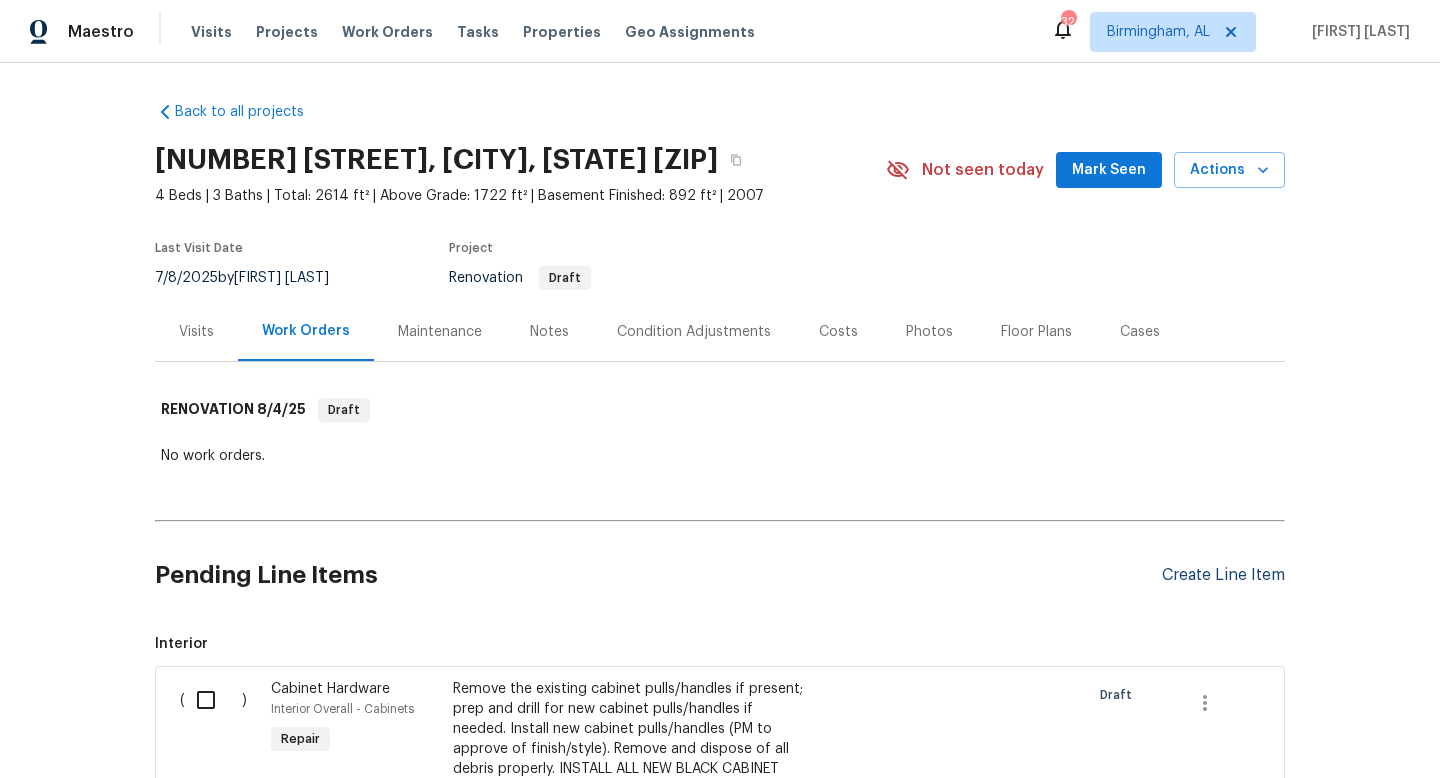 click on "Create Line Item" at bounding box center [1223, 575] 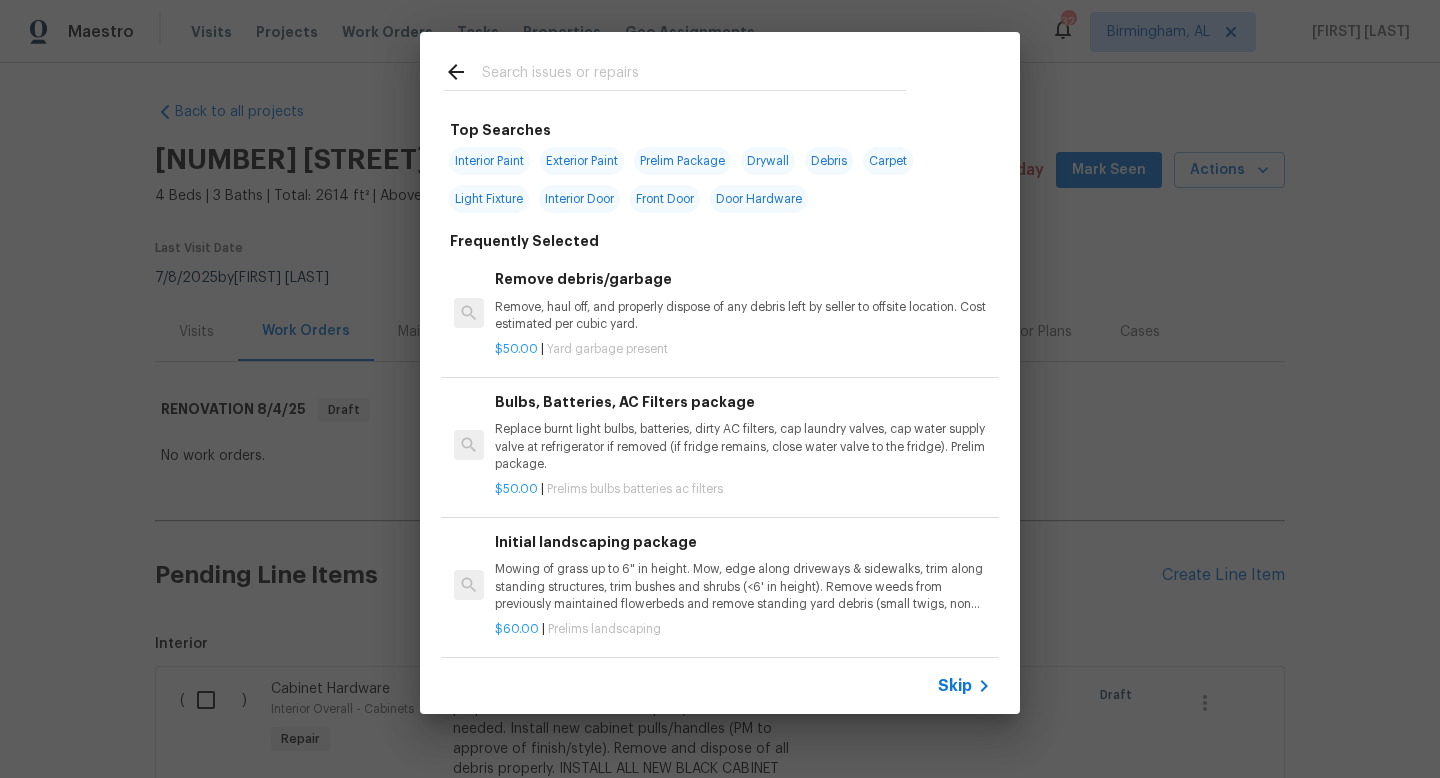 click at bounding box center (694, 75) 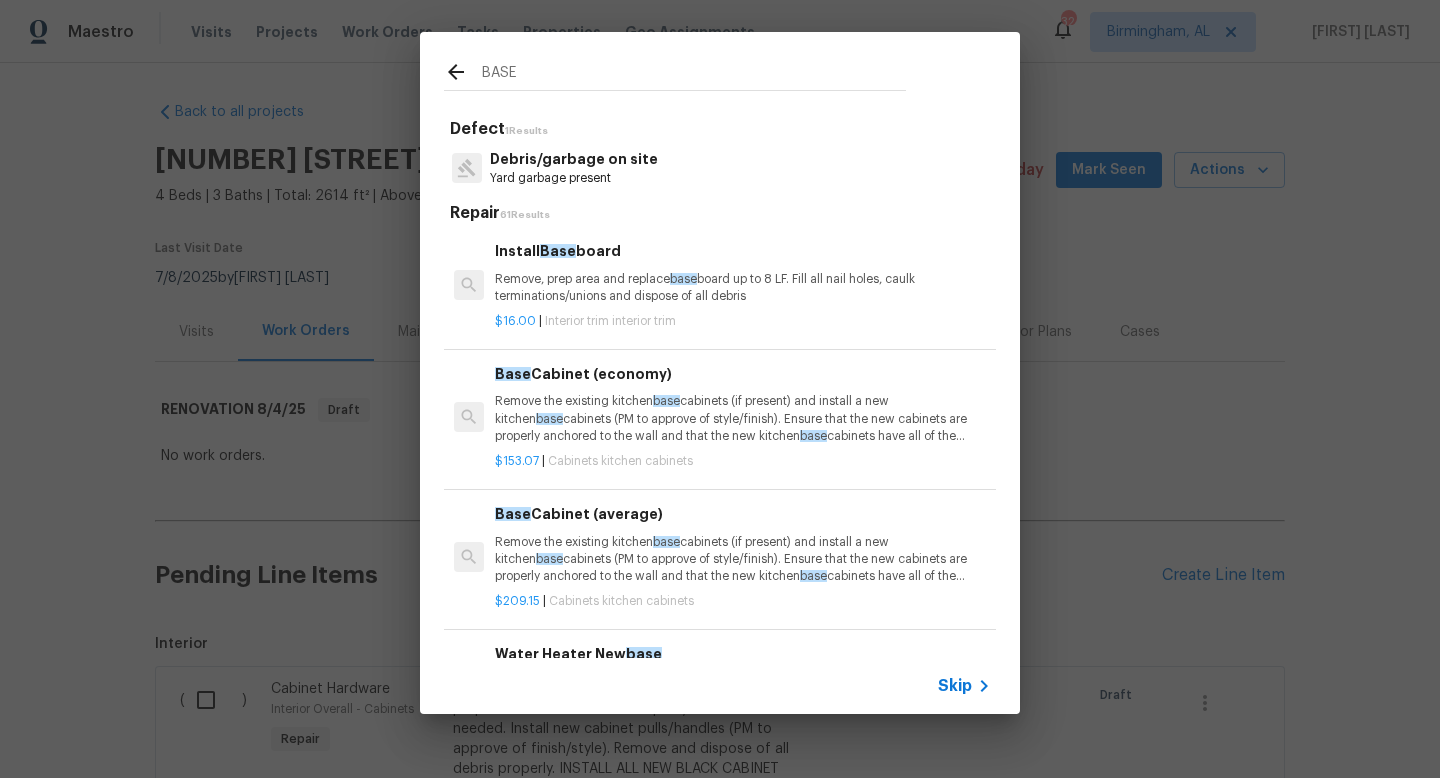 type on "BASE" 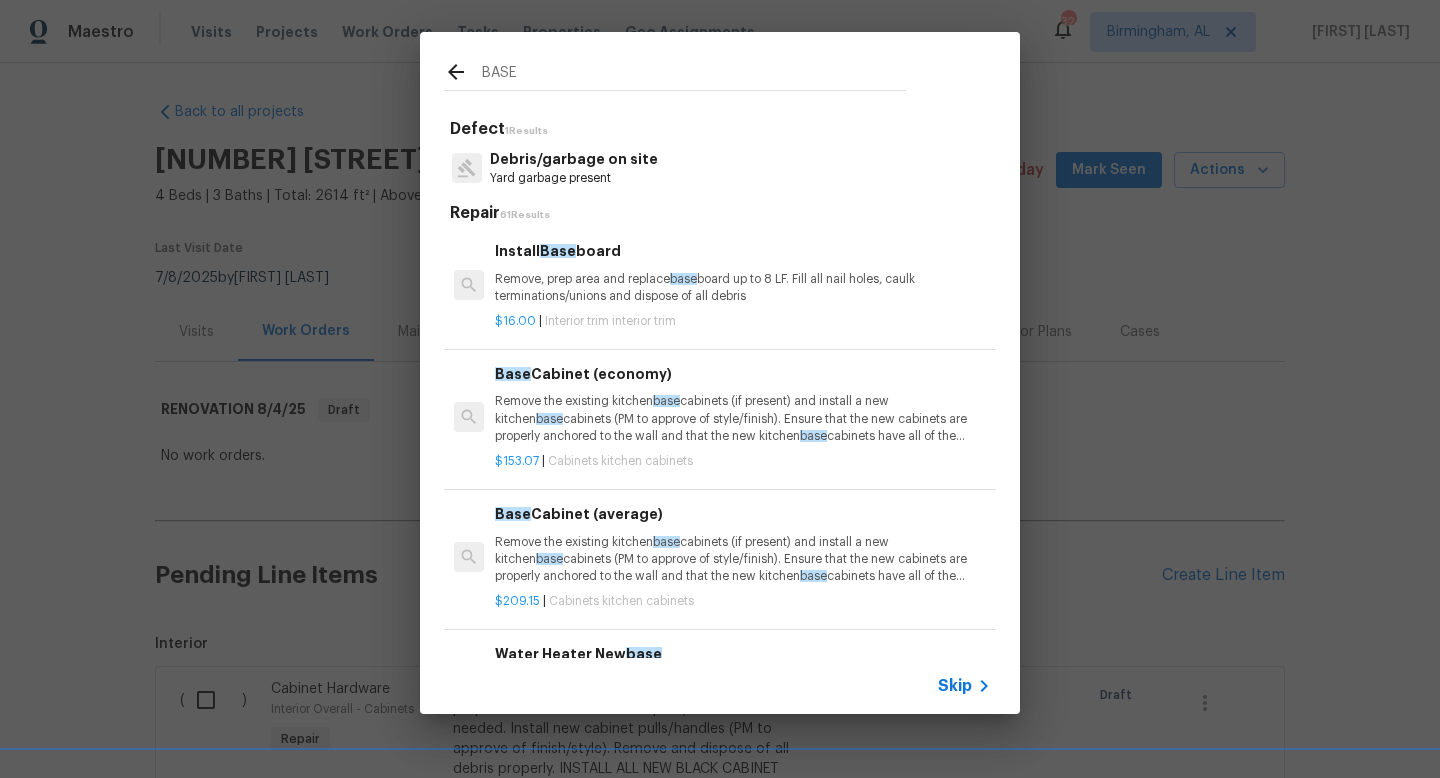 click on "Install  Base board Remove, prep area and replace  base board up to 8 LF. Fill all nail holes, caulk terminations/unions and dispose of all debris" at bounding box center [743, 272] 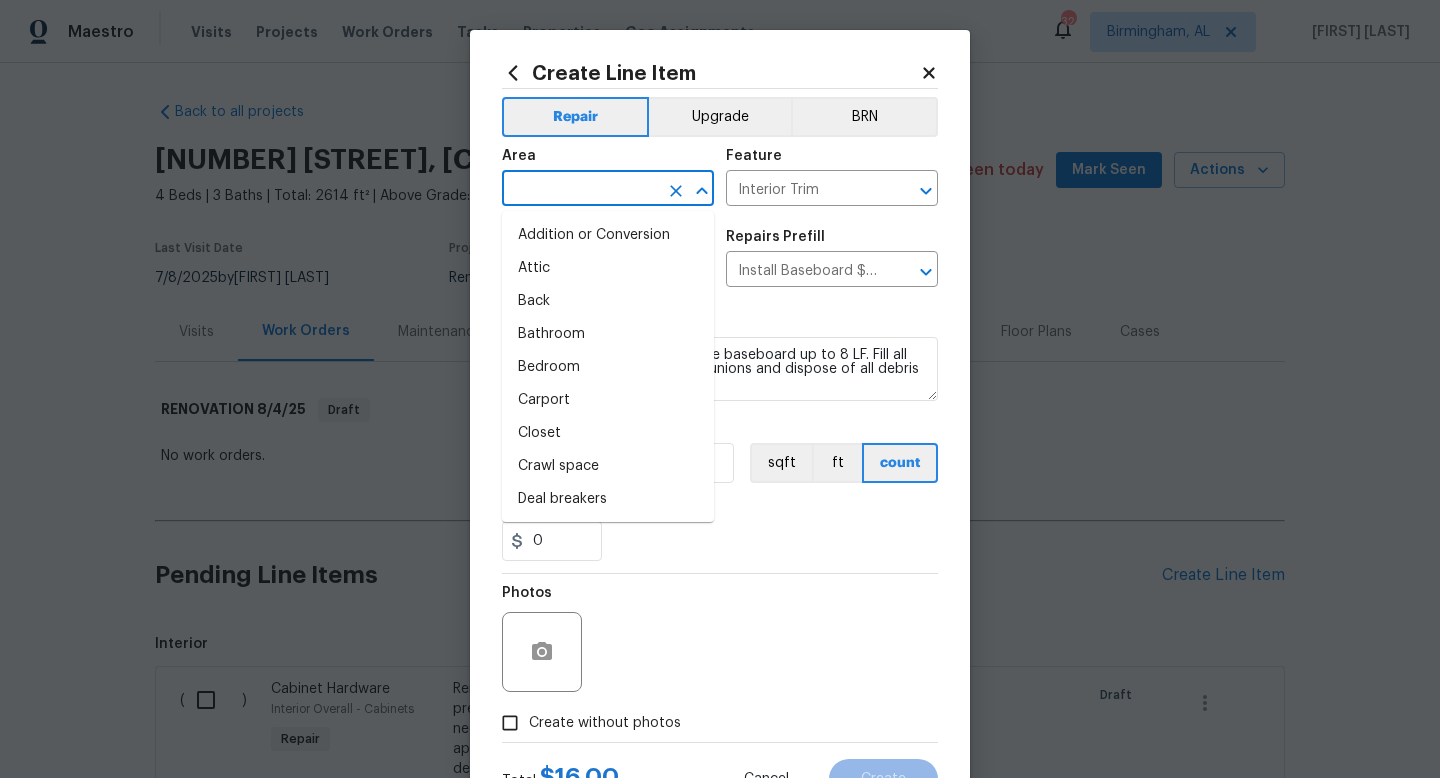 click at bounding box center (580, 190) 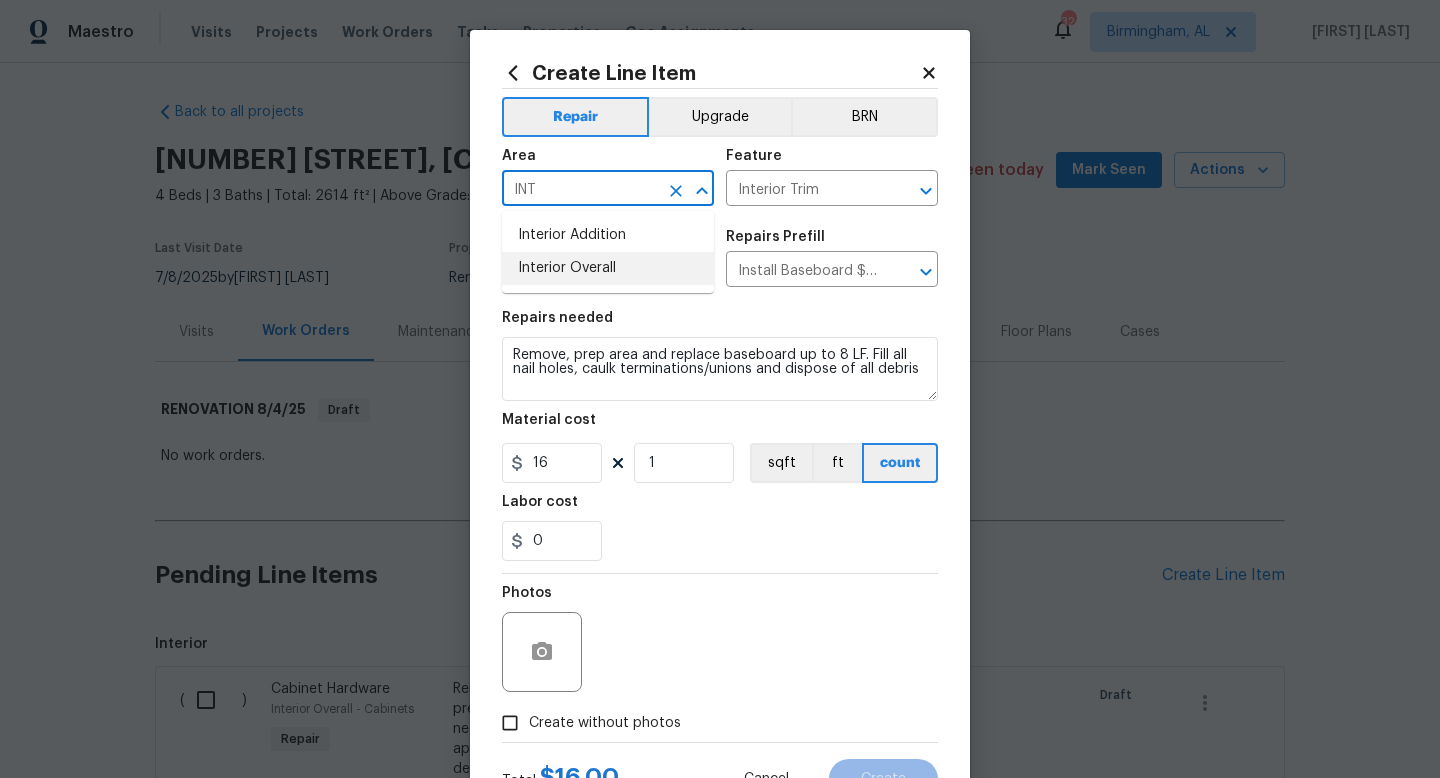 click on "Interior Overall" at bounding box center [608, 268] 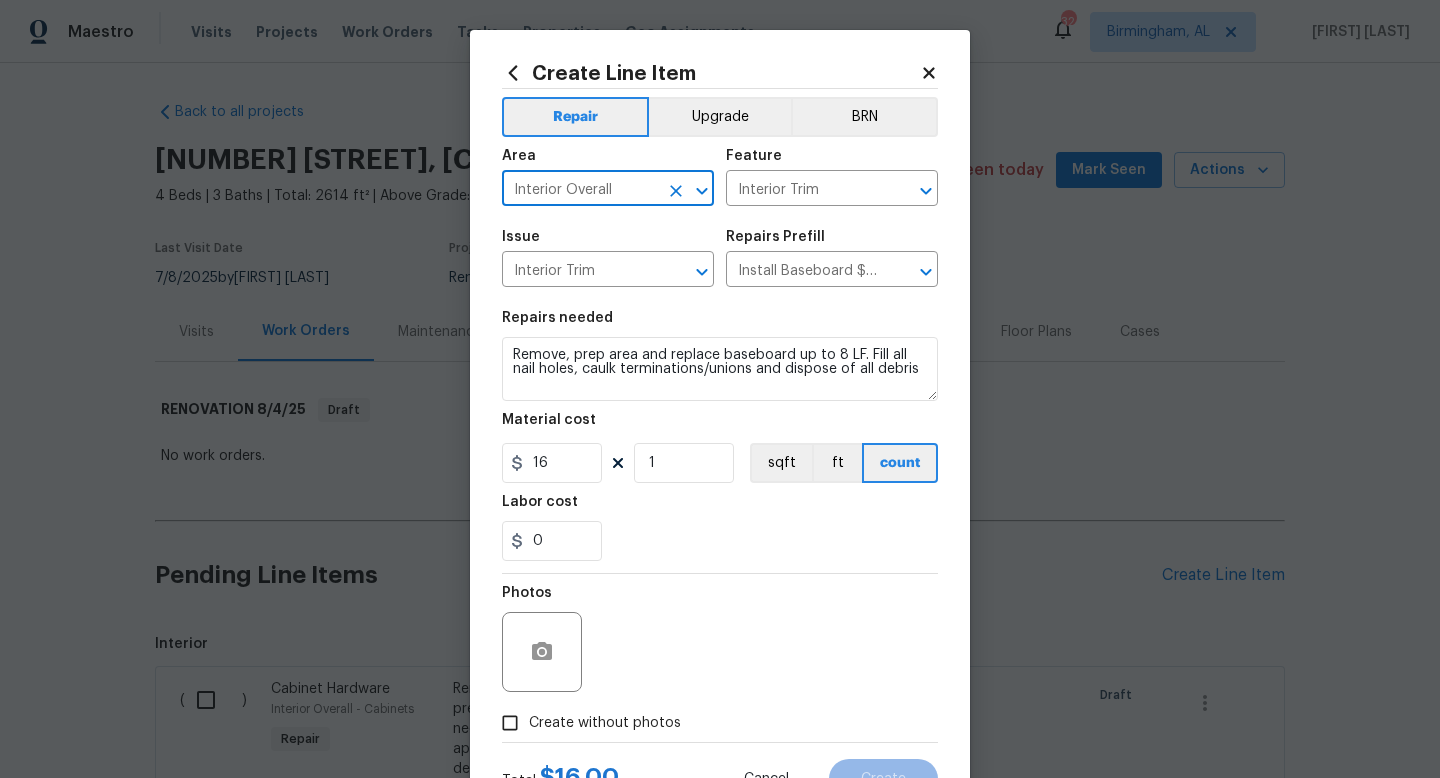 type on "Interior Overall" 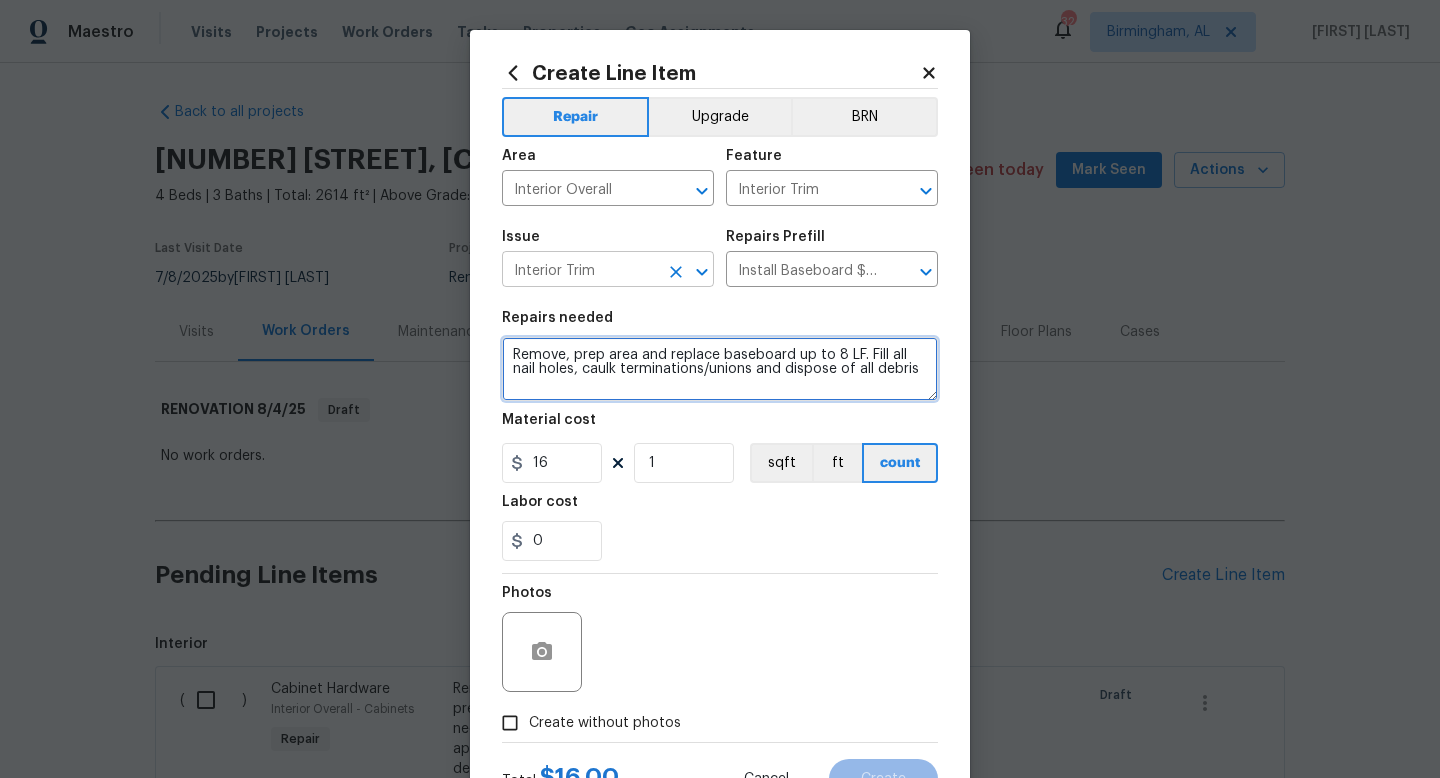 drag, startPoint x: 932, startPoint y: 369, endPoint x: 600, endPoint y: 284, distance: 342.70834 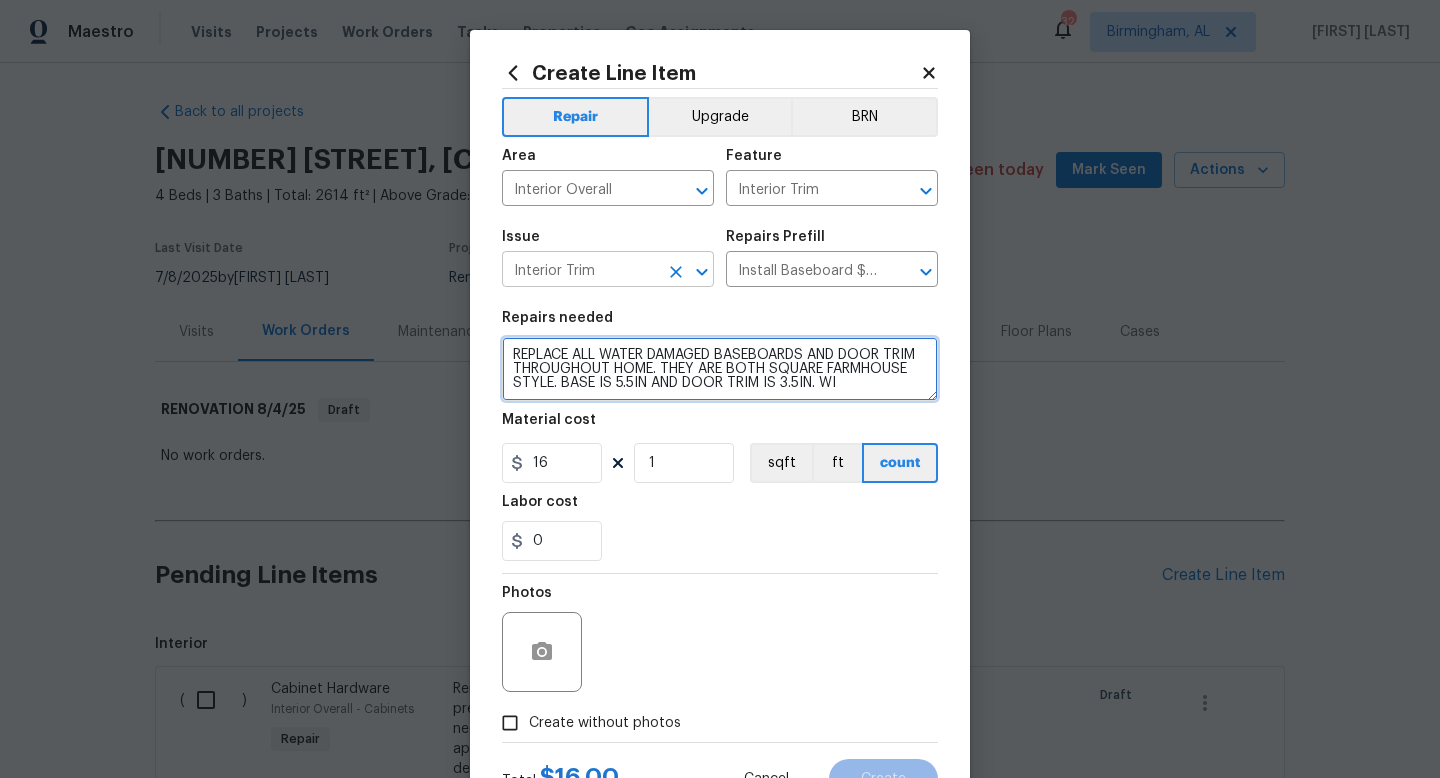scroll, scrollTop: 4, scrollLeft: 0, axis: vertical 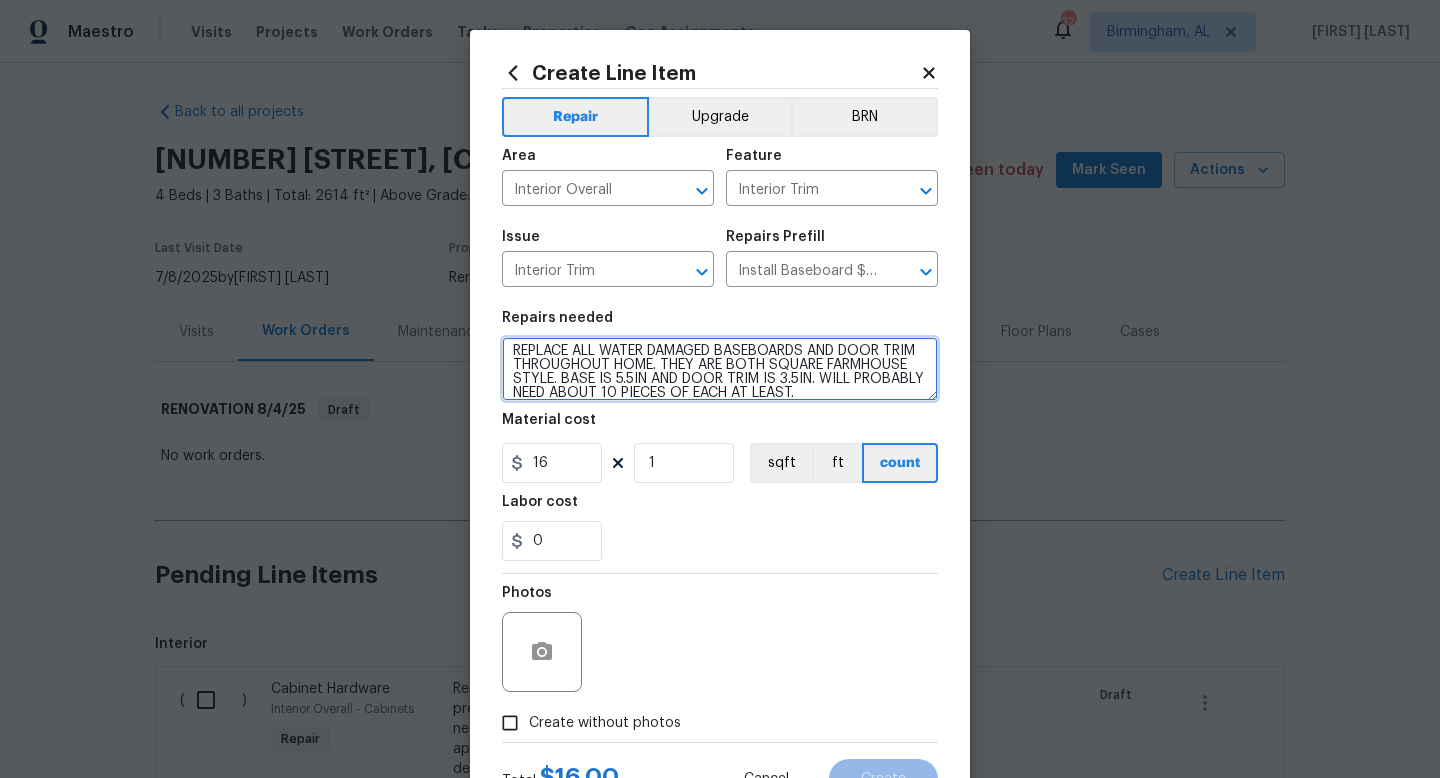 type on "REPLACE ALL WATER DAMAGED BASEBOARDS AND DOOR TRIM THROUGHOUT HOME. THEY ARE BOTH SQUARE FARMHOUSE STYLE. BASE IS 5.5IN AND DOOR TRIM IS 3.5IN. WILL PROBABLY NEED ABOUT 10 PIECES OF EACH AT LEAST." 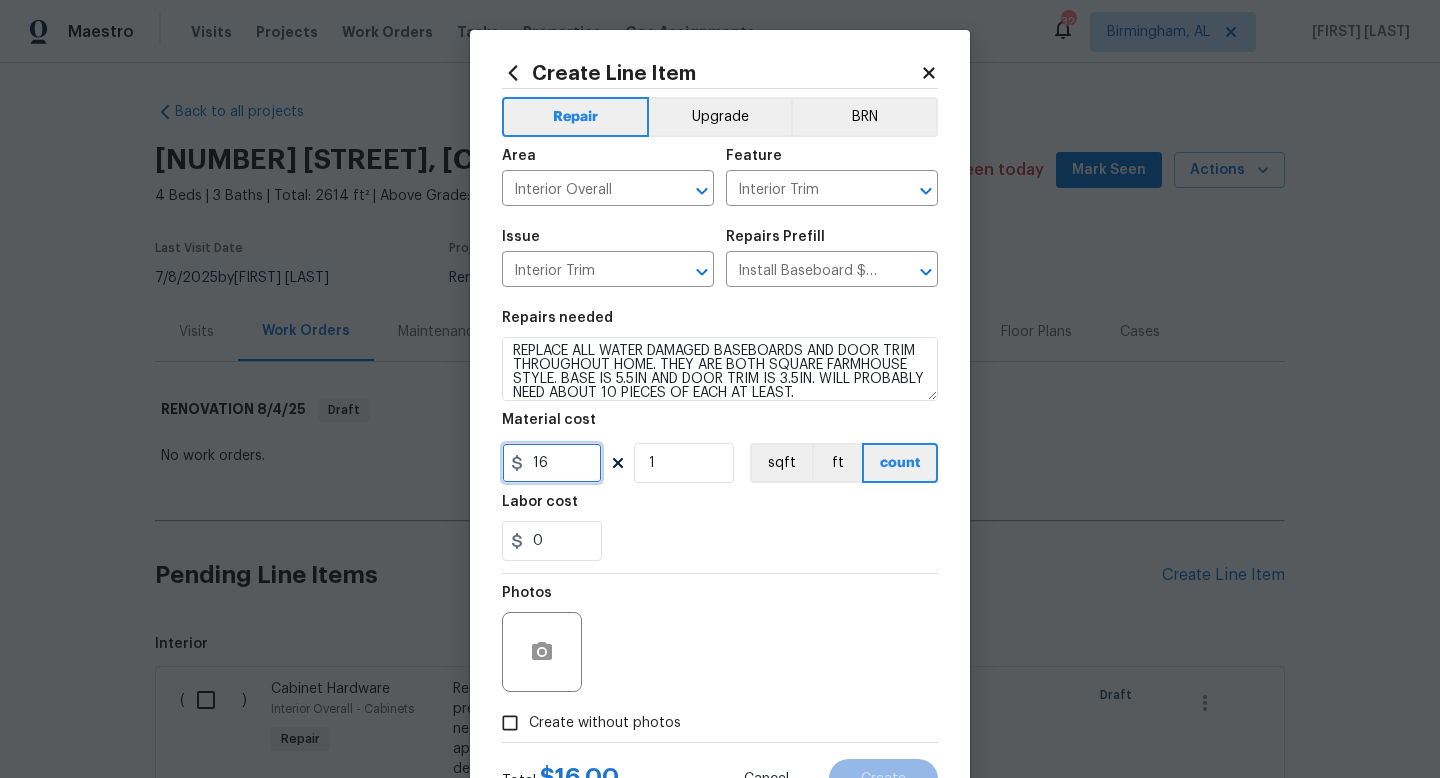 drag, startPoint x: 570, startPoint y: 469, endPoint x: 274, endPoint y: 469, distance: 296 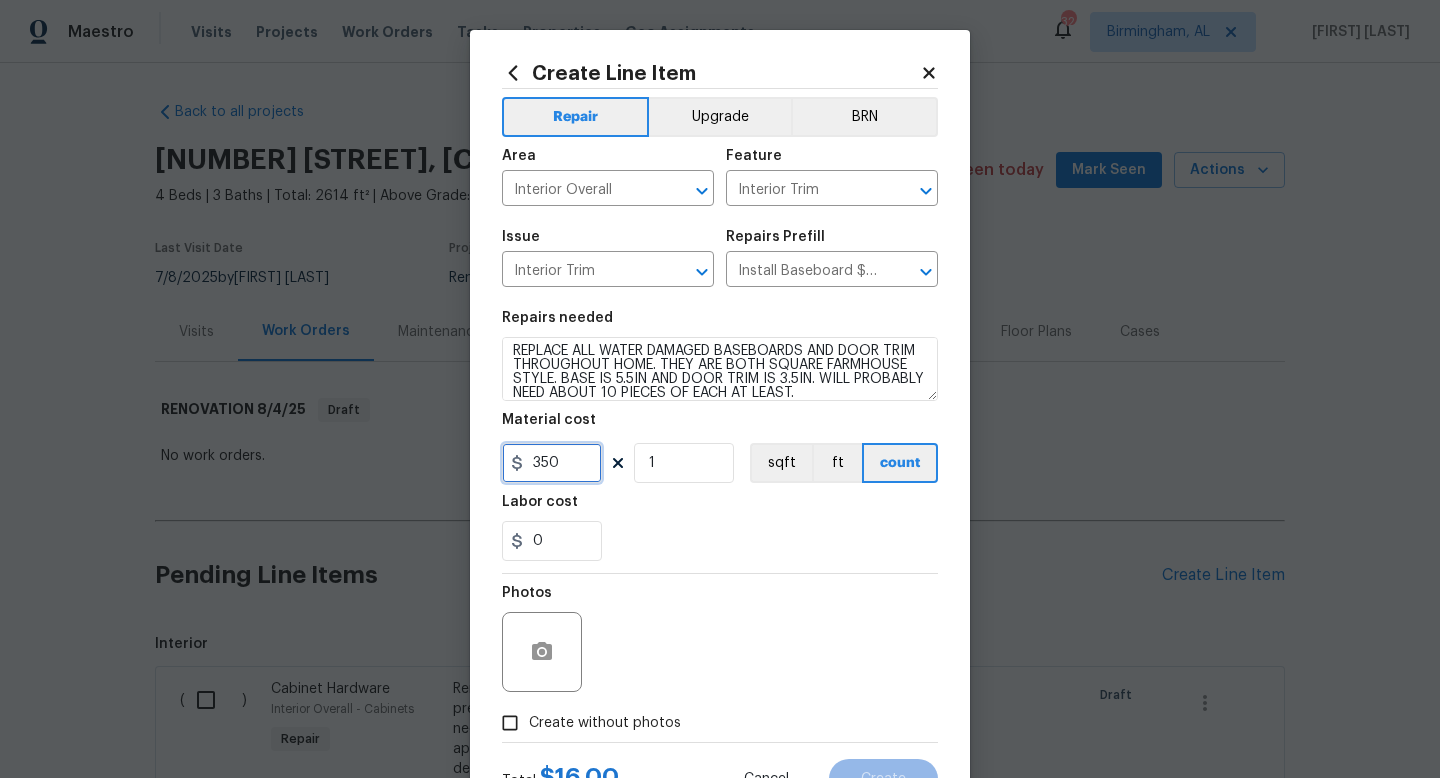 type on "350" 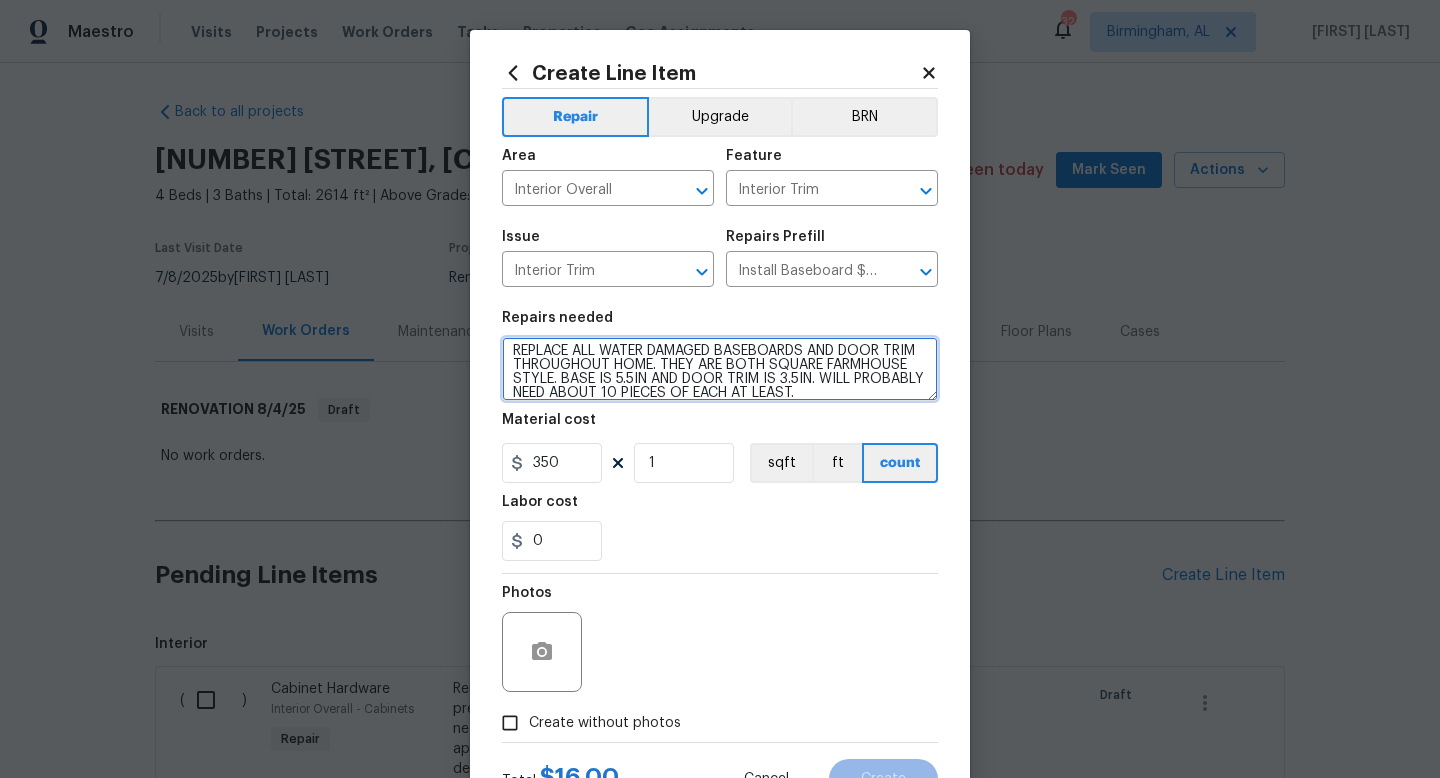 click on "REPLACE ALL WATER DAMAGED BASEBOARDS AND DOOR TRIM THROUGHOUT HOME. THEY ARE BOTH SQUARE FARMHOUSE STYLE. BASE IS 5.5IN AND DOOR TRIM IS 3.5IN. WILL PROBABLY NEED ABOUT 10 PIECES OF EACH AT LEAST." at bounding box center (720, 369) 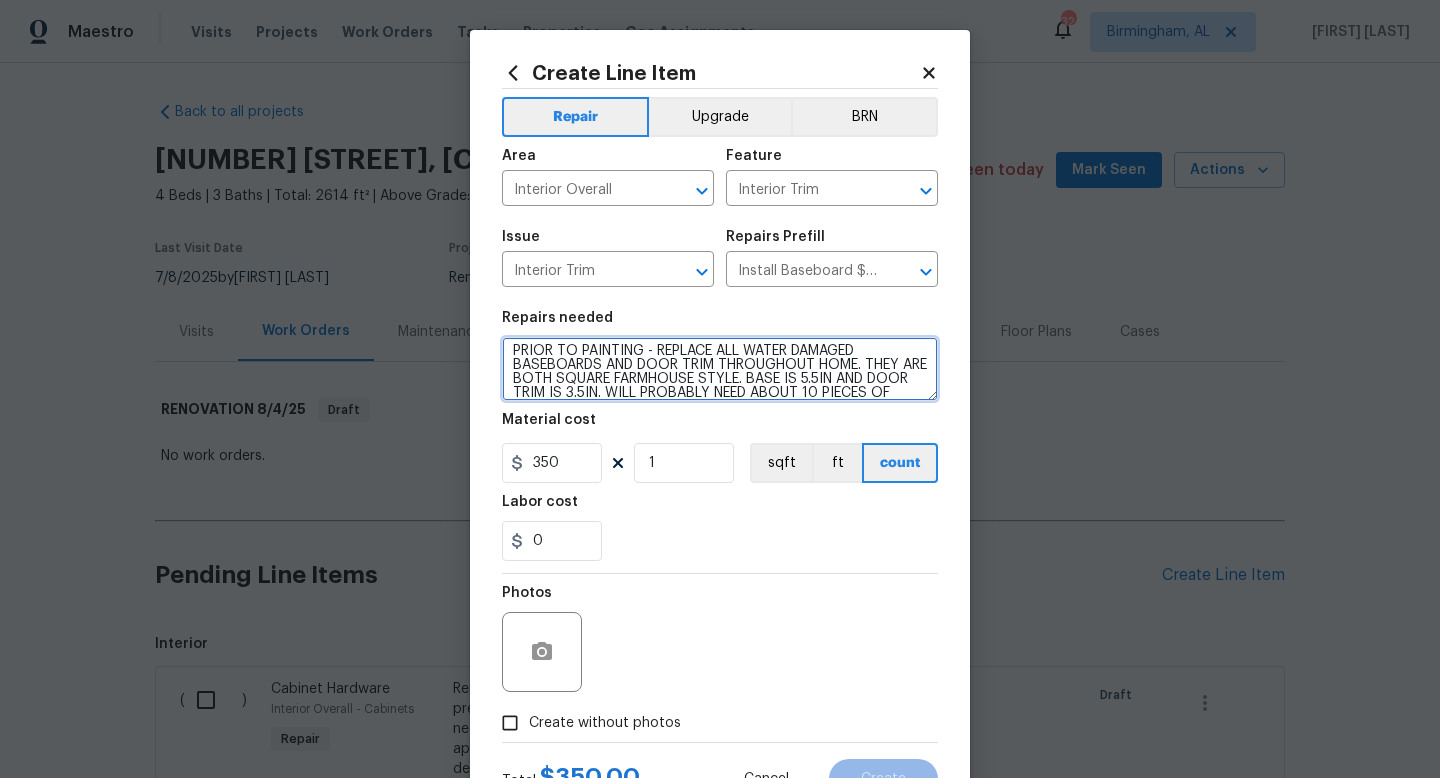 type on "PRIOR TO PAINTING - REPLACE ALL WATER DAMAGED BASEBOARDS AND DOOR TRIM THROUGHOUT HOME. THEY ARE BOTH SQUARE FARMHOUSE STYLE. BASE IS 5.5IN AND DOOR TRIM IS 3.5IN. WILL PROBABLY NEED ABOUT 10 PIECES OF EACH AT LEAST." 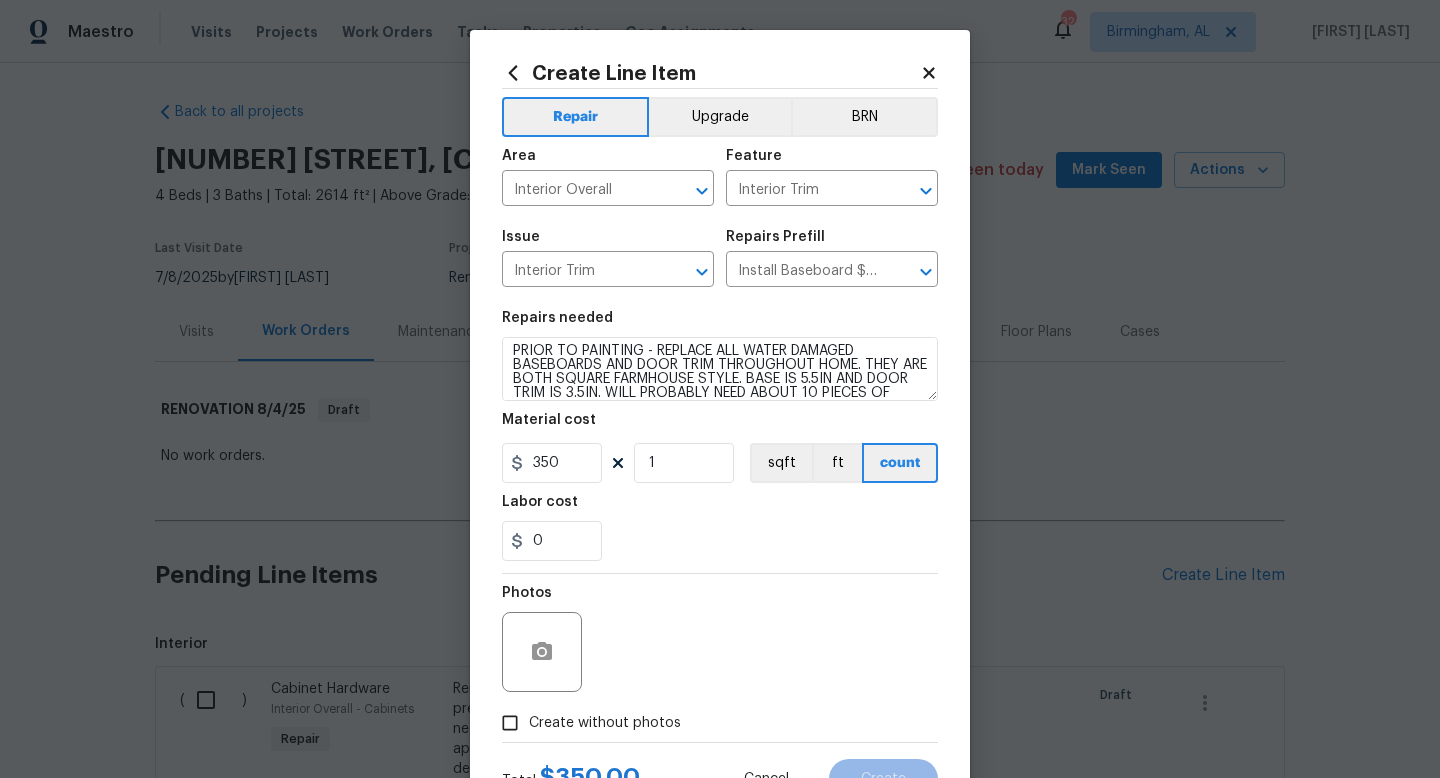 click on "Photos" at bounding box center (720, 639) 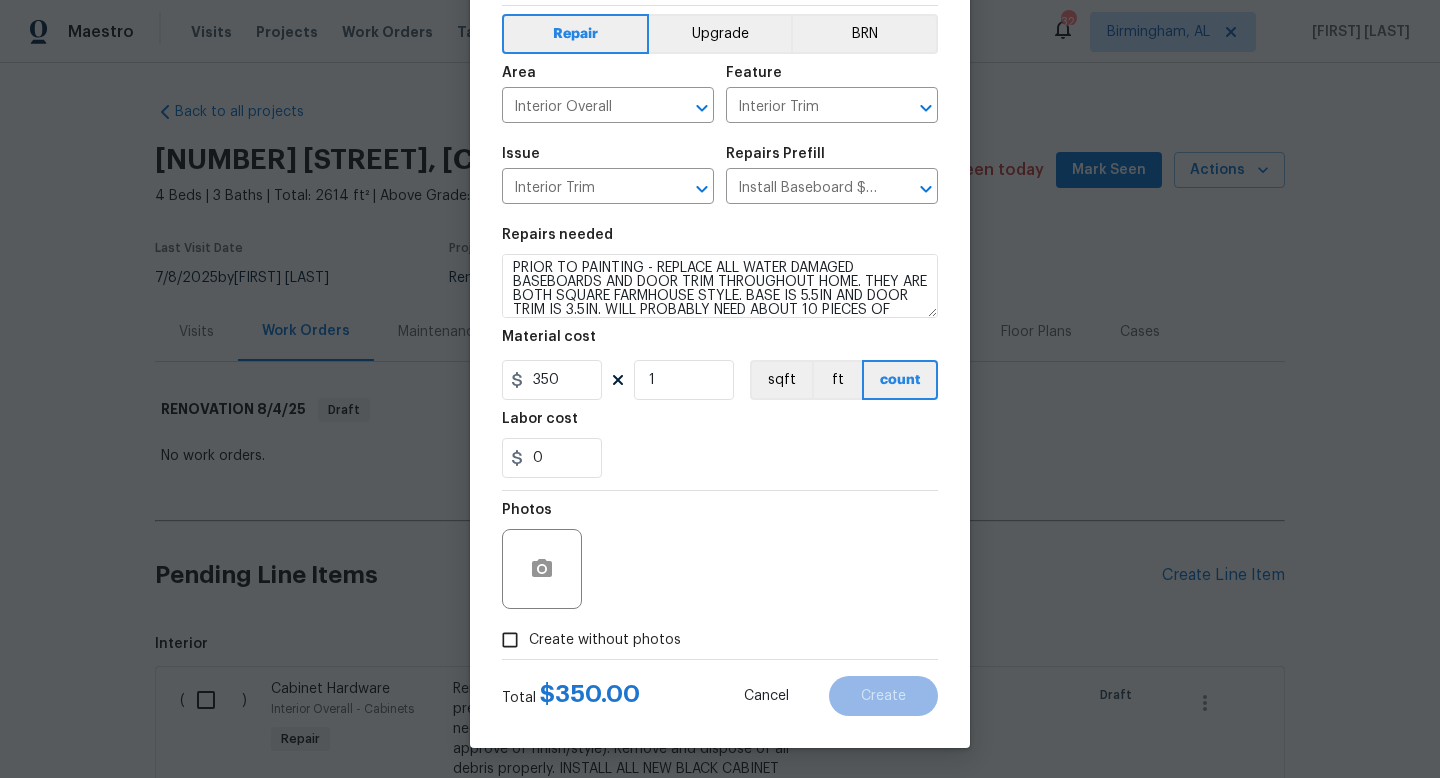 click on "Create without photos" at bounding box center (586, 640) 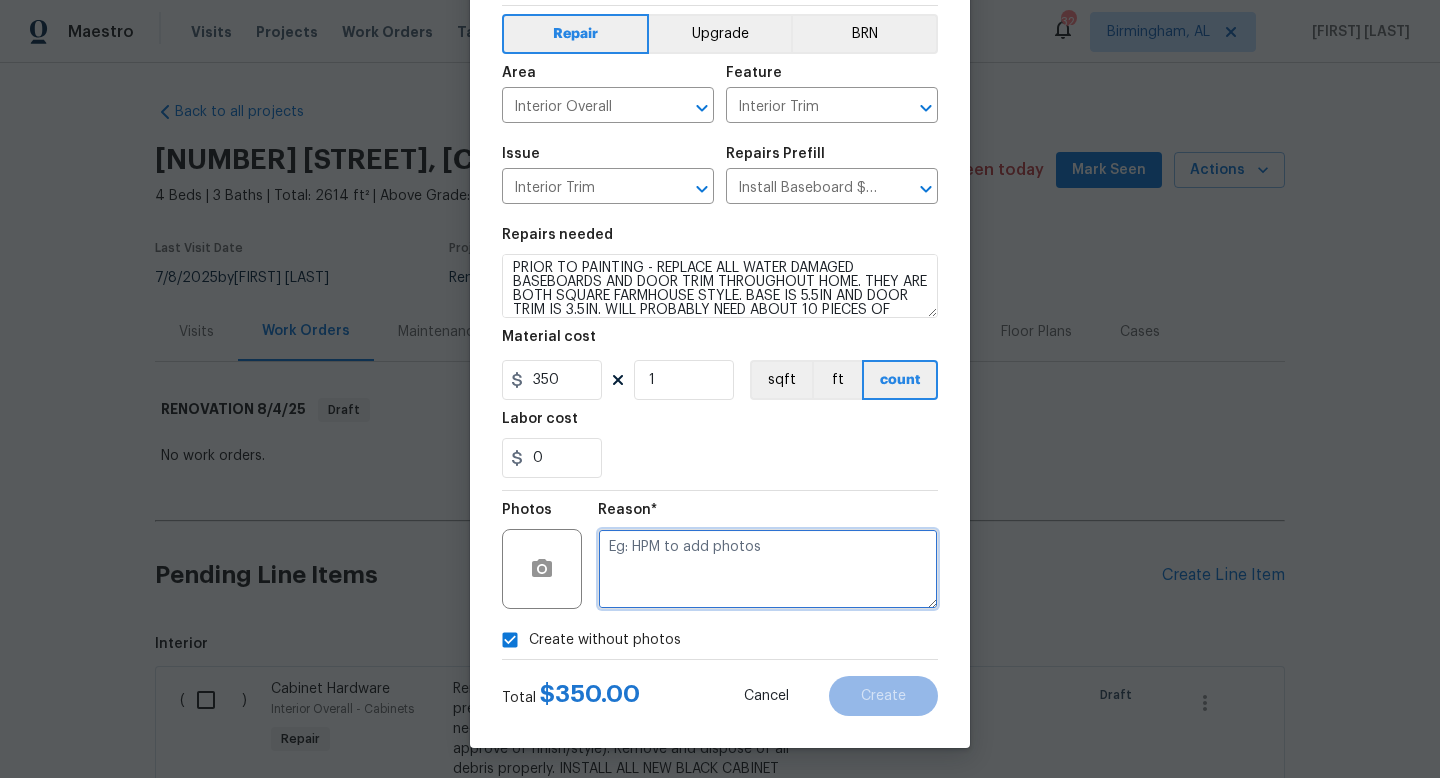 click at bounding box center (768, 569) 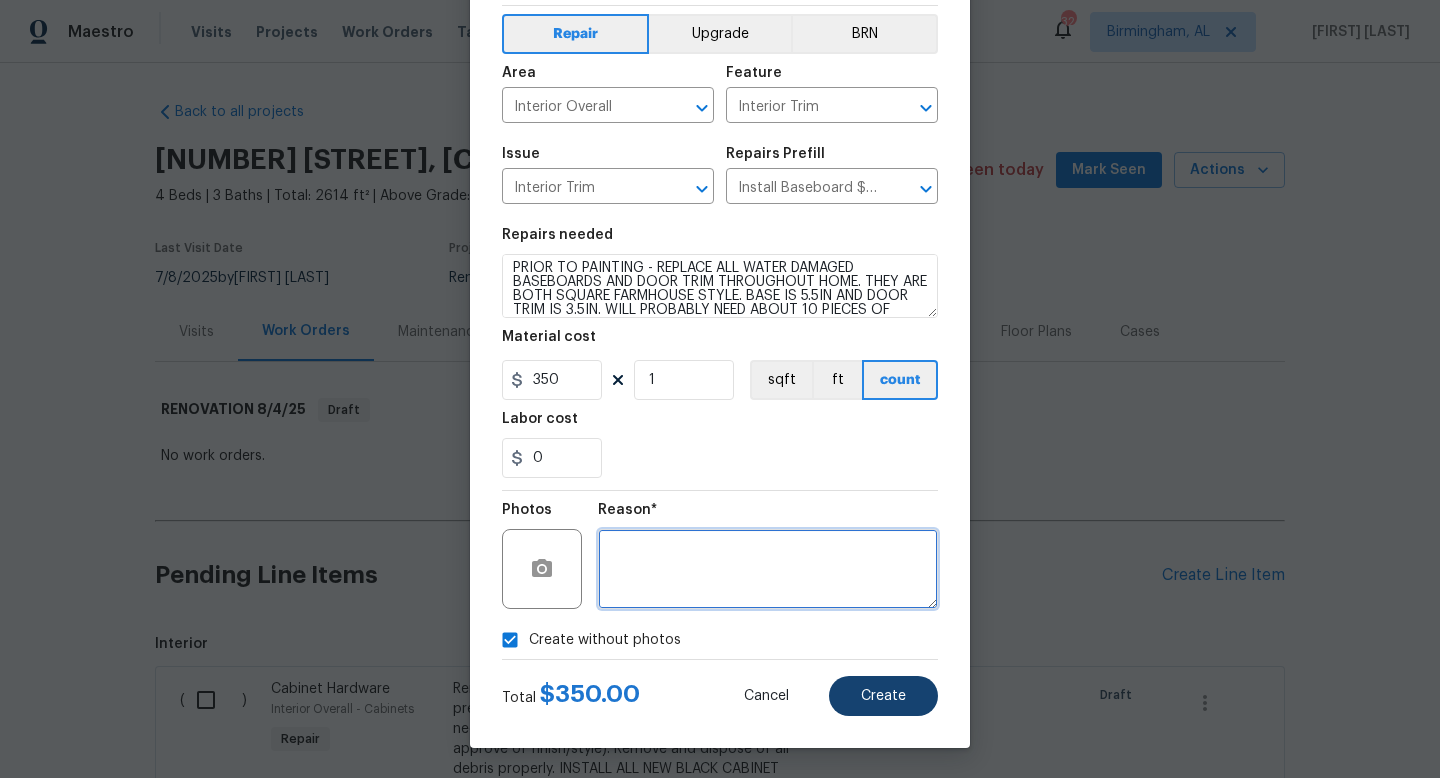 type 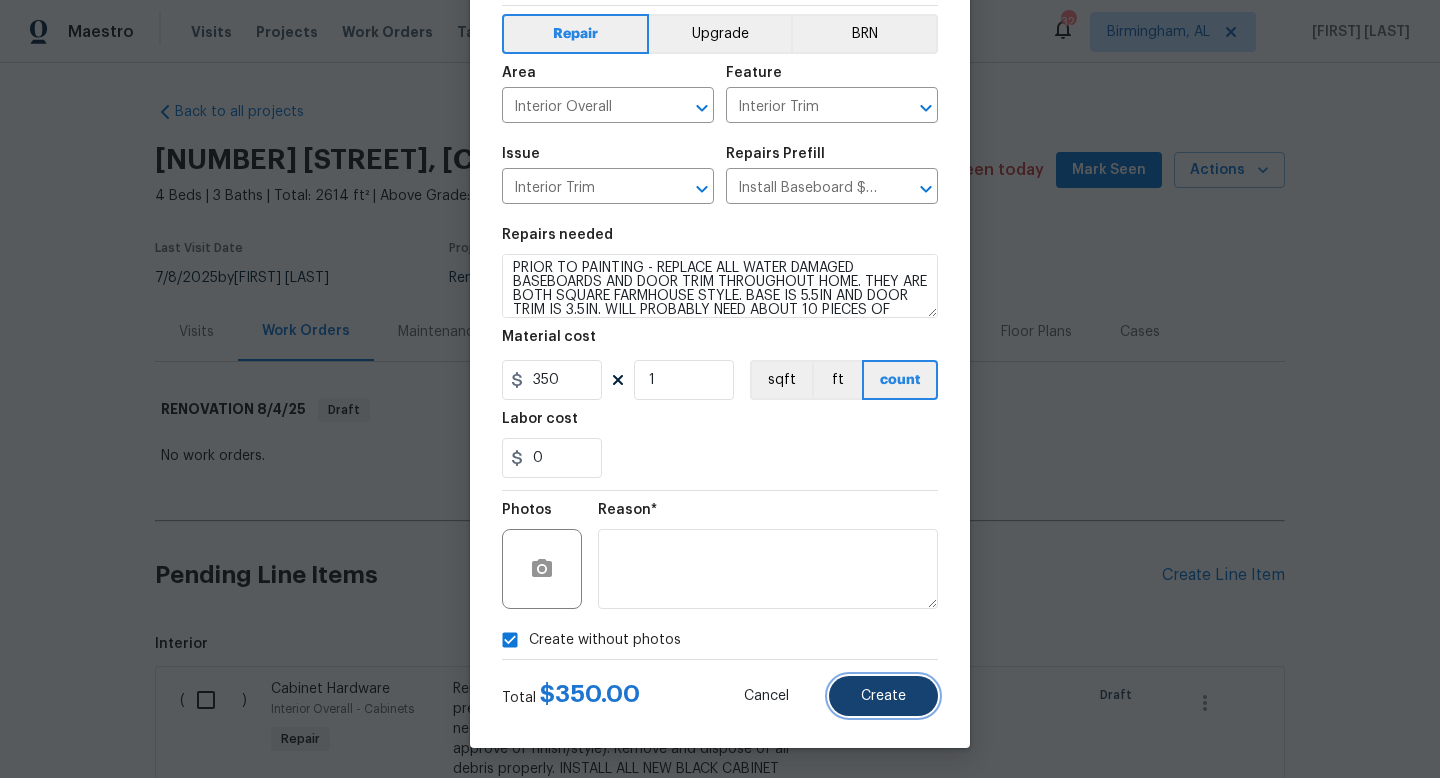 click on "Create" at bounding box center (883, 696) 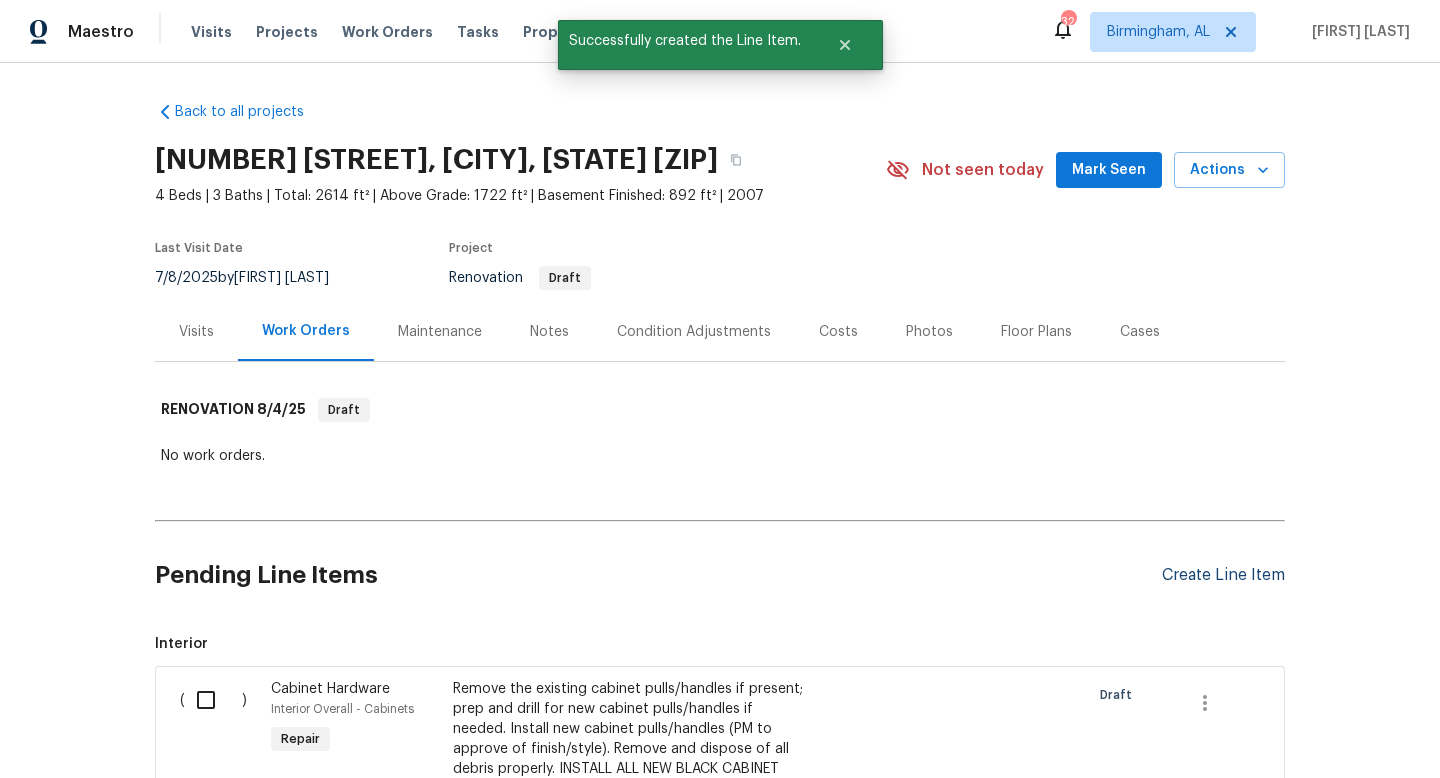 click on "Create Line Item" at bounding box center [1223, 575] 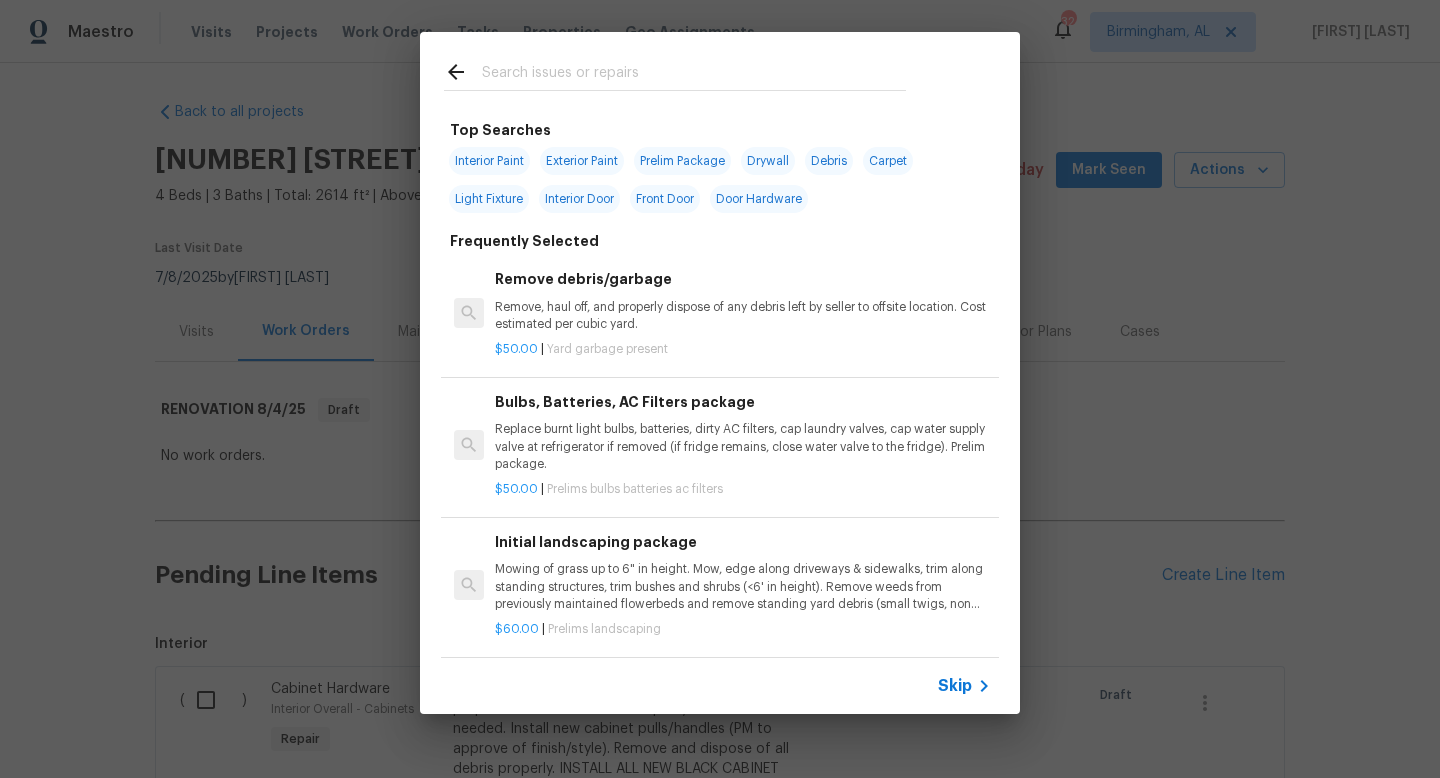 click at bounding box center [694, 75] 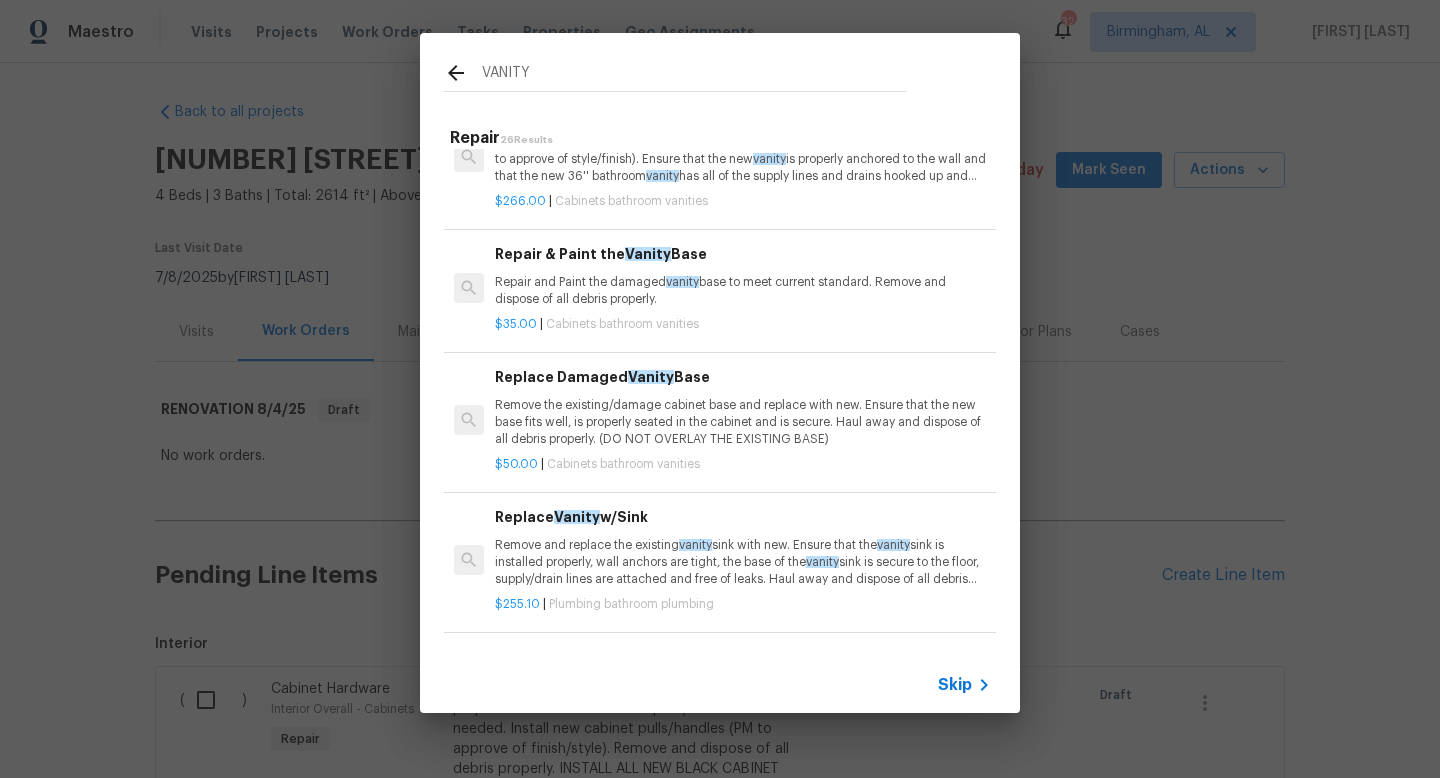 scroll, scrollTop: 483, scrollLeft: 0, axis: vertical 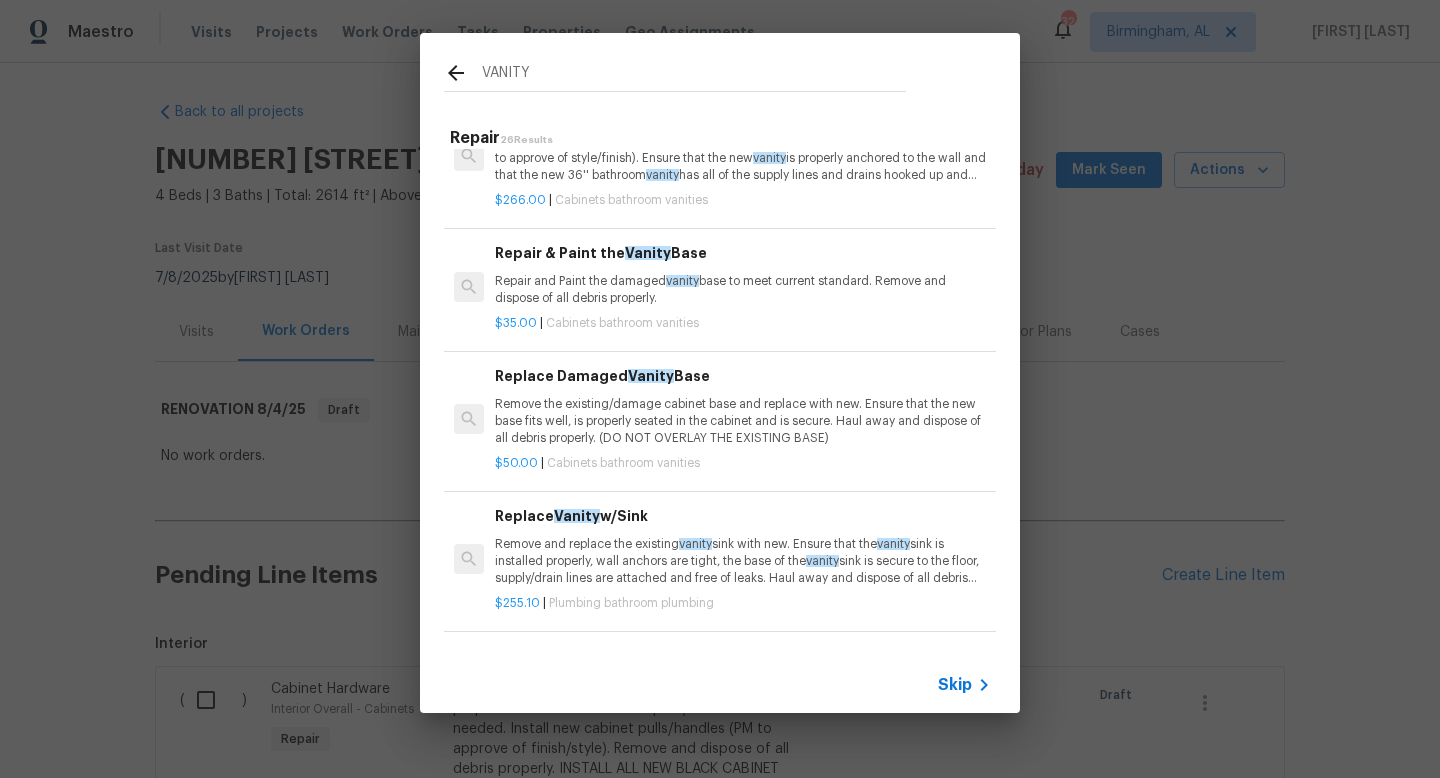 type on "VANITY" 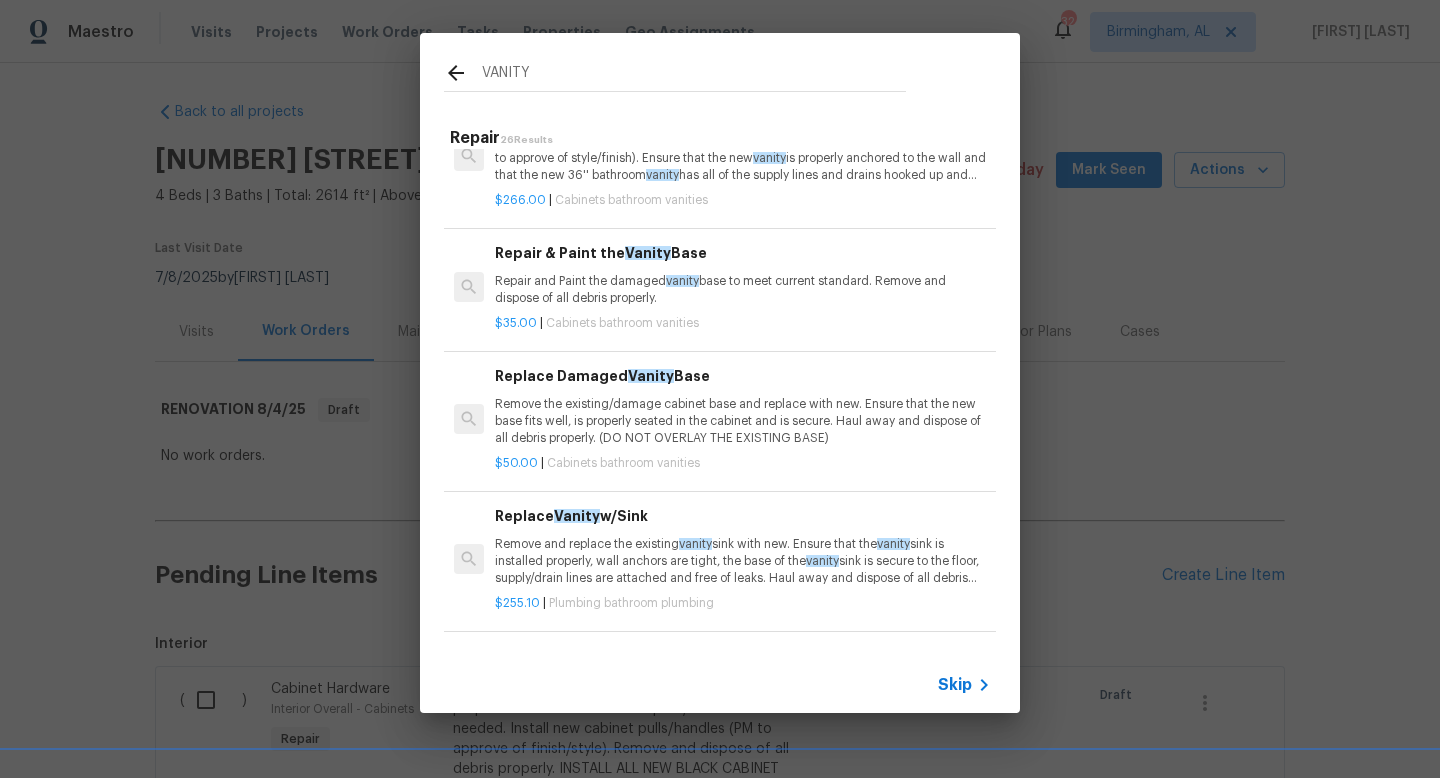 click on "Remove the existing/damage cabinet base and replace with new. Ensure that the new base fits well, is properly seated in the cabinet and is secure. Haul away and dispose of all debris properly. (DO NOT OVERLAY THE EXISTING BASE)" at bounding box center (743, 421) 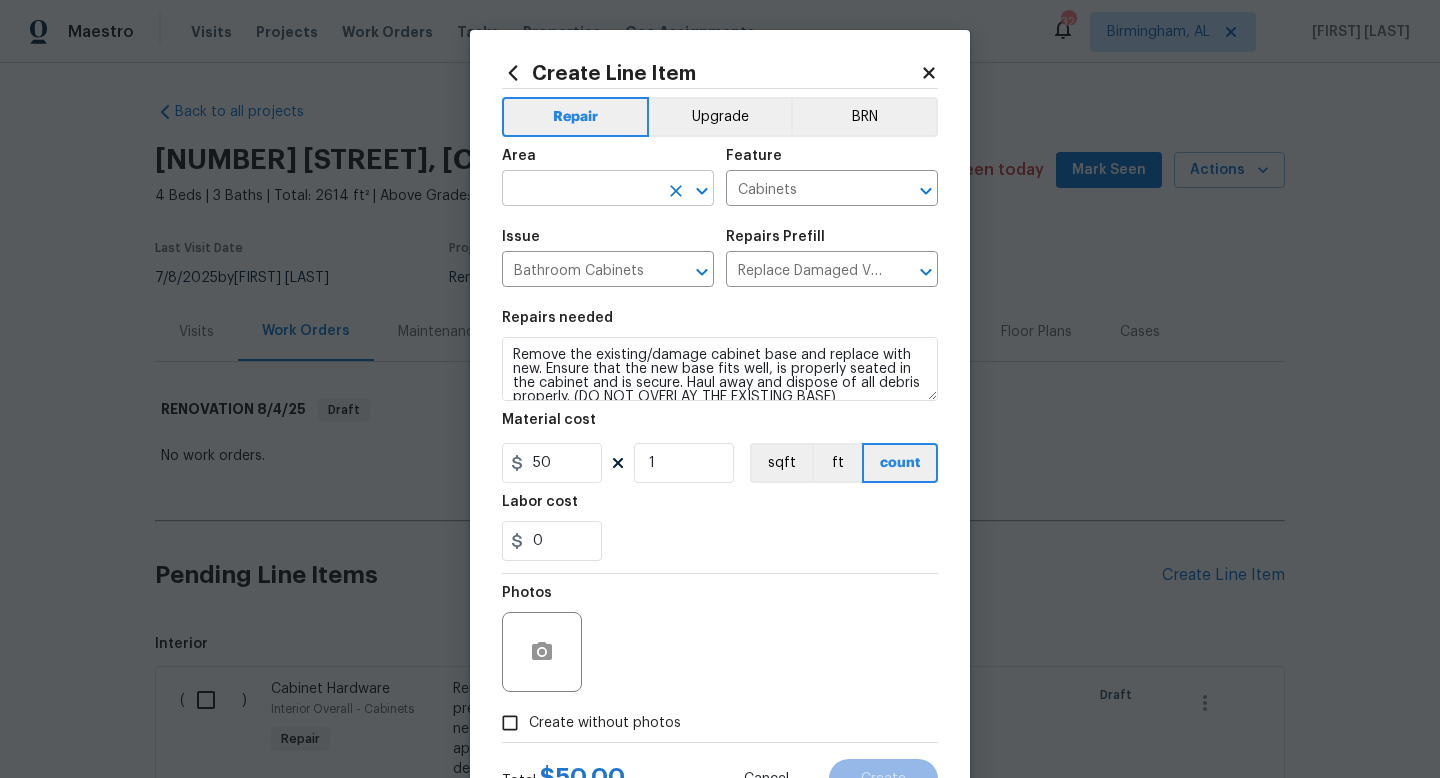 click at bounding box center [580, 190] 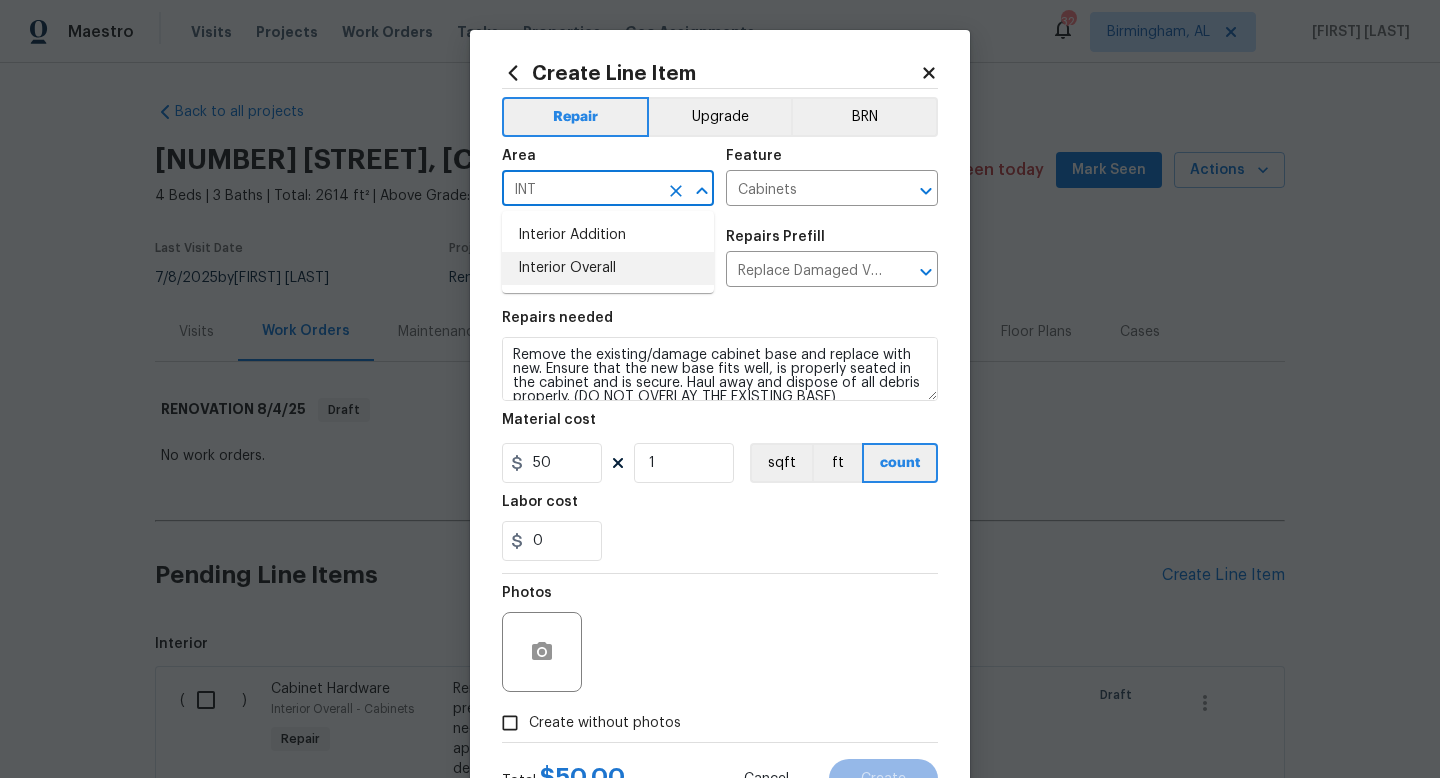 click on "Interior Overall" at bounding box center [608, 268] 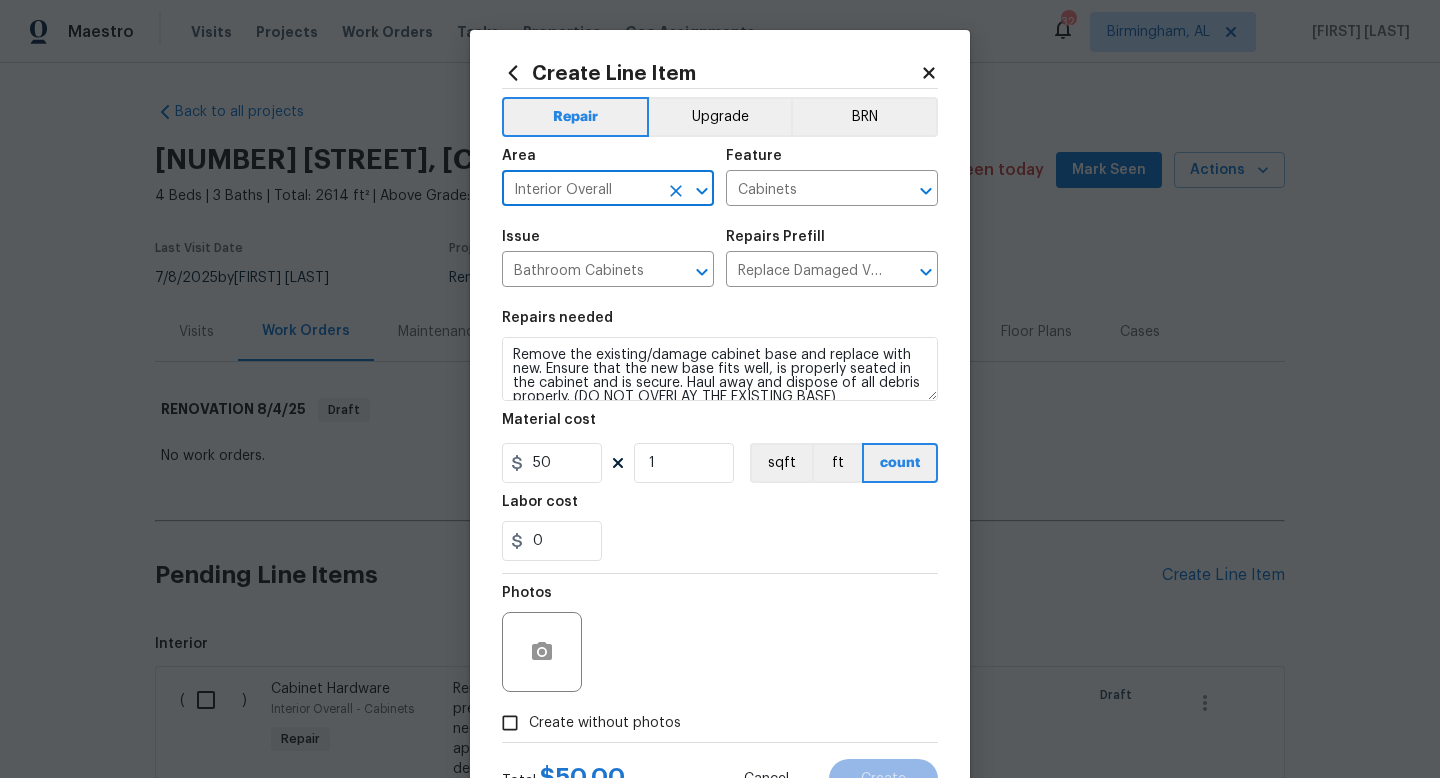 scroll, scrollTop: 14, scrollLeft: 0, axis: vertical 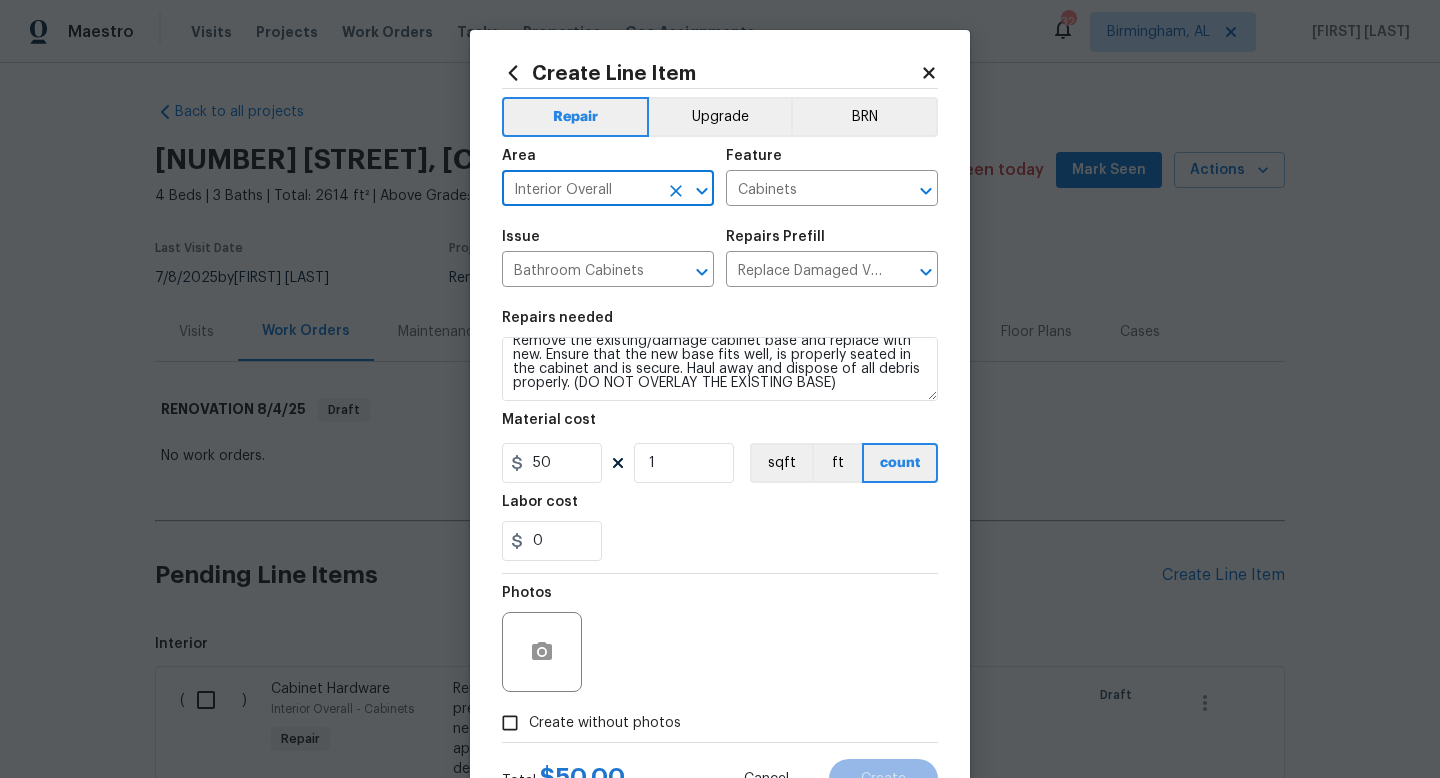 type on "Interior Overall" 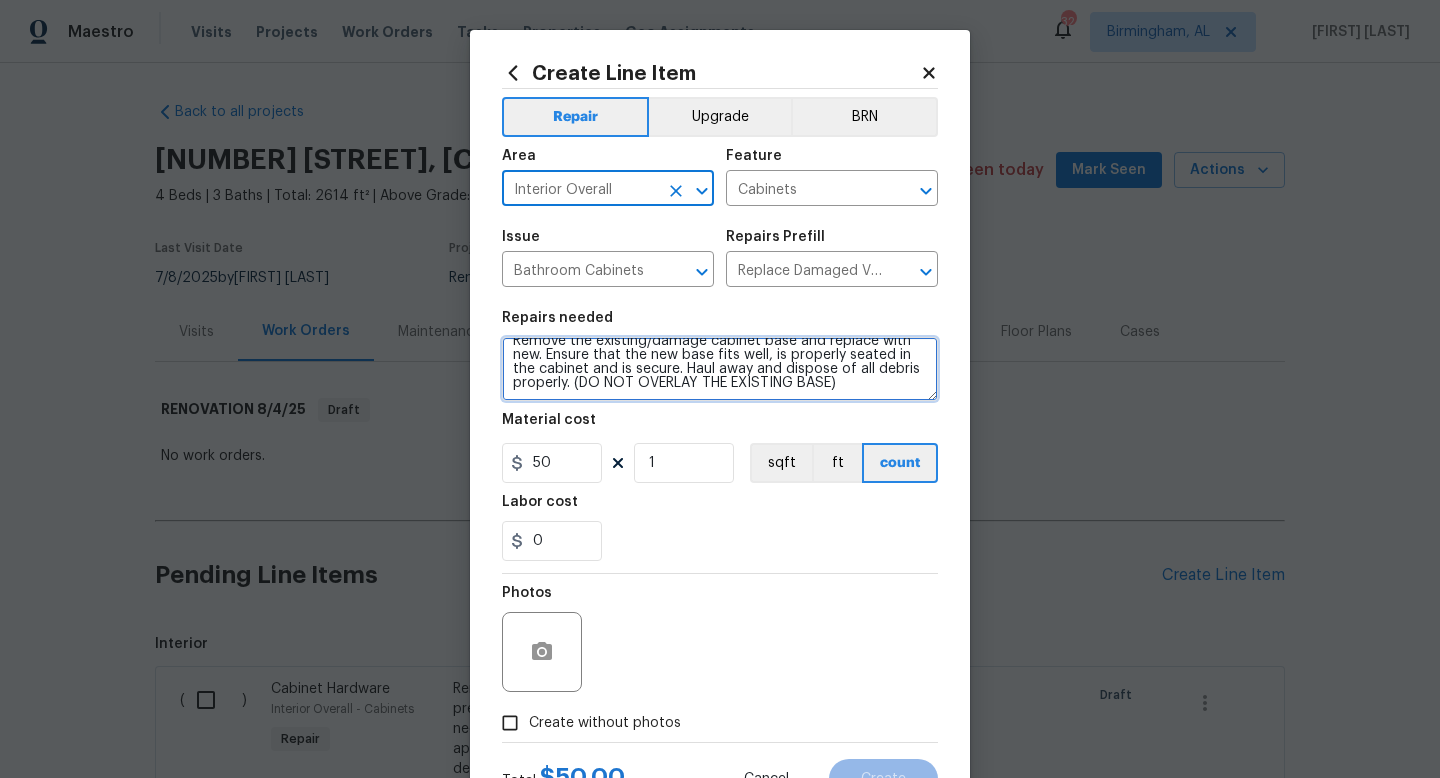 click on "Remove the existing/damage cabinet base and replace with new. Ensure that the new base fits well, is properly seated in the cabinet and is secure. Haul away and dispose of all debris properly. (DO NOT OVERLAY THE EXISTING BASE)" at bounding box center [720, 369] 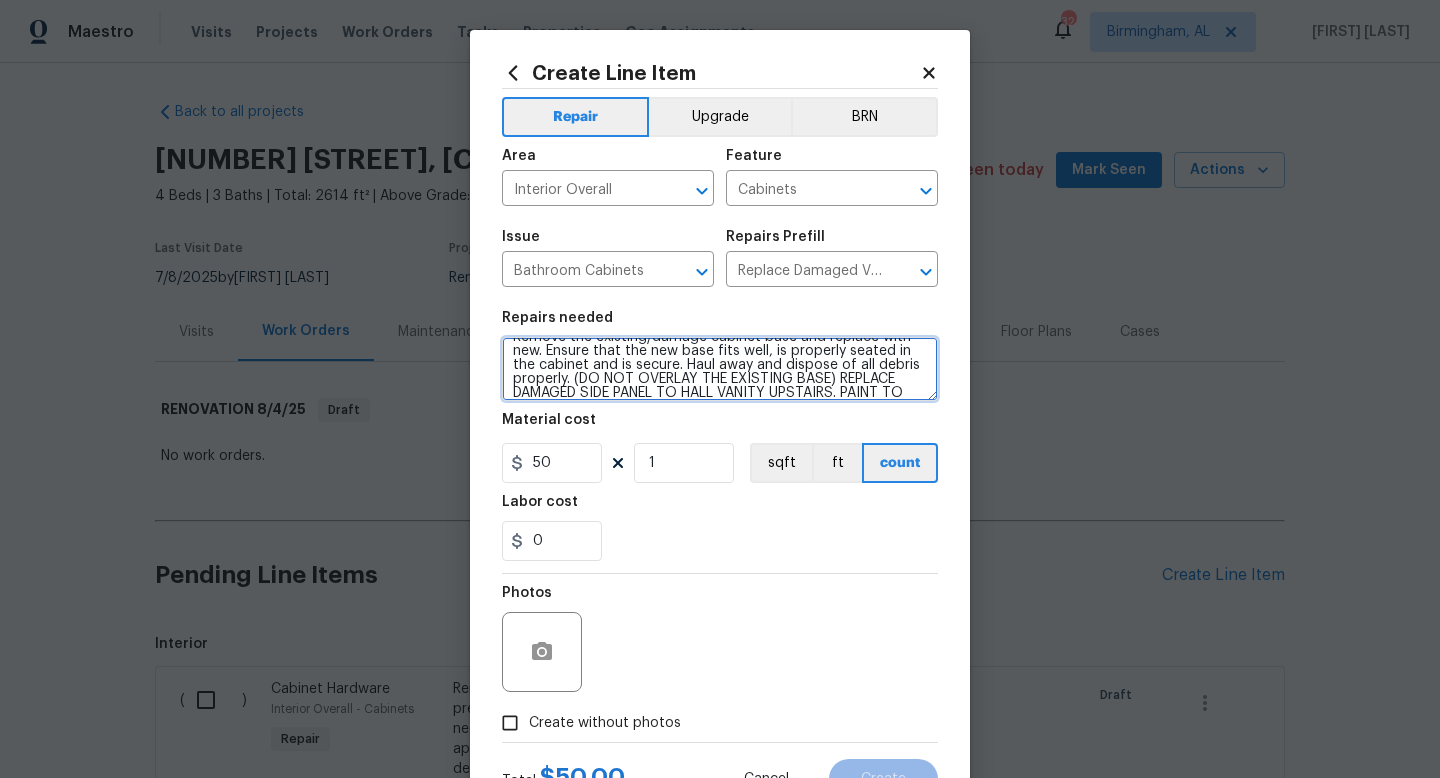 scroll, scrollTop: 32, scrollLeft: 0, axis: vertical 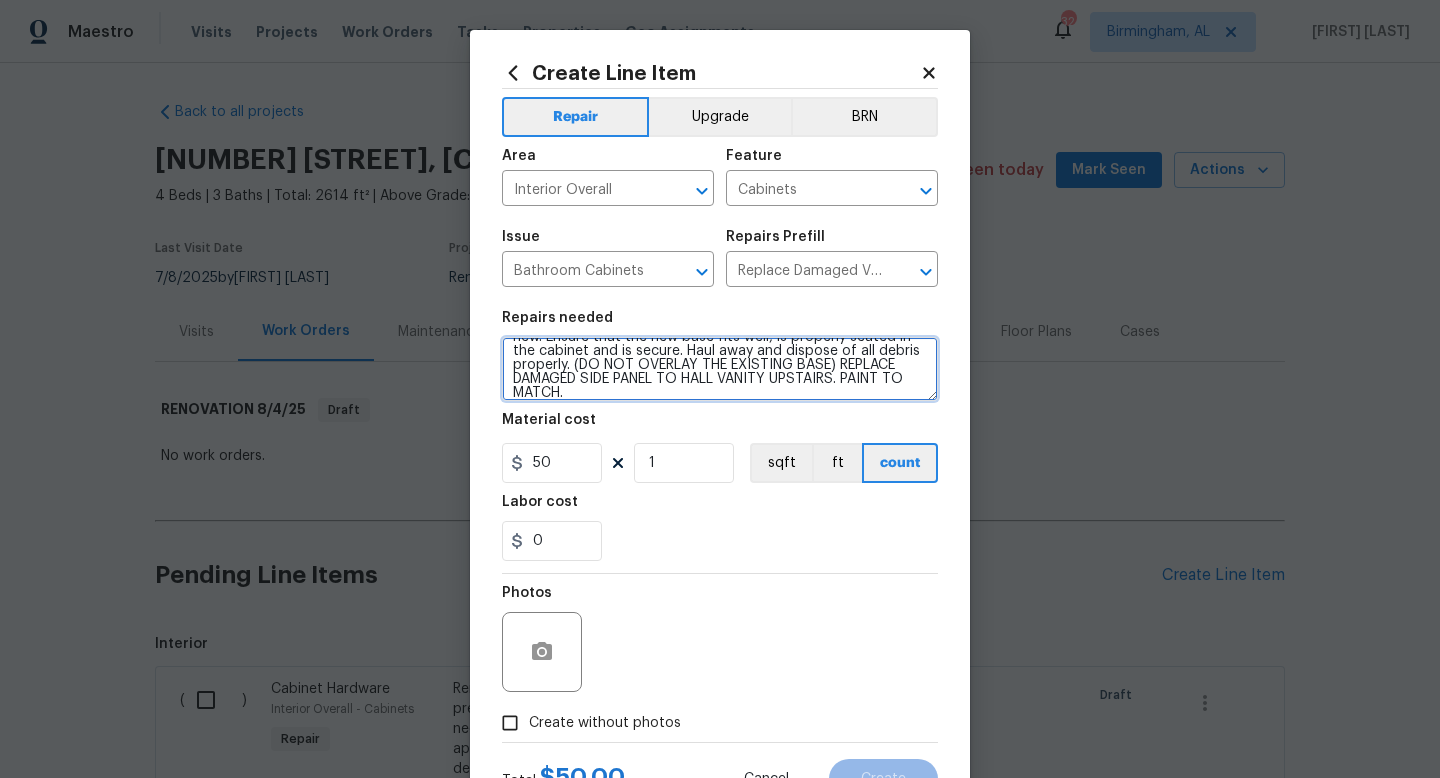 type on "Remove the existing/damage cabinet base and replace with new. Ensure that the new base fits well, is properly seated in the cabinet and is secure. Haul away and dispose of all debris properly. (DO NOT OVERLAY THE EXISTING BASE) REPLACE DAMAGED SIDE PANEL TO HALL VANITY UPSTAIRS. PAINT TO MATCH." 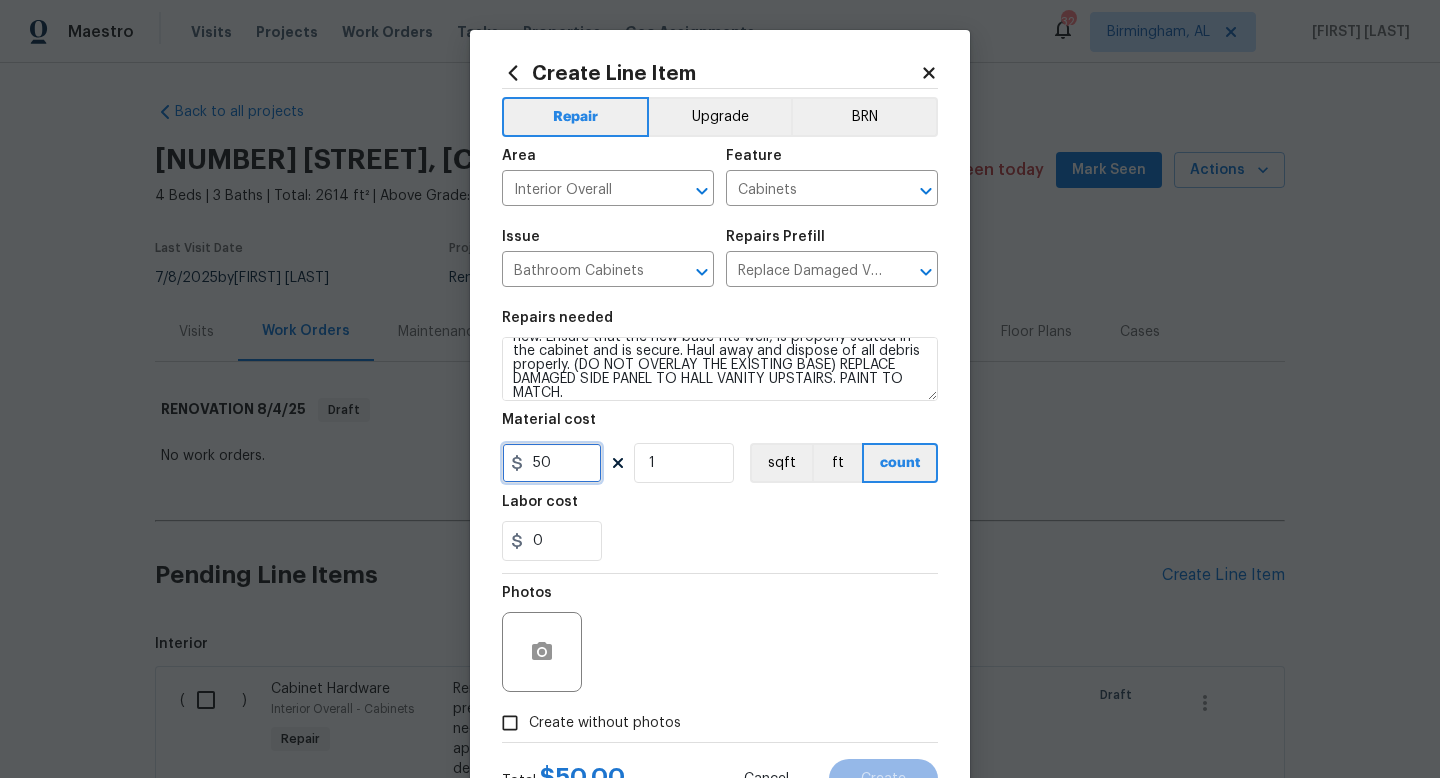 click on "50" at bounding box center [552, 463] 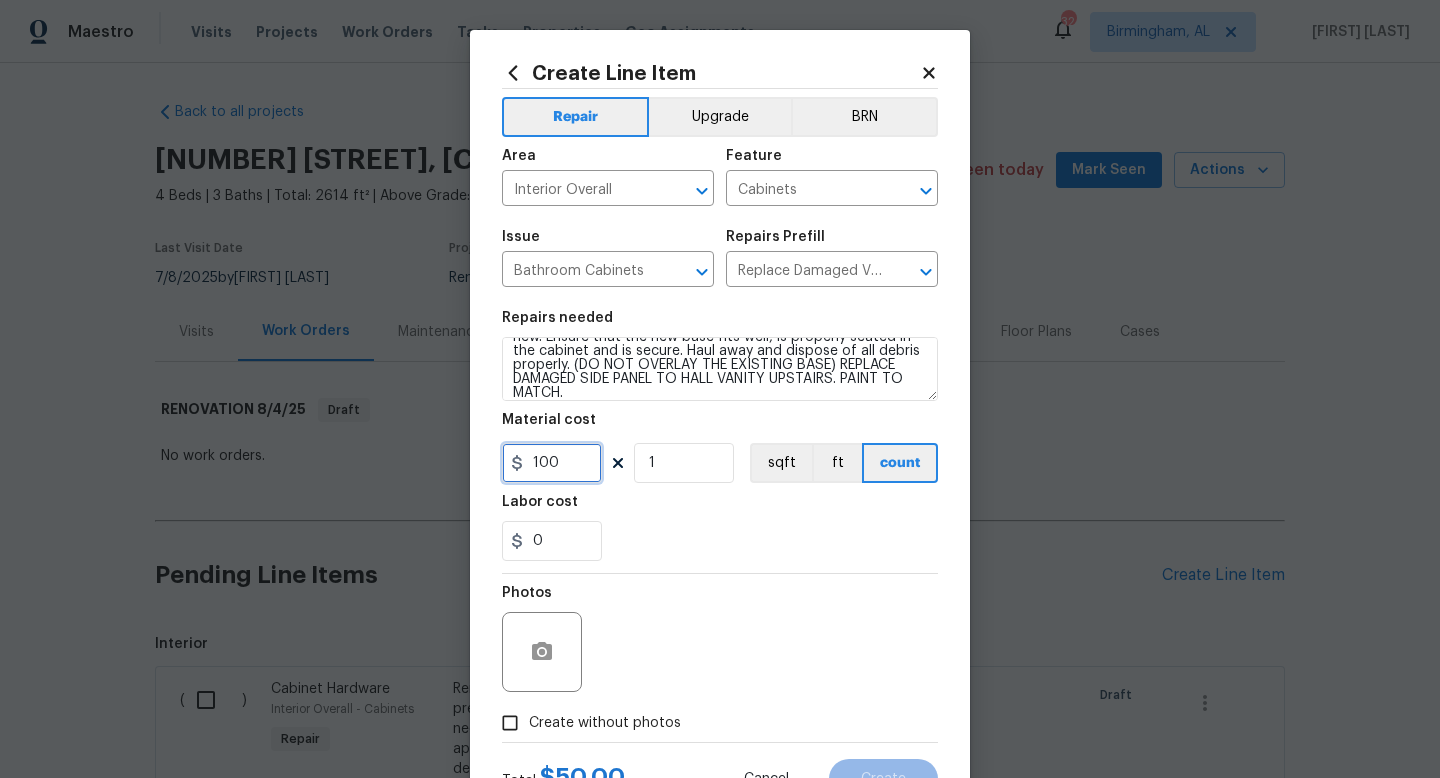 type on "100" 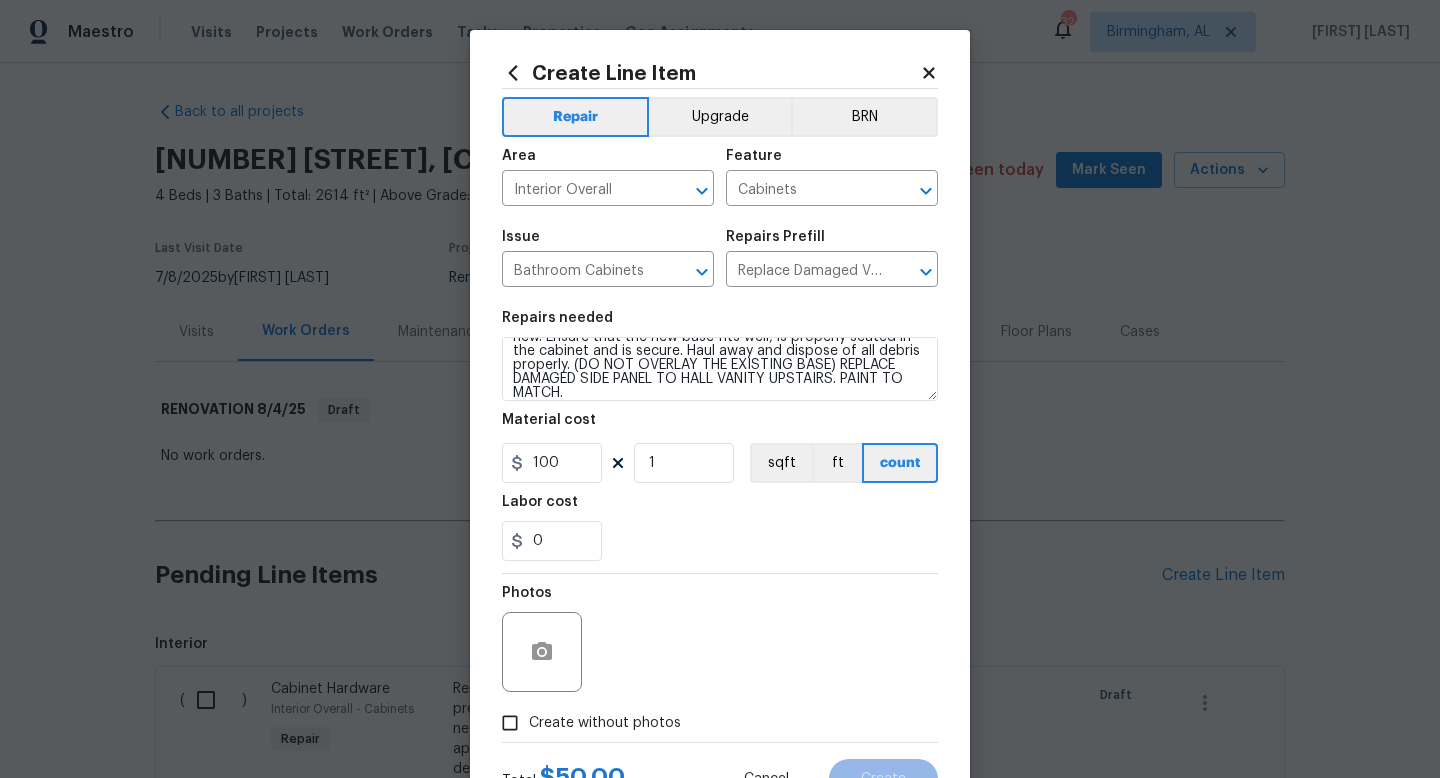 click on "Photos" at bounding box center [720, 639] 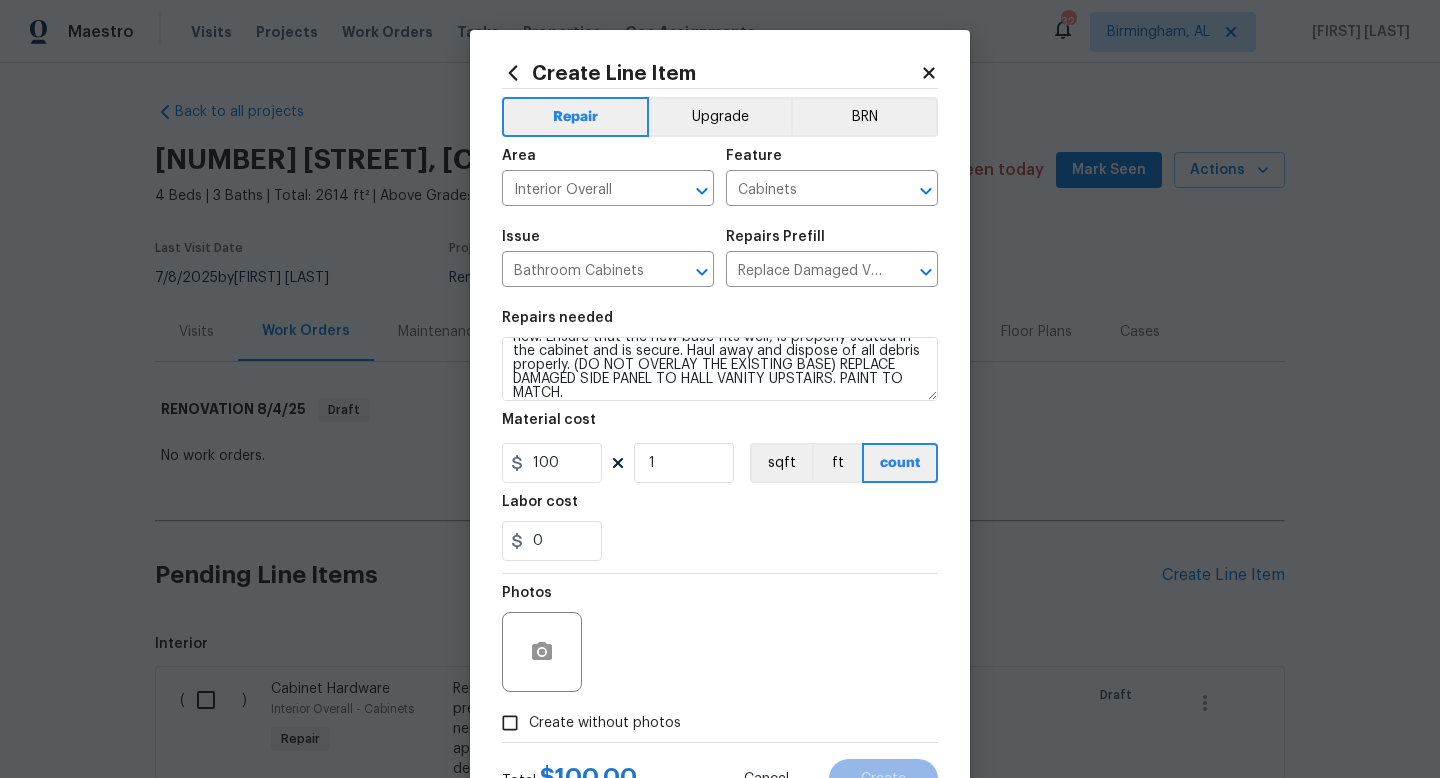 scroll, scrollTop: 84, scrollLeft: 0, axis: vertical 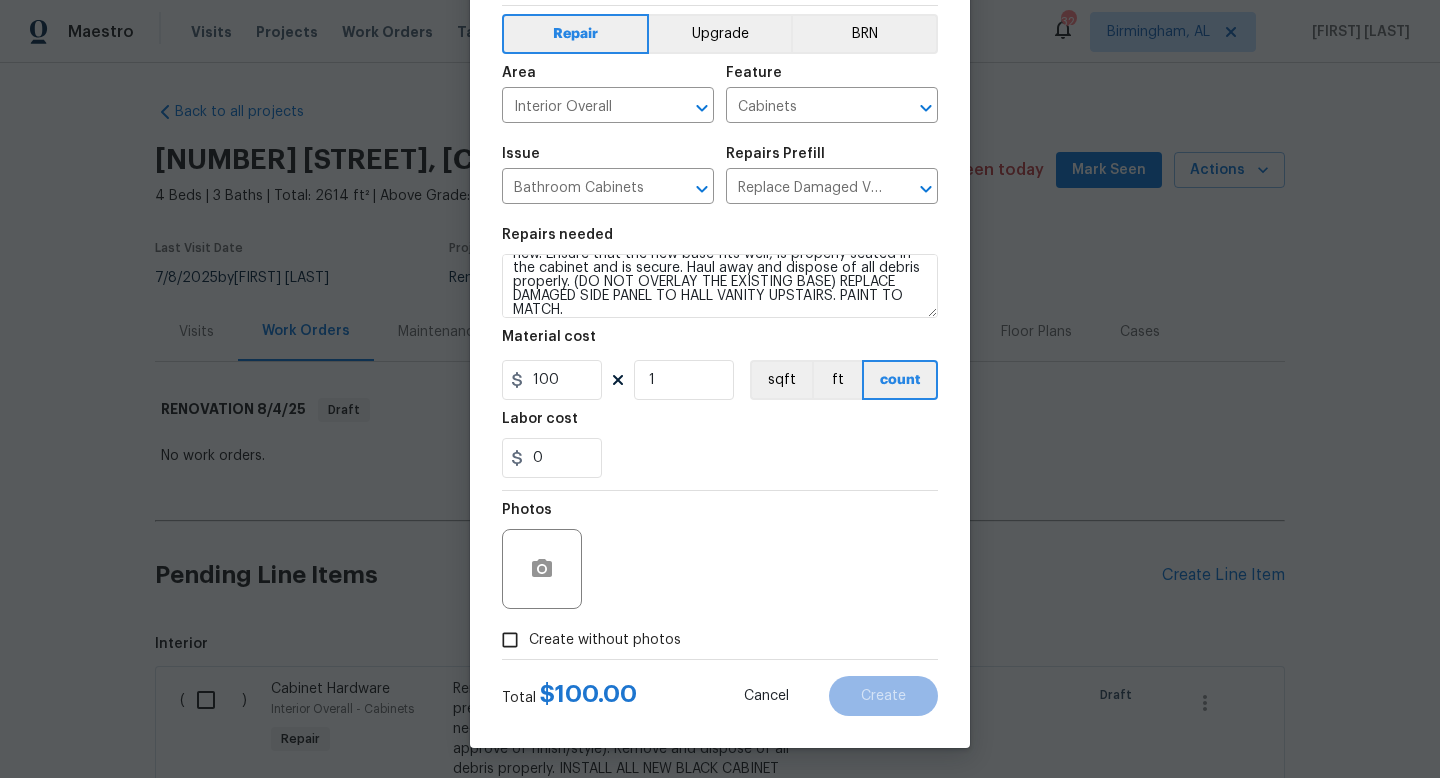 click on "Create without photos" at bounding box center (605, 640) 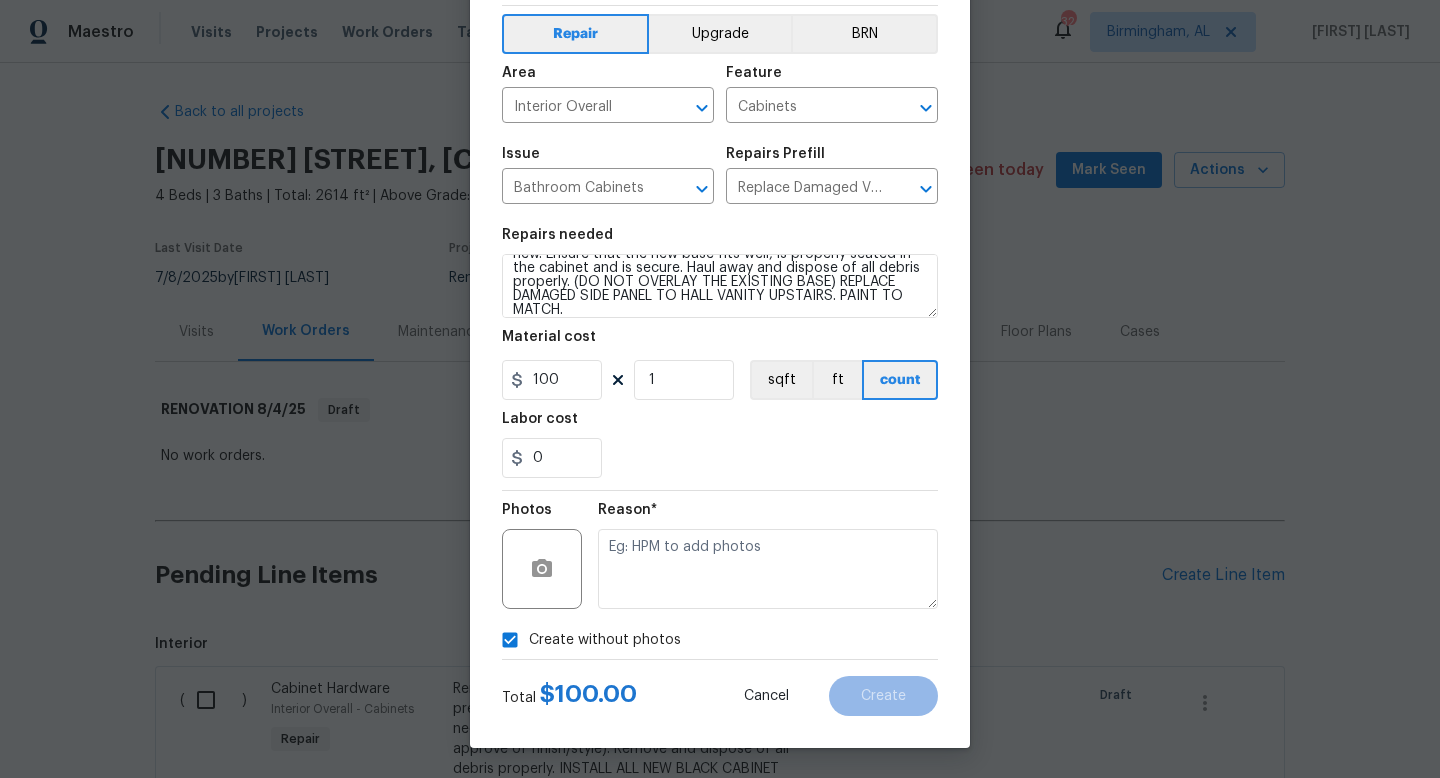 click on "Create without photos" at bounding box center [586, 640] 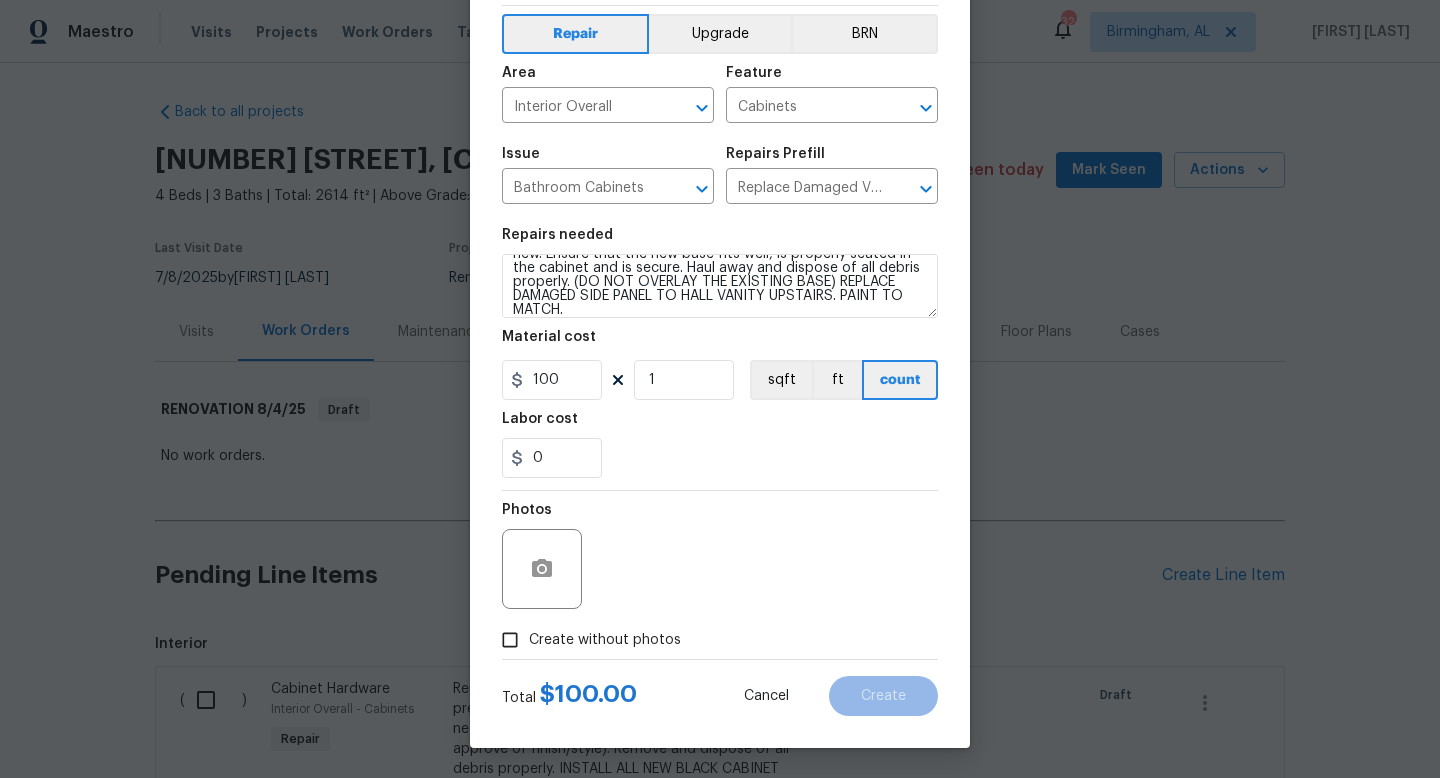 click on "Create without photos" at bounding box center (605, 640) 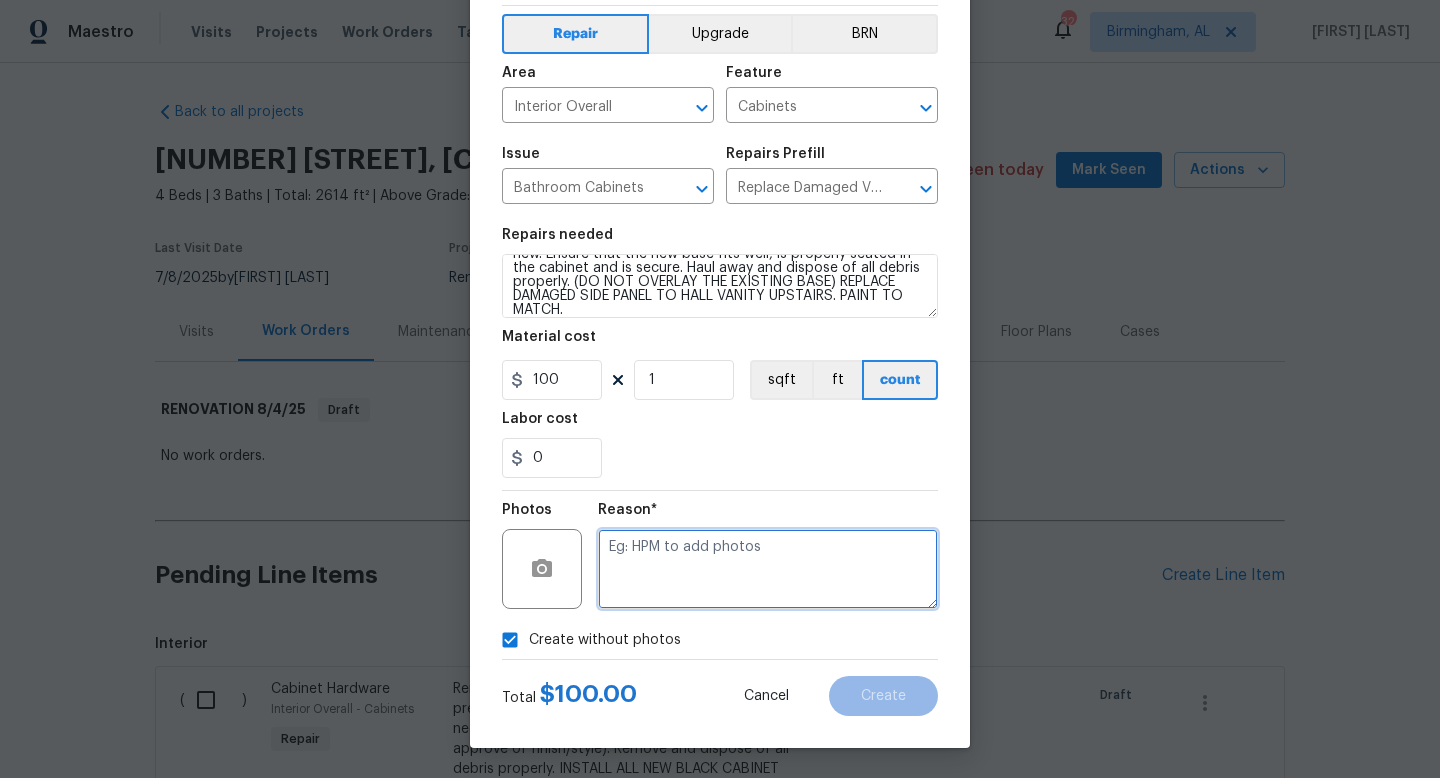 click at bounding box center [768, 569] 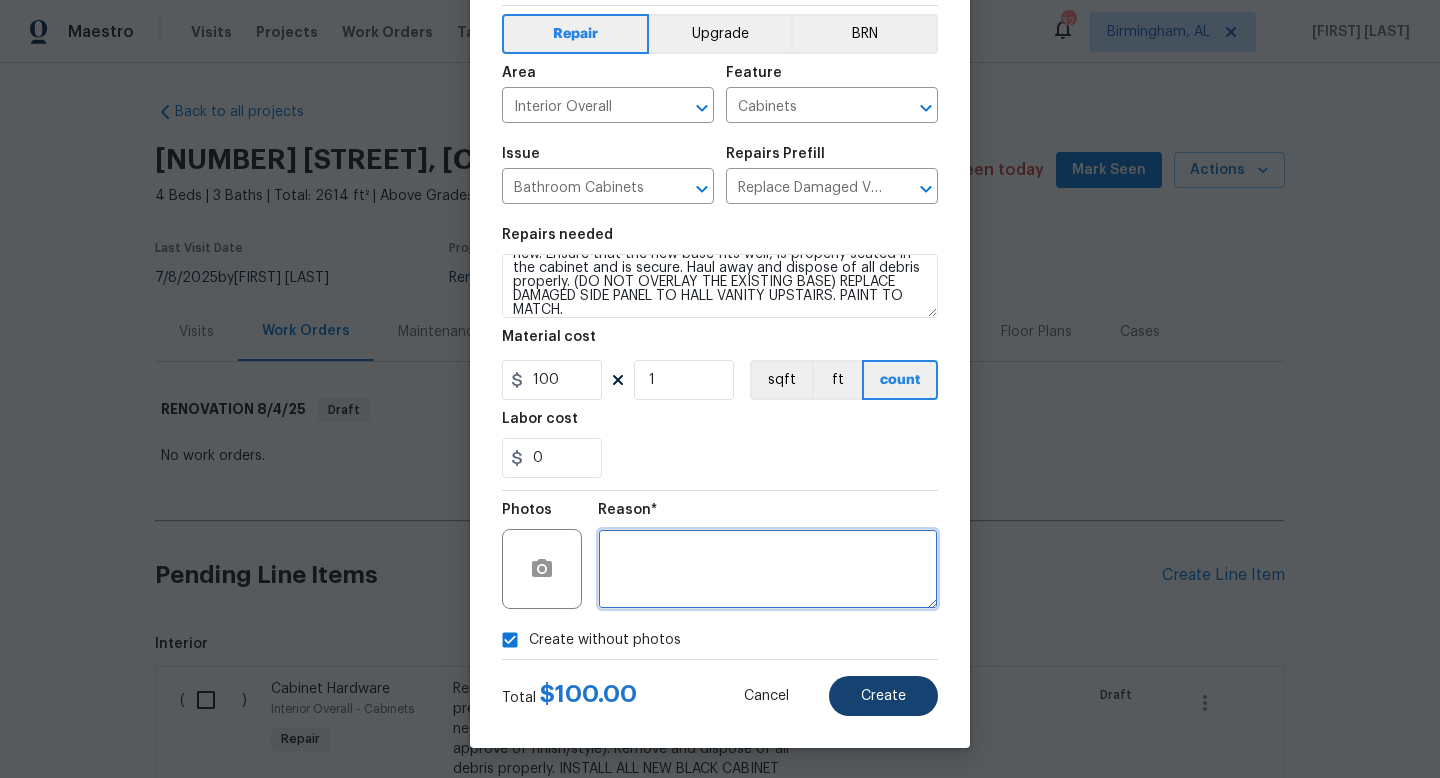 type 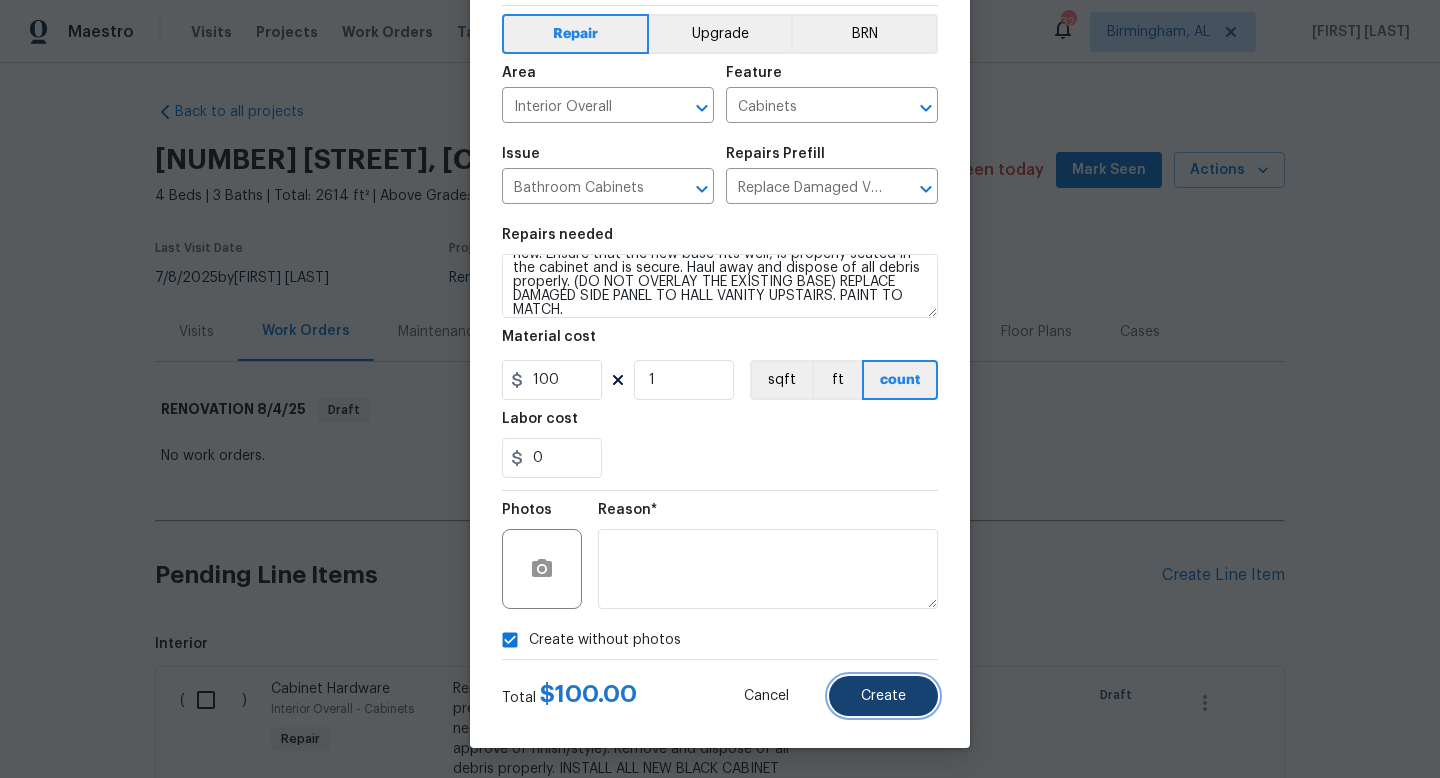 click on "Create" at bounding box center [883, 696] 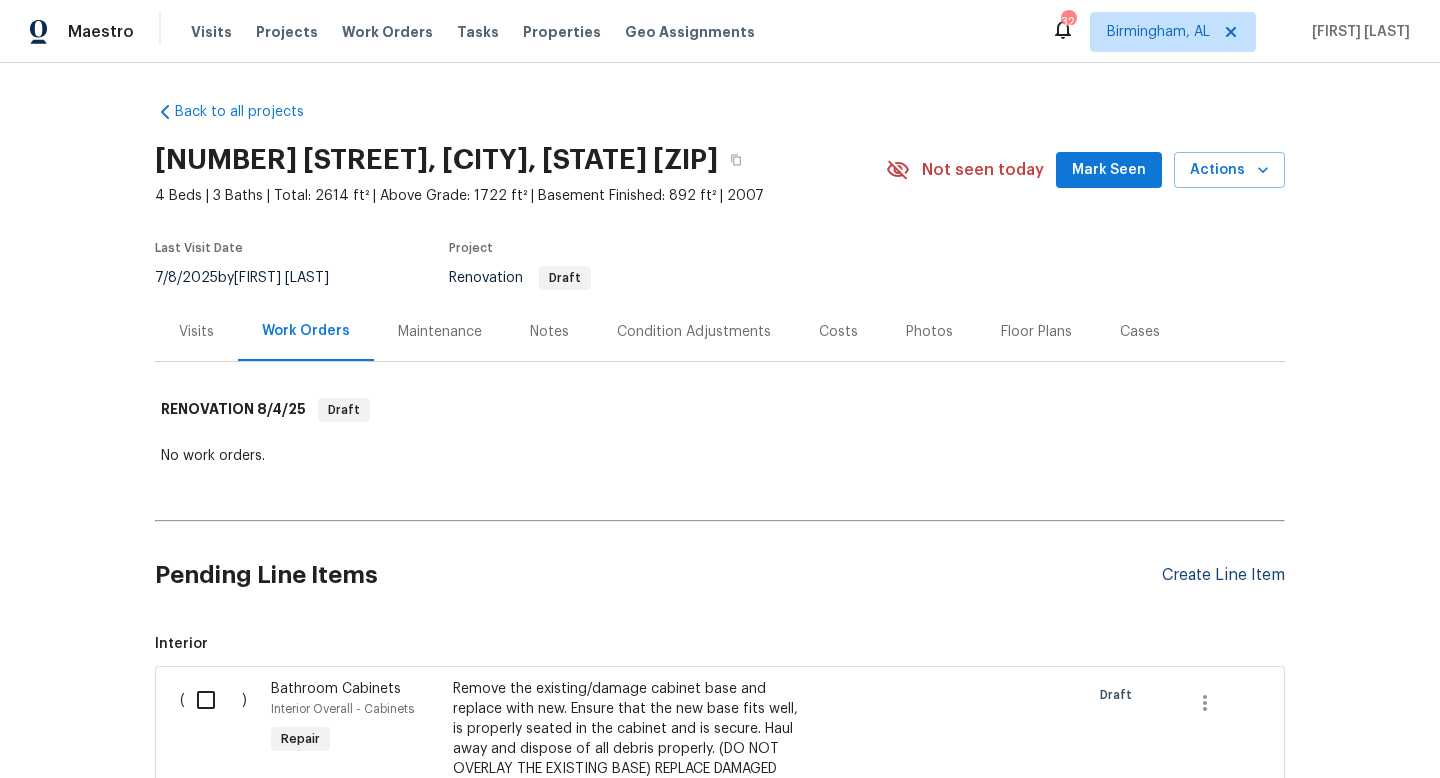 click on "Create Line Item" at bounding box center [1223, 575] 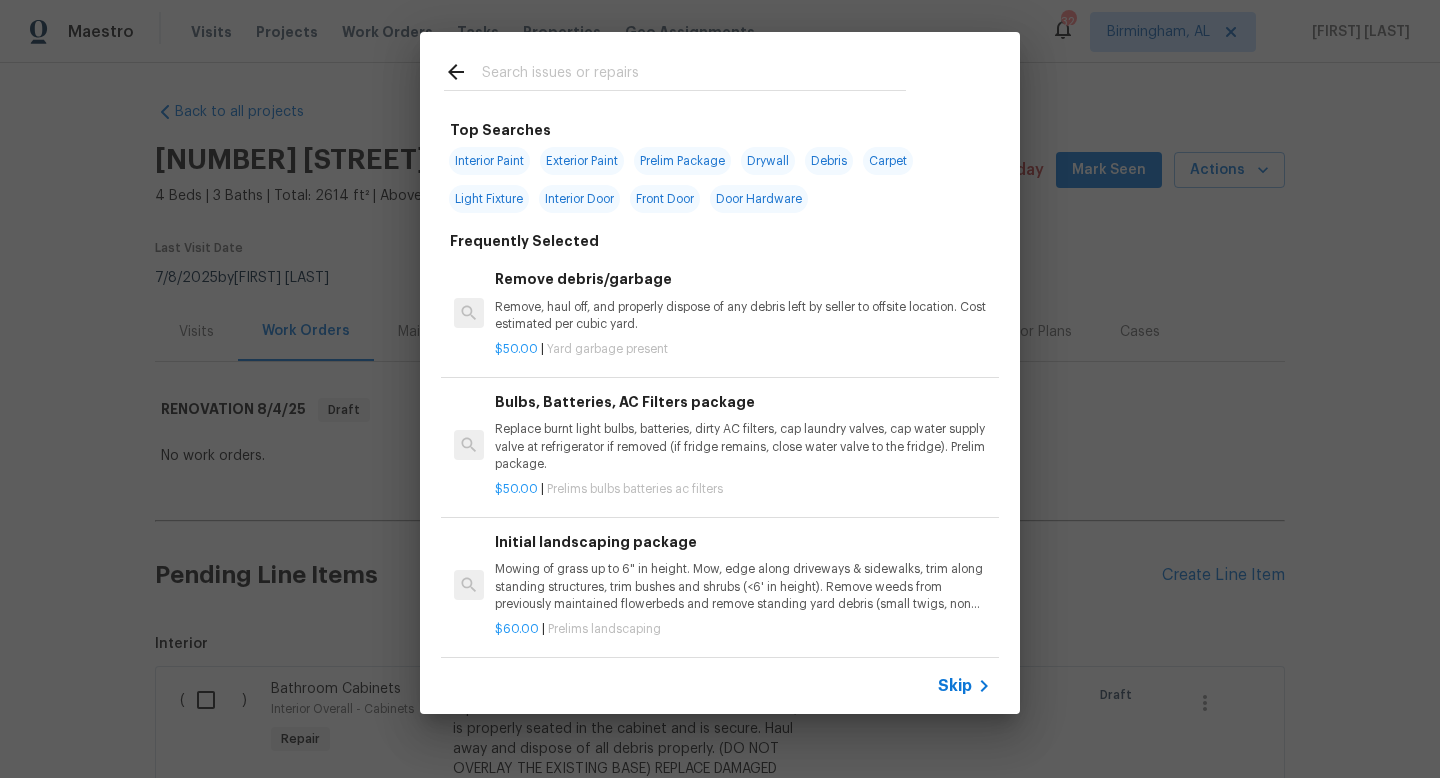 click at bounding box center (694, 75) 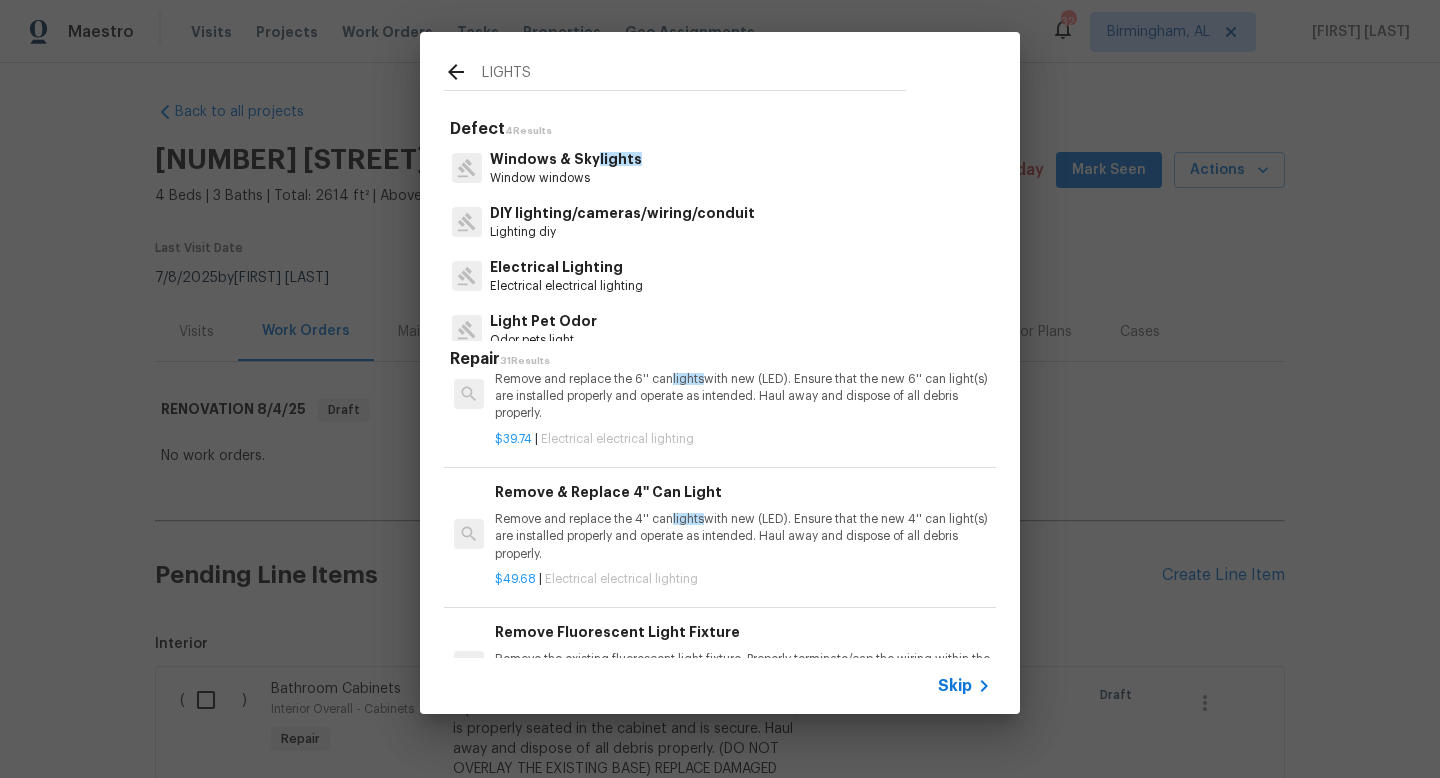 scroll, scrollTop: 152, scrollLeft: 0, axis: vertical 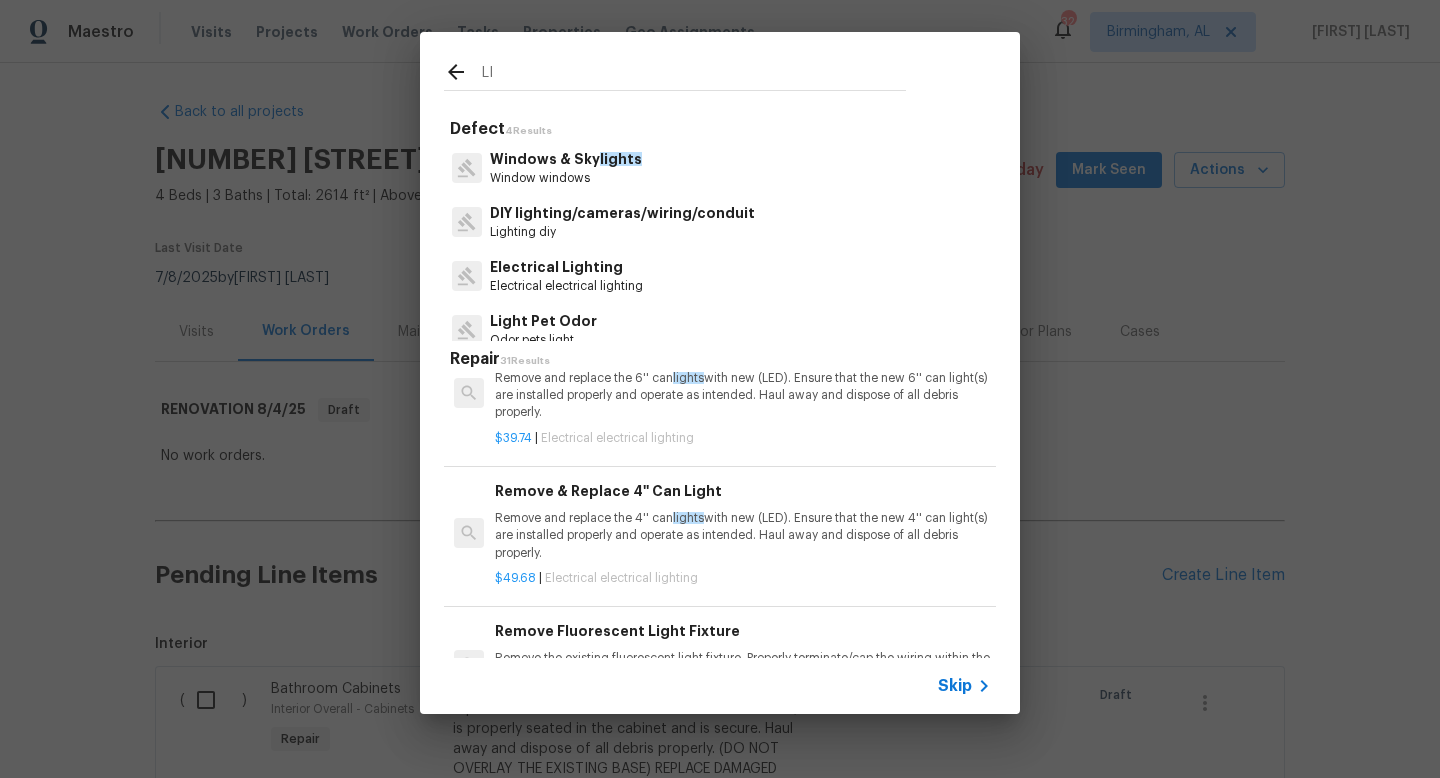 type on "L" 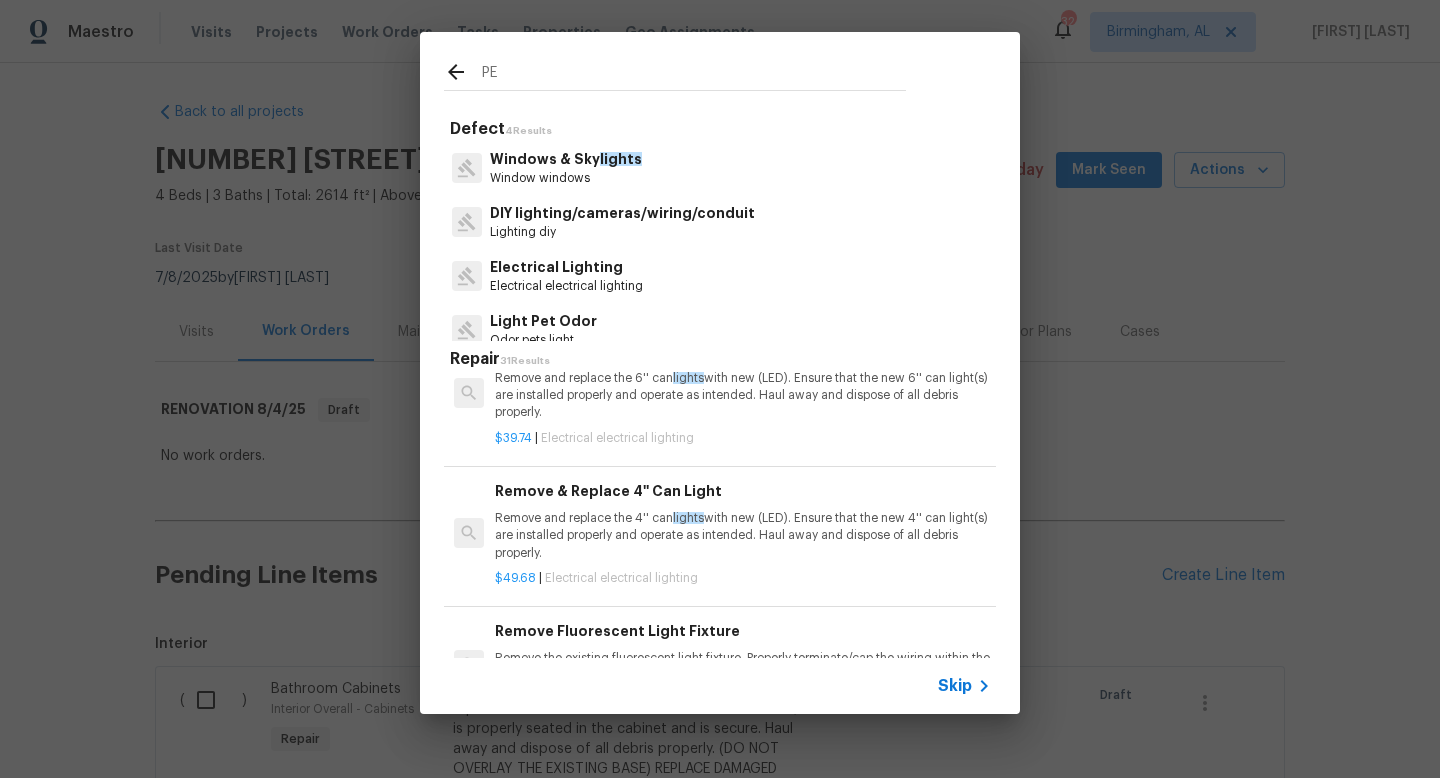 type on "P" 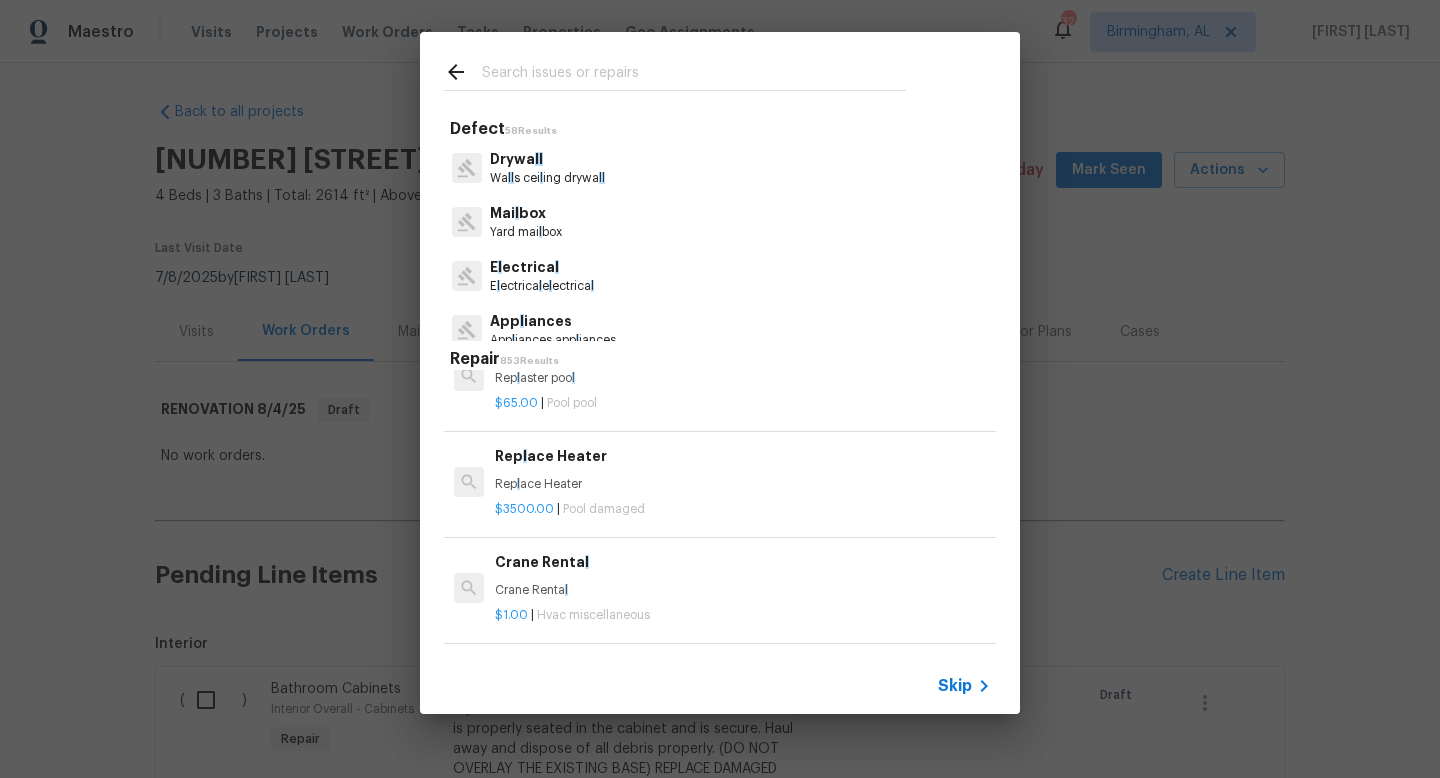 scroll, scrollTop: 135, scrollLeft: 0, axis: vertical 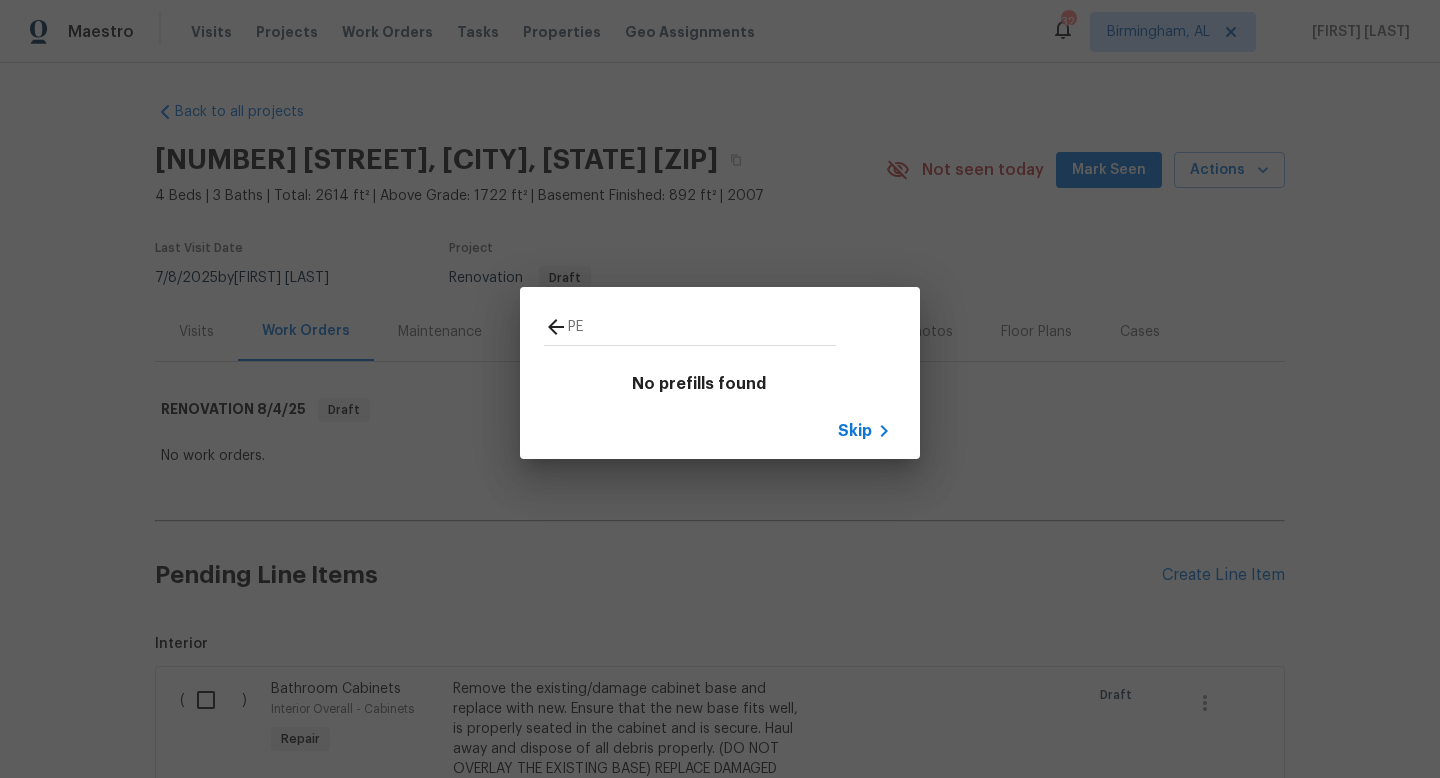type on "P" 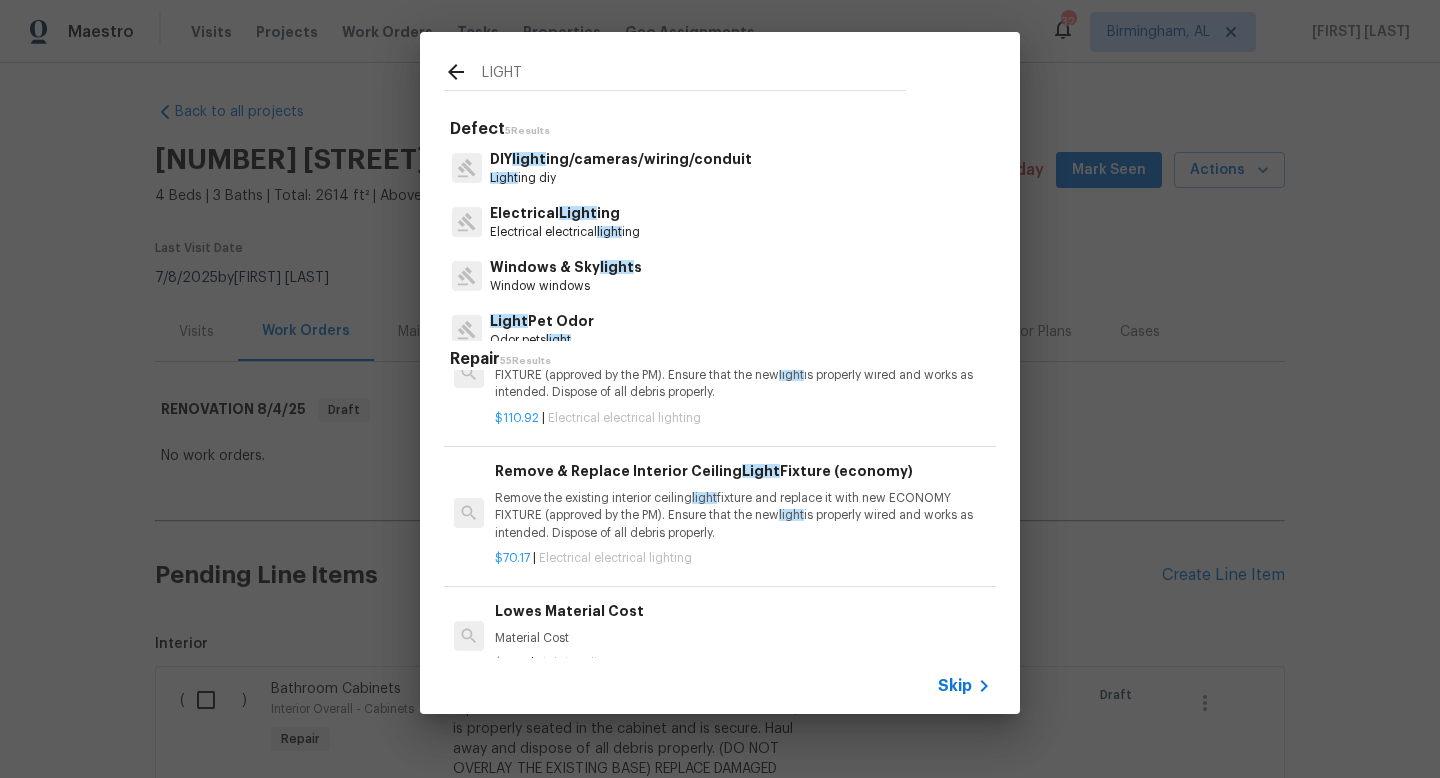 scroll, scrollTop: 1558, scrollLeft: 0, axis: vertical 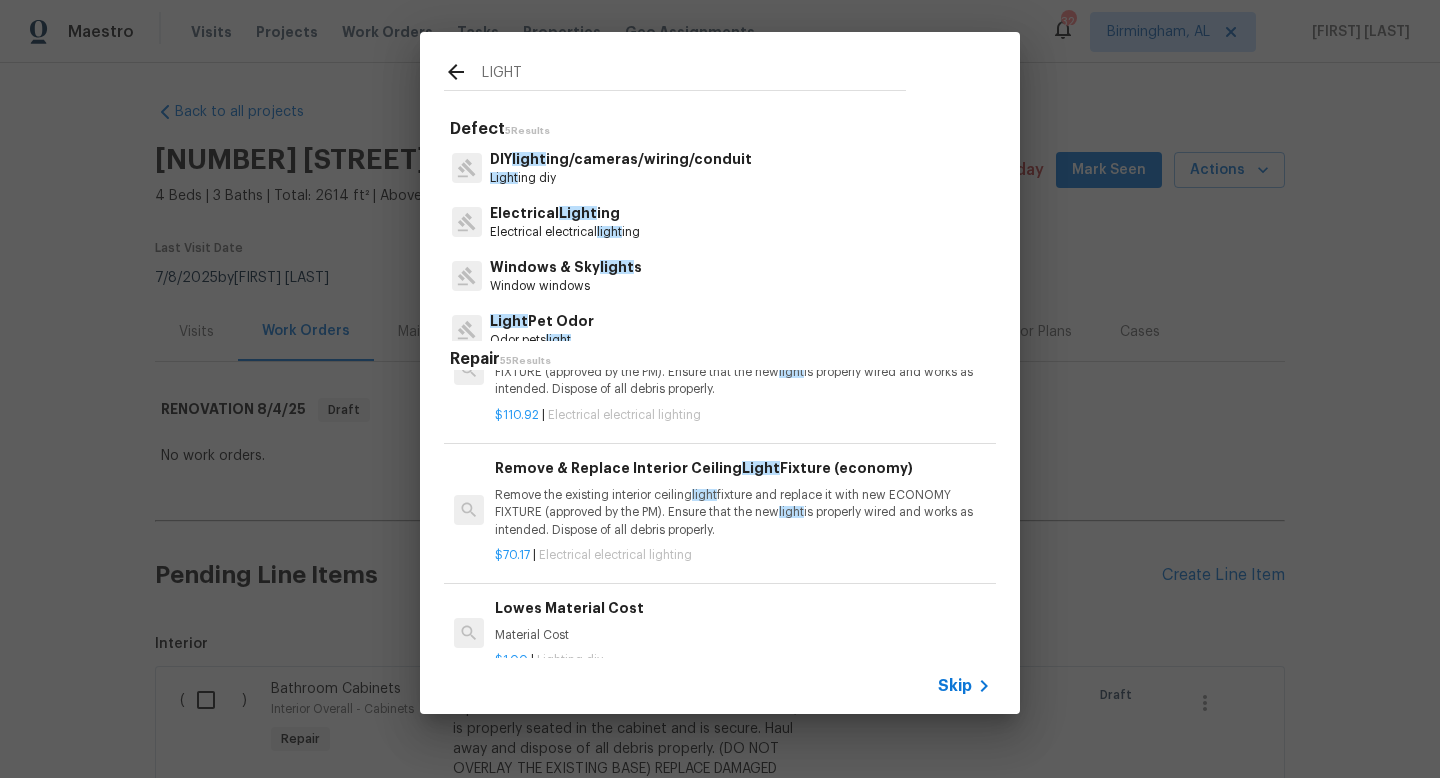 type on "LIGHT" 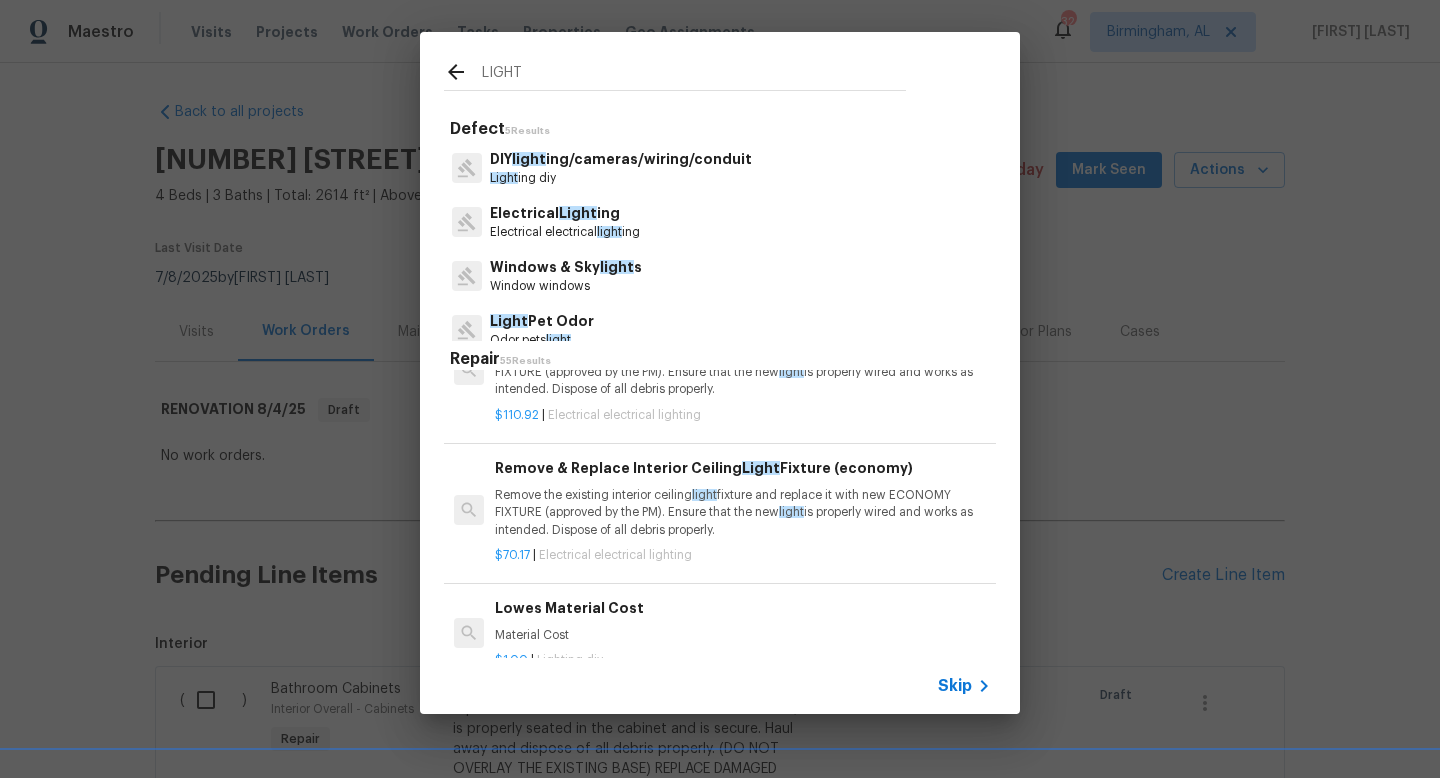 click on "Remove the existing interior ceiling  light  fixture and replace it with new ECONOMY FIXTURE (approved by the PM). Ensure that the new  light  is properly wired and works as intended. Dispose of all debris properly." at bounding box center [743, 512] 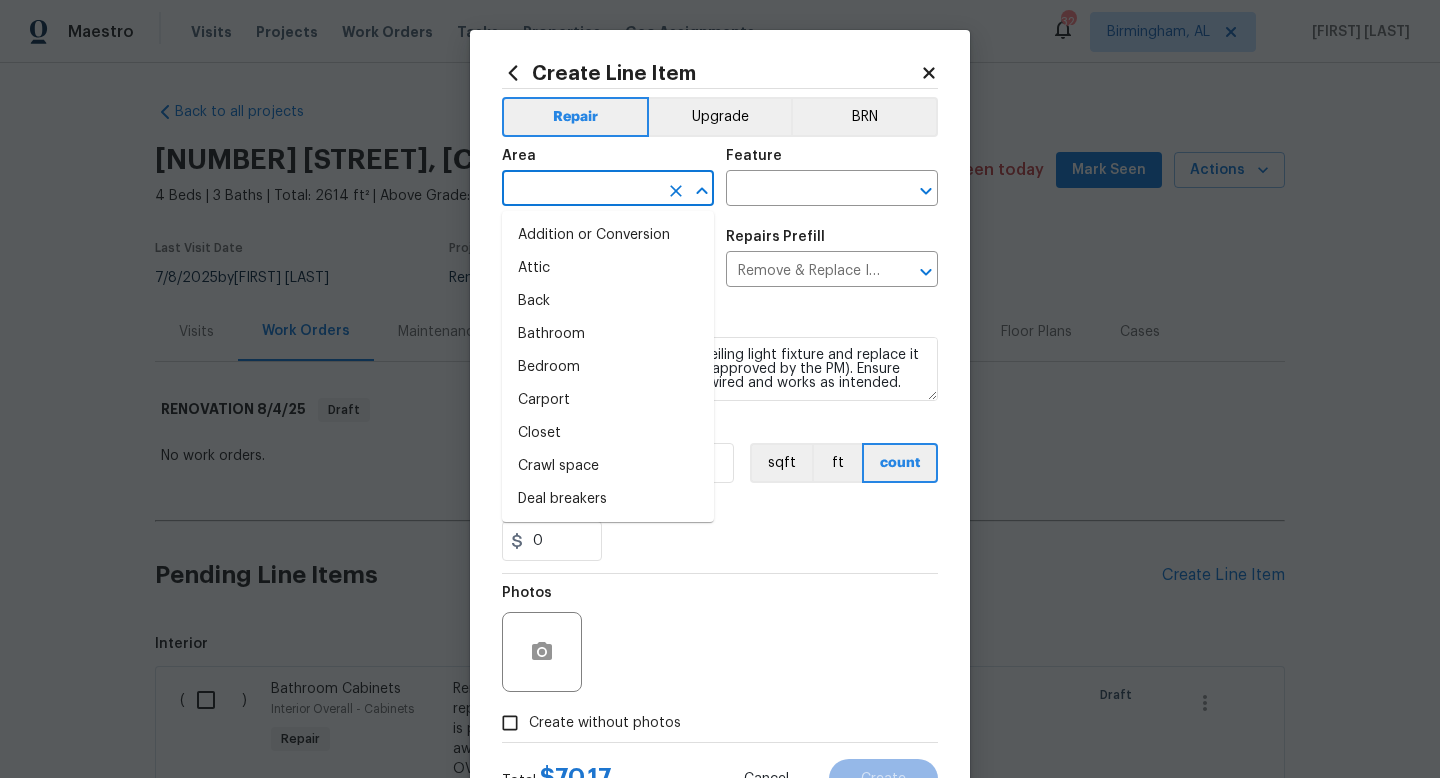 click at bounding box center (580, 190) 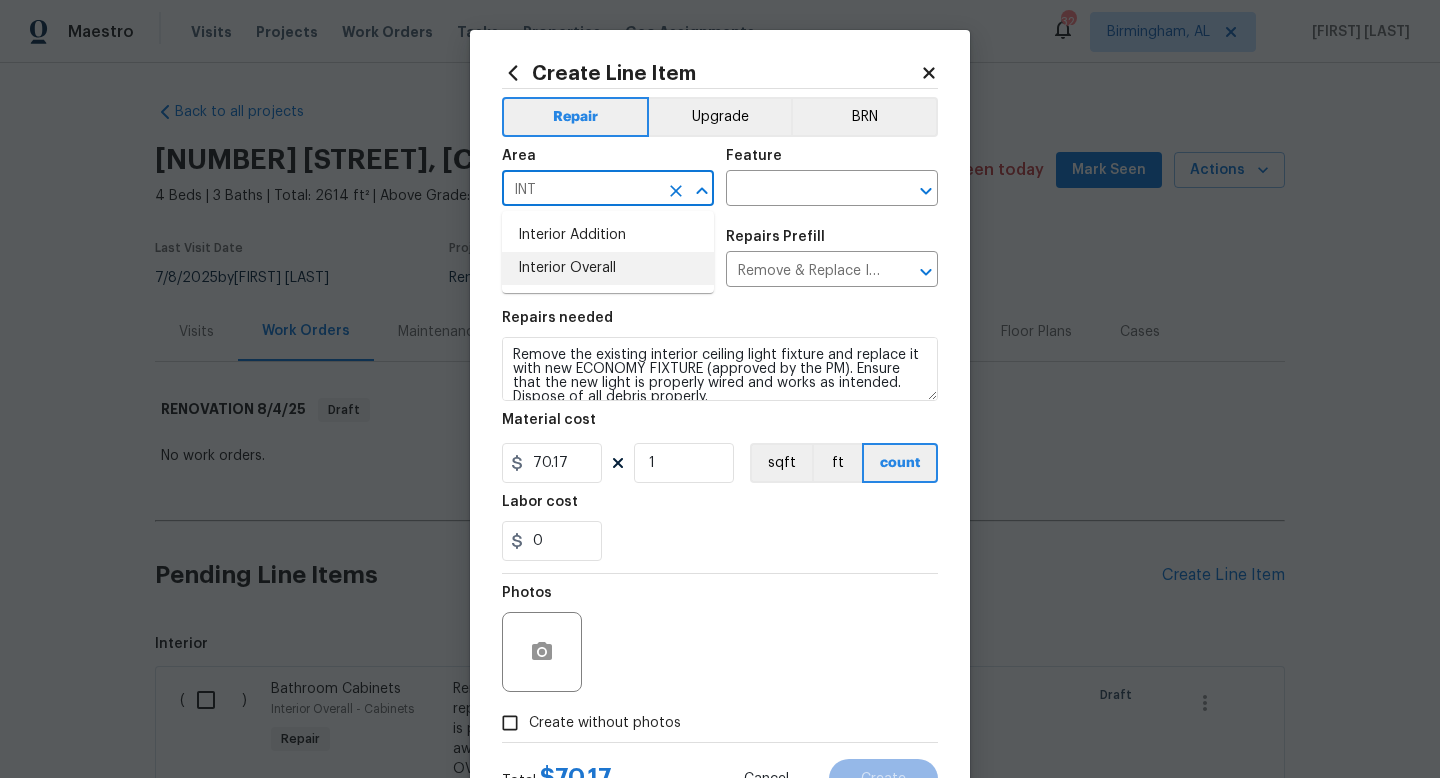 click on "Interior Overall" at bounding box center [608, 268] 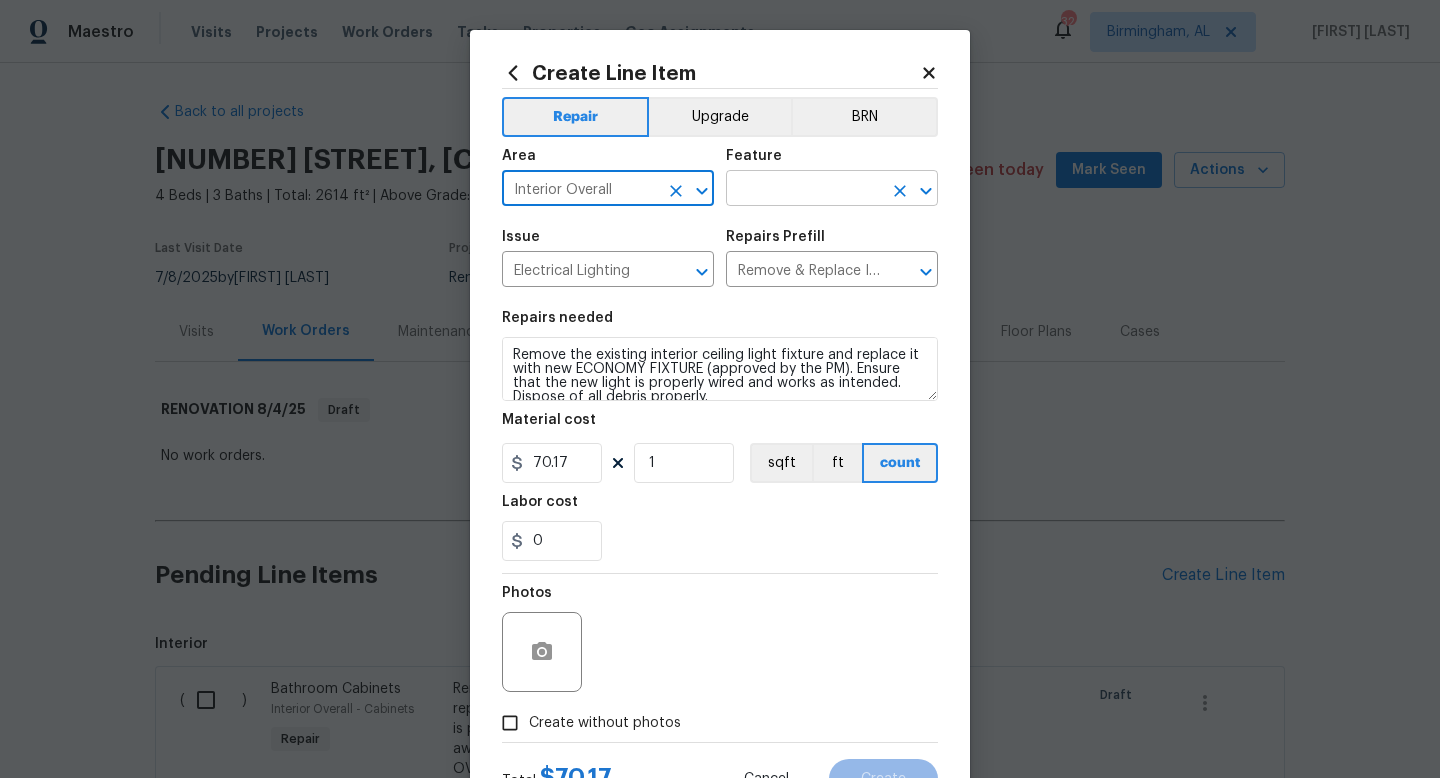 type on "Interior Overall" 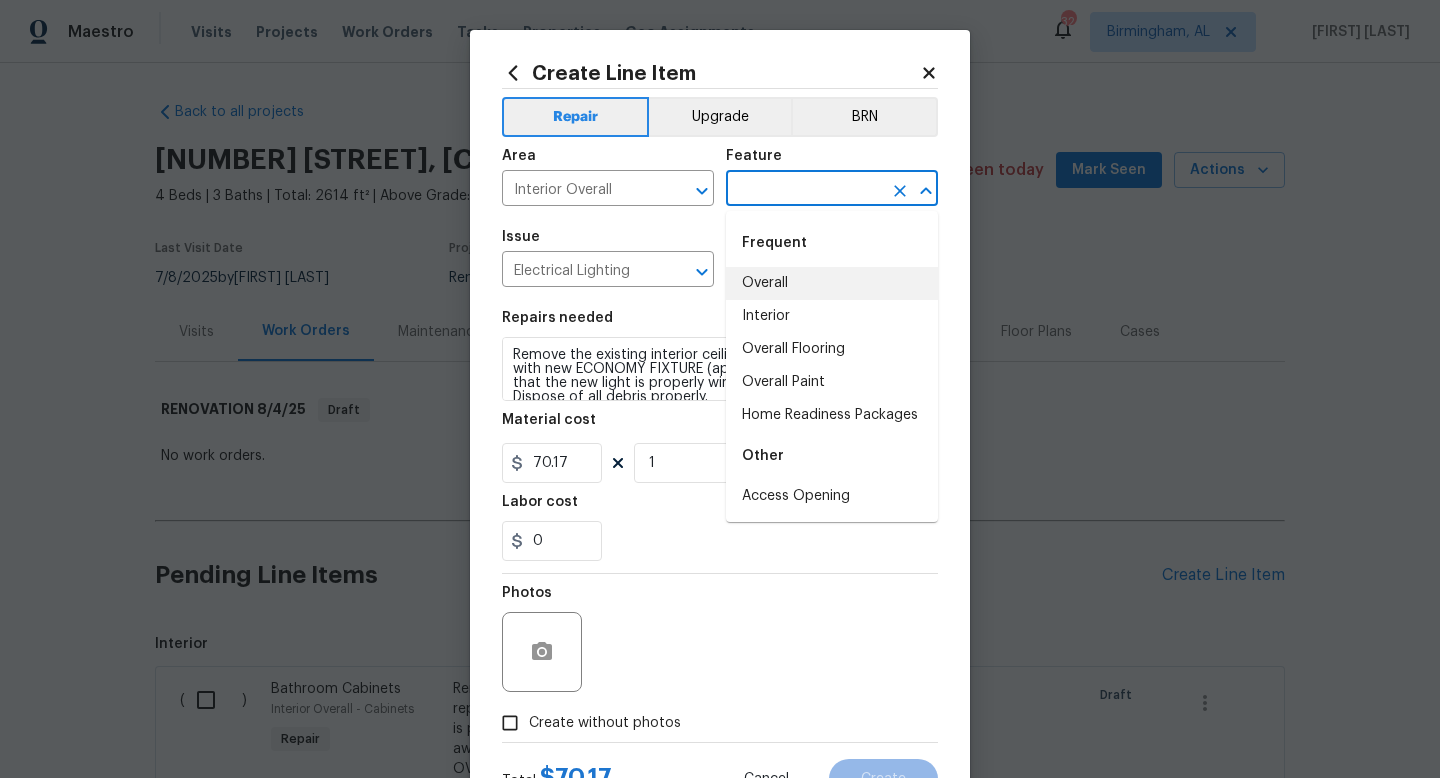 click on "Overall" at bounding box center (832, 283) 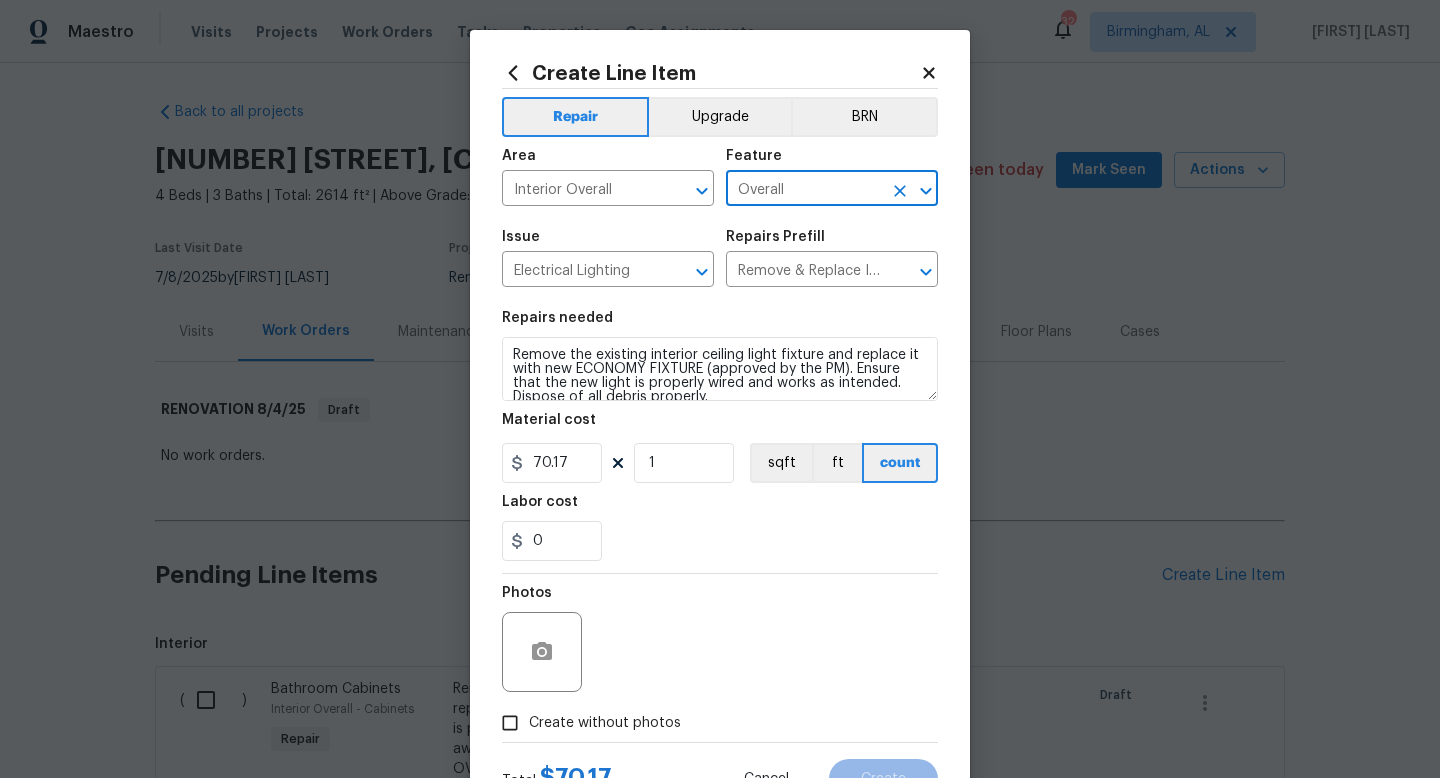 scroll, scrollTop: 84, scrollLeft: 0, axis: vertical 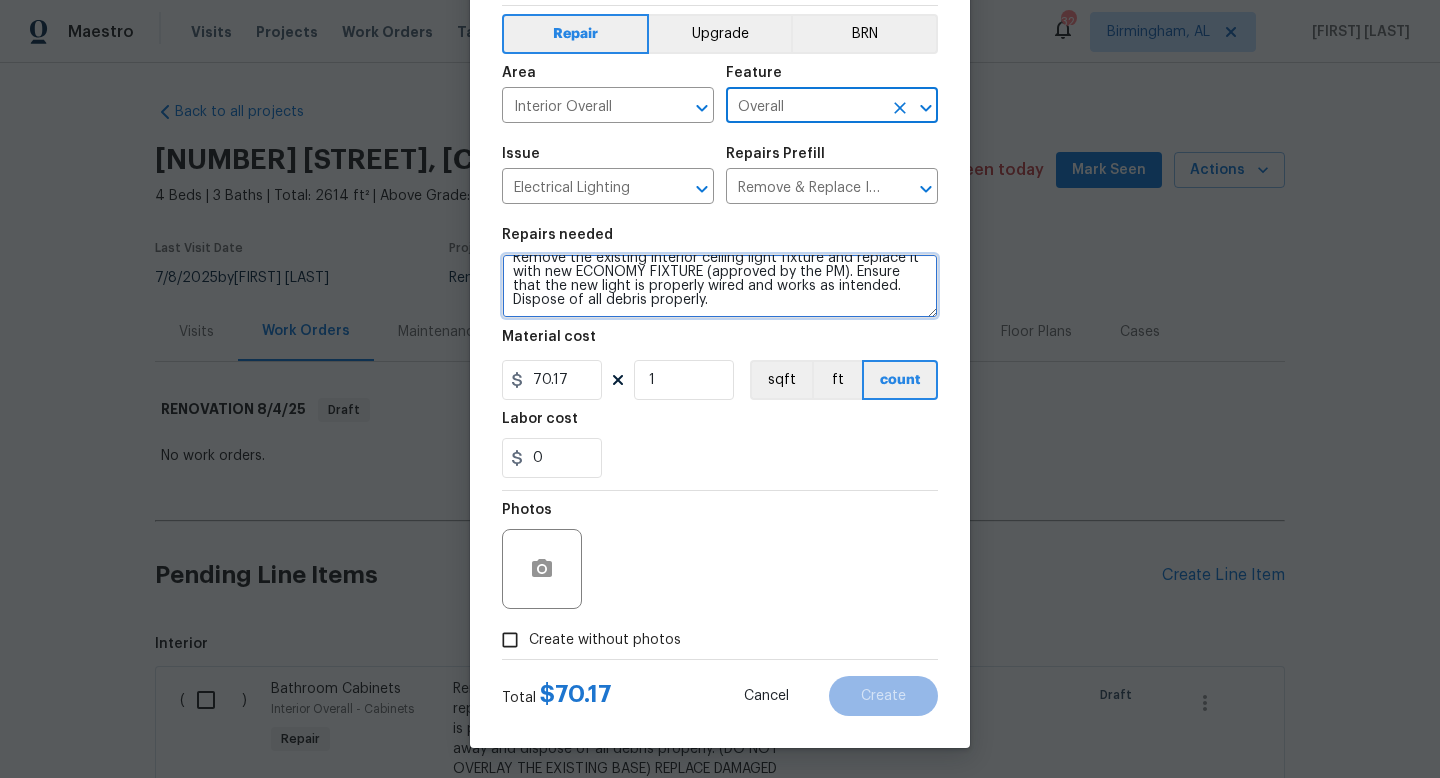 click on "Remove the existing interior ceiling light fixture and replace it with new ECONOMY FIXTURE (approved by the PM). Ensure that the new light is properly wired and works as intended. Dispose of all debris properly." at bounding box center (720, 286) 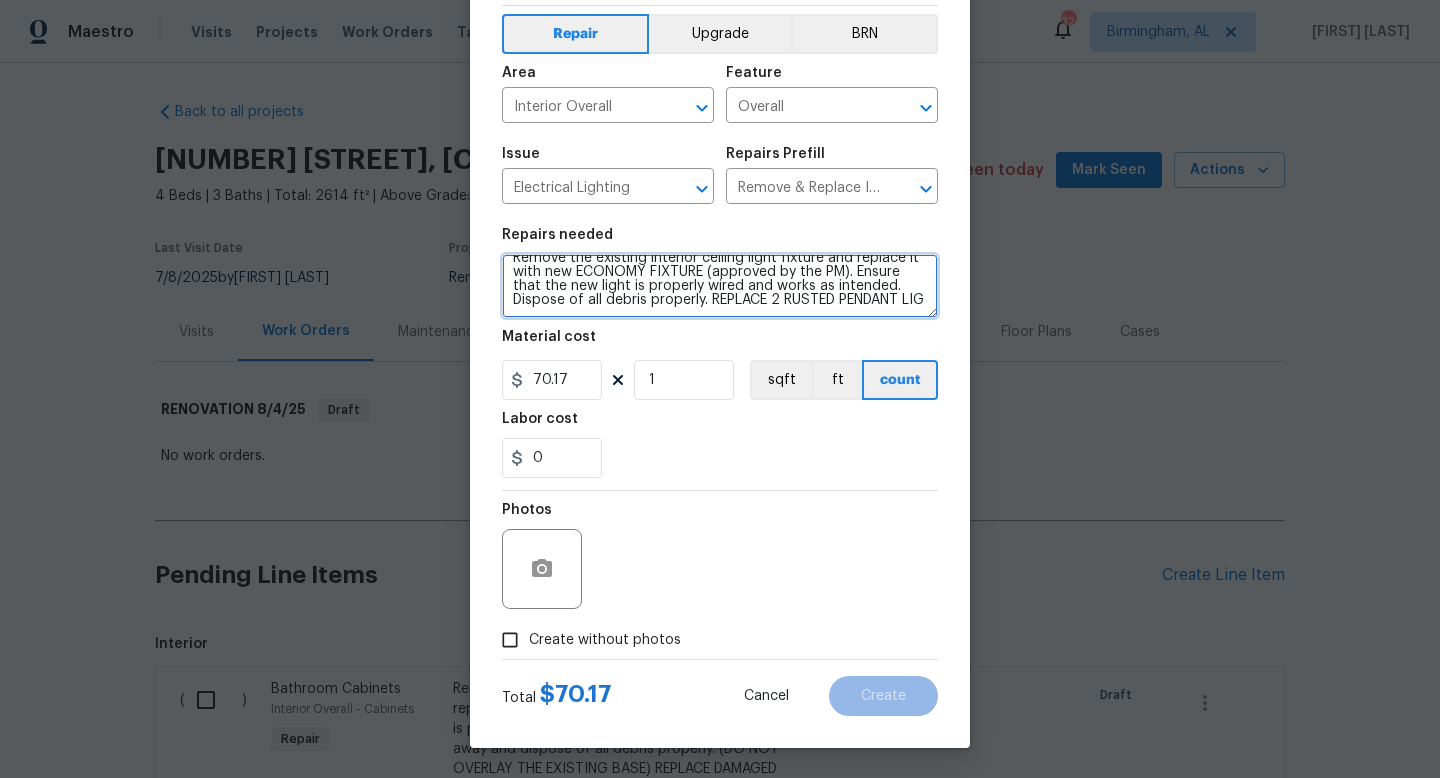 scroll, scrollTop: 18, scrollLeft: 0, axis: vertical 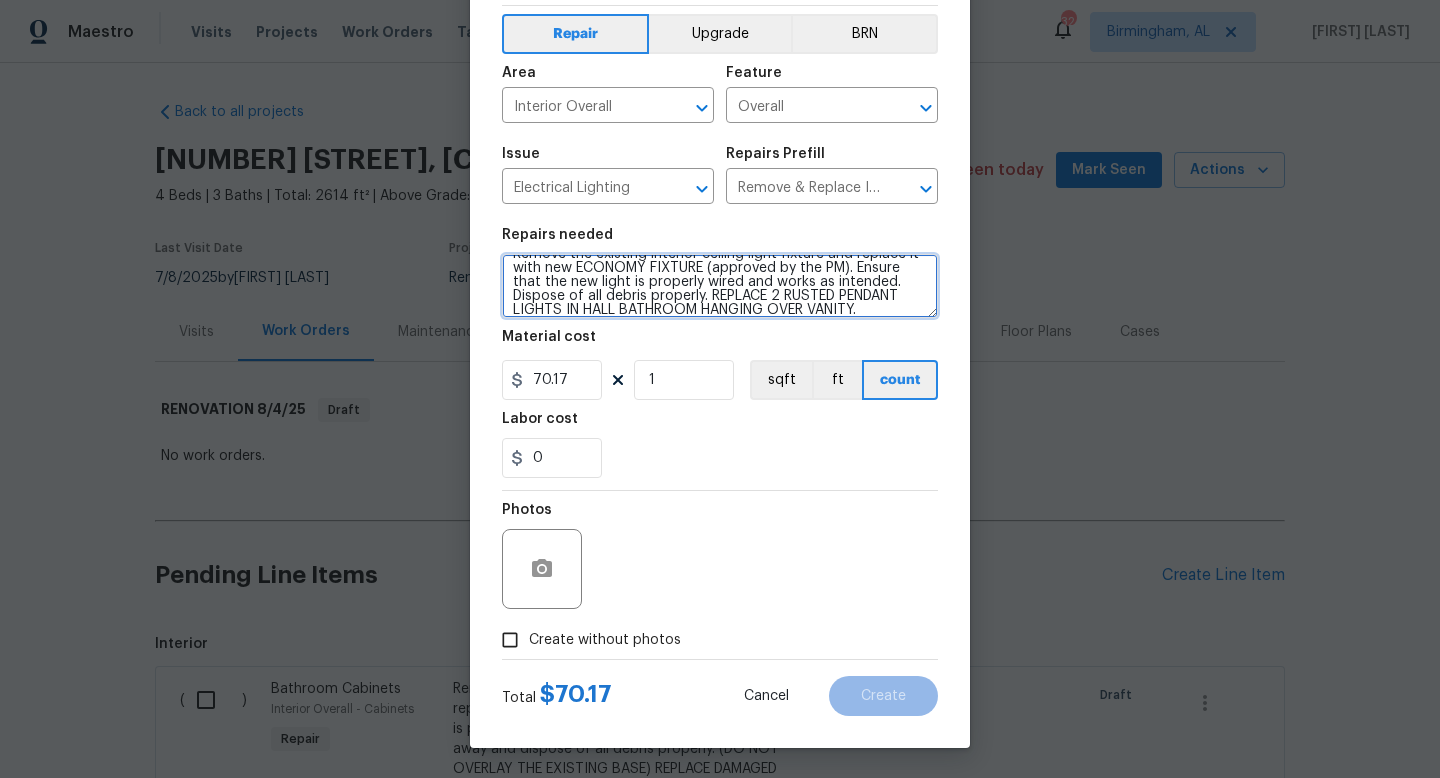 type on "Remove the existing interior ceiling light fixture and replace it with new ECONOMY FIXTURE (approved by the PM). Ensure that the new light is properly wired and works as intended. Dispose of all debris properly. REPLACE 2 RUSTED PENDANT LIGHTS IN HALL BATHROOM HANGING OVER VANITY." 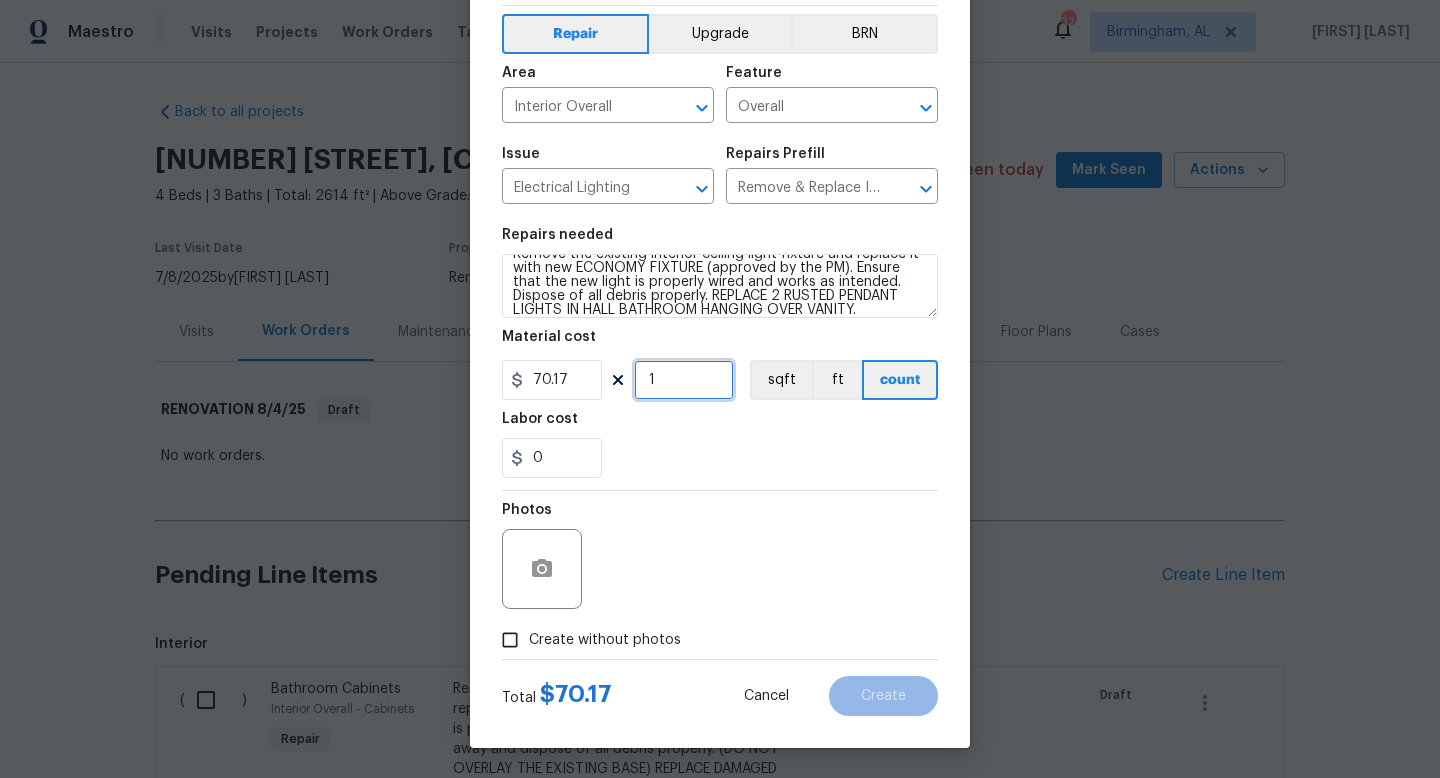 click on "1" at bounding box center [684, 380] 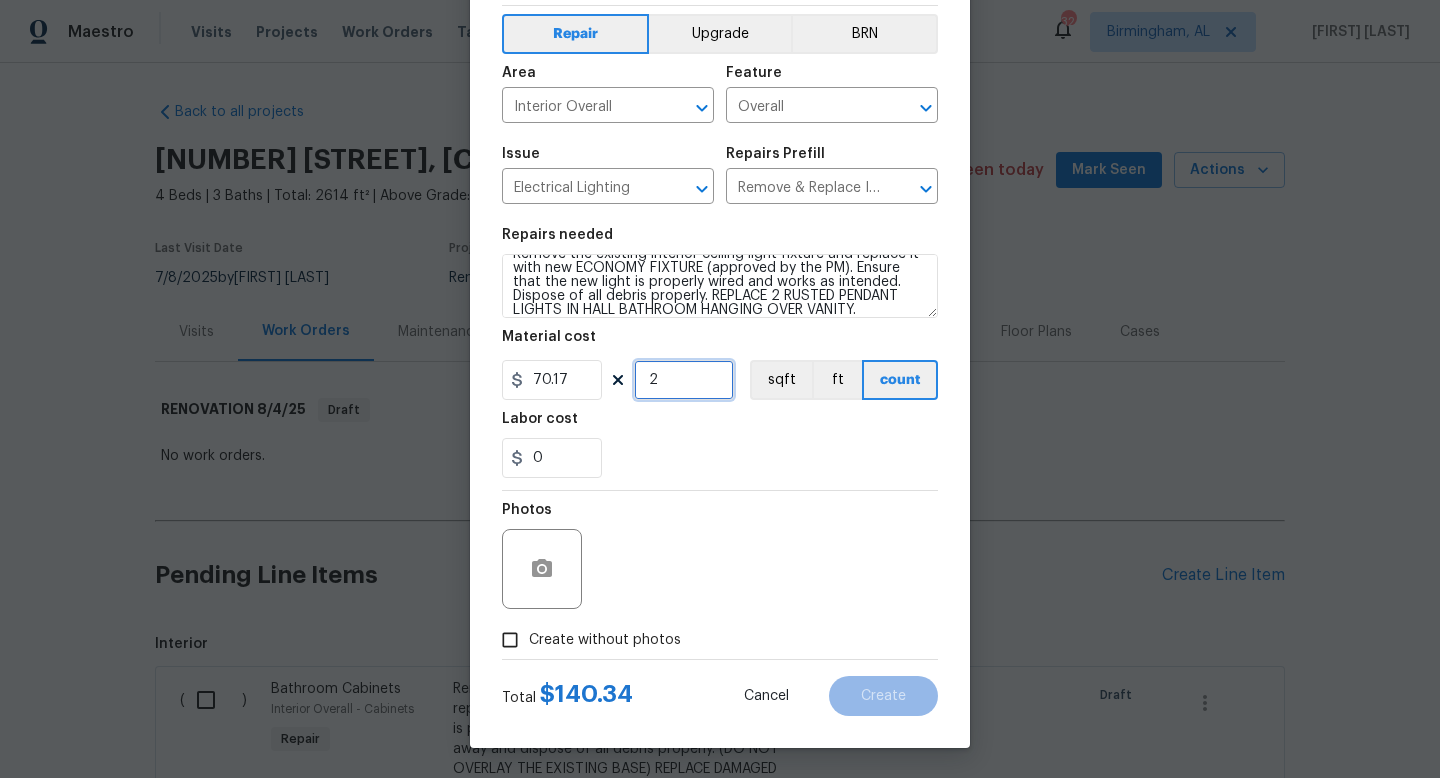 type on "2" 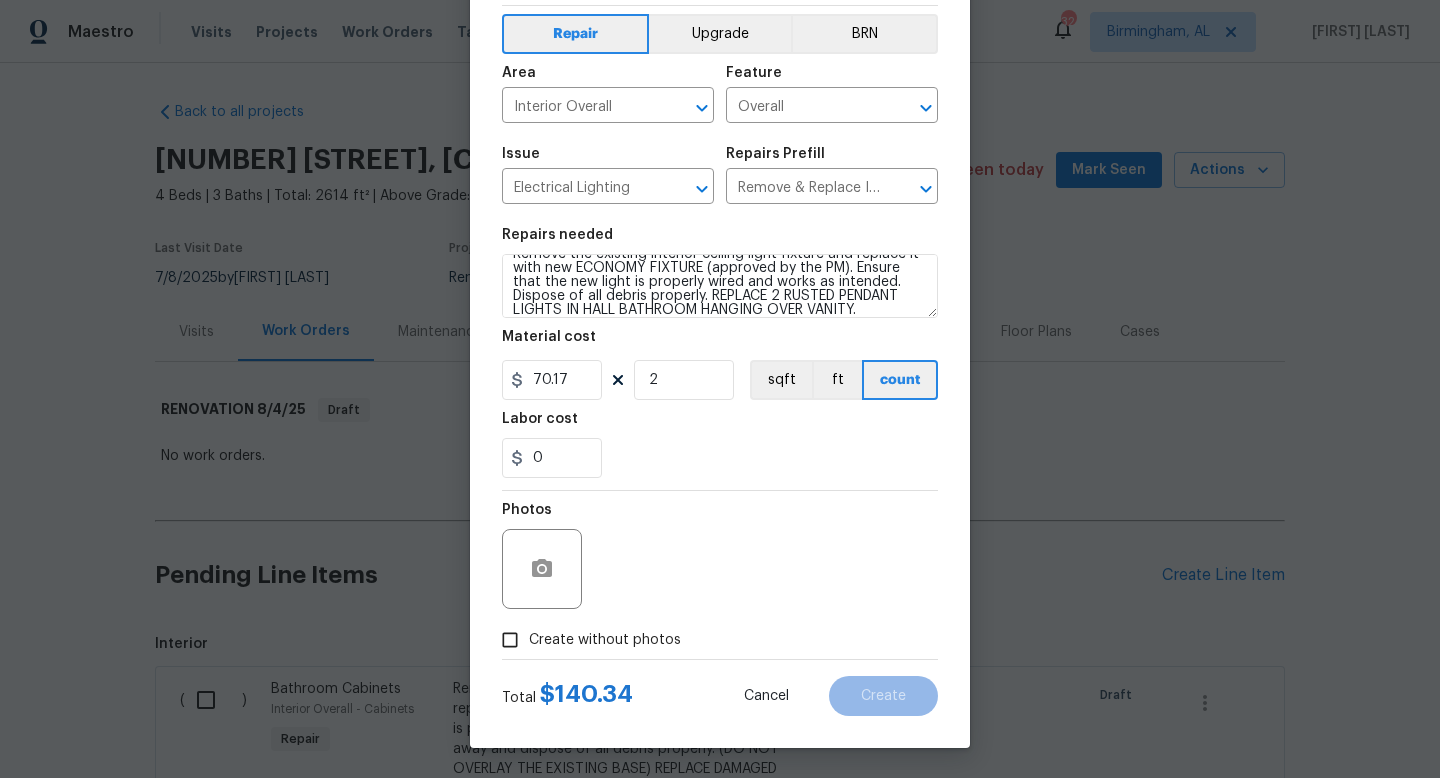 click on "0" at bounding box center (720, 458) 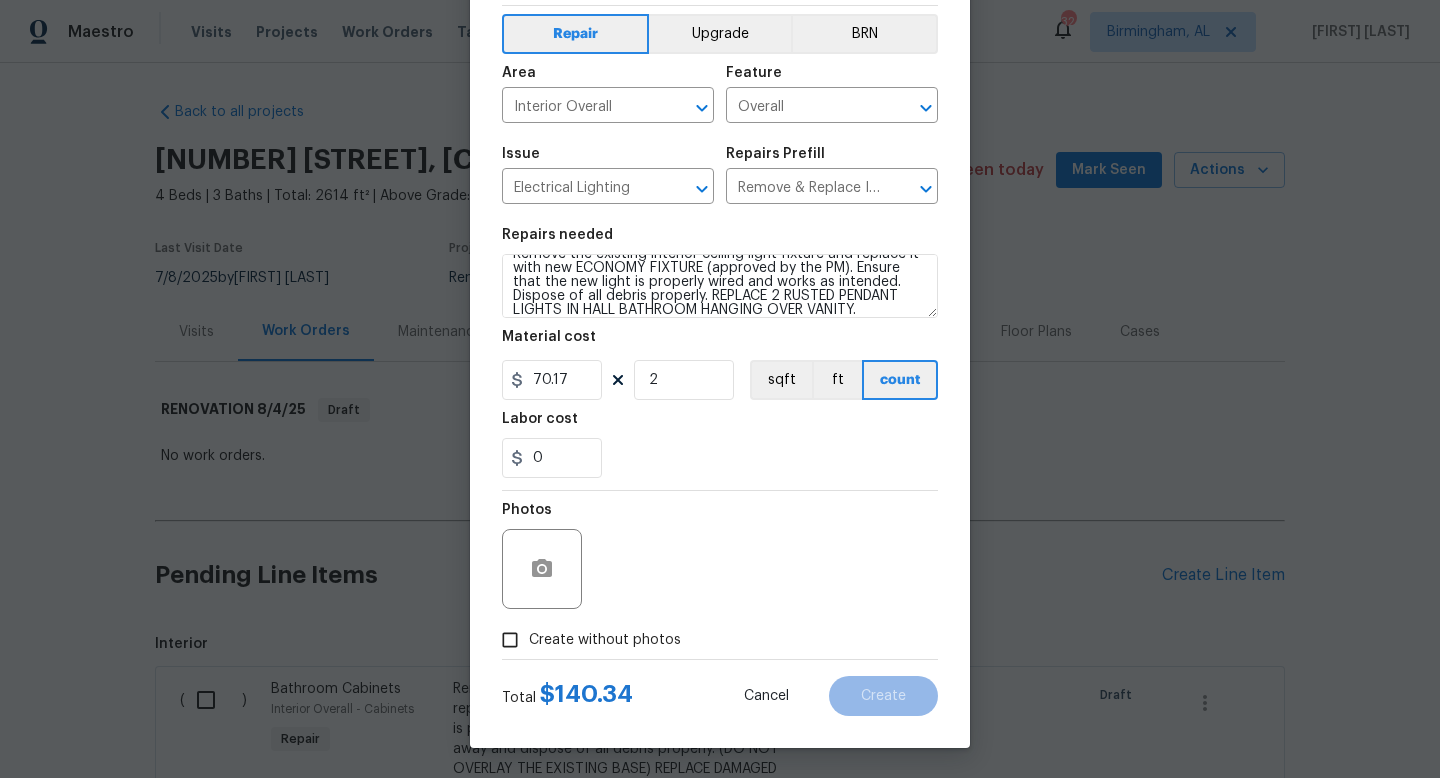 click on "Create without photos" at bounding box center (605, 640) 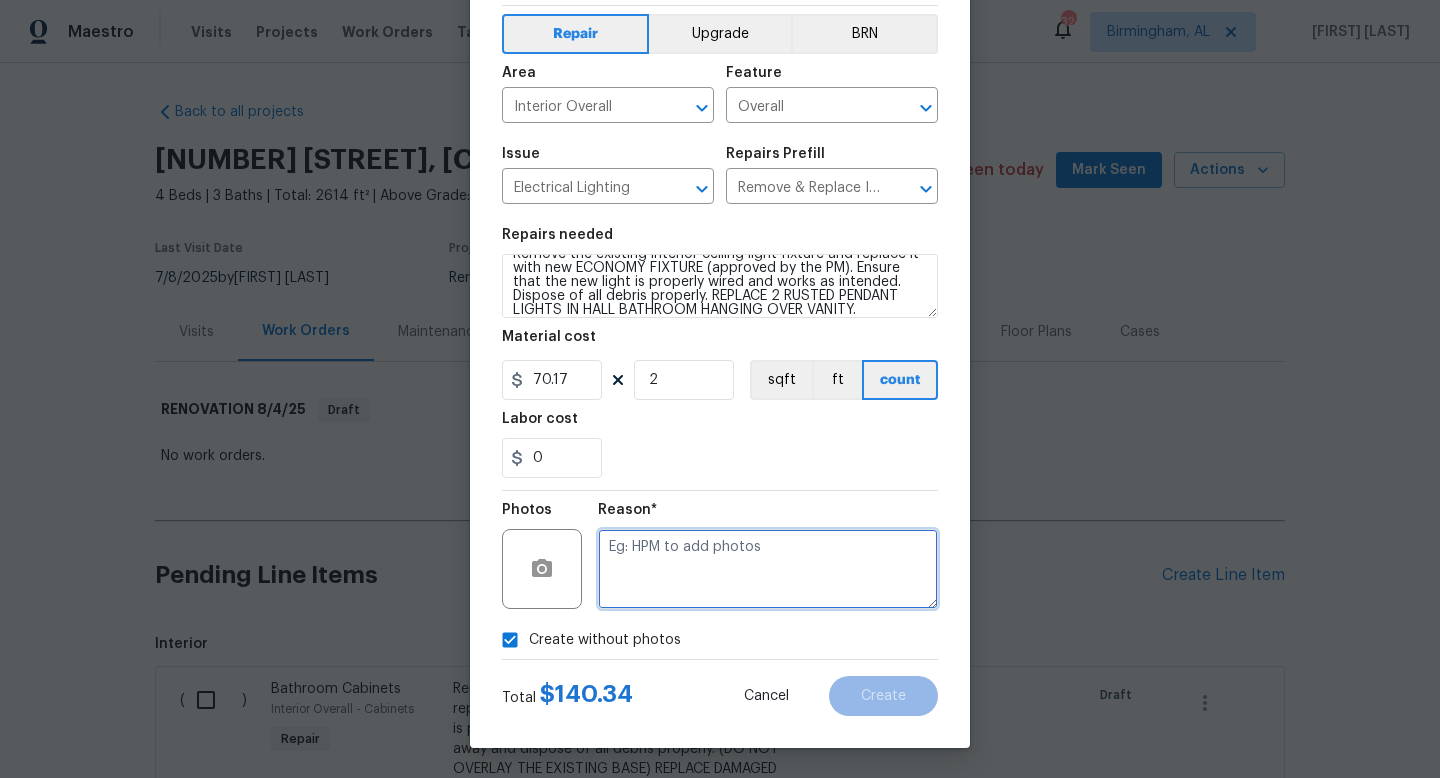 click at bounding box center [768, 569] 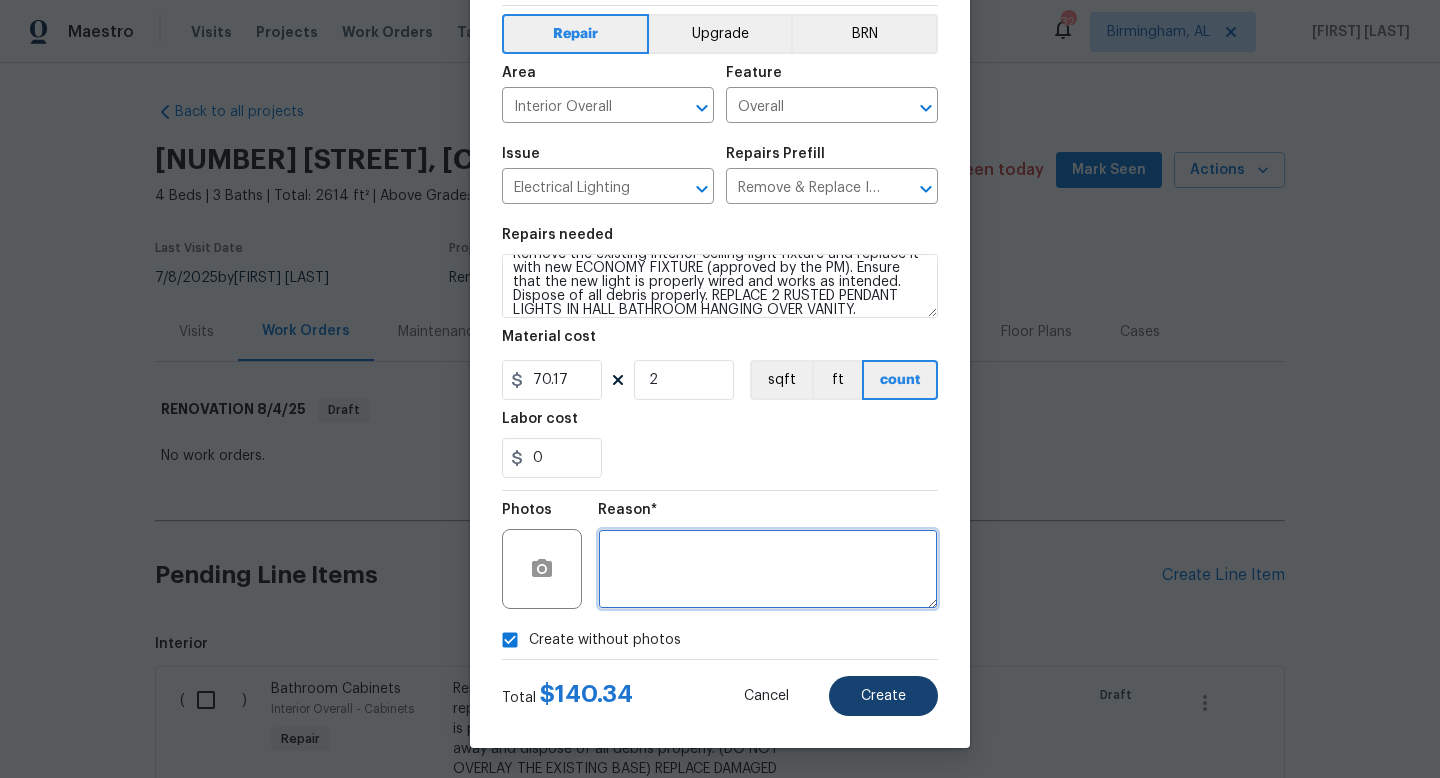 type 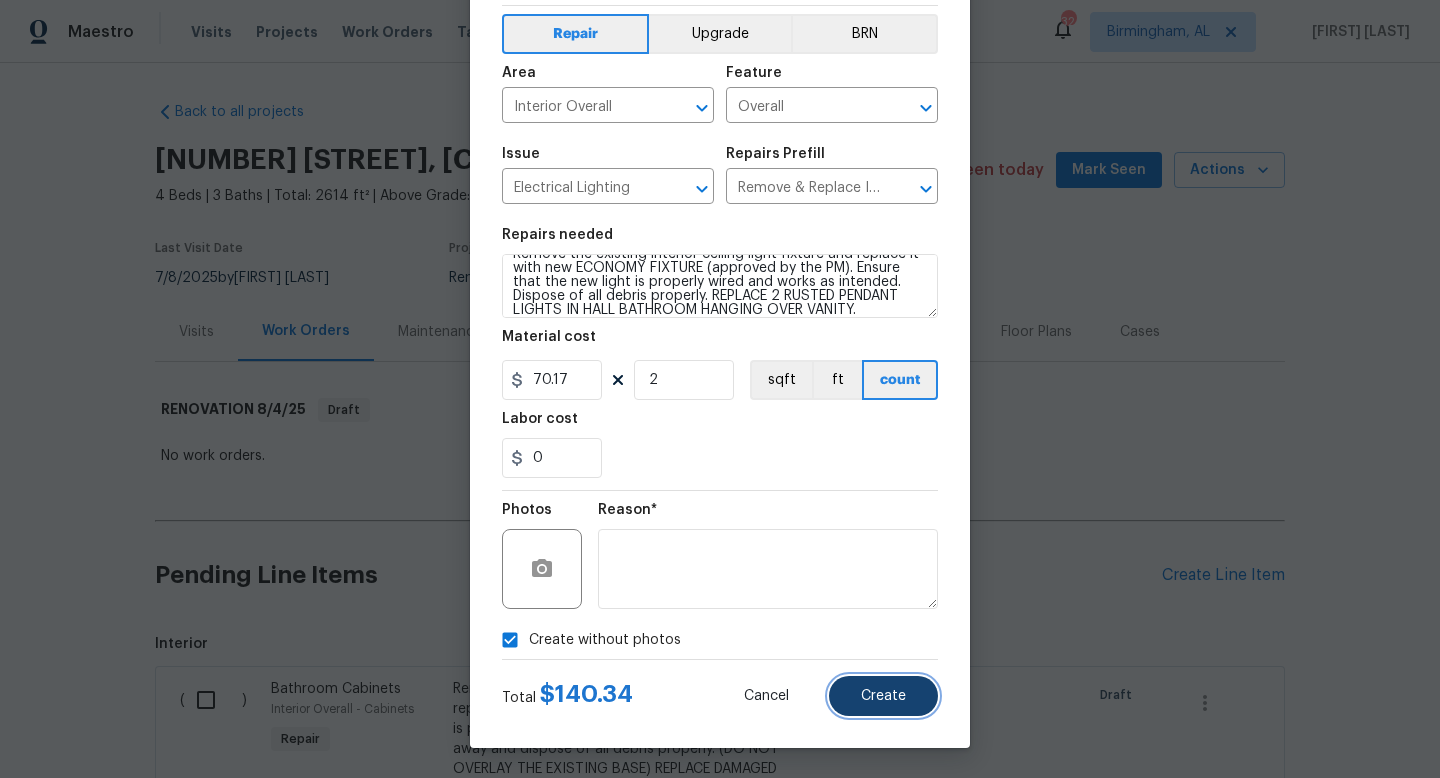click on "Create" at bounding box center (883, 696) 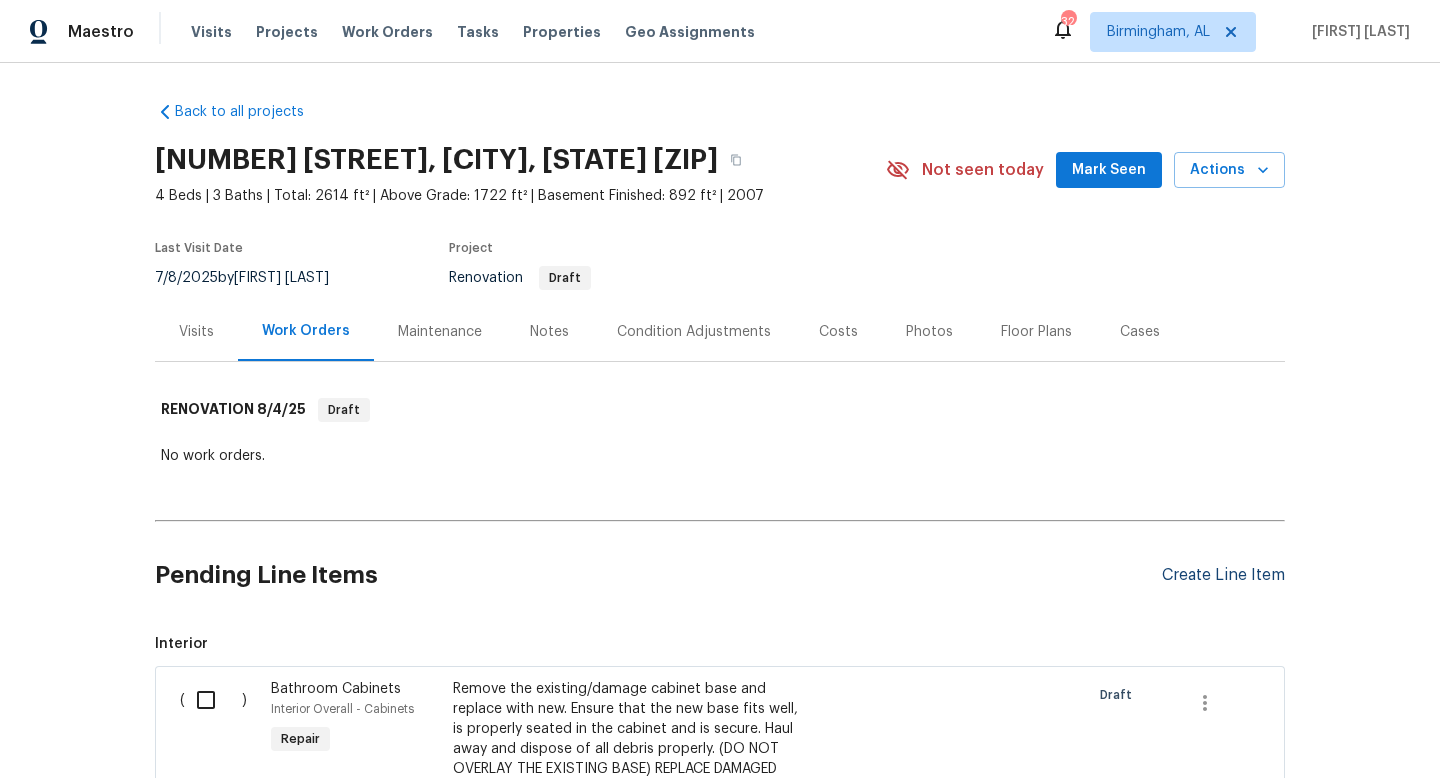 click on "Create Line Item" at bounding box center (1223, 575) 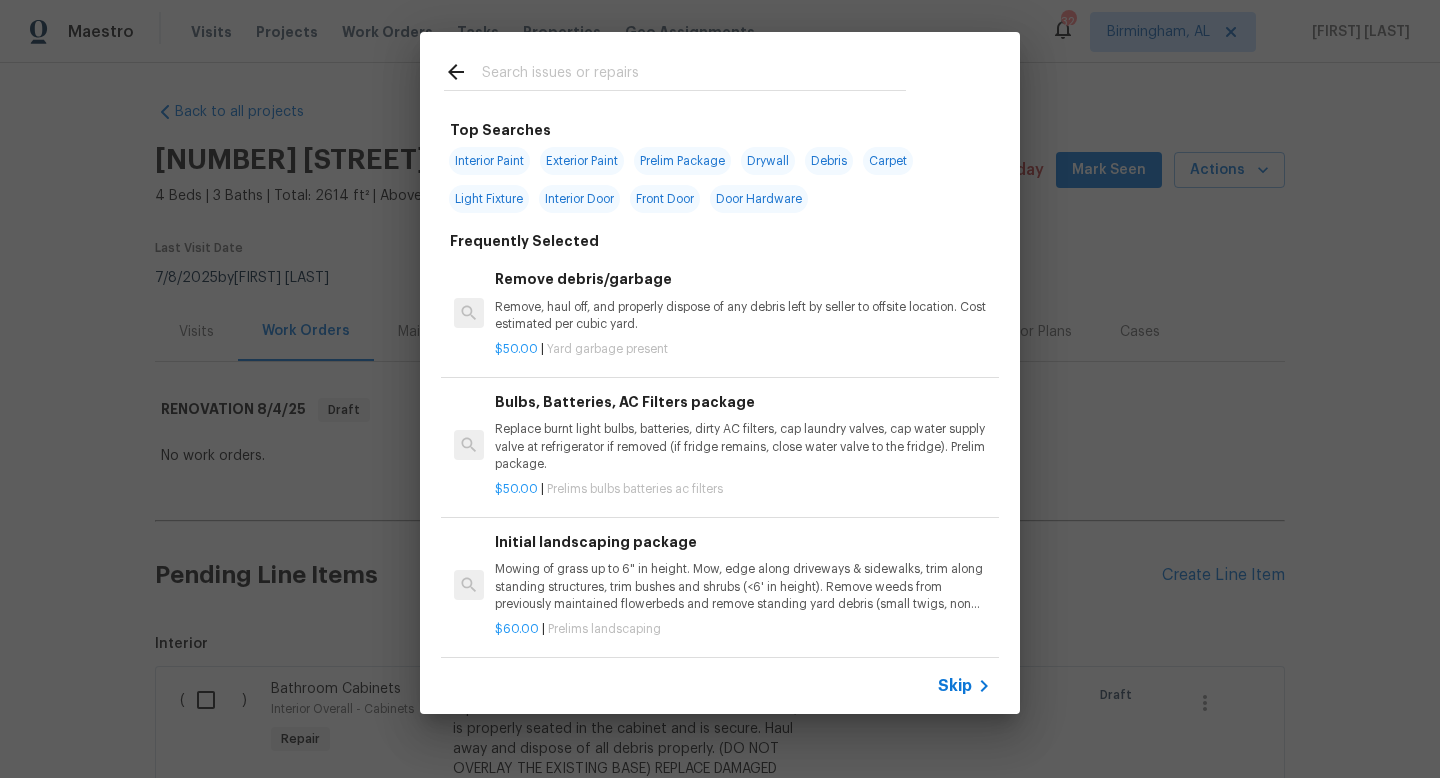 click at bounding box center (694, 75) 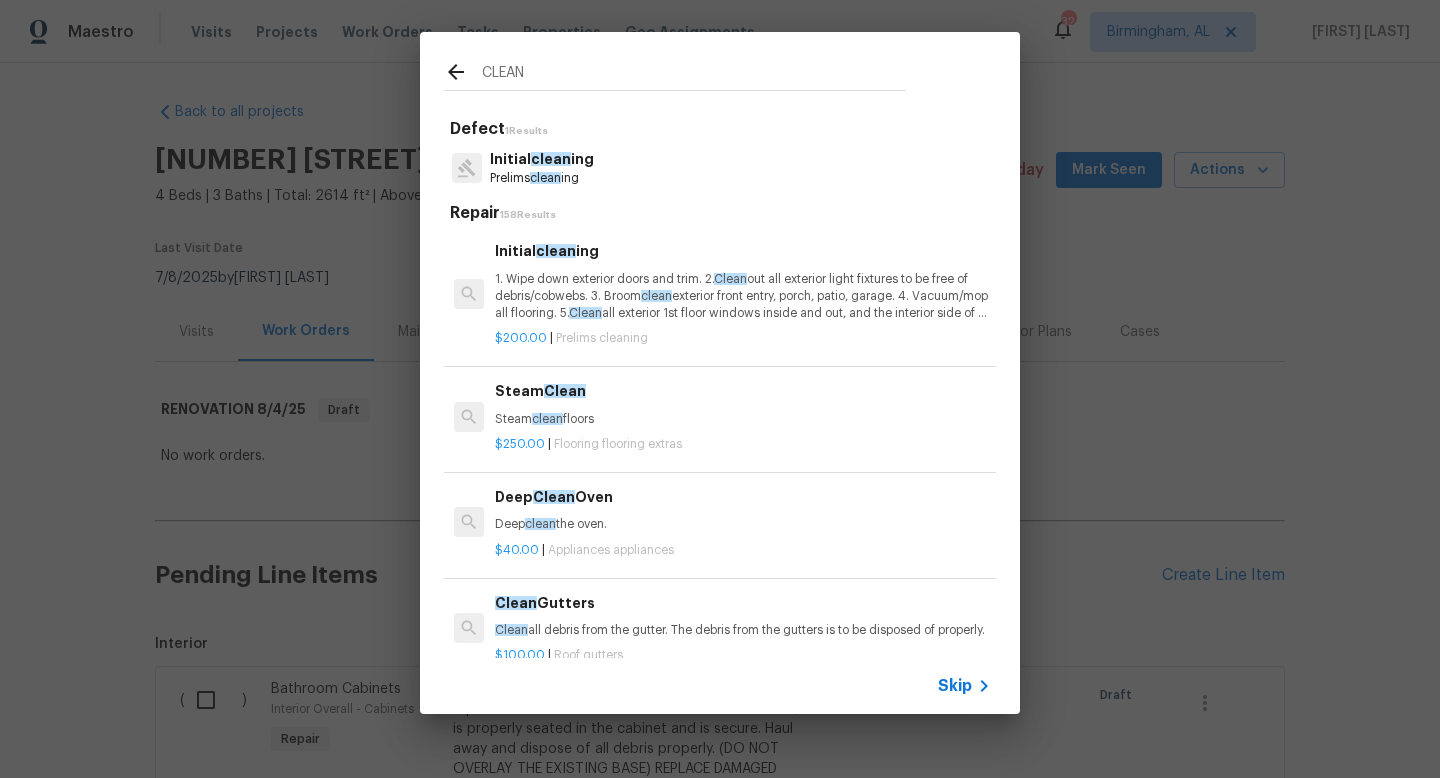 type on "CLEAN" 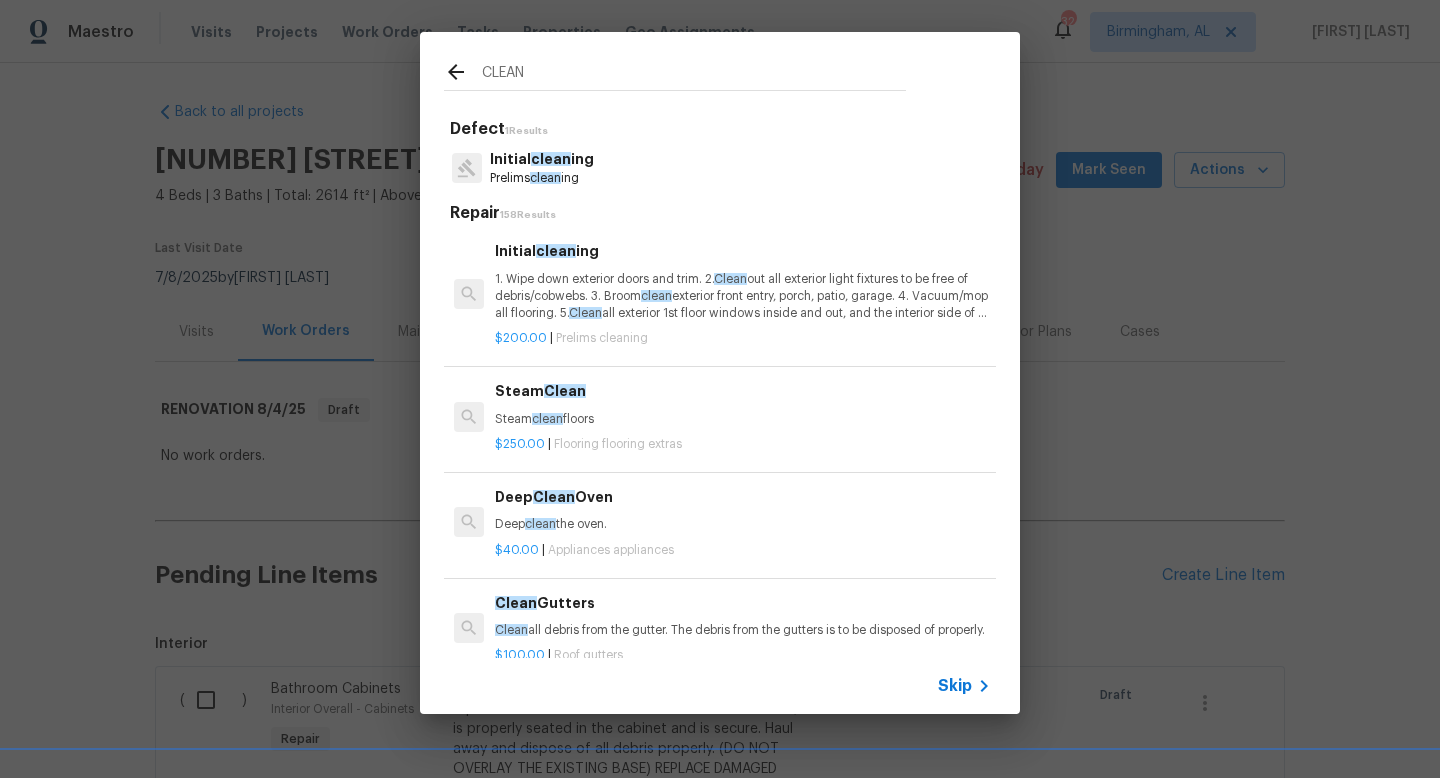 click on "Initial  clean ing" at bounding box center (743, 251) 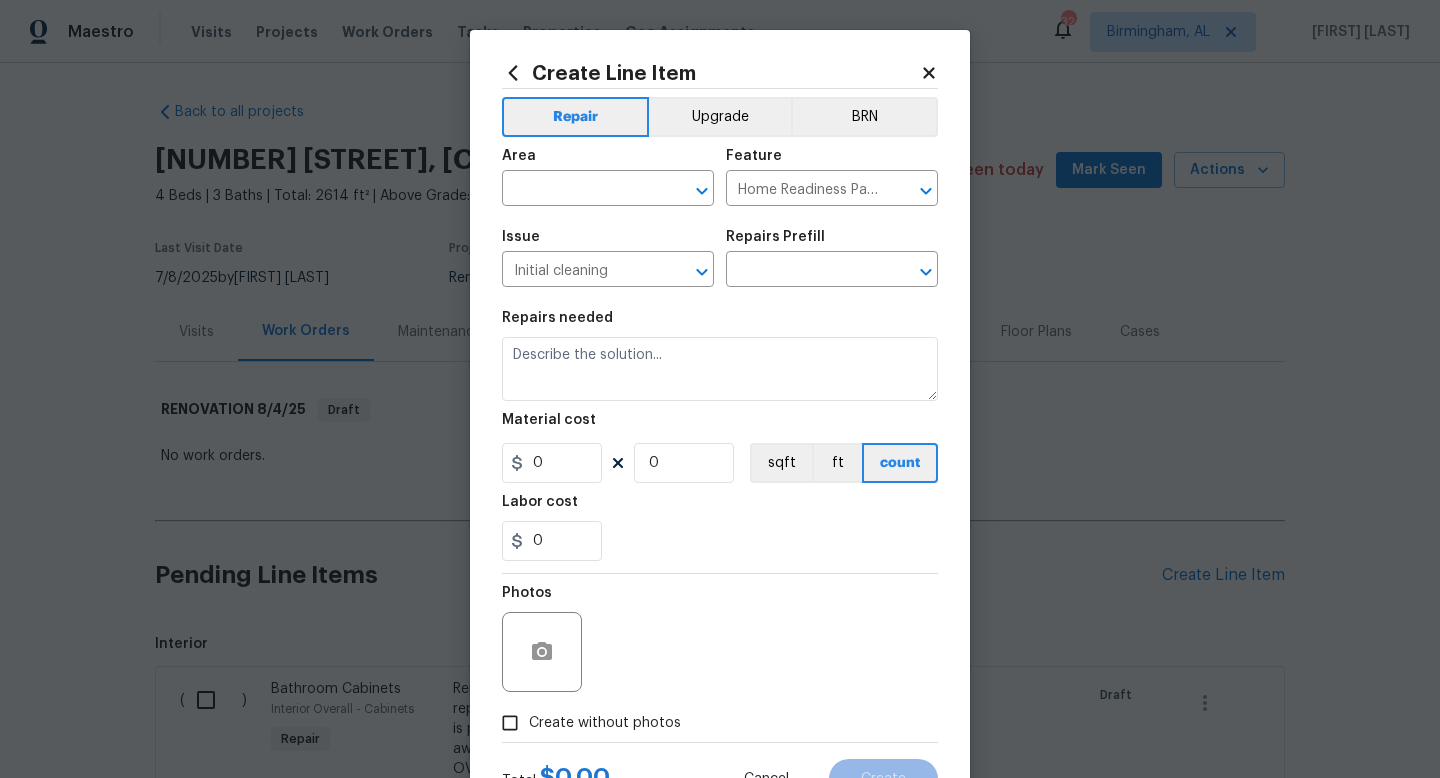type on "Initial cleaning $200.00" 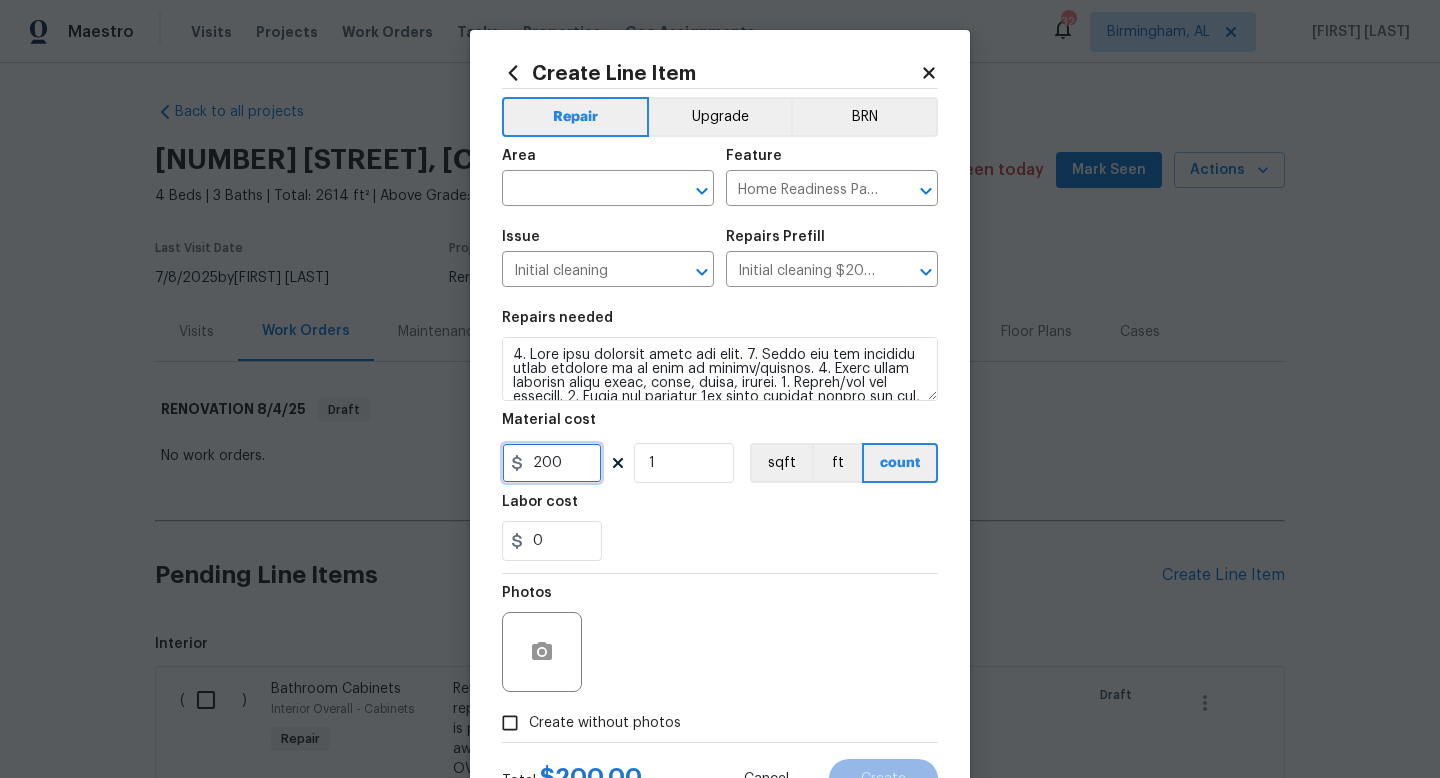 drag, startPoint x: 570, startPoint y: 464, endPoint x: 322, endPoint y: 425, distance: 251.0478 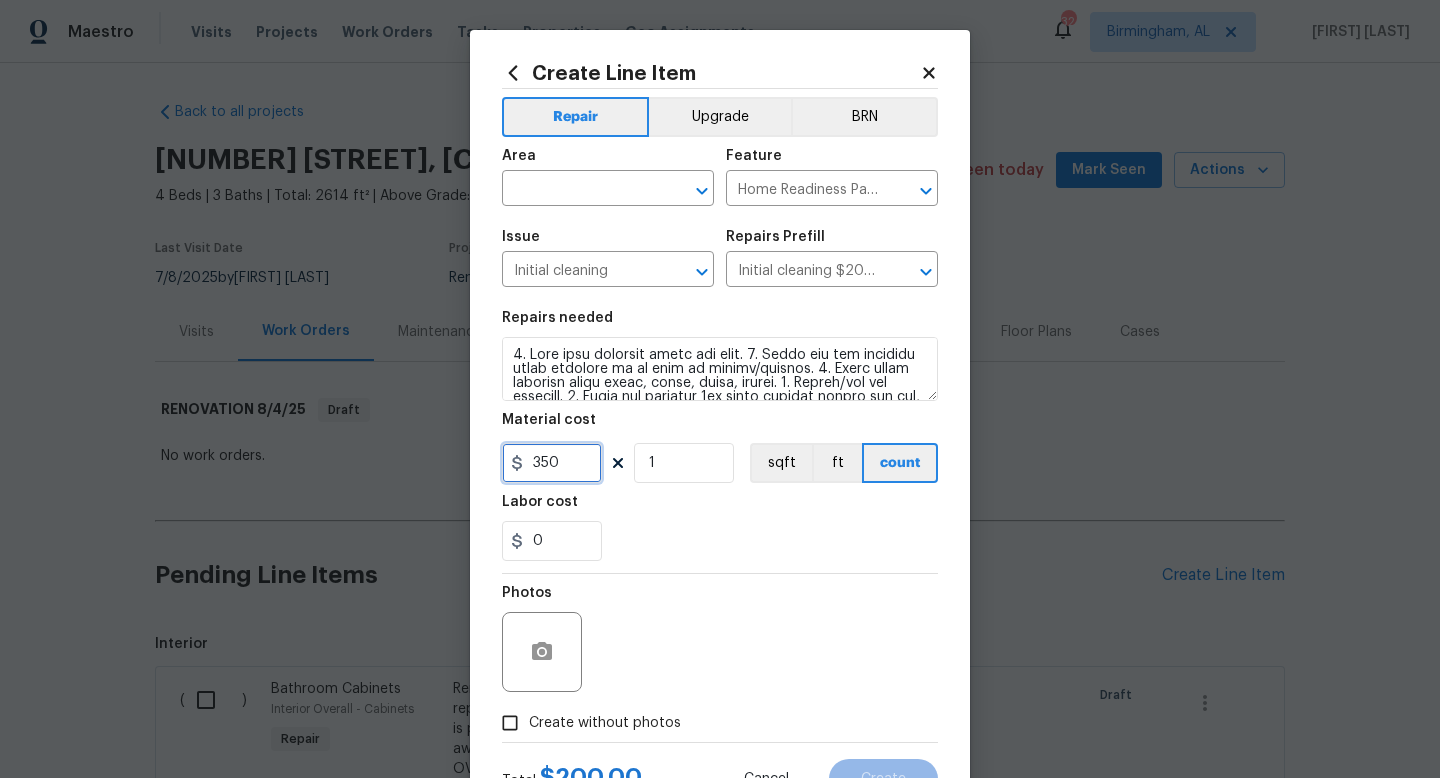 scroll, scrollTop: 266, scrollLeft: 0, axis: vertical 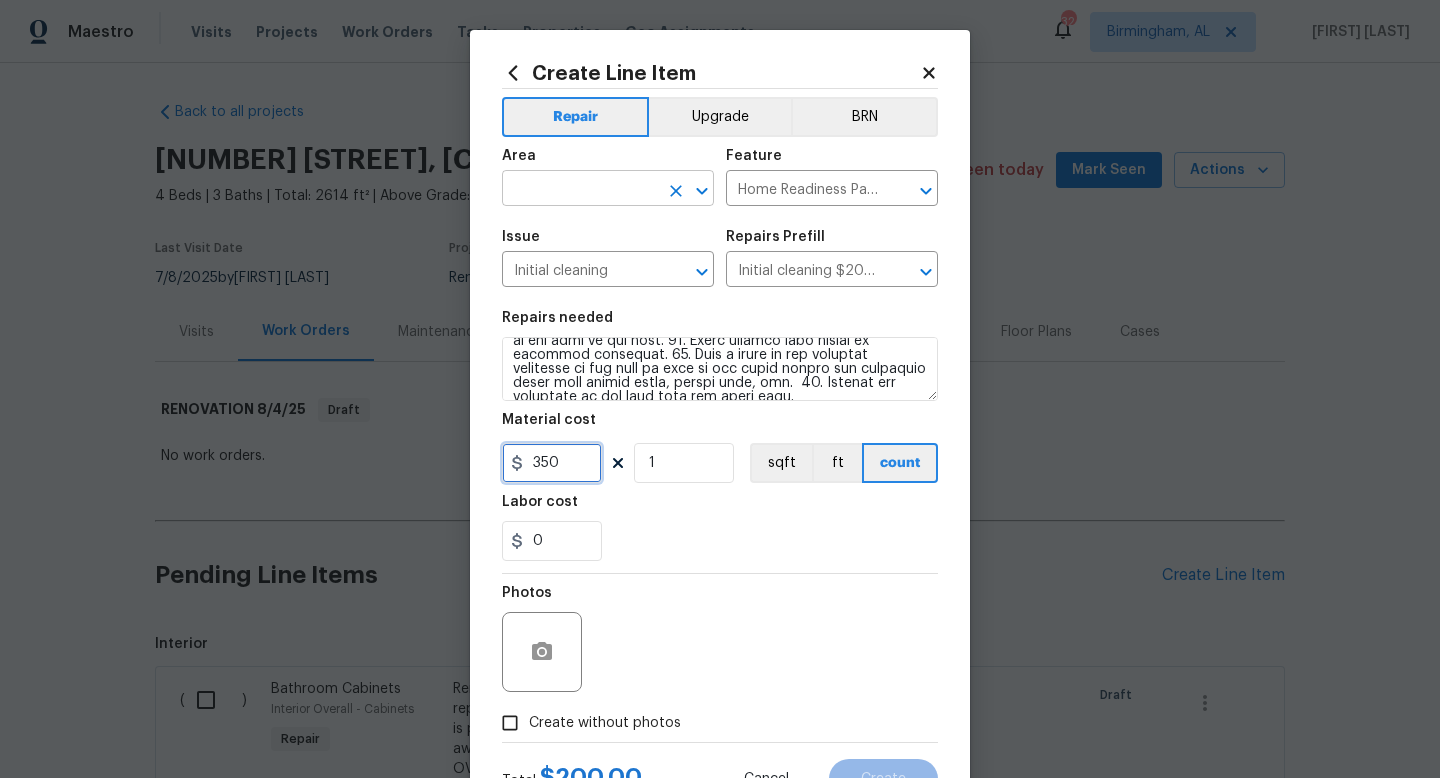type on "350" 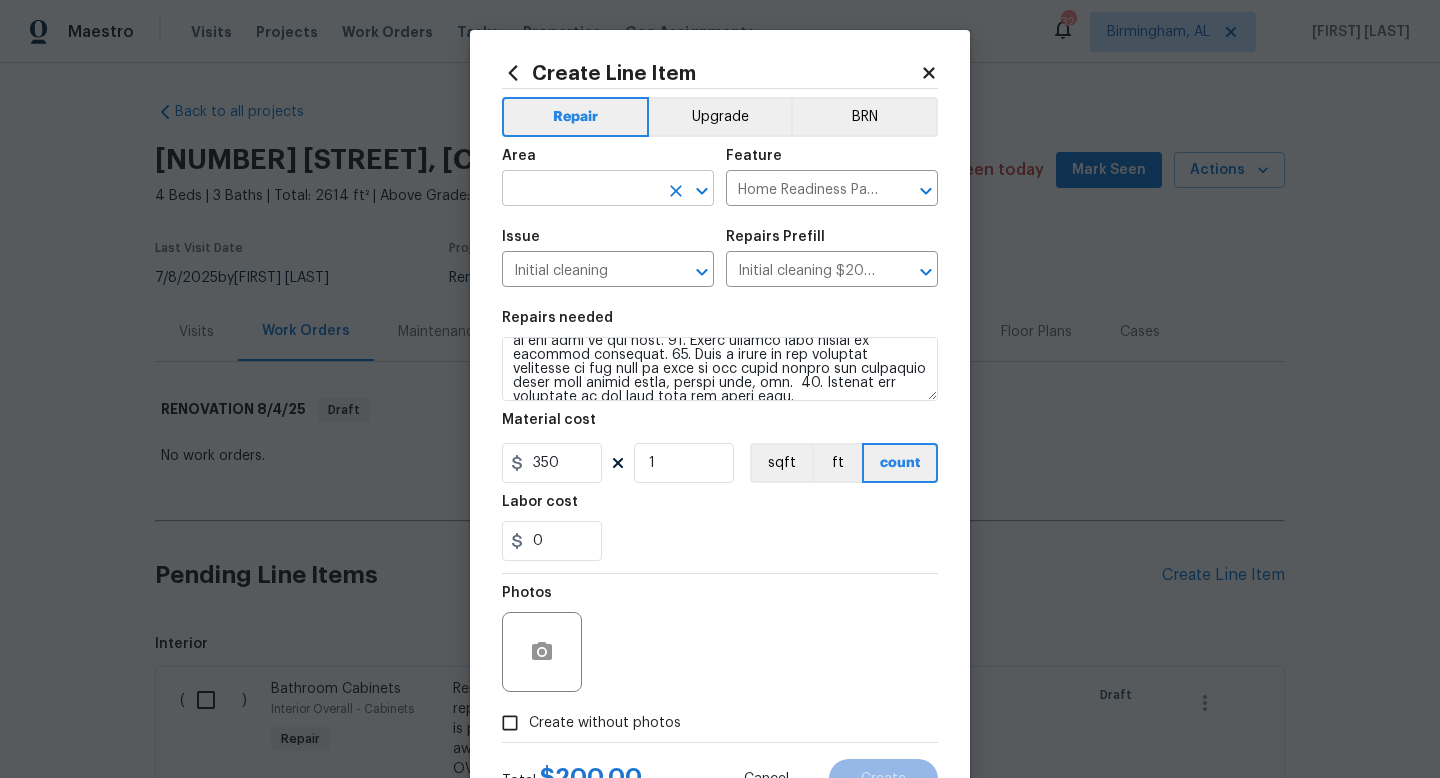 click at bounding box center [580, 190] 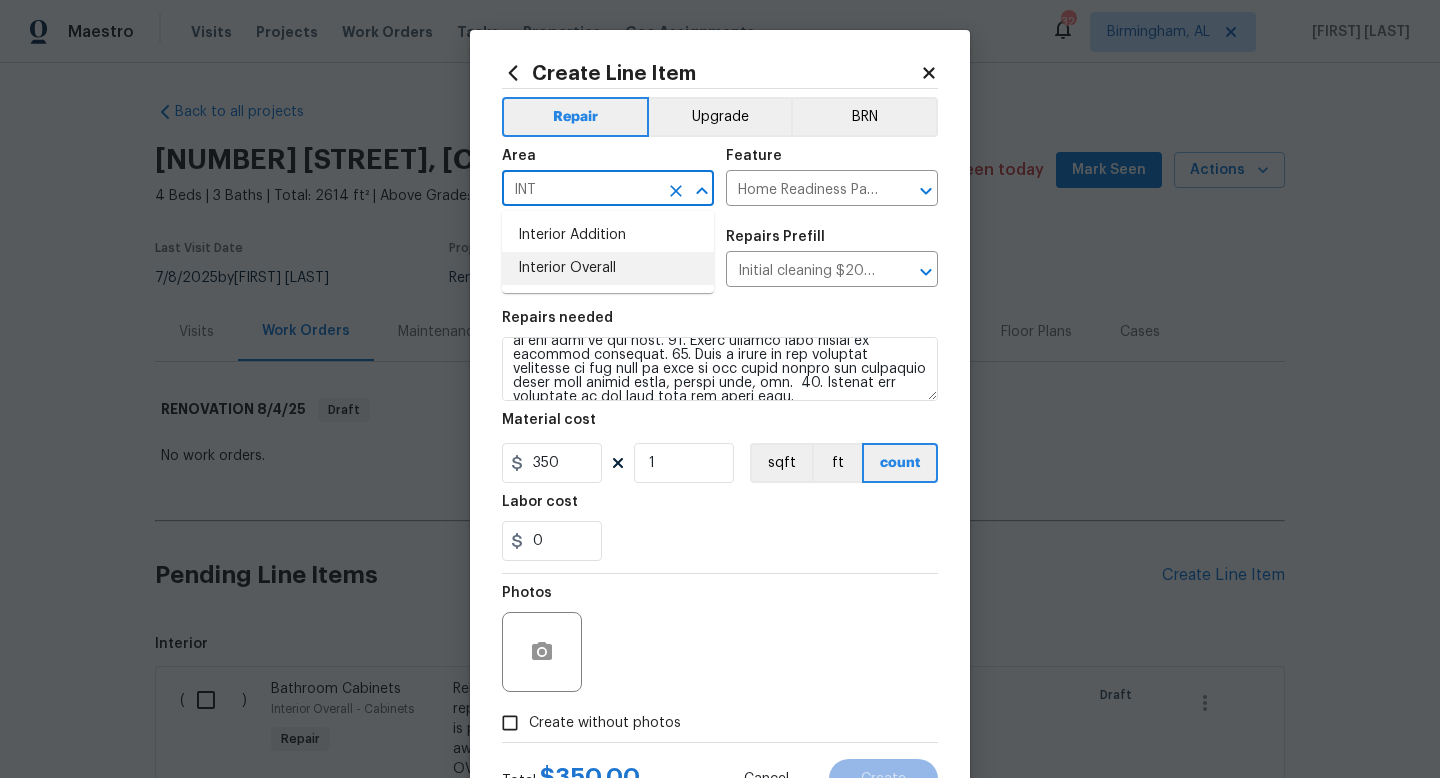 click on "Interior Overall" at bounding box center [608, 268] 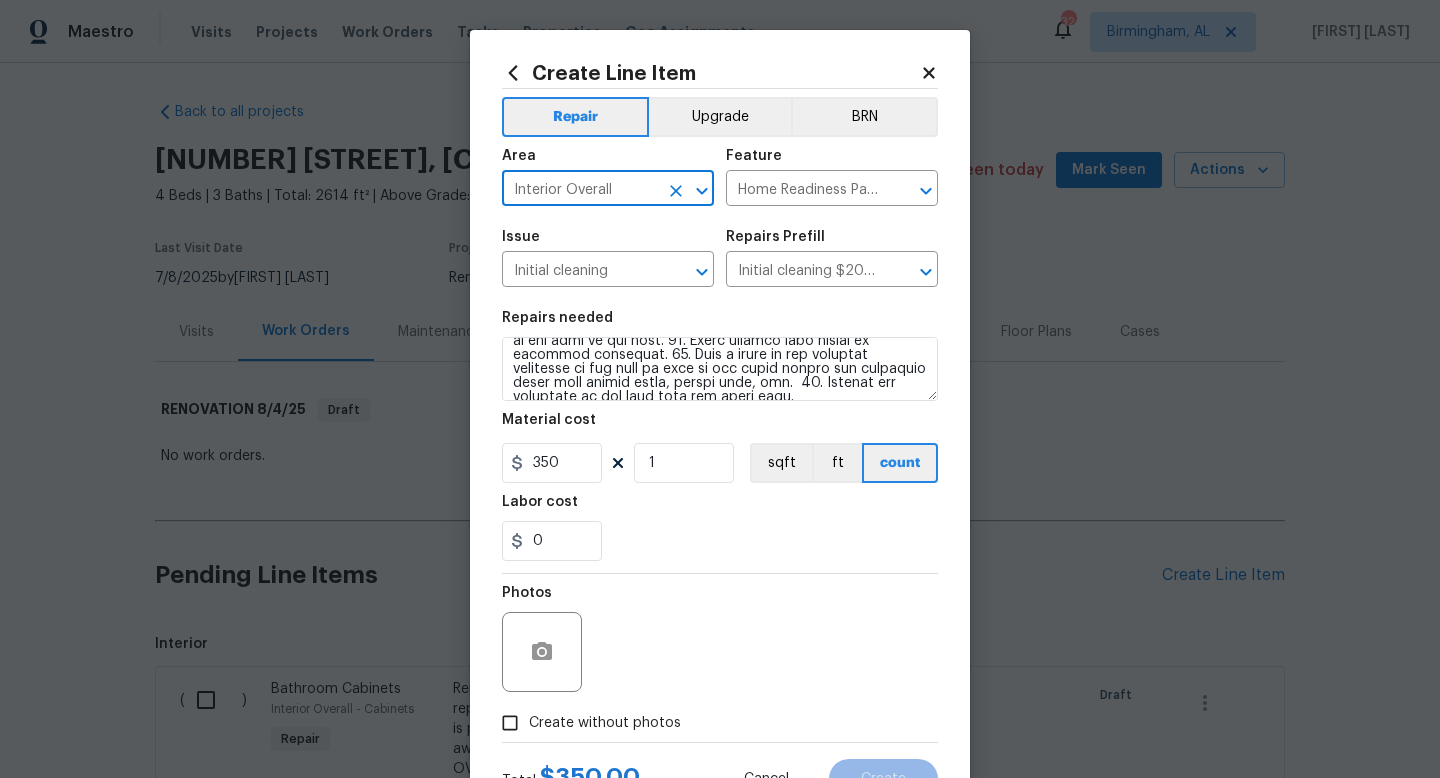 type on "Interior Overall" 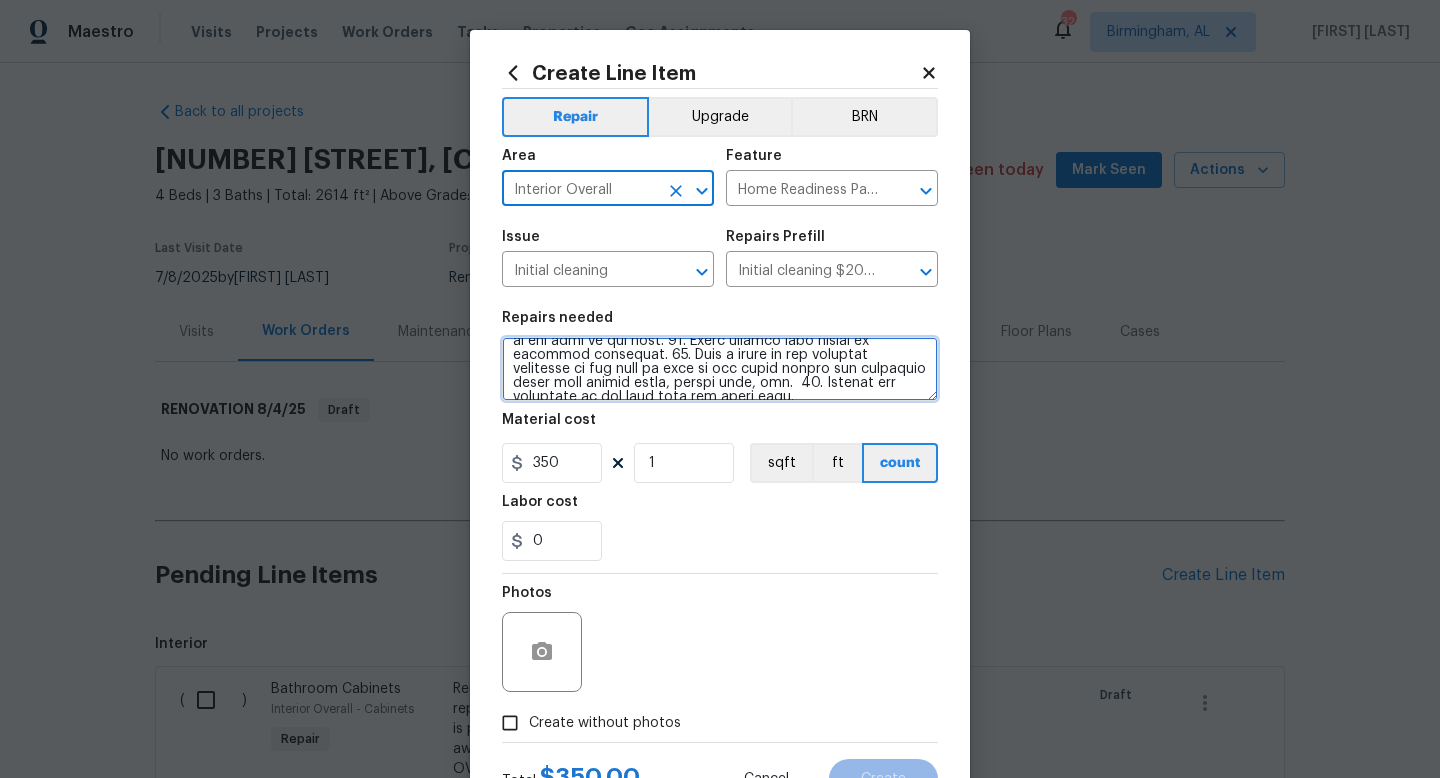 click at bounding box center [720, 369] 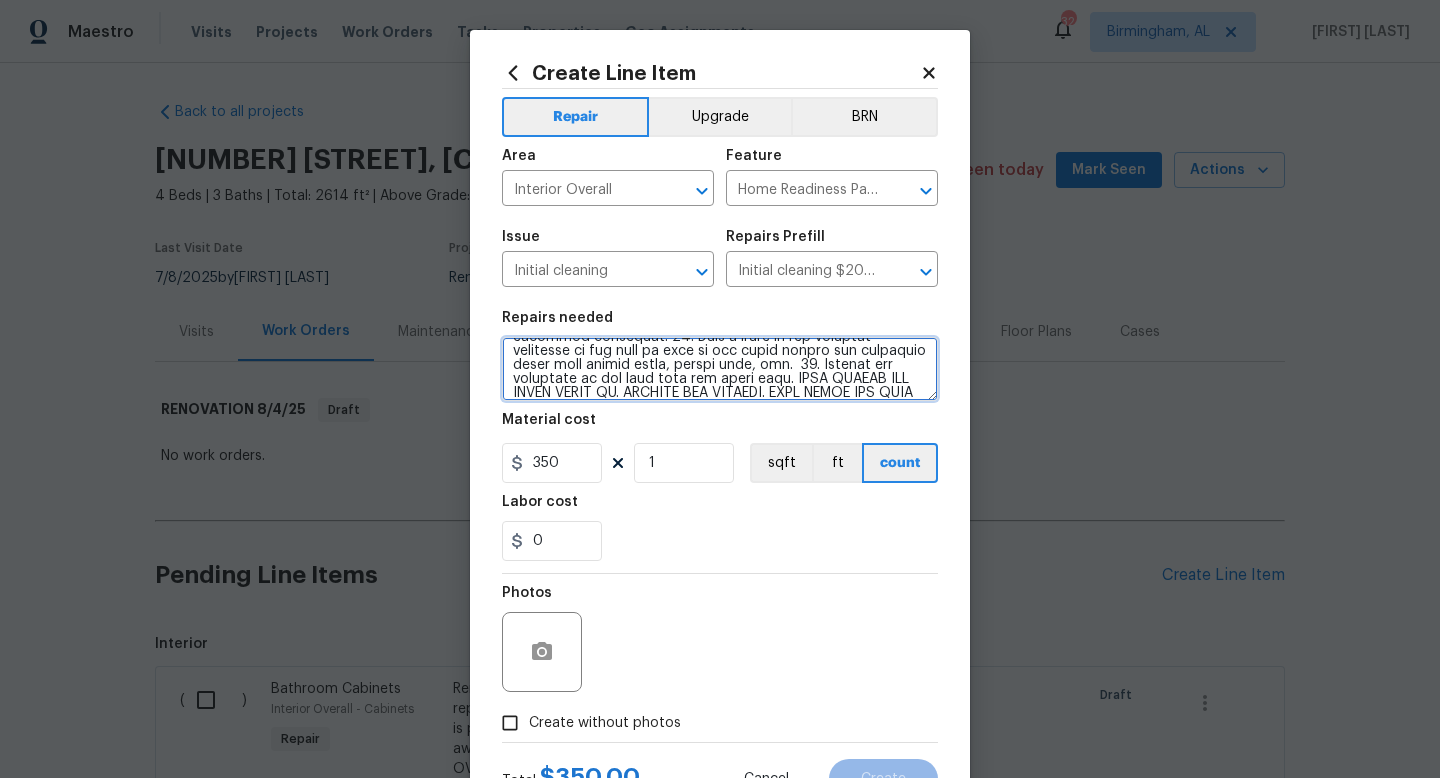 scroll, scrollTop: 298, scrollLeft: 0, axis: vertical 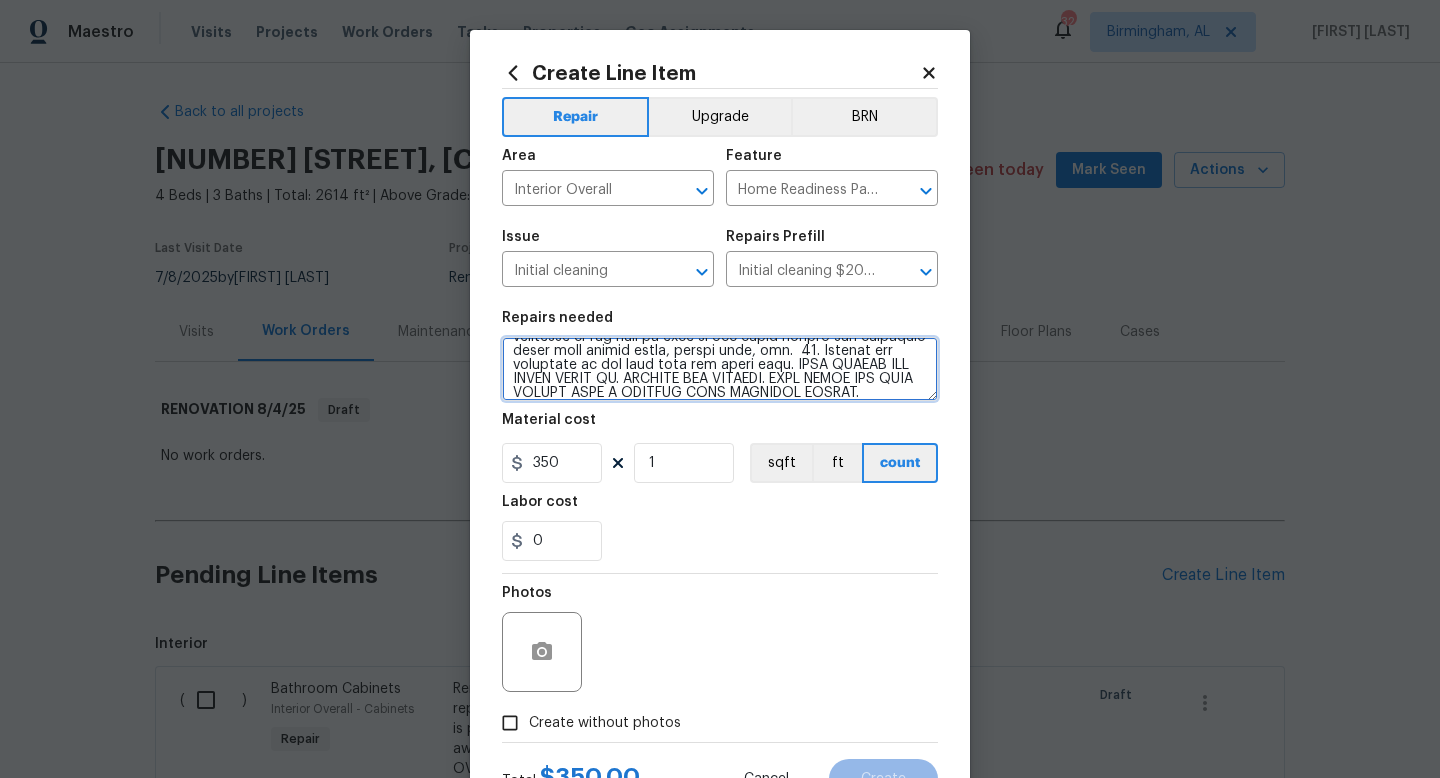type on "1. Wipe down exterior doors and trim. 2. Clean out all exterior light fixtures to be free of debris/cobwebs. 3. Broom clean exterior front entry, porch, patio, garage. 4. Vacuum/mop all flooring. 5. Clean all exterior 1st floor windows inside and out, and the interior side of all above grade windows. Clean all tracks/frames. 6. Clean all air vent grills. 7. Clean all interior window, base, sill and trim. 8. Clean all switch/outlet plates and remove any paint. 9. Clean all light fixtures and ceiling fans. 10. Clean all doors, frames and trim. 11. Clean kitchen and laundry appliances - inside-outside and underneath. 12. Clean cabinetry inside and outside and top including drawers. 13. Clean counters, sinks, plumbing fixtures, toilets seat to remain down. 14. Clean showers, tubs, surrounds, wall tile free of grime and soap scum. 15. Clean window coverings if left in place. 16. Clean baseboards. 17. Clean top of furnace, water heater, softener. 18. Remove cobwebs from inside house, exterior areas. 19. Remove a..." 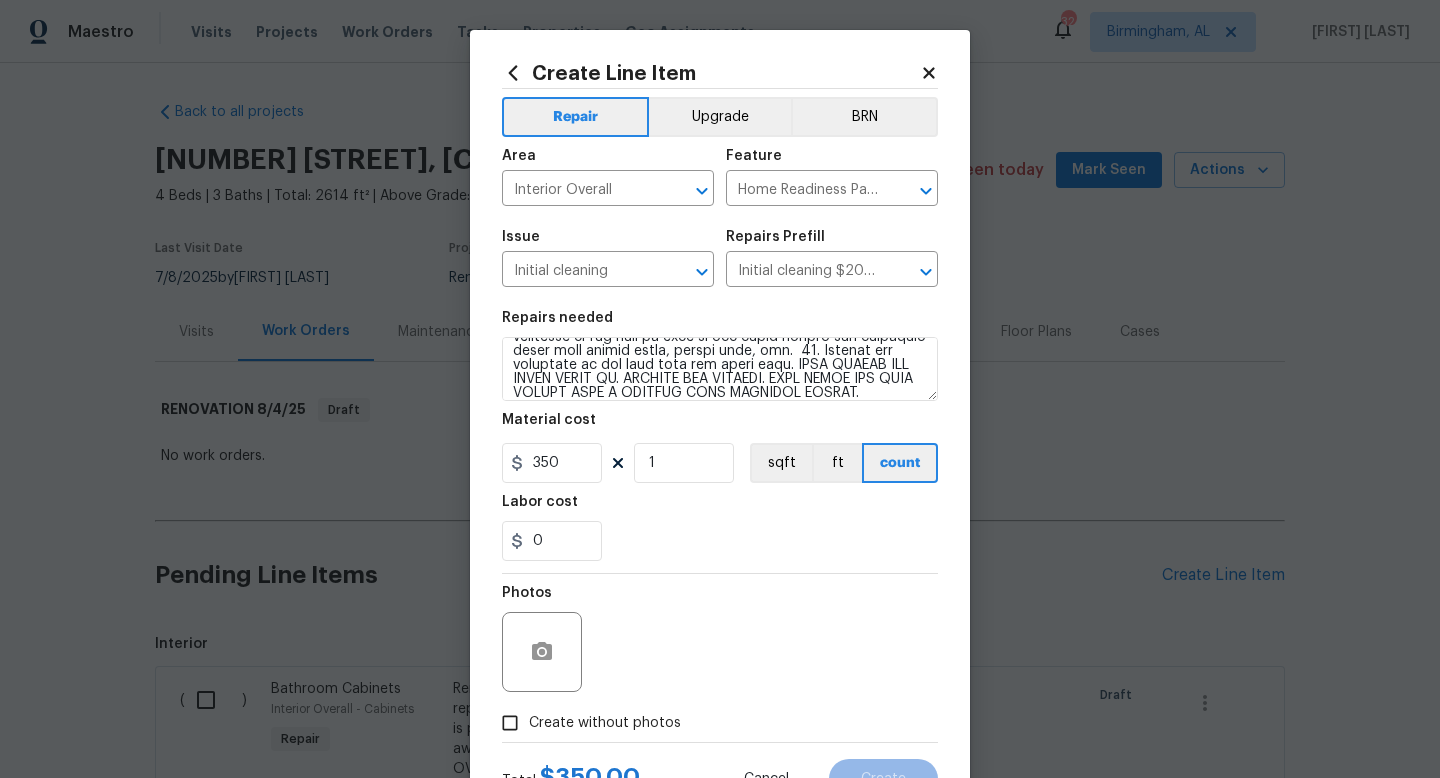 click on "Photos" at bounding box center (720, 639) 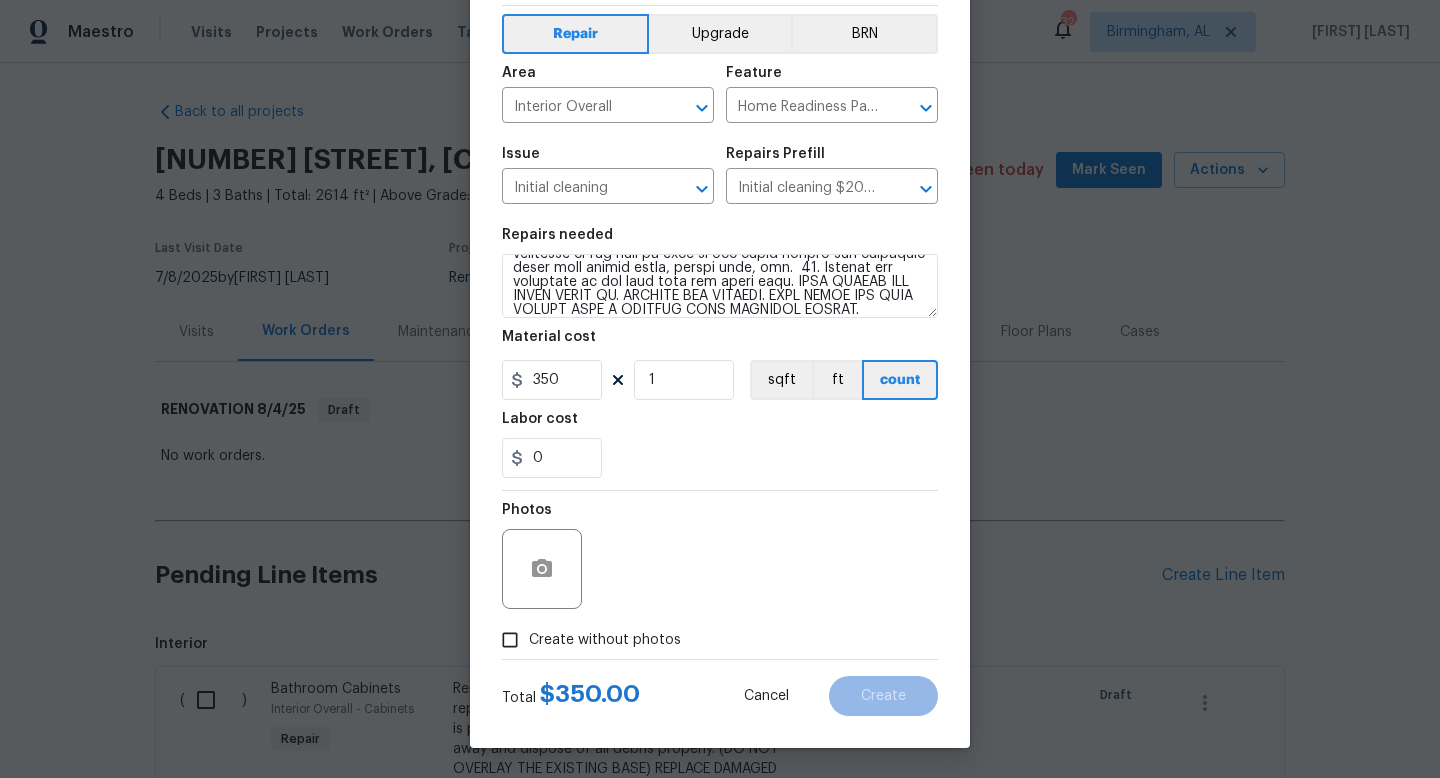 click on "Create without photos" at bounding box center [605, 640] 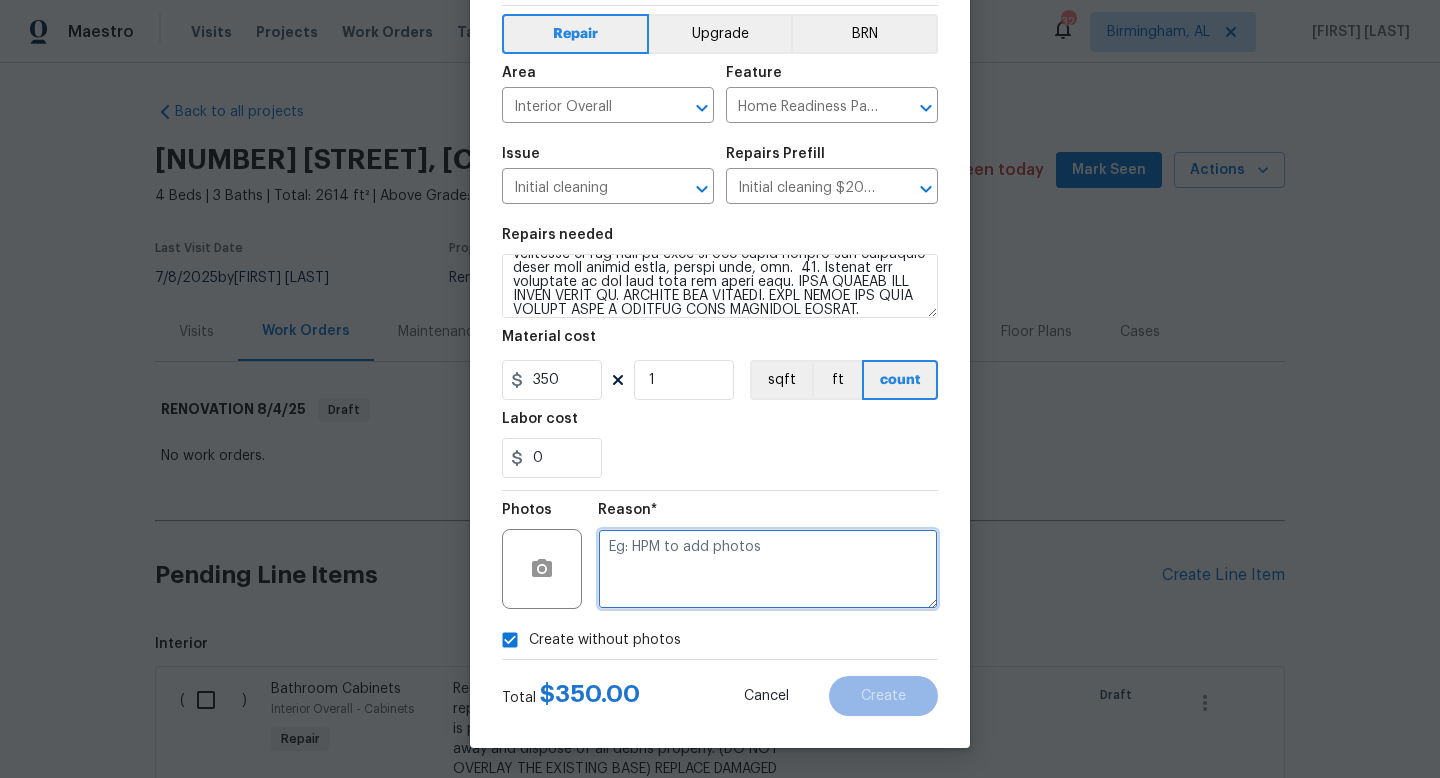 click at bounding box center (768, 569) 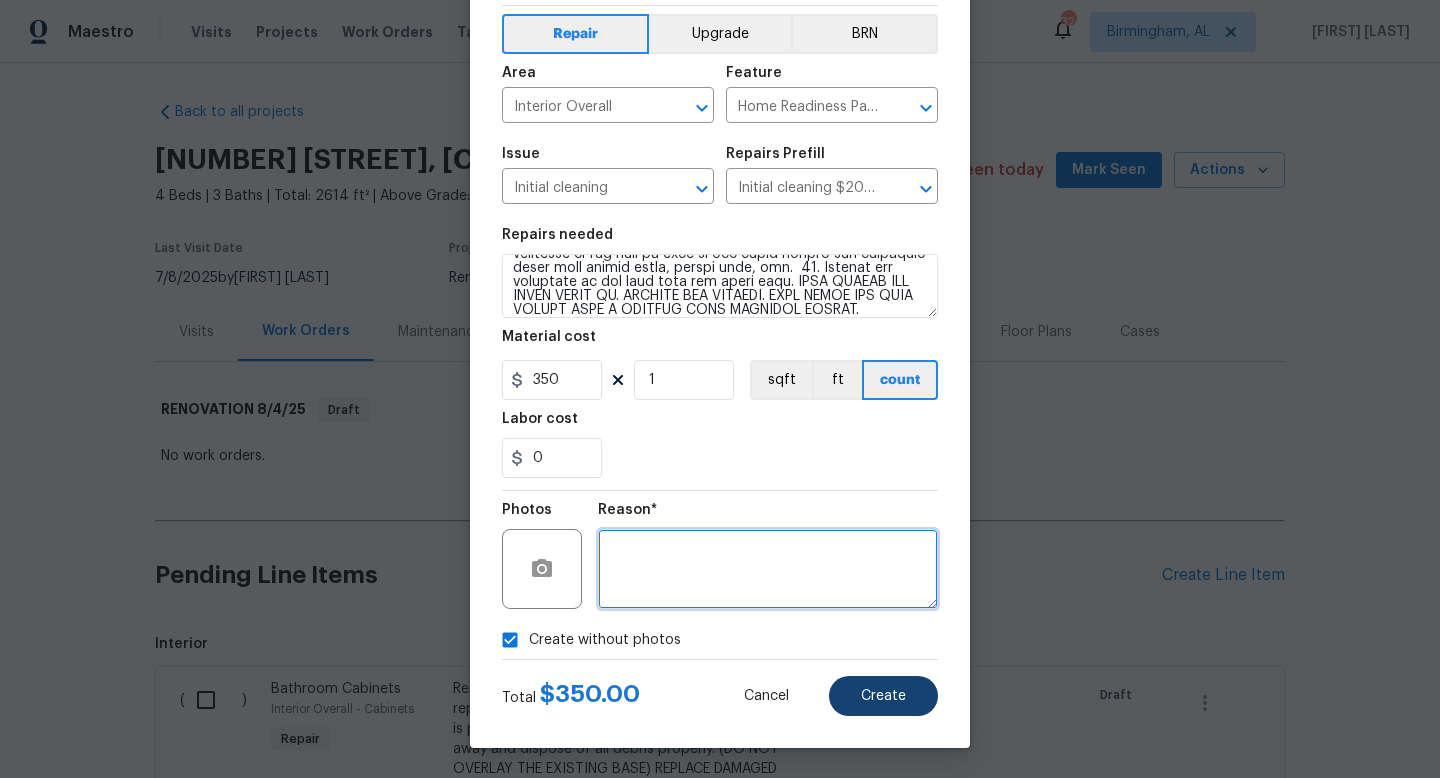 type 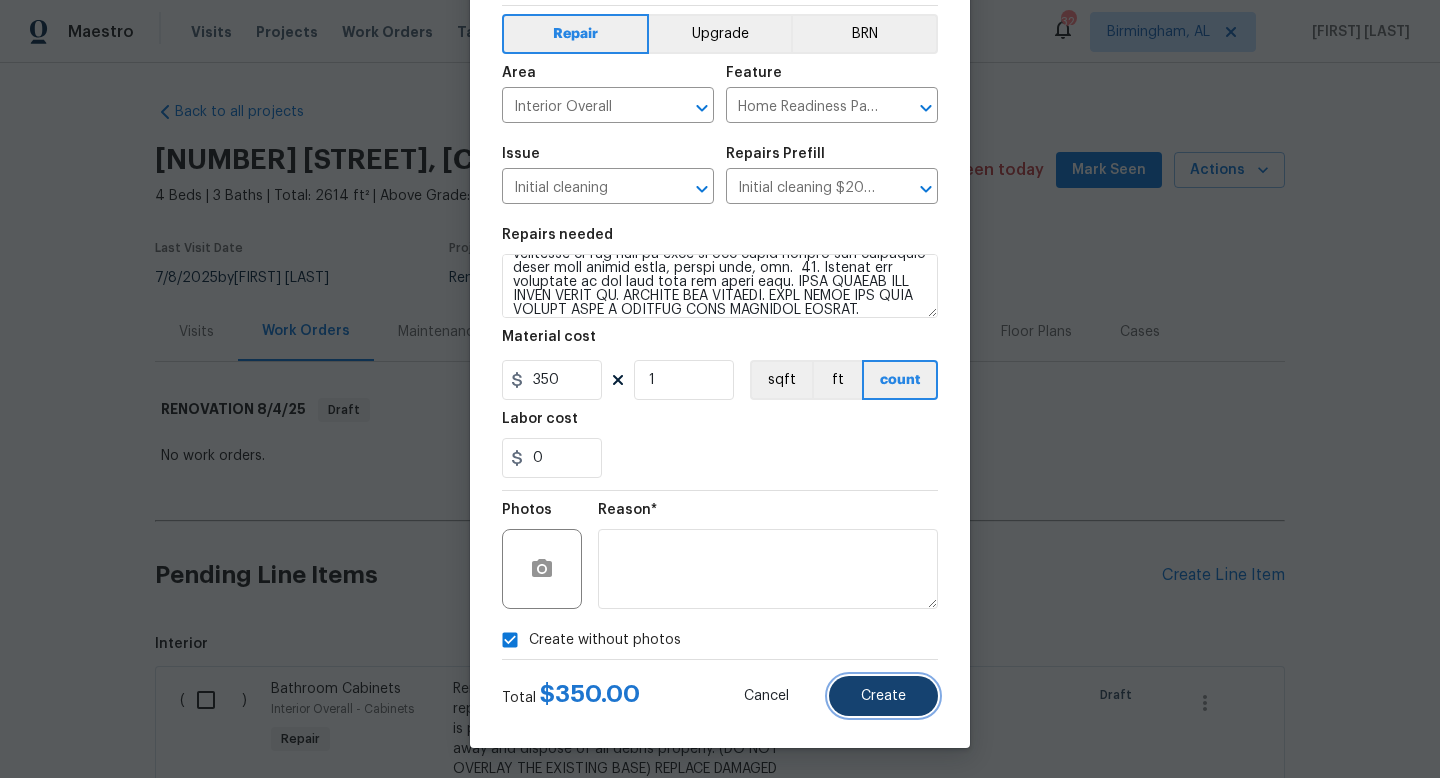 click on "Create" at bounding box center [883, 696] 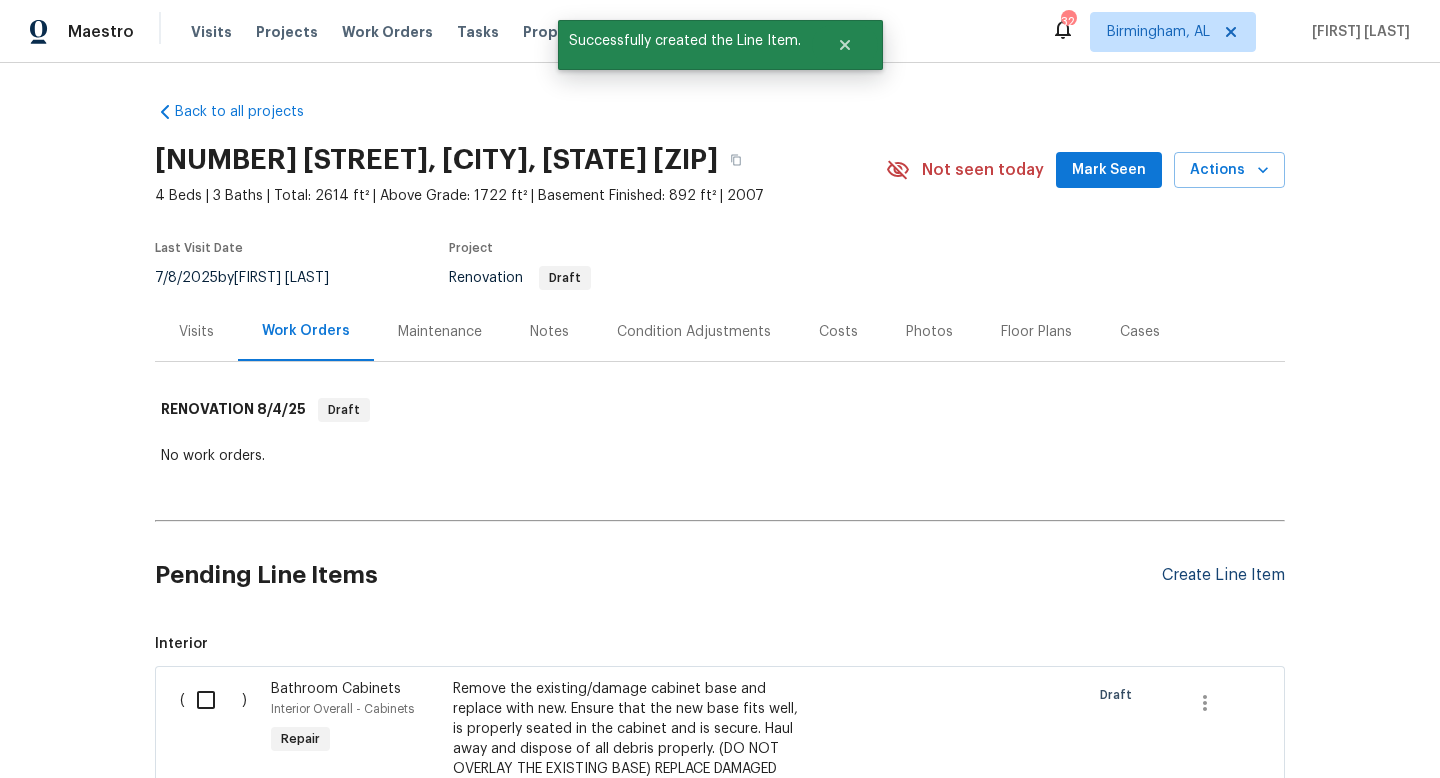click on "Create Line Item" at bounding box center (1223, 575) 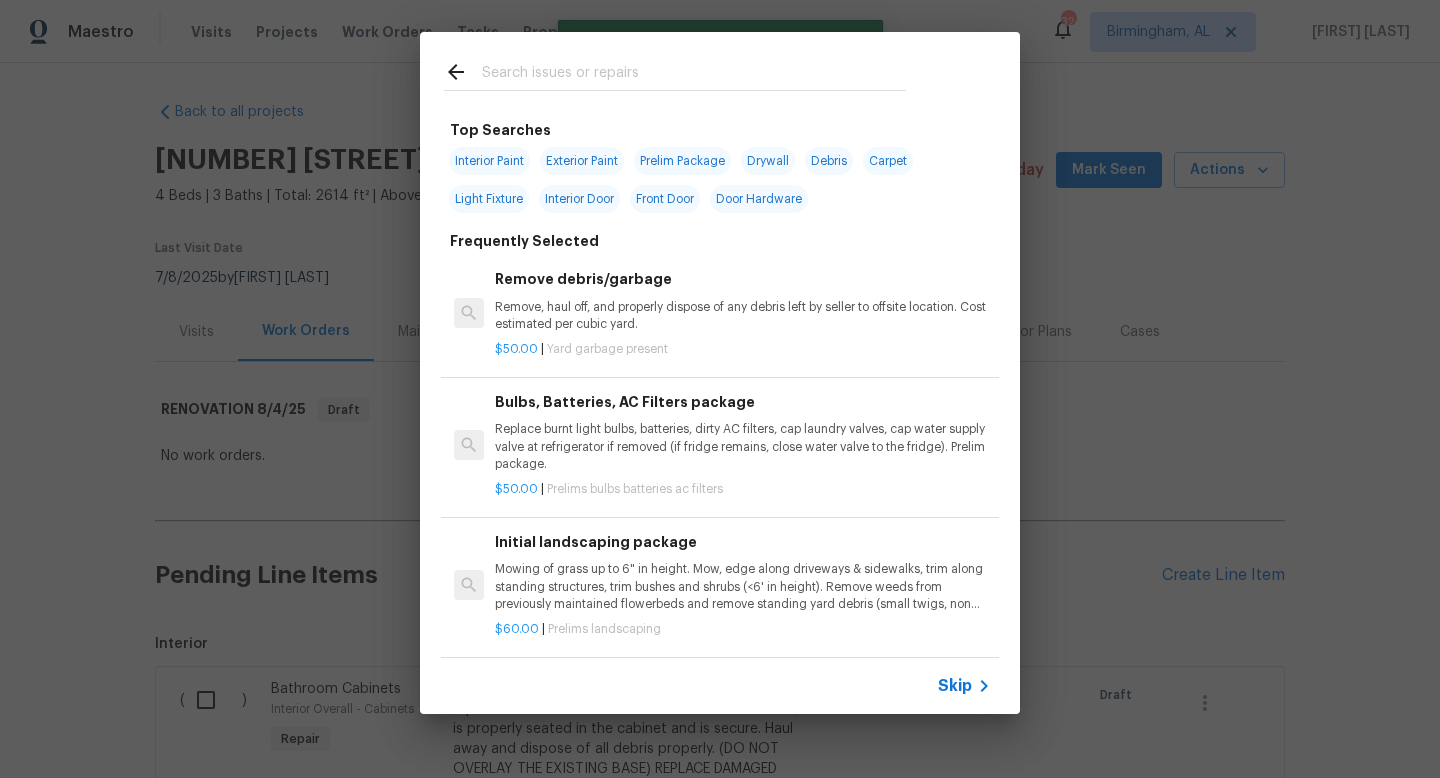 click at bounding box center [694, 75] 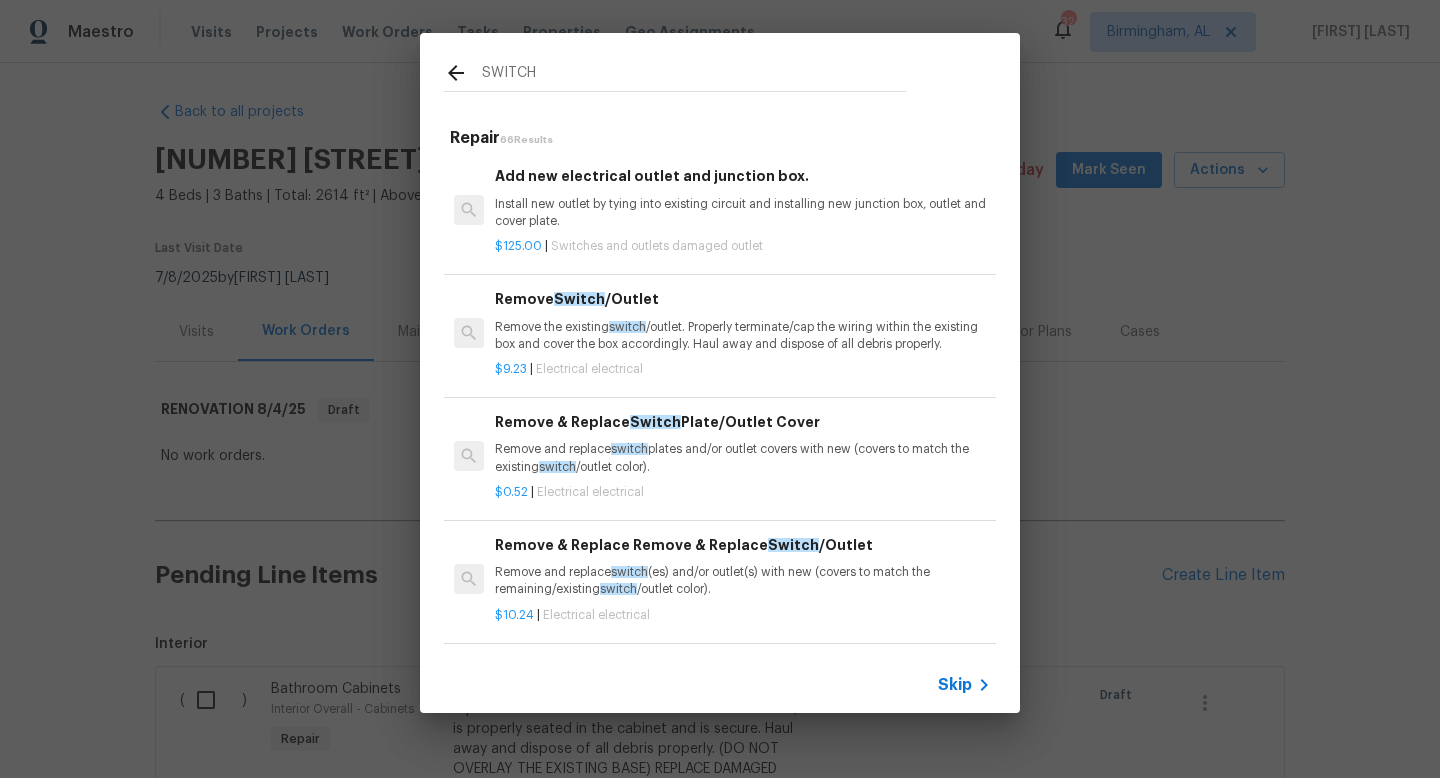 scroll, scrollTop: 1, scrollLeft: 0, axis: vertical 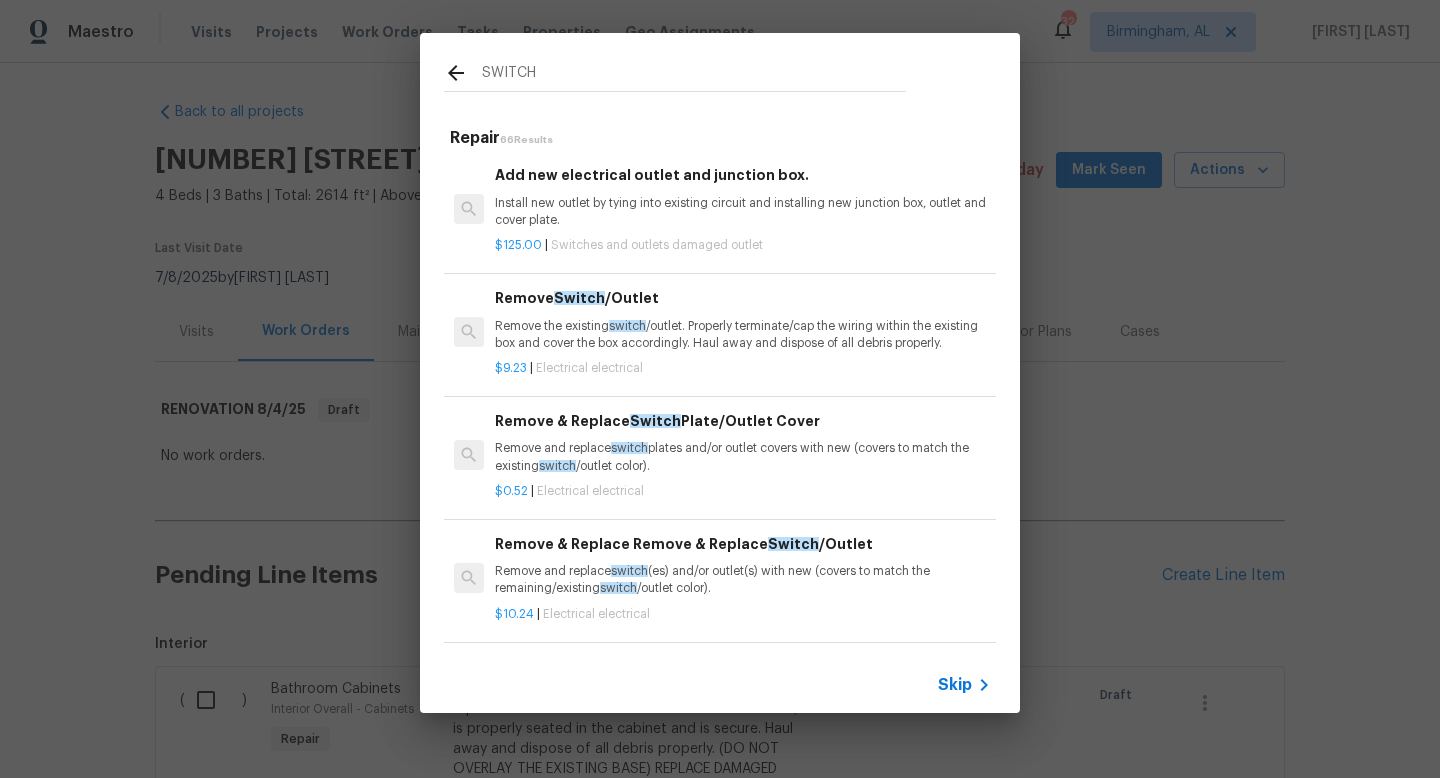 type on "SWITCH" 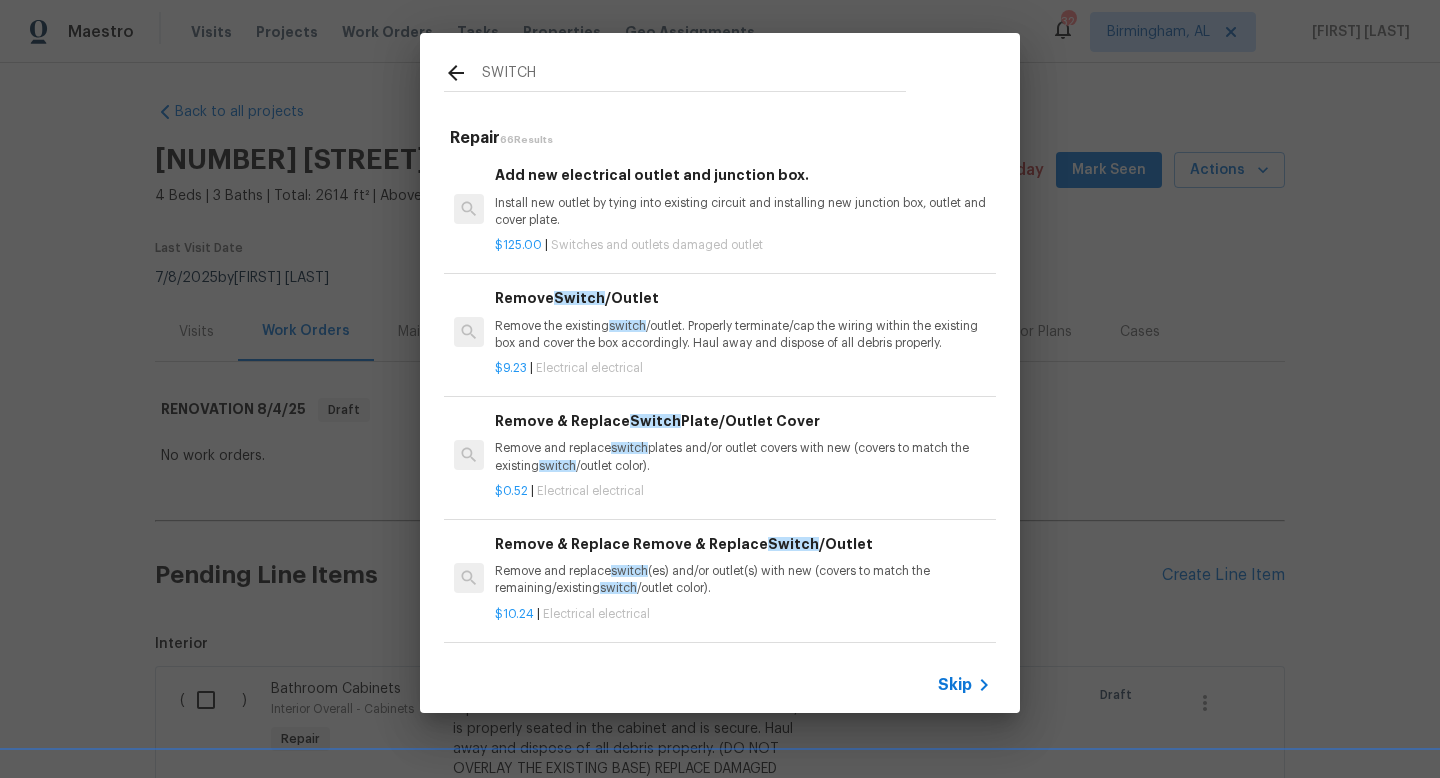 click on "Remove the existing  switch /outlet. Properly terminate/cap the wiring within the existing box and cover the box accordingly. Haul away and dispose of all debris properly." at bounding box center (743, 335) 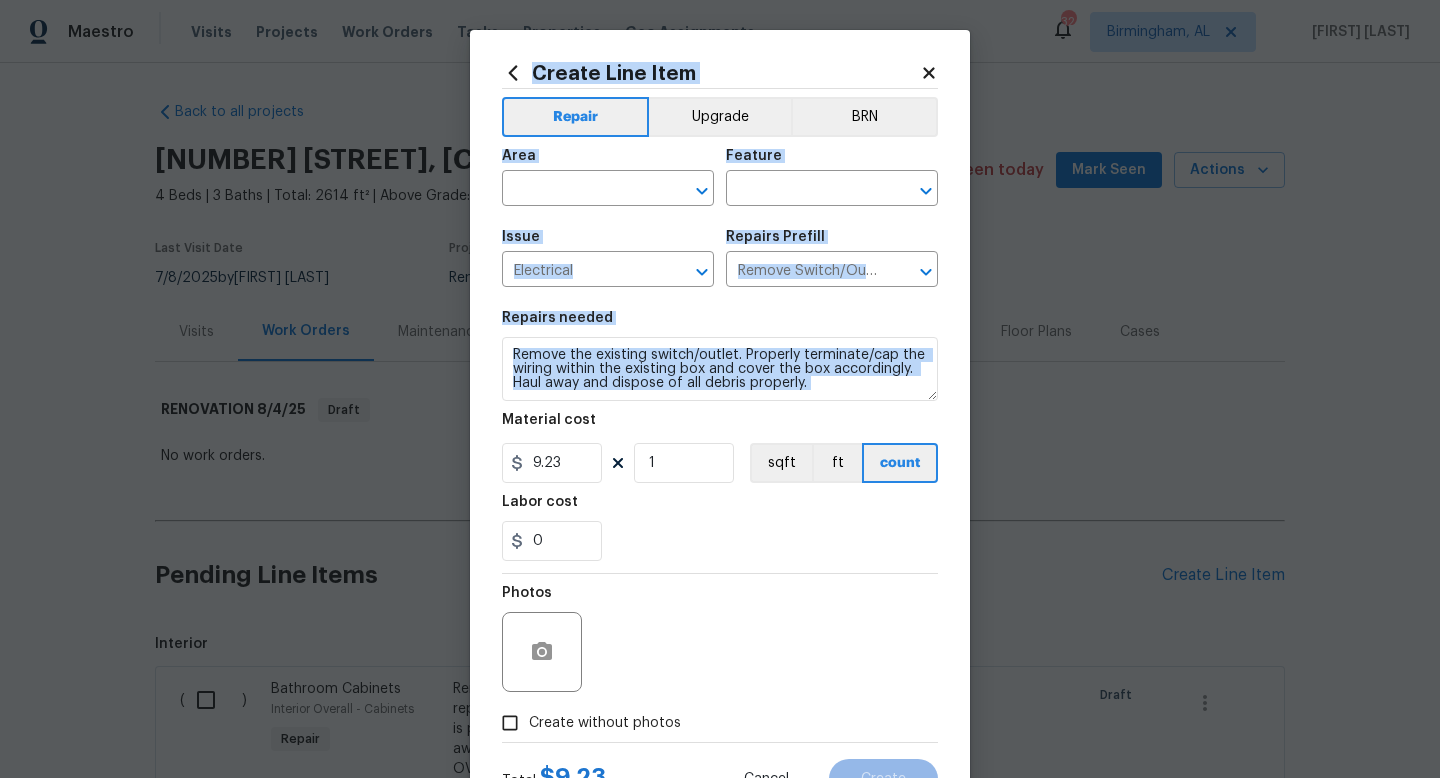 drag, startPoint x: 810, startPoint y: 404, endPoint x: 414, endPoint y: 257, distance: 422.40384 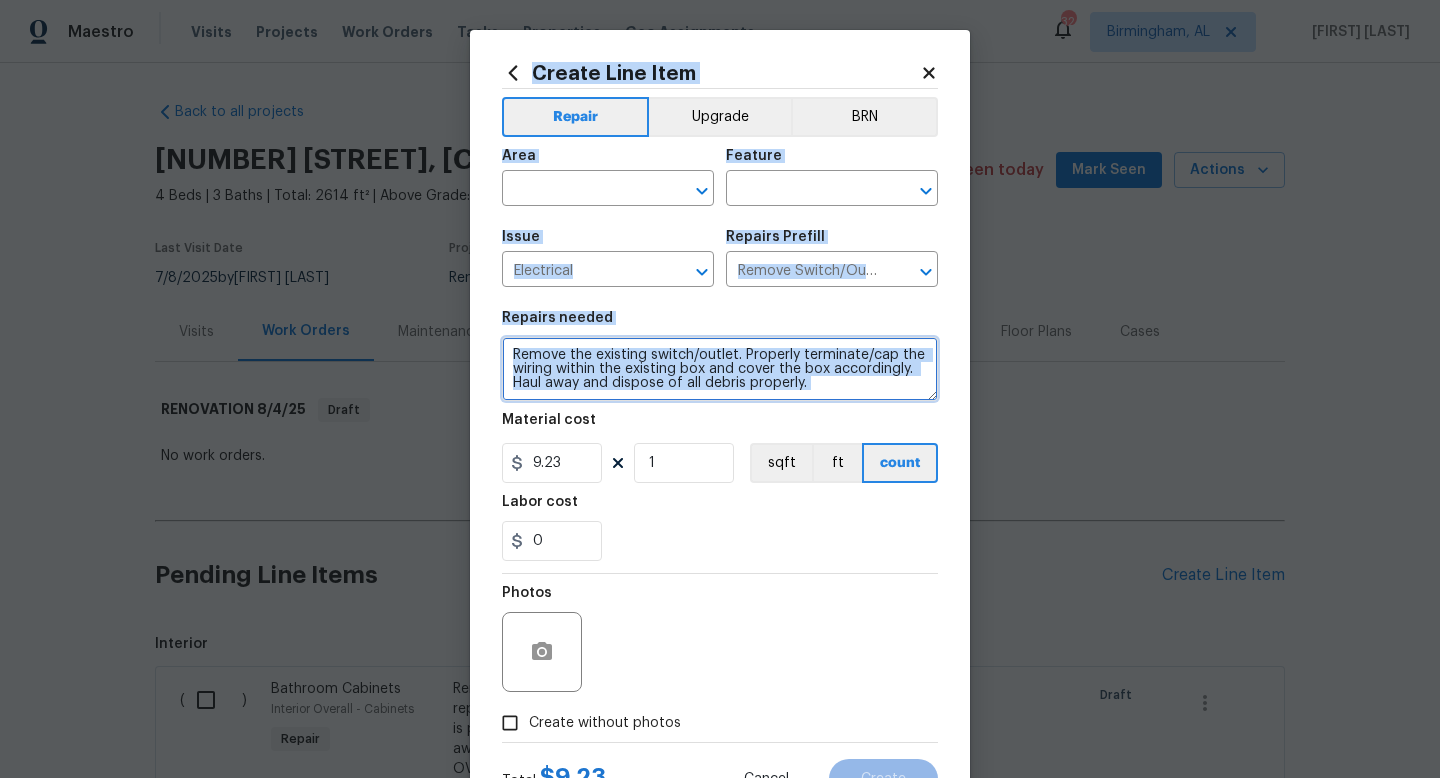 click on "Remove the existing switch/outlet. Properly terminate/cap the wiring within the existing box and cover the box accordingly. Haul away and dispose of all debris properly." at bounding box center [720, 369] 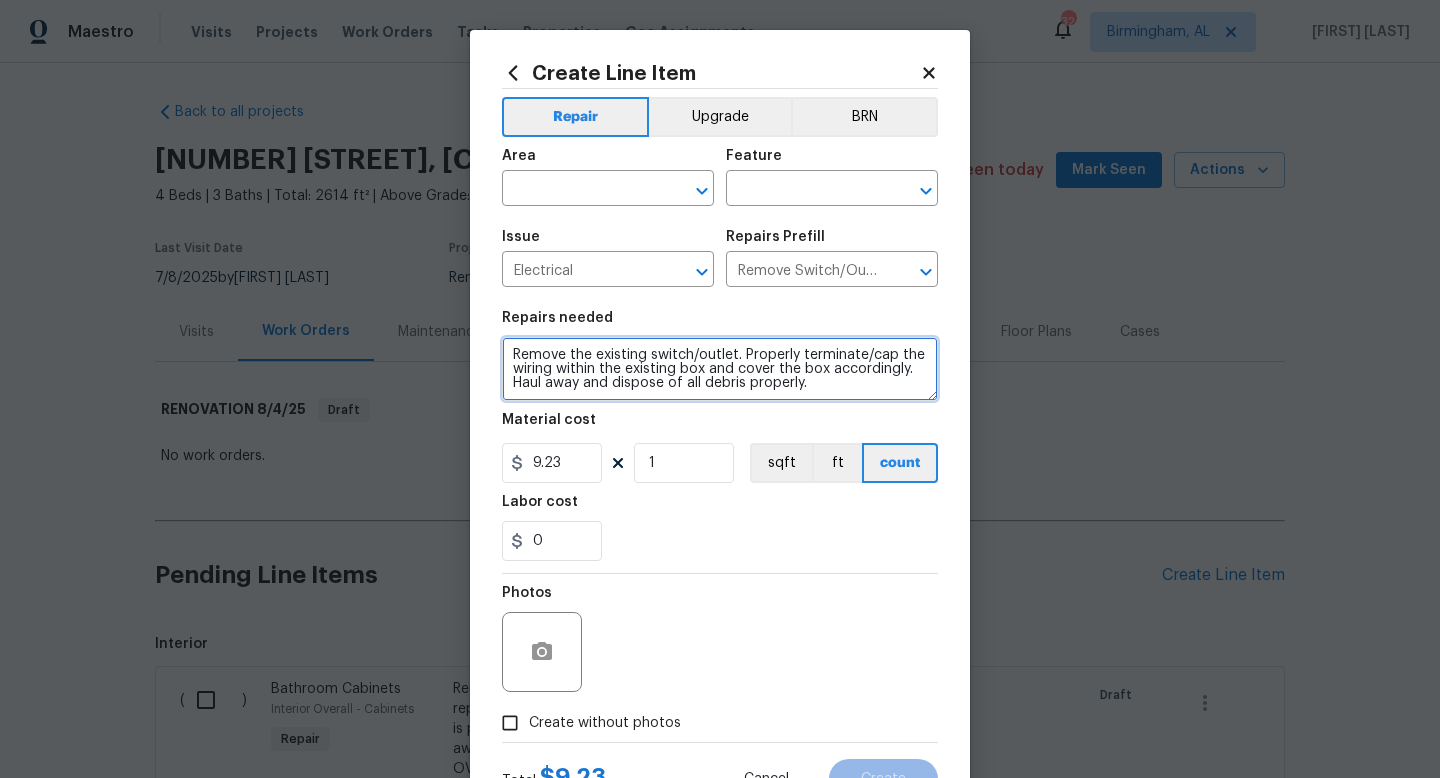drag, startPoint x: 802, startPoint y: 393, endPoint x: 511, endPoint y: 330, distance: 297.7415 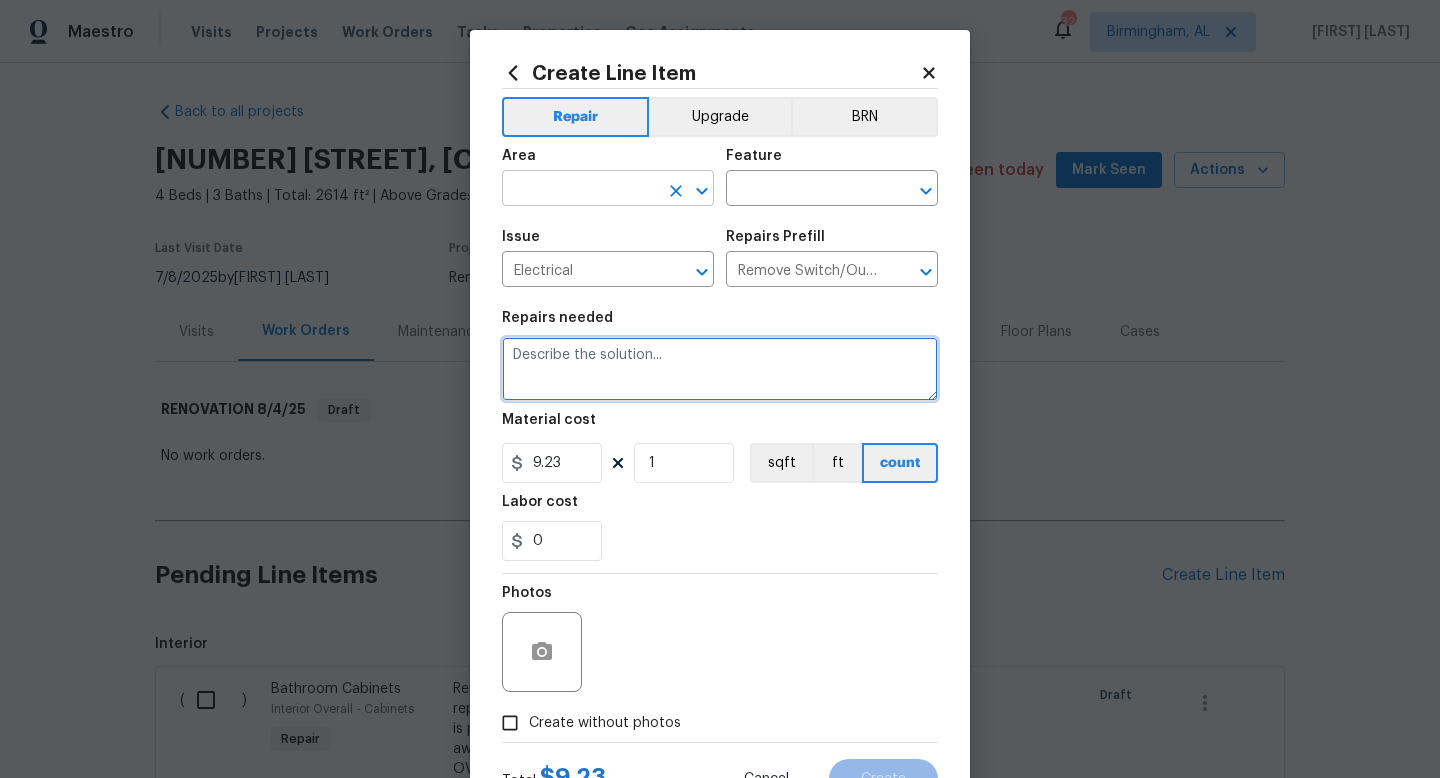 type 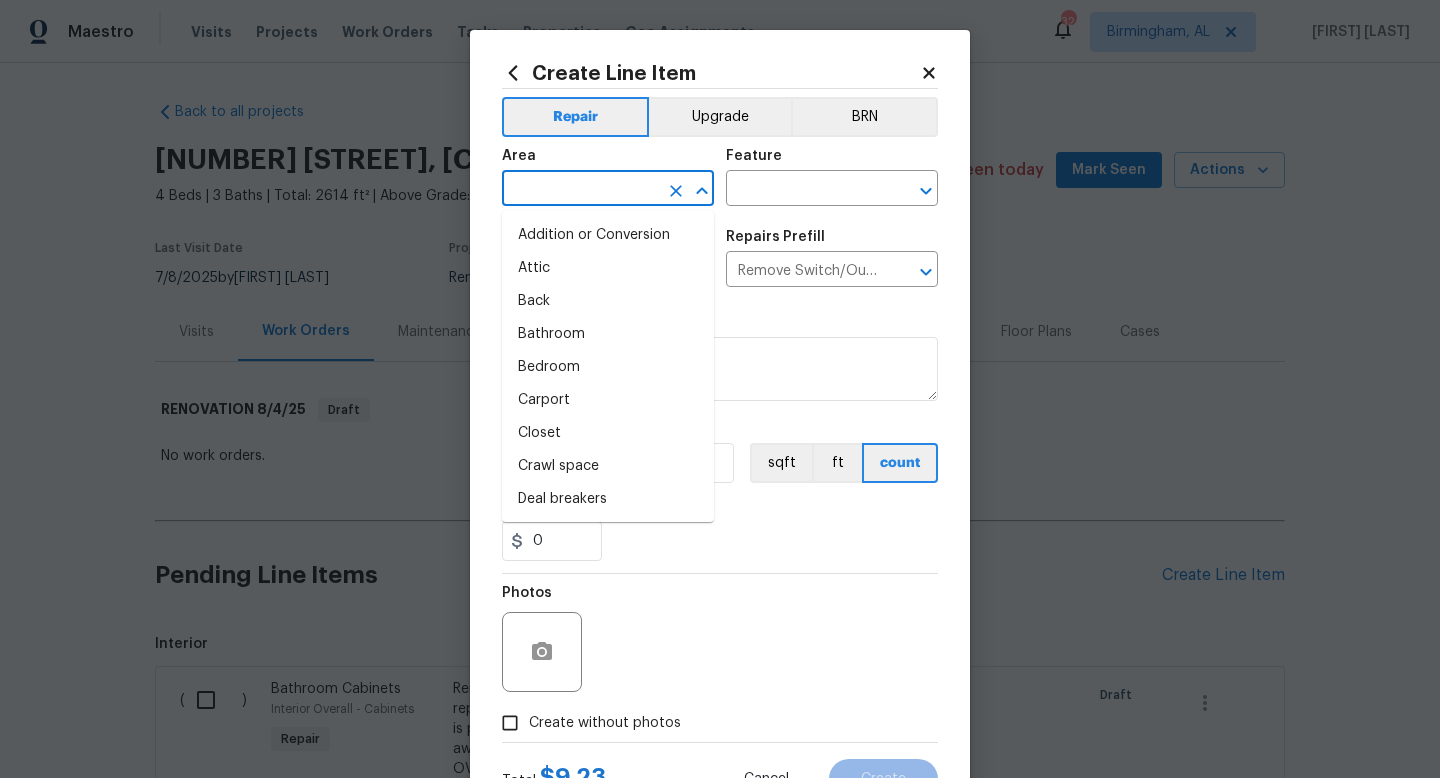 click at bounding box center [580, 190] 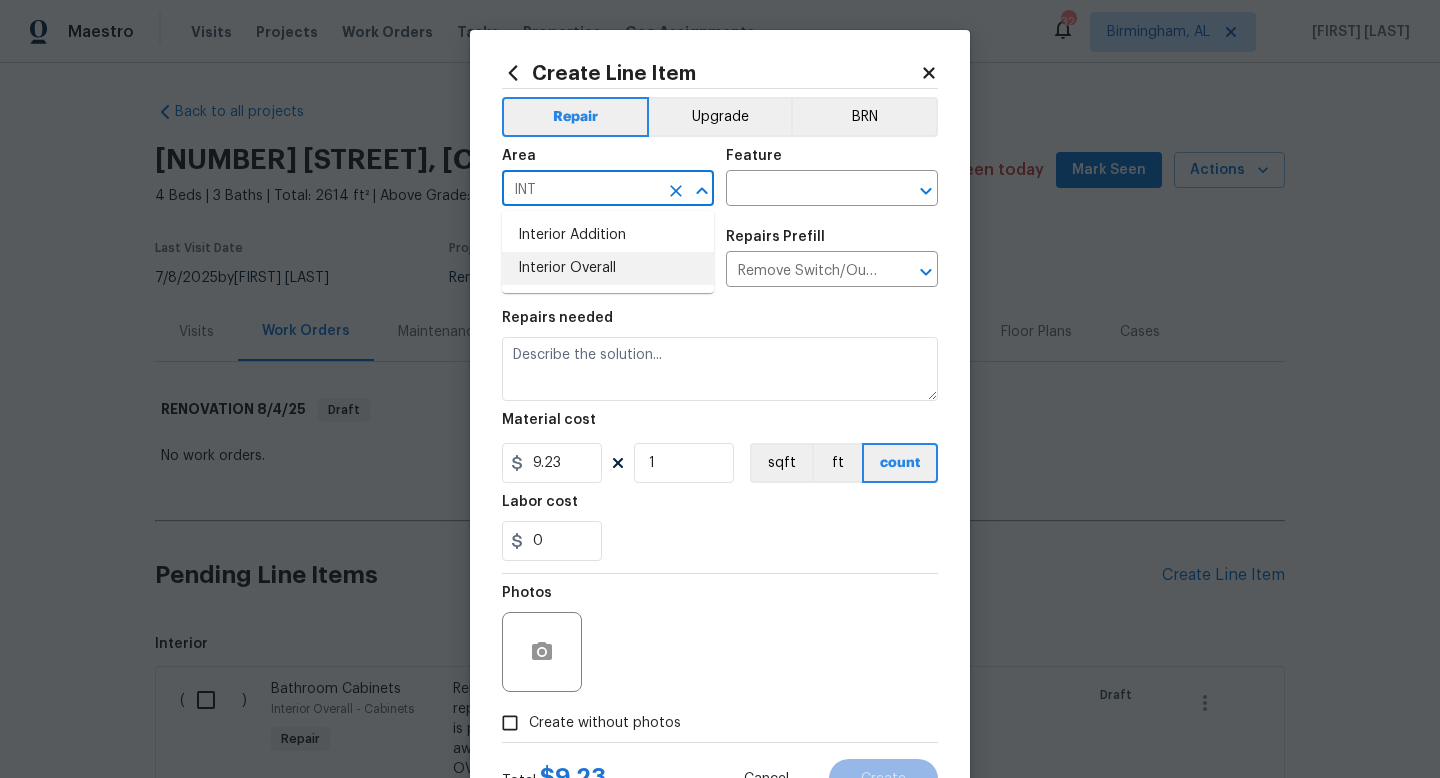click on "Interior Overall" at bounding box center [608, 268] 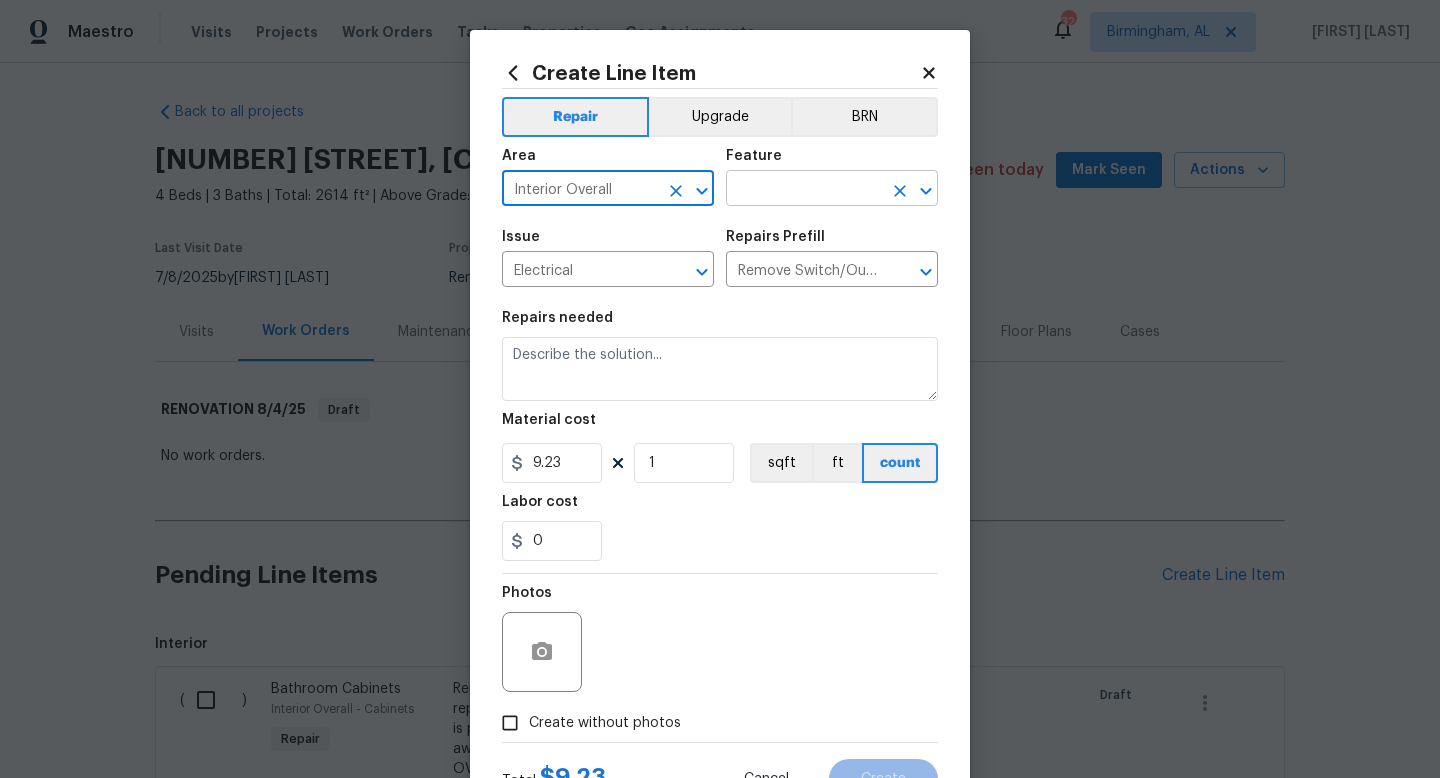 type on "Interior Overall" 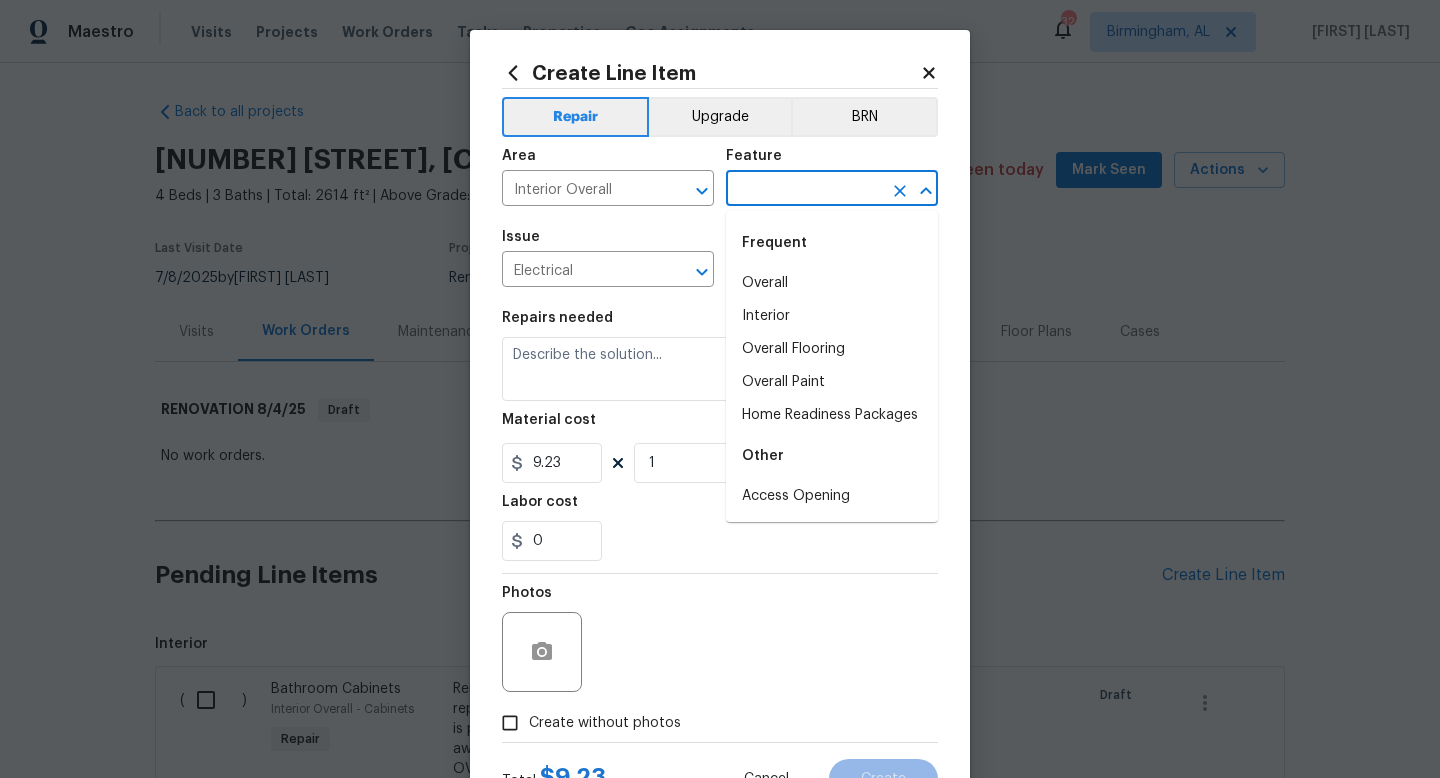 click at bounding box center (804, 190) 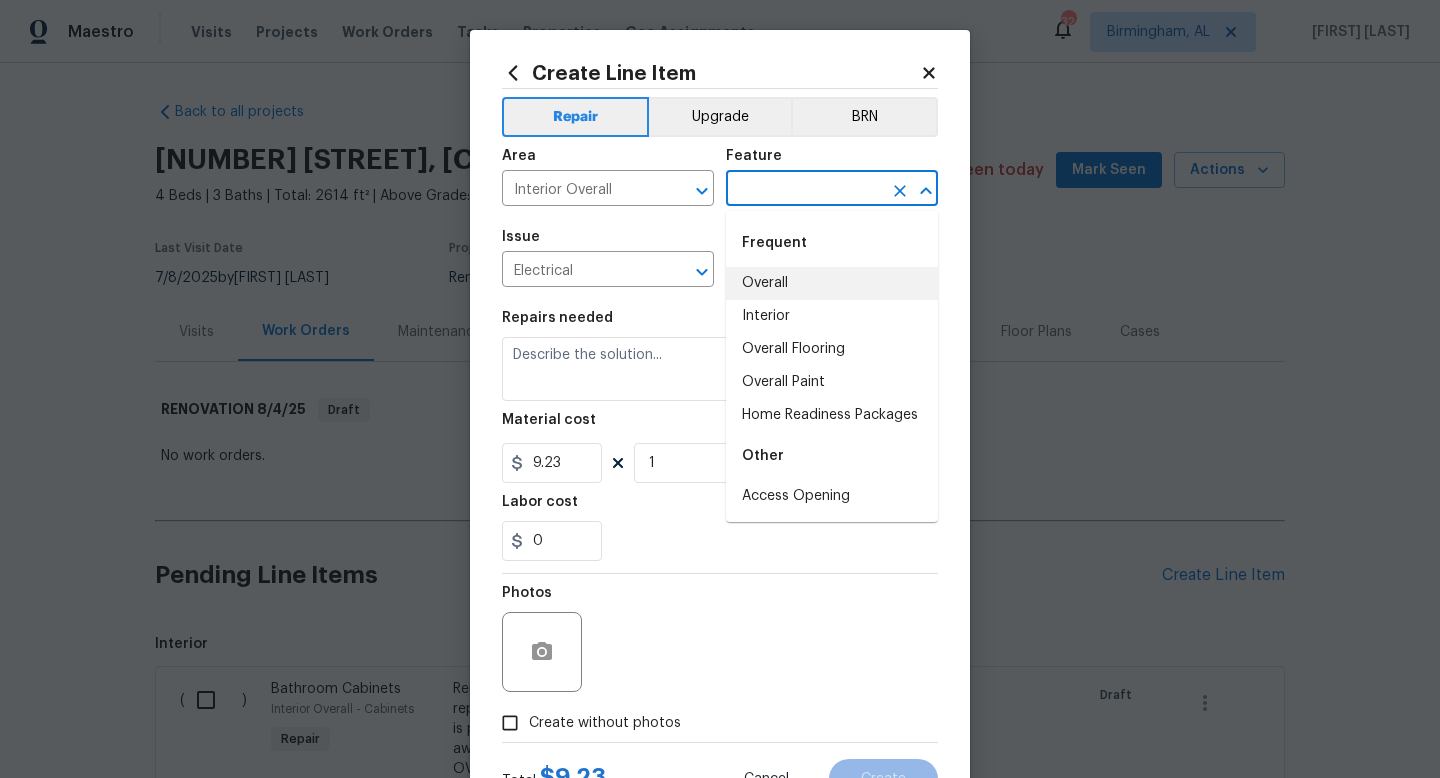 click on "Overall" at bounding box center (832, 283) 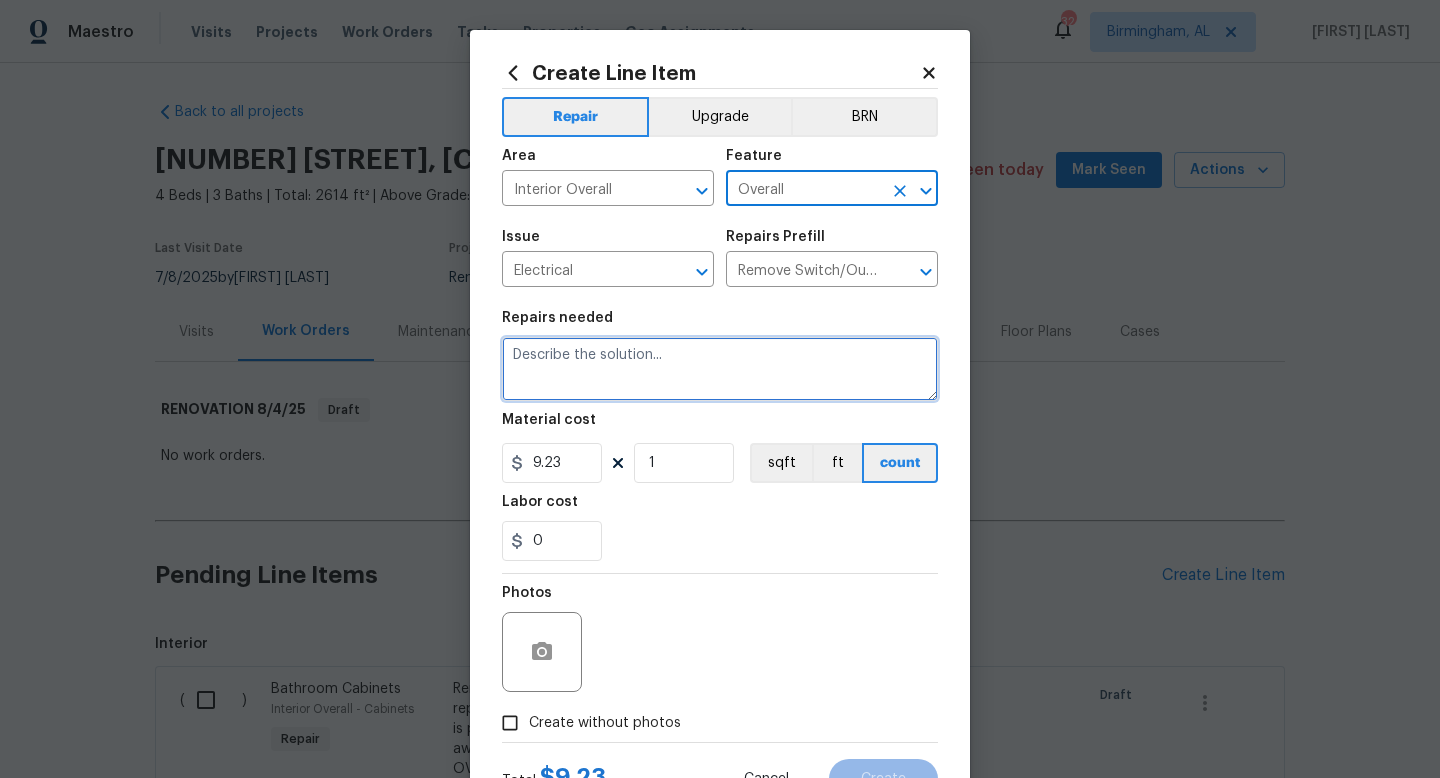 click at bounding box center (720, 369) 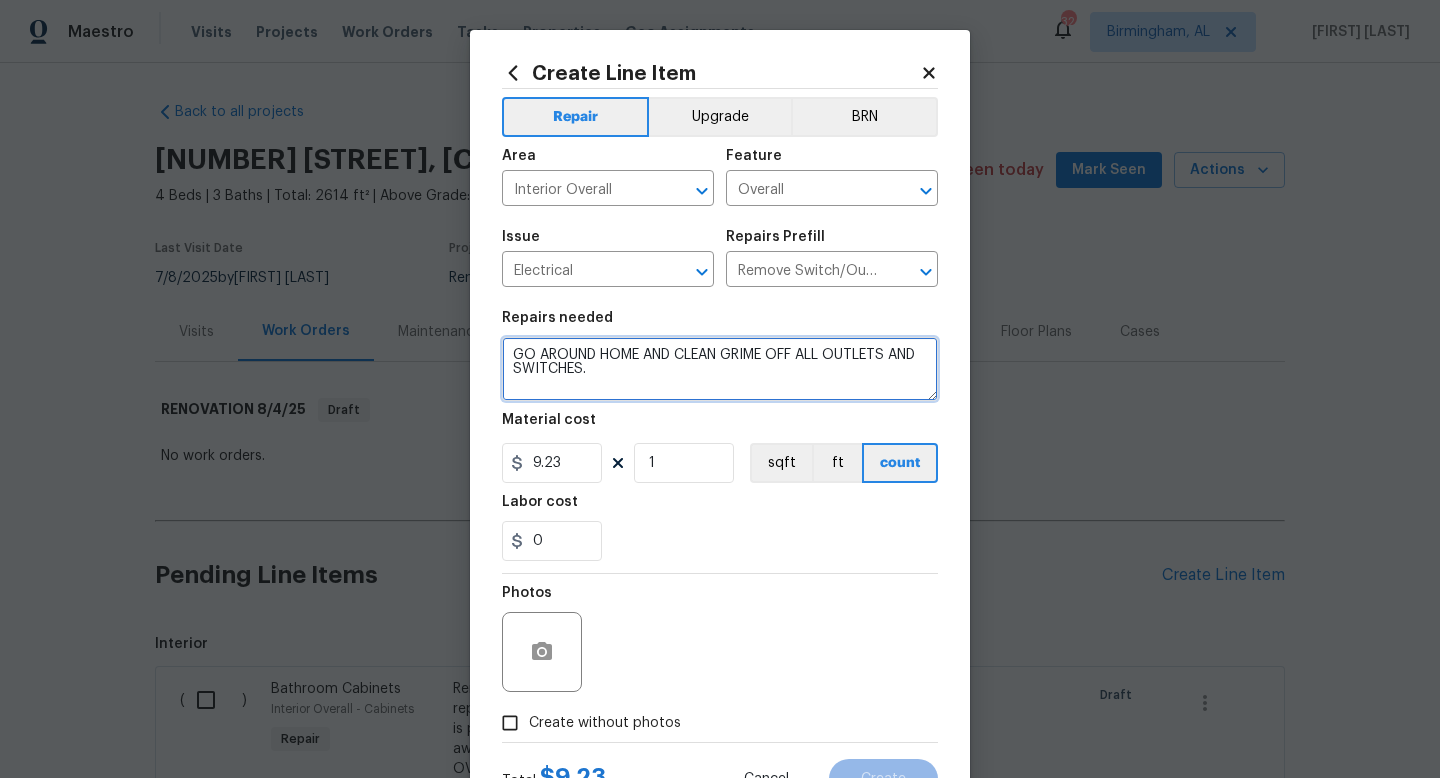 type on "GO AROUND HOME AND CLEAN GRIME OFF ALL OUTLETS AND SWITCHES." 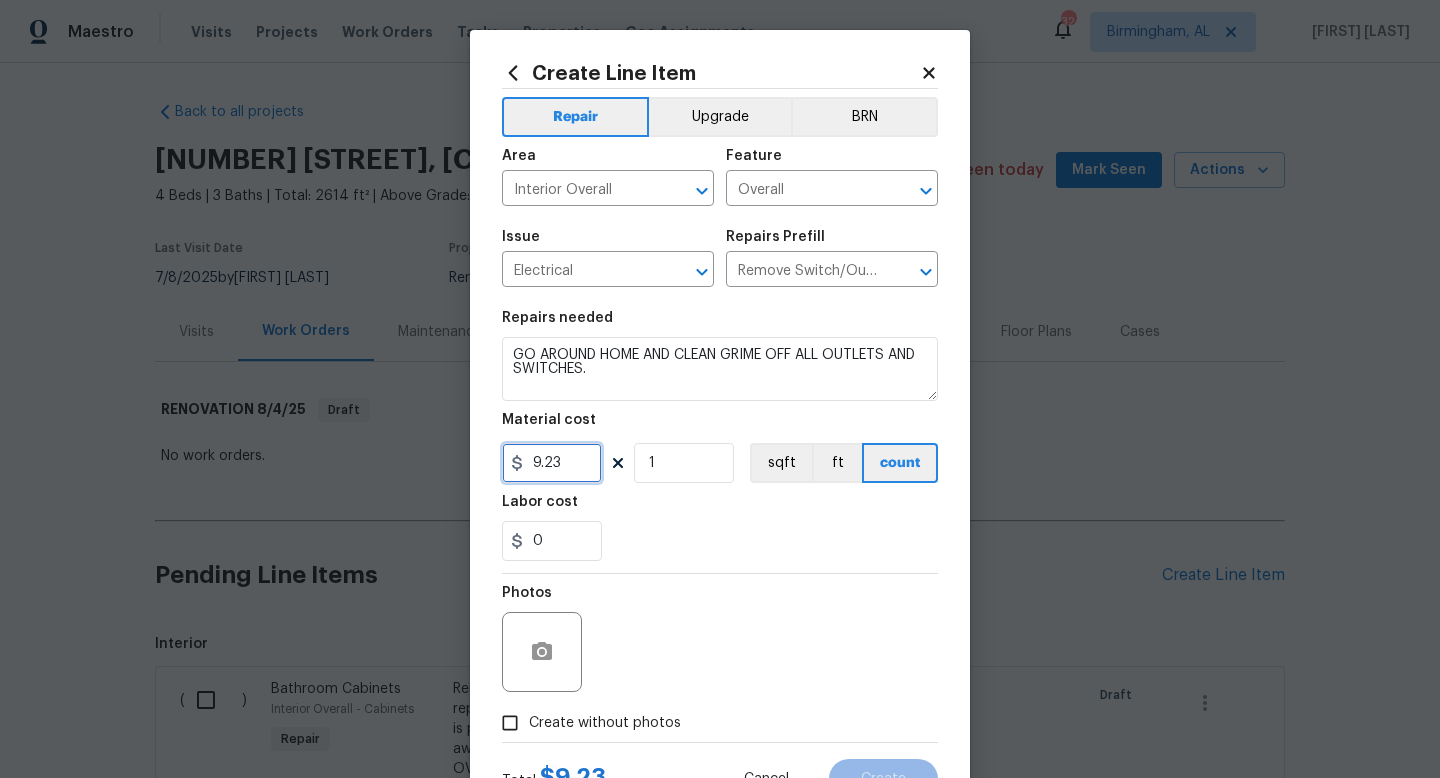 drag, startPoint x: 590, startPoint y: 462, endPoint x: 376, endPoint y: 410, distance: 220.22716 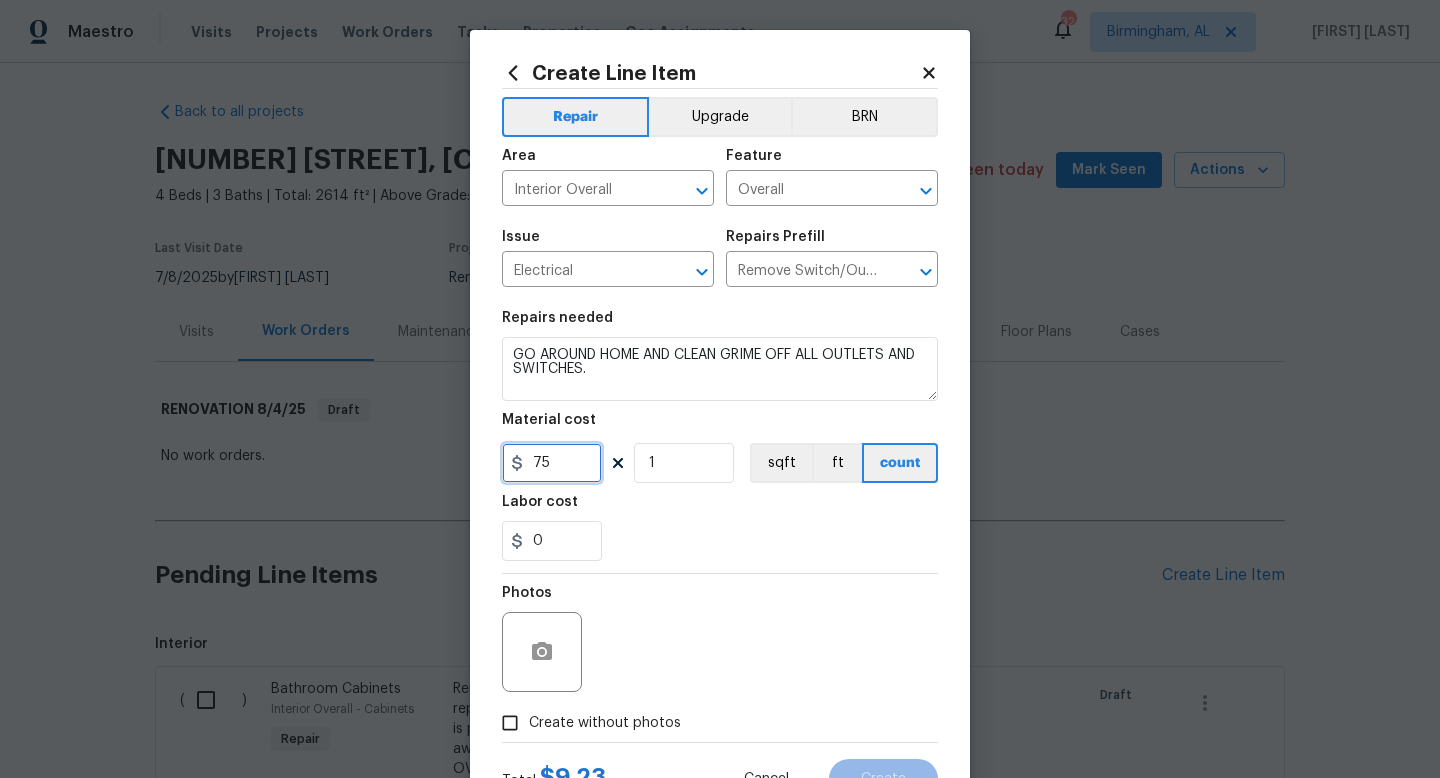type on "75" 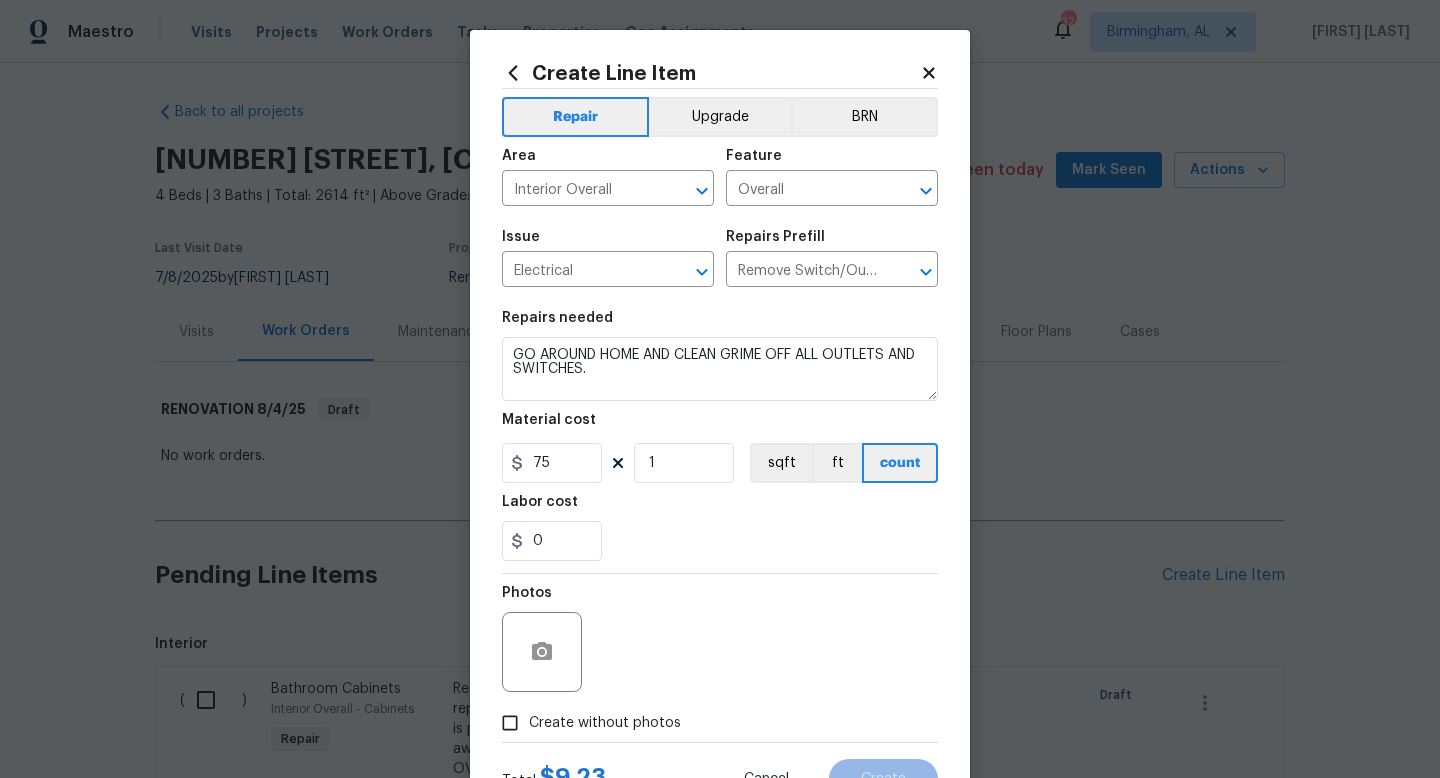 click at bounding box center (720, 573) 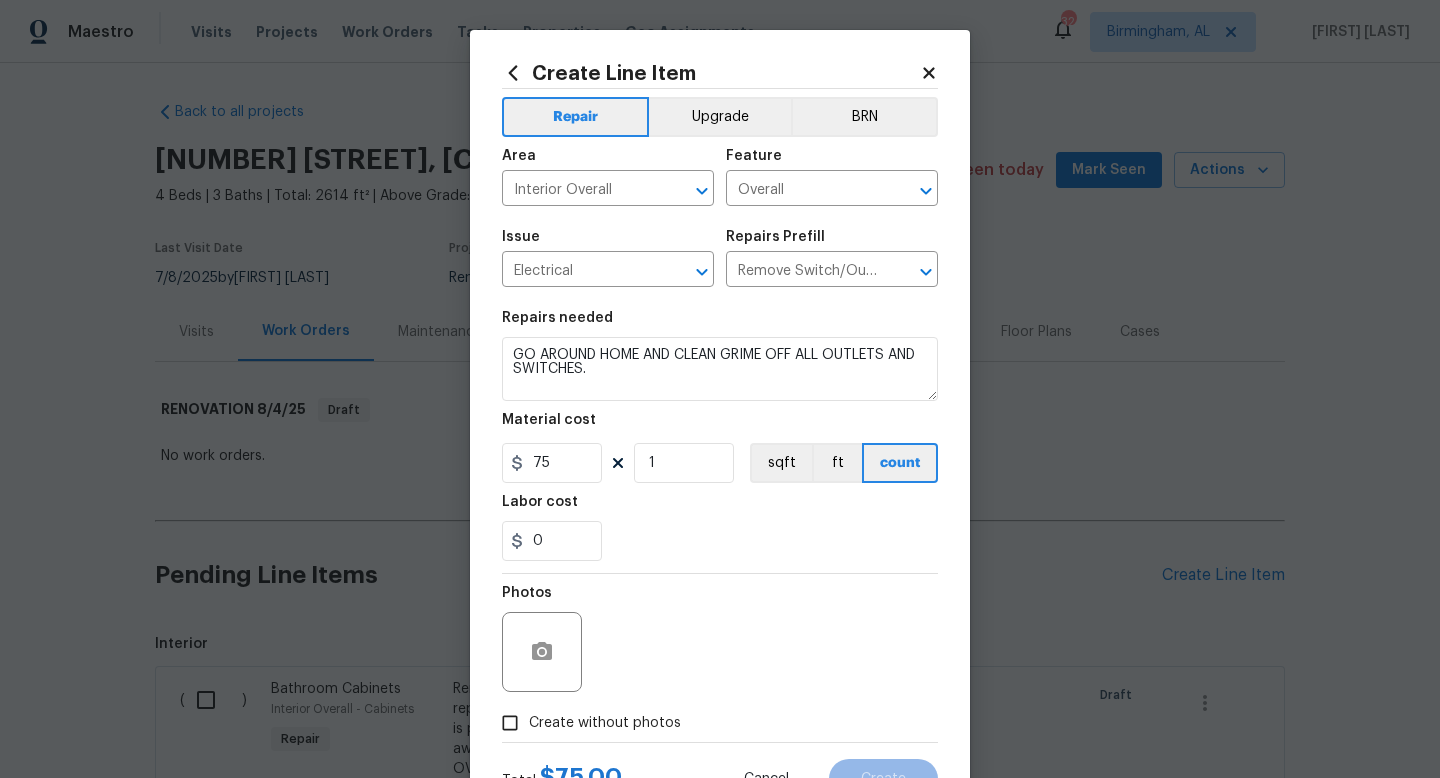 click on "Create without photos" at bounding box center (586, 723) 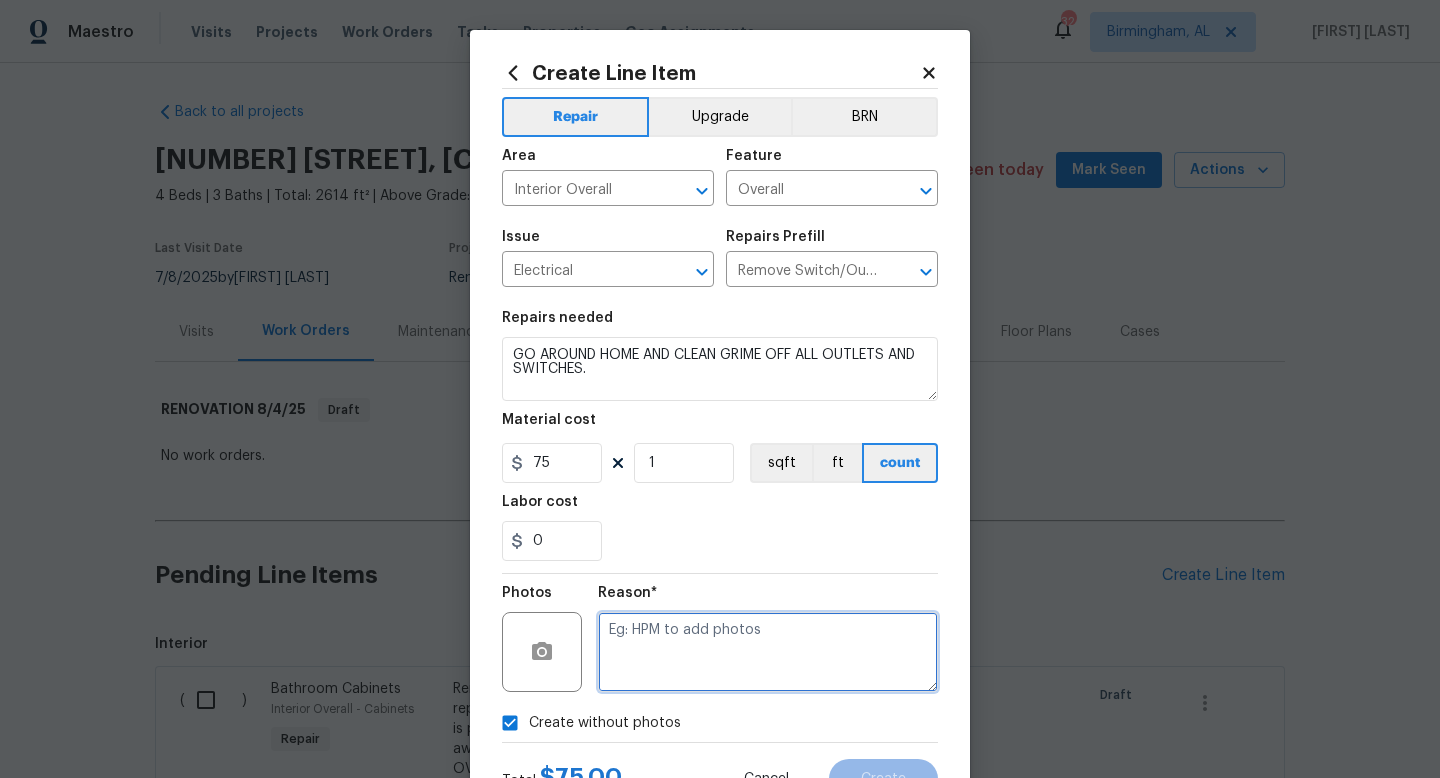 drag, startPoint x: 747, startPoint y: 658, endPoint x: 747, endPoint y: 643, distance: 15 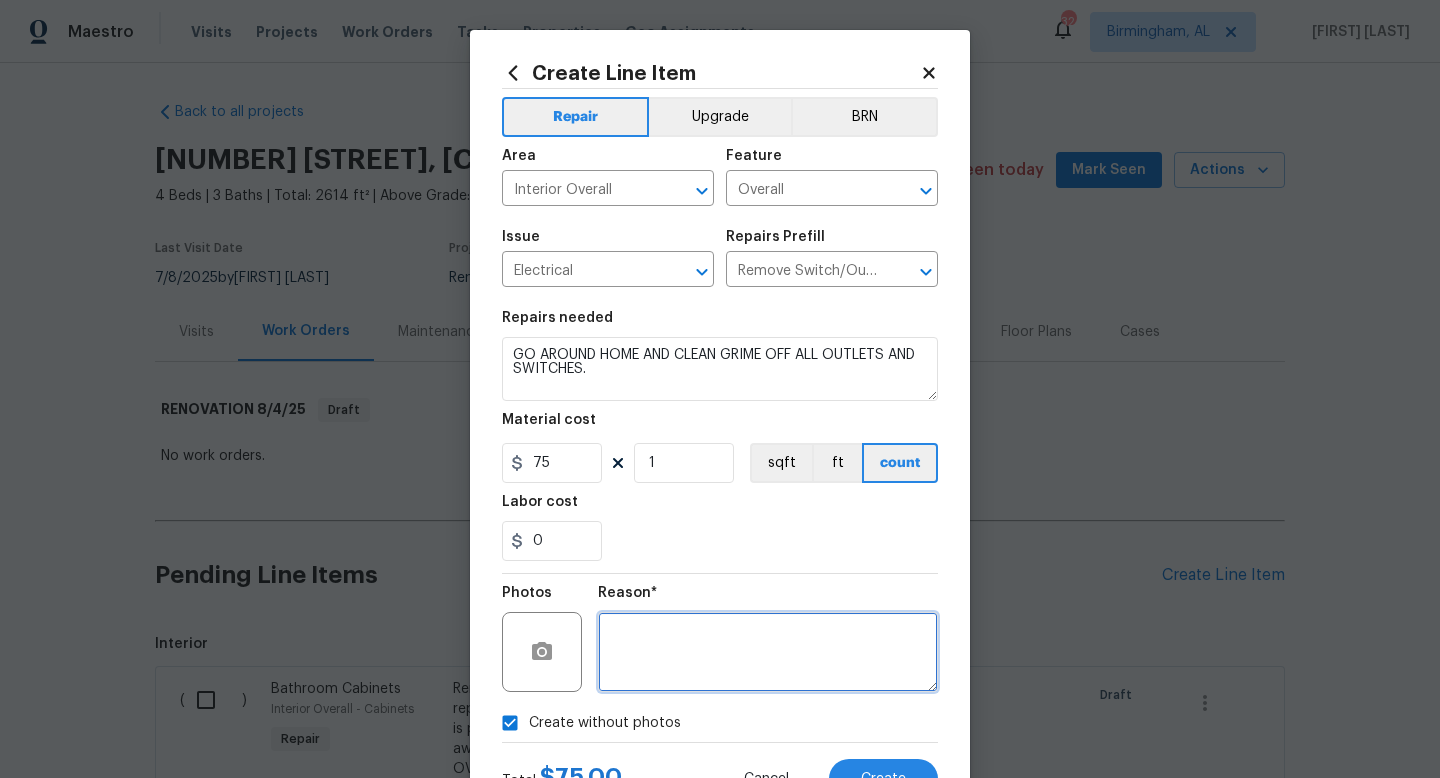 scroll, scrollTop: 84, scrollLeft: 0, axis: vertical 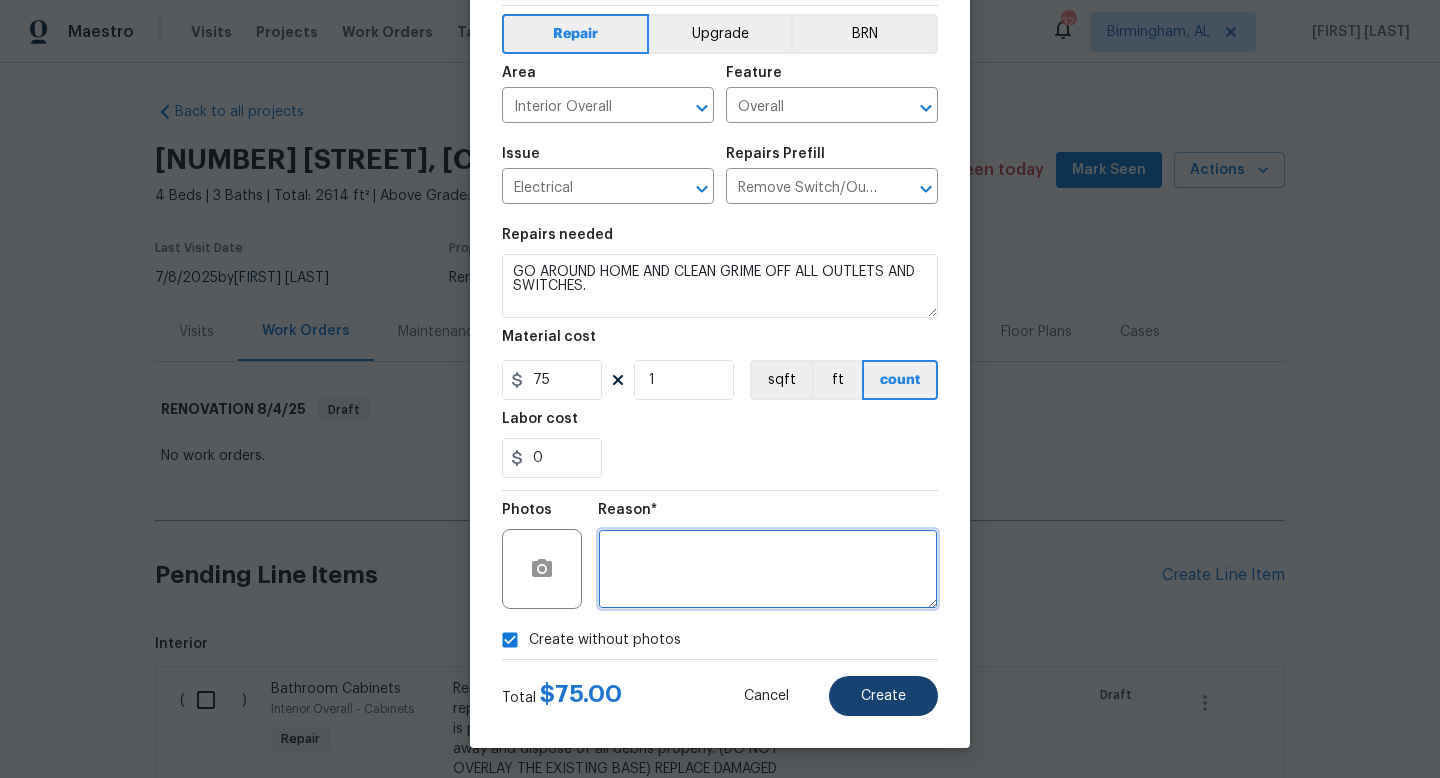 type 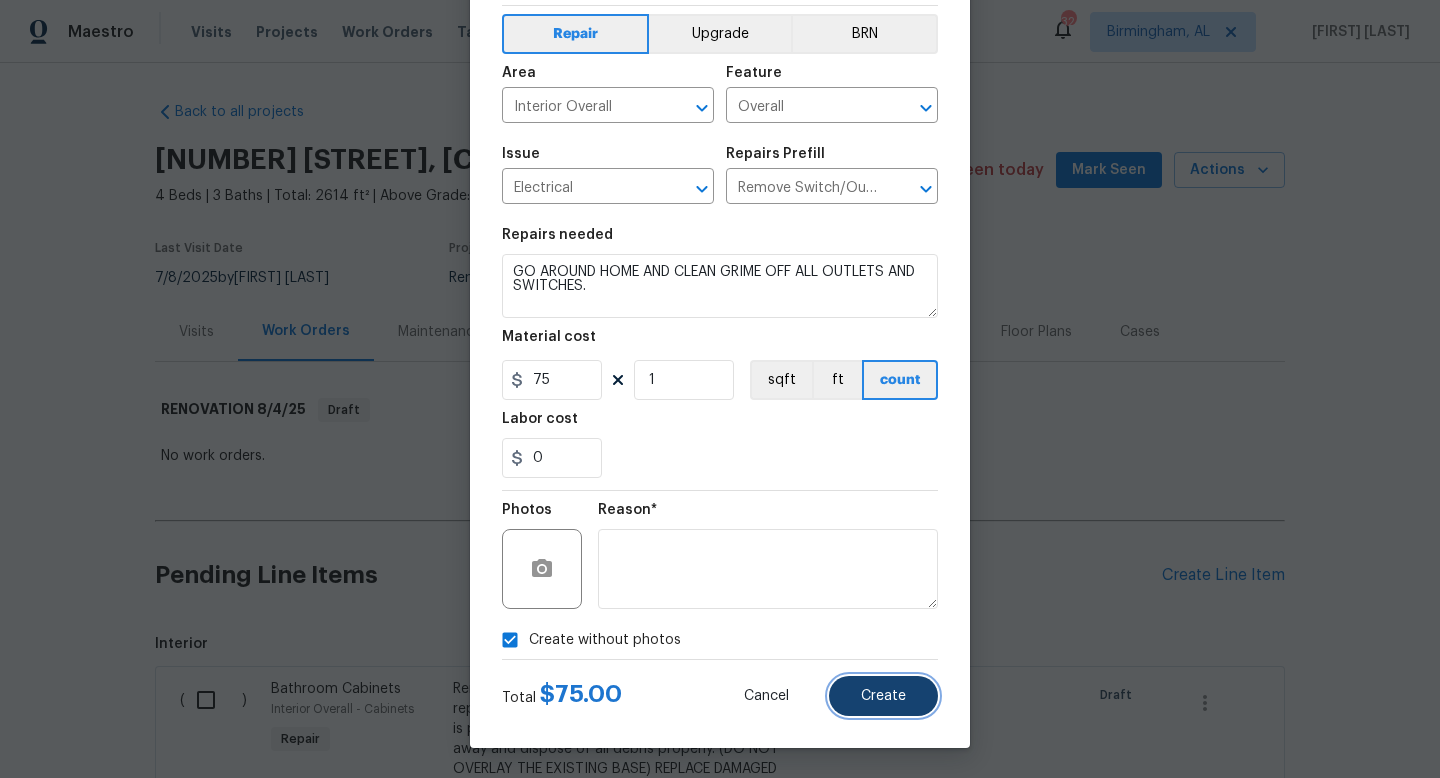click on "Create" at bounding box center [883, 696] 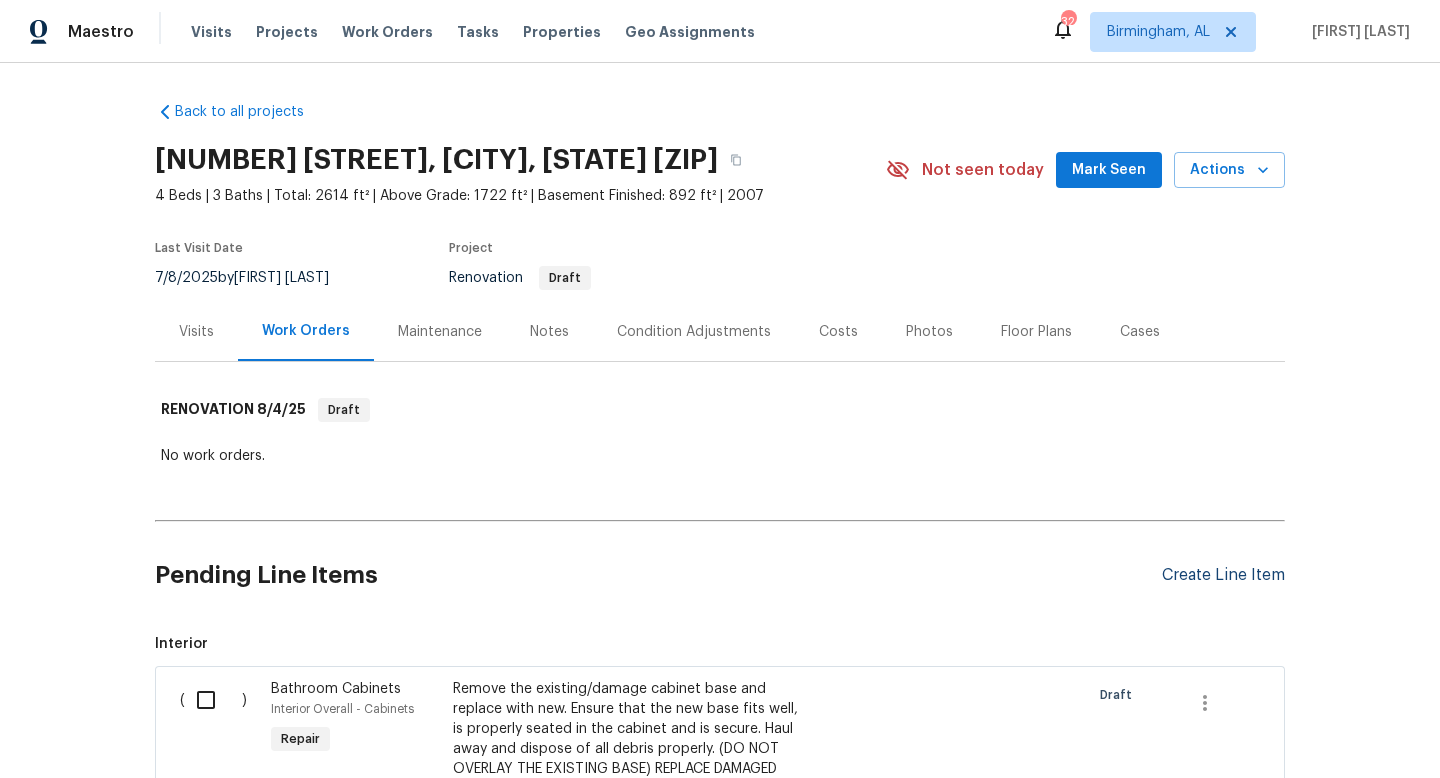 click on "Create Line Item" at bounding box center [1223, 575] 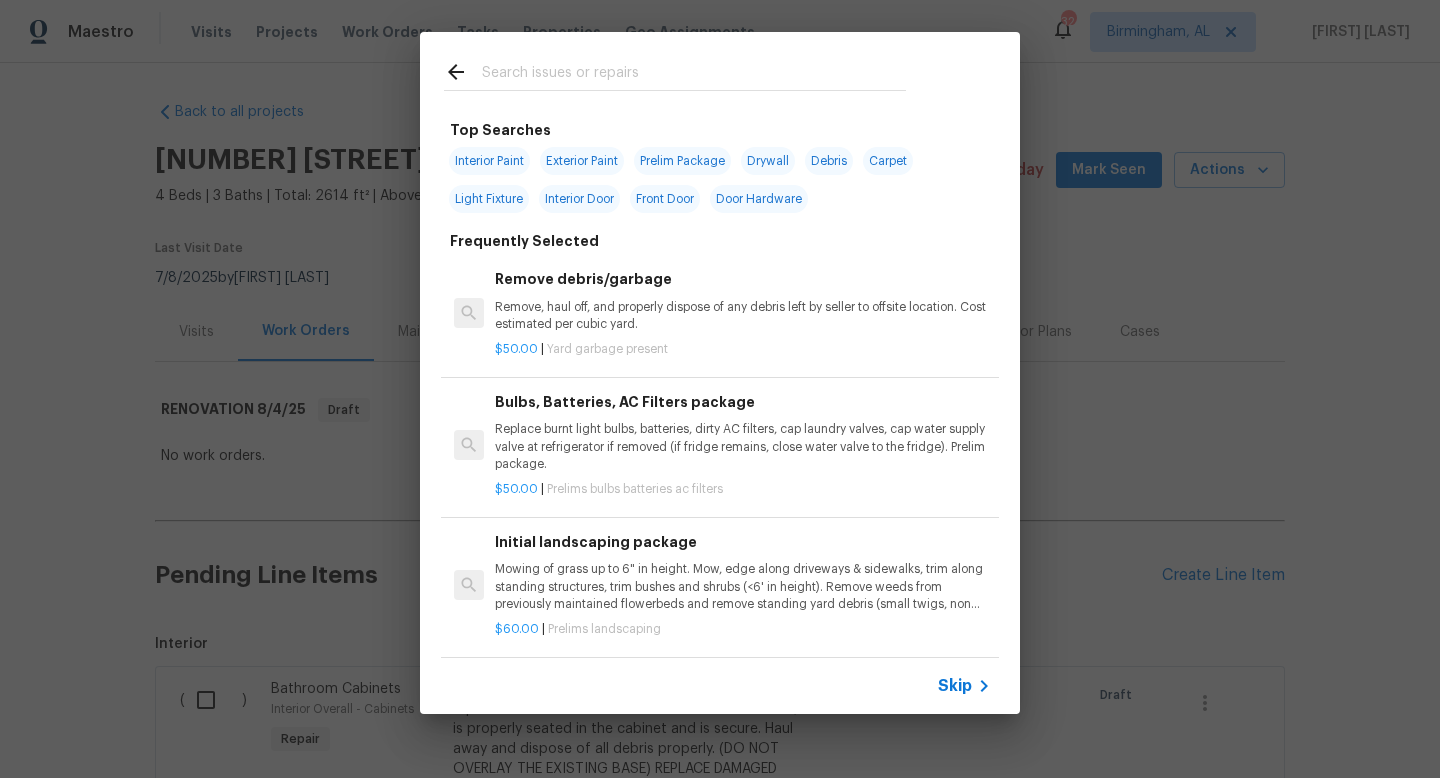 click at bounding box center (694, 75) 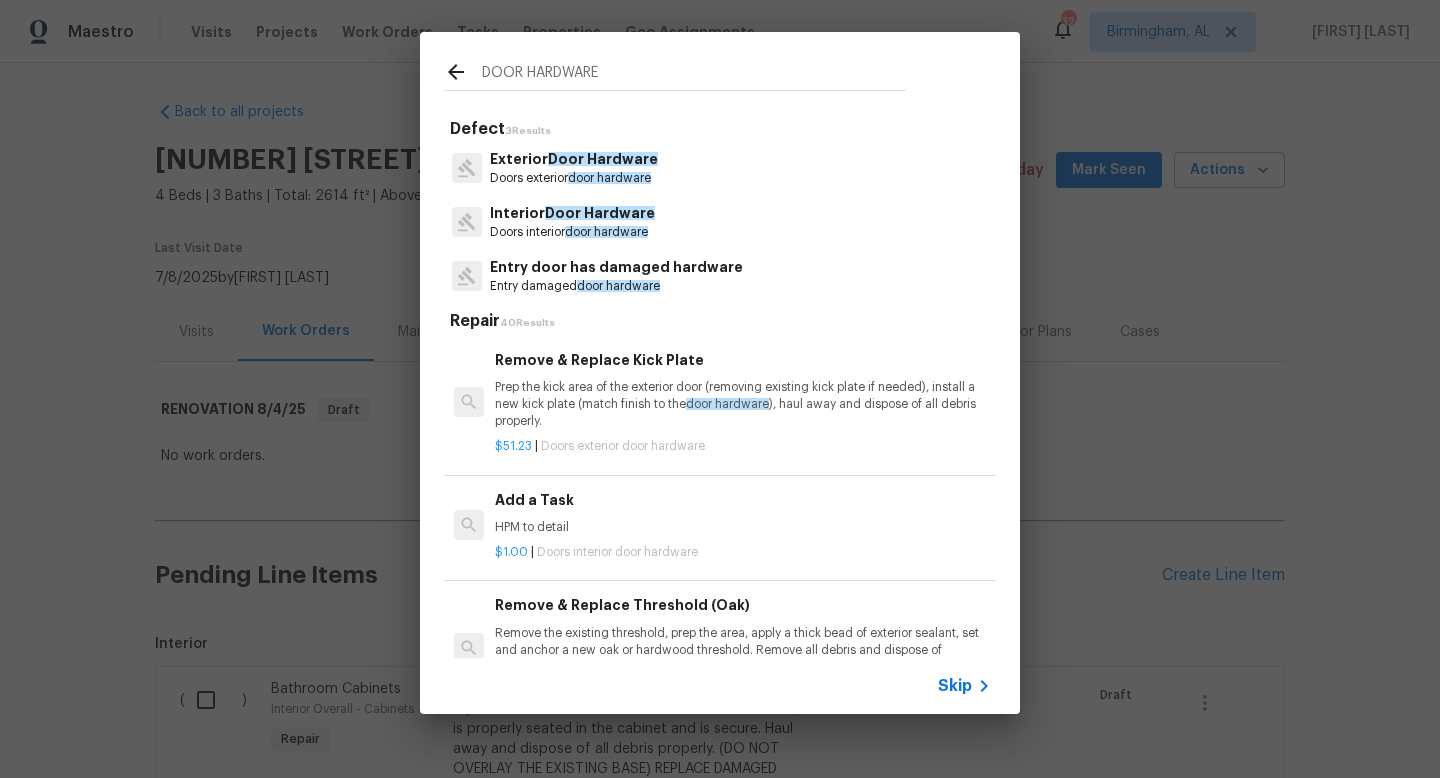 type on "DOOR HARDWARE" 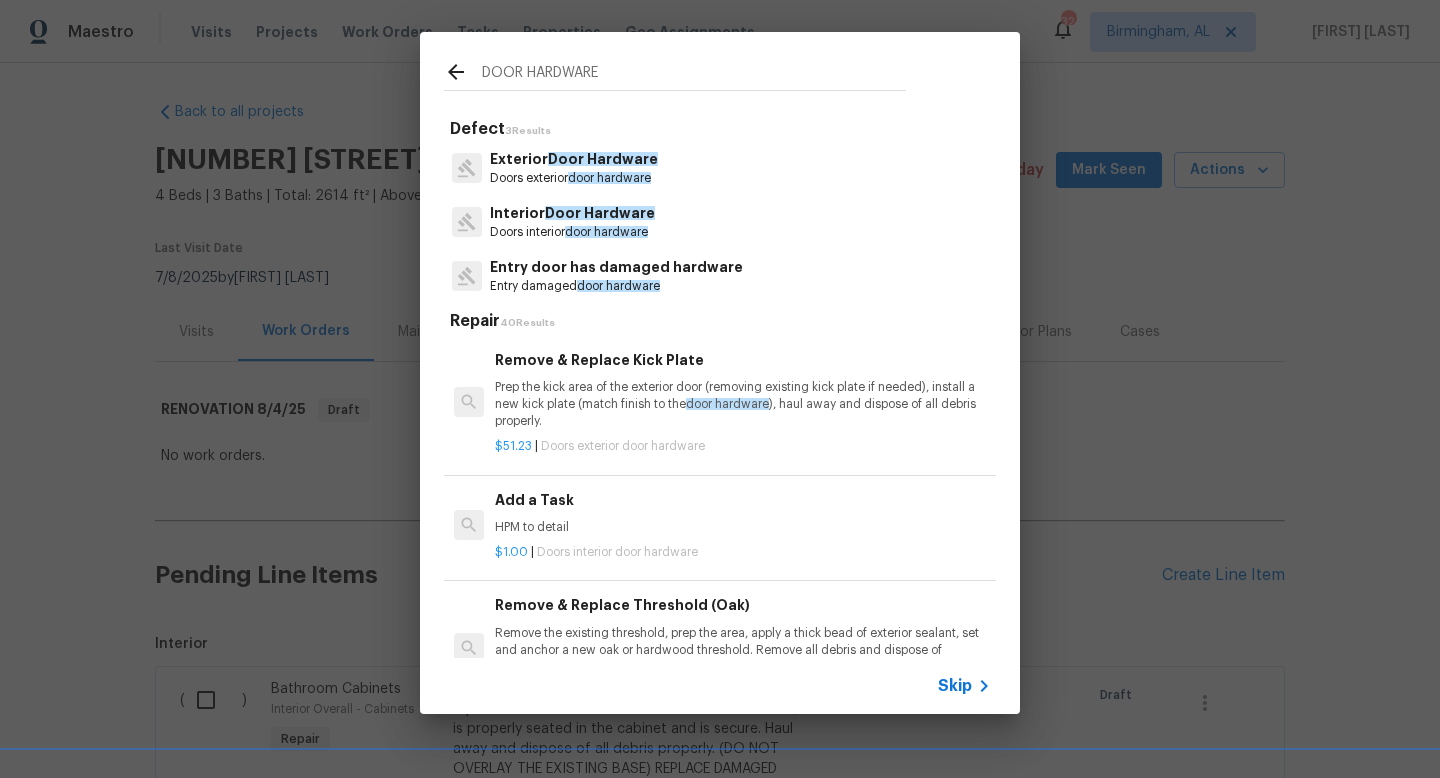 click on "HPM to detail" at bounding box center (743, 527) 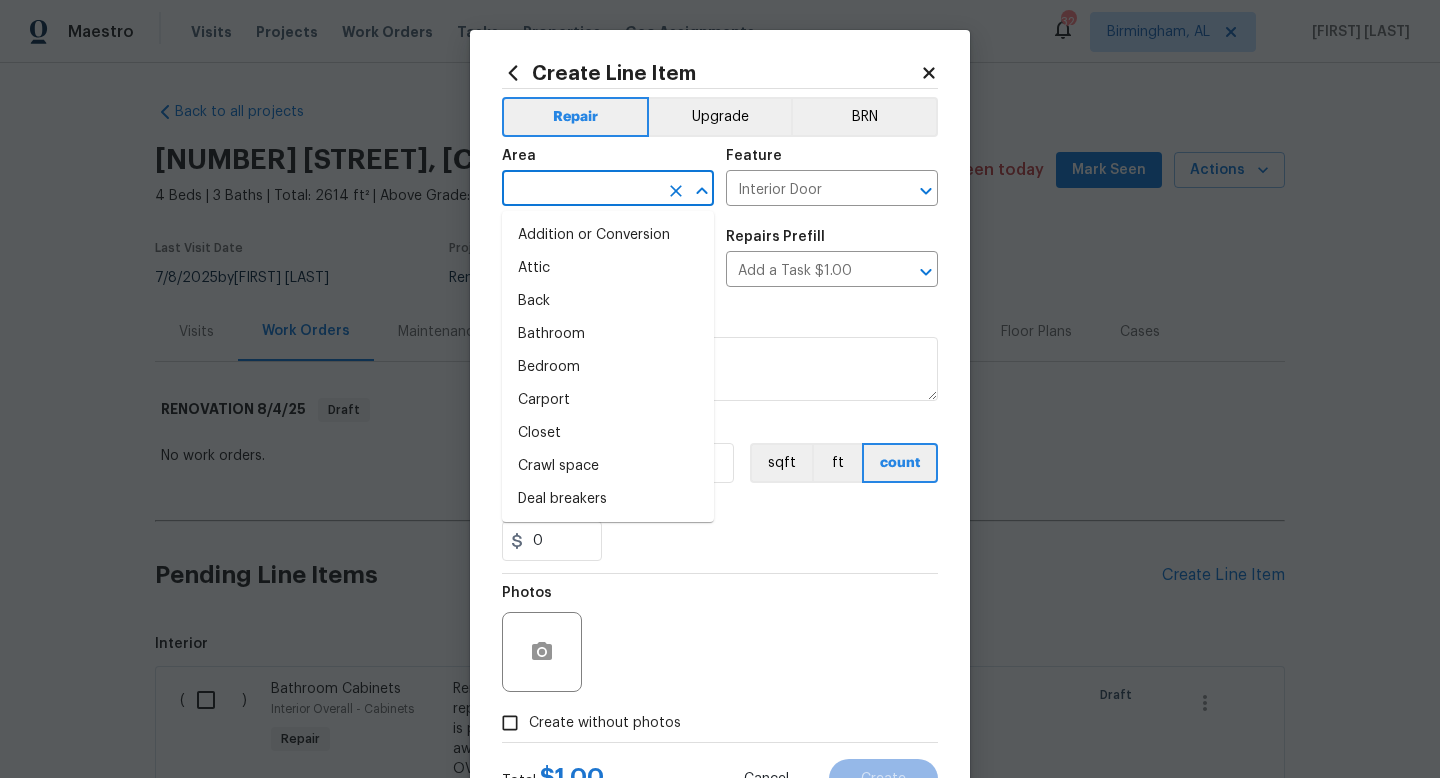 click at bounding box center (580, 190) 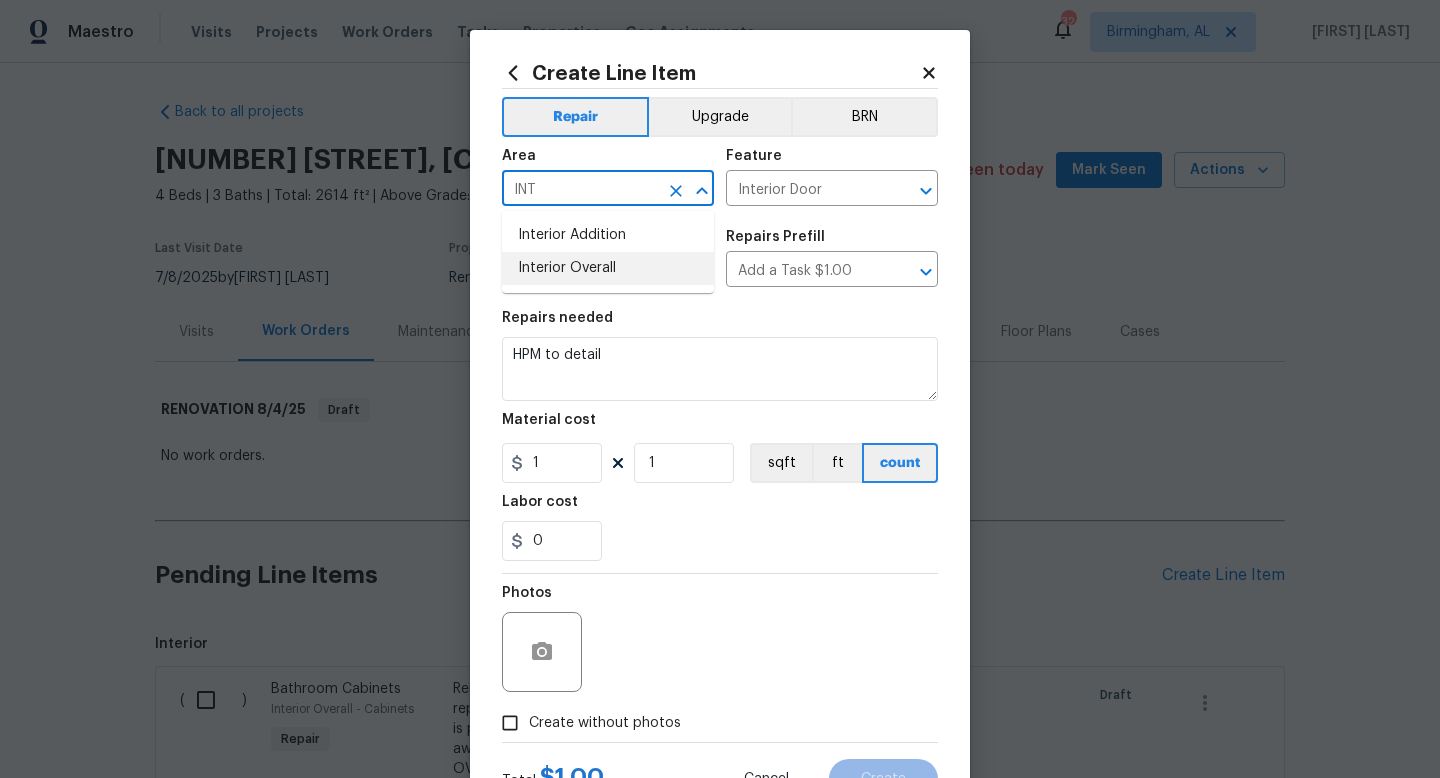 click on "Interior Overall" at bounding box center [608, 268] 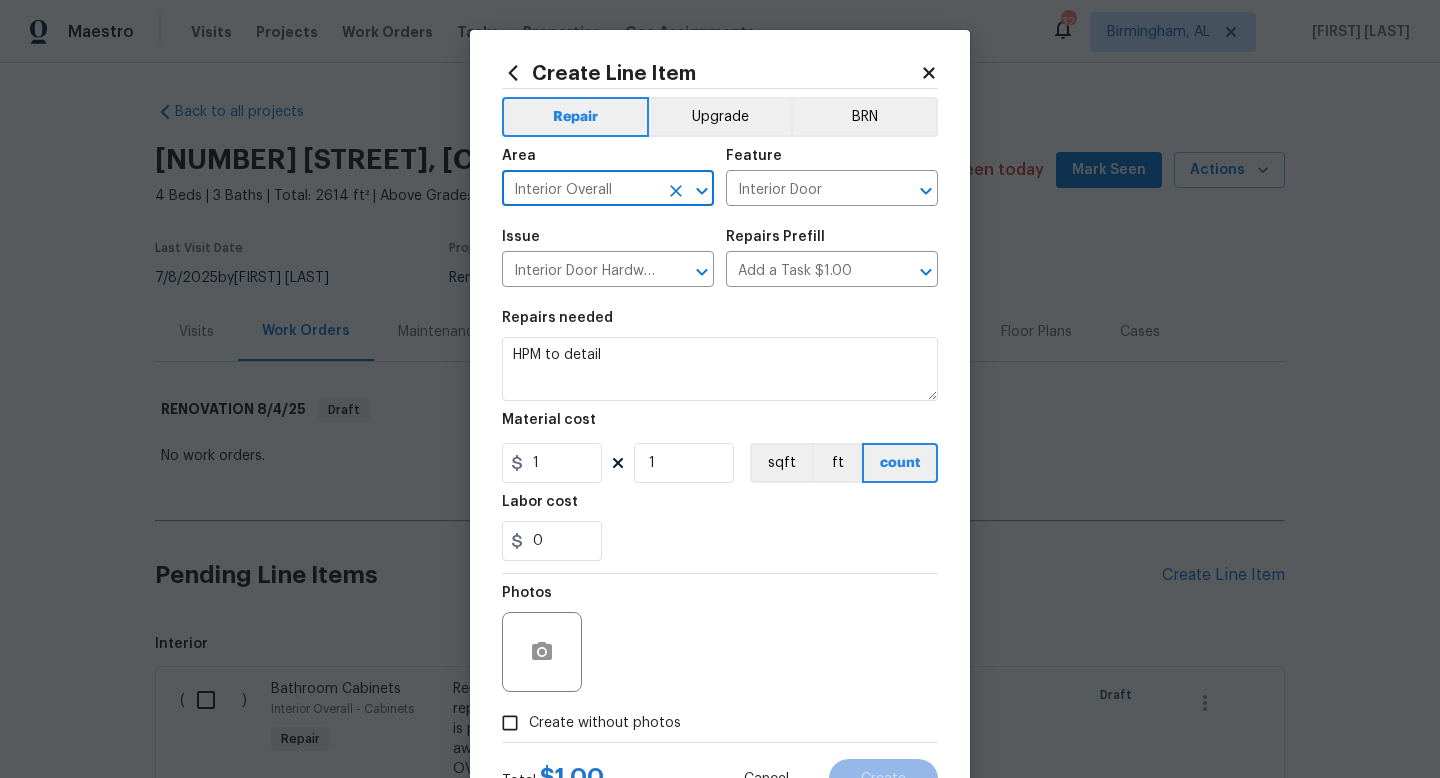 type on "Interior Overall" 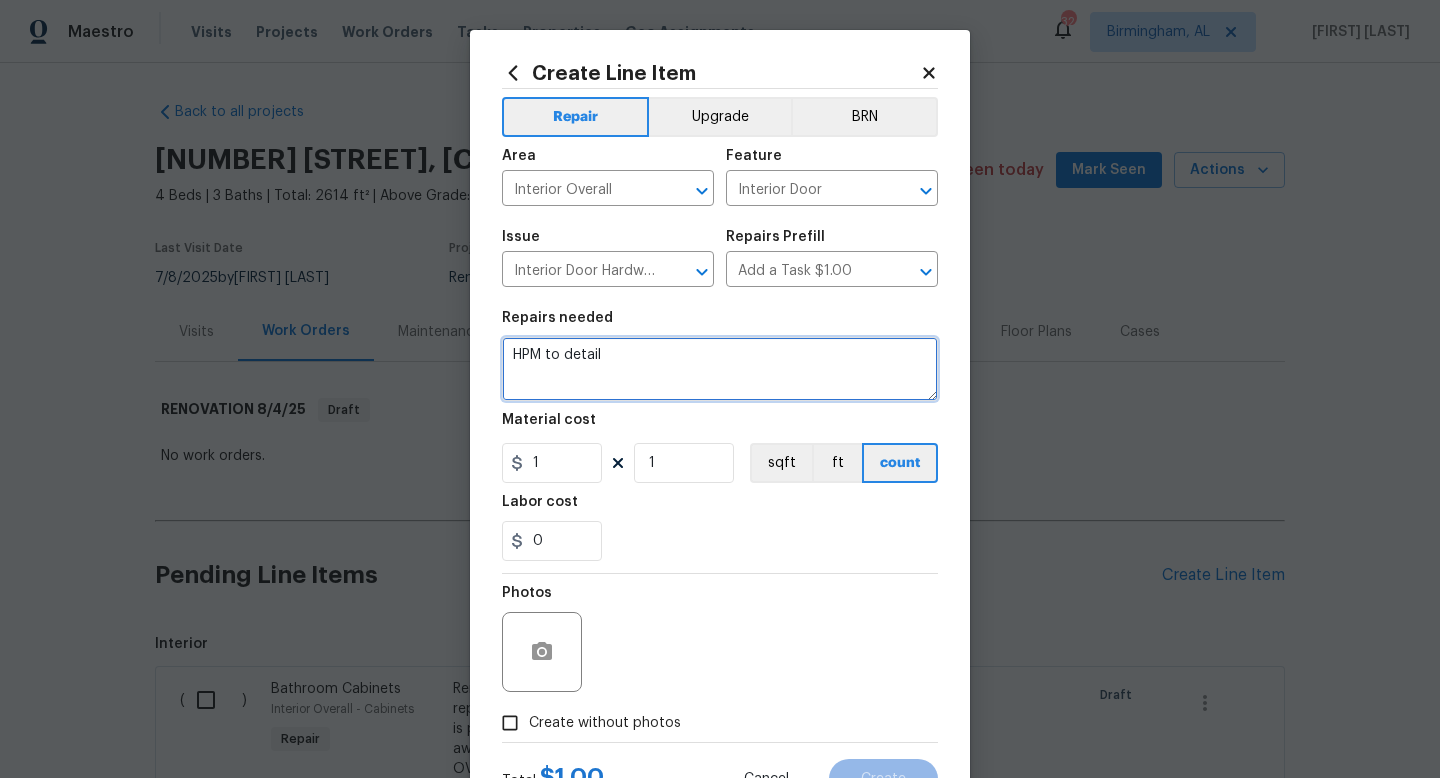 drag, startPoint x: 632, startPoint y: 365, endPoint x: 252, endPoint y: 254, distance: 395.88004 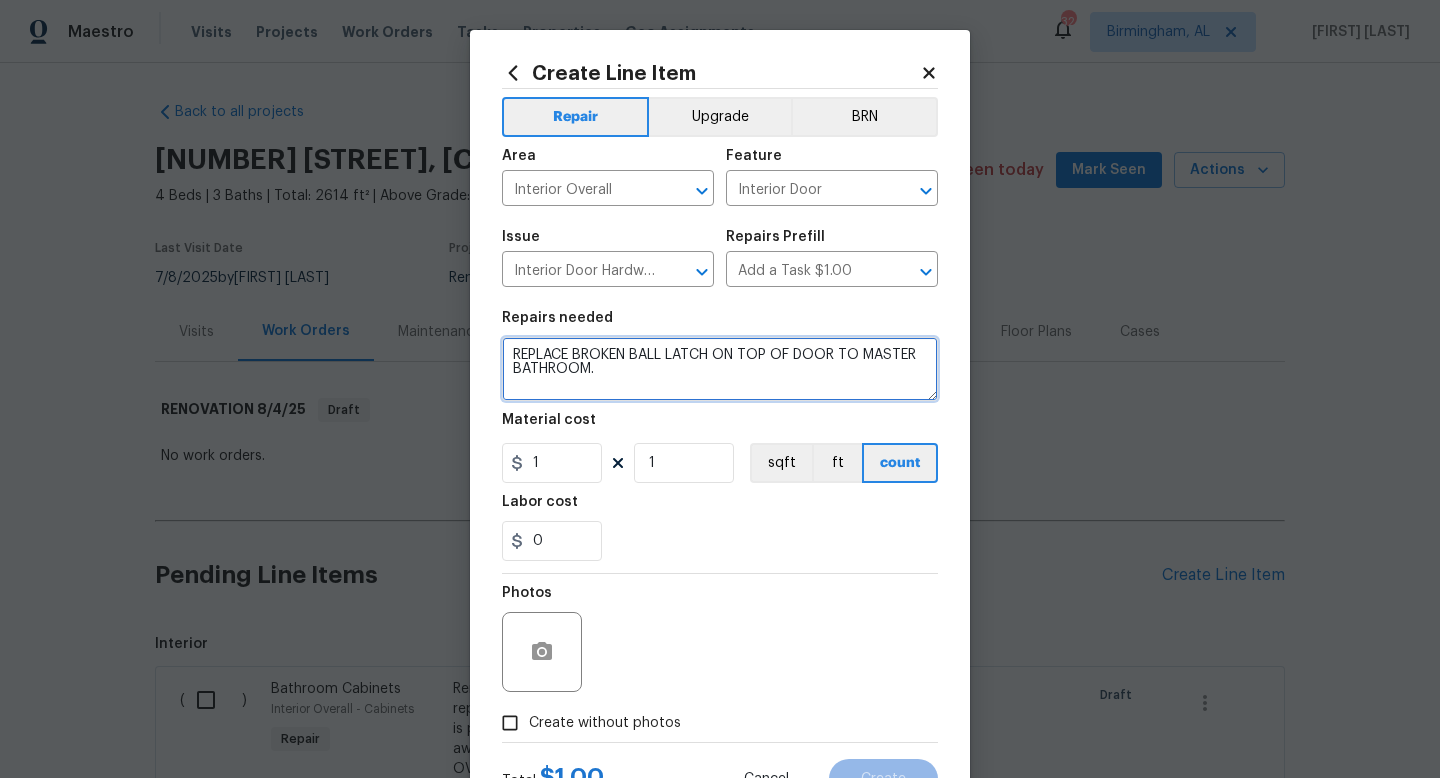 type on "REPLACE BROKEN BALL LATCH ON TOP OF DOOR TO MASTER BATHROOM." 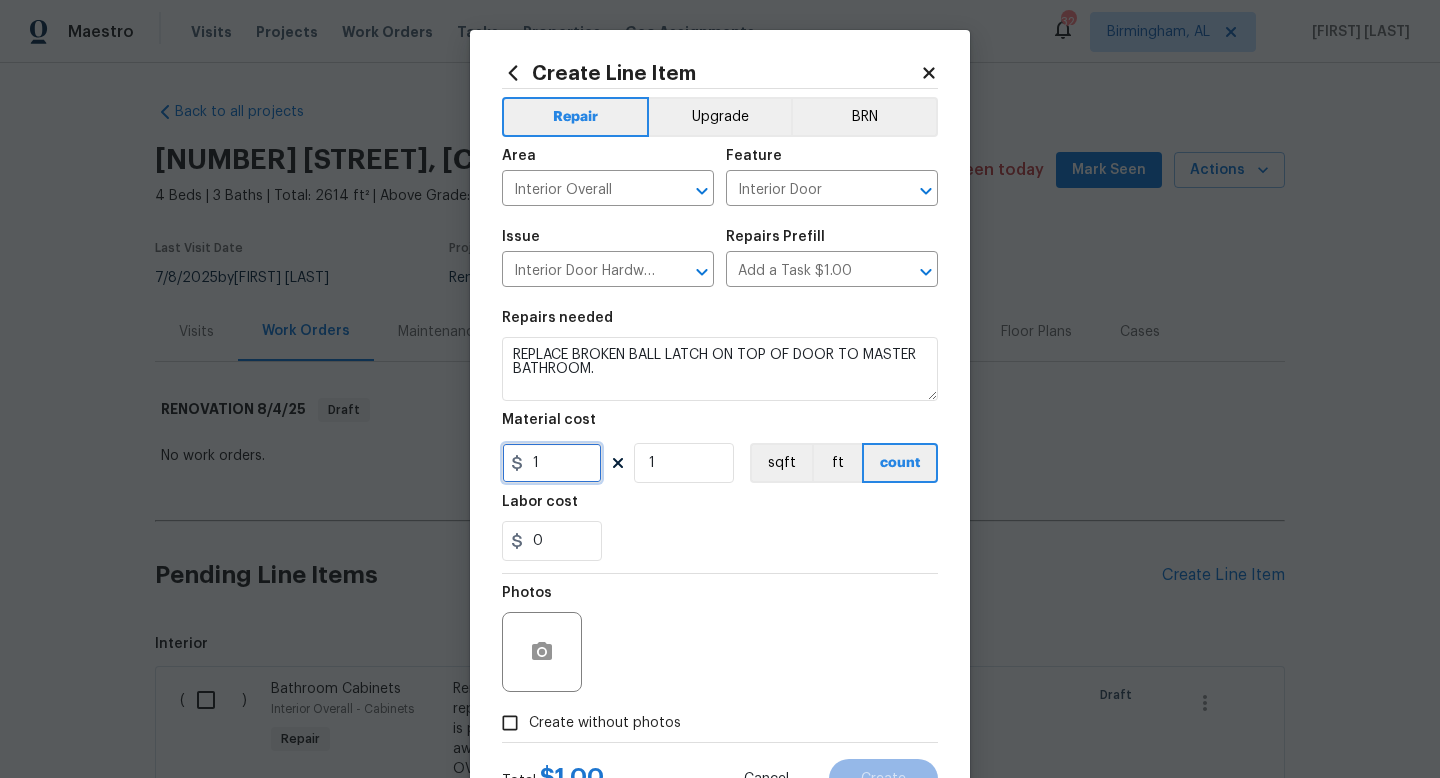 drag, startPoint x: 570, startPoint y: 467, endPoint x: 443, endPoint y: 441, distance: 129.6341 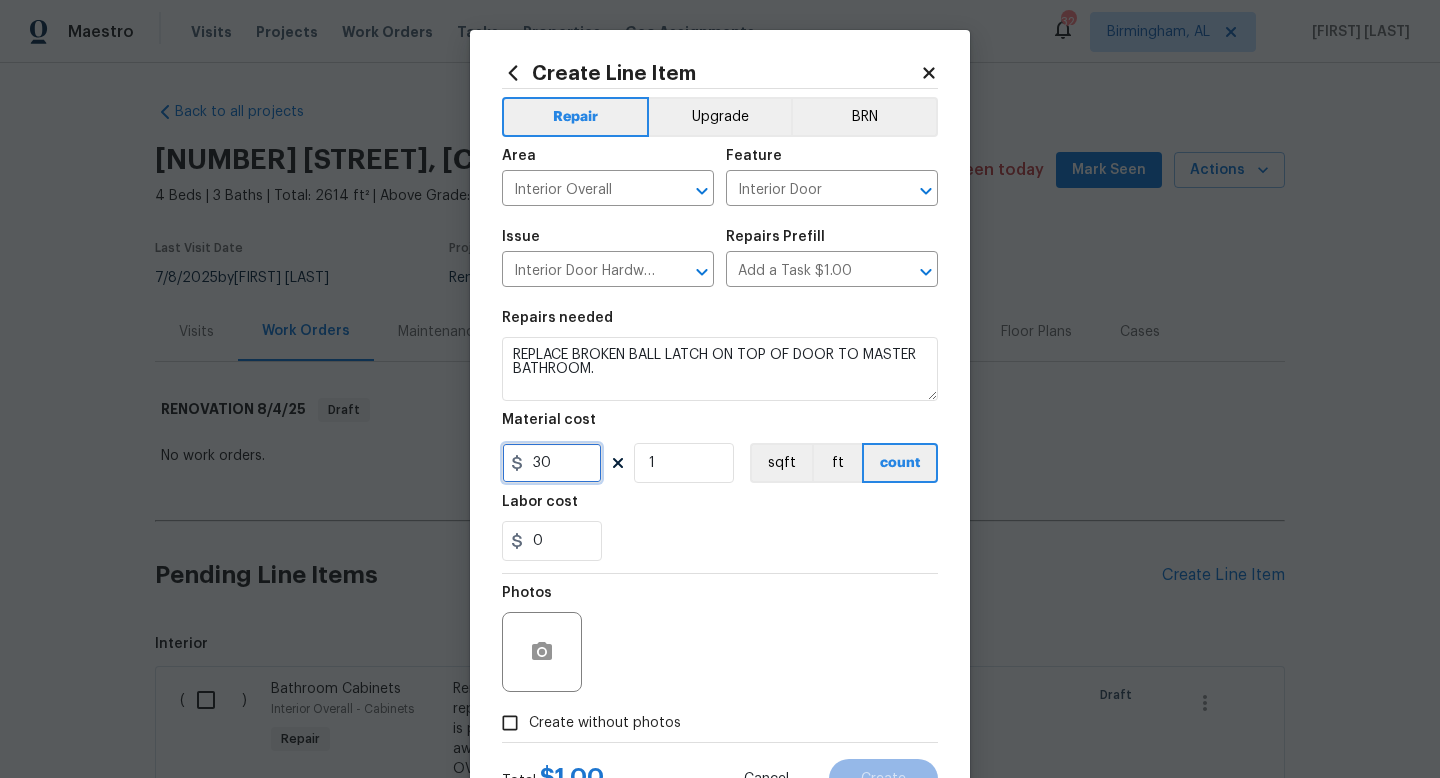 type on "30" 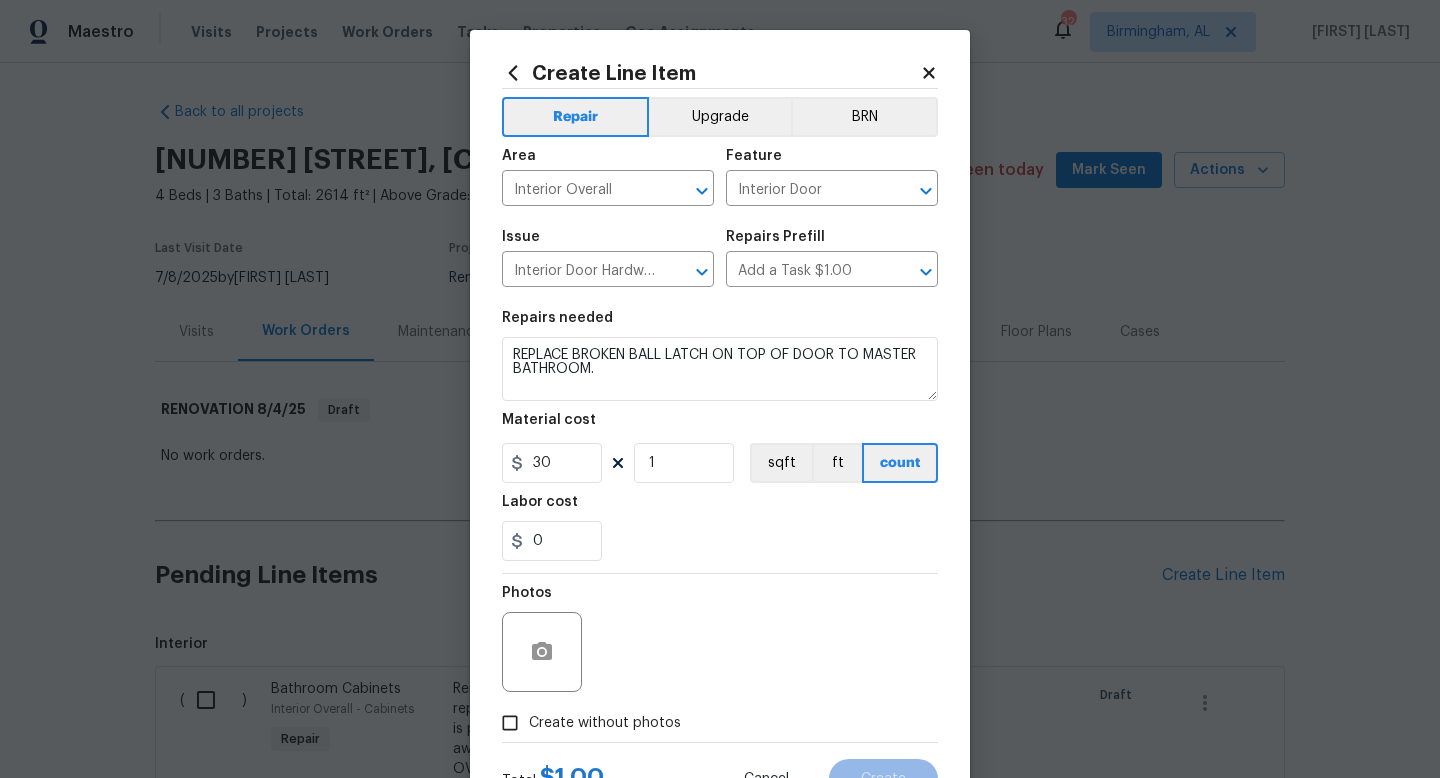click on "Photos" at bounding box center [720, 639] 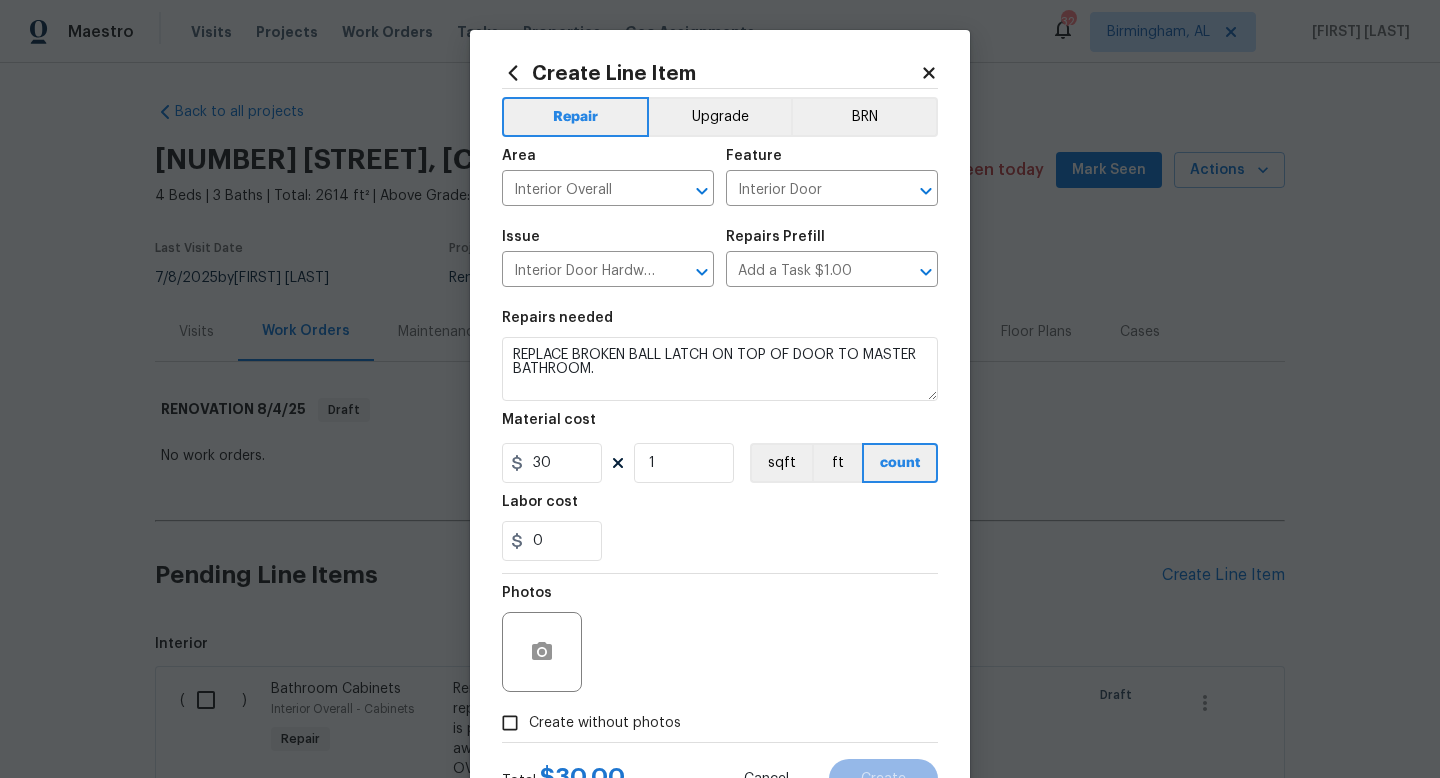 click on "Create without photos" at bounding box center [605, 723] 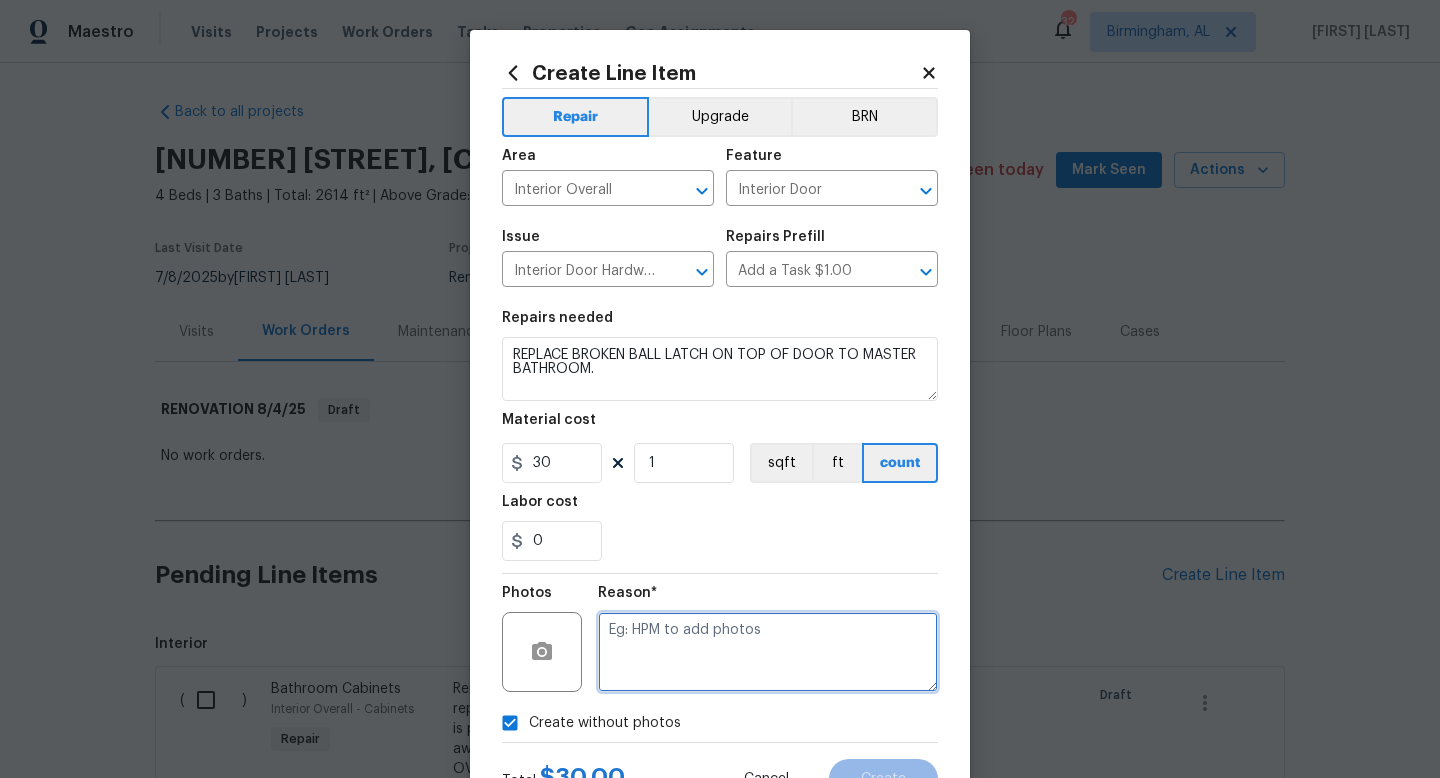 click at bounding box center [768, 652] 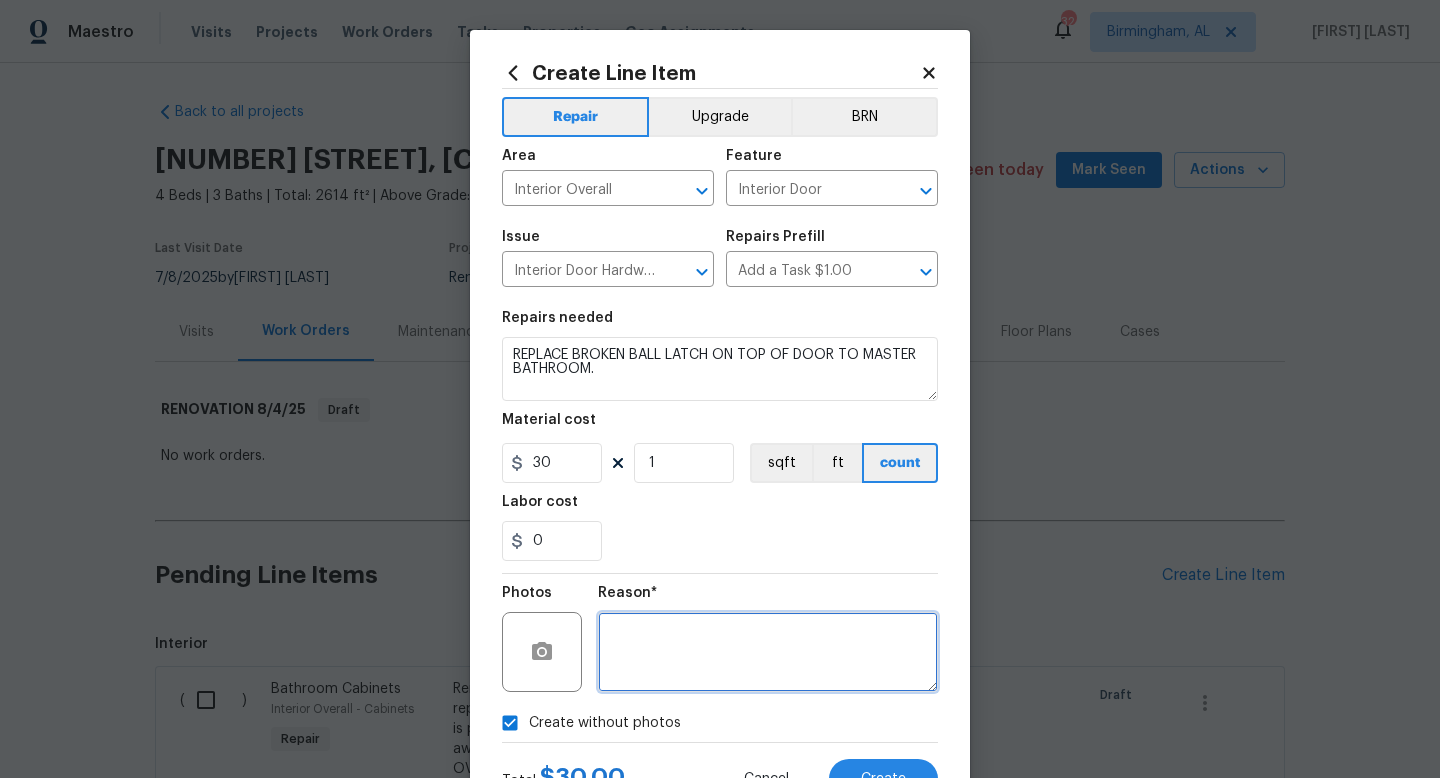 scroll, scrollTop: 84, scrollLeft: 0, axis: vertical 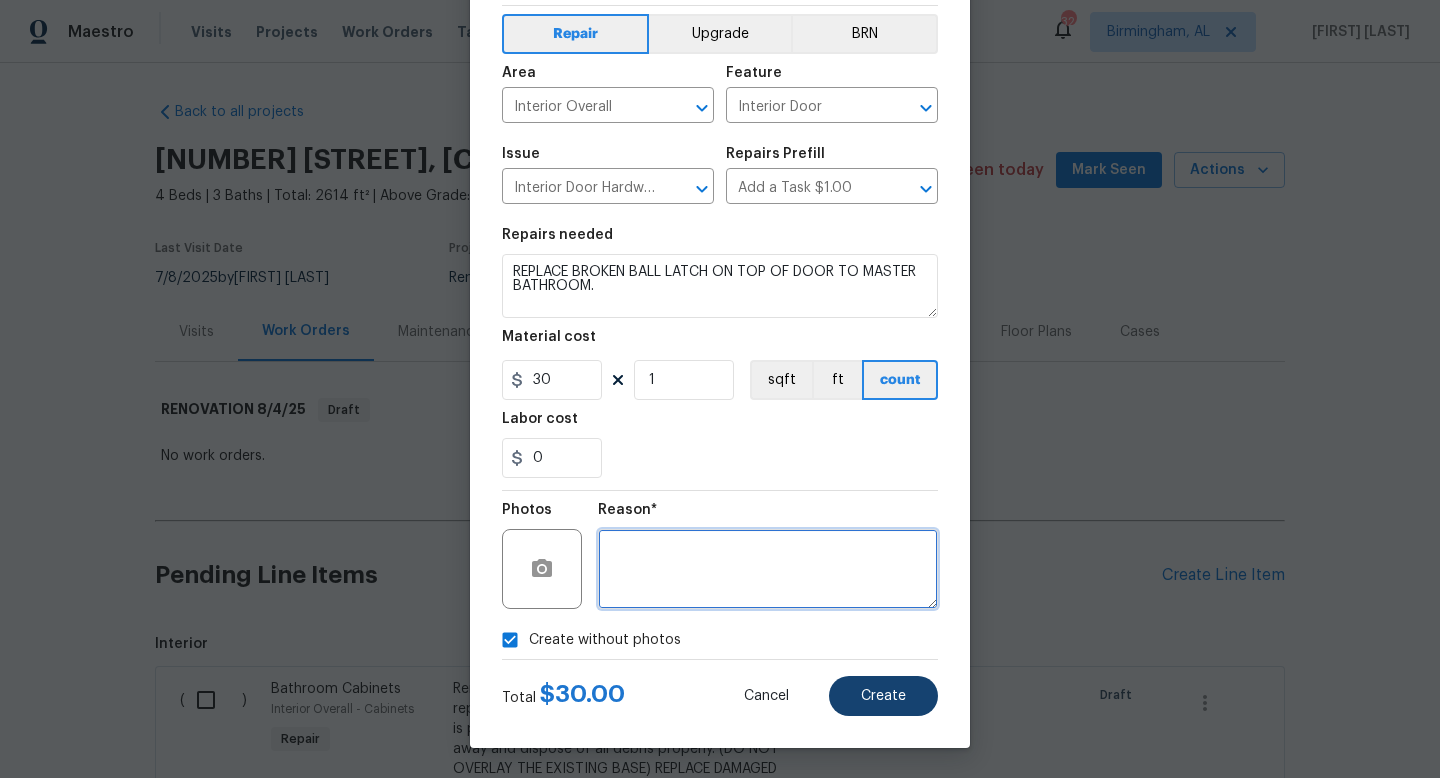 type 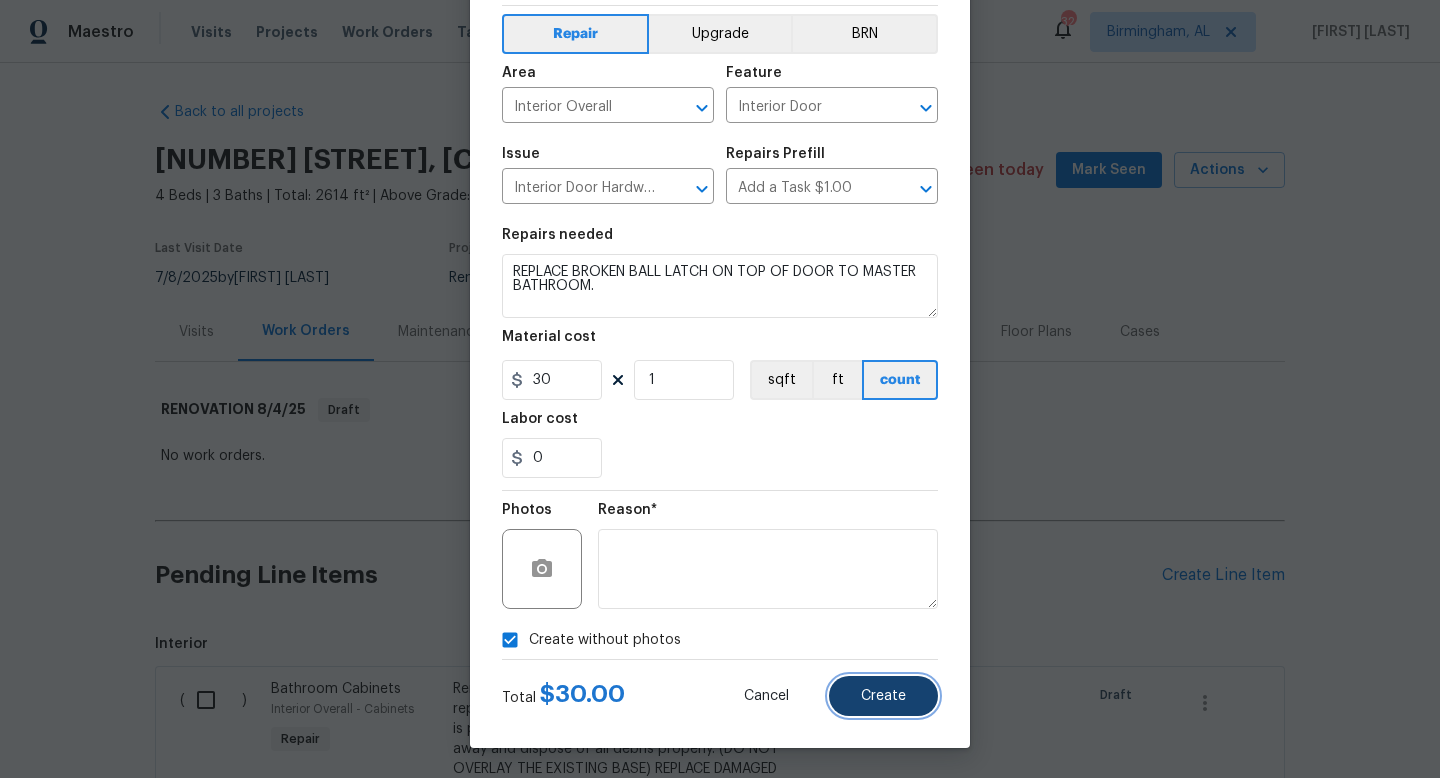 click on "Create" at bounding box center (883, 696) 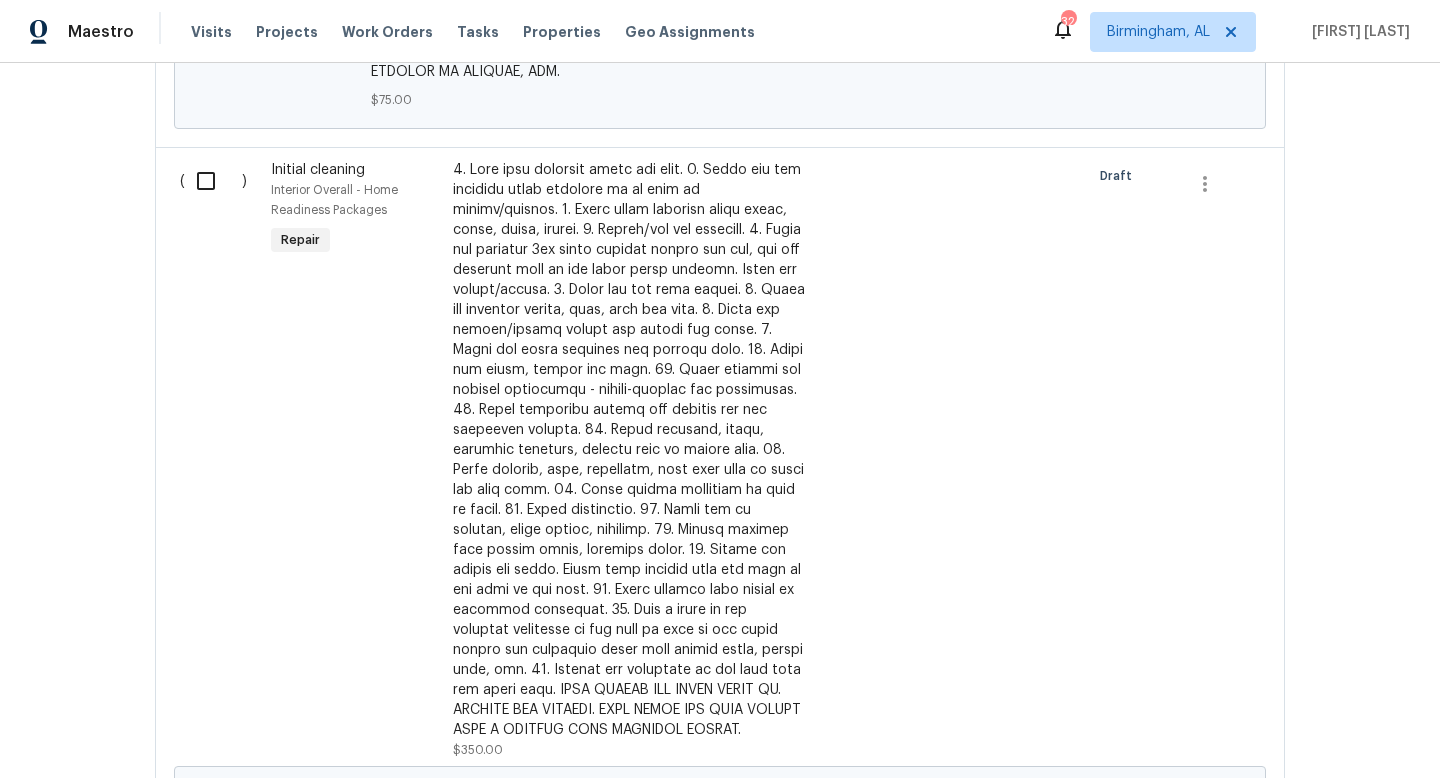 scroll, scrollTop: 2053, scrollLeft: 0, axis: vertical 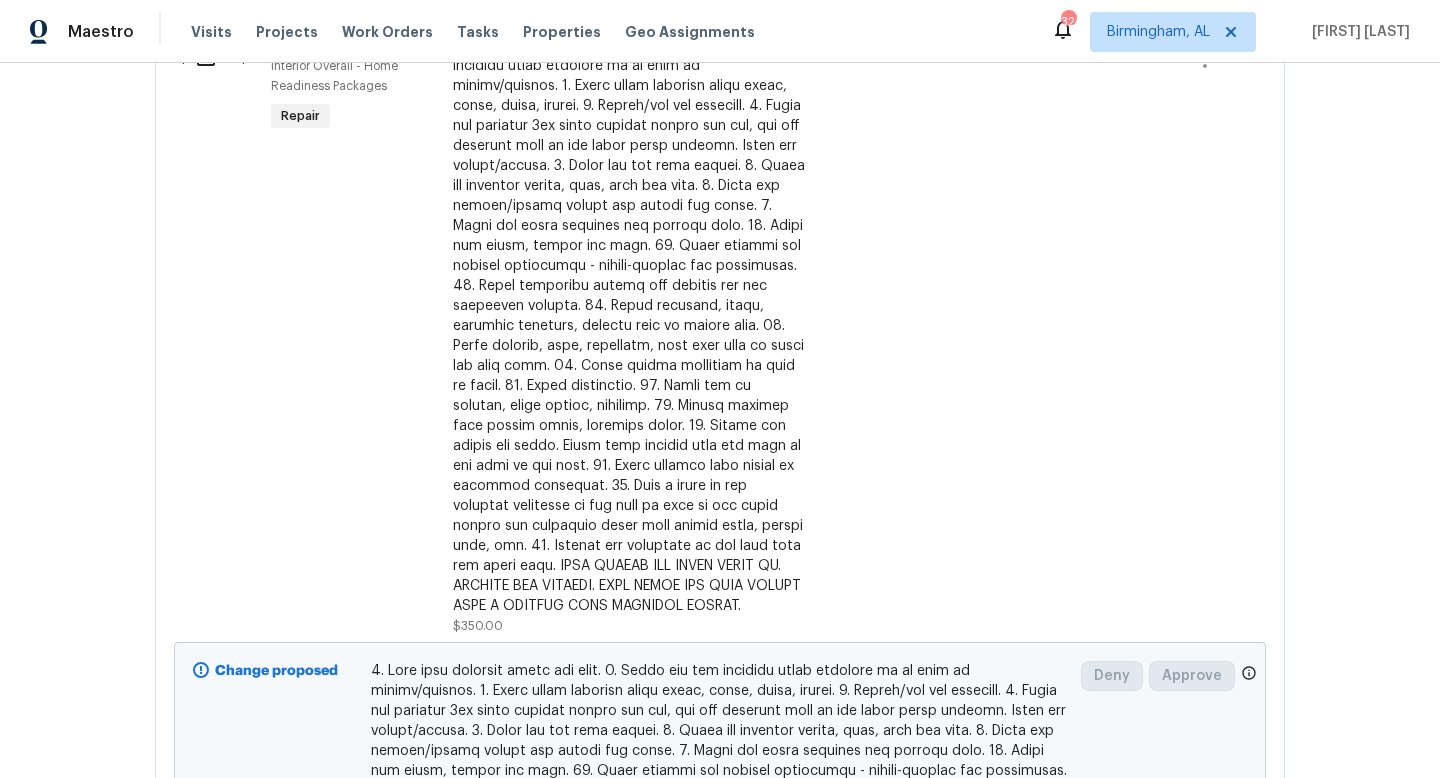 click at bounding box center [629, 326] 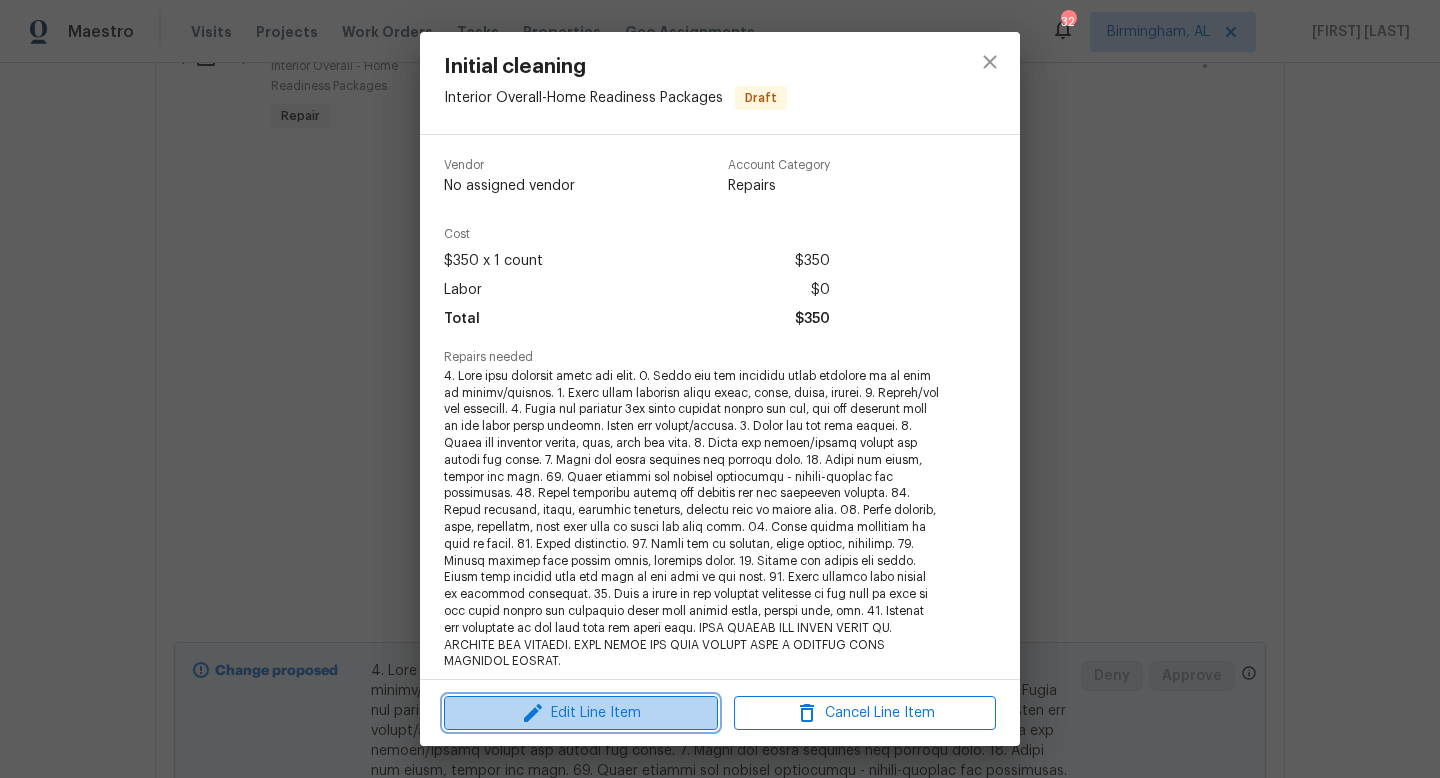 click on "Edit Line Item" at bounding box center [581, 713] 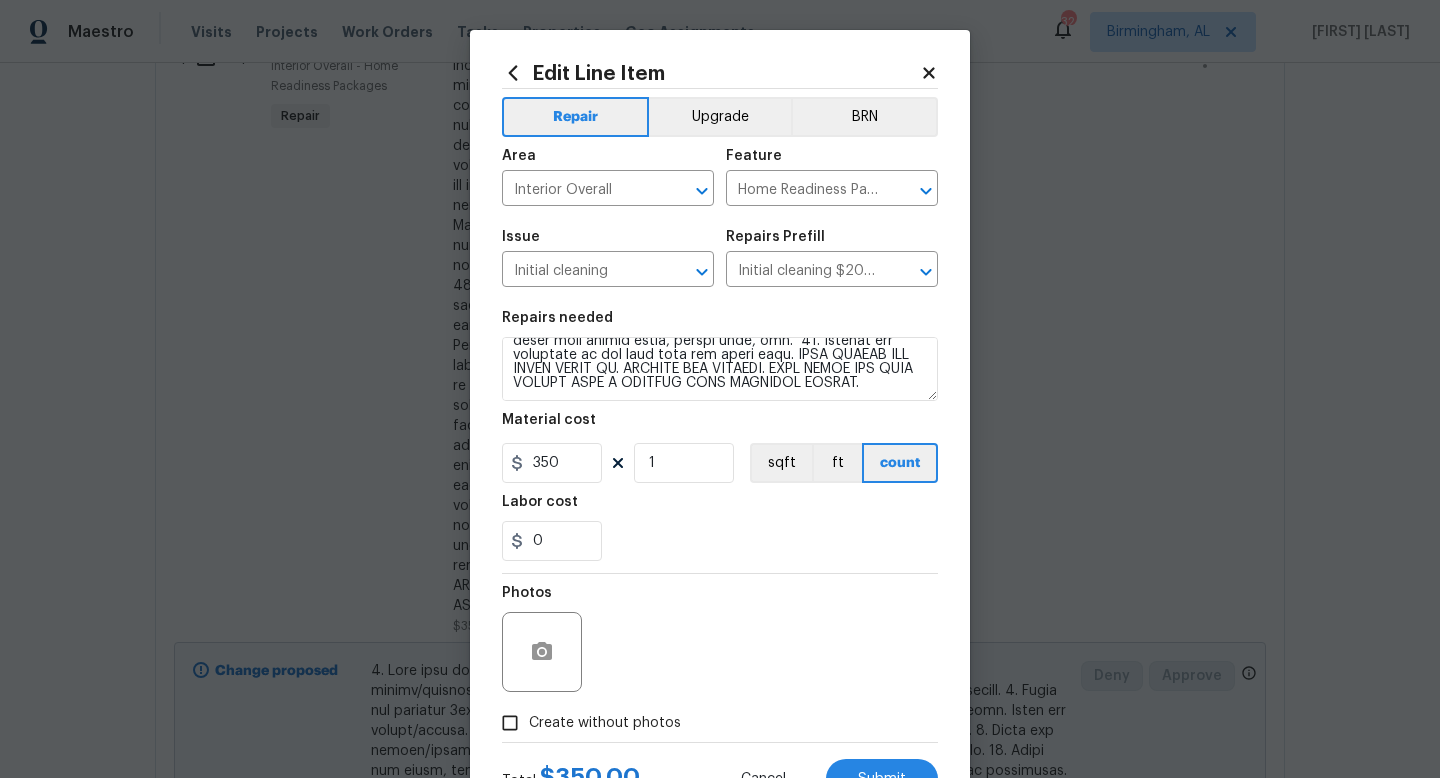 scroll, scrollTop: 307, scrollLeft: 0, axis: vertical 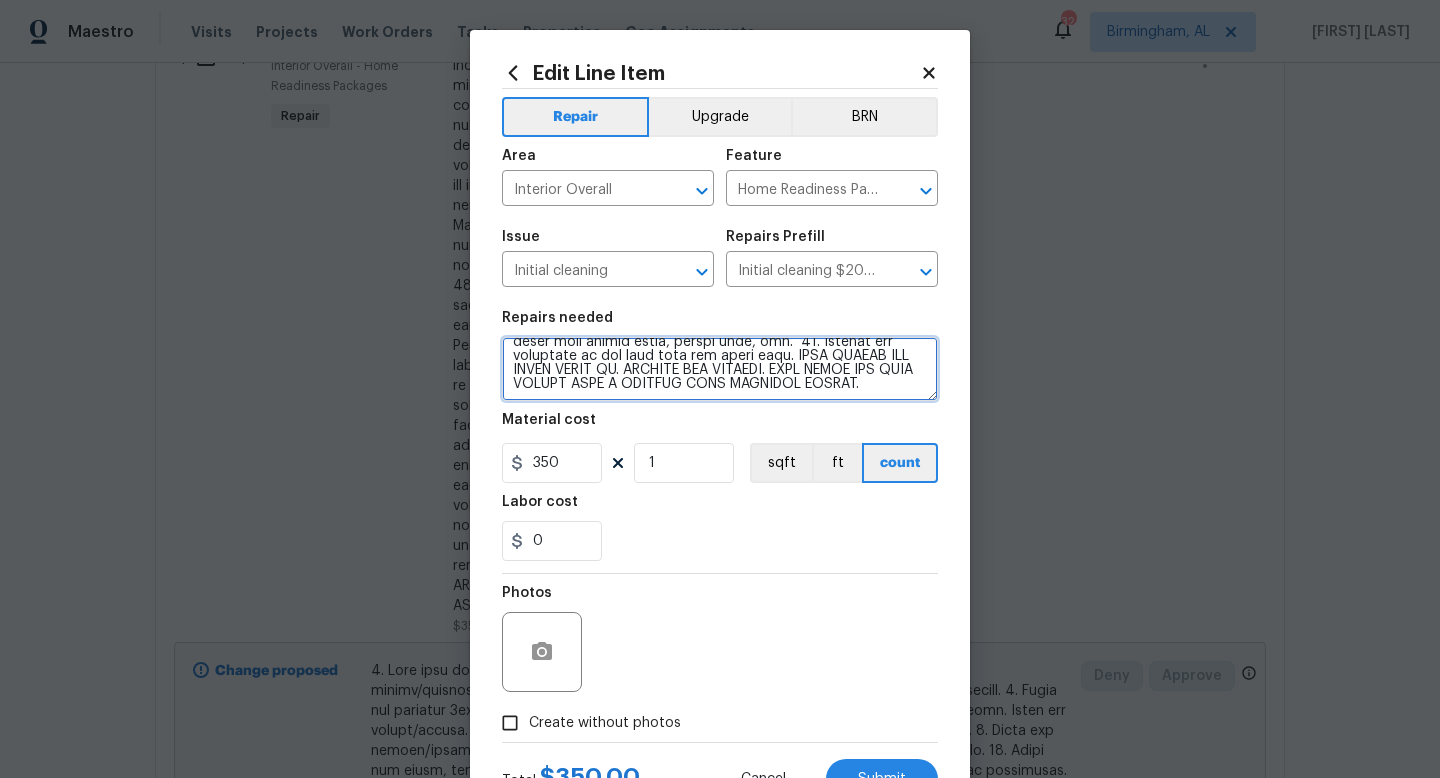 click at bounding box center [720, 369] 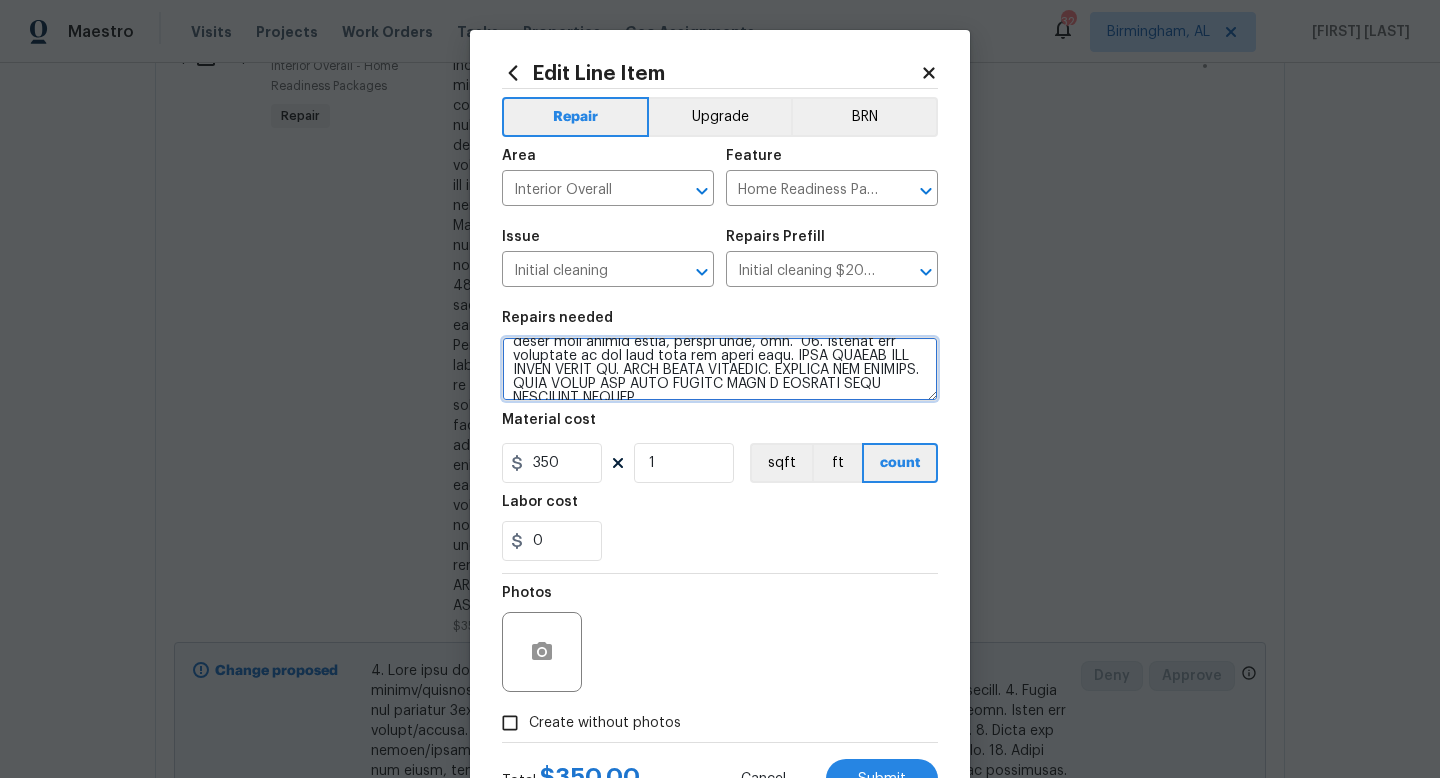 type on "1. Wipe down exterior doors and trim. 2. Clean out all exterior light fixtures to be free of debris/cobwebs. 3. Broom clean exterior front entry, porch, patio, garage. 4. Vacuum/mop all flooring. 5. Clean all exterior 1st floor windows inside and out, and the interior side of all above grade windows. Clean all tracks/frames. 6. Clean all air vent grills. 7. Clean all interior window, base, sill and trim. 8. Clean all switch/outlet plates and remove any paint. 9. Clean all light fixtures and ceiling fans. 10. Clean all doors, frames and trim. 11. Clean kitchen and laundry appliances - inside-outside and underneath. 12. Clean cabinetry inside and outside and top including drawers. 13. Clean counters, sinks, plumbing fixtures, toilets seat to remain down. 14. Clean showers, tubs, surrounds, wall tile free of grime and soap scum. 15. Clean window coverings if left in place. 16. Clean baseboards. 17. Clean top of furnace, water heater, softener. 18. Remove cobwebs from inside house, exterior areas. 19. Remove a..." 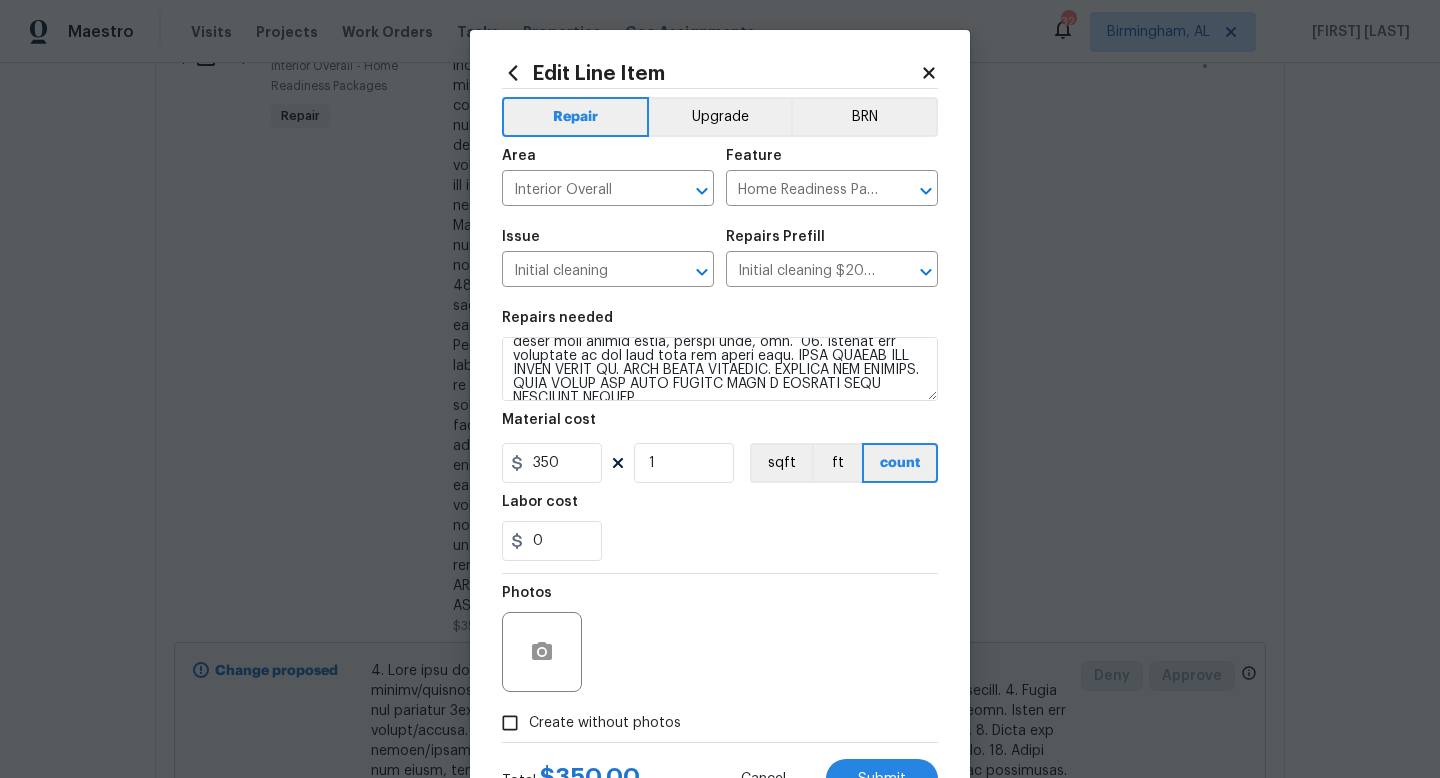 click on "0" at bounding box center (720, 541) 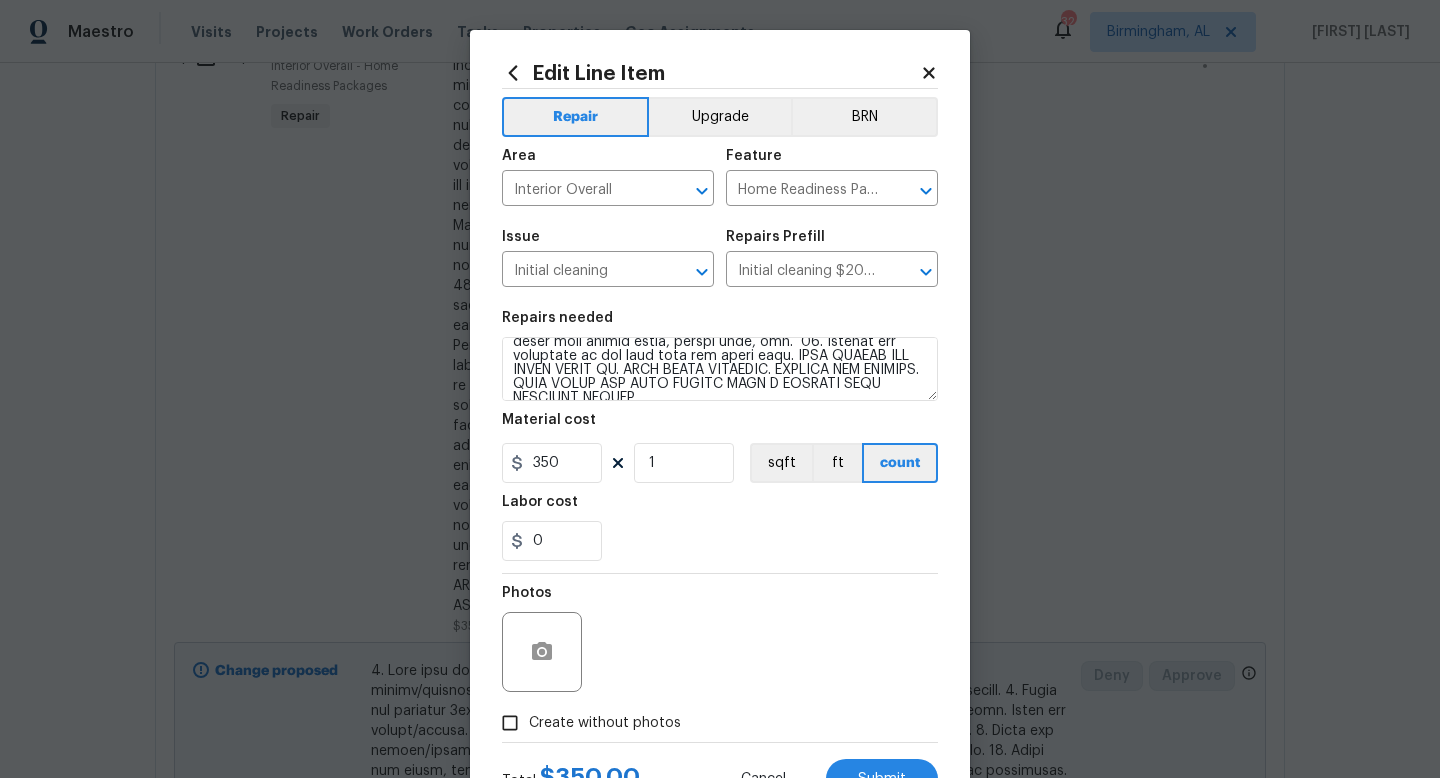 scroll, scrollTop: 84, scrollLeft: 0, axis: vertical 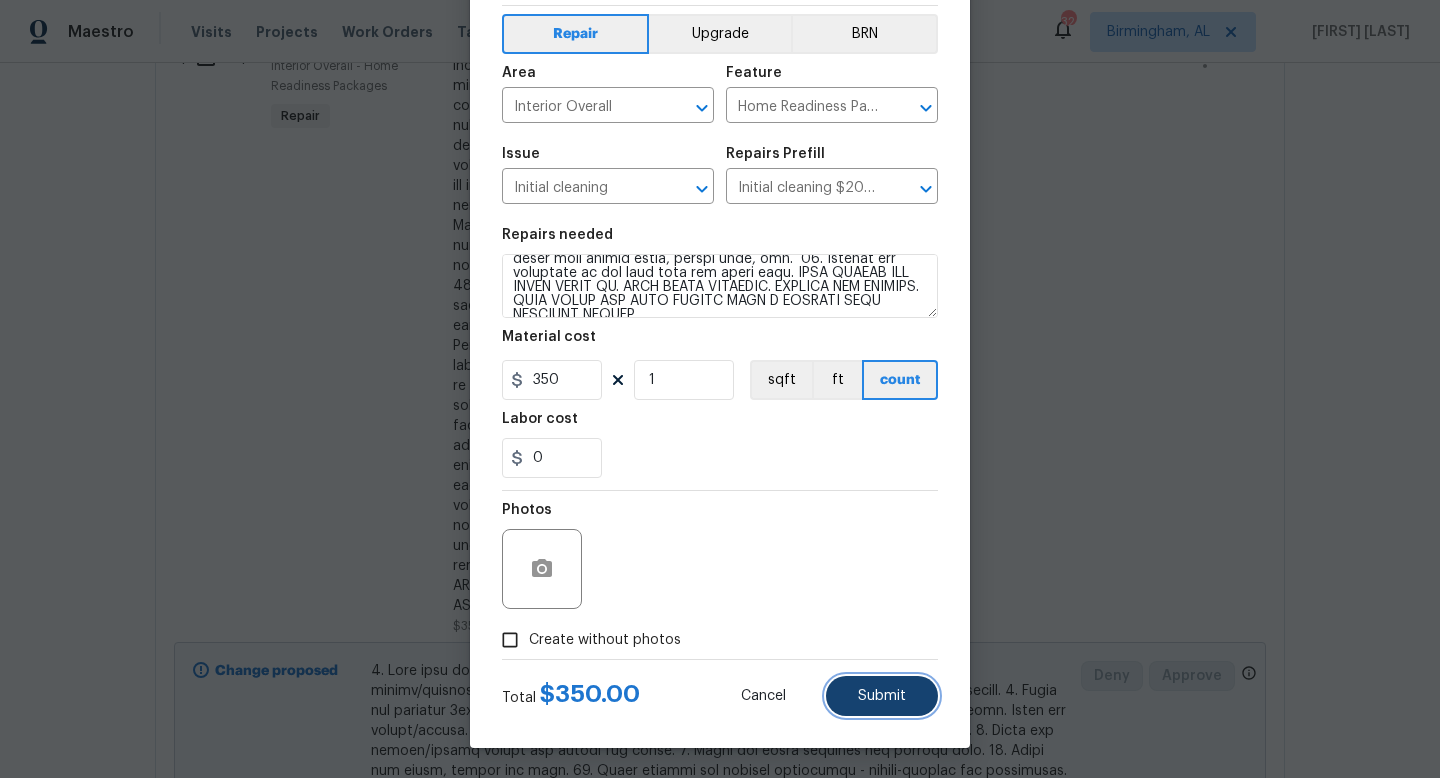 click on "Submit" at bounding box center [882, 696] 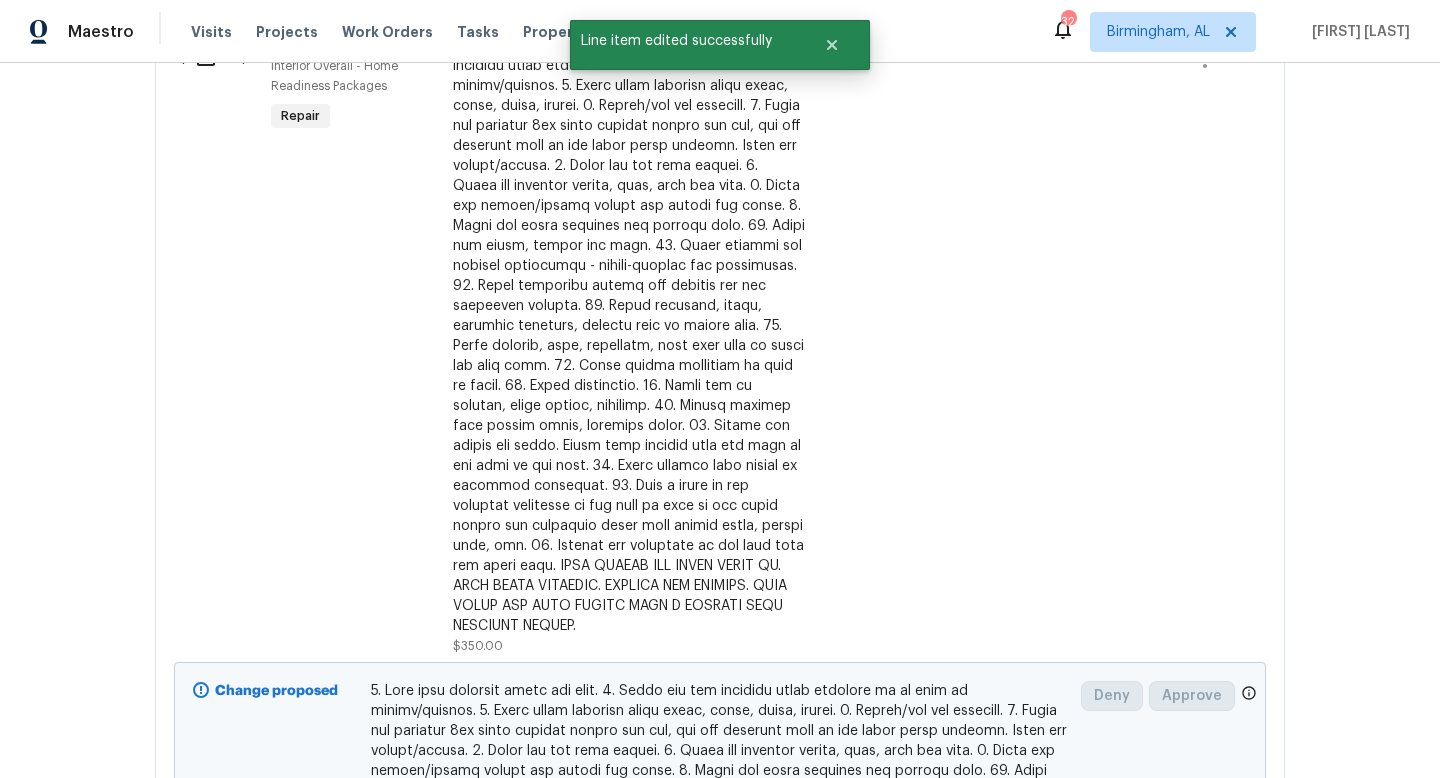 scroll, scrollTop: 0, scrollLeft: 0, axis: both 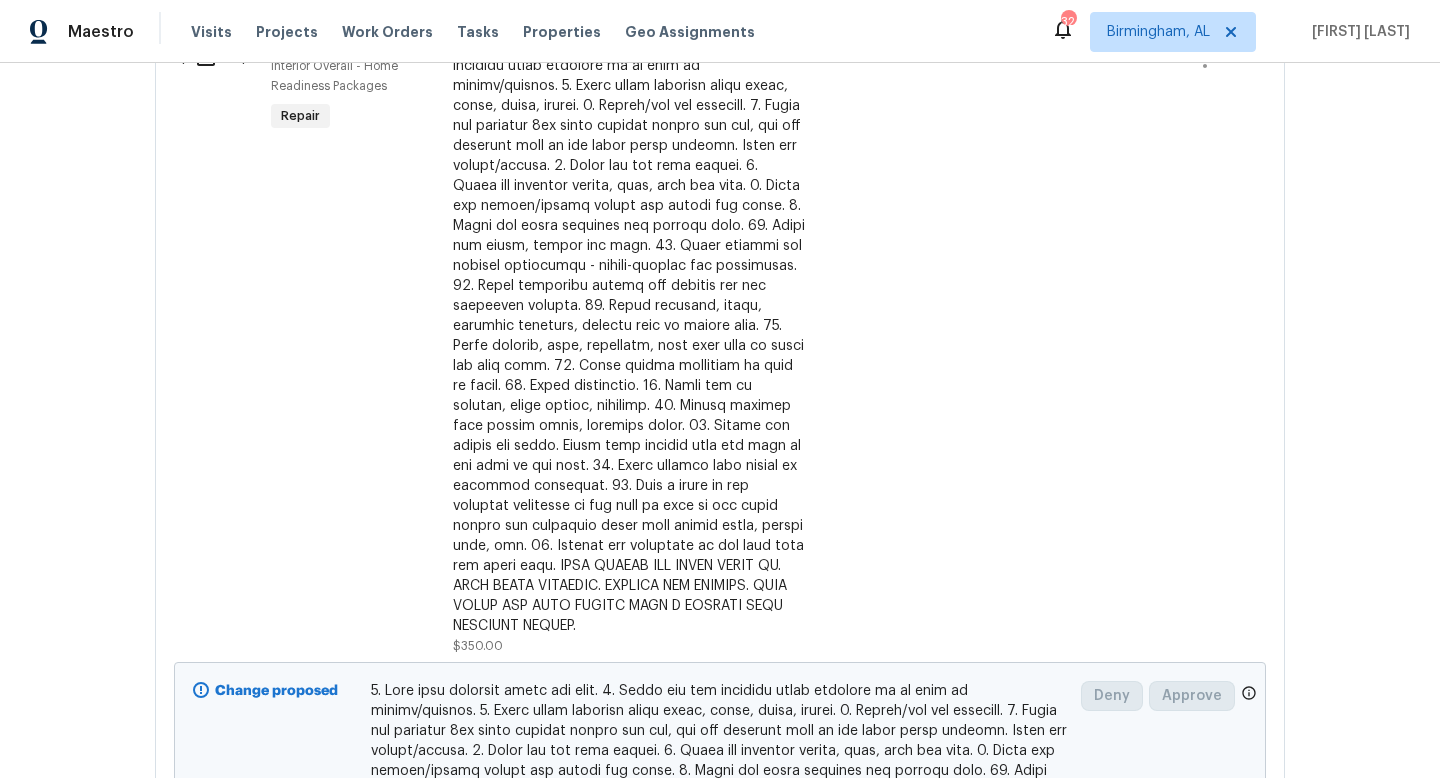 drag, startPoint x: 1279, startPoint y: 489, endPoint x: 1279, endPoint y: 777, distance: 288 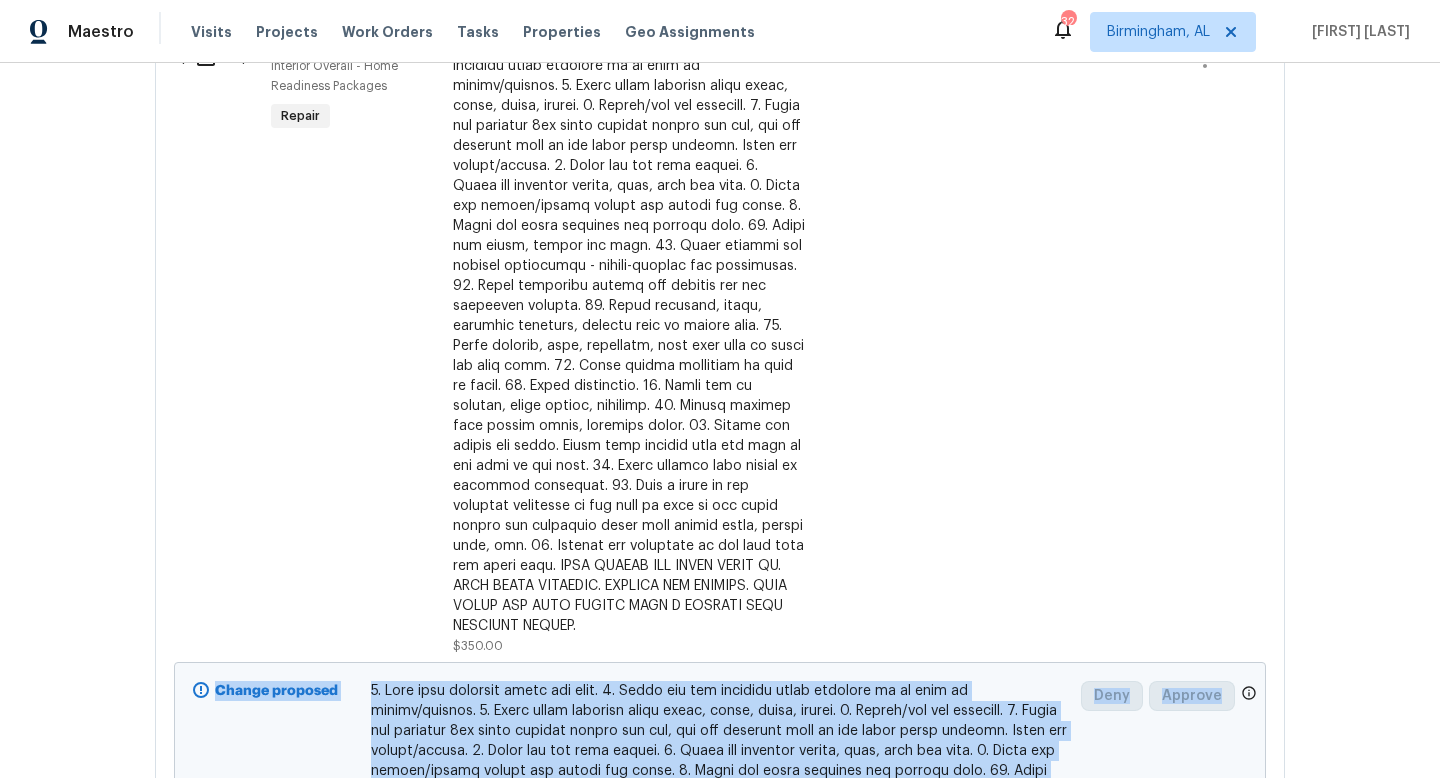 scroll, scrollTop: 2074, scrollLeft: 0, axis: vertical 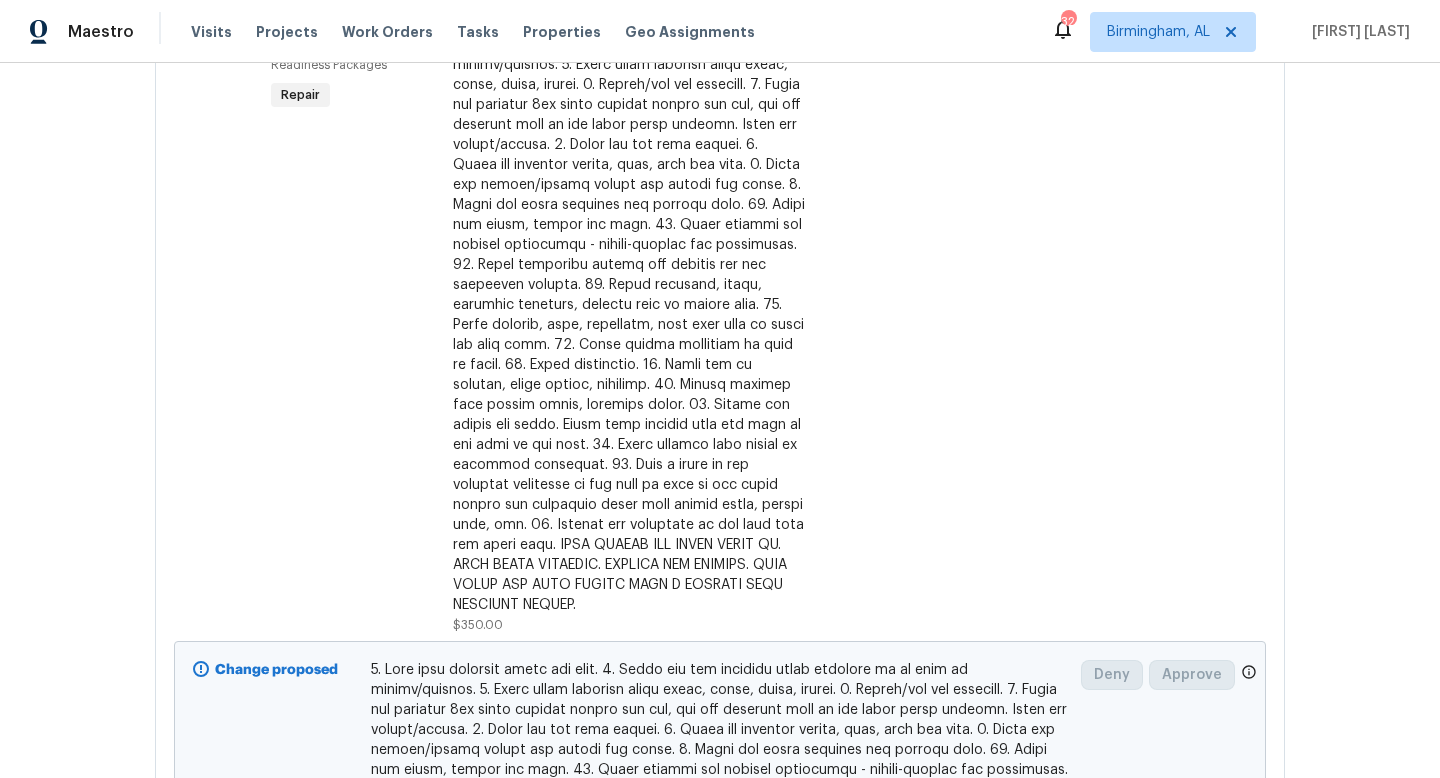 click on "Back to all projects 121 Old Spanish Trl, Alabaster, AL 35007 4 Beds | 3 Baths | Total: 2614 ft² | Above Grade: 1722 ft² | Basement Finished: 892 ft² | 2007 Not seen today Mark Seen Actions Last Visit Date 7/8/2025  by  Brian Holloway   Project Renovation   Draft Visits Work Orders Maintenance Notes Condition Adjustments Costs Photos Floor Plans Cases RENOVATION   8/4/25 Draft No work orders. Pending Line Items Create Line Item Interior ( ) Bathroom Cabinets Interior Overall - Cabinets Repair Remove the existing/damage cabinet base and replace with new. Ensure that the new base fits well, is properly seated in the cabinet and is secure. Haul away and dispose of all debris properly. (DO NOT OVERLAY THE EXISTING BASE) REPLACE DAMAGED SIDE PANEL TO HALL VANITY UPSTAIRS. PAINT TO MATCH. $100.00 Draft Change proposed $100.00 Deny Approve ( ) Cabinet Hardware Interior Overall - Cabinets Repair $100.00 Draft Change proposed $100.00 Deny Approve ( ) Bulbs, Batteries, AC Filters Repair $75.00 Draft Change proposed" at bounding box center (720, 420) 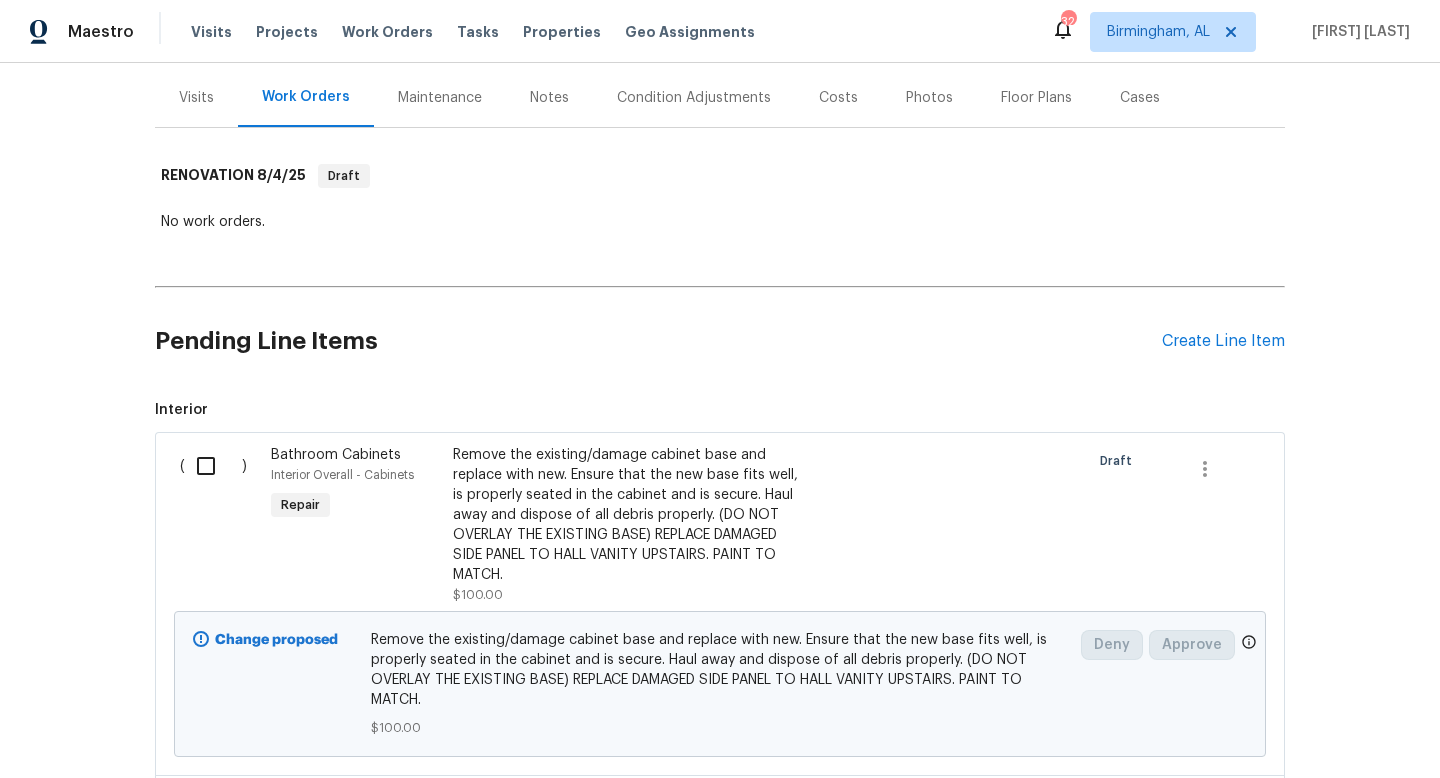 scroll, scrollTop: 0, scrollLeft: 0, axis: both 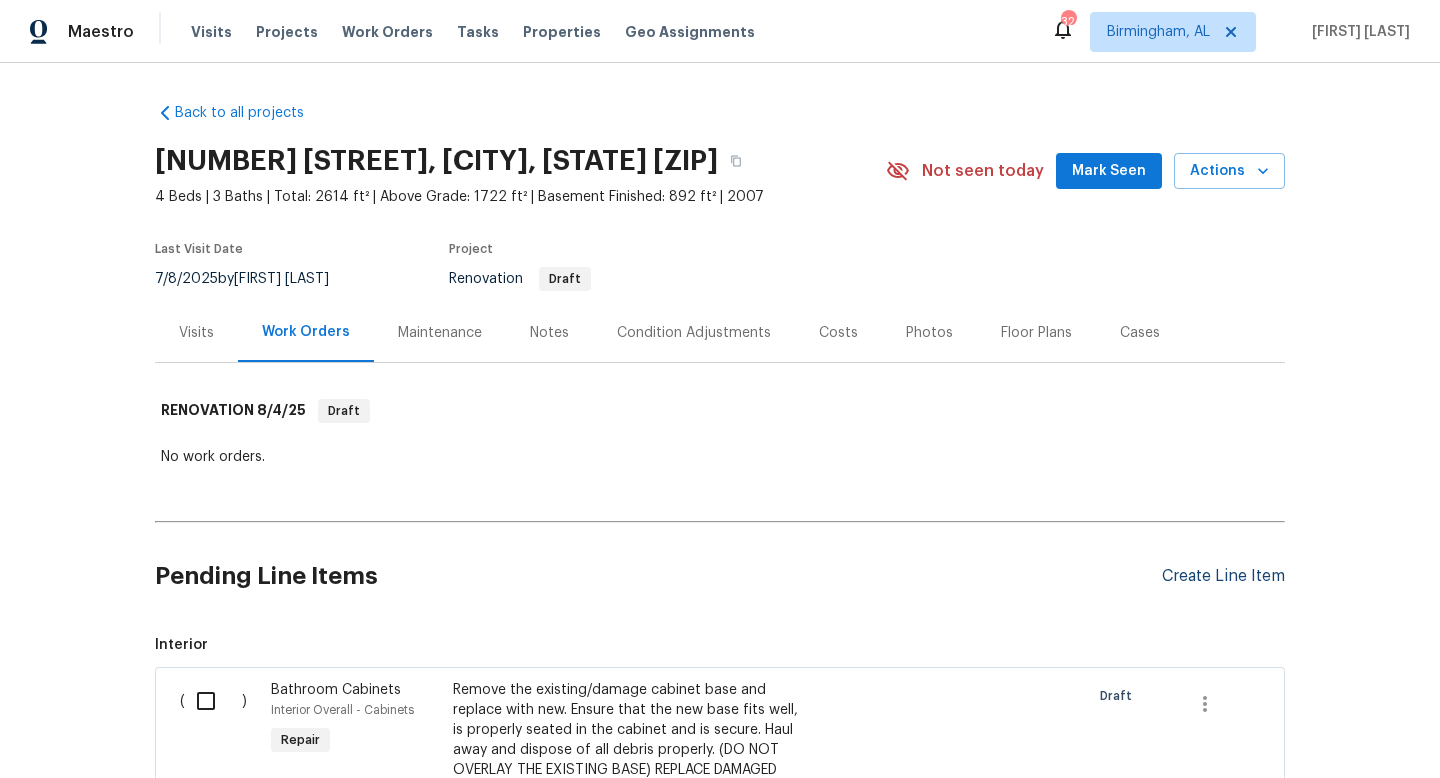 click on "Create Line Item" at bounding box center (1223, 576) 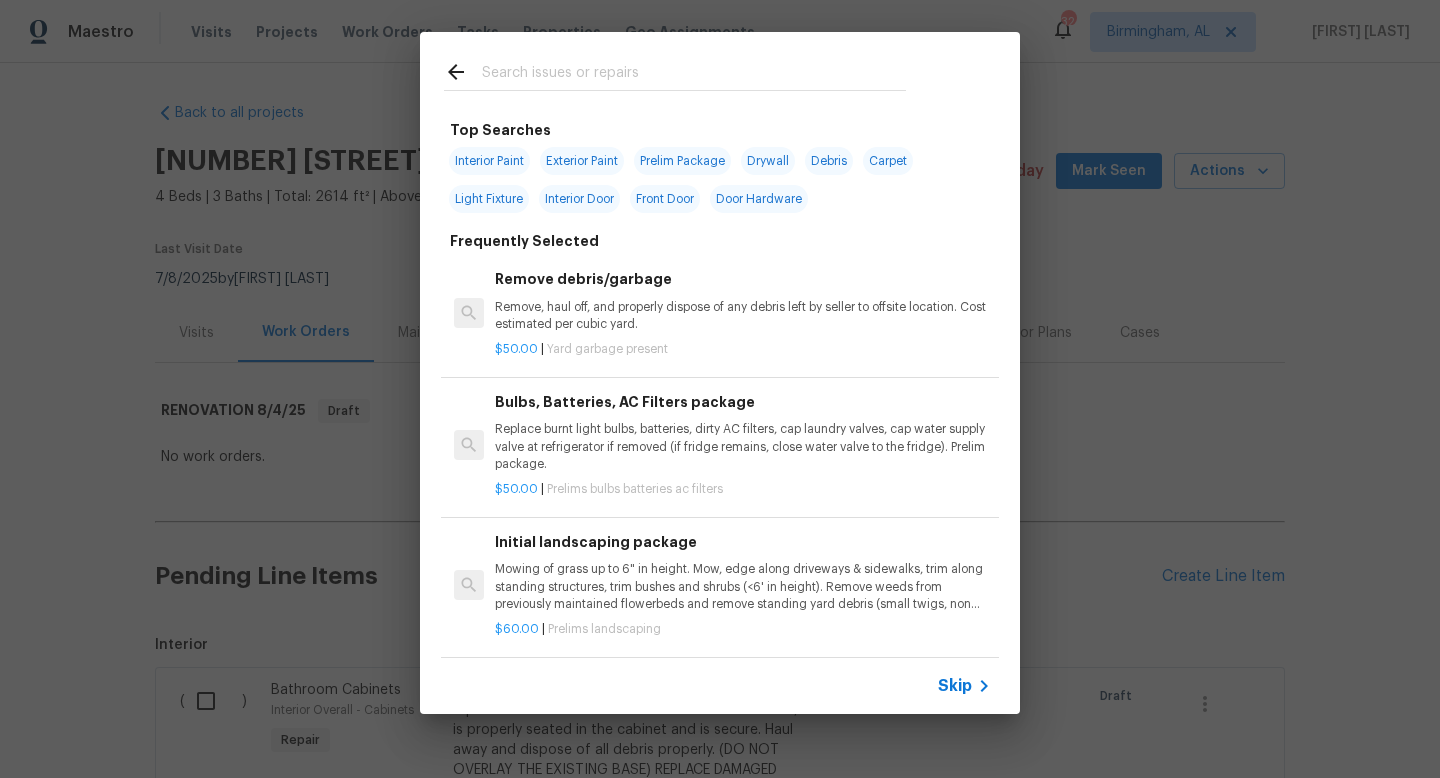 click at bounding box center (694, 75) 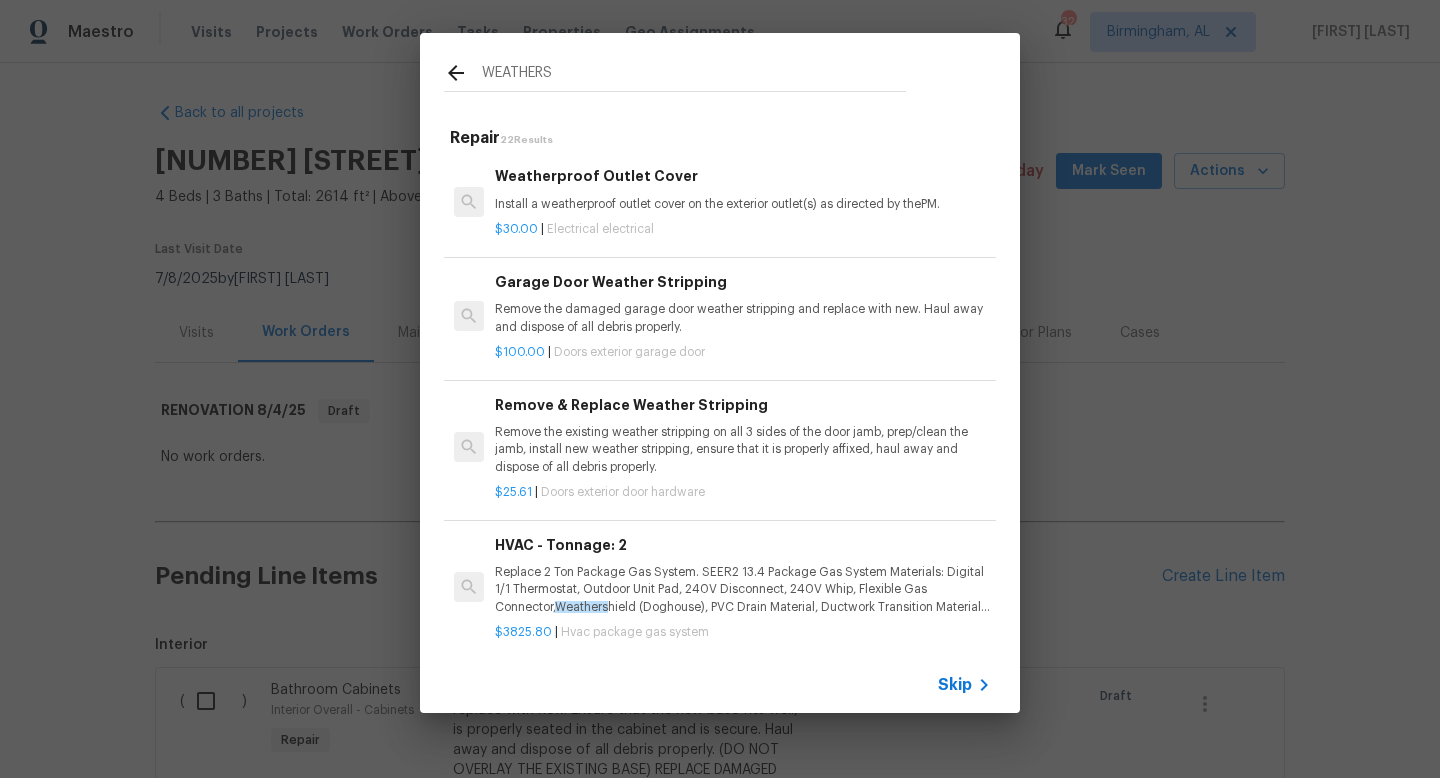 type on "WEATHERS" 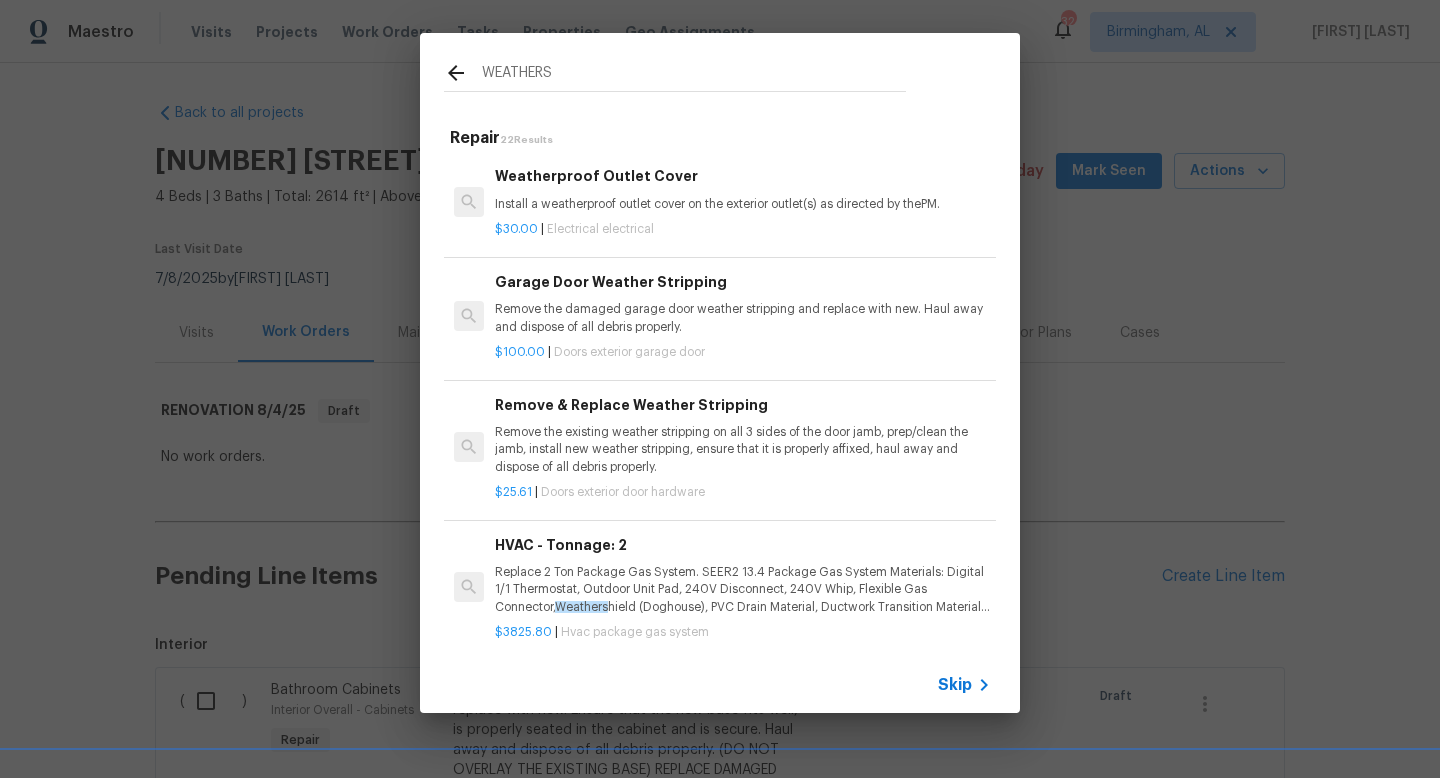click on "Remove the existing weather stripping on all 3 sides of the door jamb, prep/clean the jamb, install new weather stripping, ensure that it is properly affixed, haul away and dispose of all debris properly." at bounding box center (743, 449) 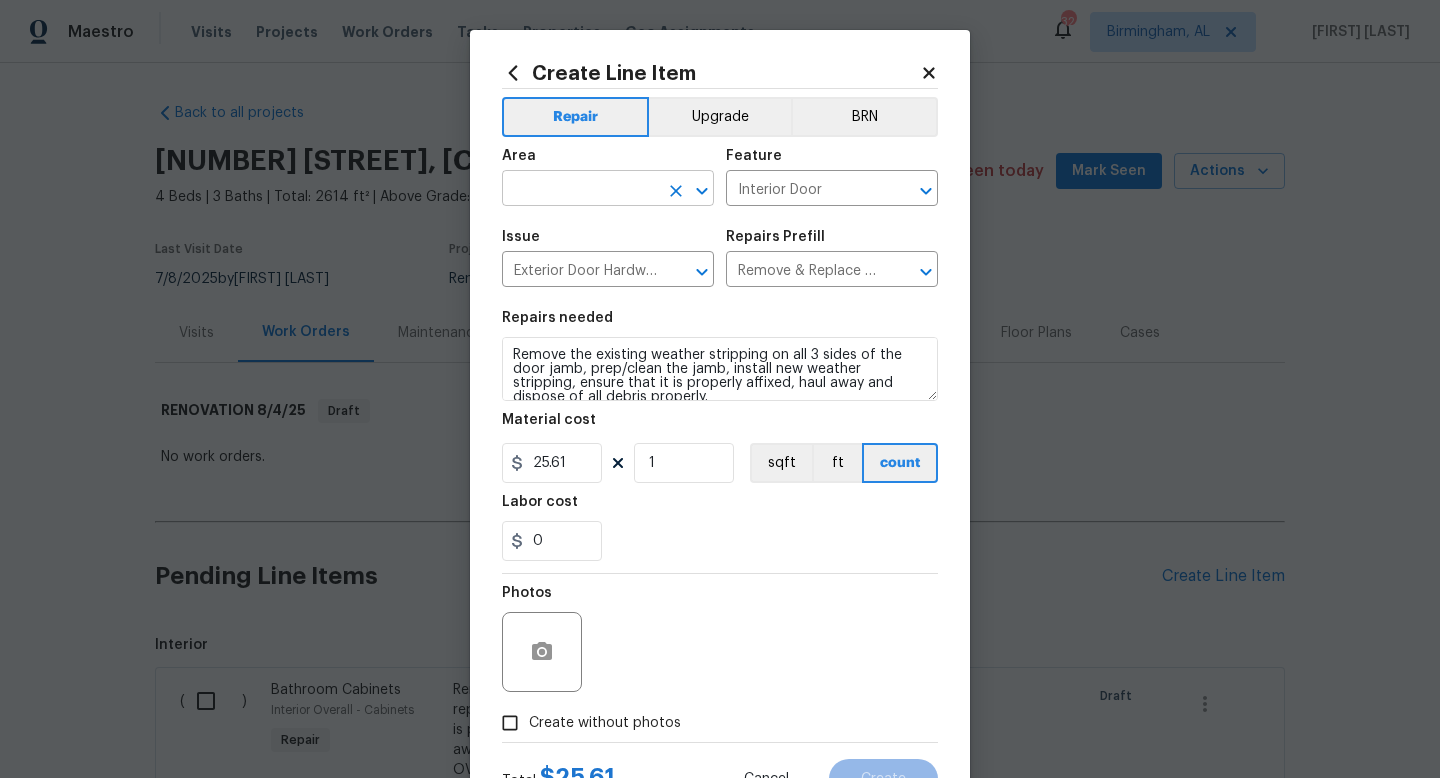 click at bounding box center [580, 190] 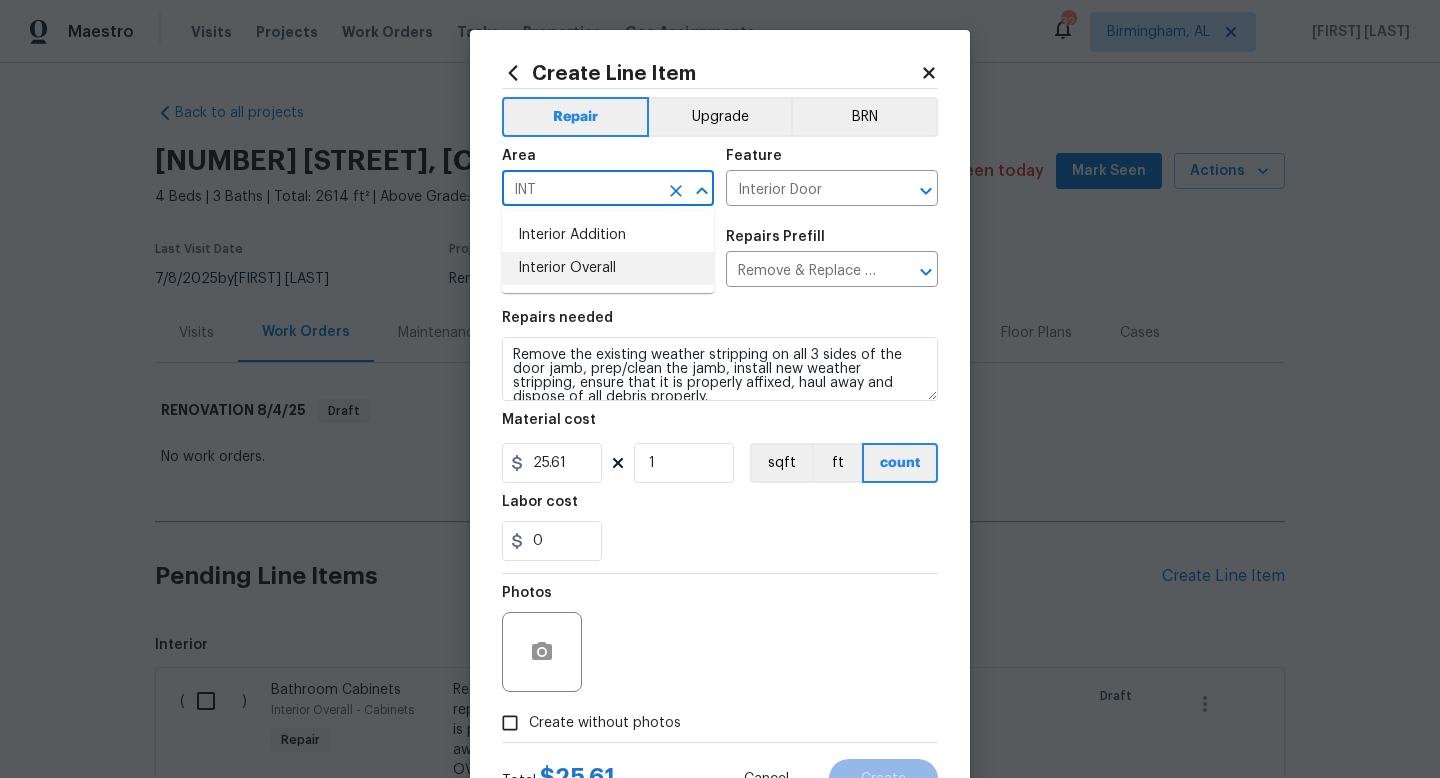 click on "Interior Overall" at bounding box center [608, 268] 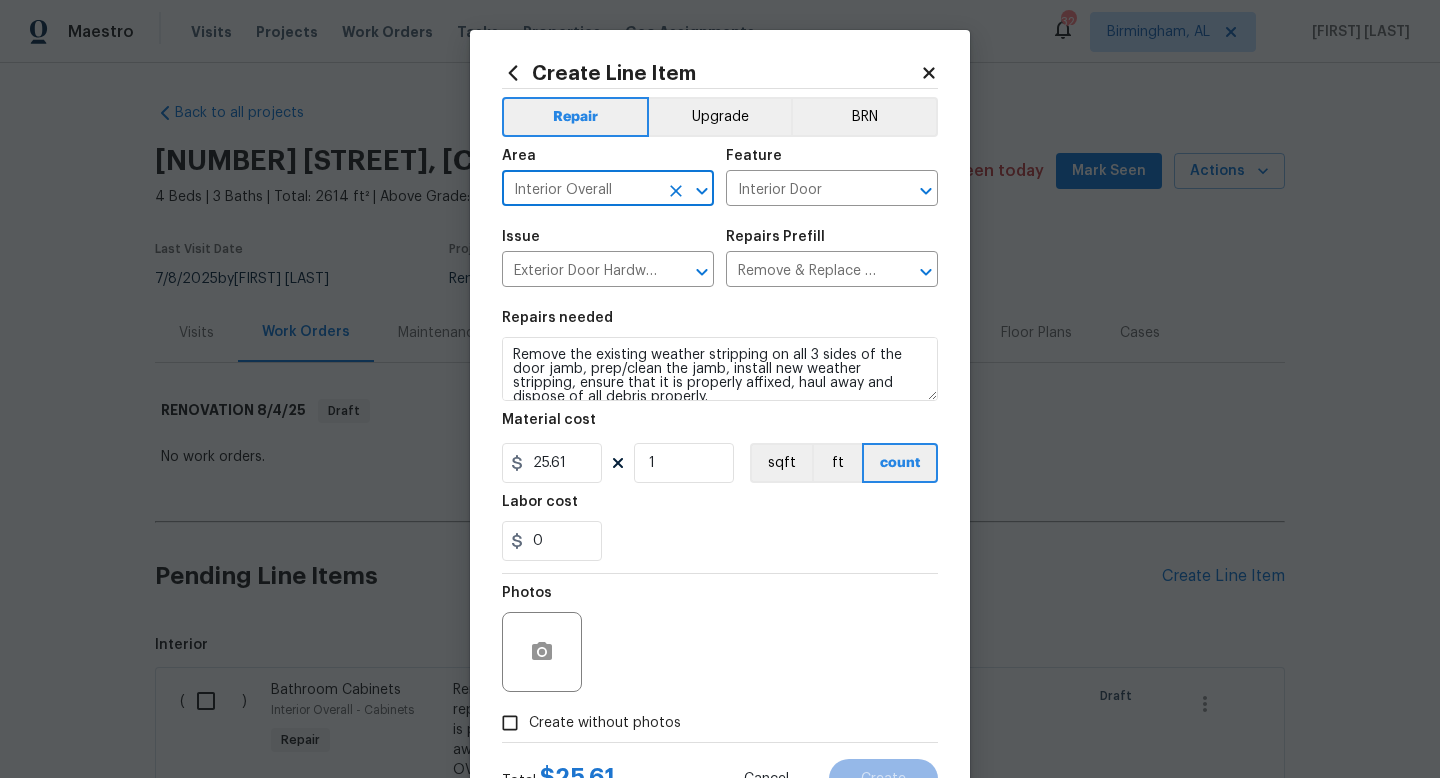 scroll, scrollTop: 14, scrollLeft: 0, axis: vertical 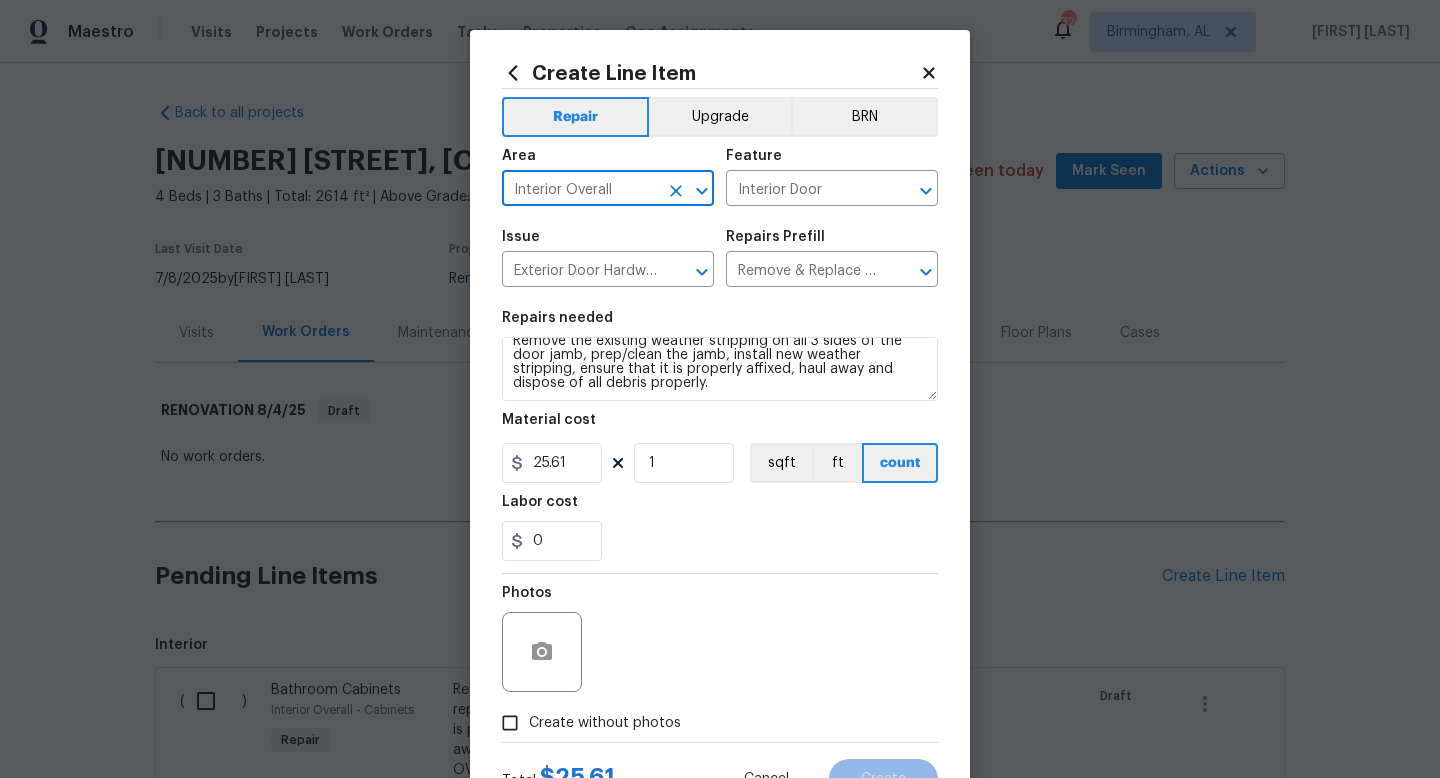 type on "Interior Overall" 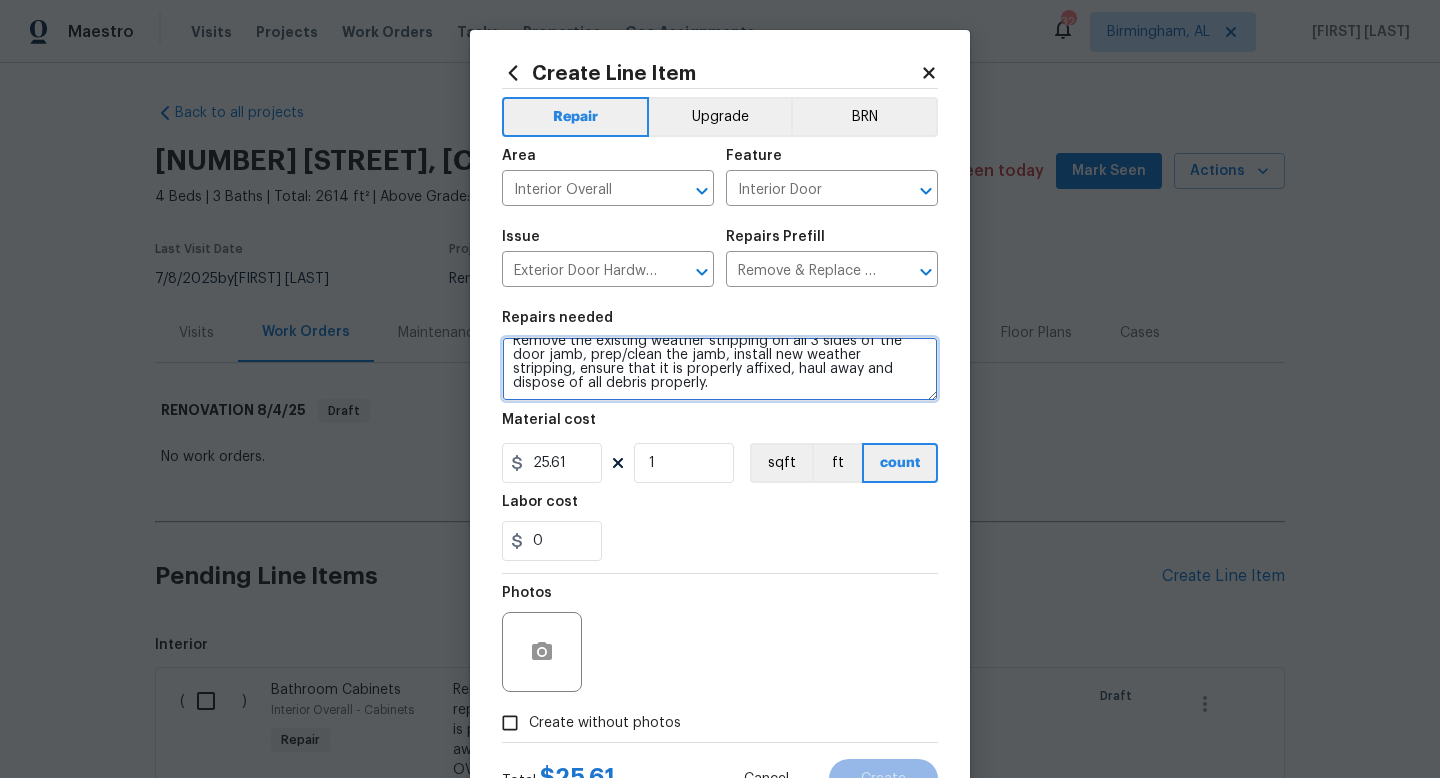 click on "Remove the existing weather stripping on all 3 sides of the door jamb, prep/clean the jamb, install new weather stripping, ensure that it is properly affixed, haul away and dispose of all debris properly." at bounding box center [720, 369] 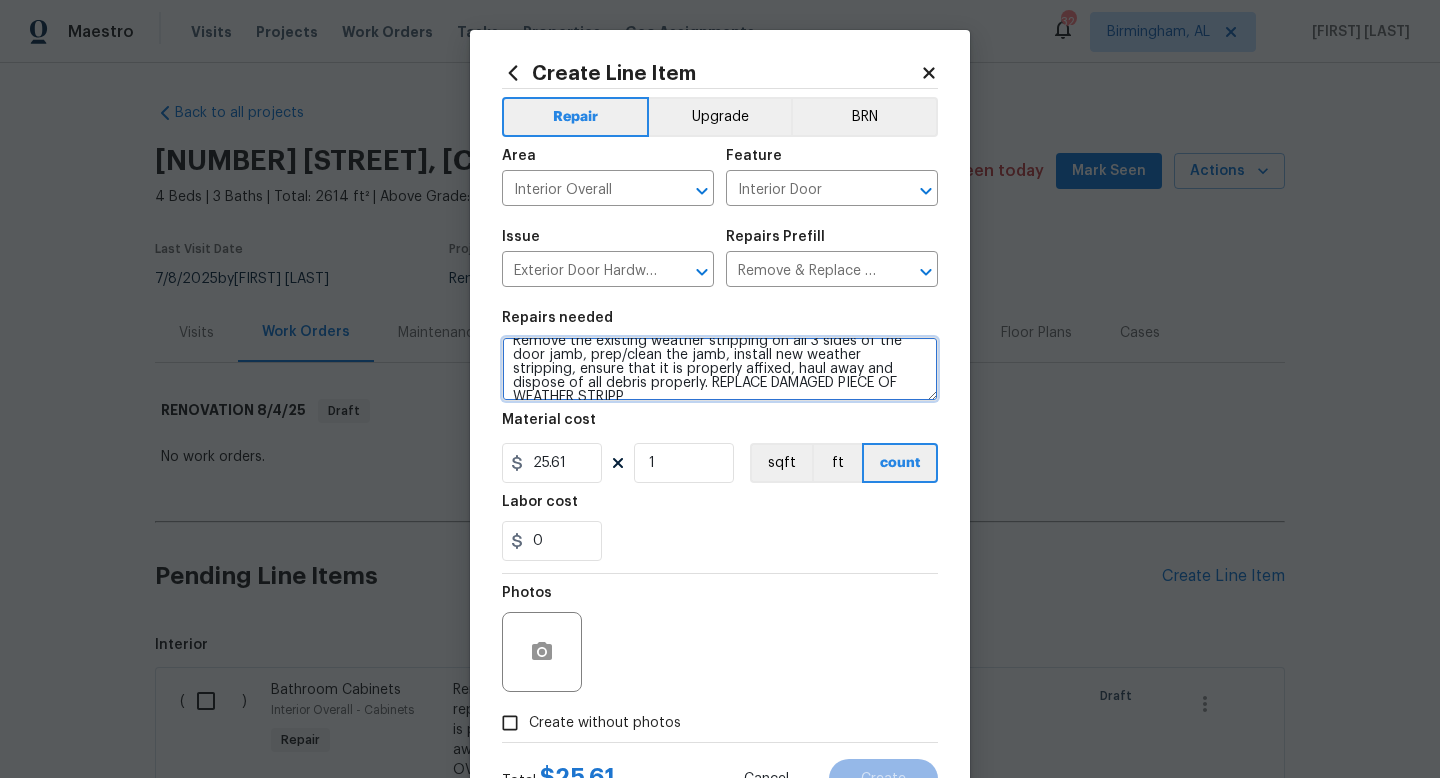 scroll, scrollTop: 18, scrollLeft: 0, axis: vertical 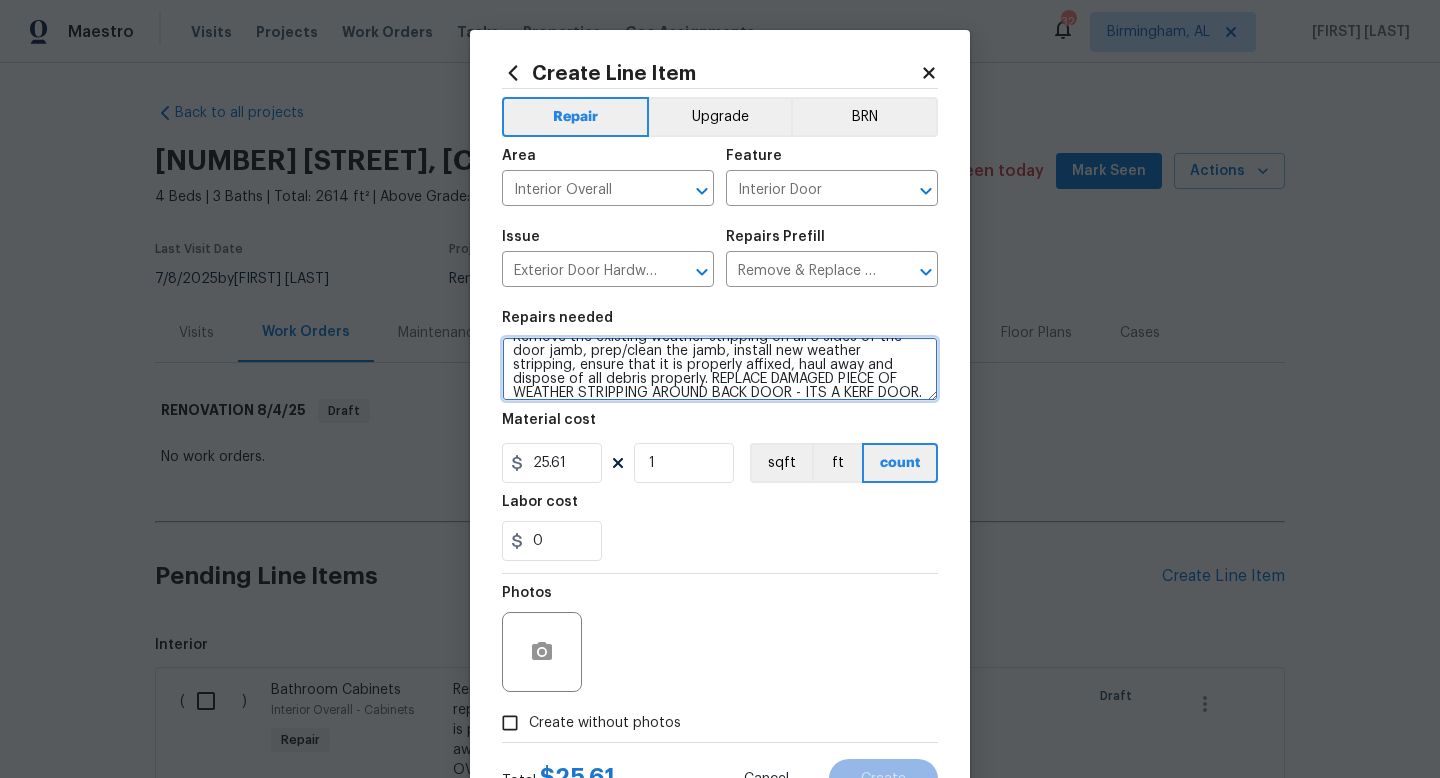 type on "Remove the existing weather stripping on all 3 sides of the door jamb, prep/clean the jamb, install new weather stripping, ensure that it is properly affixed, haul away and dispose of all debris properly. REPLACE DAMAGED PIECE OF WEATHER STRIPPING AROUND BACK DOOR - ITS A KERF DOOR." 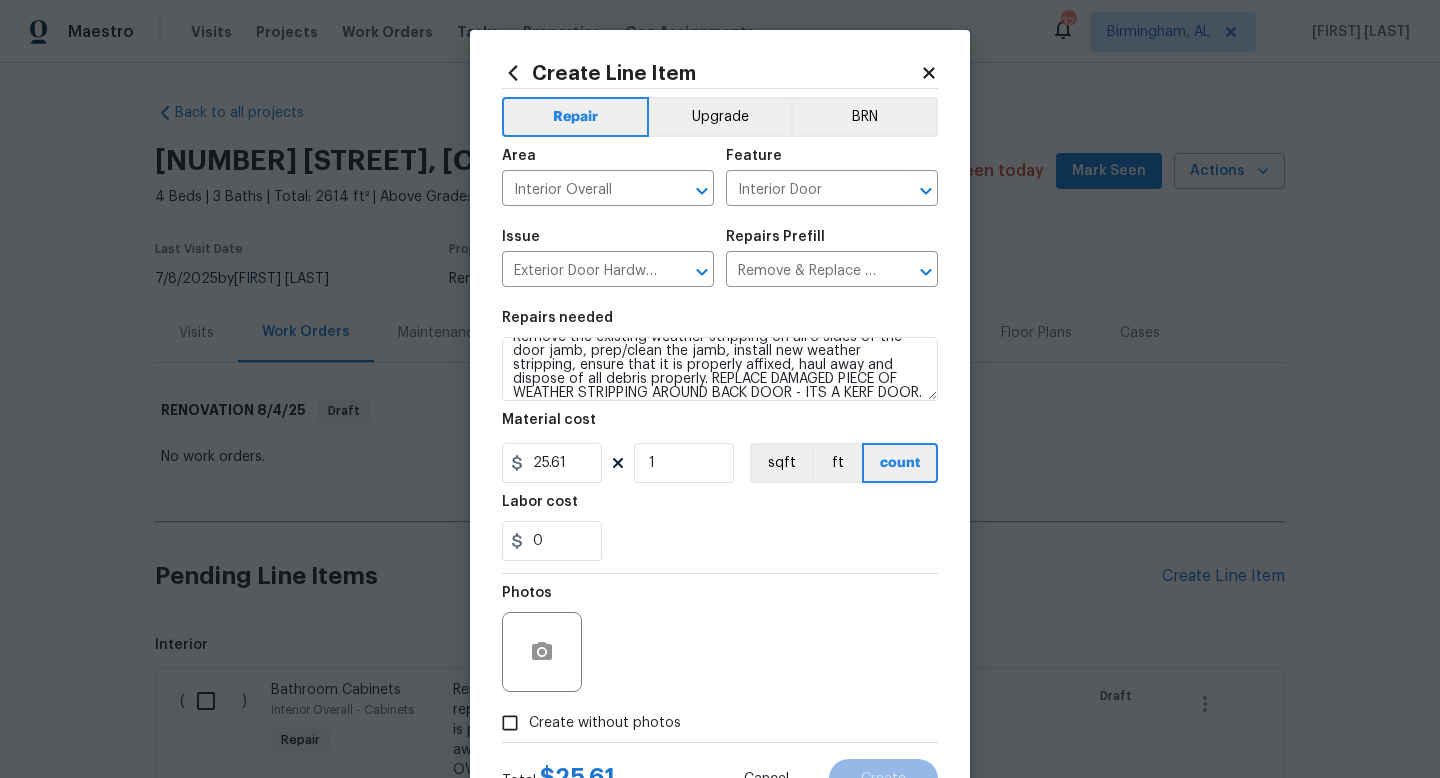 click on "Photos" at bounding box center [720, 639] 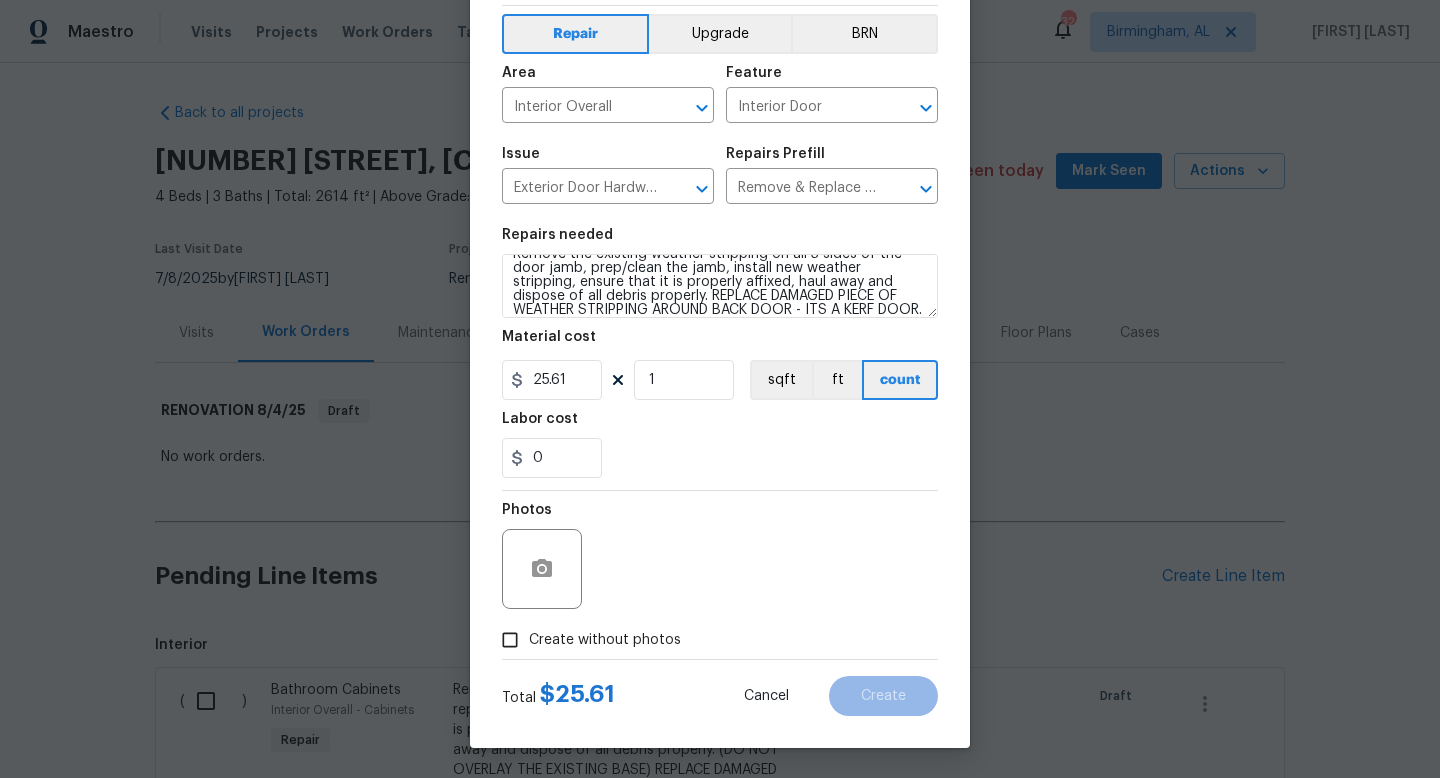 click on "Create without photos" at bounding box center [605, 640] 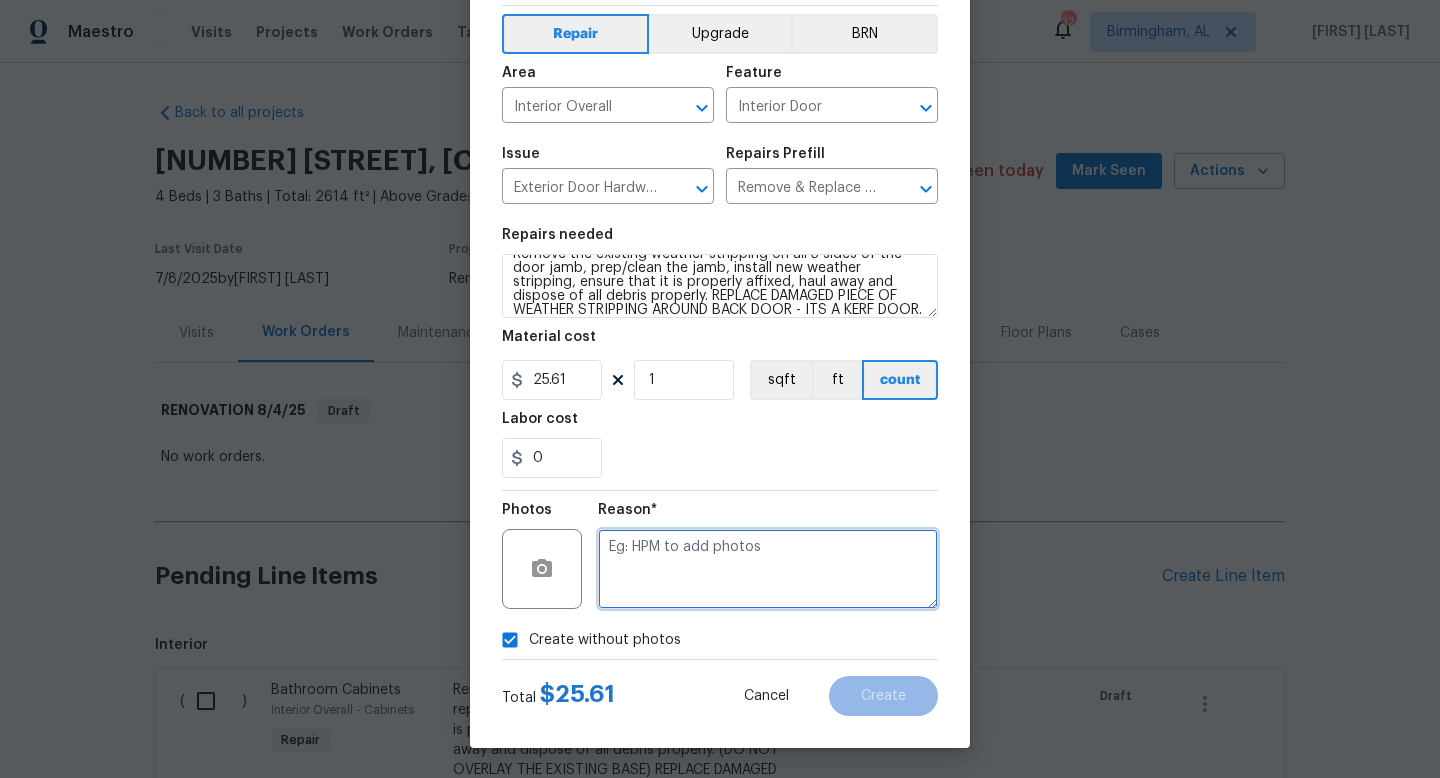 click at bounding box center (768, 569) 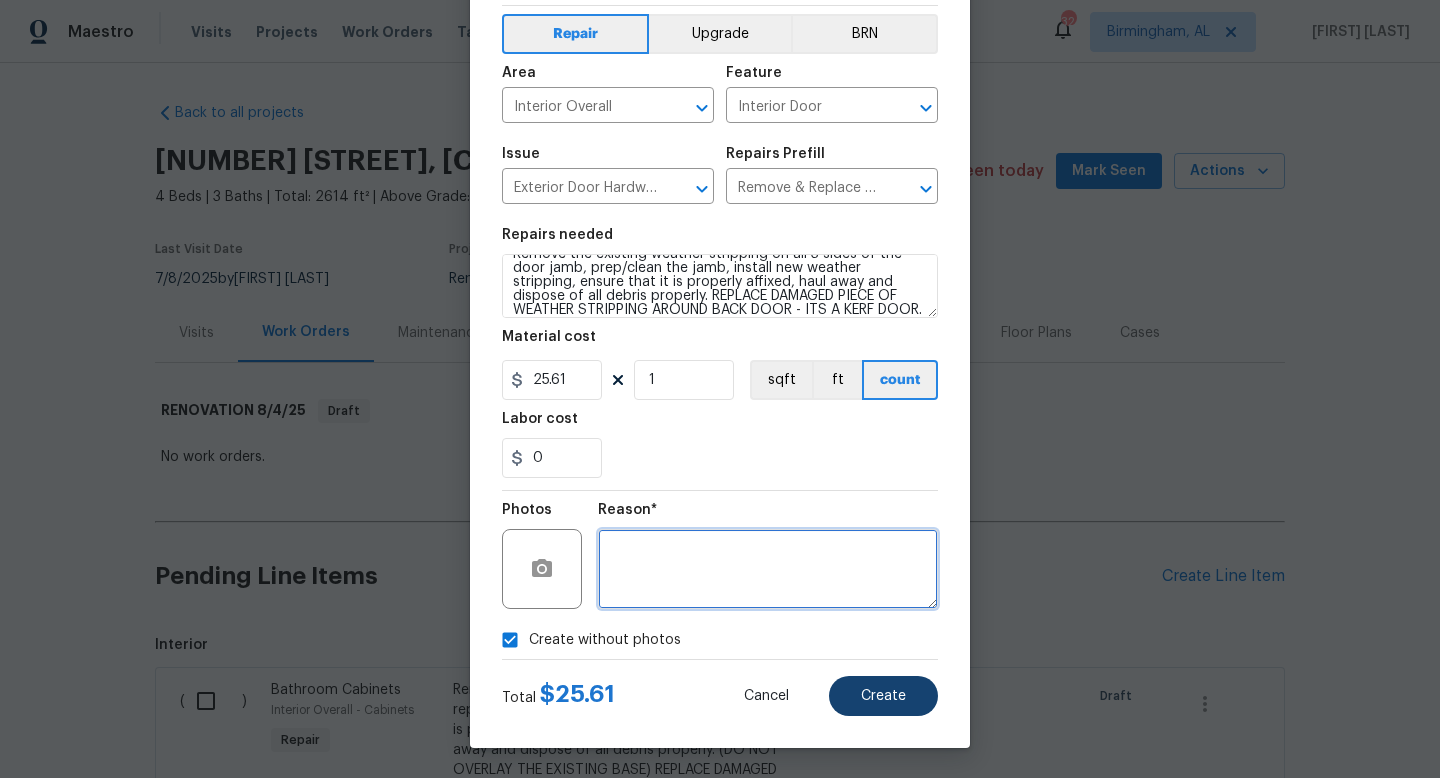 type 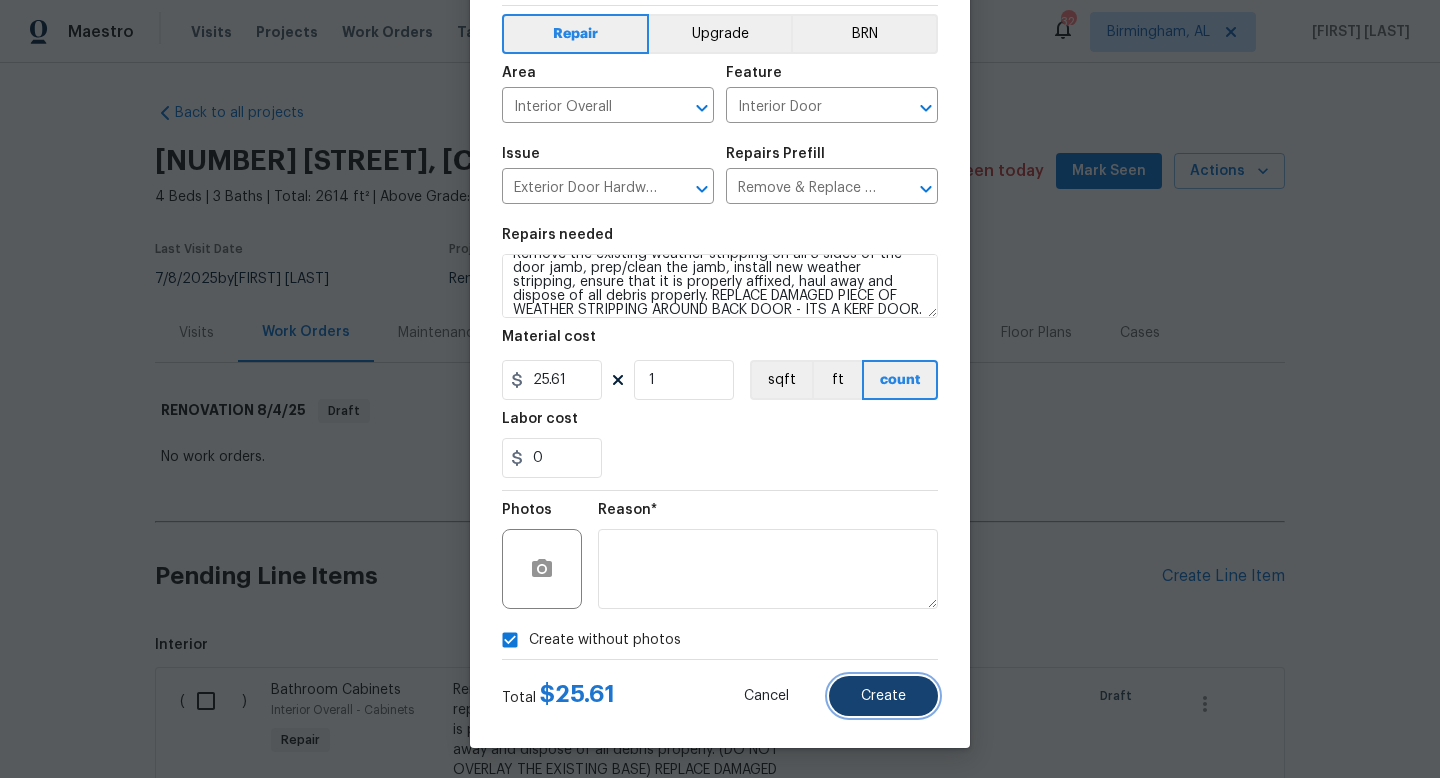 click on "Create" at bounding box center (883, 696) 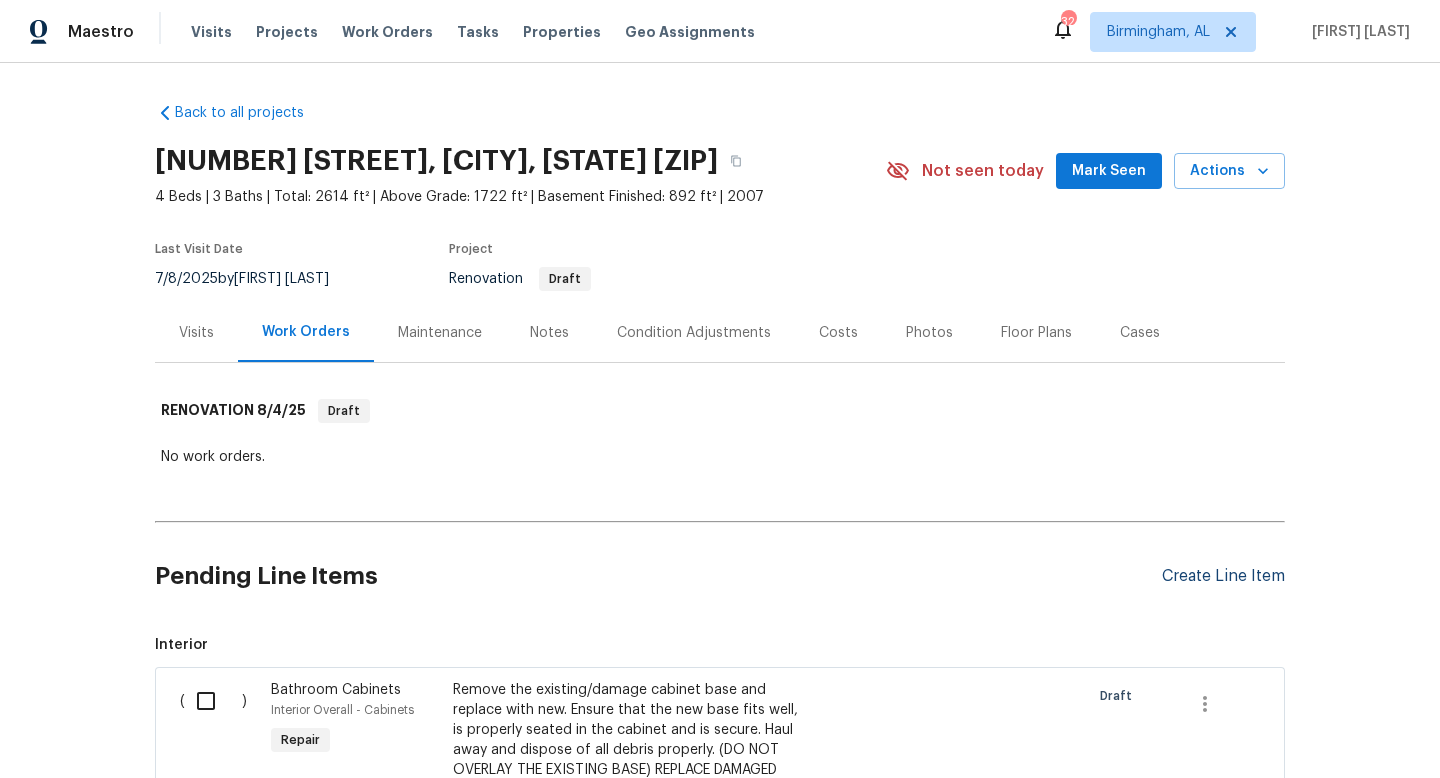 click on "Create Line Item" at bounding box center [1223, 576] 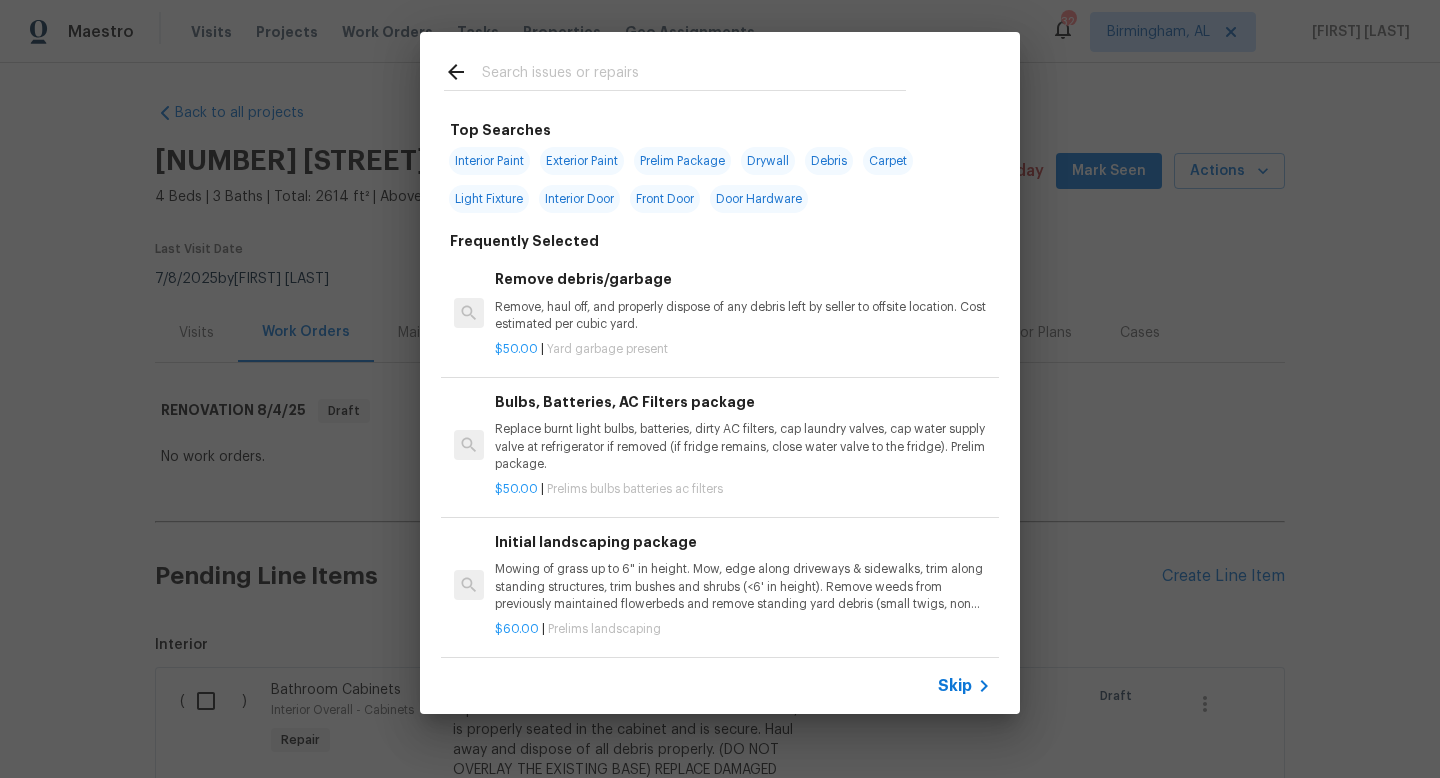click at bounding box center [694, 75] 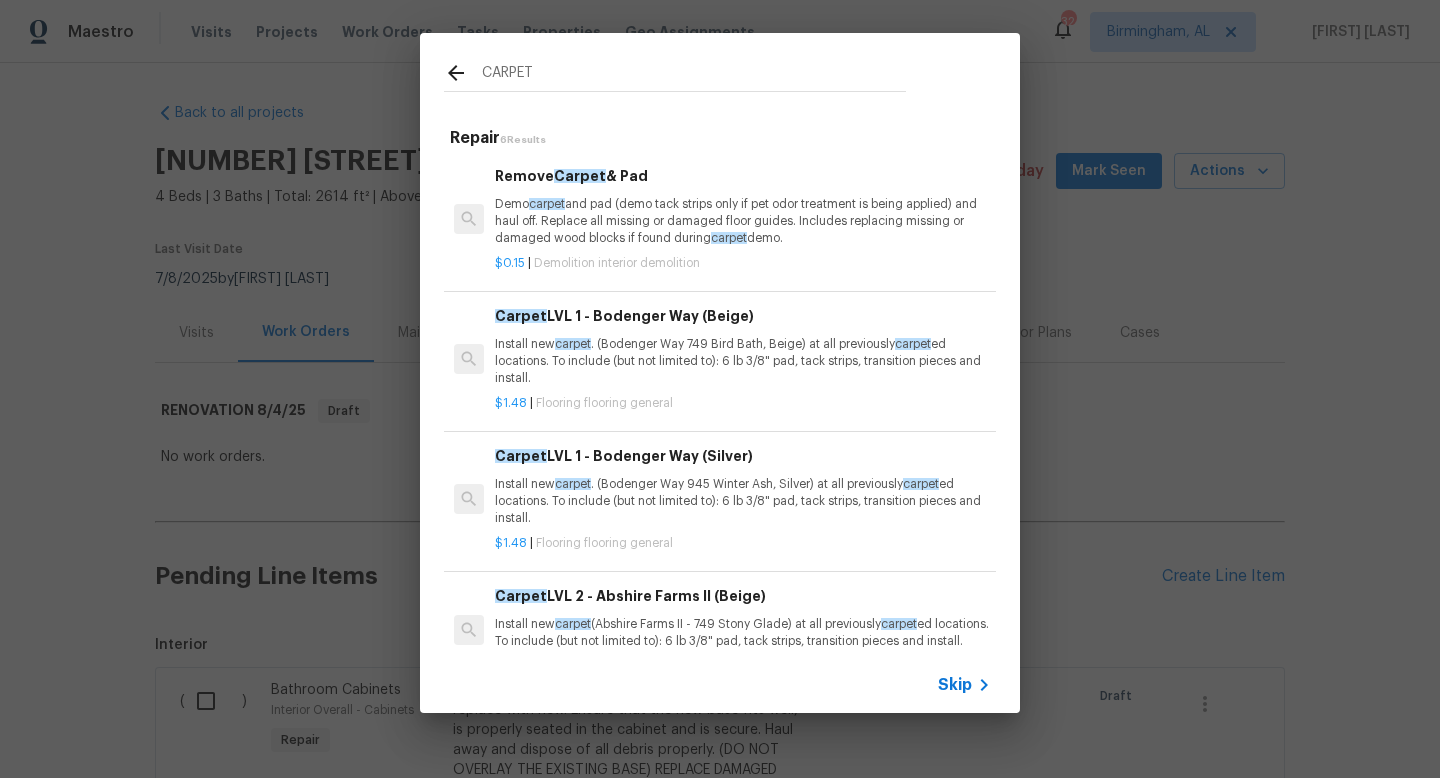 type on "CARPET" 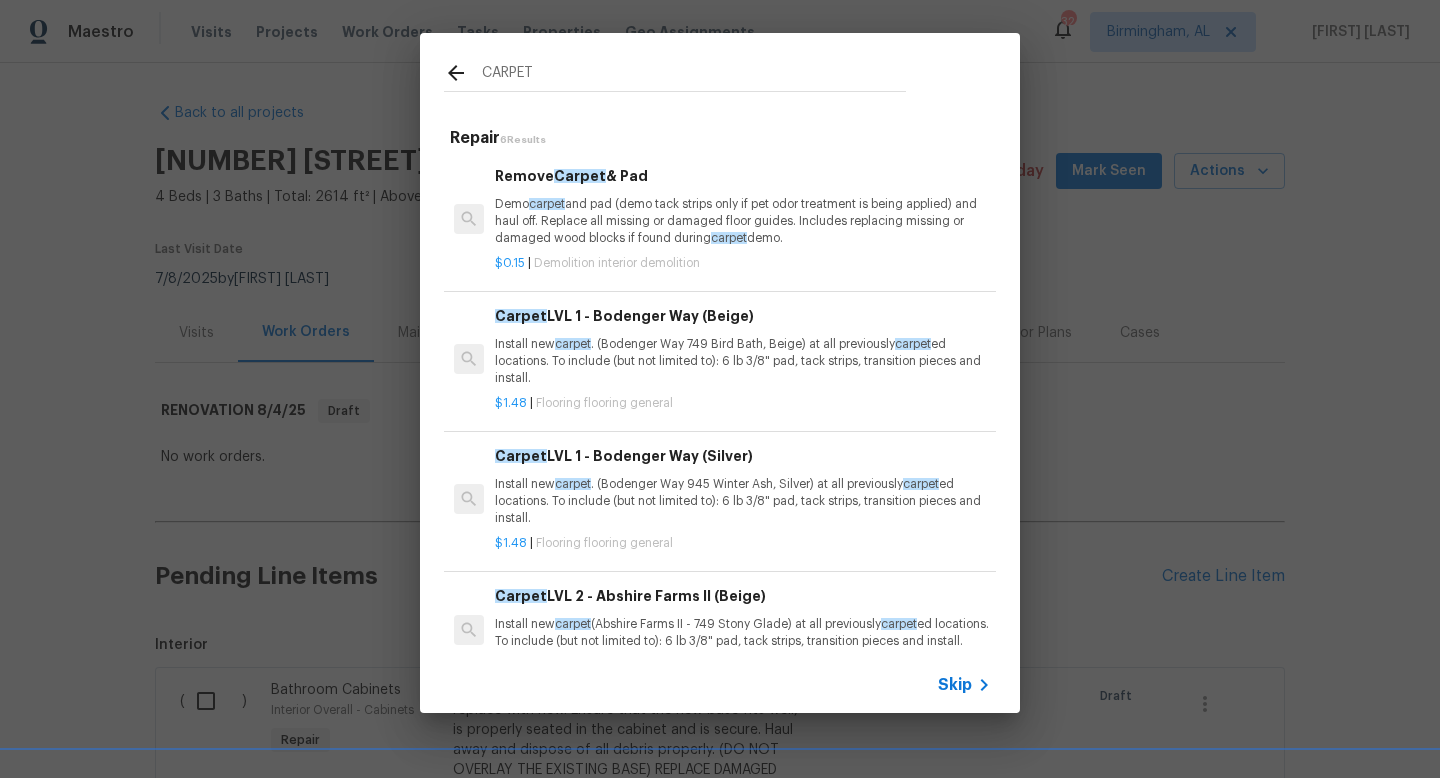 click on "carpet" at bounding box center [573, 344] 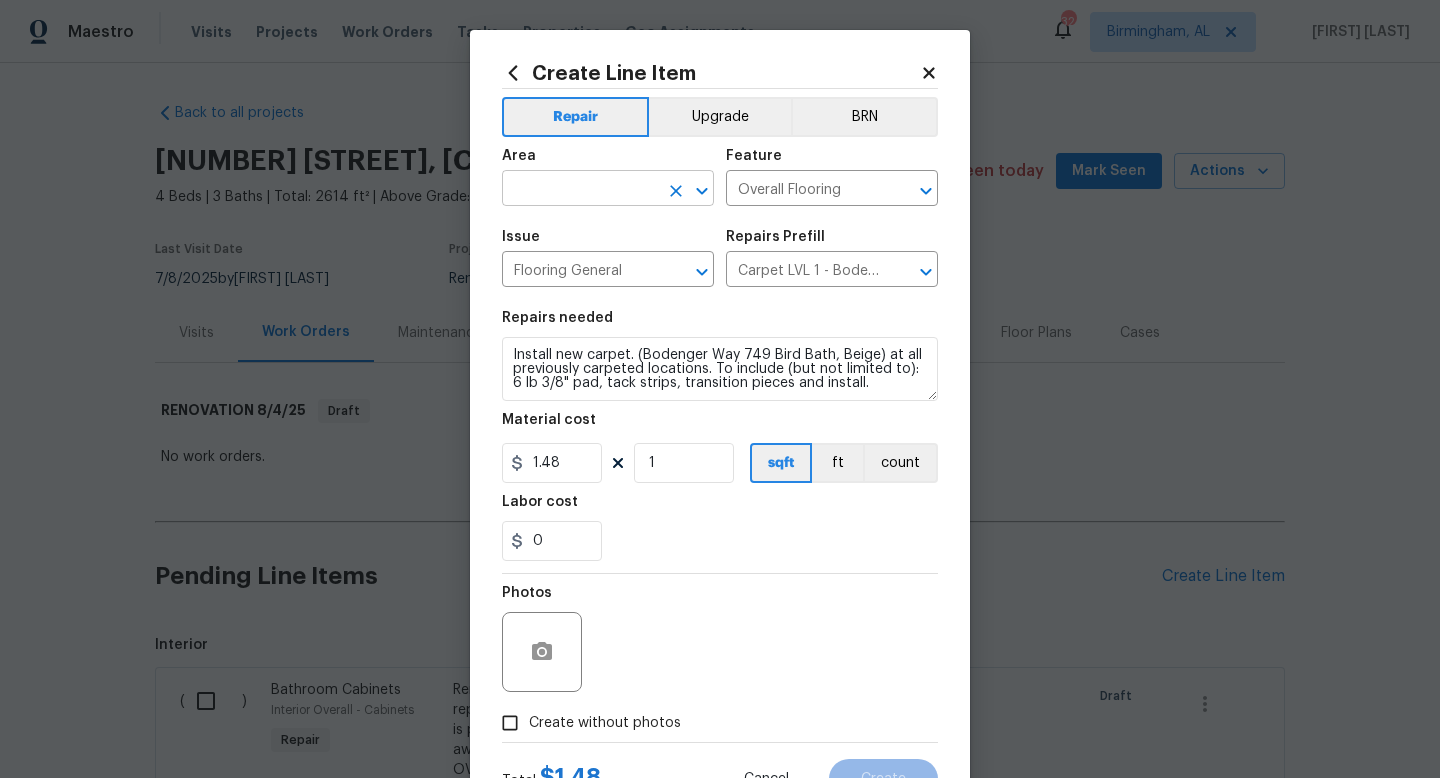 click at bounding box center (580, 190) 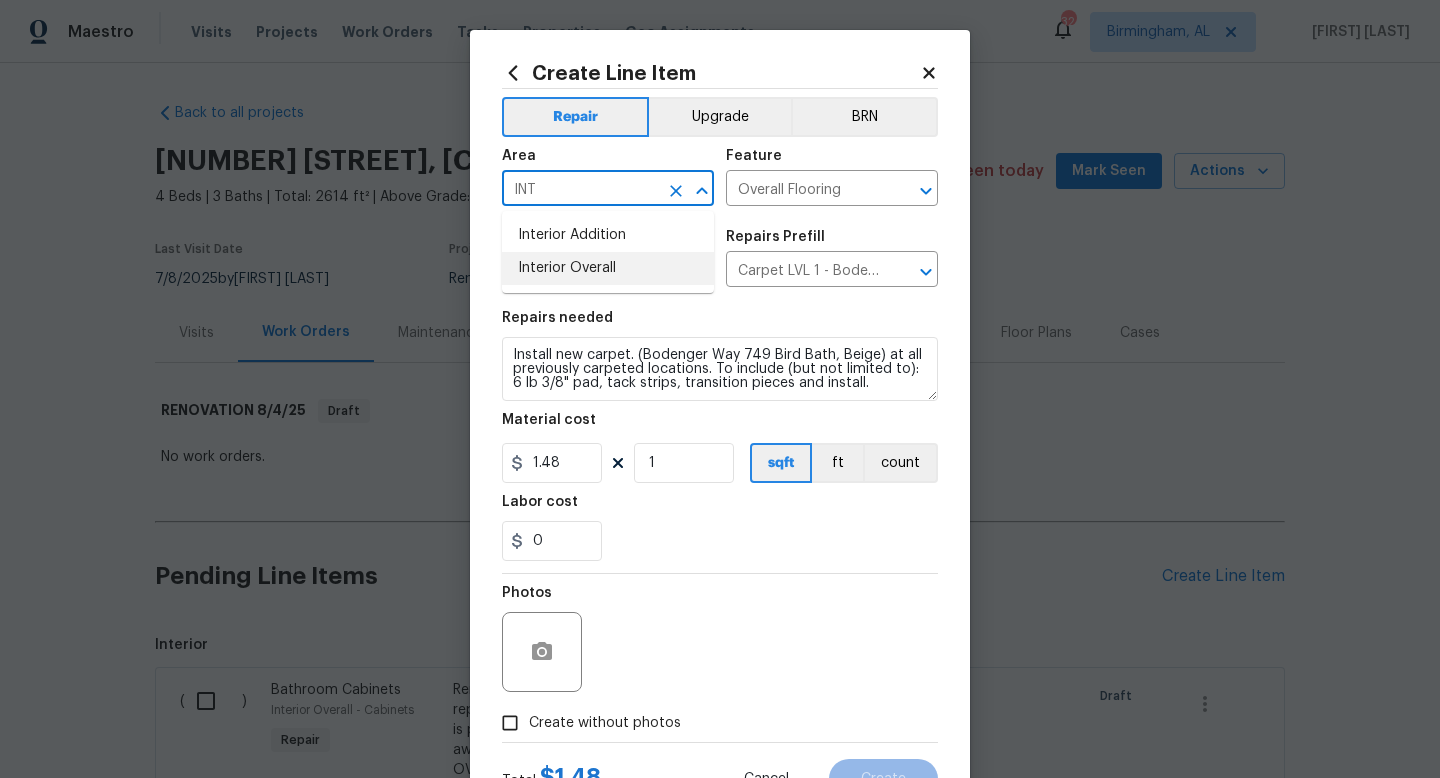 click on "Interior Overall" at bounding box center [608, 268] 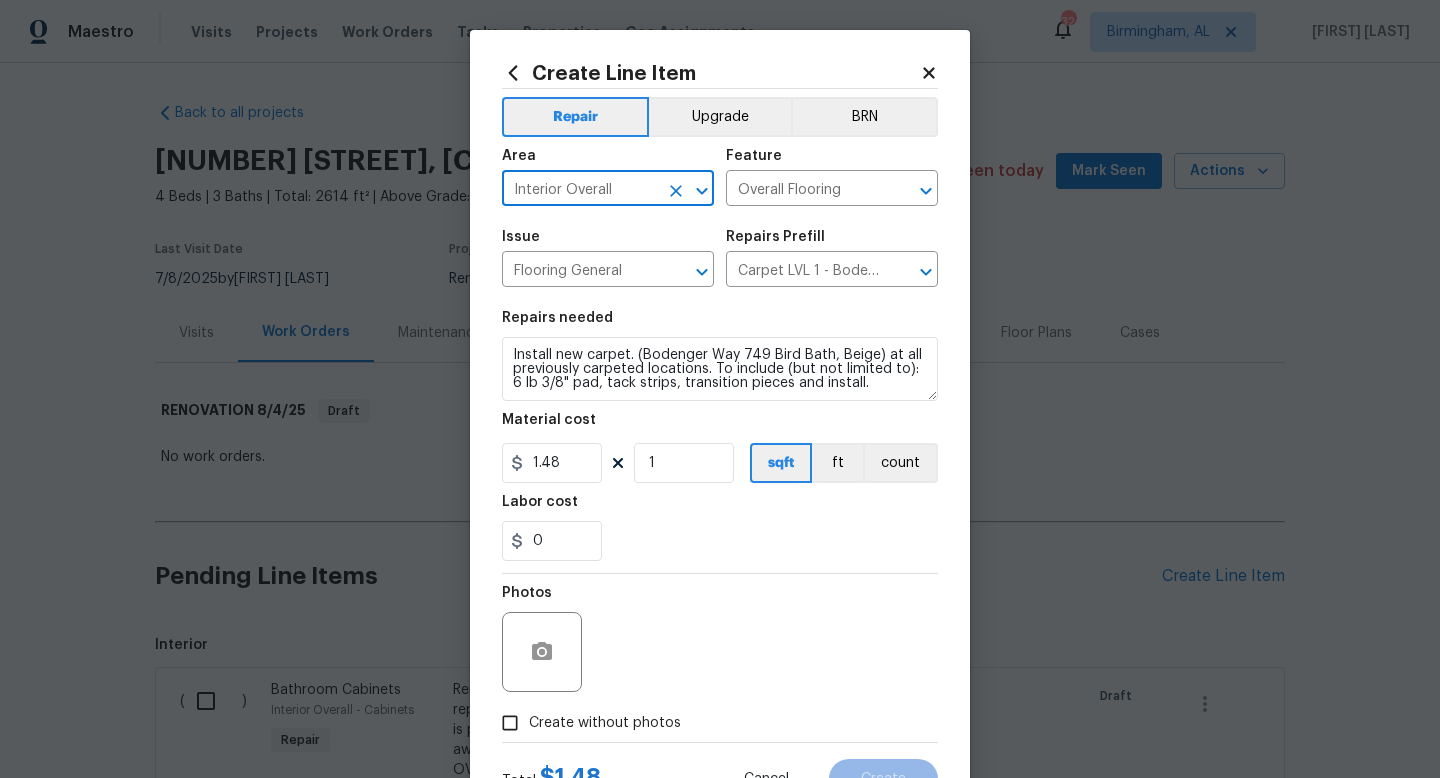type on "Interior Overall" 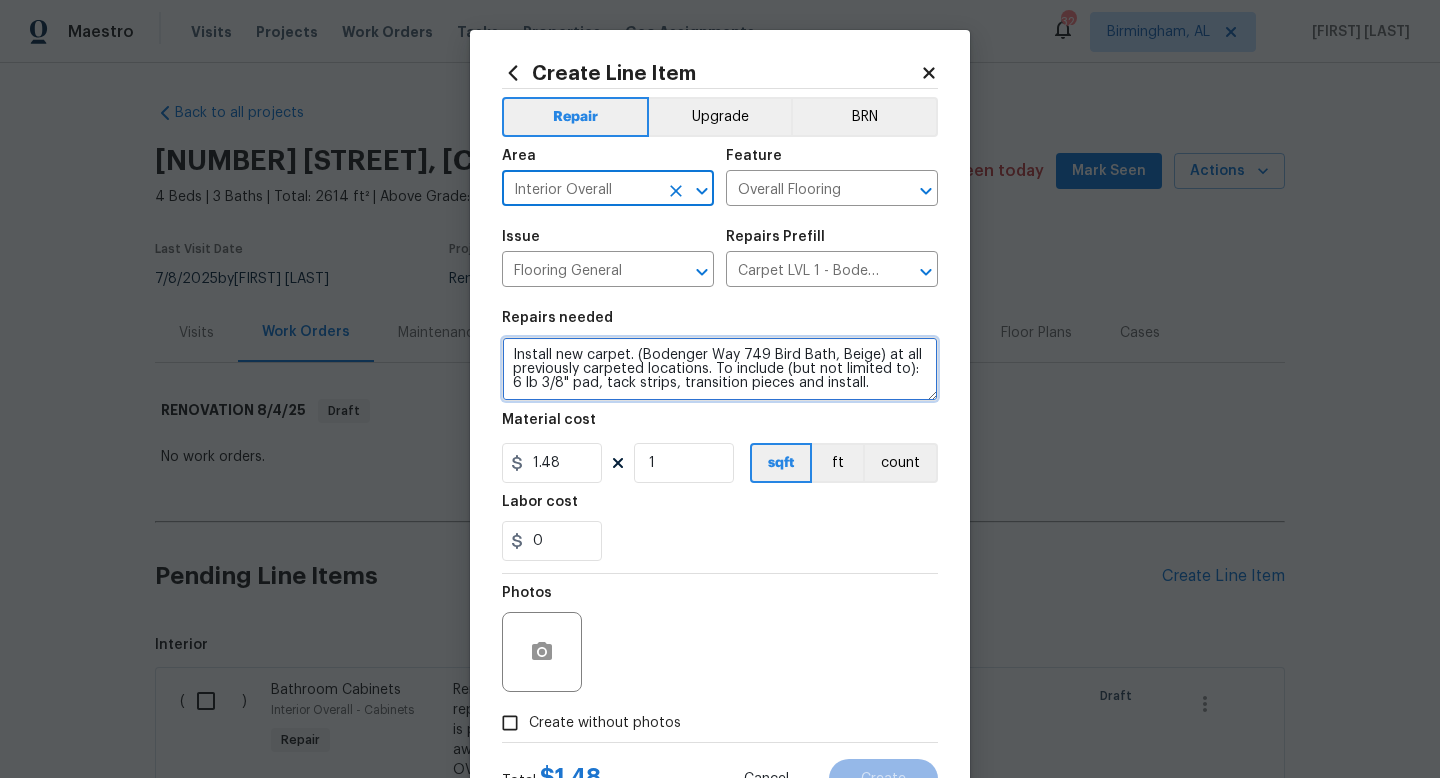 click on "Install new carpet. (Bodenger Way 749 Bird Bath, Beige) at all previously carpeted locations. To include (but not limited to): 6 lb 3/8" pad, tack strips, transition pieces and install." at bounding box center (720, 369) 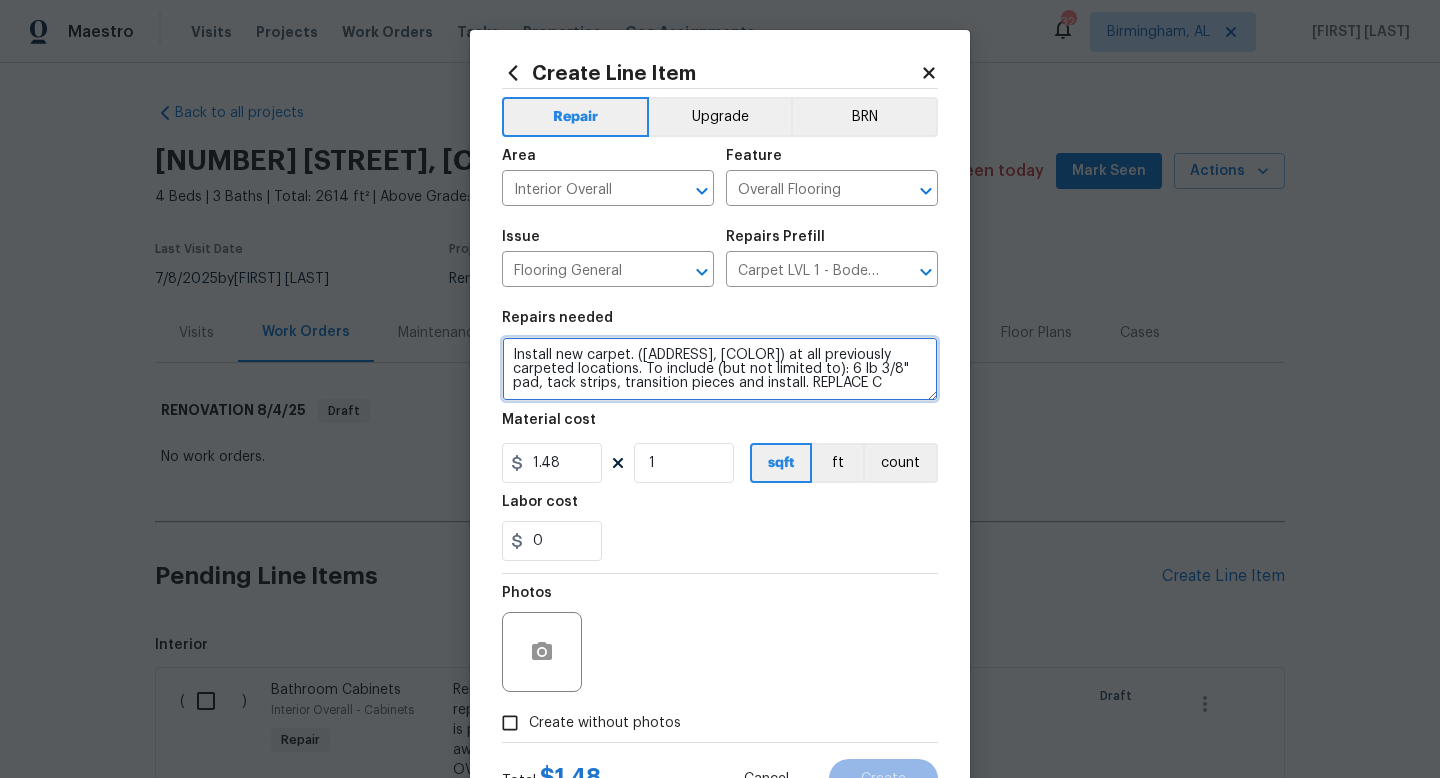 scroll, scrollTop: 4, scrollLeft: 0, axis: vertical 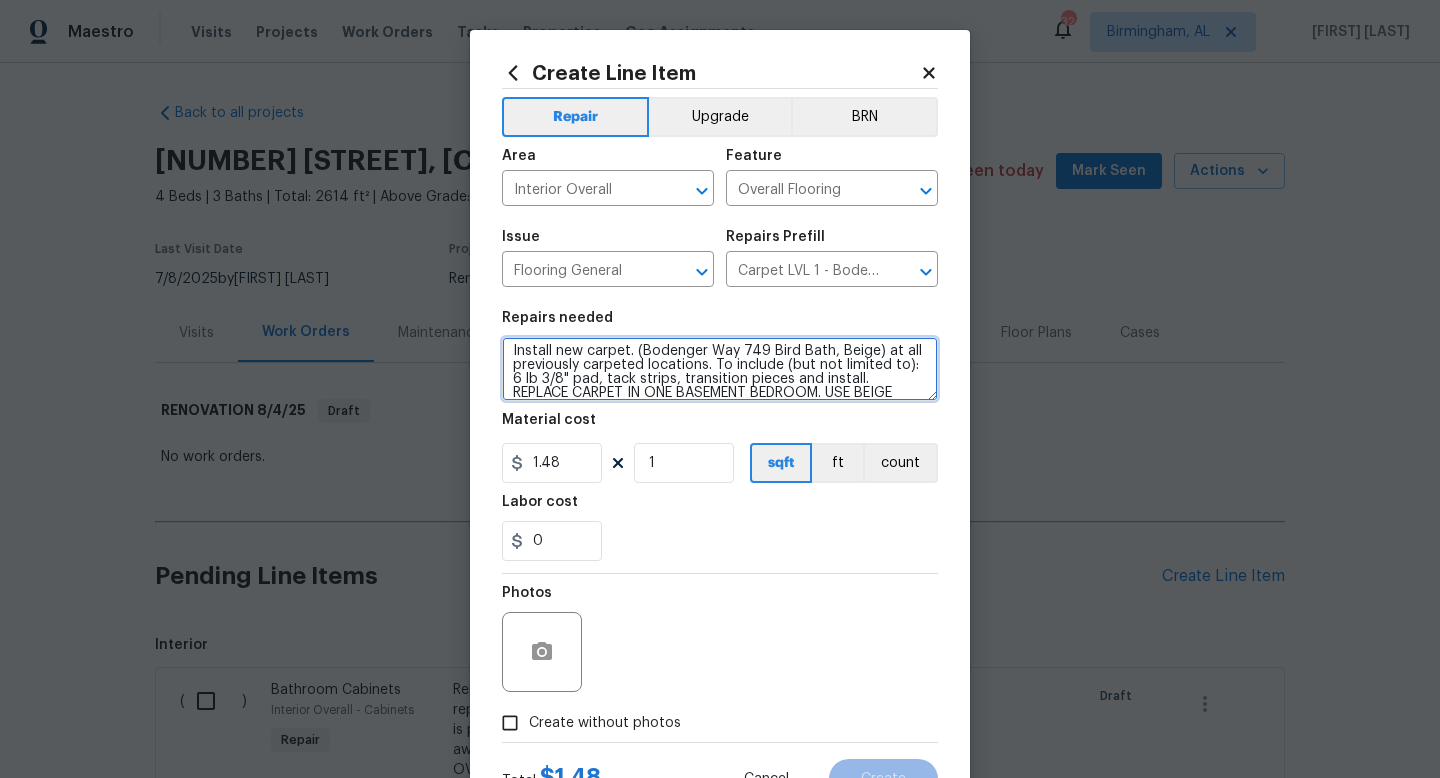 type on "Install new carpet. (Bodenger Way 749 Bird Bath, Beige) at all previously carpeted locations. To include (but not limited to): 6 lb 3/8" pad, tack strips, transition pieces and install. REPLACE CARPET IN ONE BASEMENT BEDROOM. USE BEIGE OPTION." 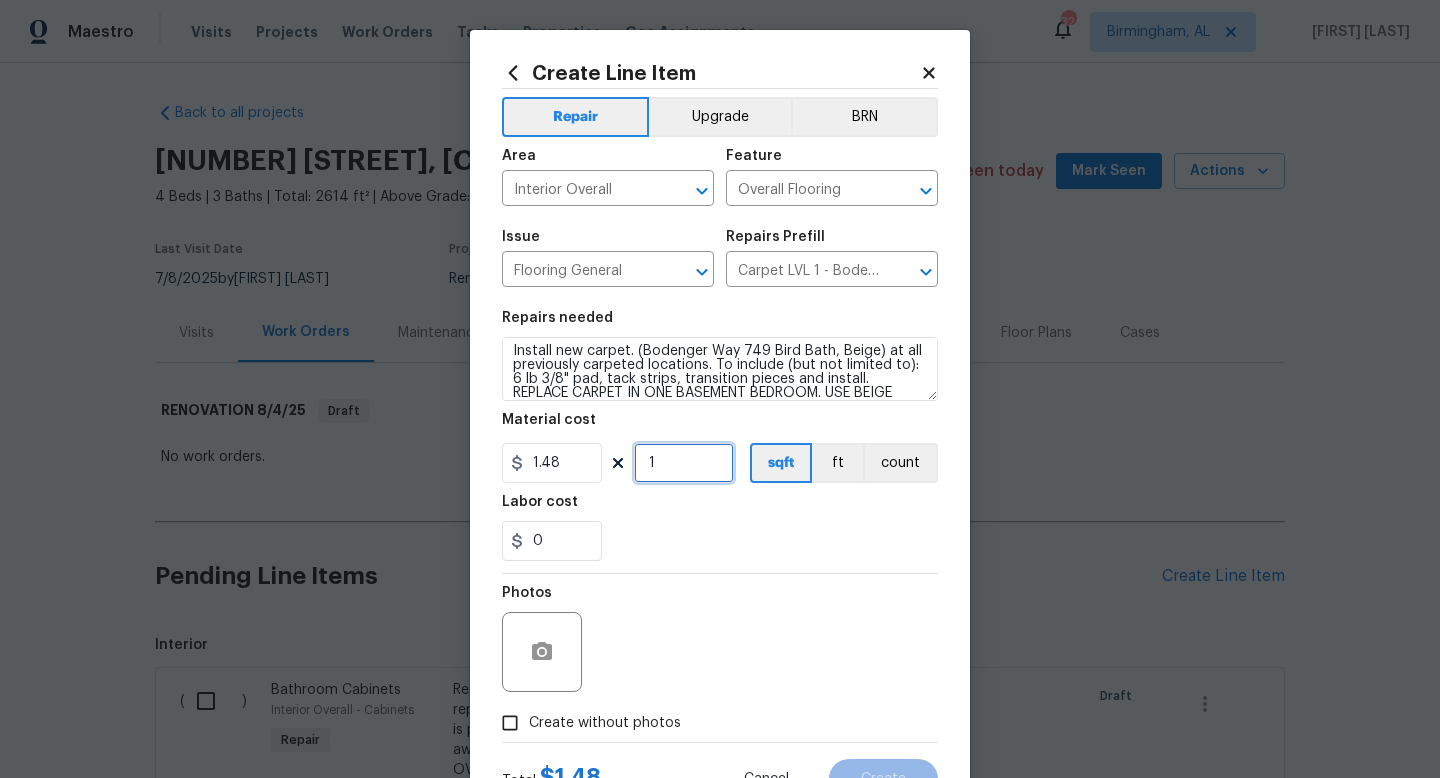 click on "1" at bounding box center (684, 463) 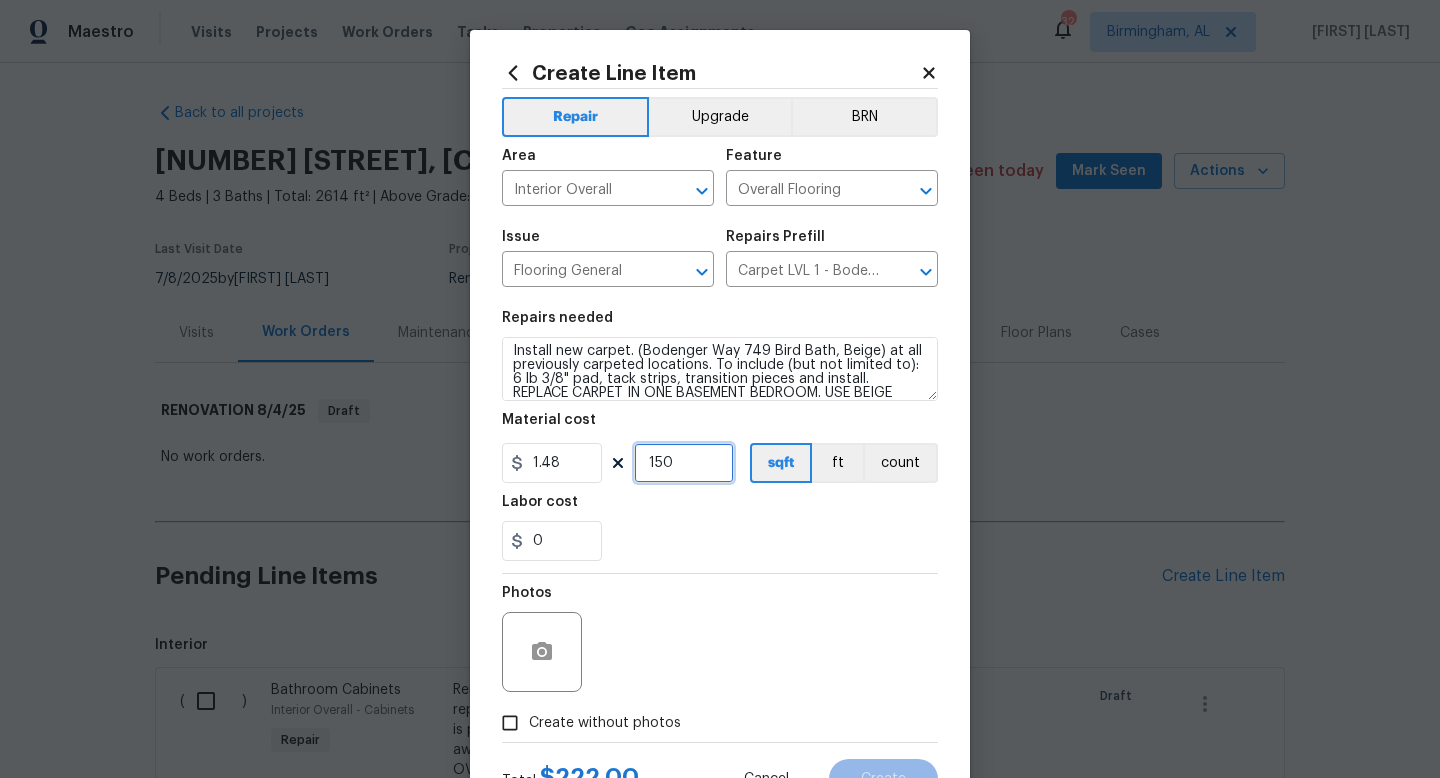 type on "150" 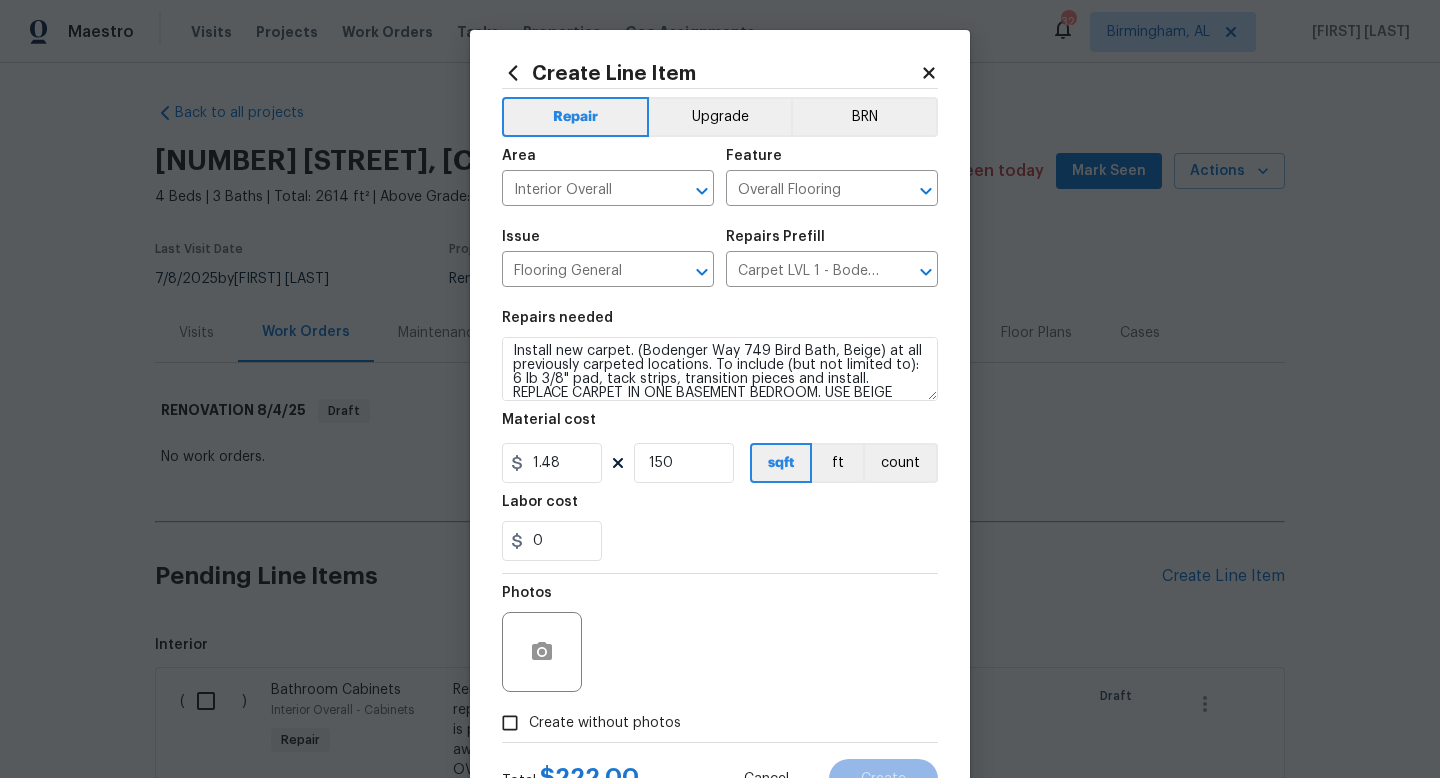 click on "Photos" at bounding box center [720, 639] 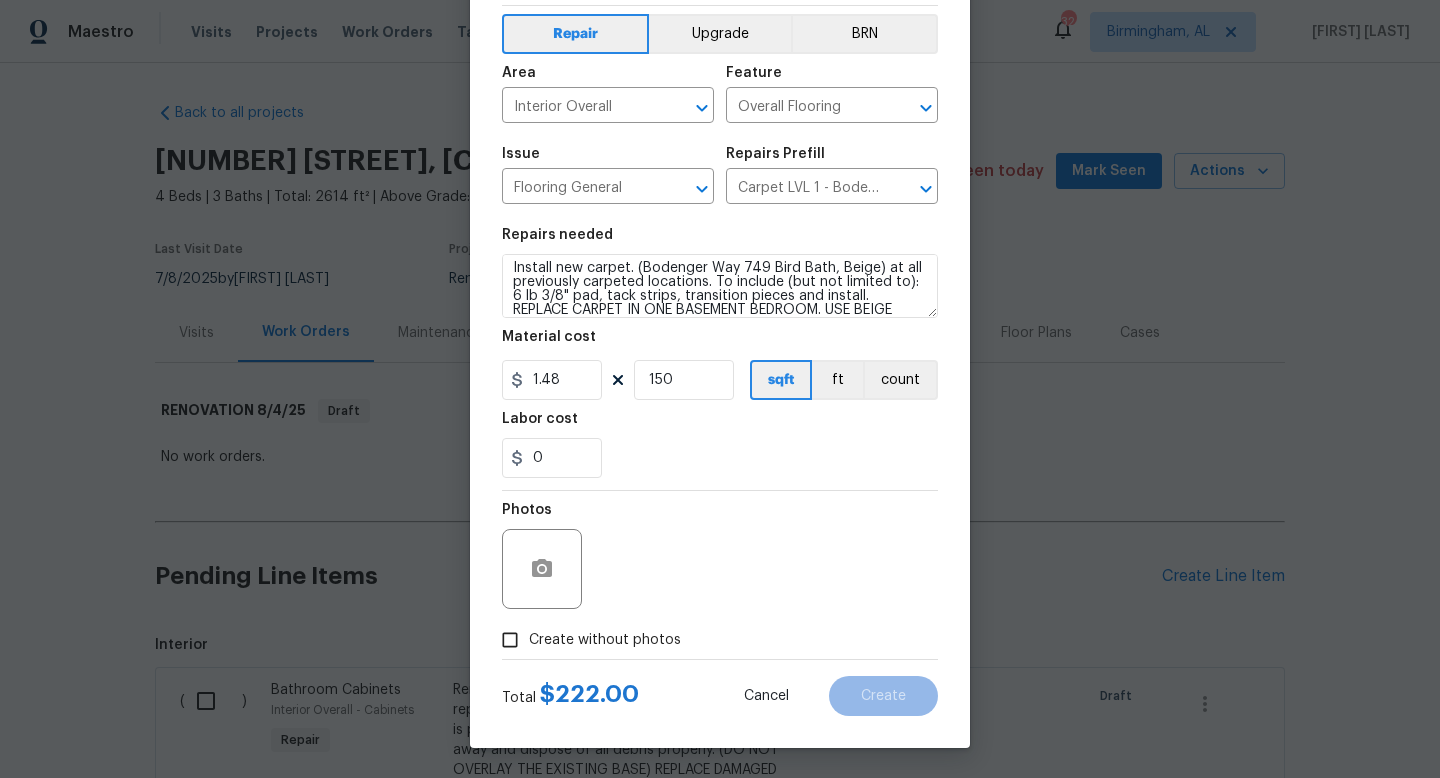 click on "Create without photos" at bounding box center (605, 640) 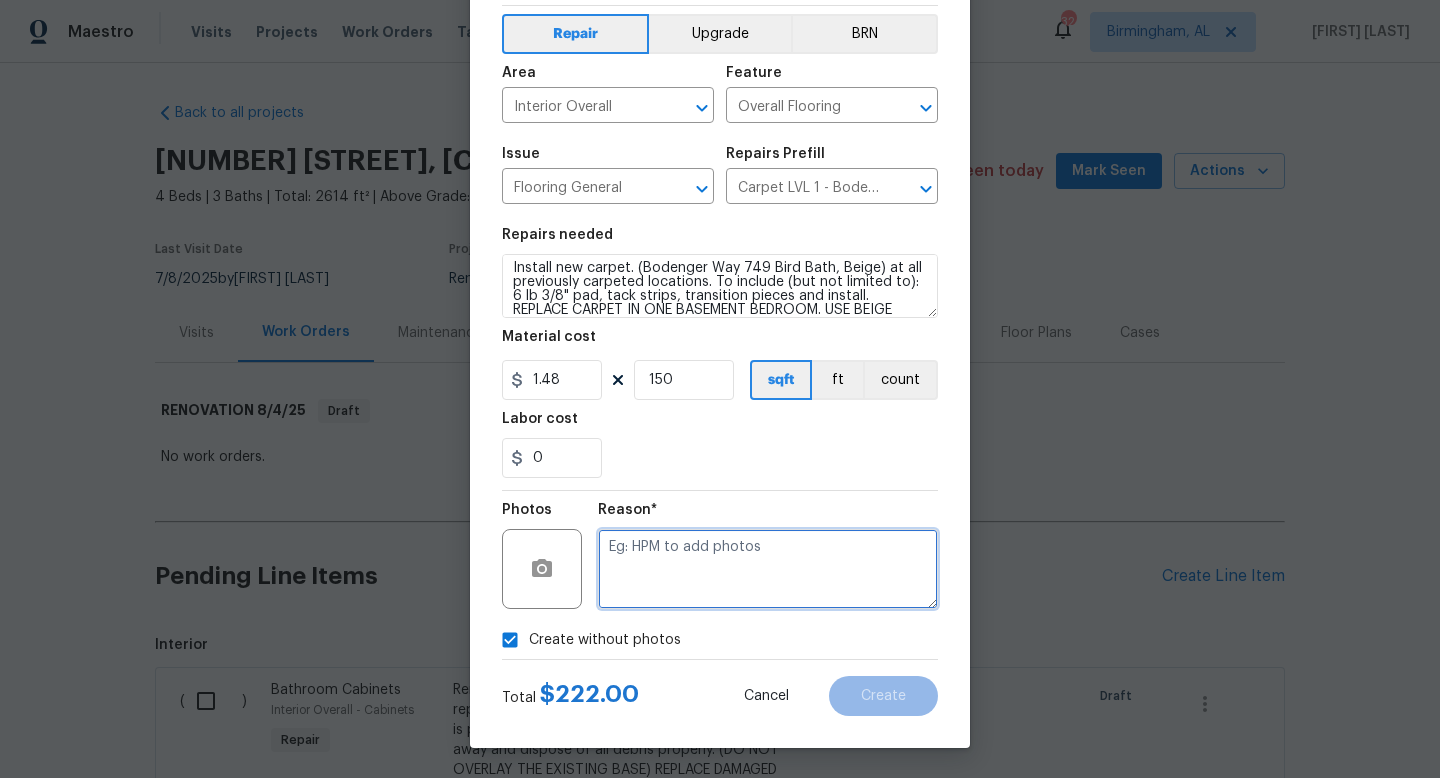 click at bounding box center (768, 569) 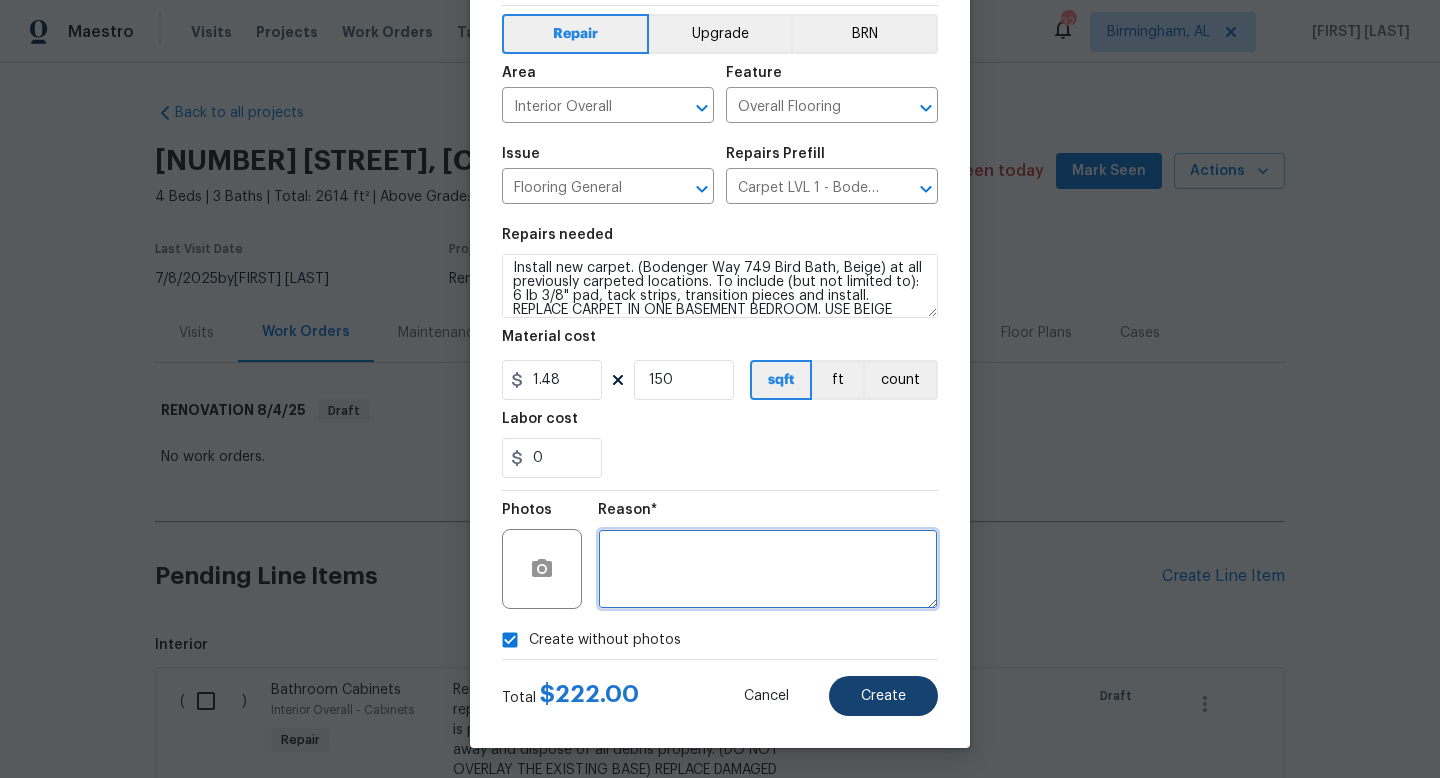 type 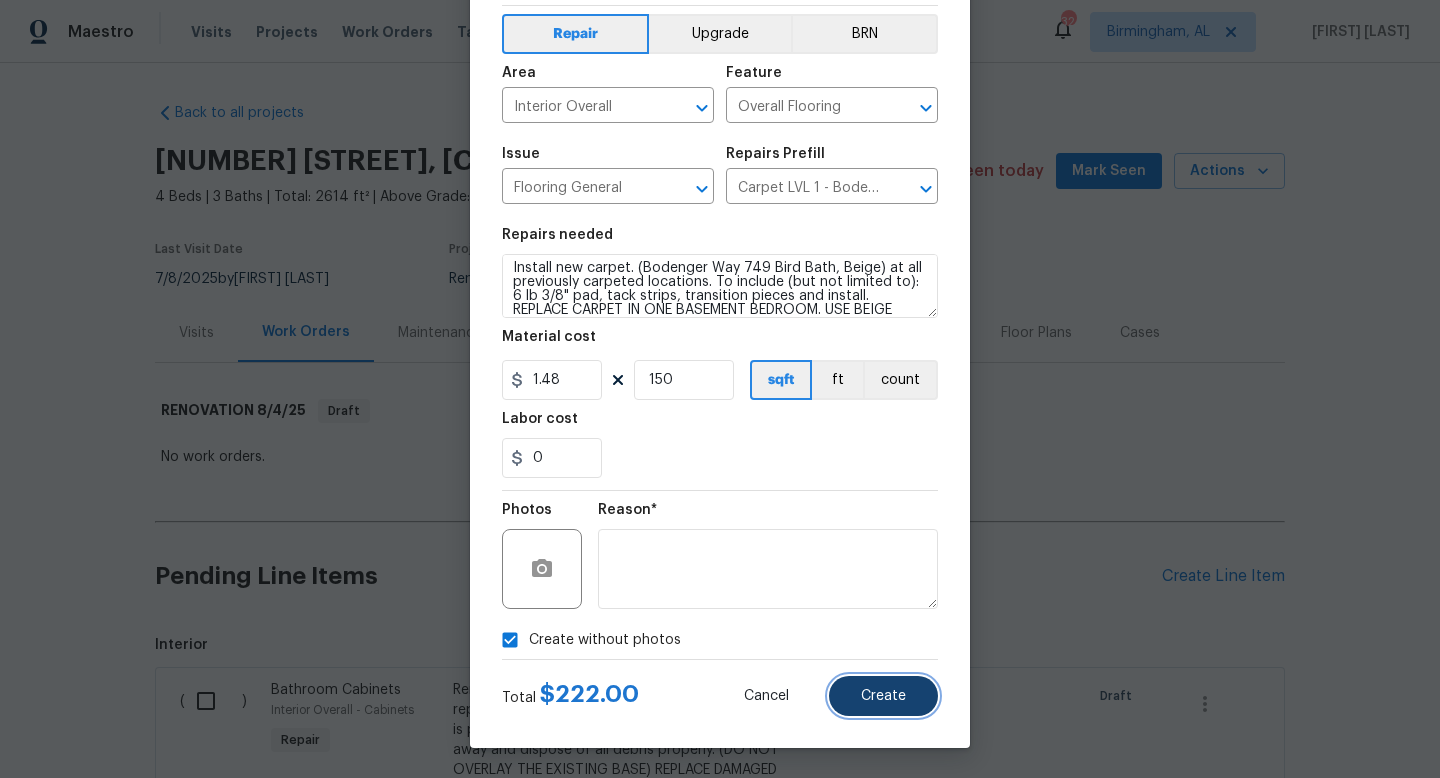 click on "Create" at bounding box center [883, 696] 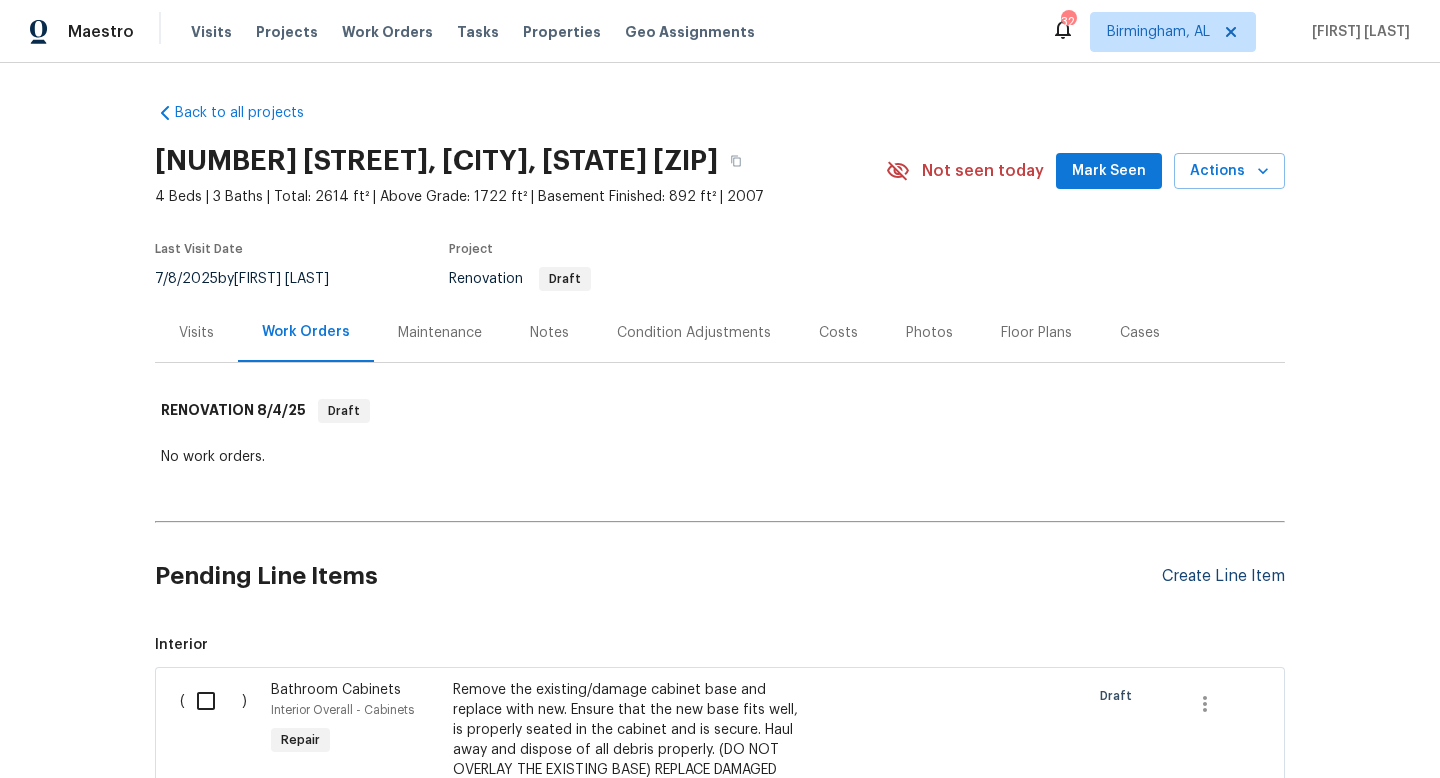 click on "Create Line Item" at bounding box center [1223, 576] 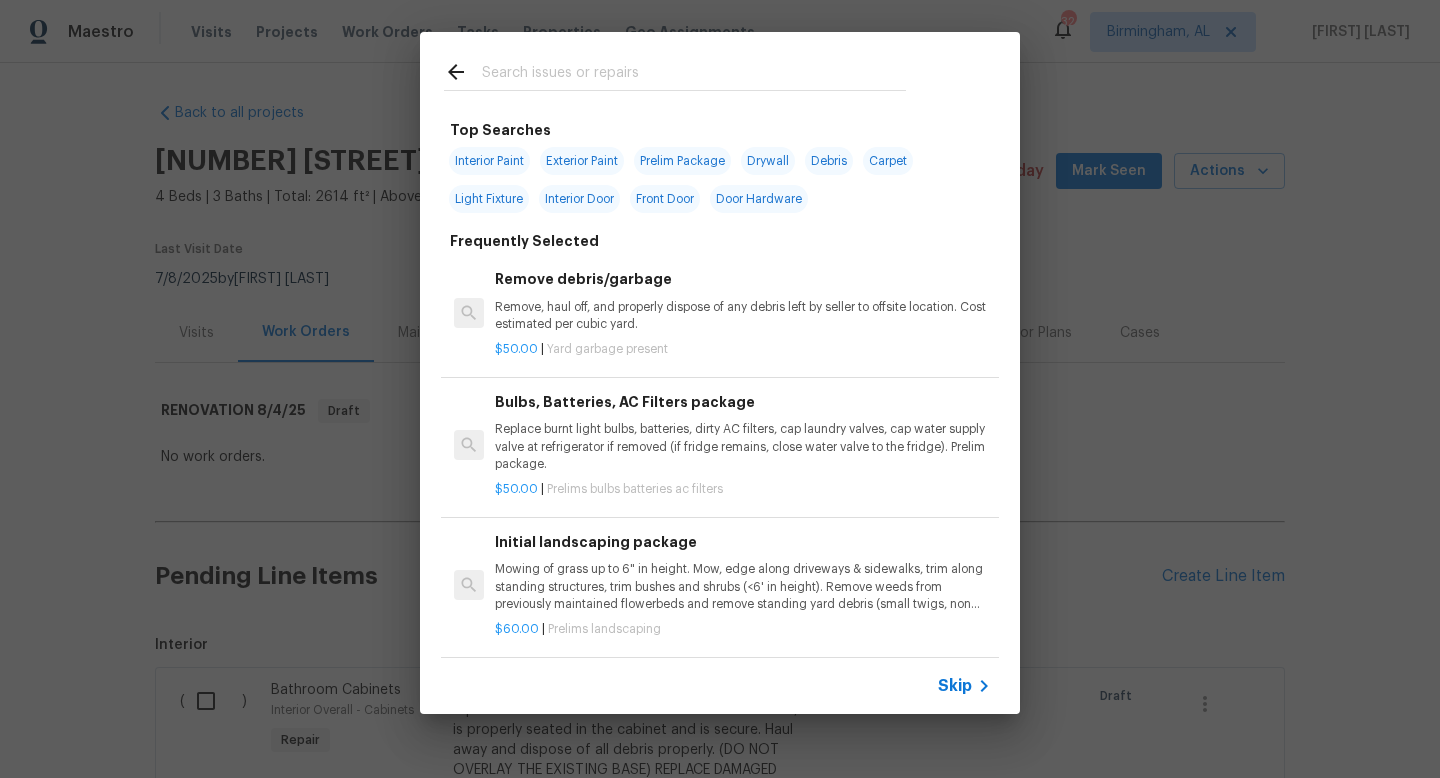 click at bounding box center (694, 75) 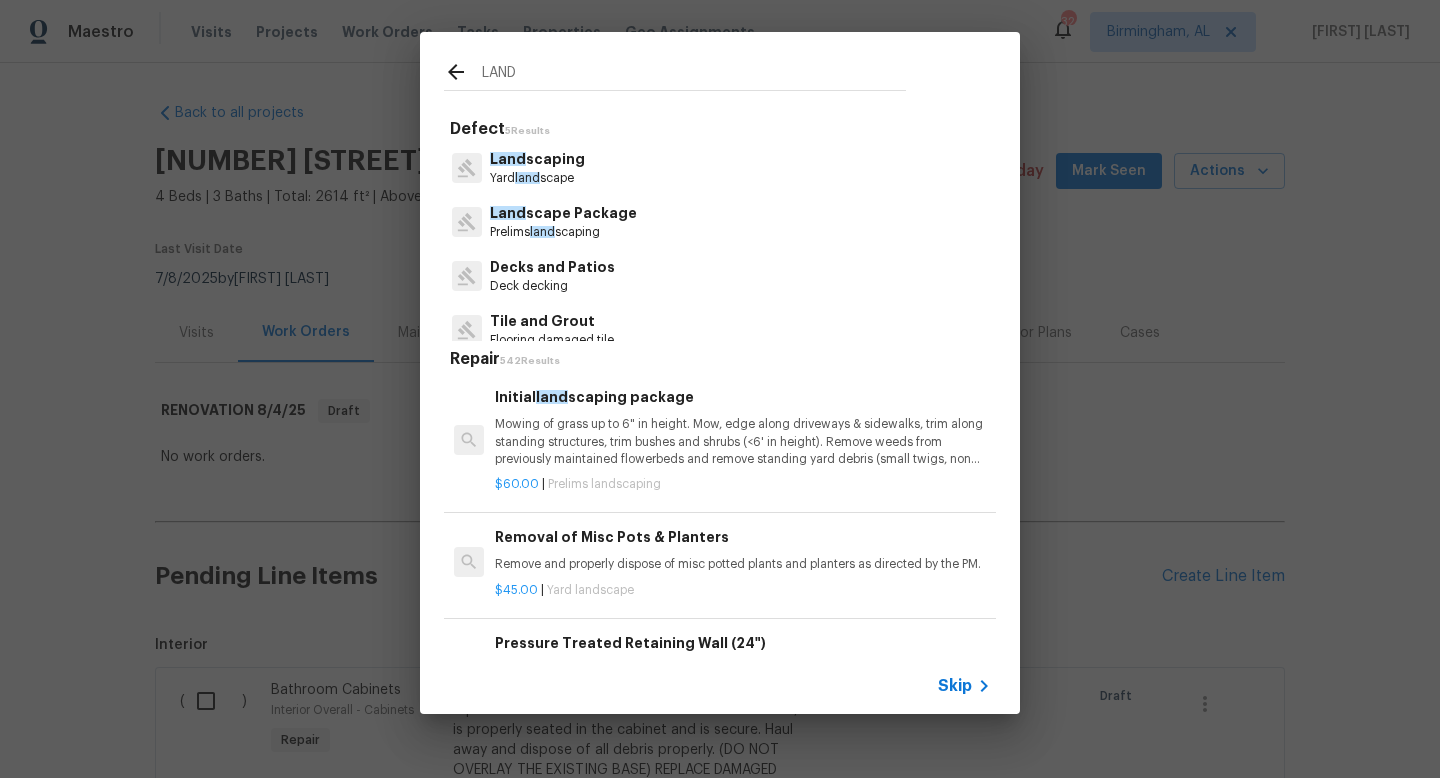 type on "LAND" 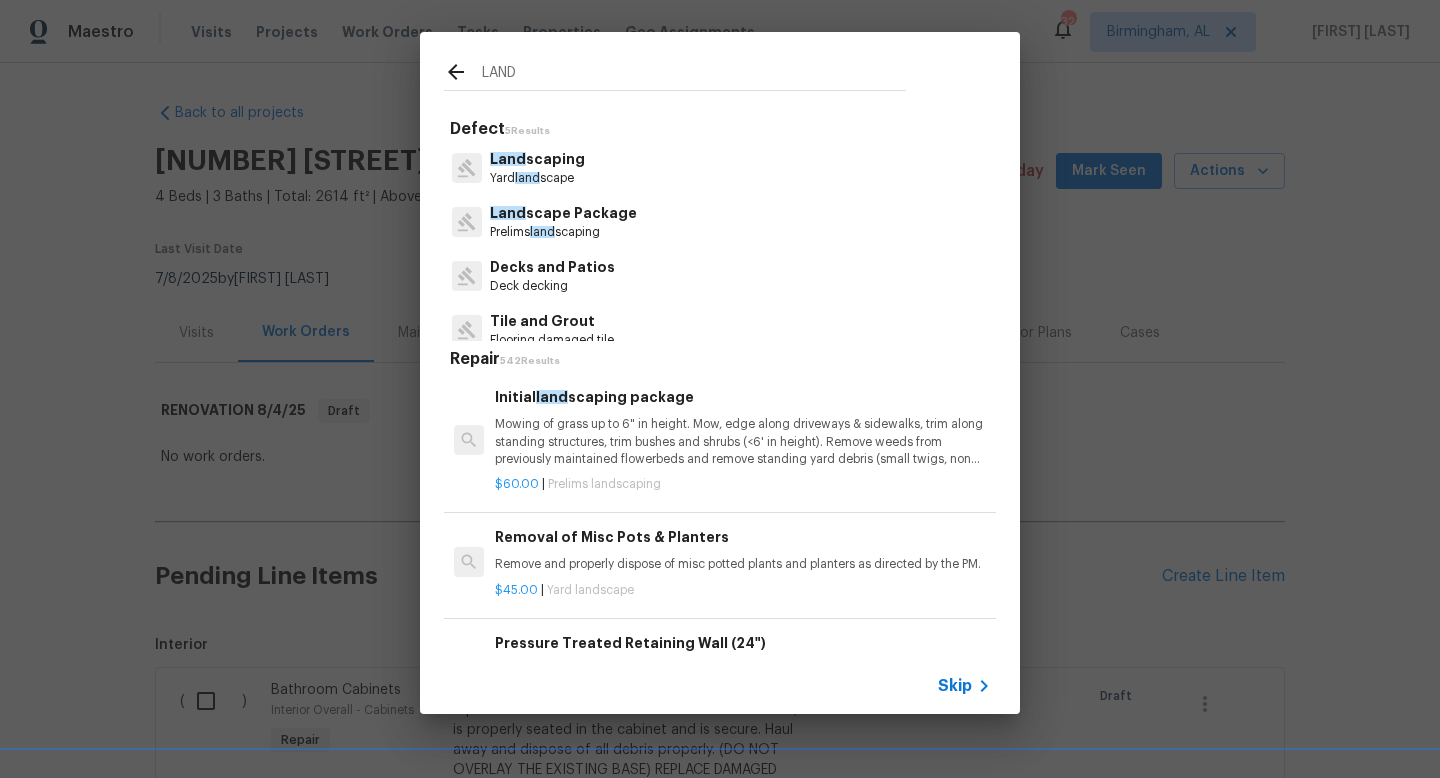 click on "Initial  land scaping package Mowing of grass up to 6" in height. Mow, edge along driveways & sidewalks, trim along standing structures, trim bushes and shrubs (<6' in height). Remove weeds from previously maintained flowerbeds and remove standing yard debris (small twigs, non seasonal falling leaves).  Use leaf blower to remove clippings from hard surfaces."" at bounding box center (743, 427) 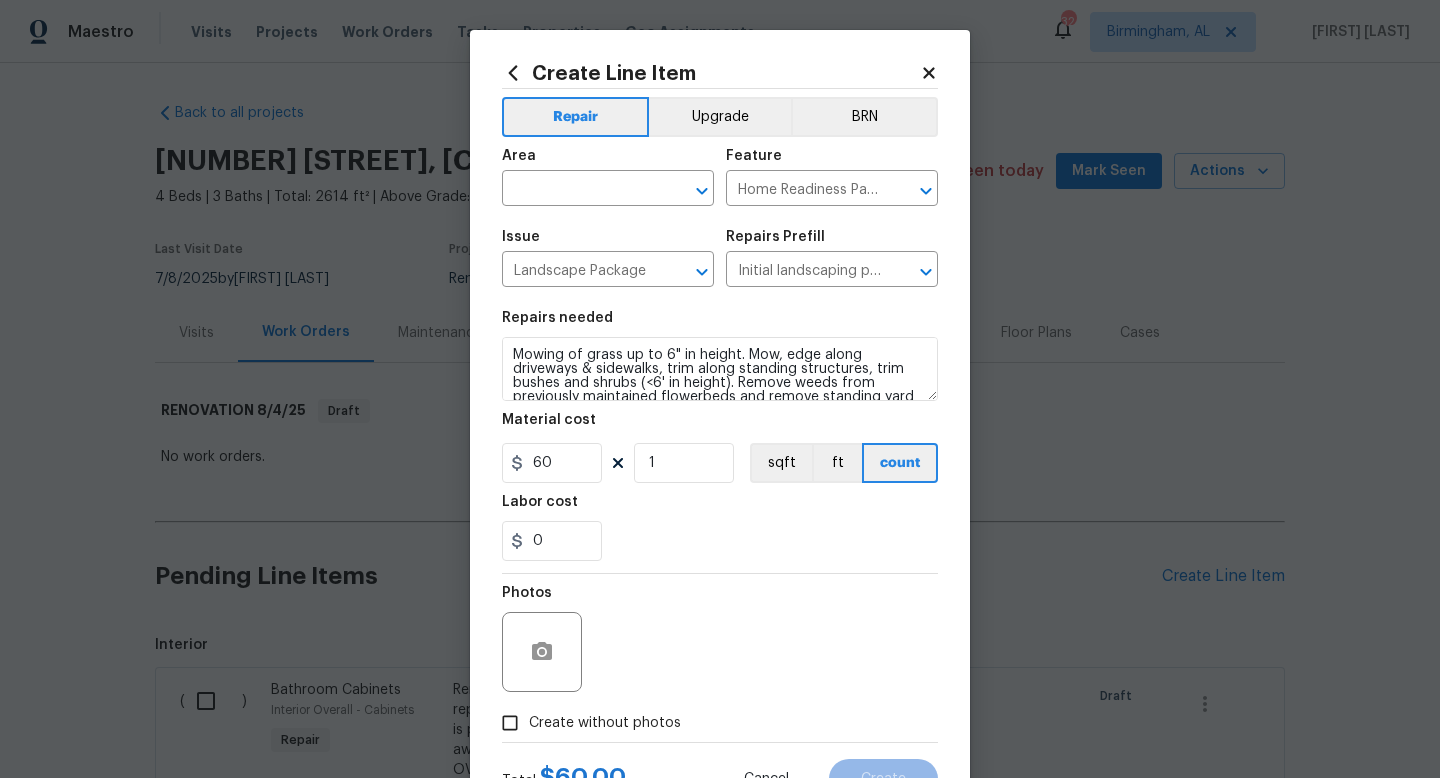 scroll, scrollTop: 42, scrollLeft: 0, axis: vertical 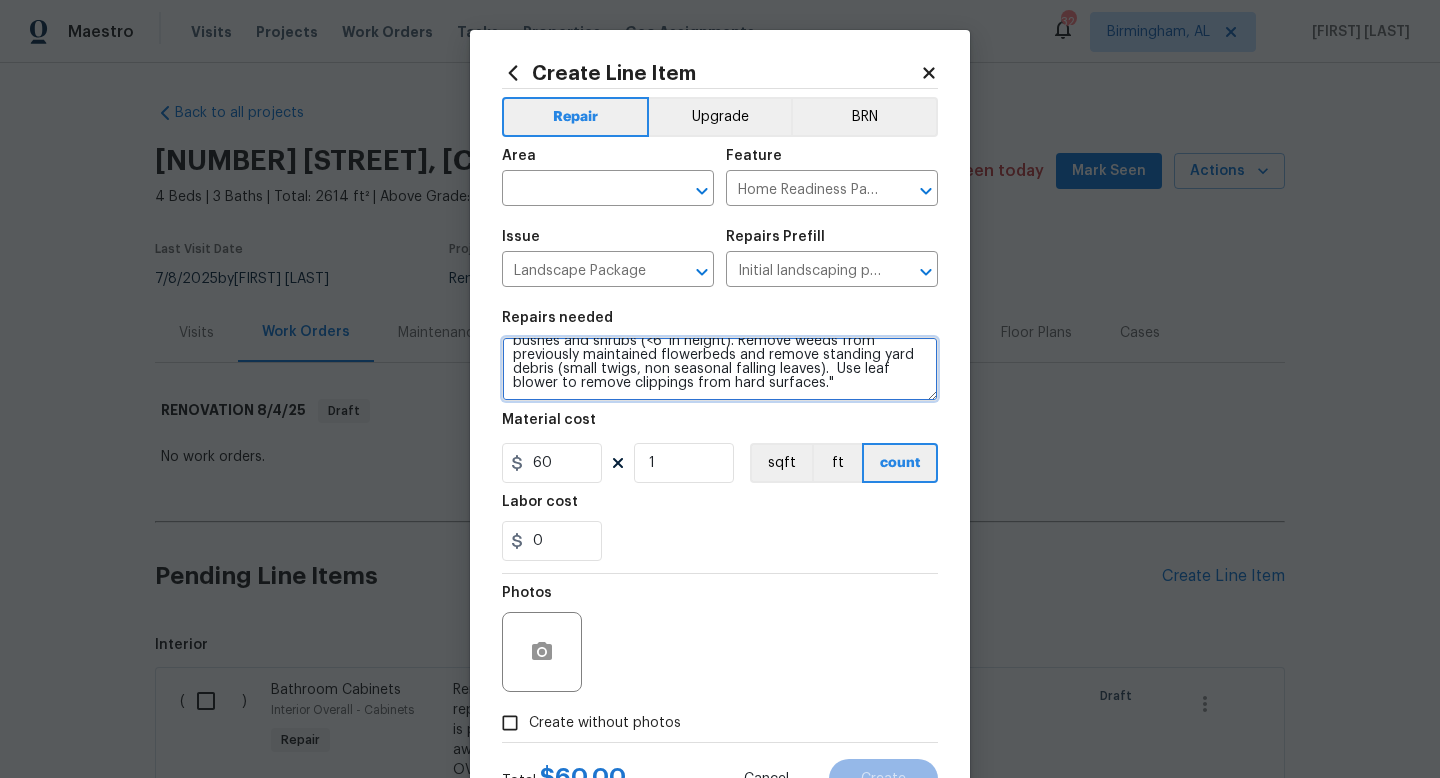 click on "Mowing of grass up to 6" in height. Mow, edge along driveways & sidewalks, trim along standing structures, trim bushes and shrubs (<6' in height). Remove weeds from previously maintained flowerbeds and remove standing yard debris (small twigs, non seasonal falling leaves).  Use leaf blower to remove clippings from hard surfaces."" at bounding box center [720, 369] 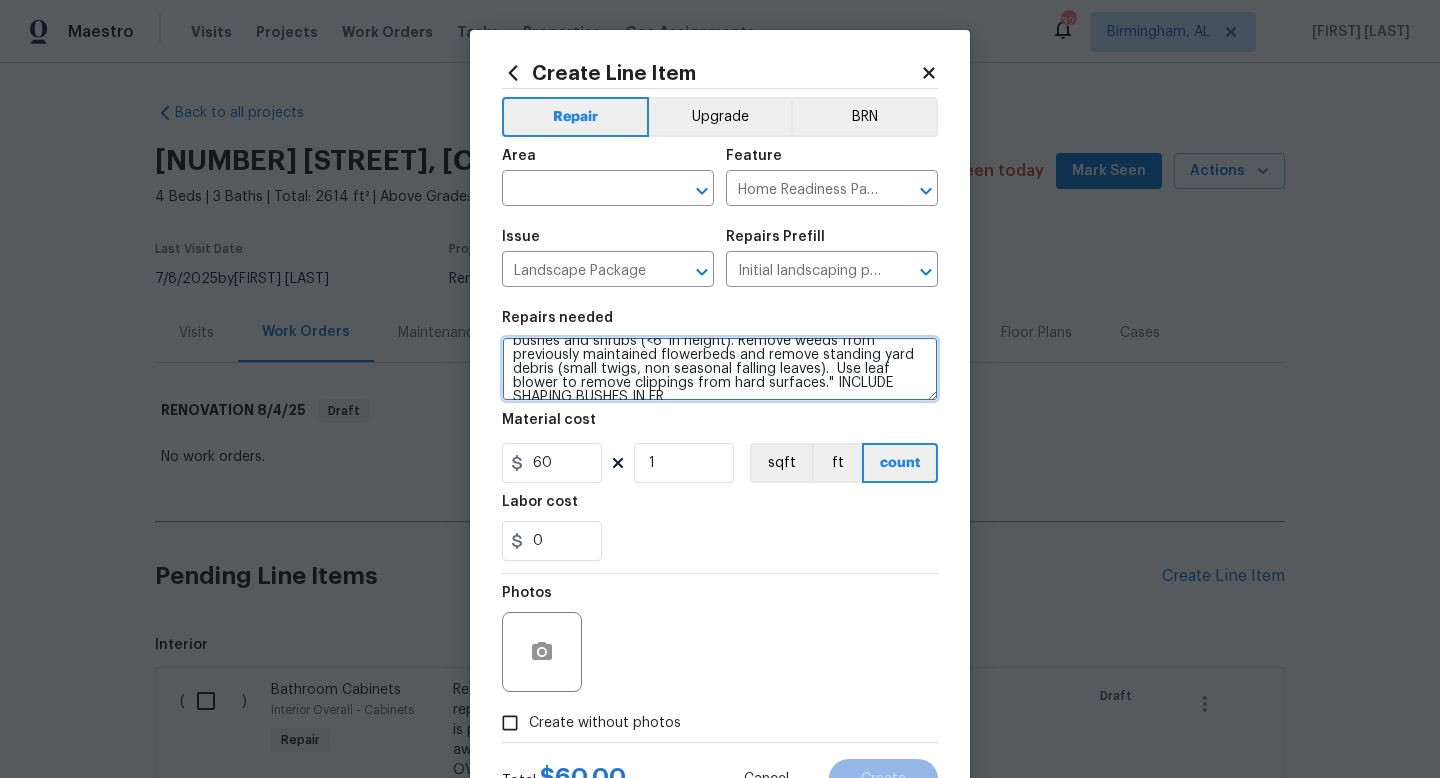 scroll, scrollTop: 46, scrollLeft: 0, axis: vertical 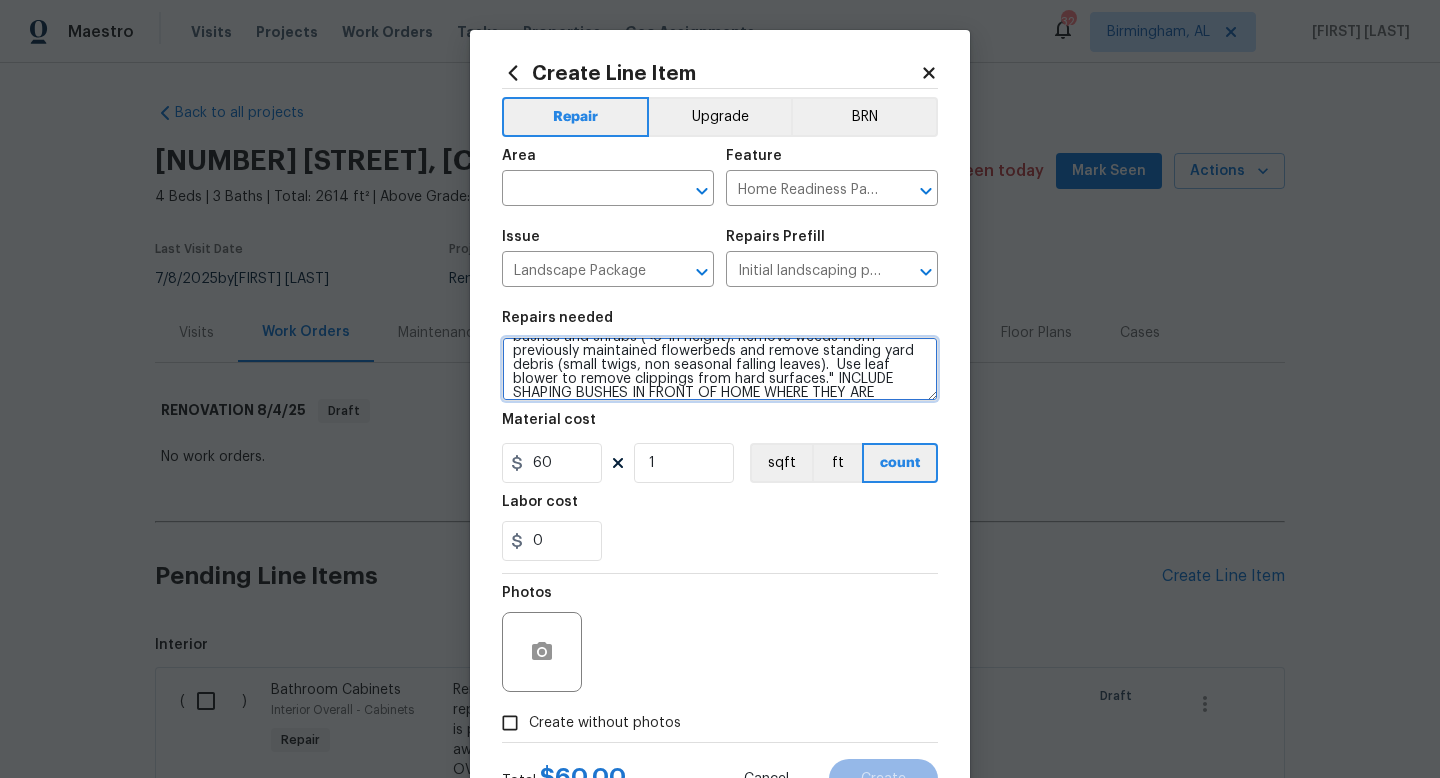 type on "Mowing of grass up to 6" in height. Mow, edge along driveways & sidewalks, trim along standing structures, trim bushes and shrubs (<6' in height). Remove weeds from previously maintained flowerbeds and remove standing yard debris (small twigs, non seasonal falling leaves).  Use leaf blower to remove clippings from hard surfaces." INCLUDE SHAPING BUSHES IN FRONT OF HOME WHERE THEY ARE OVERGROWN." 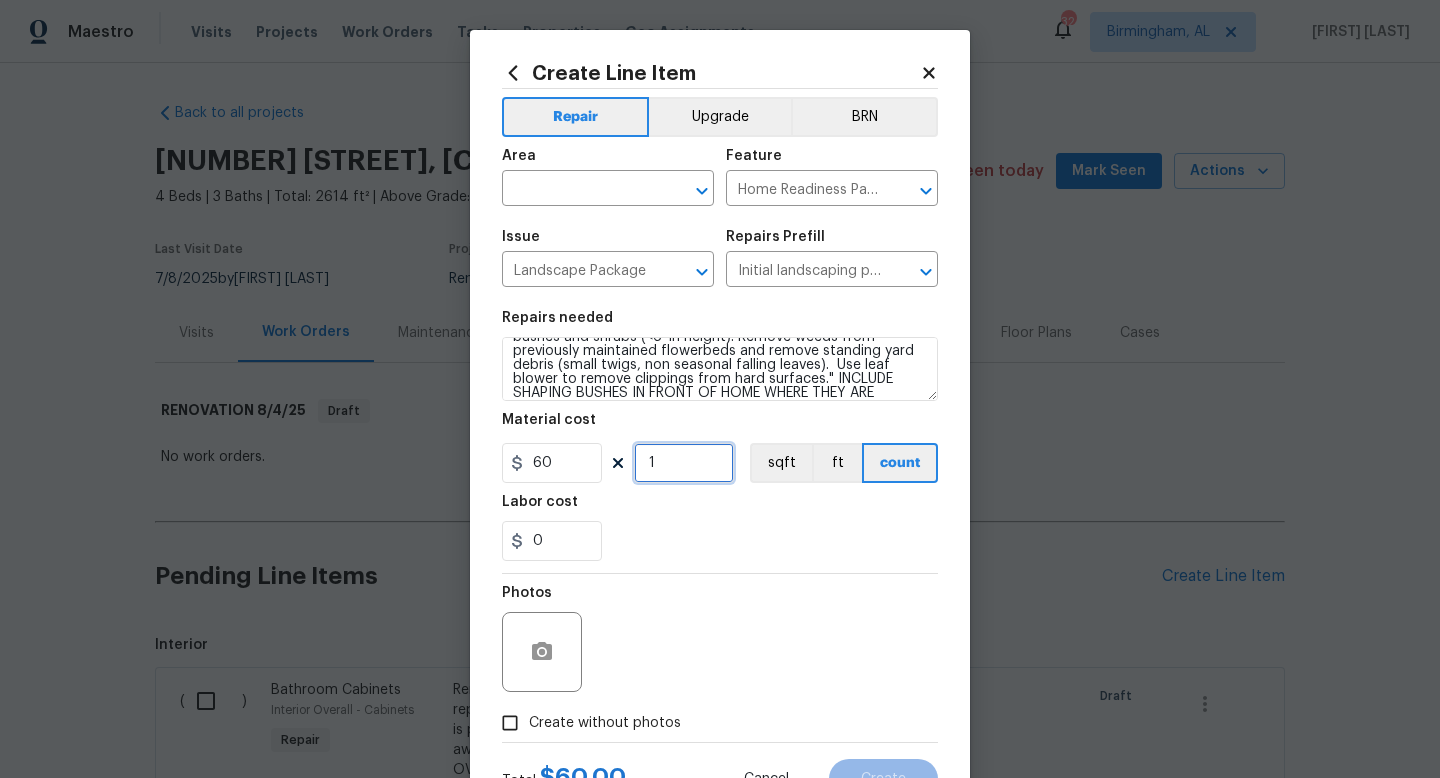 click on "1" at bounding box center (684, 463) 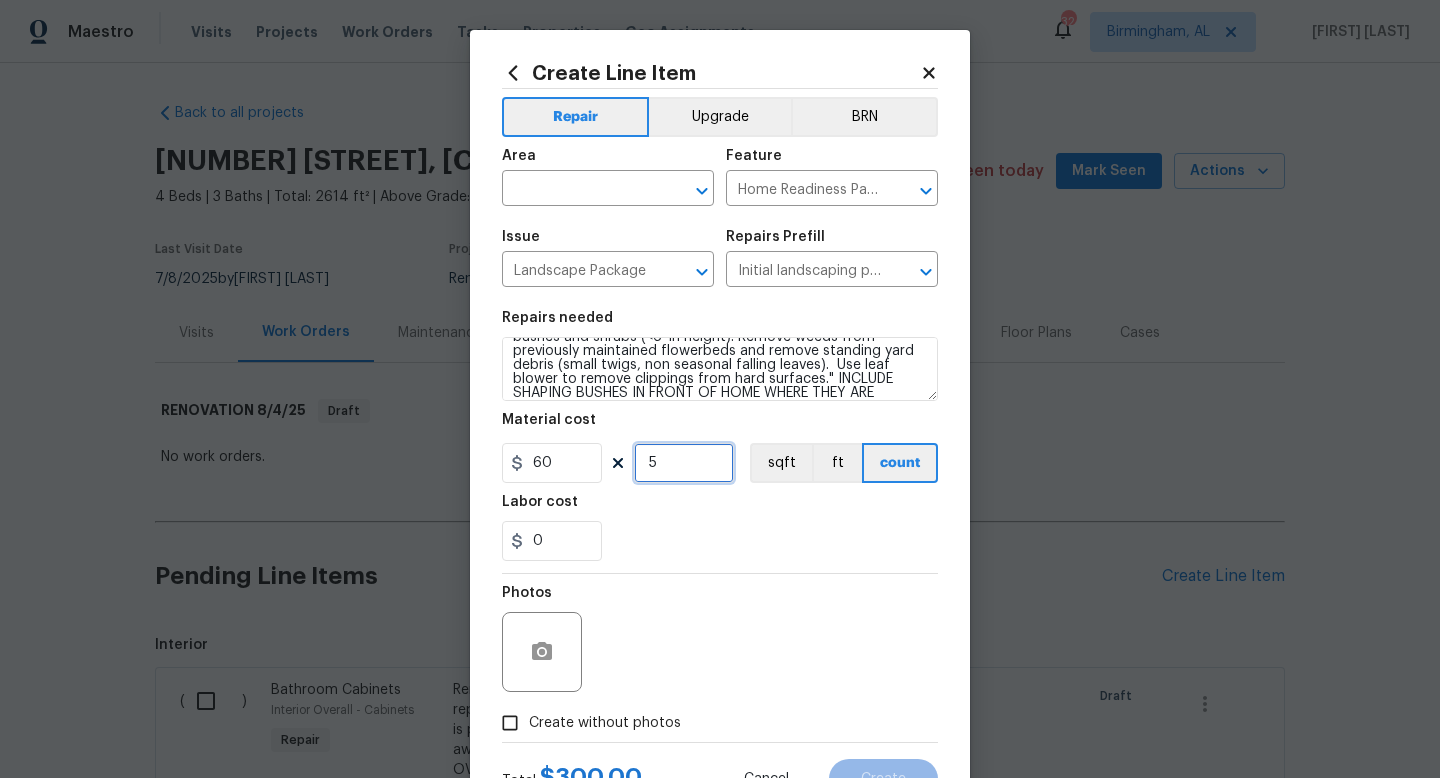 type on "5" 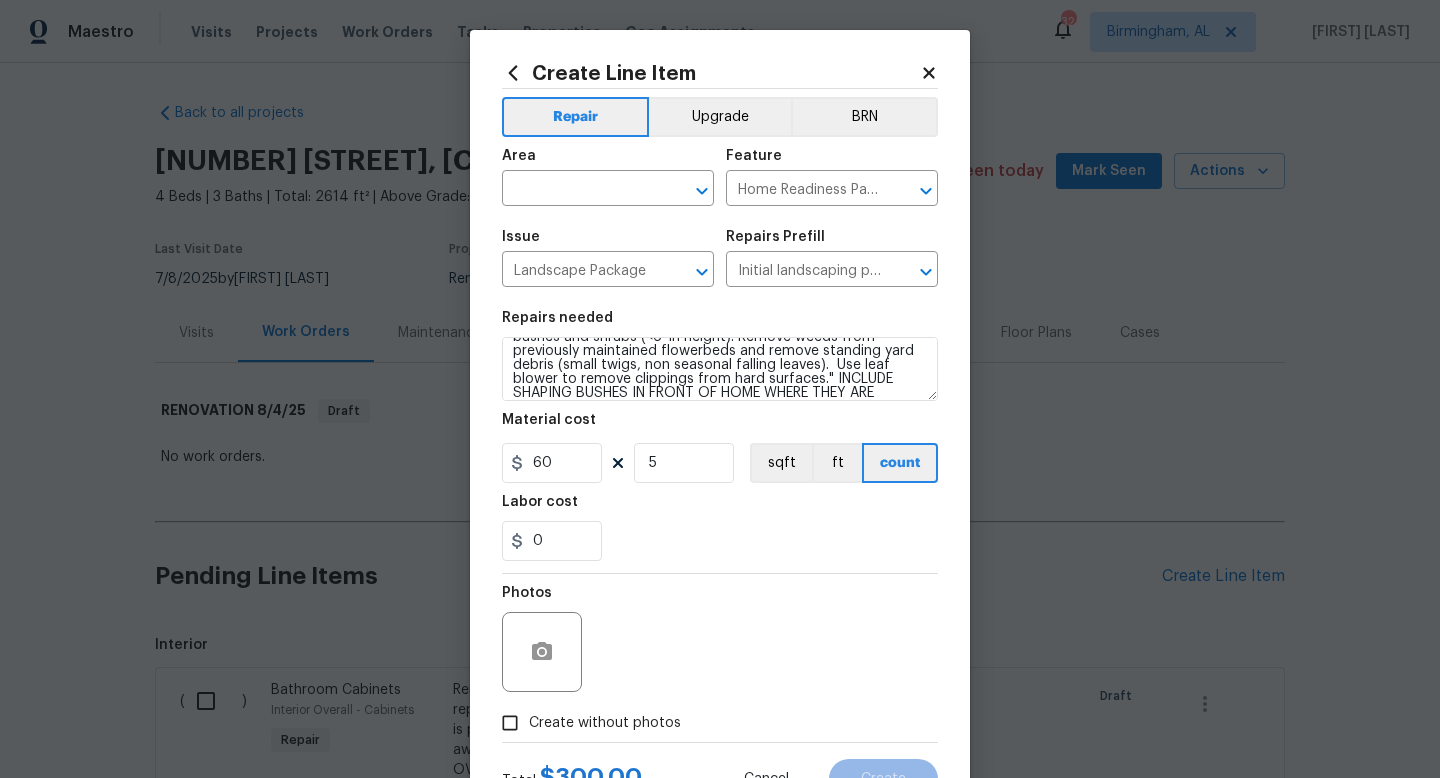 click on "Photos" at bounding box center (720, 639) 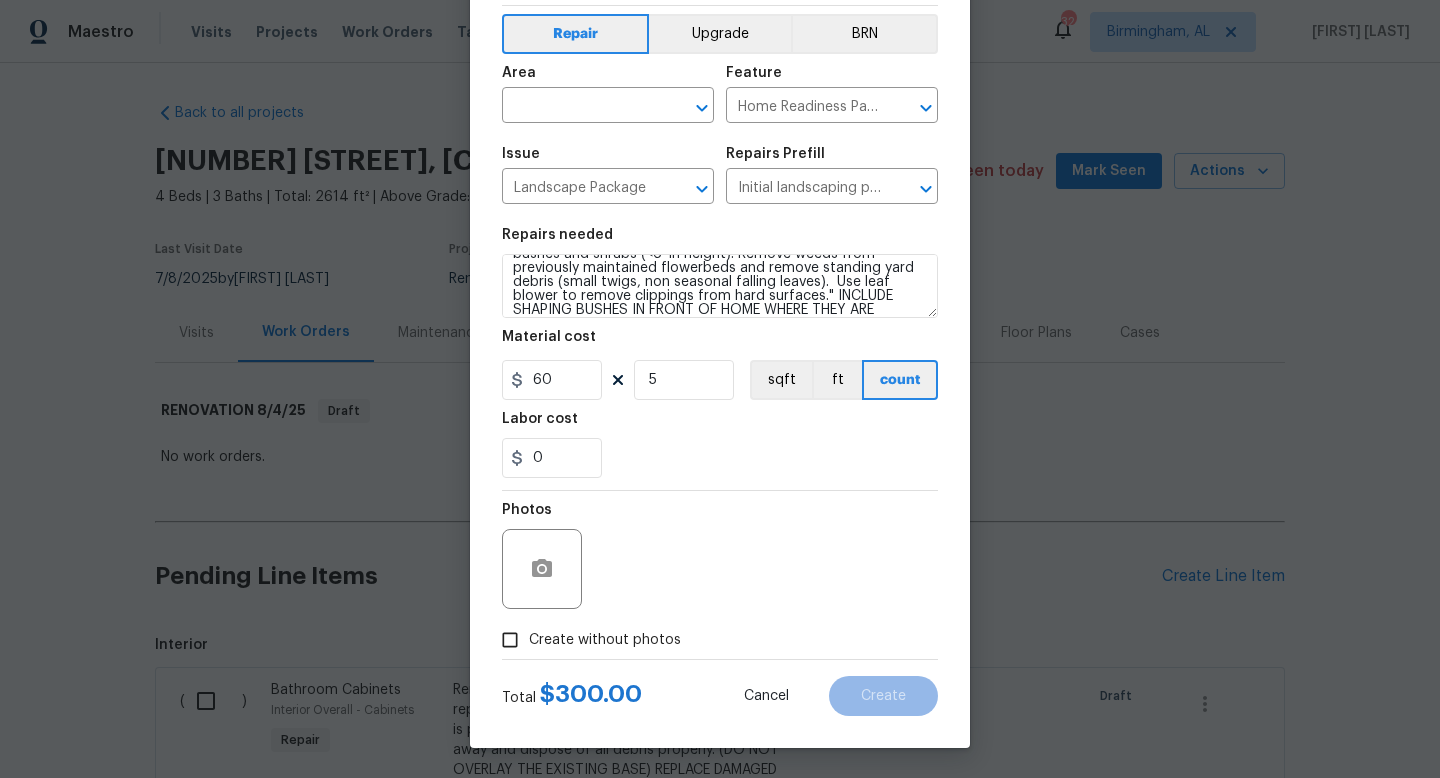 click on "Create without photos" at bounding box center (605, 640) 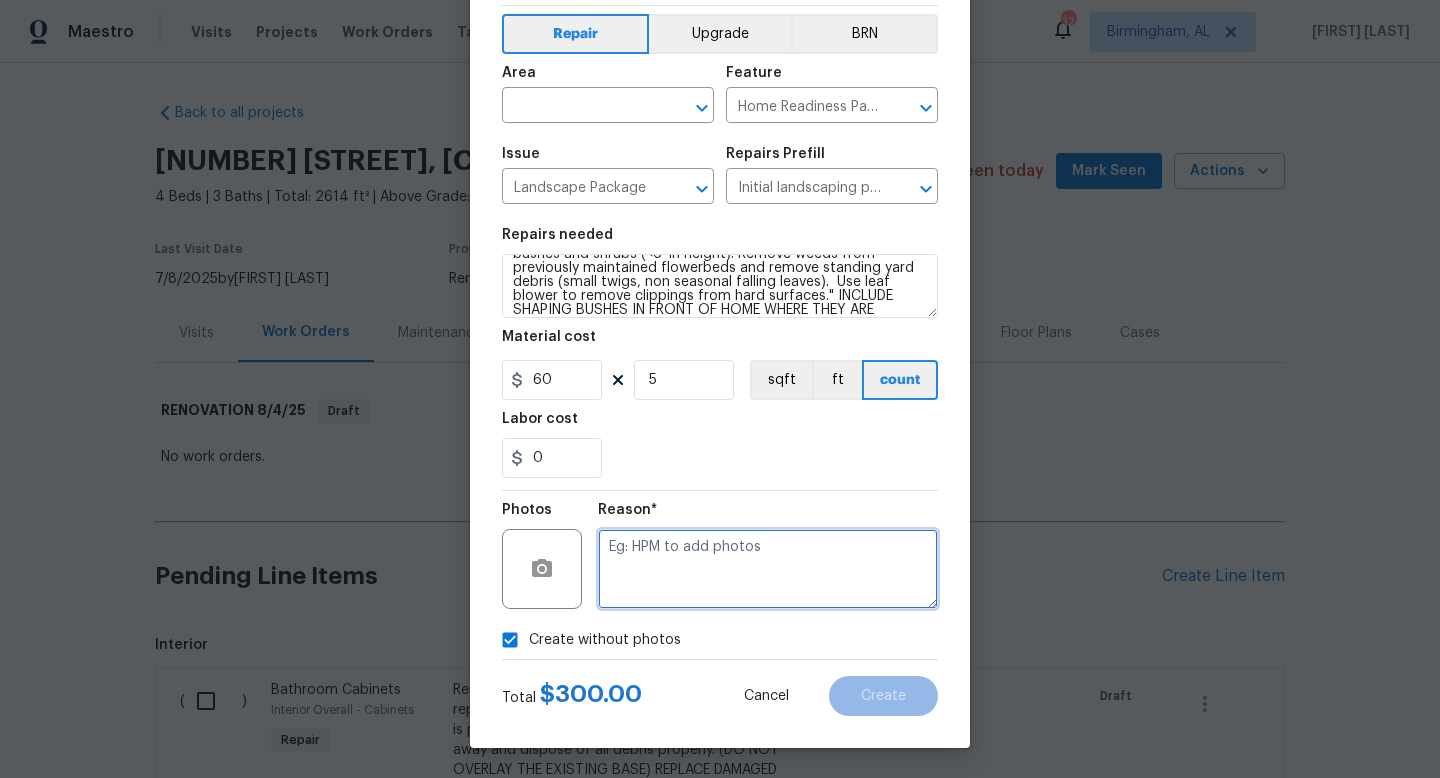 click at bounding box center [768, 569] 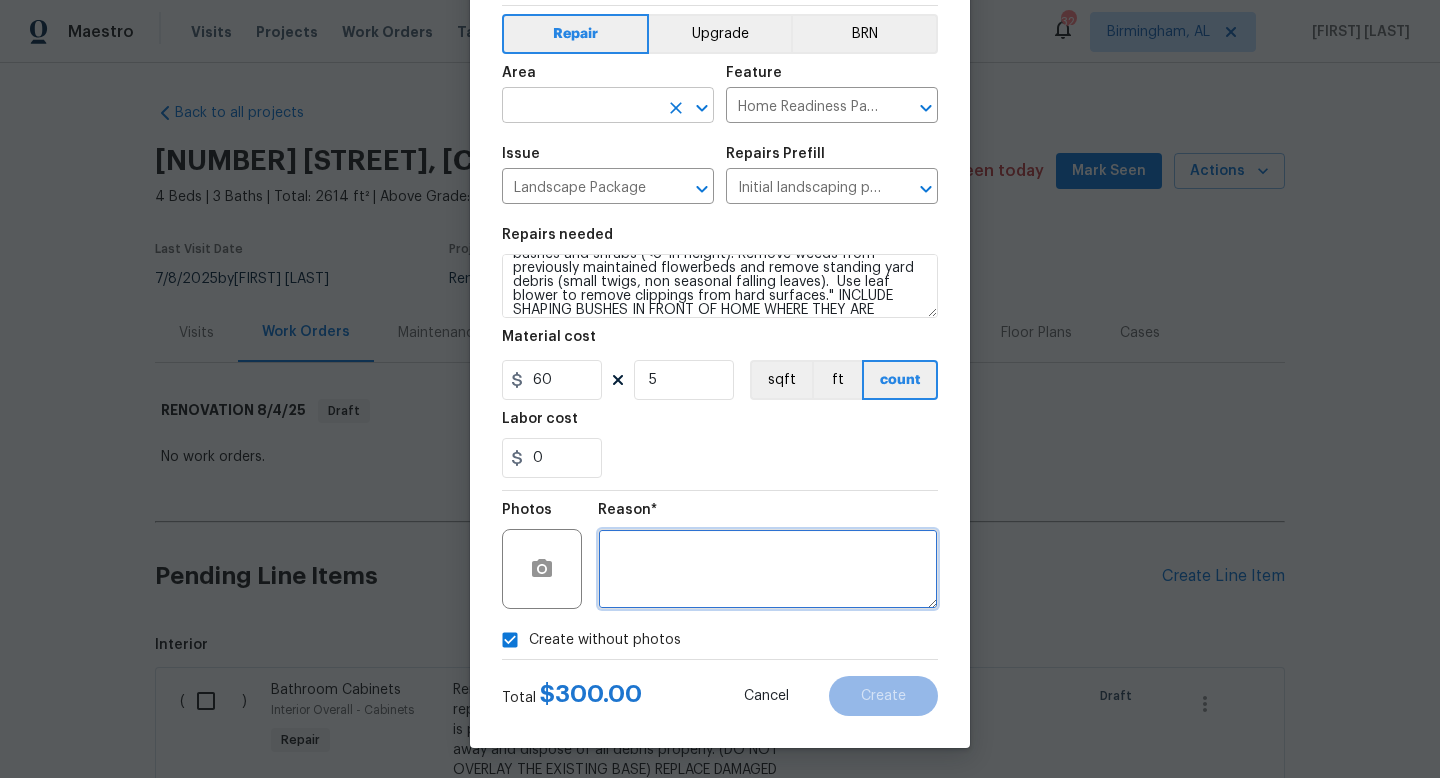 type 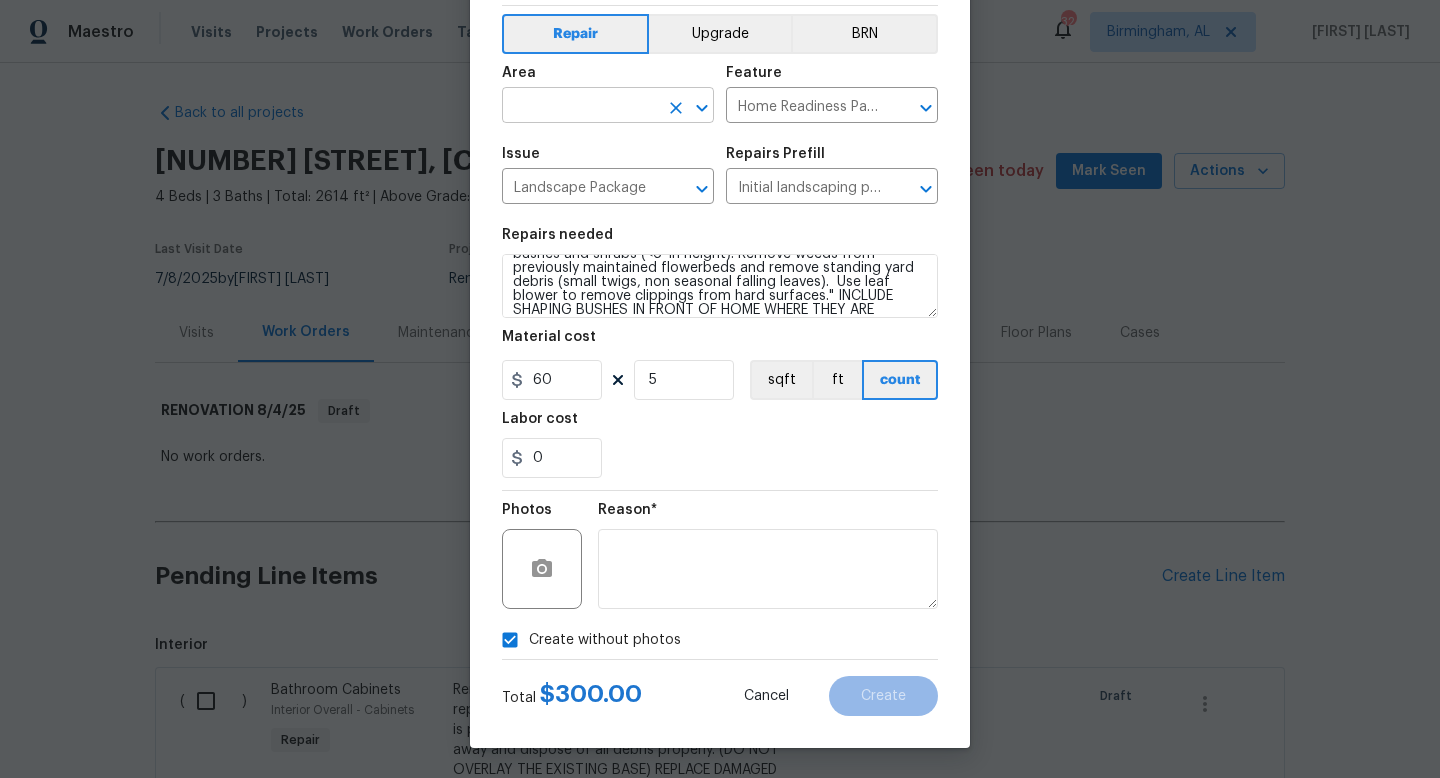 click at bounding box center [580, 107] 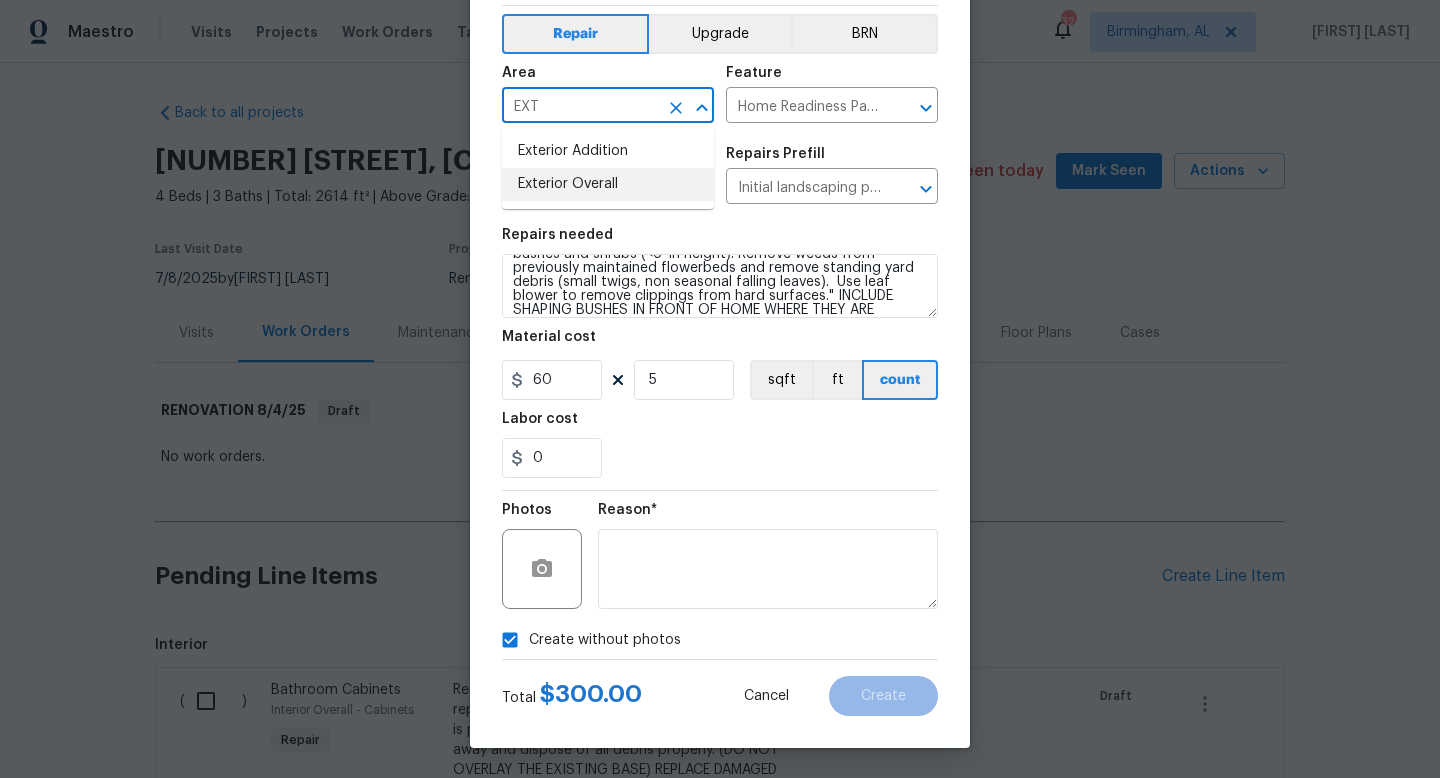 click on "Exterior Overall" at bounding box center [608, 184] 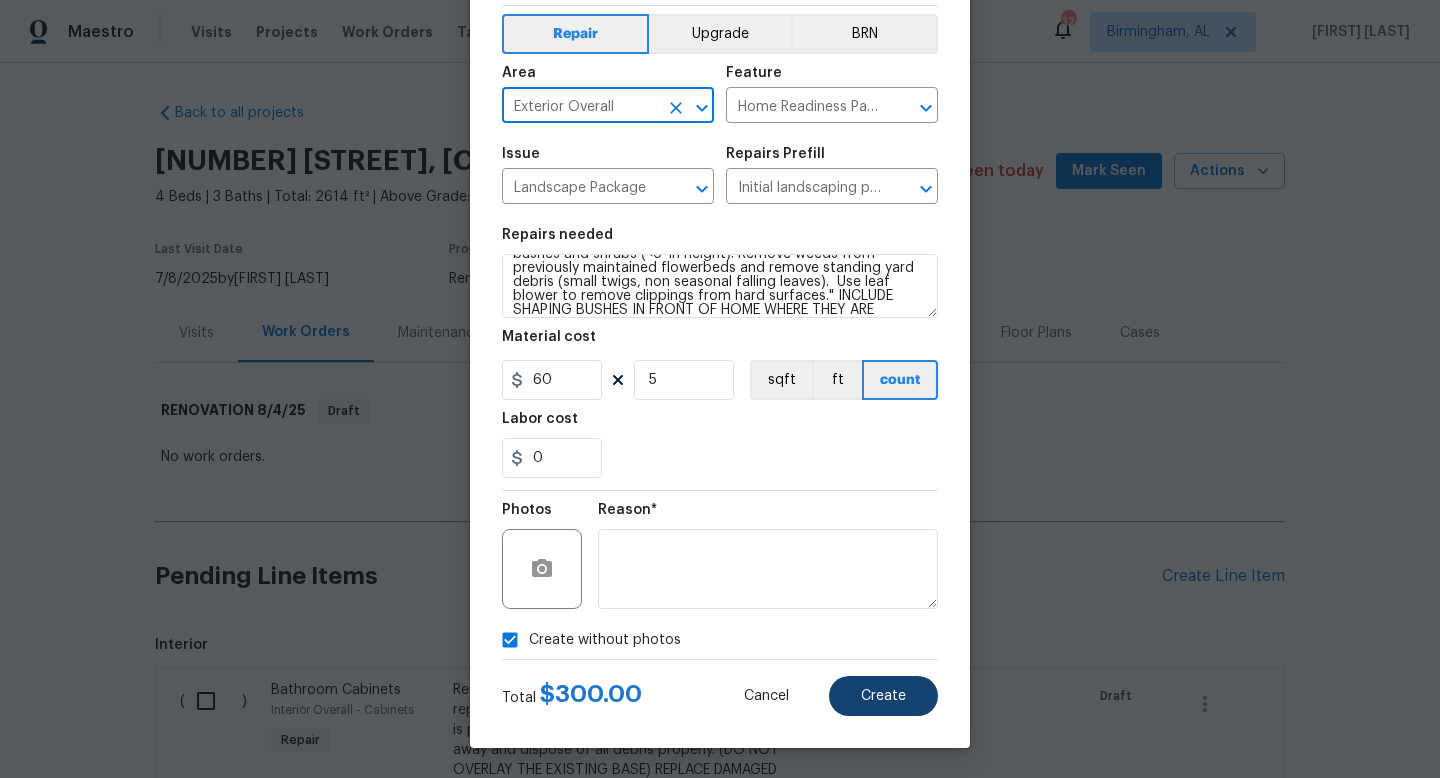 type on "Exterior Overall" 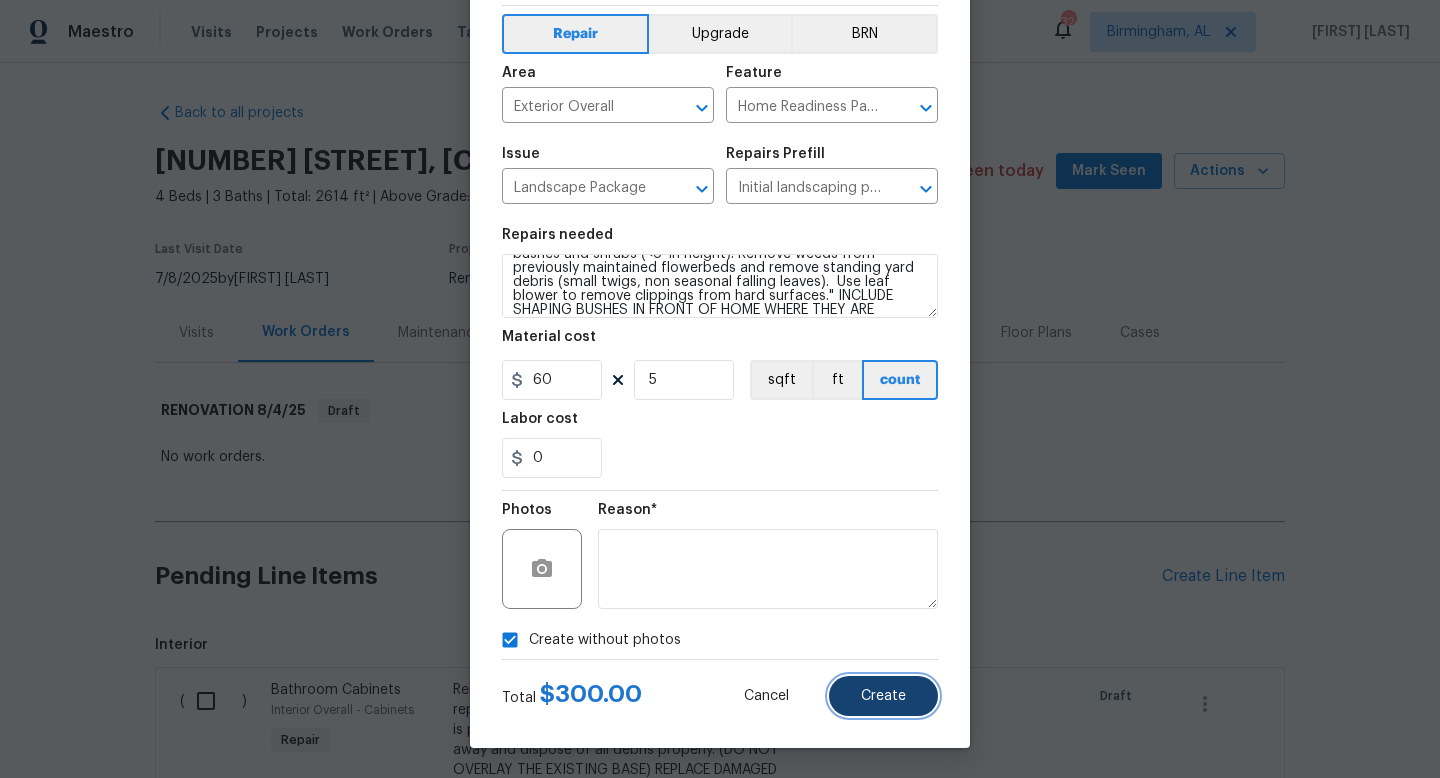 click on "Create" at bounding box center [883, 696] 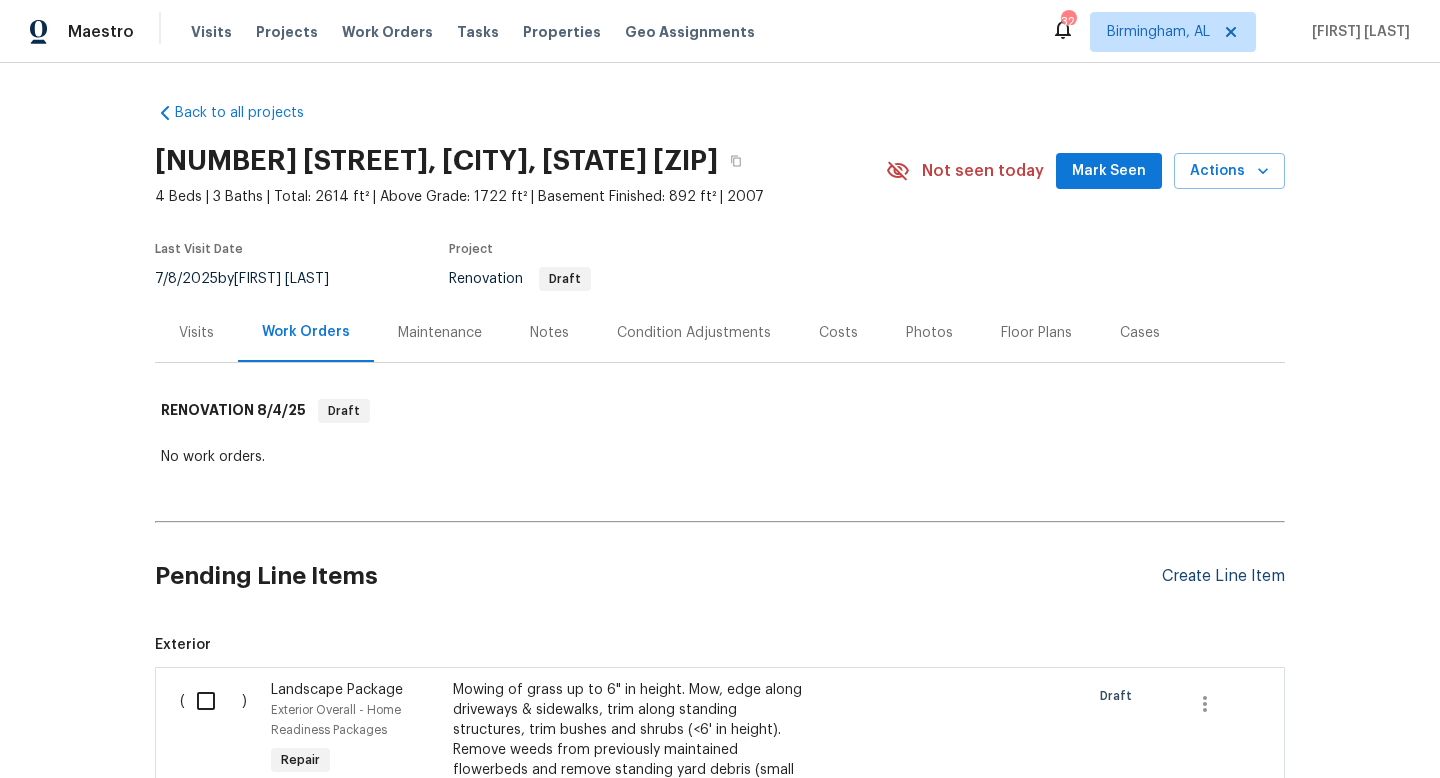 click on "Create Line Item" at bounding box center (1223, 576) 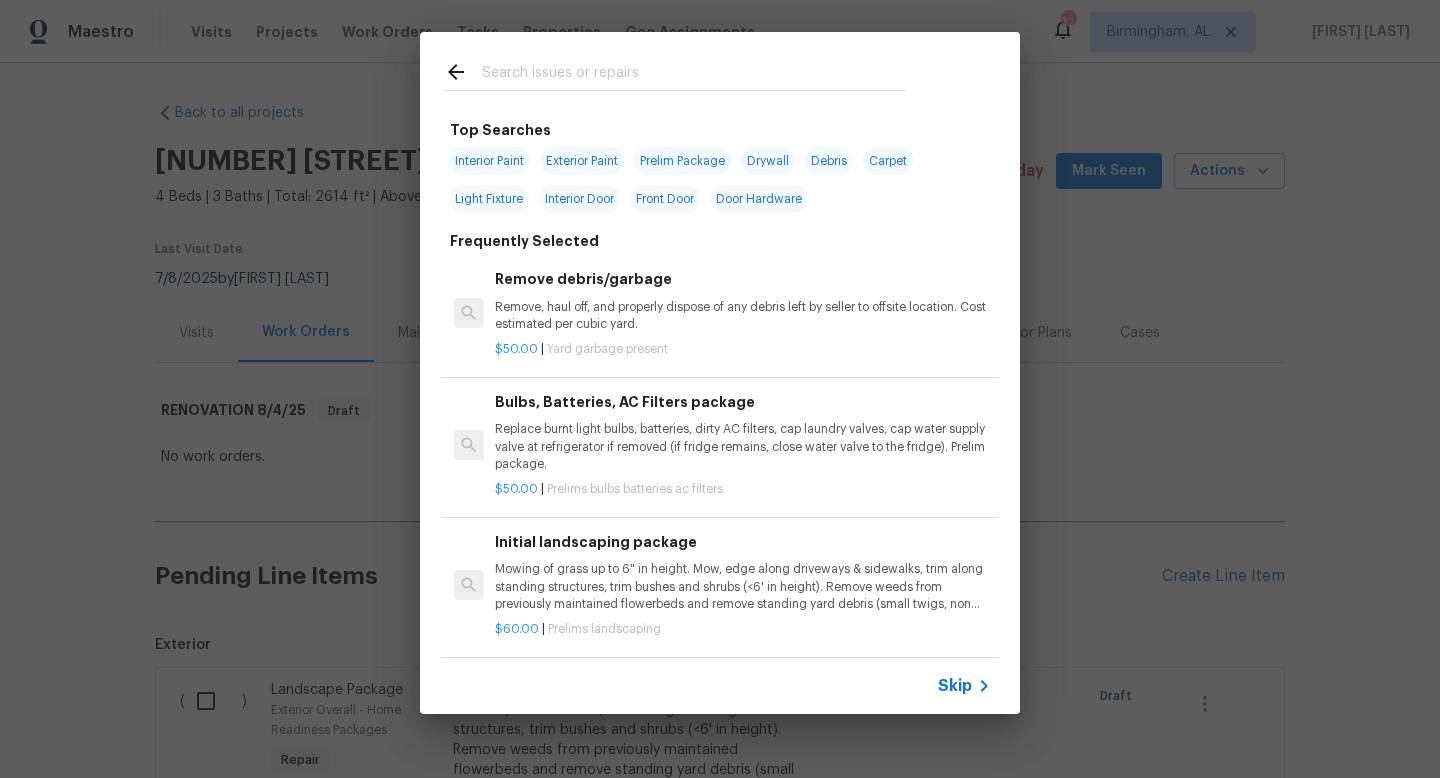 click at bounding box center (694, 75) 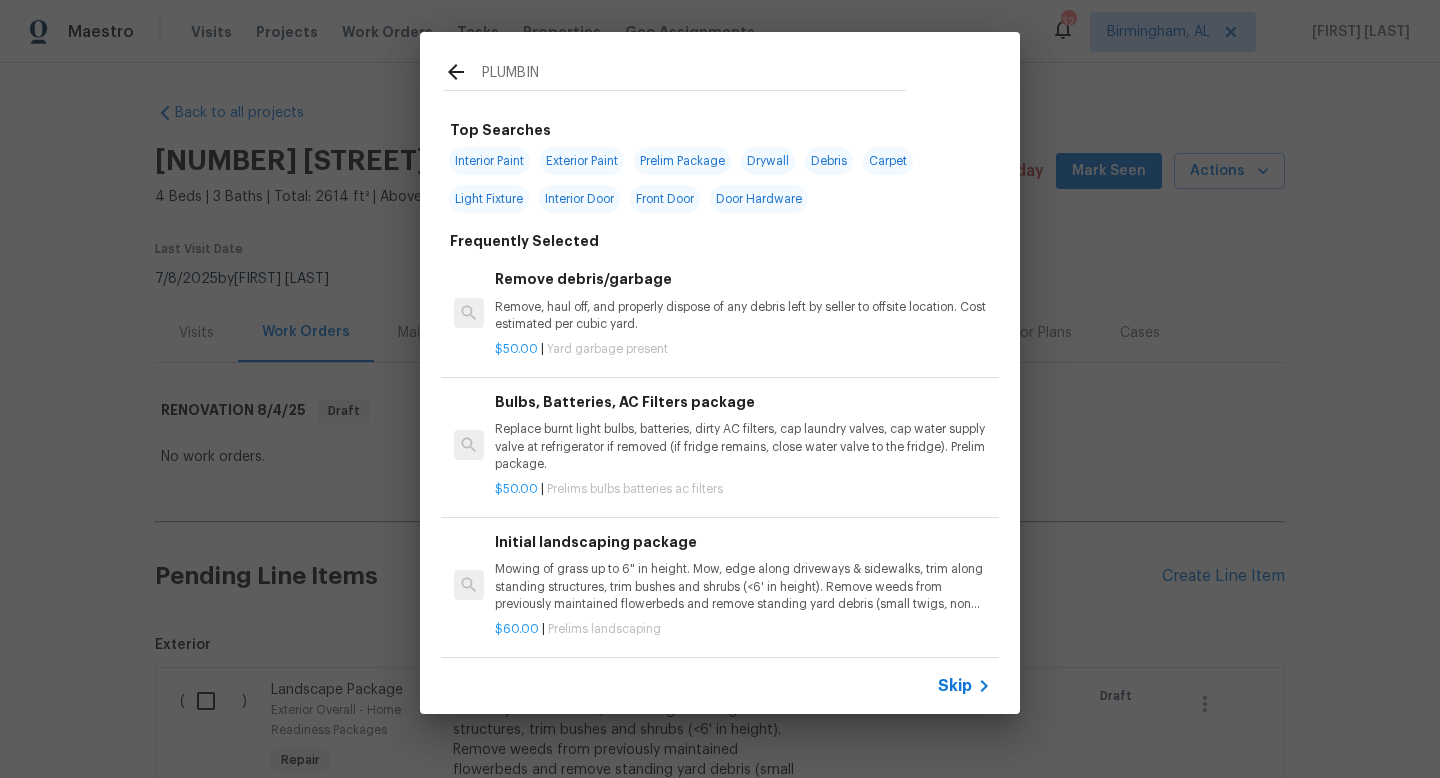 type on "PLUMBING" 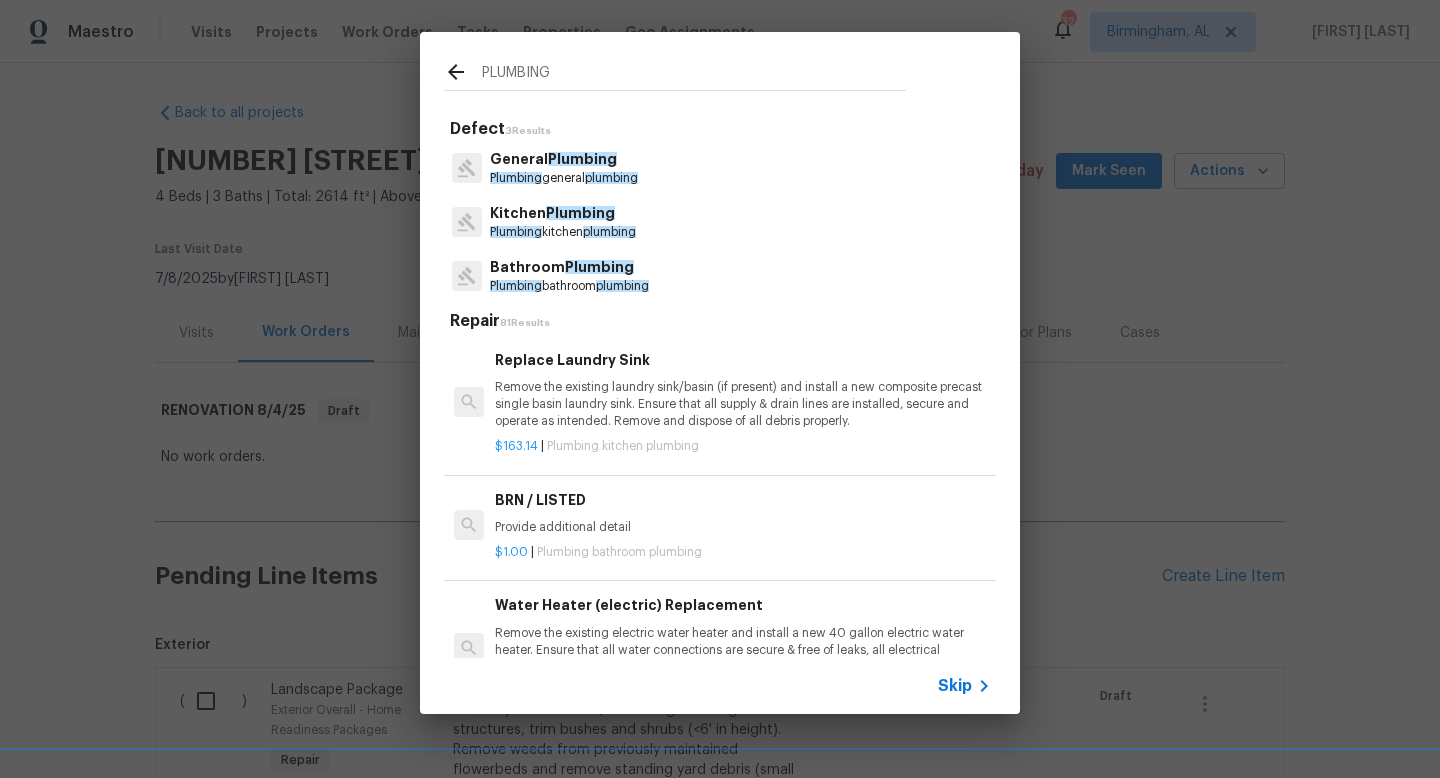 click on "Plumbing  general  plumbing" at bounding box center [564, 178] 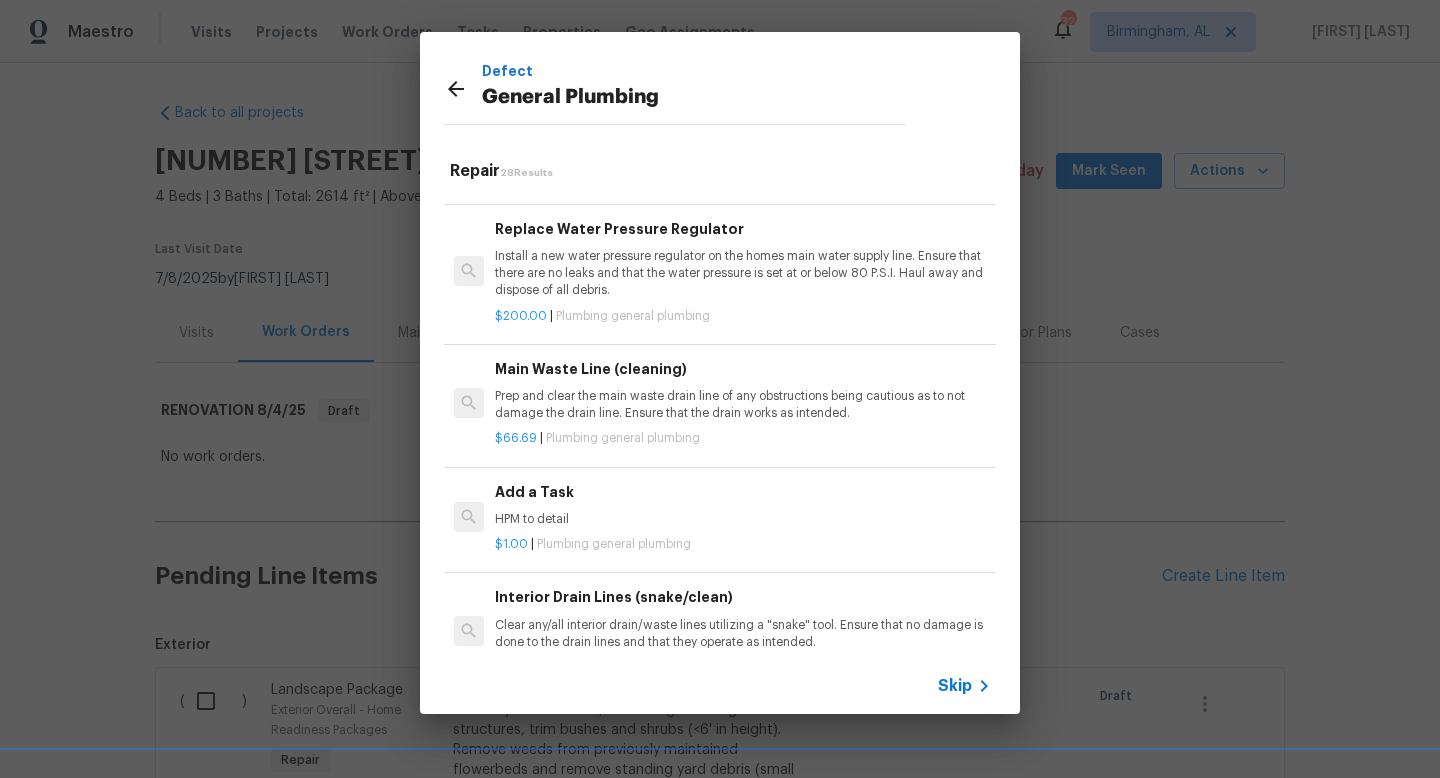 scroll, scrollTop: 2084, scrollLeft: 0, axis: vertical 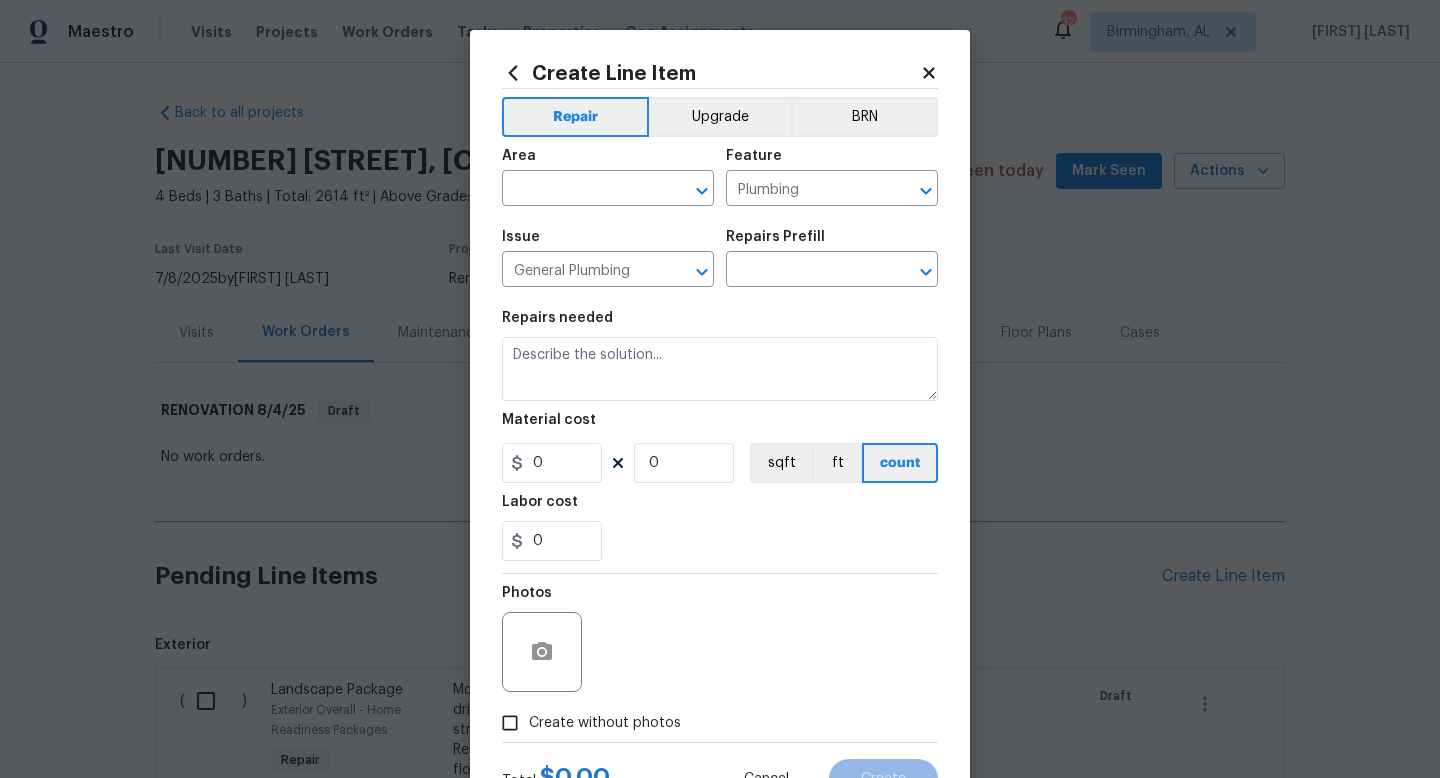 type on "Add a Task $1.00" 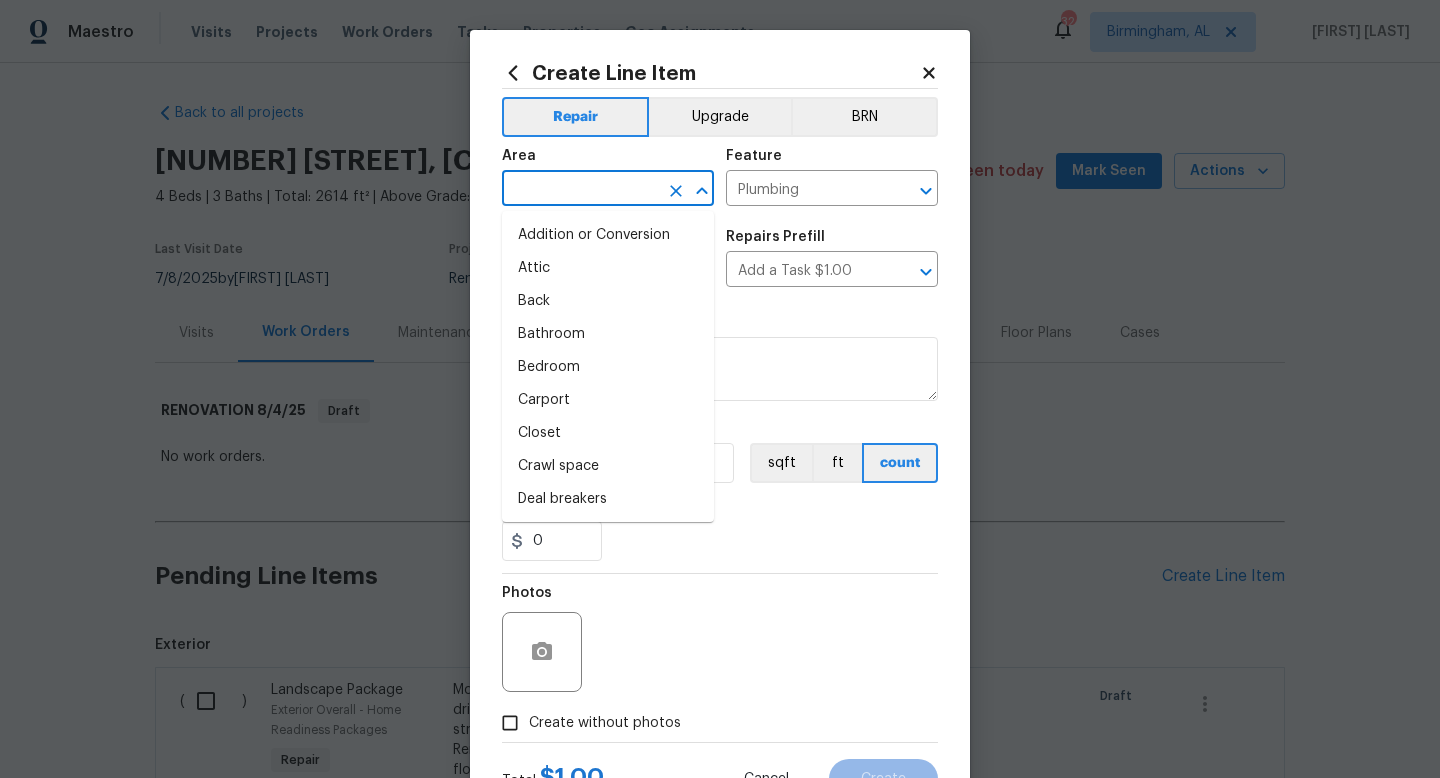 click at bounding box center [580, 190] 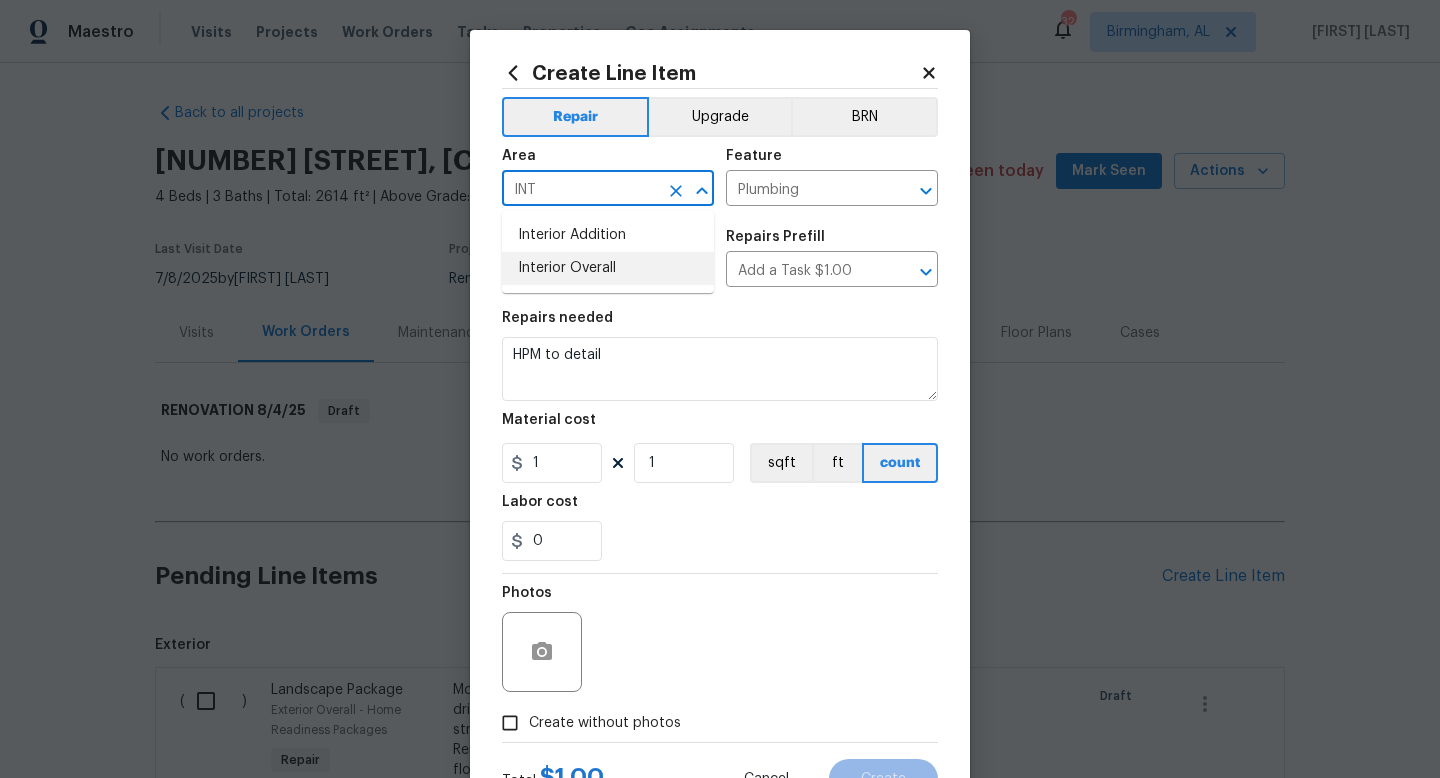 click on "Interior Overall" at bounding box center [608, 268] 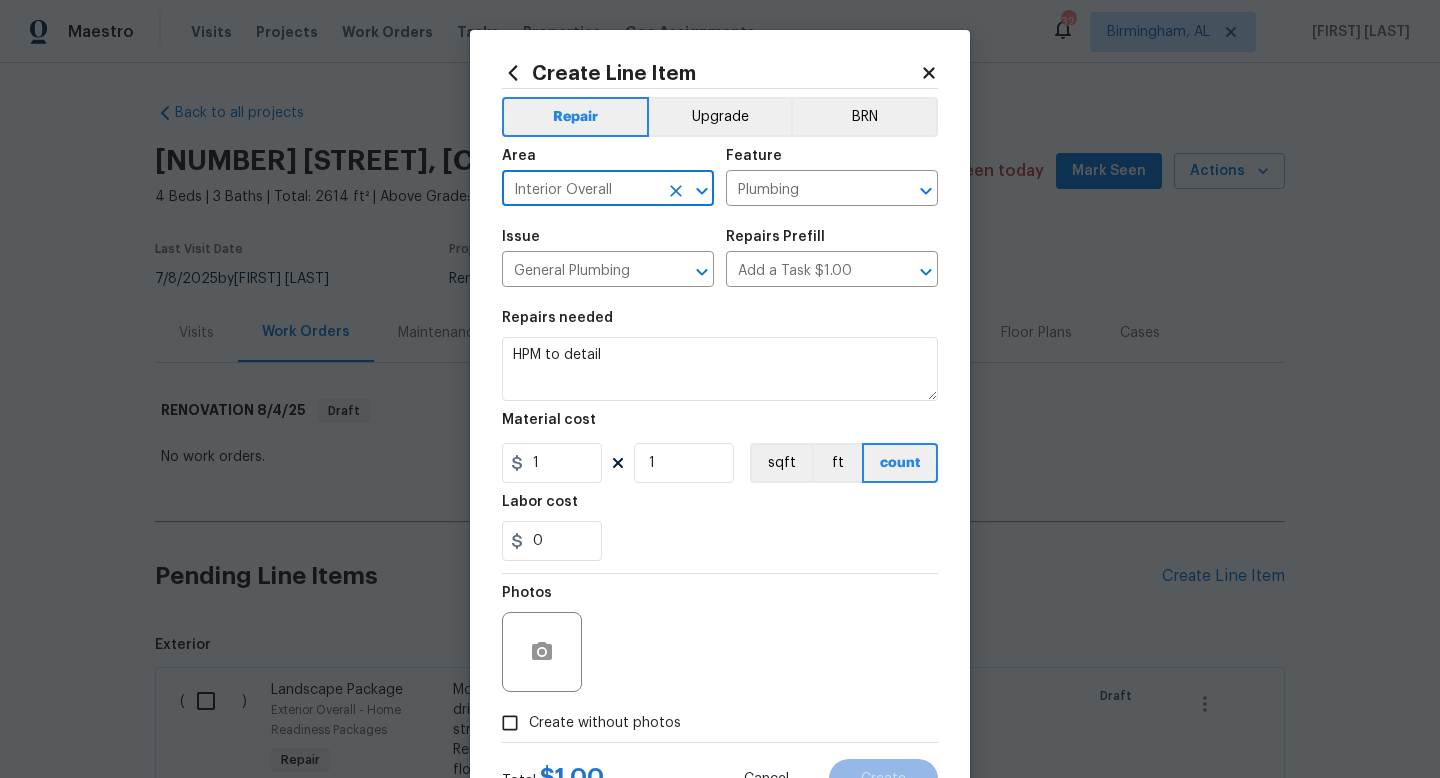 type on "Interior Overall" 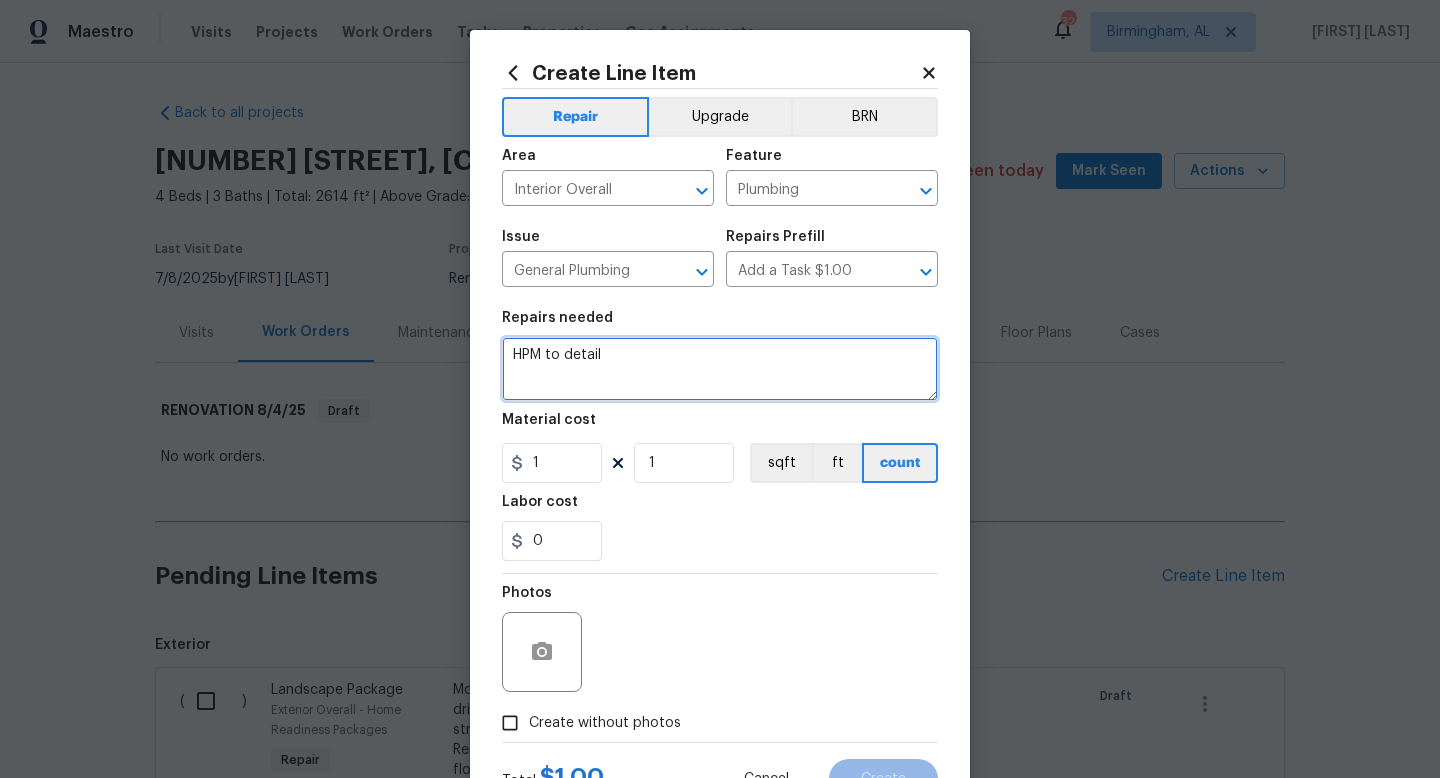 drag, startPoint x: 635, startPoint y: 371, endPoint x: 430, endPoint y: 263, distance: 231.70886 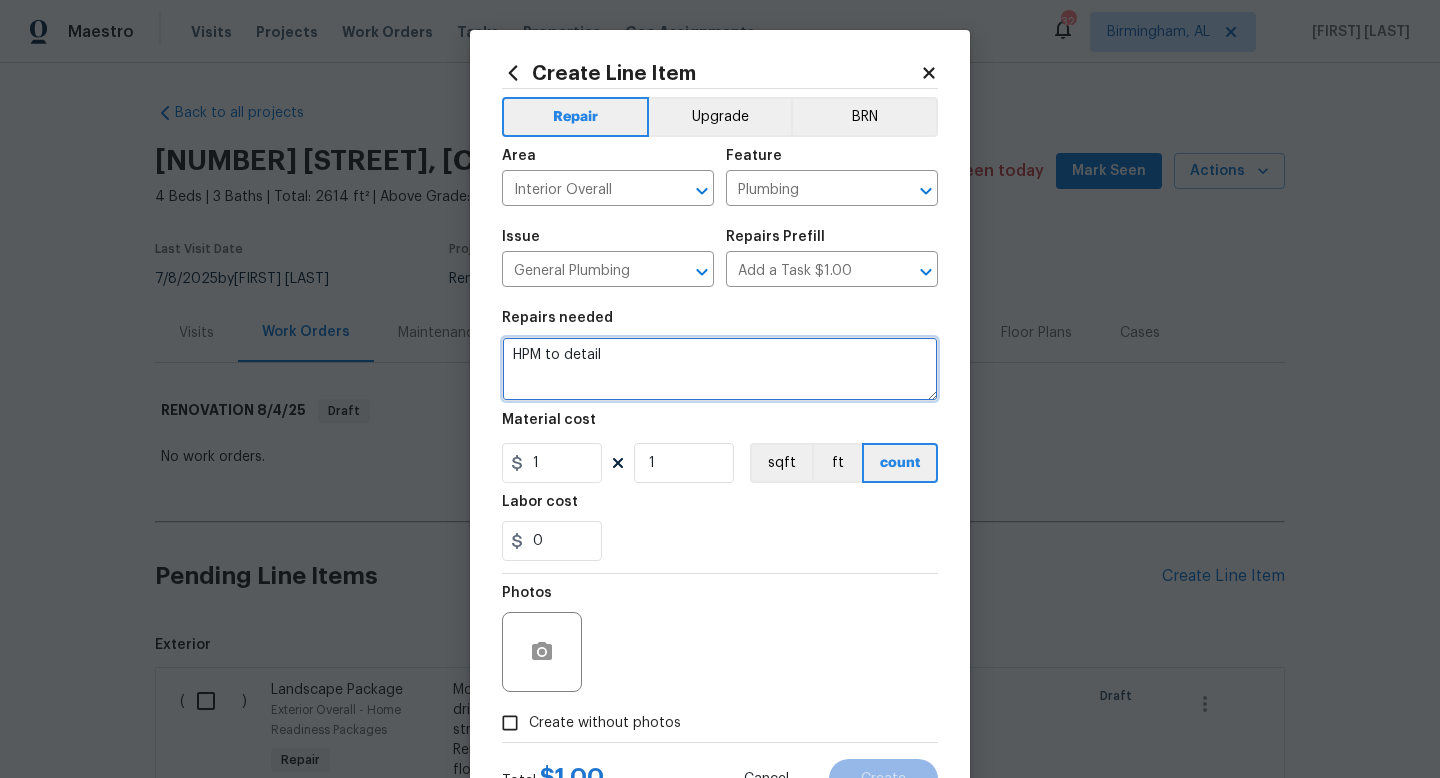 click on "Create Line Item Repair Upgrade BRN Area Interior Overall ​ Feature Plumbing ​ Issue General Plumbing ​ Repairs Prefill Add a Task $1.00 ​ Repairs needed HPM to detail Material cost 1 1 sqft ft count Labor cost 0 Photos Create without photos Total   $ 1.00 Cancel Create" at bounding box center (720, 389) 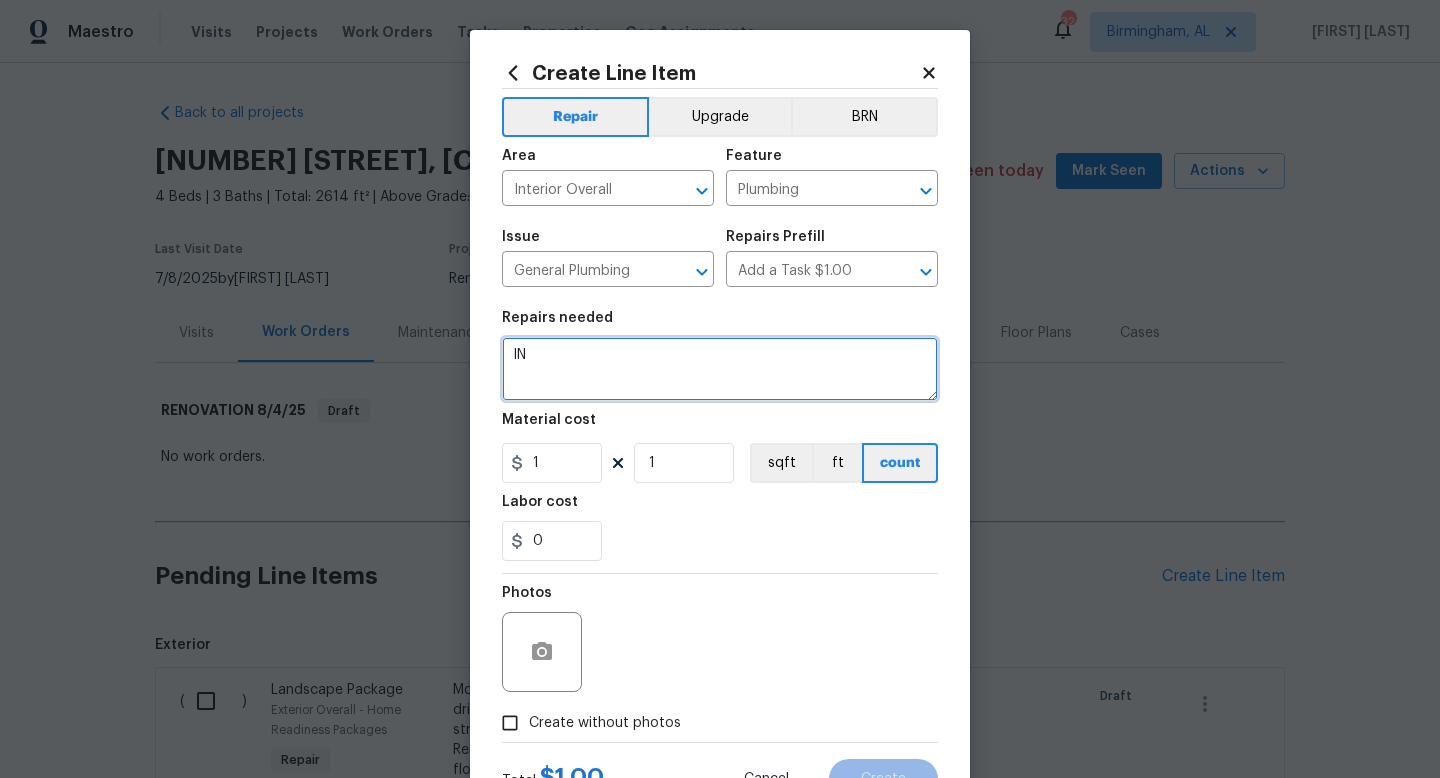 type on "I" 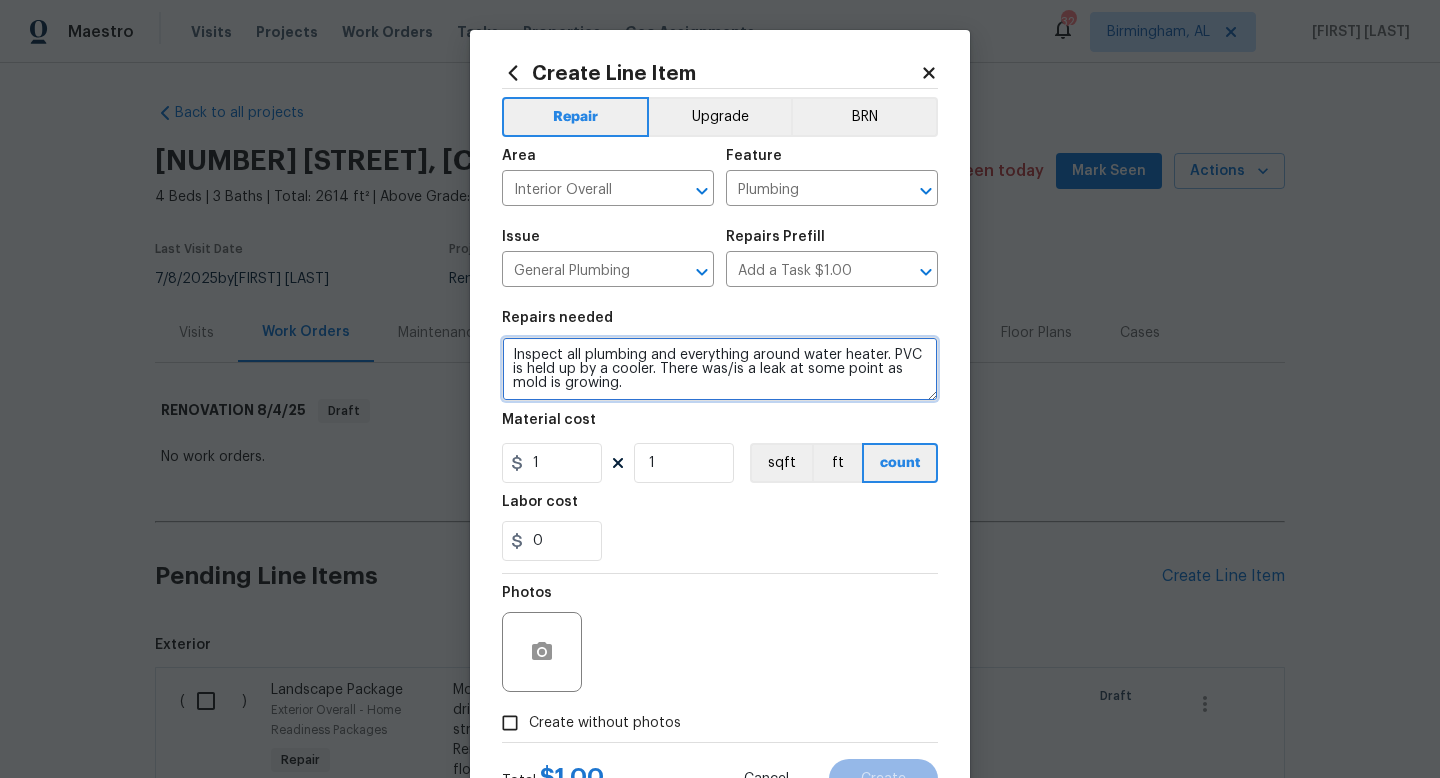 type on "Inspect all plumbing and everything around water heater. PVC is held up by a cooler. There was/is a leak at some point as mold is growing." 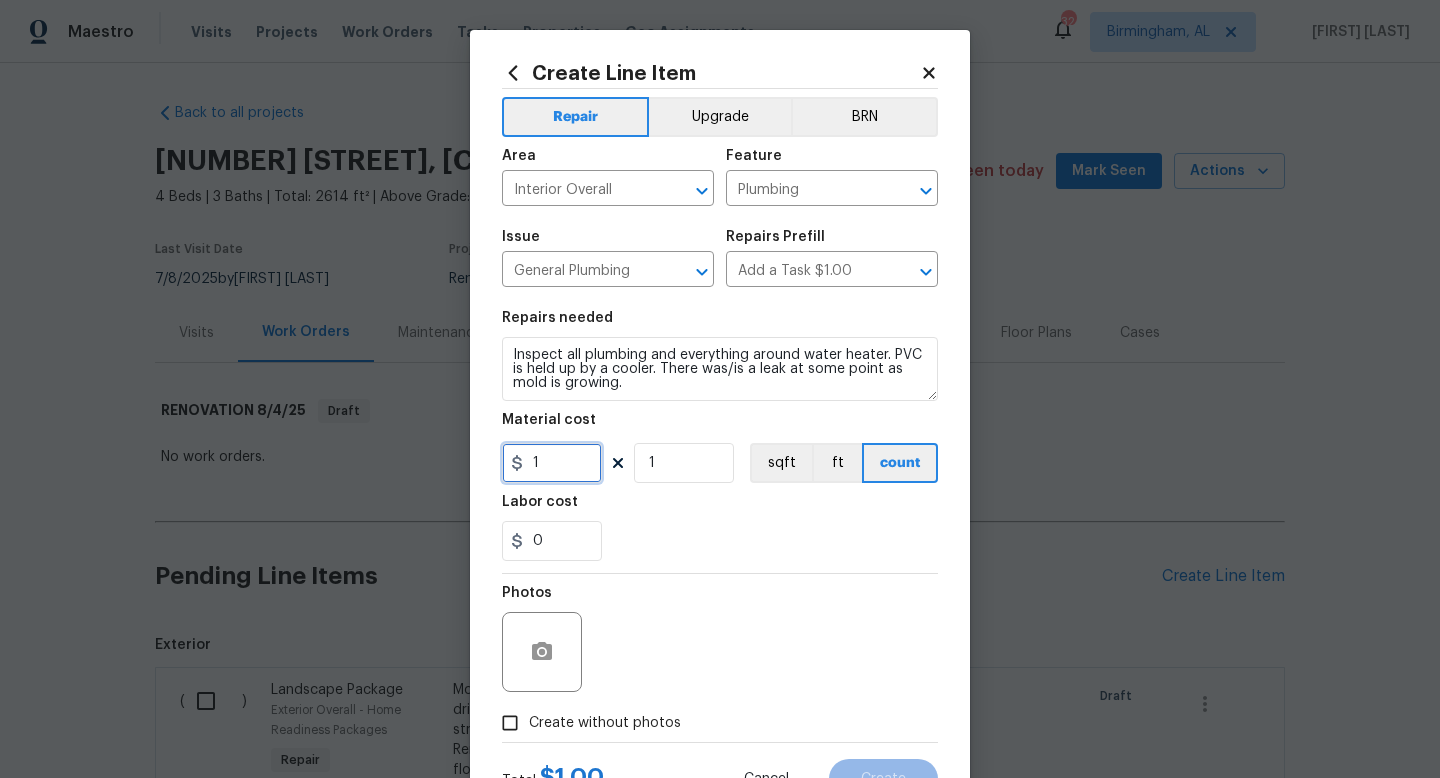 click on "1" at bounding box center [552, 463] 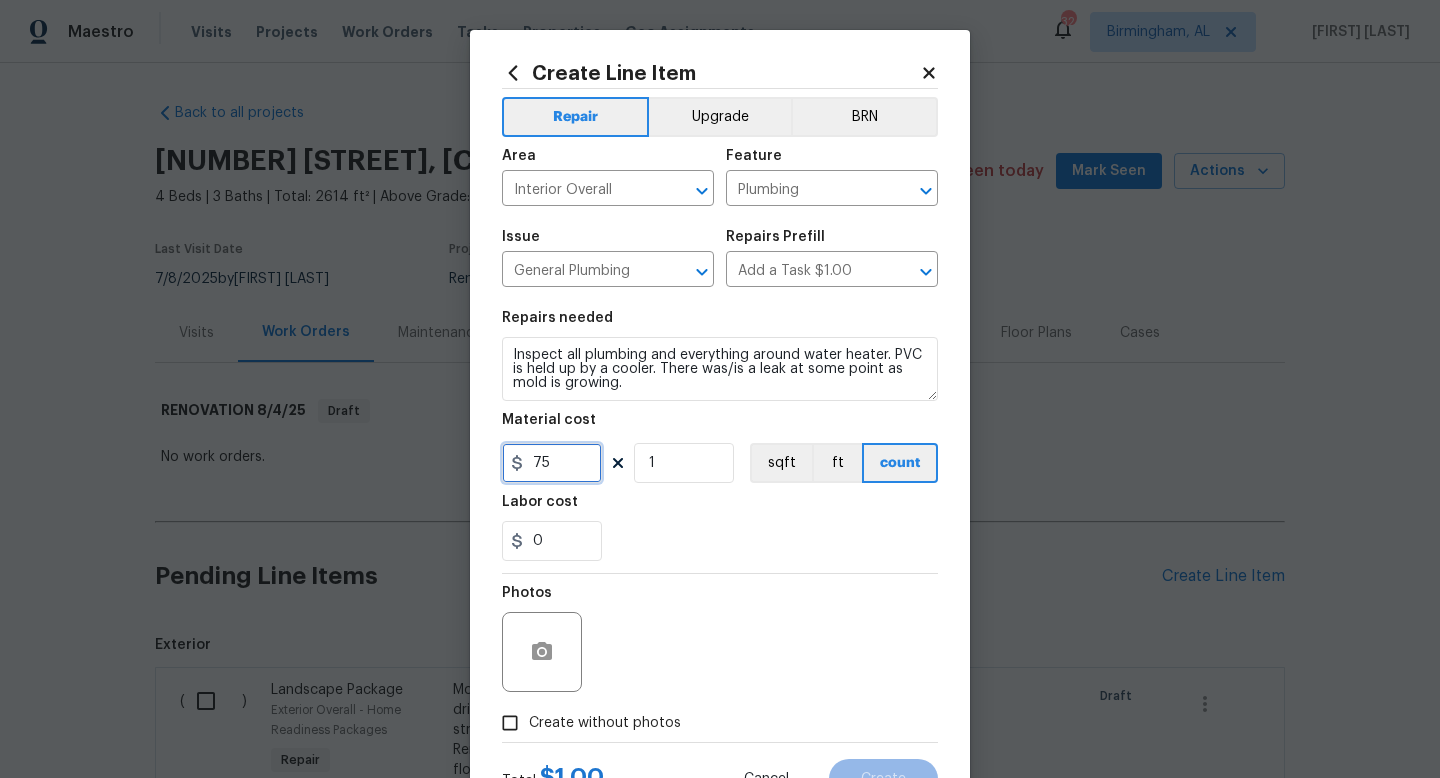 type on "75" 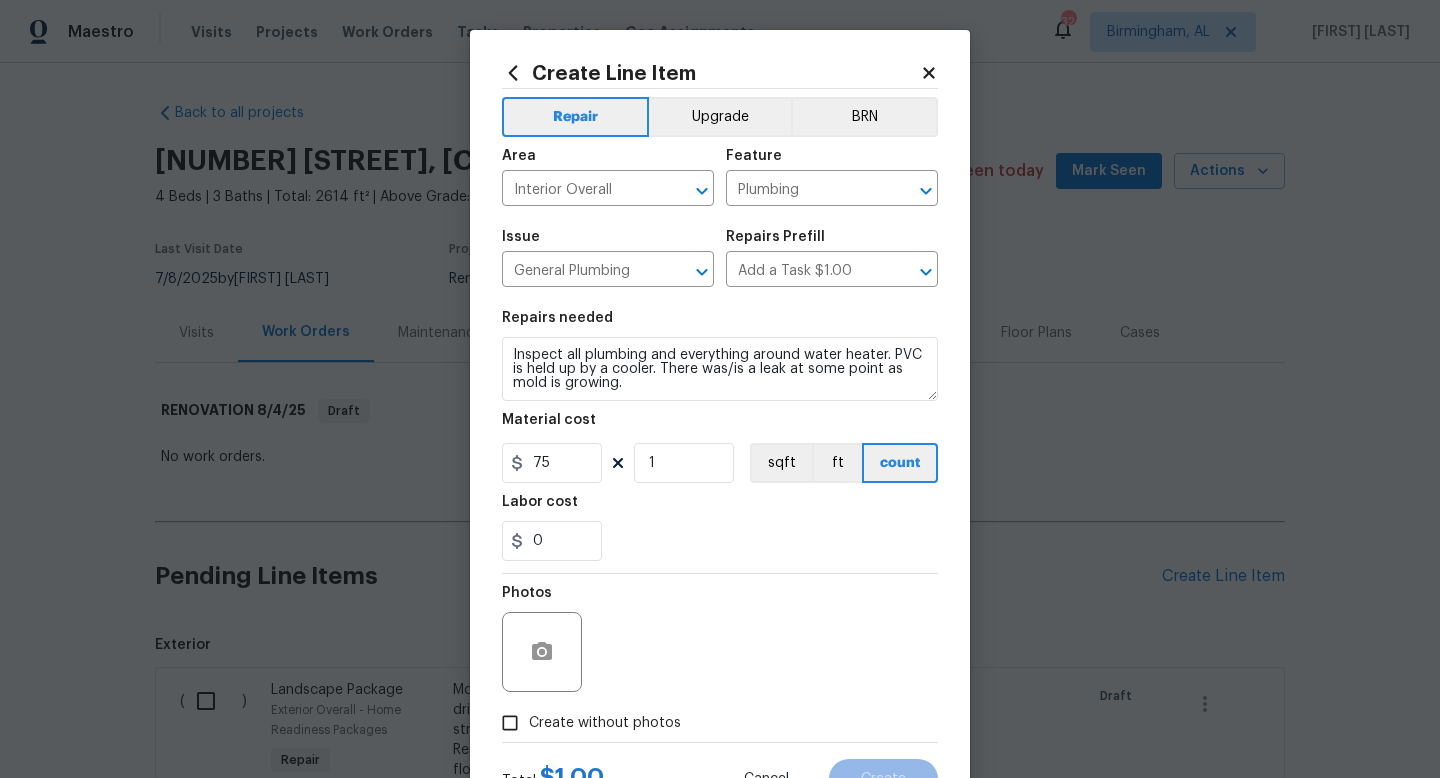 click on "Repairs needed Inspect all plumbing and everything around water heater. PVC is held up by a cooler. There was/is a leak at some point as mold is growing.  Material cost 75 1 sqft ft count Labor cost 0" at bounding box center [720, 436] 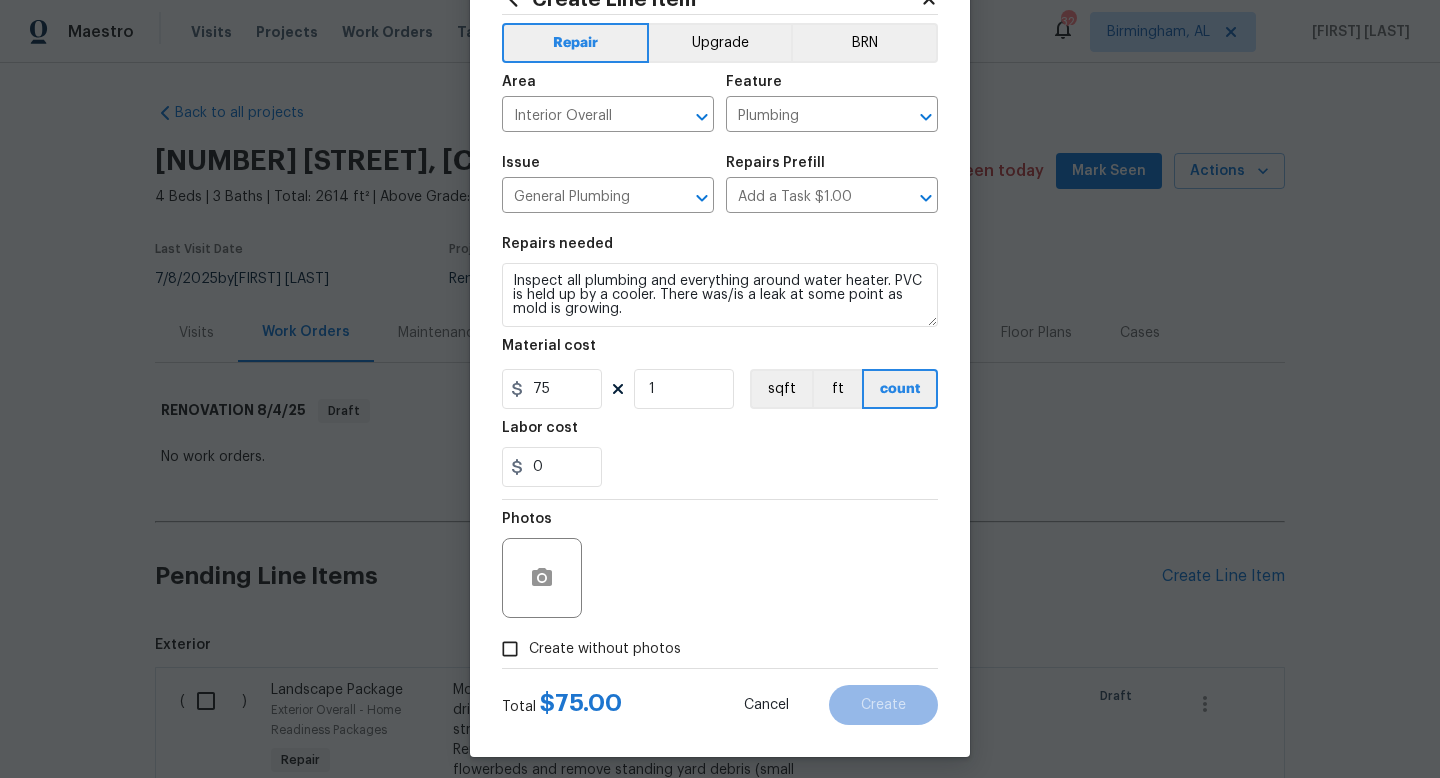 scroll, scrollTop: 84, scrollLeft: 0, axis: vertical 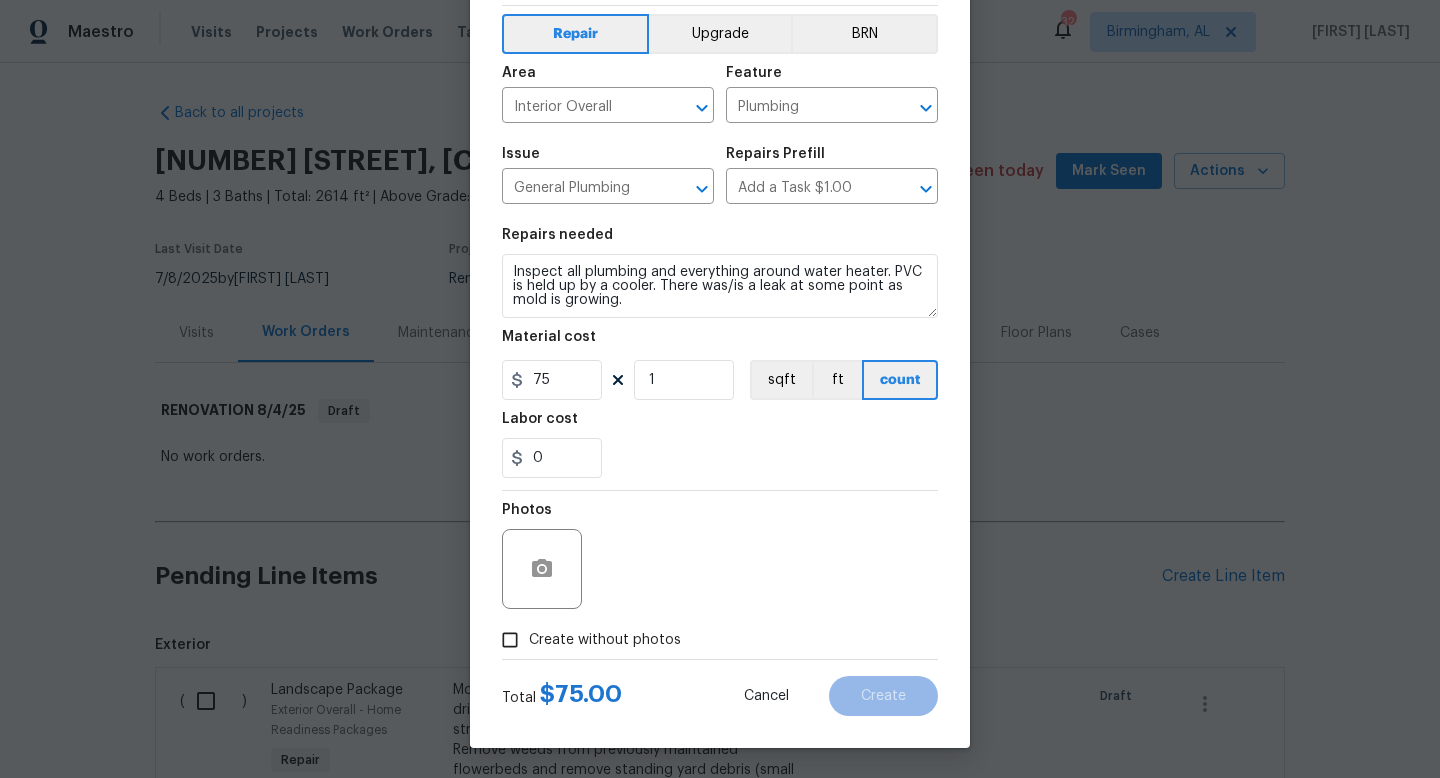 click on "Create without photos" at bounding box center [605, 640] 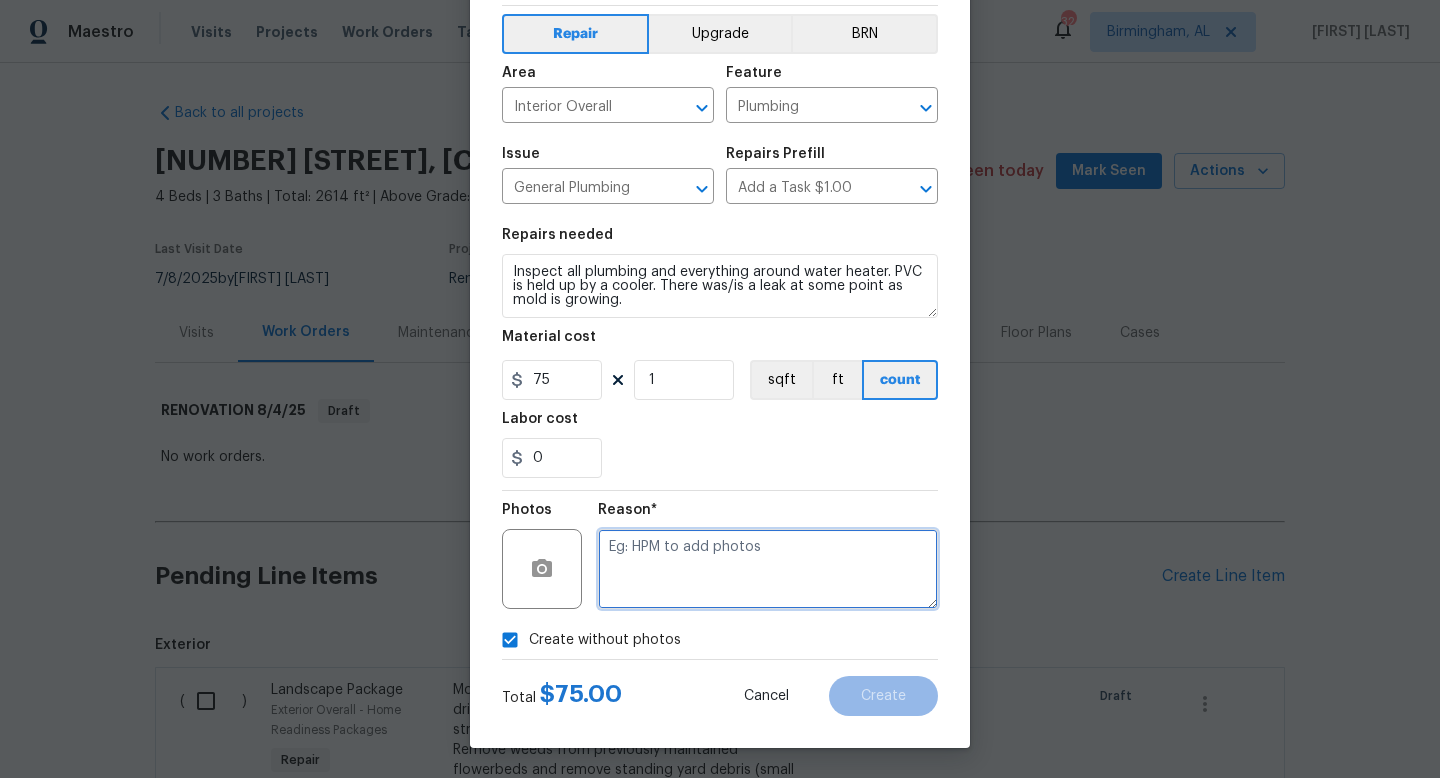 click at bounding box center [768, 569] 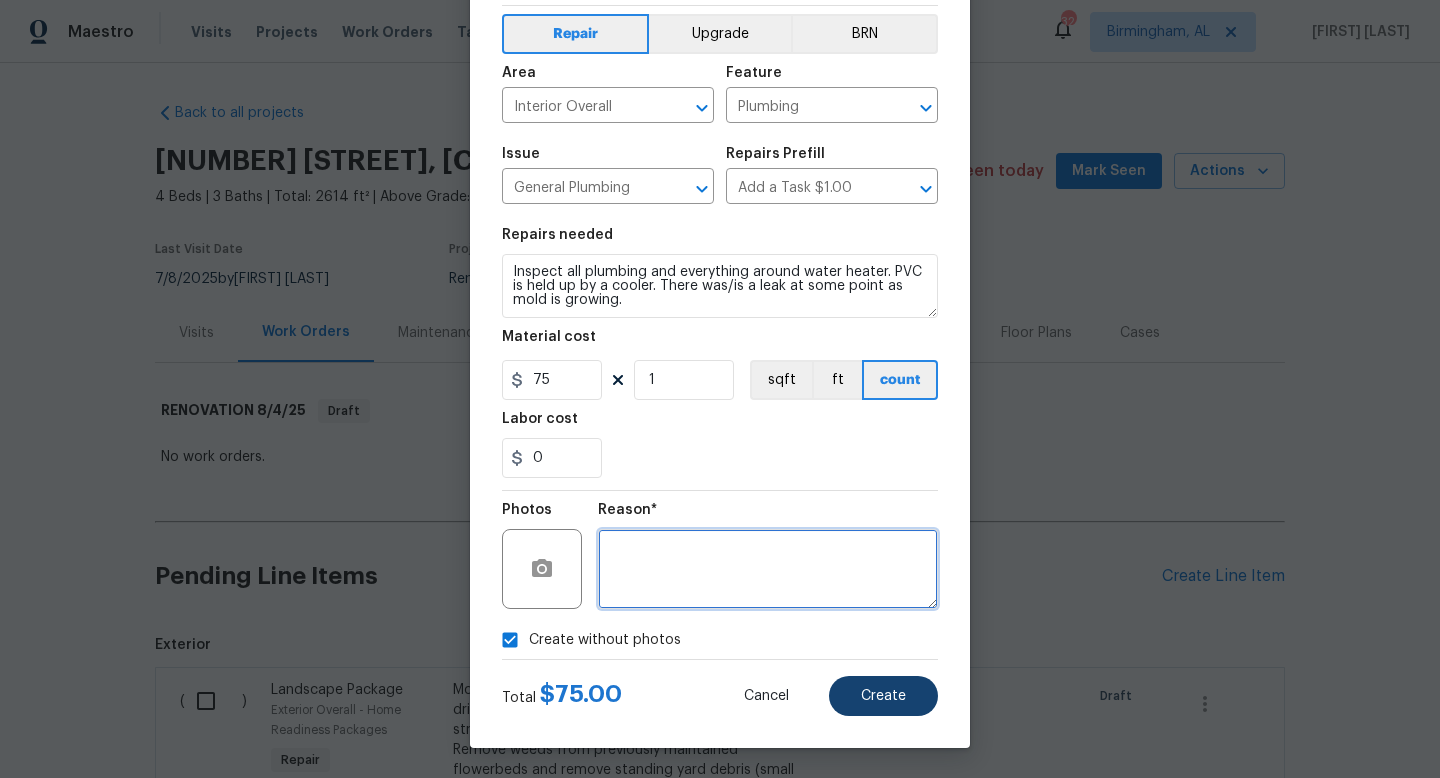 type 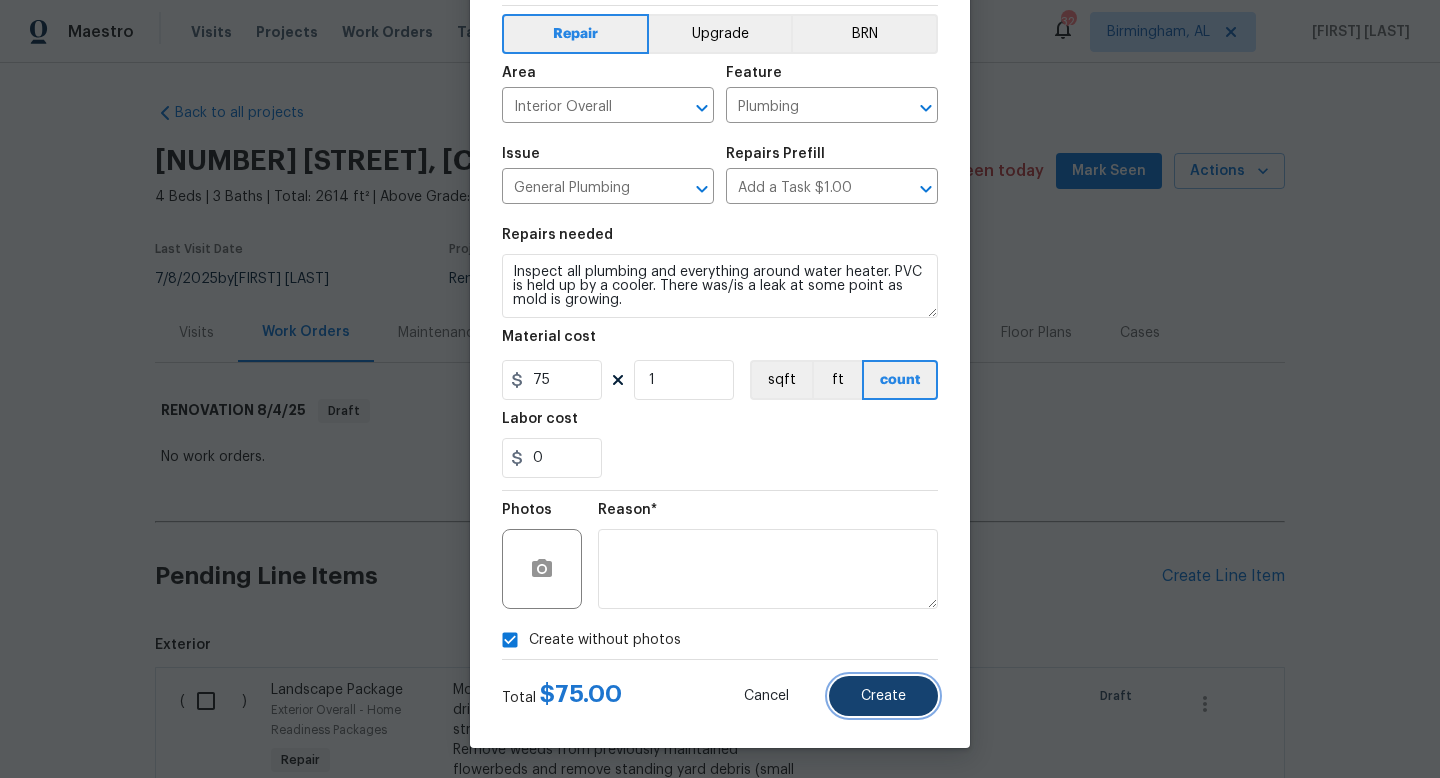 click on "Create" at bounding box center (883, 696) 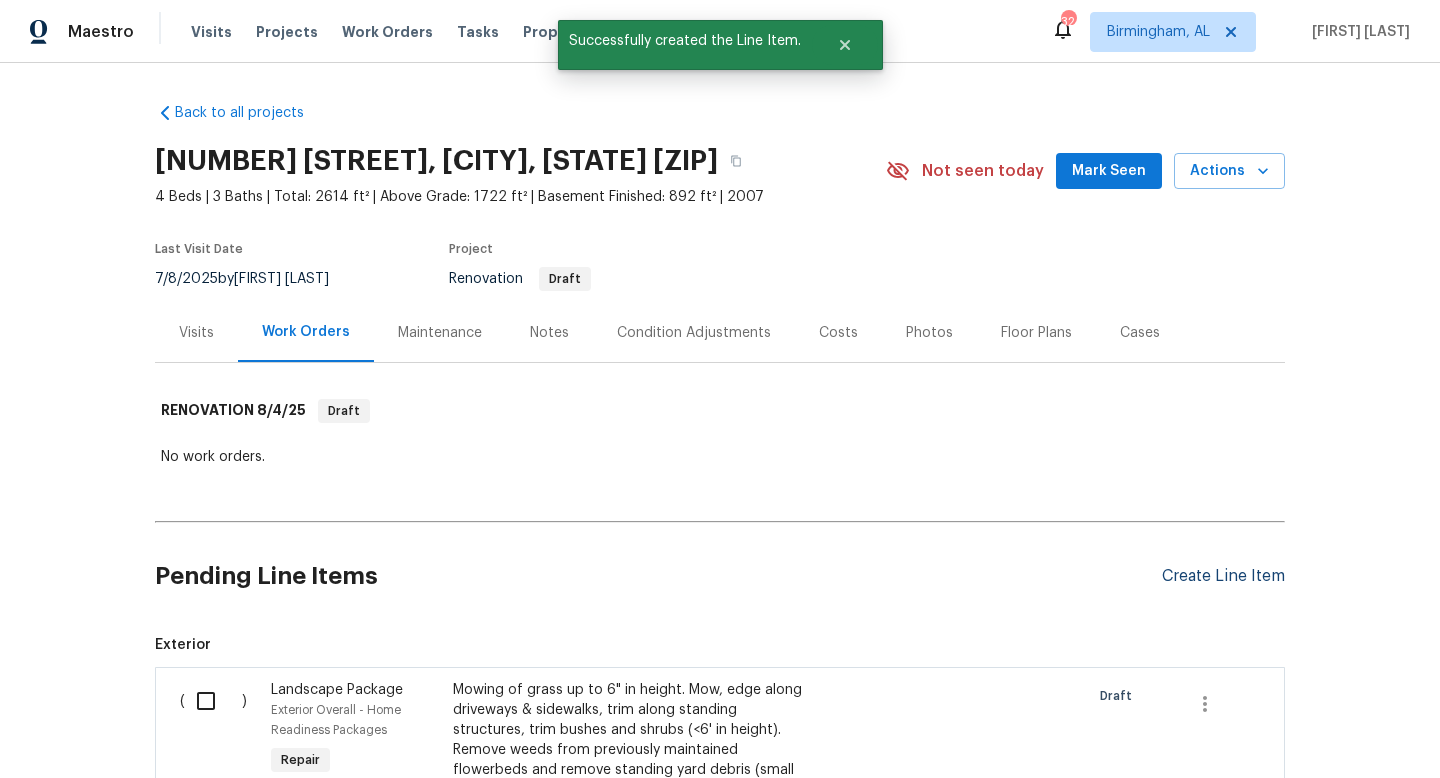 click on "Create Line Item" at bounding box center (1223, 576) 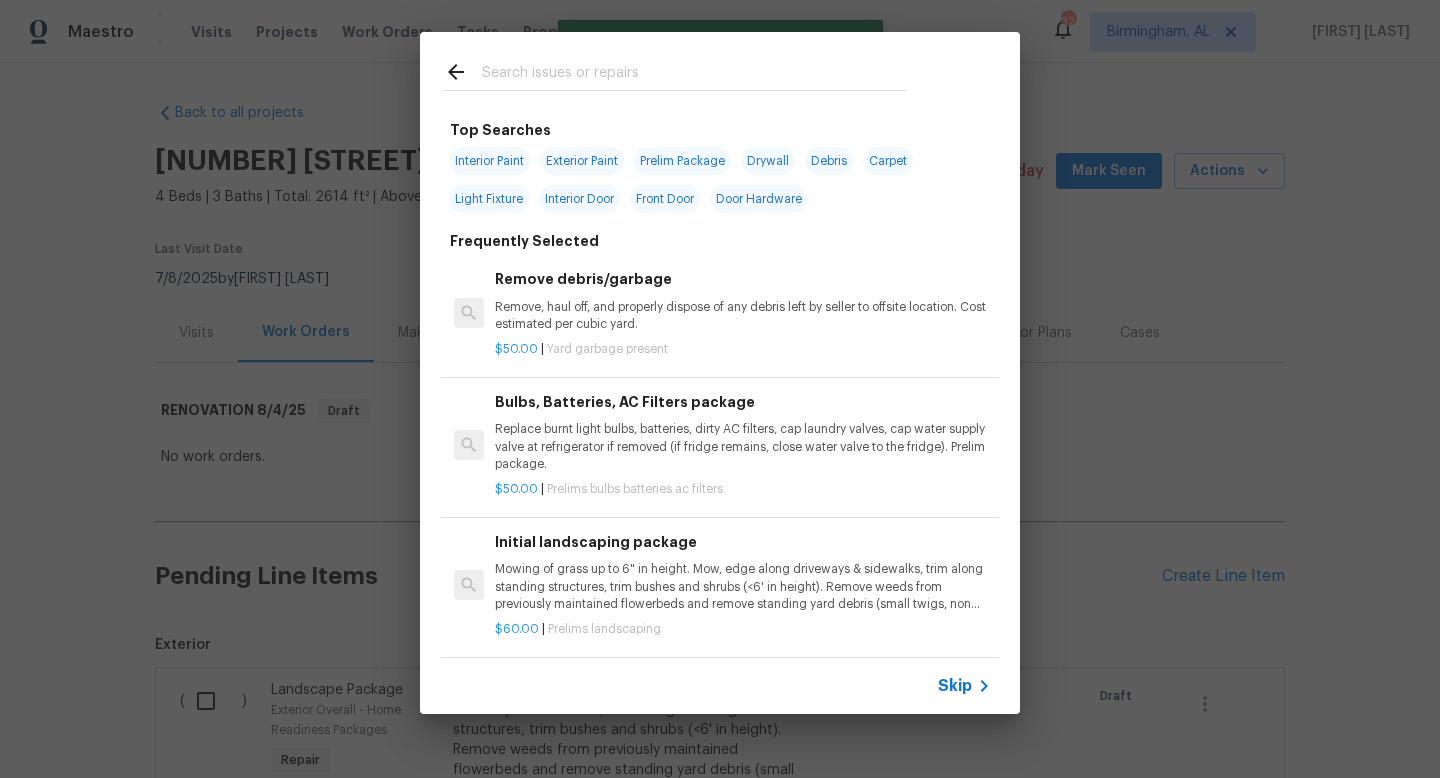 click at bounding box center (694, 75) 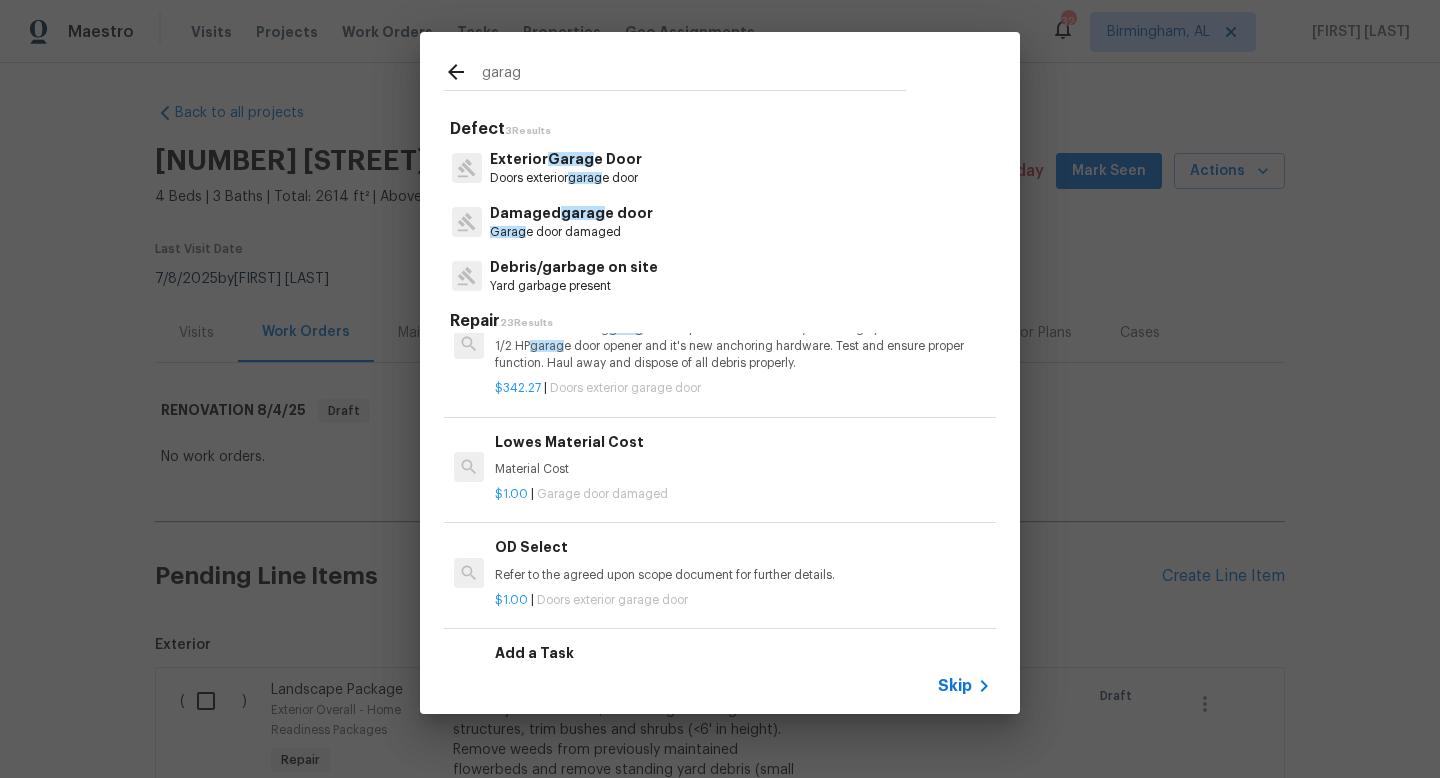 scroll, scrollTop: 1081, scrollLeft: 0, axis: vertical 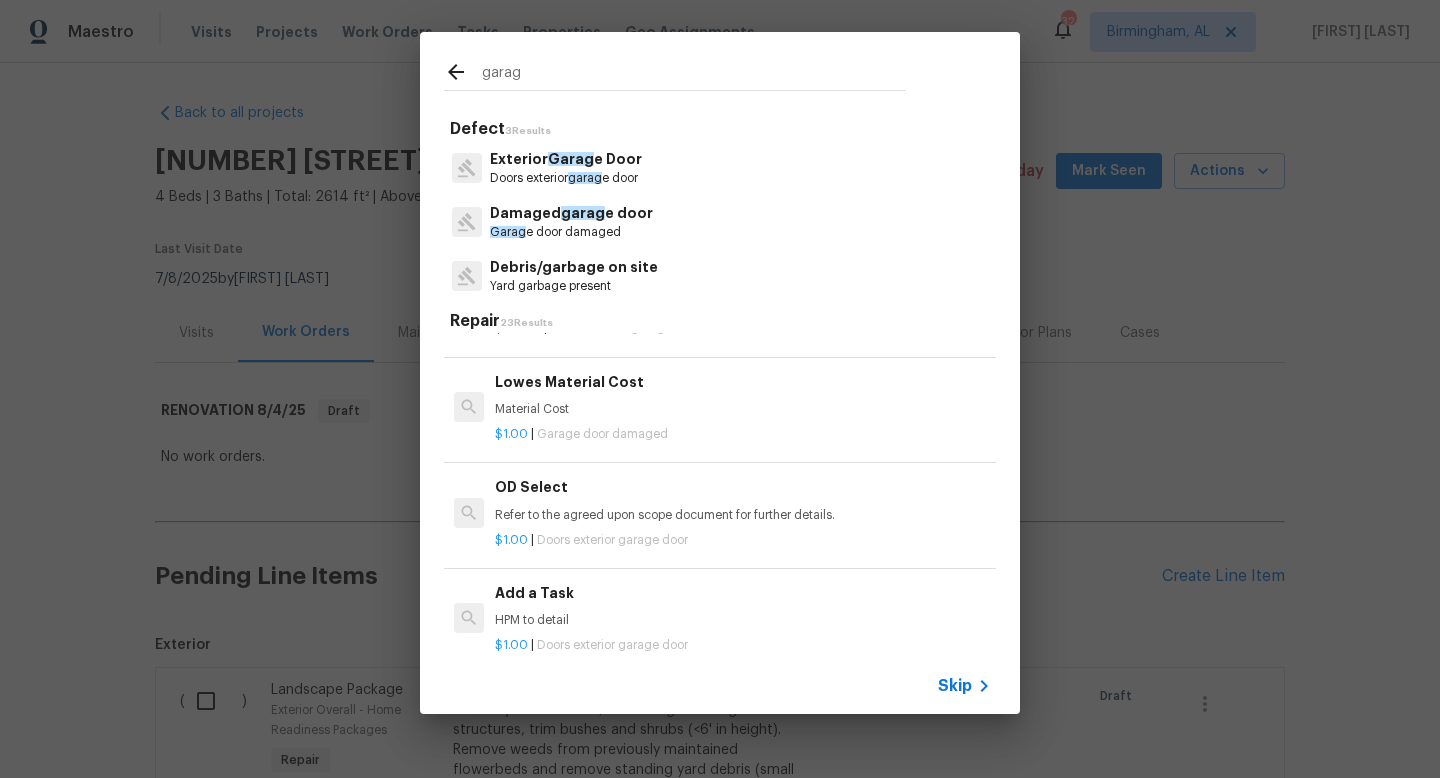 type on "garag" 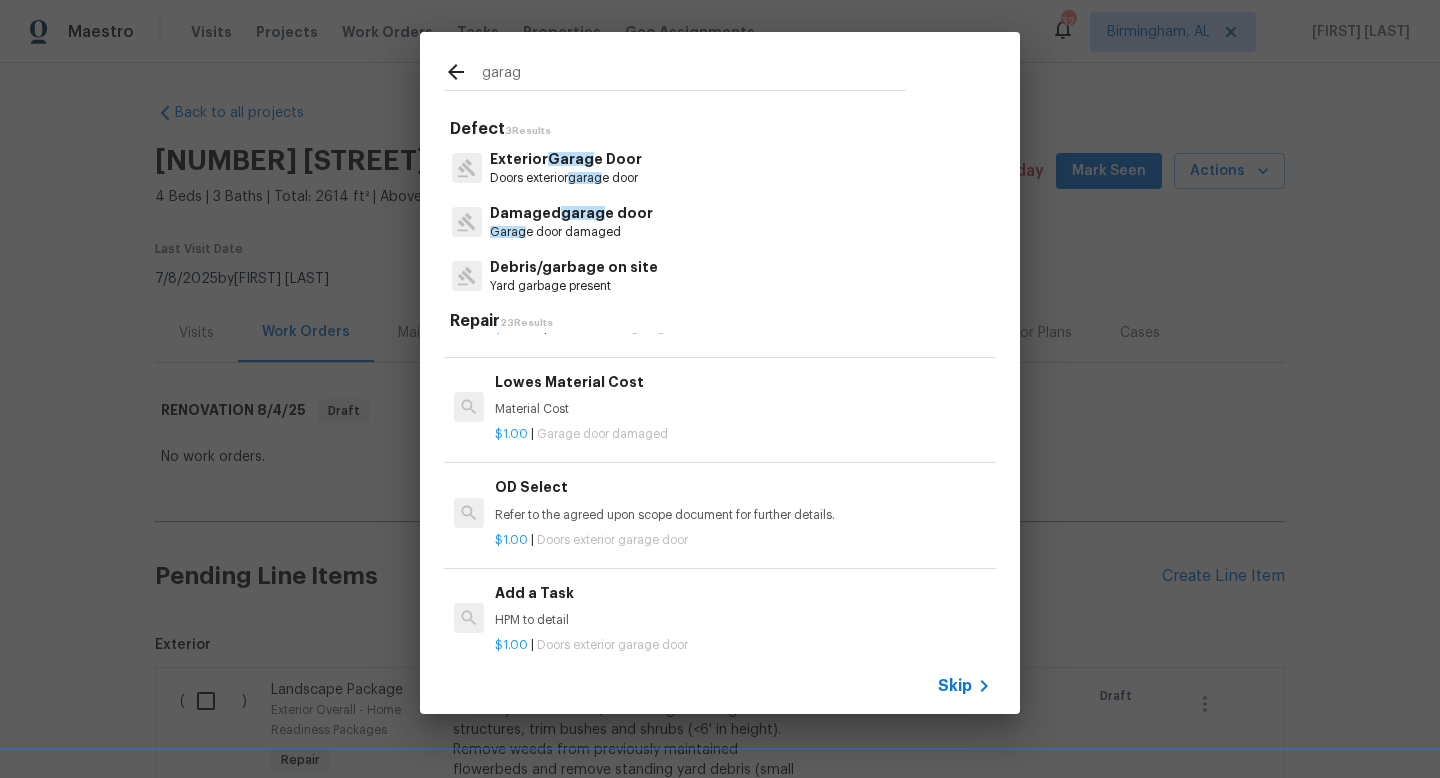 click on "Add a Task" at bounding box center [743, 593] 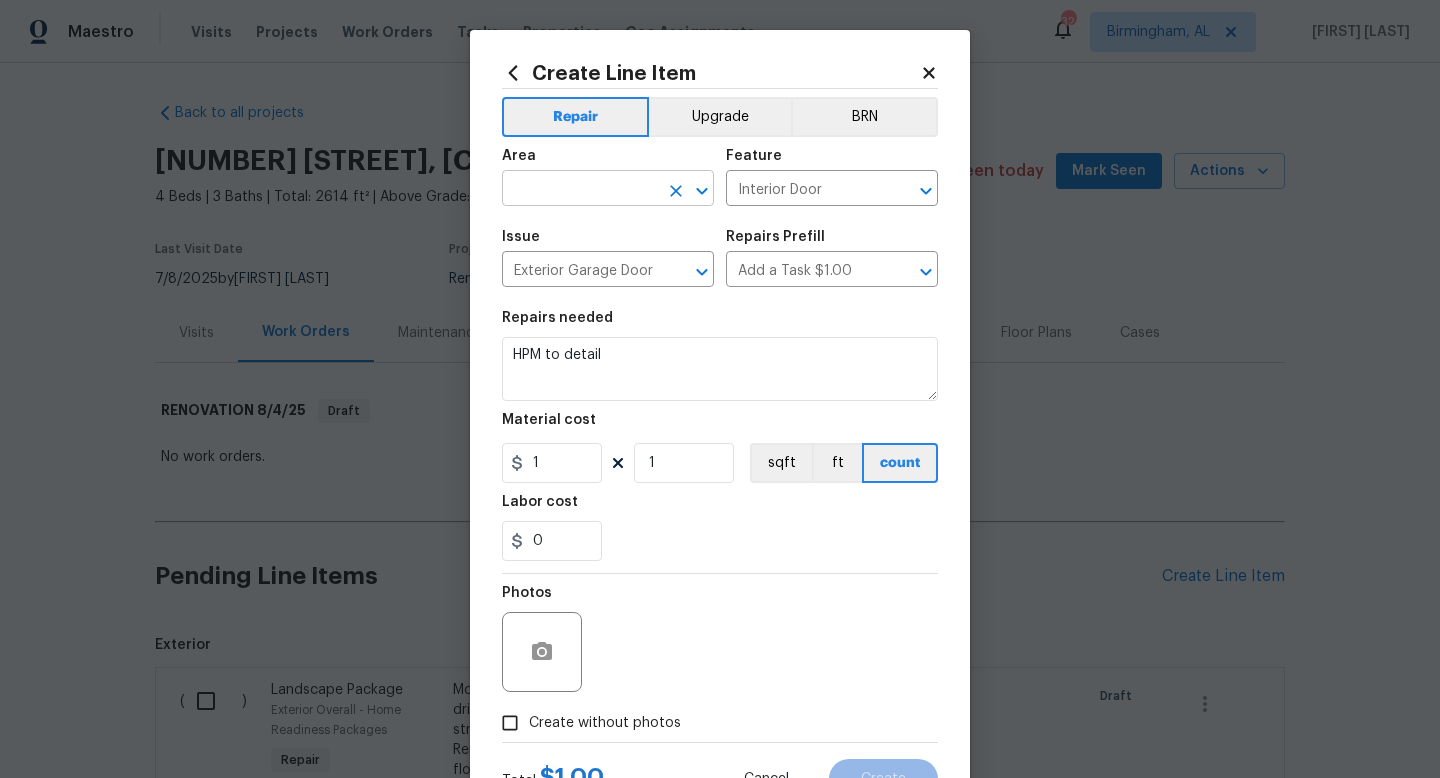 click at bounding box center [580, 190] 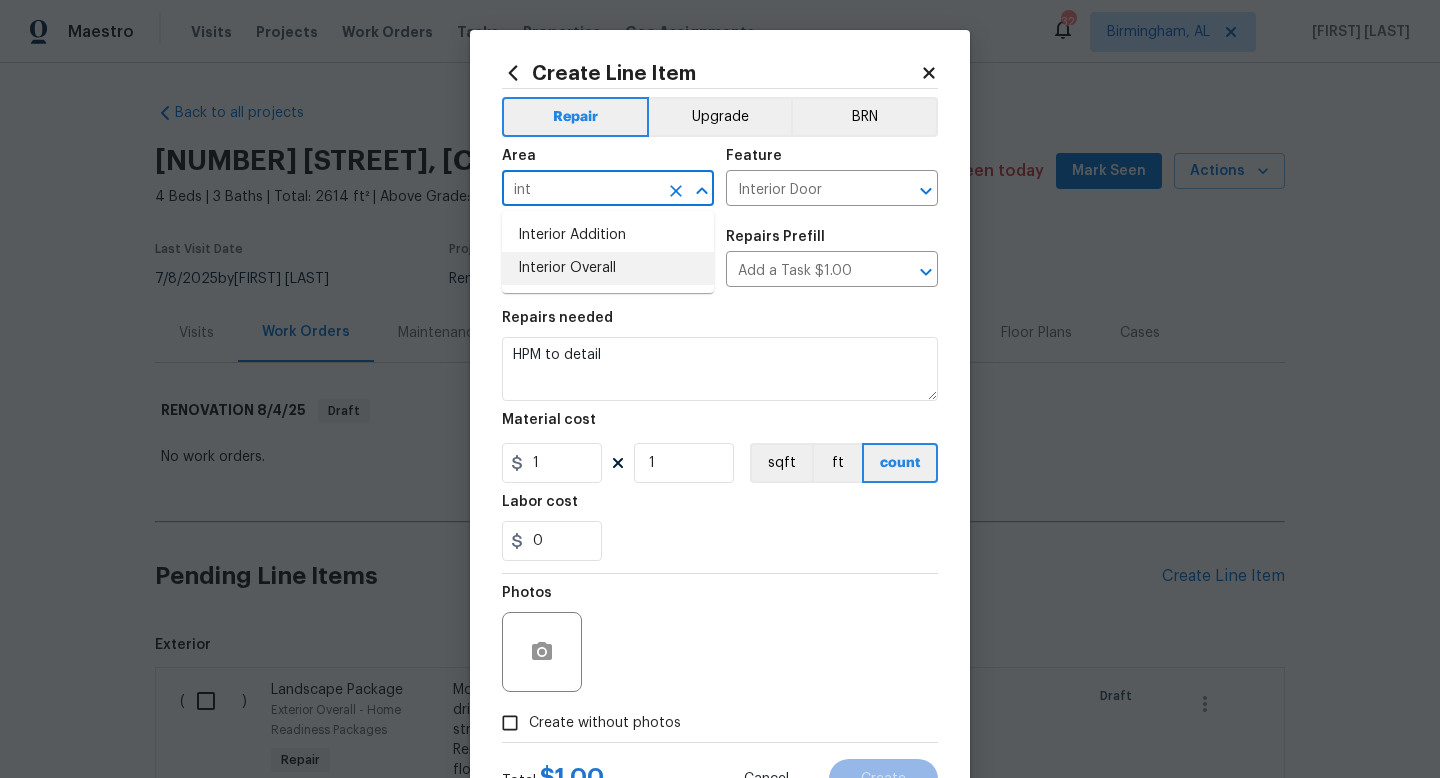 click on "Interior Overall" at bounding box center (608, 268) 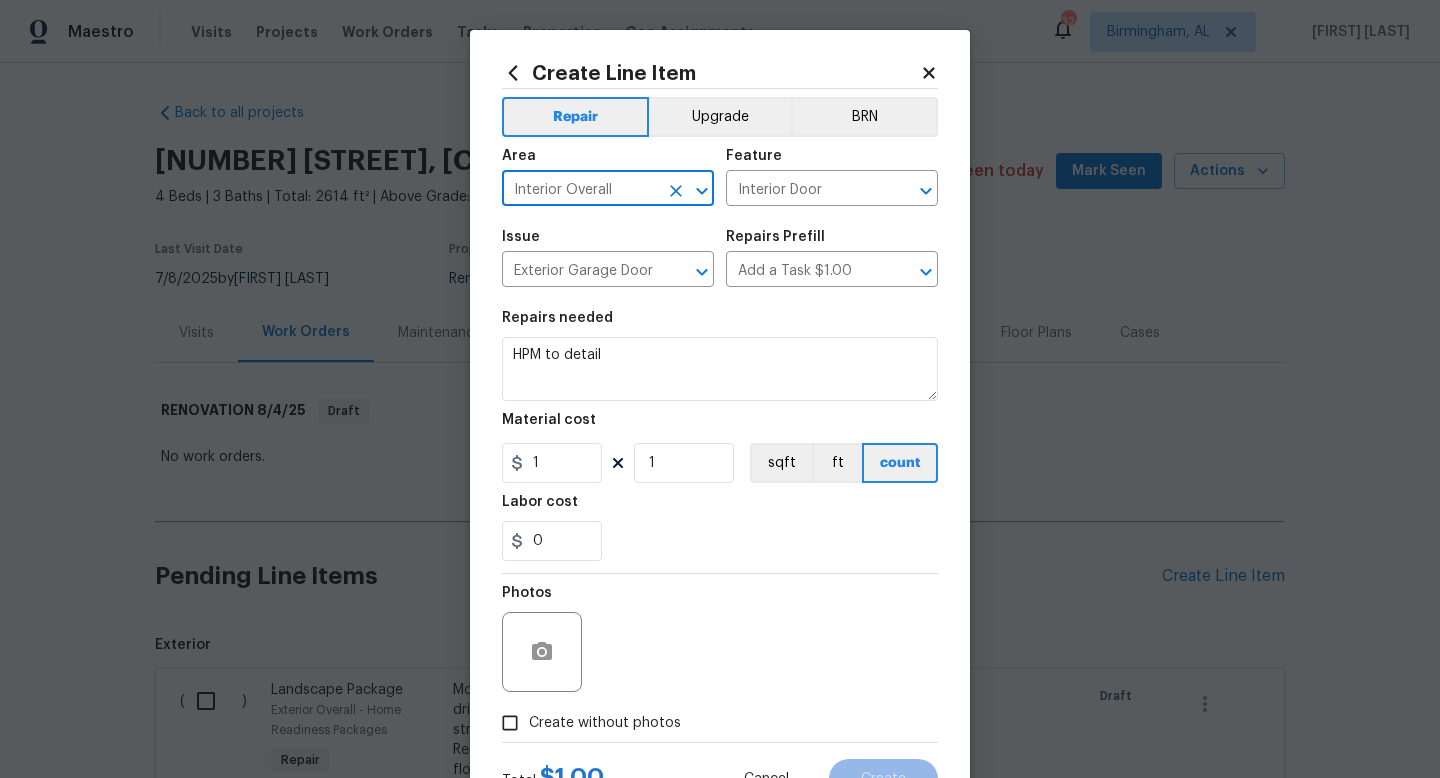 type on "Interior Overall" 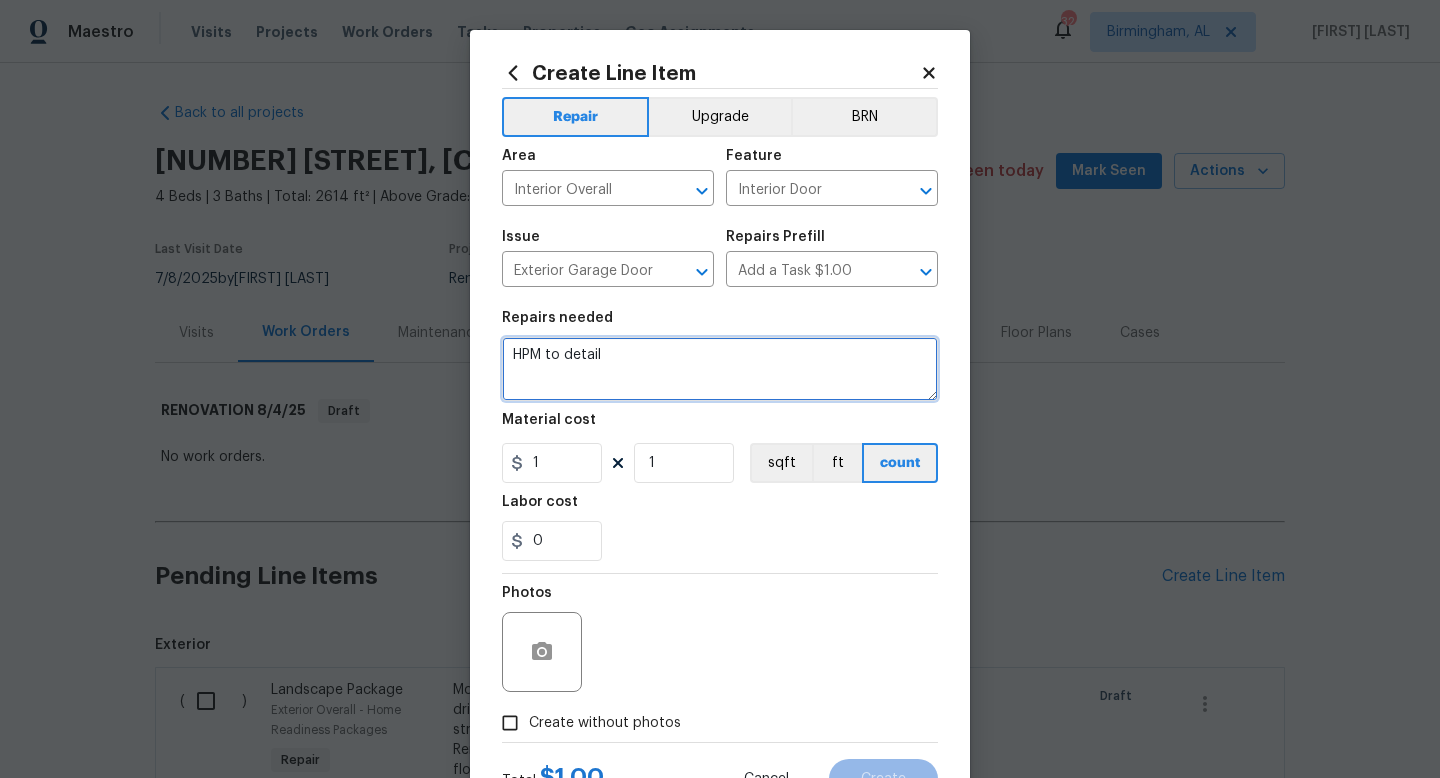 drag, startPoint x: 636, startPoint y: 361, endPoint x: 306, endPoint y: 243, distance: 350.46255 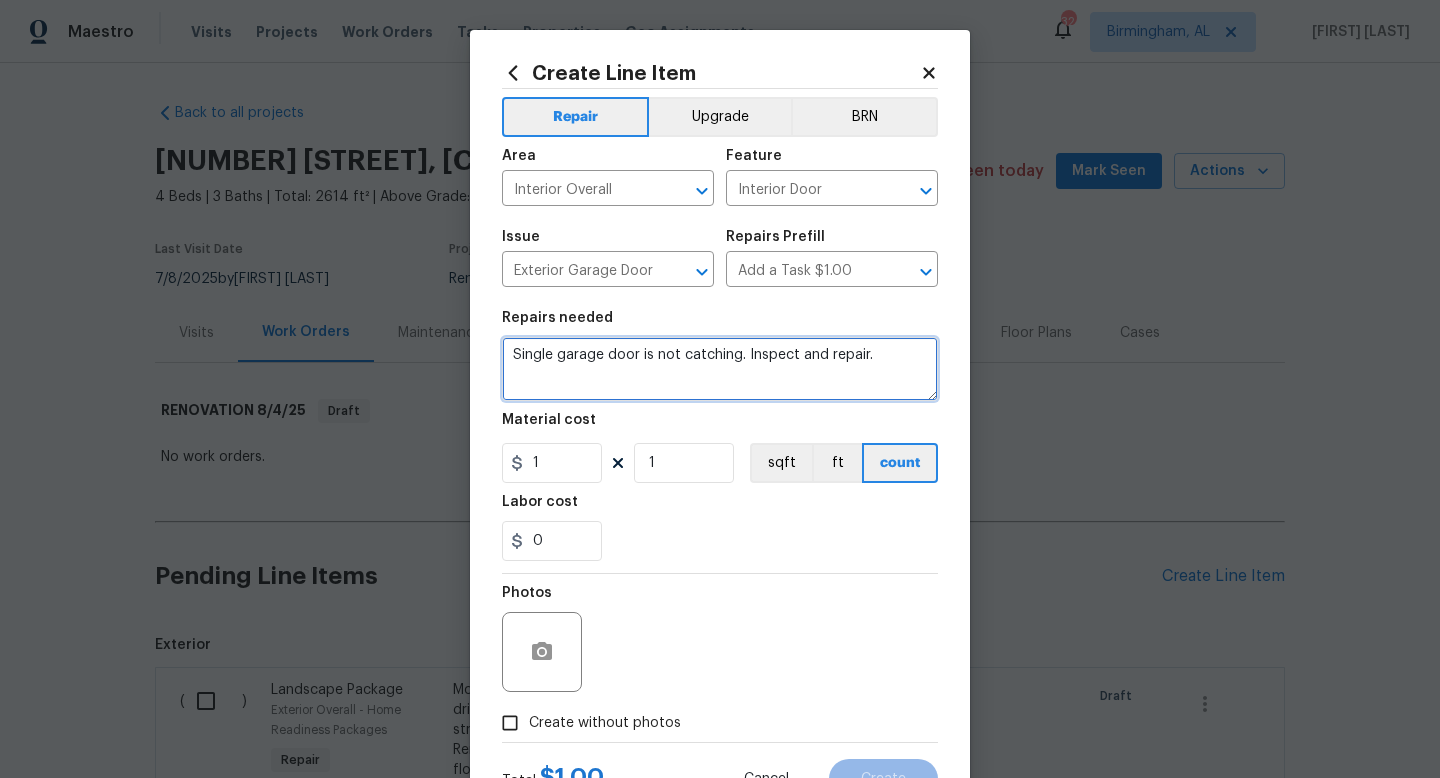 type on "Single garage door is not catching. Inspect and repair." 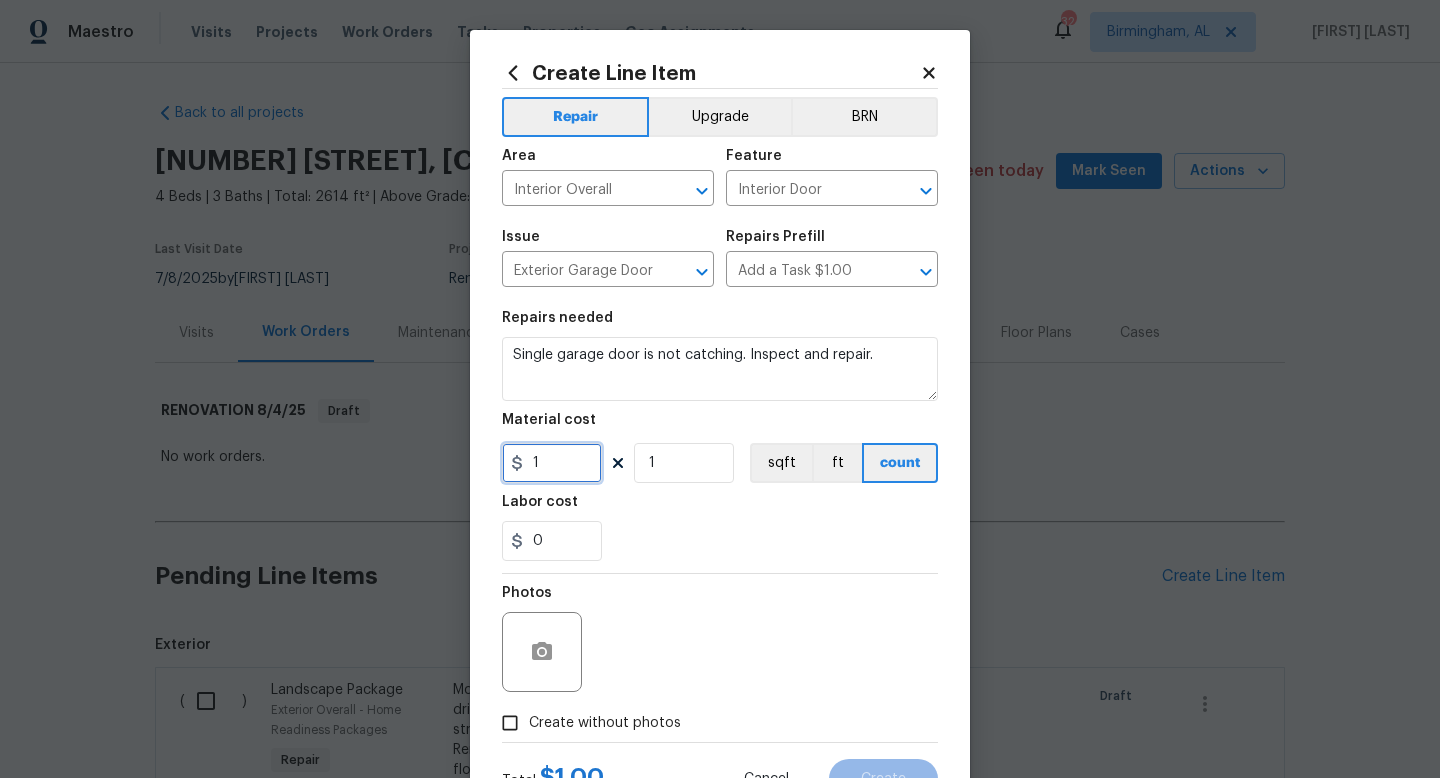 click on "1" at bounding box center [552, 463] 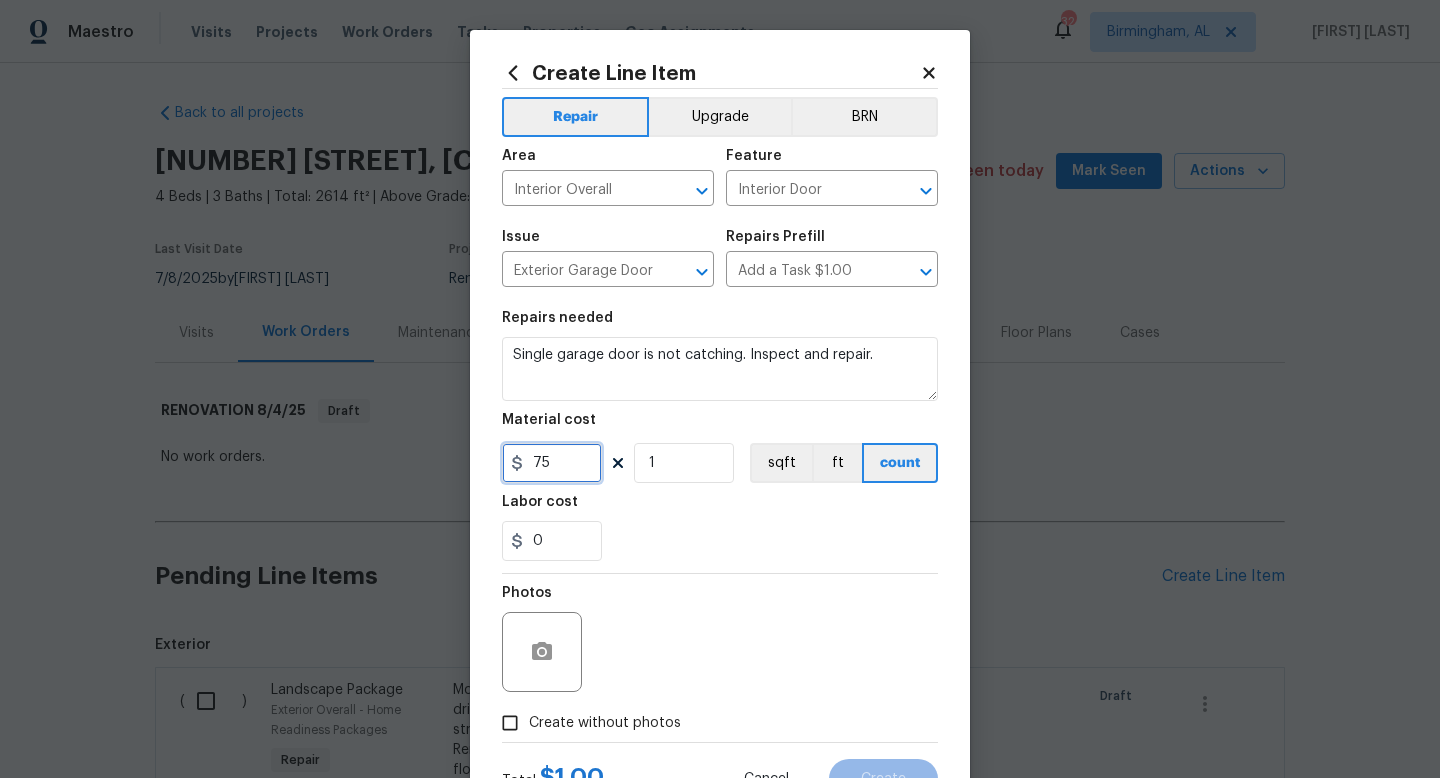 type on "75" 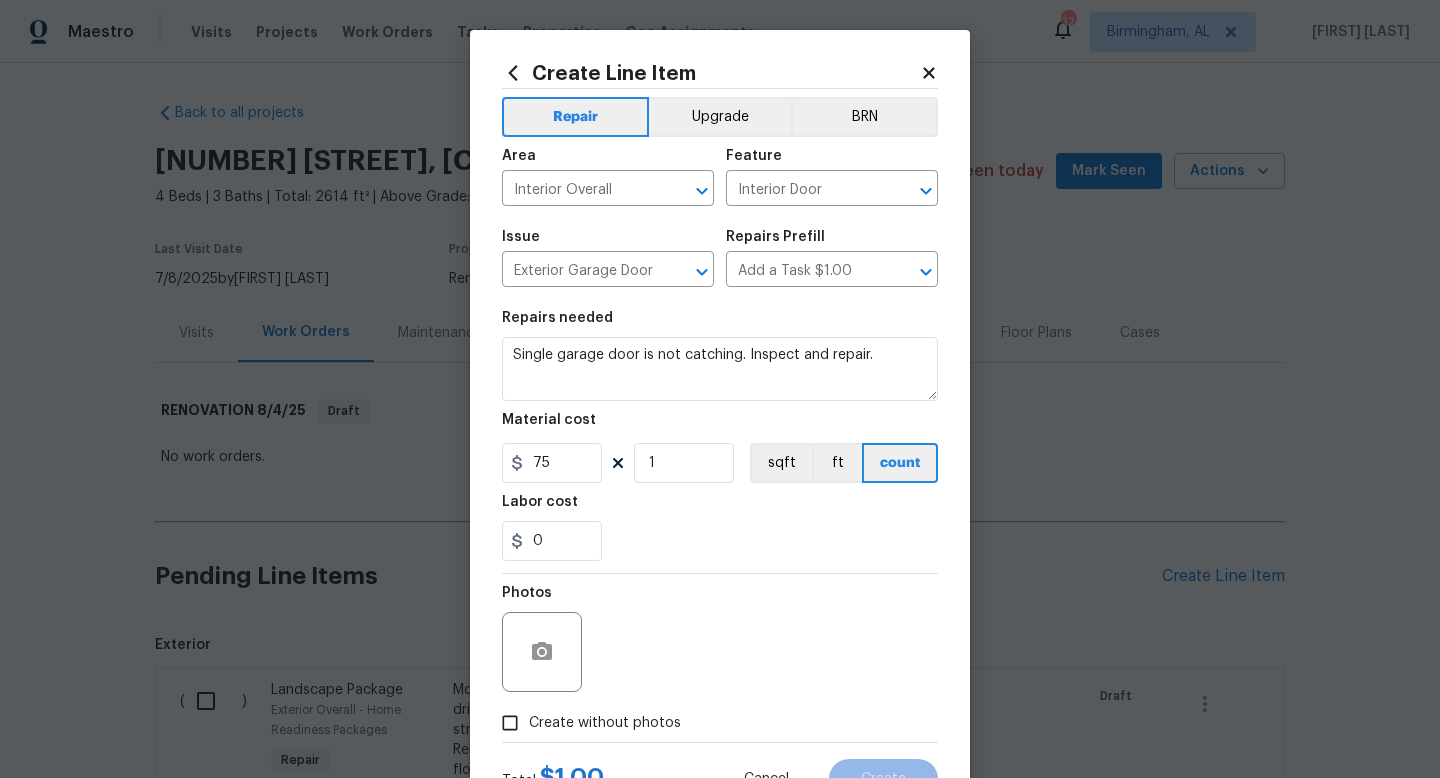 click on "Create without photos" at bounding box center (586, 723) 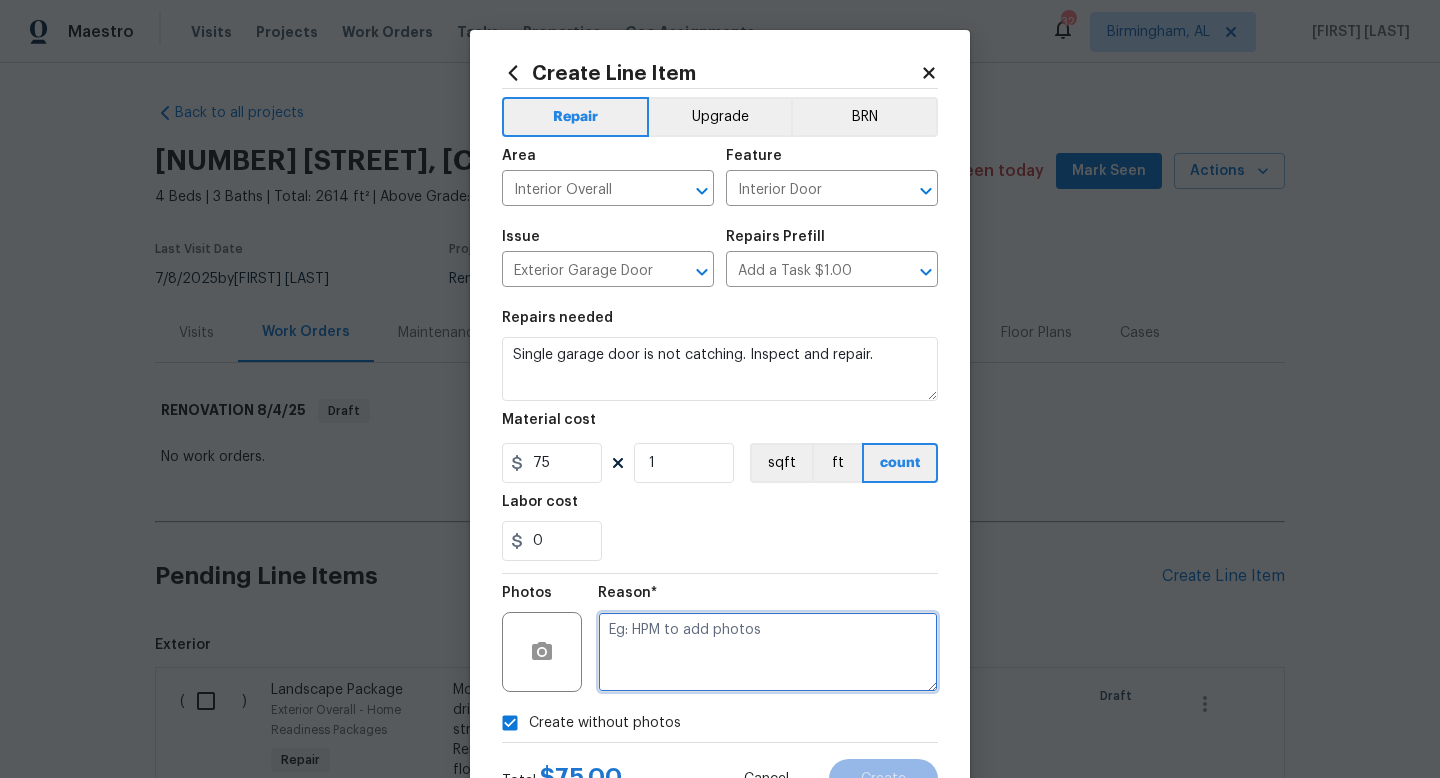 click at bounding box center (768, 652) 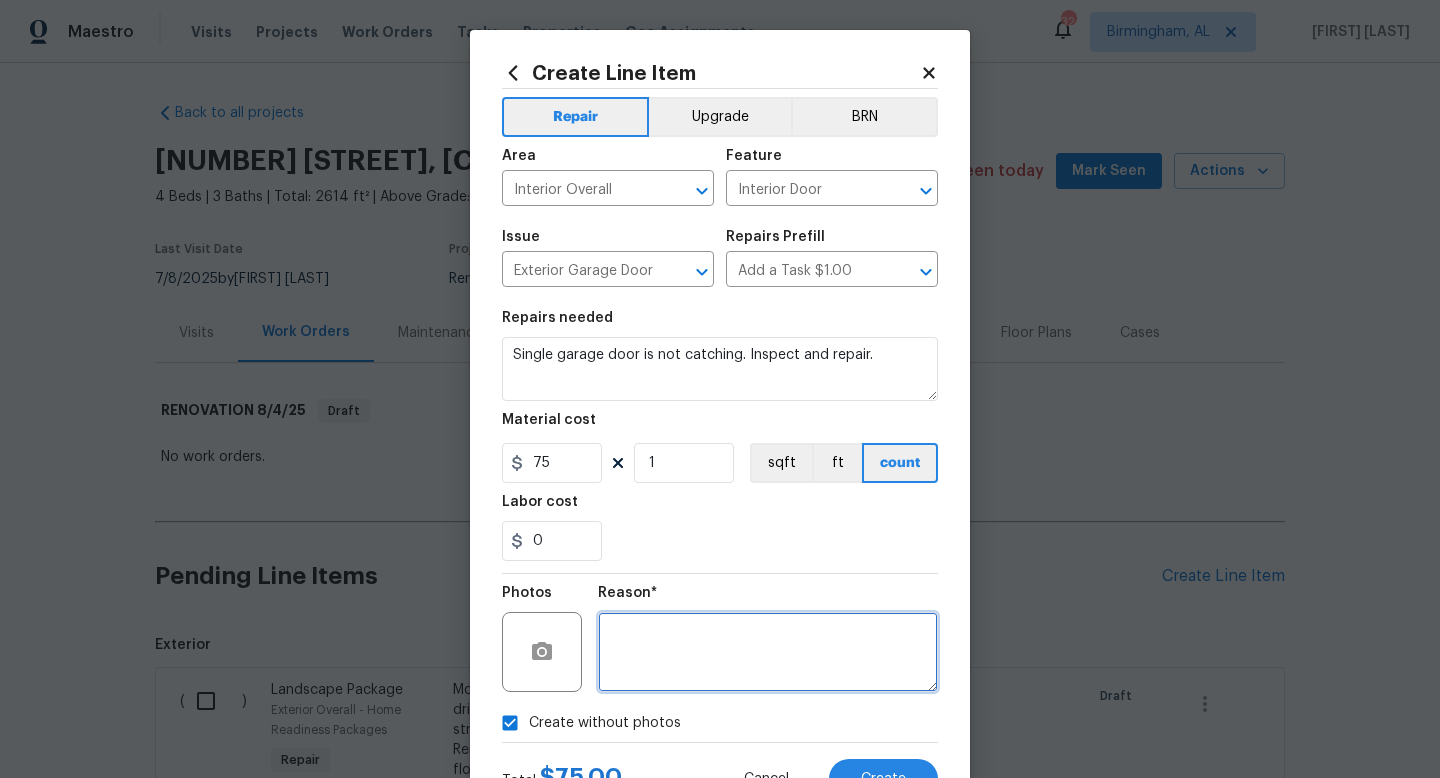 scroll, scrollTop: 84, scrollLeft: 0, axis: vertical 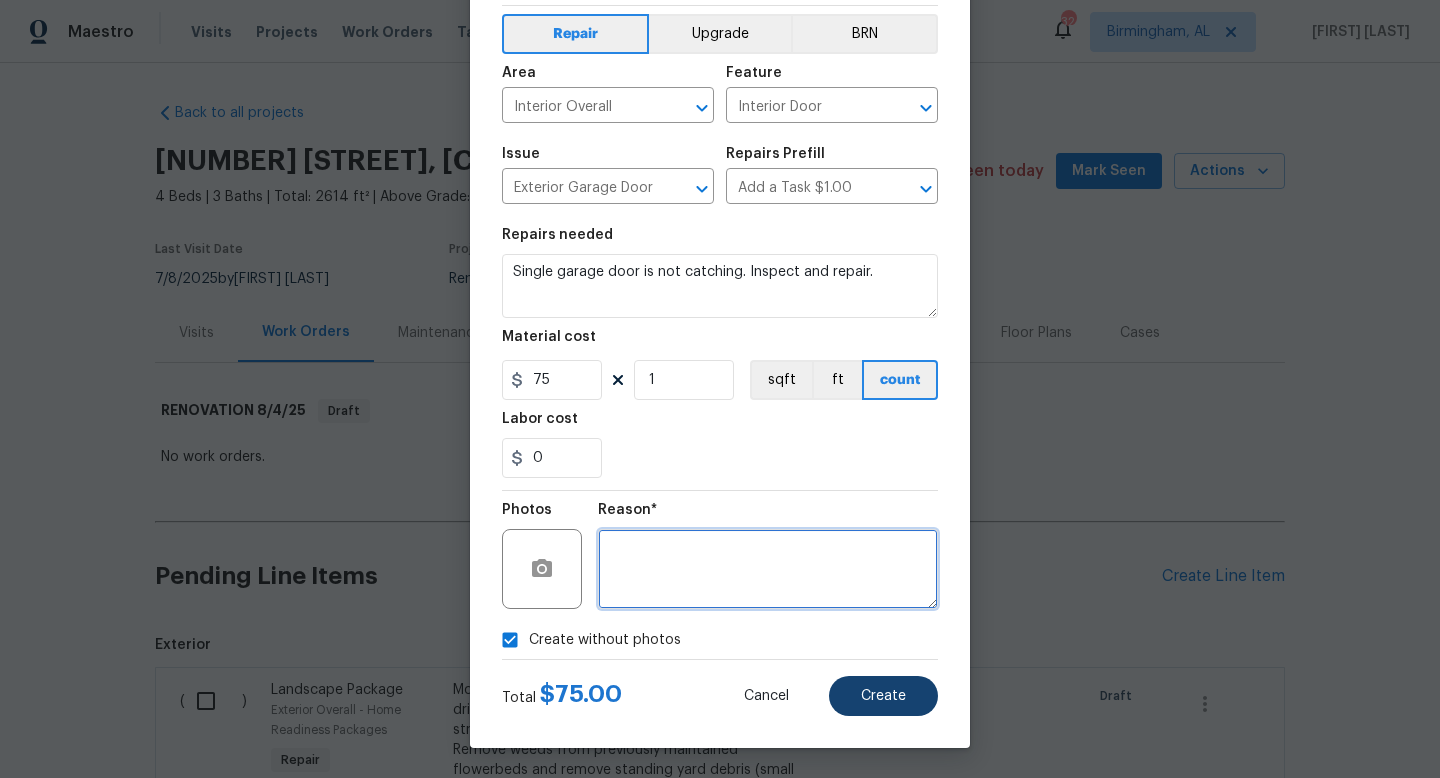 type 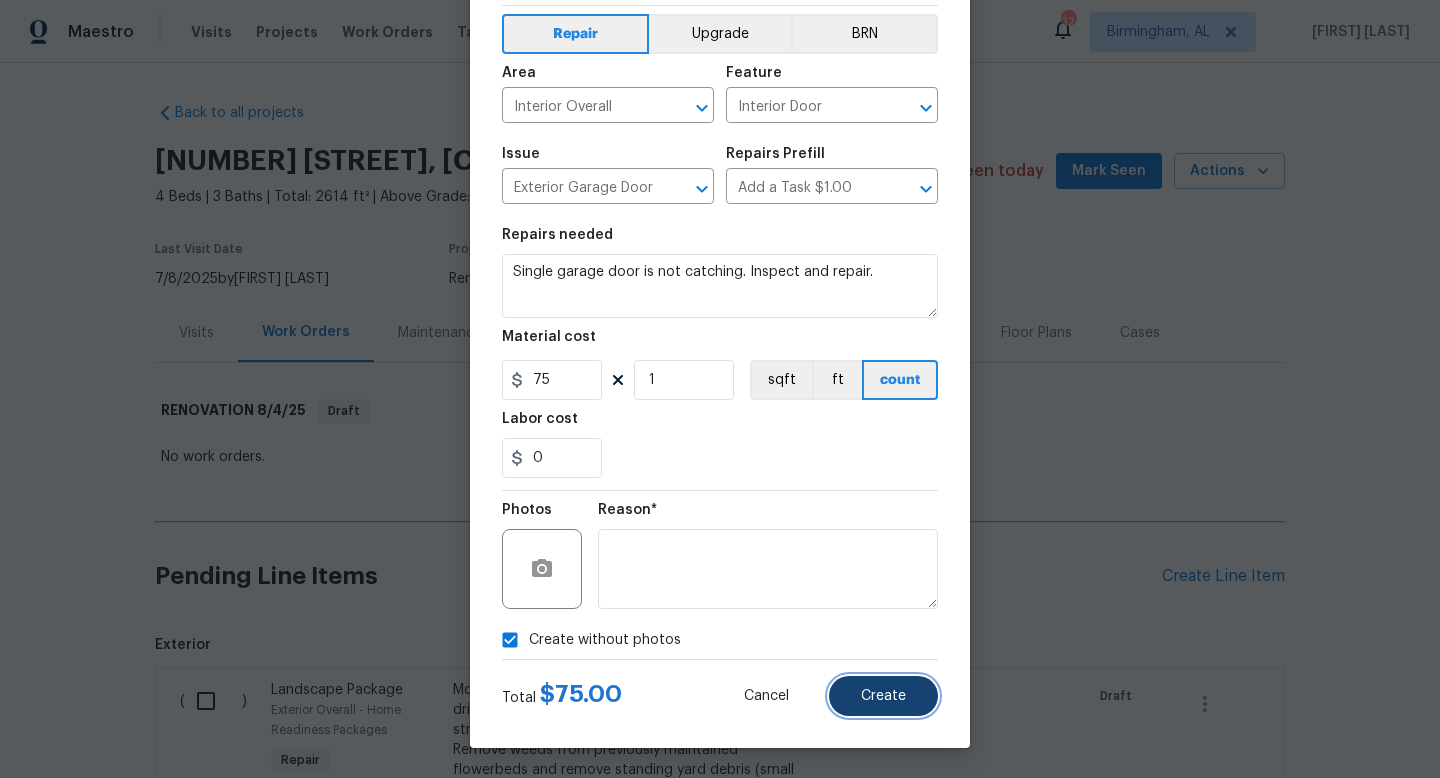 click on "Create" at bounding box center (883, 696) 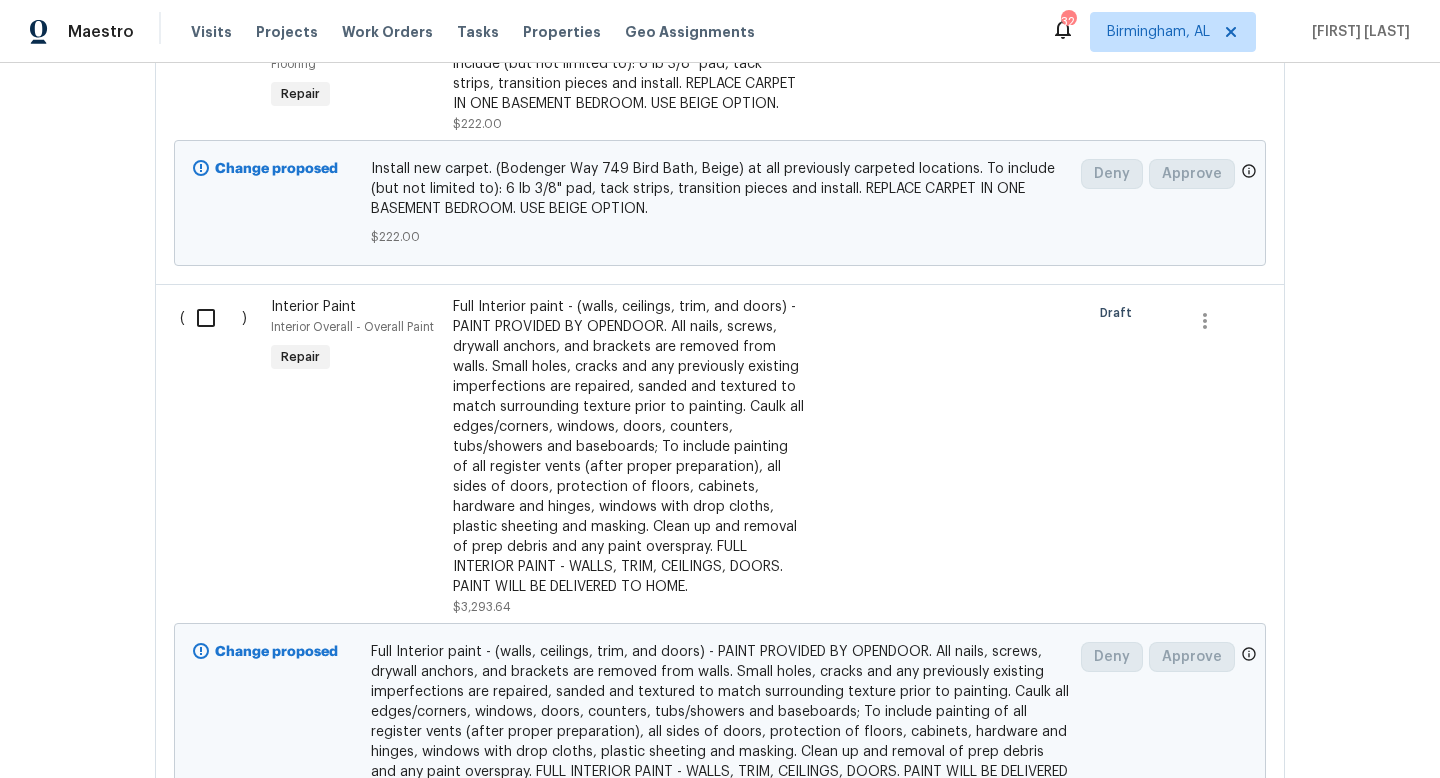 scroll, scrollTop: 6758, scrollLeft: 0, axis: vertical 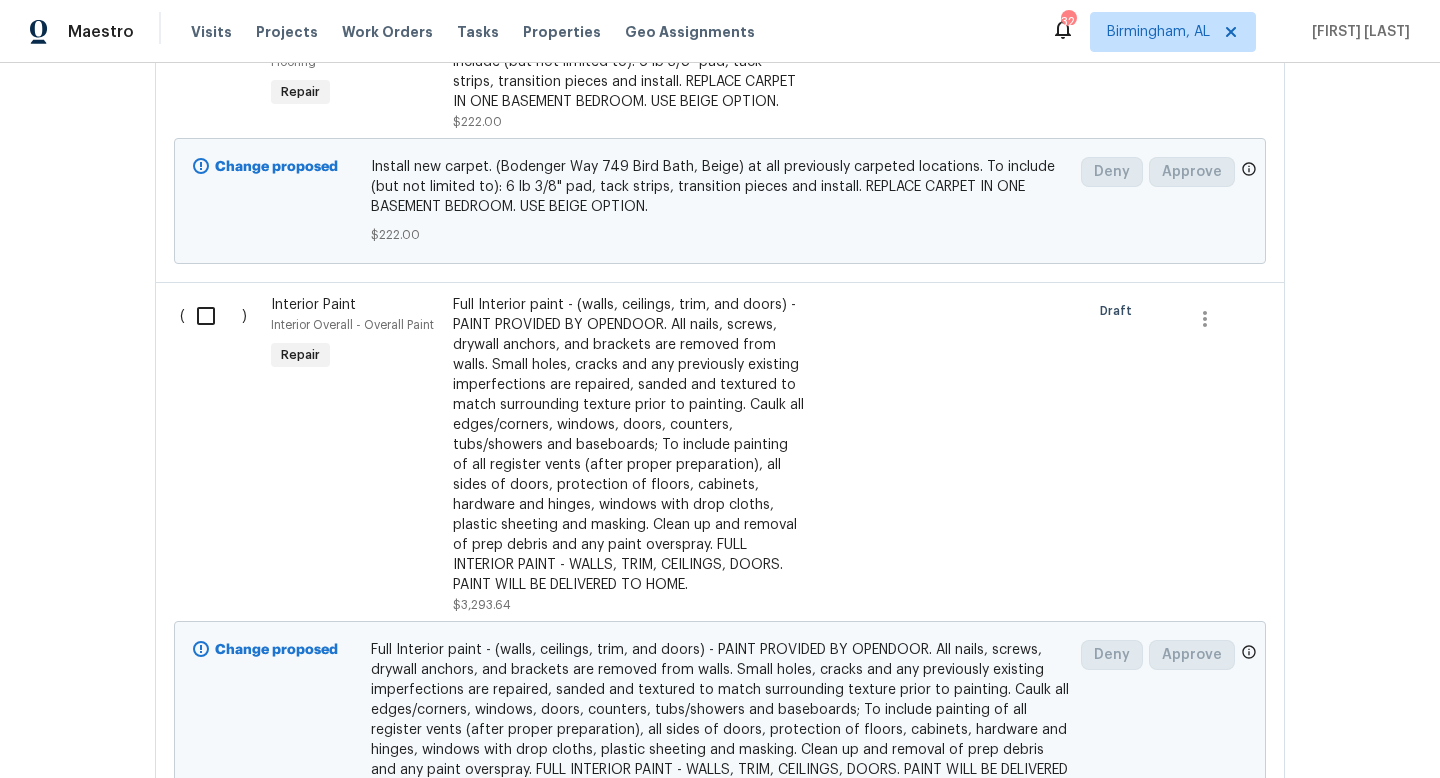 click on "Full Interior paint - (walls, ceilings, trim, and doors) - PAINT PROVIDED BY OPENDOOR. All nails, screws, drywall anchors, and brackets are removed from walls. Small holes, cracks and any previously existing imperfections are repaired, sanded and textured to match surrounding texture prior to painting. Caulk all edges/corners, windows, doors, counters, tubs/showers and baseboards; To include painting of all register vents (after proper preparation), all sides of doors, protection of floors, cabinets, hardware and hinges, windows with drop cloths, plastic sheeting and masking. Clean up and removal of prep debris and any paint overspray. FULL INTERIOR PAINT - WALLS, TRIM, CEILINGS, DOORS. PAINT WILL BE DELIVERED TO HOME." at bounding box center (629, 445) 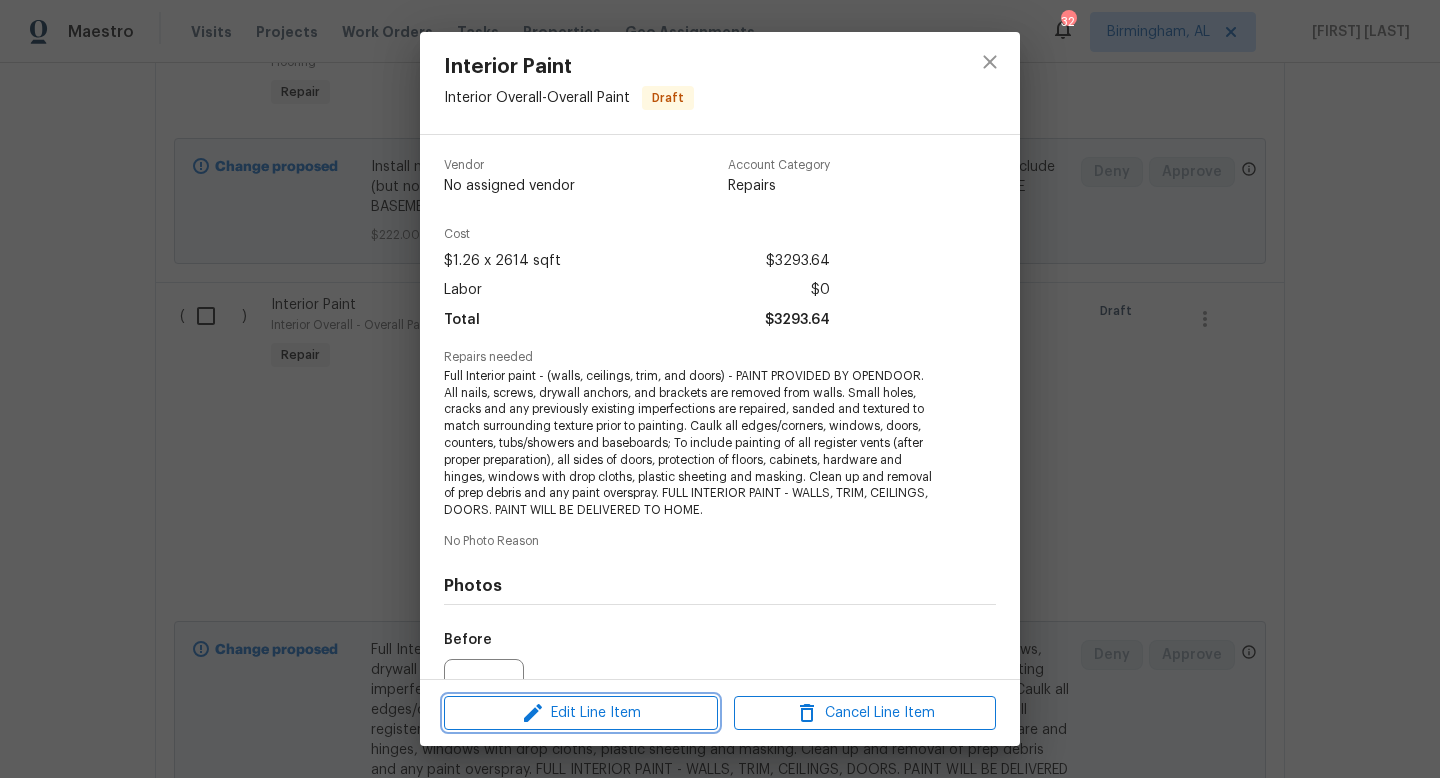 click on "Edit Line Item" at bounding box center (581, 713) 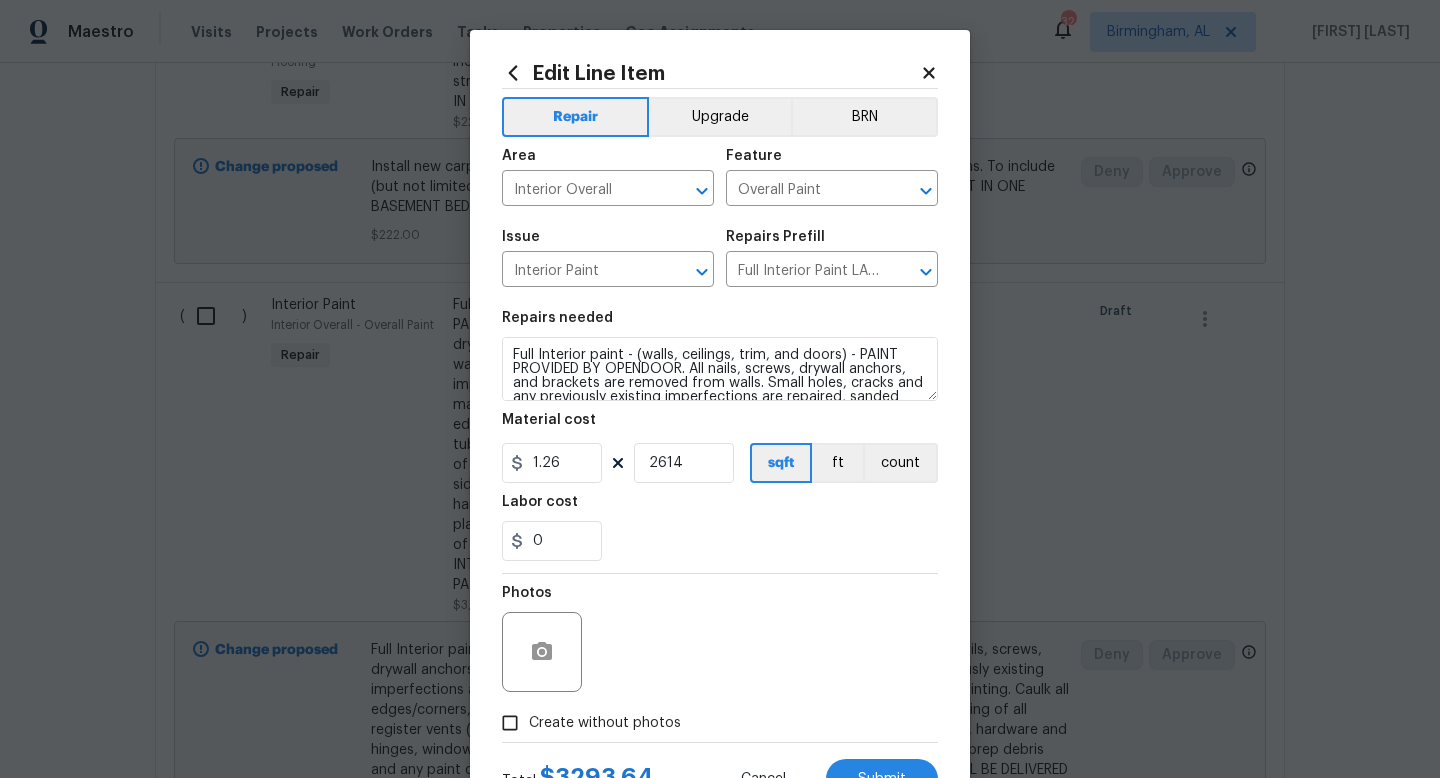 scroll, scrollTop: 126, scrollLeft: 0, axis: vertical 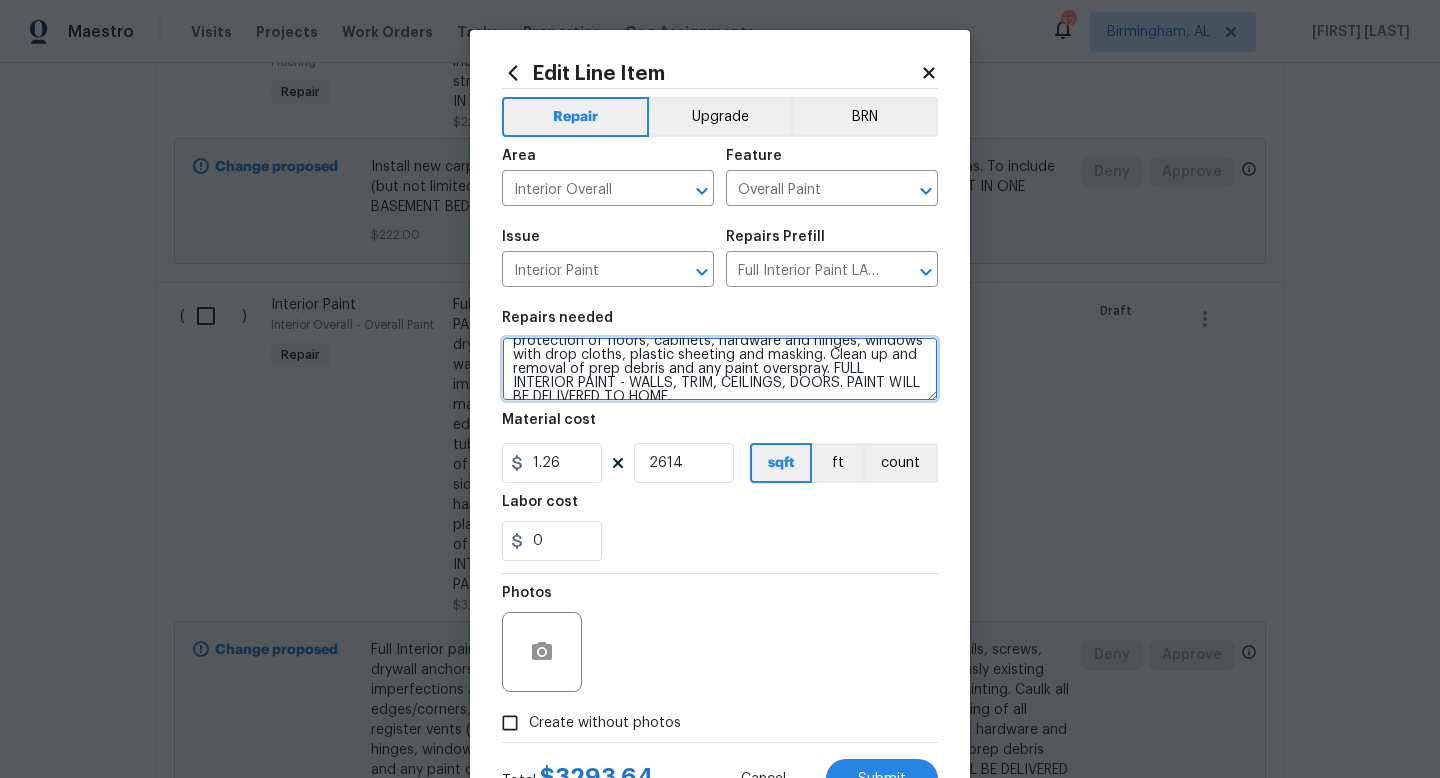 click on "Full Interior paint - (walls, ceilings, trim, and doors) - PAINT PROVIDED BY OPENDOOR. All nails, screws, drywall anchors, and brackets are removed from walls. Small holes, cracks and any previously existing imperfections are repaired, sanded and textured to match surrounding texture prior to painting. Caulk all edges/corners, windows, doors, counters, tubs/showers and baseboards; To include painting of all register vents (after proper preparation), all sides of doors, protection of floors, cabinets, hardware and hinges, windows with drop cloths, plastic sheeting and masking. Clean up and removal of prep debris and any paint overspray. FULL INTERIOR PAINT - WALLS, TRIM, CEILINGS, DOORS. PAINT WILL BE DELIVERED TO HOME." at bounding box center [720, 369] 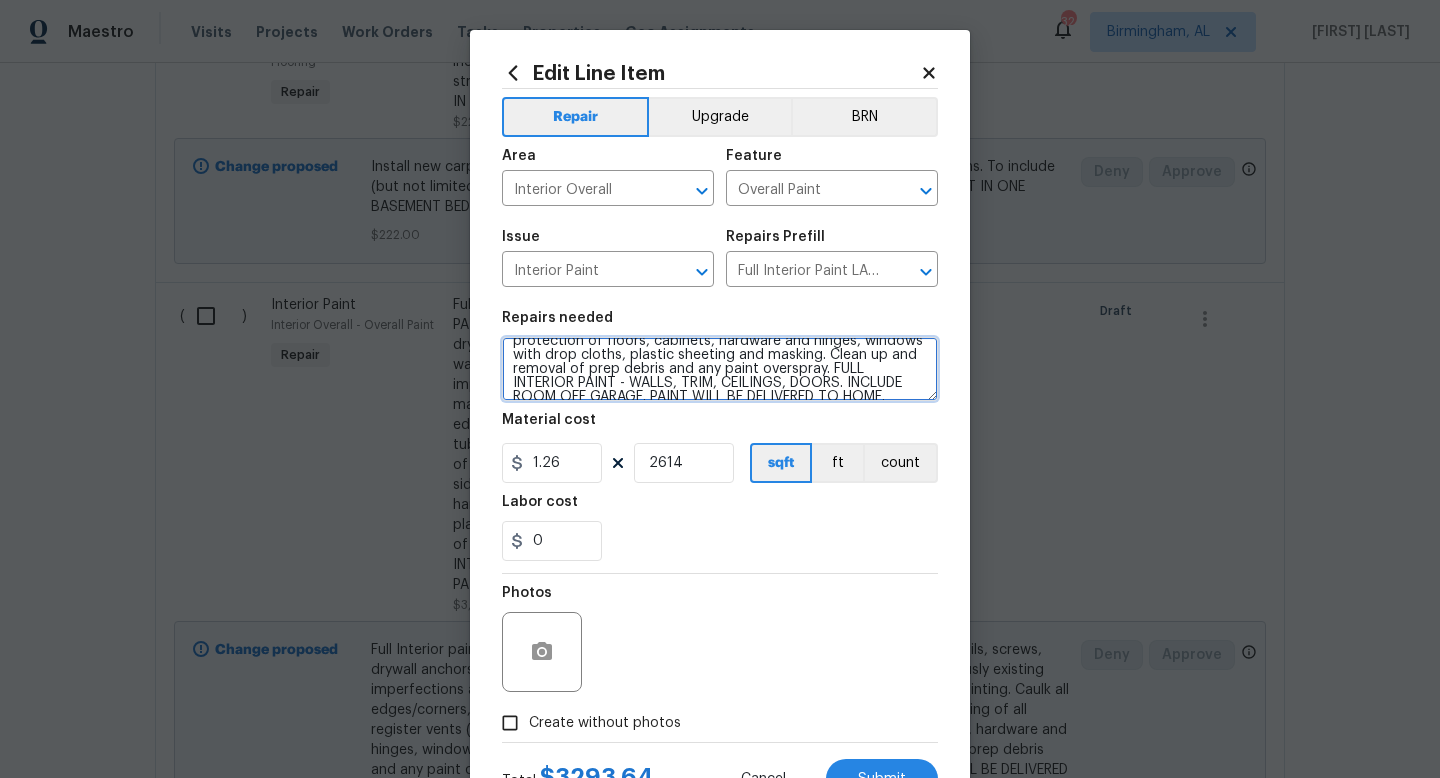 type on "Full Interior paint - (walls, ceilings, trim, and doors) - PAINT PROVIDED BY OPENDOOR. All nails, screws, drywall anchors, and brackets are removed from walls. Small holes, cracks and any previously existing imperfections are repaired, sanded and textured to match surrounding texture prior to painting. Caulk all edges/corners, windows, doors, counters, tubs/showers and baseboards; To include painting of all register vents (after proper preparation), all sides of doors, protection of floors, cabinets, hardware and hinges, windows with drop cloths, plastic sheeting and masking. Clean up and removal of prep debris and any paint overspray. FULL INTERIOR PAINT - WALLS, TRIM, CEILINGS, DOORS. INCLUDE ROOM OFF GARAGE. PAINT WILL BE DELIVERED TO HOME." 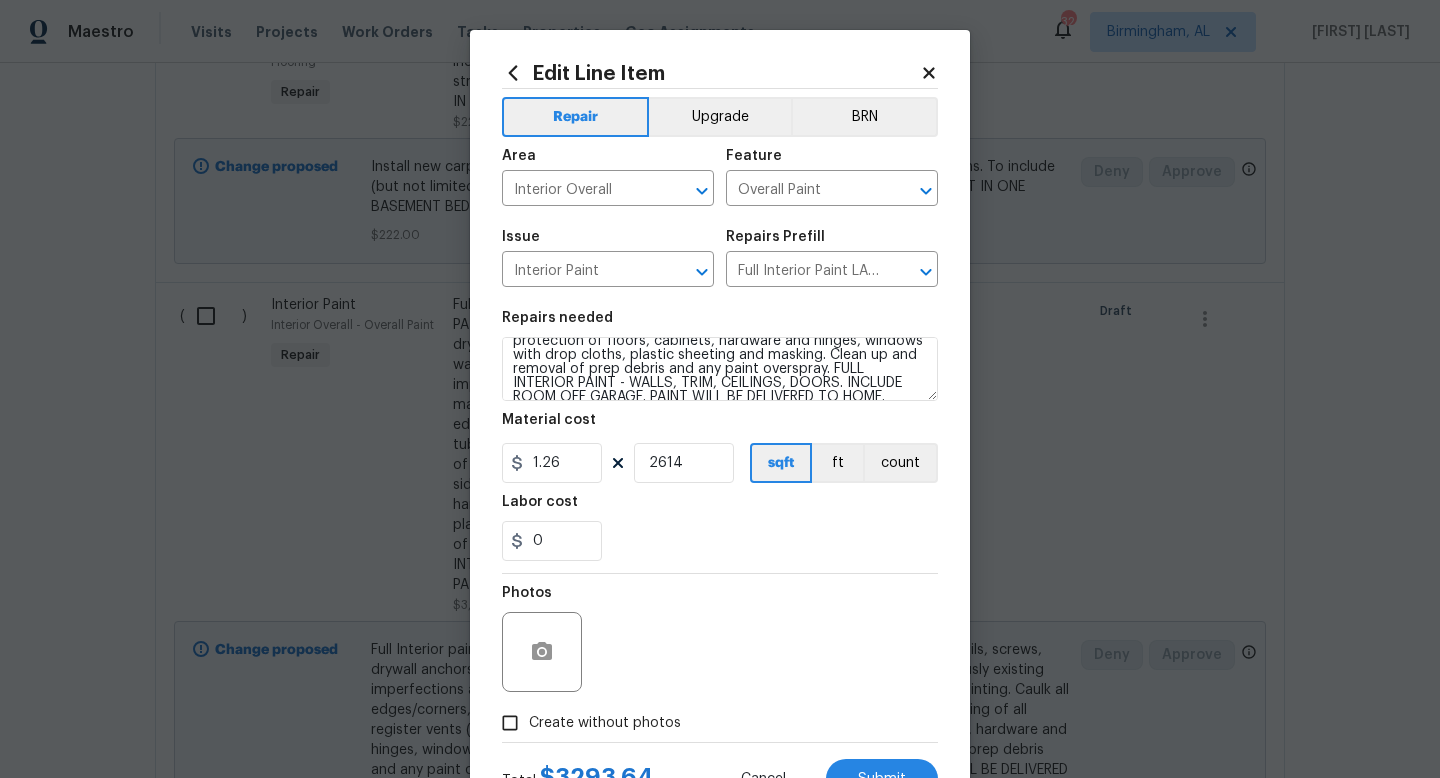click on "Photos" at bounding box center [720, 639] 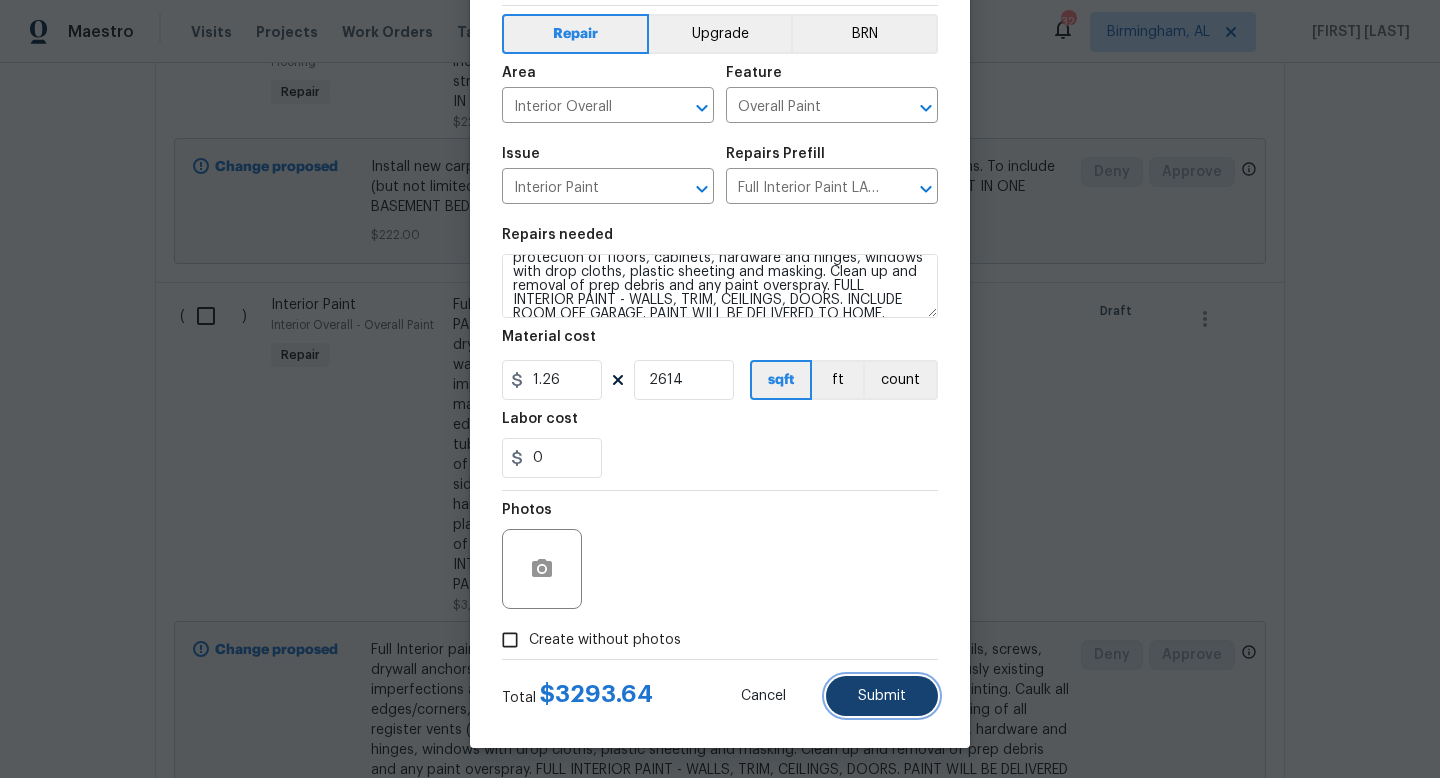 click on "Submit" at bounding box center [882, 696] 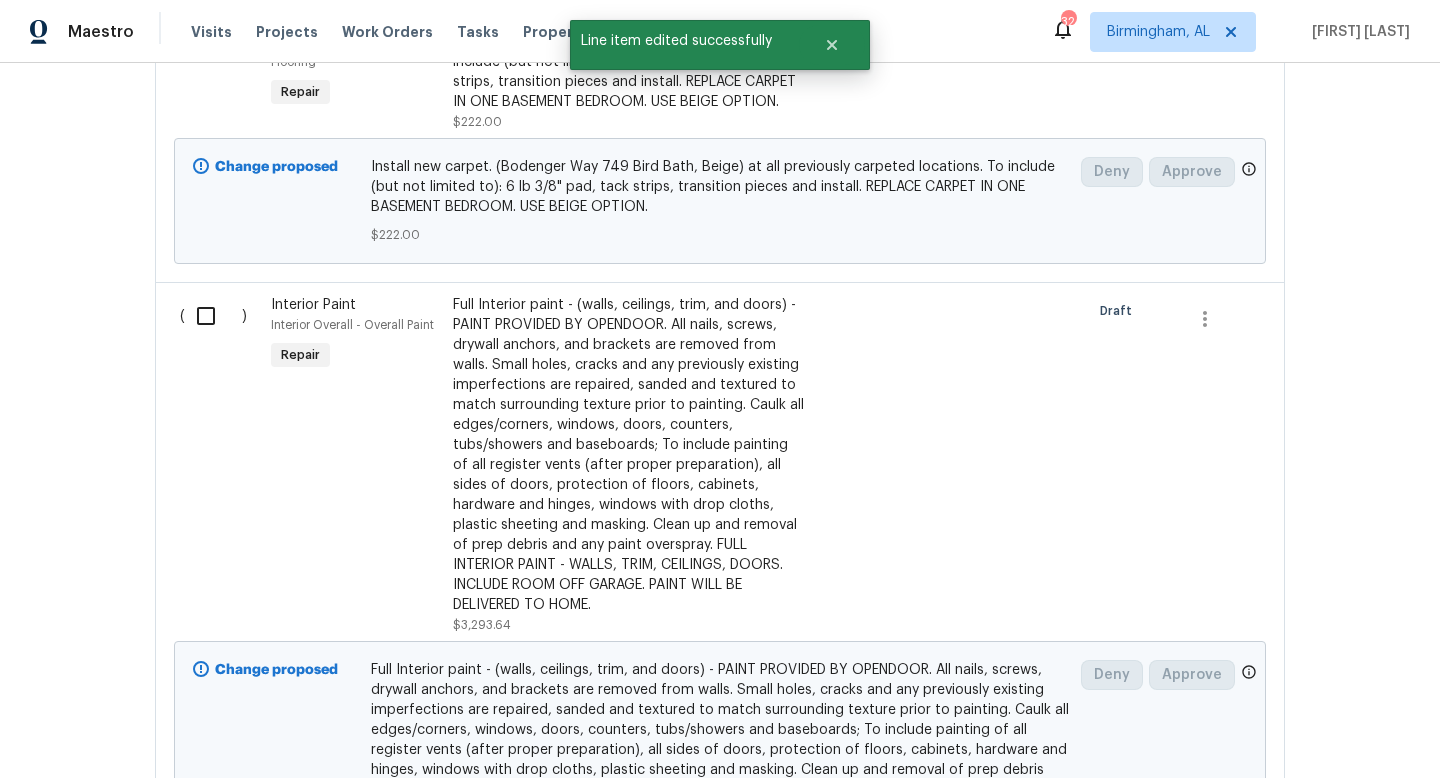 scroll, scrollTop: 0, scrollLeft: 0, axis: both 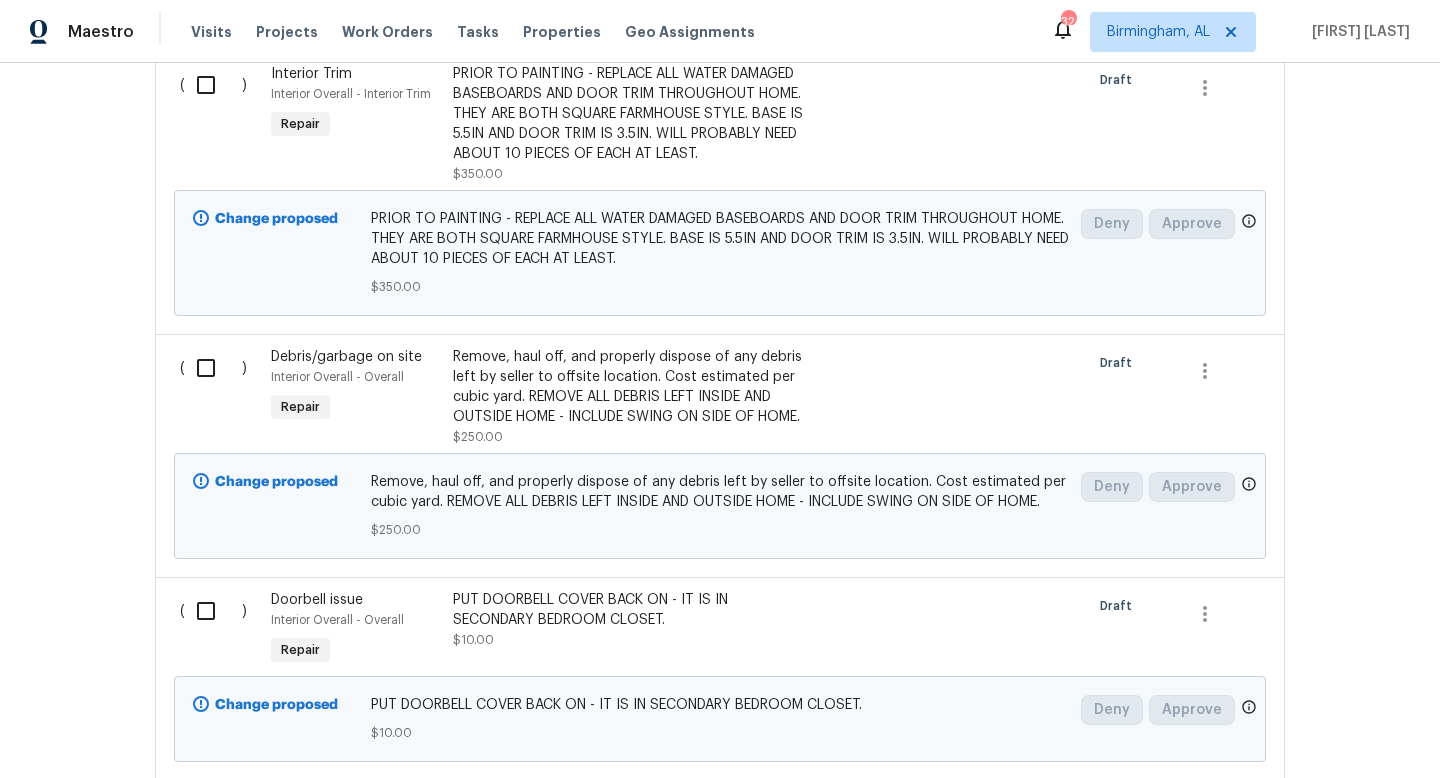 click on "Remove, haul off, and properly dispose of any debris left by seller to offsite location. Cost estimated per cubic yard. REMOVE ALL DEBRIS LEFT INSIDE AND OUTSIDE HOME - INCLUDE SWING ON SIDE OF HOME." at bounding box center (629, 387) 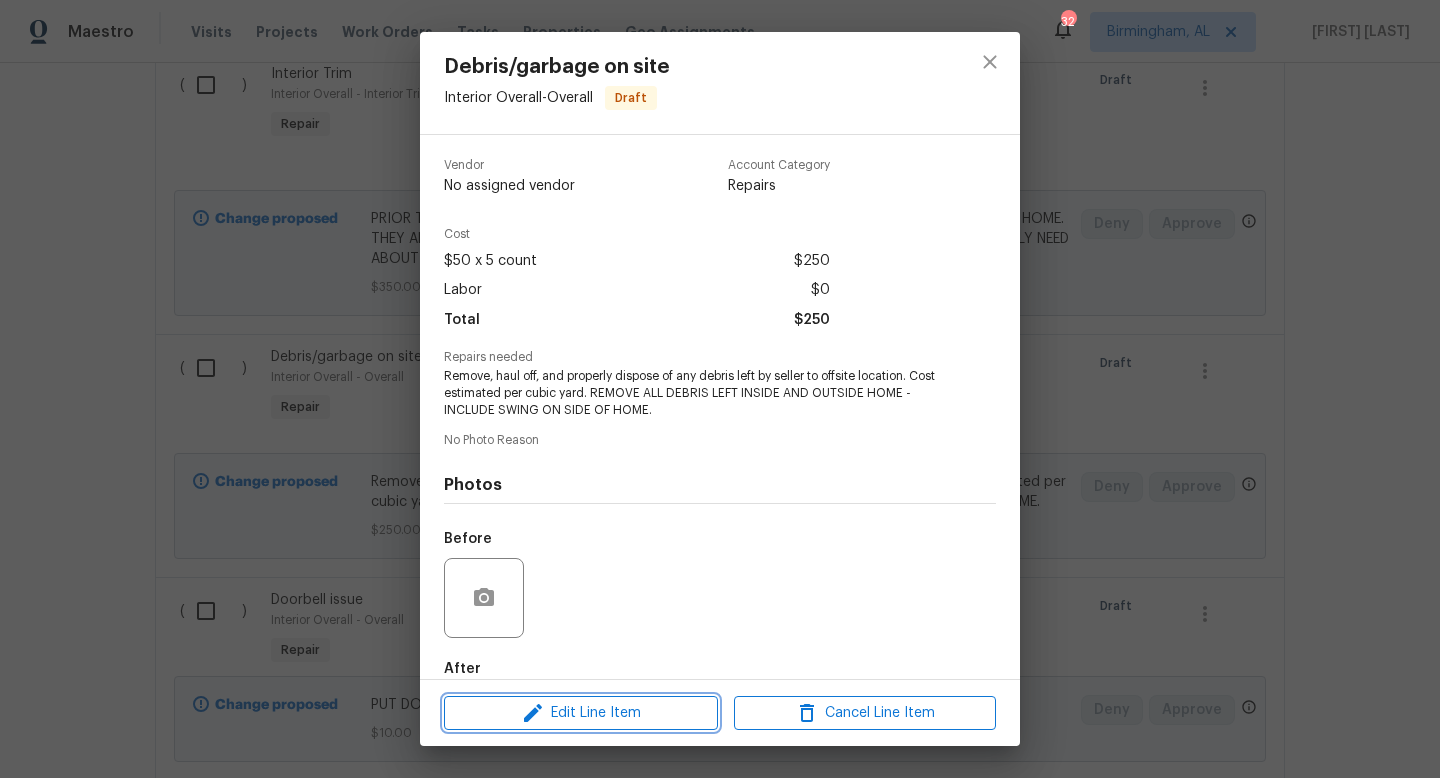 click on "Edit Line Item" at bounding box center [581, 713] 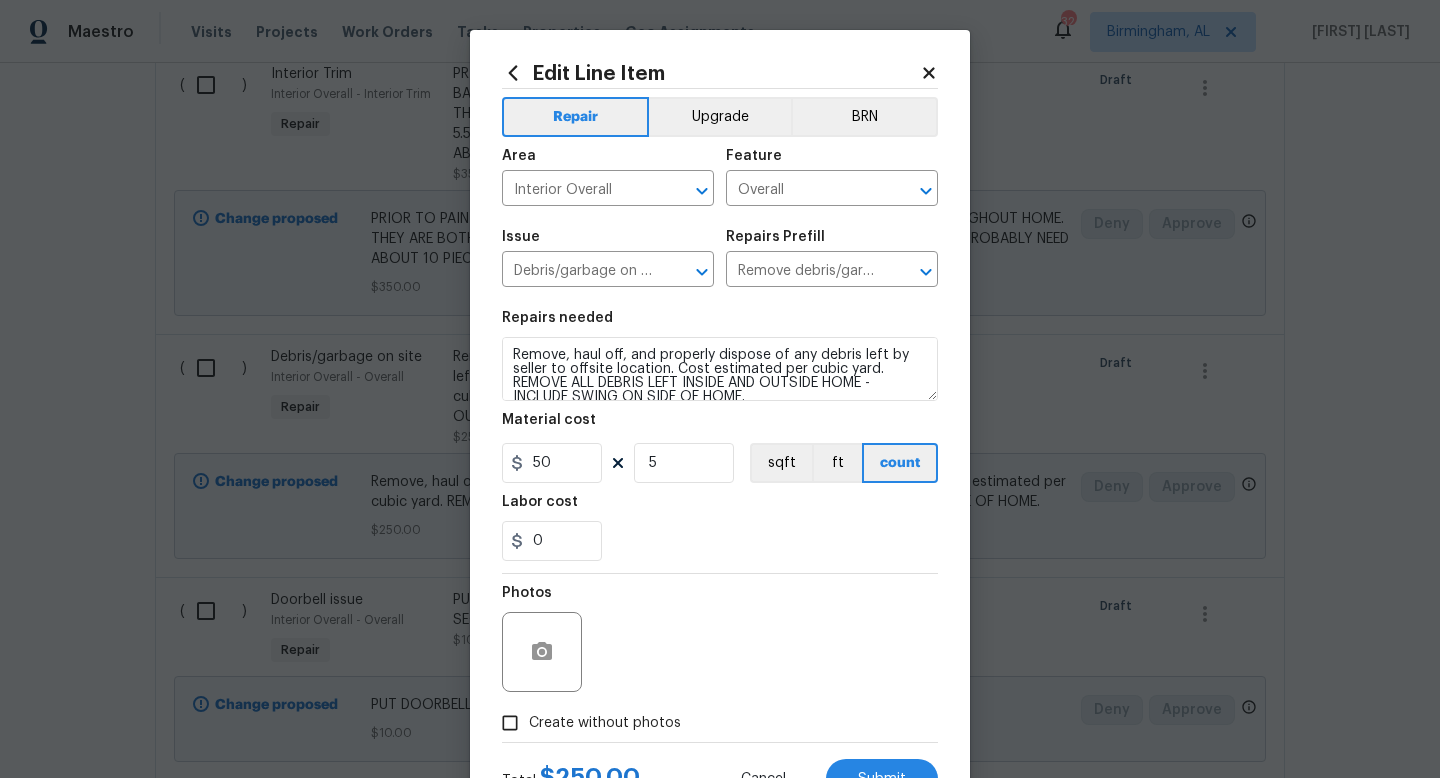 scroll, scrollTop: 14, scrollLeft: 0, axis: vertical 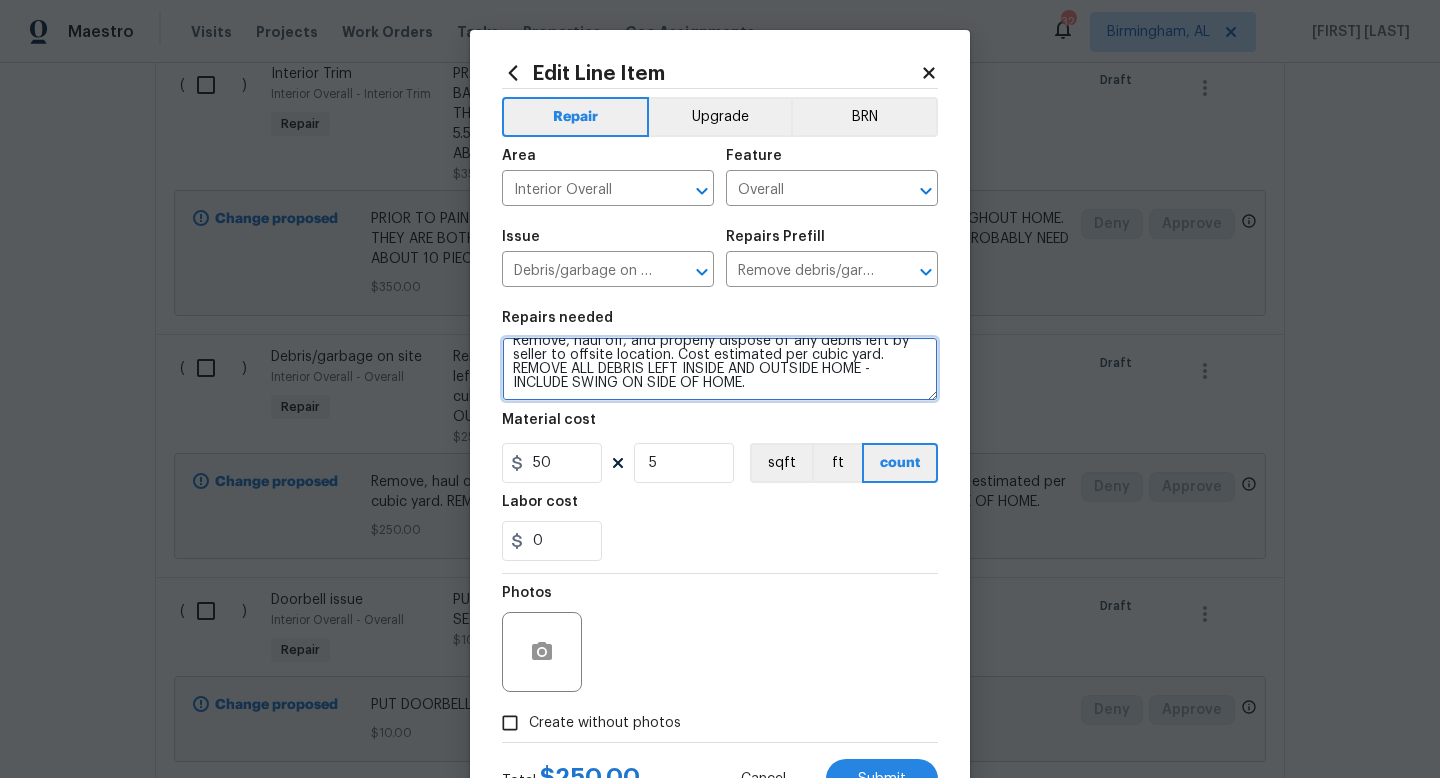 click on "Remove, haul off, and properly dispose of any debris left by seller to offsite location. Cost estimated per cubic yard. REMOVE ALL DEBRIS LEFT INSIDE AND OUTSIDE HOME - INCLUDE SWING ON SIDE OF HOME." at bounding box center [720, 369] 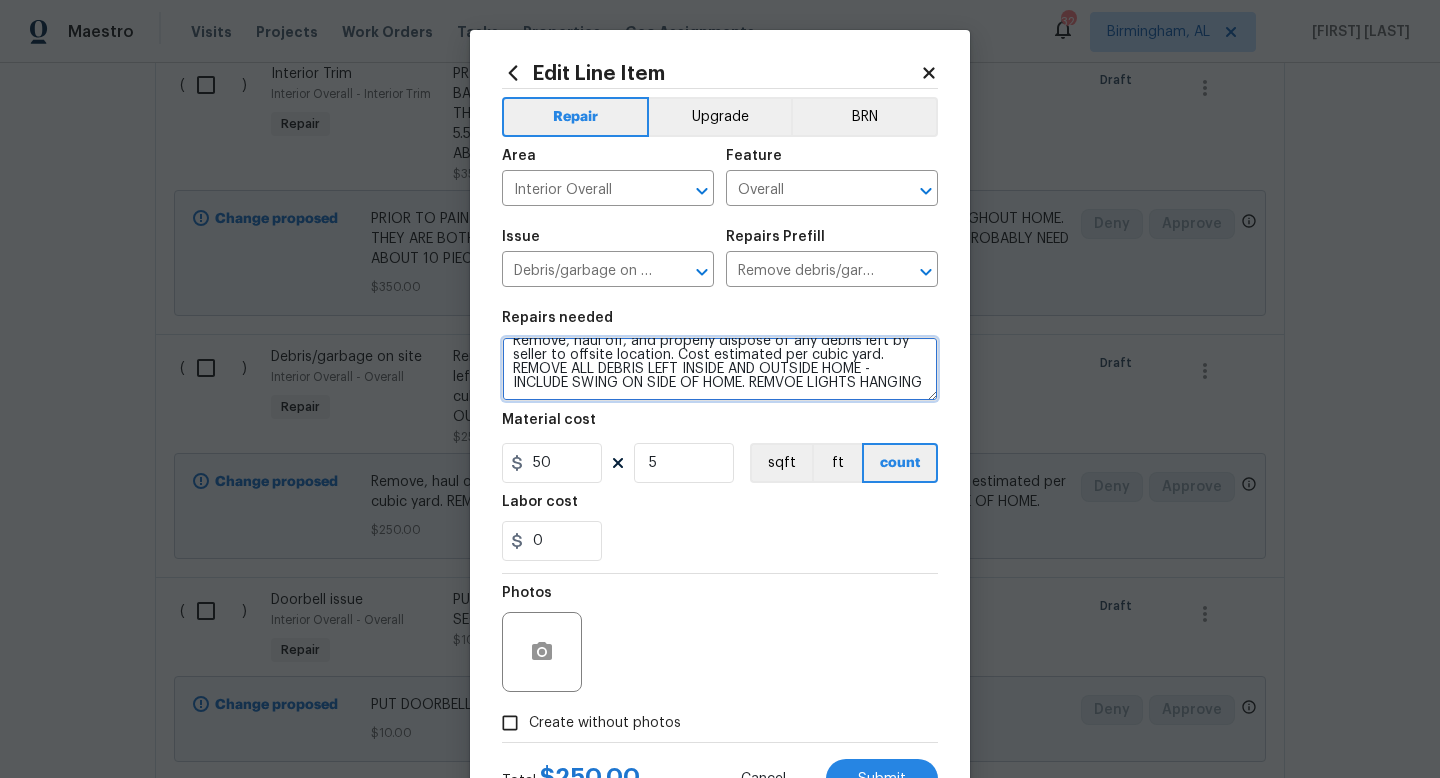 scroll, scrollTop: 18, scrollLeft: 0, axis: vertical 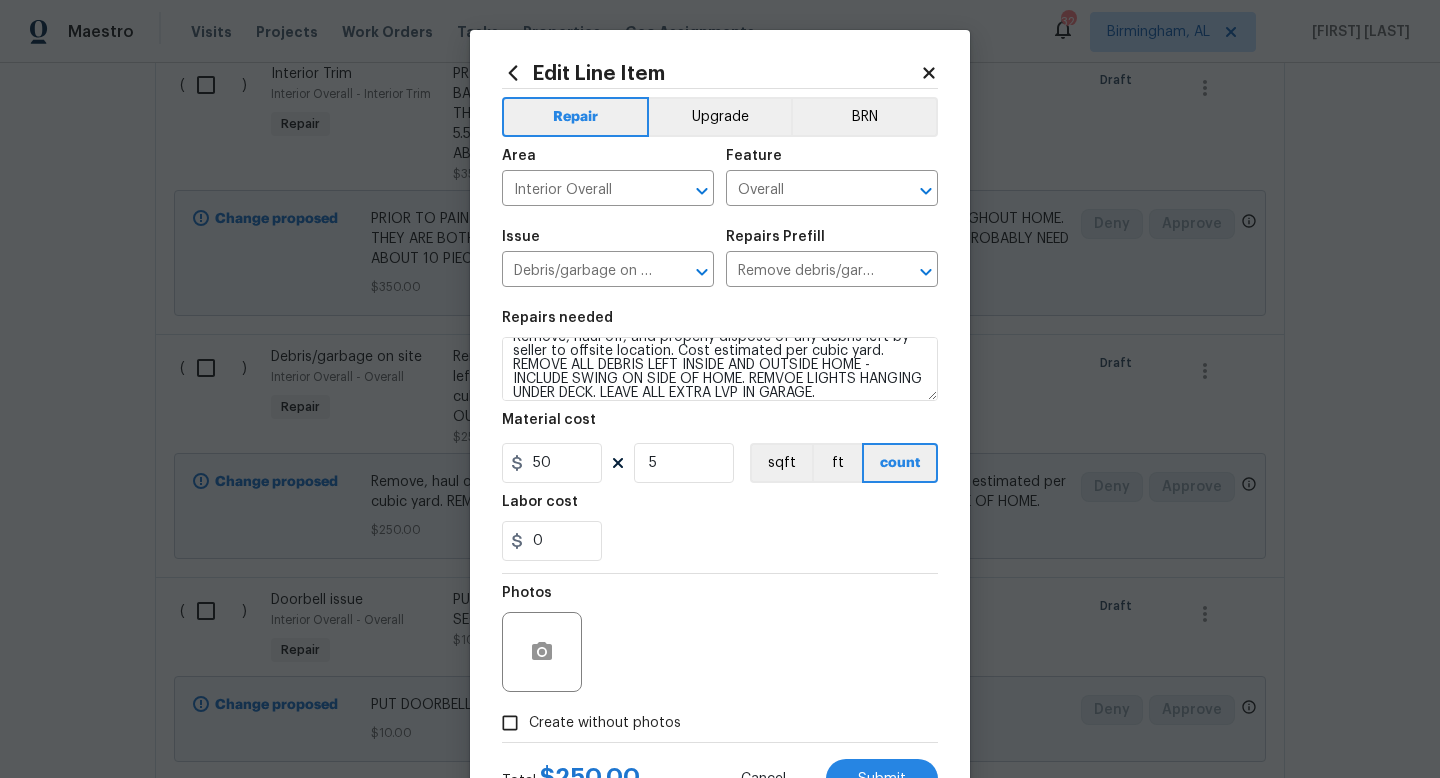 click on "Photos" at bounding box center (720, 639) 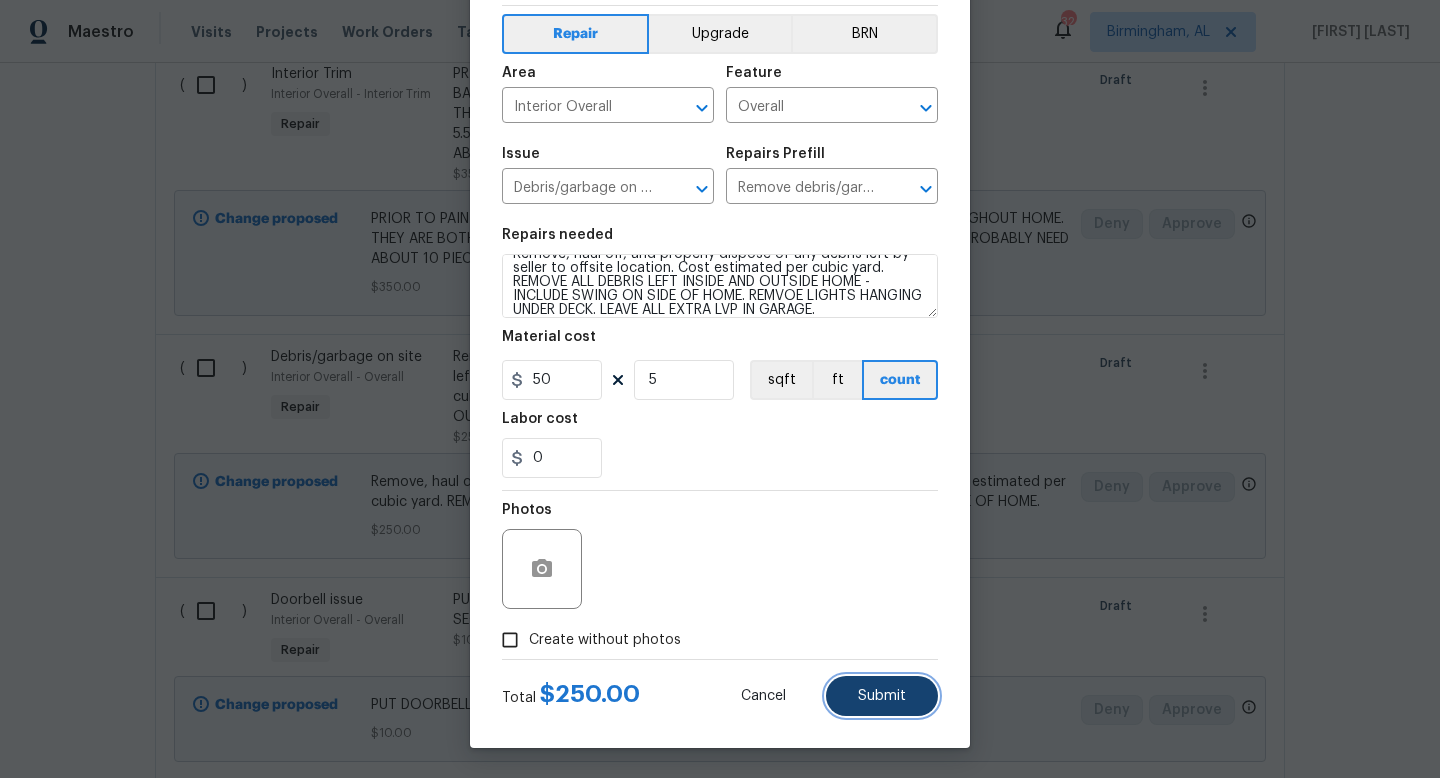 click on "Submit" at bounding box center [882, 696] 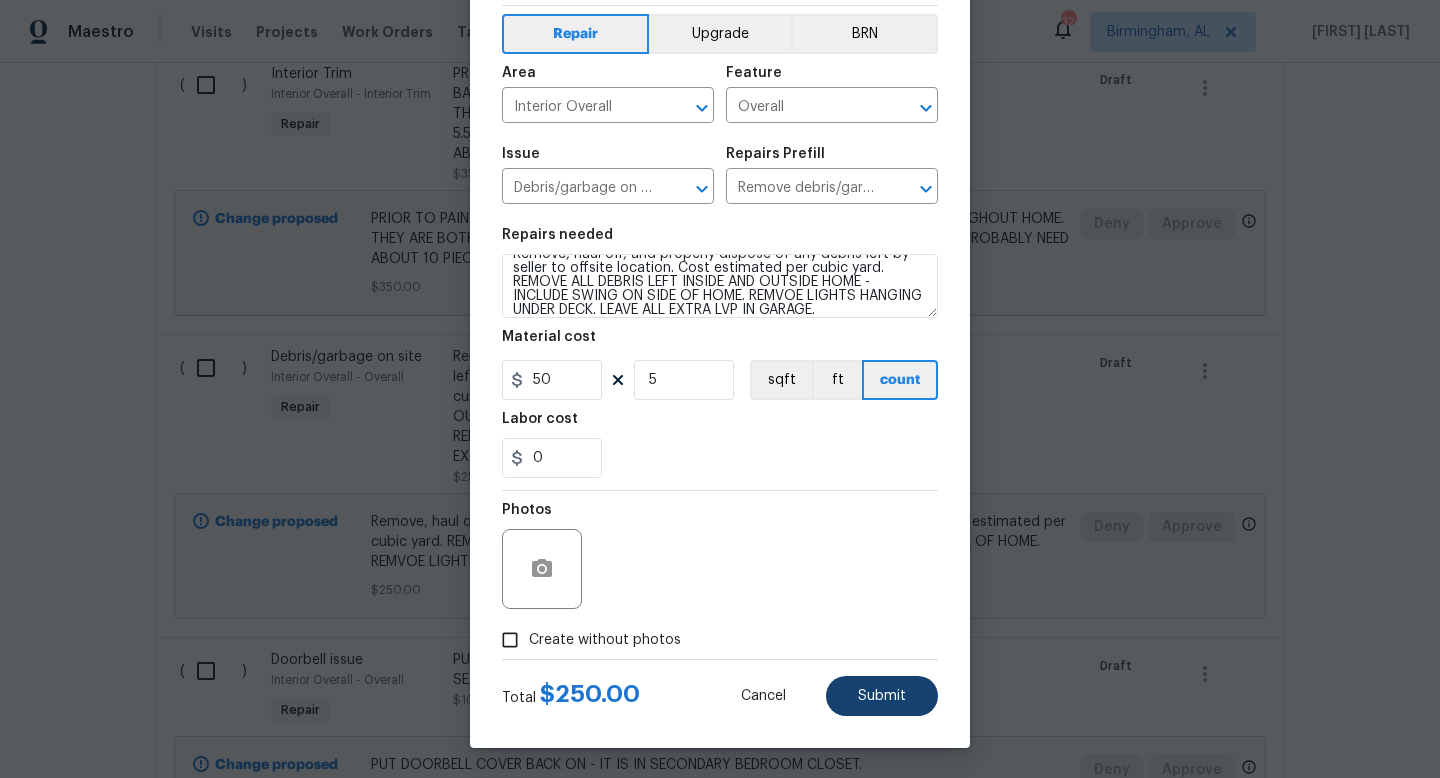 type on "Remove, haul off, and properly dispose of any debris left by seller to offsite location. Cost estimated per cubic yard. REMOVE ALL DEBRIS LEFT INSIDE AND OUTSIDE HOME - INCLUDE SWING ON SIDE OF HOME. REMVOE LIGHTS HANGING UNDER DECK. LEAVE ALL EXTRA LVP IN GARAGE." 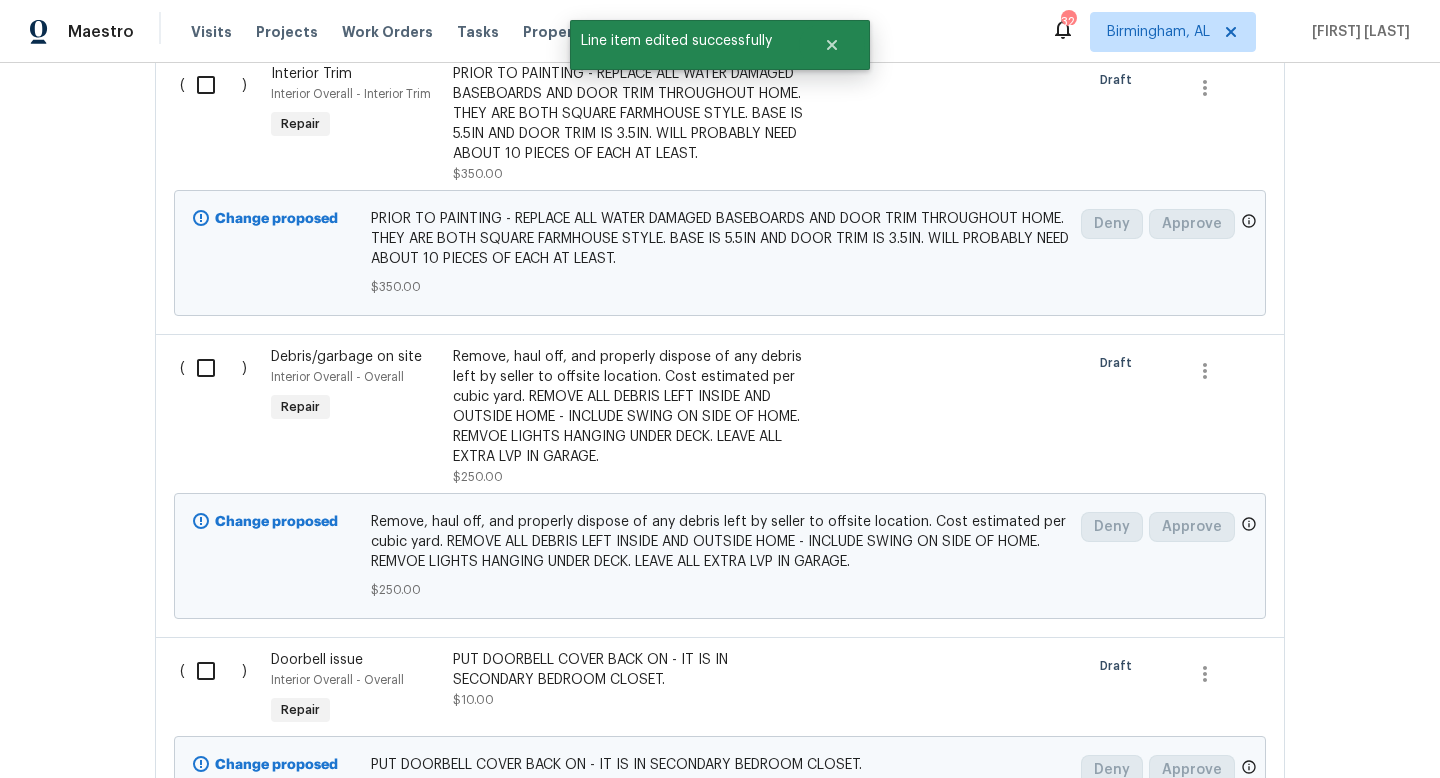 scroll, scrollTop: 0, scrollLeft: 0, axis: both 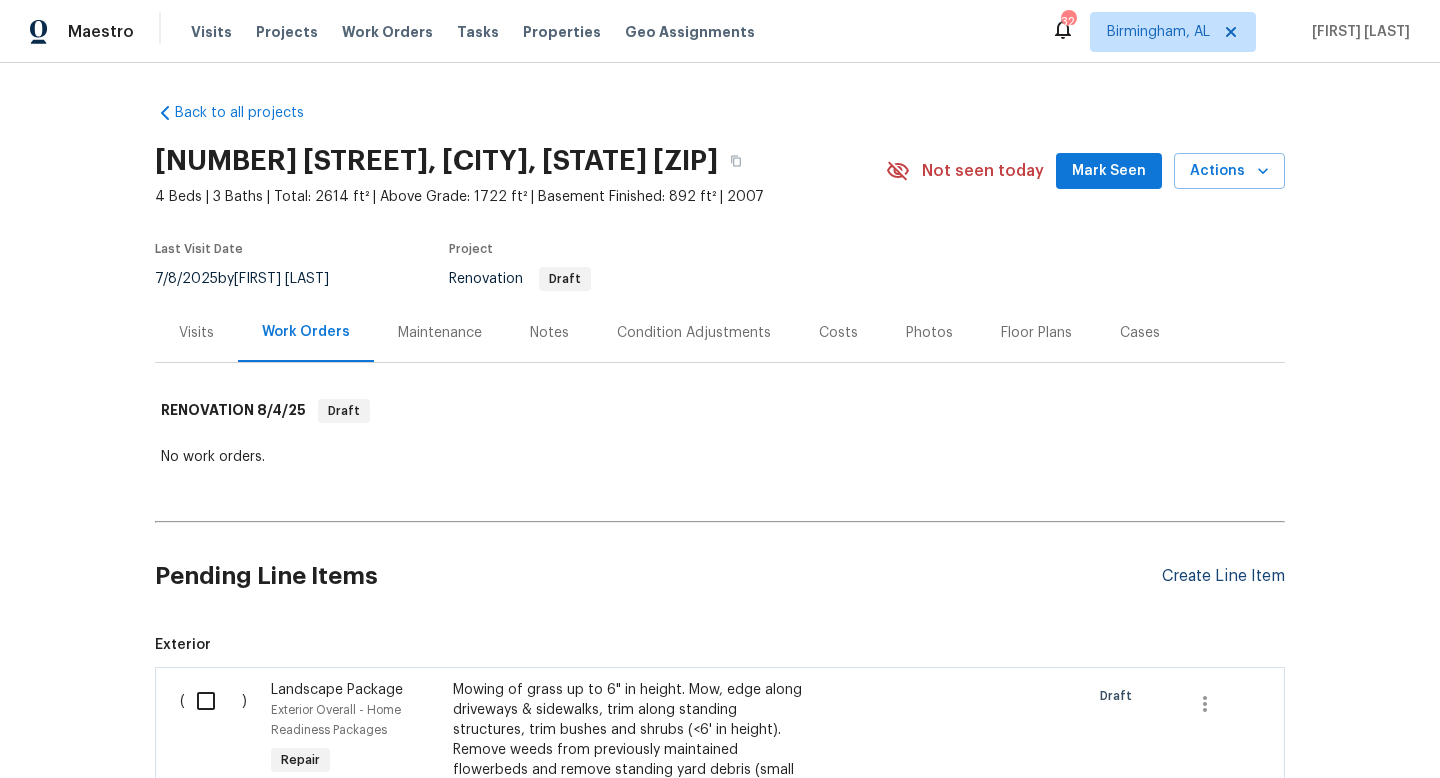 click on "Create Line Item" at bounding box center (1223, 576) 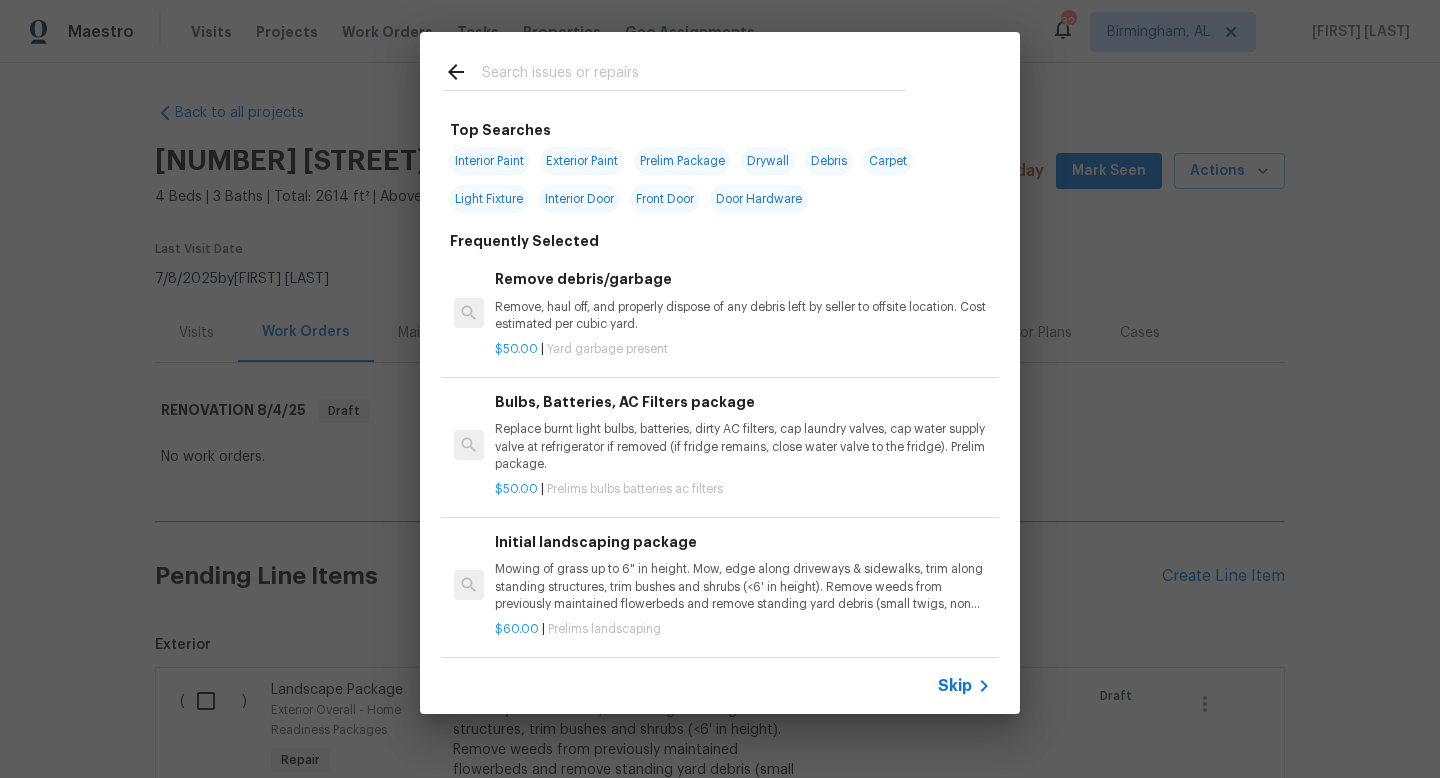 click at bounding box center (694, 75) 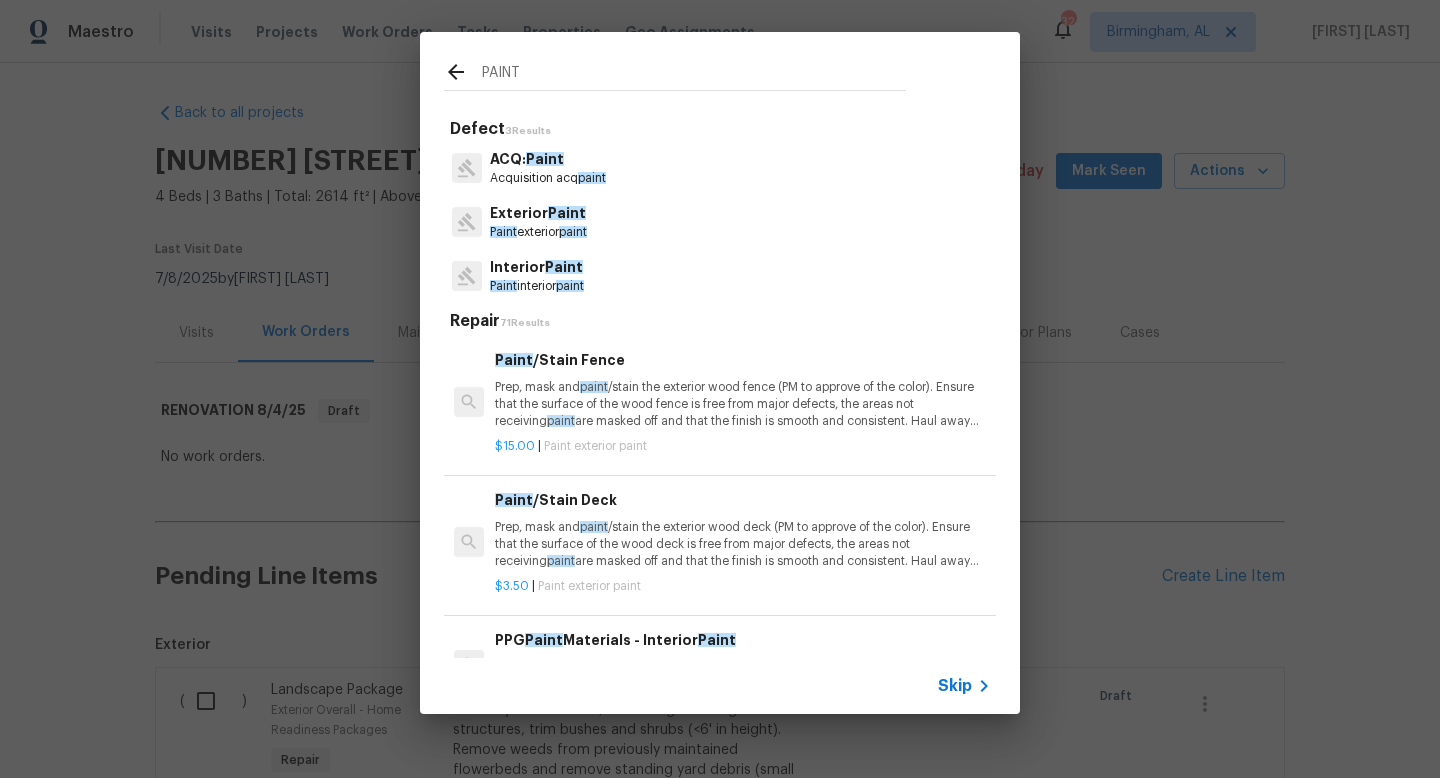 type on "PAINT" 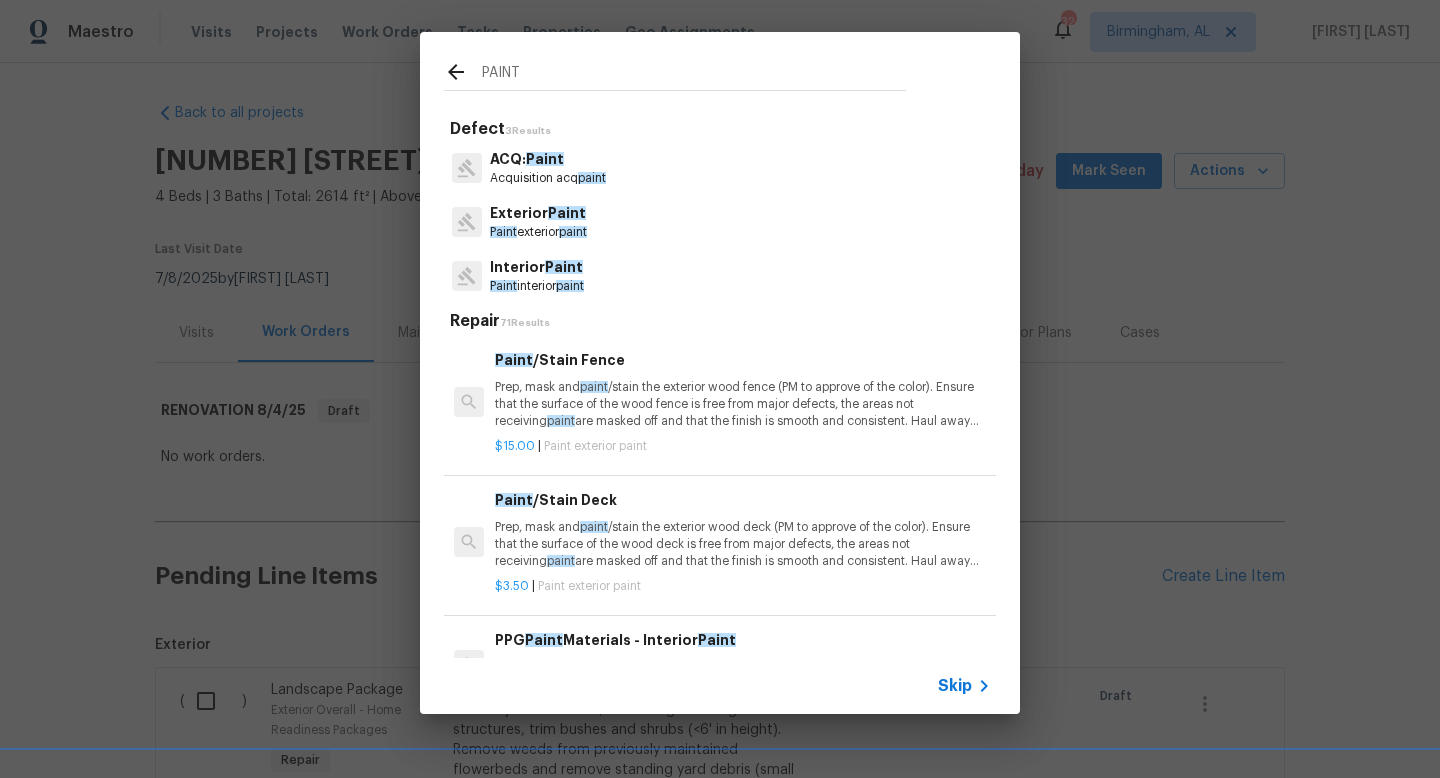 click on "Paint" at bounding box center (567, 213) 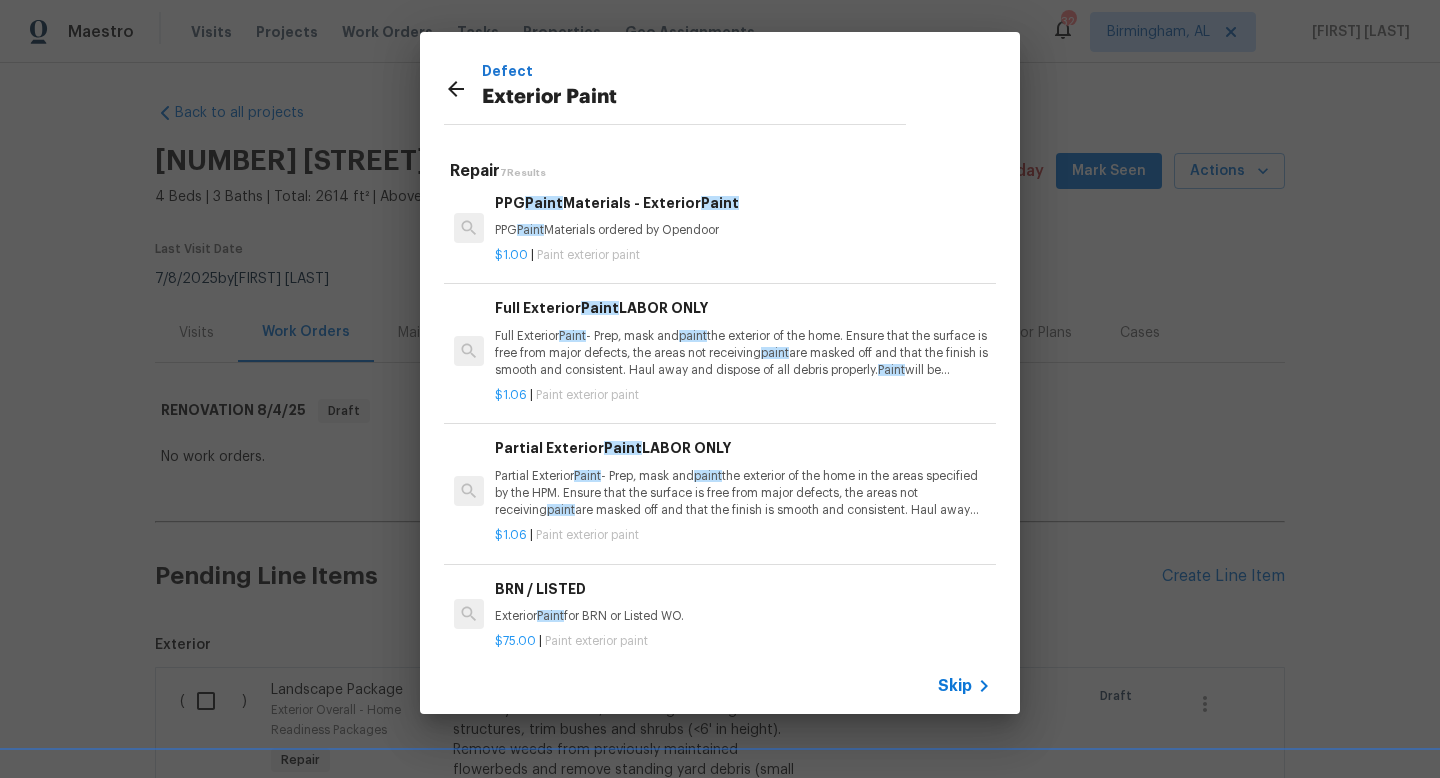 scroll, scrollTop: 380, scrollLeft: 0, axis: vertical 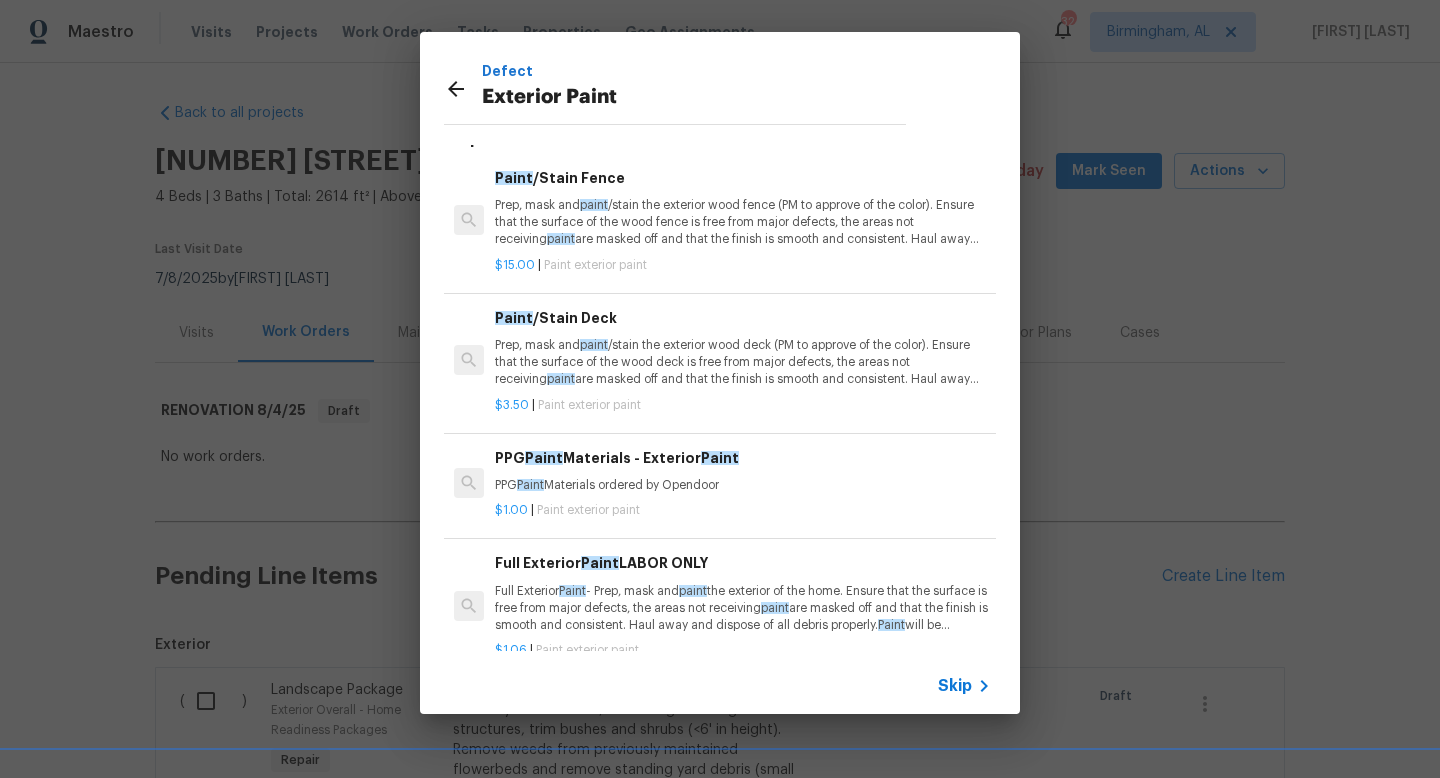 click 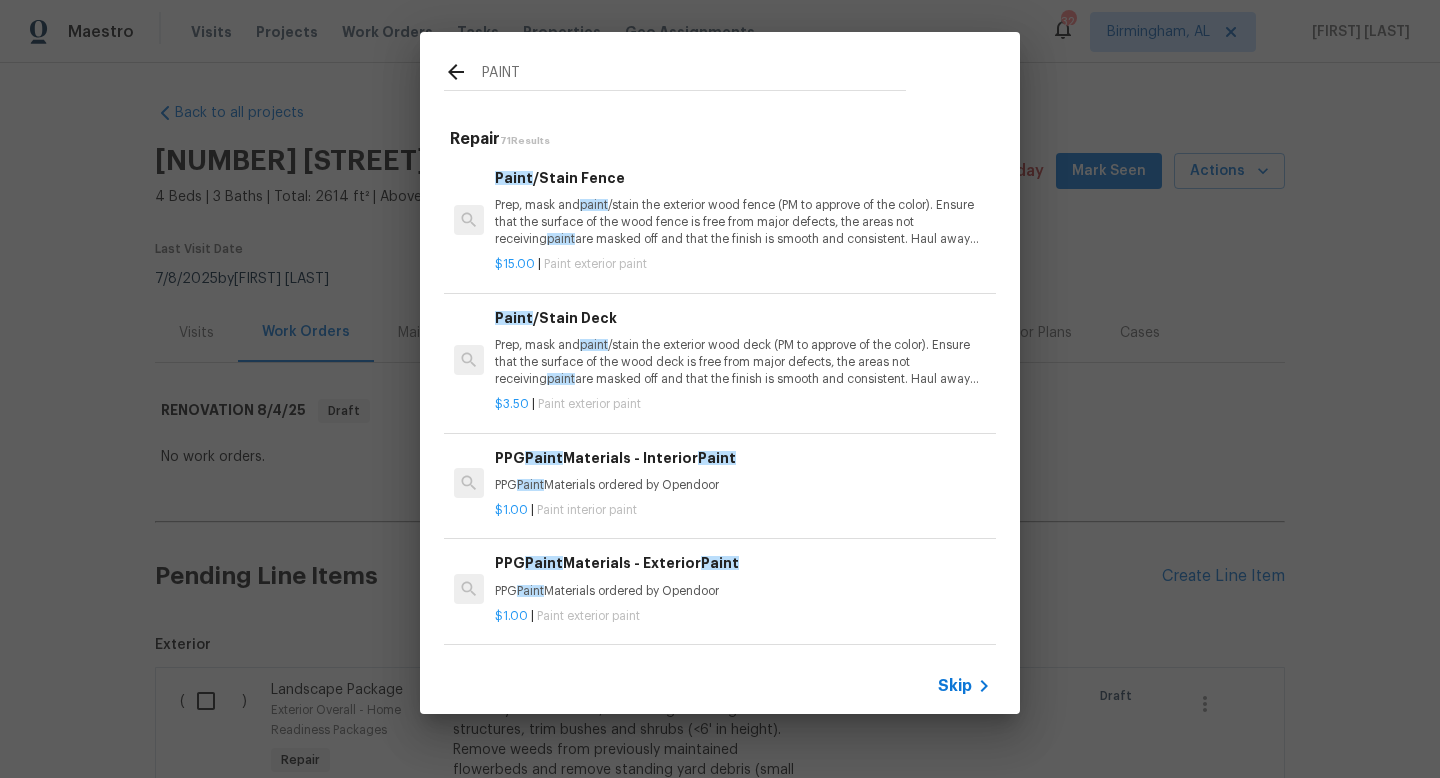 click on "PAINT" at bounding box center [694, 75] 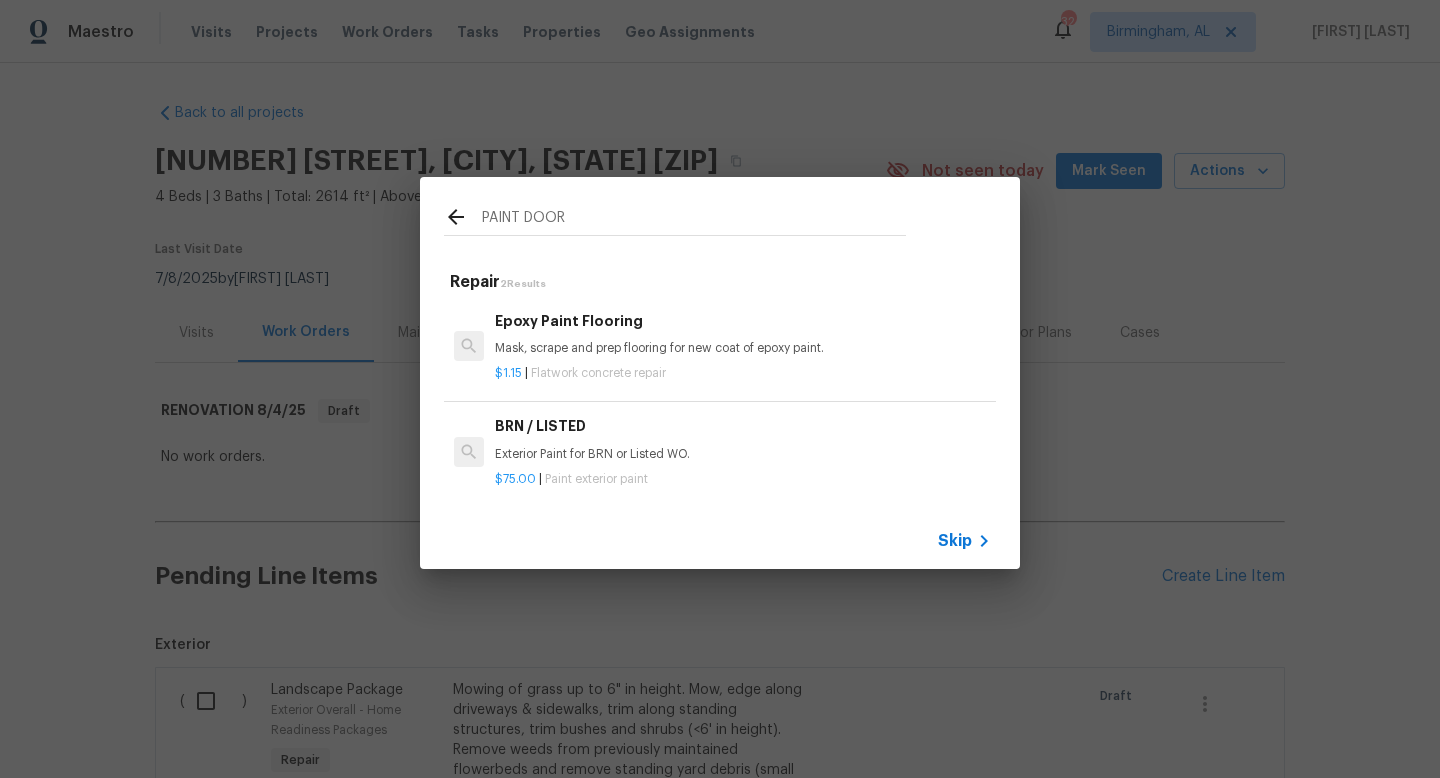 scroll, scrollTop: 0, scrollLeft: 0, axis: both 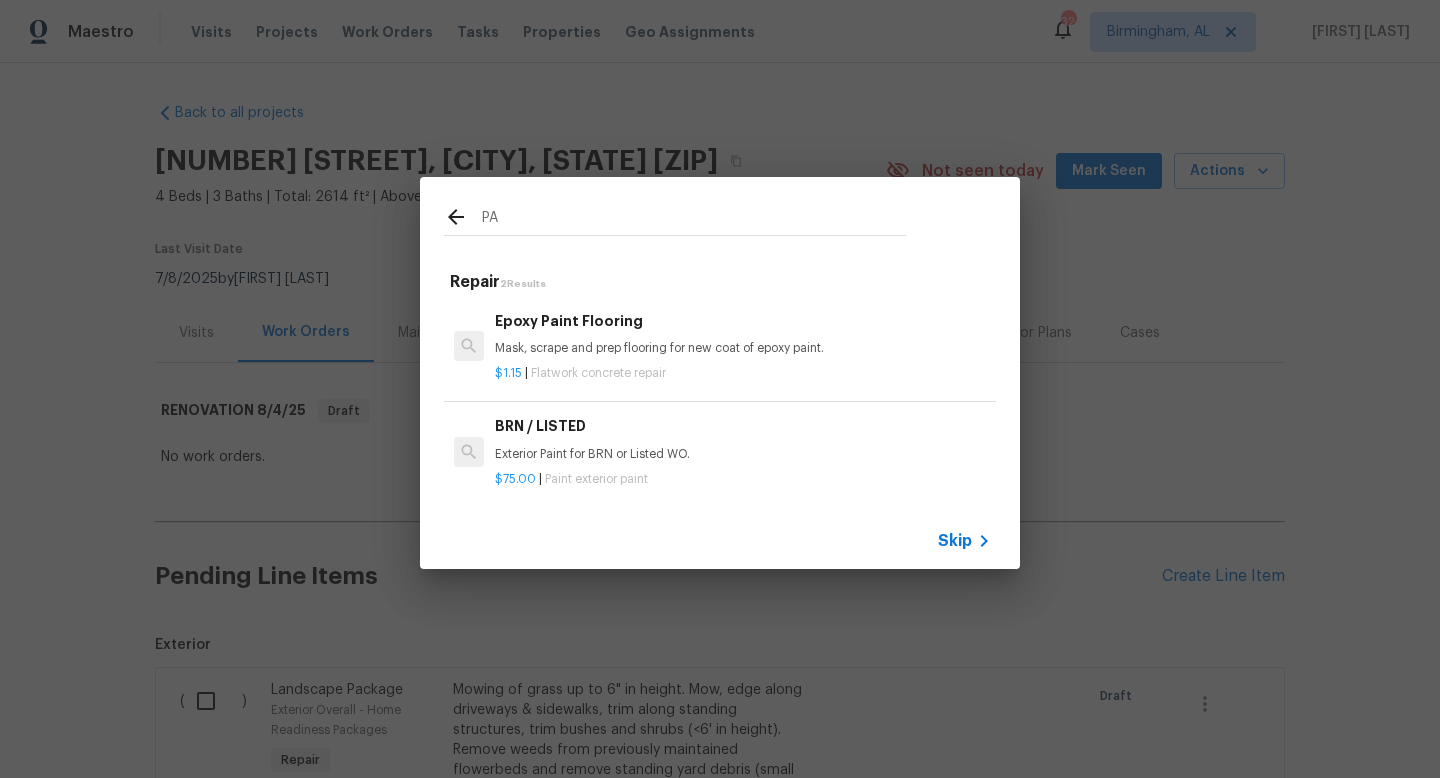 type on "P" 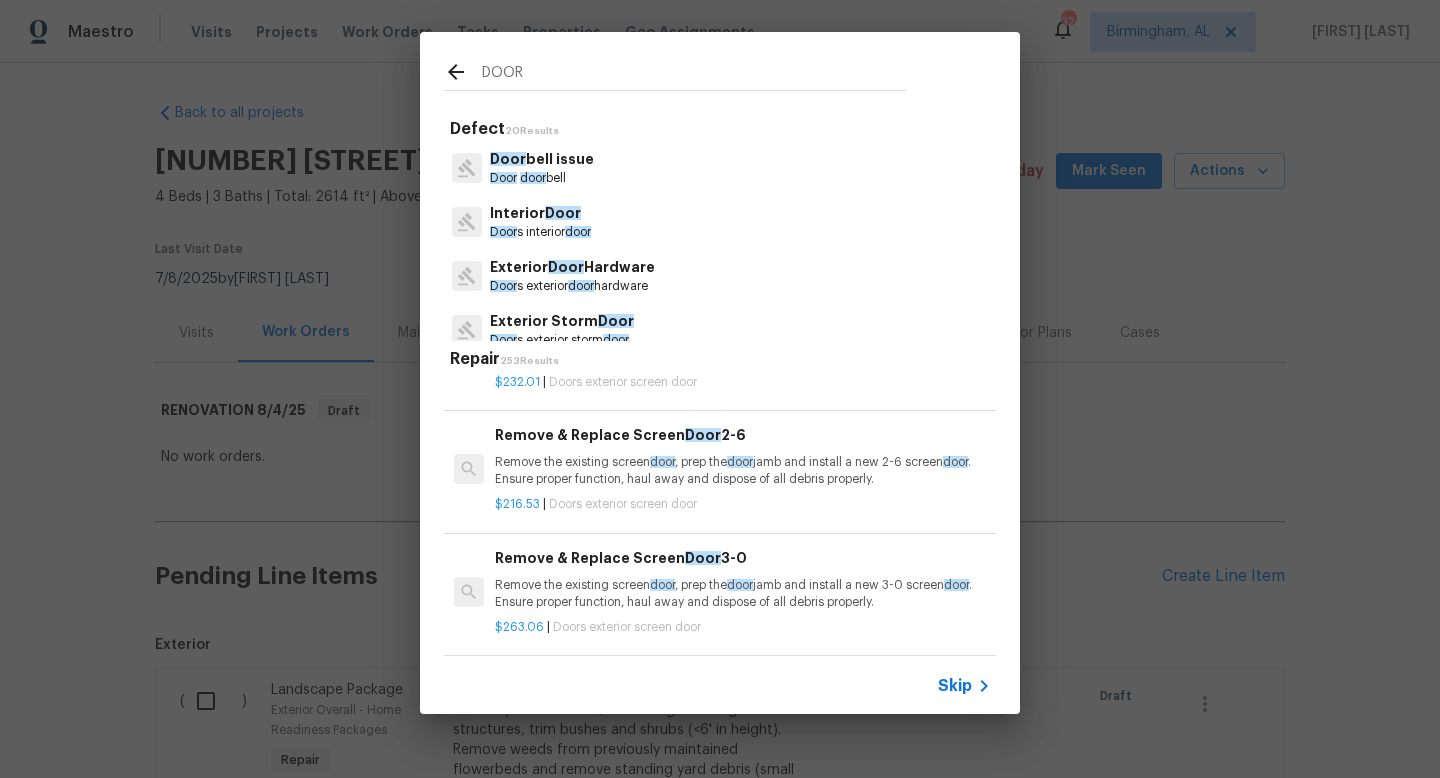 scroll, scrollTop: 4136, scrollLeft: 0, axis: vertical 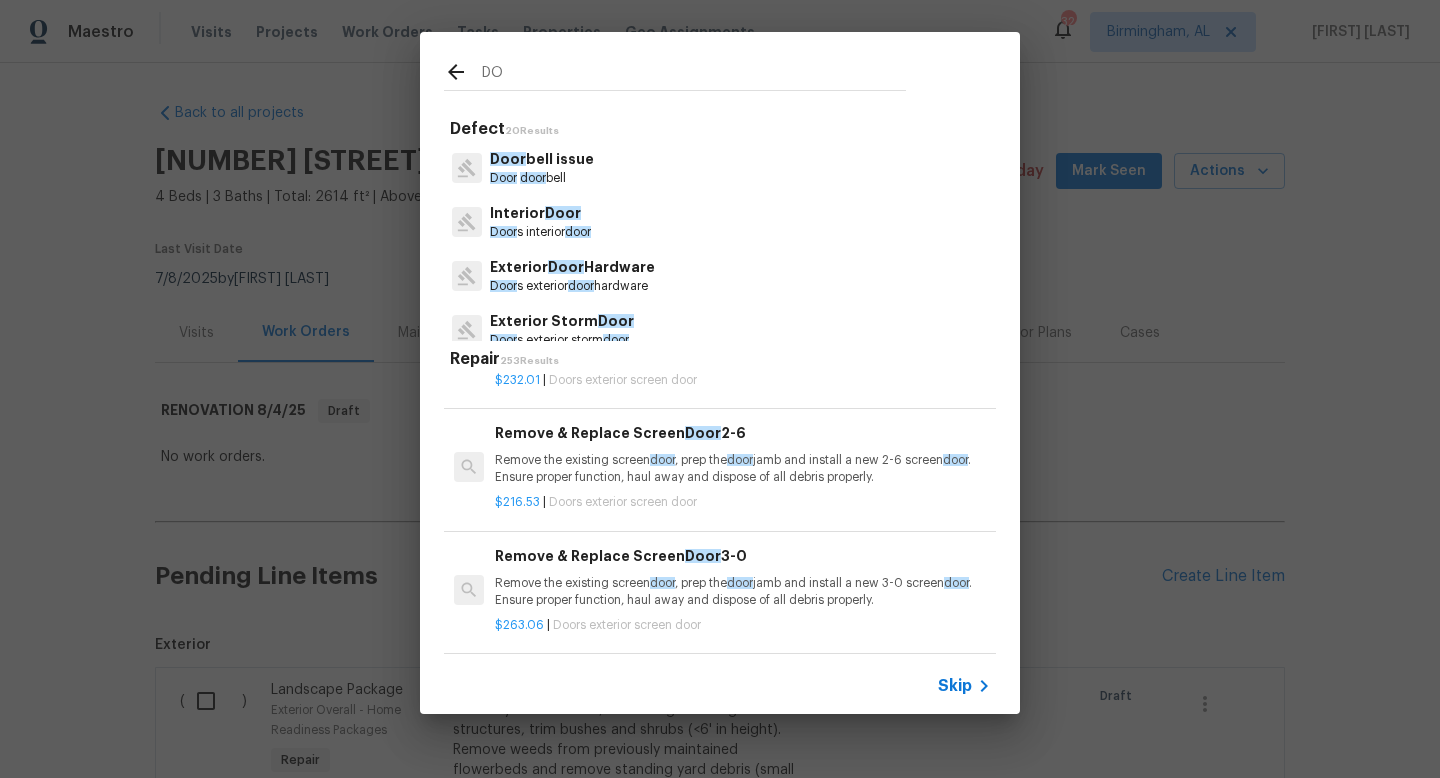 type on "D" 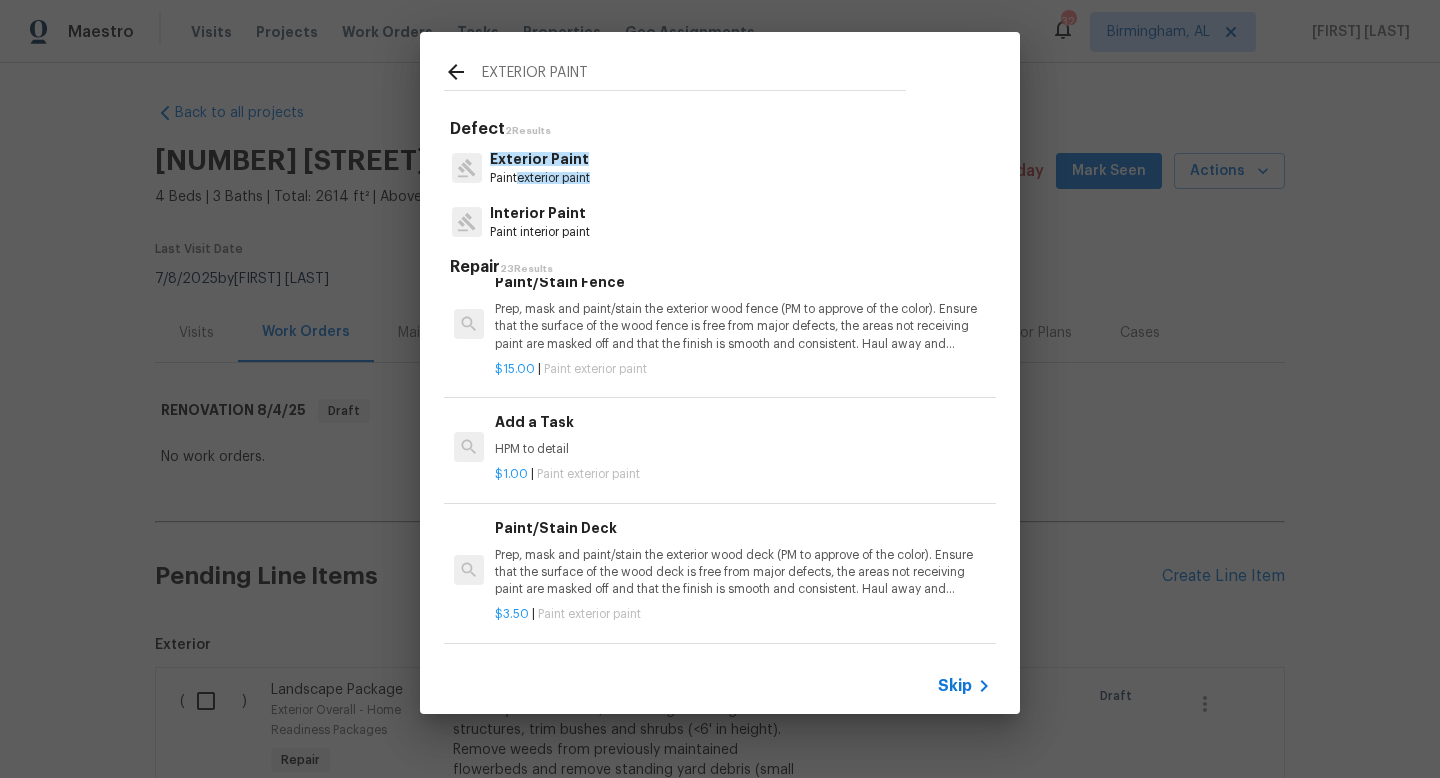 scroll, scrollTop: 517, scrollLeft: 0, axis: vertical 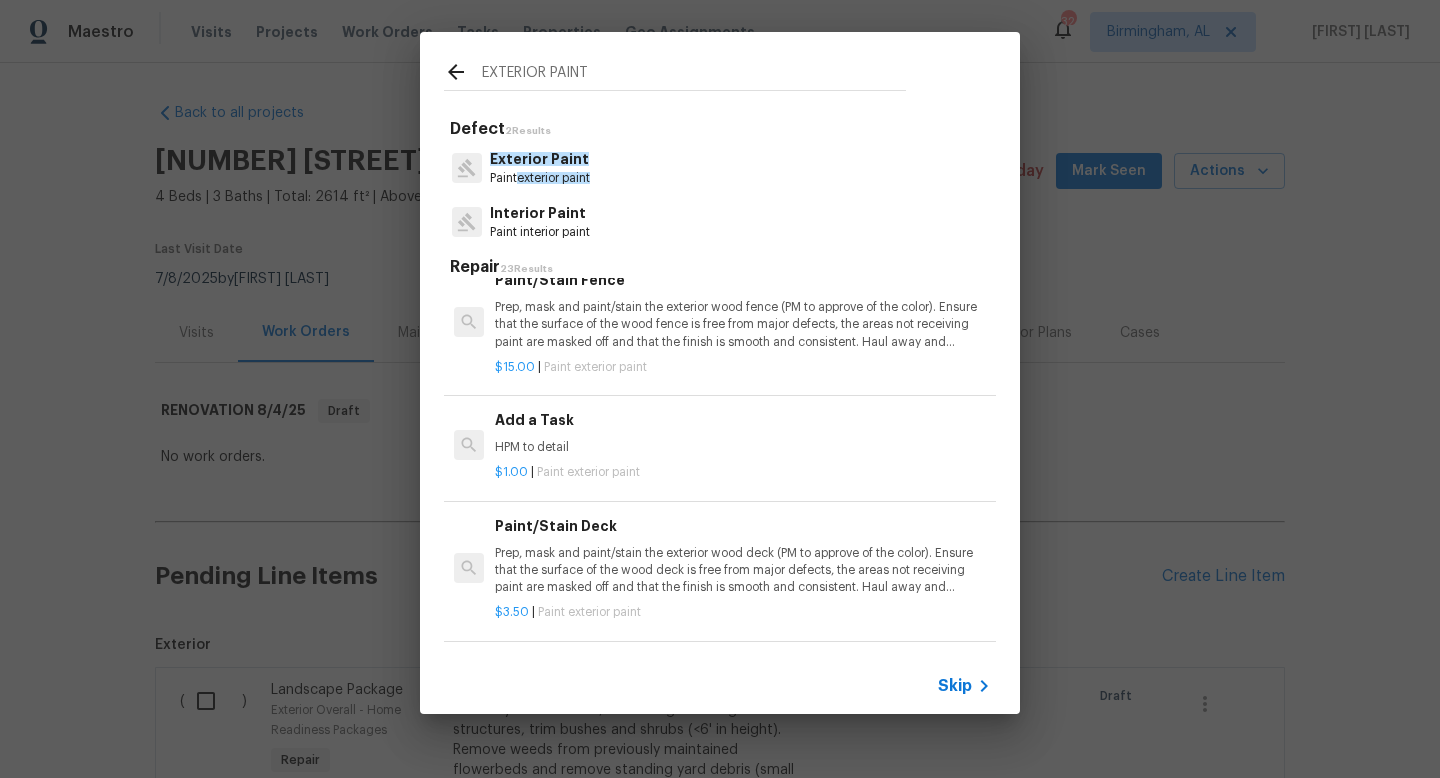 type on "EXTERIOR PAINT" 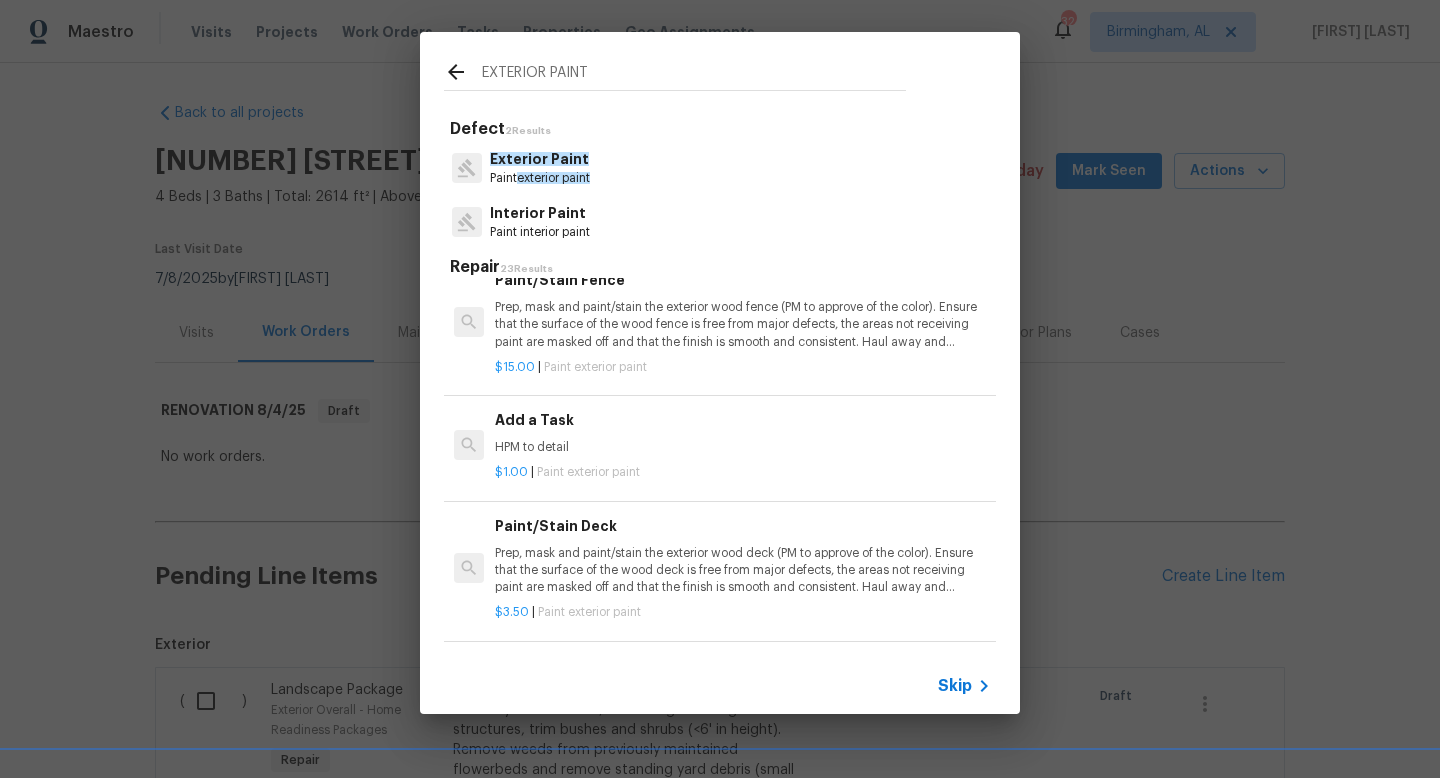 click on "Add a Task" at bounding box center [743, 420] 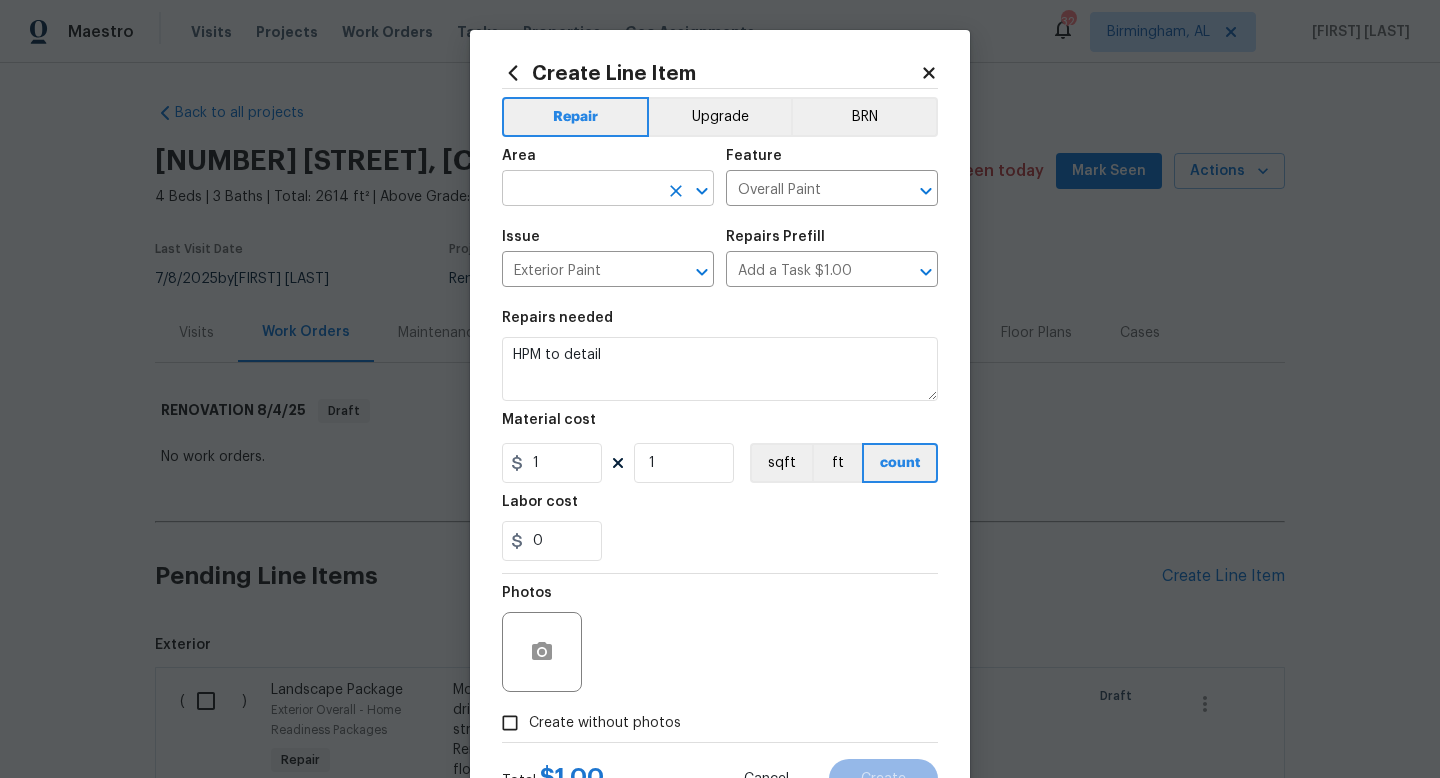 click at bounding box center (580, 190) 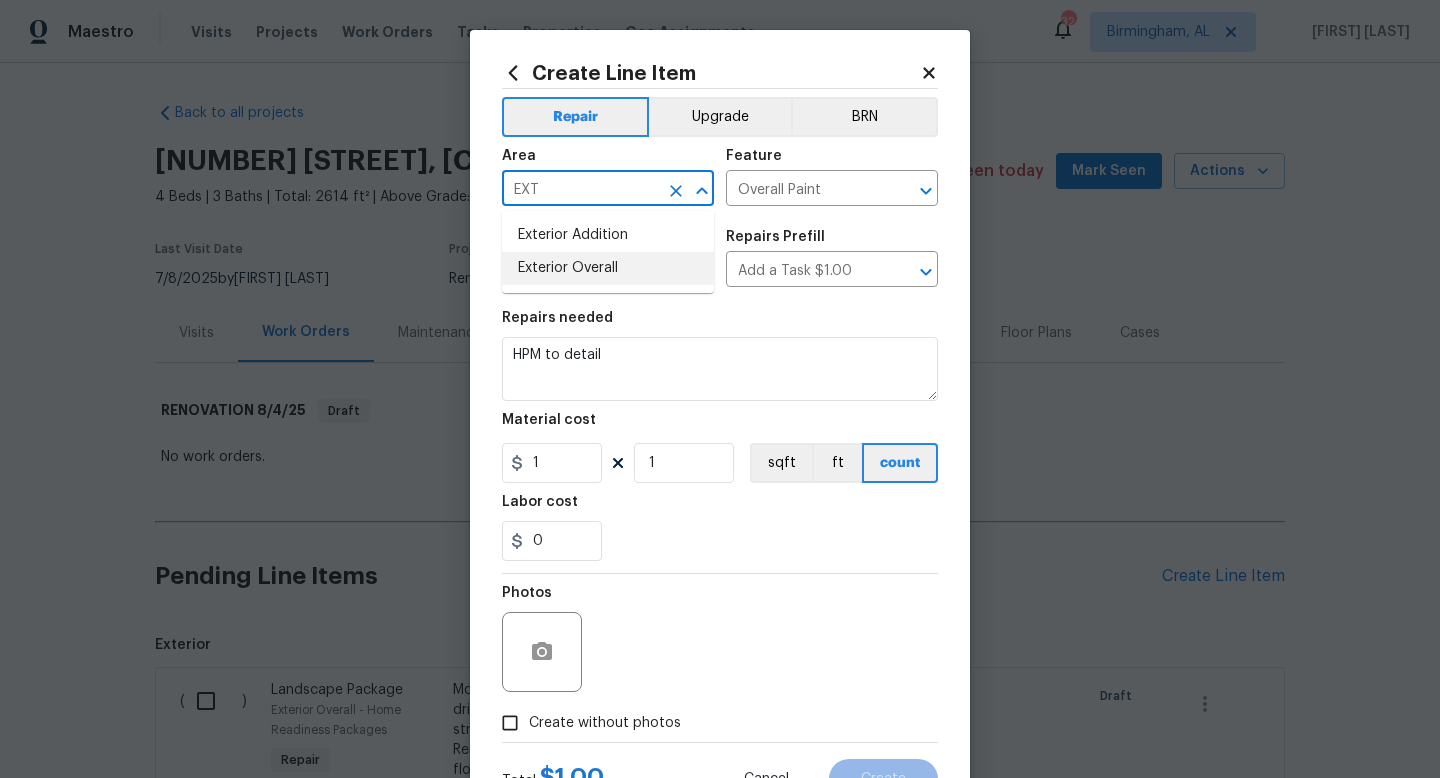 click on "Exterior Overall" at bounding box center [608, 268] 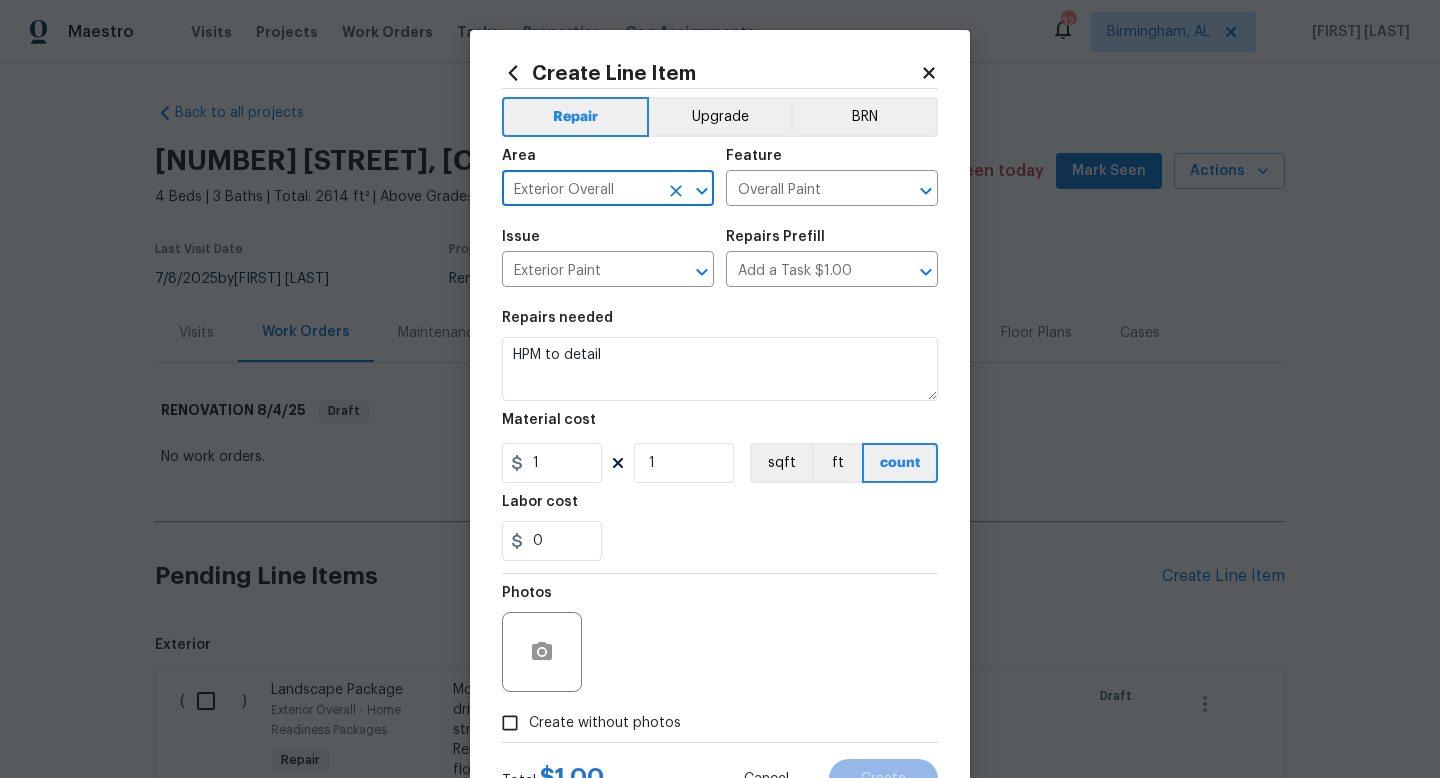 type on "Exterior Overall" 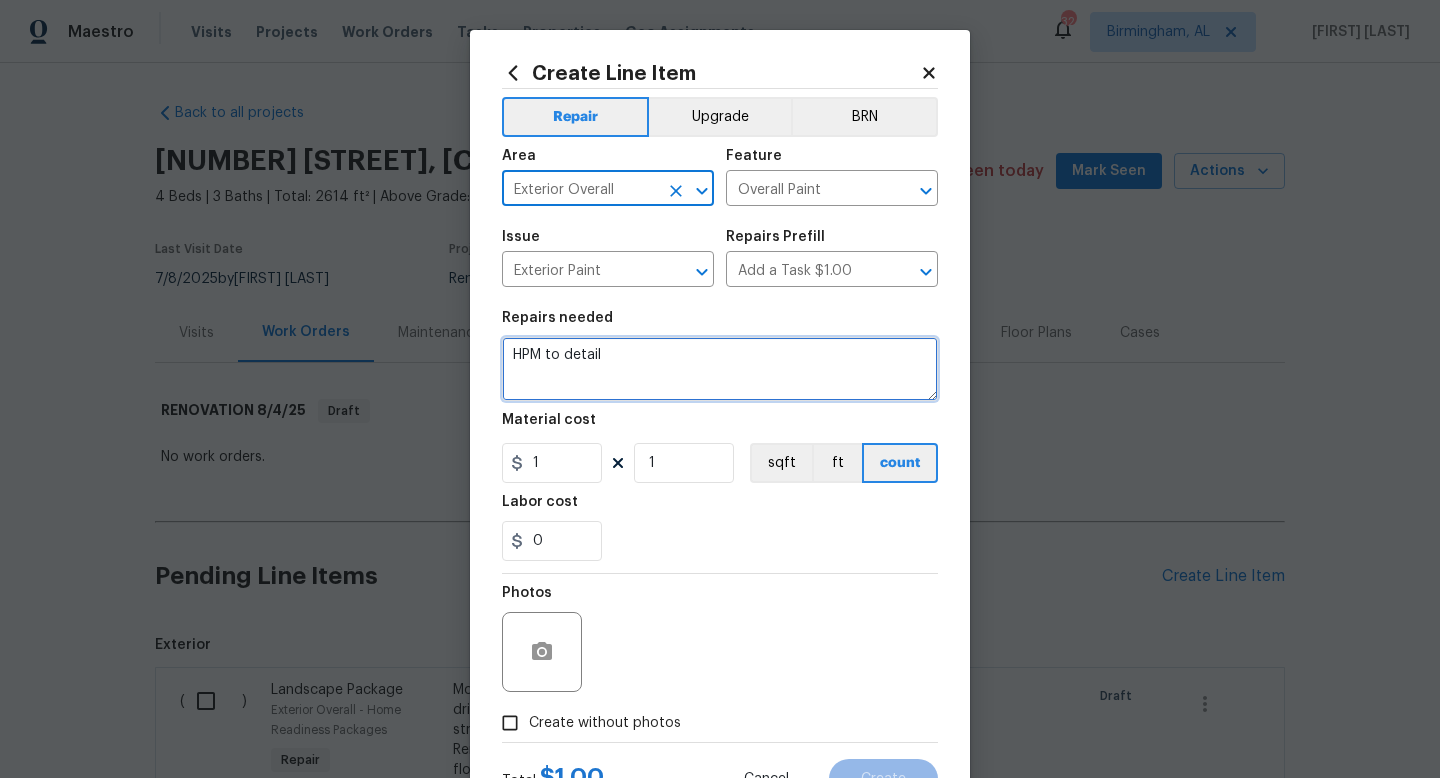 drag, startPoint x: 634, startPoint y: 376, endPoint x: 325, endPoint y: 261, distance: 329.70593 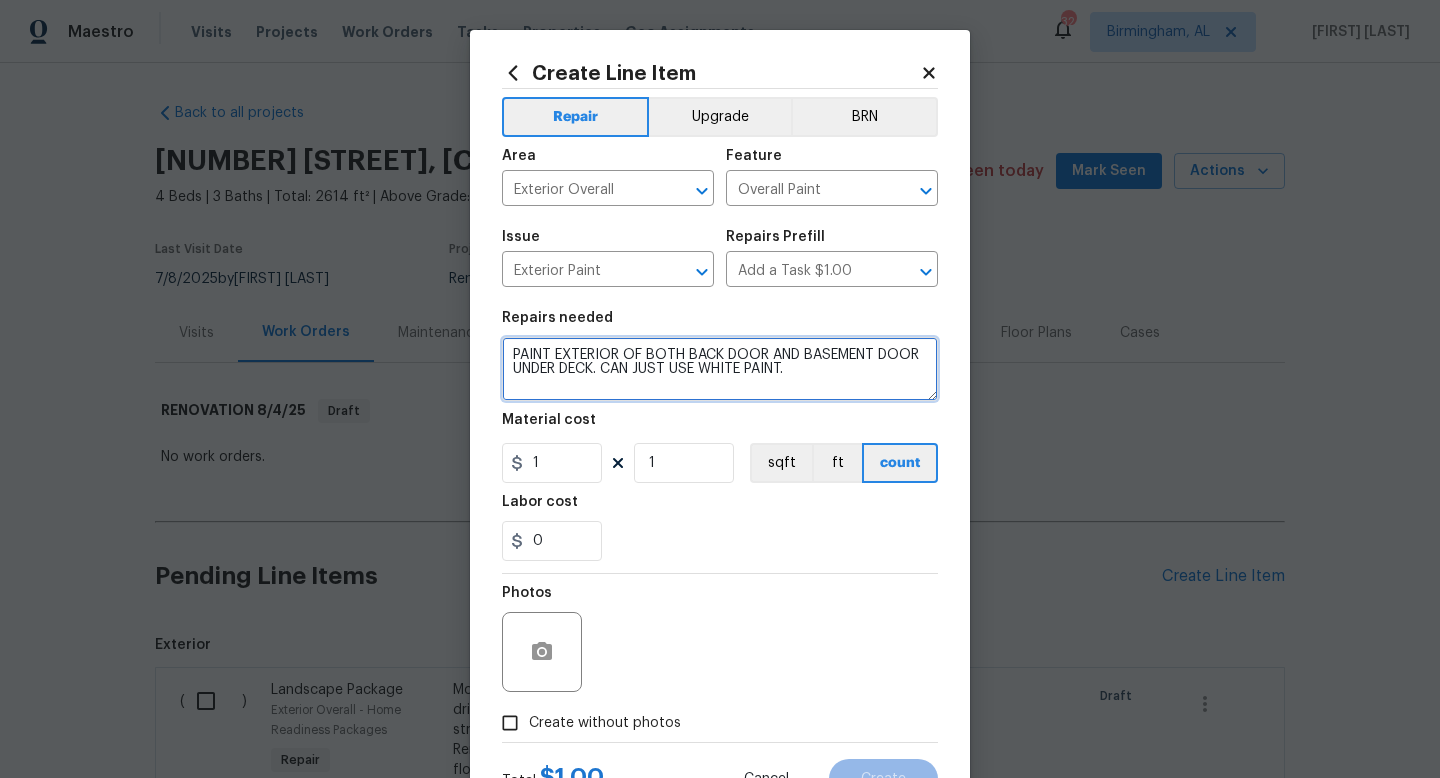 click on "PAINT EXTERIOR OF BOTH BACK DOOR AND BASEMENT DOOR UNDER DECK. CAN JUST USE WHITE PAINT." at bounding box center [720, 369] 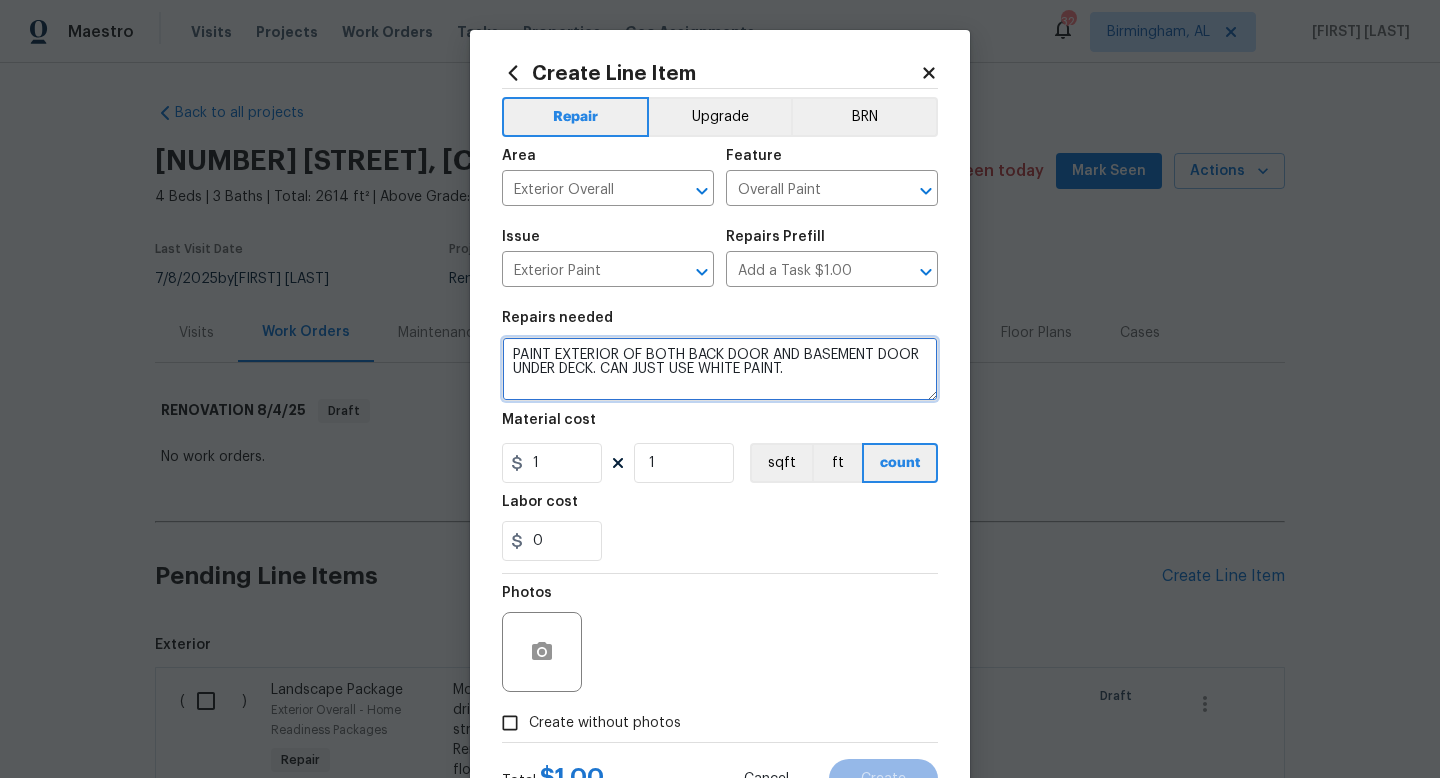click on "PAINT EXTERIOR OF BOTH BACK DOOR AND BASEMENT DOOR UNDER DECK. CAN JUST USE WHITE PAINT." at bounding box center (720, 369) 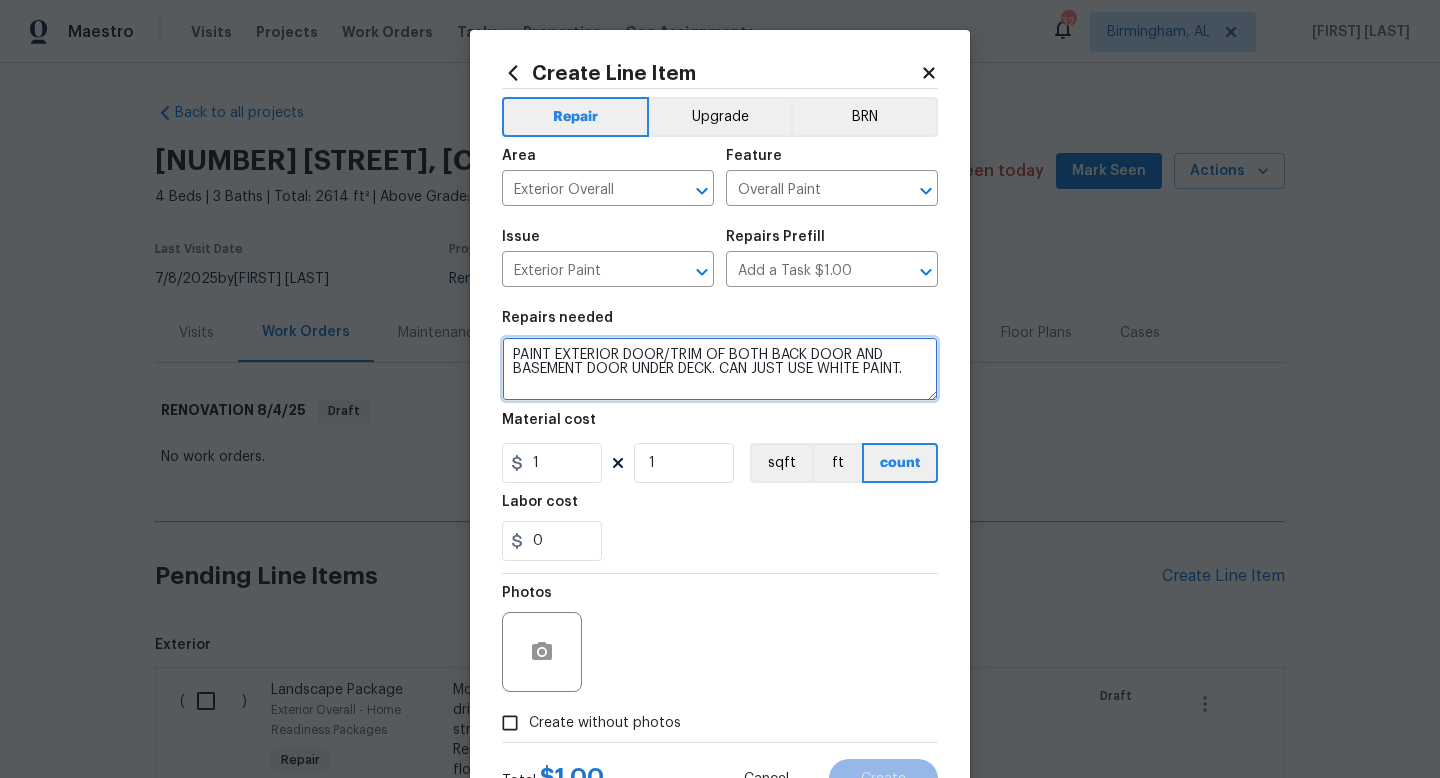 type on "PAINT EXTERIOR DOOR/TRIM OF BOTH BACK DOOR AND BASEMENT DOOR UNDER DECK. CAN JUST USE WHITE PAINT." 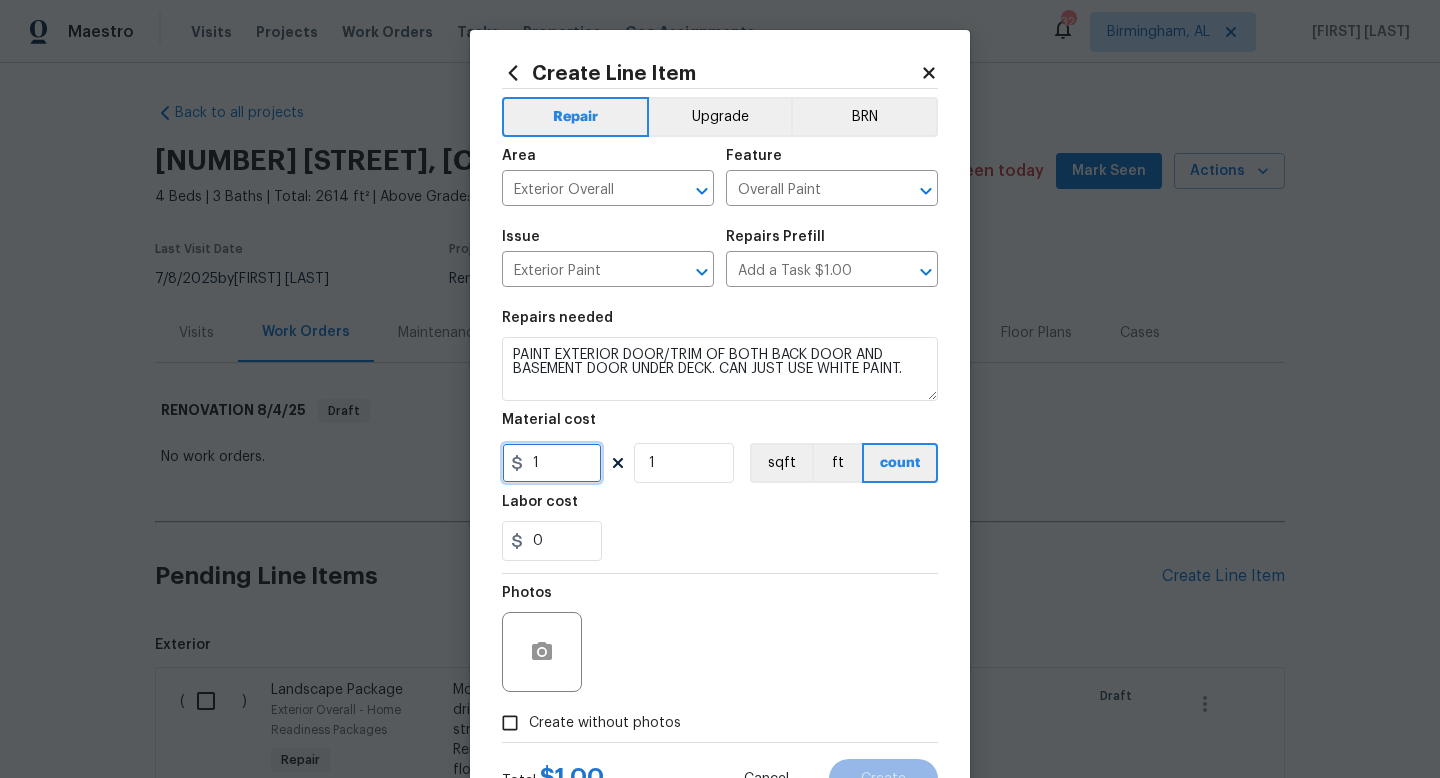 drag, startPoint x: 558, startPoint y: 466, endPoint x: 518, endPoint y: 460, distance: 40.4475 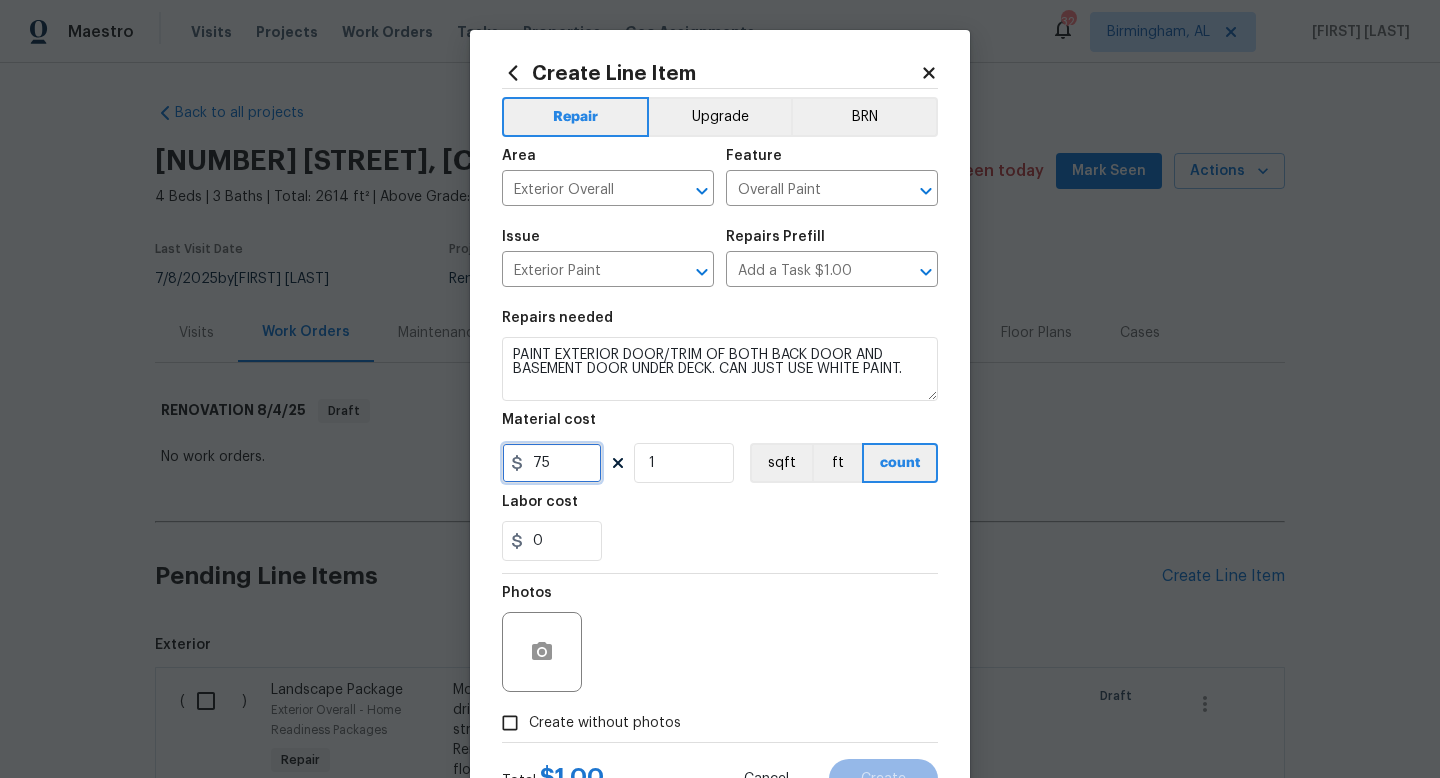 type on "75" 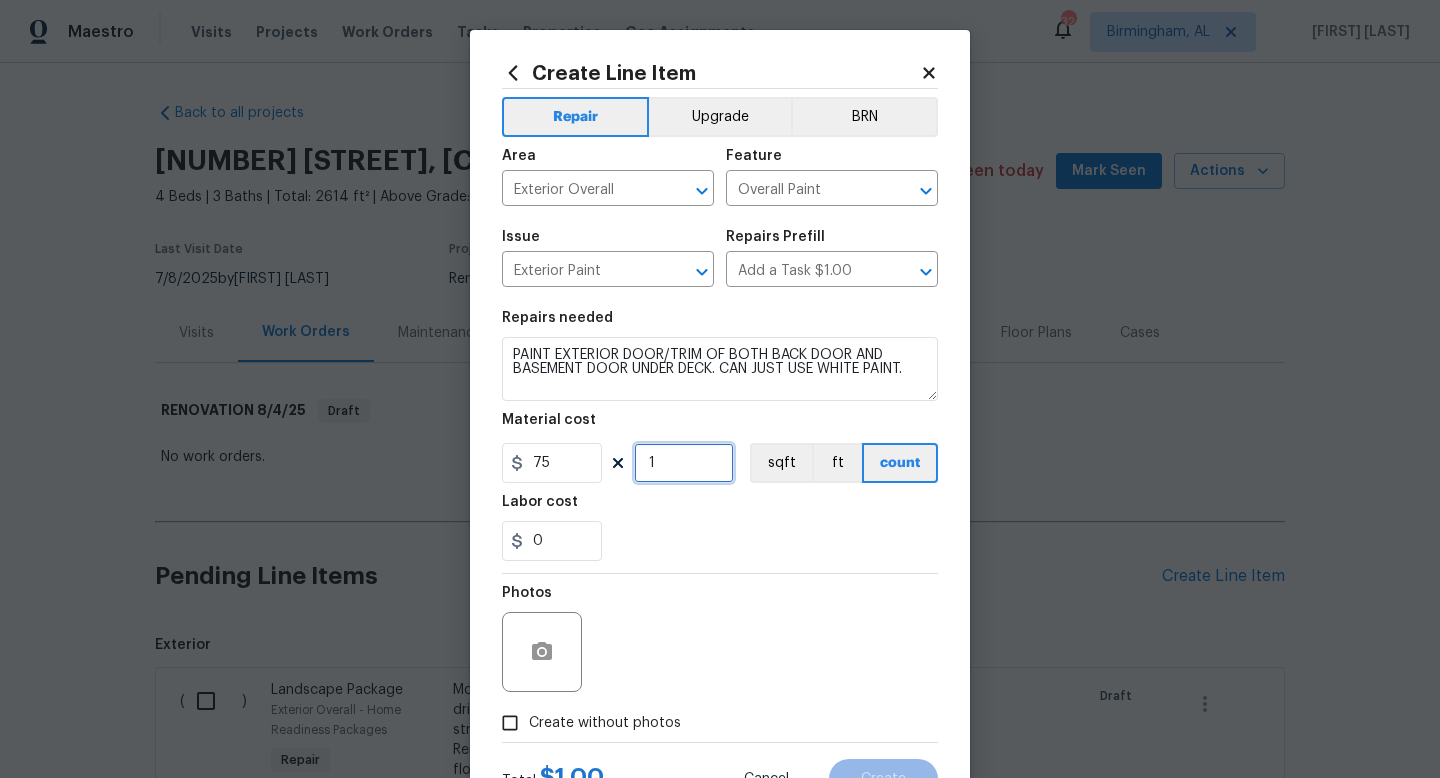 click on "1" at bounding box center [684, 463] 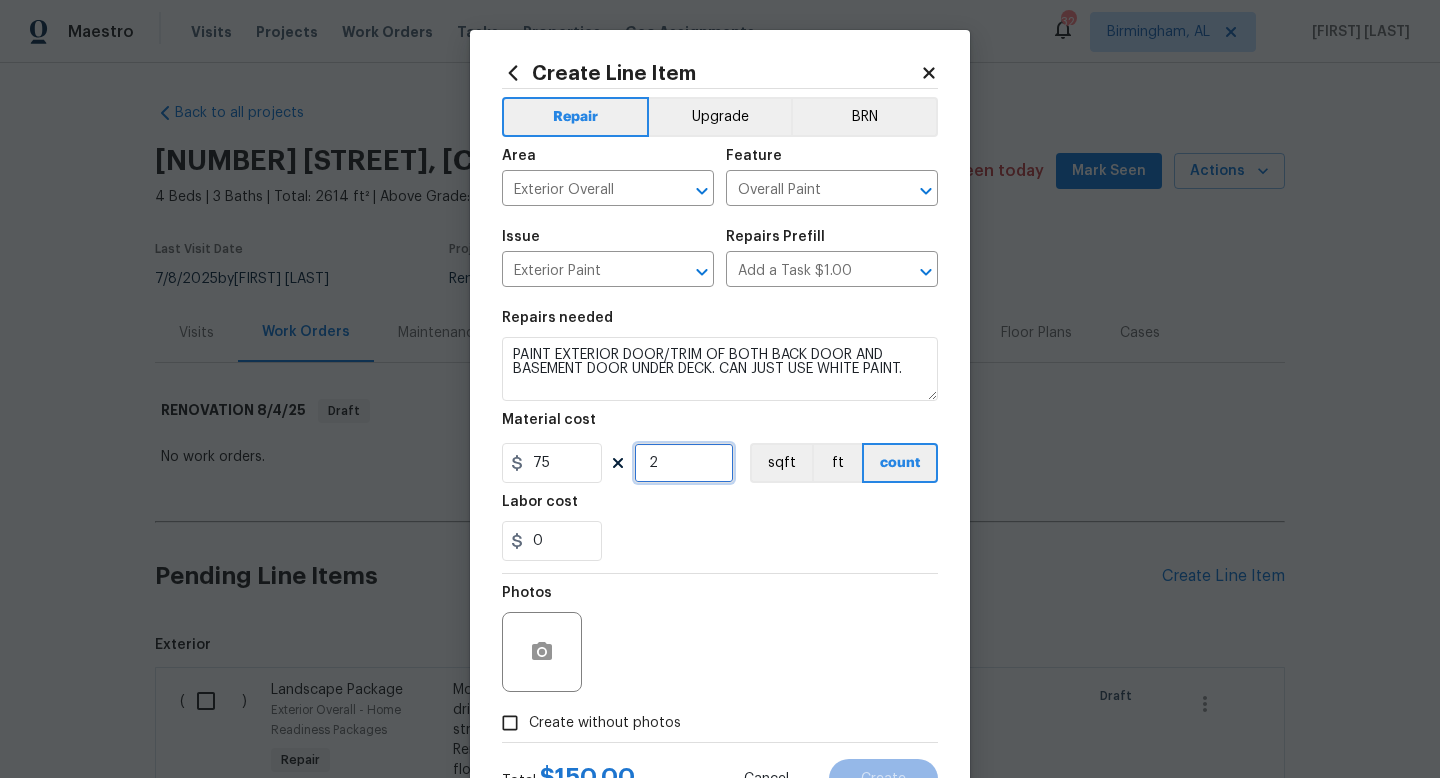 type on "2" 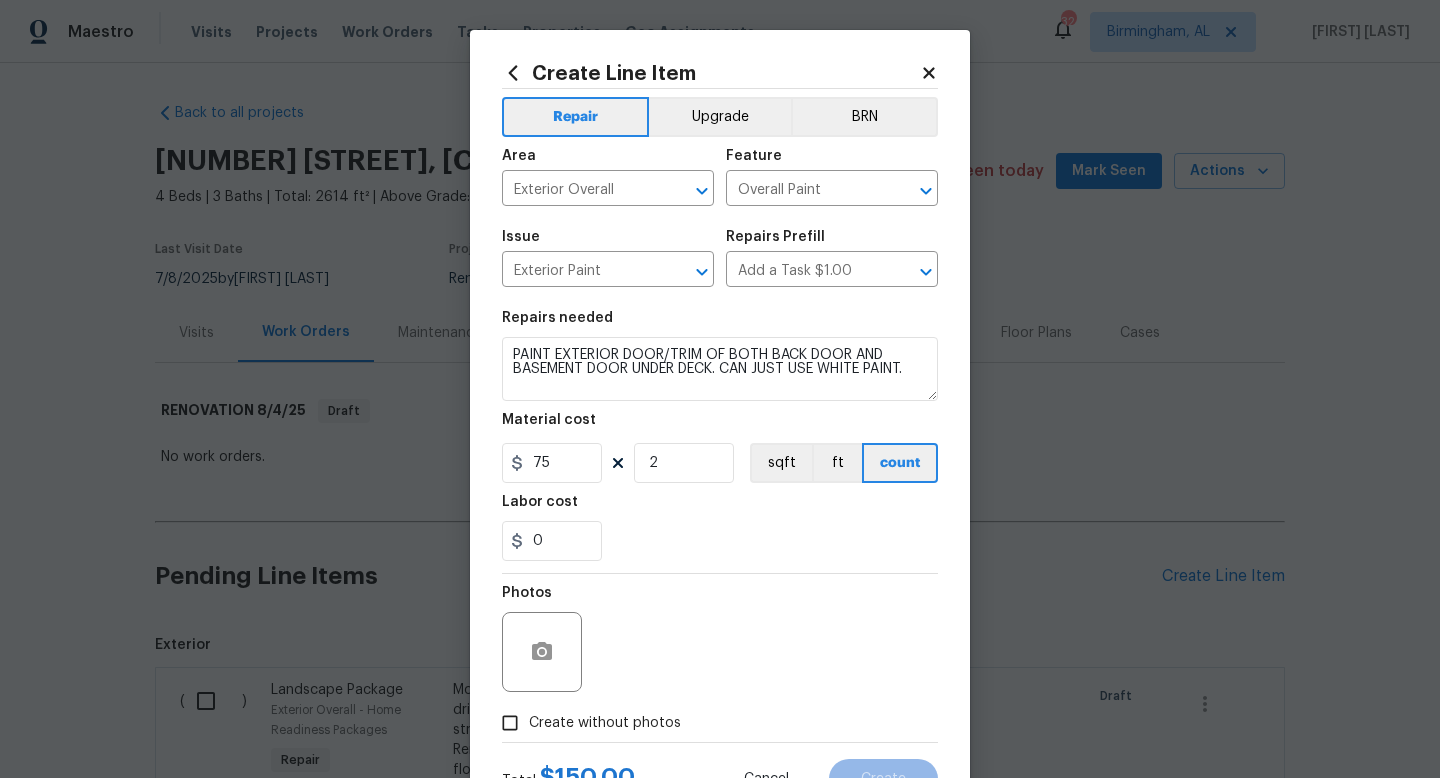 click on "Photos" at bounding box center (720, 639) 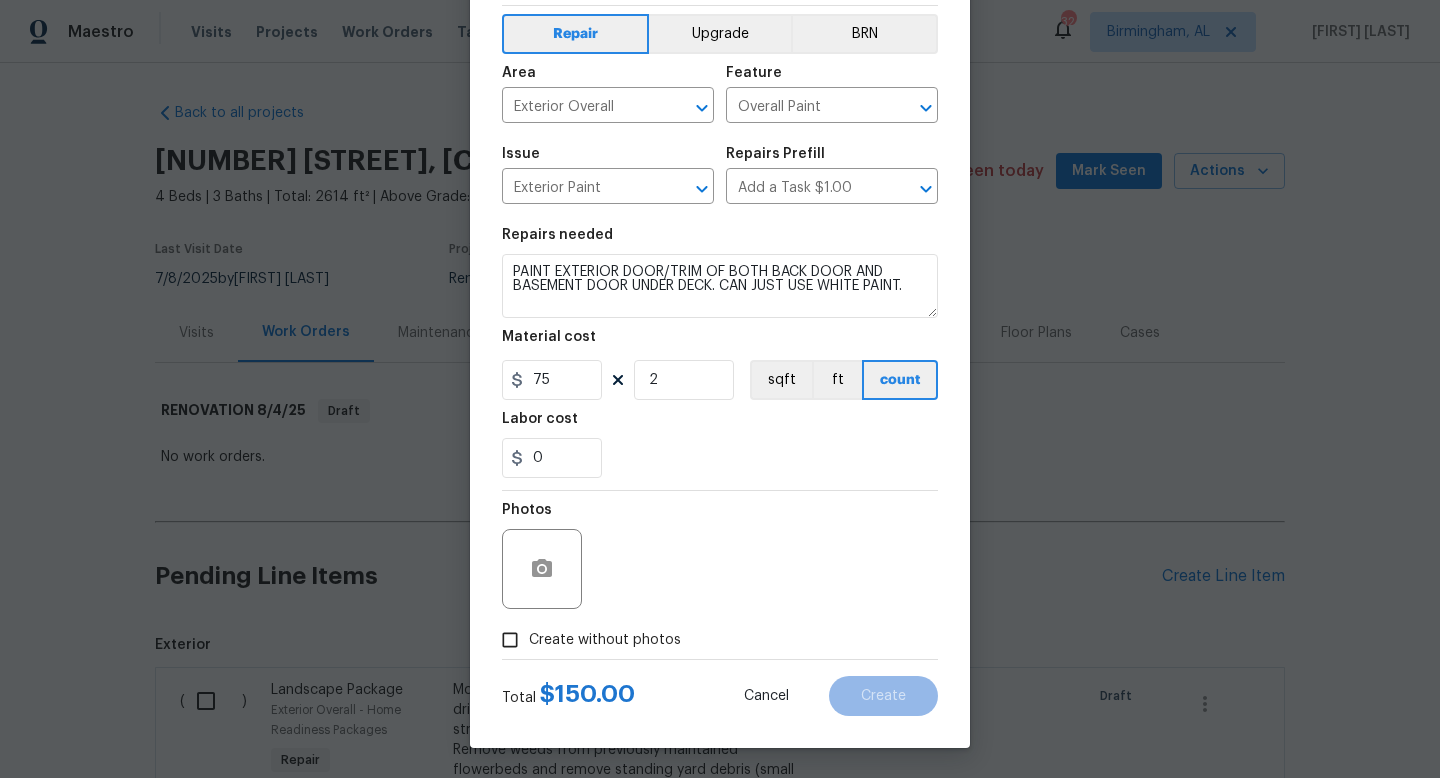 click on "Create without photos" at bounding box center [605, 640] 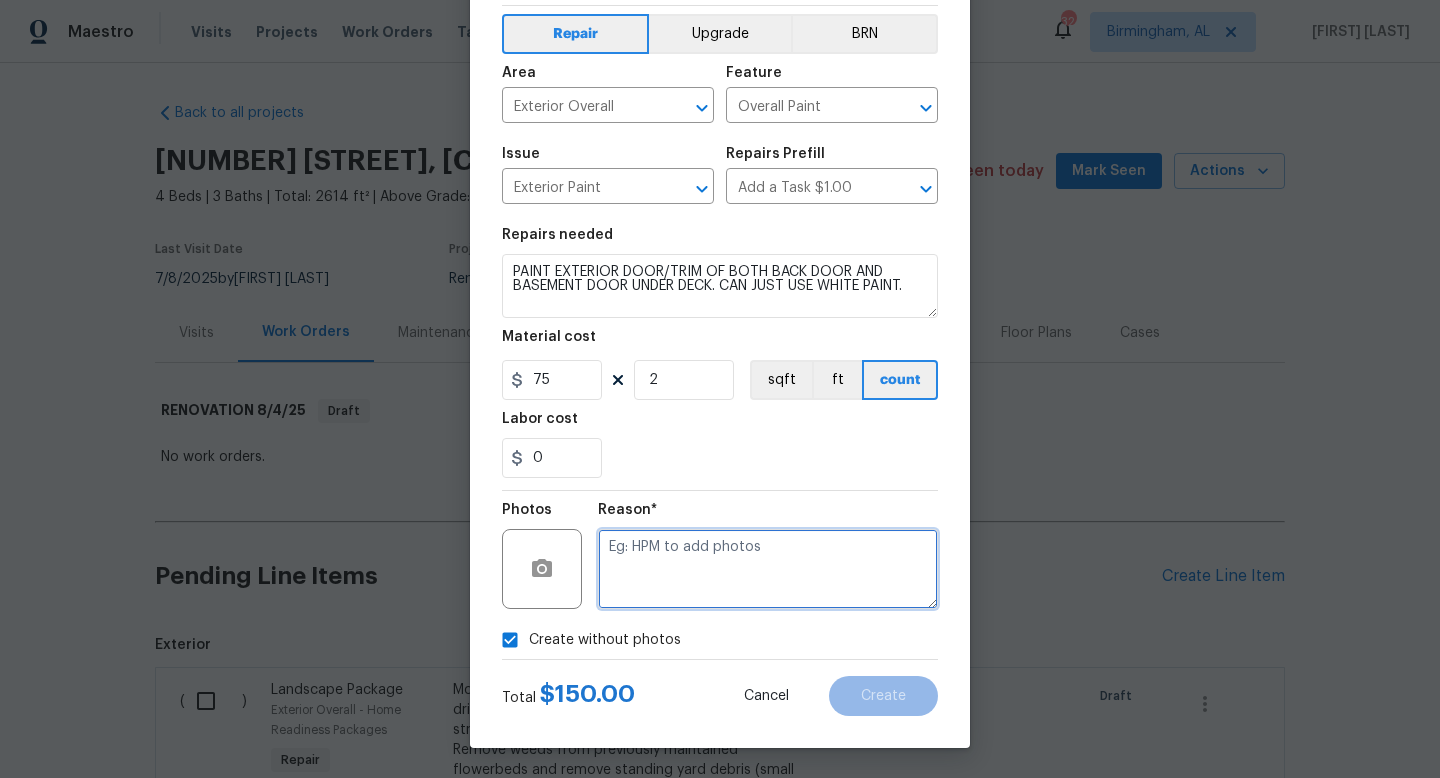 click at bounding box center (768, 569) 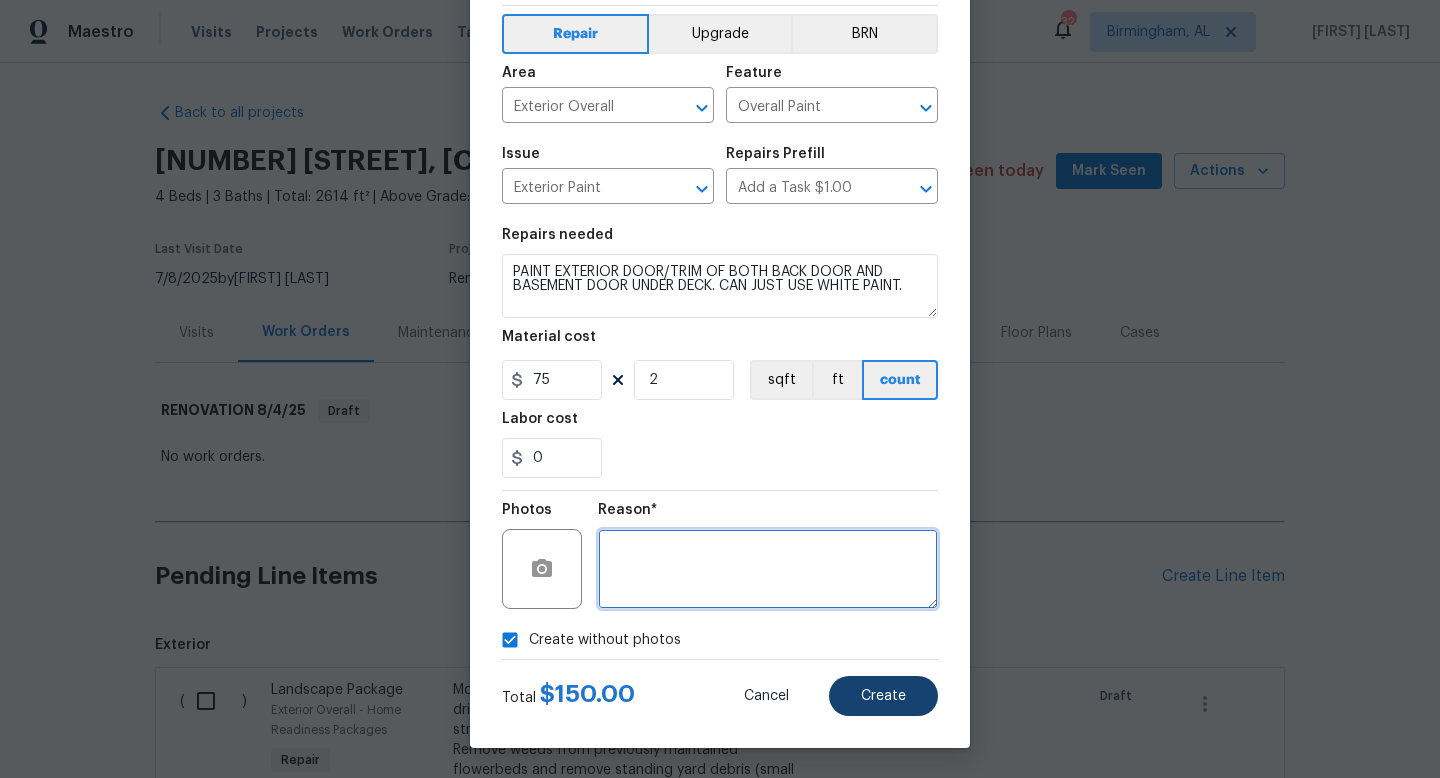 type 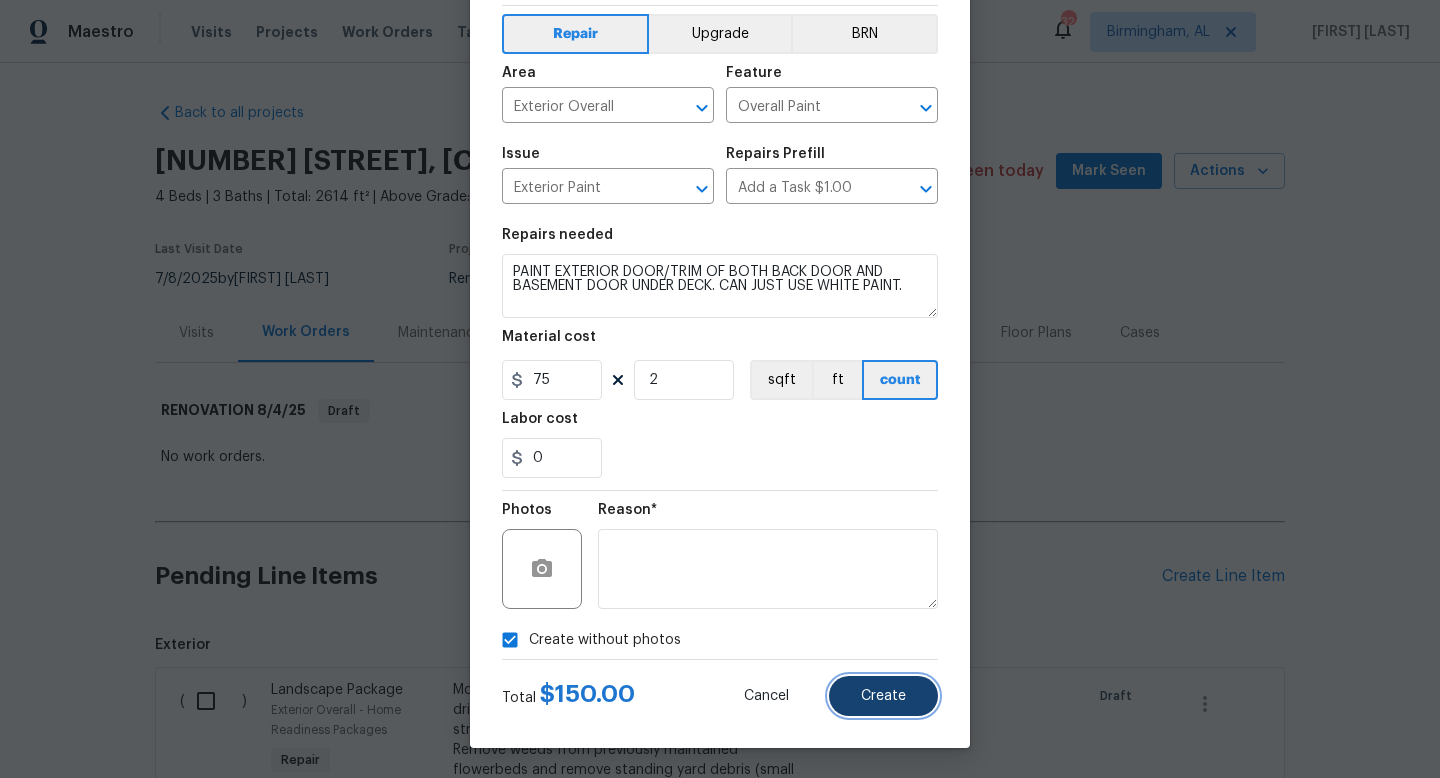click on "Create" at bounding box center [883, 696] 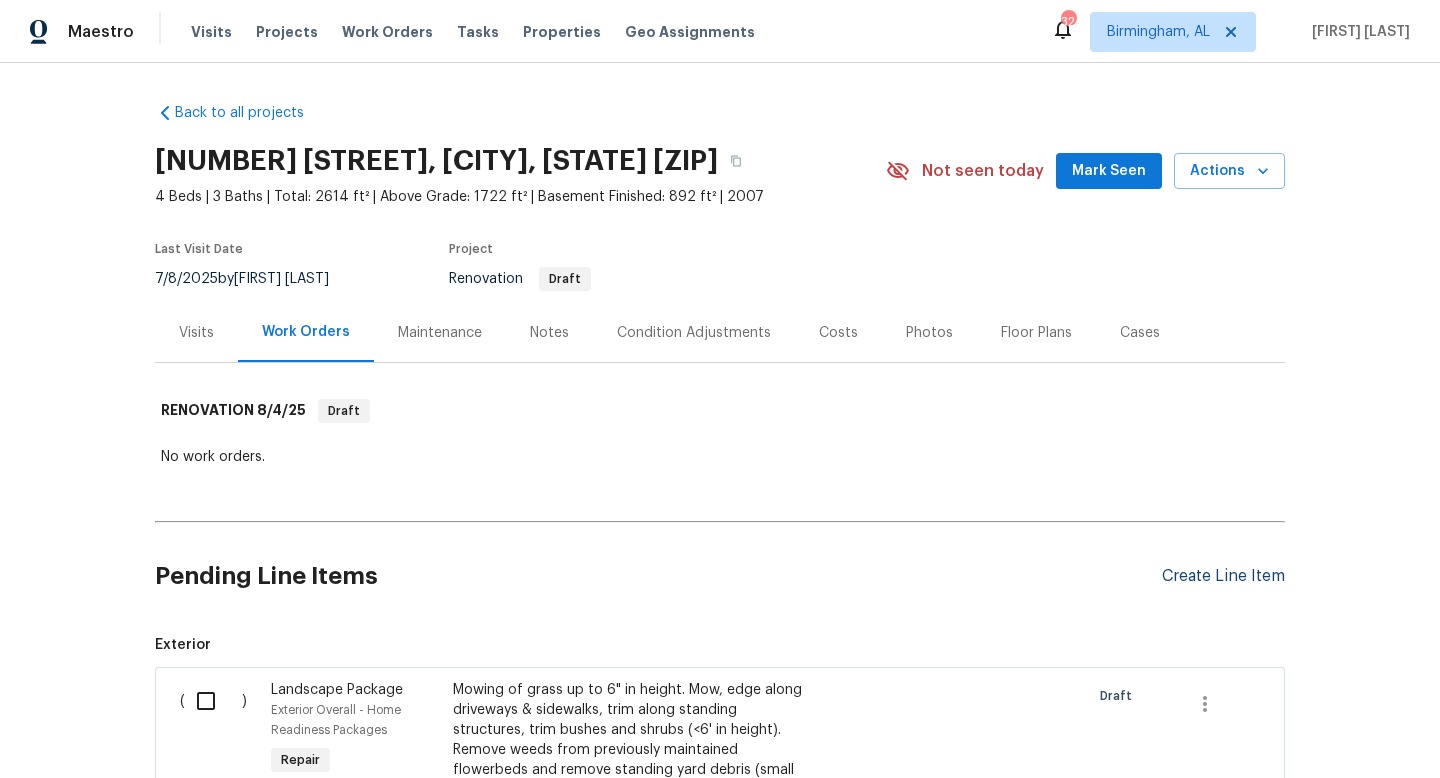 click on "Create Line Item" at bounding box center [1223, 576] 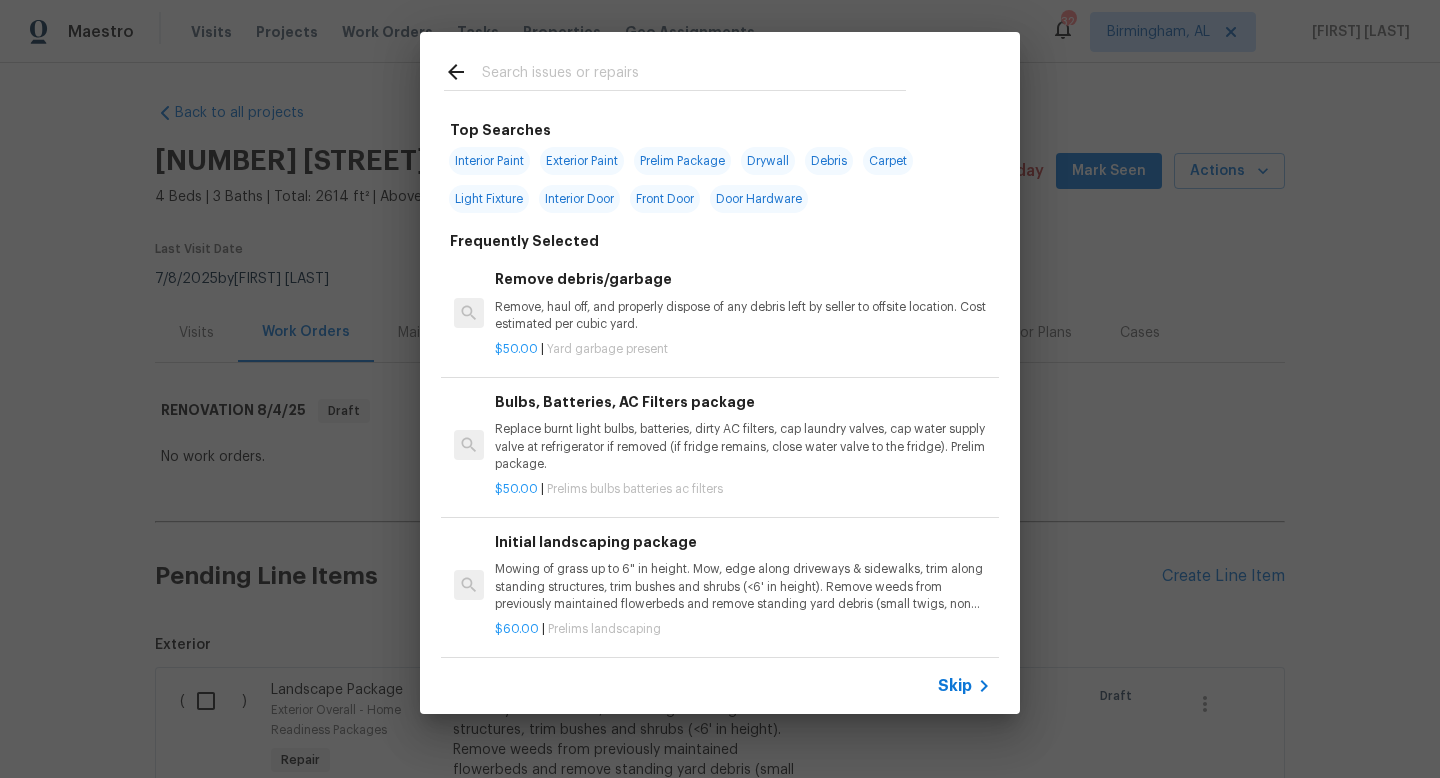 click at bounding box center [694, 75] 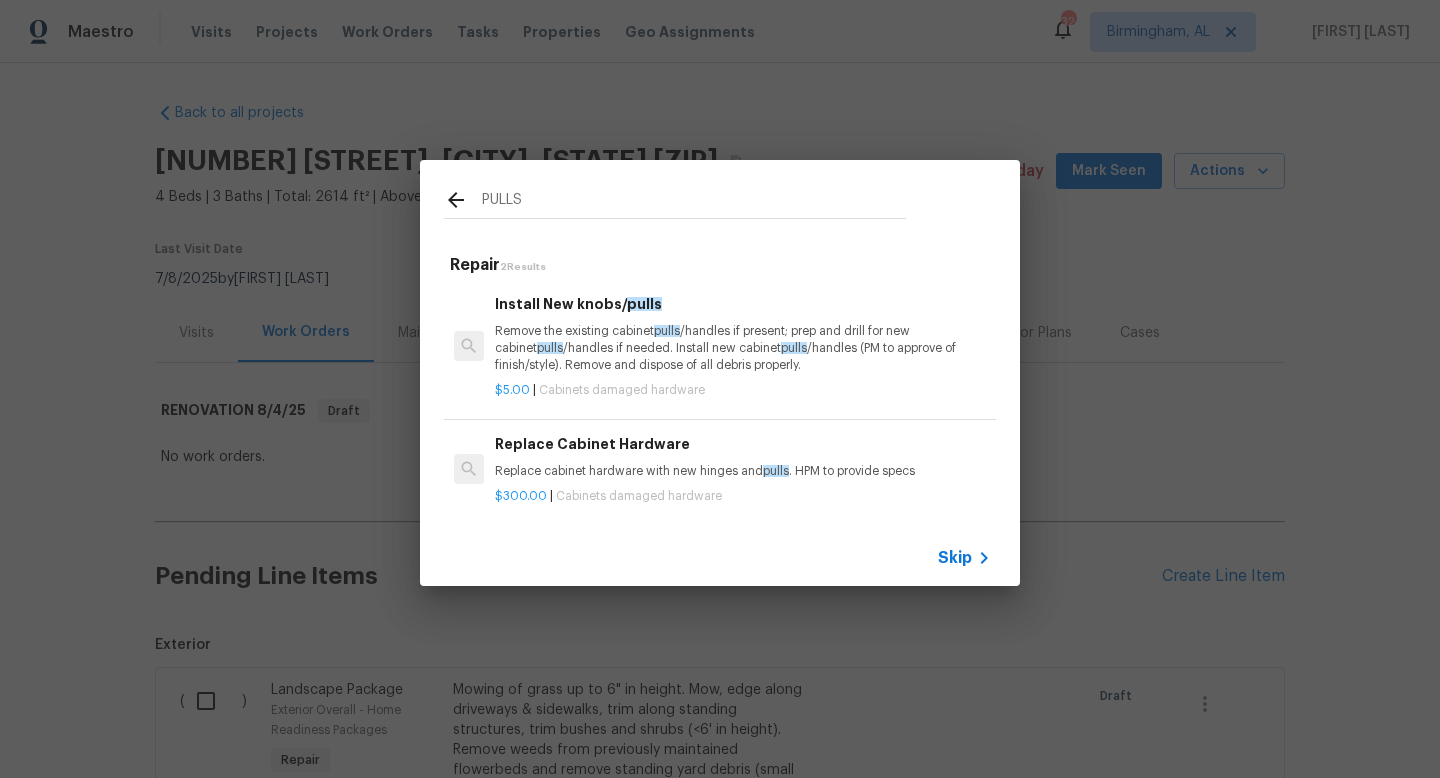 type on "PULLS" 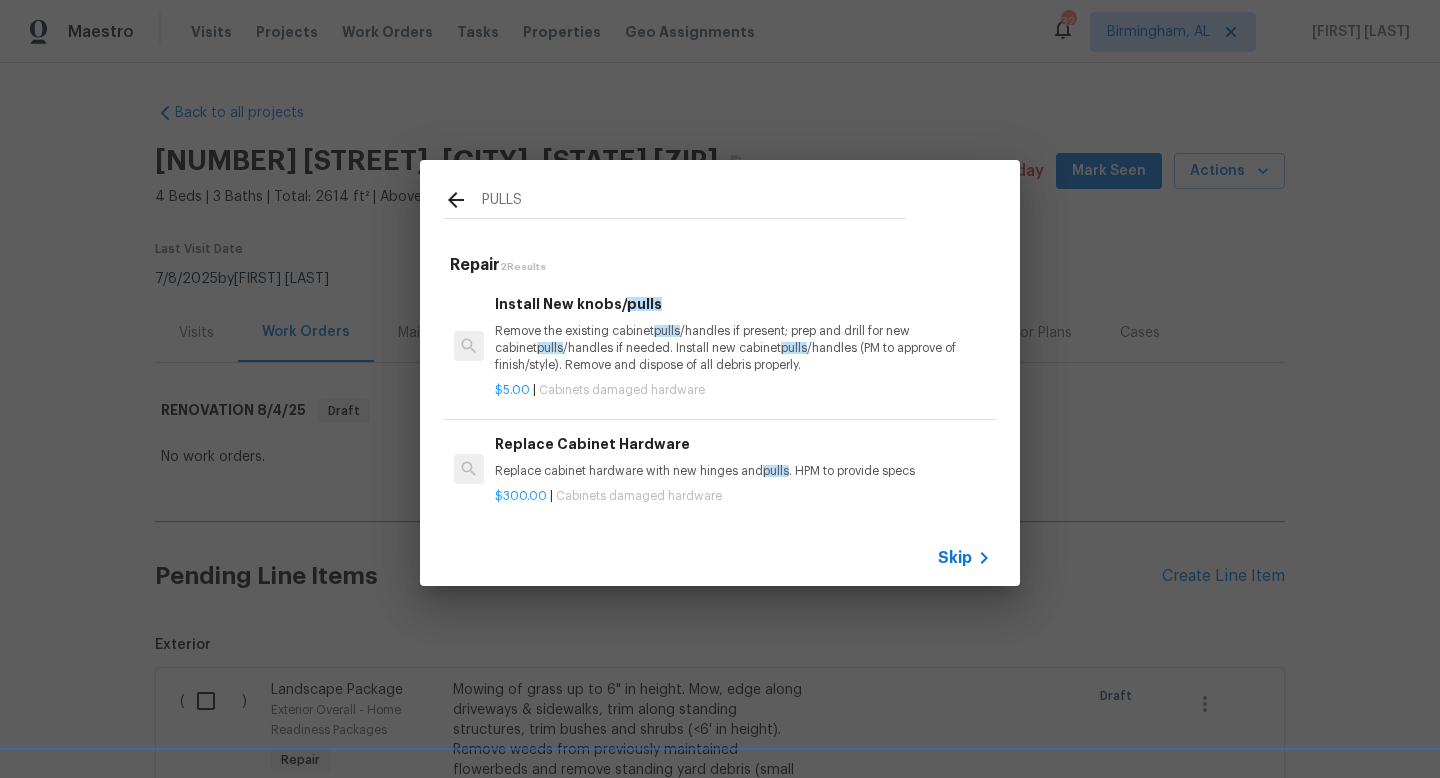 click on "Remove the existing cabinet  pulls /handles if present; prep and drill for new cabinet  pulls /handles if needed. Install new cabinet  pulls /handles (PM to approve of finish/style). Remove and dispose of all debris properly." at bounding box center (743, 348) 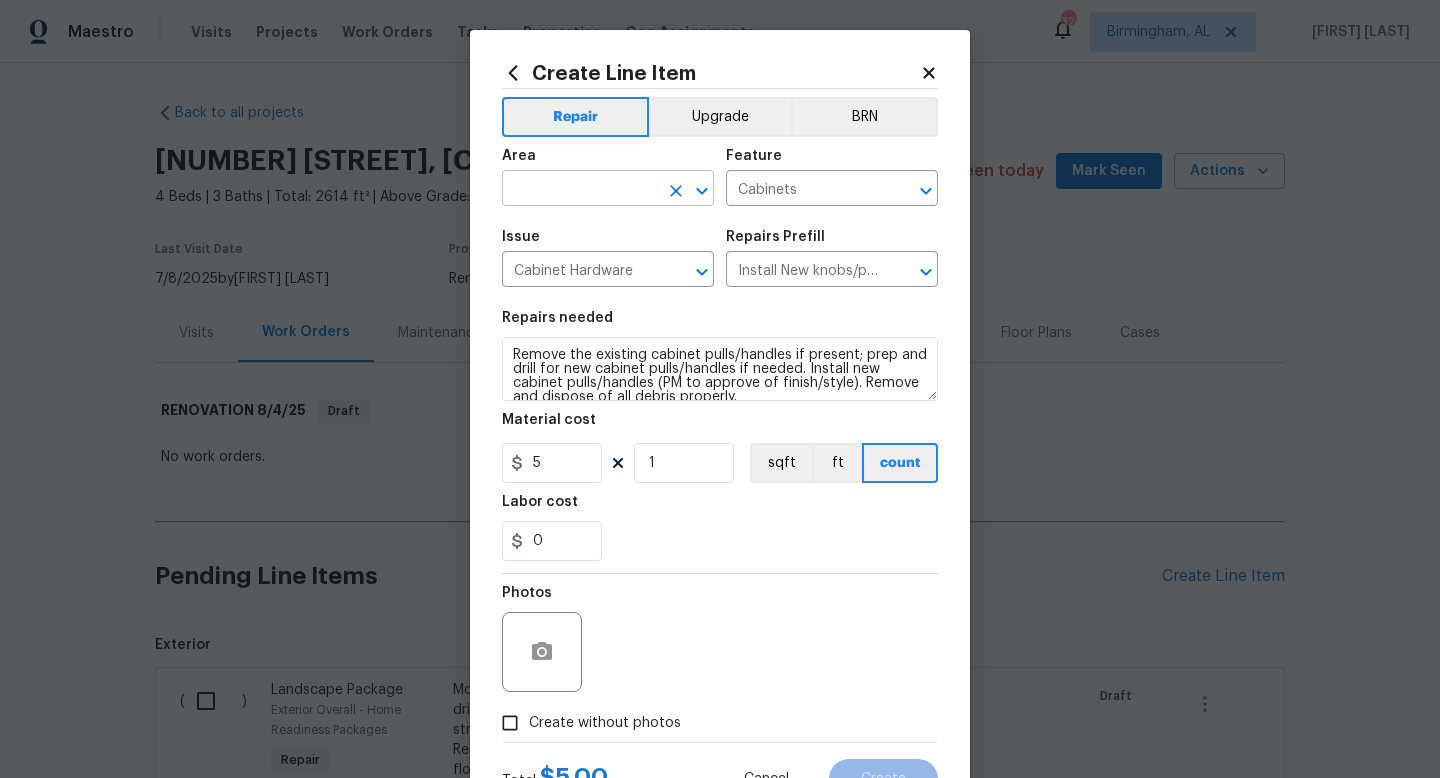 click at bounding box center [580, 190] 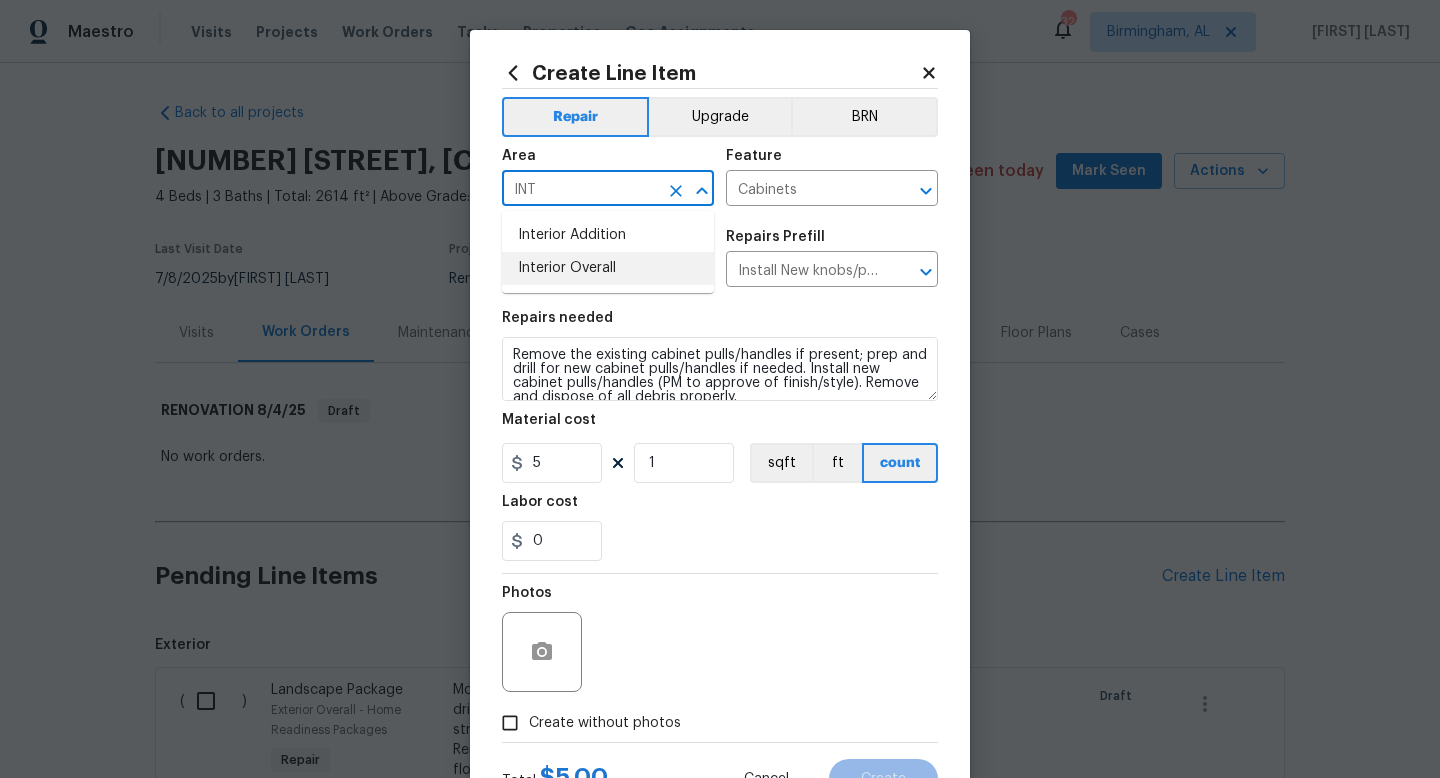click on "Interior Overall" at bounding box center (608, 268) 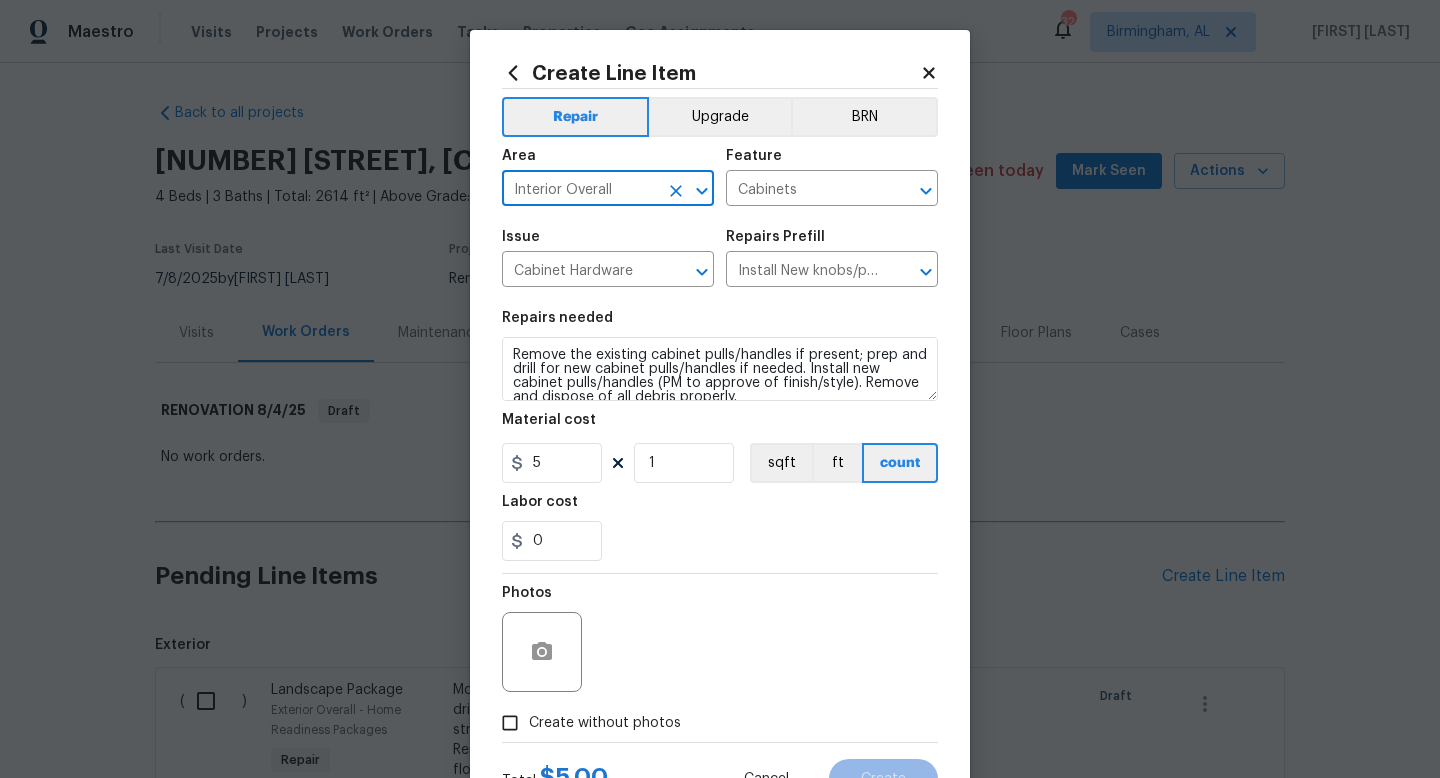 scroll, scrollTop: 14, scrollLeft: 0, axis: vertical 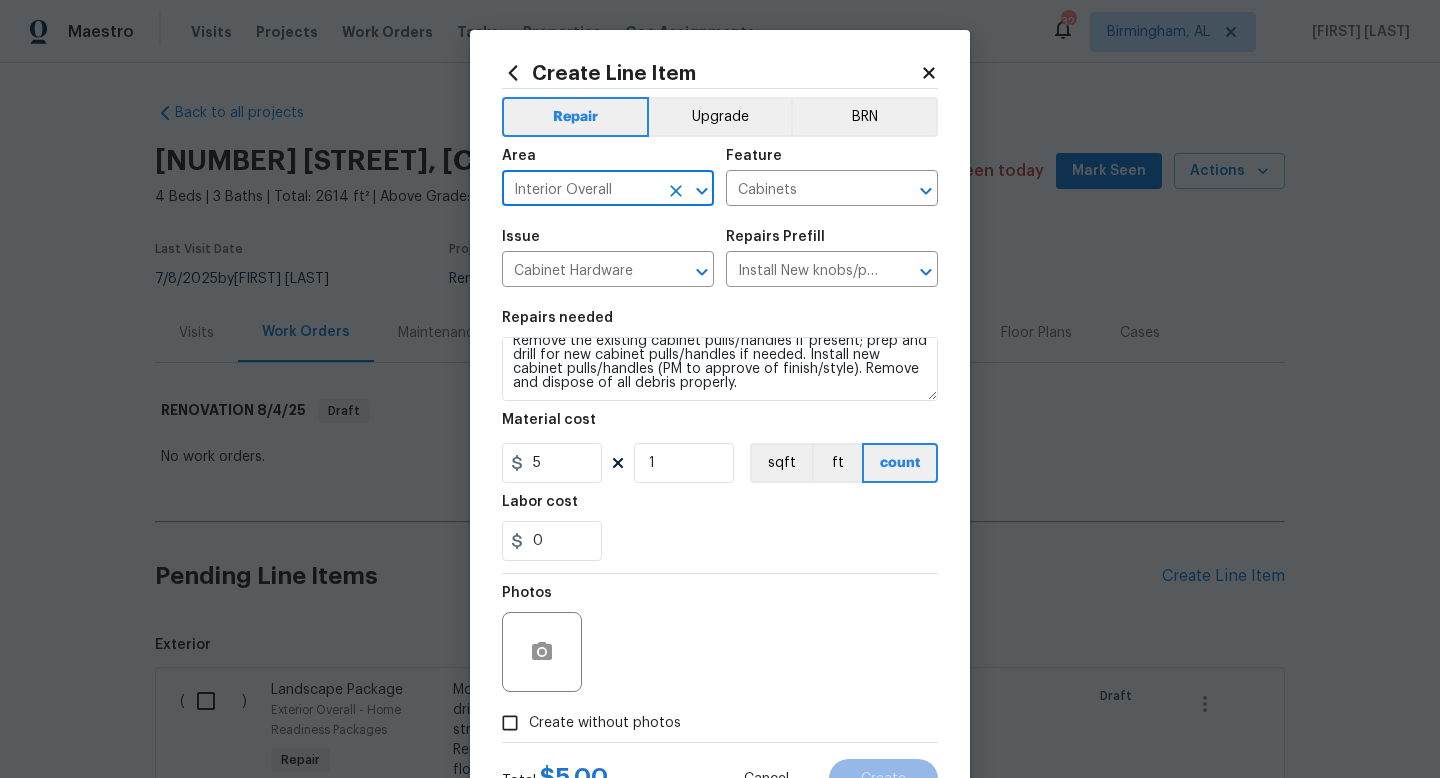 type on "Interior Overall" 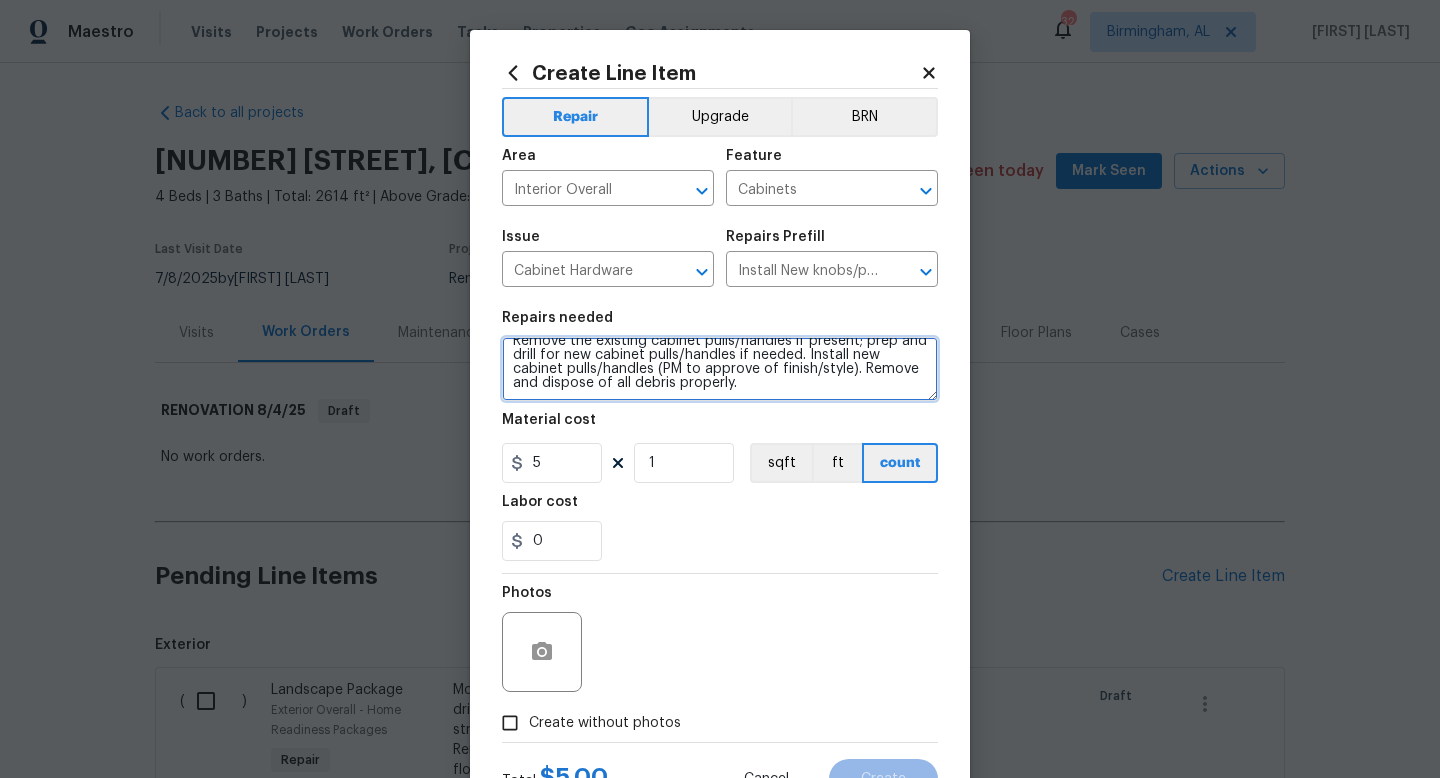 scroll, scrollTop: 0, scrollLeft: 0, axis: both 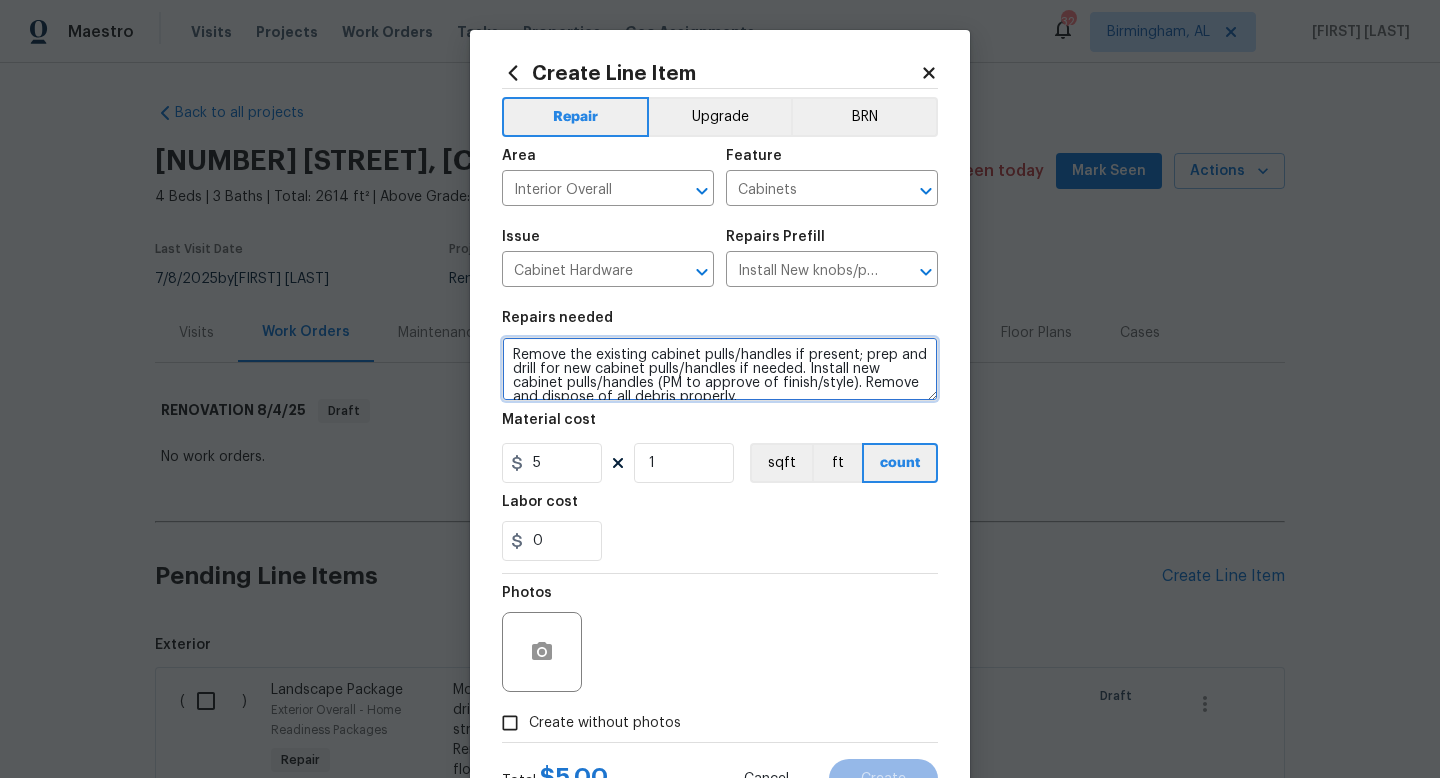 drag, startPoint x: 762, startPoint y: 400, endPoint x: 403, endPoint y: 240, distance: 393.0407 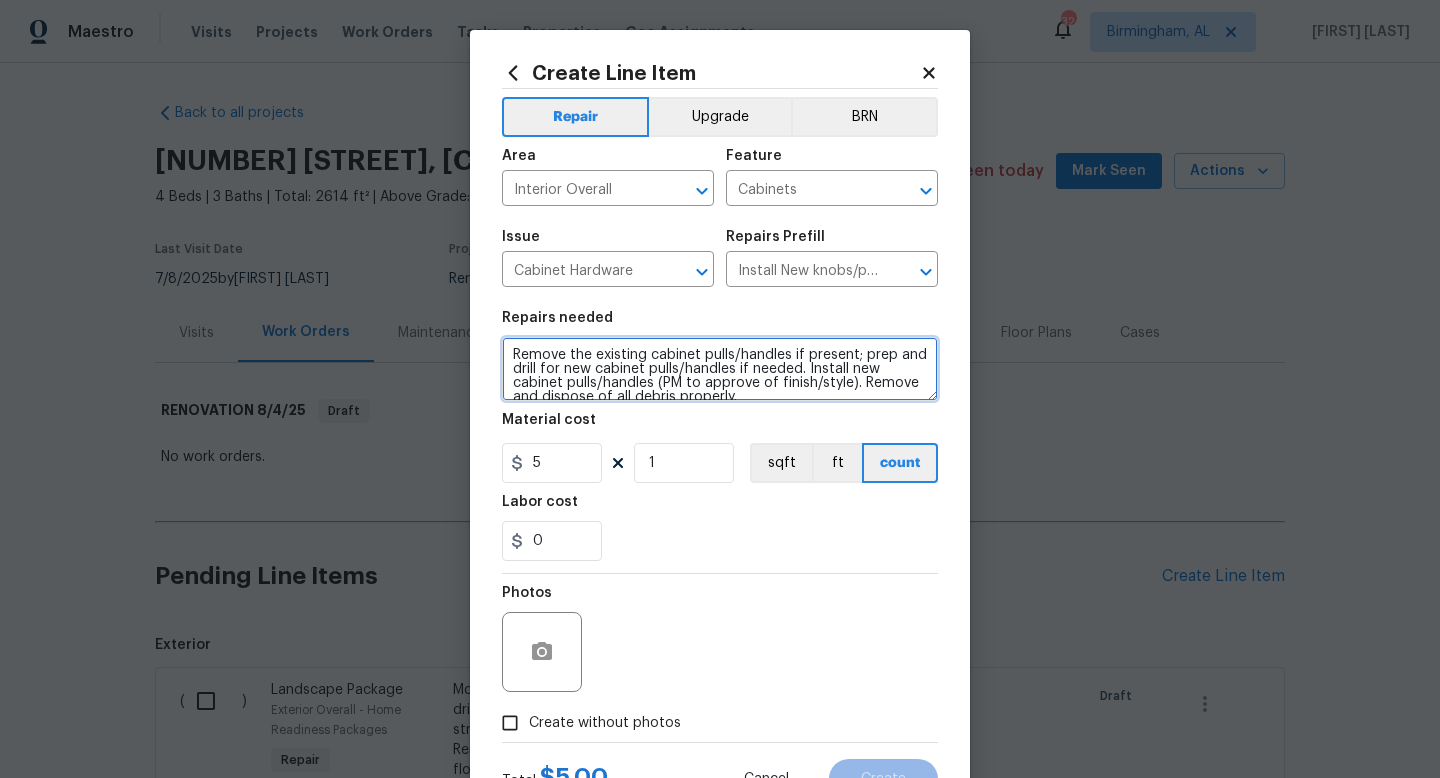click on "Create Line Item Repair Upgrade BRN Area Interior Overall ​ Feature Cabinets ​ Issue Cabinet Hardware ​ Repairs Prefill Install New knobs/pulls $5.00 ​ Repairs needed Remove the existing cabinet pulls/handles if present; prep and drill for new cabinet pulls/handles if needed. Install new cabinet pulls/handles (PM to approve of finish/style). Remove and dispose of all debris properly. Material cost 5 1 sqft ft count Labor cost 0 Photos Create without photos Total   $ 5.00 Cancel Create" at bounding box center [720, 389] 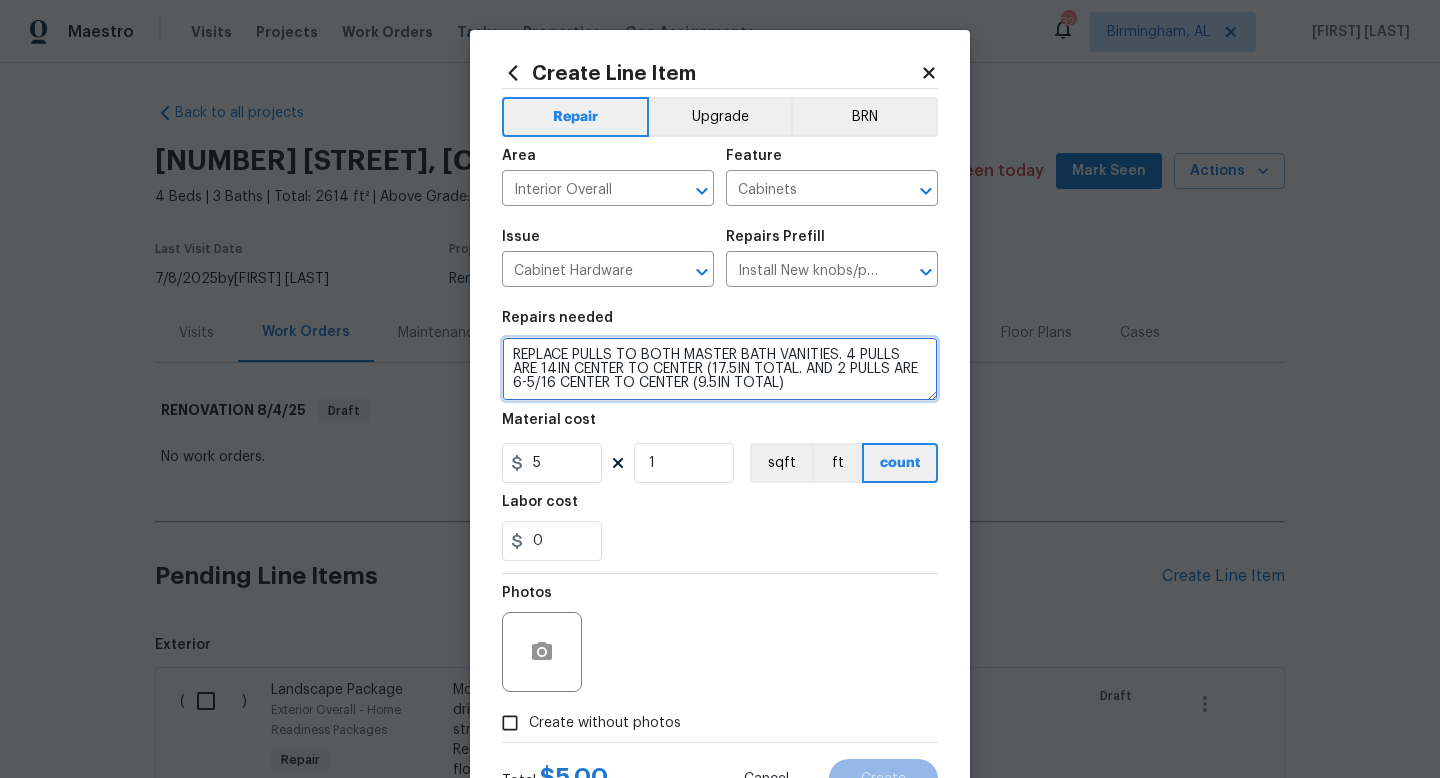 type on "REPLACE PULLS TO BOTH MASTER BATH VANITIES. 4 PULLS ARE 14IN CENTER TO CENTER (17.5IN TOTAL. AND 2 PULLS ARE 6-5/16 CENTER TO CENTER (9.5IN TOTAL)" 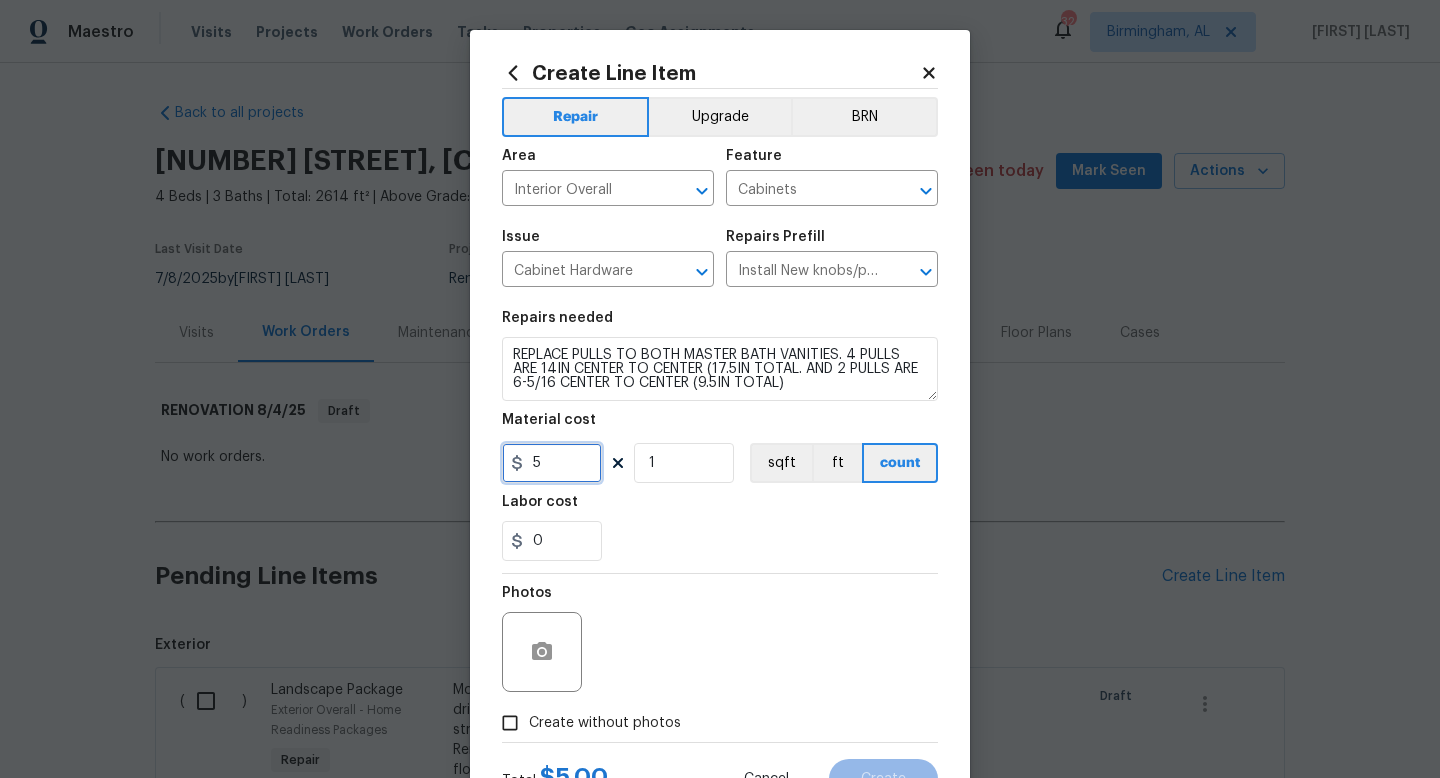drag, startPoint x: 582, startPoint y: 482, endPoint x: 315, endPoint y: 435, distance: 271.10513 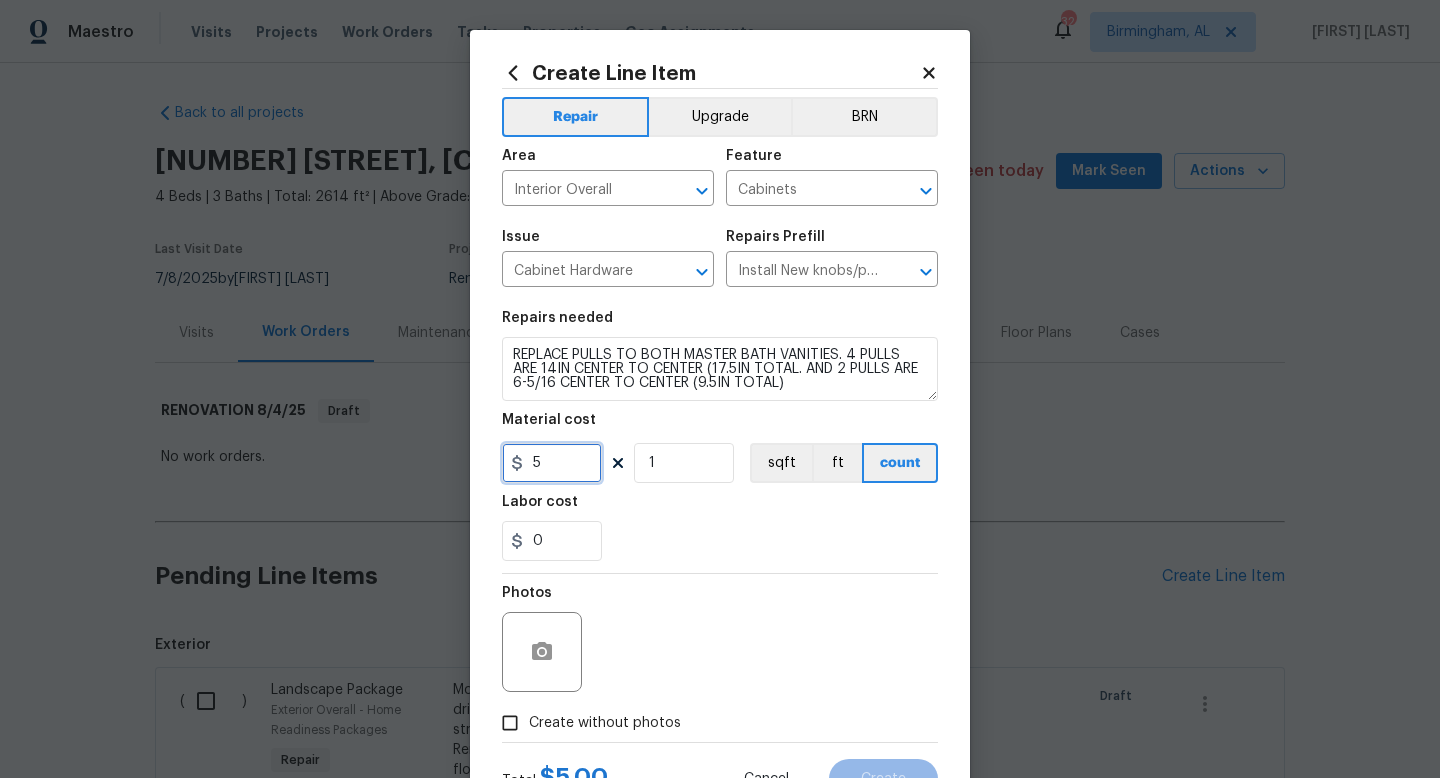 click on "Create Line Item Repair Upgrade BRN Area Interior Overall ​ Feature Cabinets ​ Issue Cabinet Hardware ​ Repairs Prefill Install New knobs/pulls $5.00 ​ Repairs needed REPLACE PULLS TO BOTH MASTER BATH VANITIES. 4 PULLS ARE 14IN CENTER TO CENTER (17.5IN TOTAL. AND 2 PULLS ARE 6-5/16 CENTER TO CENTER (9.5IN TOTAL) Material cost 5 1 sqft ft count Labor cost 0 Photos Create without photos Total   $ 5.00 Cancel Create" at bounding box center [720, 389] 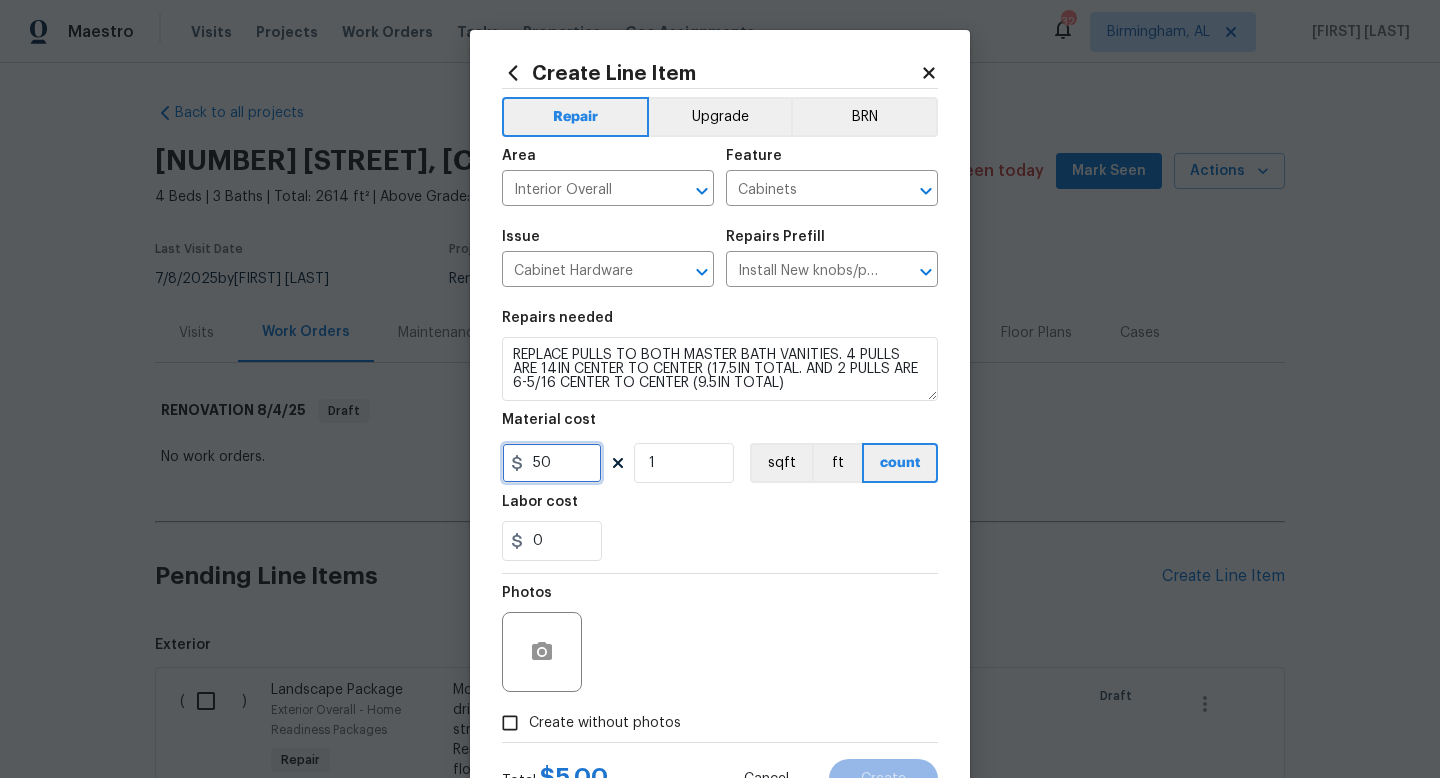 type on "50" 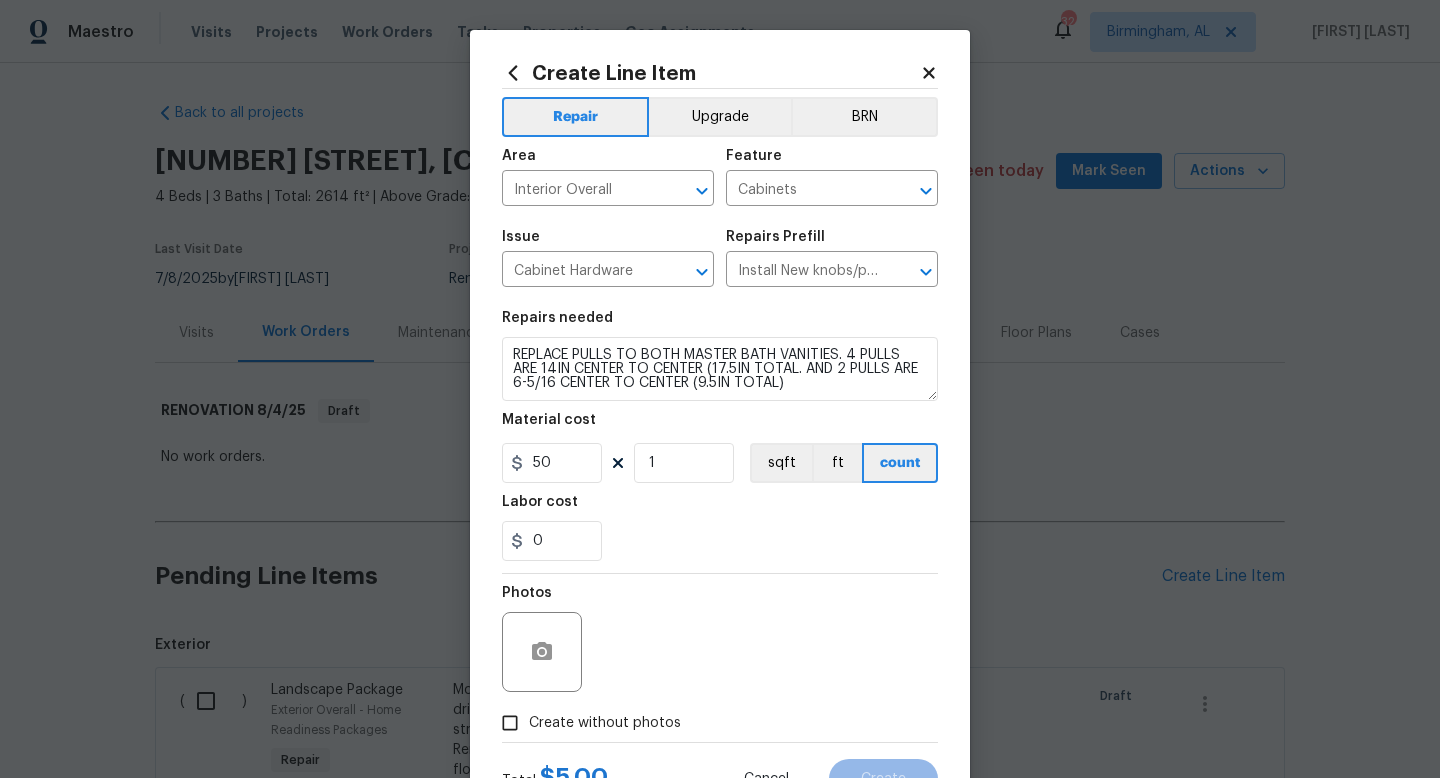 click on "Photos" at bounding box center [720, 639] 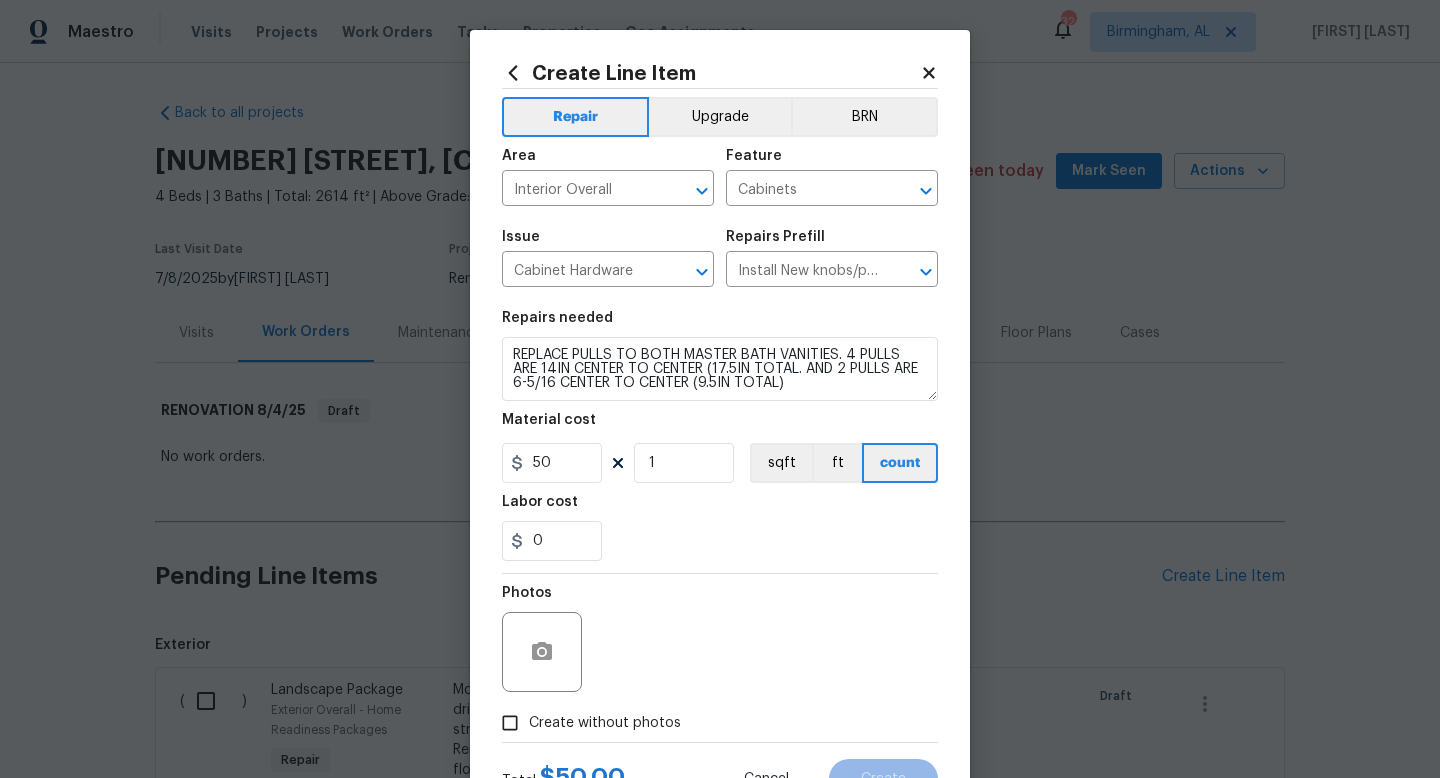 scroll, scrollTop: 84, scrollLeft: 0, axis: vertical 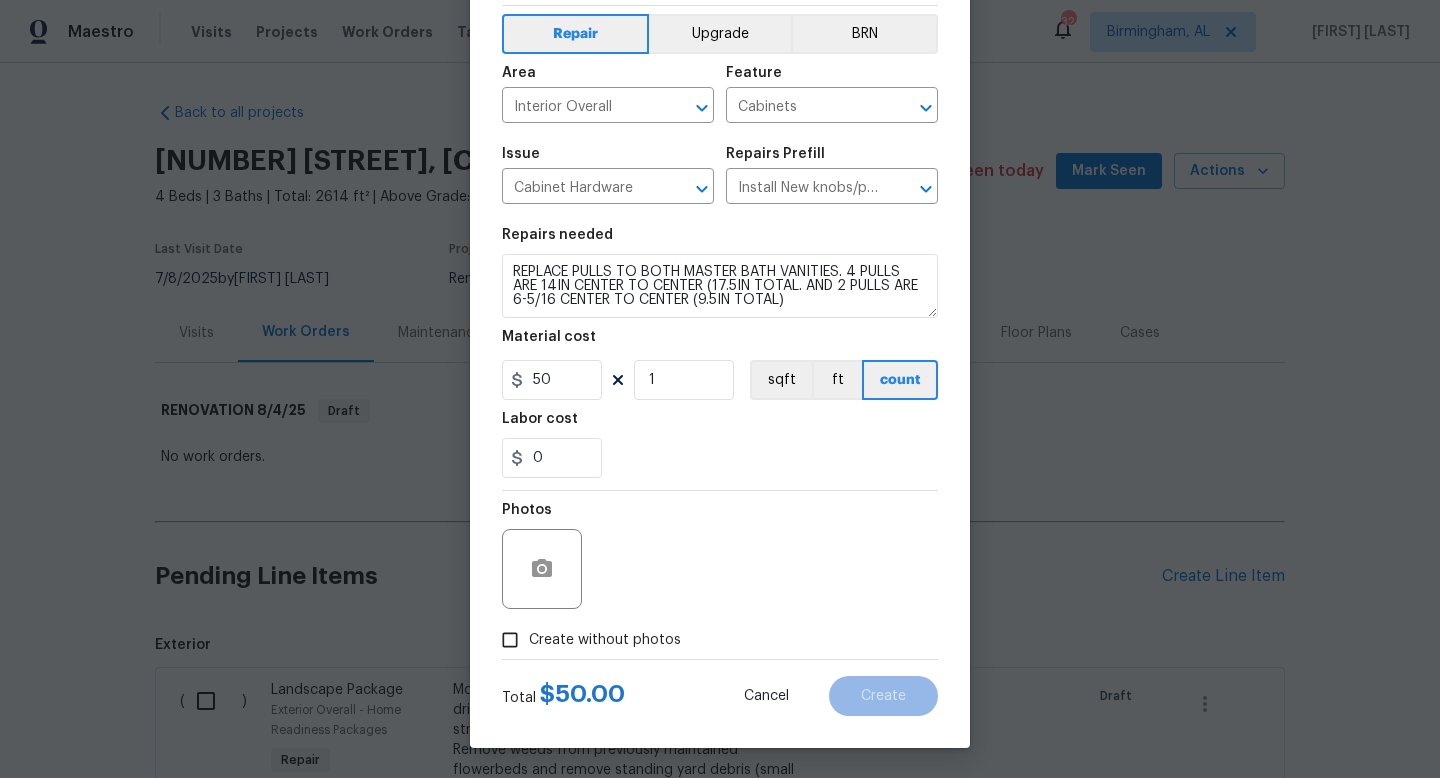 click on "Create without photos" at bounding box center (605, 640) 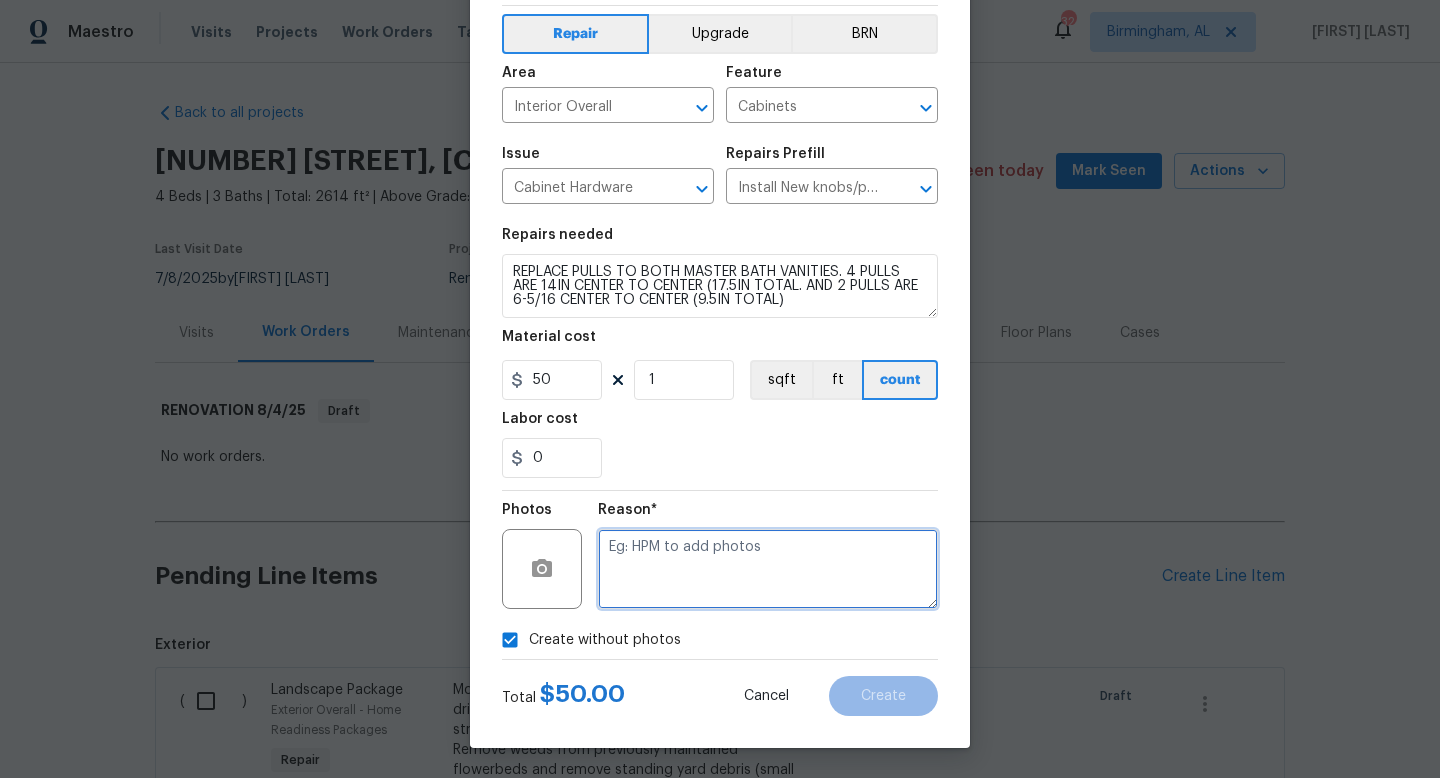 click at bounding box center [768, 569] 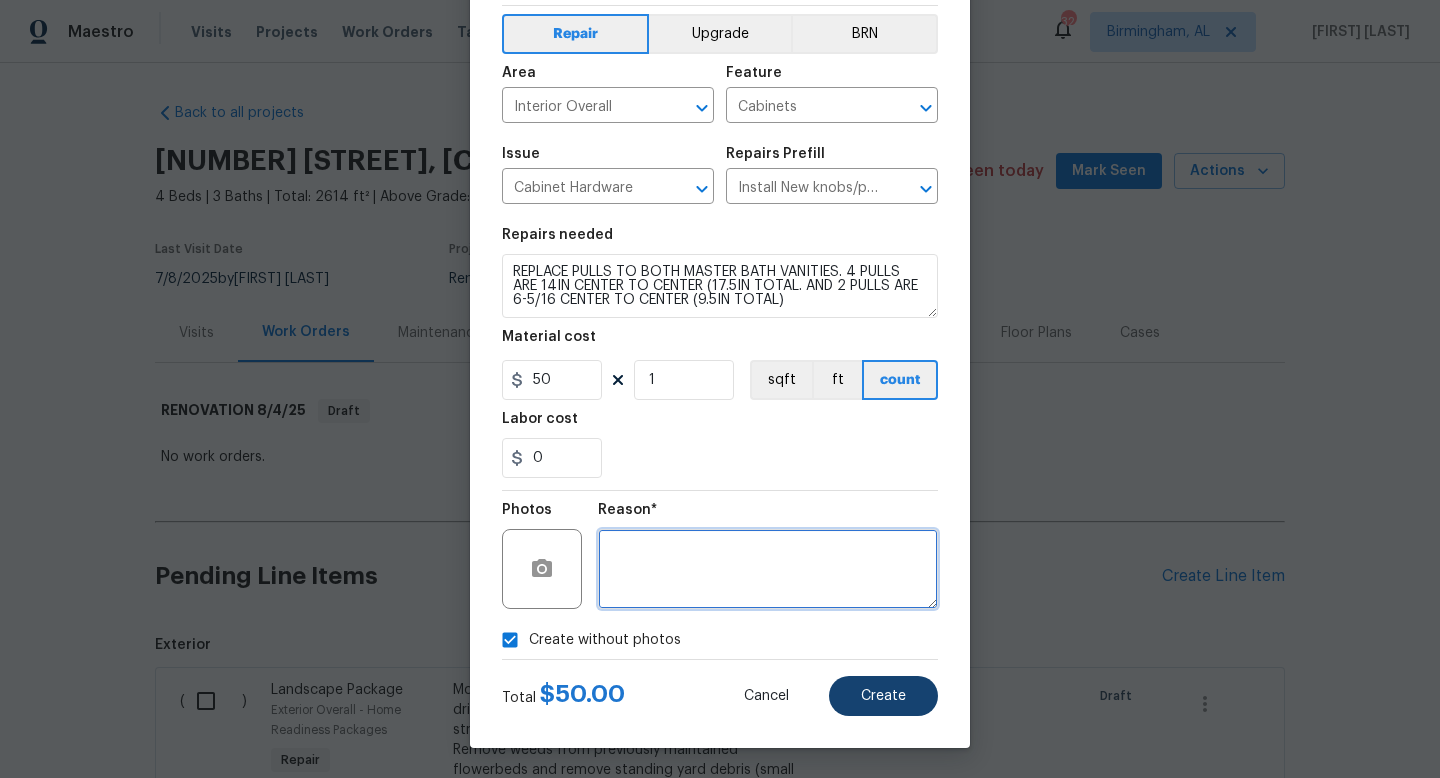 type 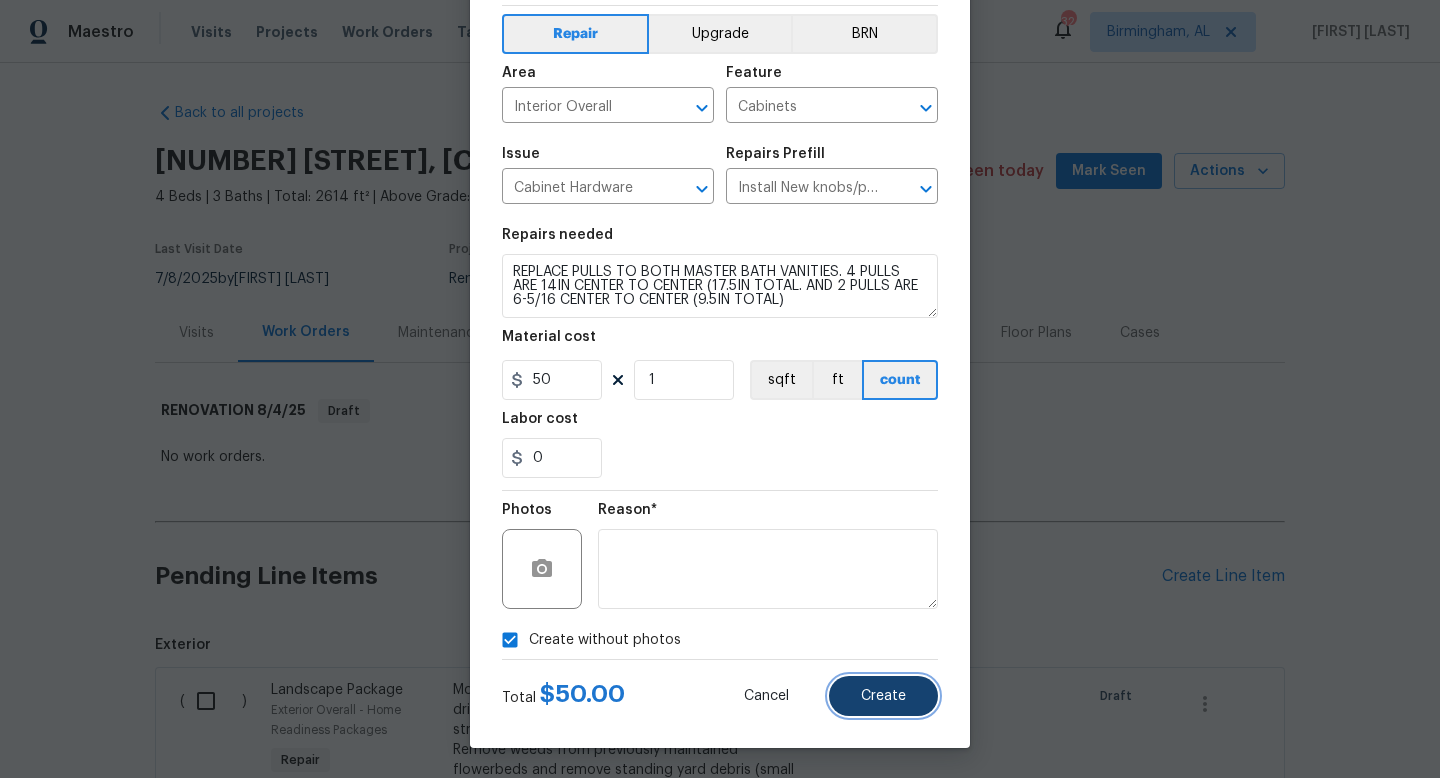 click on "Create" at bounding box center (883, 696) 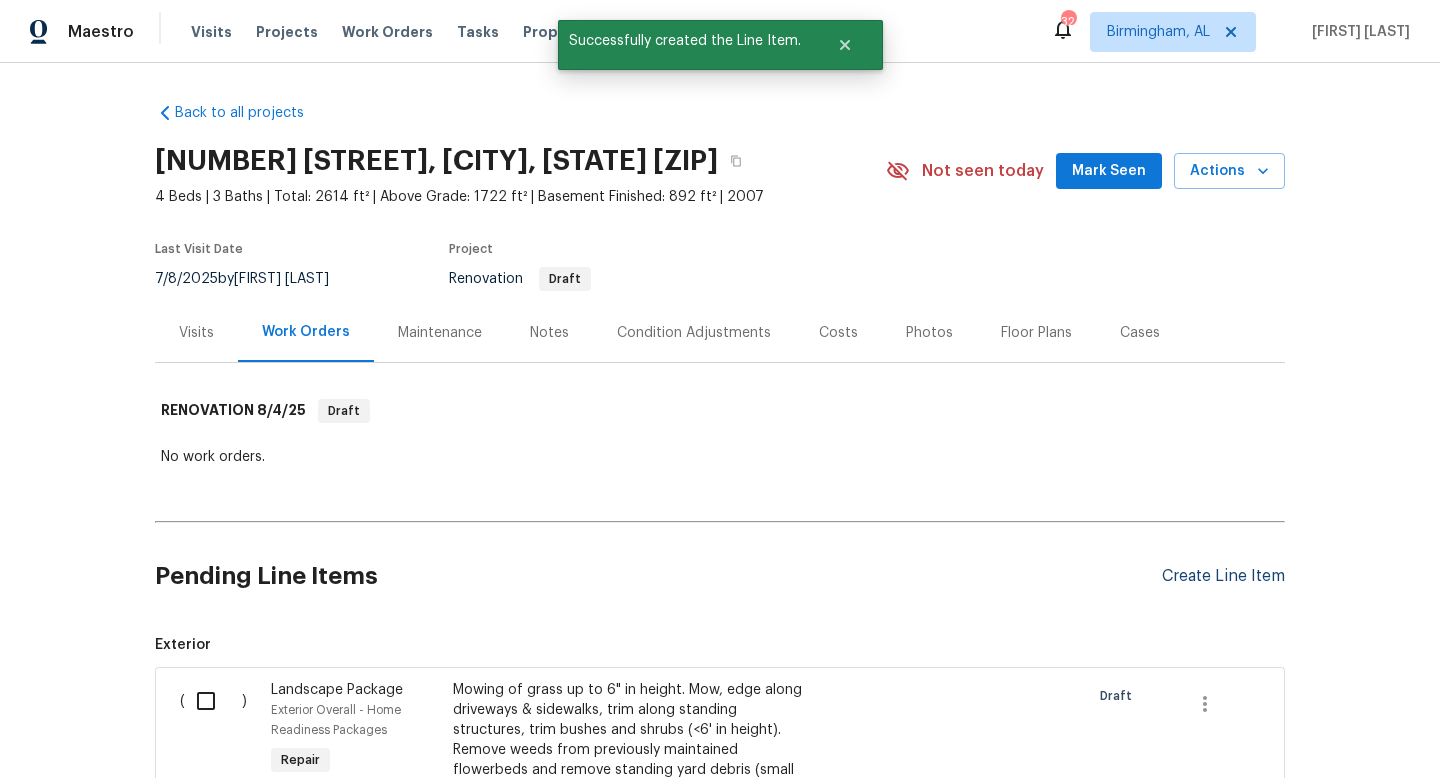 click on "Create Line Item" at bounding box center [1223, 576] 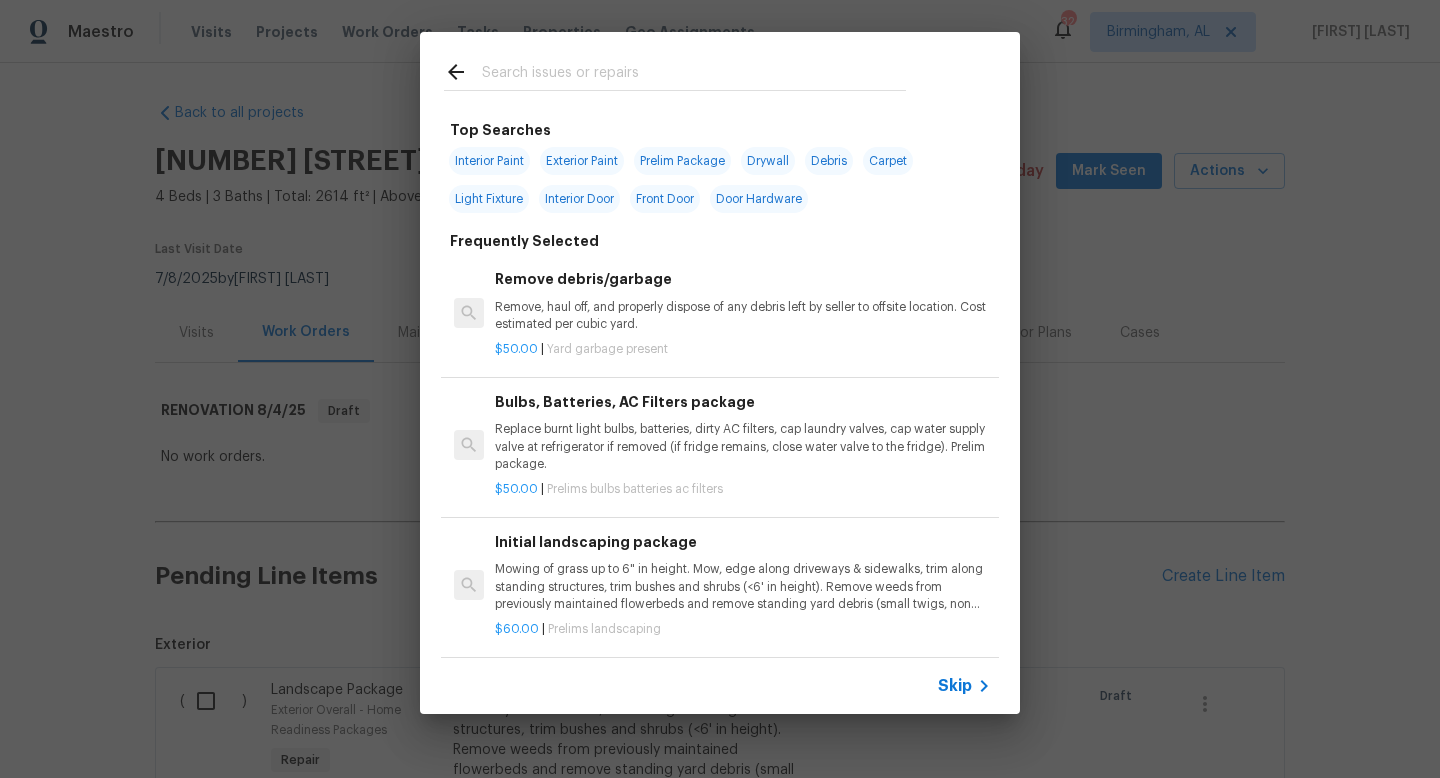 click at bounding box center [694, 75] 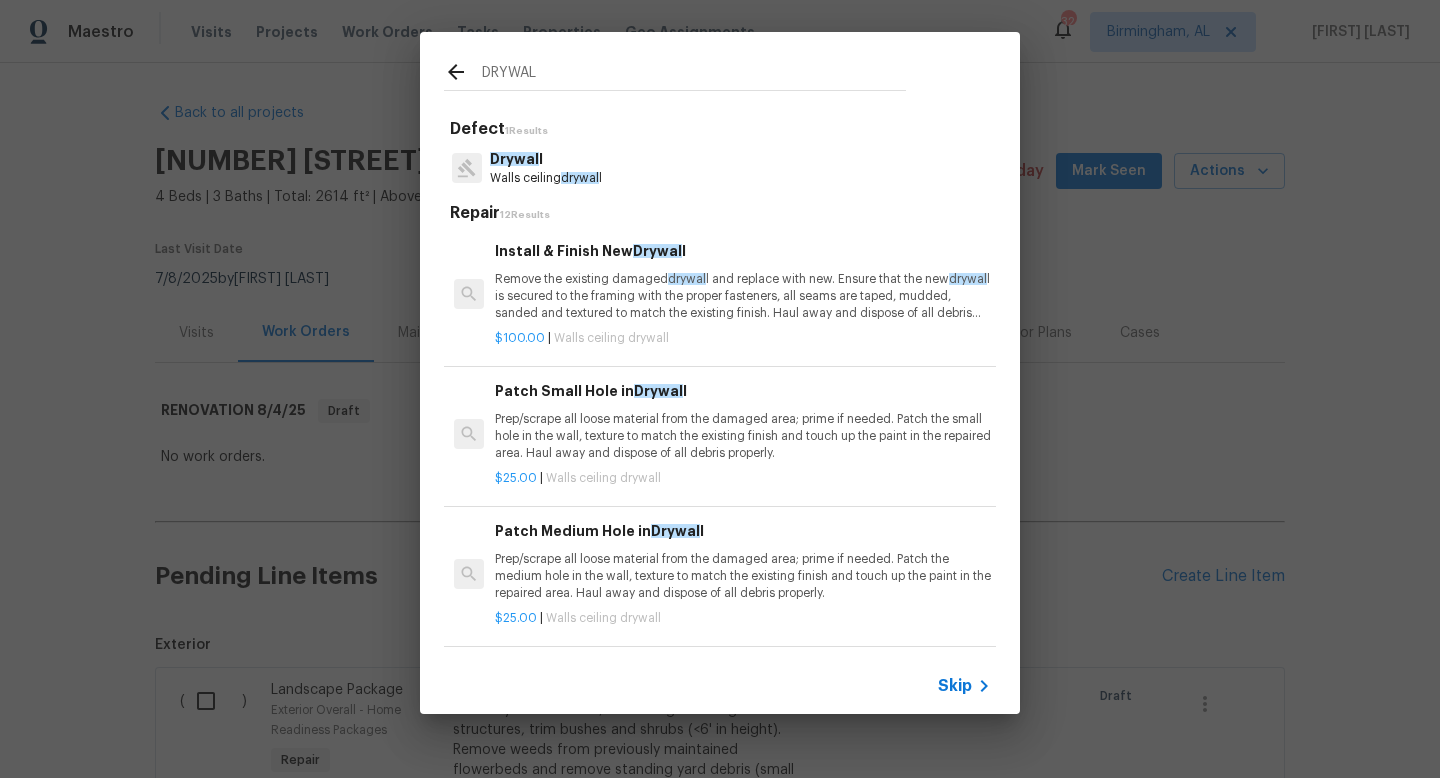 type on "DRYWAL" 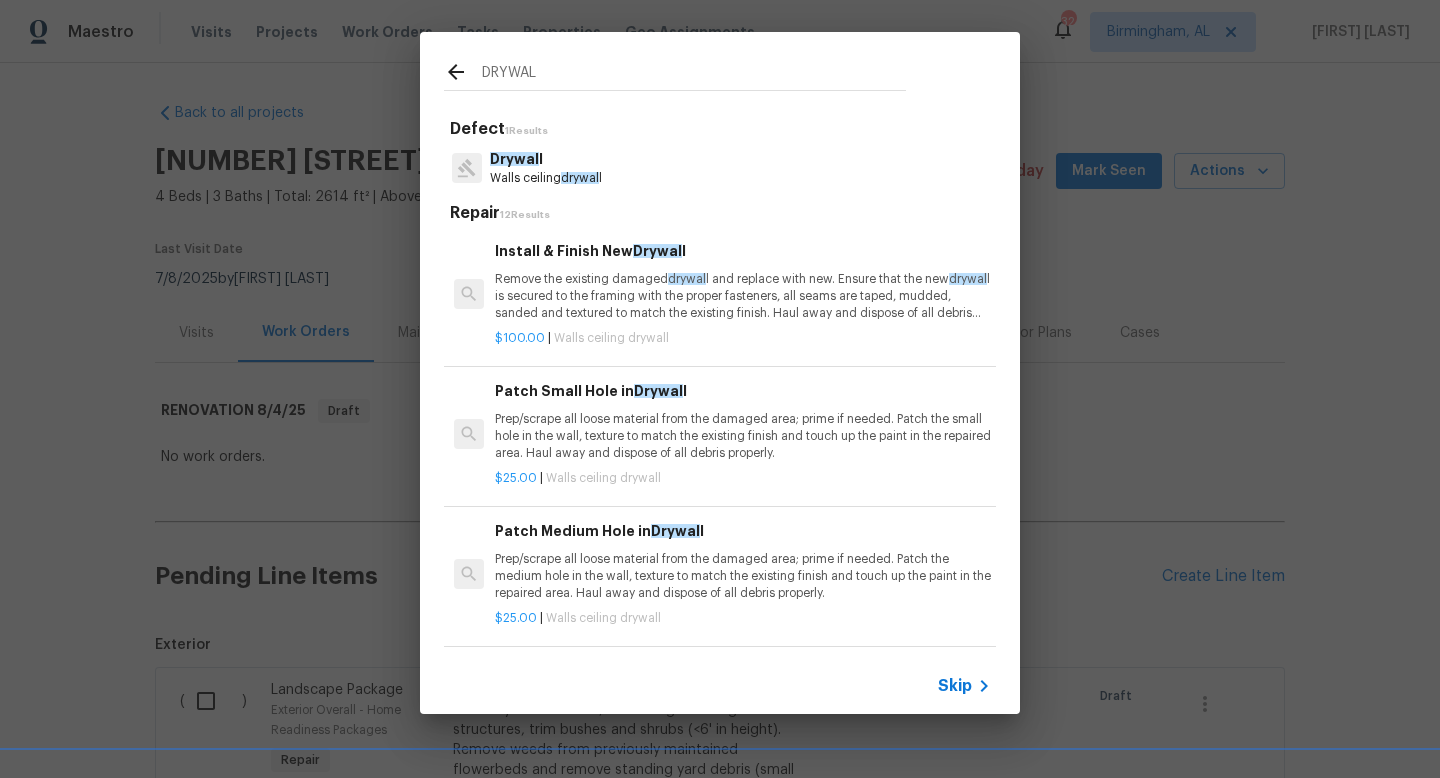 click on "Remove the existing damaged  drywal l and replace with new. Ensure that the new  drywal l is secured to the framing with the proper fasteners, all seams are taped, mudded, sanded and textured to match the existing finish. Haul away and dispose of all debris properly." at bounding box center [743, 296] 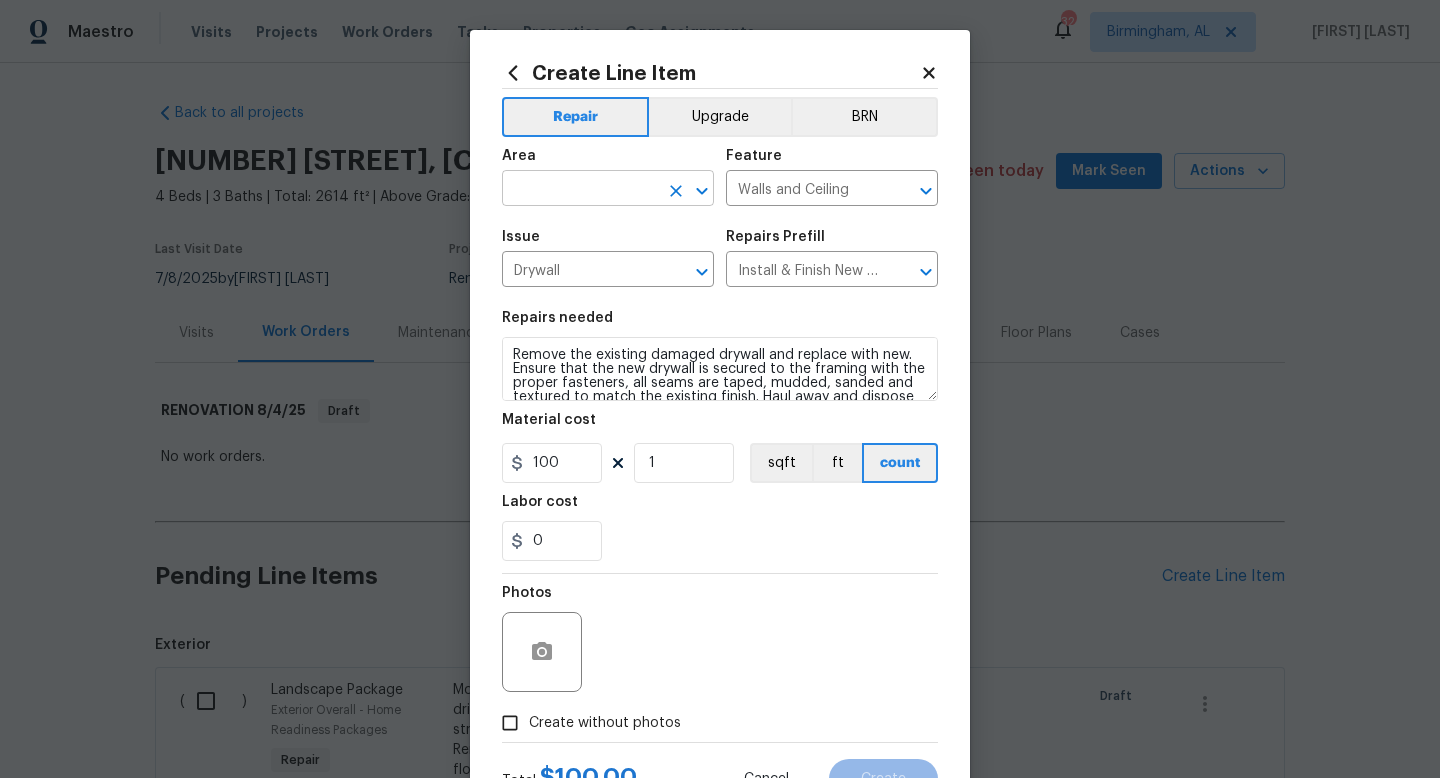 click at bounding box center [580, 190] 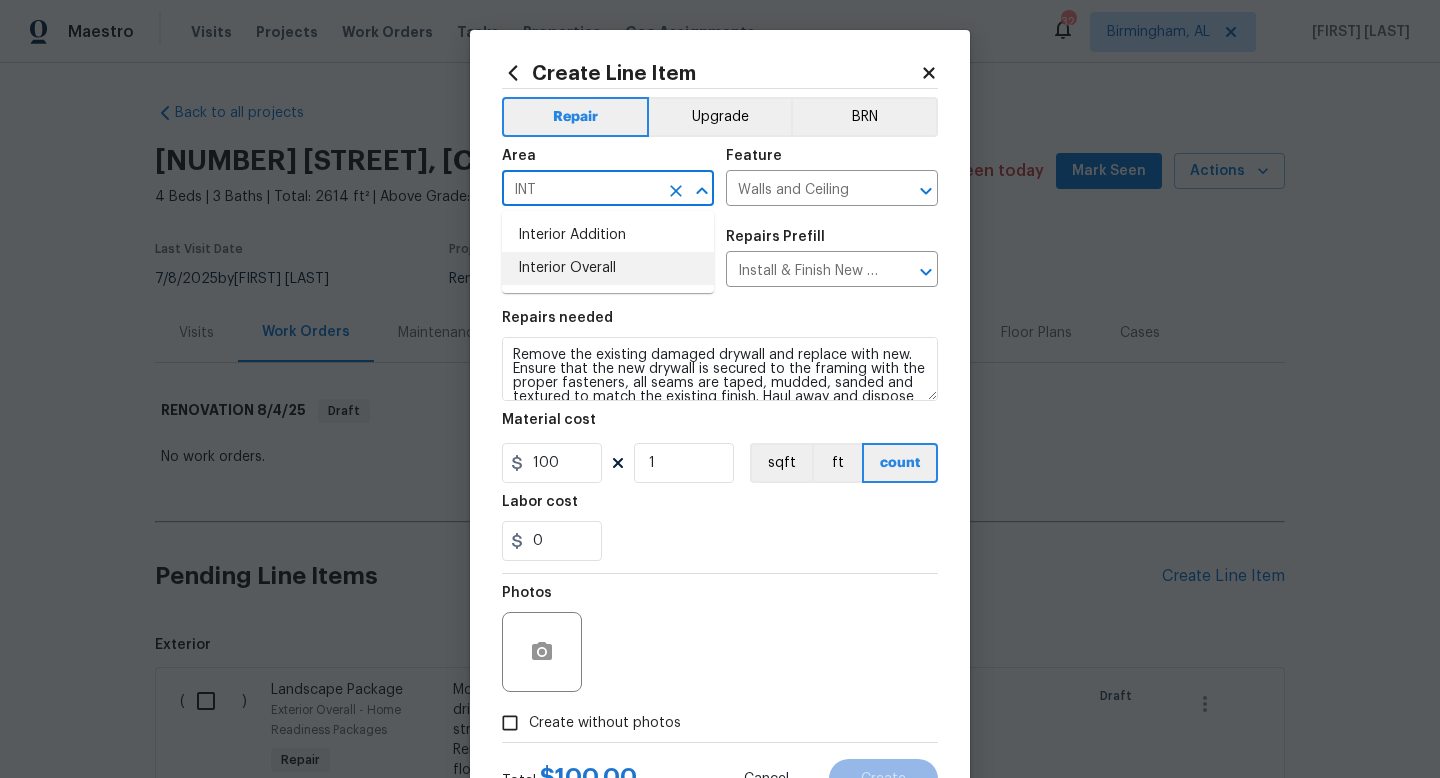 click on "Interior Overall" at bounding box center (608, 268) 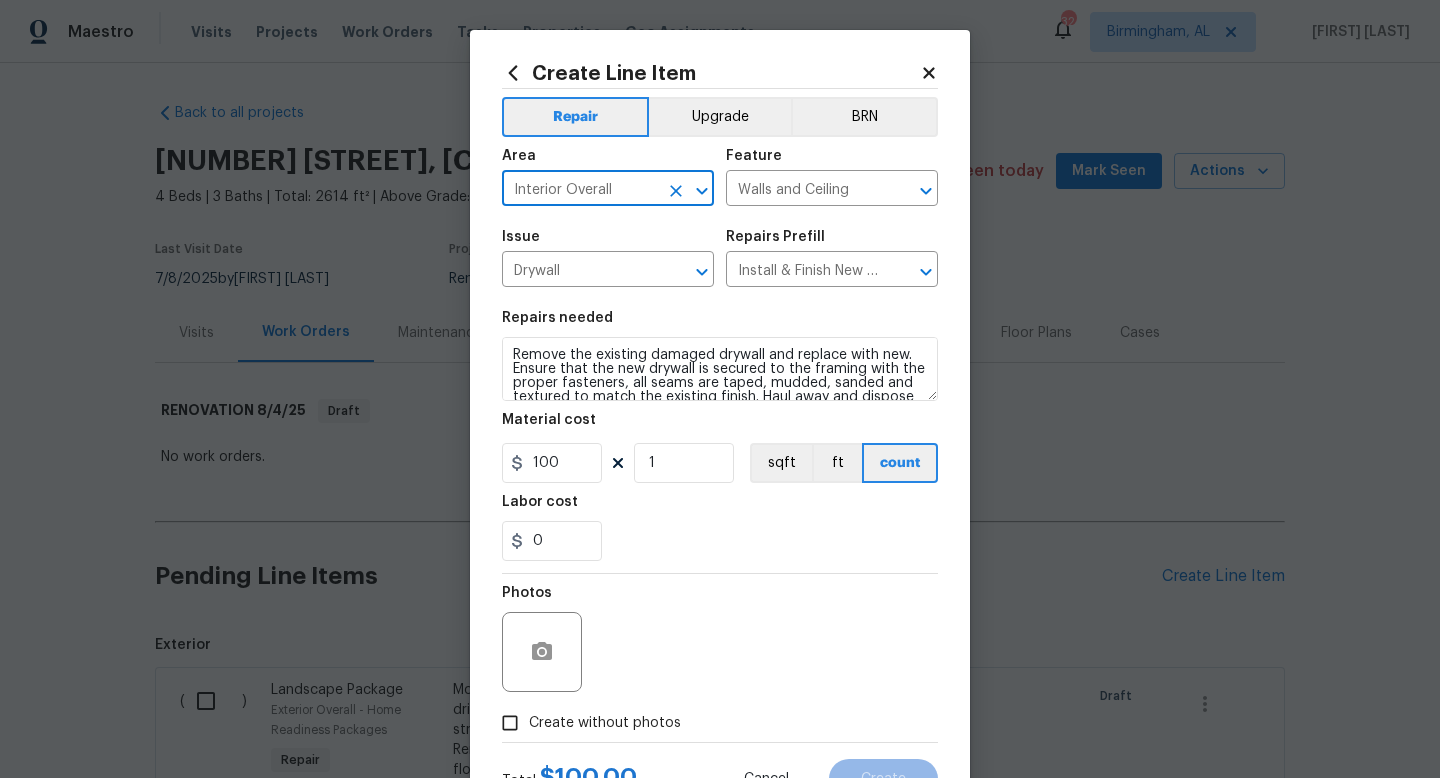scroll, scrollTop: 28, scrollLeft: 0, axis: vertical 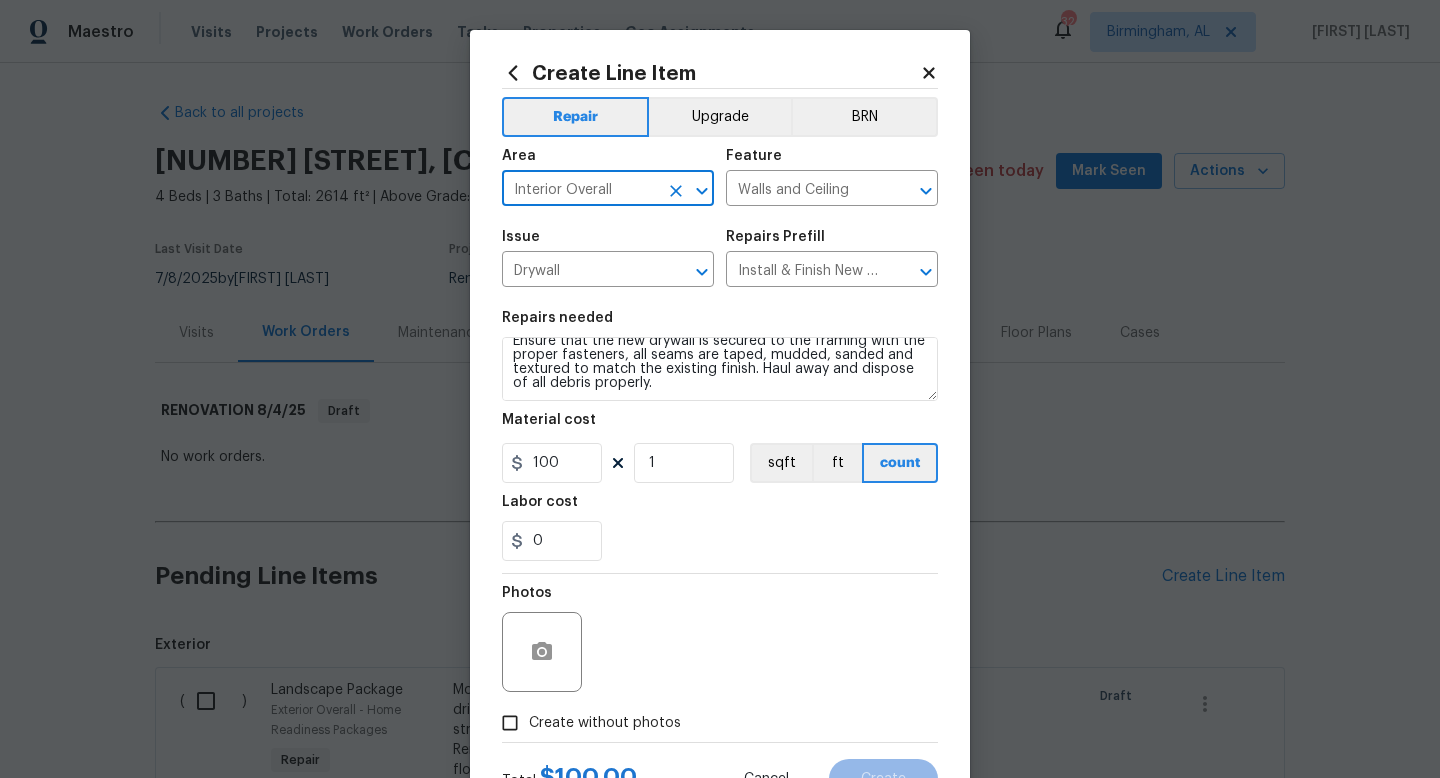 type on "Interior Overall" 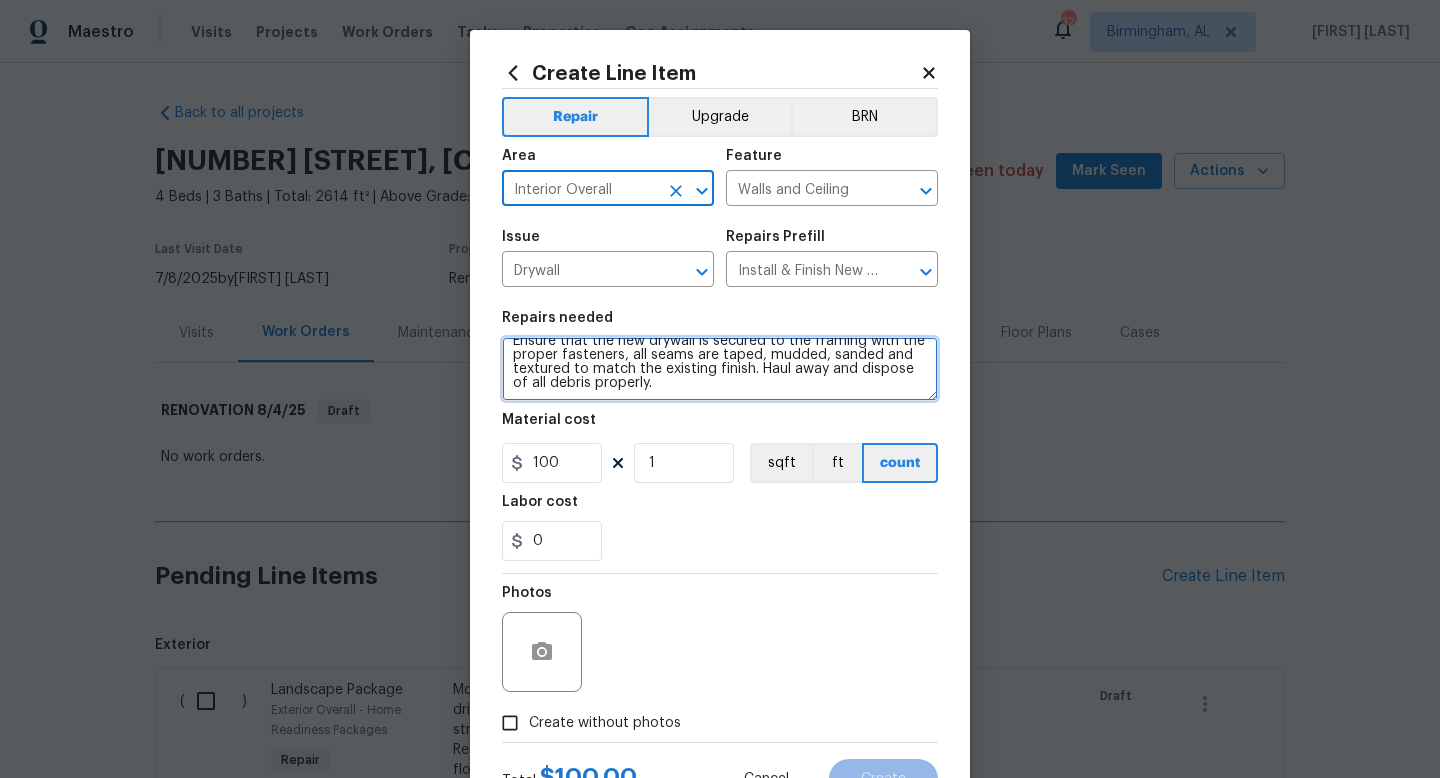 click on "Remove the existing damaged drywall and replace with new. Ensure that the new drywall is secured to the framing with the proper fasteners, all seams are taped, mudded, sanded and textured to match the existing finish. Haul away and dispose of all debris properly." at bounding box center (720, 369) 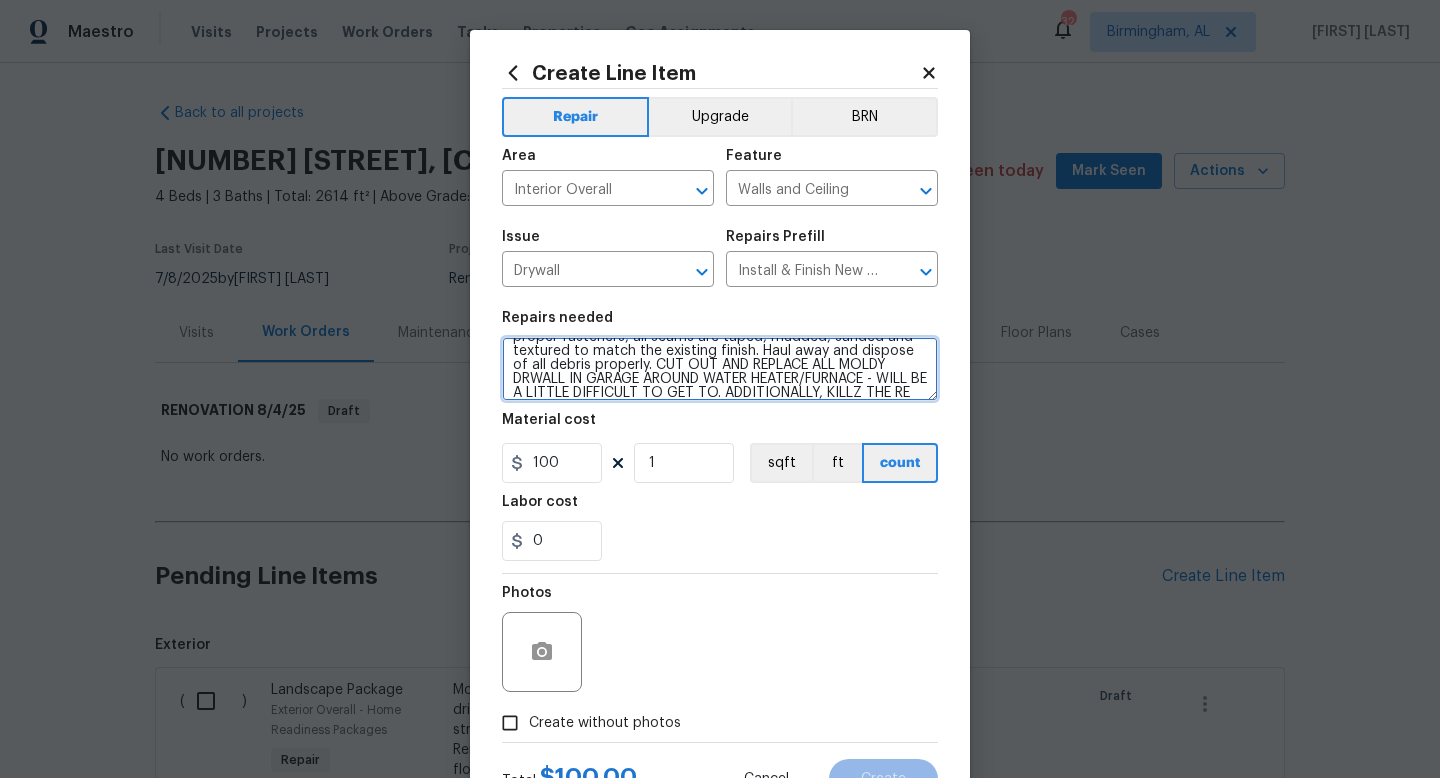 scroll, scrollTop: 60, scrollLeft: 0, axis: vertical 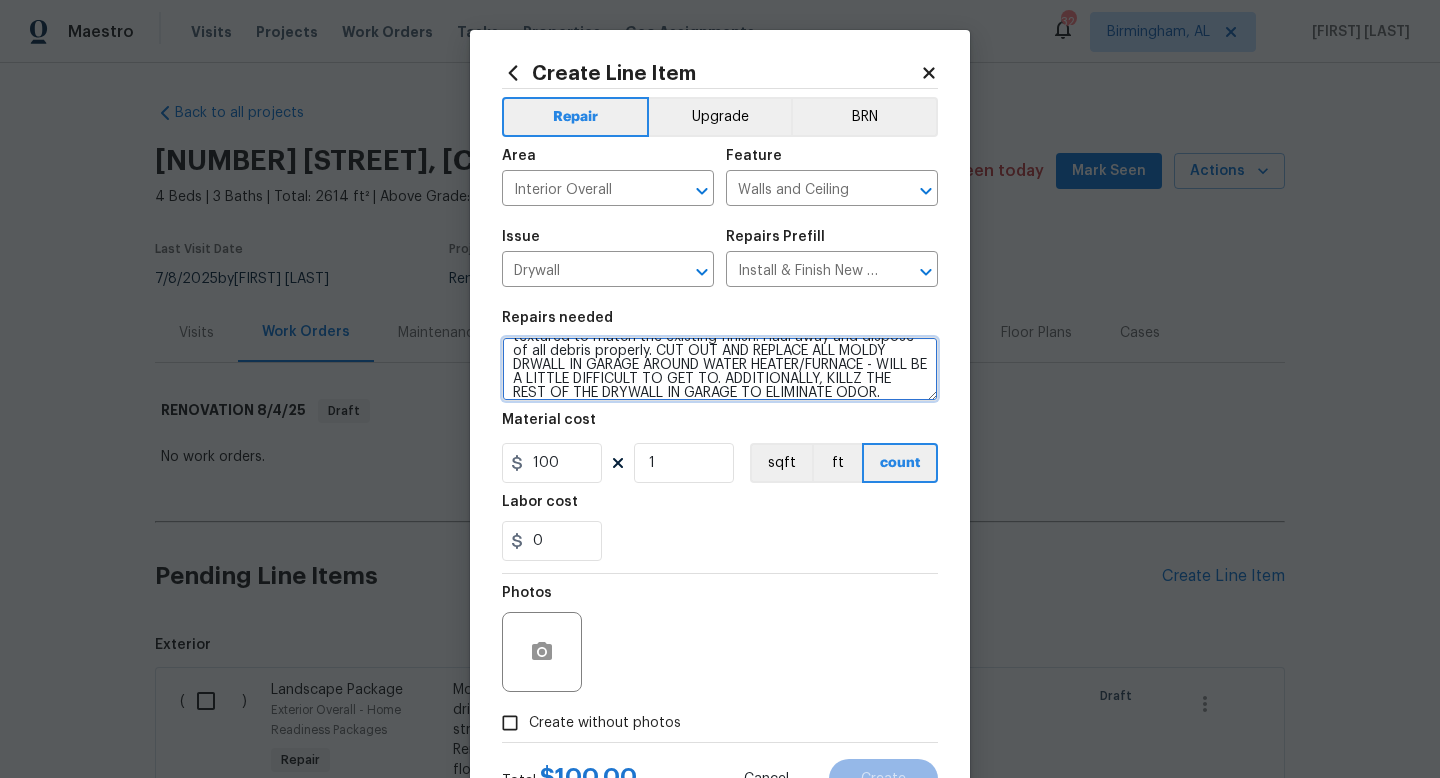 type on "Remove the existing damaged drywall and replace with new. Ensure that the new drywall is secured to the framing with the proper fasteners, all seams are taped, mudded, sanded and textured to match the existing finish. Haul away and dispose of all debris properly. CUT OUT AND REPLACE ALL MOLDY DRWALL IN GARAGE AROUND WATER HEATER/FURNACE - WILL BE A LITTLE DIFFICULT TO GET TO. ADDITIONALLY, KILLZ THE REST OF THE DRYWALL IN GARAGE TO ELIMINATE ODOR." 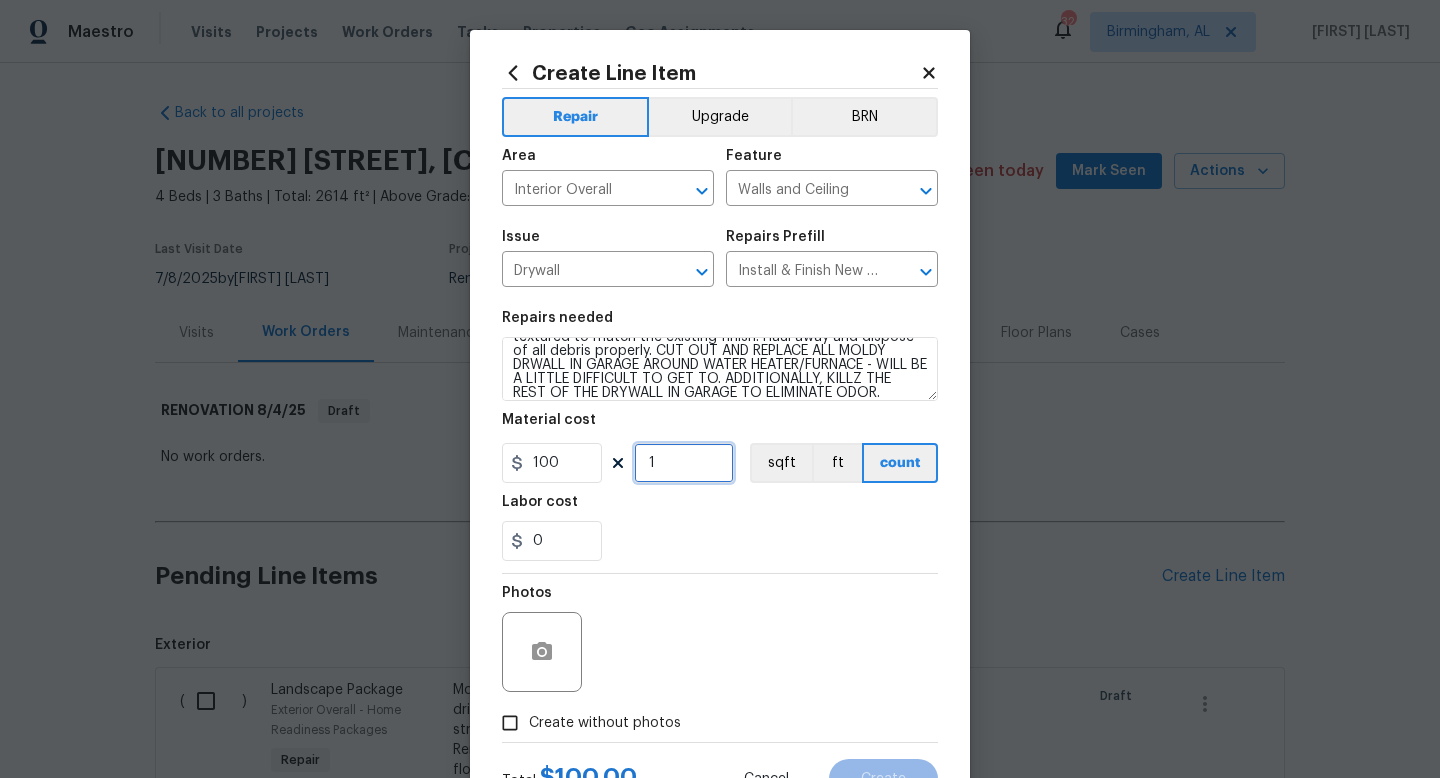 click on "1" at bounding box center [684, 463] 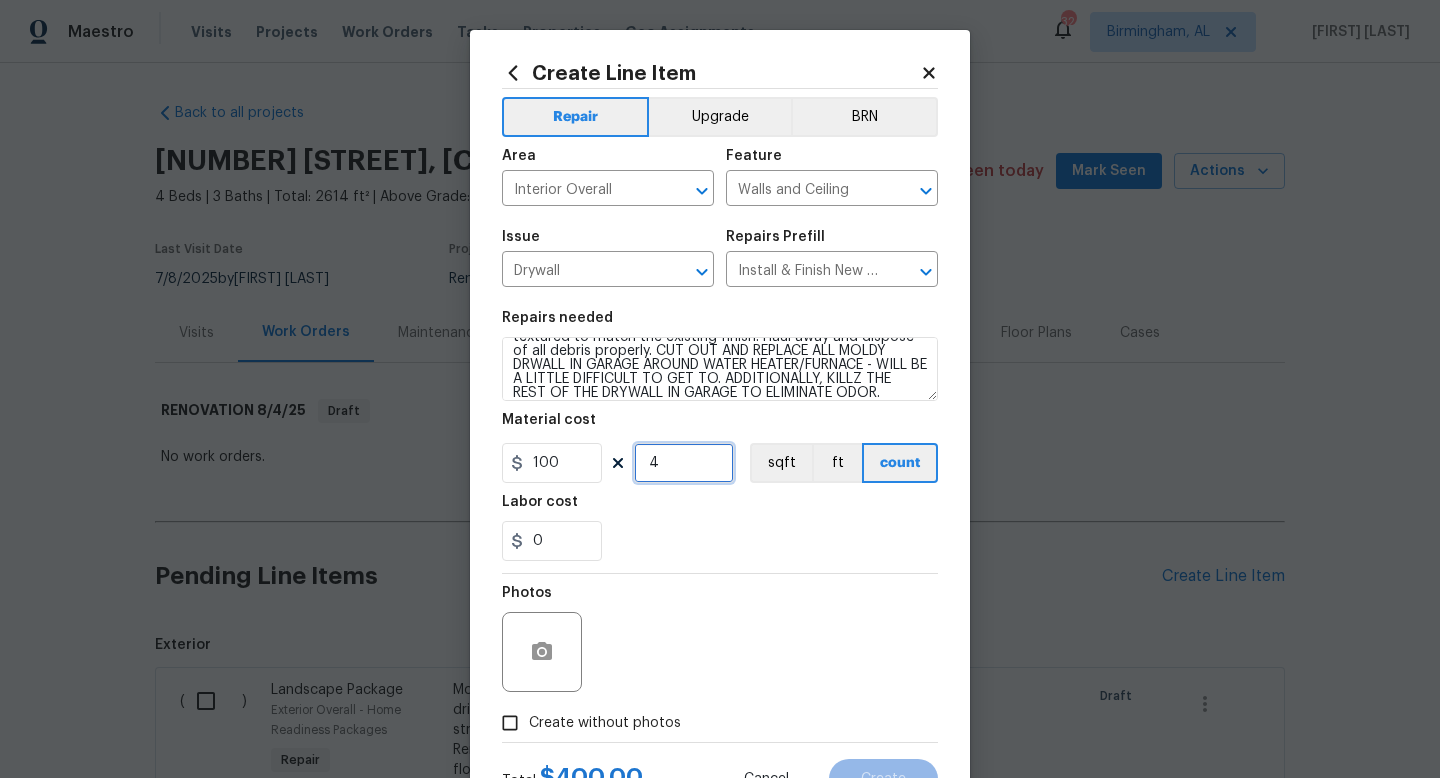 type on "4" 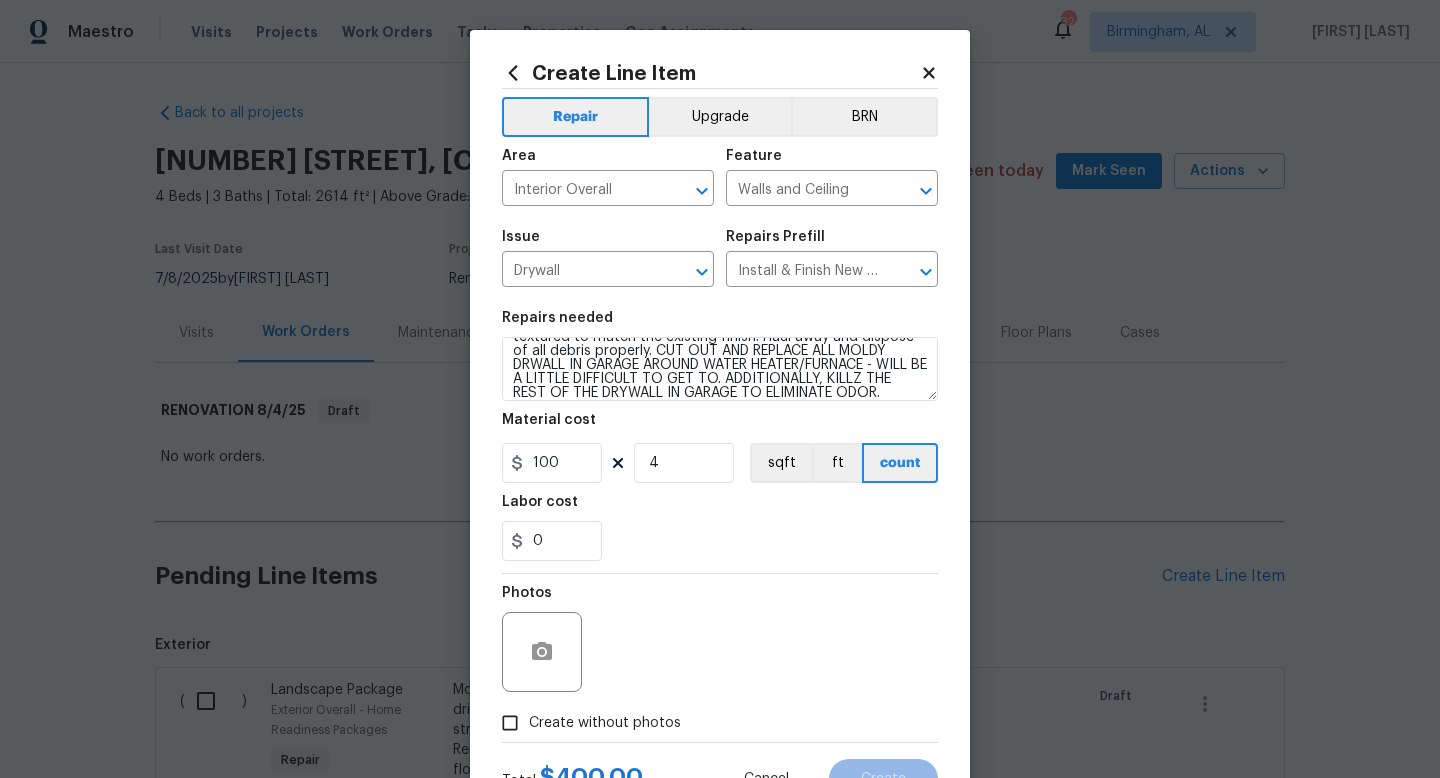click on "Photos" at bounding box center (720, 639) 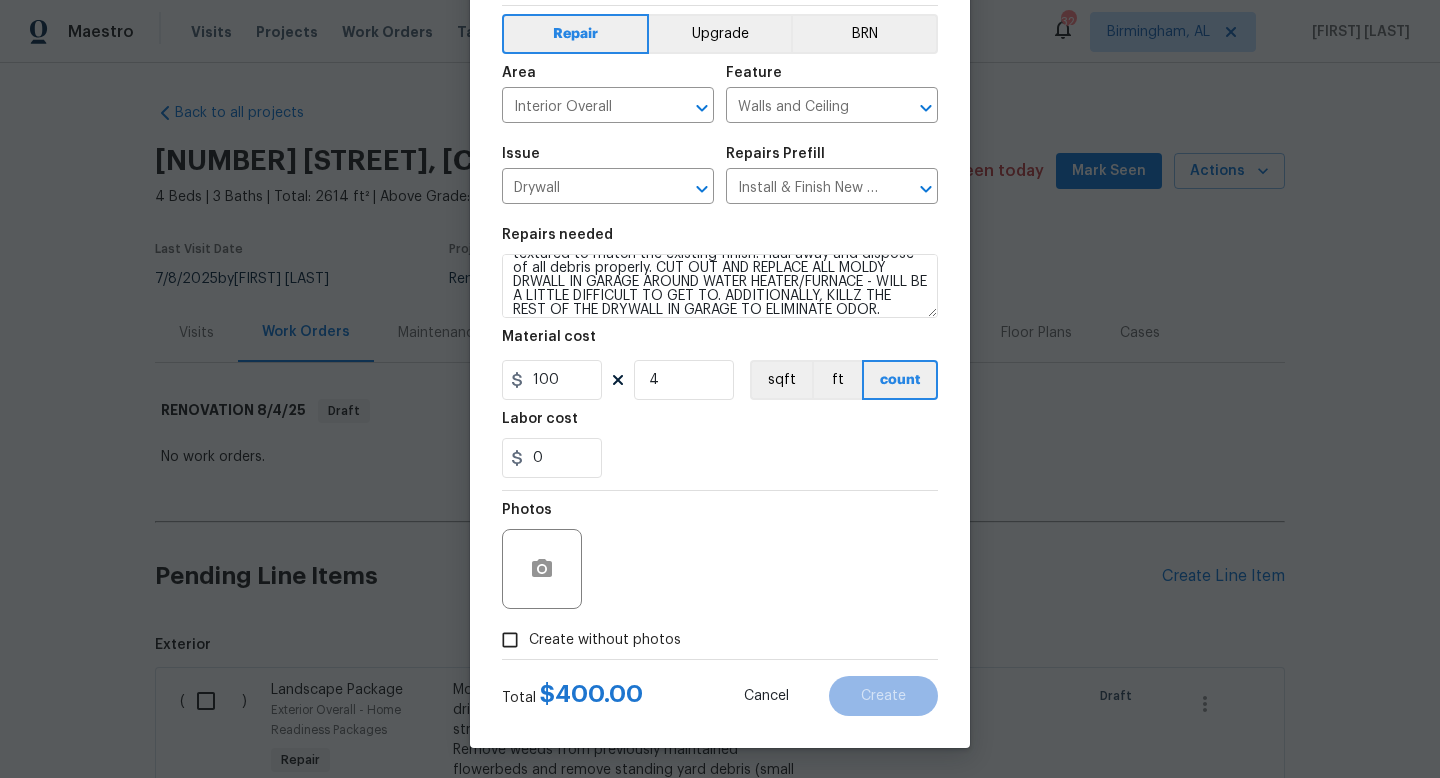 click on "Create without photos" at bounding box center [605, 640] 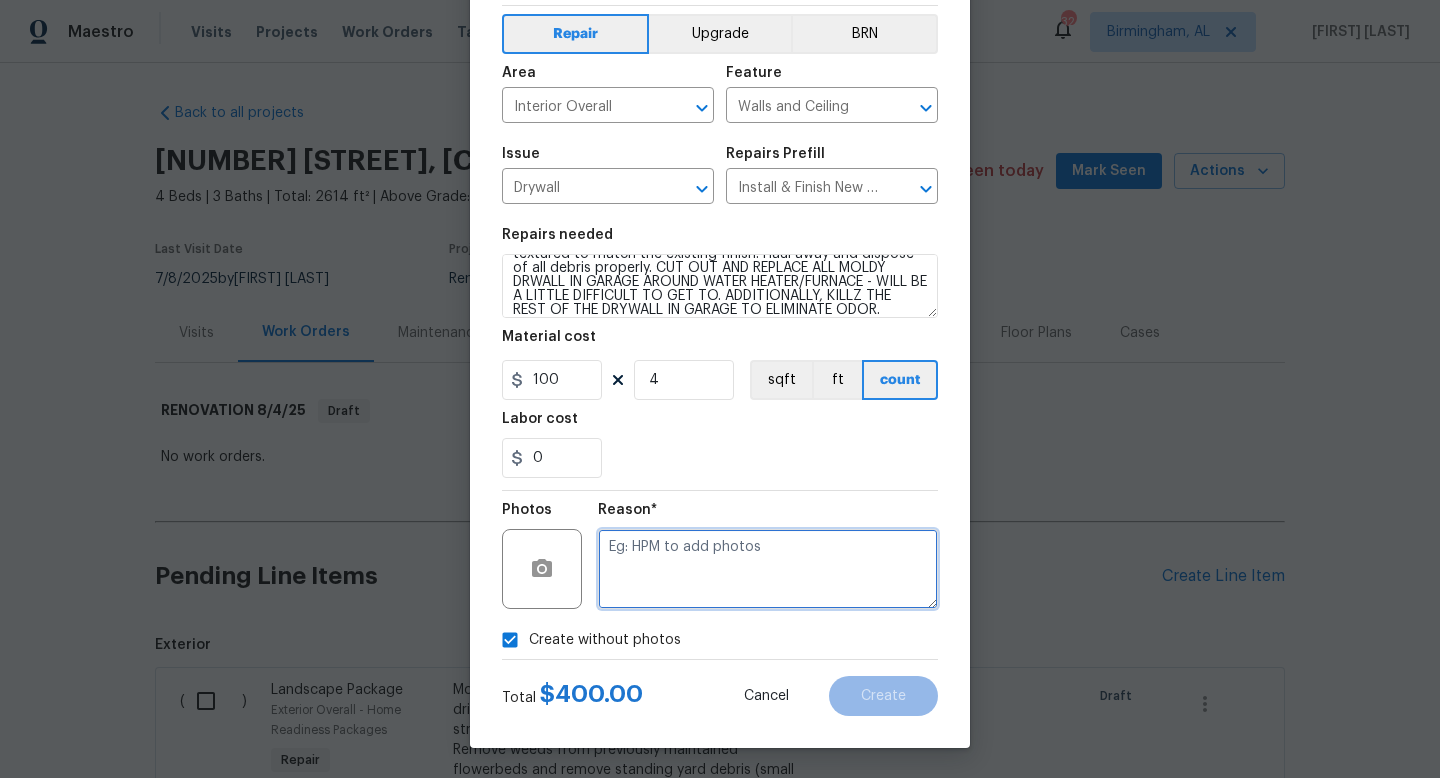 click at bounding box center [768, 569] 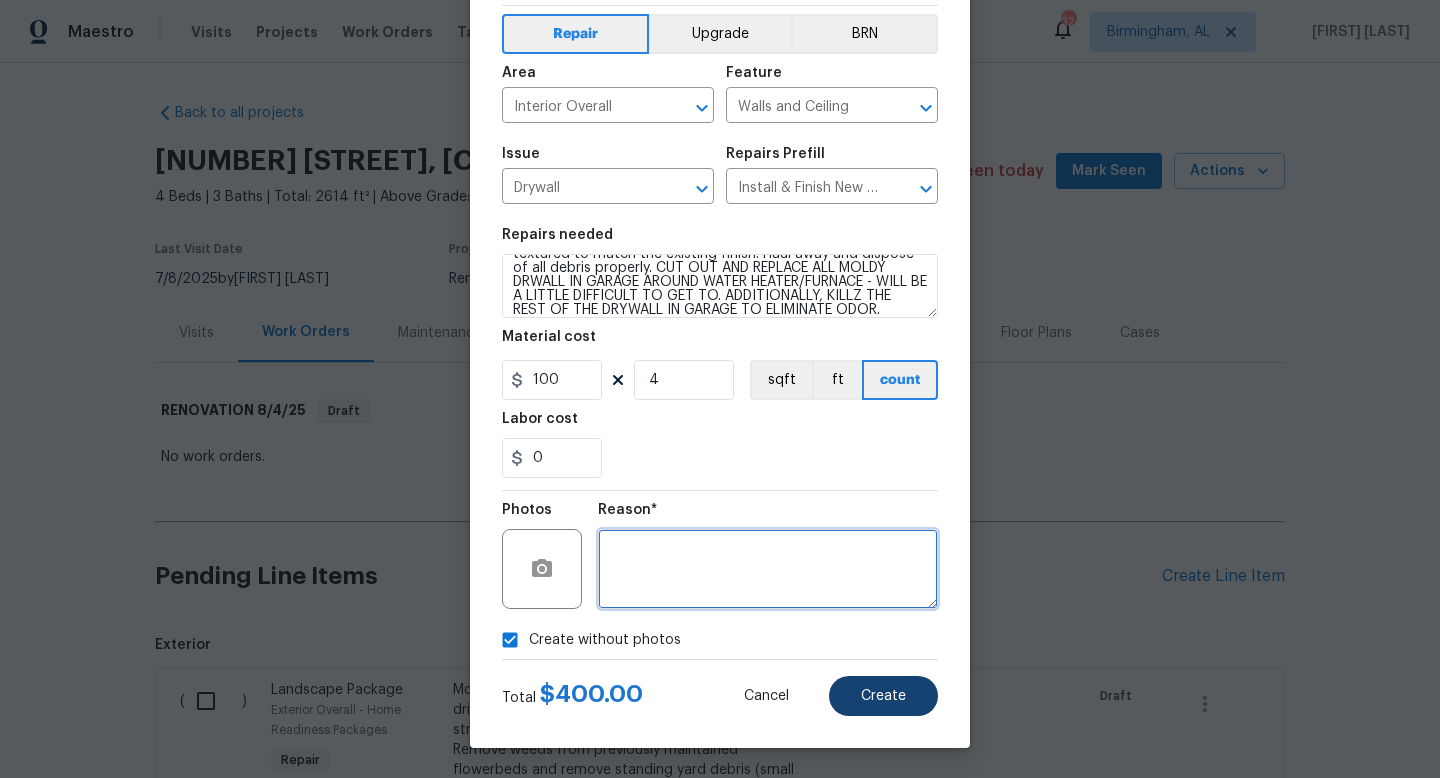 type 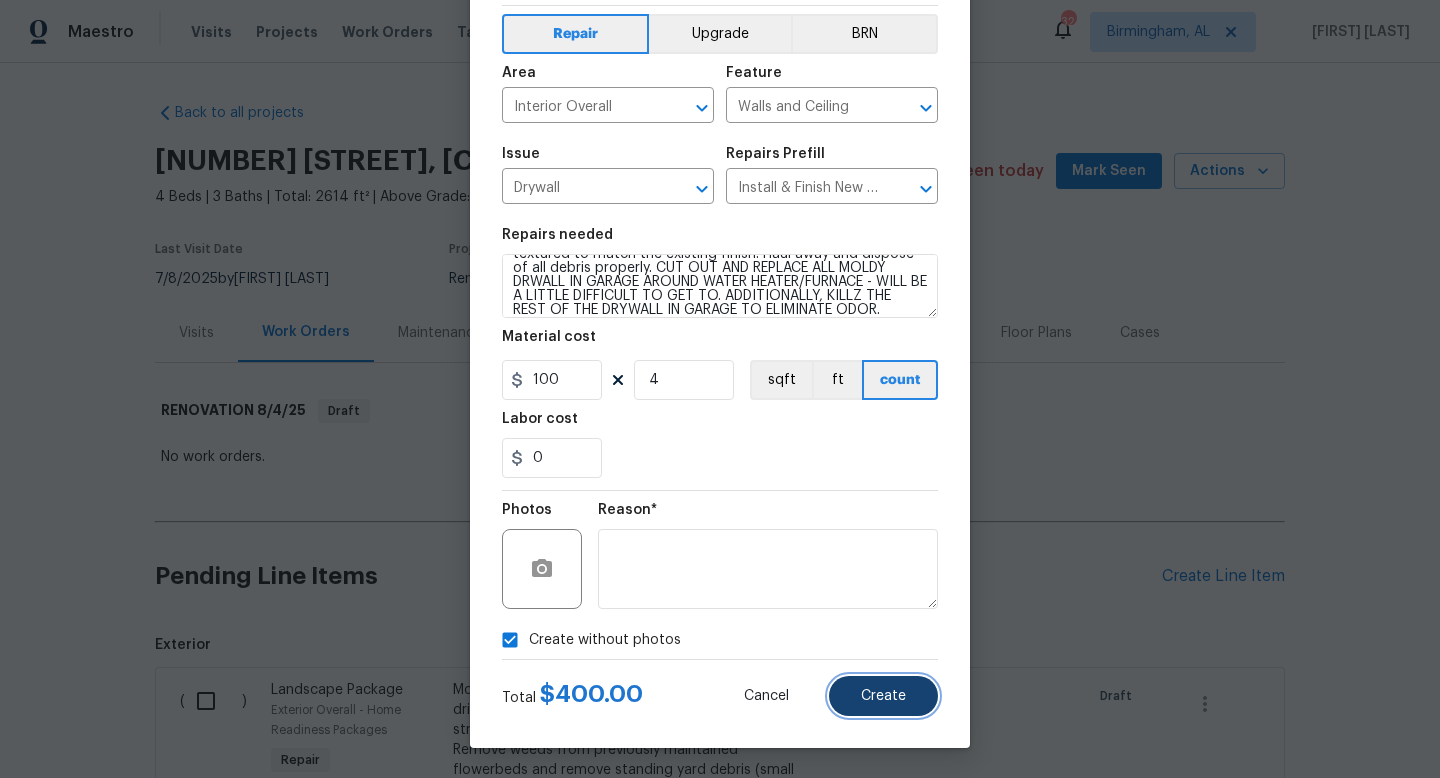 click on "Create" at bounding box center [883, 696] 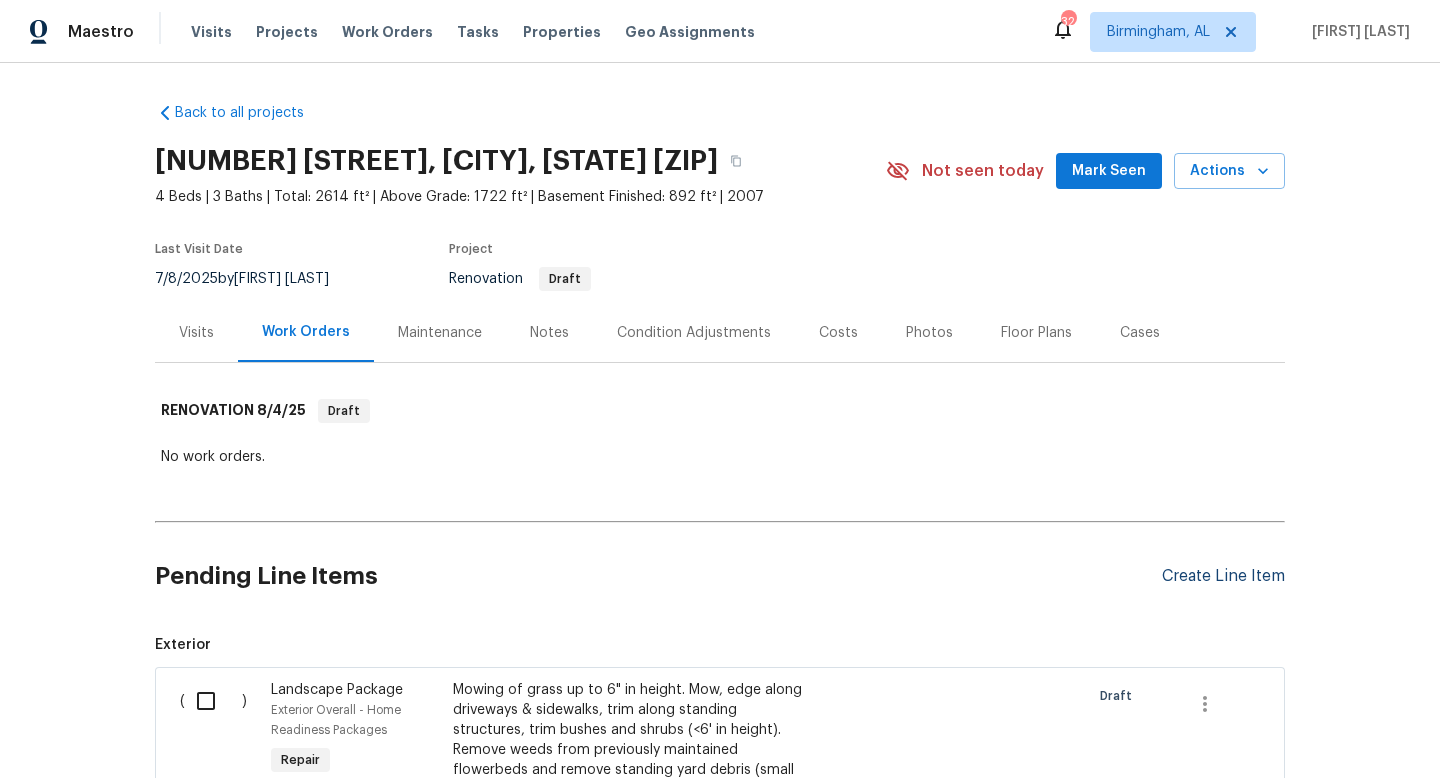 click on "Create Line Item" at bounding box center [1223, 576] 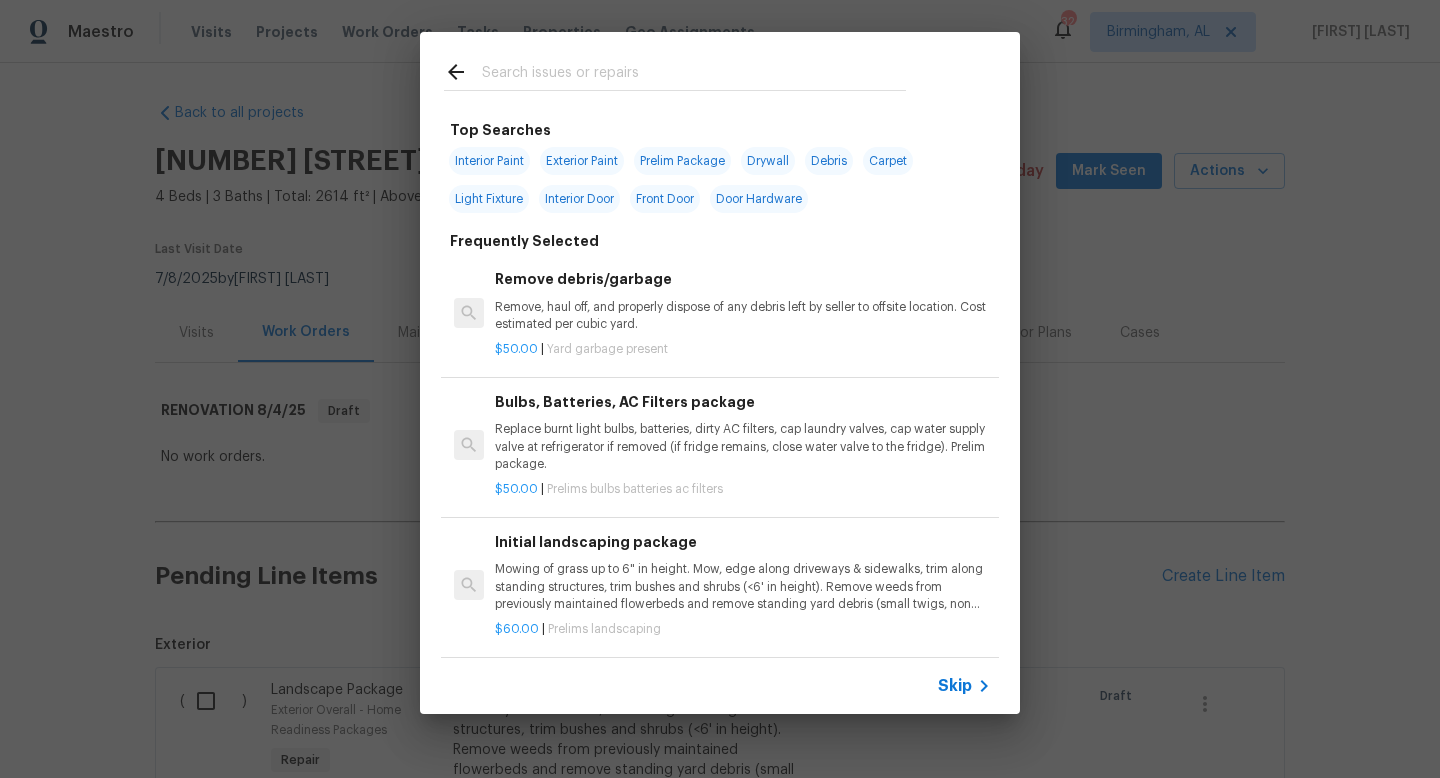 click at bounding box center (694, 75) 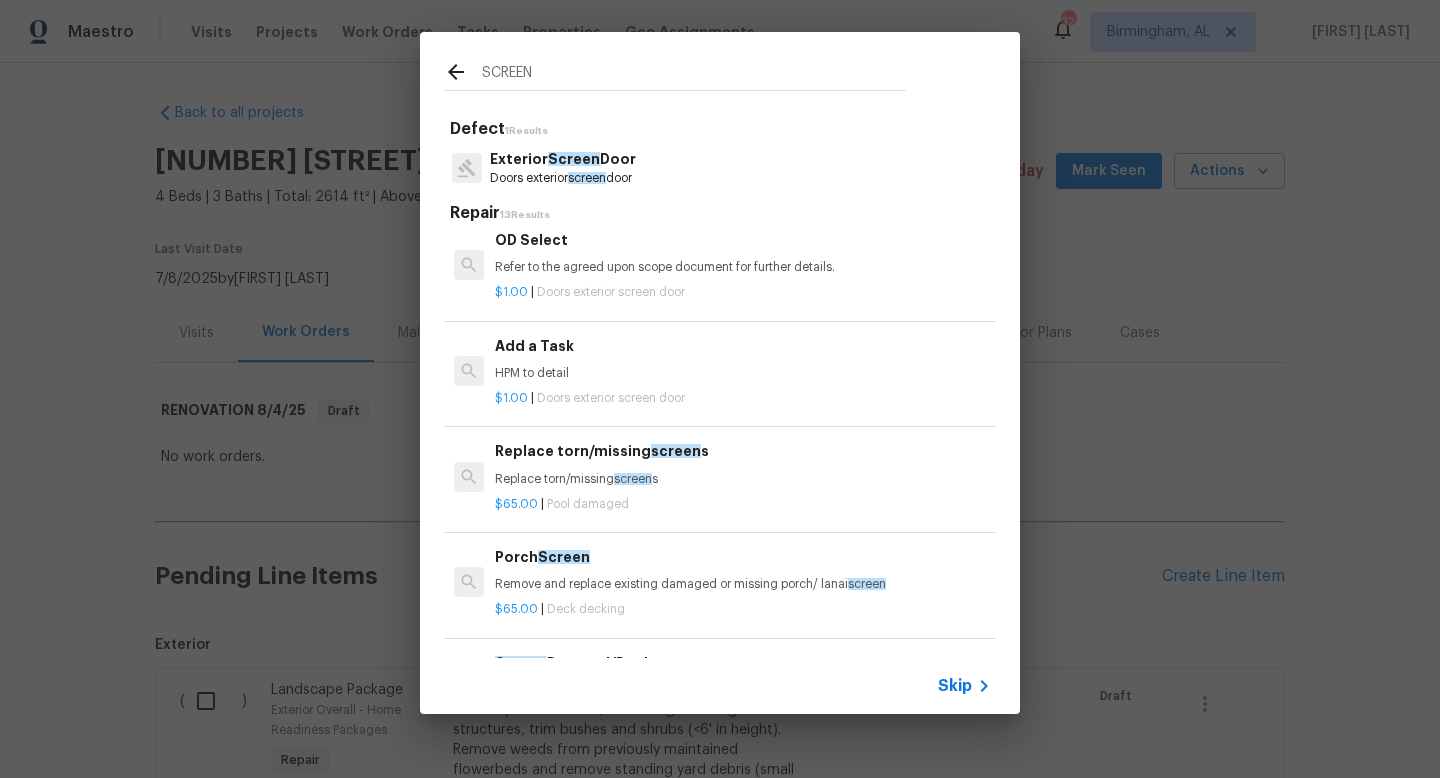 scroll, scrollTop: 387, scrollLeft: 0, axis: vertical 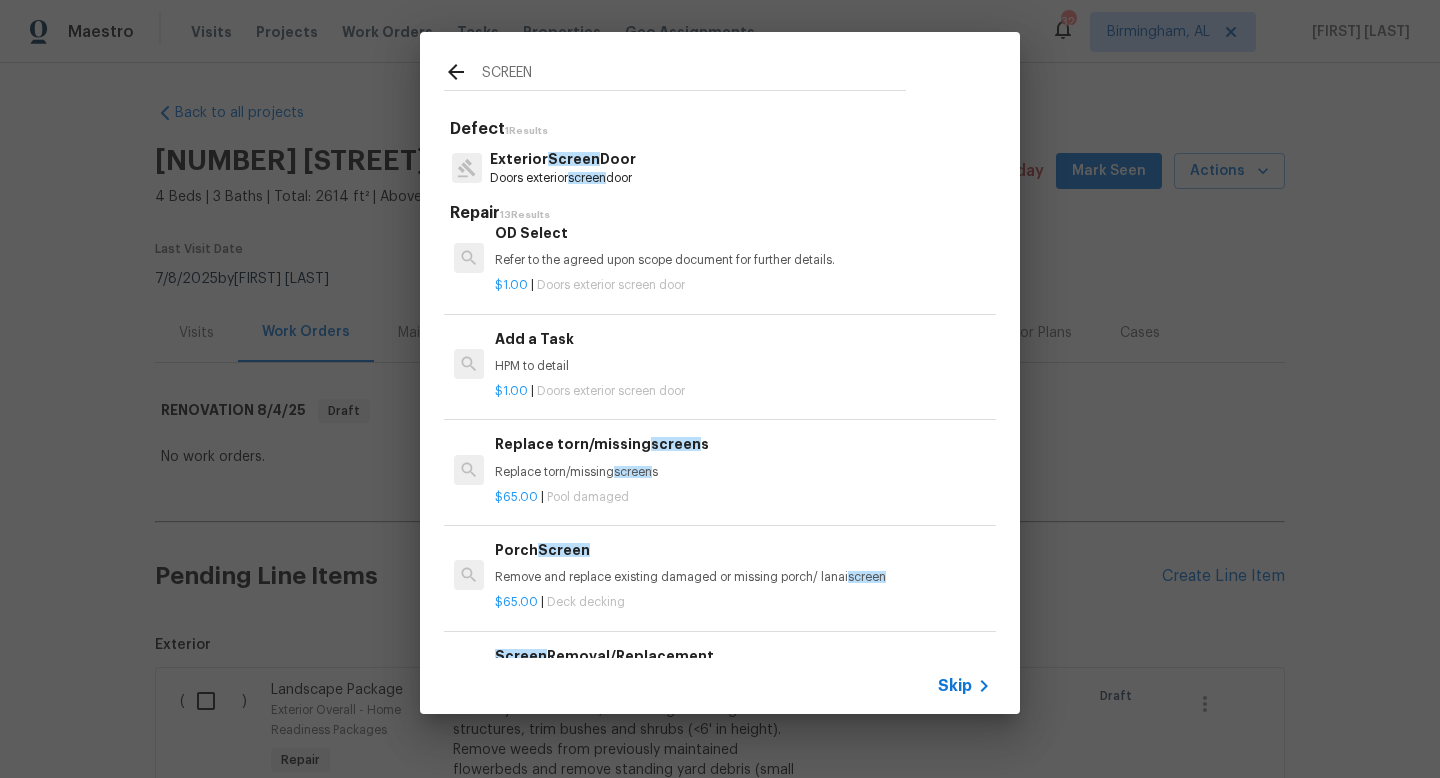type on "SCREEN" 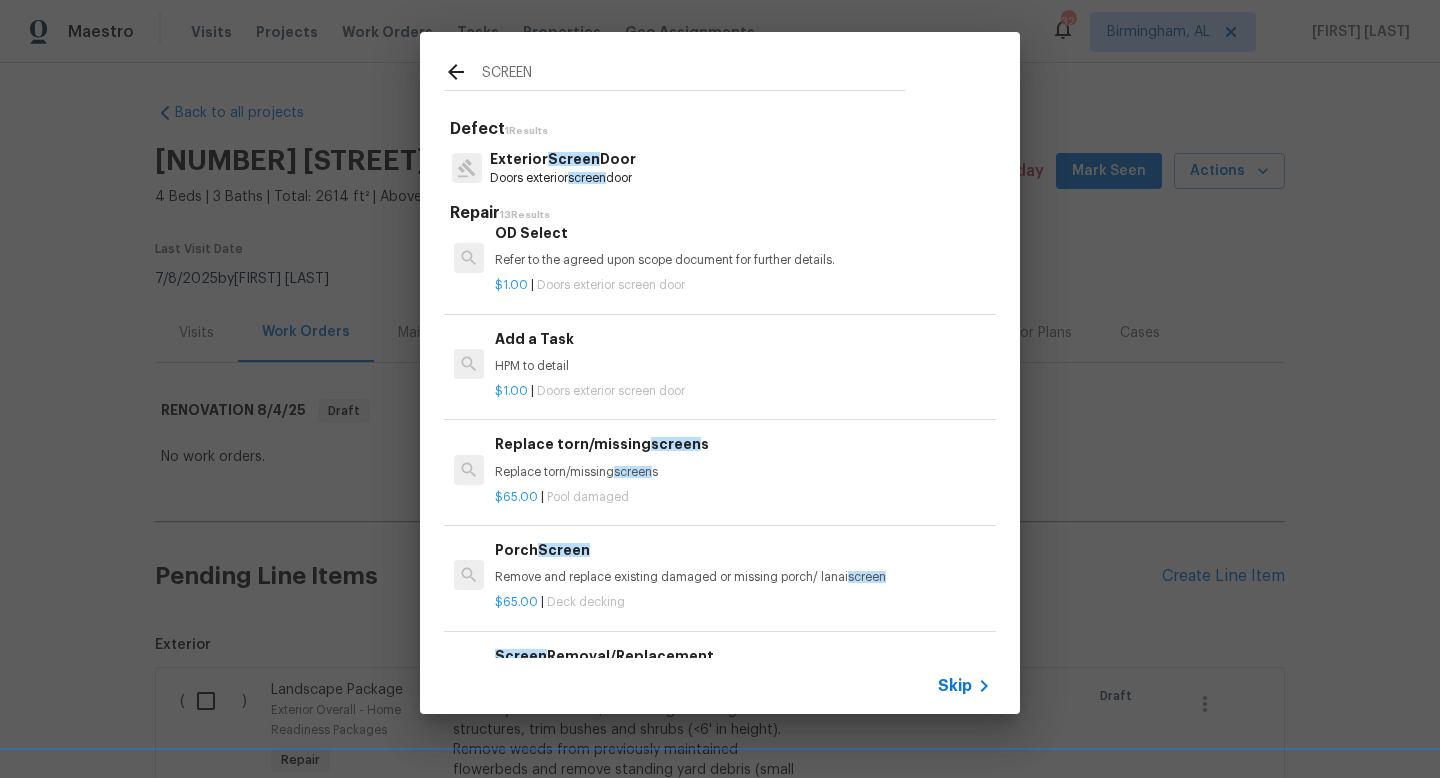 click on "Replace torn/missing  screen s" at bounding box center [743, 472] 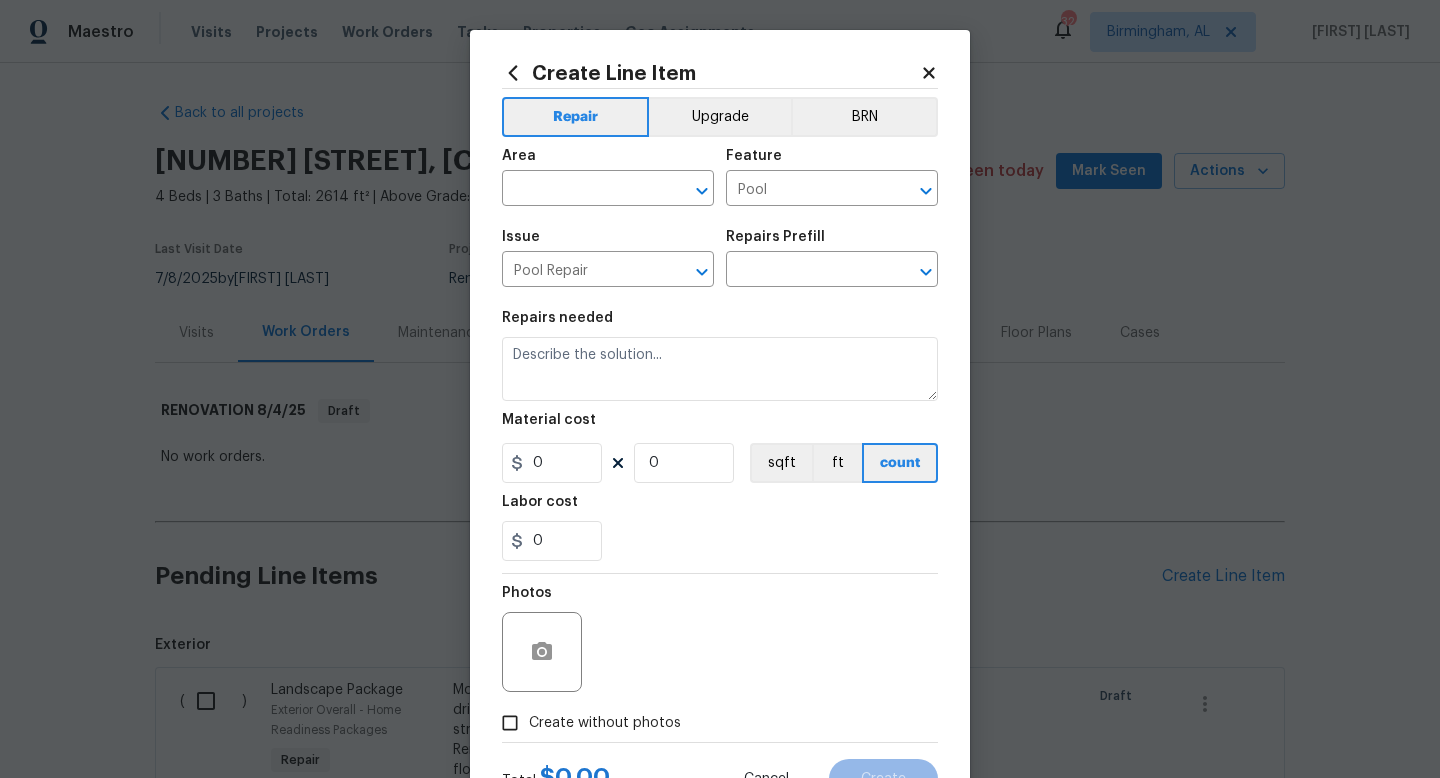 type on "Replace torn/missing screens $65.00" 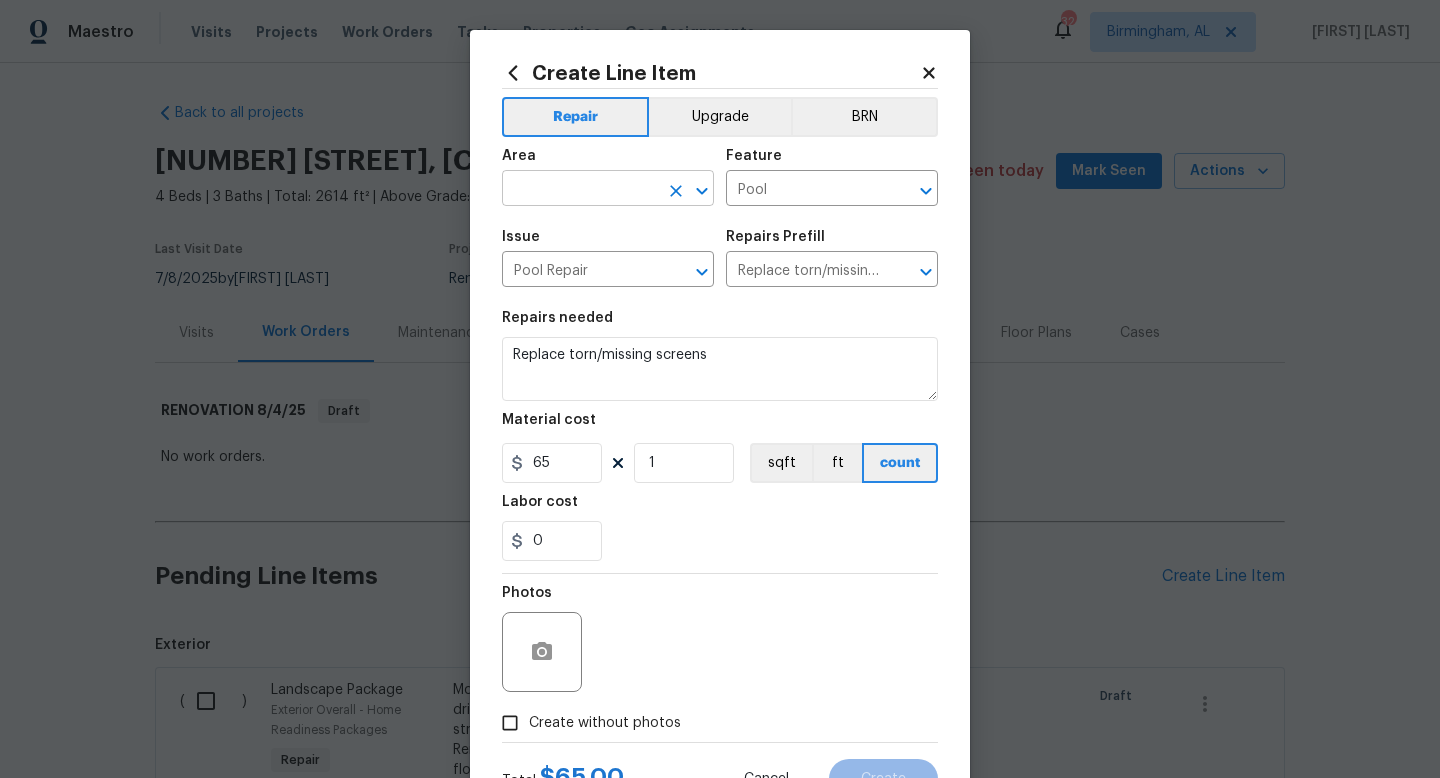 click at bounding box center (580, 190) 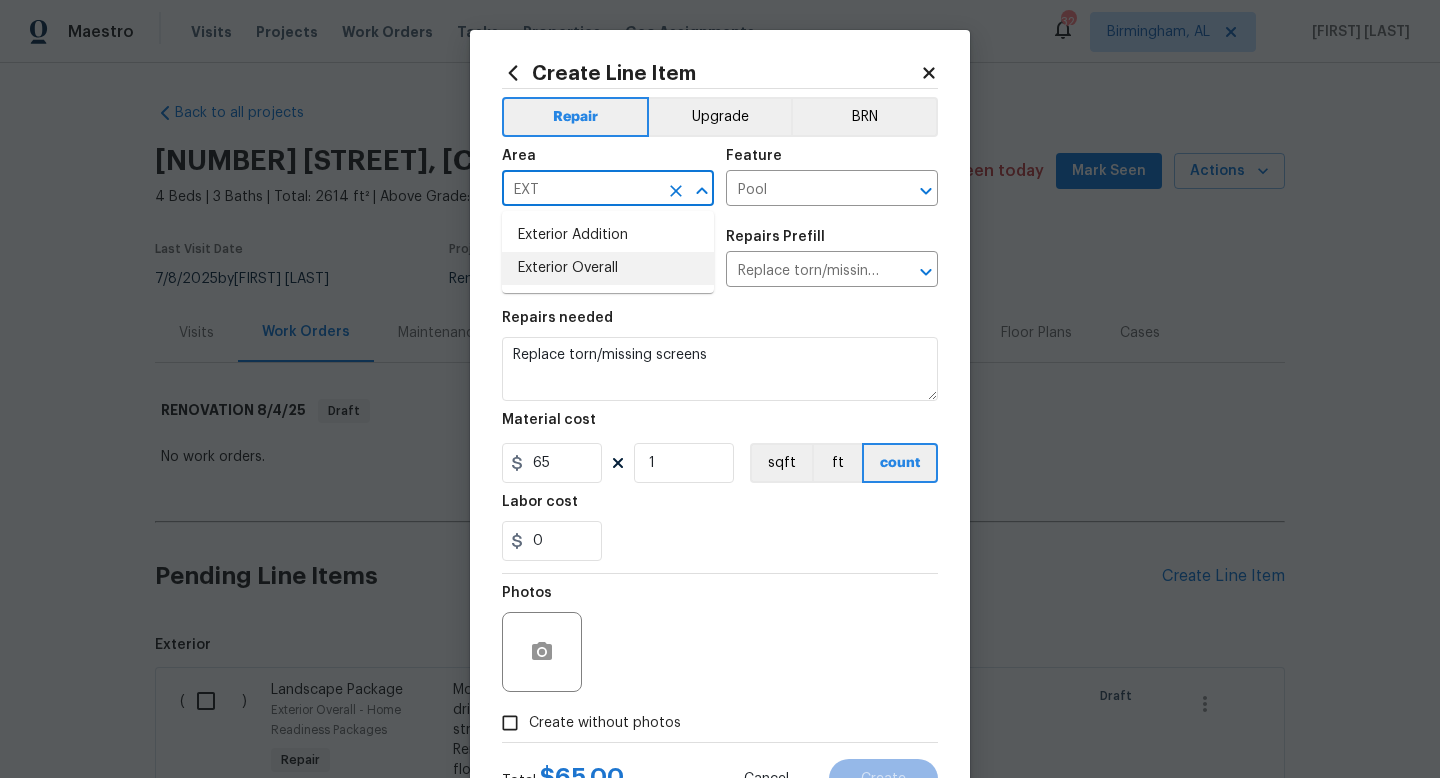 click on "Exterior Overall" at bounding box center (608, 268) 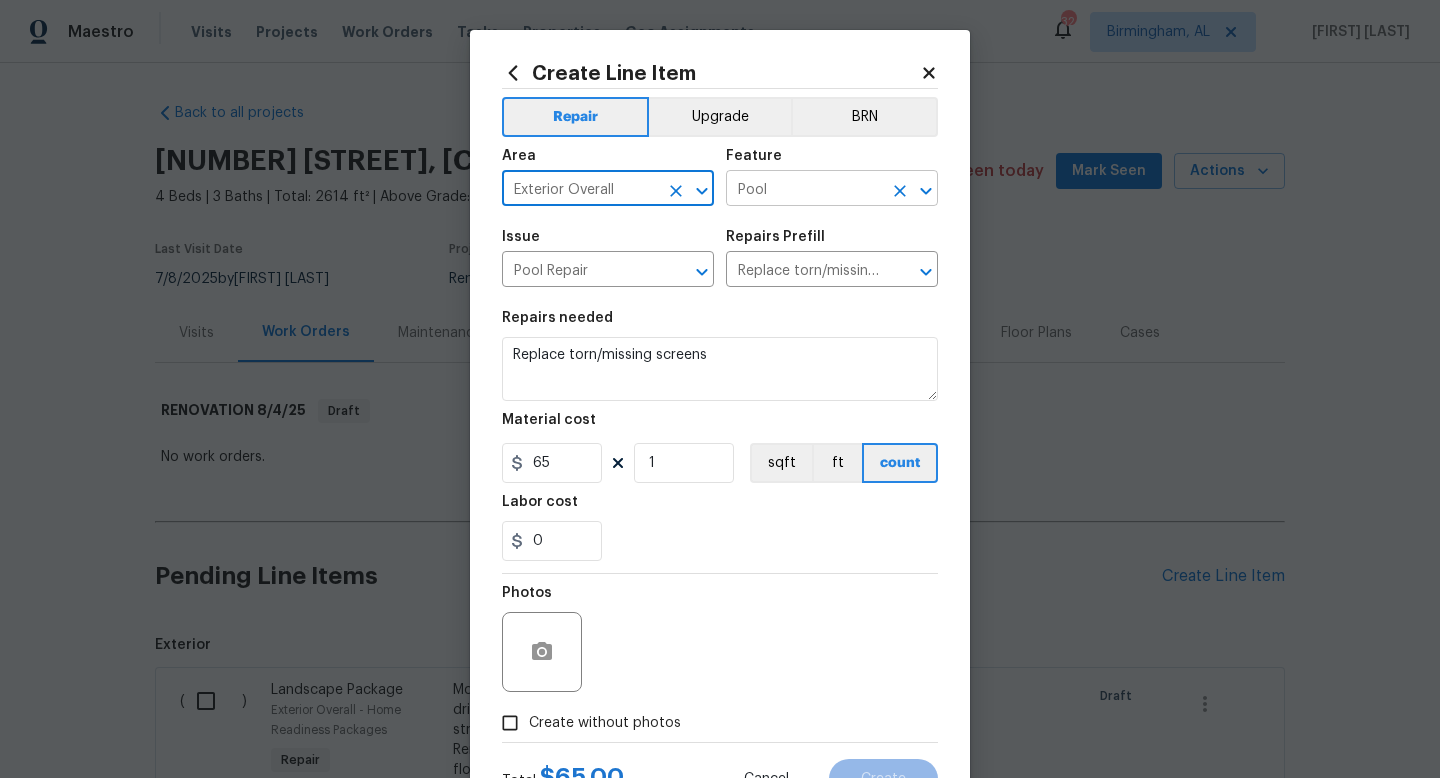 type on "Exterior Overall" 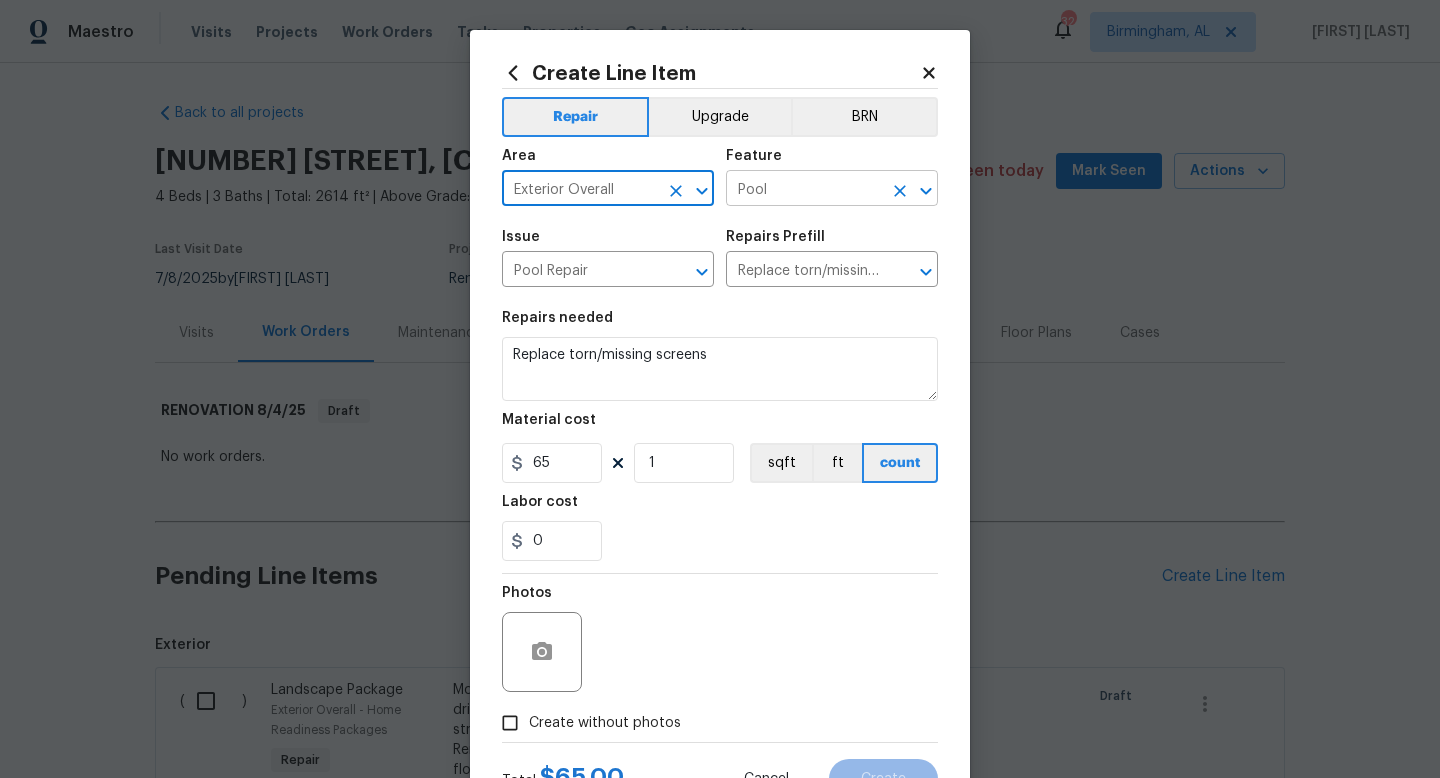 click on "Pool" at bounding box center (804, 190) 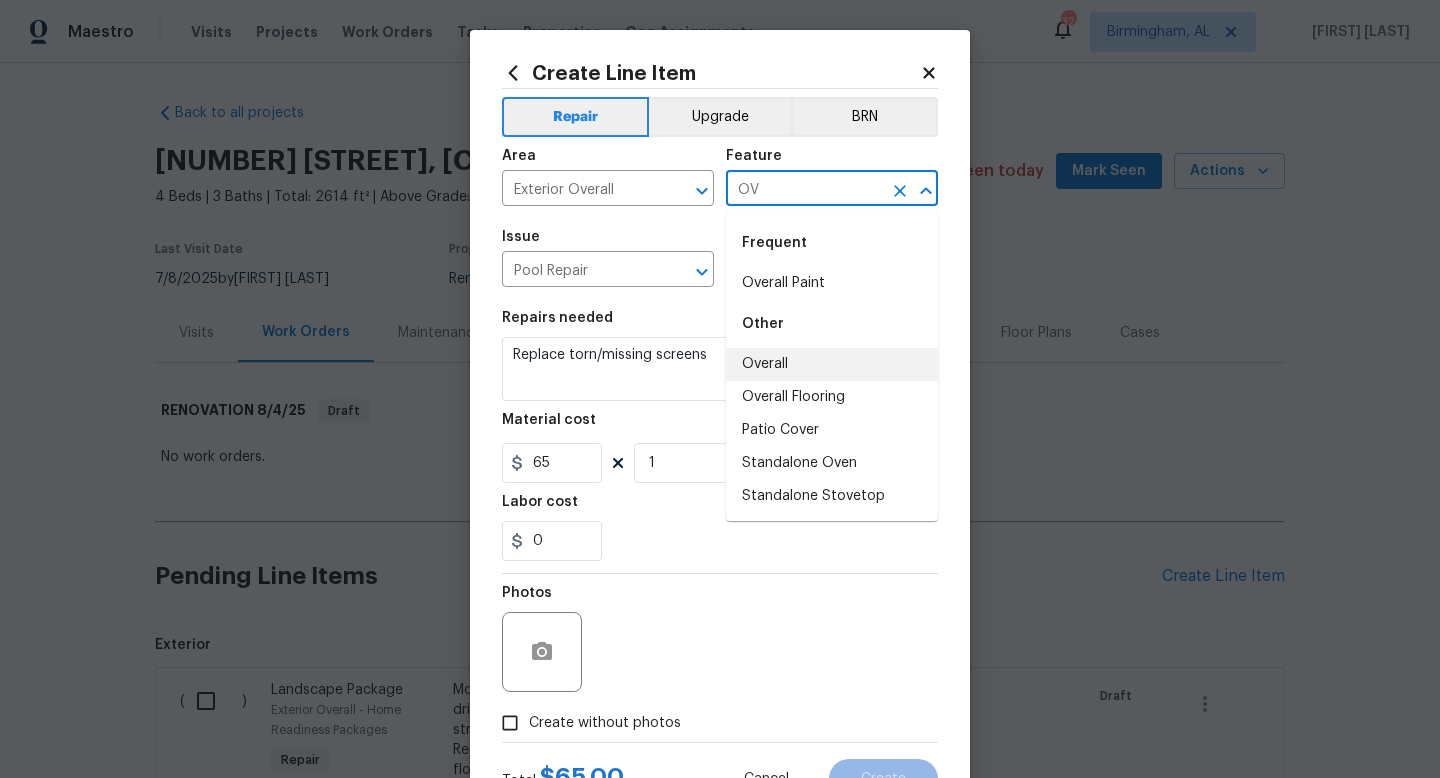 click on "Overall" at bounding box center (832, 364) 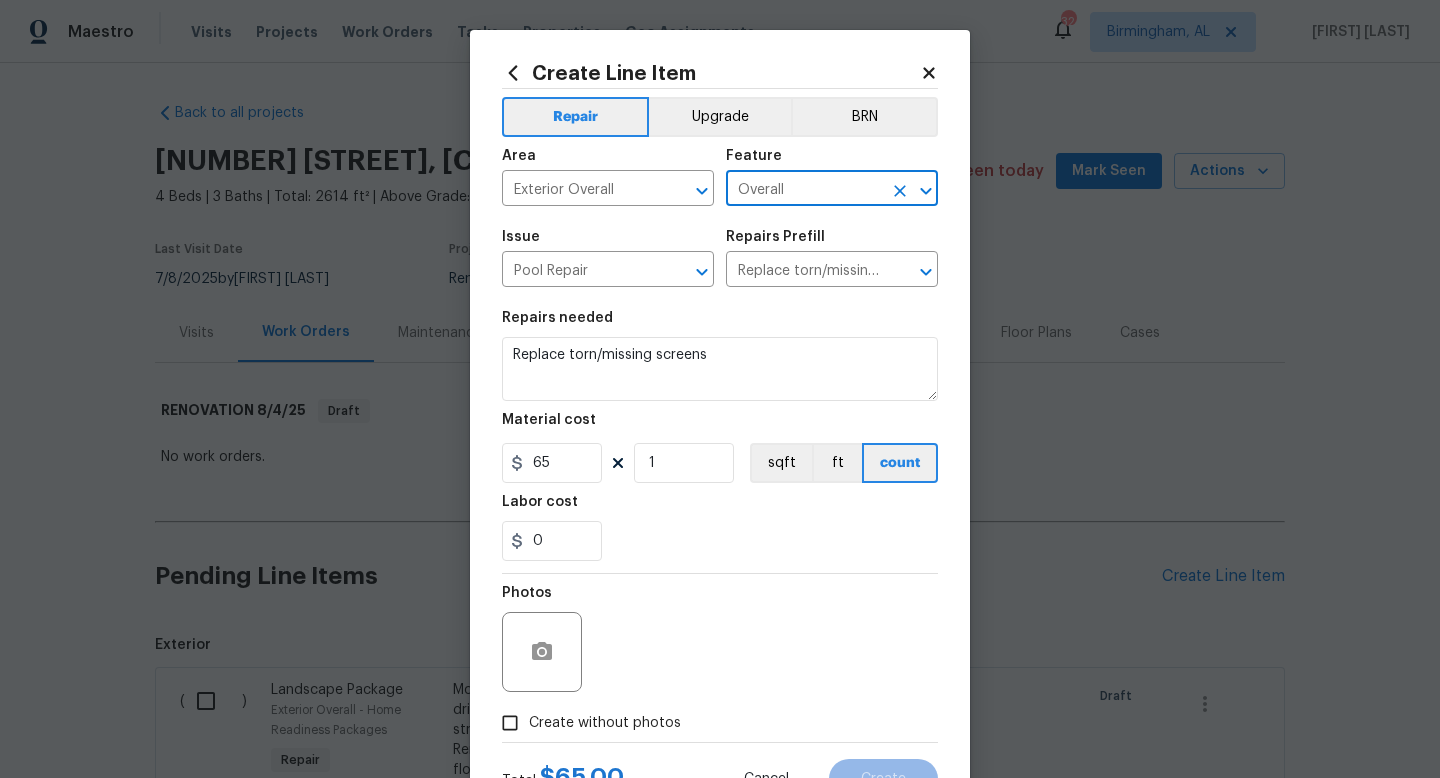 type on "Overall" 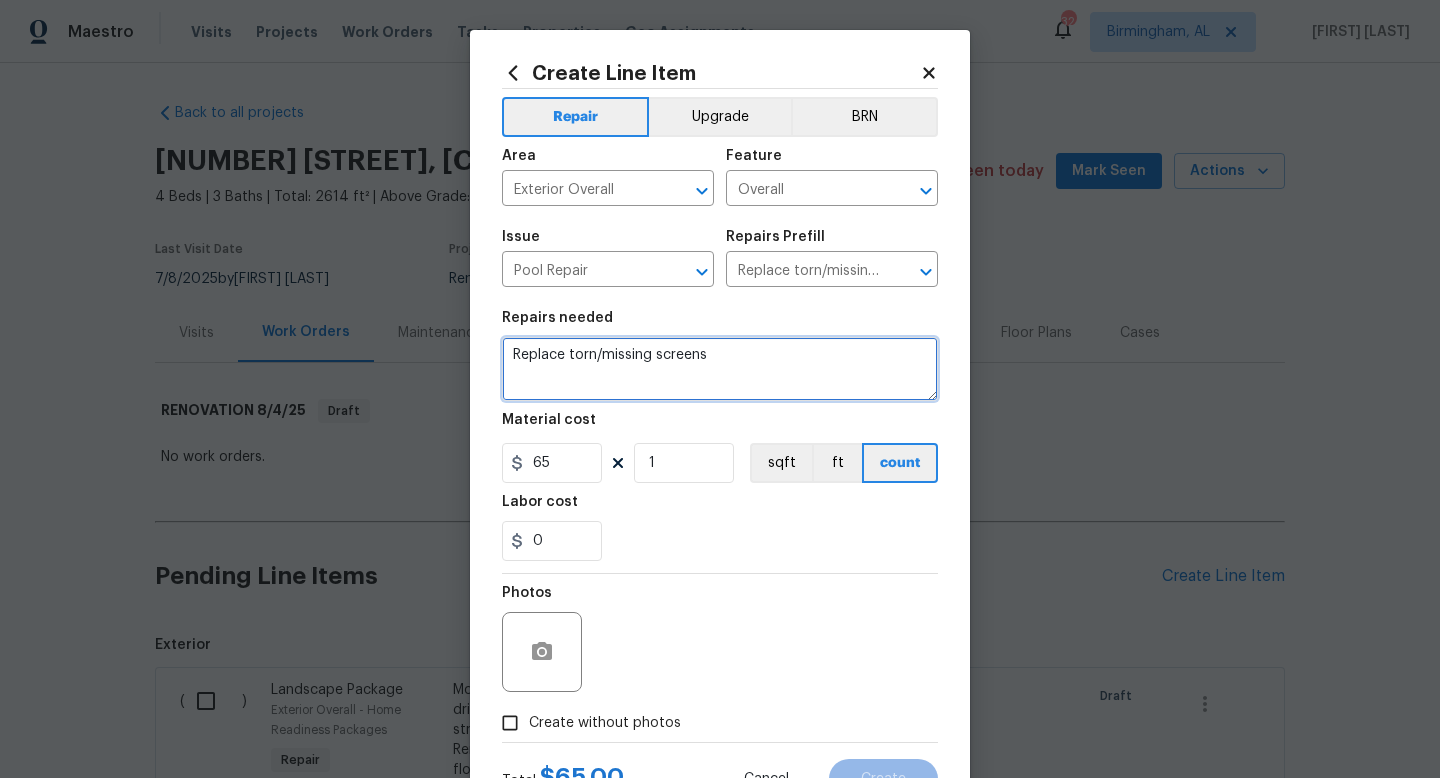 drag, startPoint x: 720, startPoint y: 371, endPoint x: 300, endPoint y: 296, distance: 426.6439 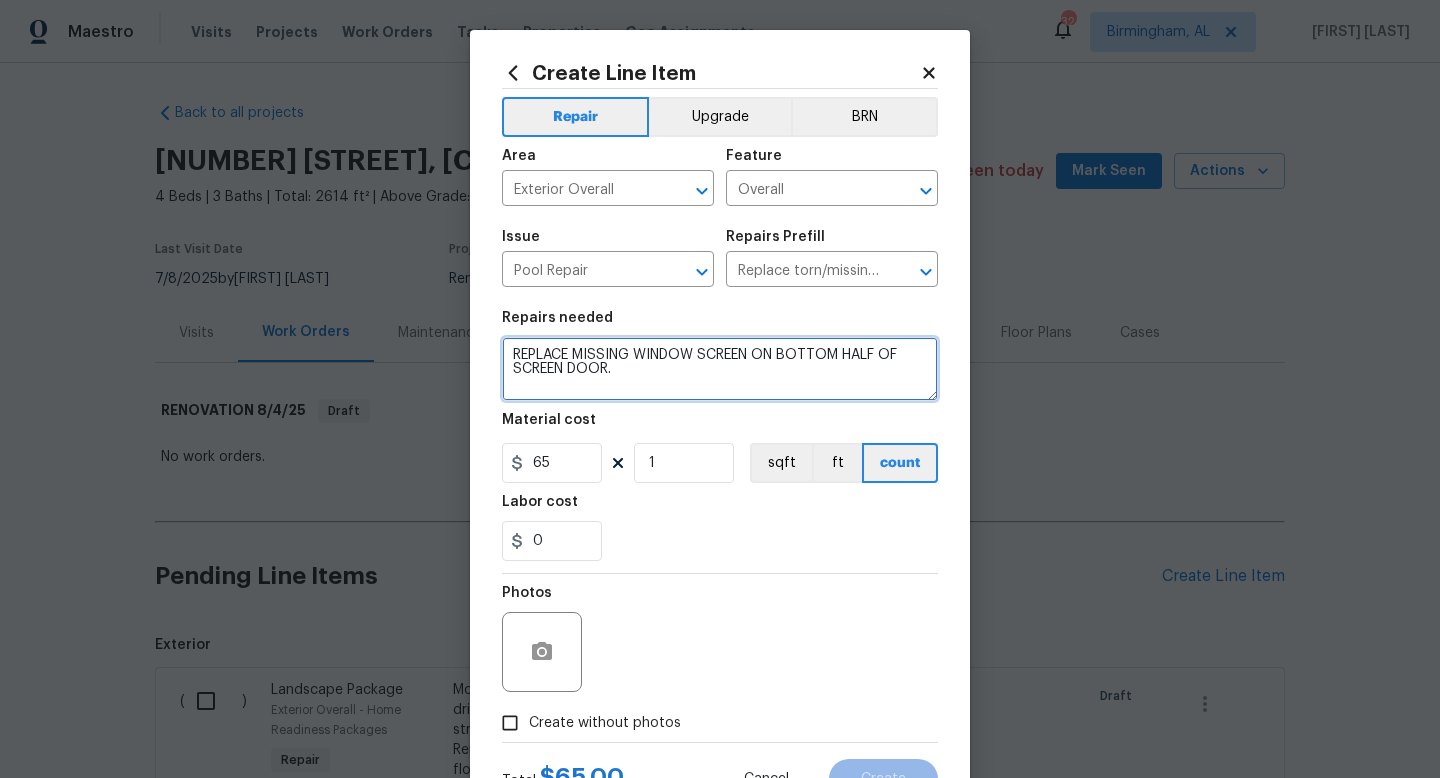 type on "REPLACE MISSING WINDOW SCREEN ON BOTTOM HALF OF SCREEN DOOR." 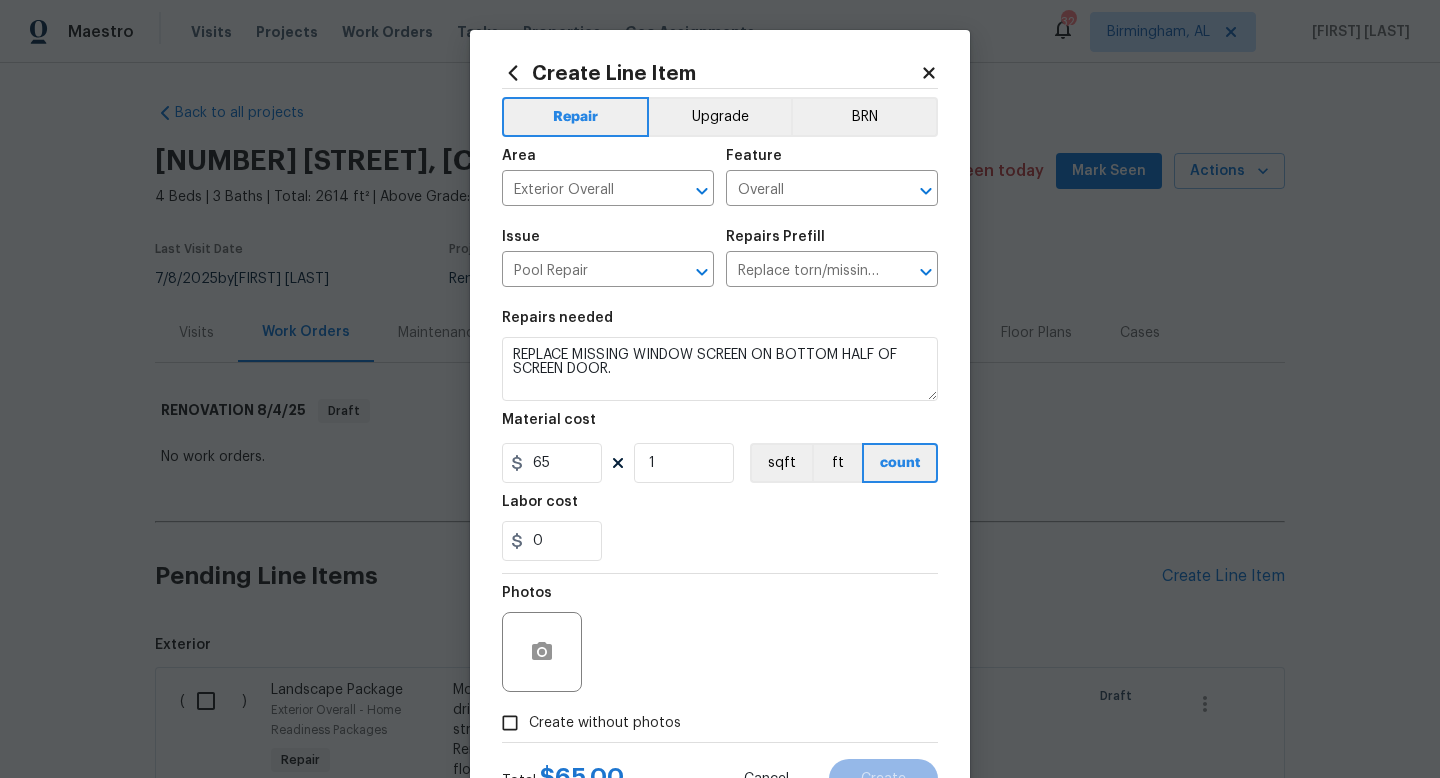 click on "Photos" at bounding box center (720, 639) 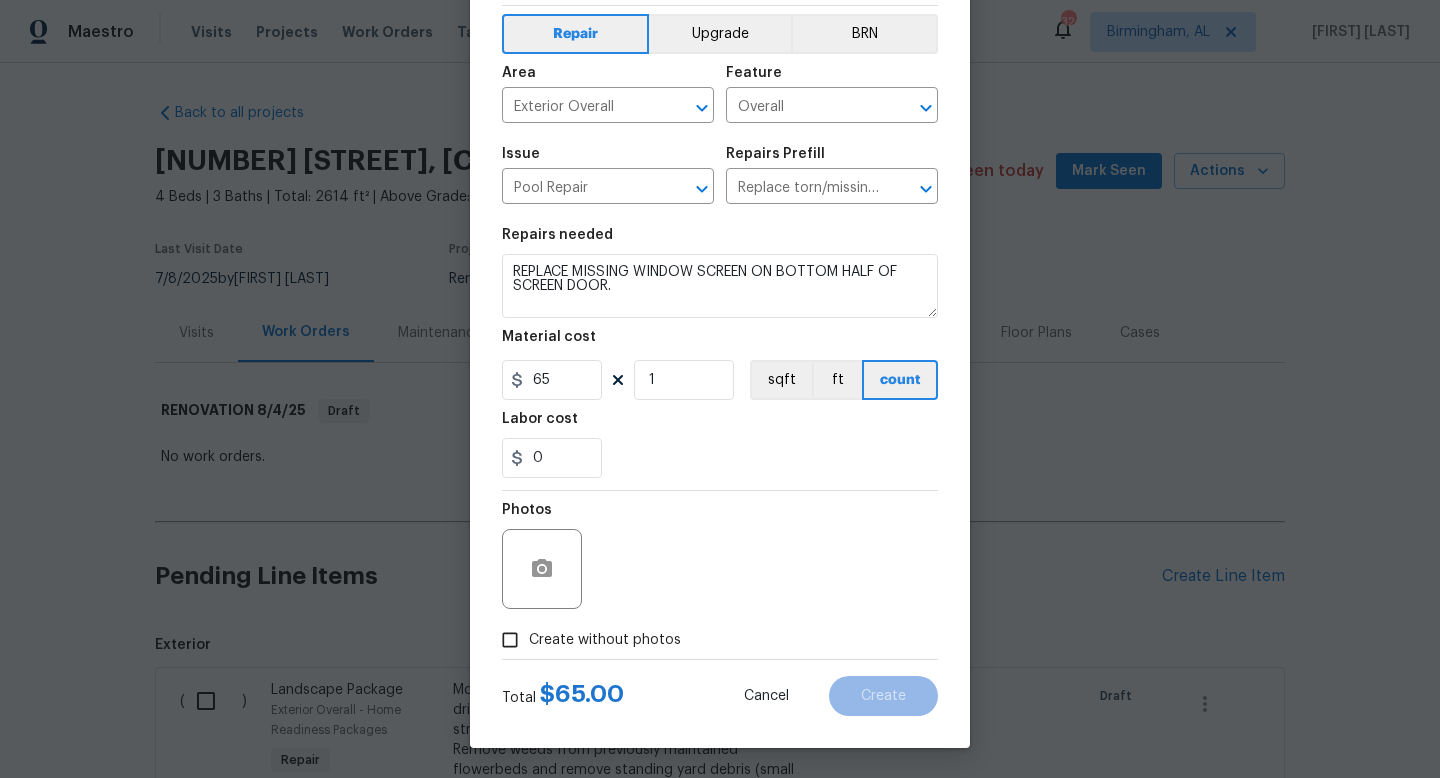 click on "Create without photos" at bounding box center [605, 640] 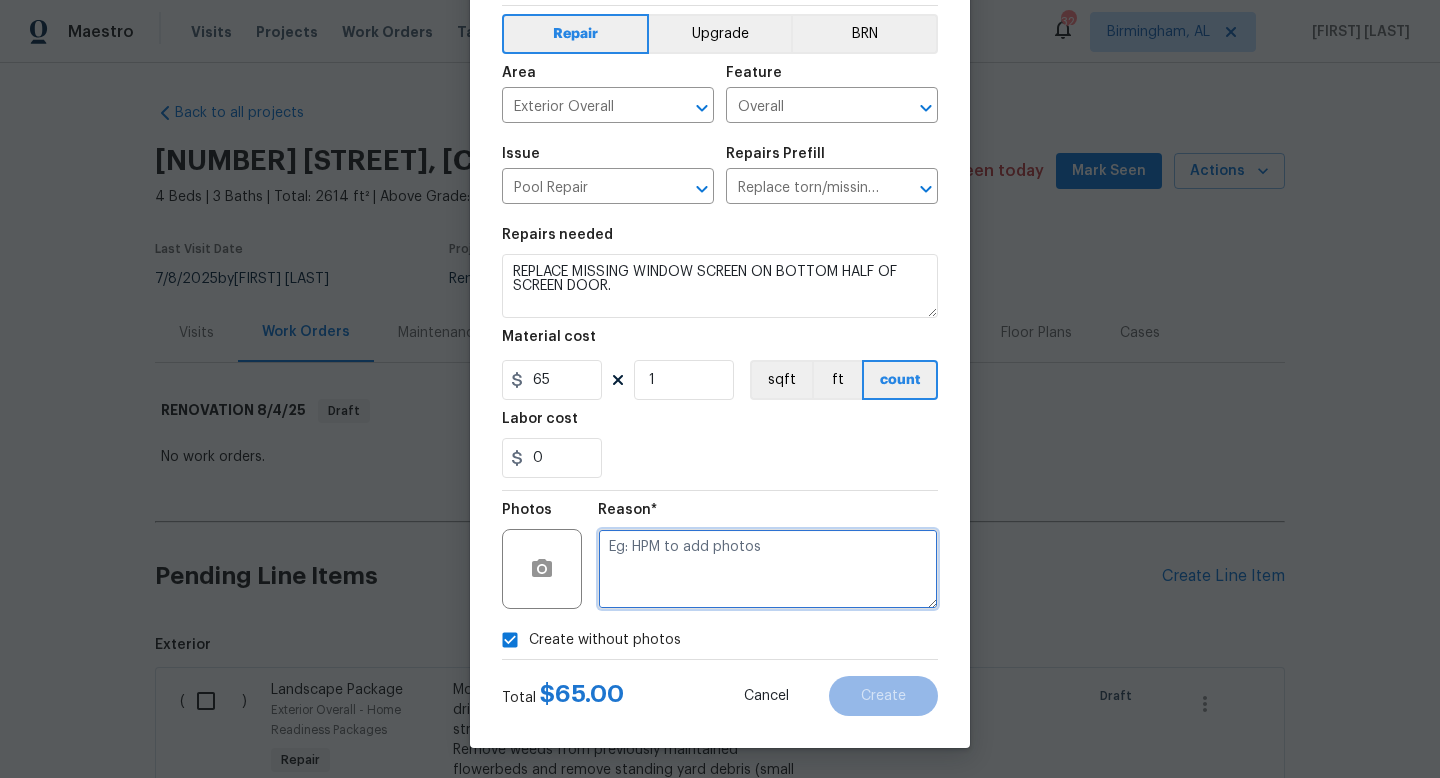 click at bounding box center (768, 569) 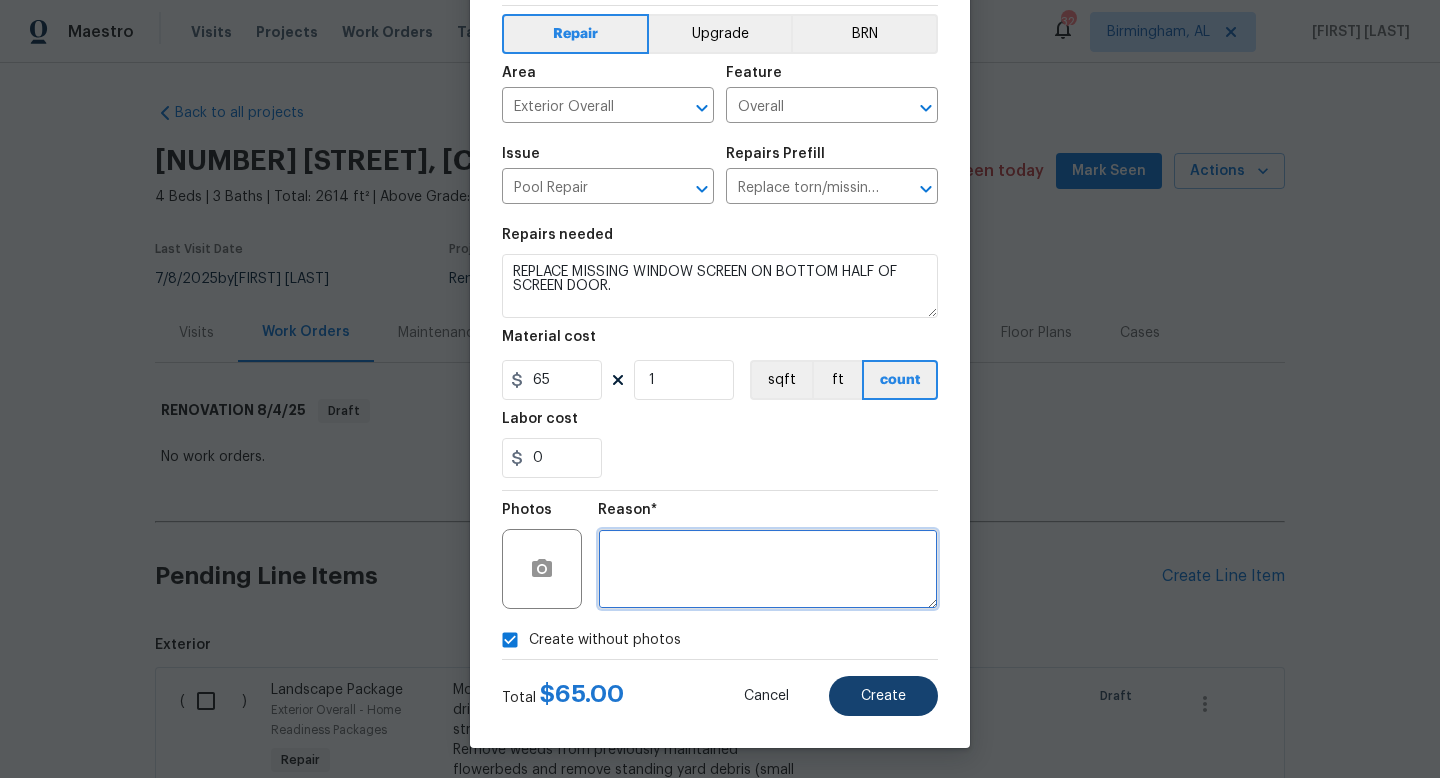 type 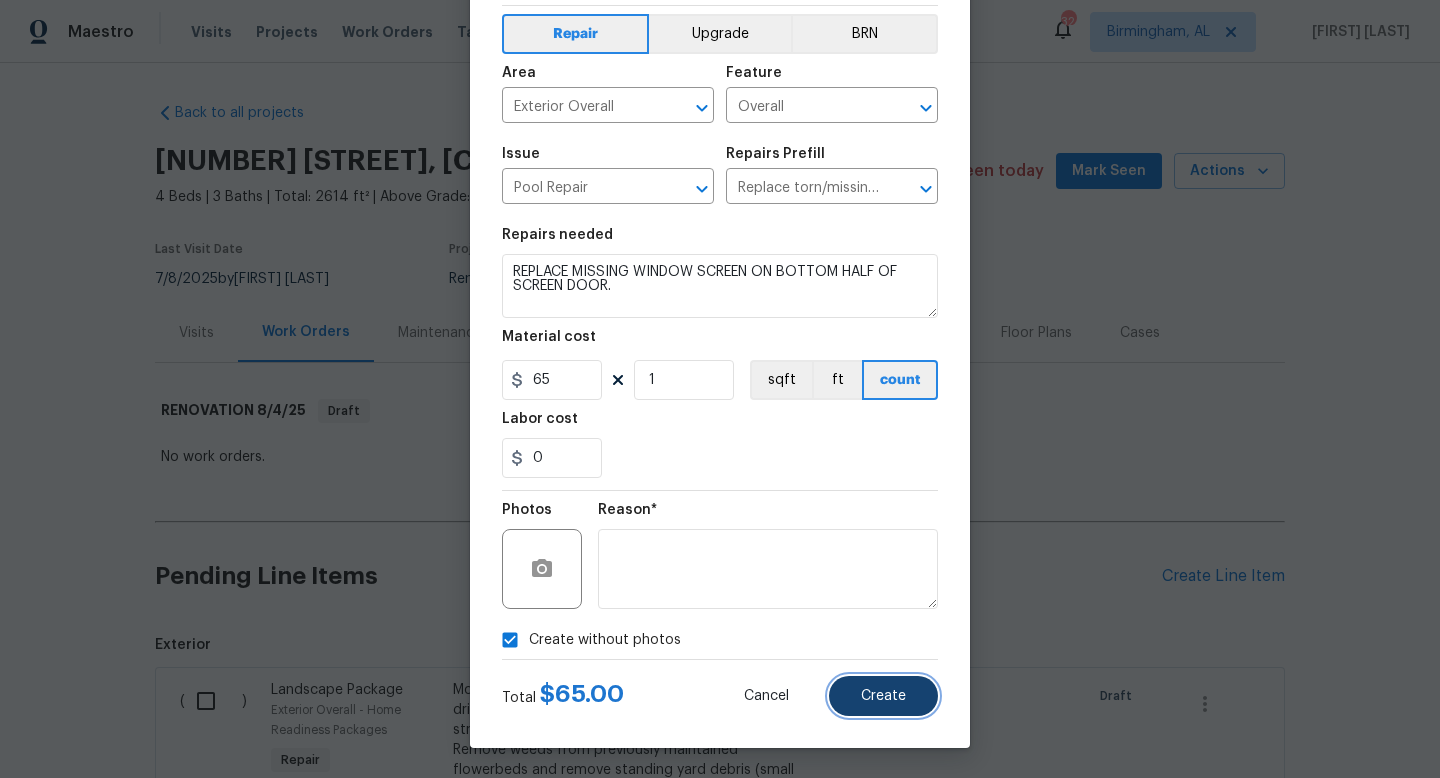 click on "Create" at bounding box center (883, 696) 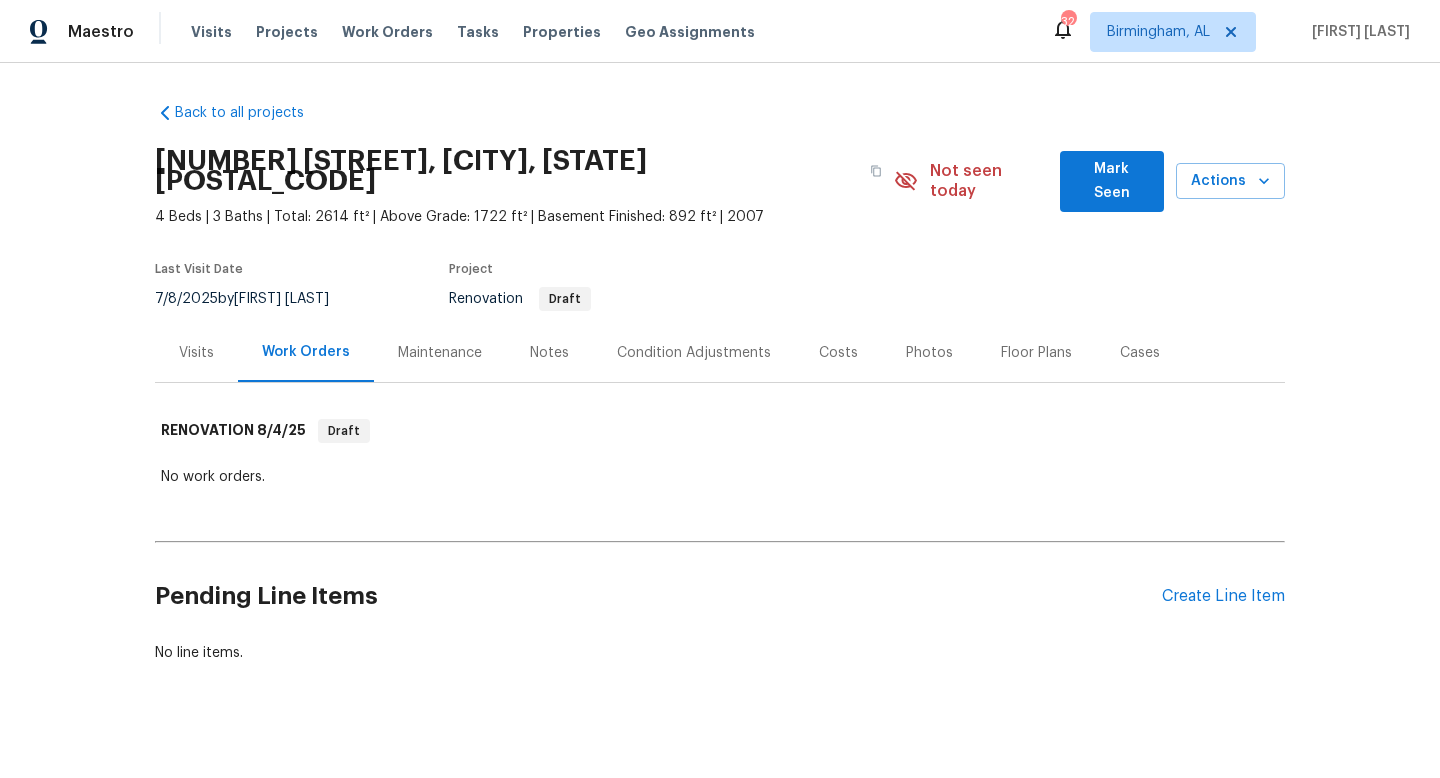 scroll, scrollTop: 0, scrollLeft: 0, axis: both 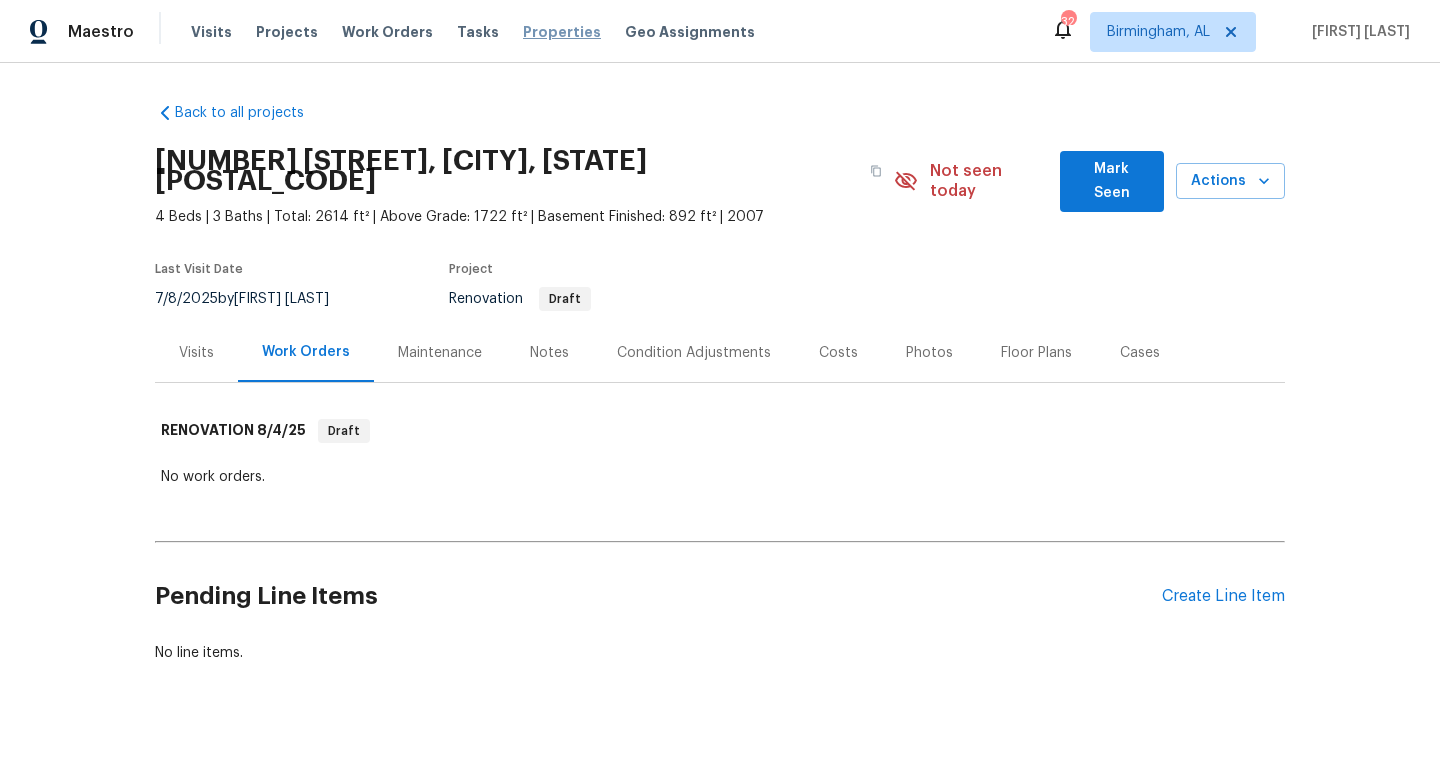click on "Properties" at bounding box center [562, 32] 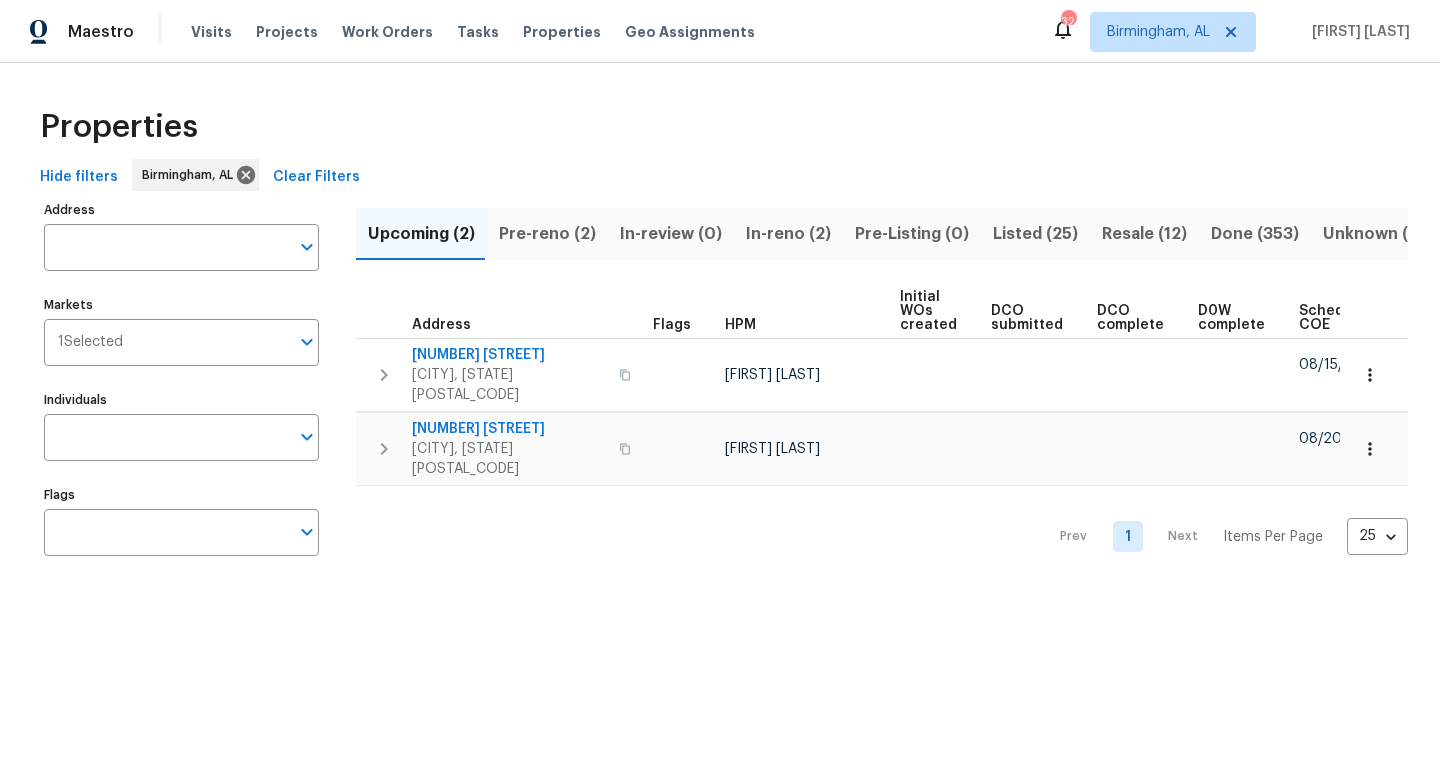 click on "Done (353)" at bounding box center (1255, 234) 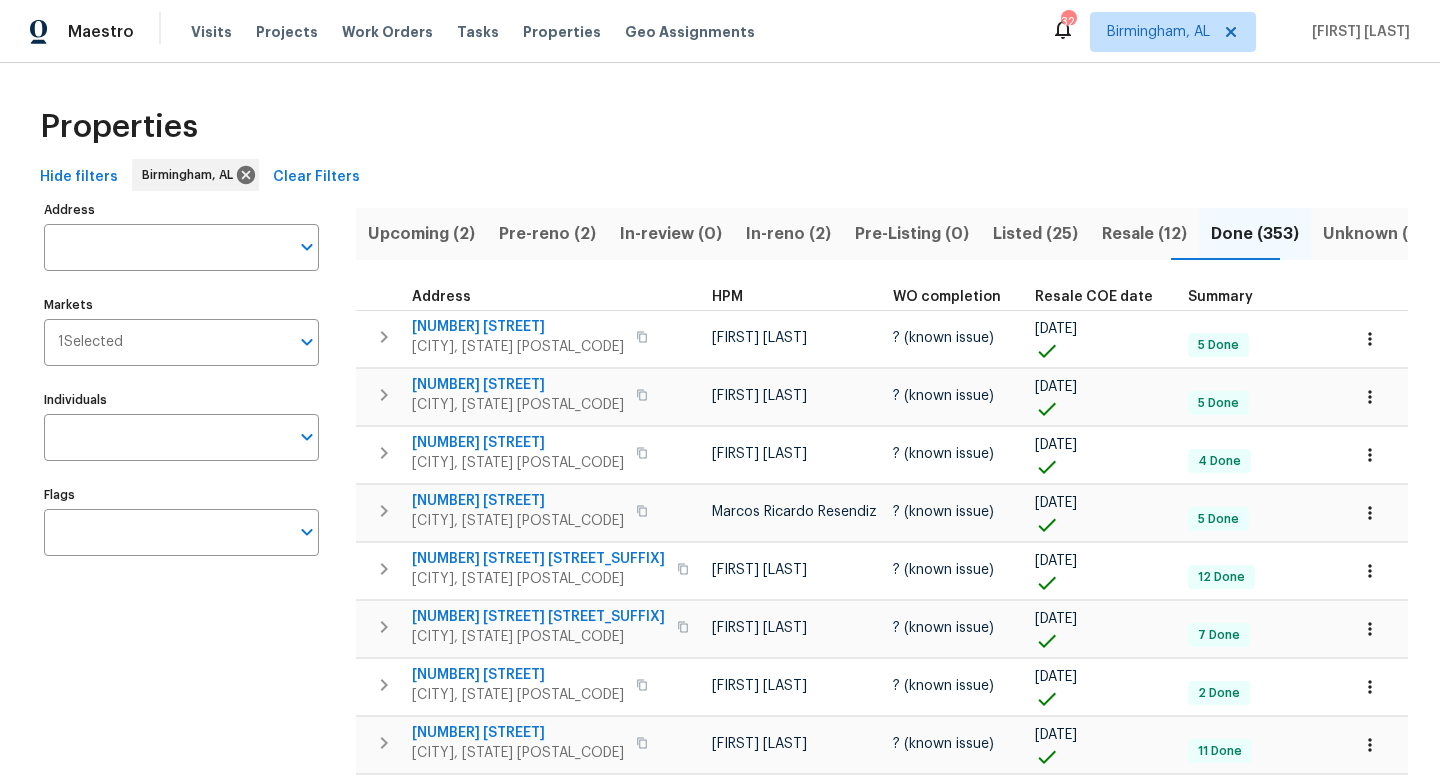 click on "Resale COE date" at bounding box center [1094, 297] 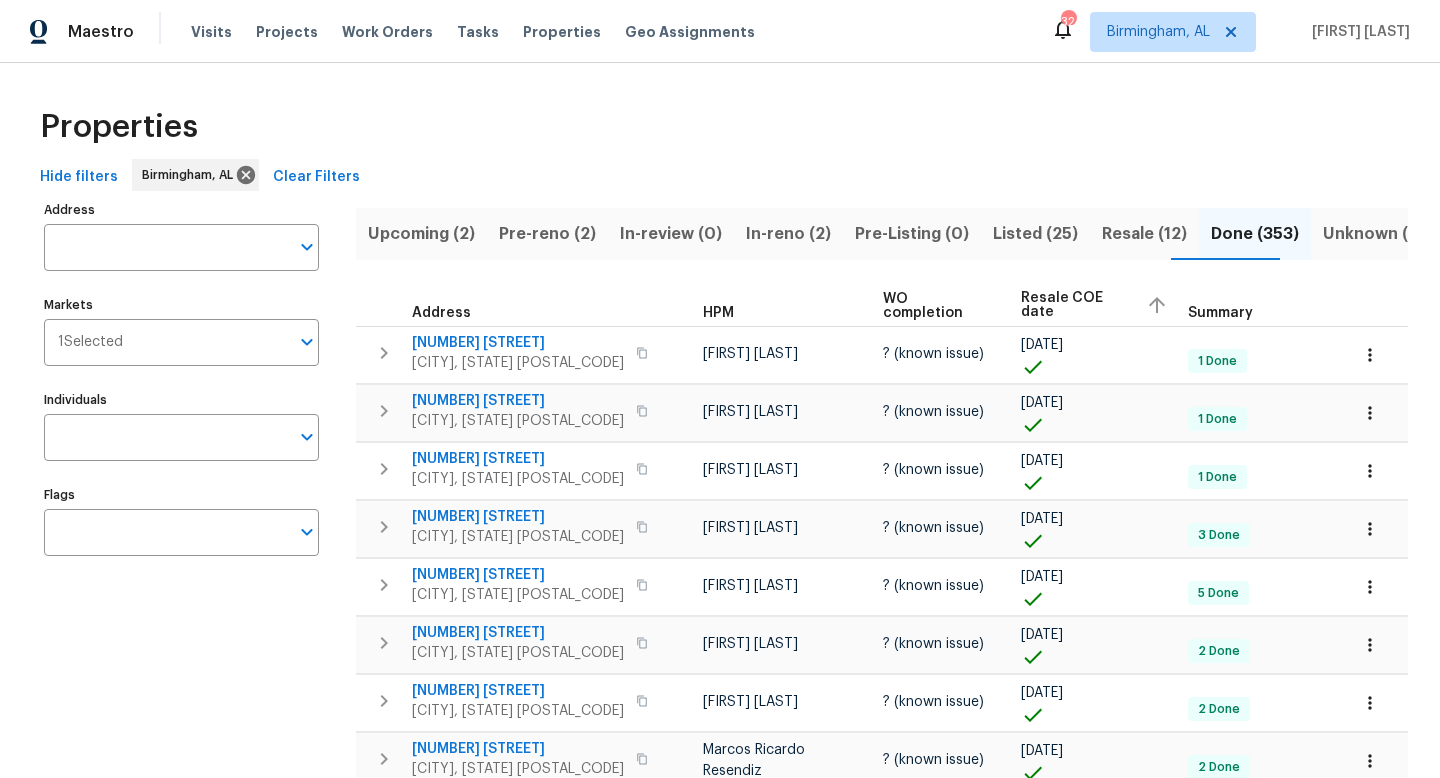 click on "Resale COE date" at bounding box center [1075, 305] 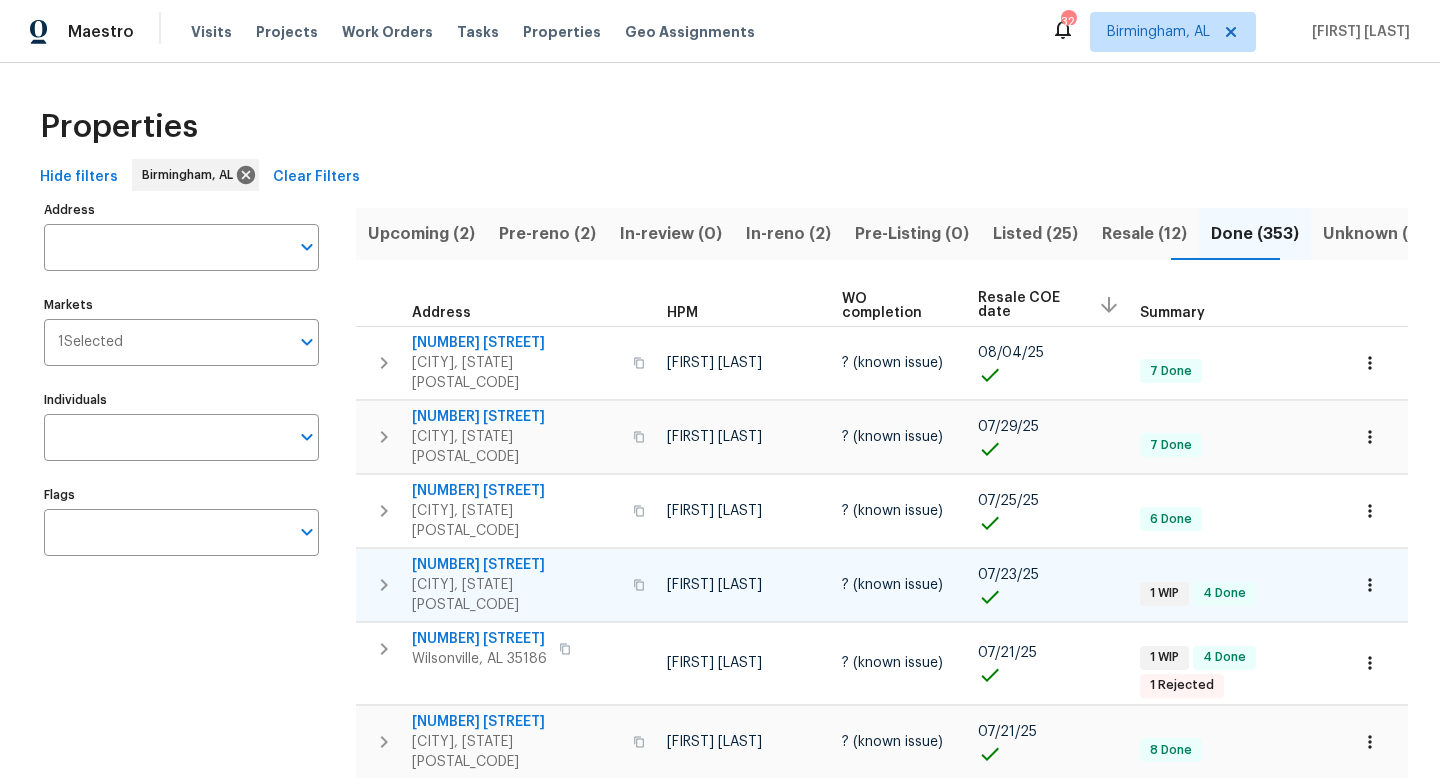 click on "[NUMBER] [STREET]" at bounding box center (516, 565) 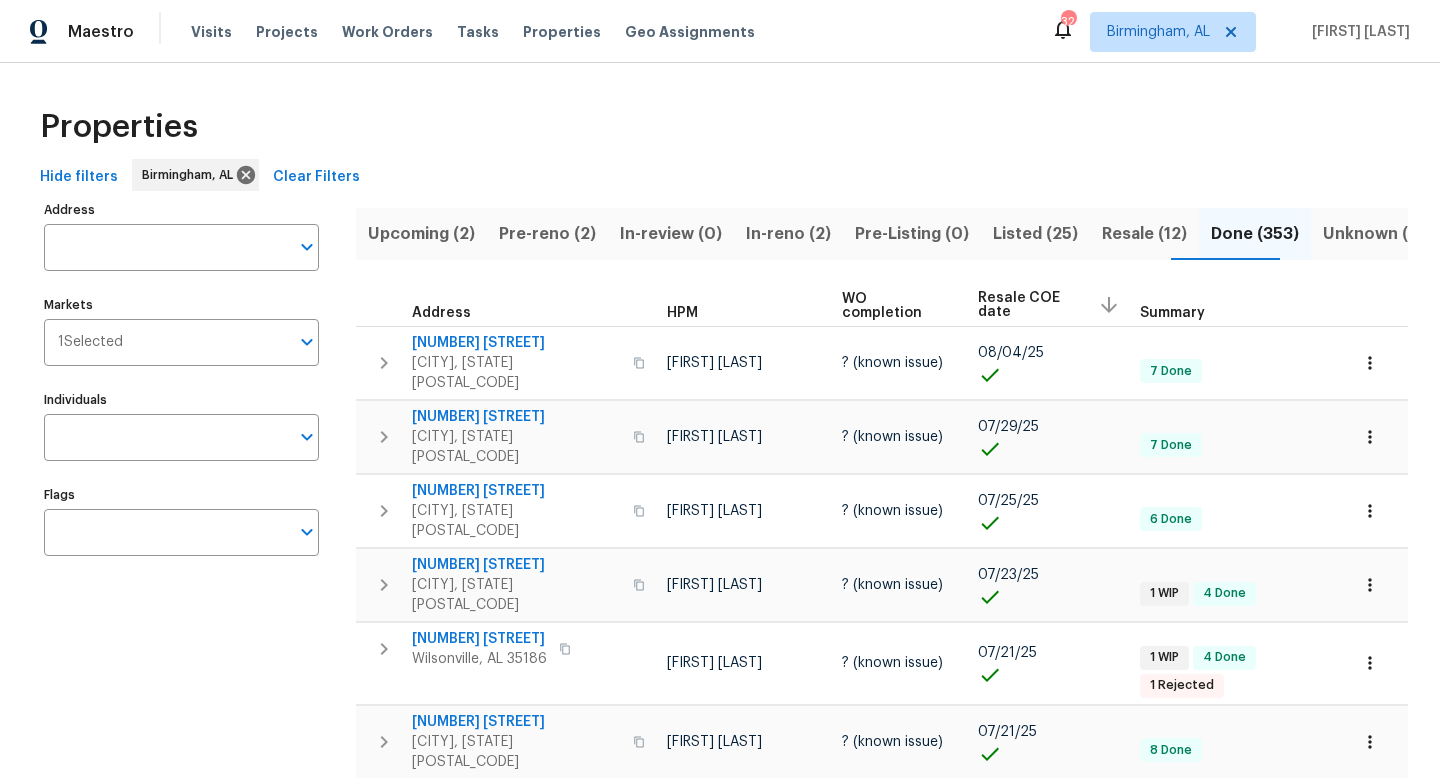 click on "Resale (12)" at bounding box center (1144, 234) 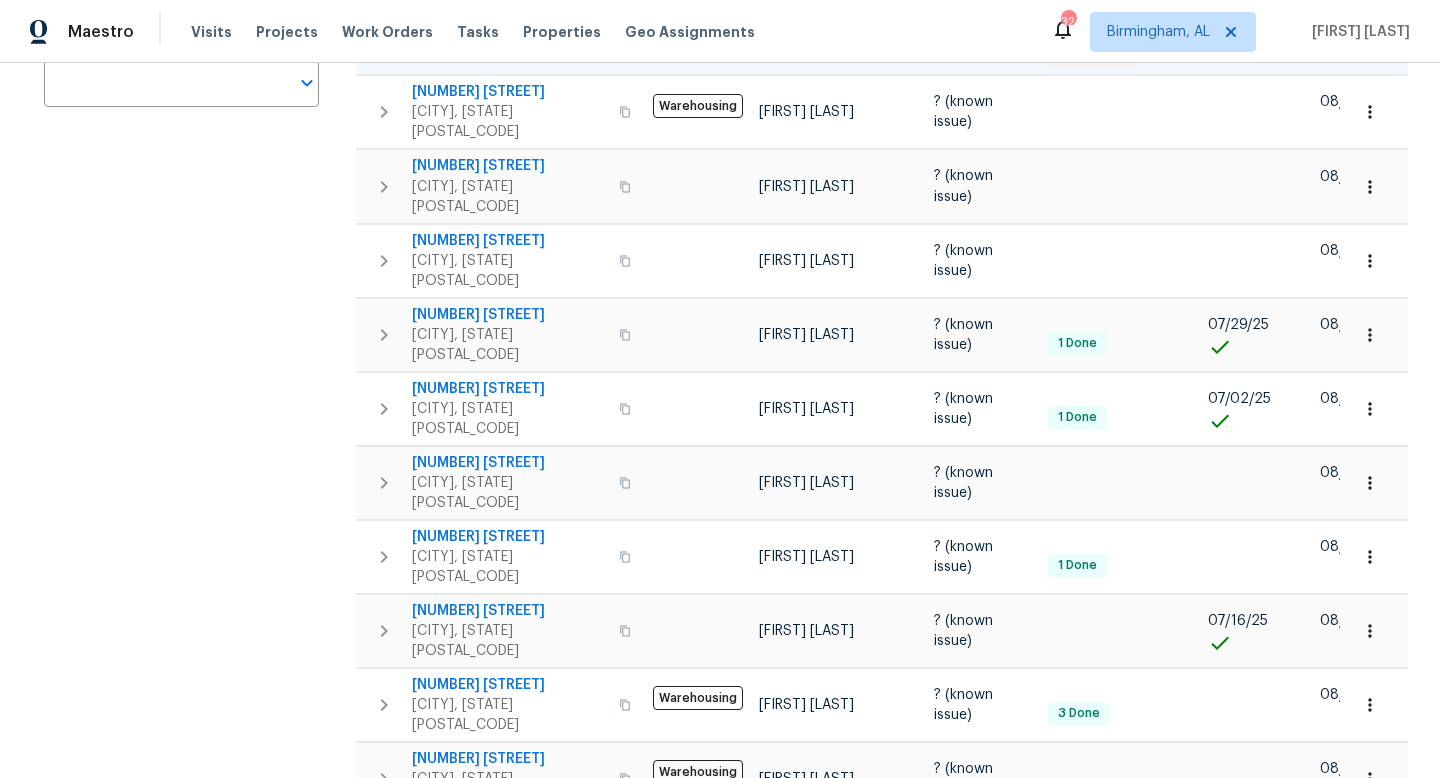 scroll, scrollTop: 0, scrollLeft: 0, axis: both 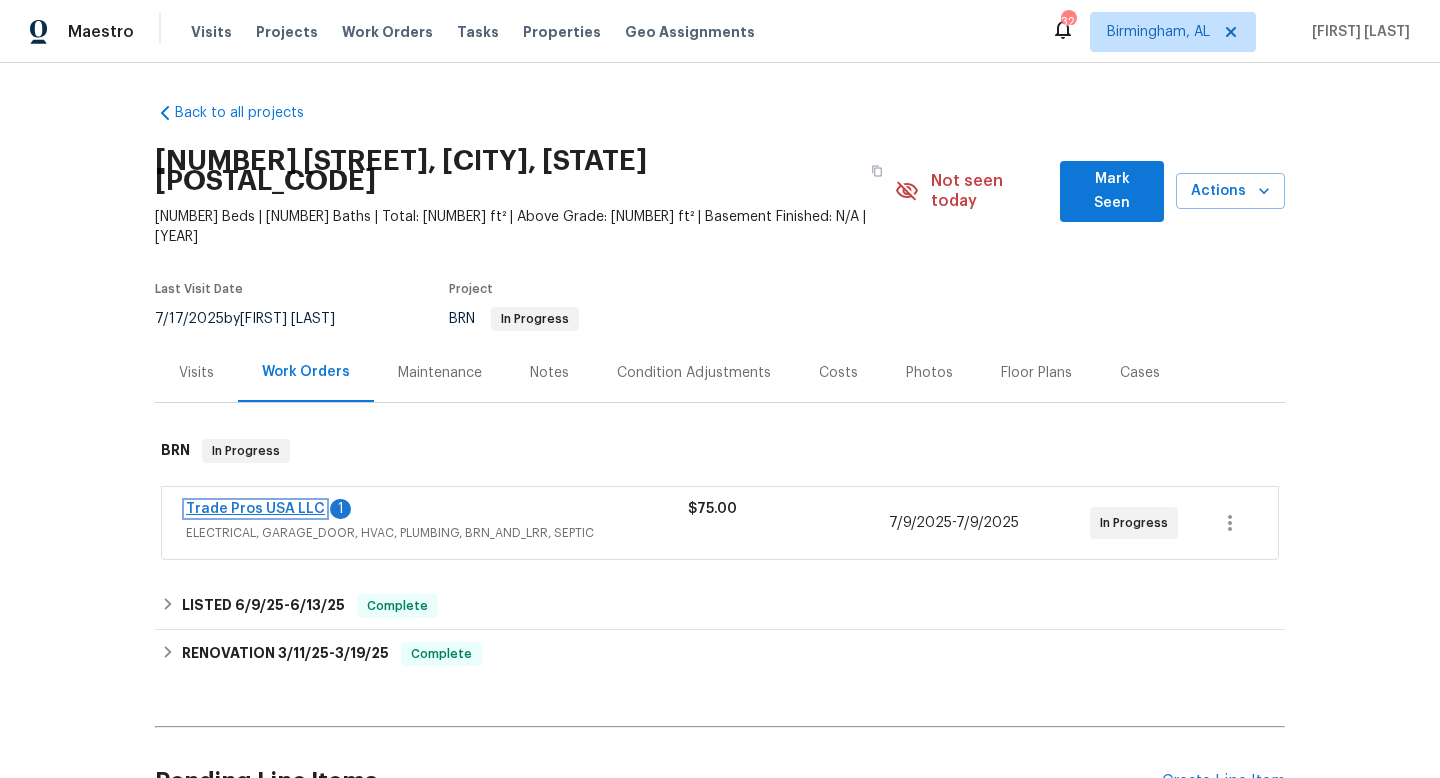 click on "Trade Pros USA LLC" at bounding box center [255, 509] 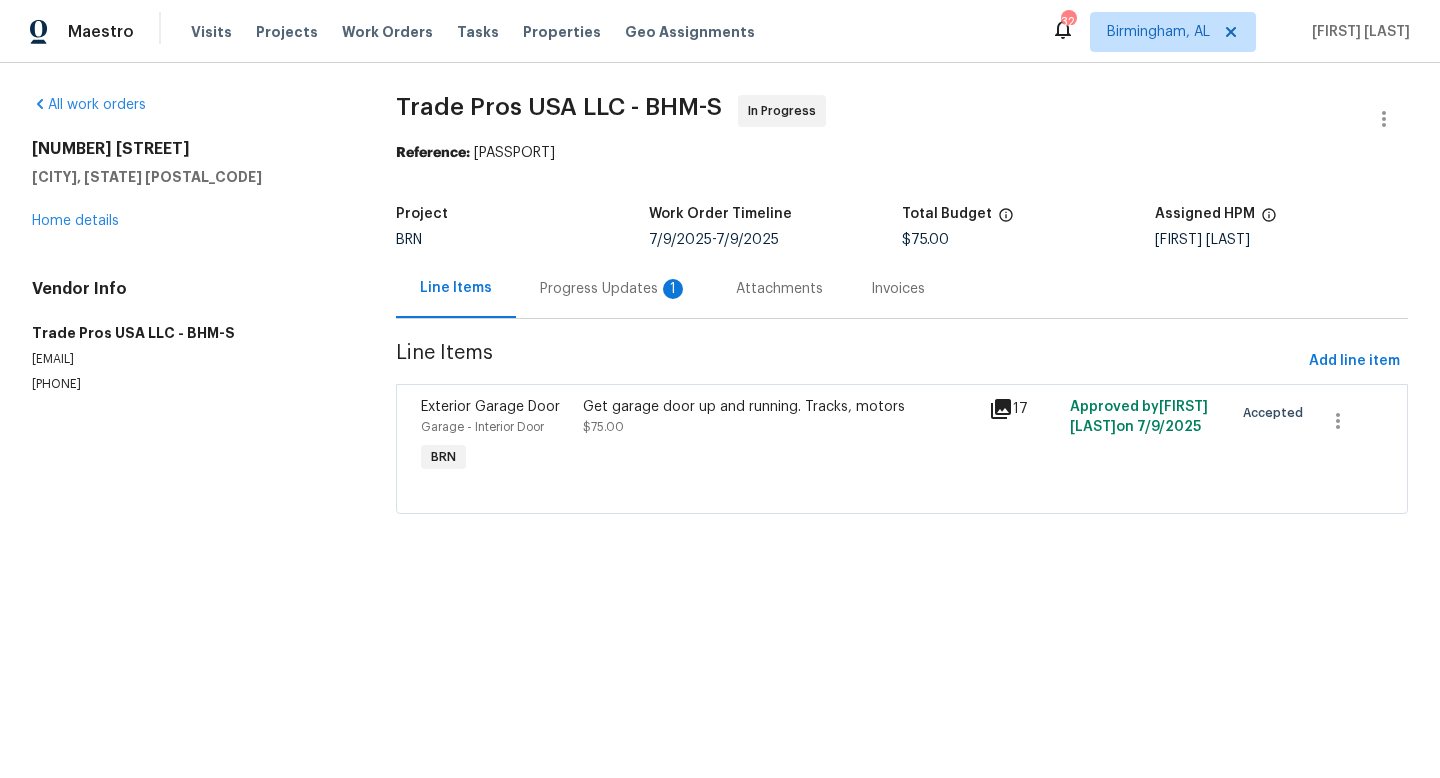 click on "Get garage door up and running. Tracks, motors $75.00" at bounding box center (780, 417) 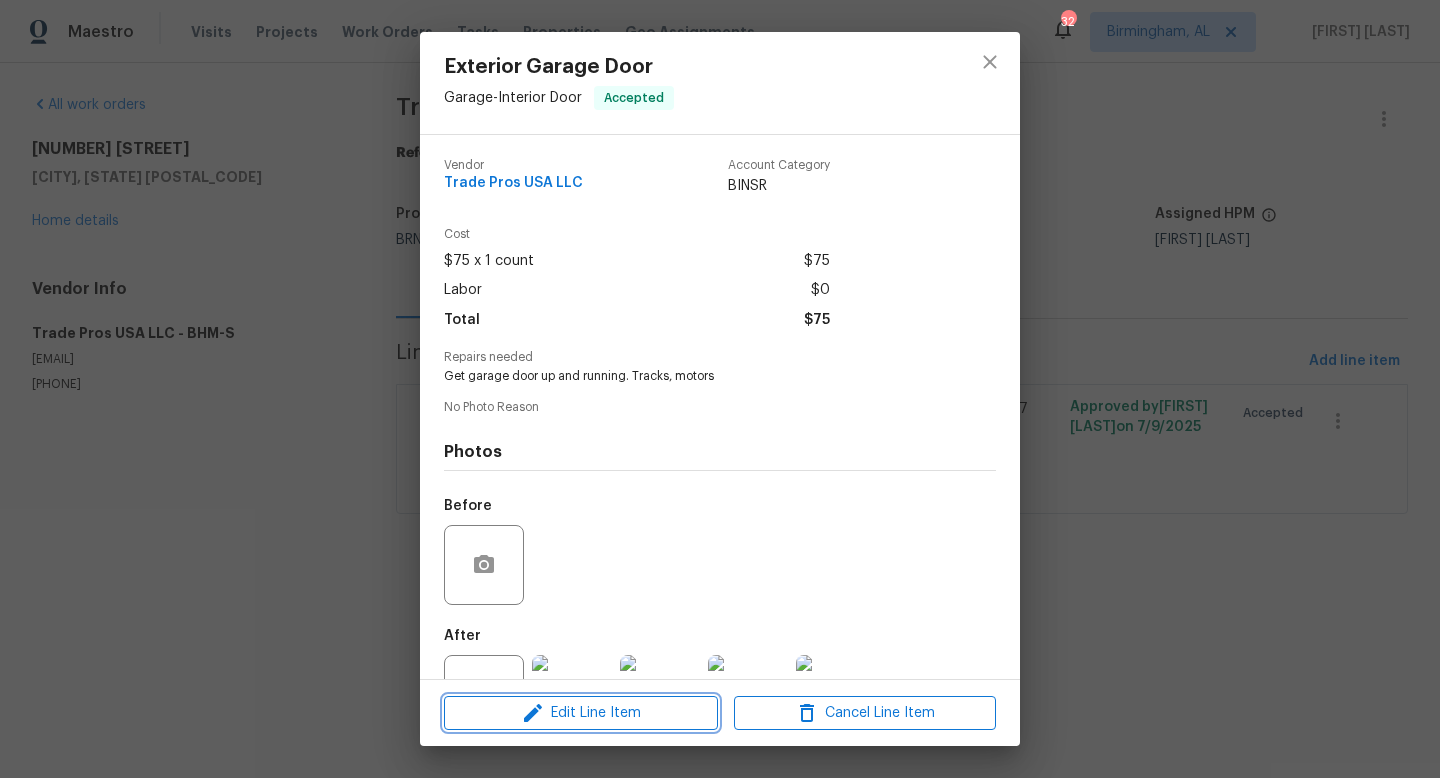 click on "Edit Line Item" at bounding box center [581, 713] 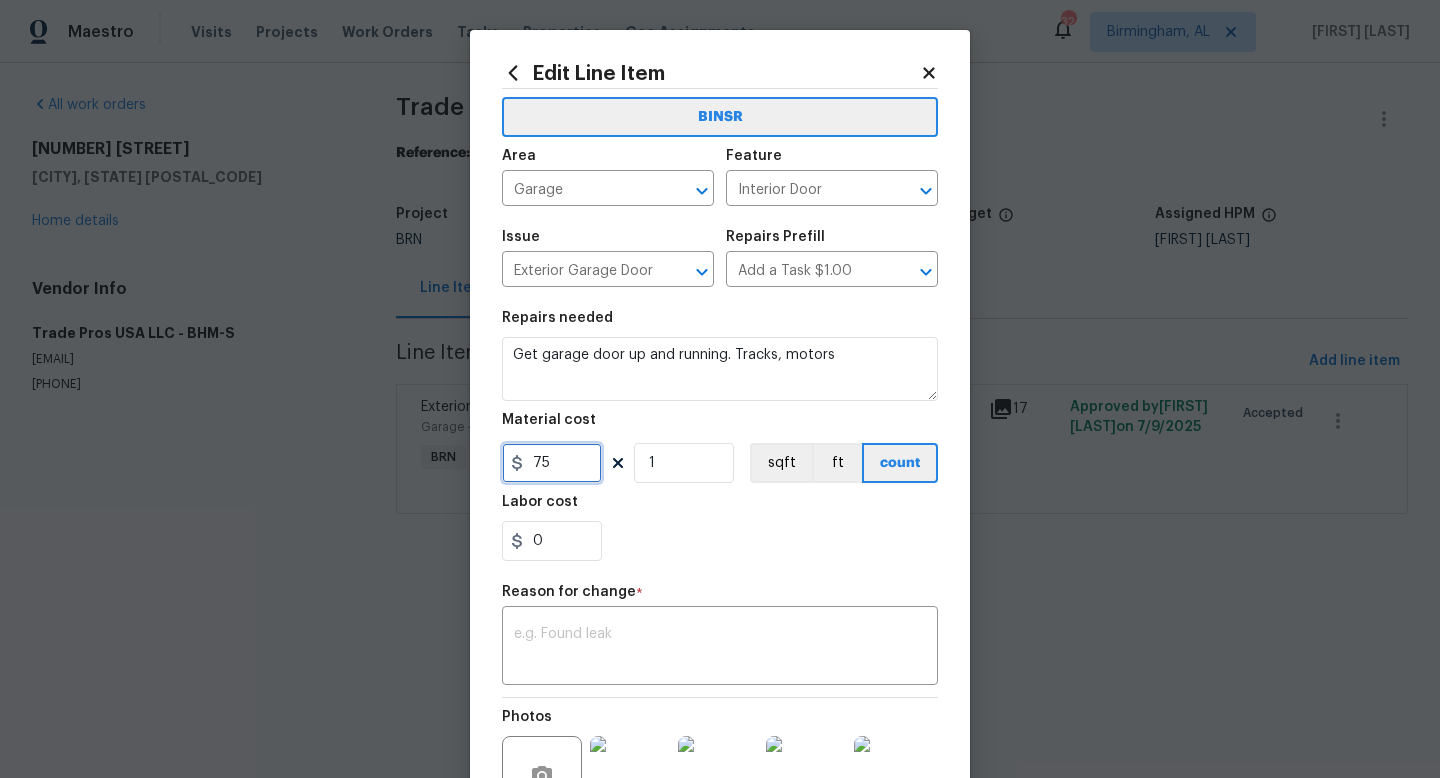 drag, startPoint x: 571, startPoint y: 472, endPoint x: 402, endPoint y: 443, distance: 171.47011 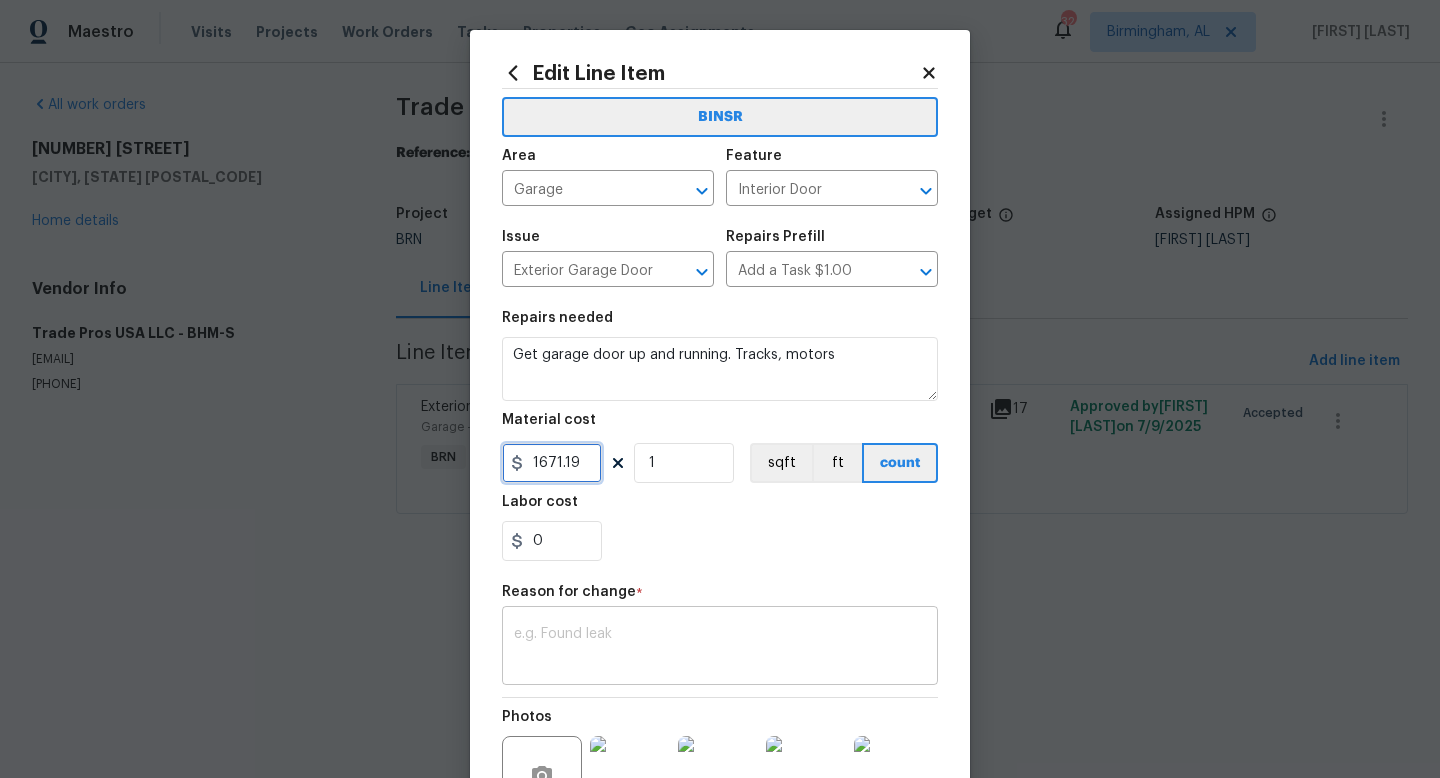 type on "1671.19" 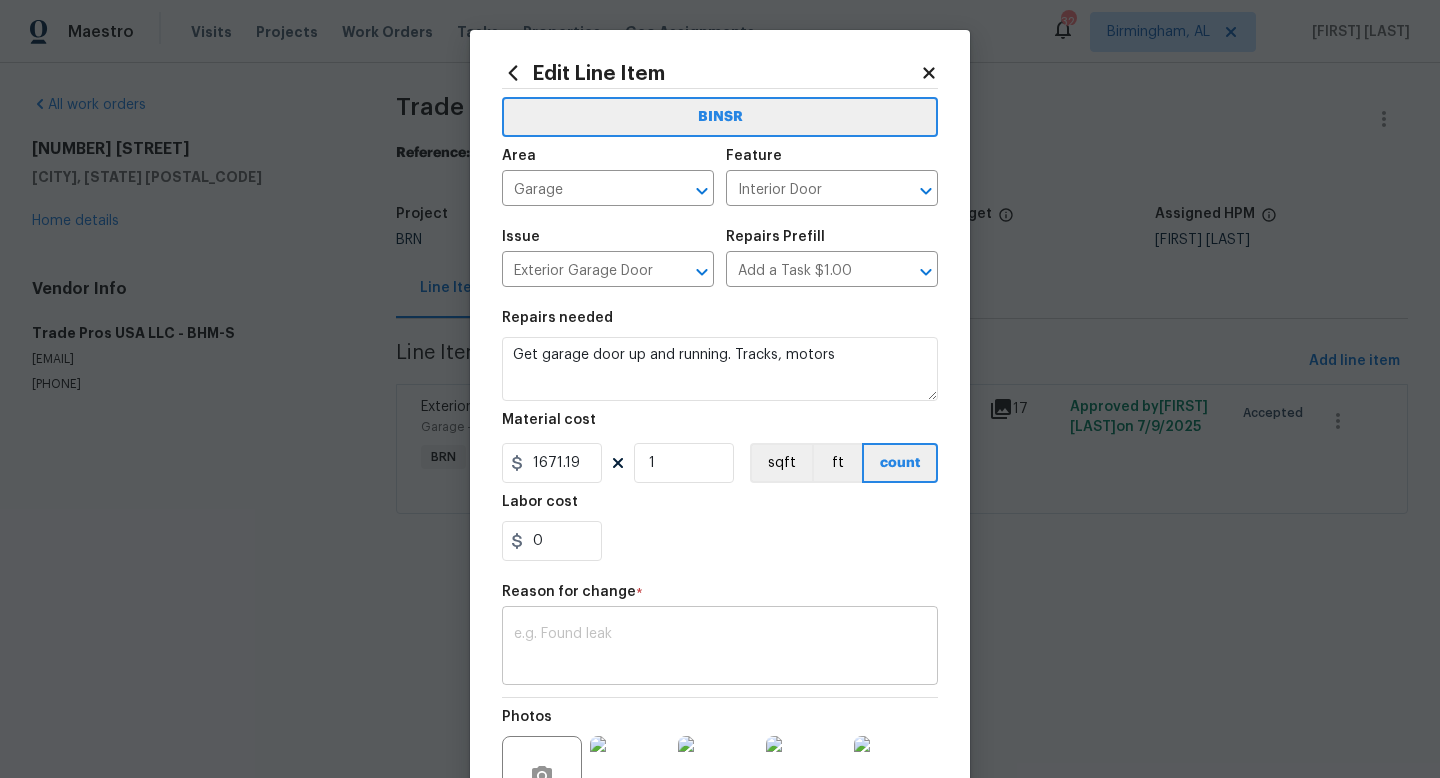 click at bounding box center (720, 648) 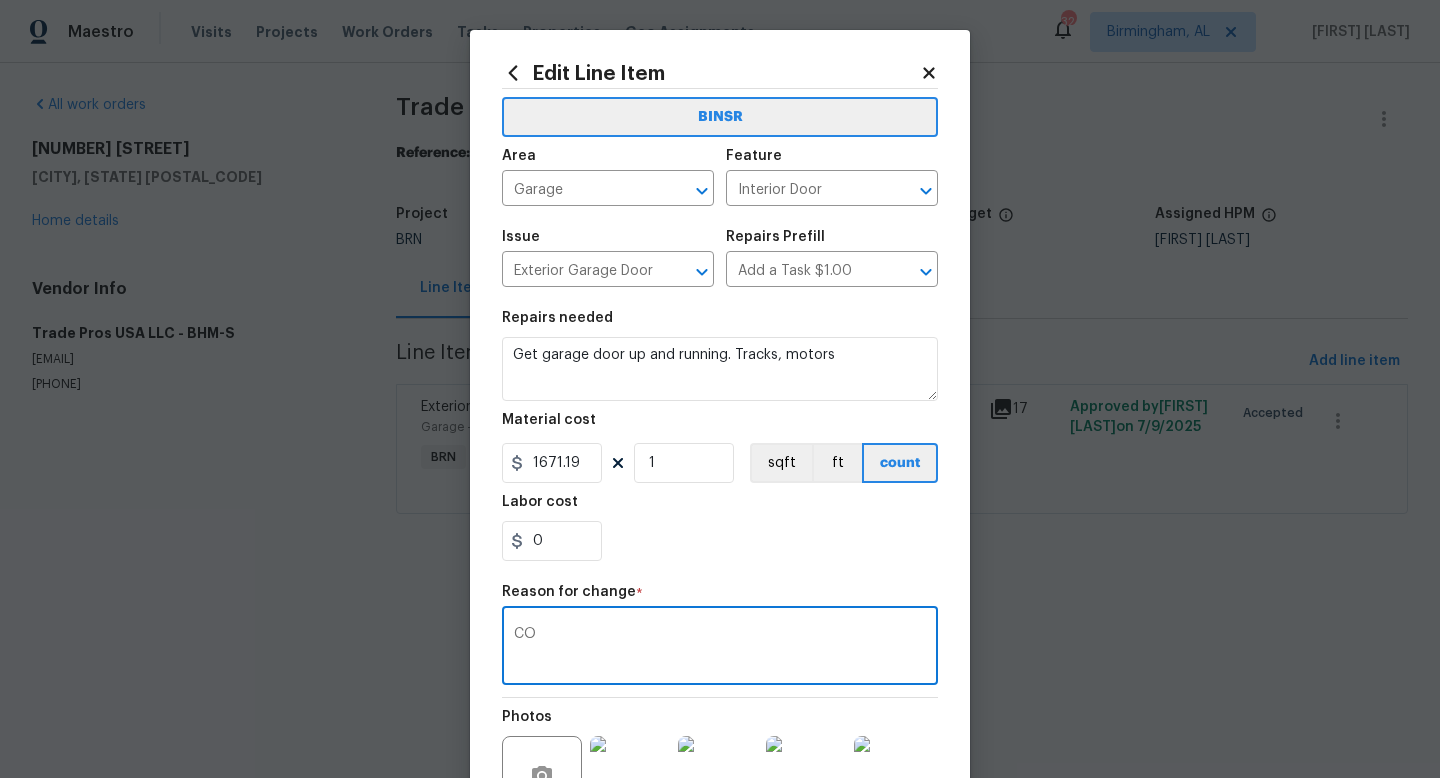 type on "C" 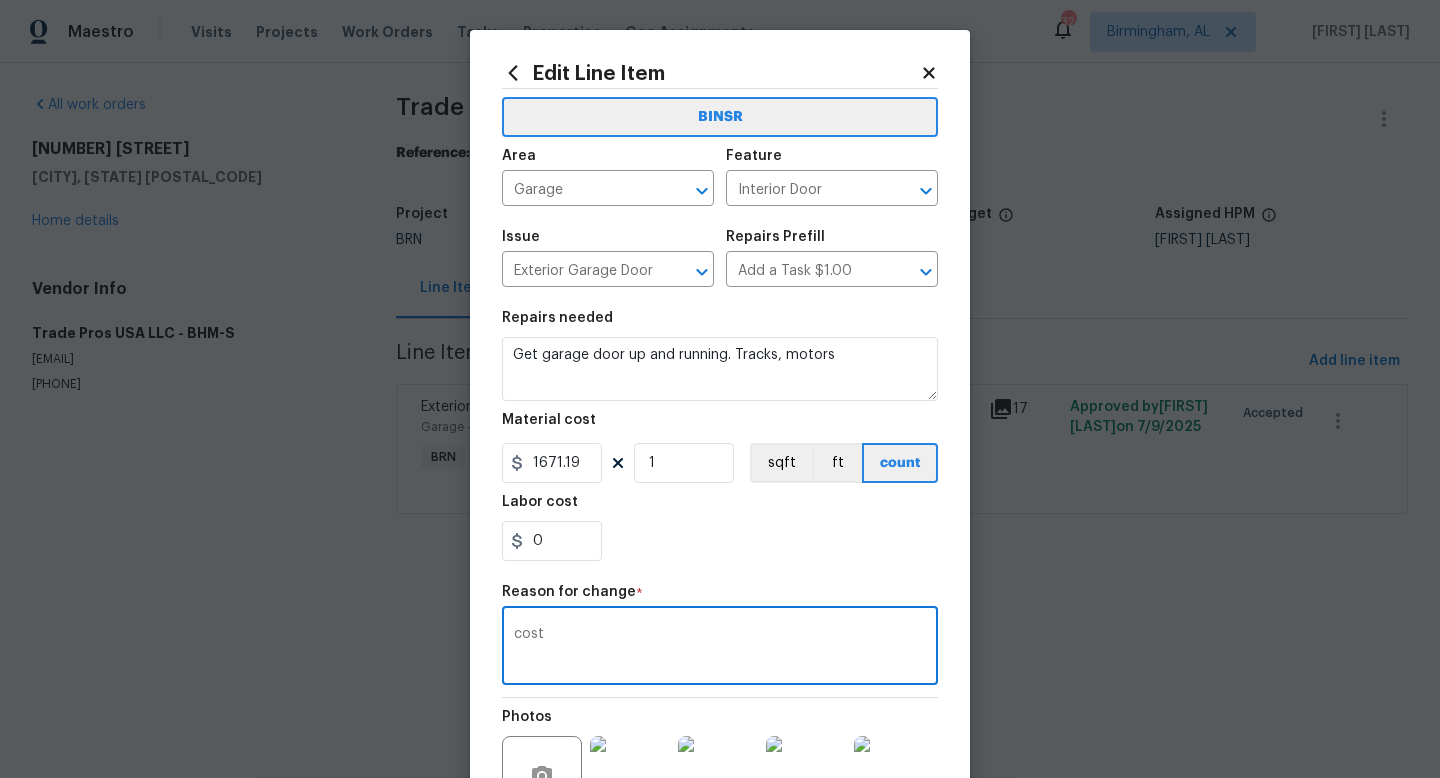type on "cost" 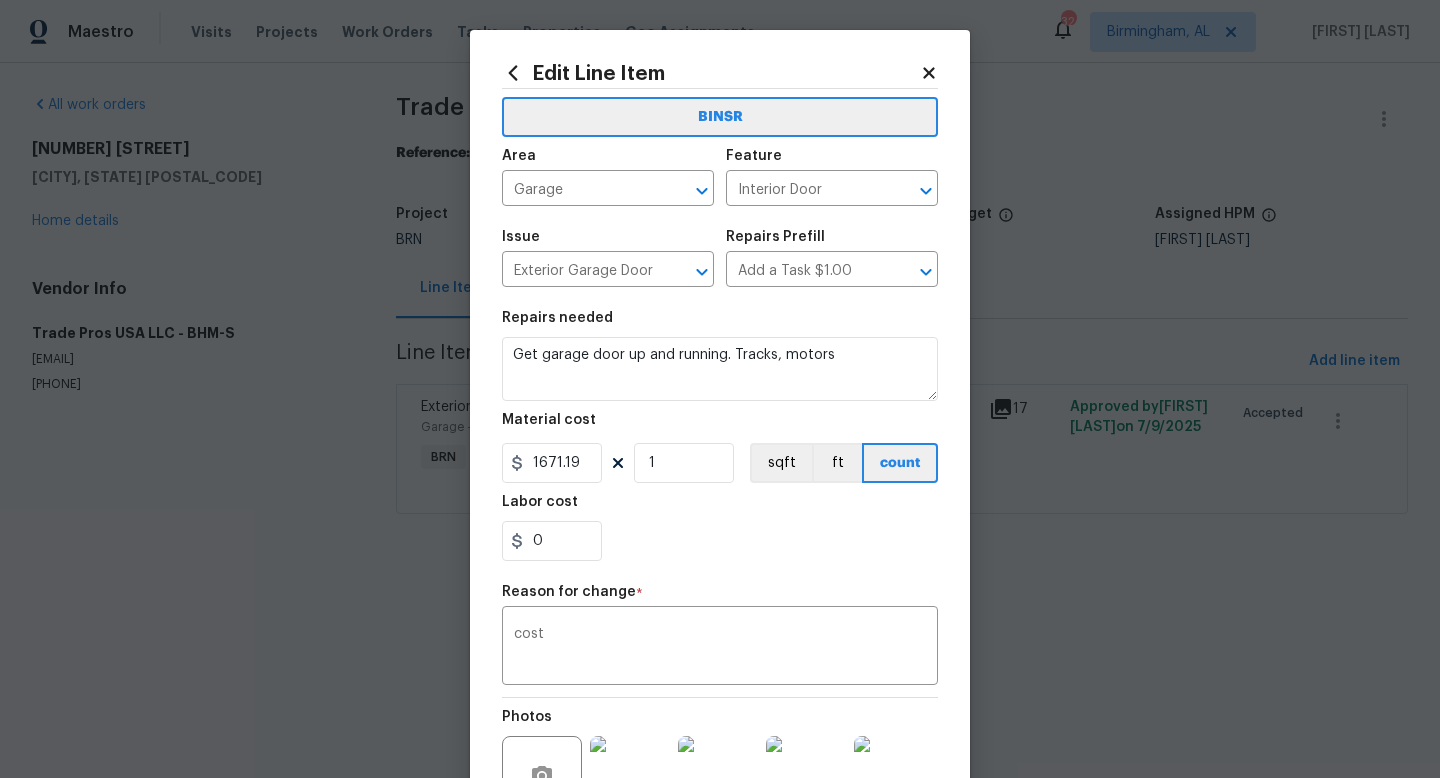scroll, scrollTop: 228, scrollLeft: 0, axis: vertical 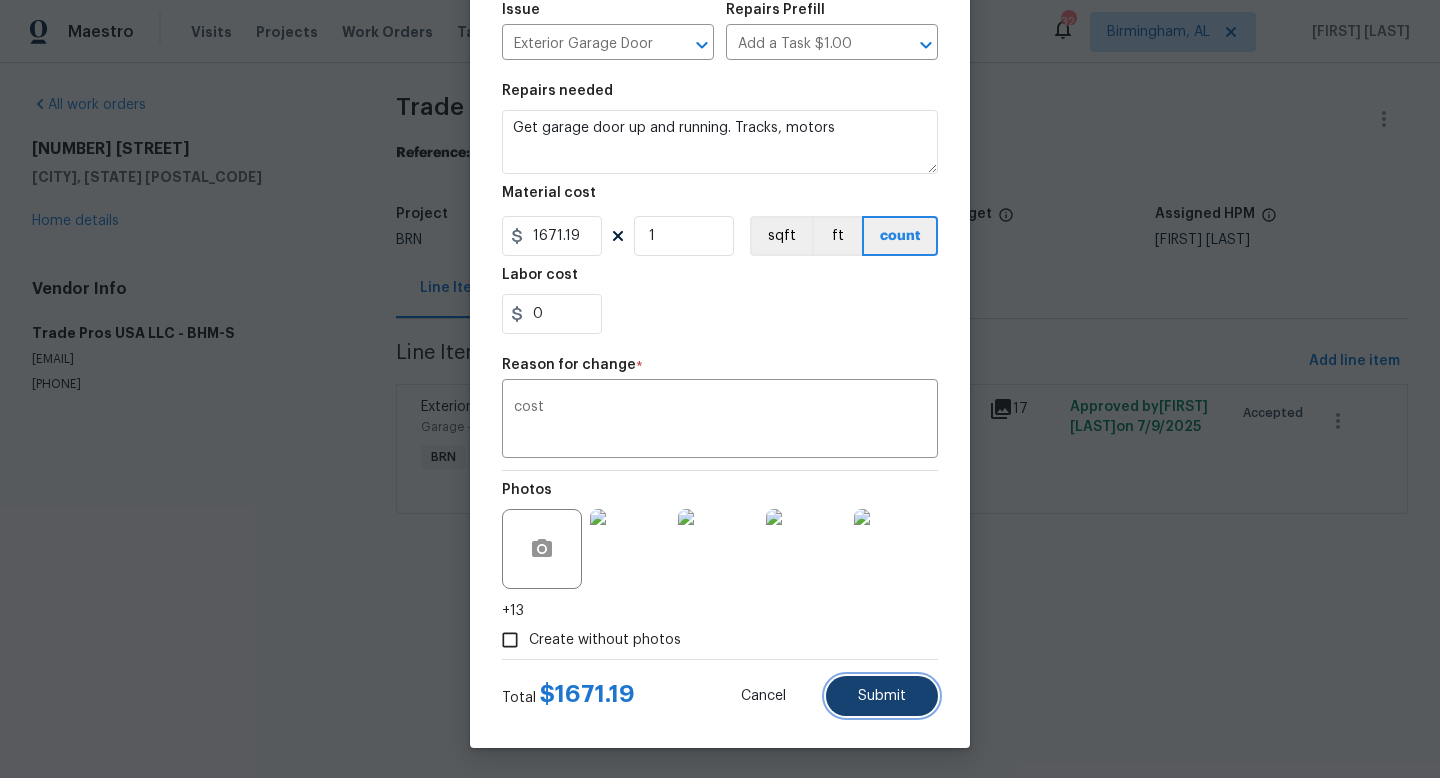 click on "Submit" at bounding box center [882, 696] 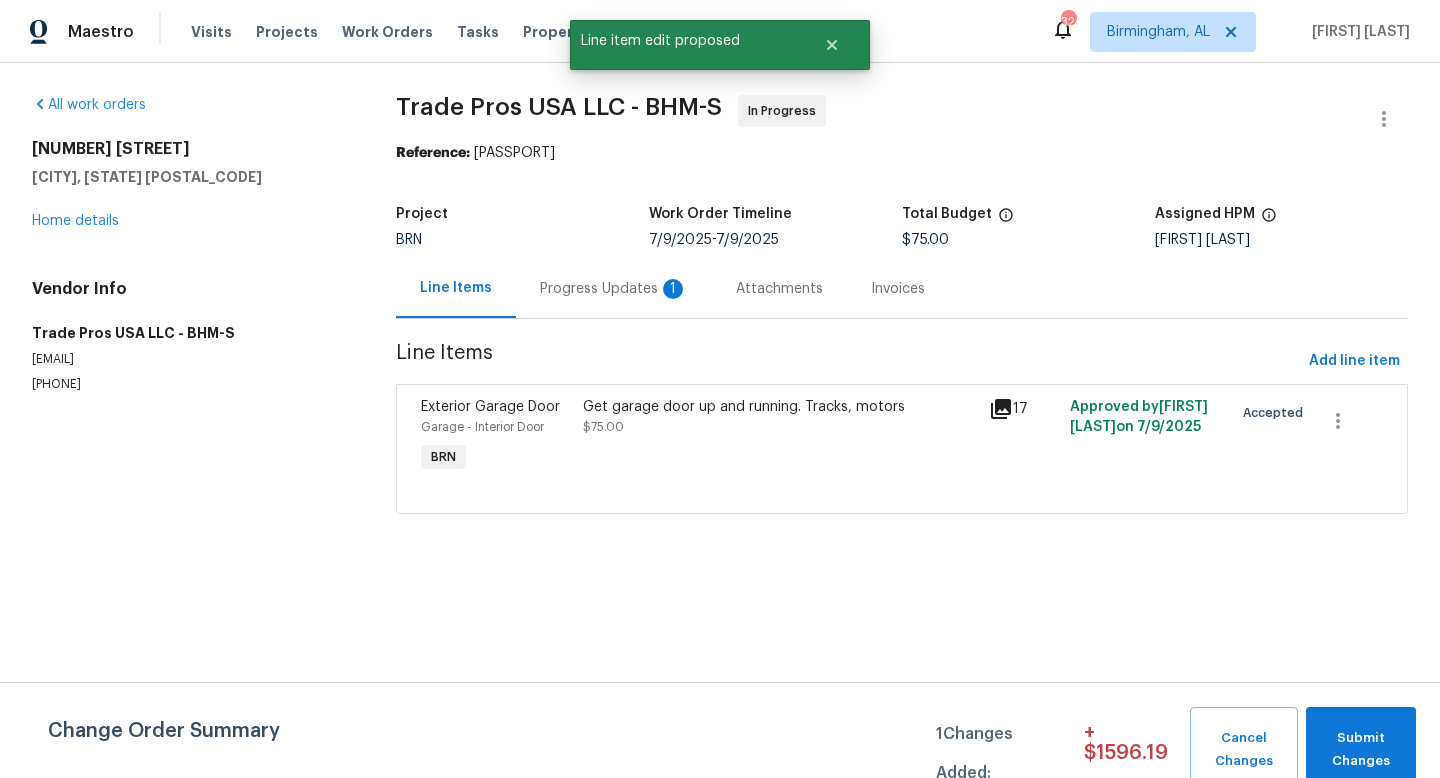 scroll, scrollTop: 0, scrollLeft: 0, axis: both 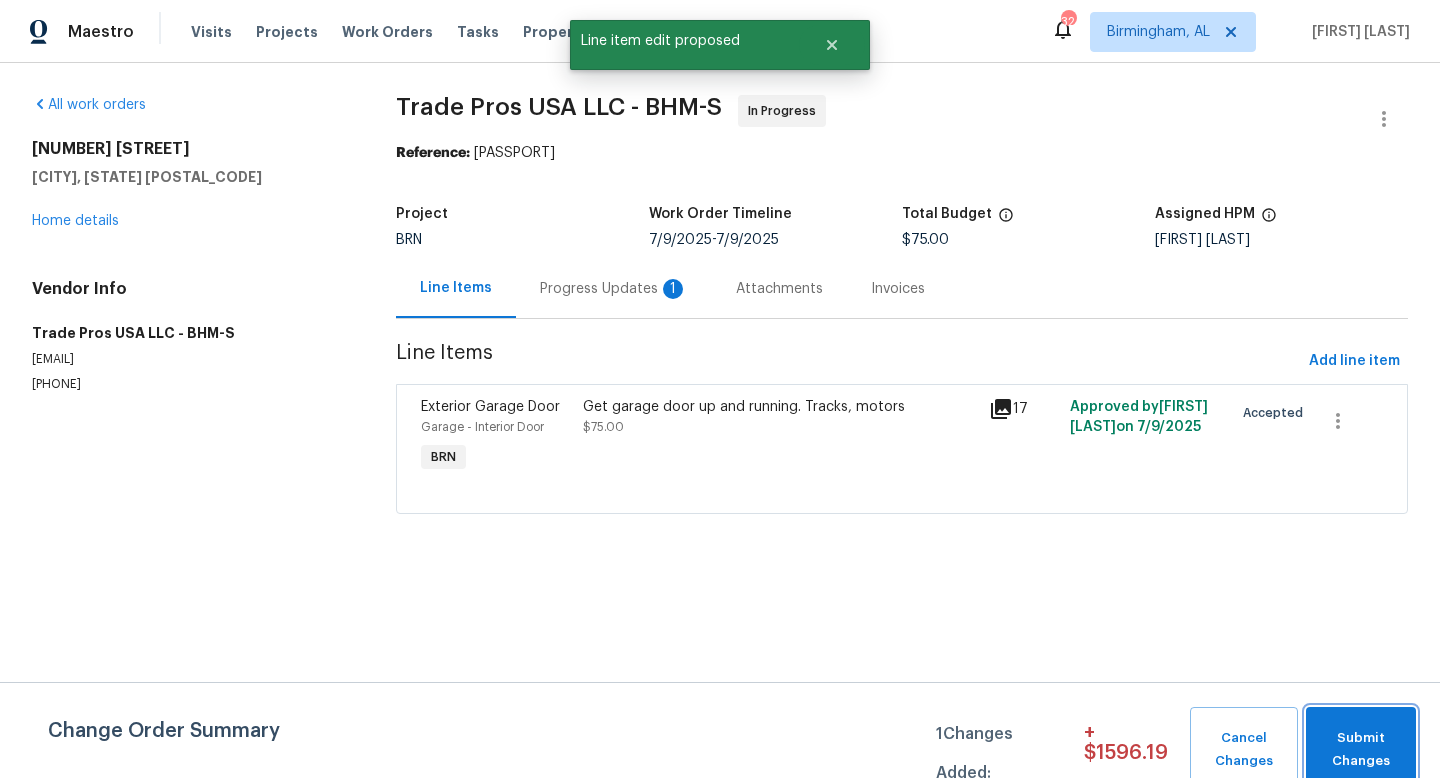 click on "Submit Changes" at bounding box center [1361, 750] 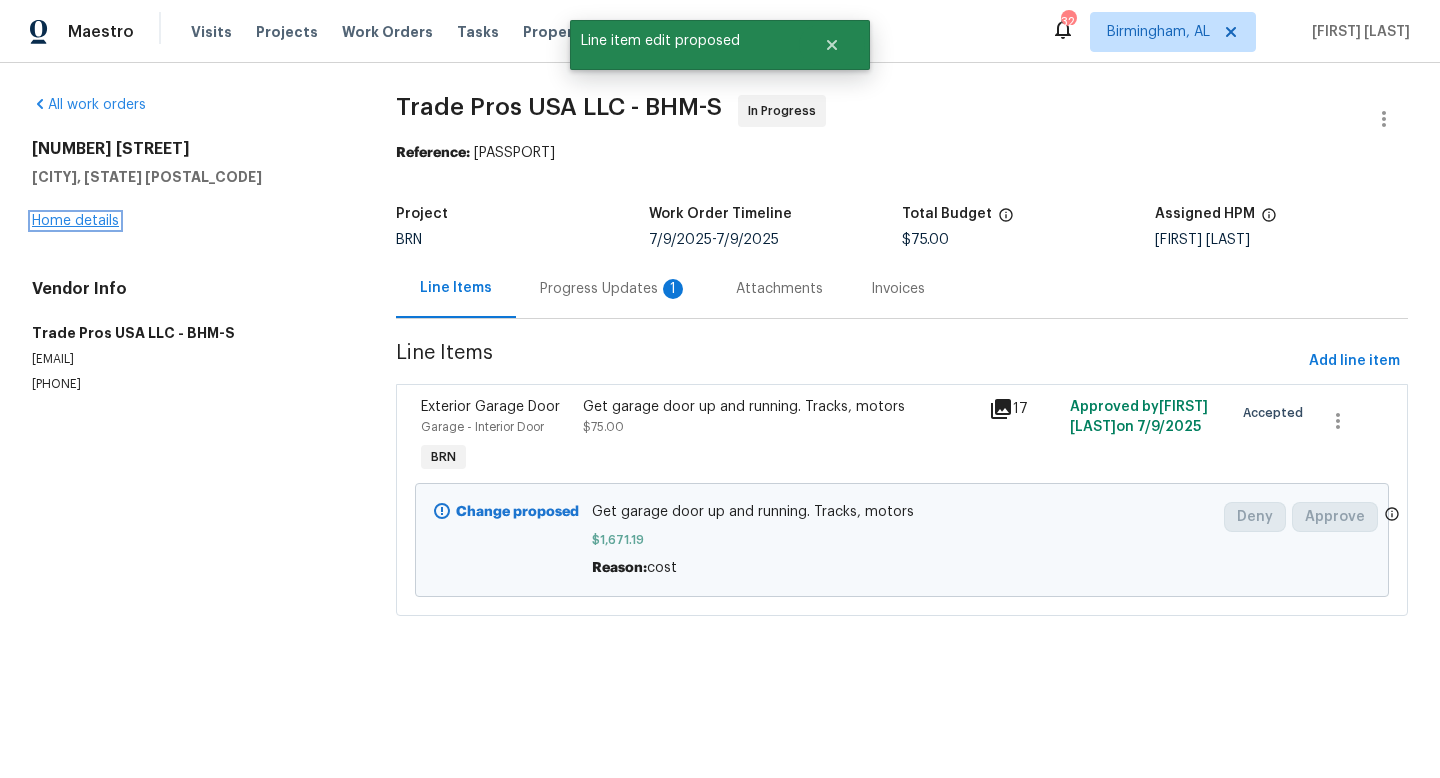 click on "Home details" at bounding box center (75, 221) 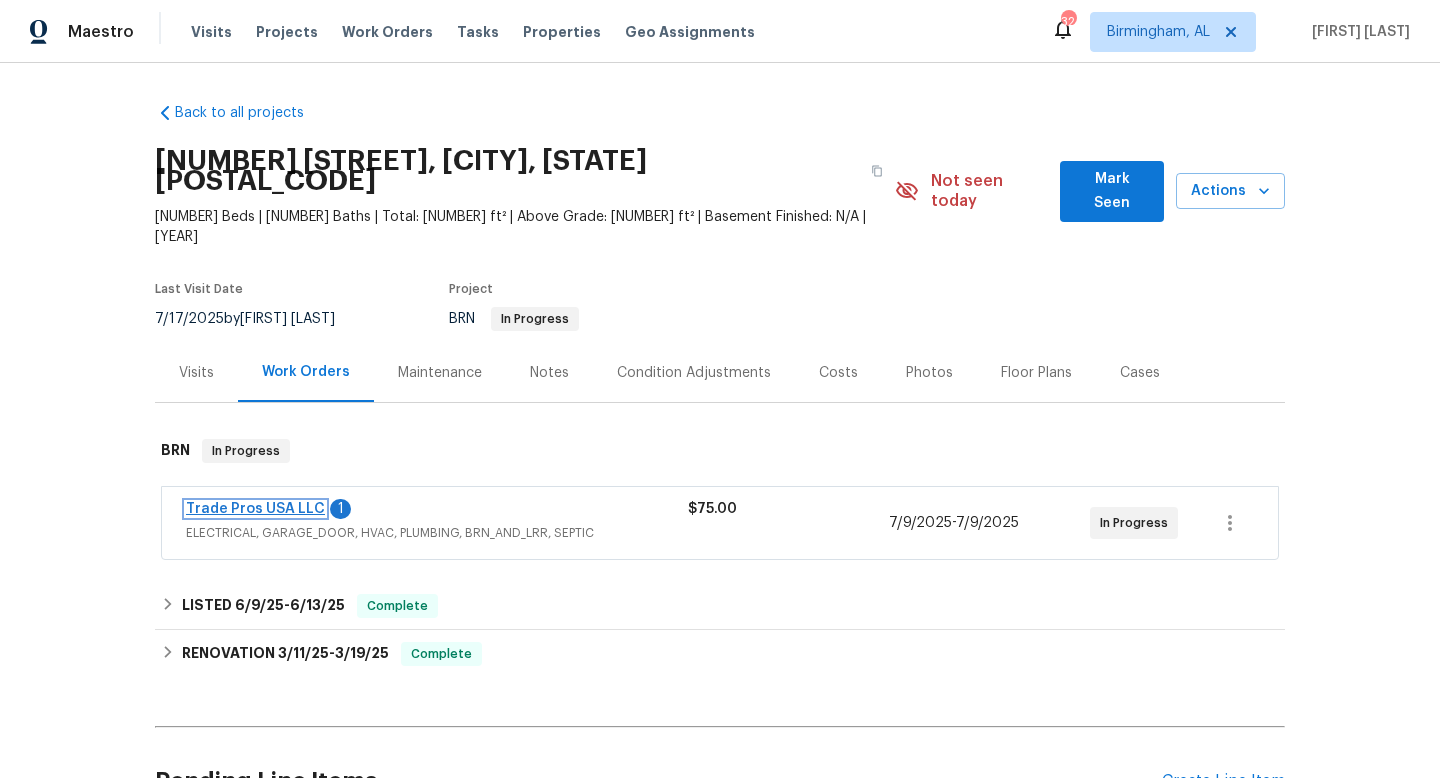 click on "Trade Pros USA LLC" at bounding box center (255, 509) 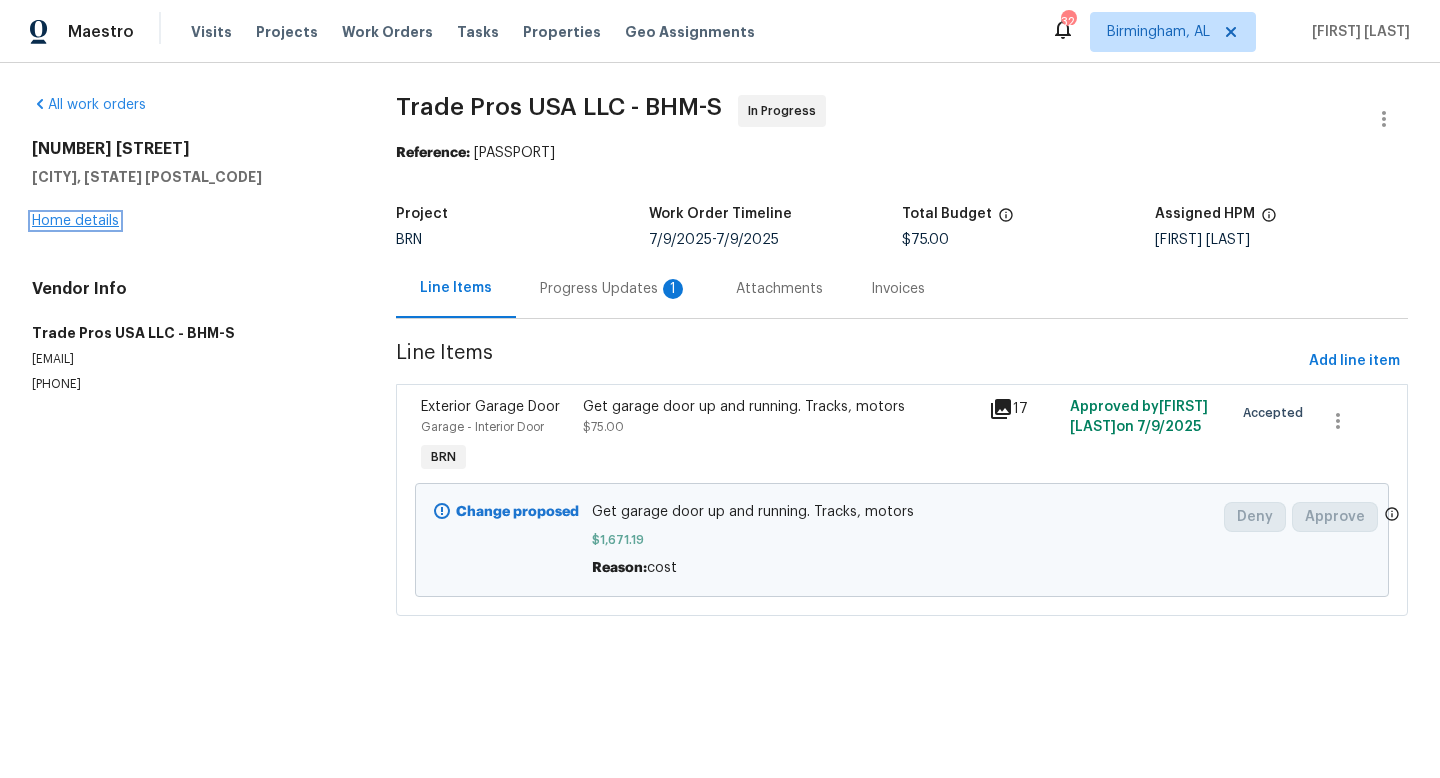 click on "Home details" at bounding box center [75, 221] 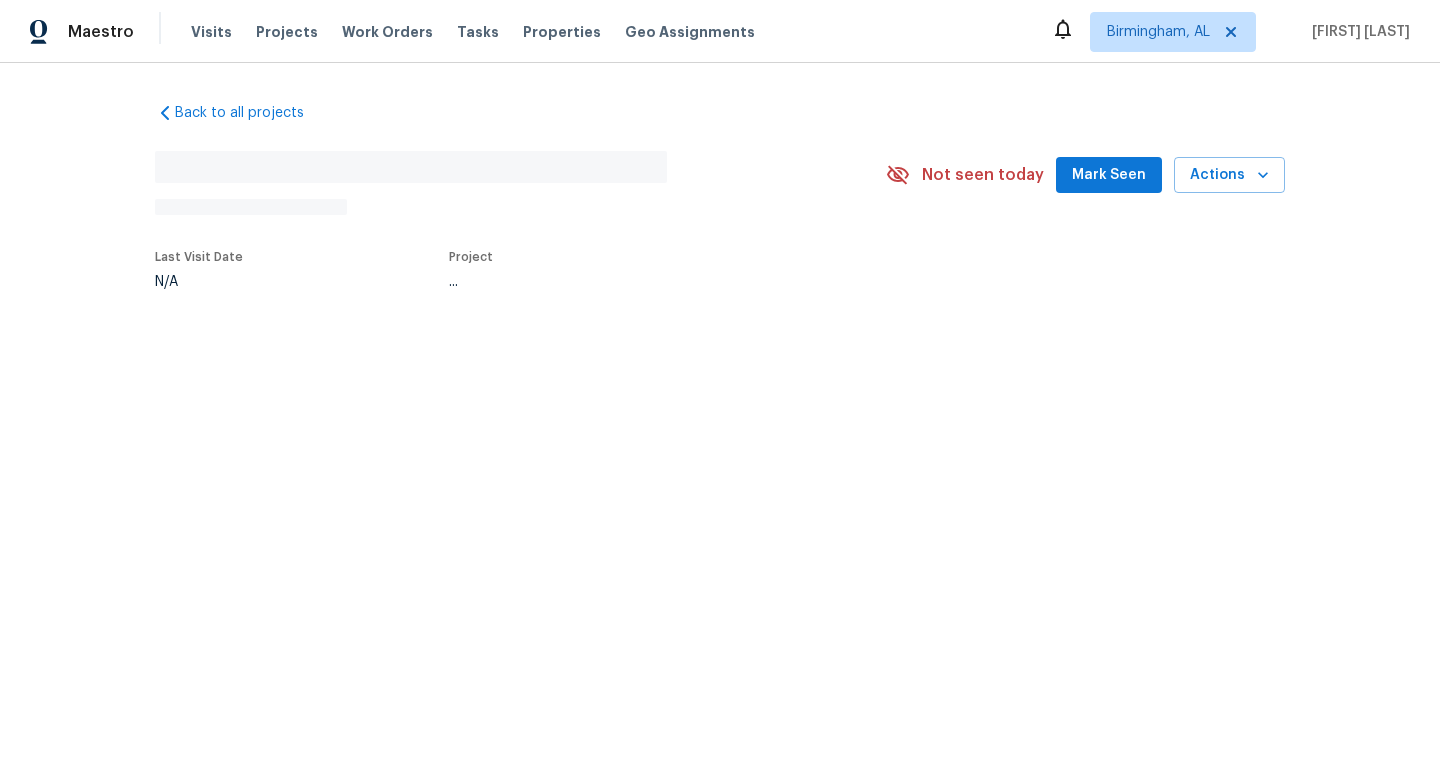 scroll, scrollTop: 0, scrollLeft: 0, axis: both 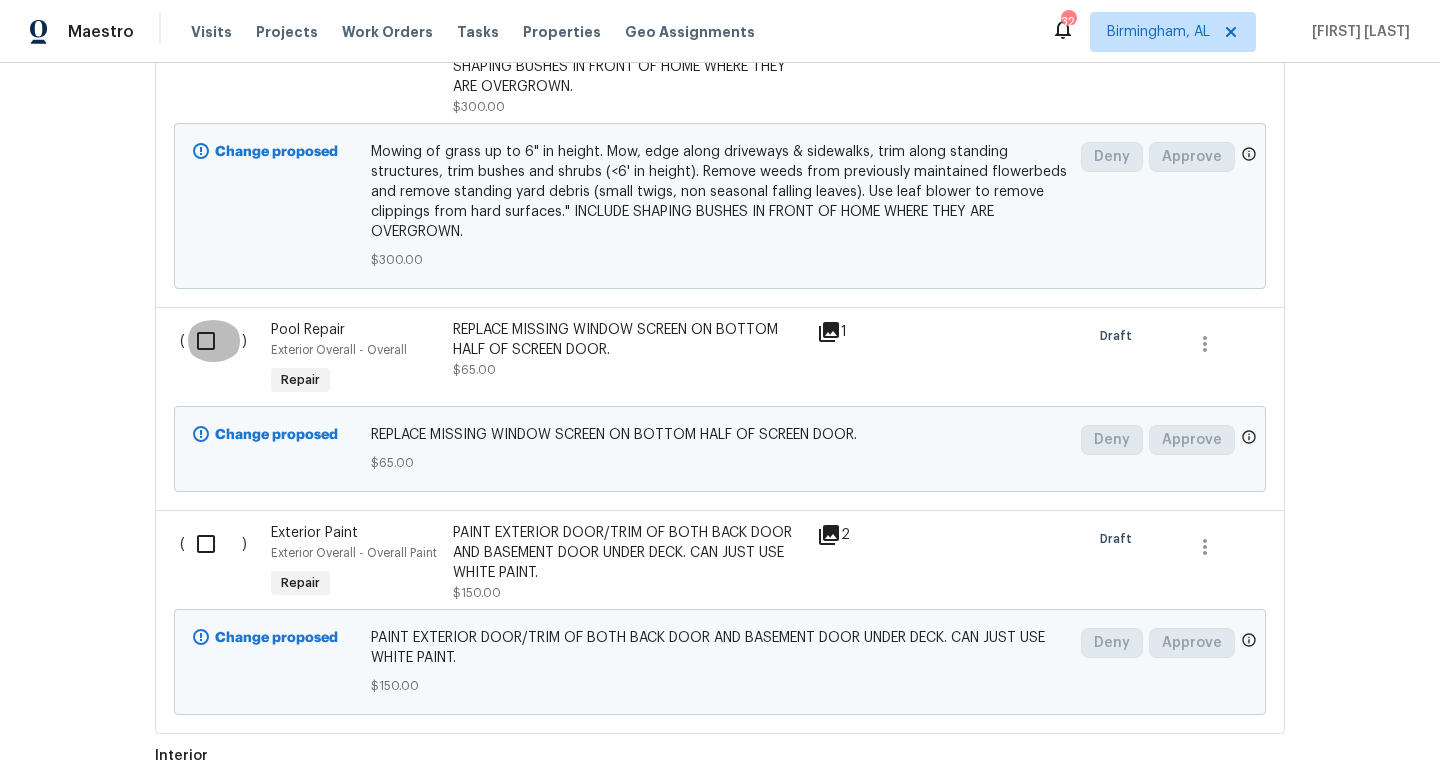 click at bounding box center (213, 341) 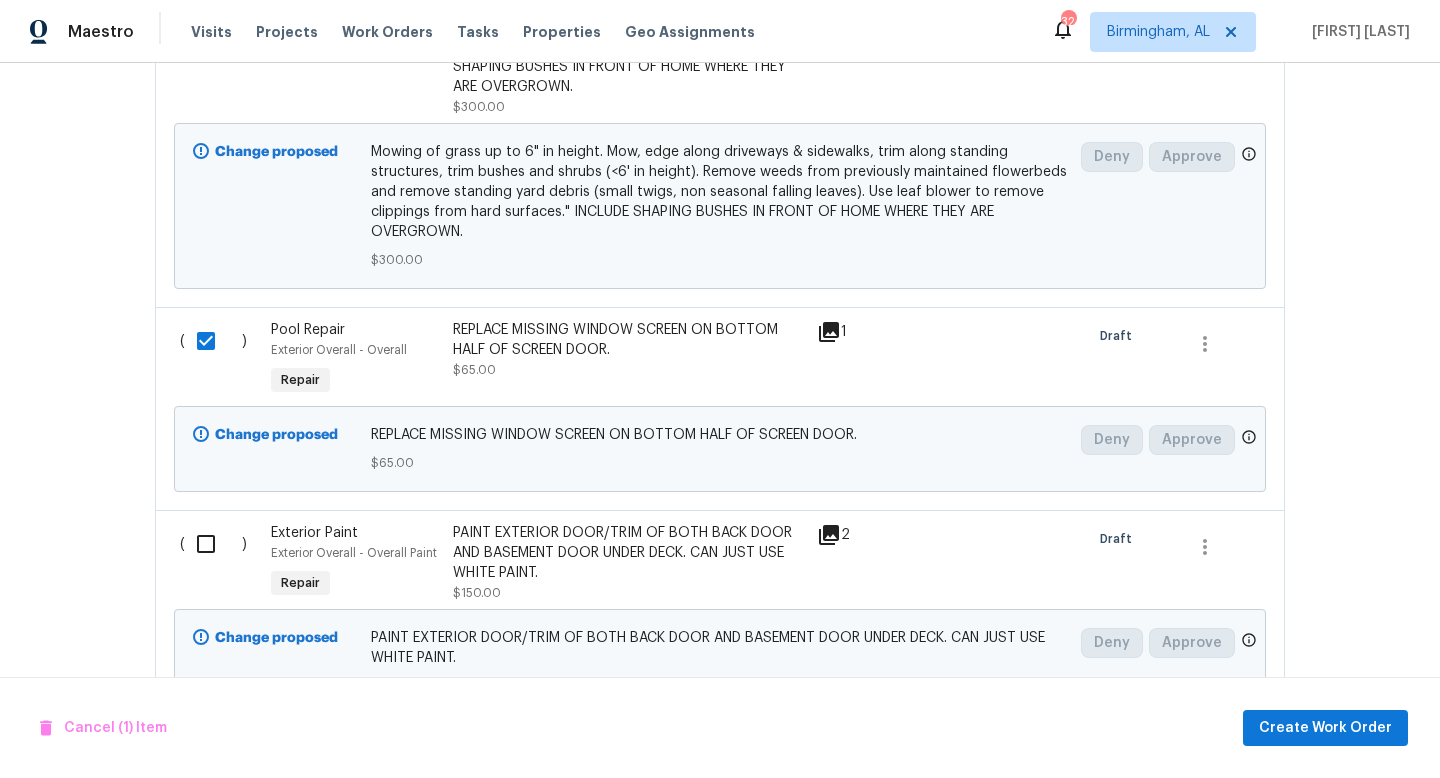 scroll, scrollTop: 900, scrollLeft: 0, axis: vertical 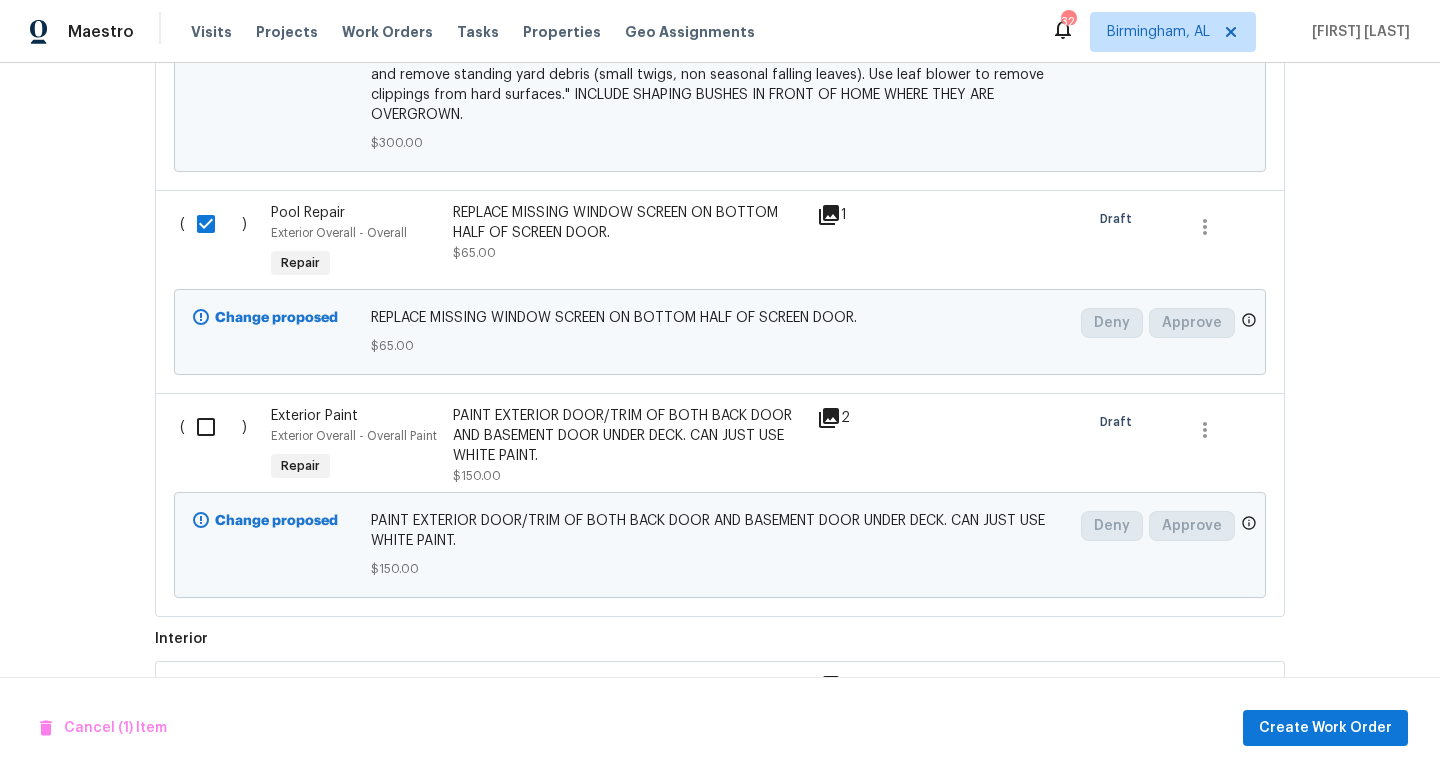 click at bounding box center (213, 427) 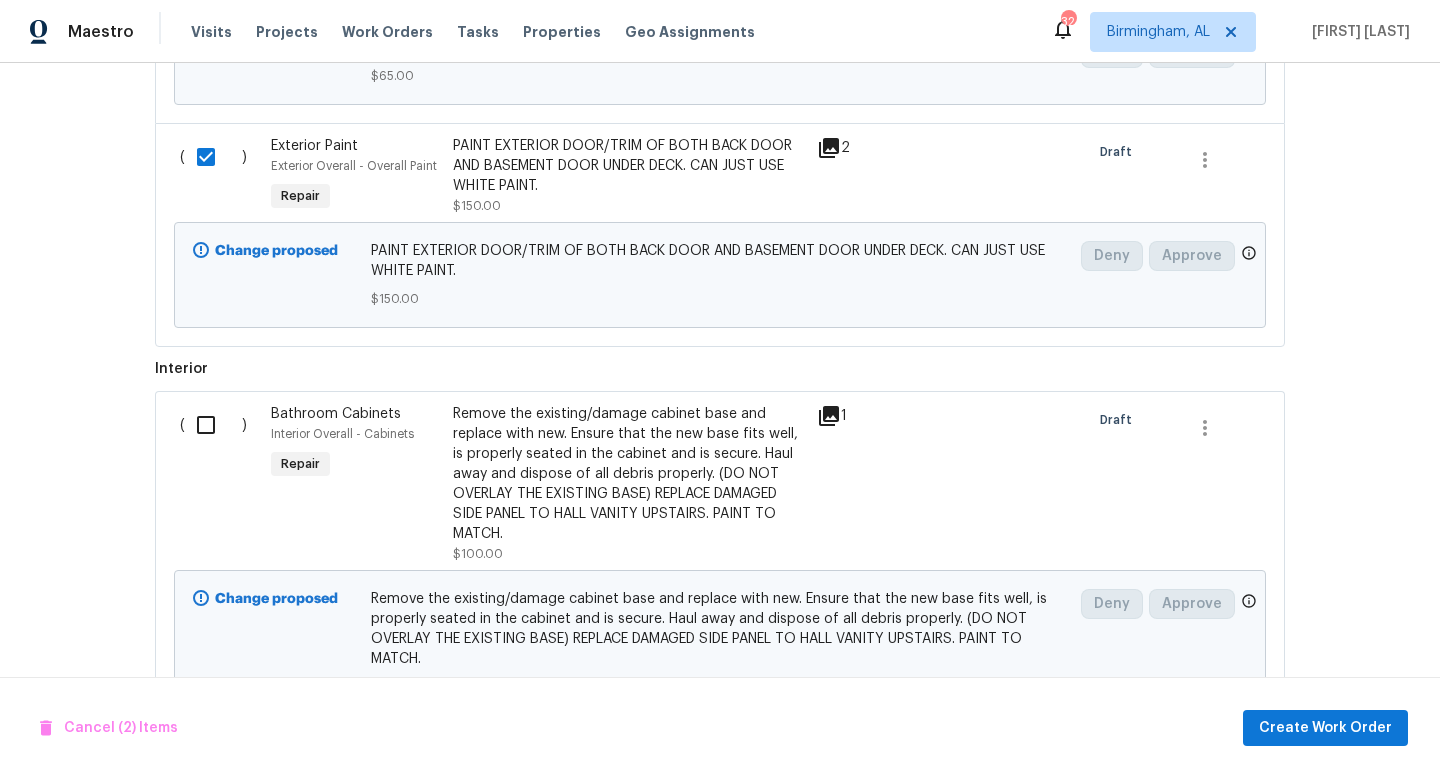 scroll, scrollTop: 1171, scrollLeft: 0, axis: vertical 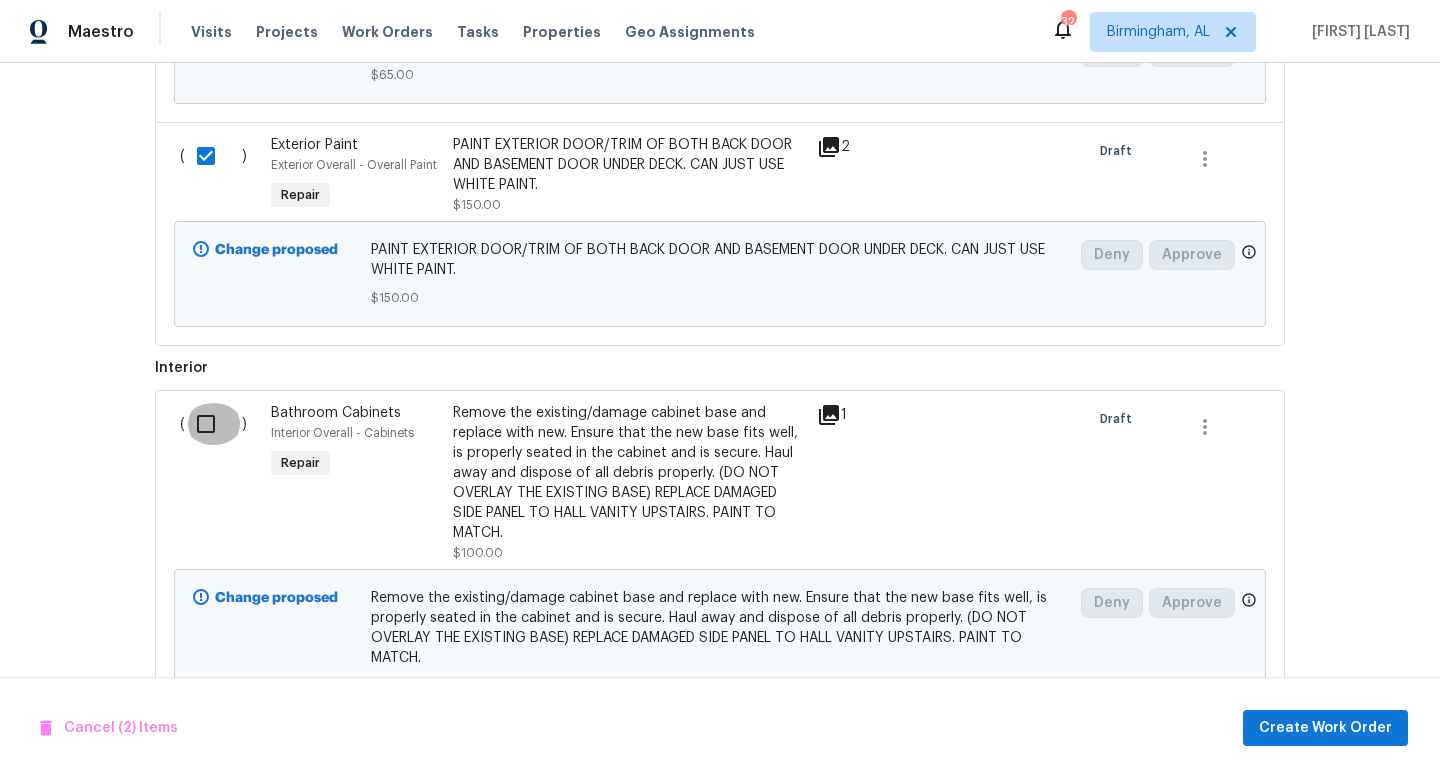 click at bounding box center [213, 424] 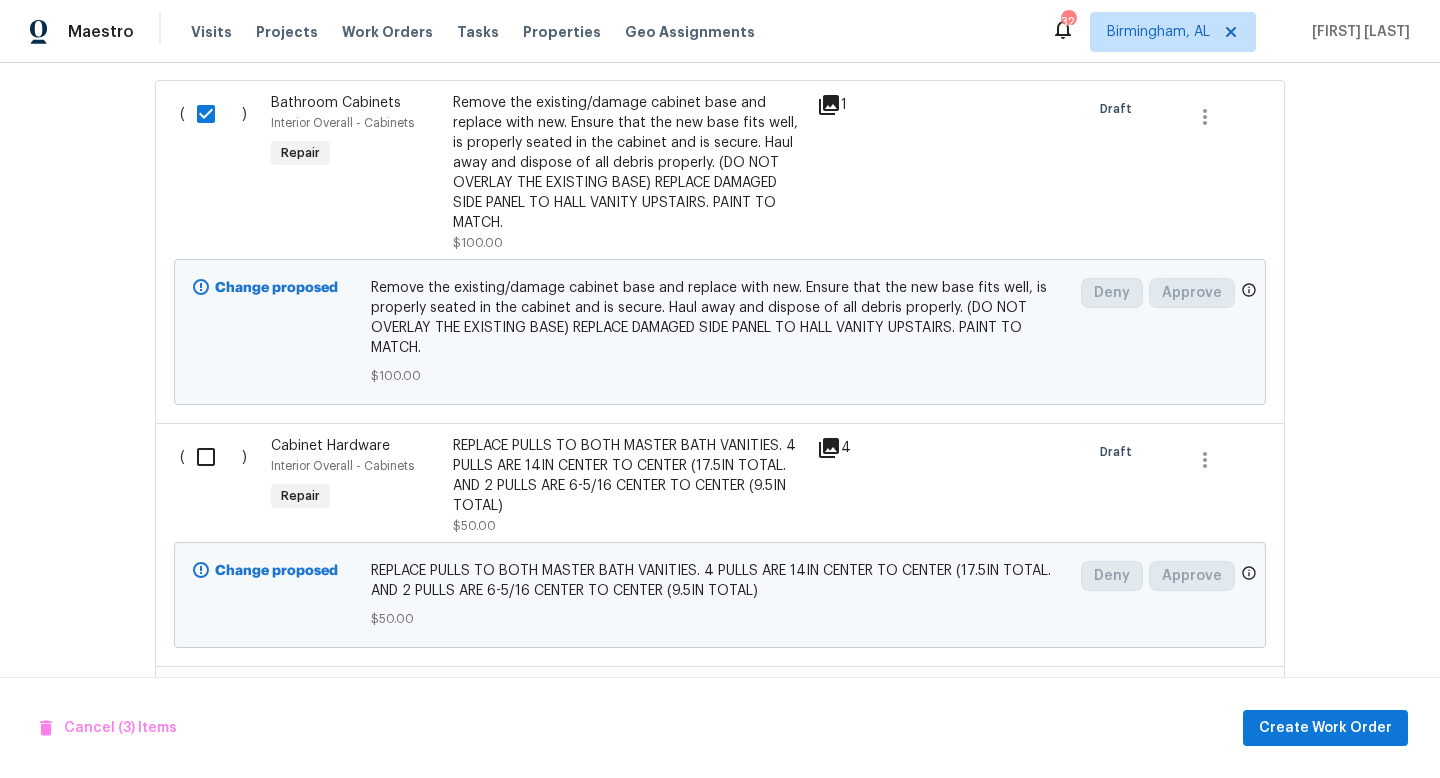 scroll, scrollTop: 1518, scrollLeft: 0, axis: vertical 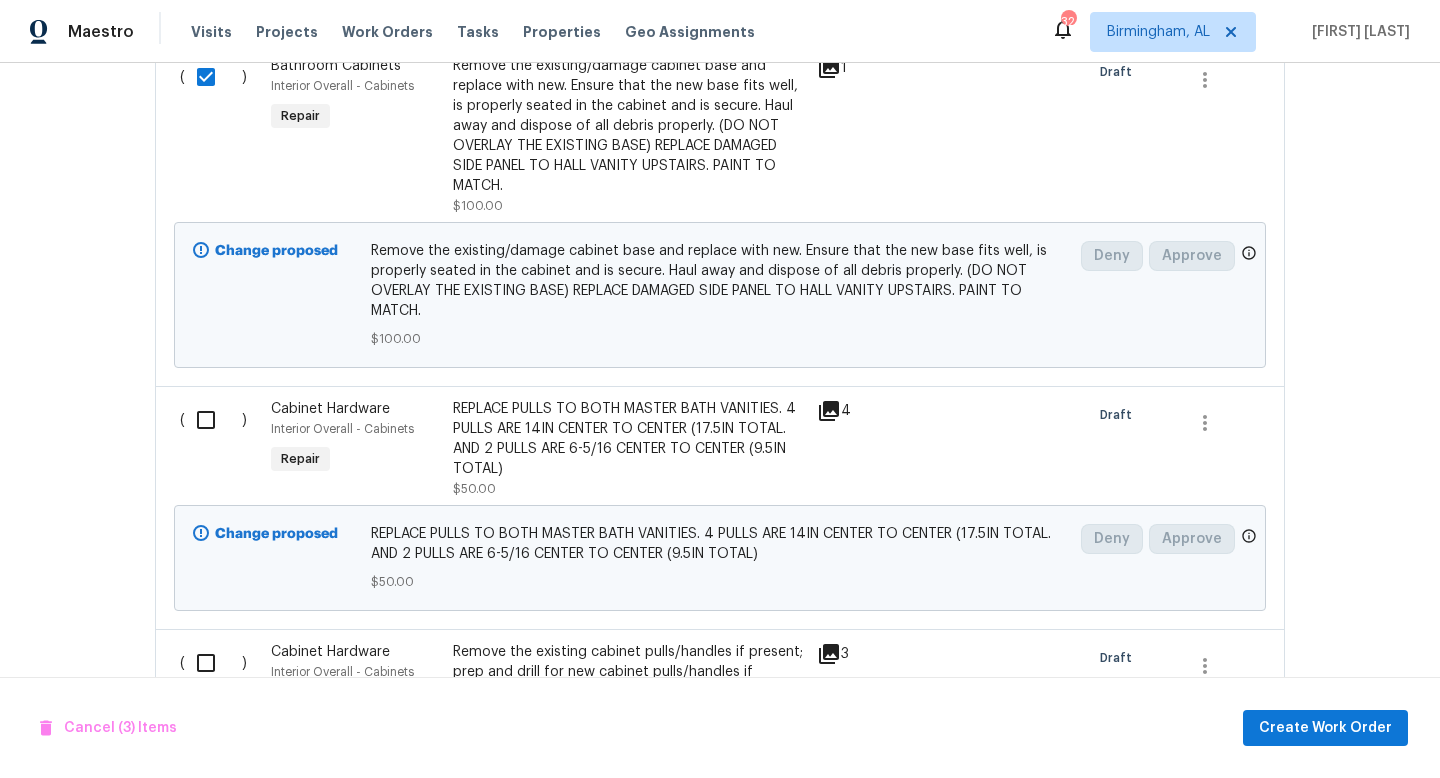 click at bounding box center [213, 420] 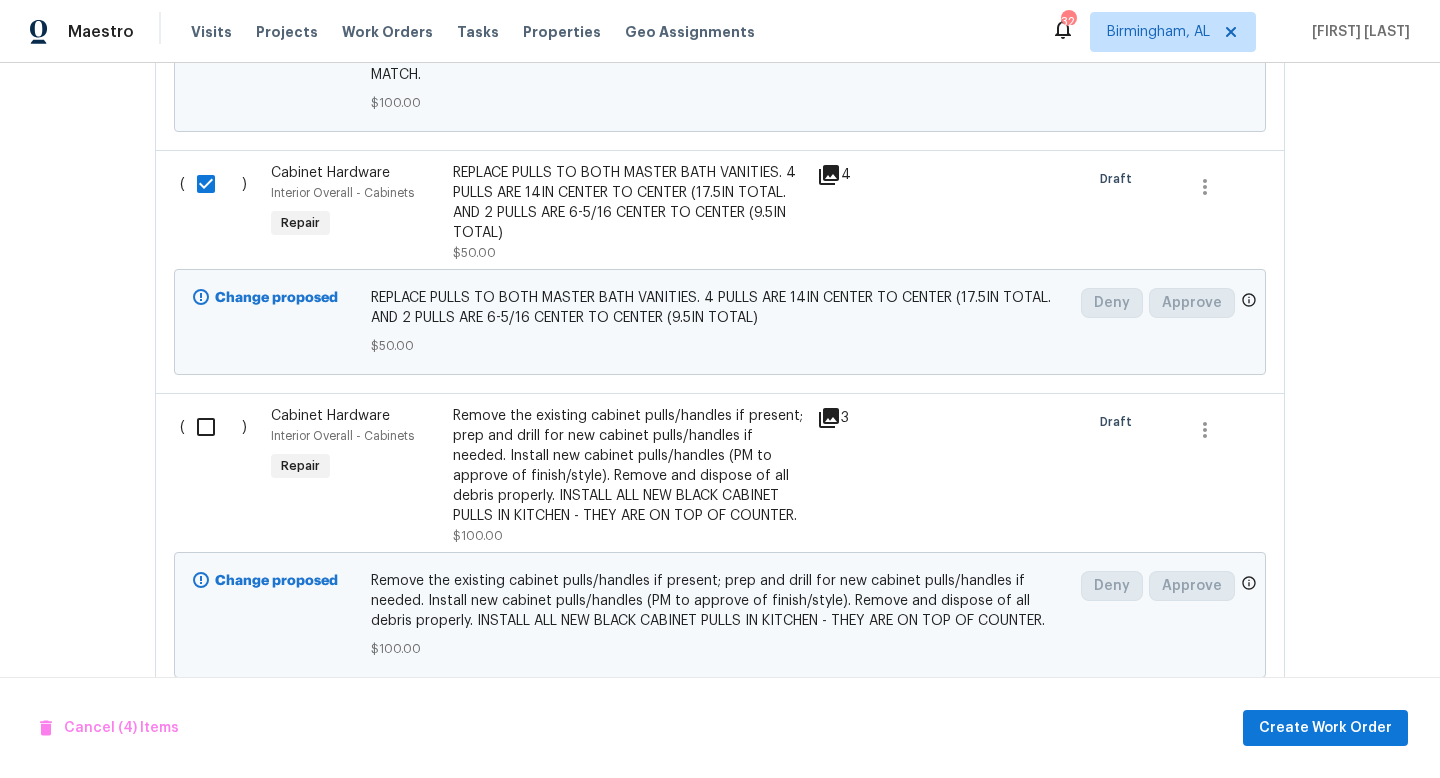 scroll, scrollTop: 1757, scrollLeft: 0, axis: vertical 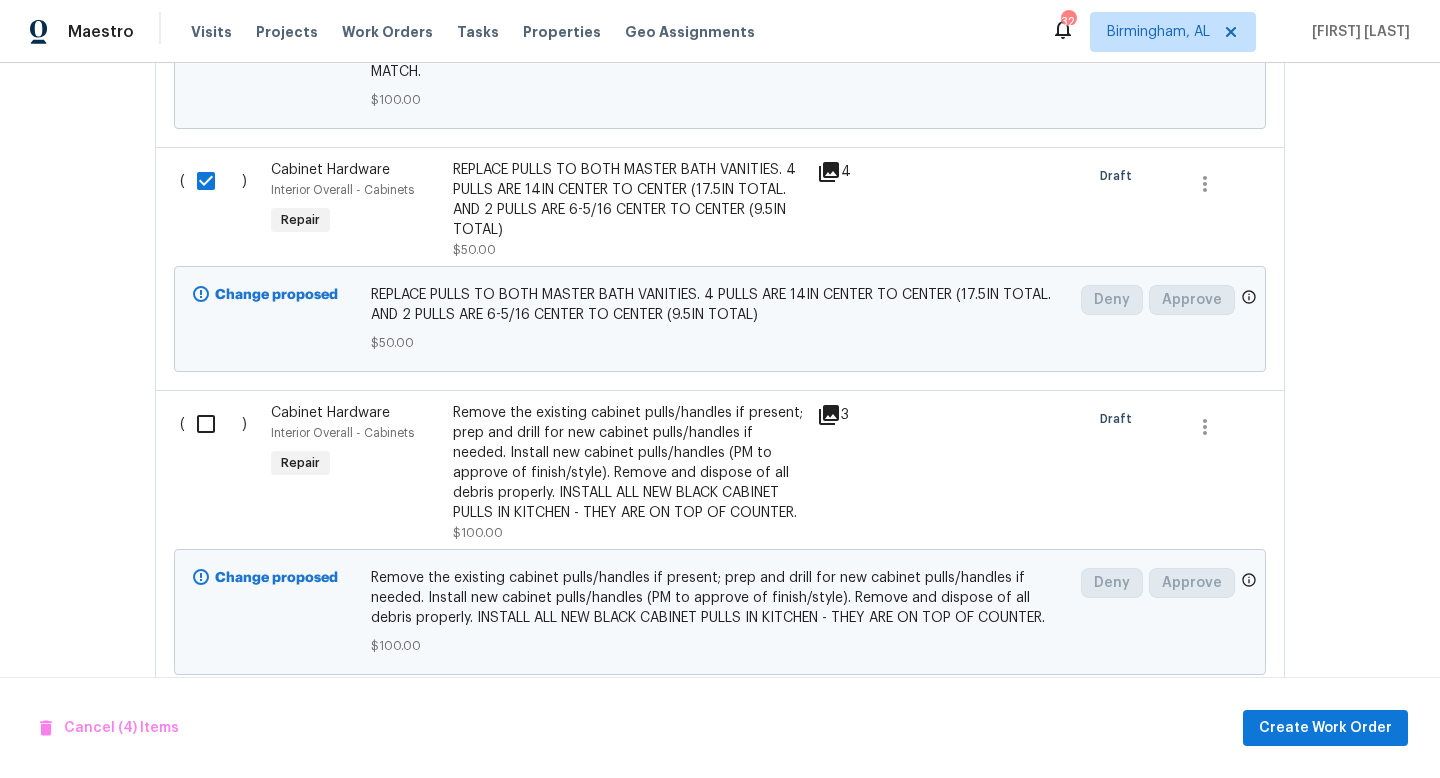 click at bounding box center (213, 424) 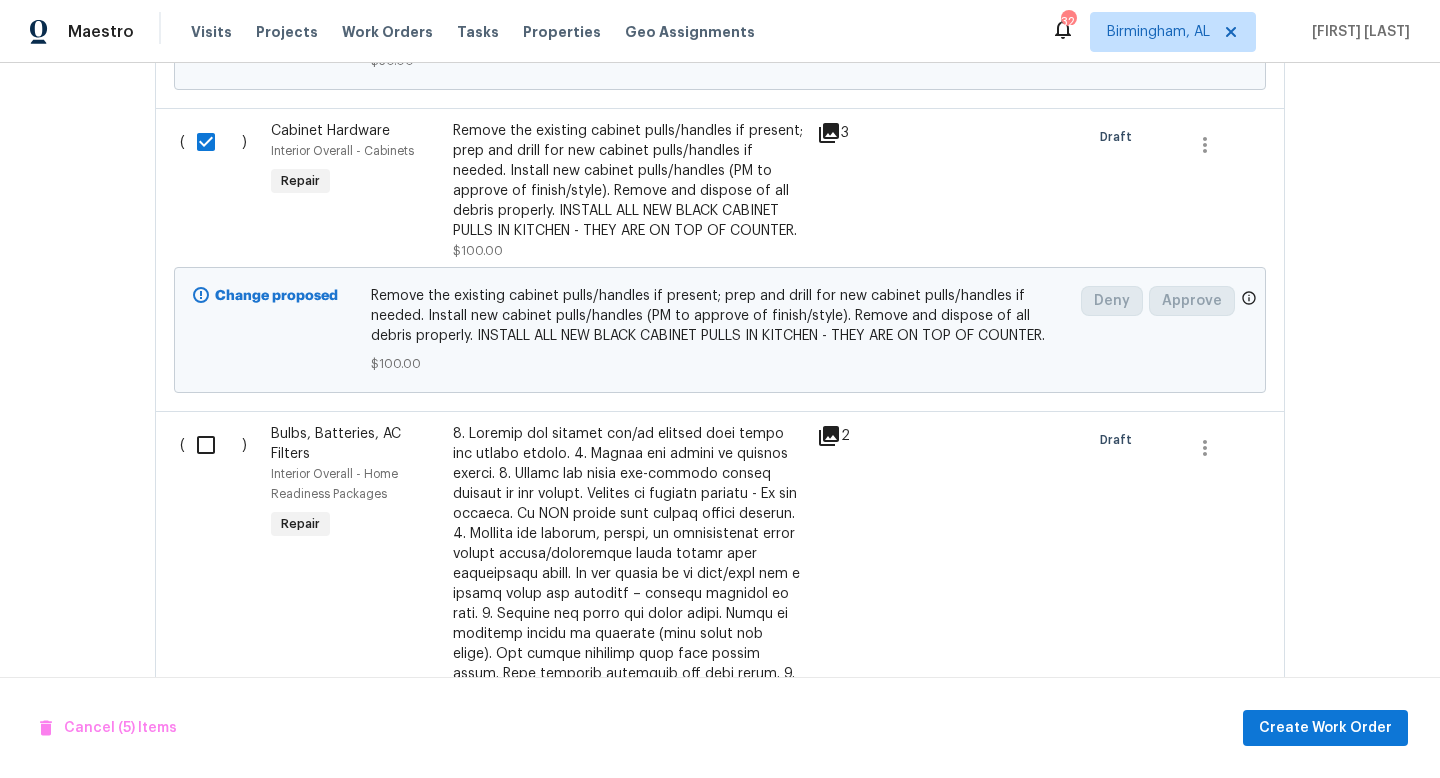 scroll, scrollTop: 2219, scrollLeft: 0, axis: vertical 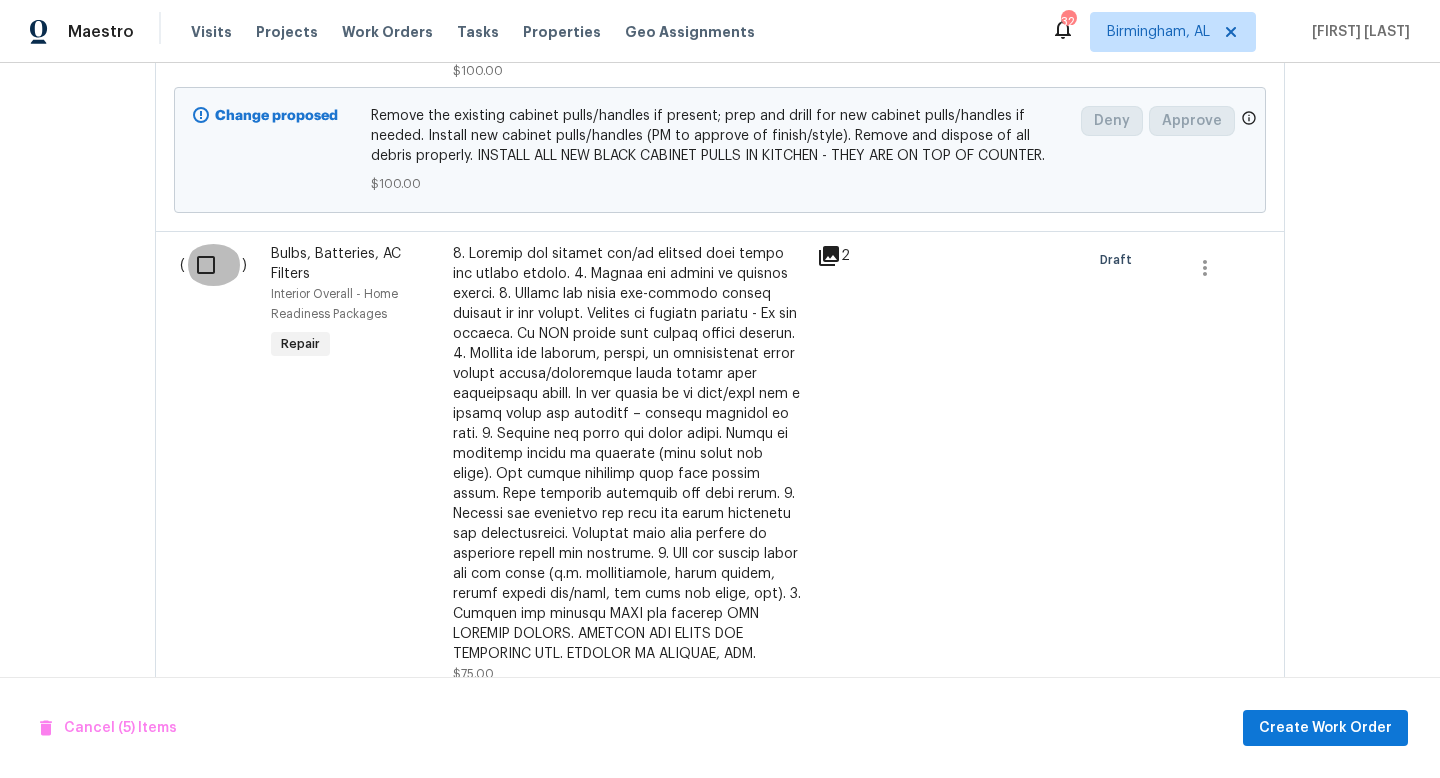 click at bounding box center [213, 265] 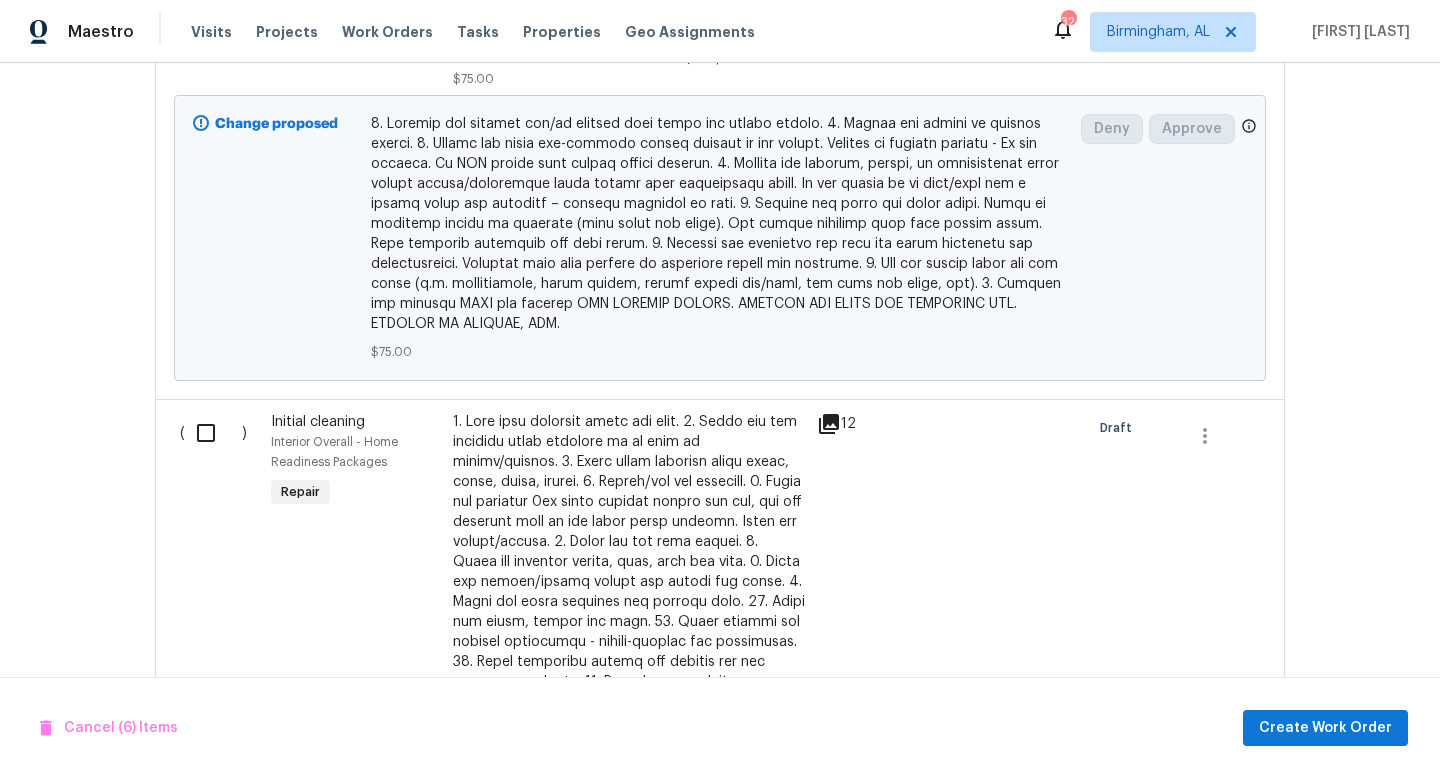scroll, scrollTop: 2823, scrollLeft: 0, axis: vertical 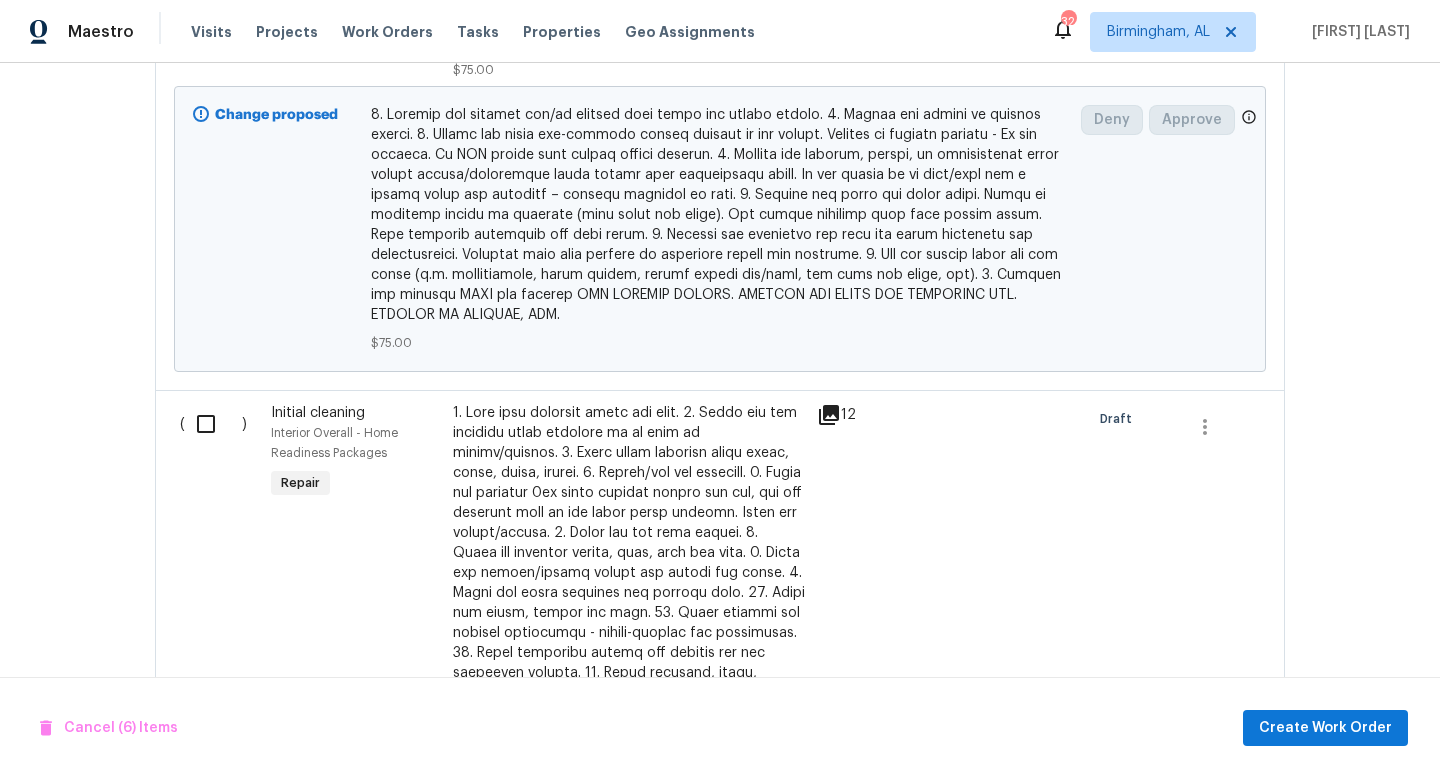 click at bounding box center [213, 424] 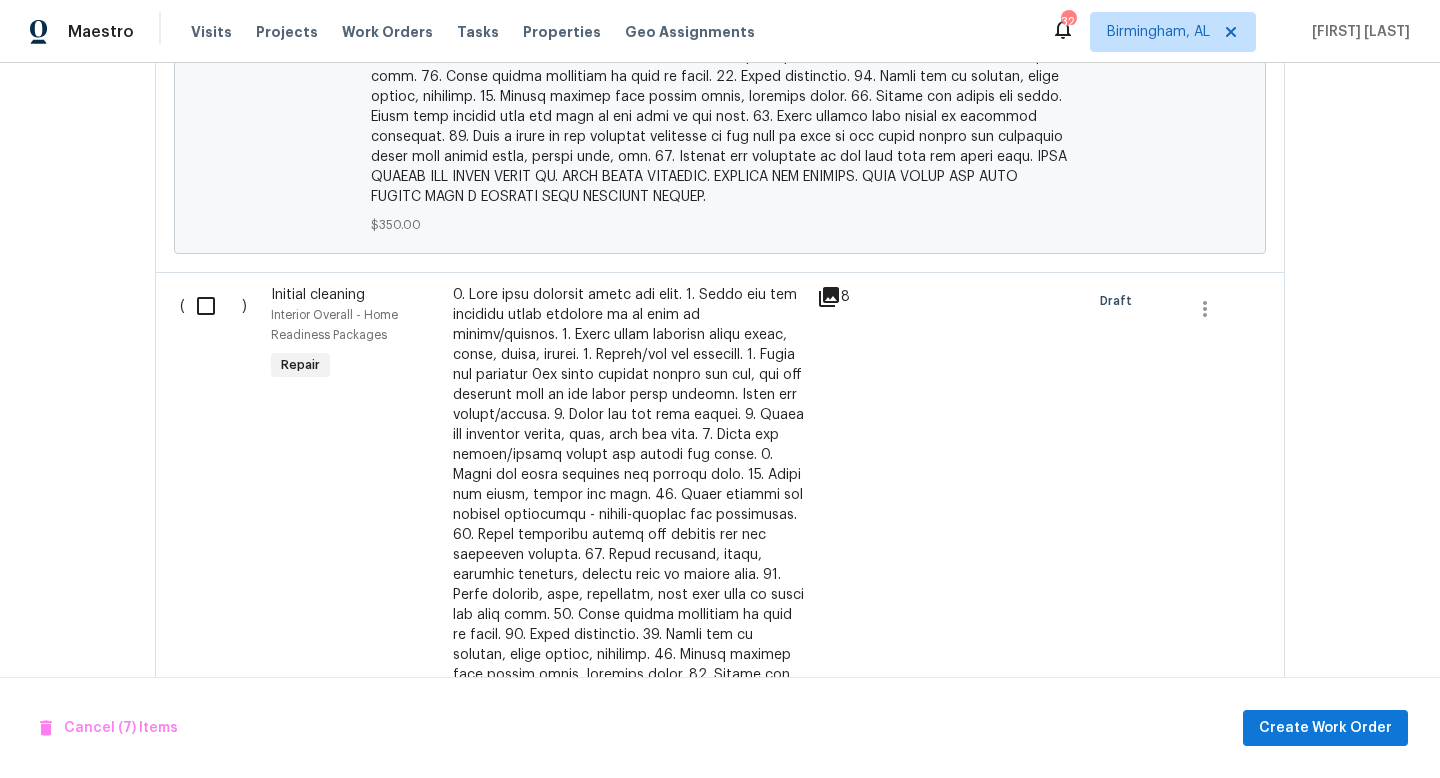 scroll, scrollTop: 3989, scrollLeft: 0, axis: vertical 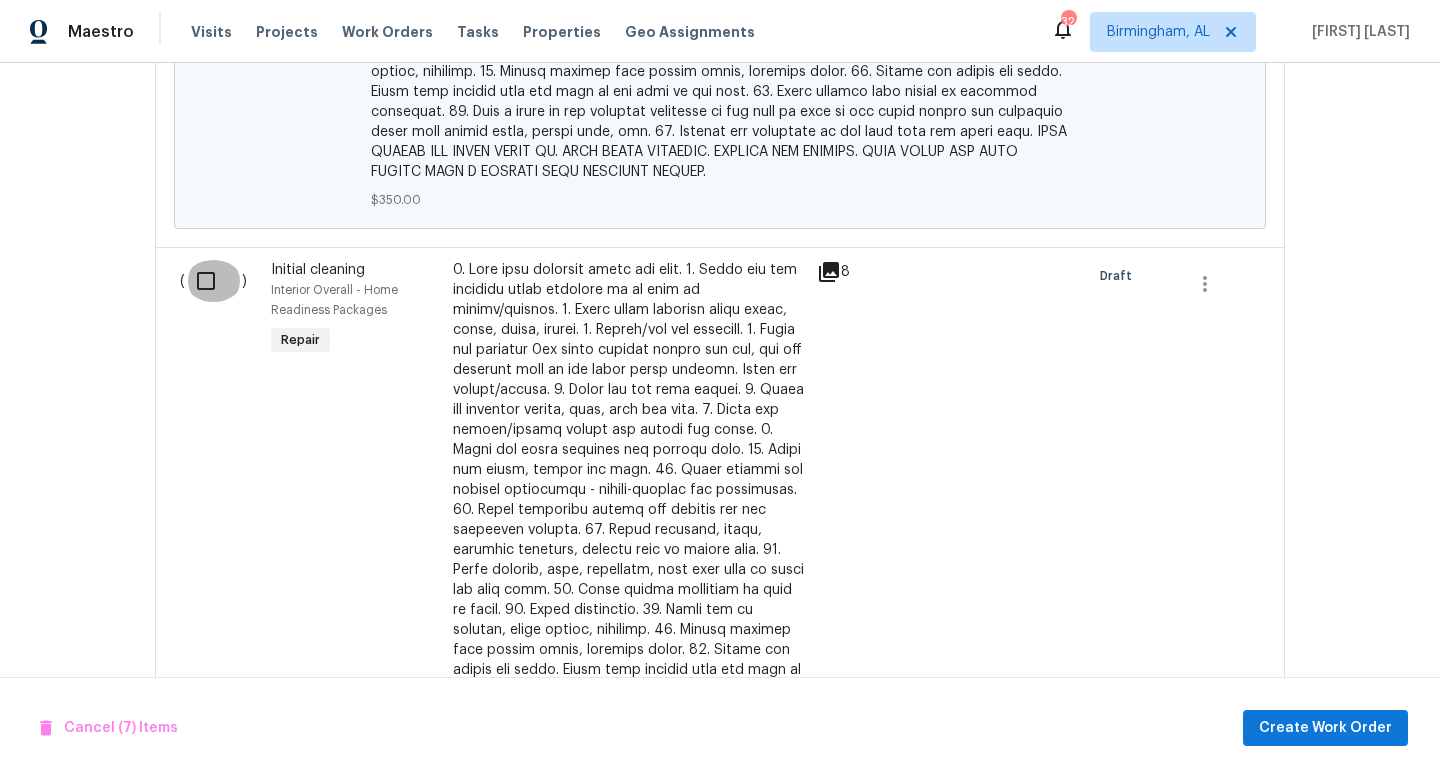 click at bounding box center (213, 281) 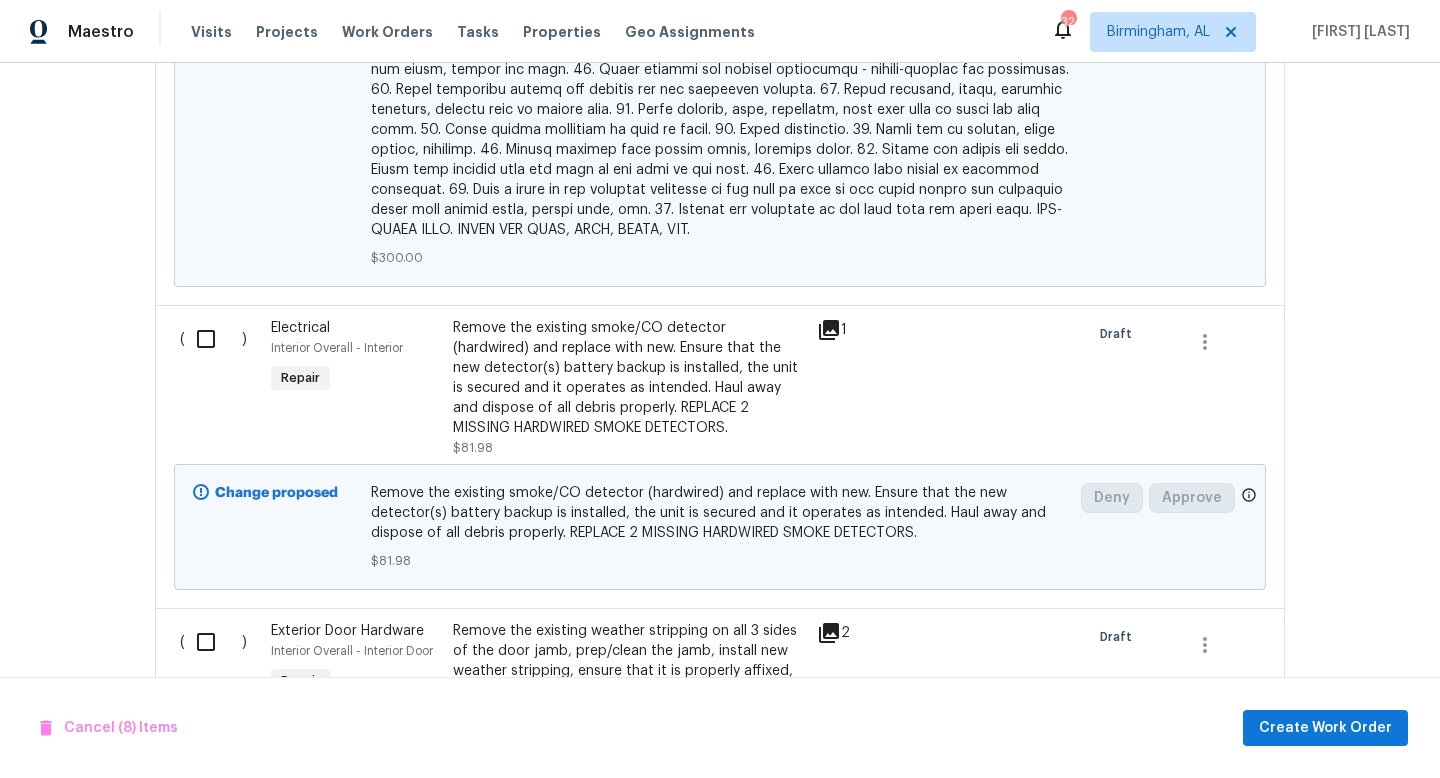 scroll, scrollTop: 4895, scrollLeft: 0, axis: vertical 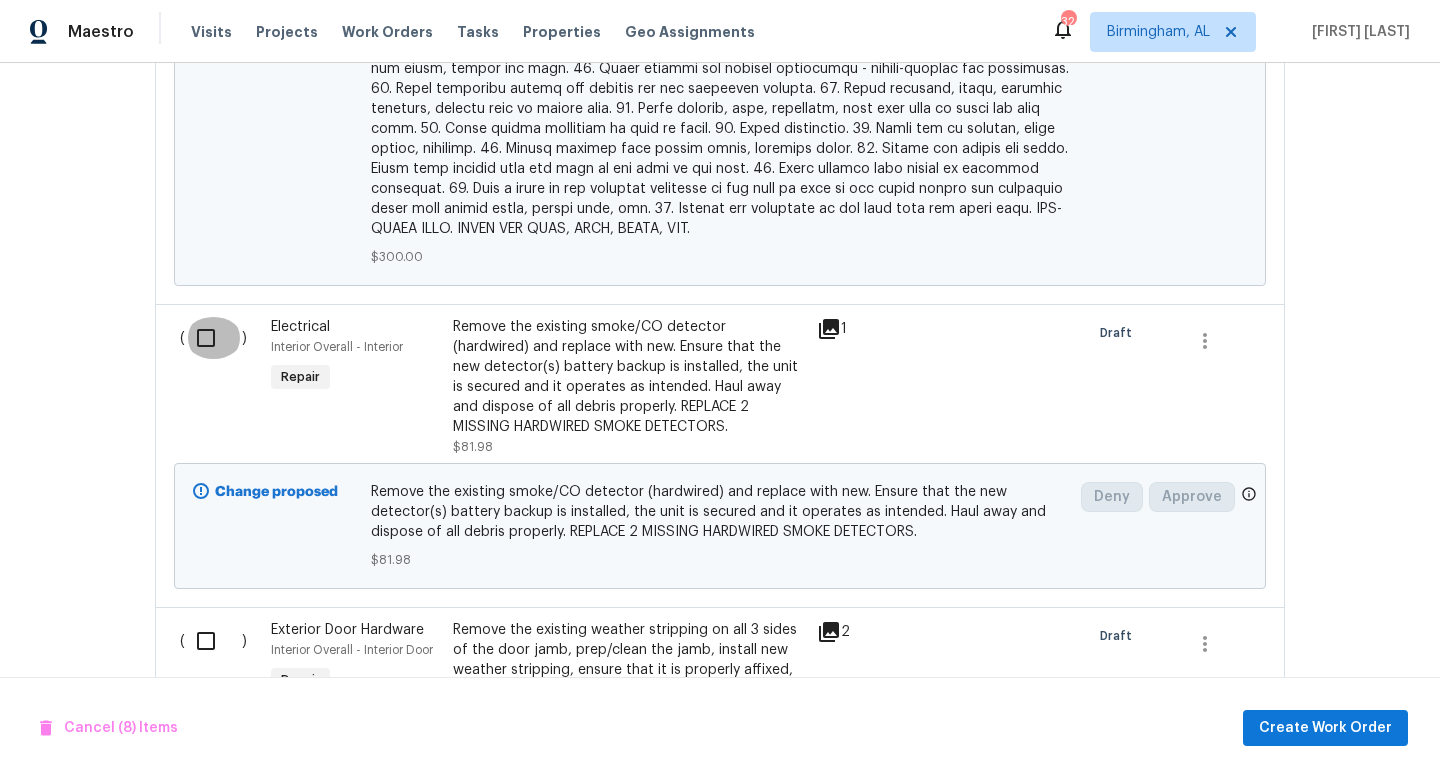 click at bounding box center (213, 338) 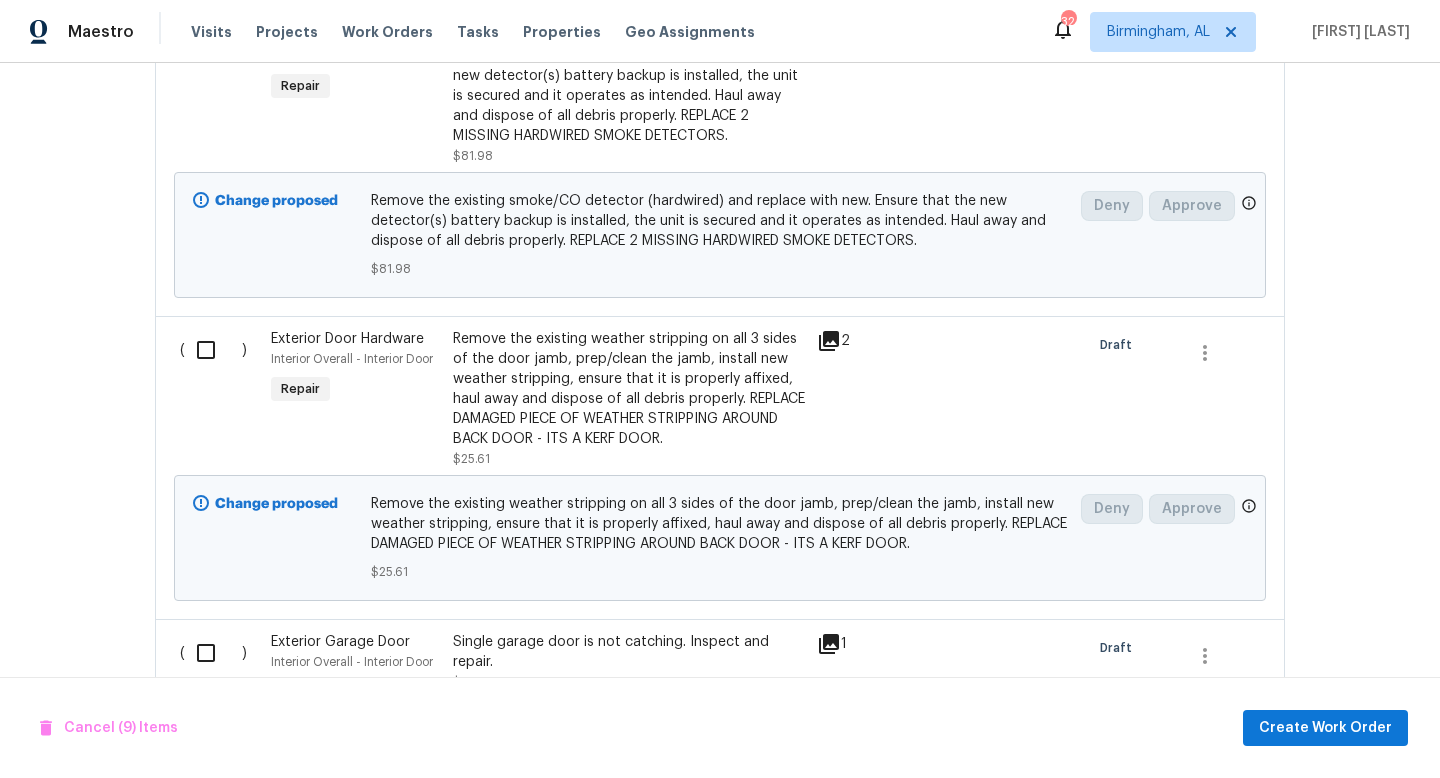 scroll, scrollTop: 5190, scrollLeft: 0, axis: vertical 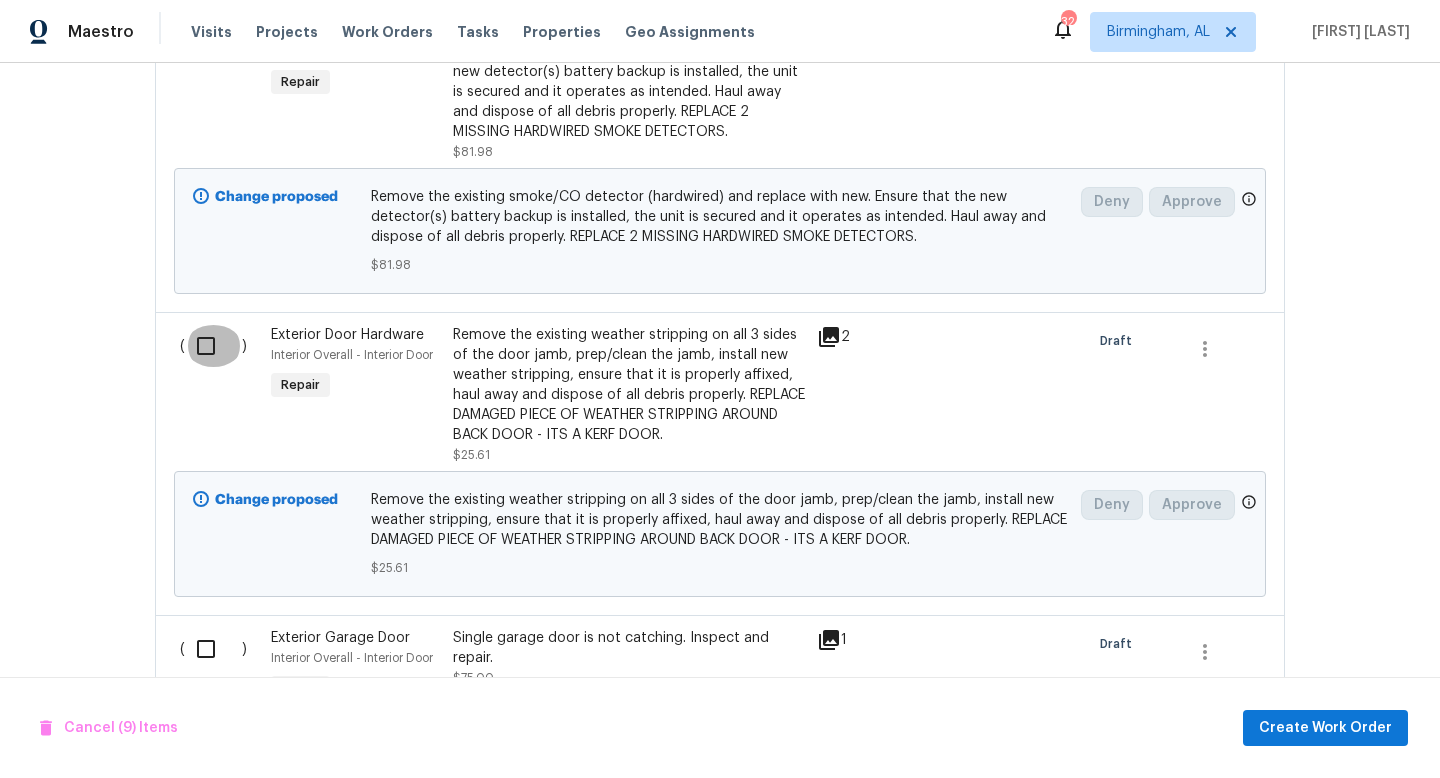 click at bounding box center (213, 346) 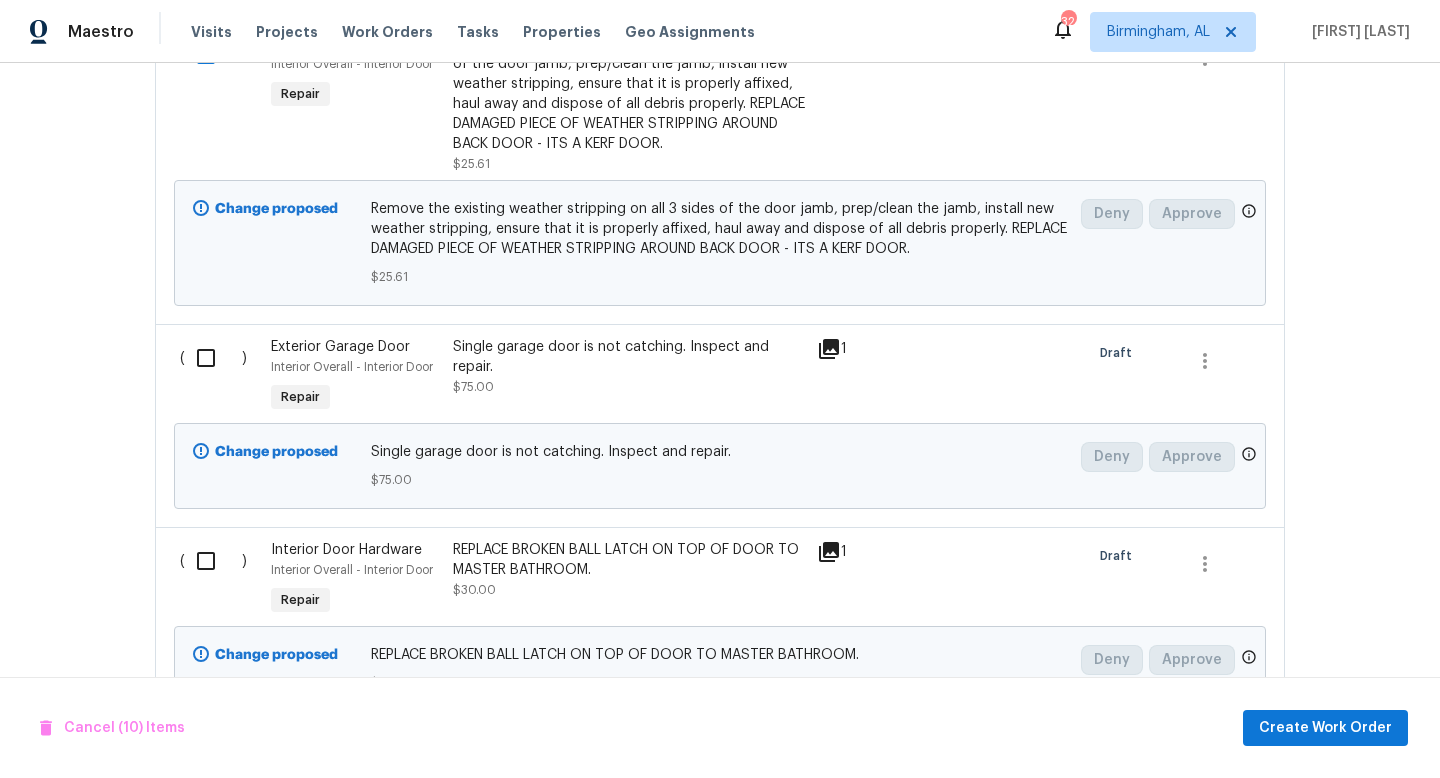 scroll, scrollTop: 5486, scrollLeft: 0, axis: vertical 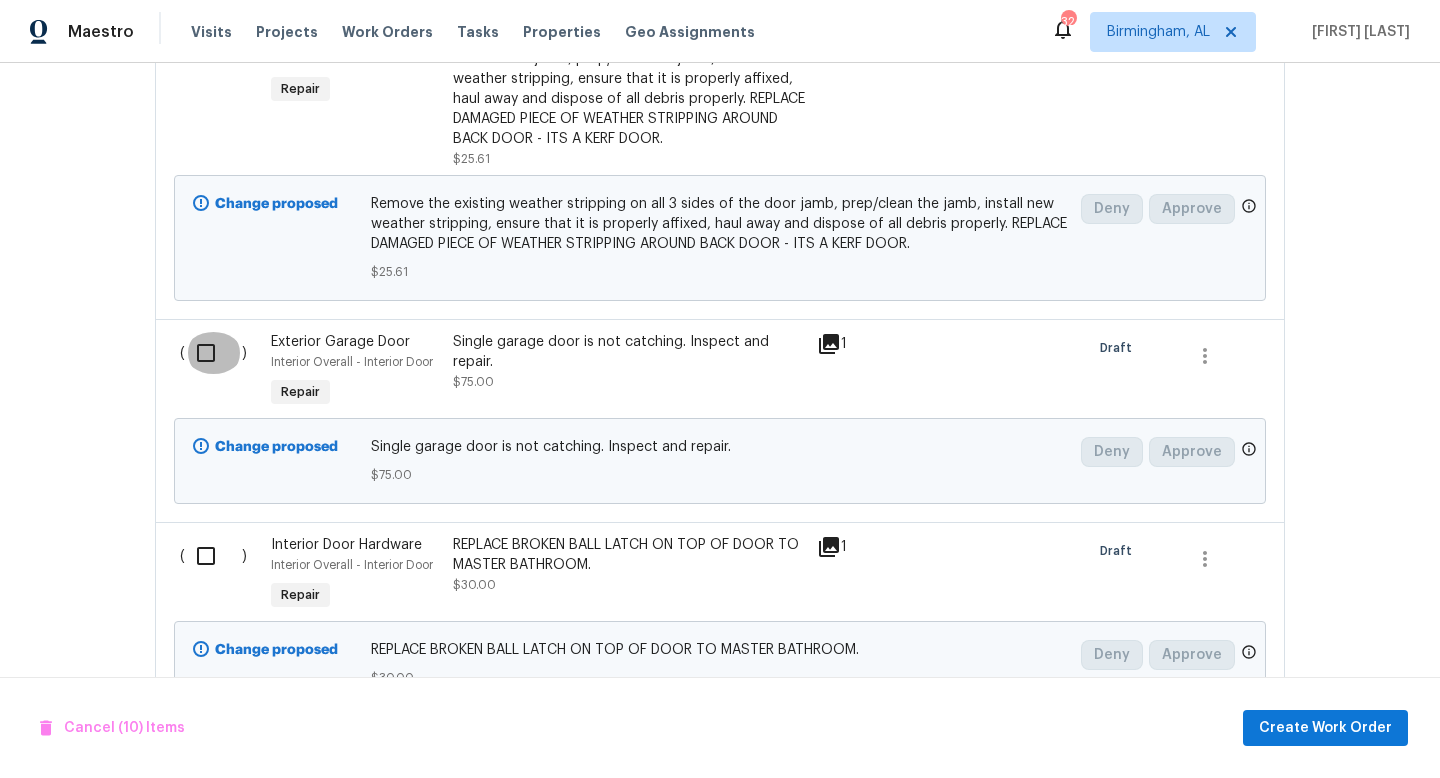 click at bounding box center (213, 353) 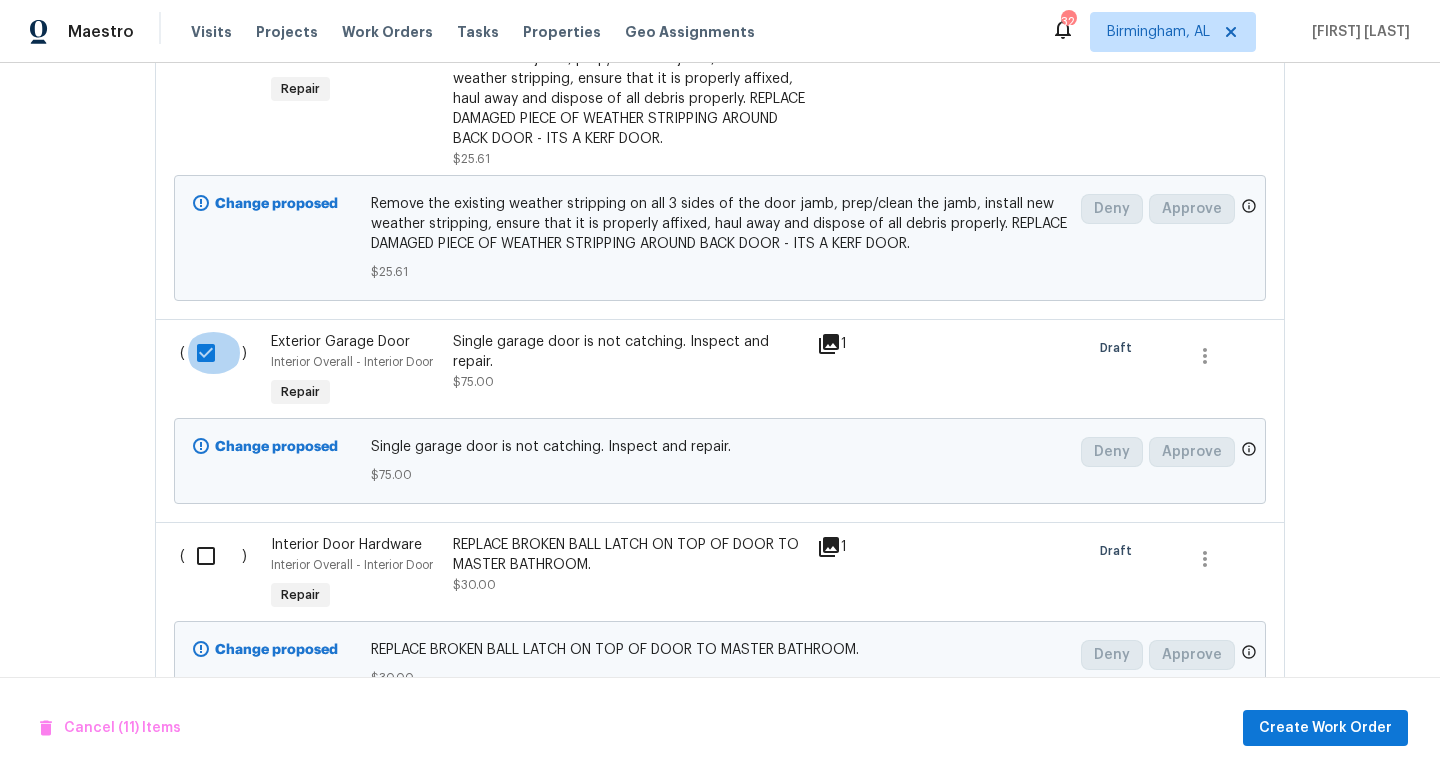 click at bounding box center [213, 353] 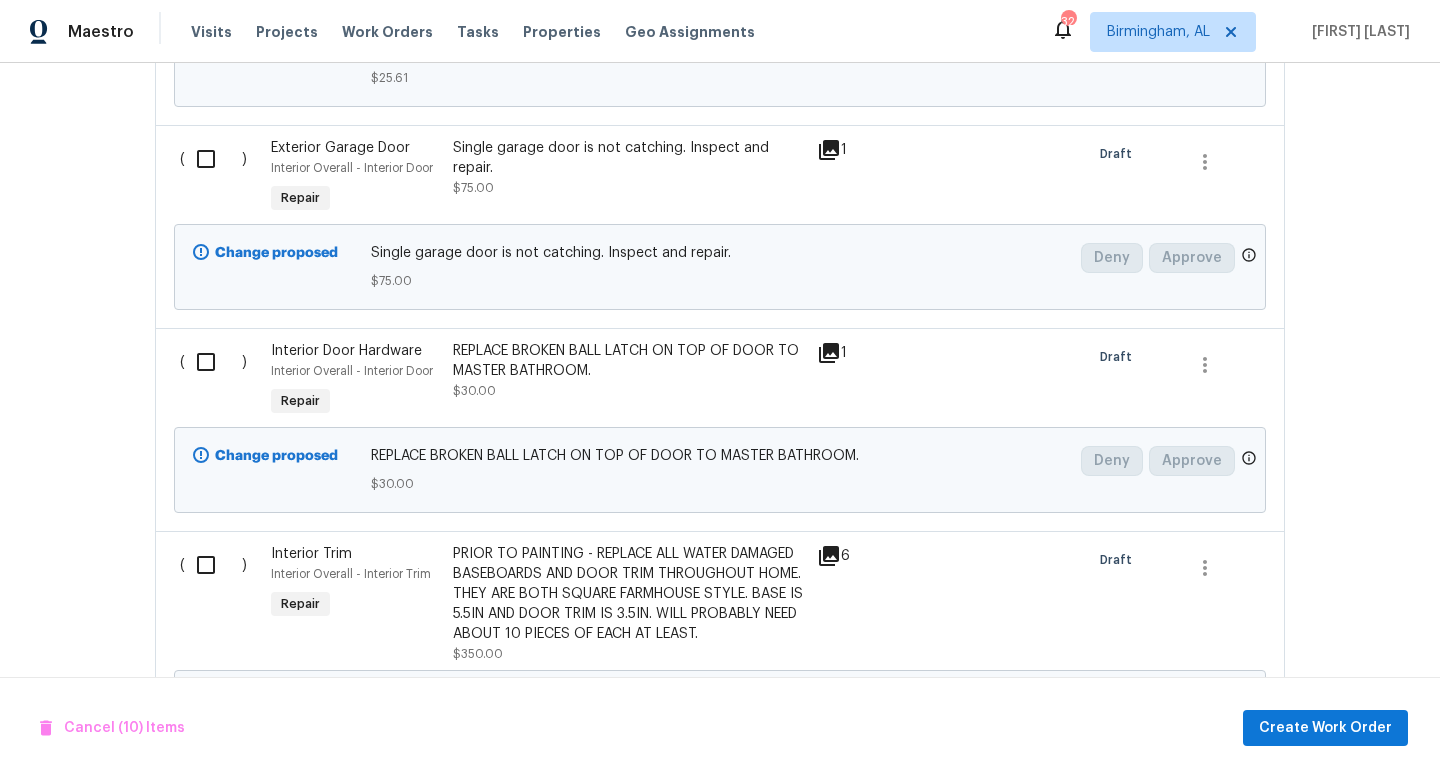 scroll, scrollTop: 5682, scrollLeft: 0, axis: vertical 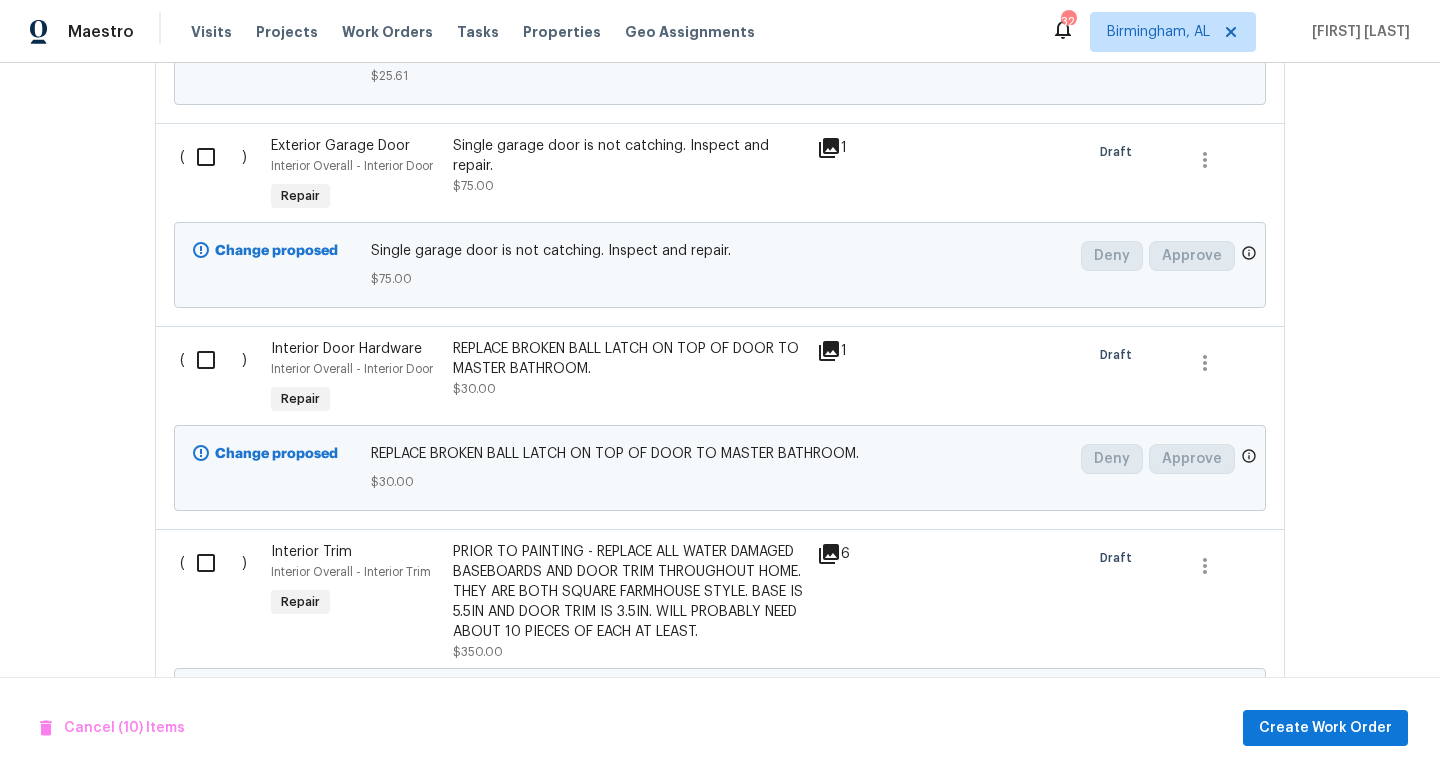 click at bounding box center (213, 360) 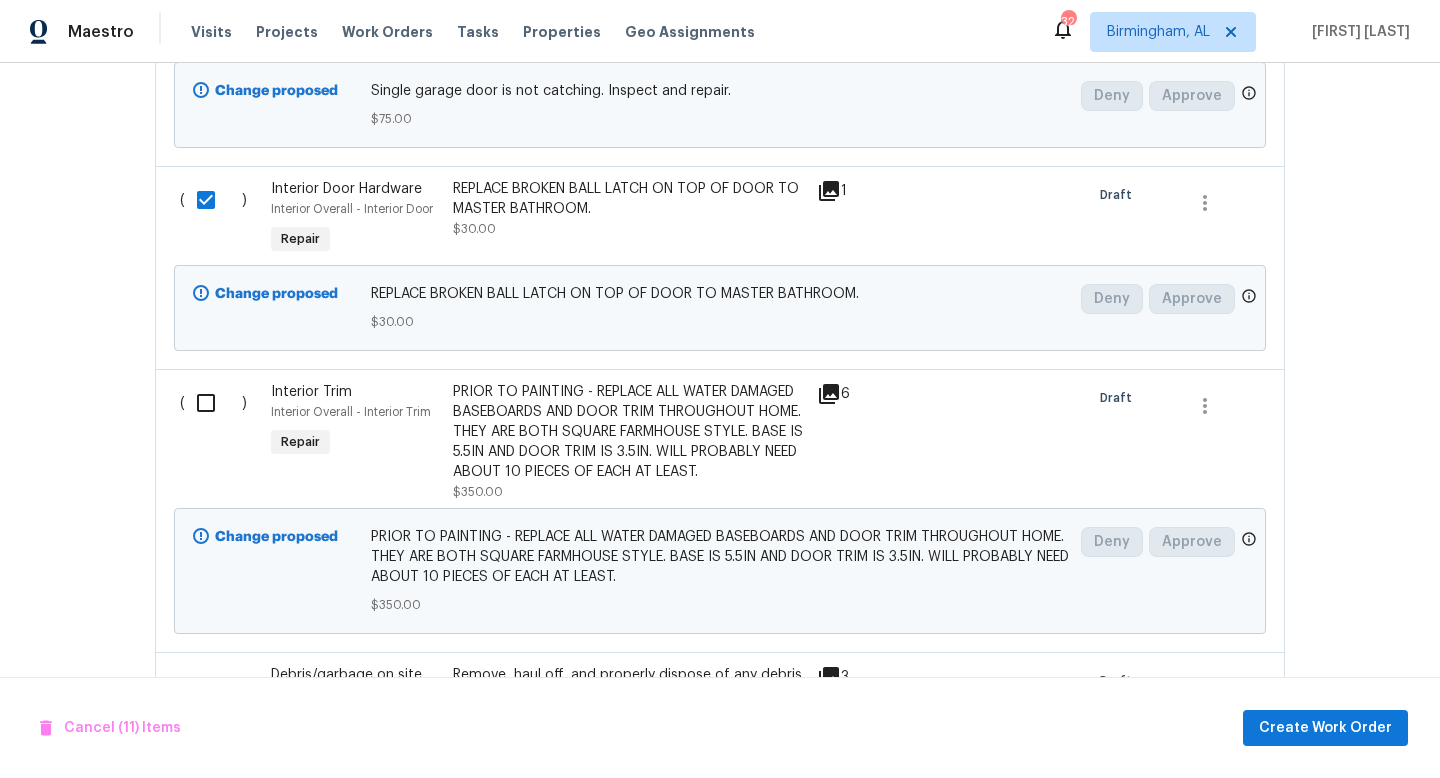 scroll, scrollTop: 5853, scrollLeft: 0, axis: vertical 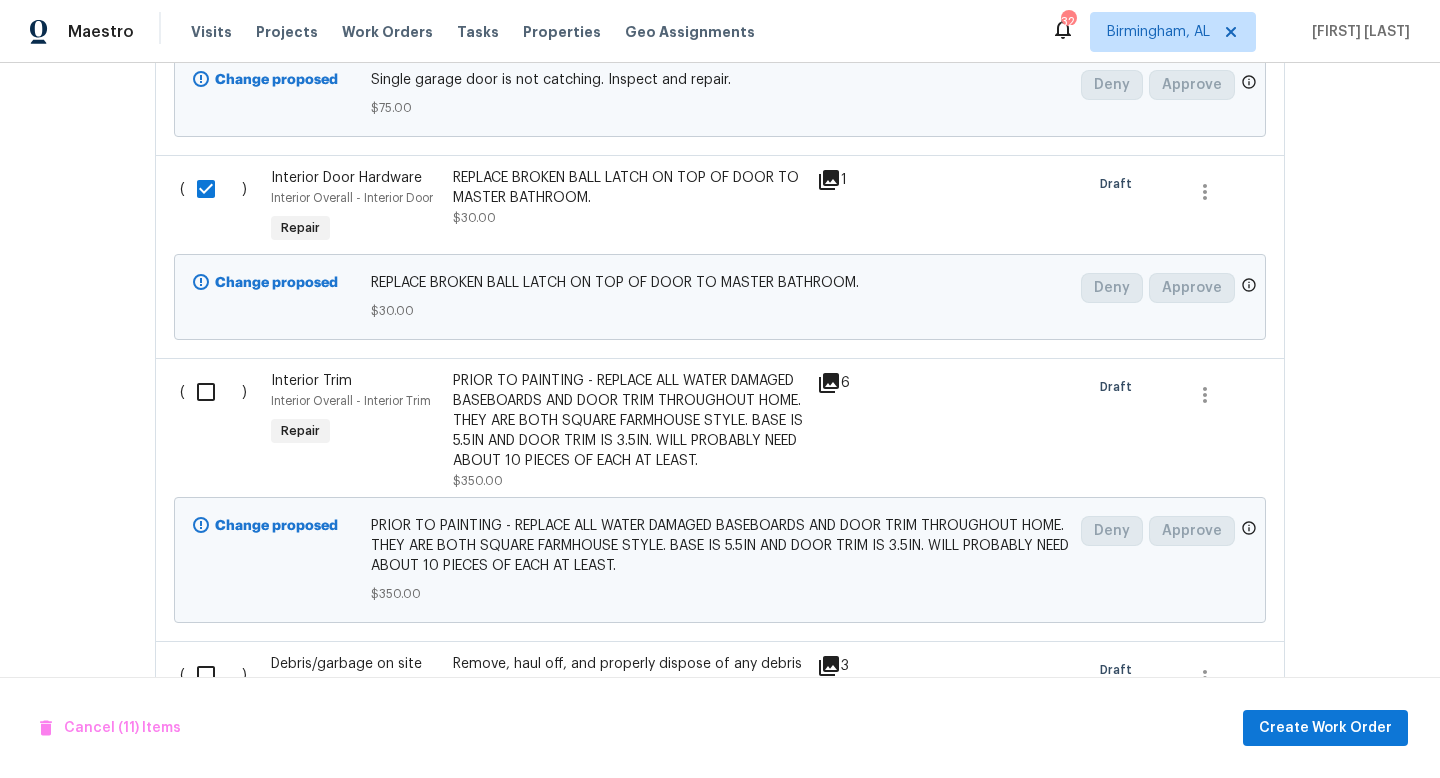 click at bounding box center (213, 392) 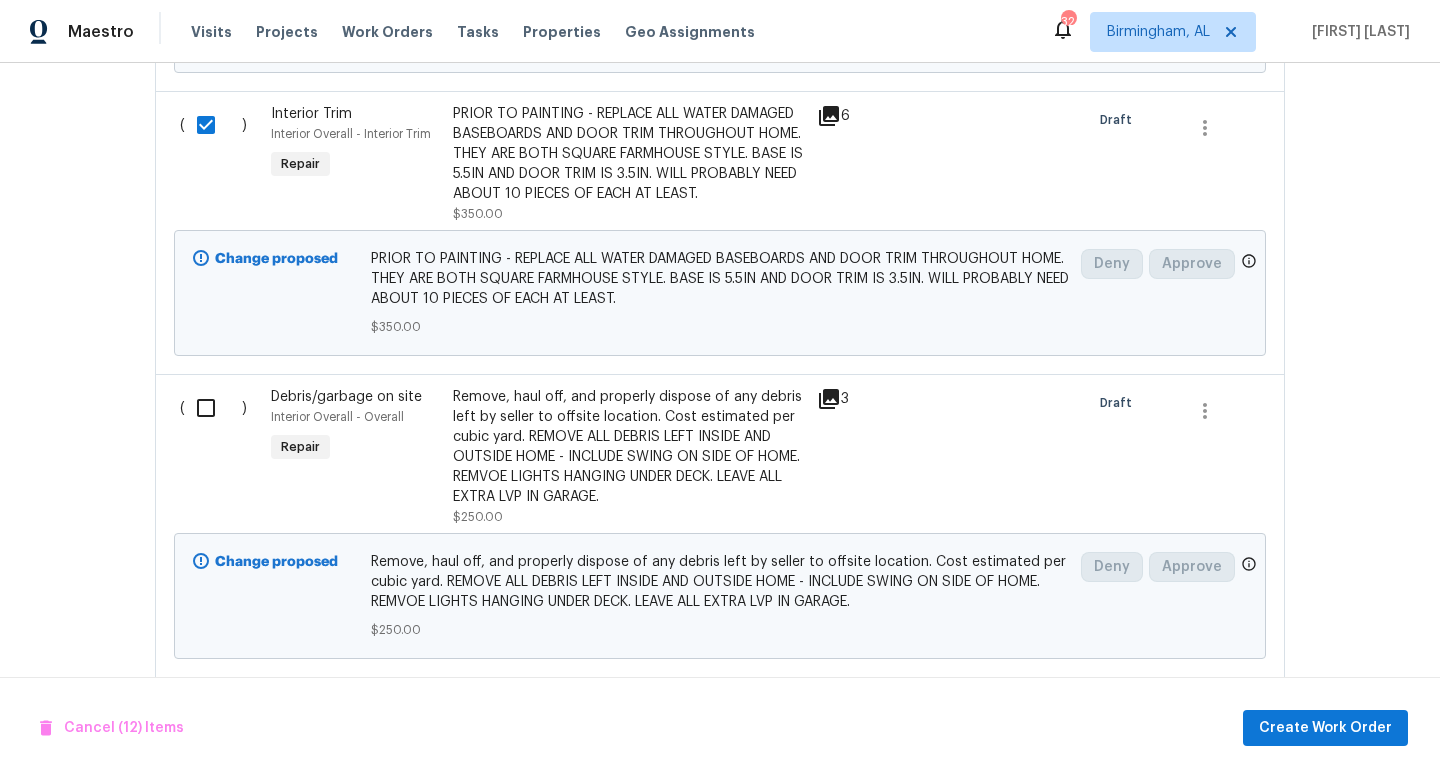 scroll, scrollTop: 6123, scrollLeft: 0, axis: vertical 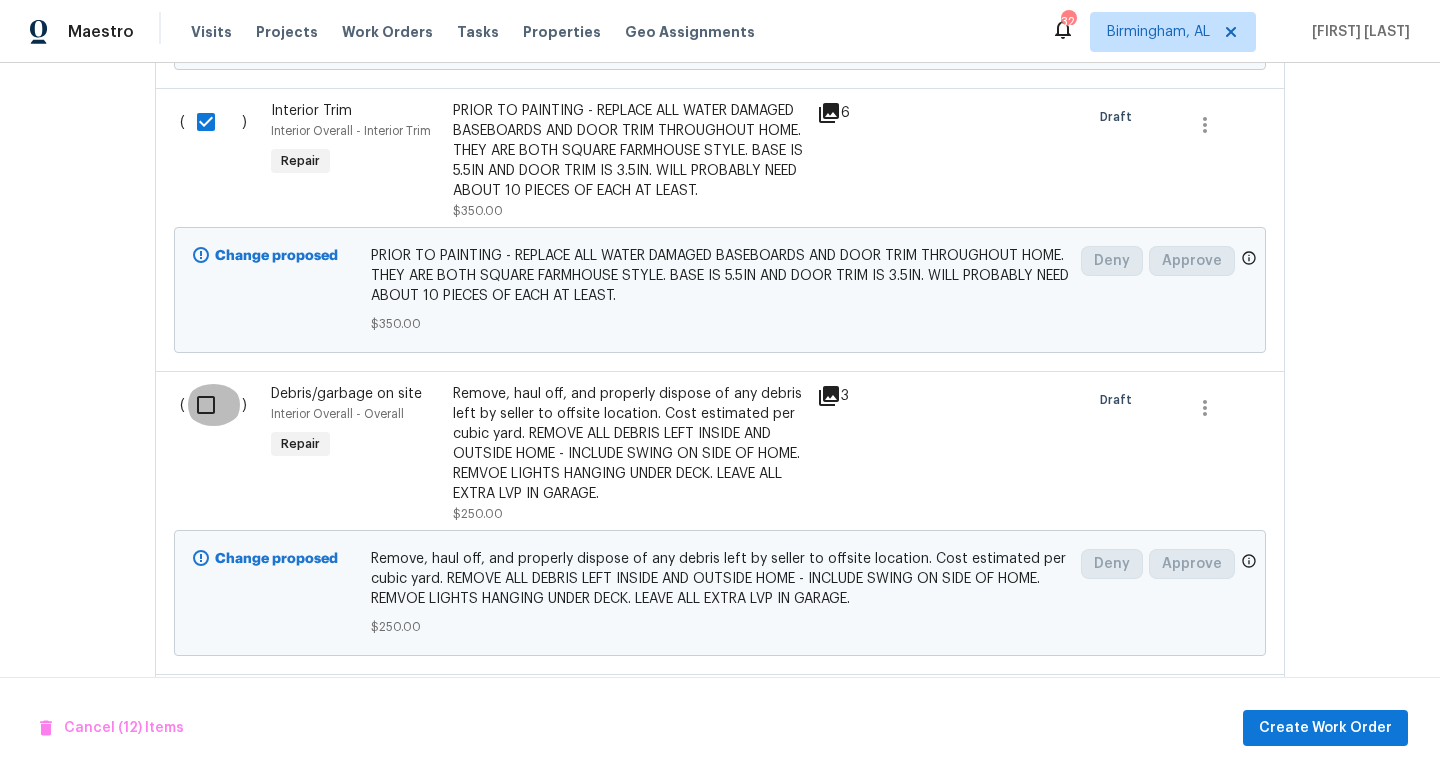 click at bounding box center [213, 405] 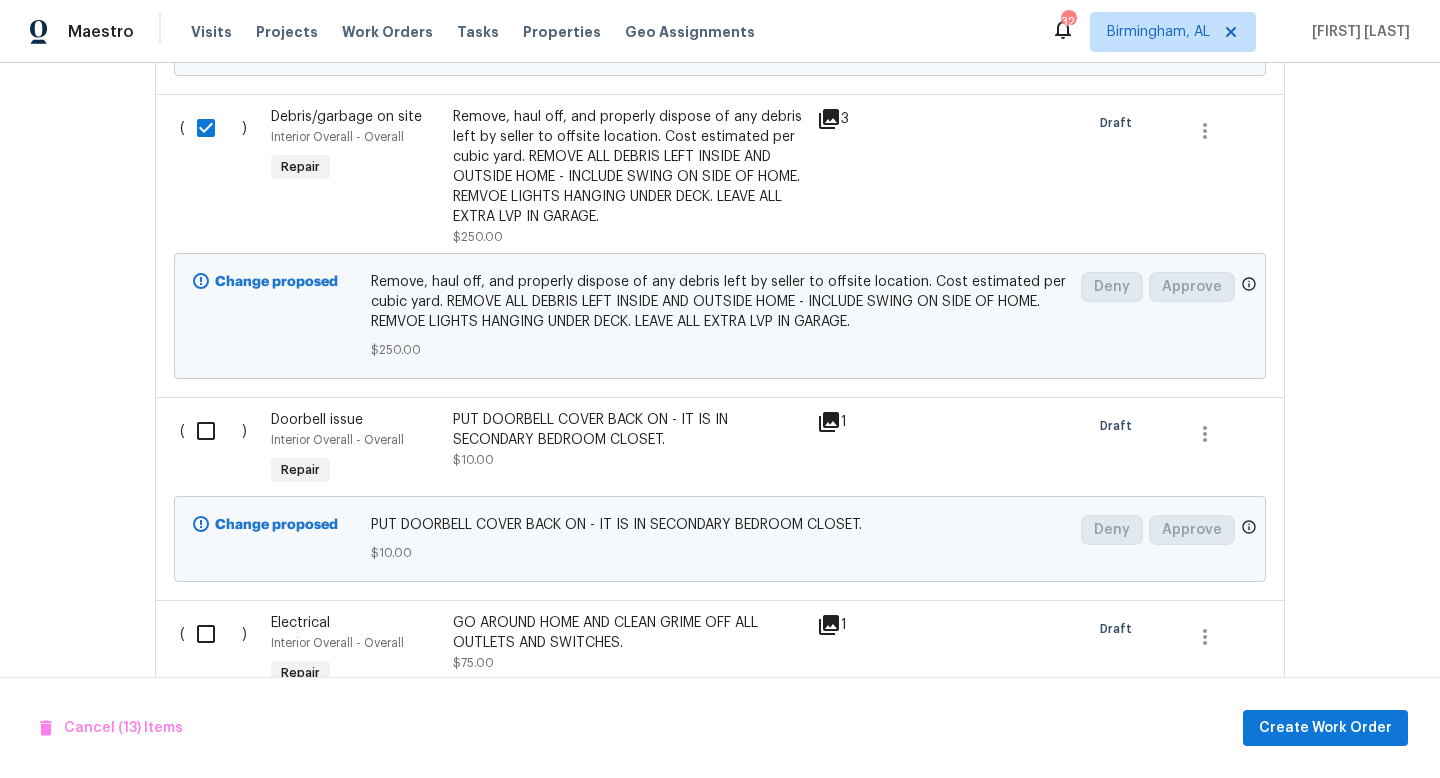 scroll, scrollTop: 6403, scrollLeft: 0, axis: vertical 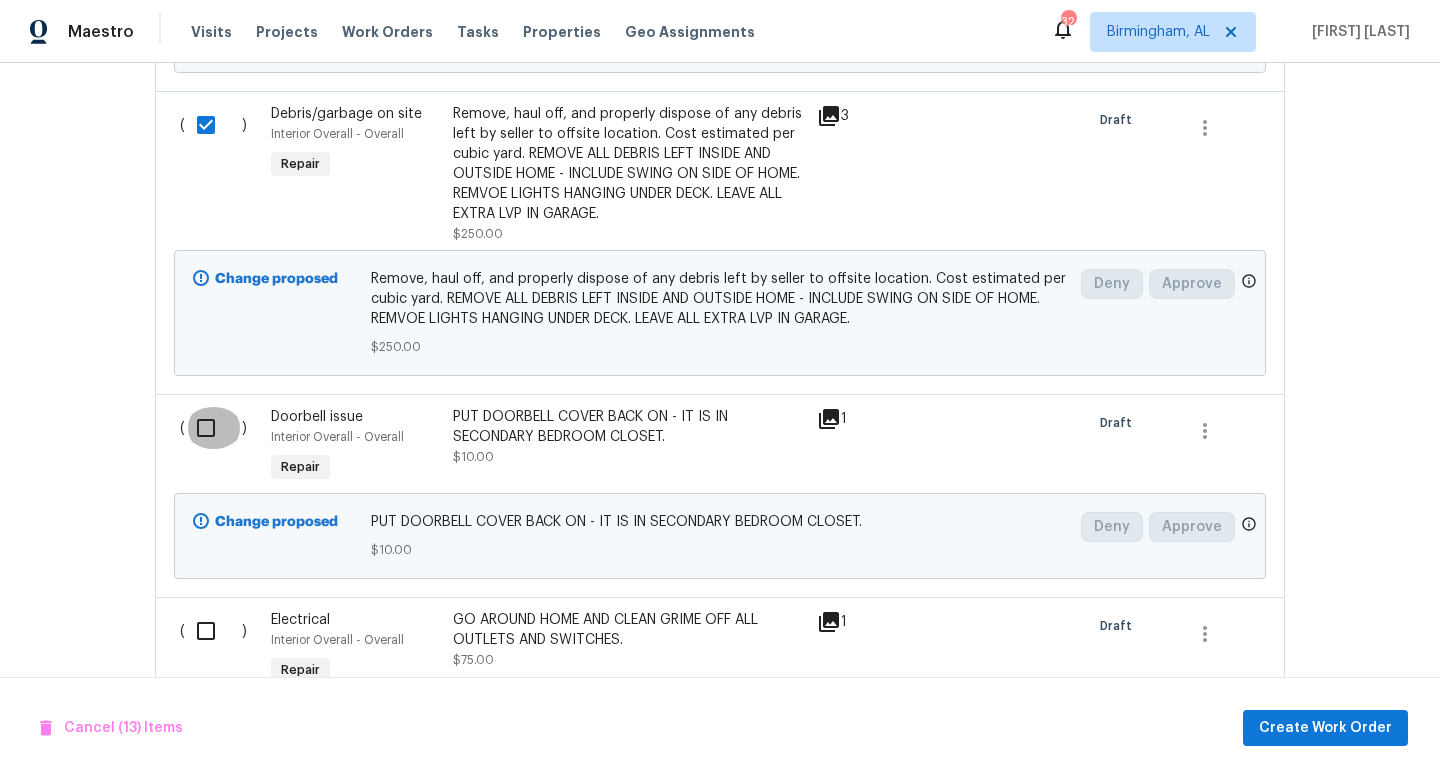 click at bounding box center [213, 428] 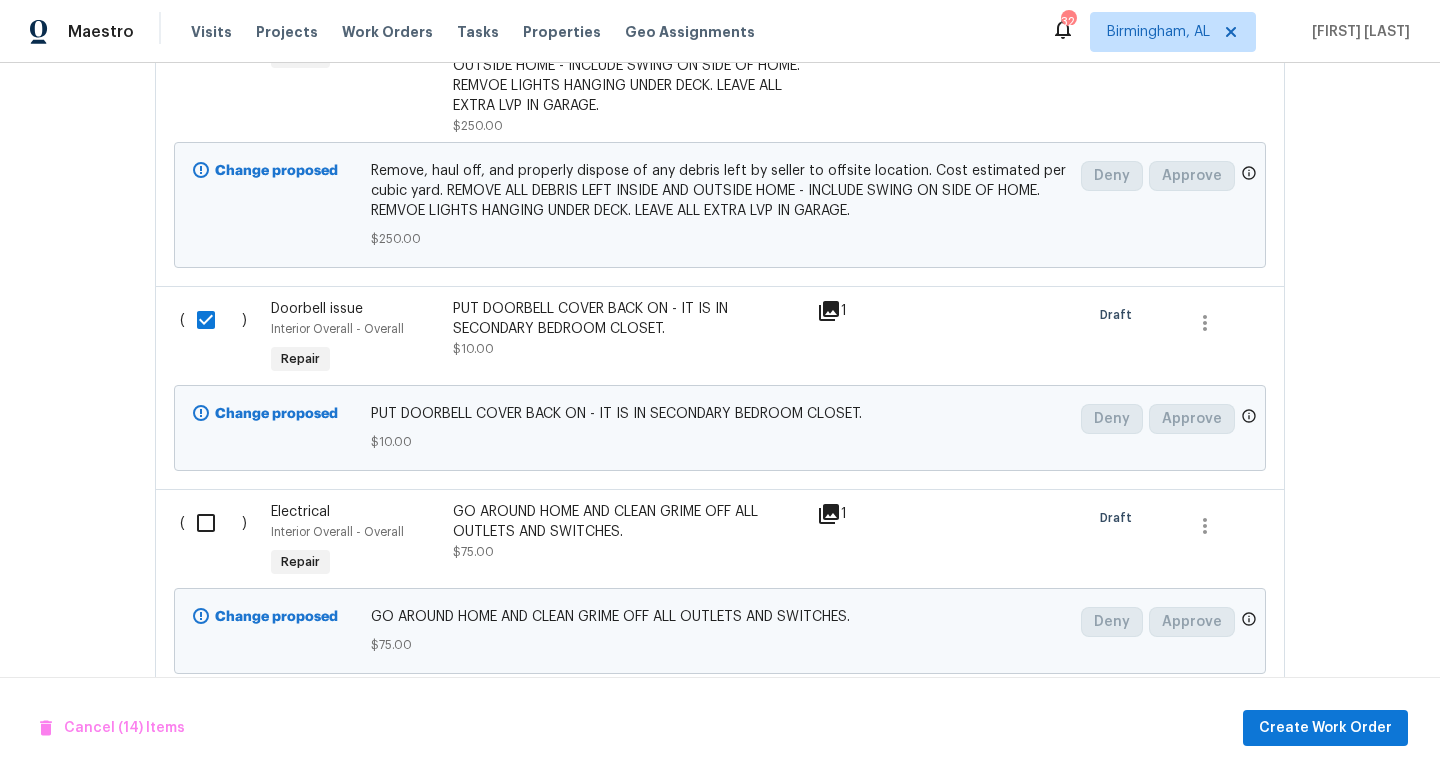 scroll, scrollTop: 6514, scrollLeft: 0, axis: vertical 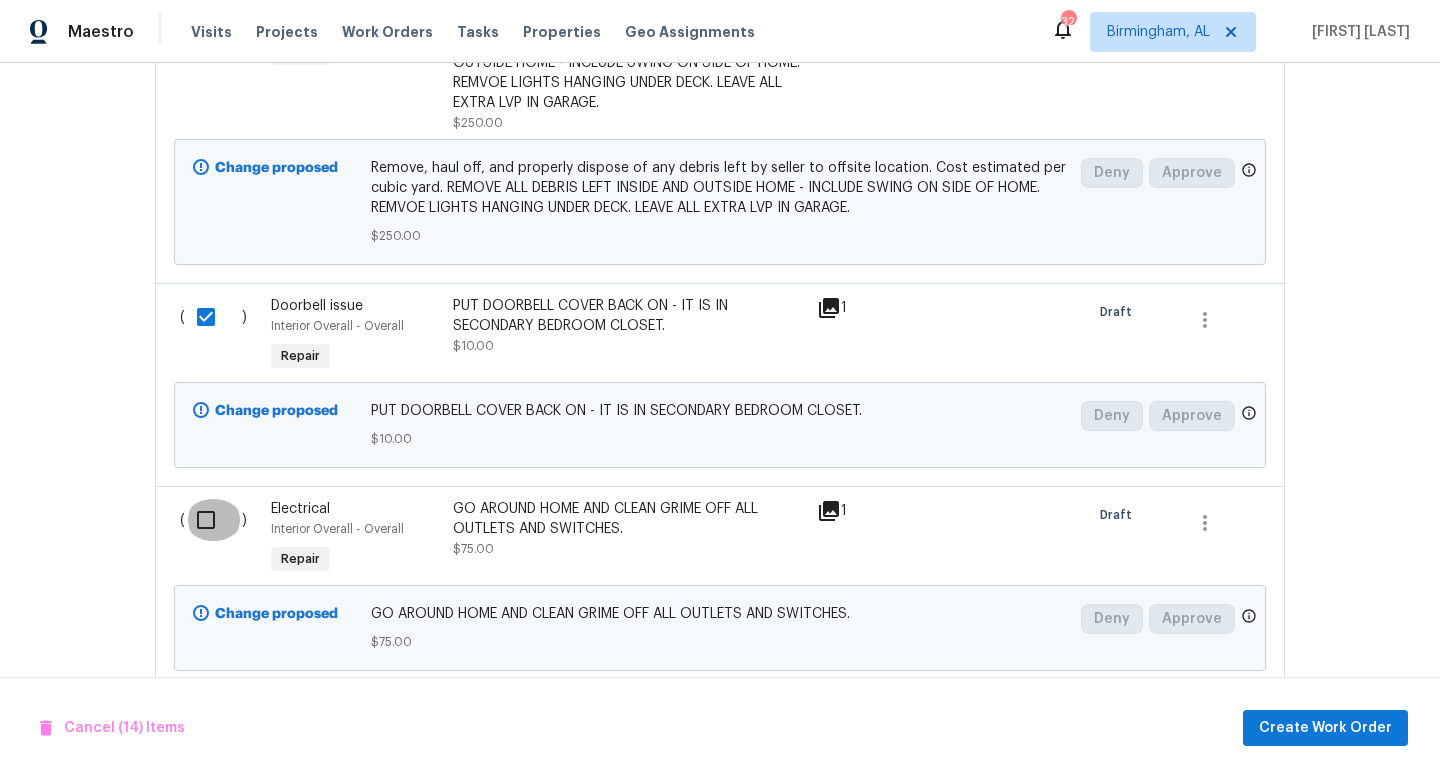 click at bounding box center (213, 520) 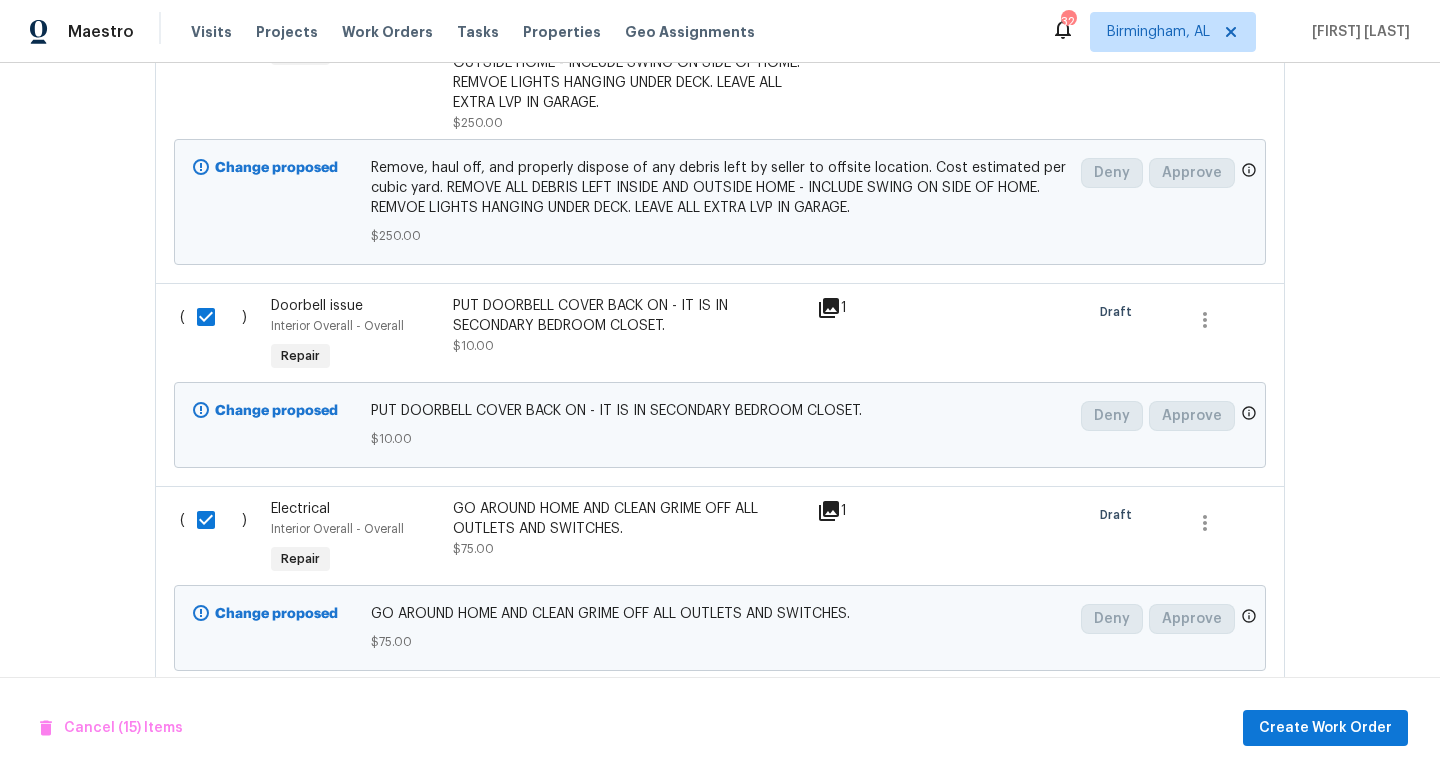 click at bounding box center (213, 520) 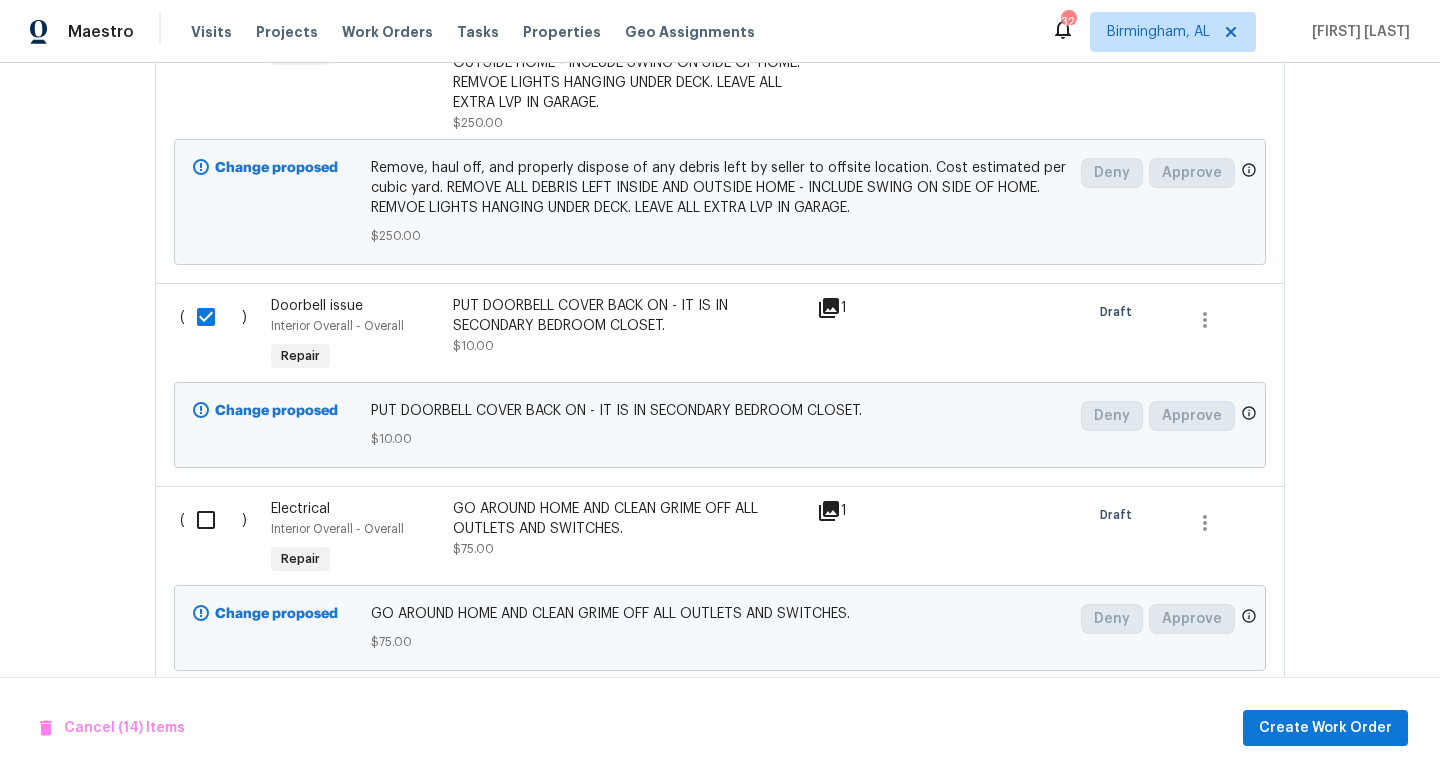 click at bounding box center (213, 520) 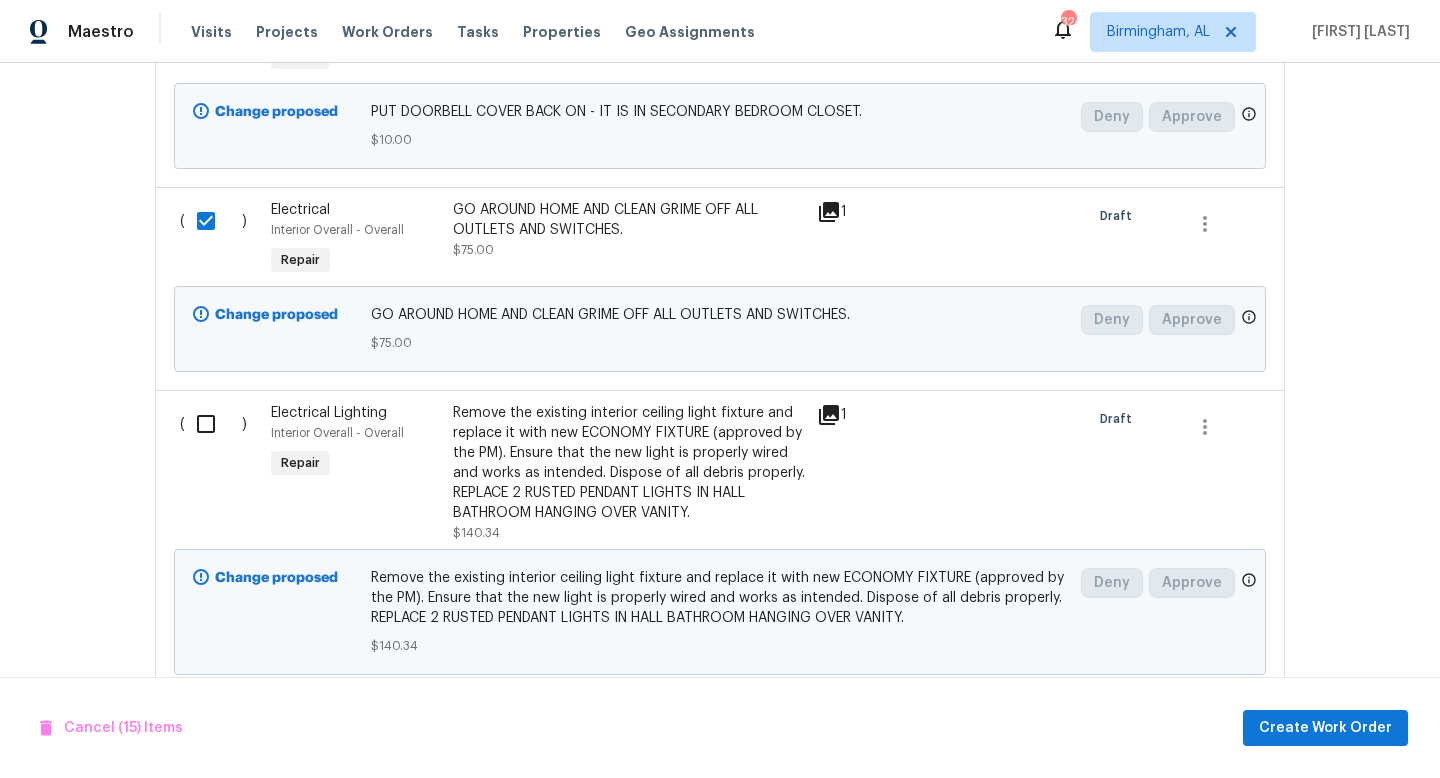 scroll, scrollTop: 6816, scrollLeft: 0, axis: vertical 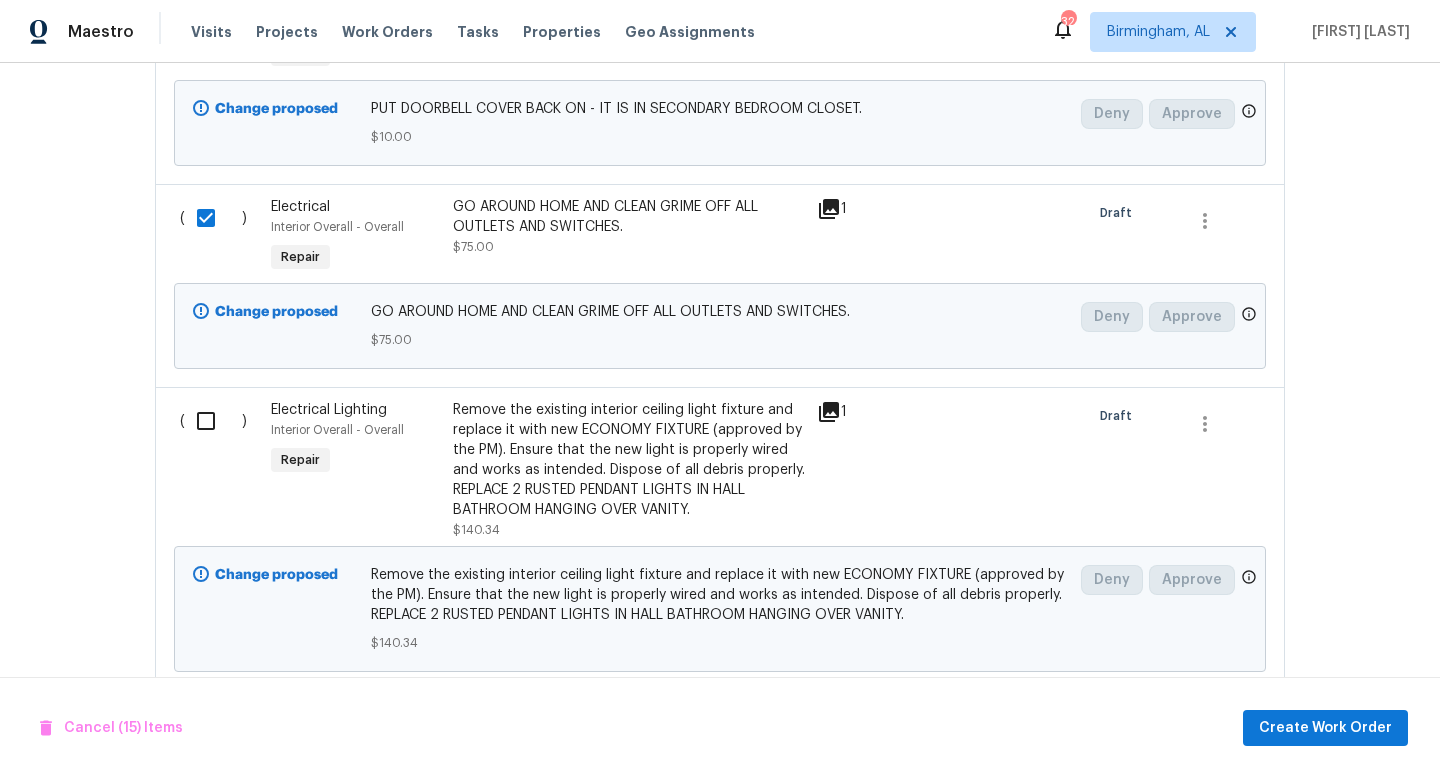 click at bounding box center [213, 421] 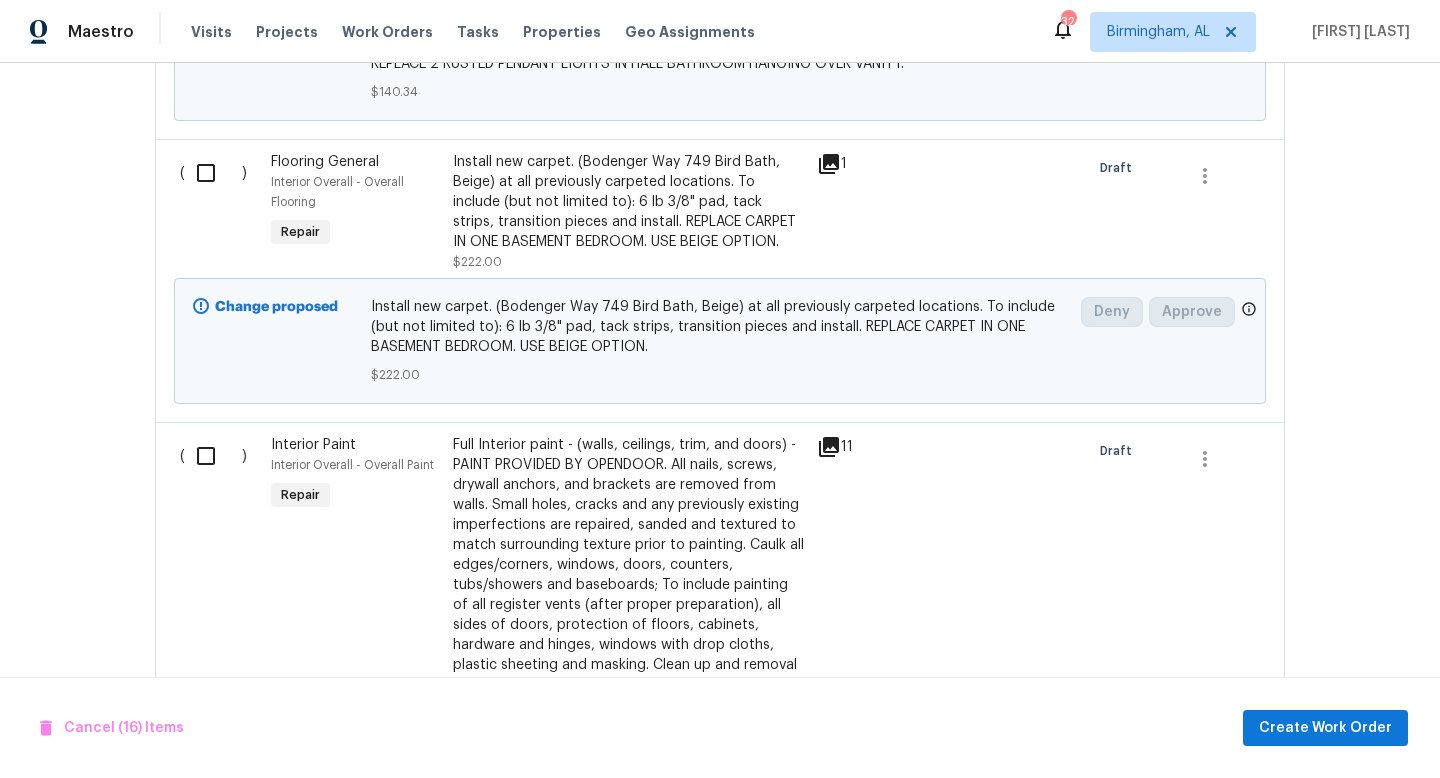 scroll, scrollTop: 7393, scrollLeft: 0, axis: vertical 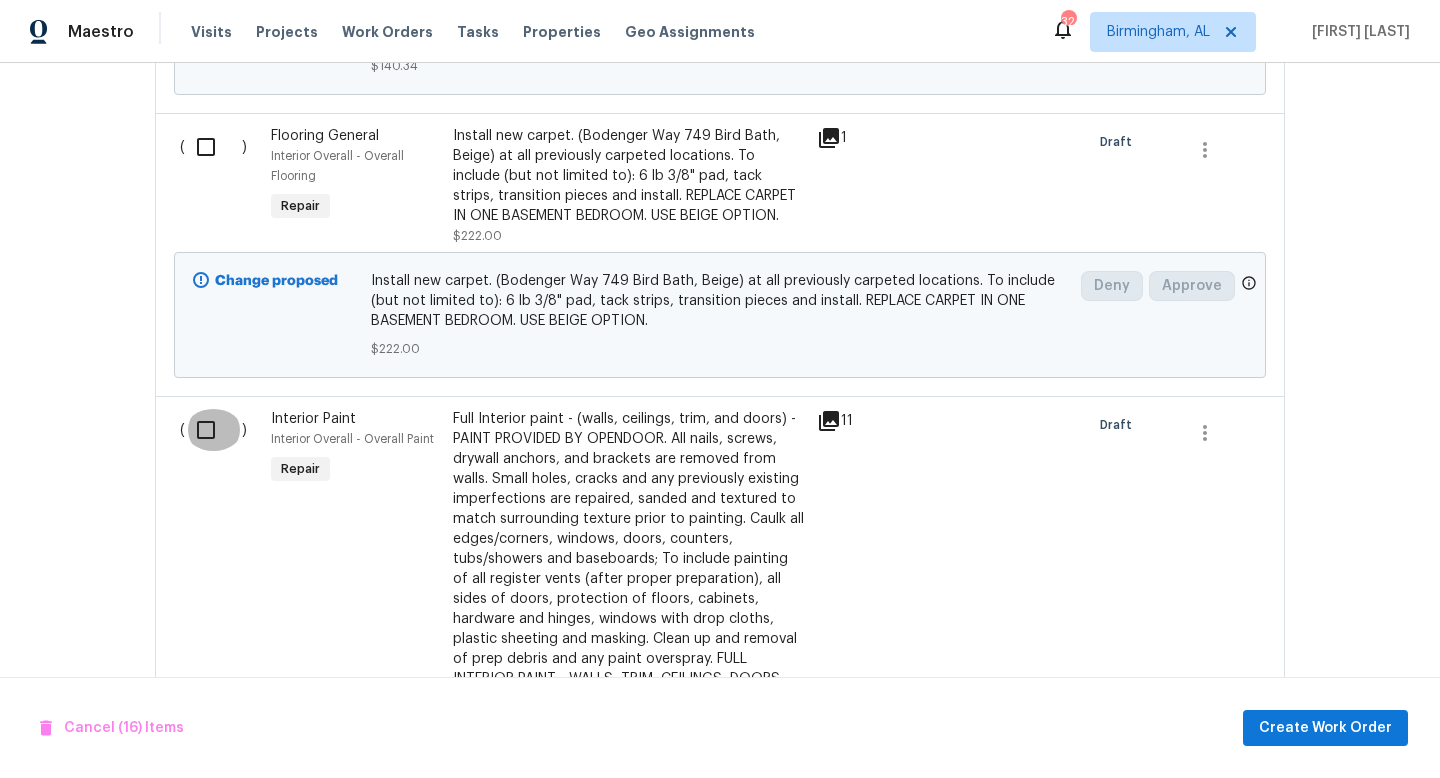 click at bounding box center (213, 430) 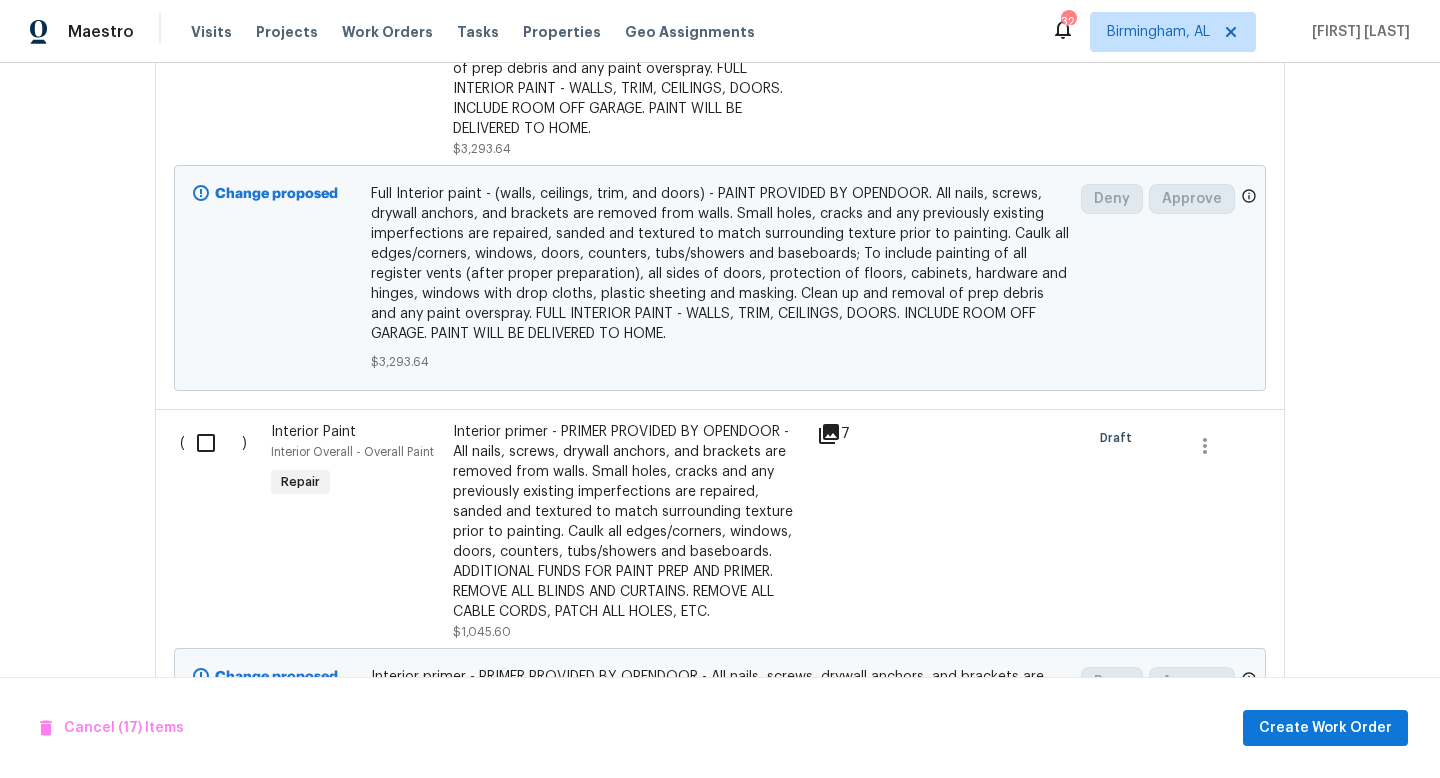 scroll, scrollTop: 7972, scrollLeft: 0, axis: vertical 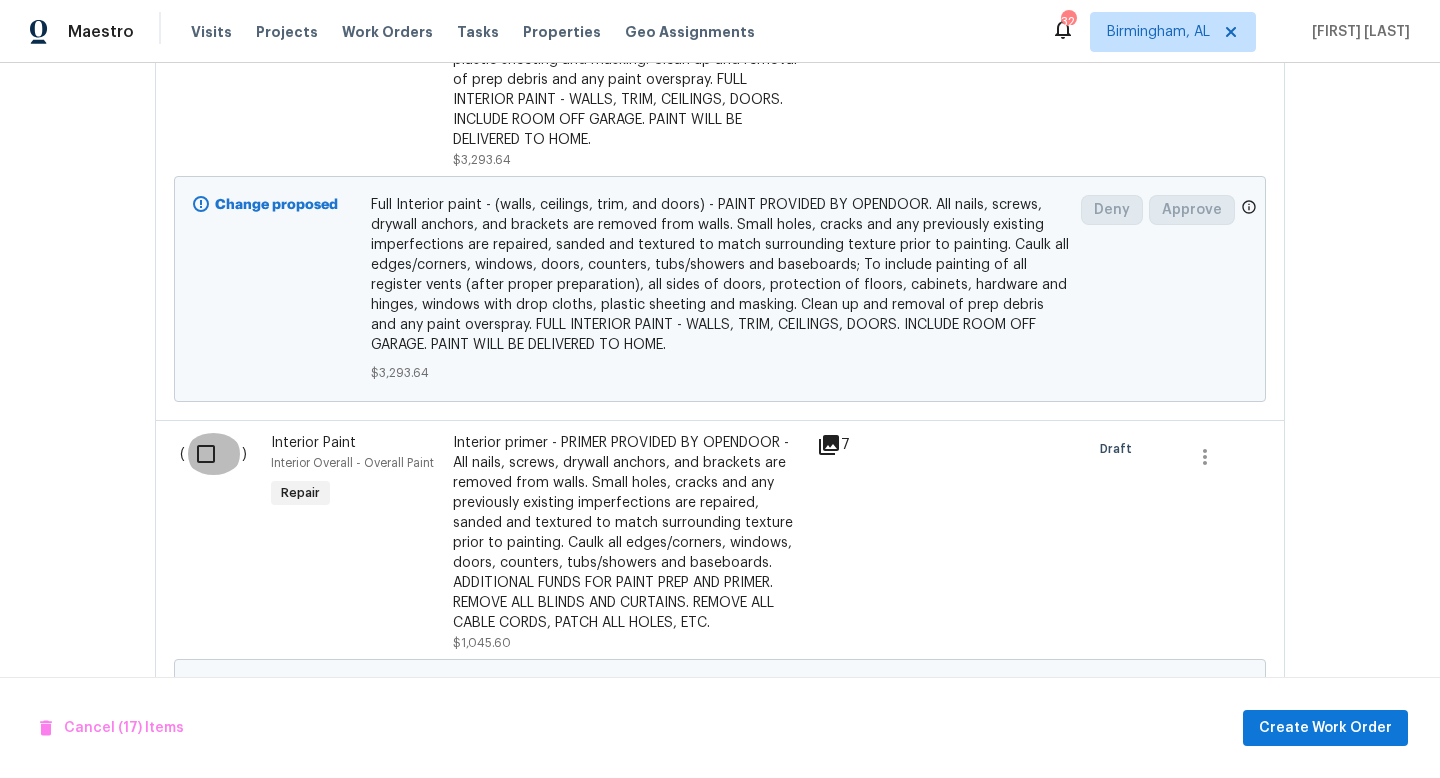 click at bounding box center [213, 454] 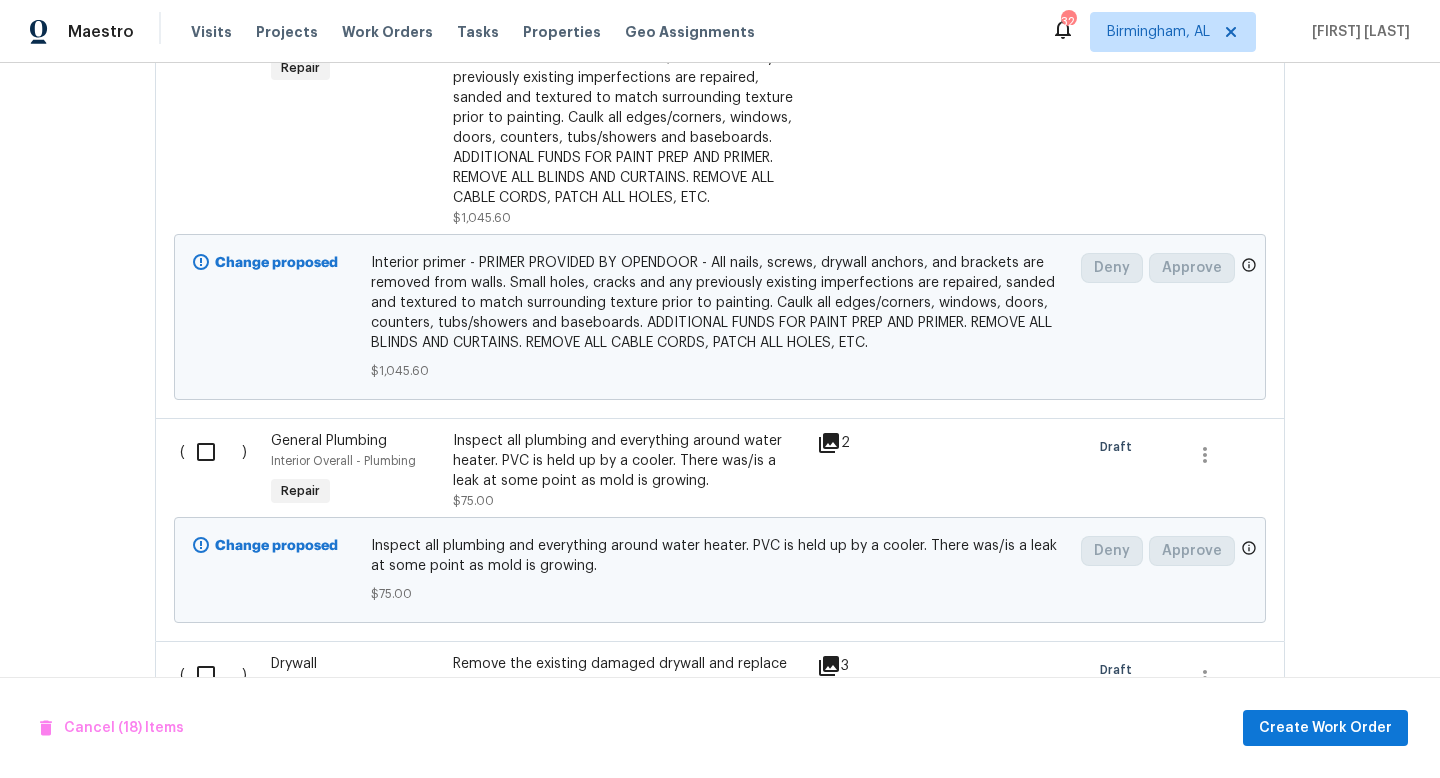 scroll, scrollTop: 8400, scrollLeft: 0, axis: vertical 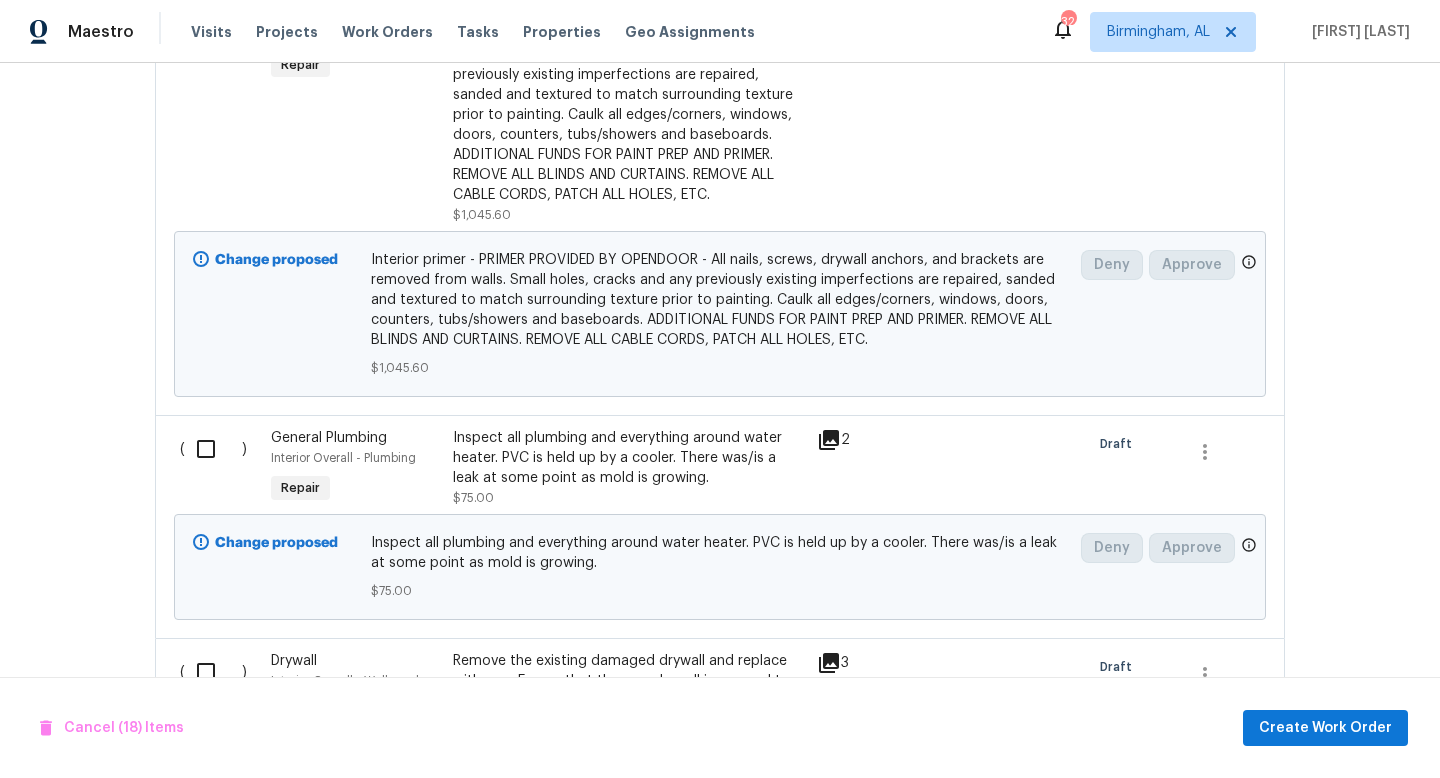 click at bounding box center (213, 449) 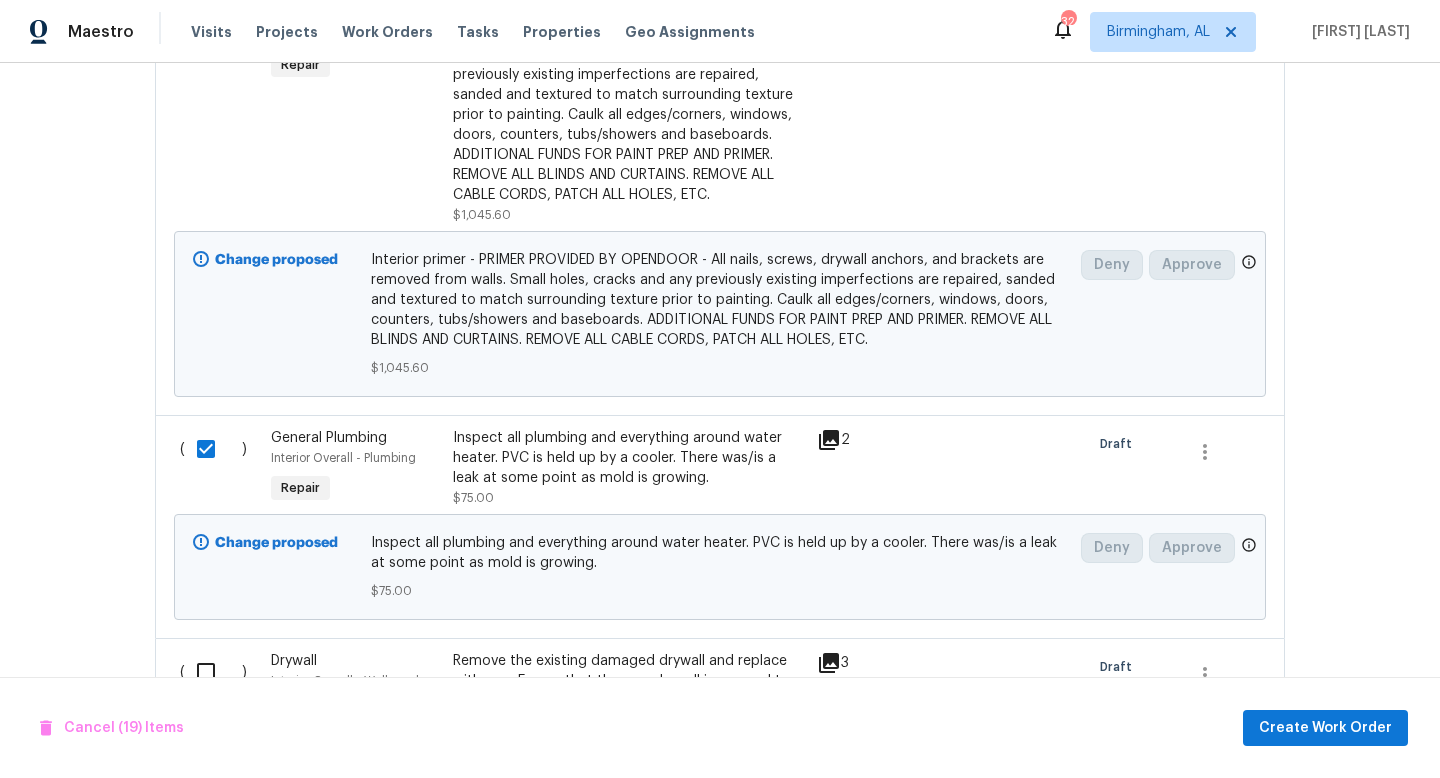 click at bounding box center [213, 449] 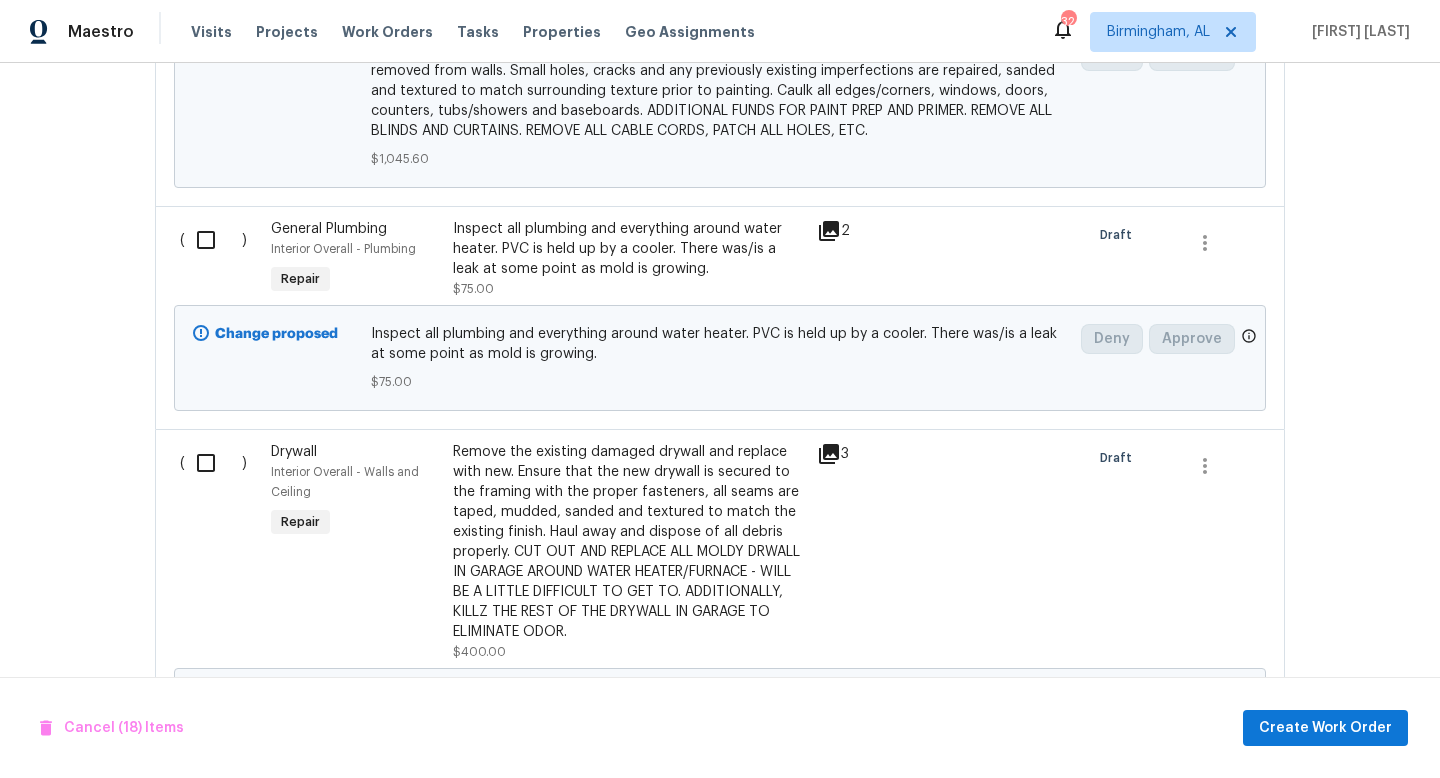 scroll, scrollTop: 8610, scrollLeft: 0, axis: vertical 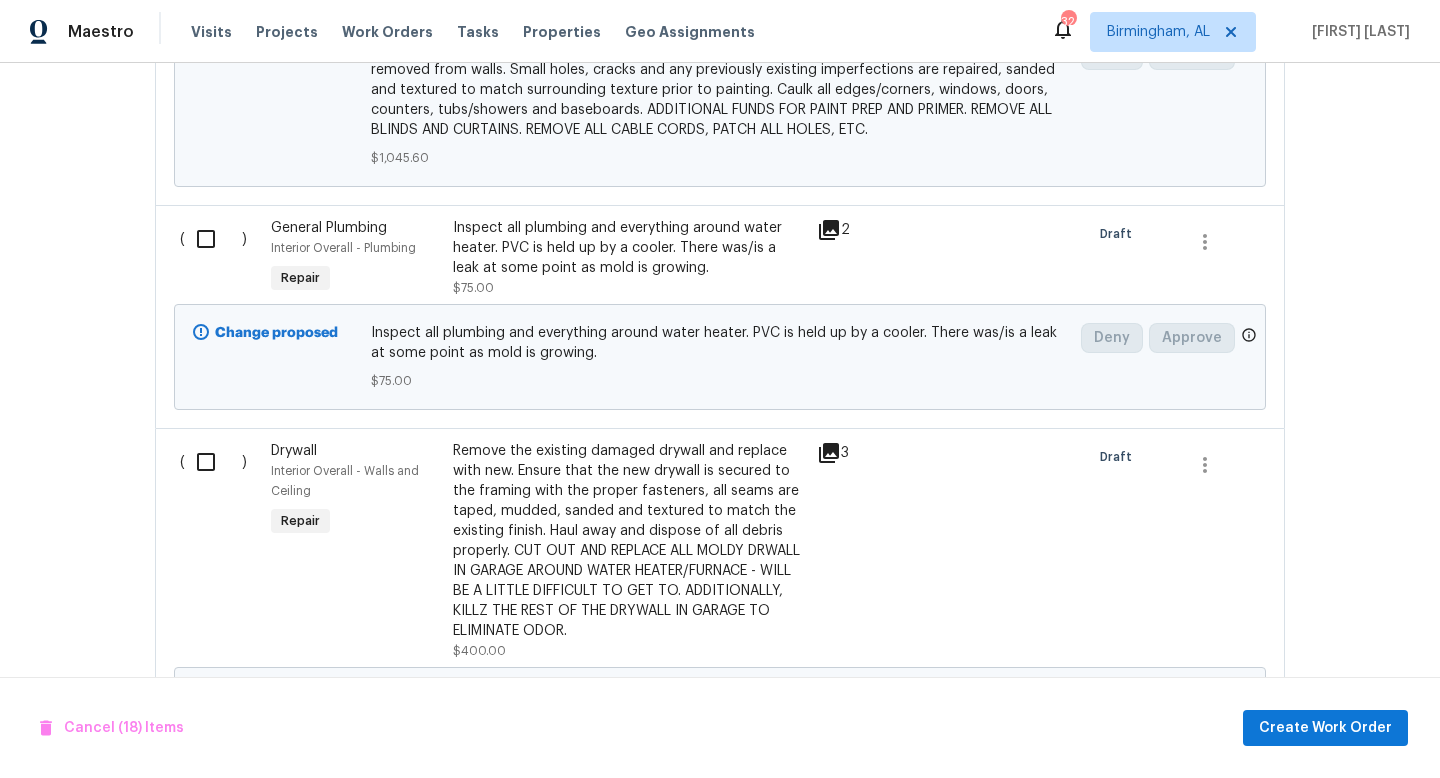 click at bounding box center (213, 462) 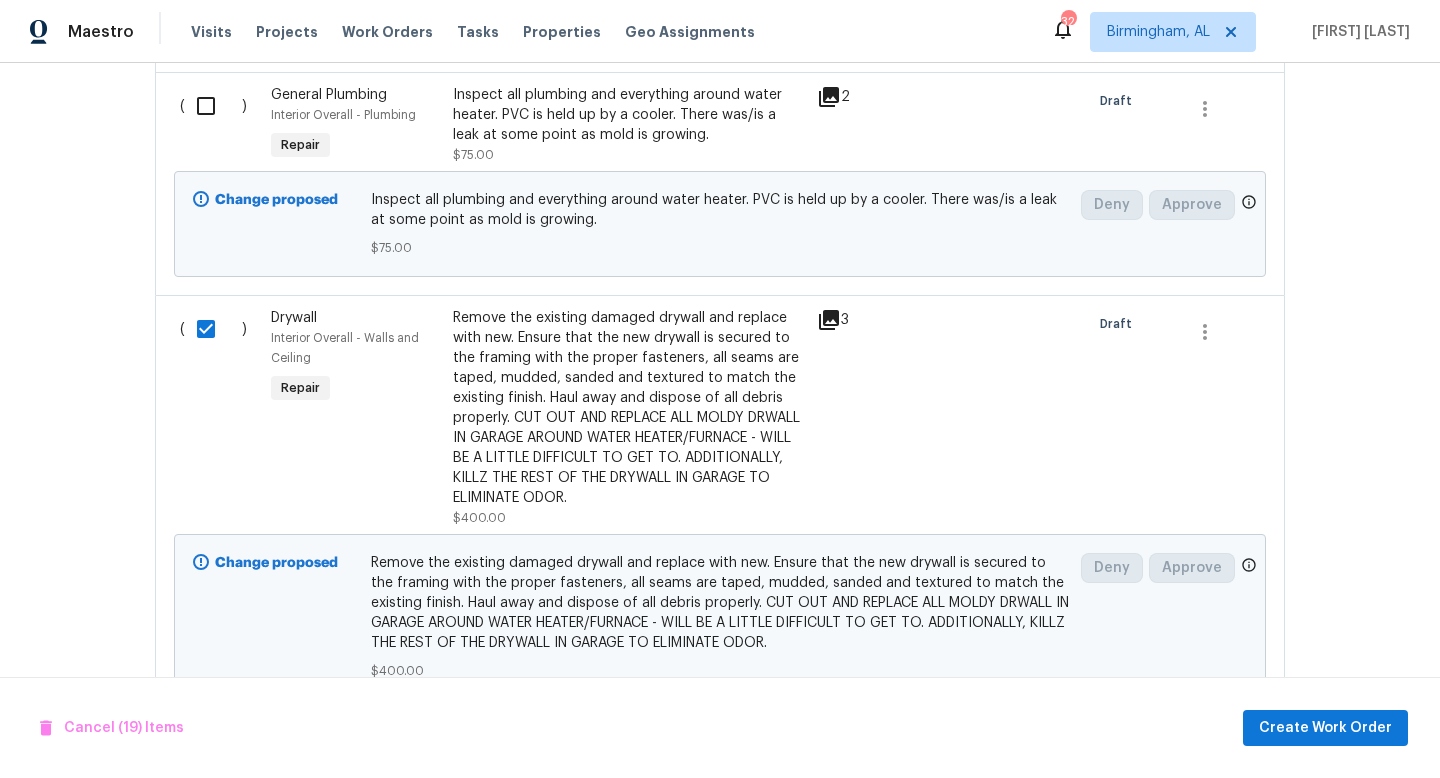 scroll, scrollTop: 8771, scrollLeft: 0, axis: vertical 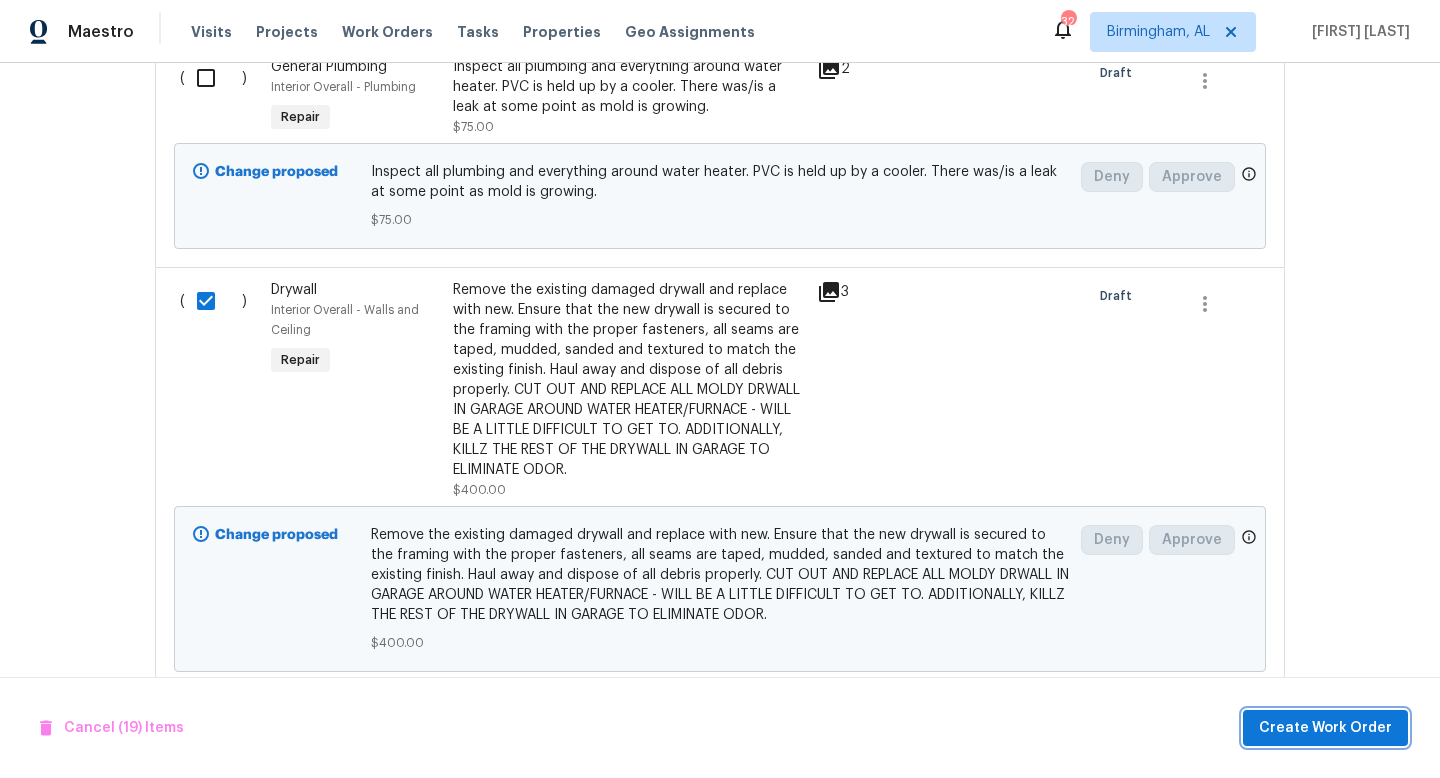 click on "Create Work Order" at bounding box center [1325, 728] 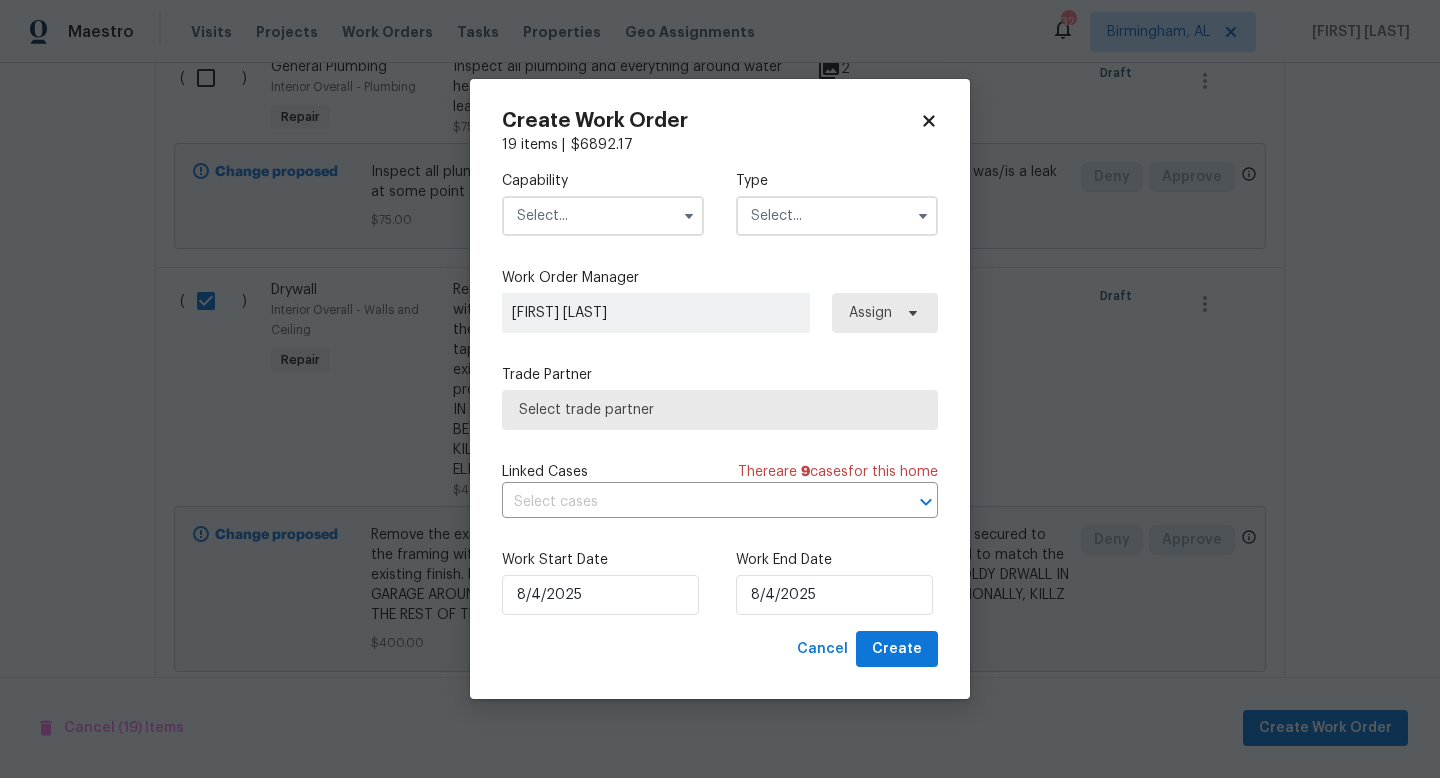 click at bounding box center (603, 216) 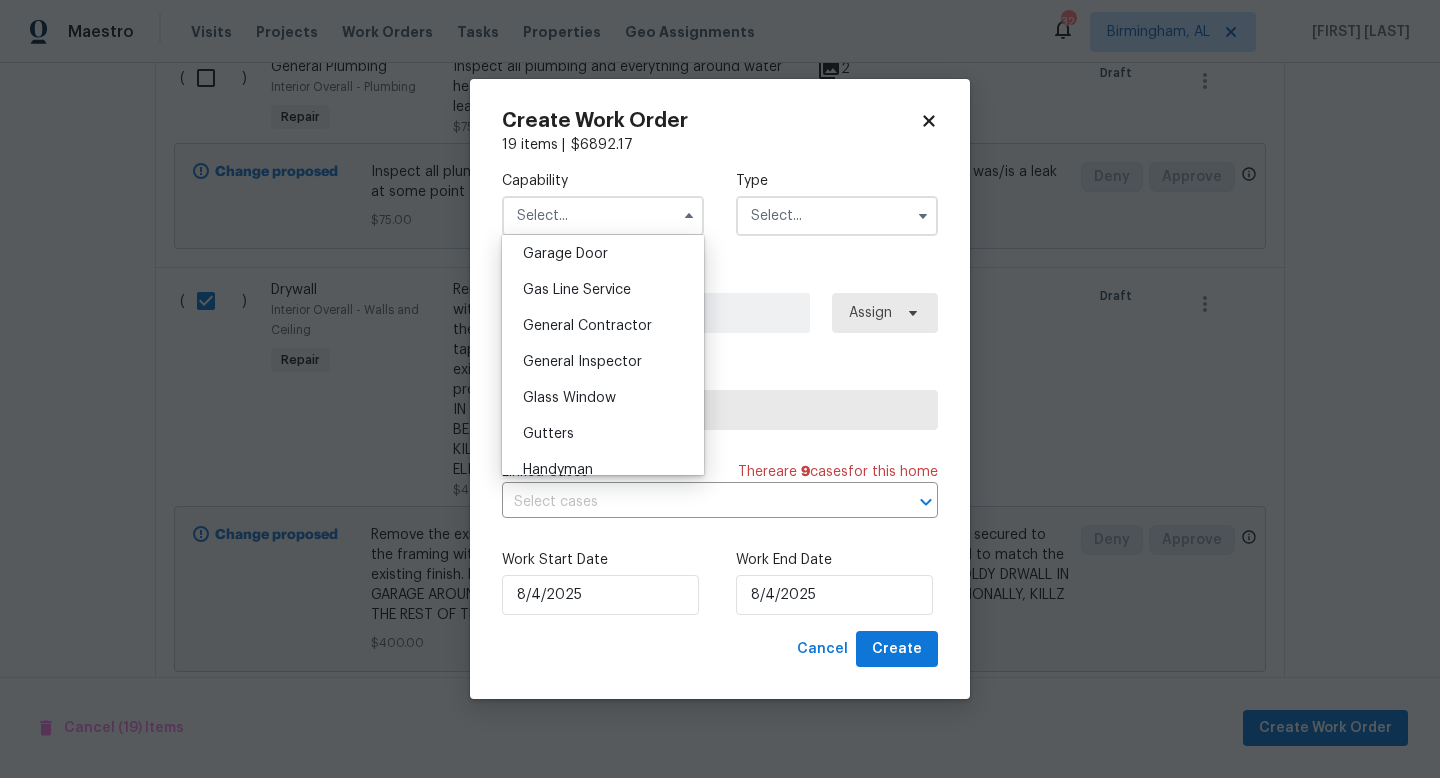 scroll, scrollTop: 892, scrollLeft: 0, axis: vertical 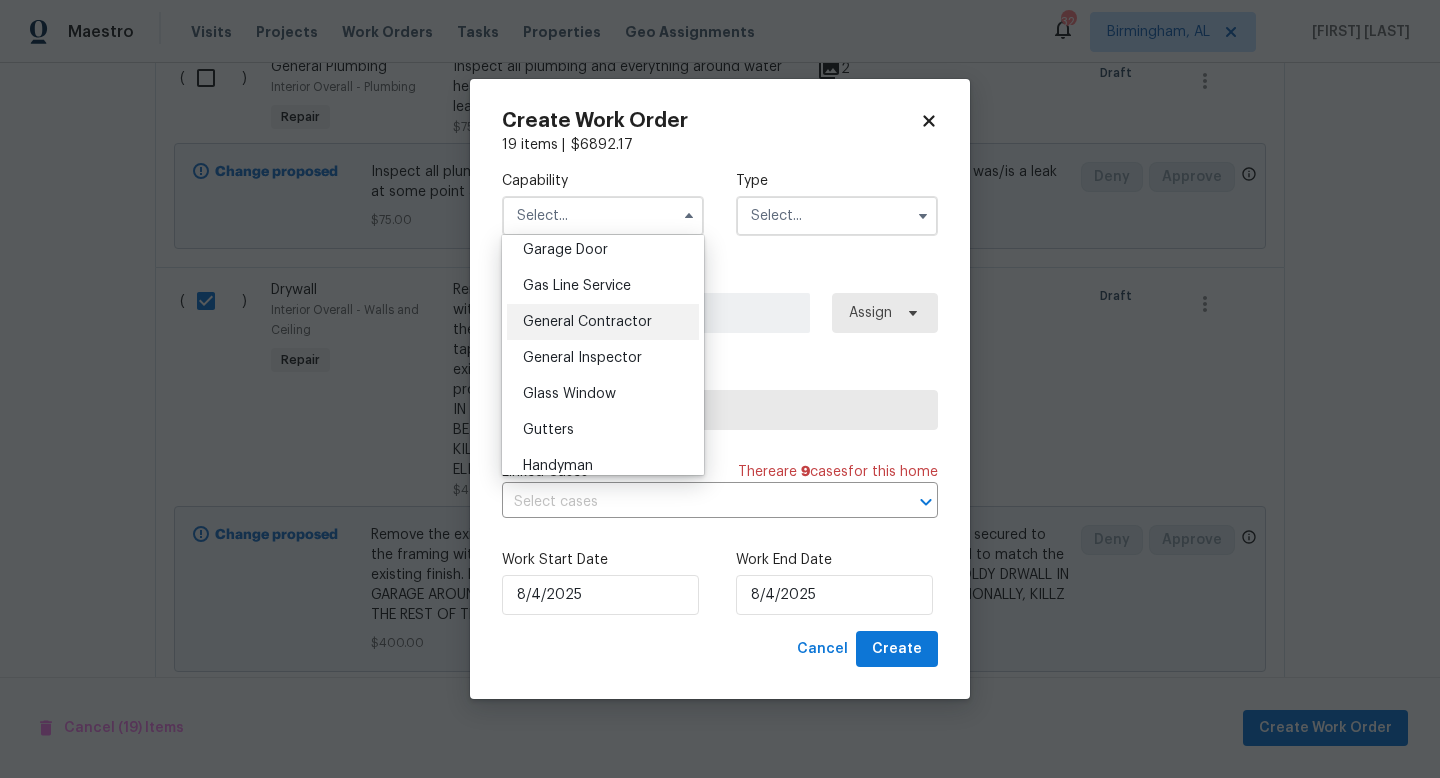 click on "General Contractor" at bounding box center [587, 322] 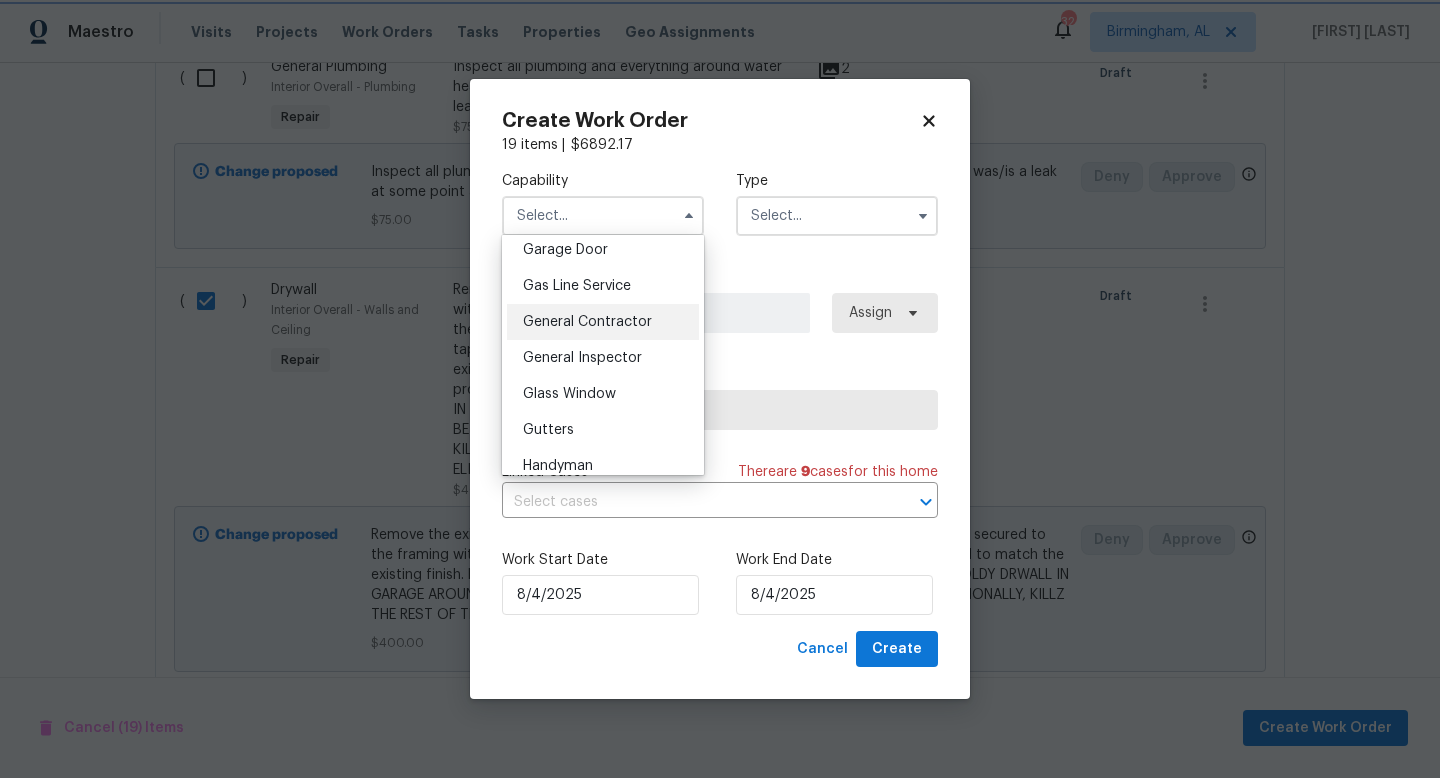 type on "General Contractor" 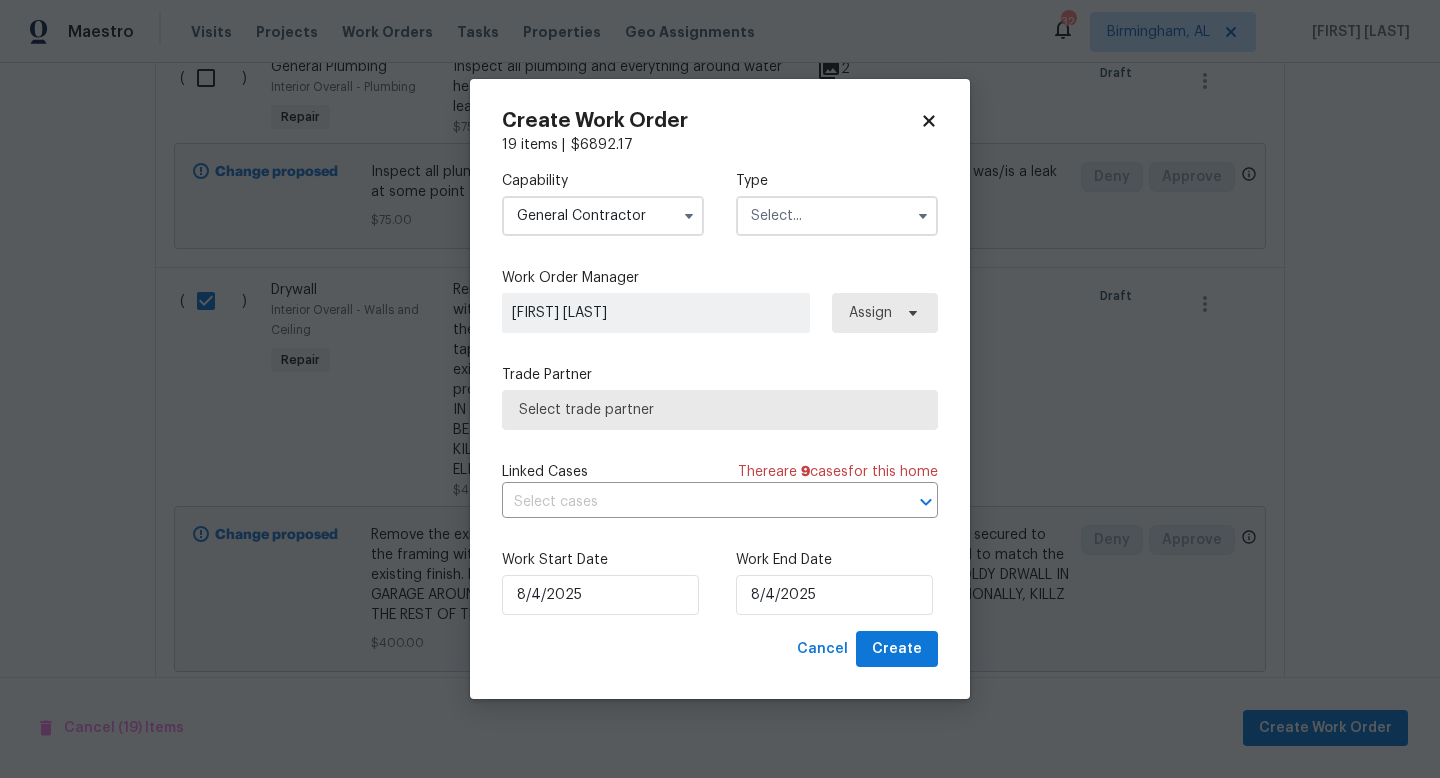click at bounding box center (837, 216) 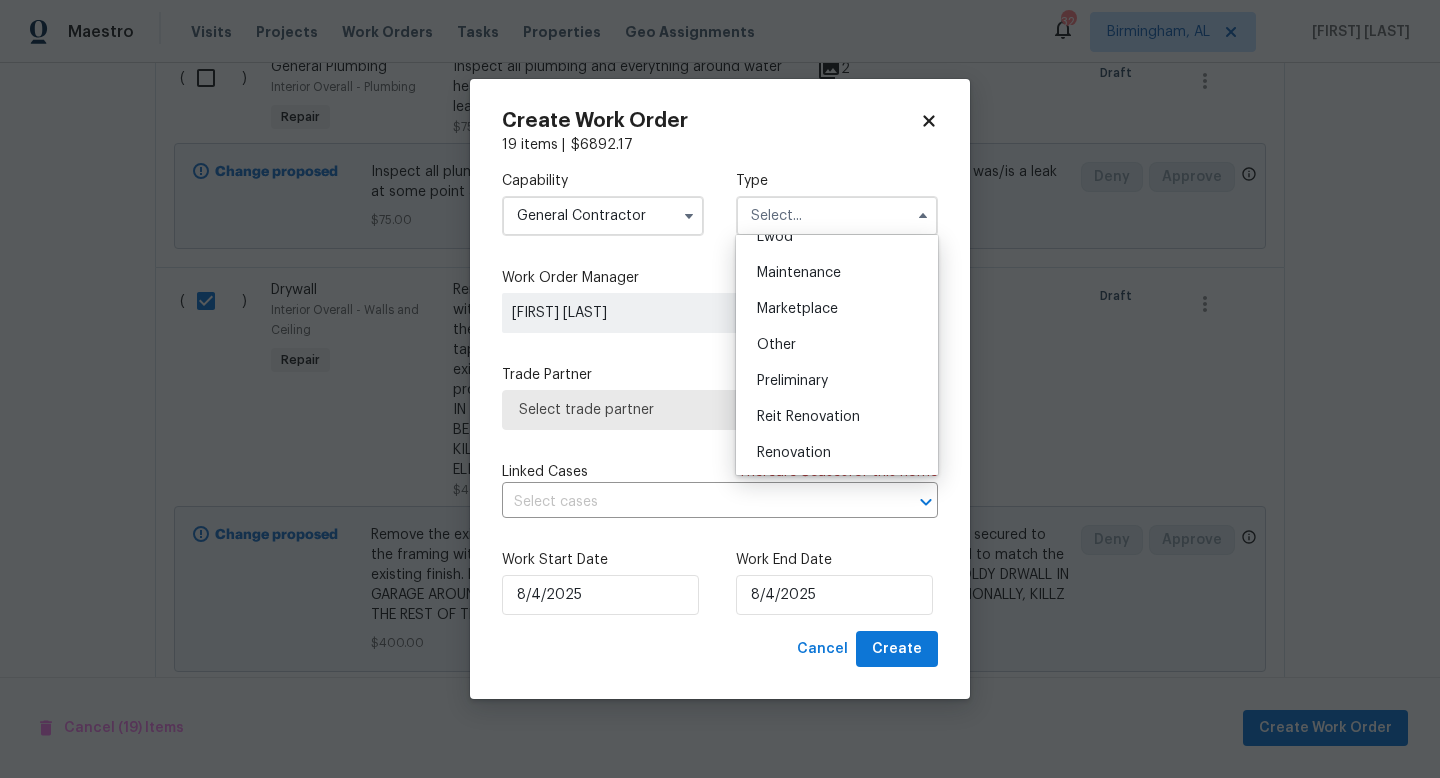 scroll, scrollTop: 364, scrollLeft: 0, axis: vertical 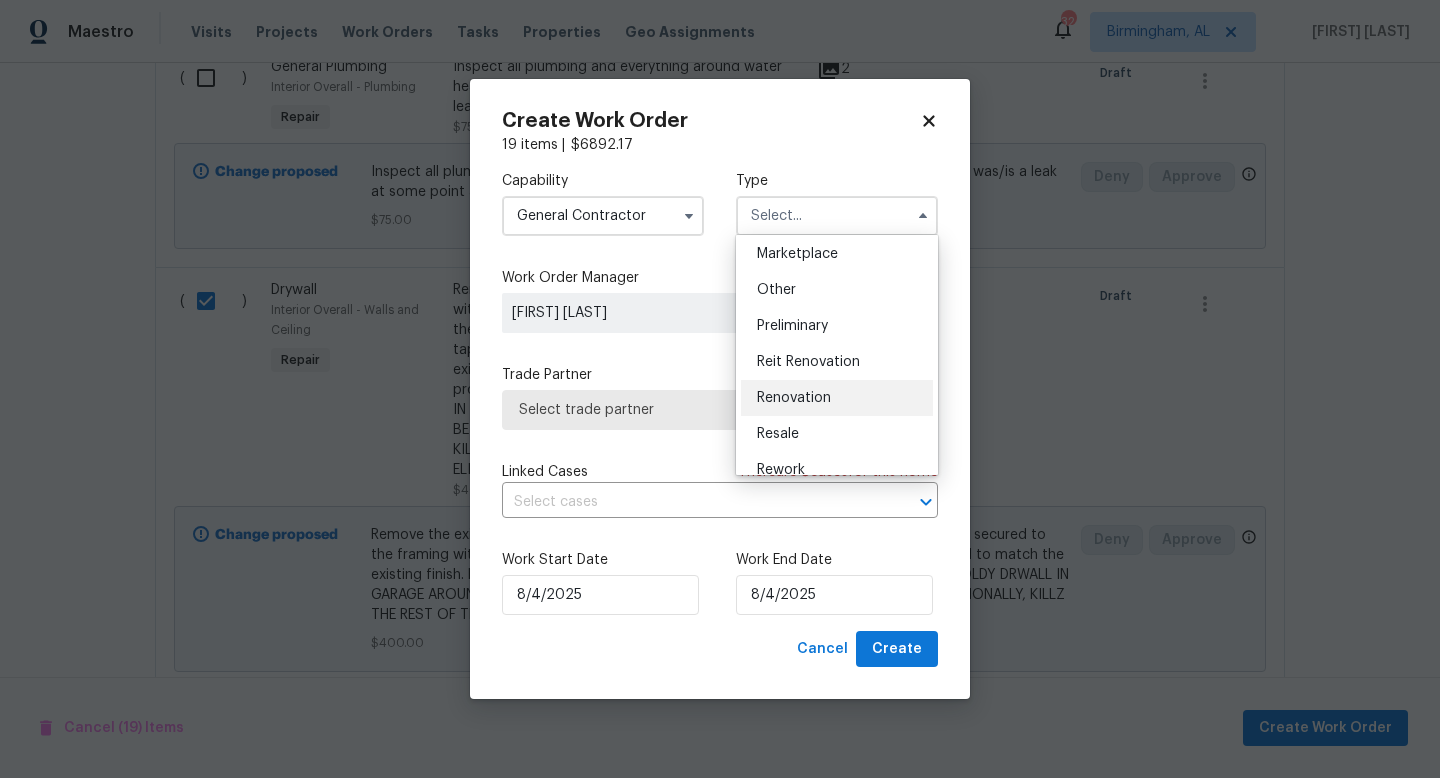 click on "Renovation" at bounding box center (837, 398) 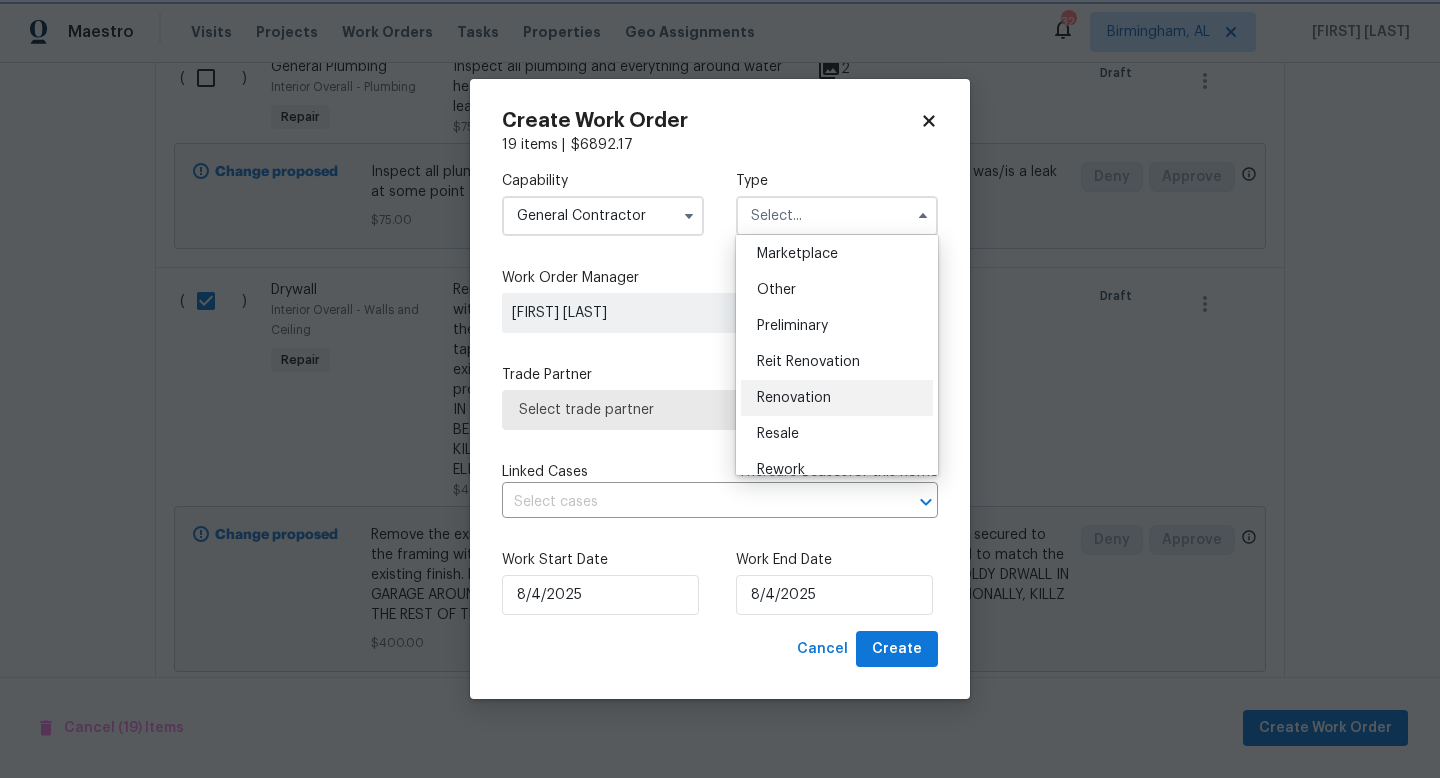 type on "Renovation" 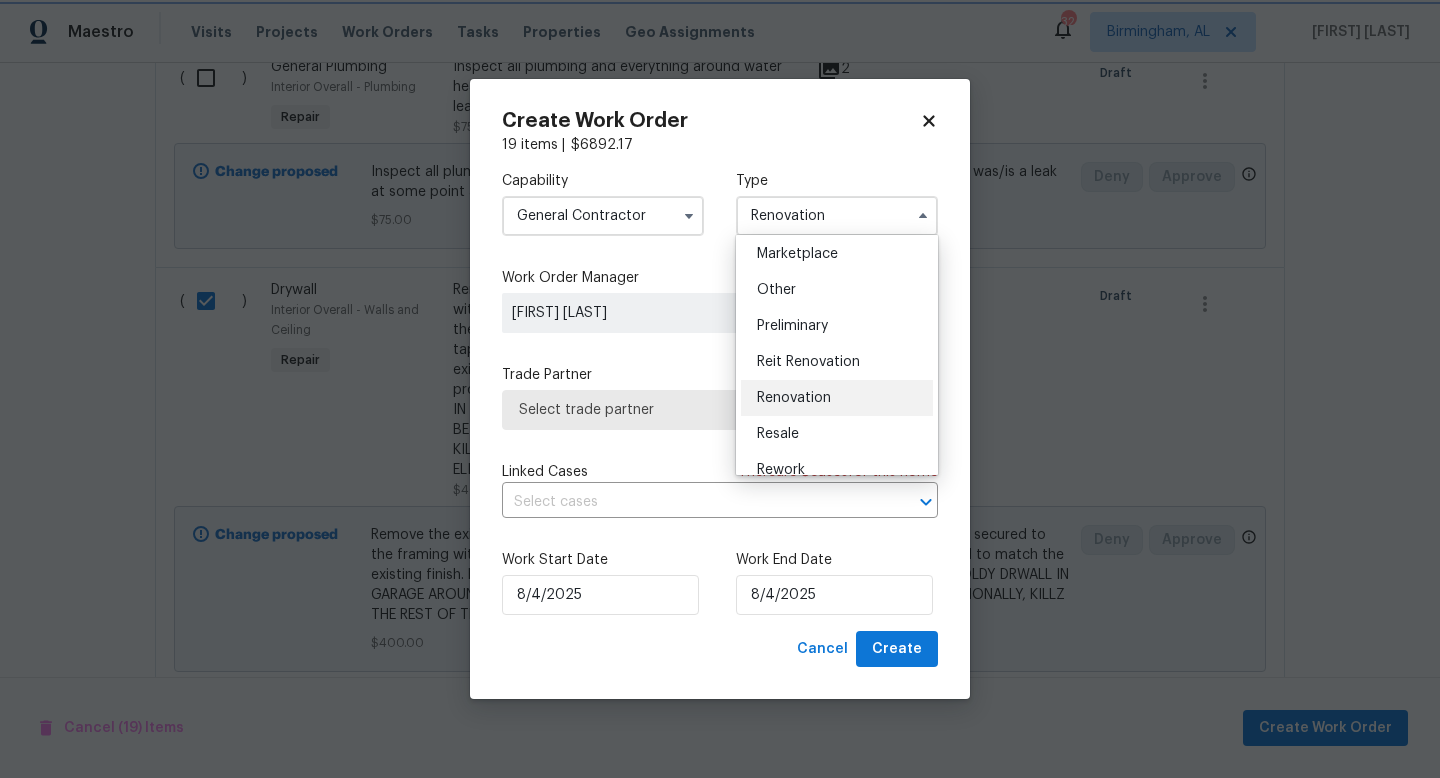 scroll, scrollTop: 0, scrollLeft: 0, axis: both 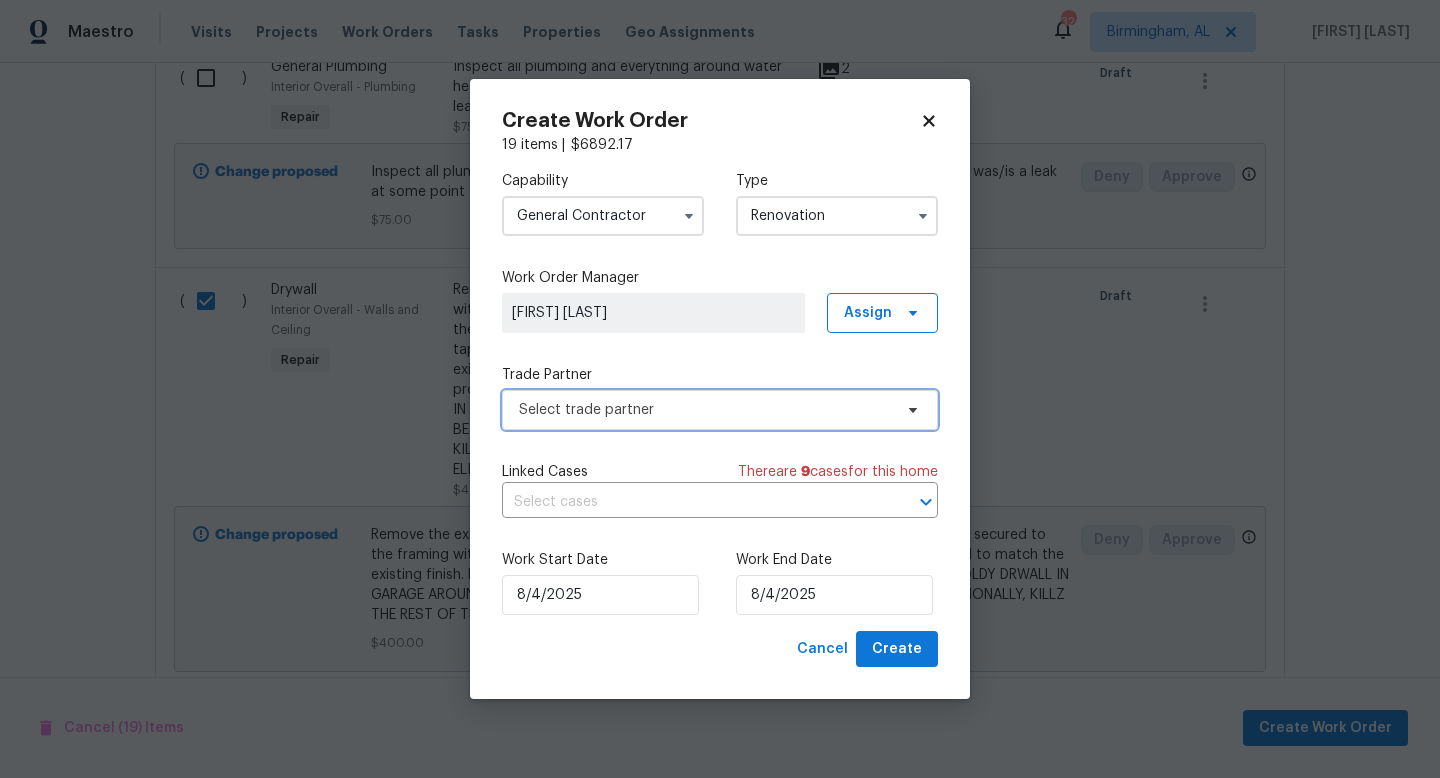click on "Select trade partner" at bounding box center (705, 410) 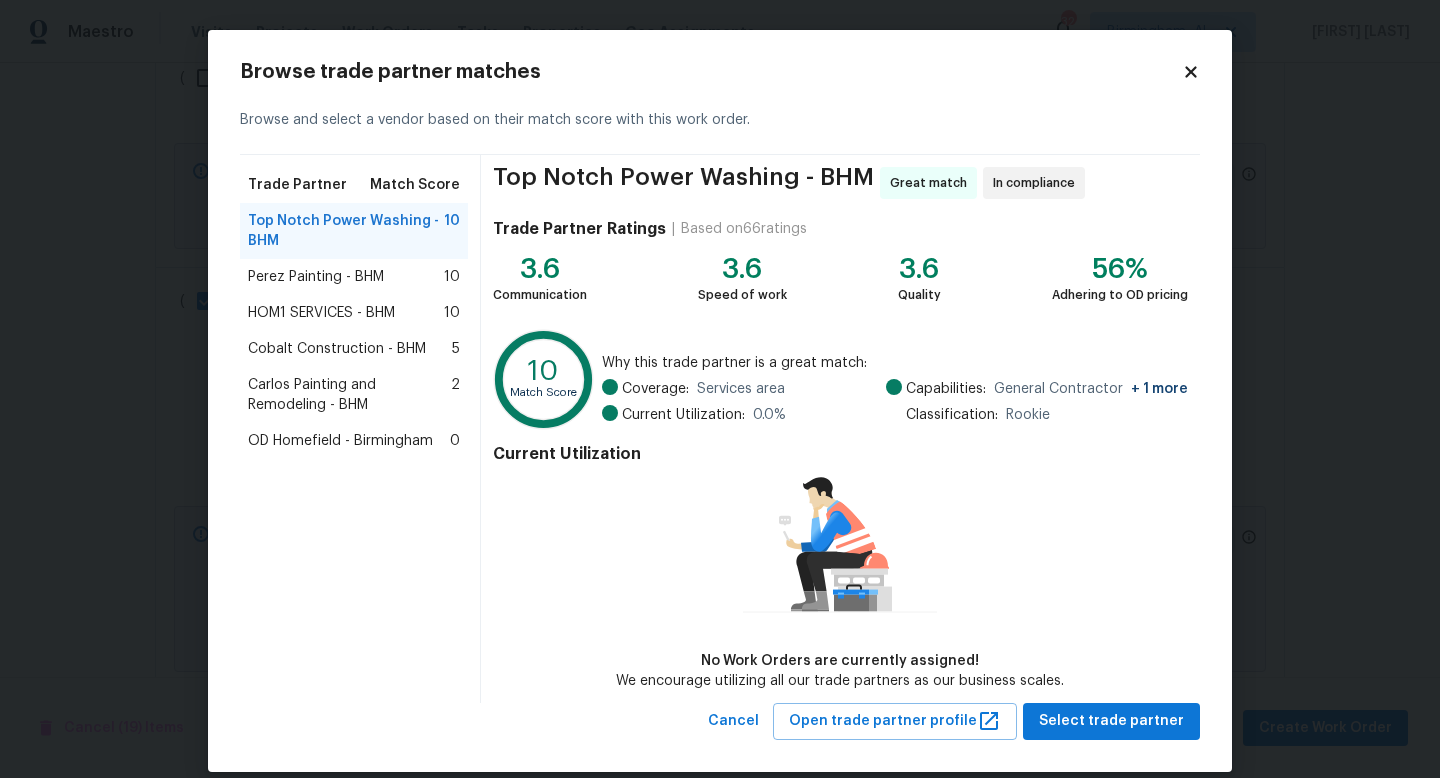 click on "Perez Painting - BHM" at bounding box center (316, 277) 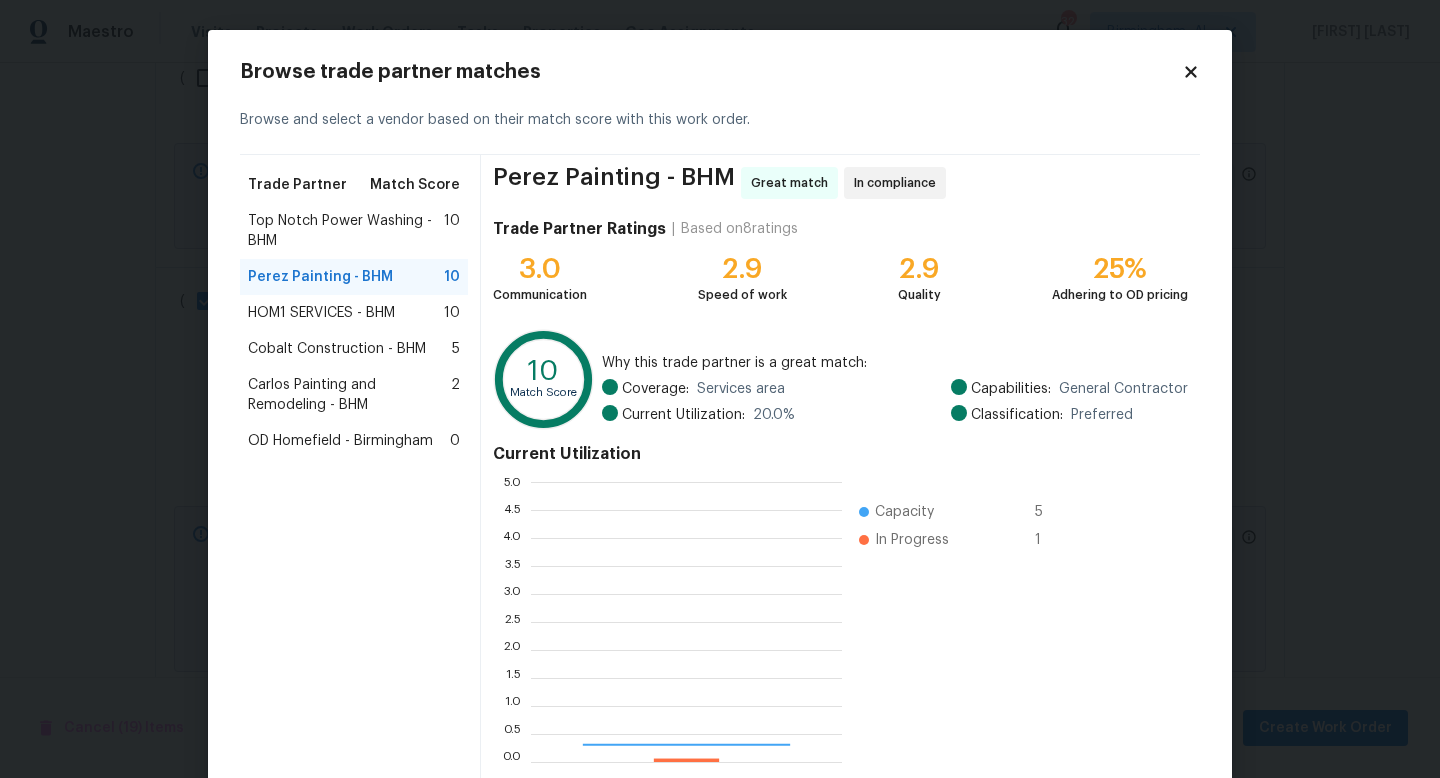 scroll, scrollTop: 2, scrollLeft: 1, axis: both 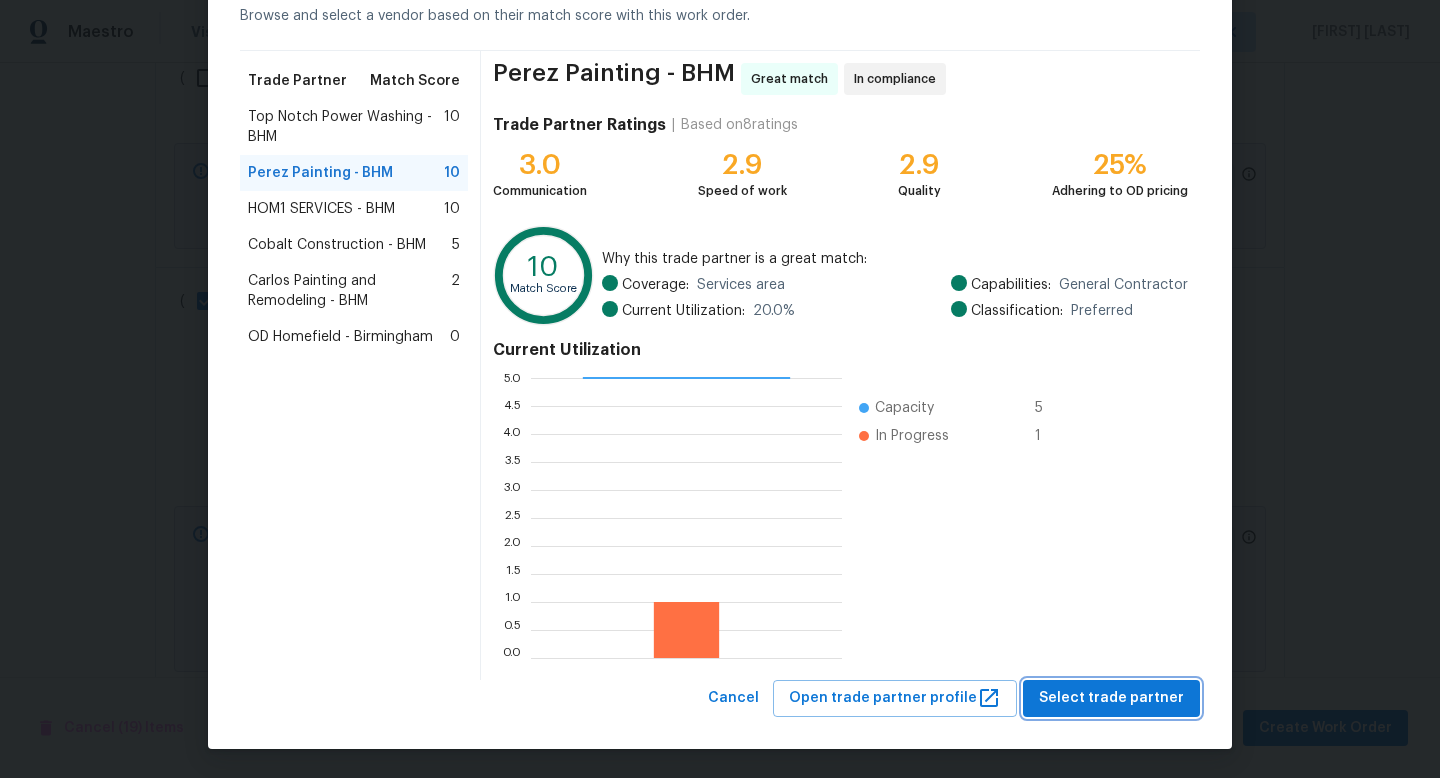 click on "Select trade partner" at bounding box center (1111, 698) 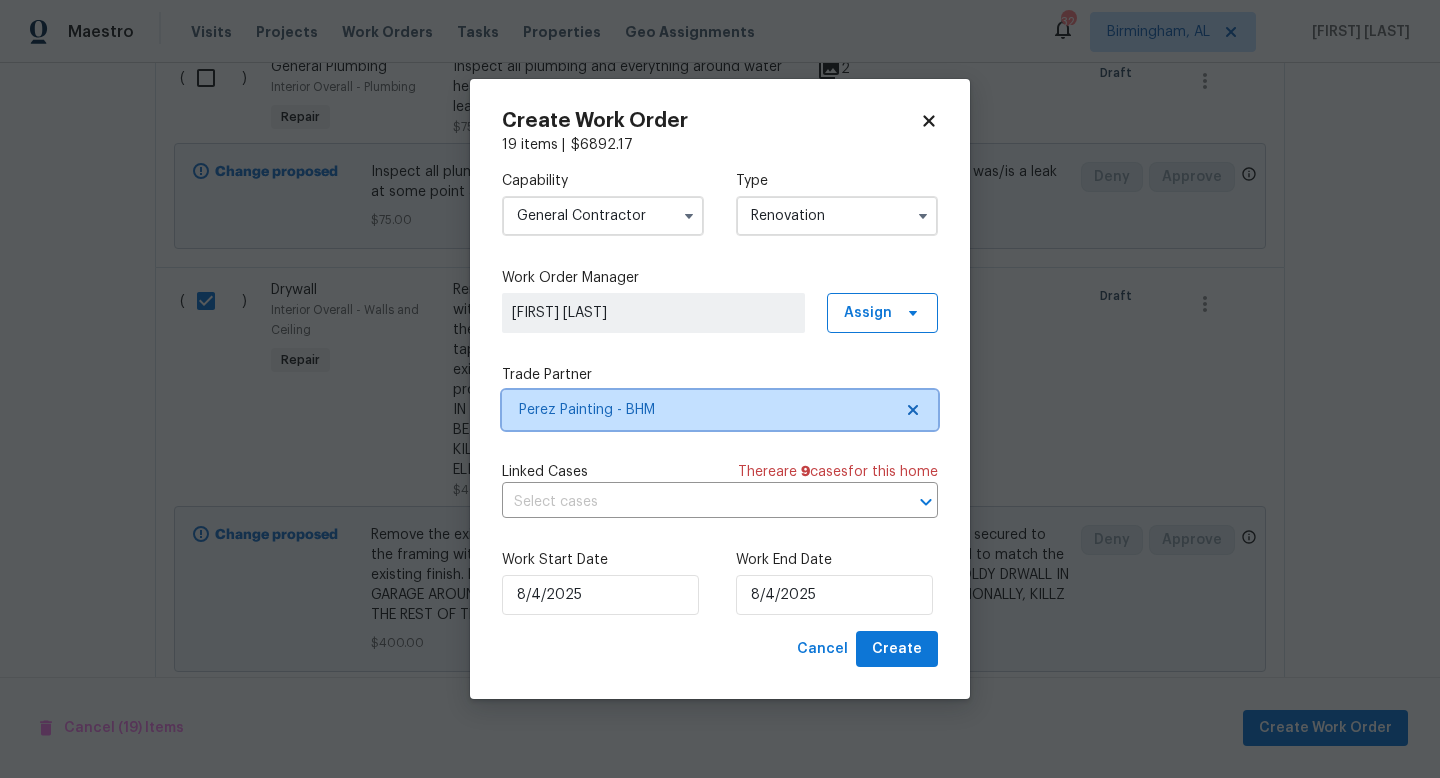 scroll, scrollTop: 0, scrollLeft: 0, axis: both 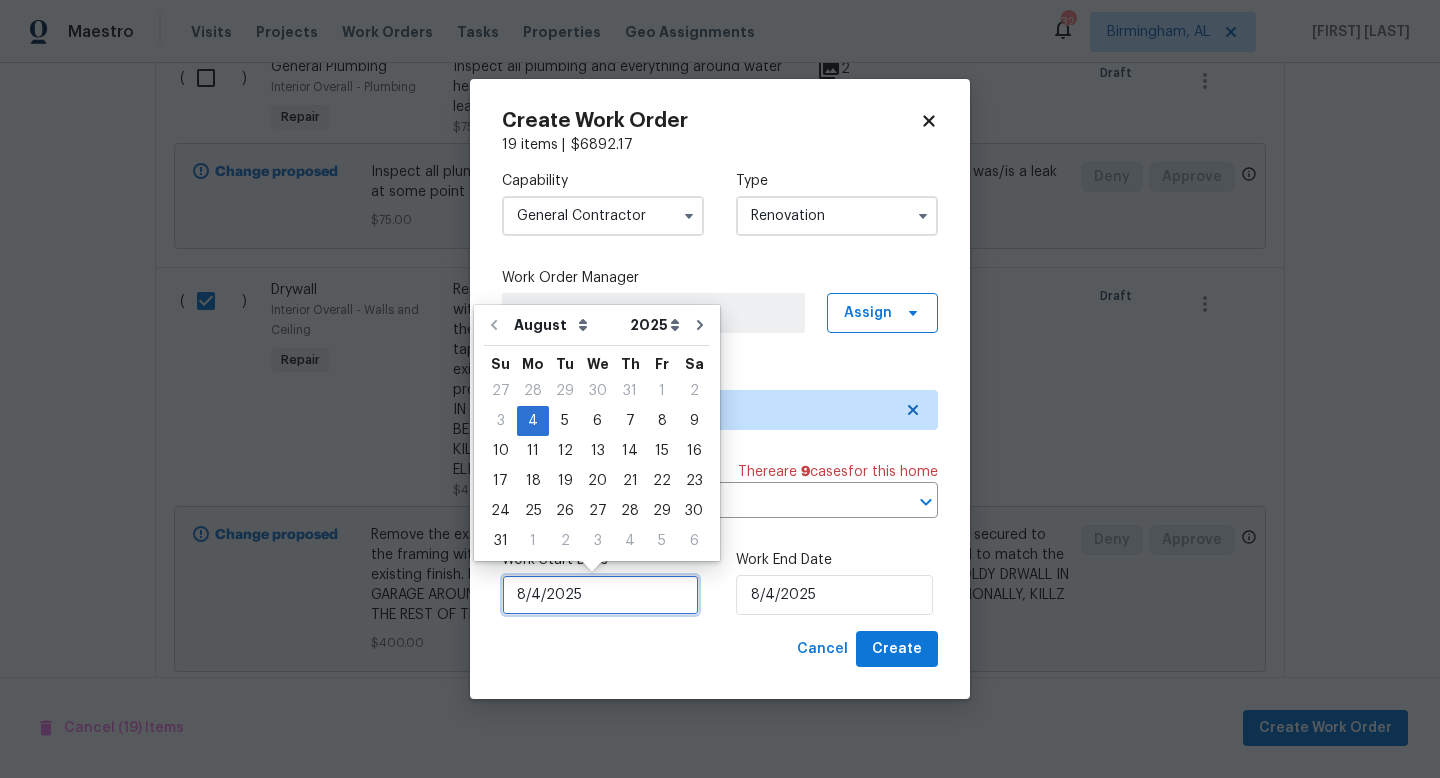 click on "8/4/2025" at bounding box center (600, 595) 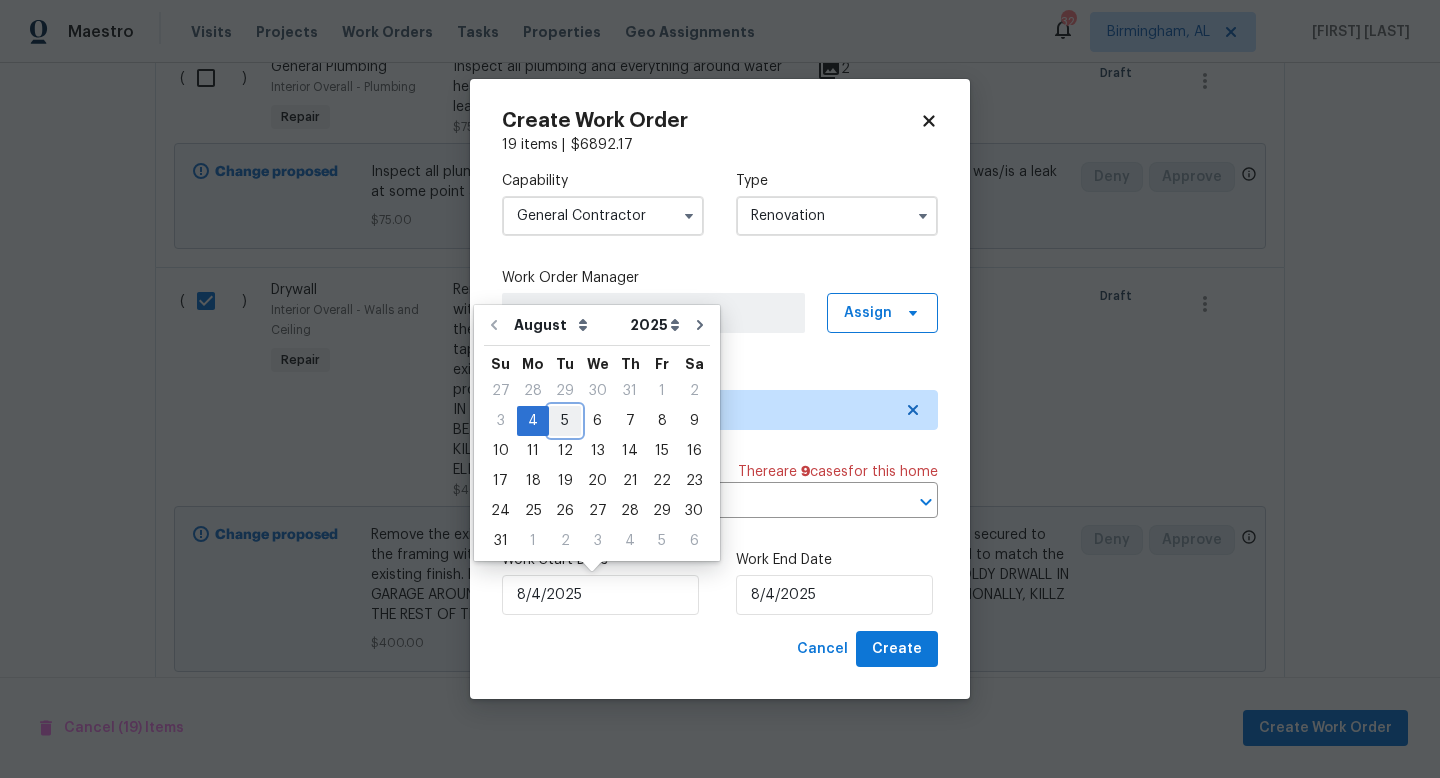 click on "5" at bounding box center (565, 421) 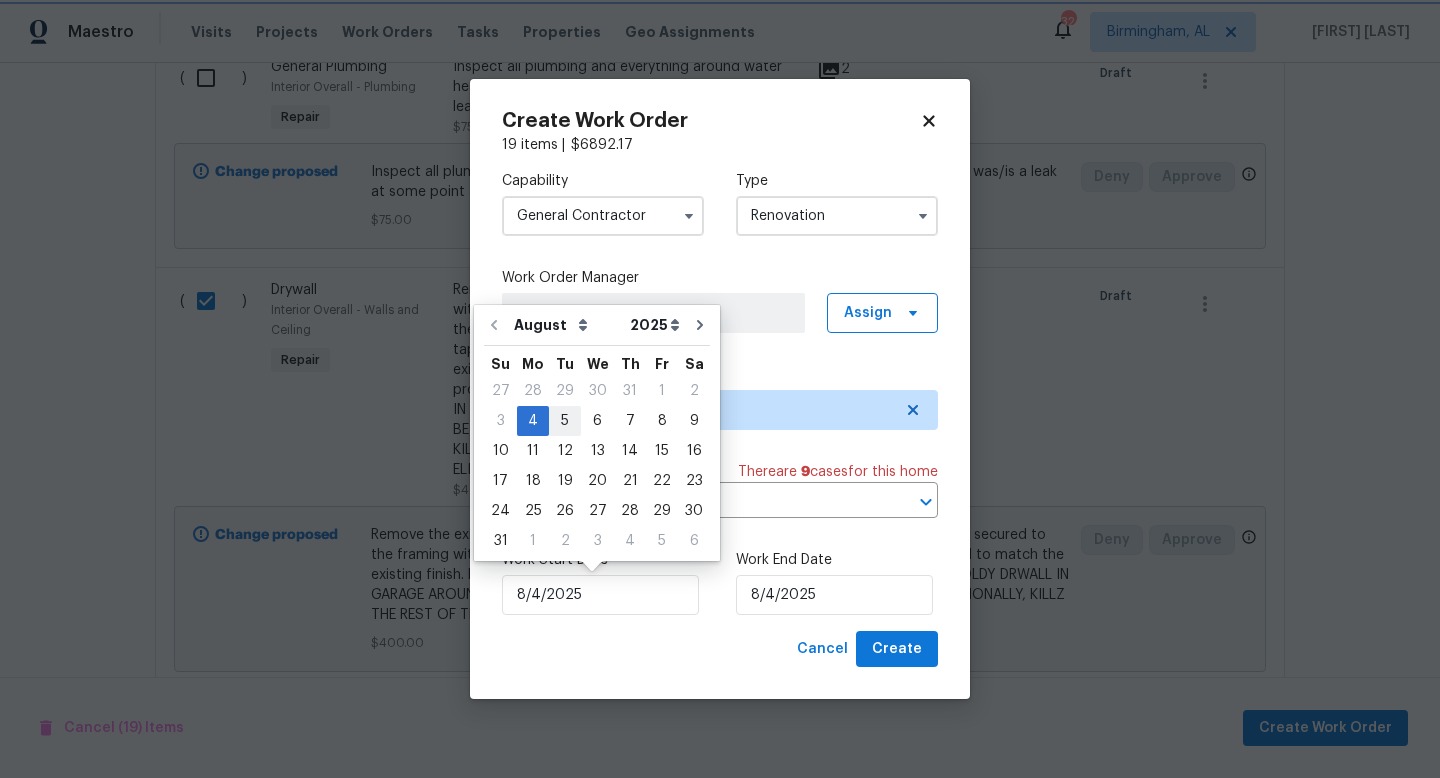 type on "8/5/2025" 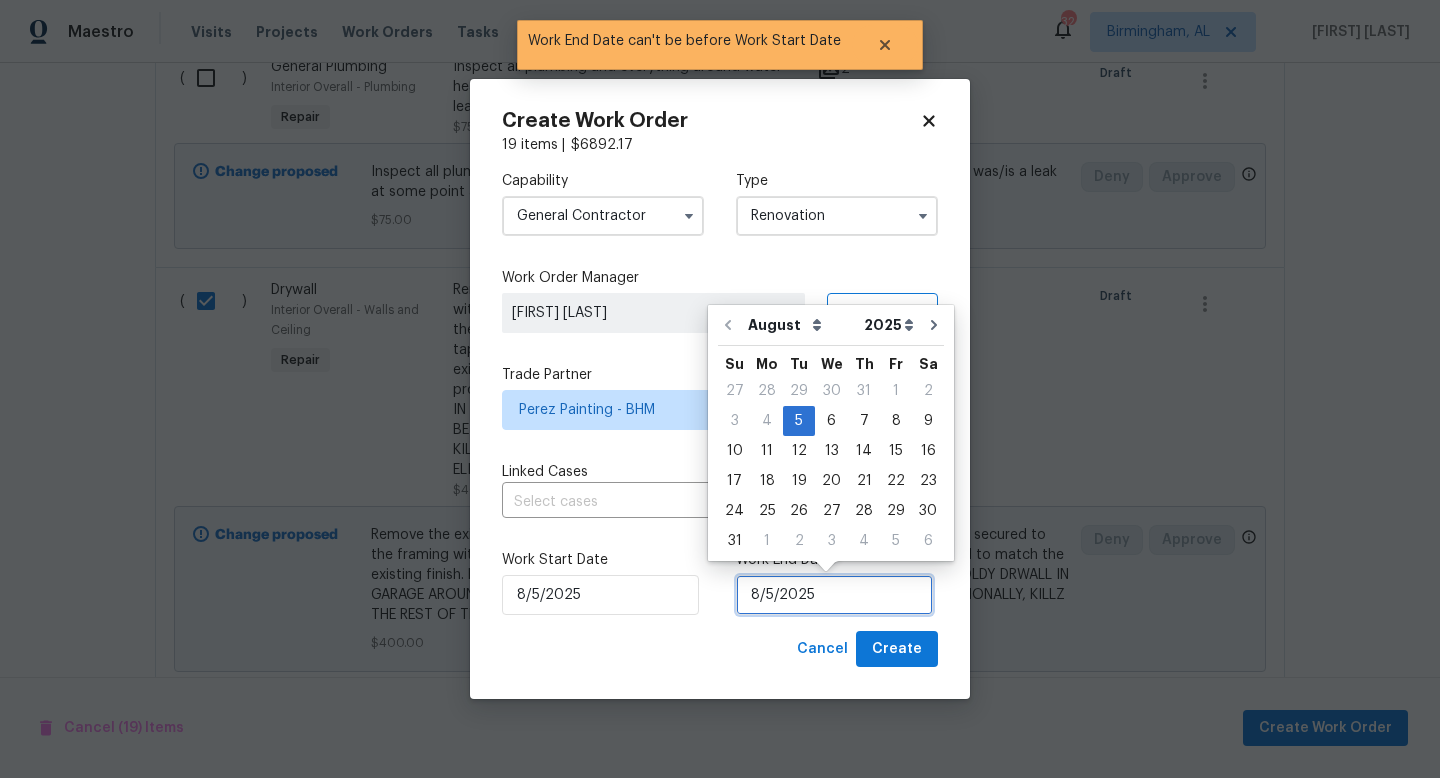 click on "8/5/2025" at bounding box center [834, 595] 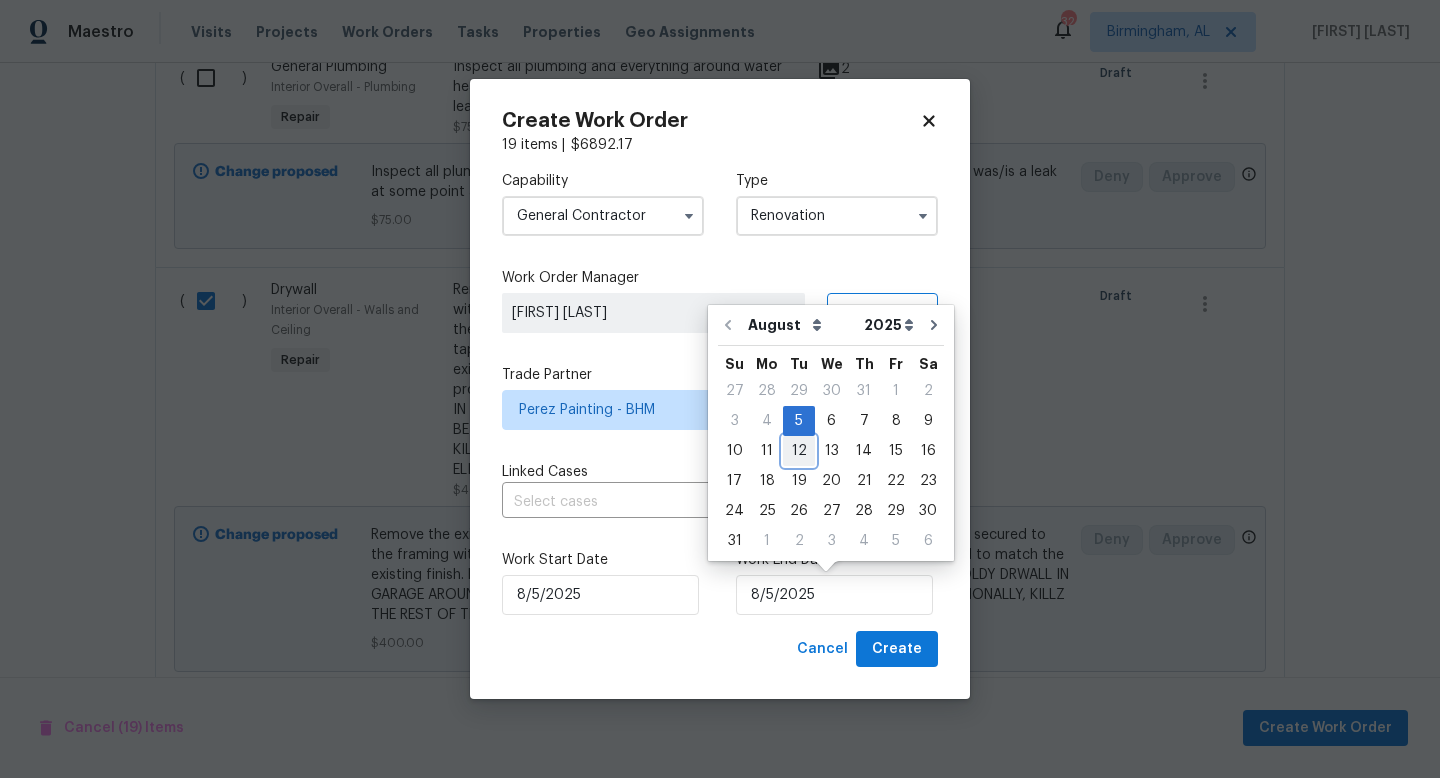 click on "12" at bounding box center (799, 451) 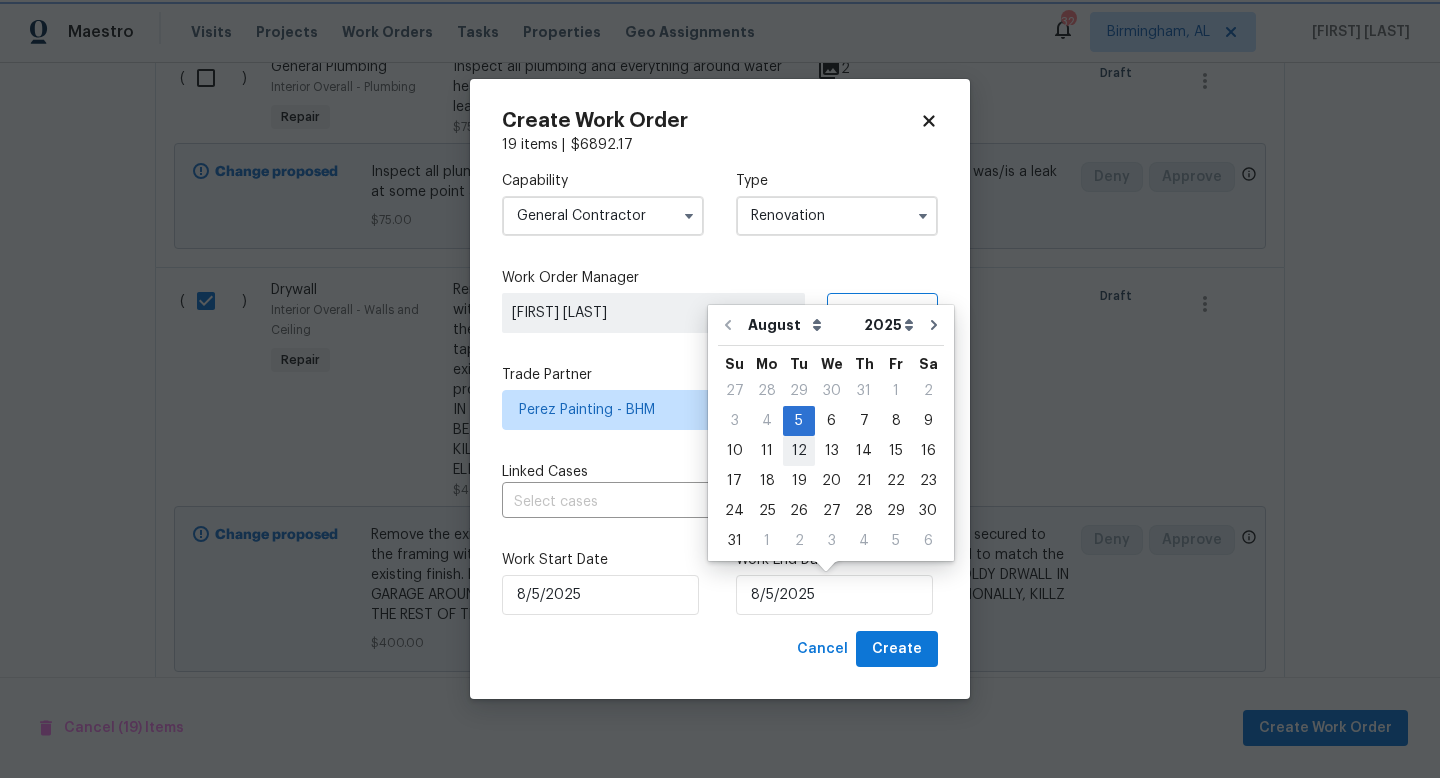 type on "8/12/2025" 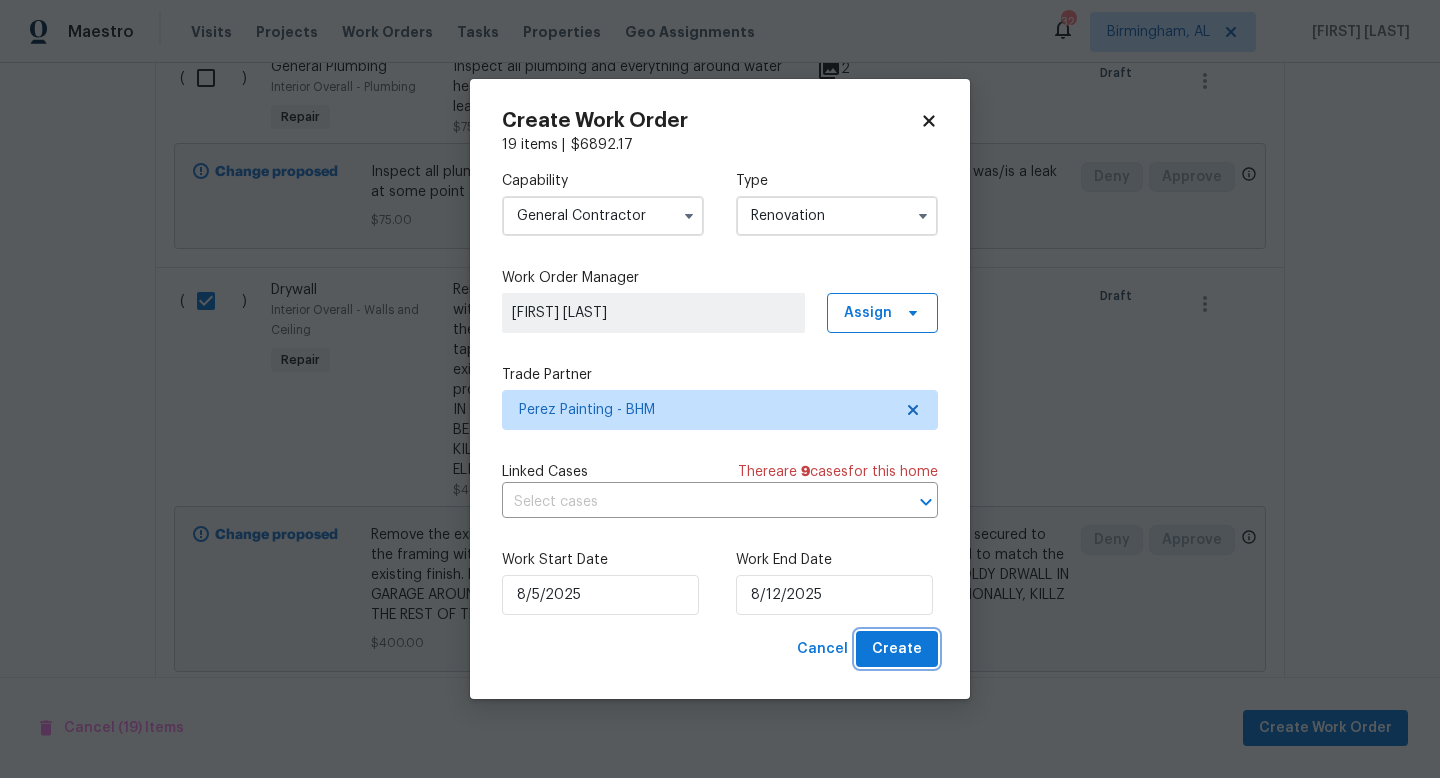 click on "Create" at bounding box center [897, 649] 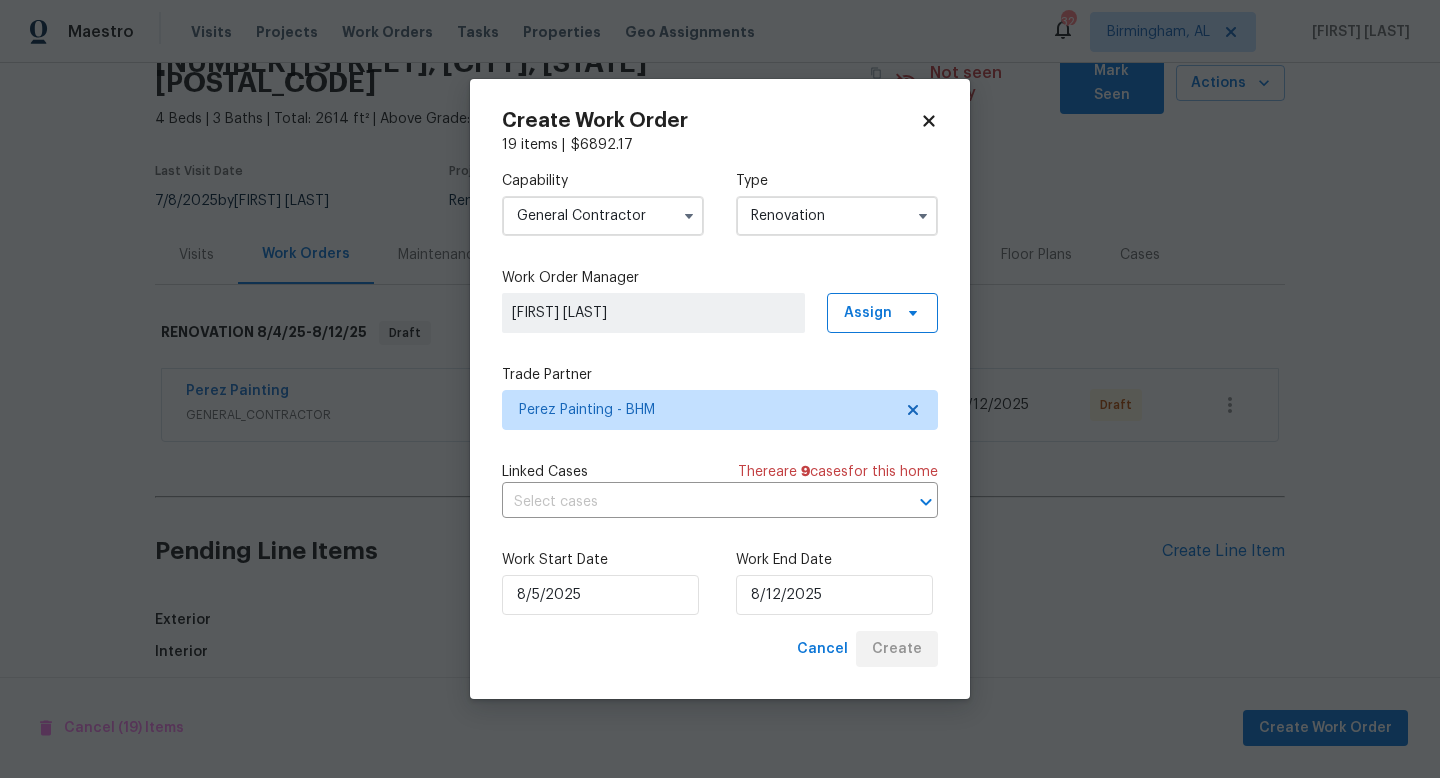 scroll, scrollTop: 1238, scrollLeft: 0, axis: vertical 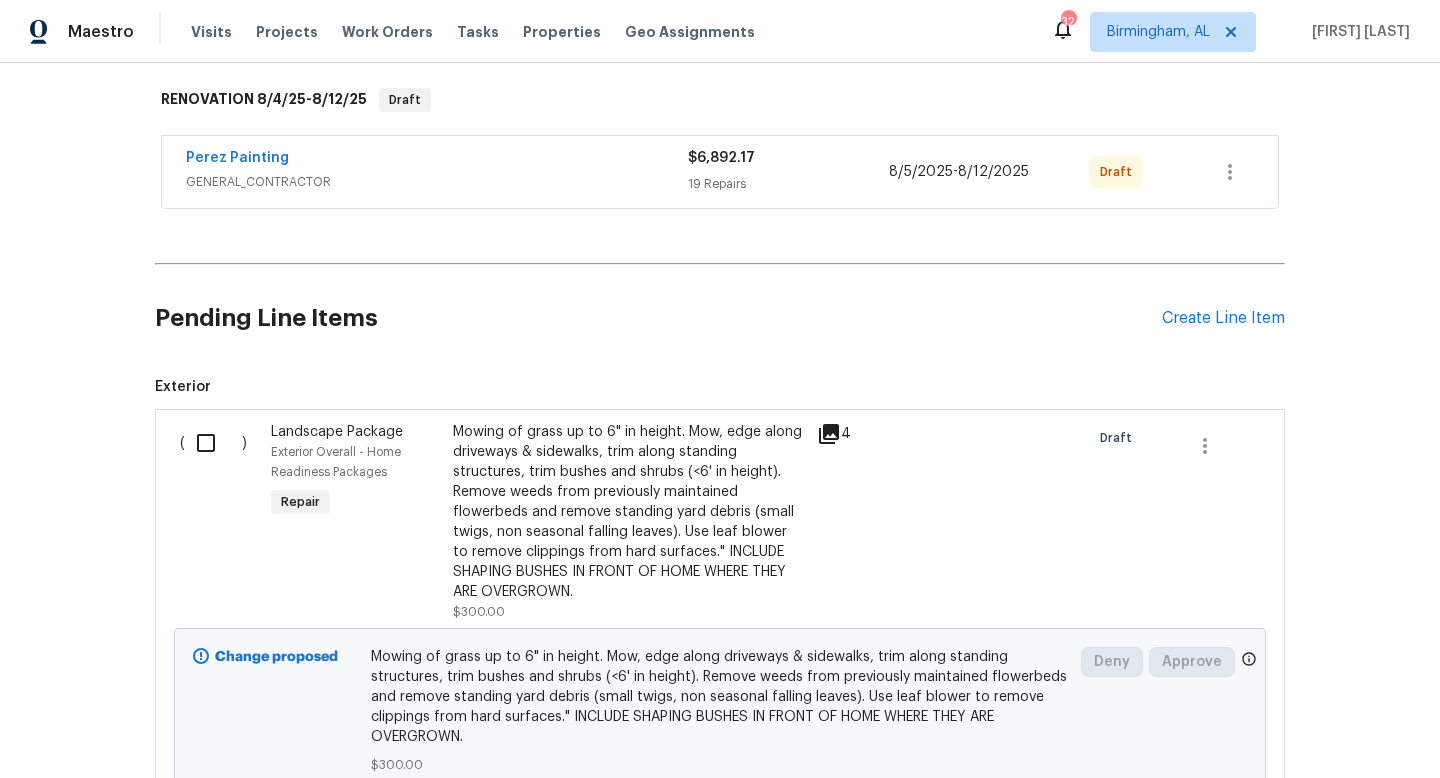 click at bounding box center [213, 443] 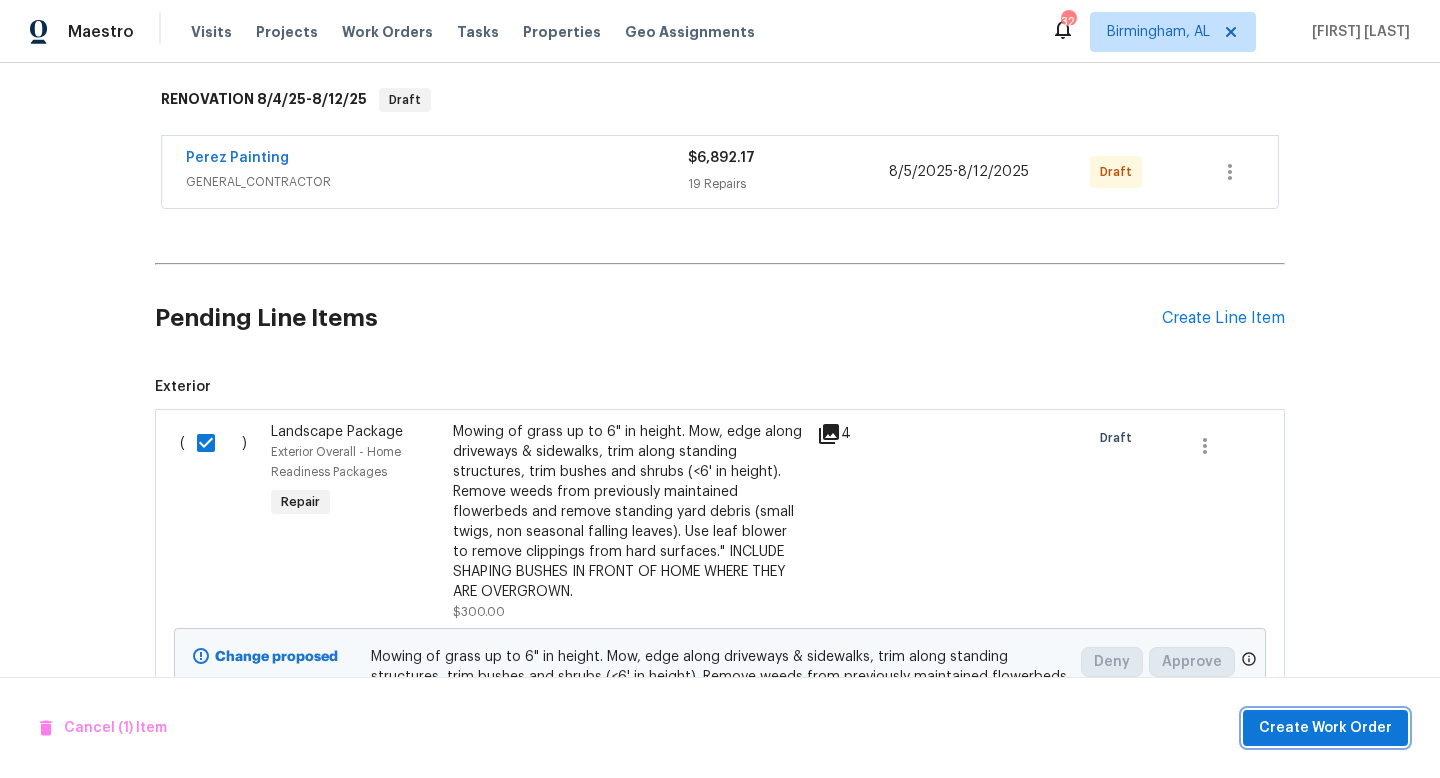 click on "Create Work Order" at bounding box center [1325, 728] 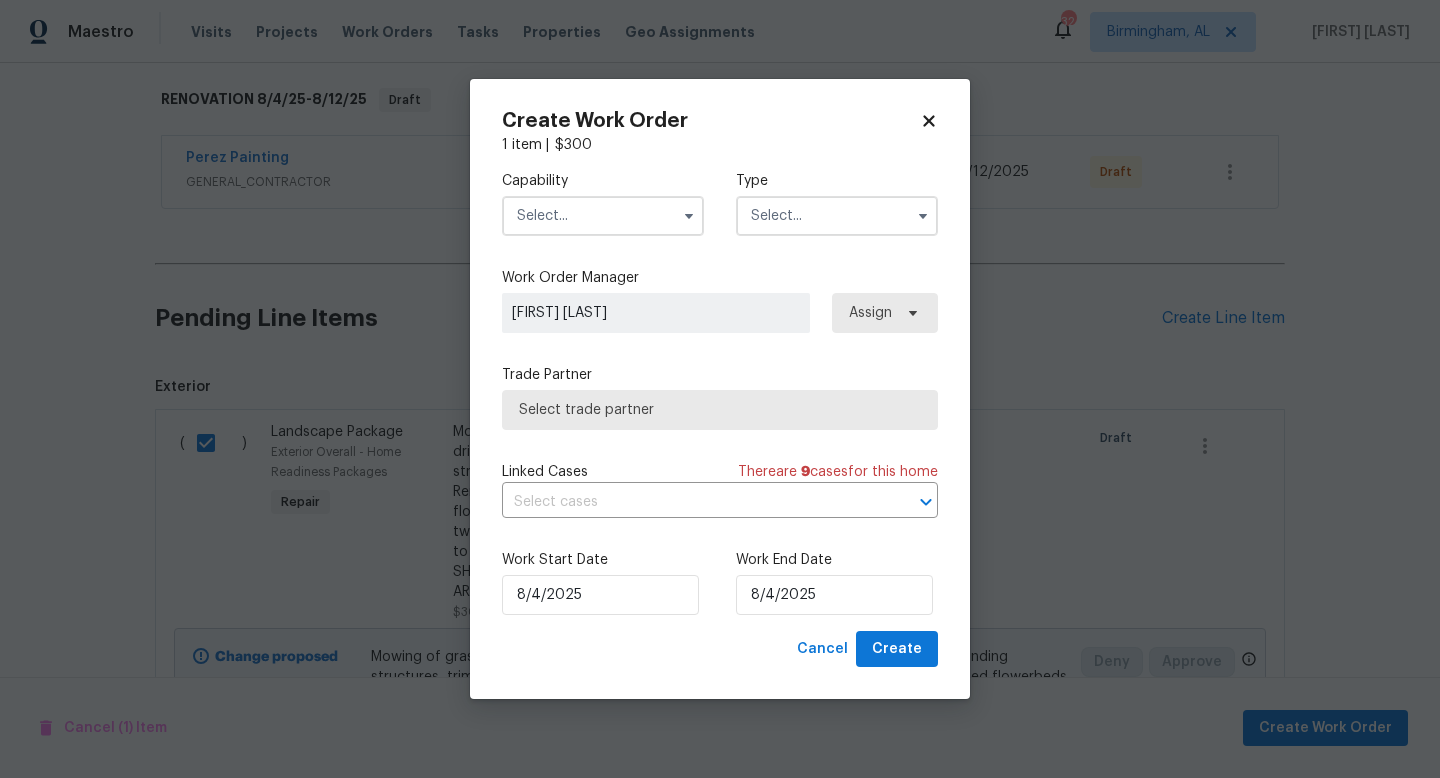 click at bounding box center (603, 216) 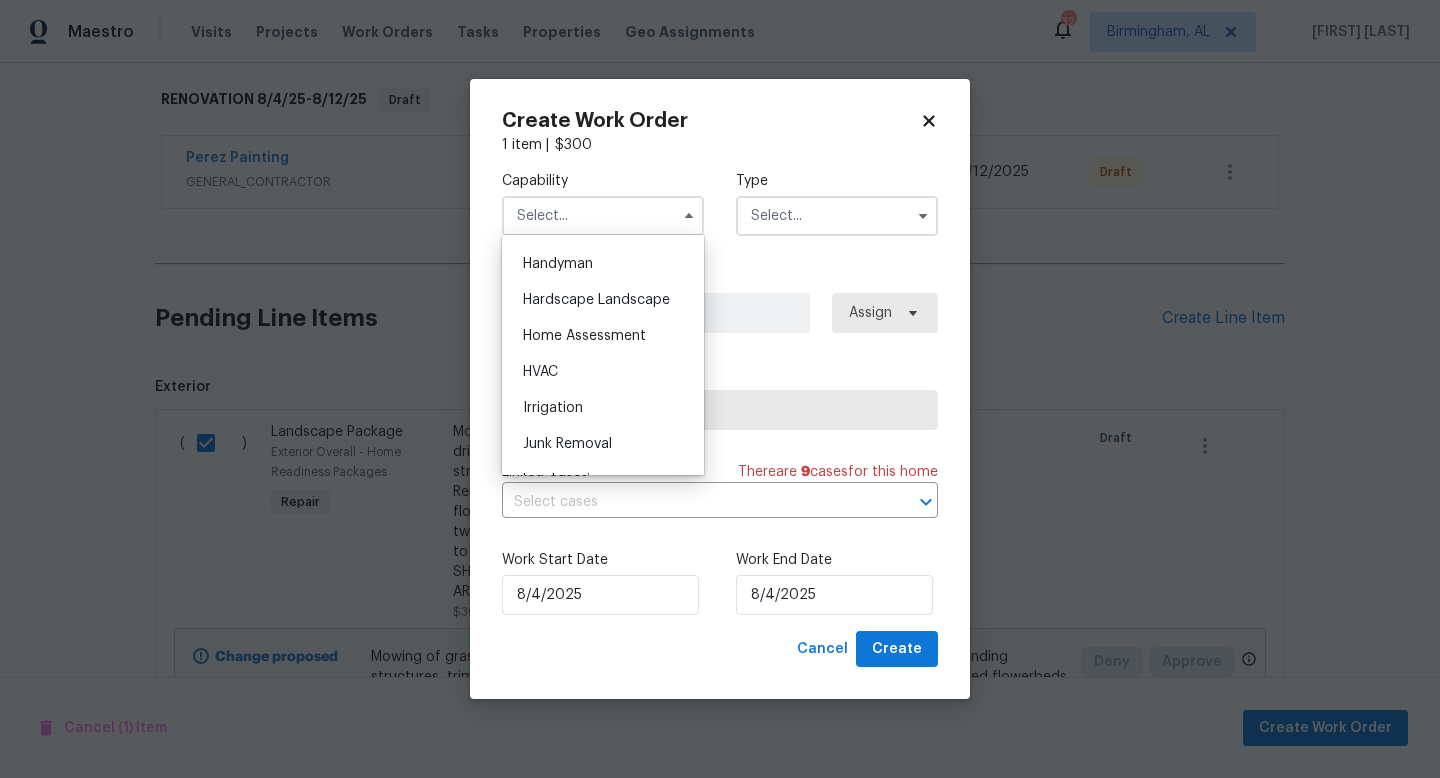scroll, scrollTop: 1108, scrollLeft: 0, axis: vertical 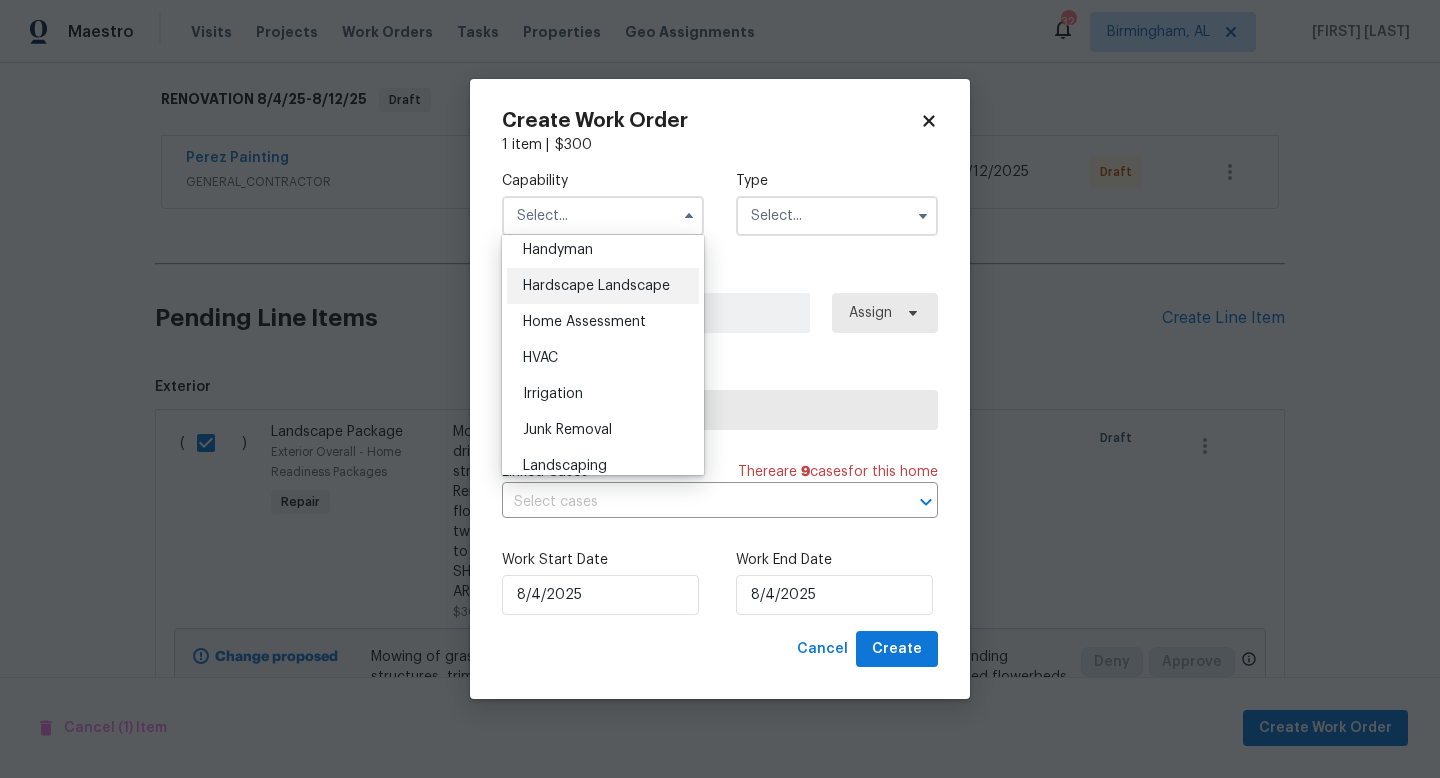 click on "Hardscape Landscape" at bounding box center [596, 286] 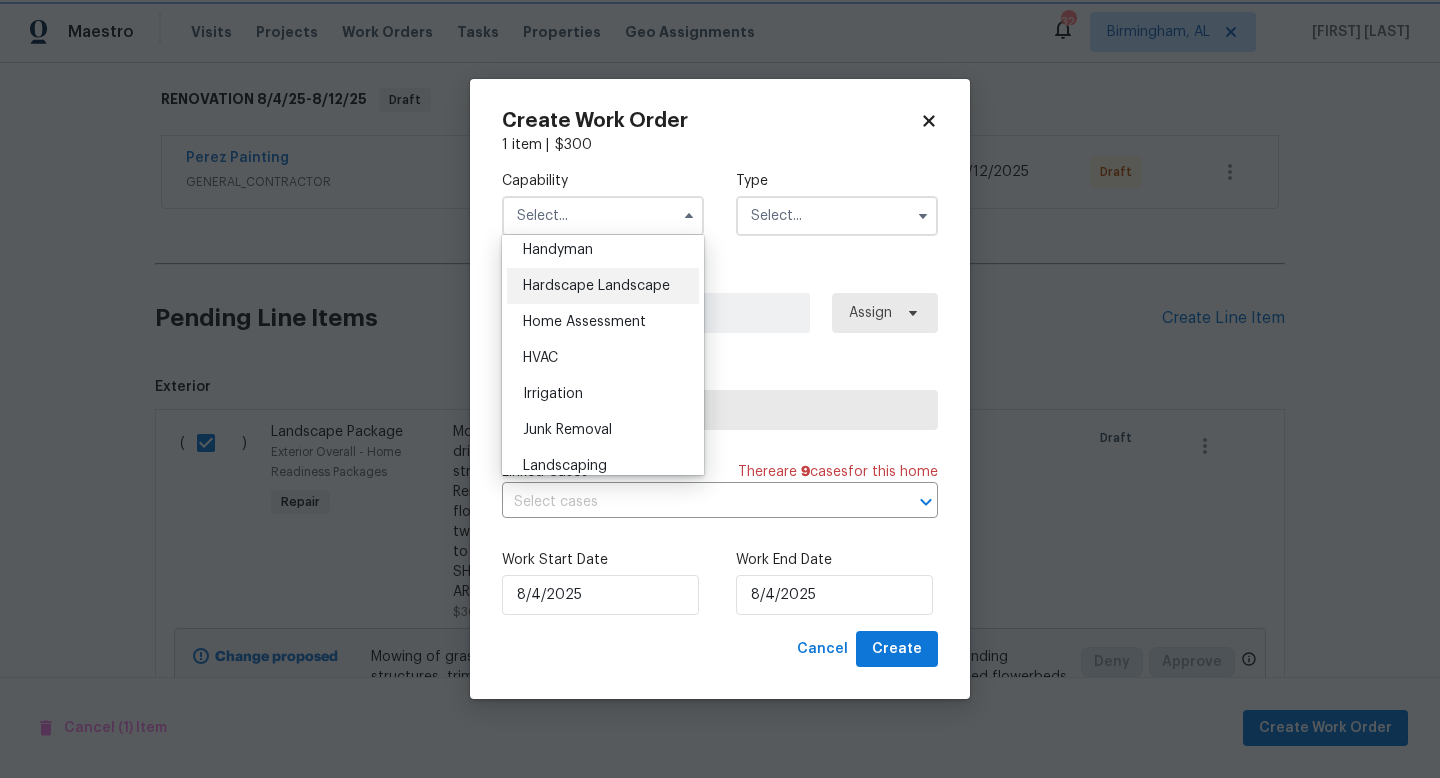 type on "Hardscape Landscape" 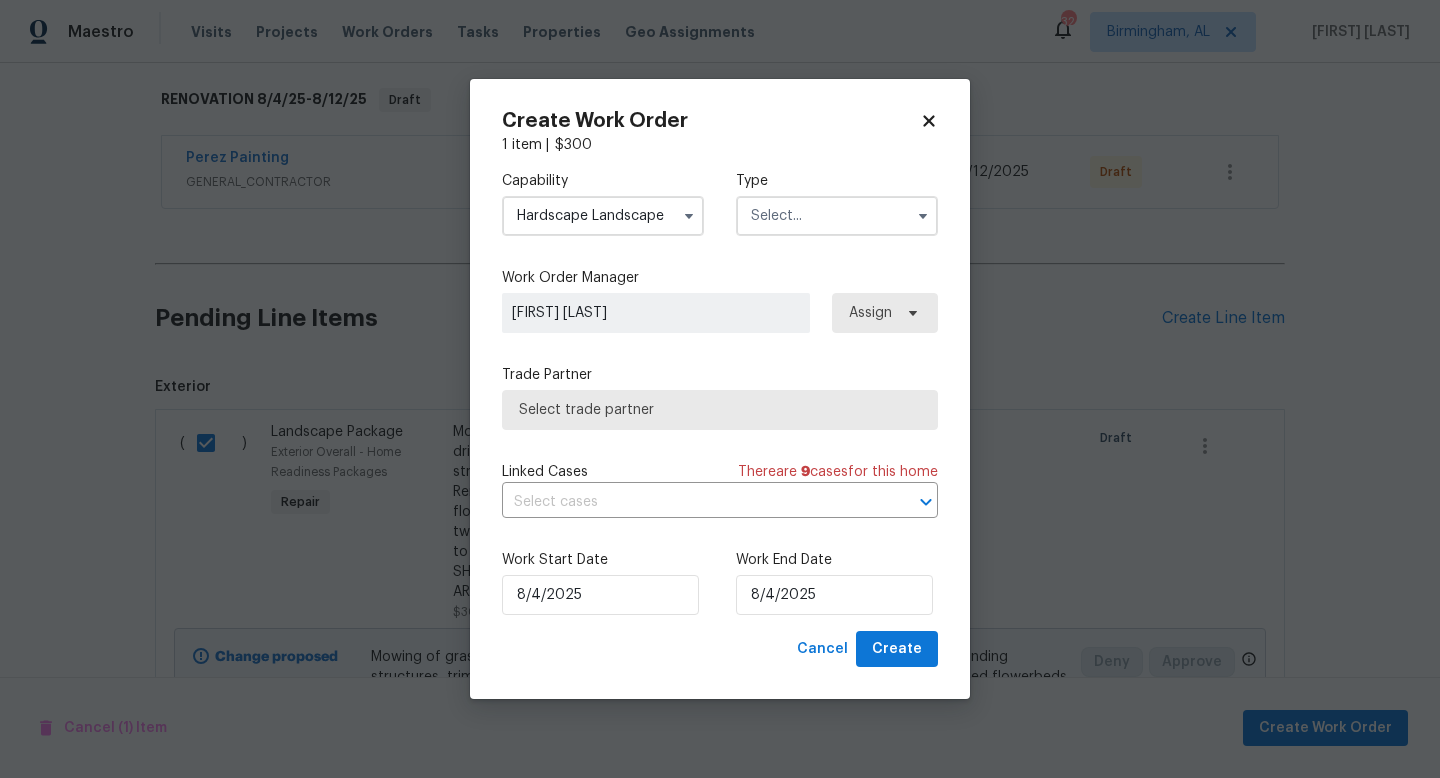 click at bounding box center [837, 216] 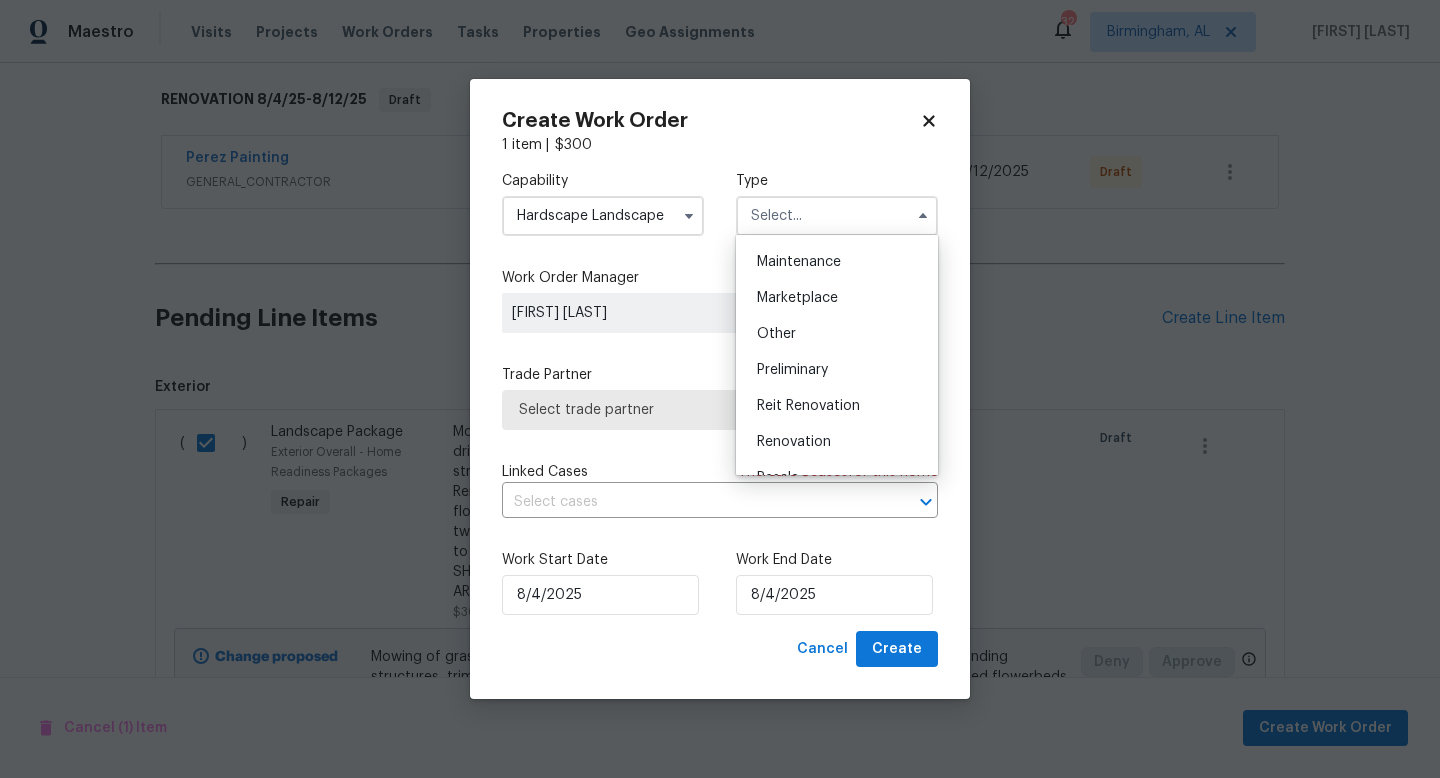 scroll, scrollTop: 322, scrollLeft: 0, axis: vertical 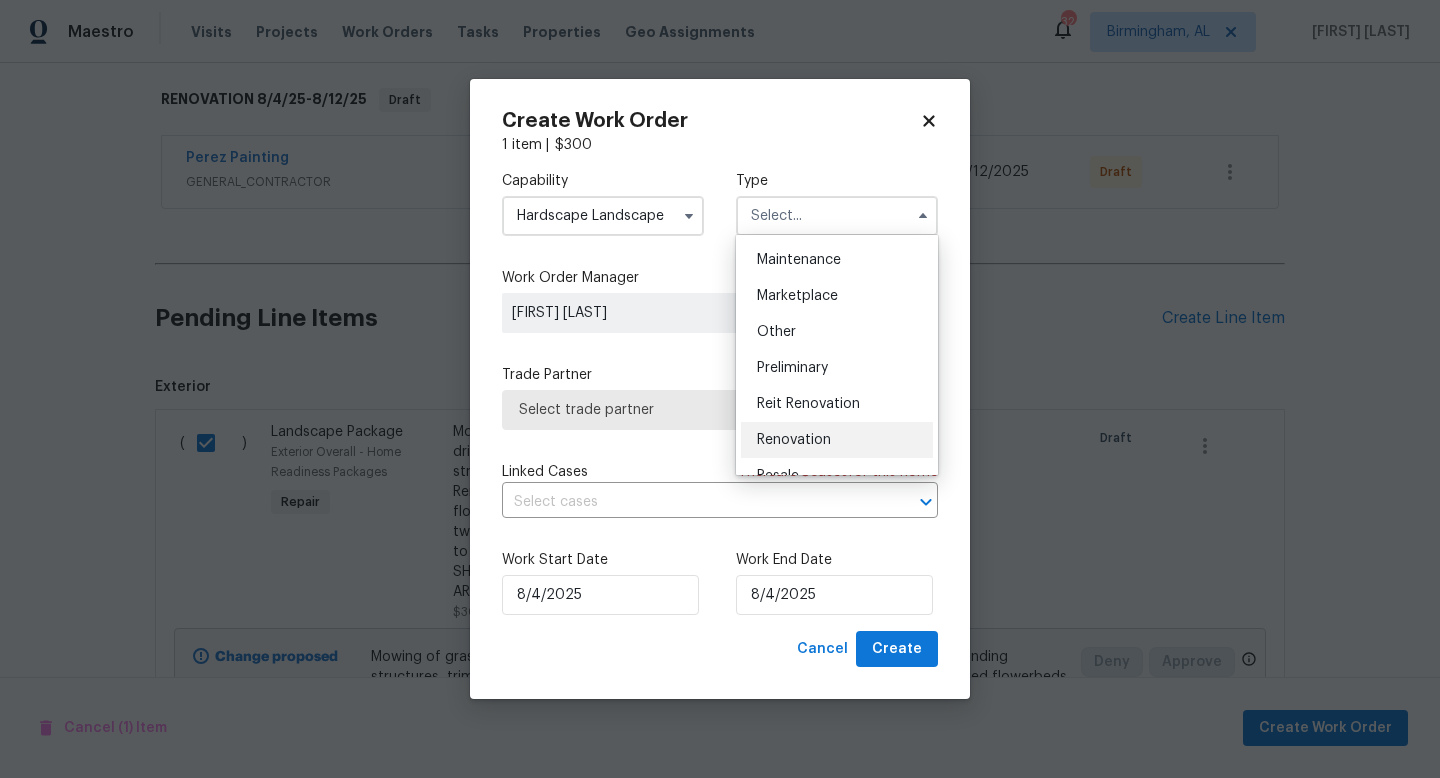 click on "Renovation" at bounding box center [837, 440] 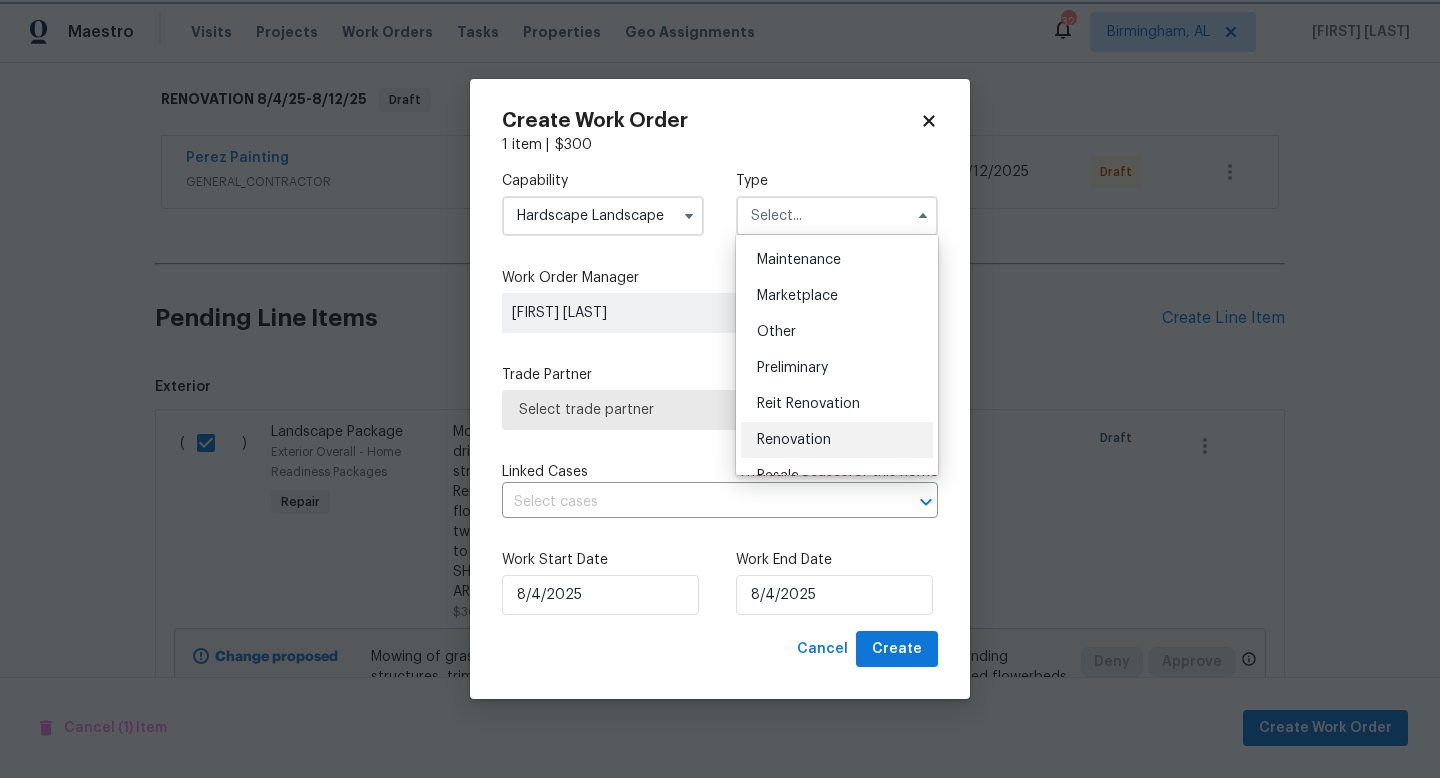 type on "Renovation" 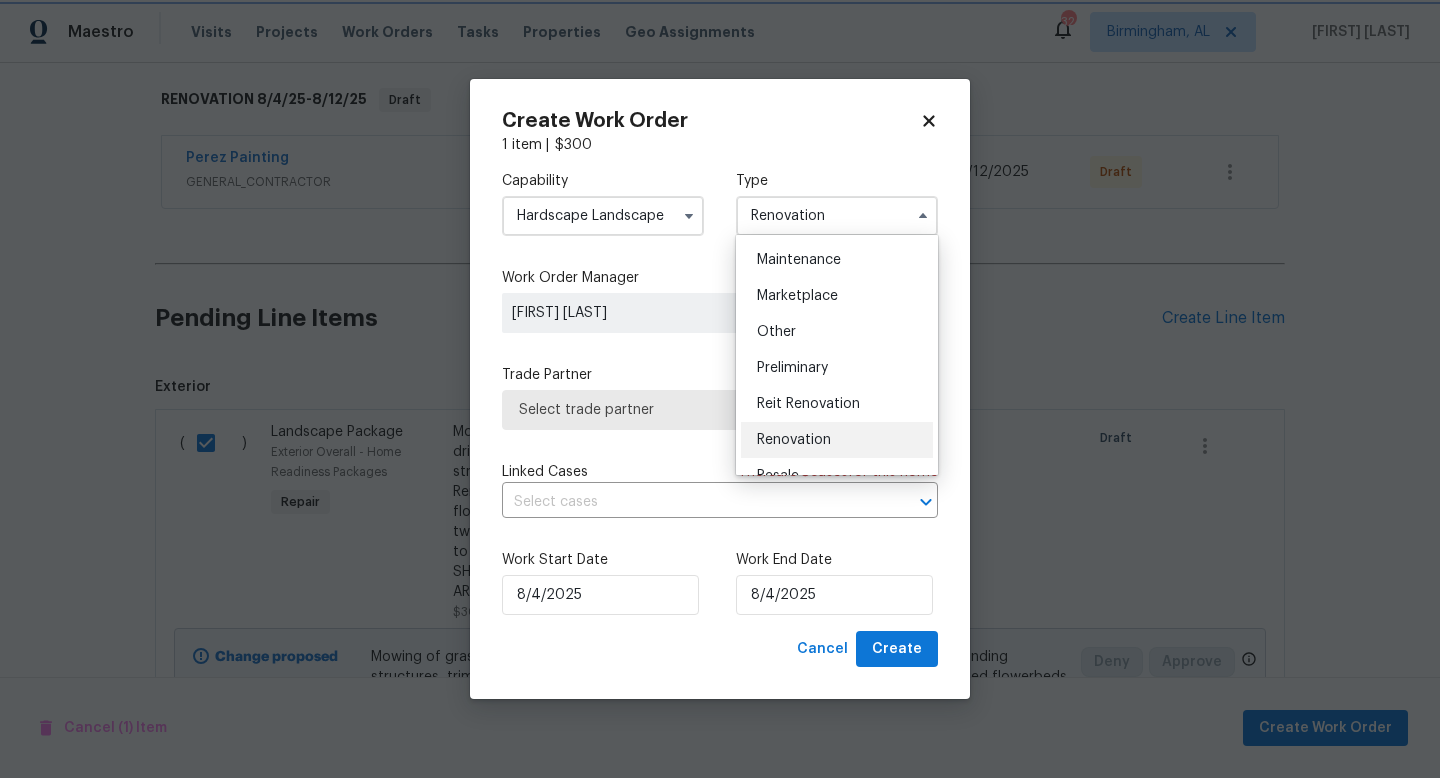 scroll, scrollTop: 0, scrollLeft: 0, axis: both 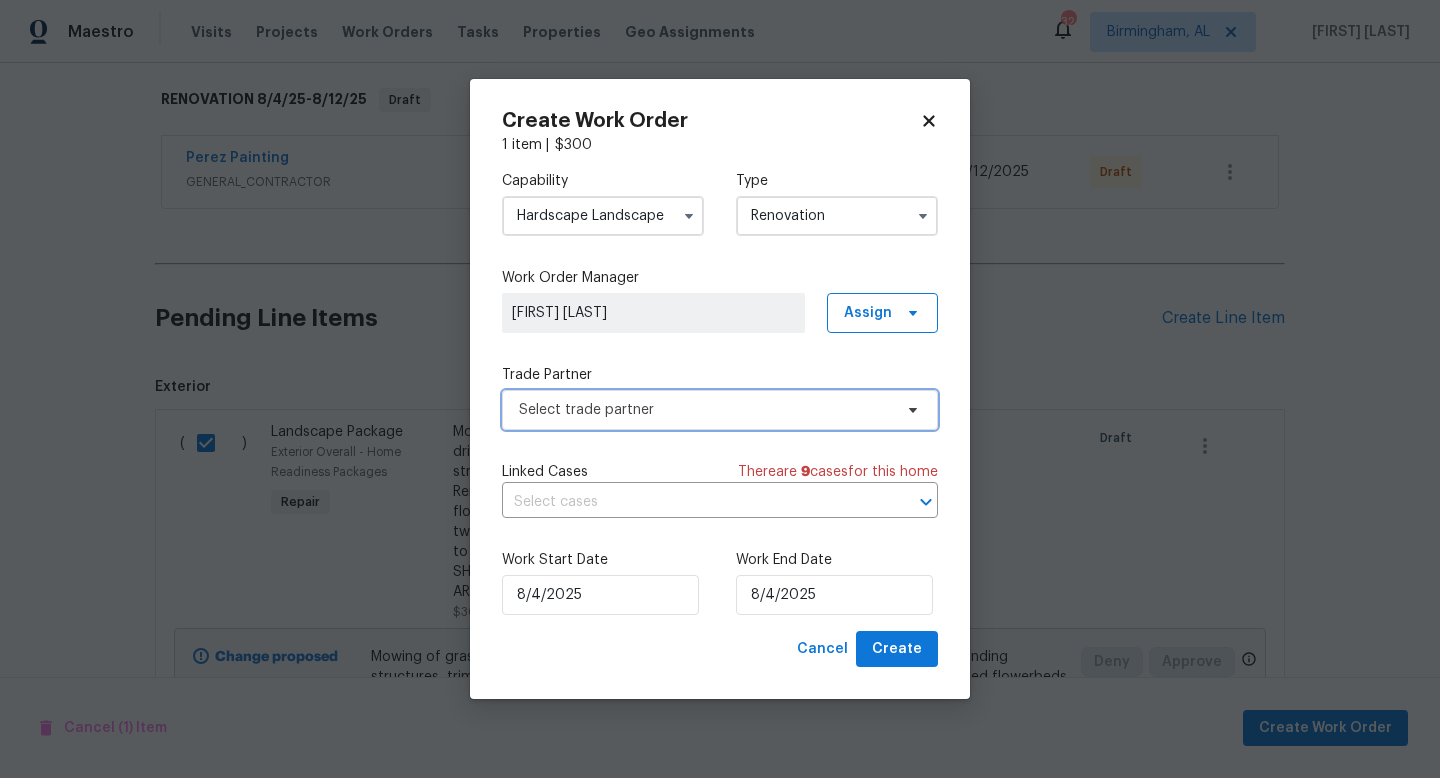 click on "Select trade partner" at bounding box center [705, 410] 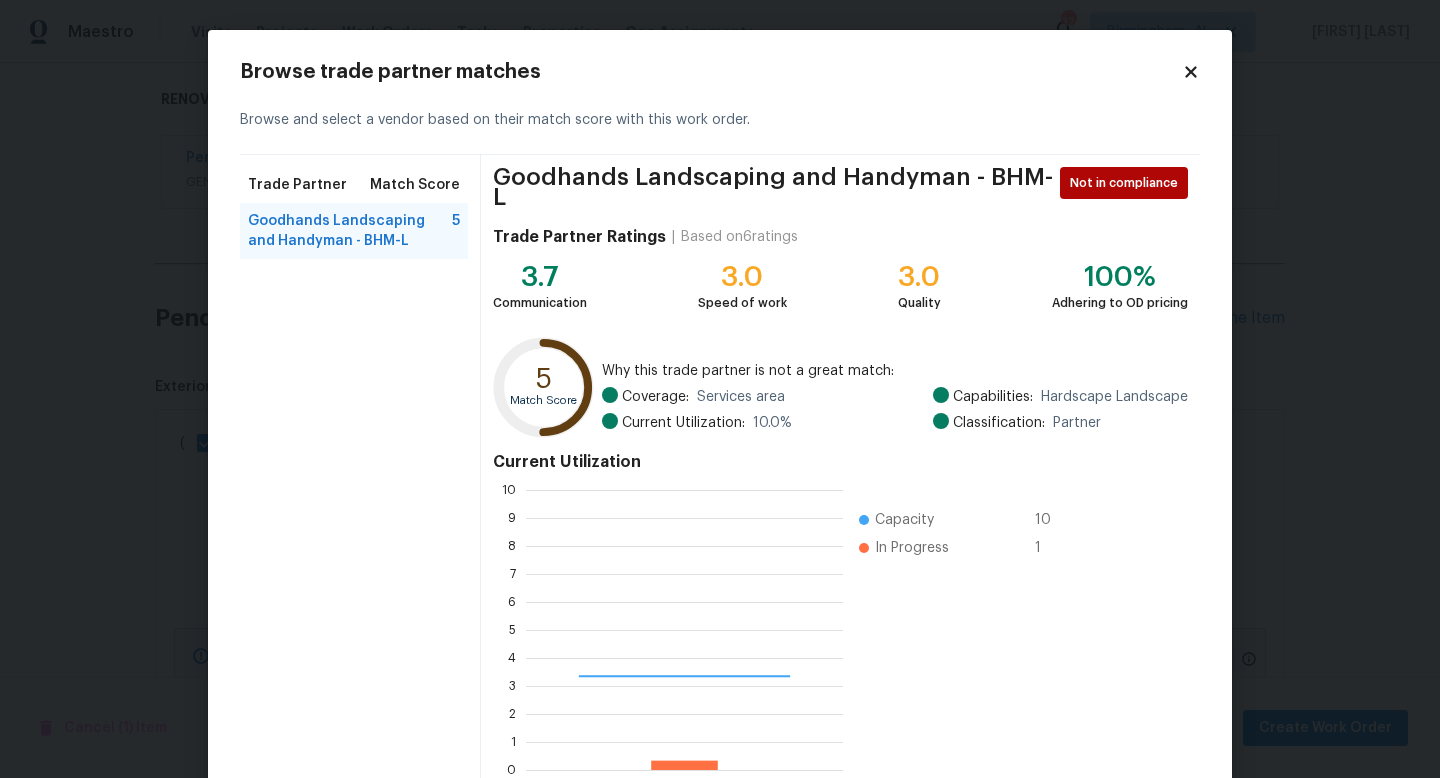 scroll, scrollTop: 2, scrollLeft: 2, axis: both 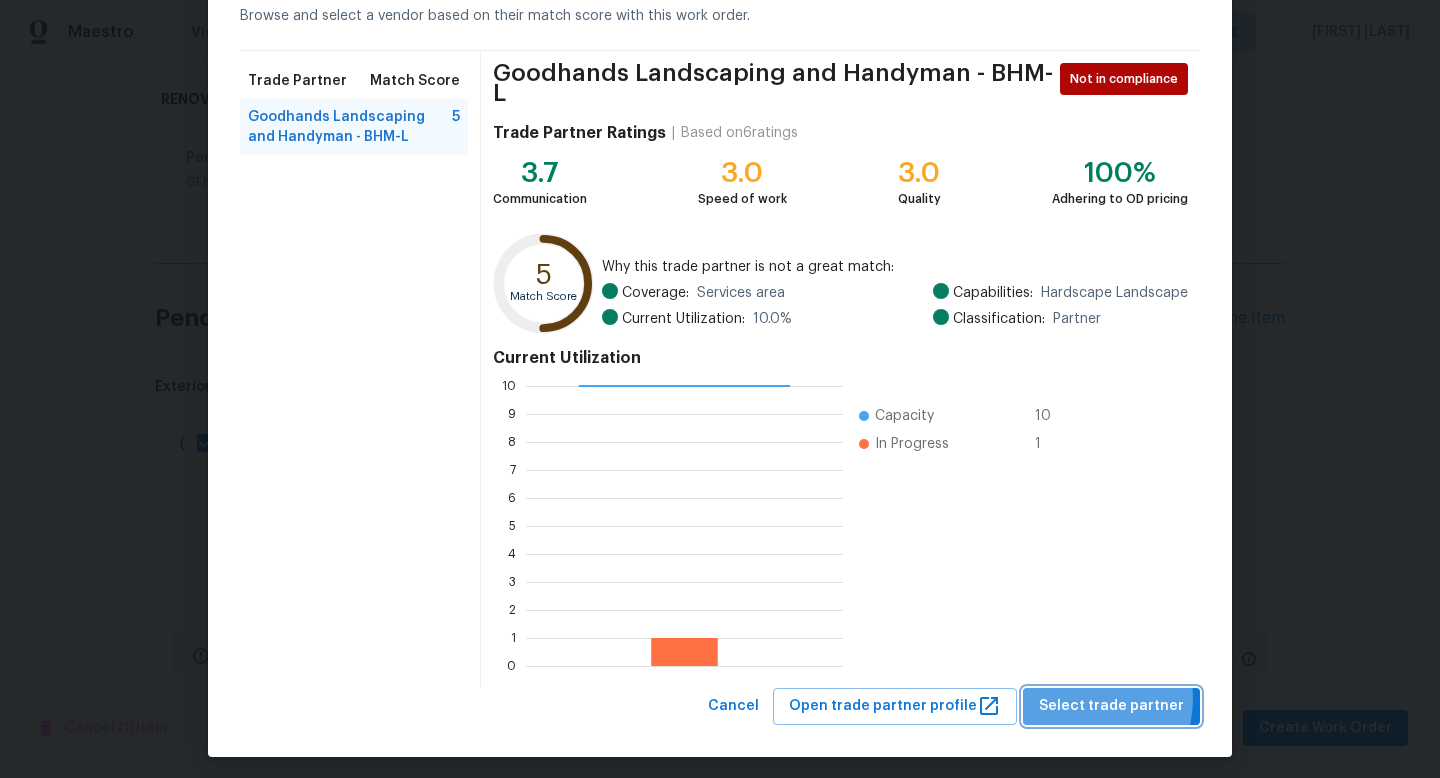 click on "Select trade partner" at bounding box center (1111, 706) 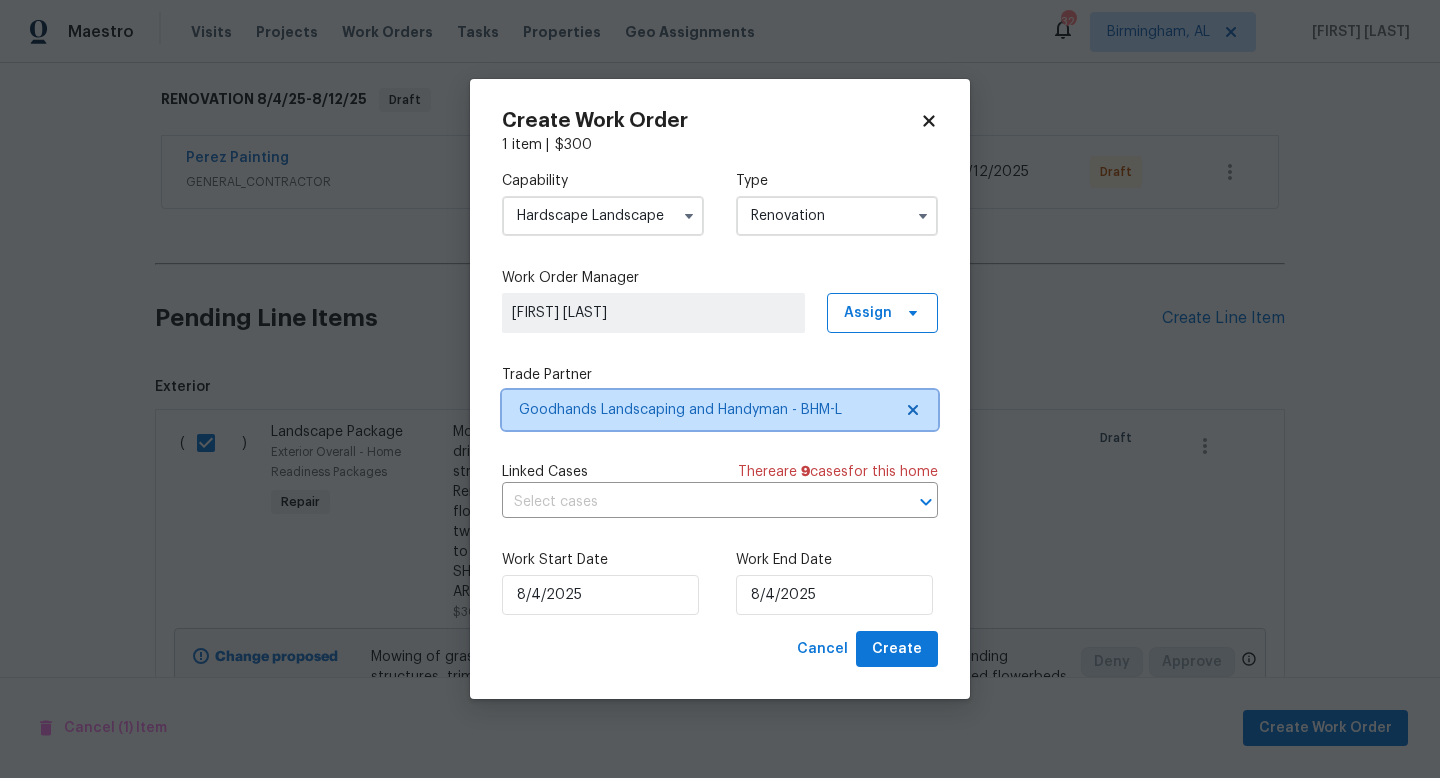 scroll, scrollTop: 0, scrollLeft: 0, axis: both 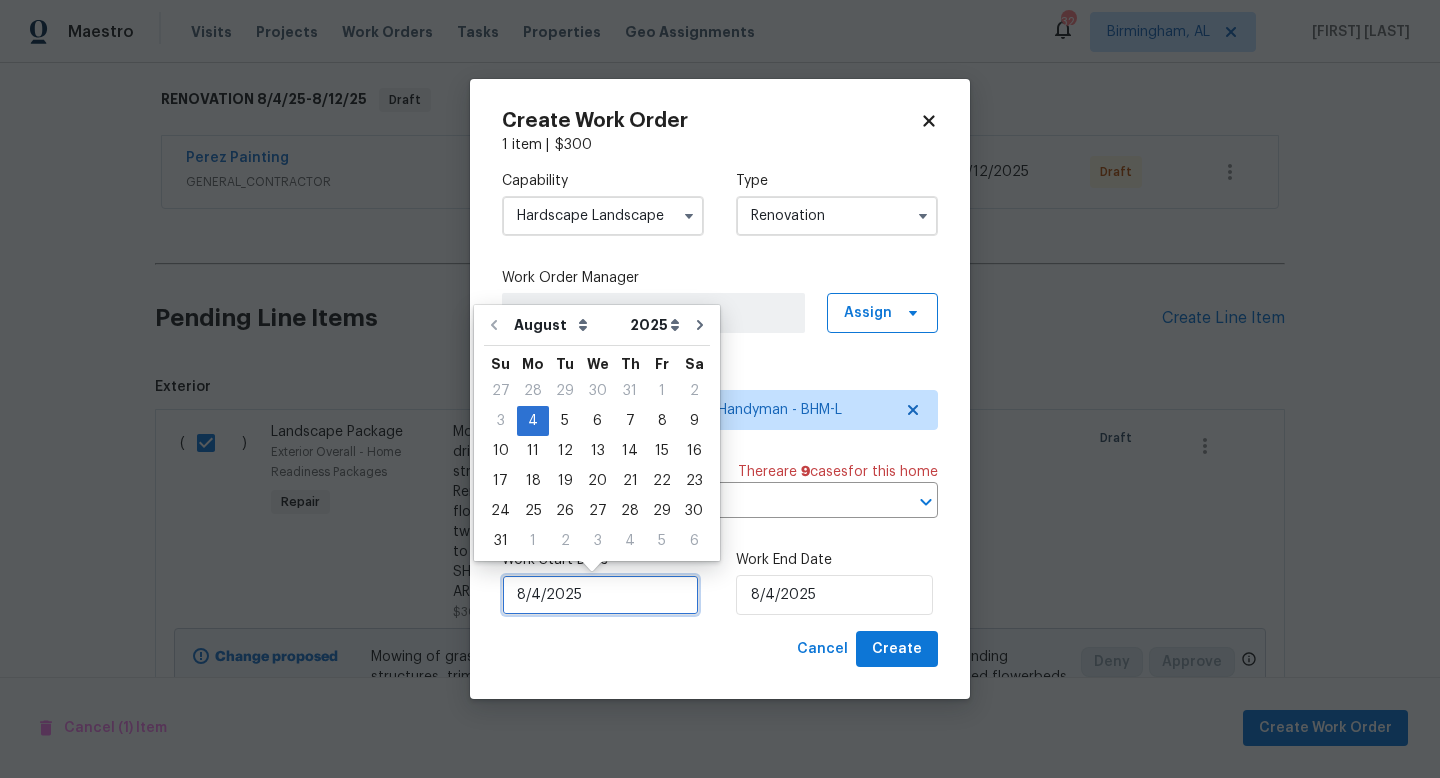 click on "8/4/2025" at bounding box center (600, 595) 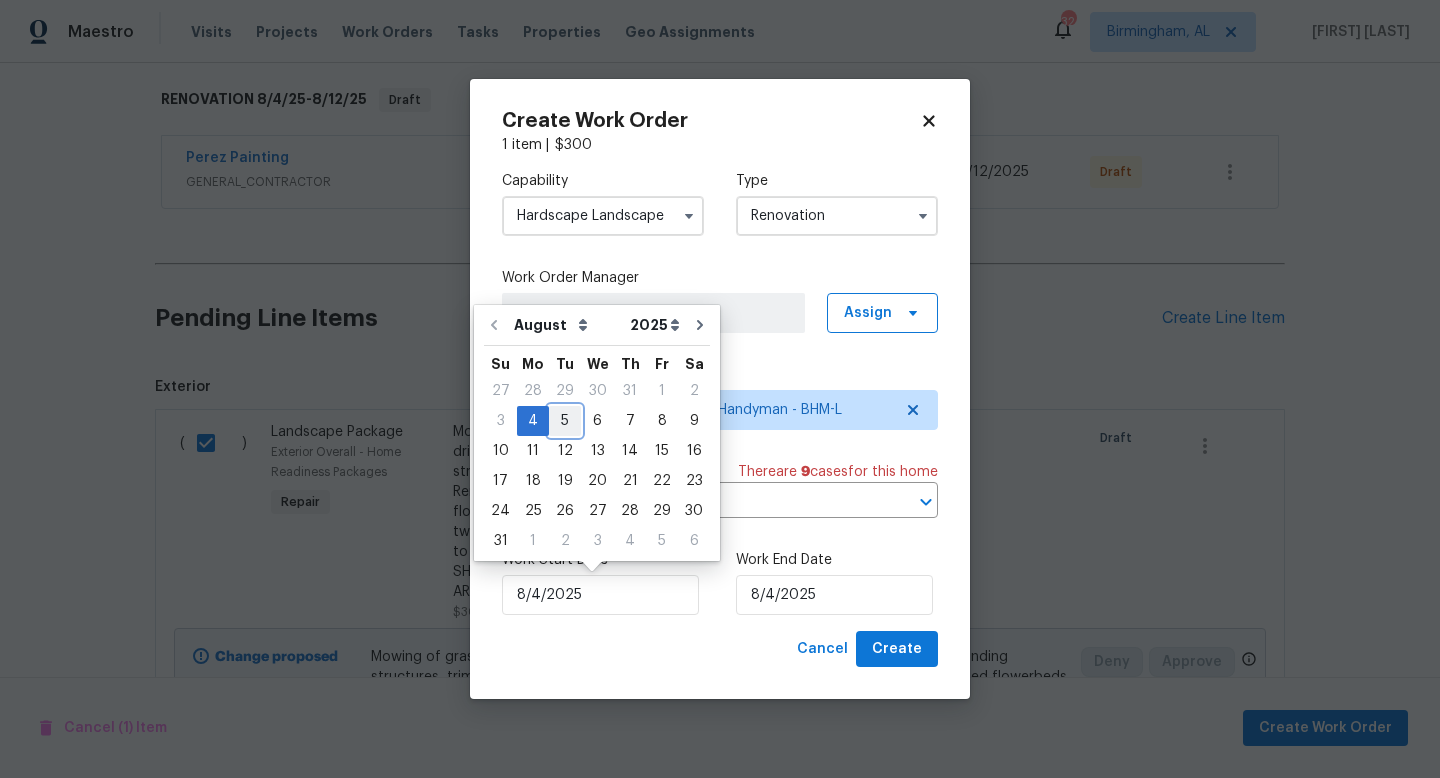 click on "5" at bounding box center [565, 421] 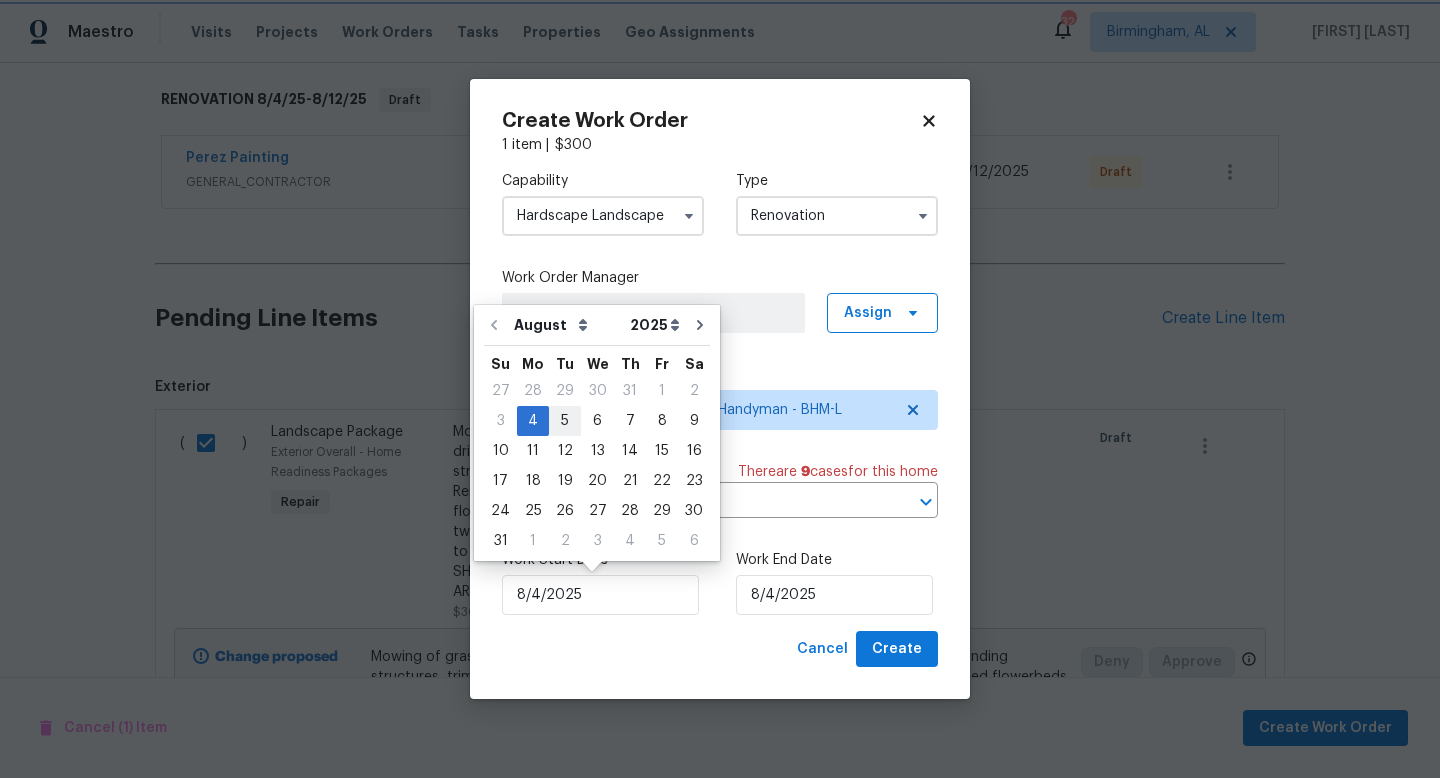 type on "8/5/2025" 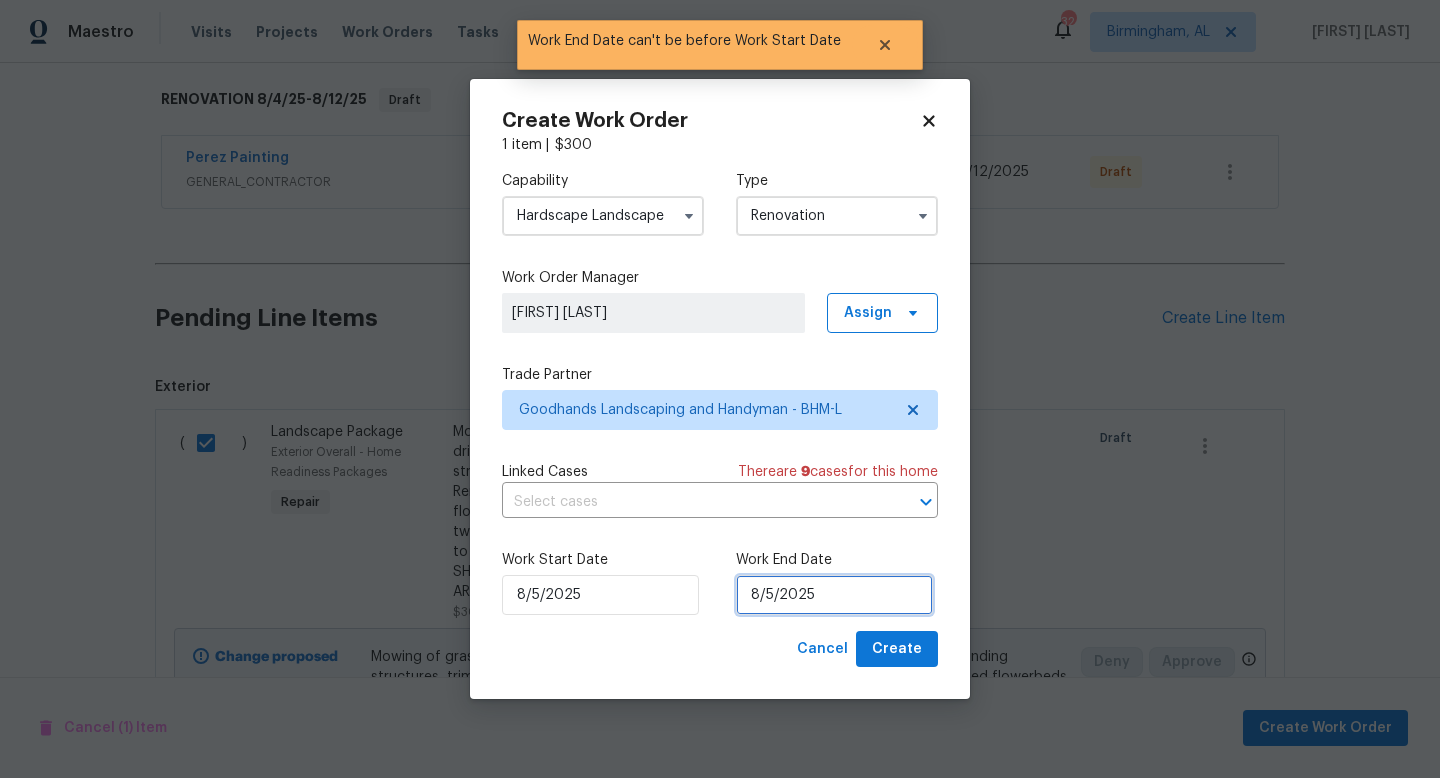 click on "8/5/2025" at bounding box center (834, 595) 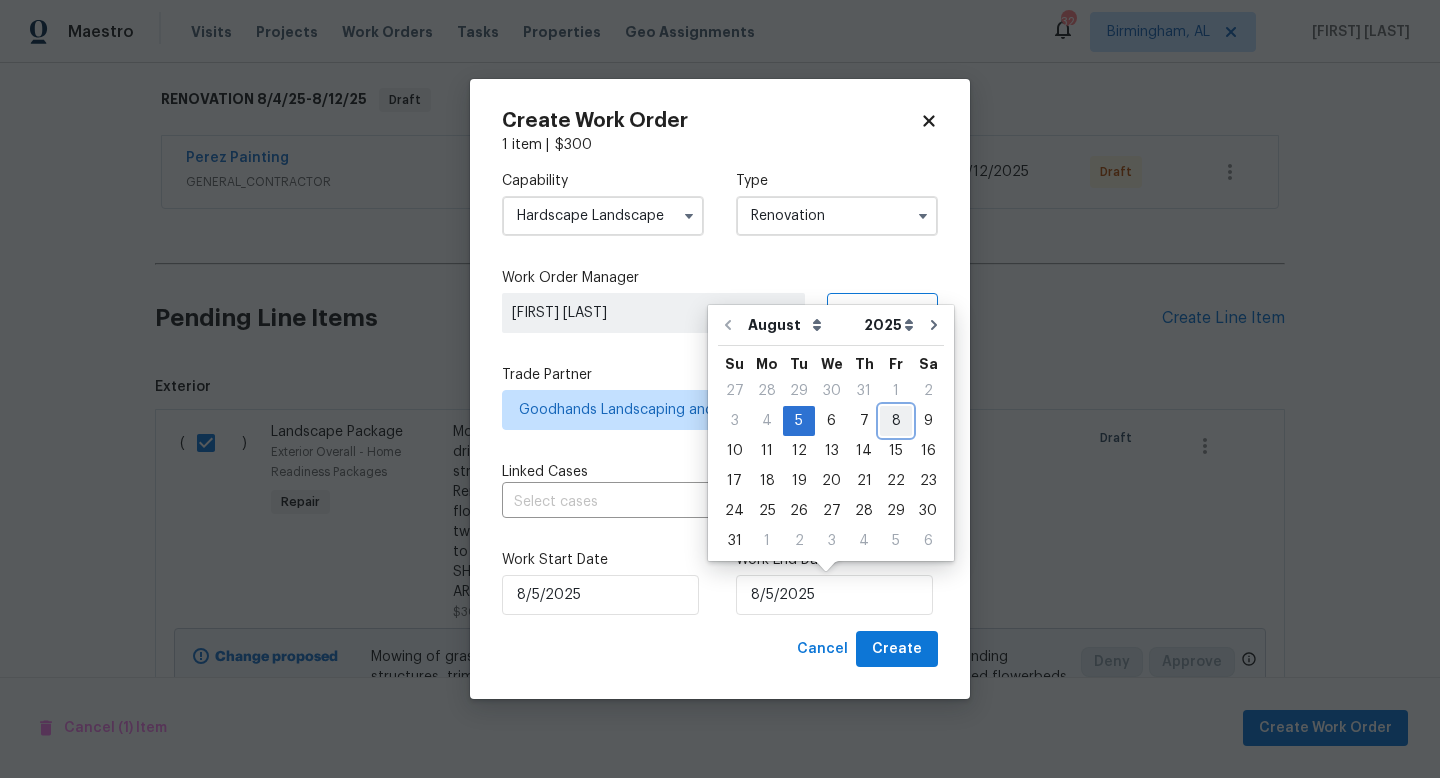 click on "8" at bounding box center [896, 421] 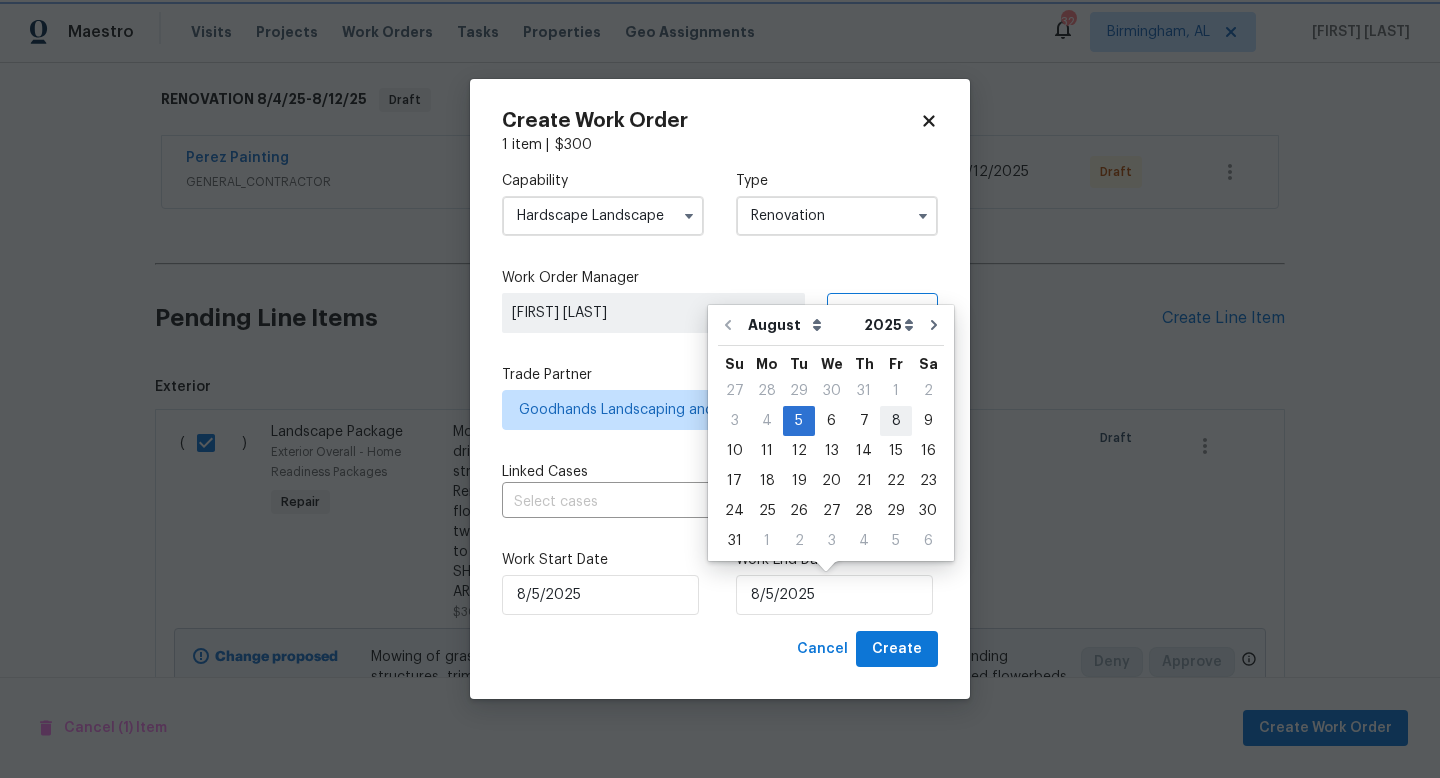type on "8/8/2025" 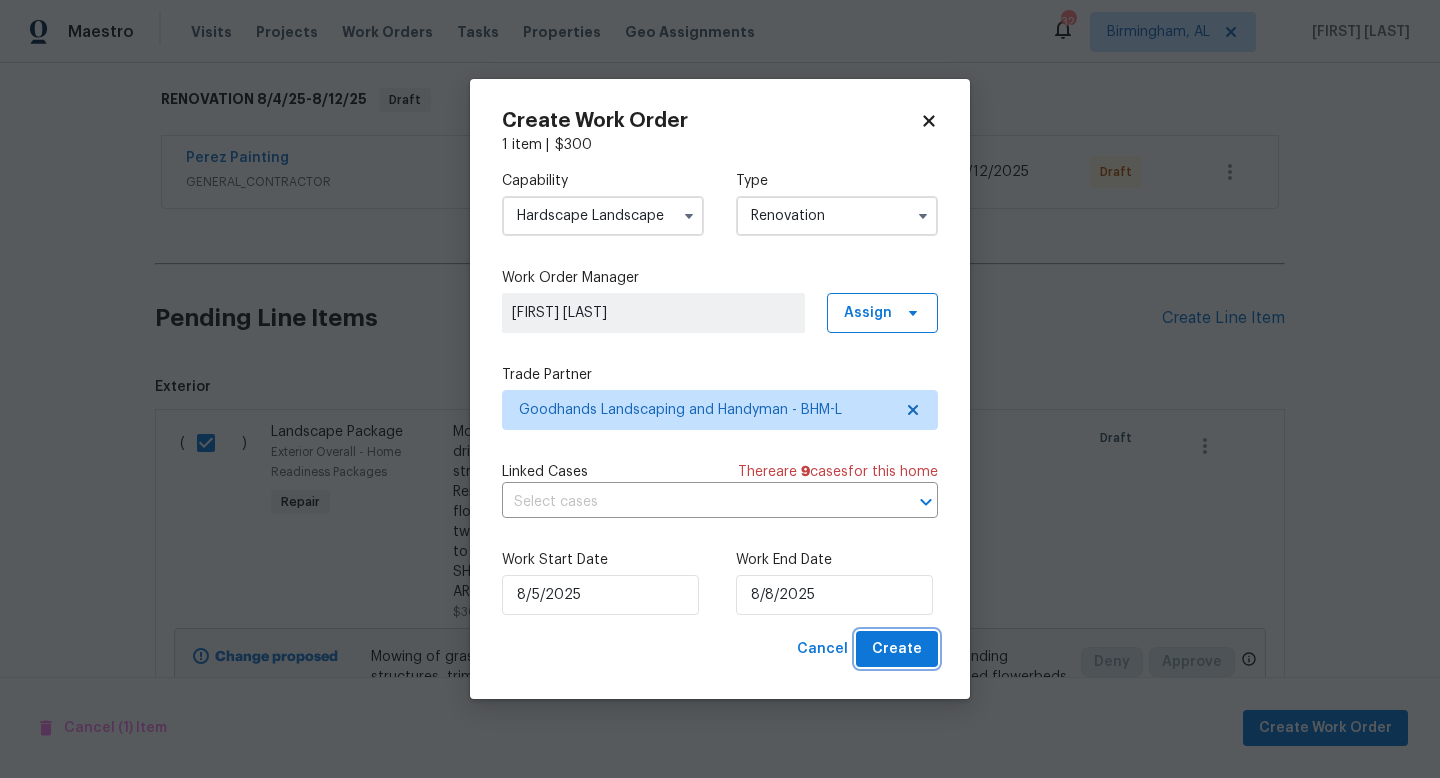 click on "Create" at bounding box center [897, 649] 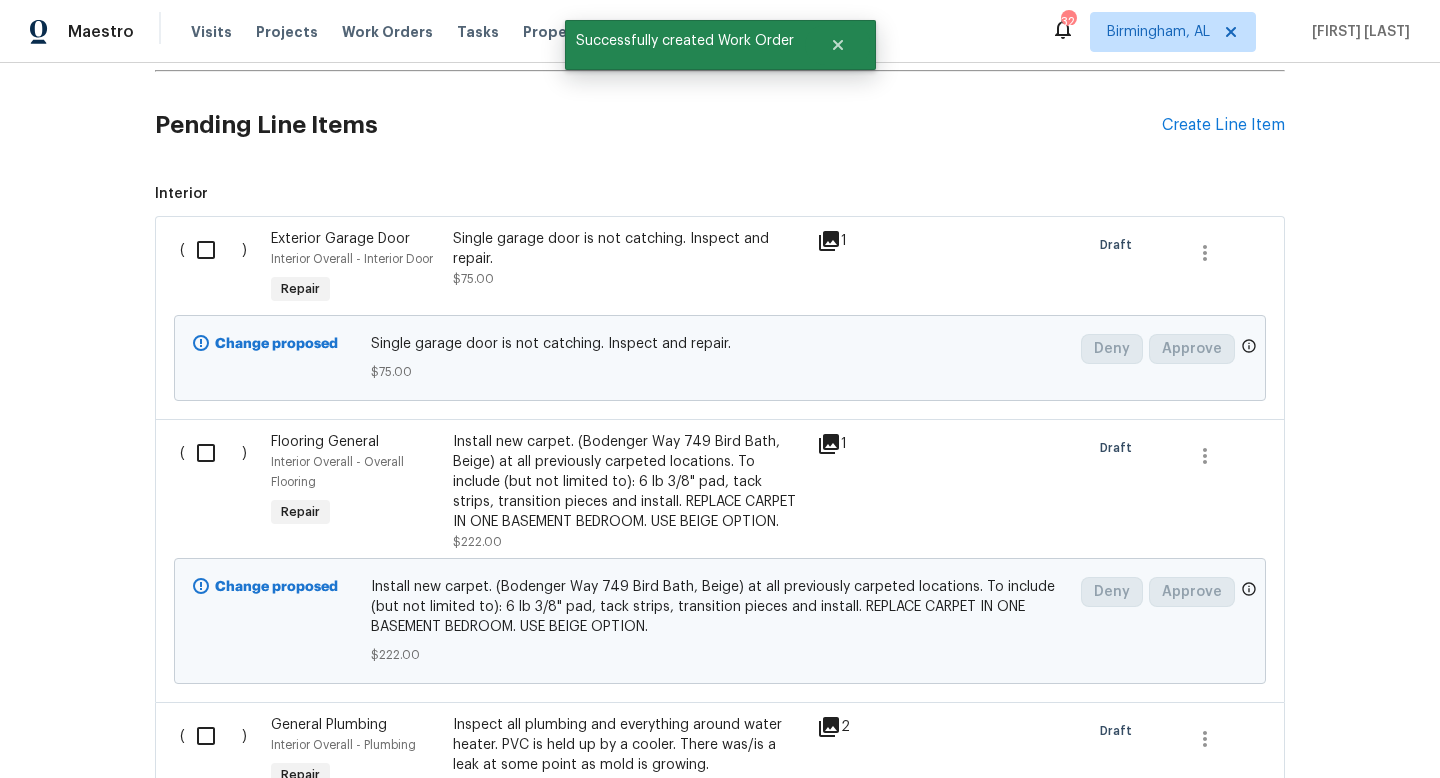 scroll, scrollTop: 599, scrollLeft: 0, axis: vertical 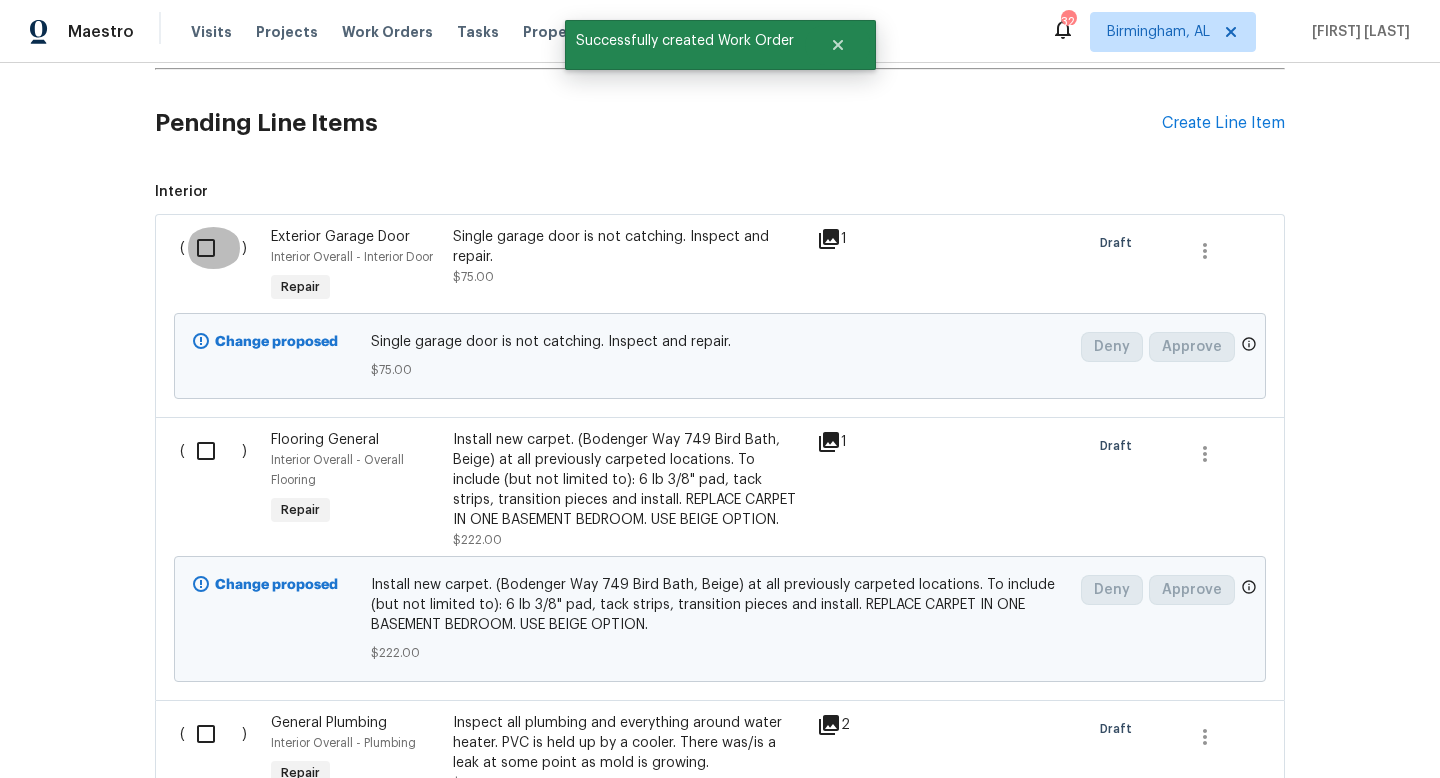 click at bounding box center (213, 248) 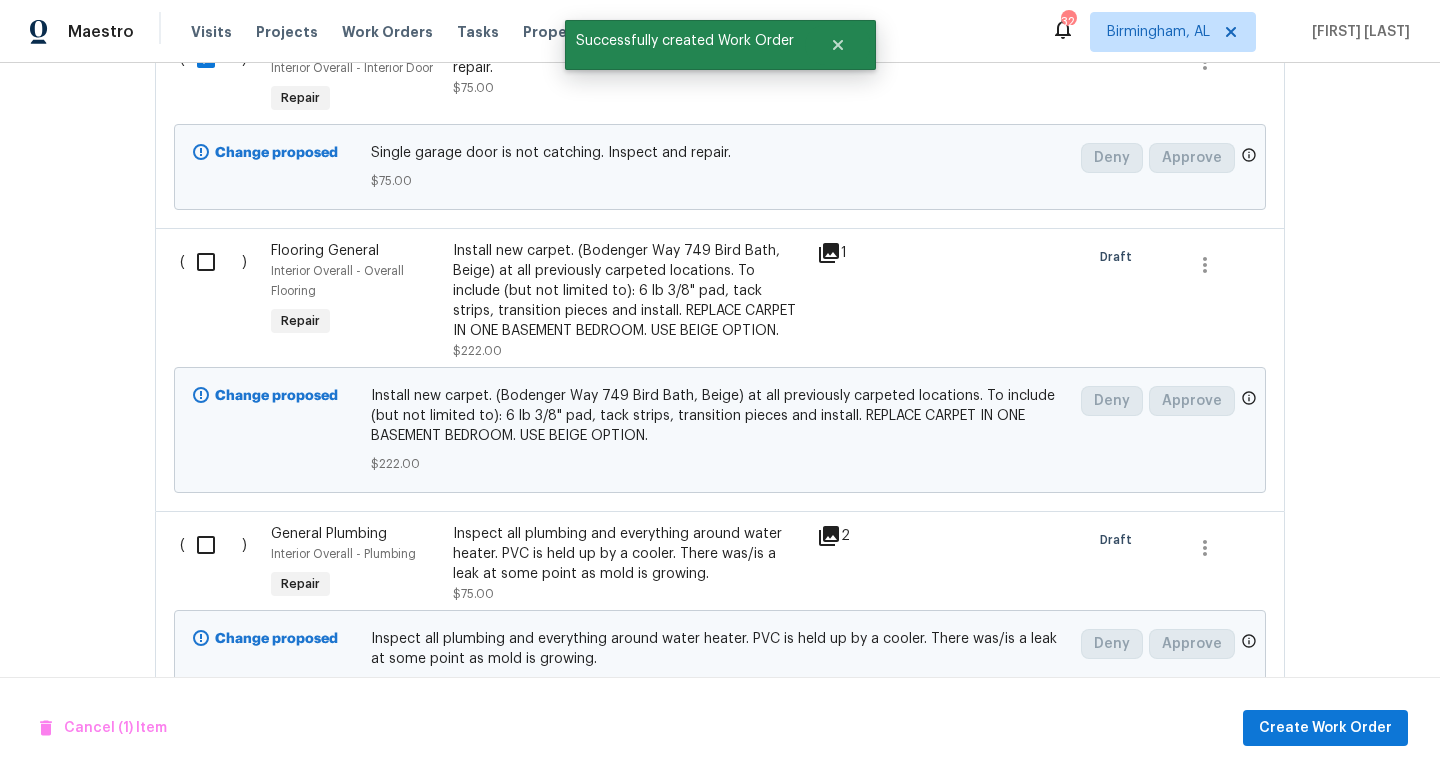 scroll, scrollTop: 862, scrollLeft: 0, axis: vertical 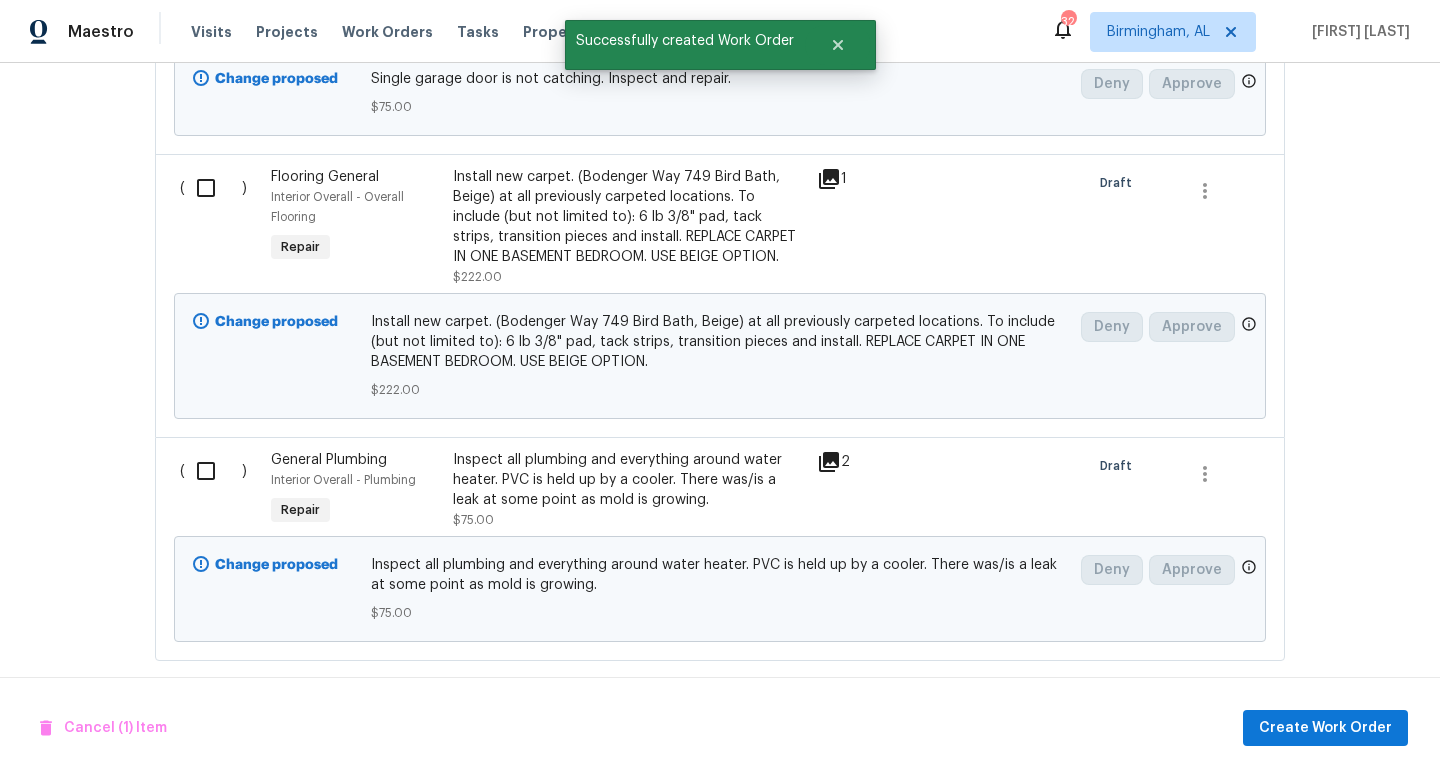 click at bounding box center (213, 471) 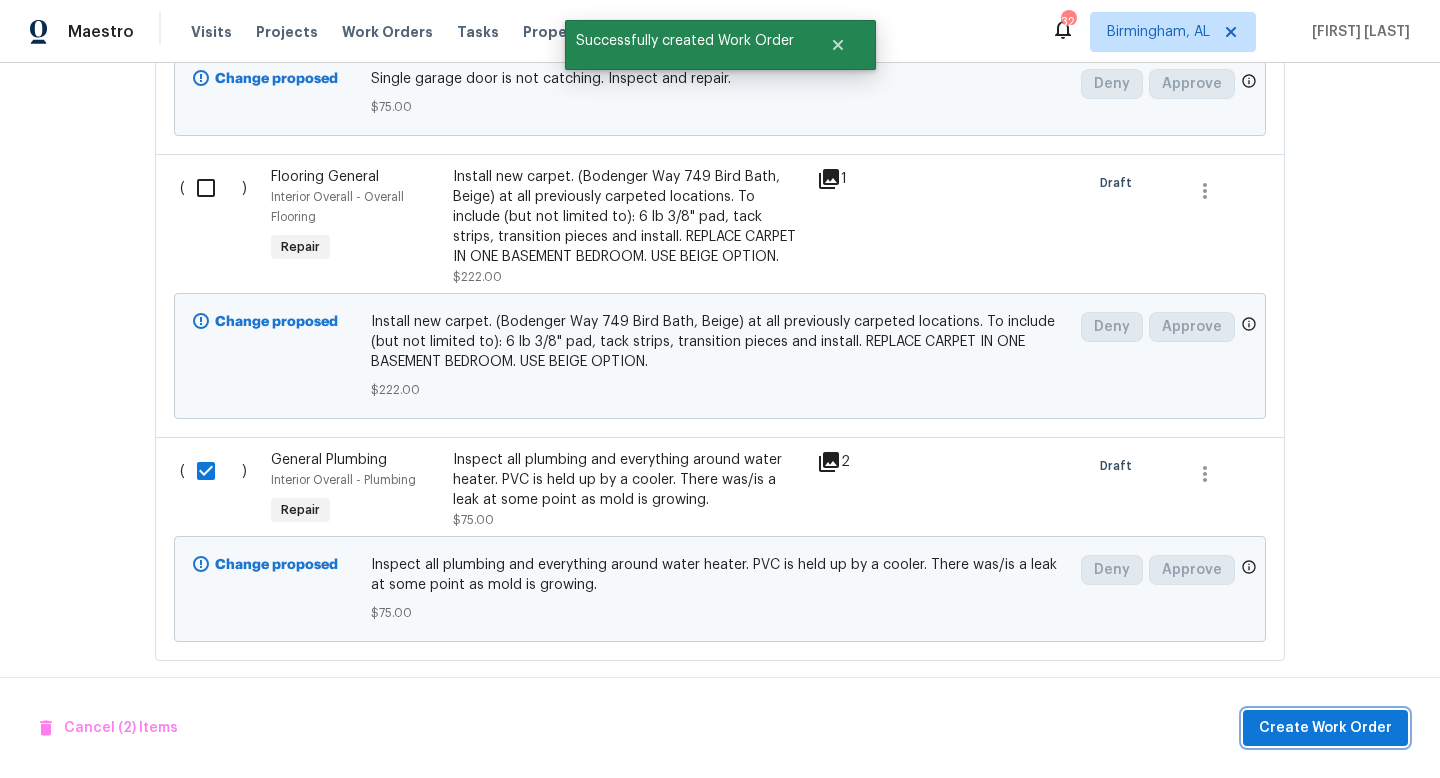 click on "Create Work Order" at bounding box center (1325, 728) 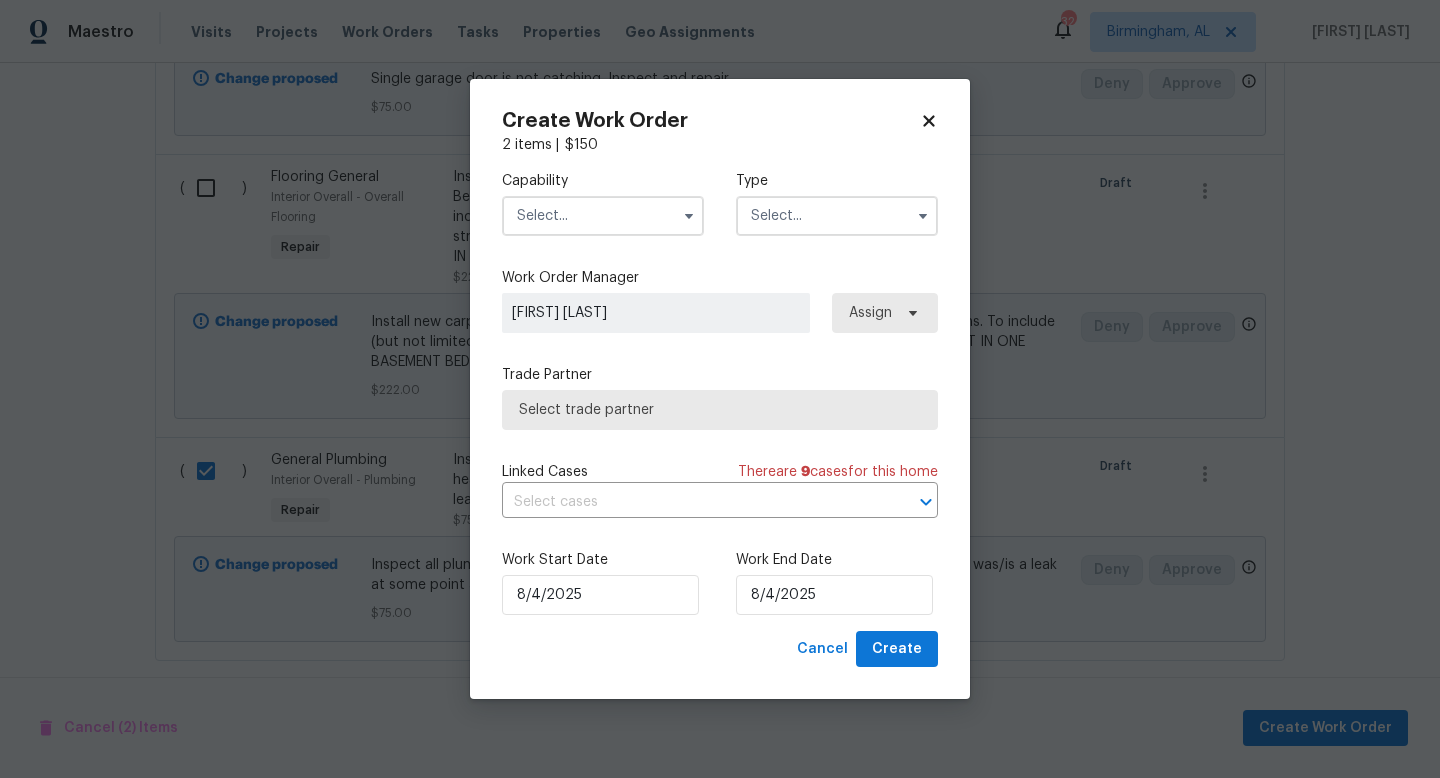 click at bounding box center (603, 216) 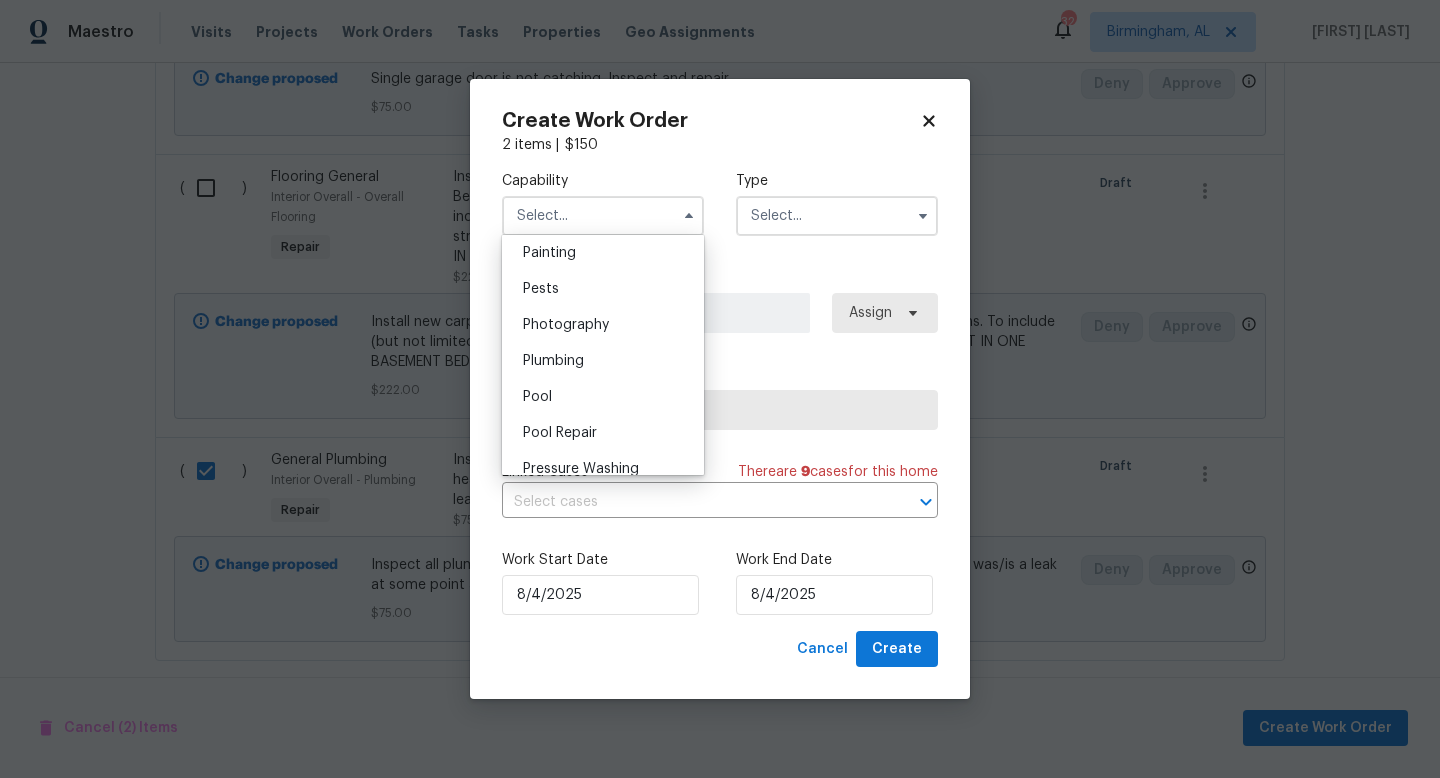 scroll, scrollTop: 1692, scrollLeft: 0, axis: vertical 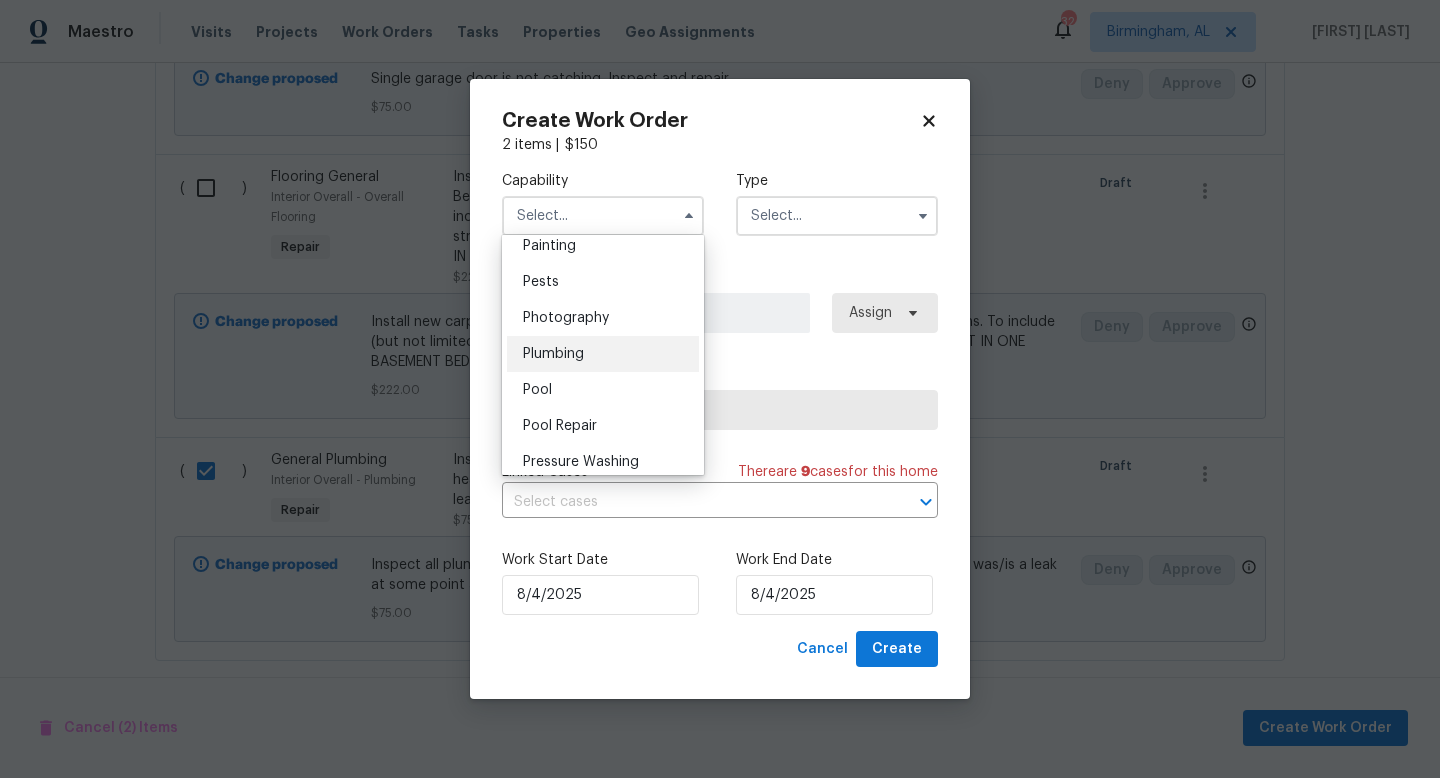 click on "Plumbing" at bounding box center (603, 354) 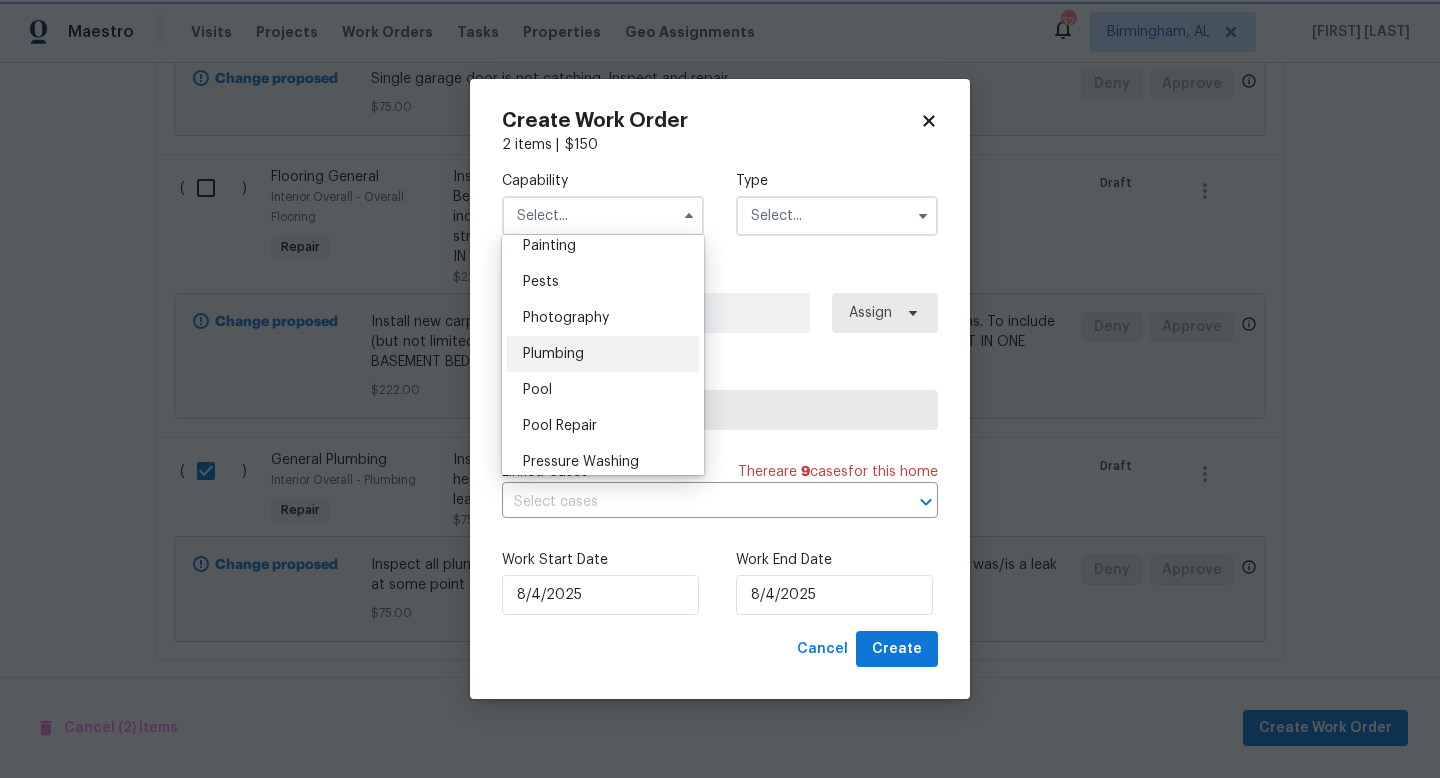 type on "Plumbing" 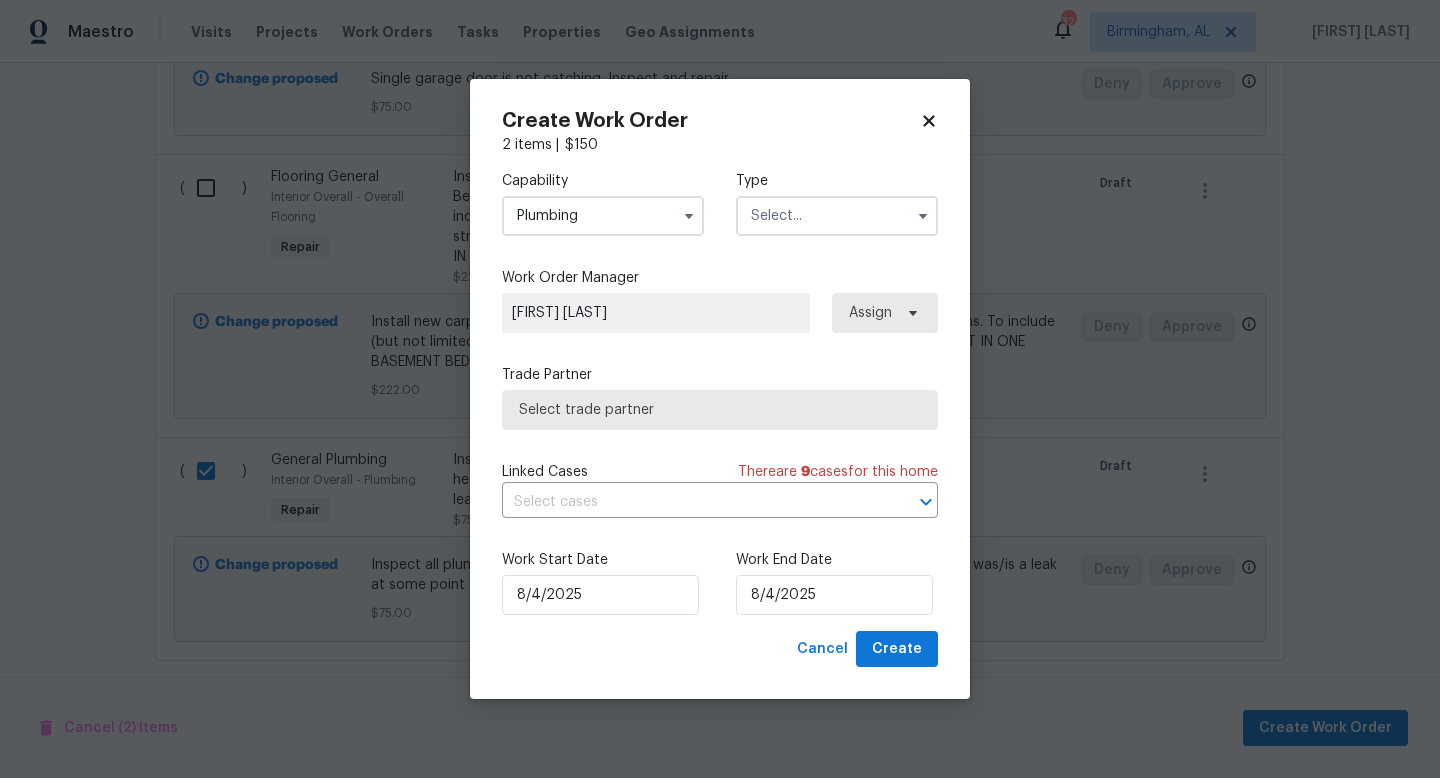 click at bounding box center [837, 216] 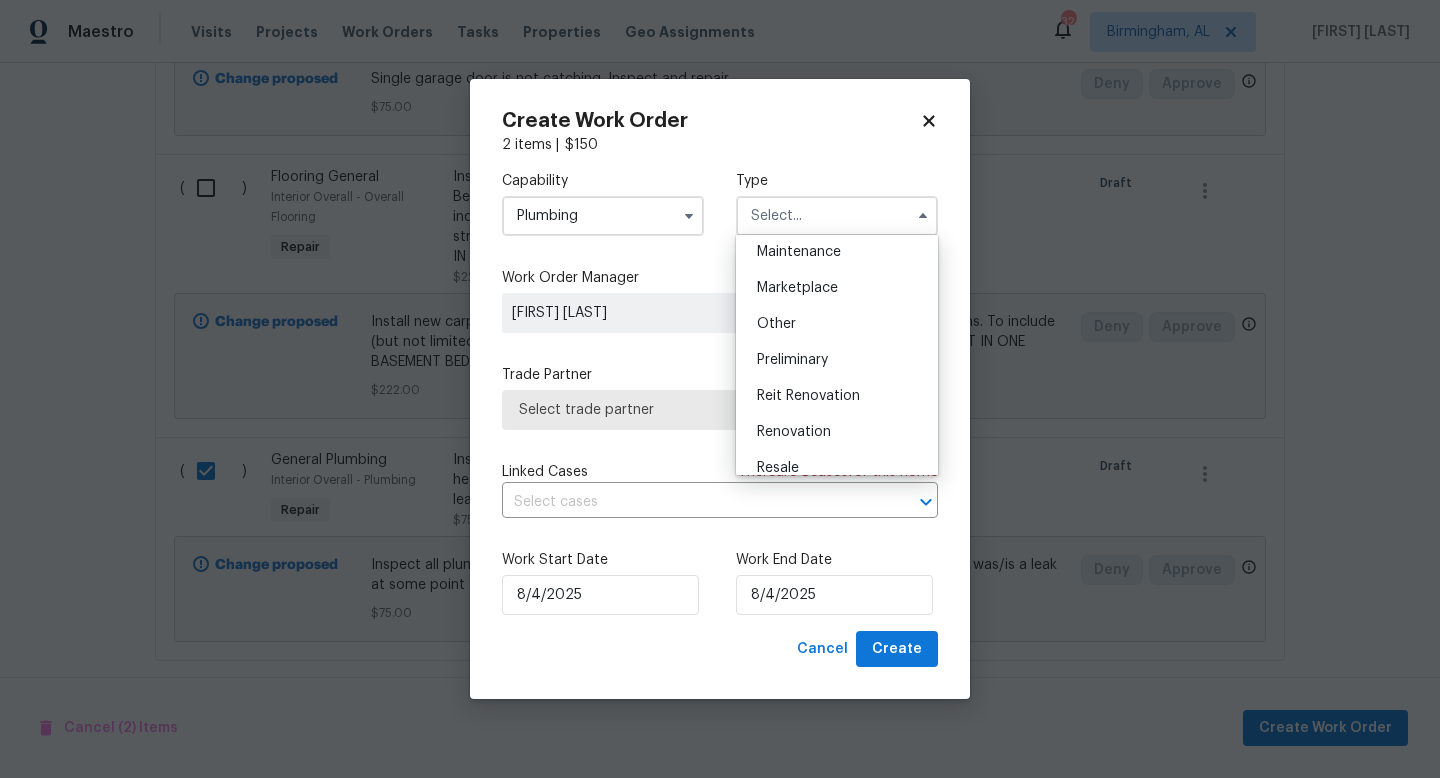 scroll, scrollTop: 393, scrollLeft: 0, axis: vertical 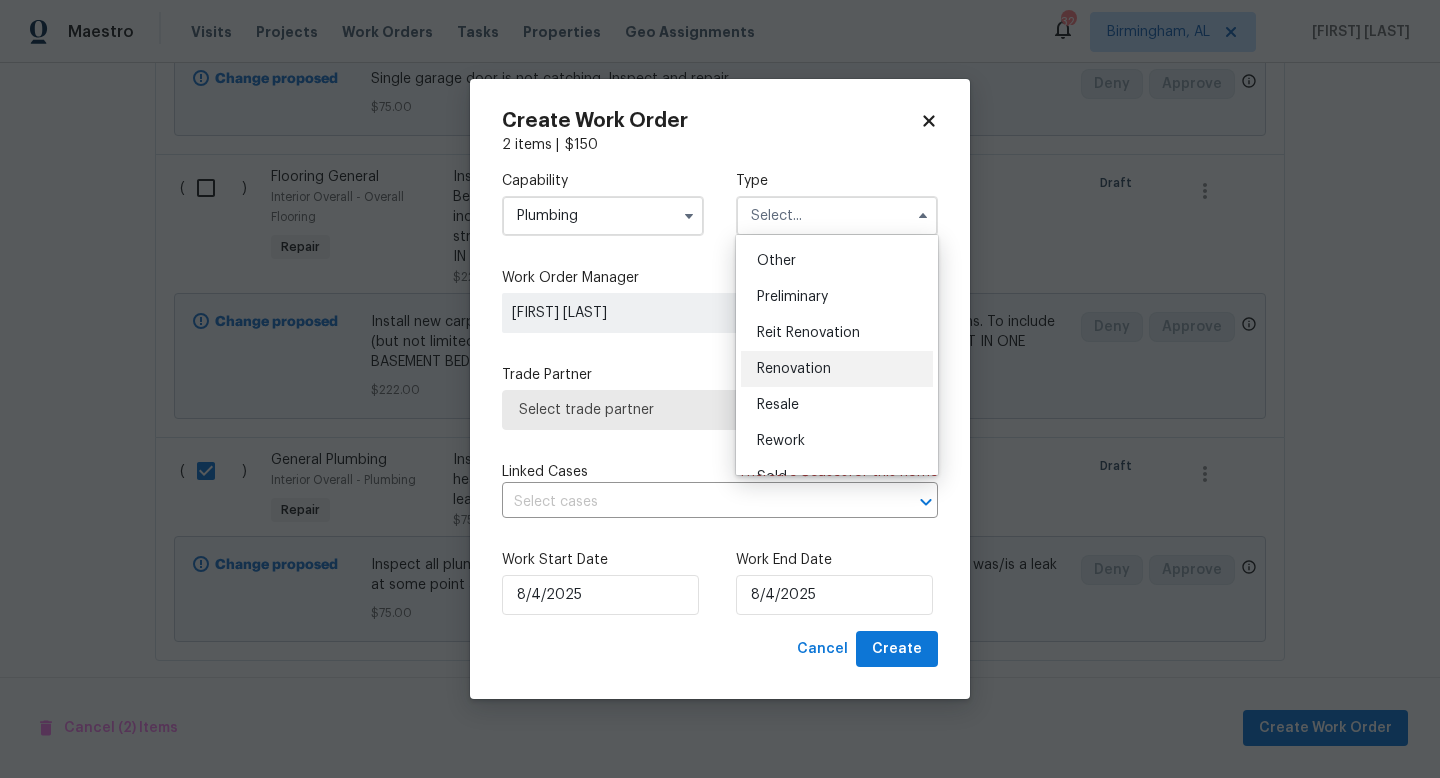 click on "Renovation" at bounding box center (794, 369) 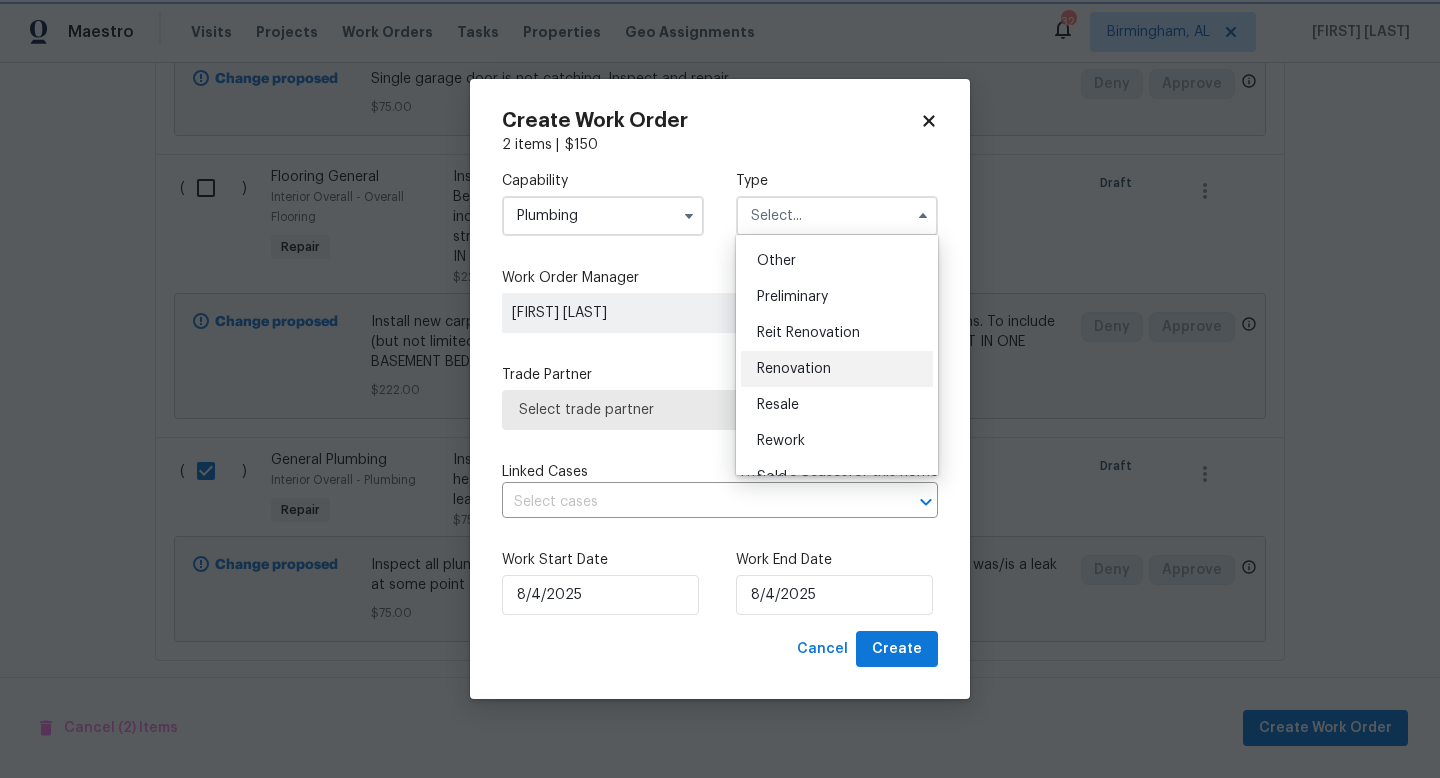 type on "Renovation" 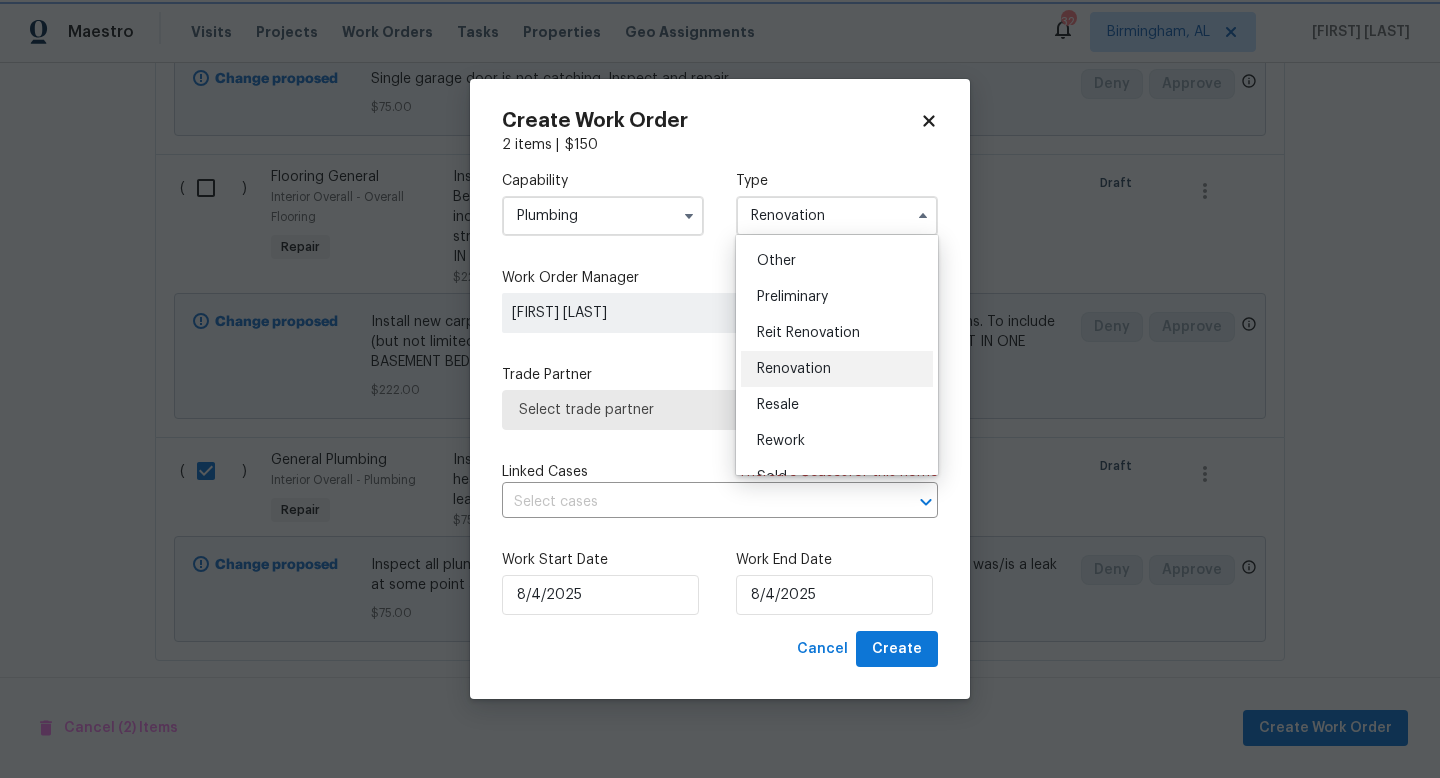scroll, scrollTop: 0, scrollLeft: 0, axis: both 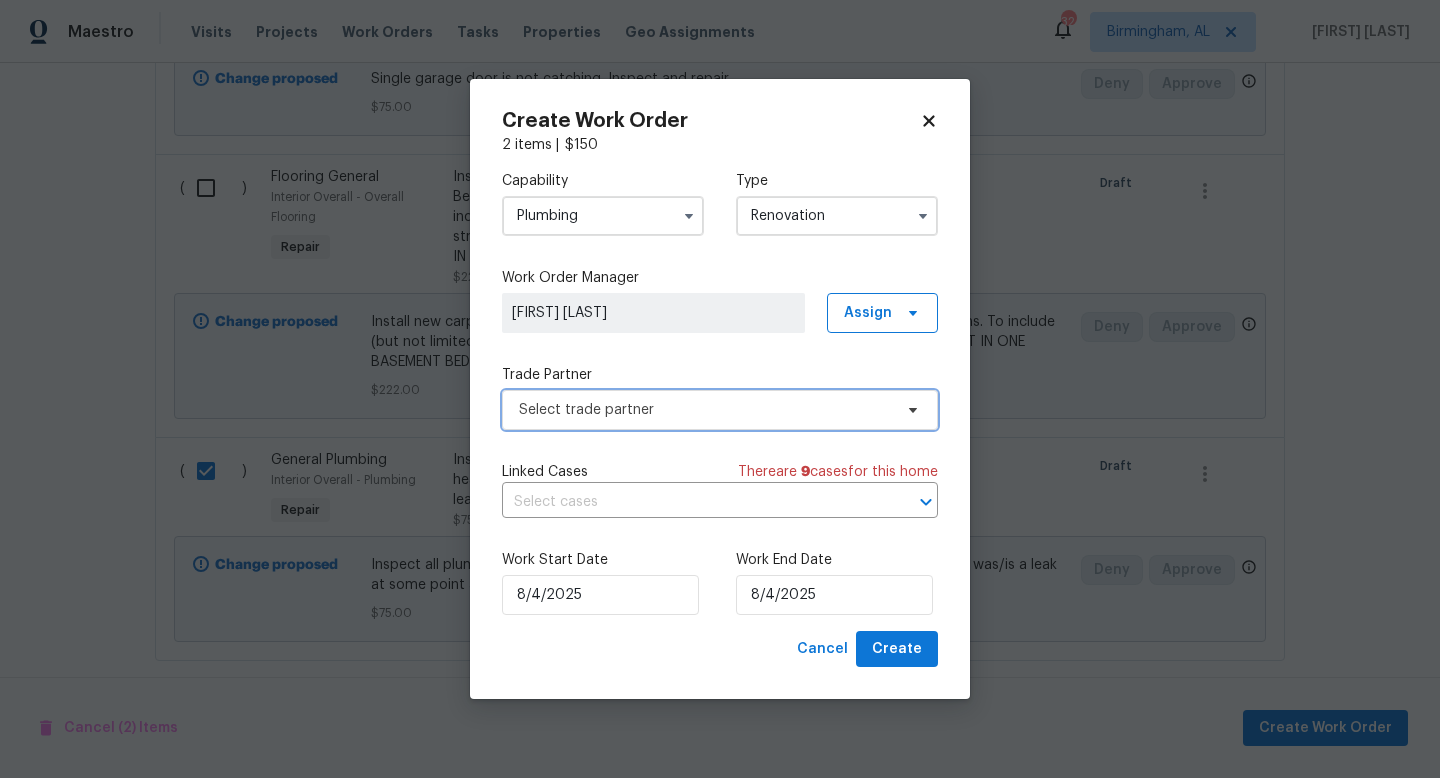 click on "Select trade partner" at bounding box center [705, 410] 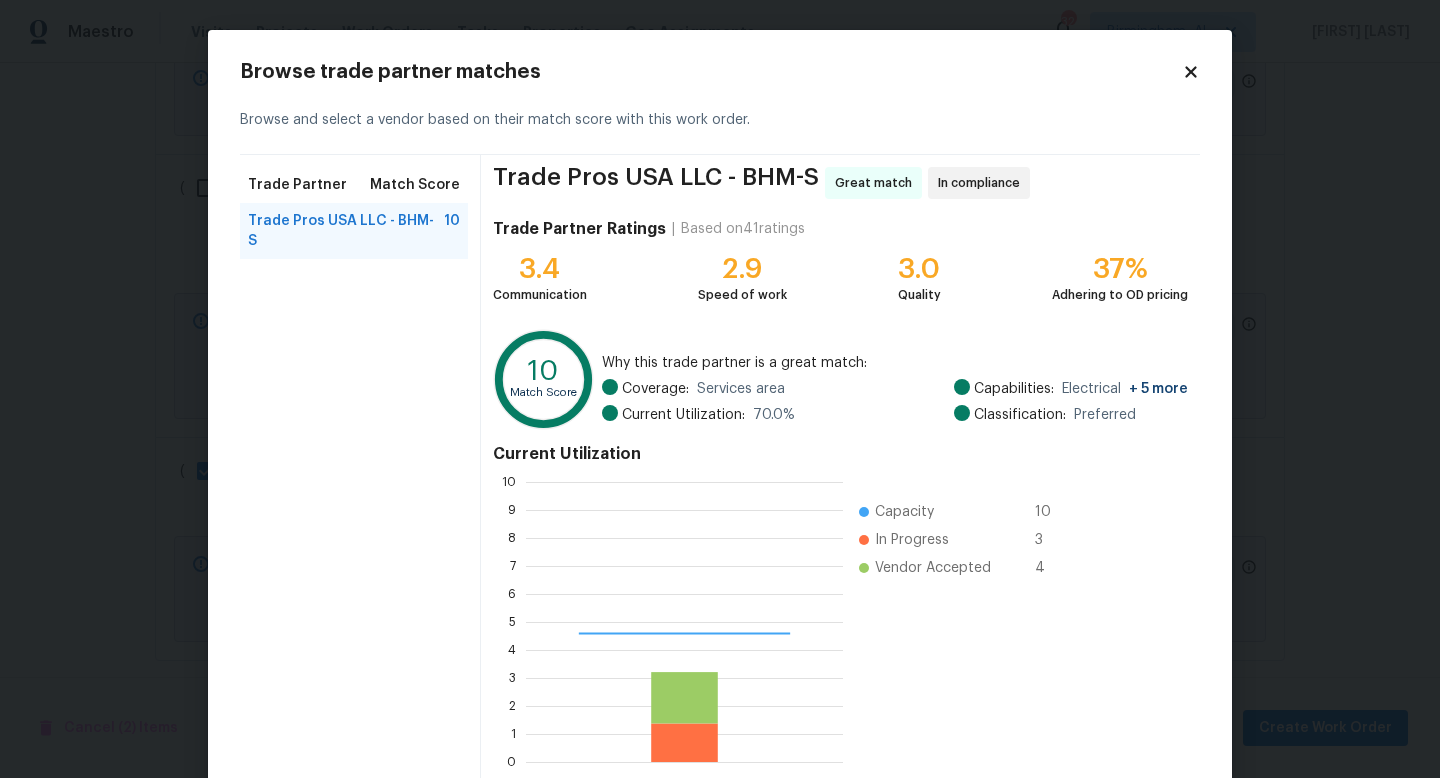 scroll, scrollTop: 2, scrollLeft: 2, axis: both 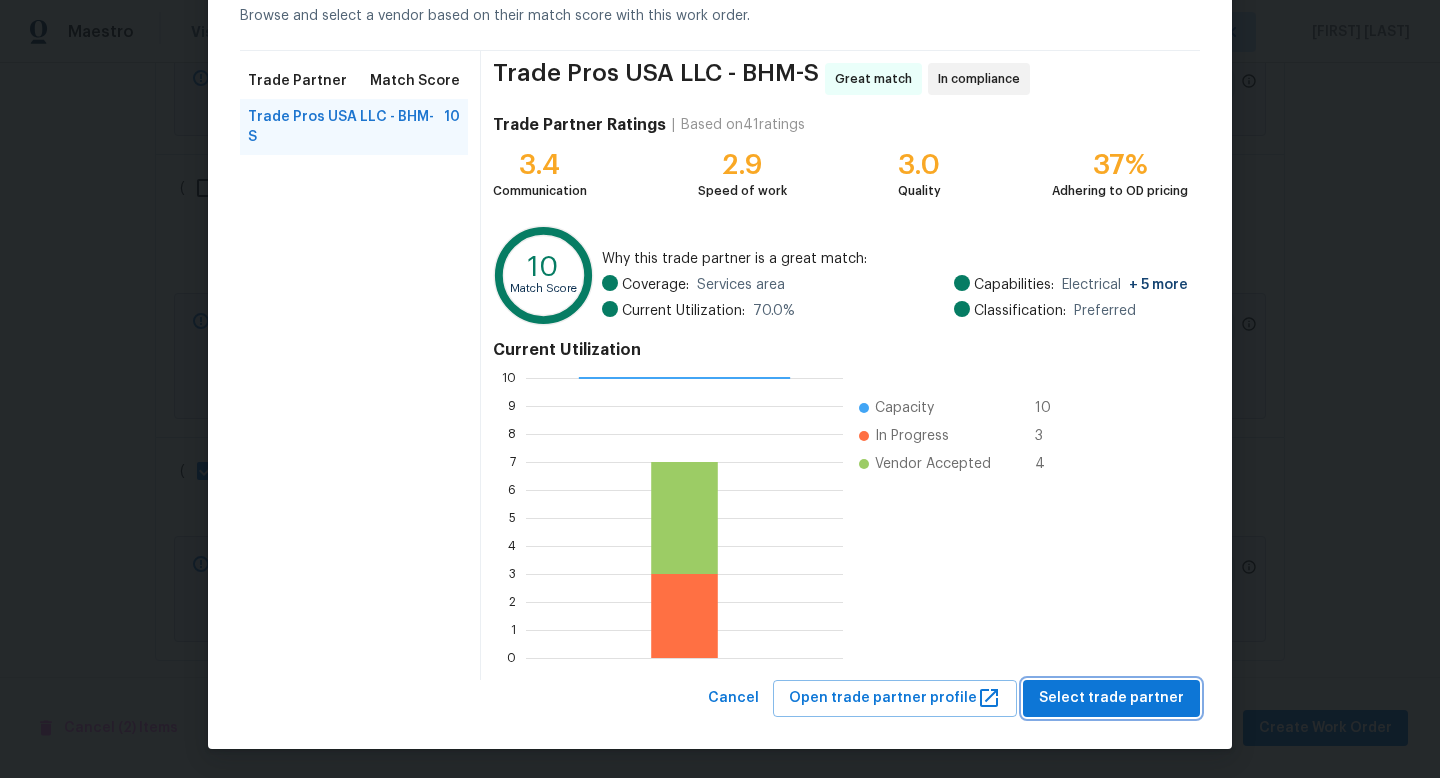 click on "Select trade partner" at bounding box center (1111, 698) 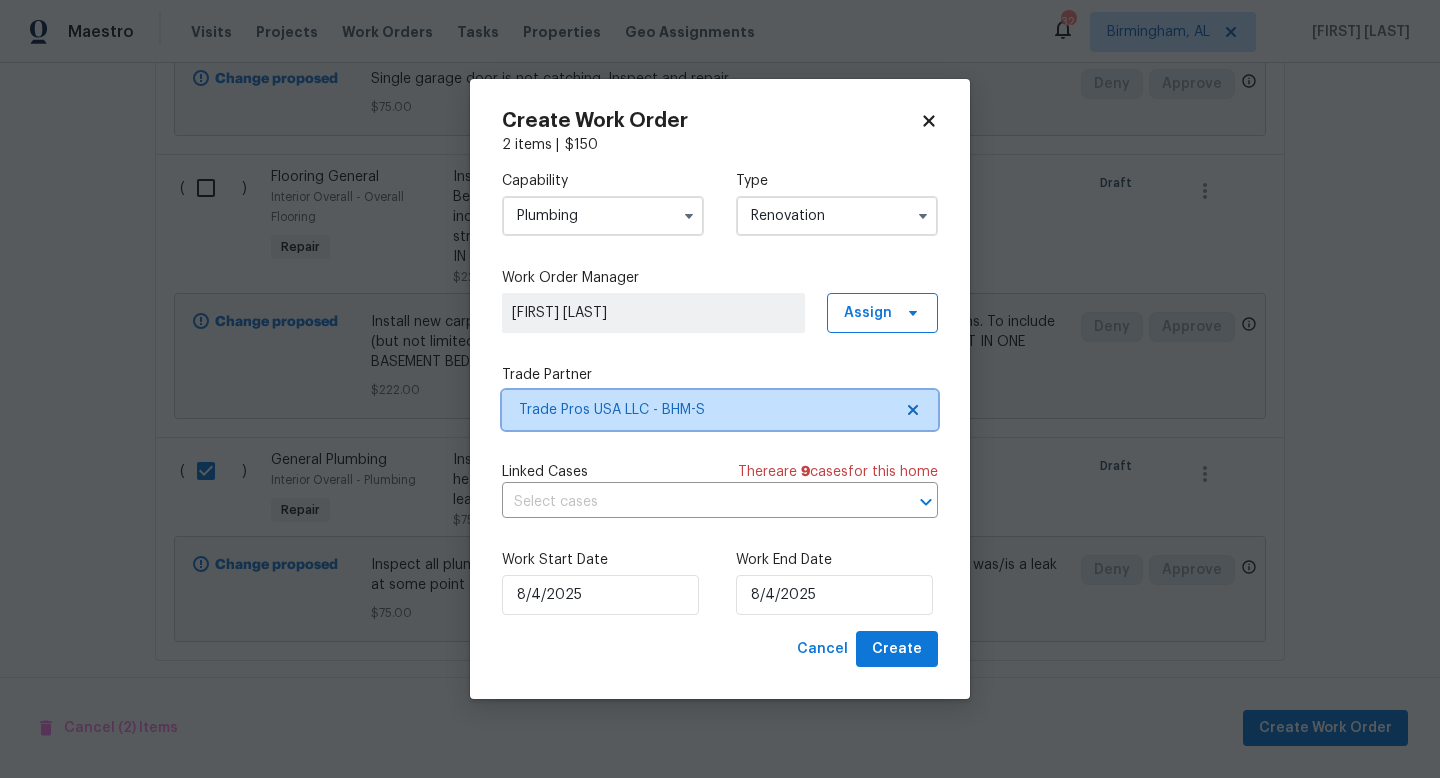 scroll, scrollTop: 0, scrollLeft: 0, axis: both 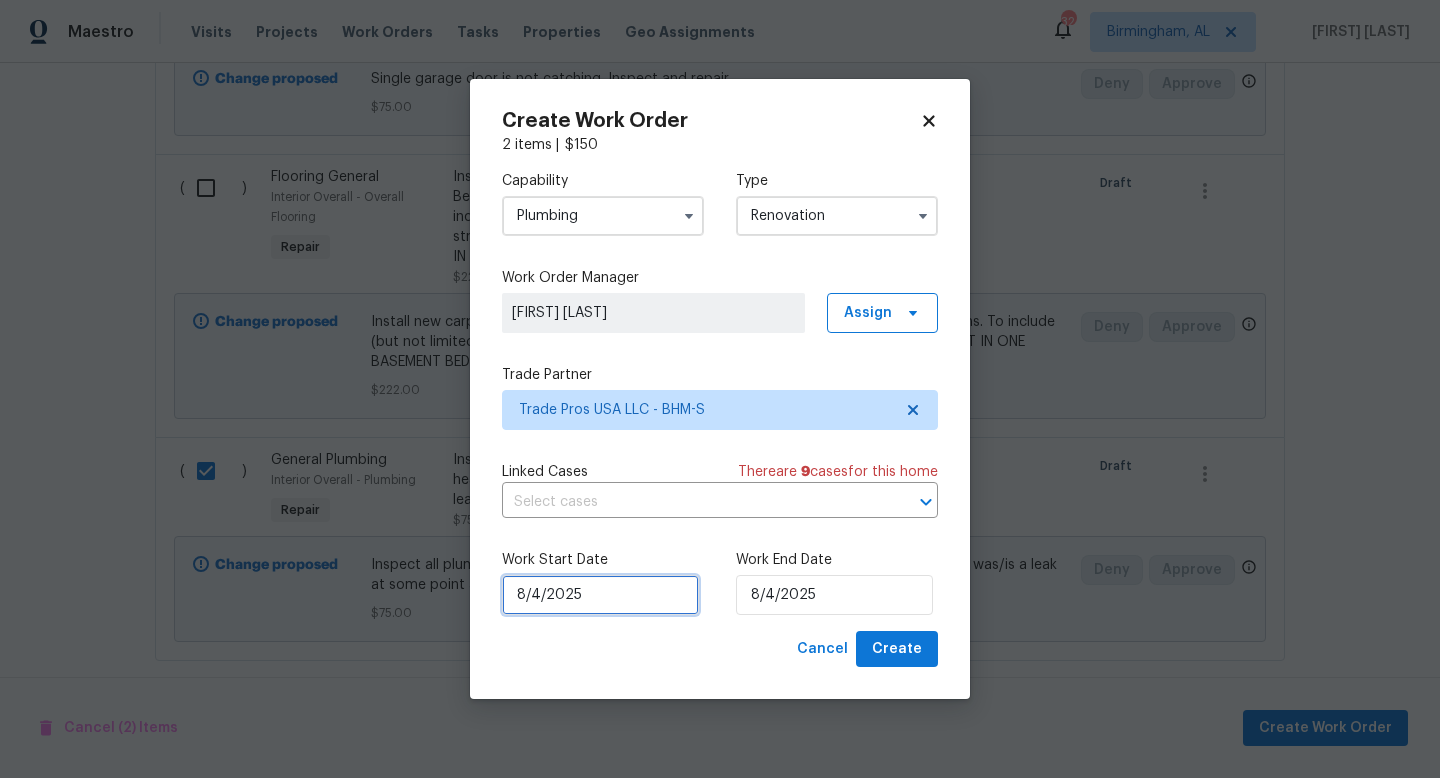 click on "8/4/2025" at bounding box center [600, 595] 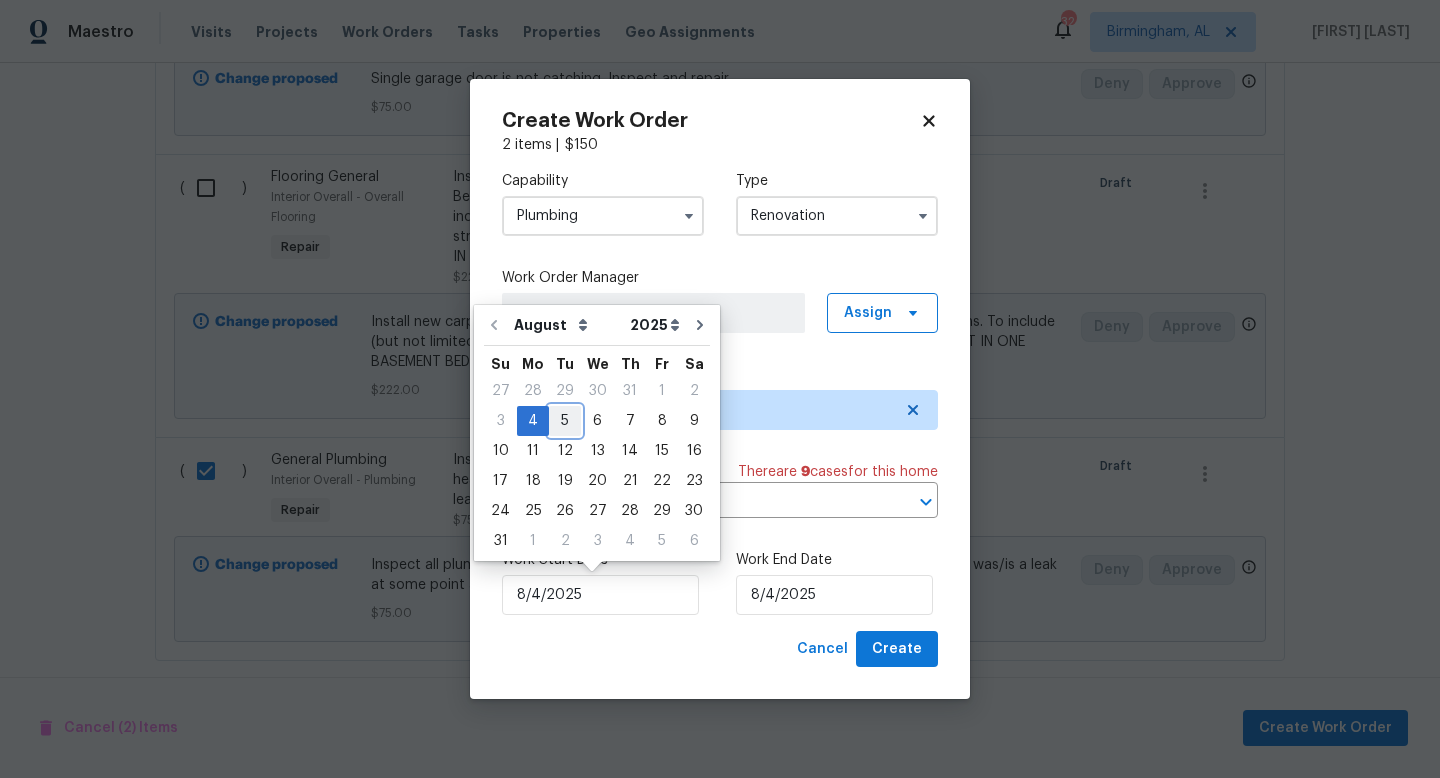 click on "5" at bounding box center [565, 421] 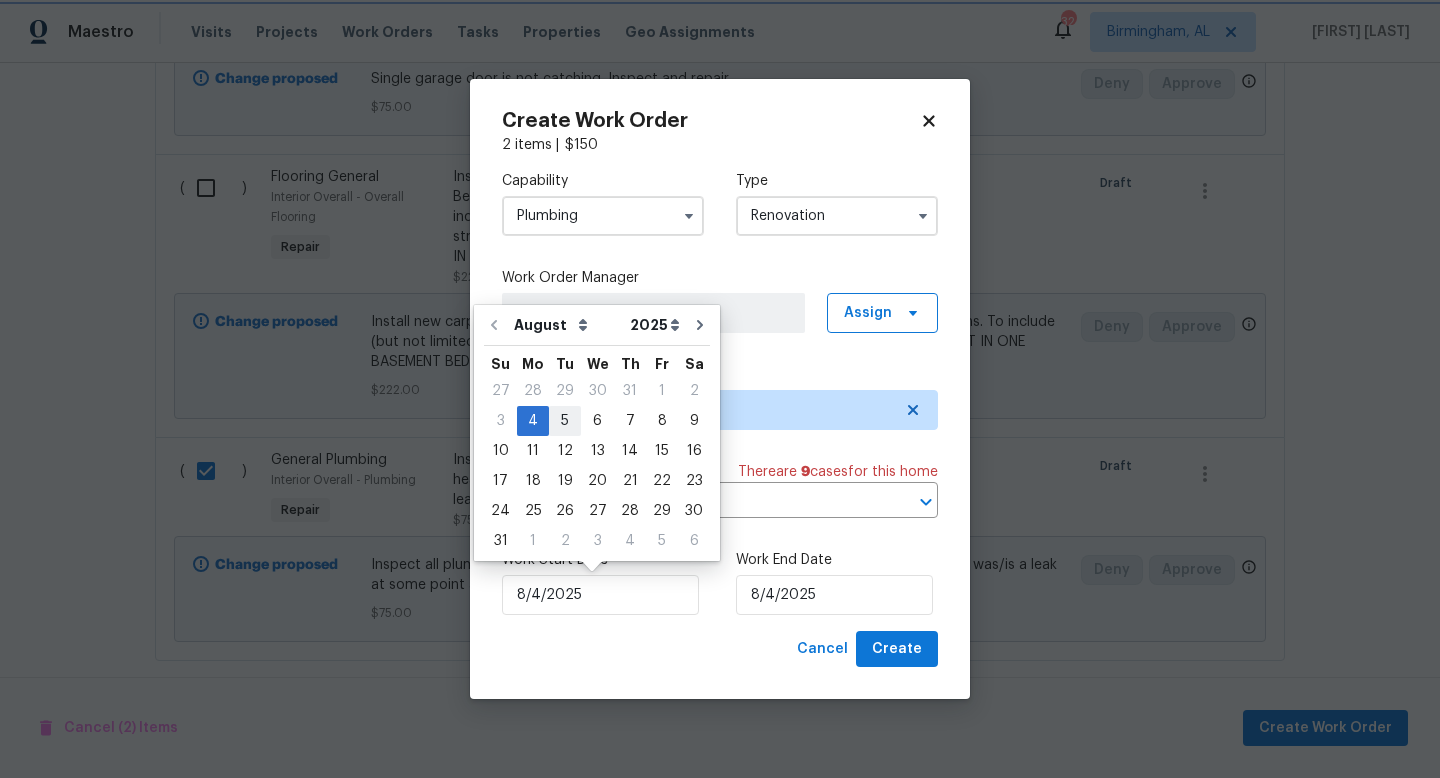 type on "8/5/2025" 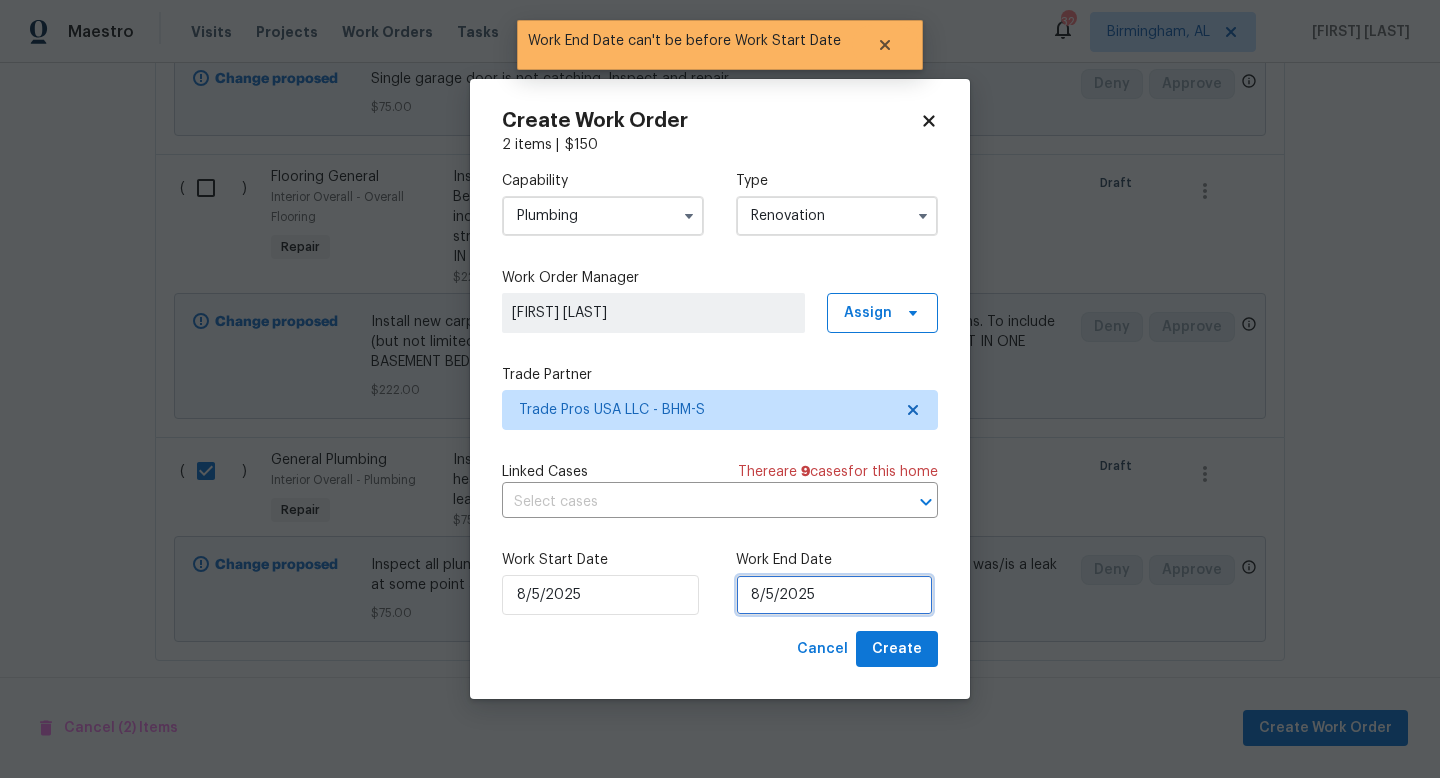 click on "8/5/2025" at bounding box center (834, 595) 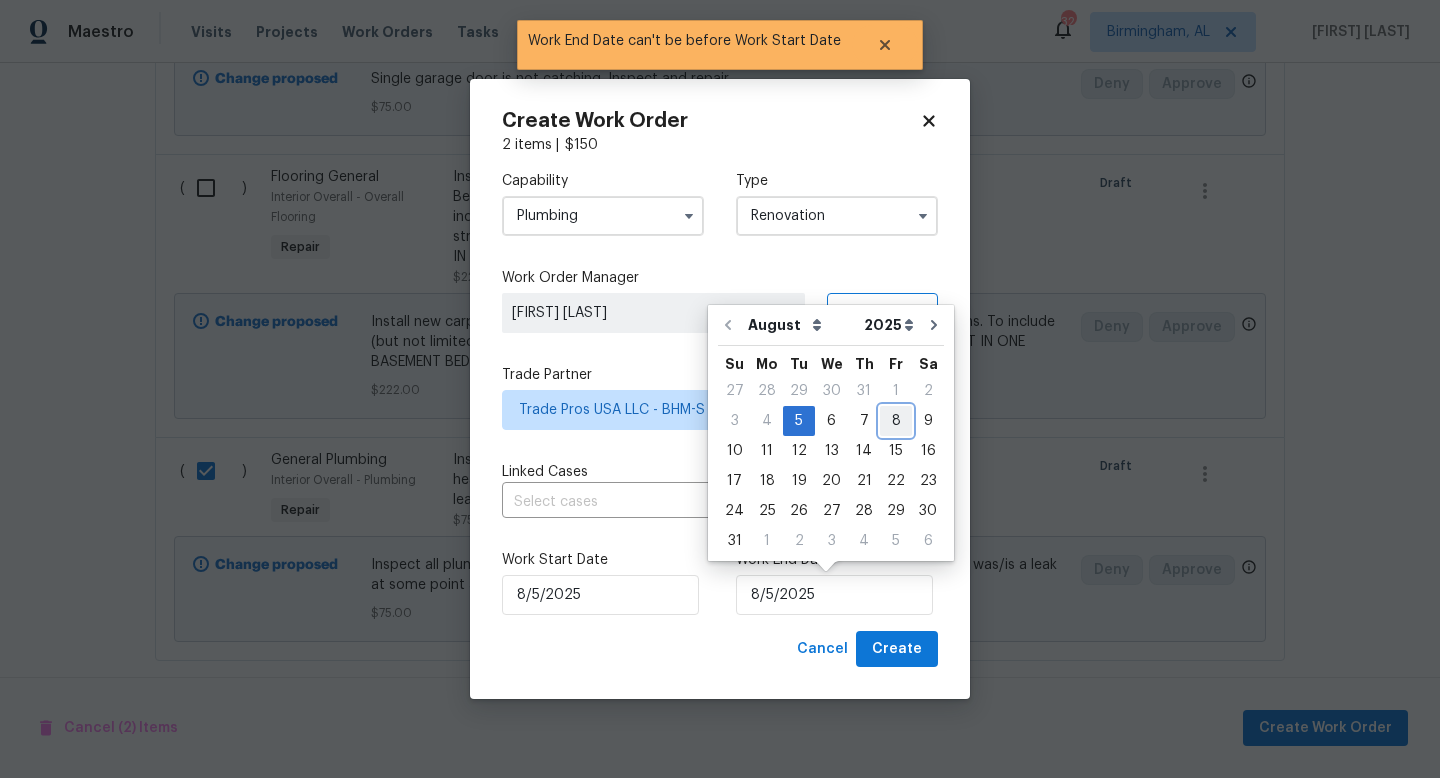 click on "8" at bounding box center [896, 421] 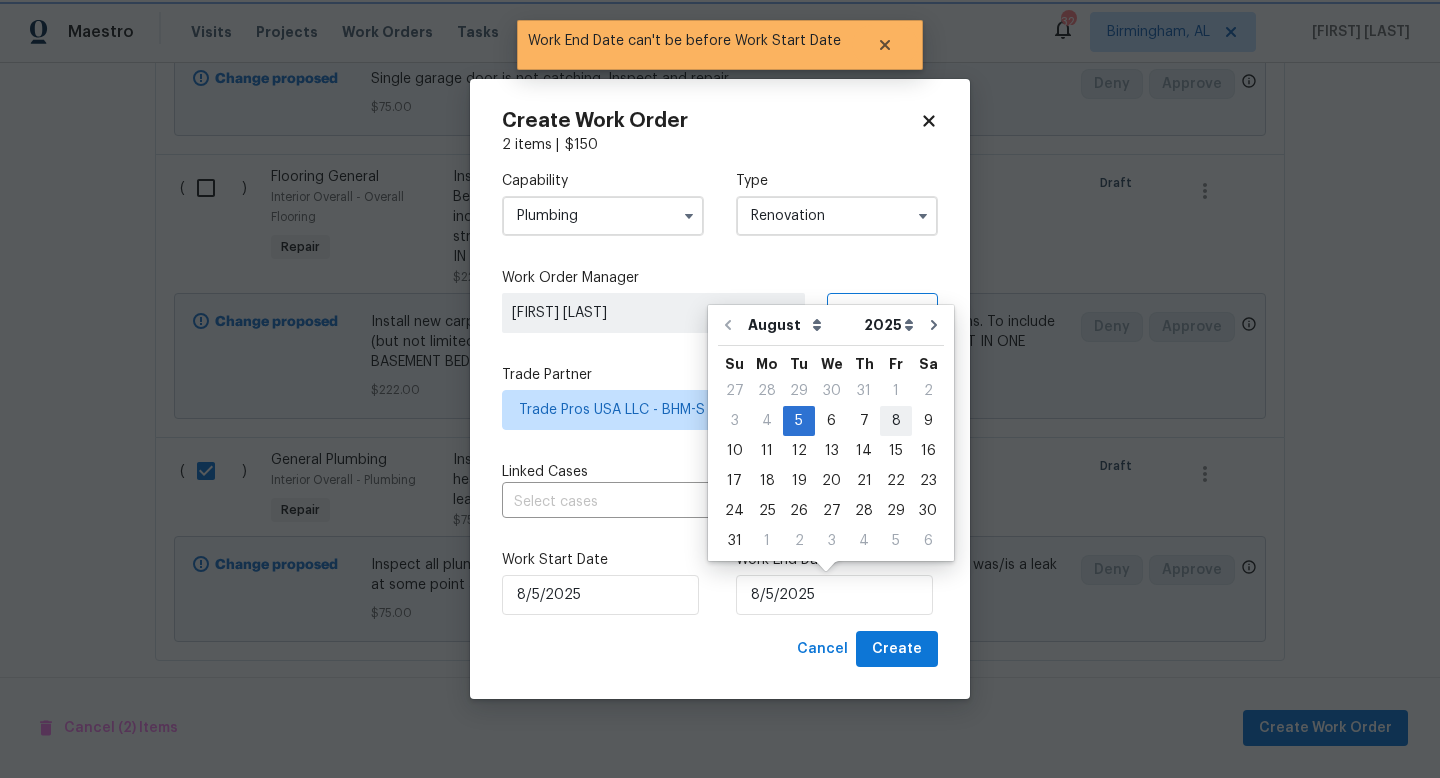 type on "8/8/2025" 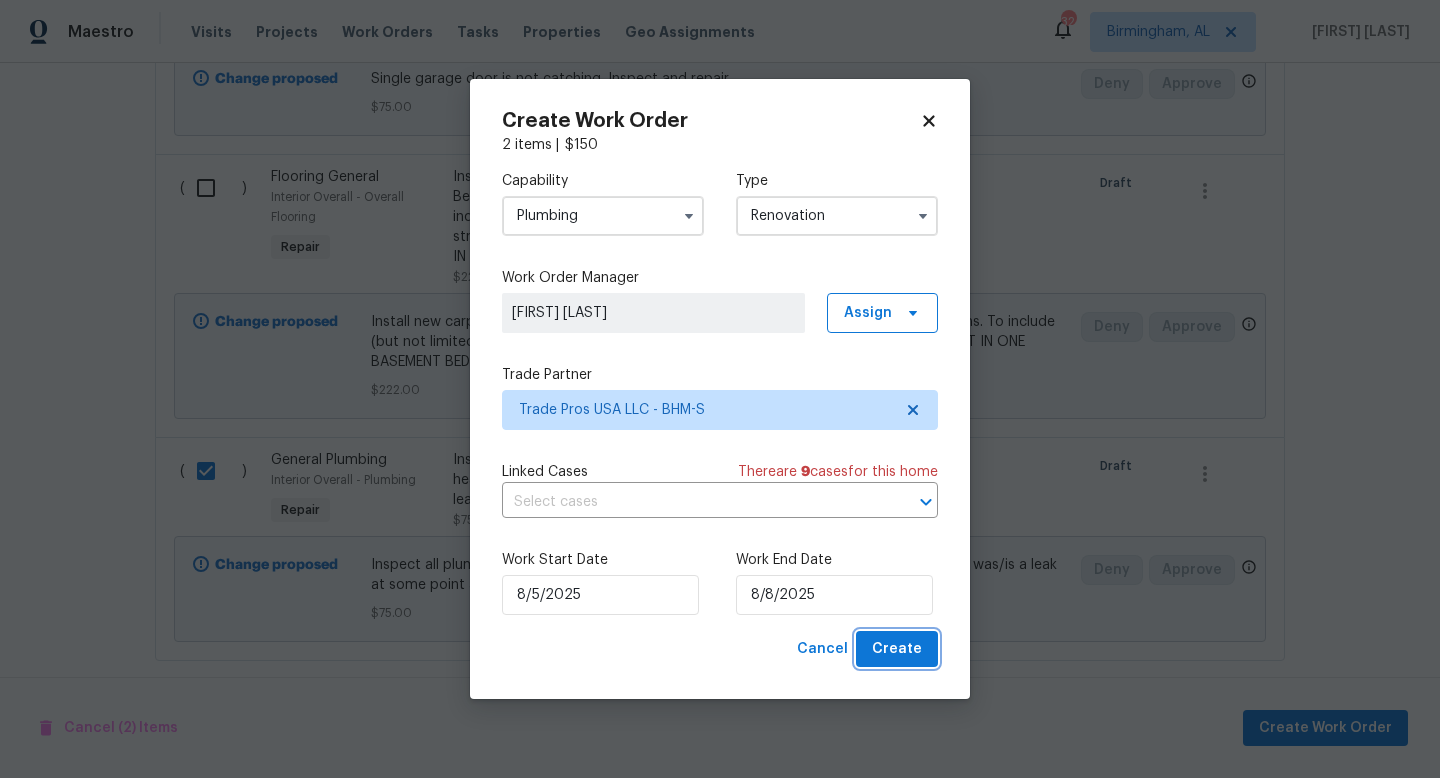 click on "Create" at bounding box center [897, 649] 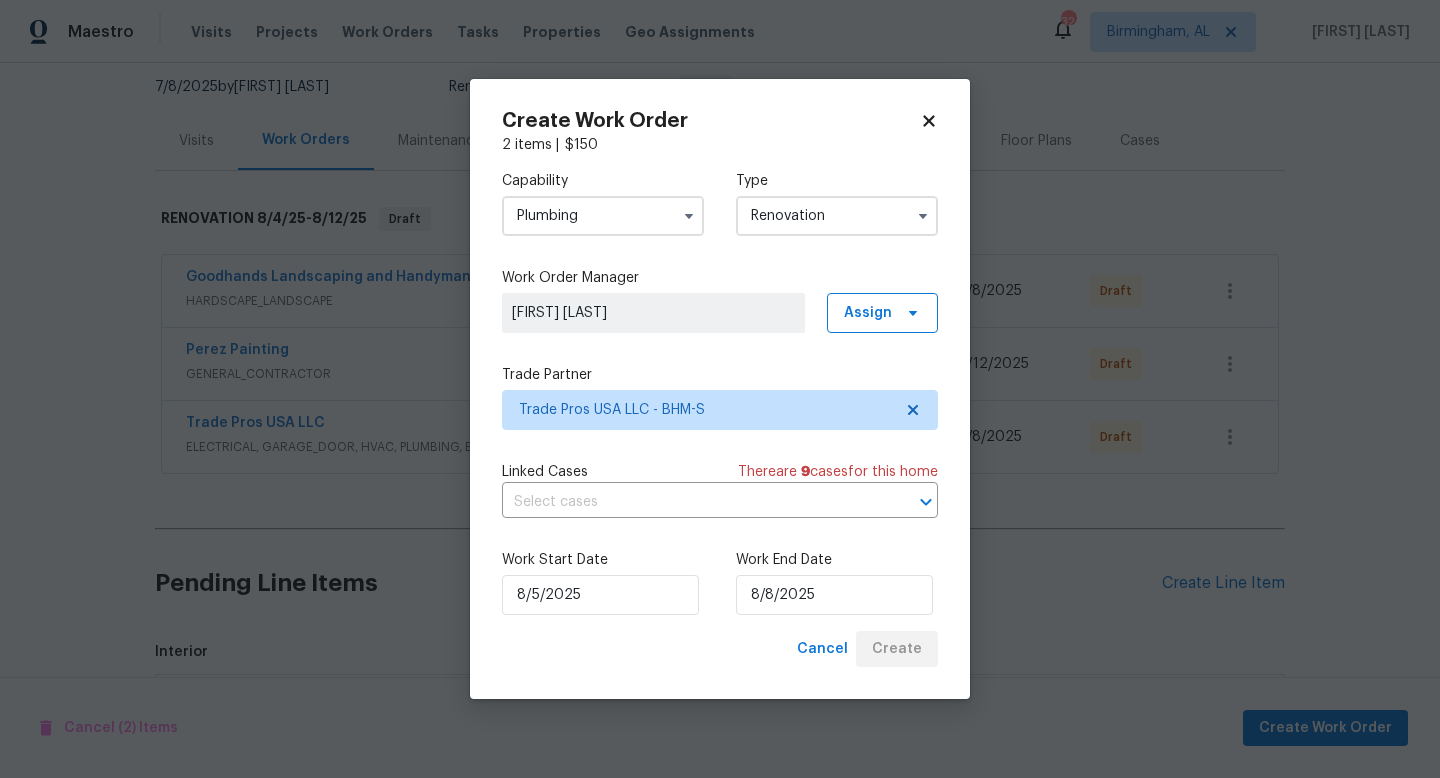 scroll, scrollTop: 508, scrollLeft: 0, axis: vertical 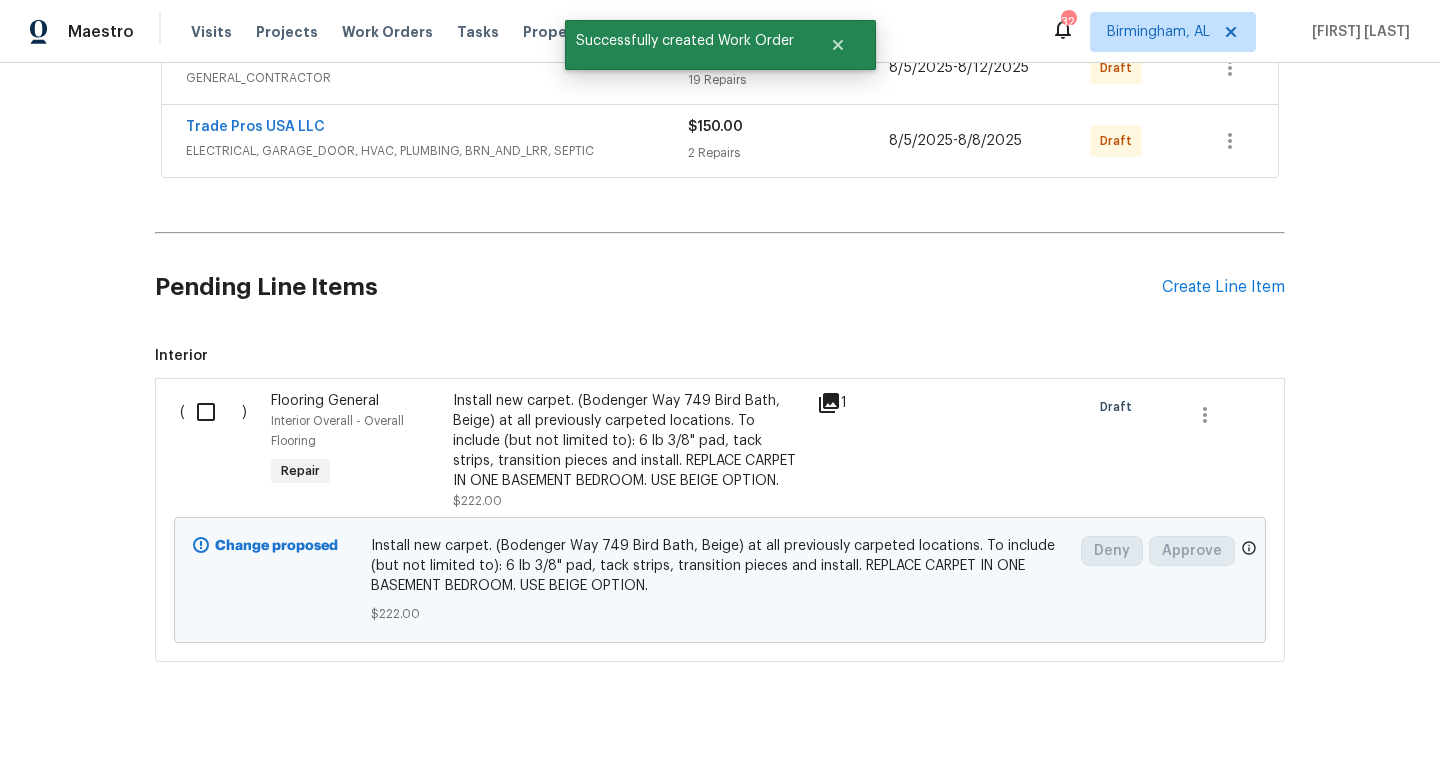 click at bounding box center (213, 412) 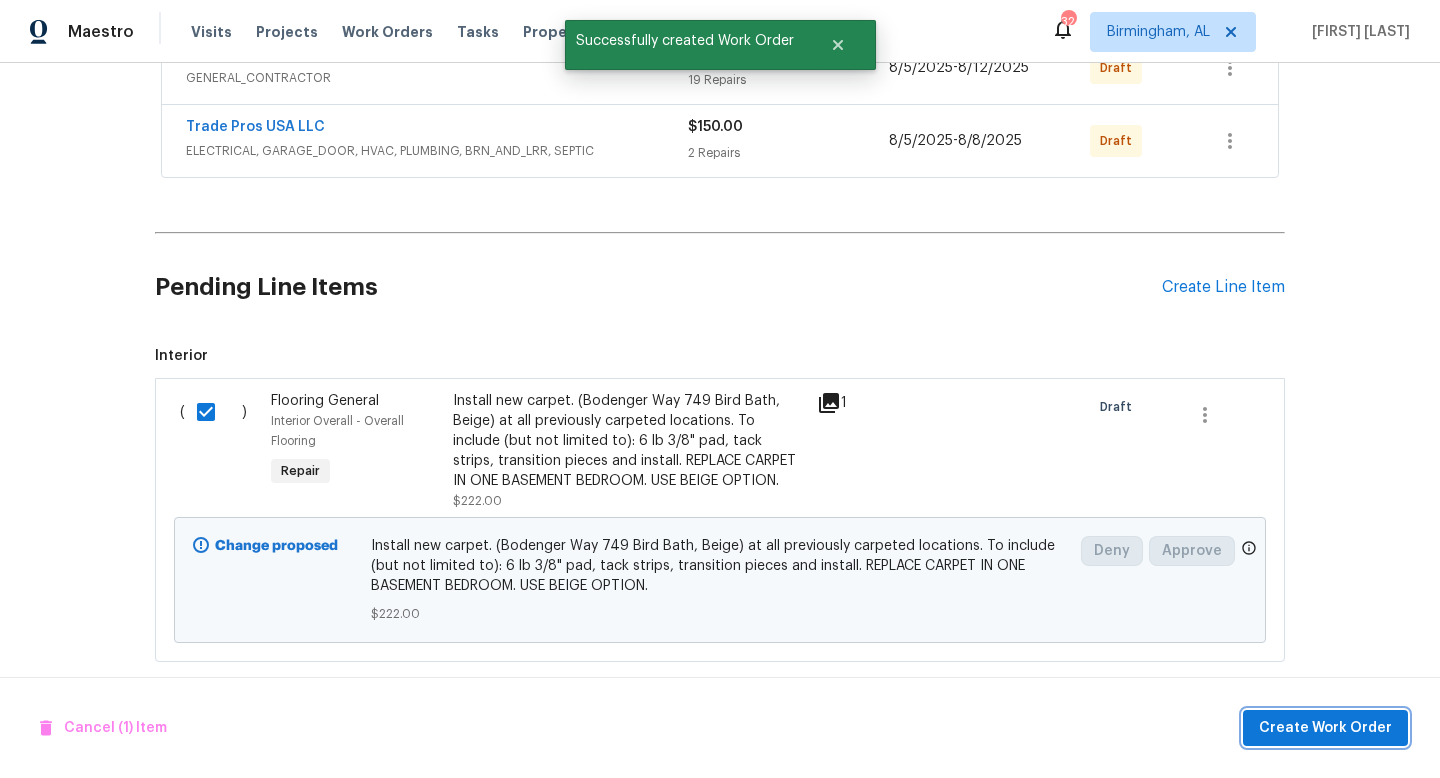 click on "Create Work Order" at bounding box center (1325, 728) 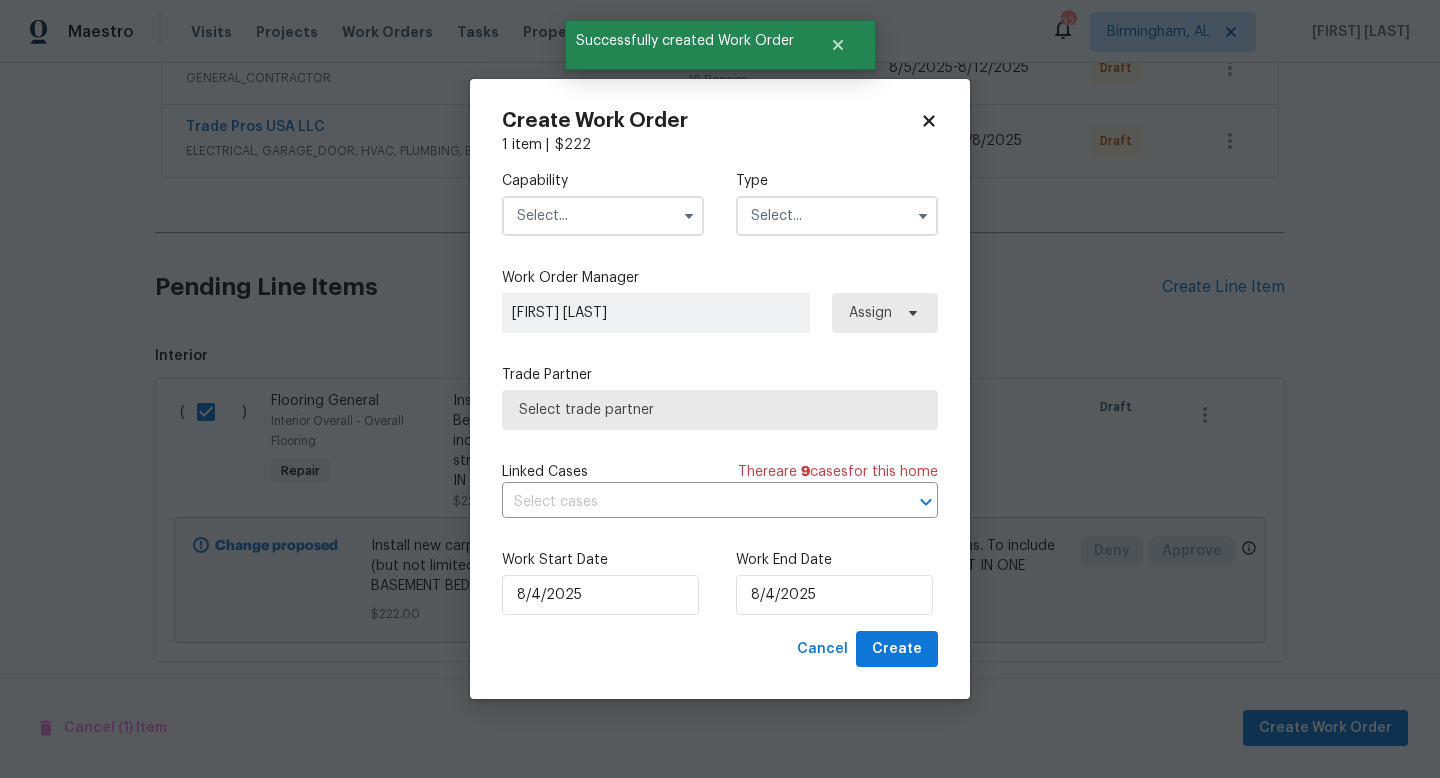 click at bounding box center [603, 216] 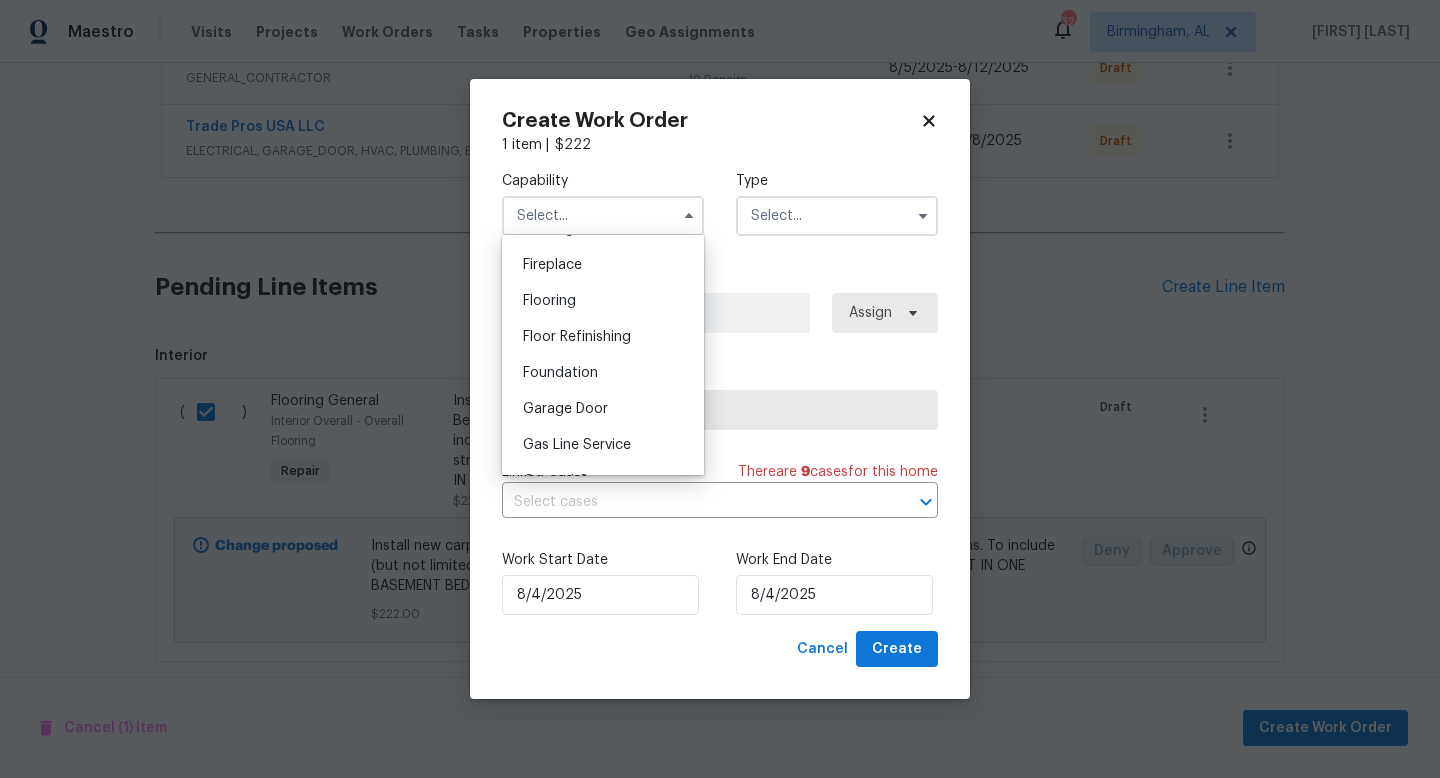 scroll, scrollTop: 736, scrollLeft: 0, axis: vertical 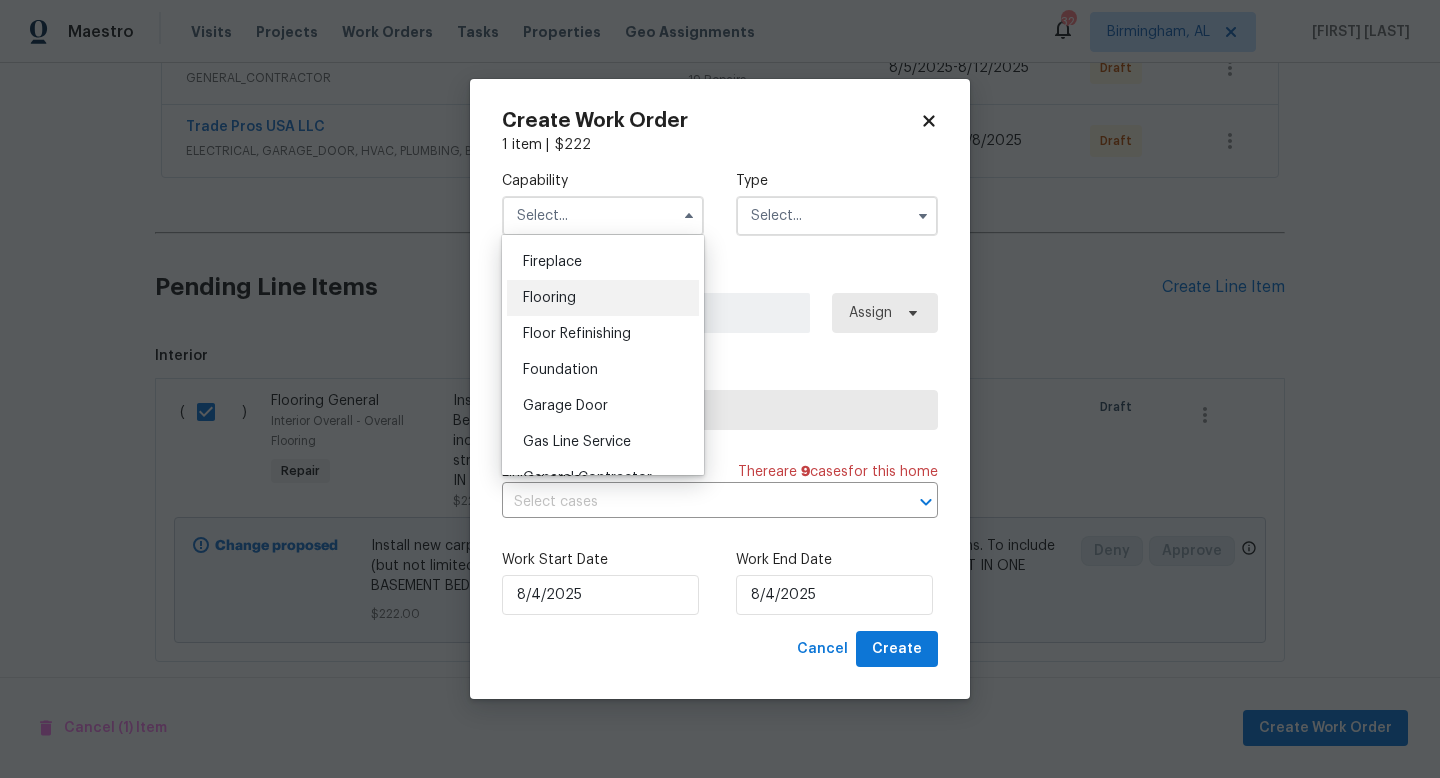 click on "Flooring" at bounding box center [549, 298] 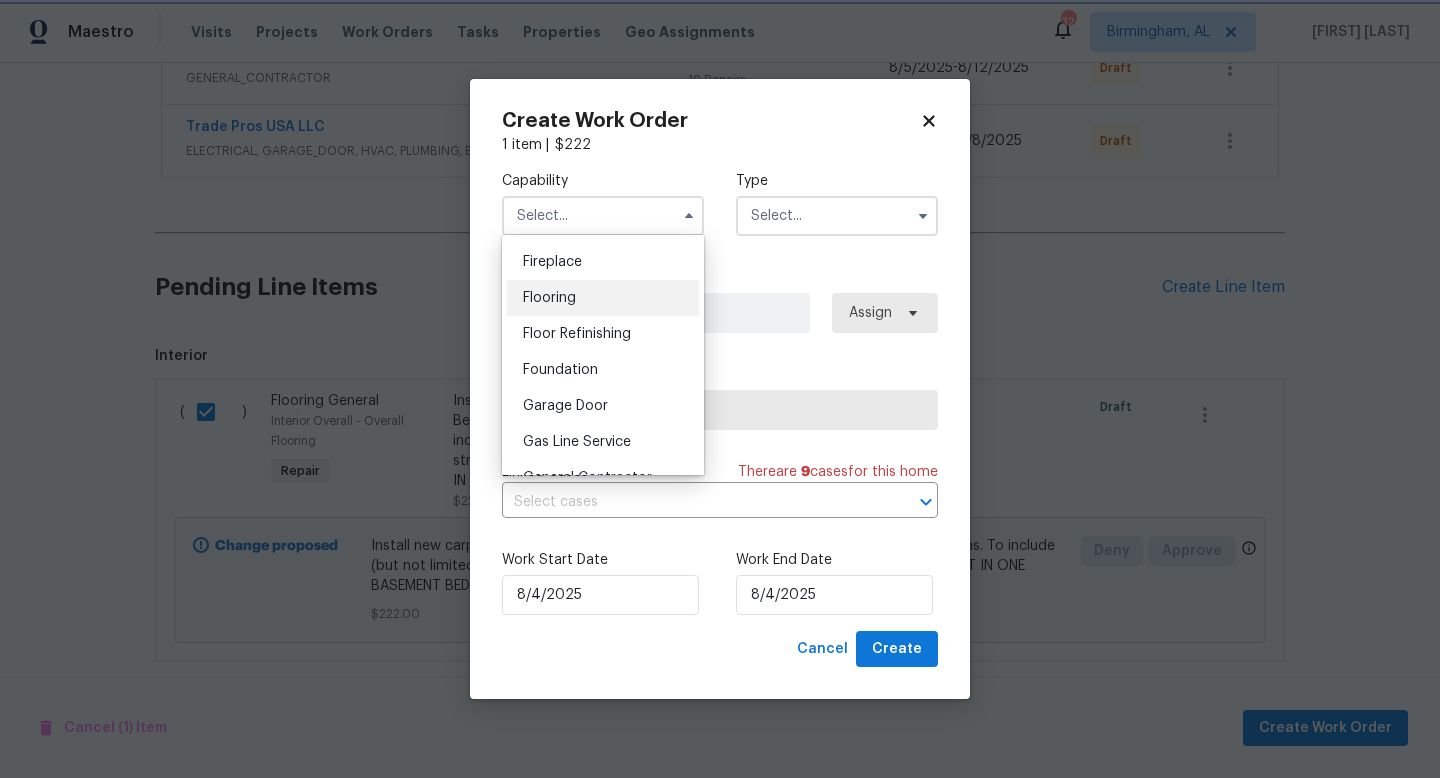 type on "Flooring" 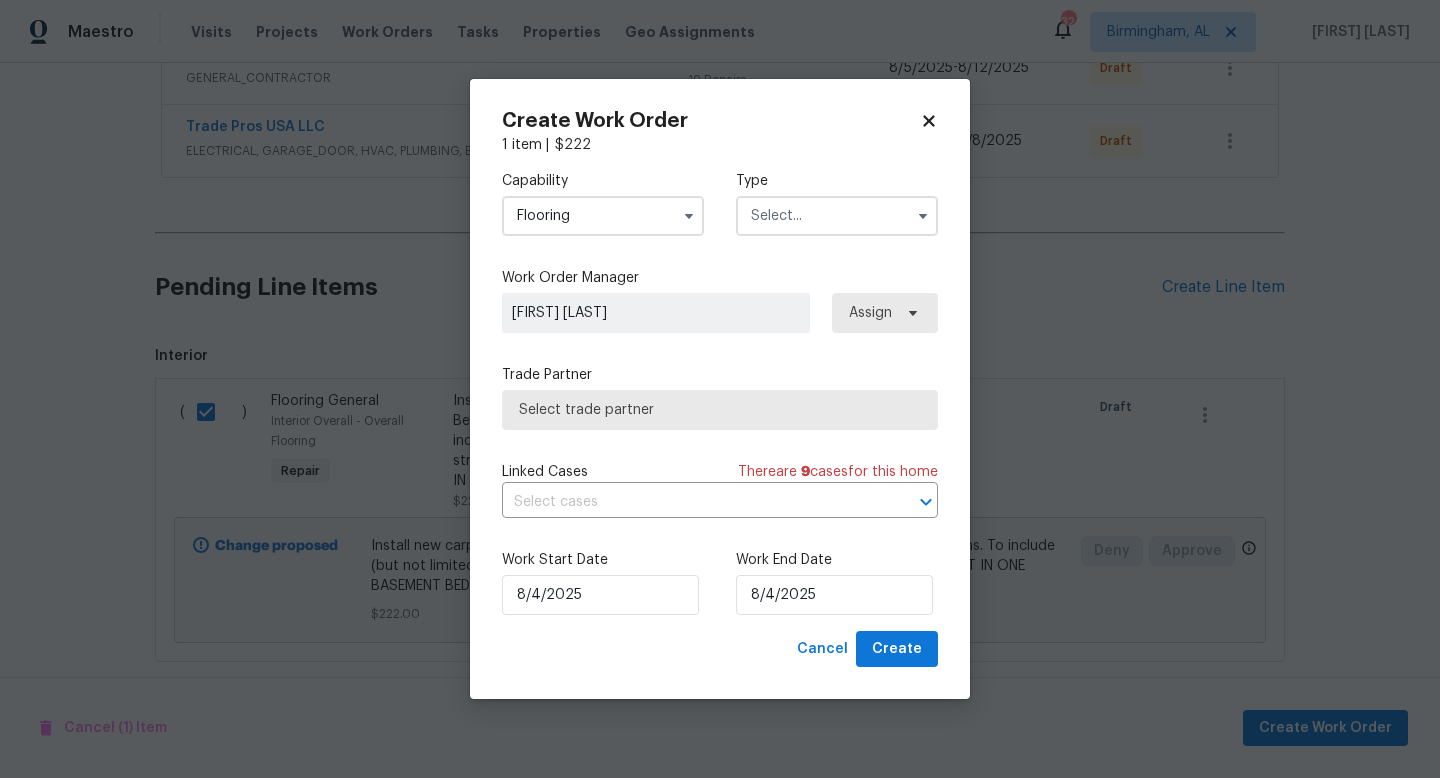 click at bounding box center [837, 216] 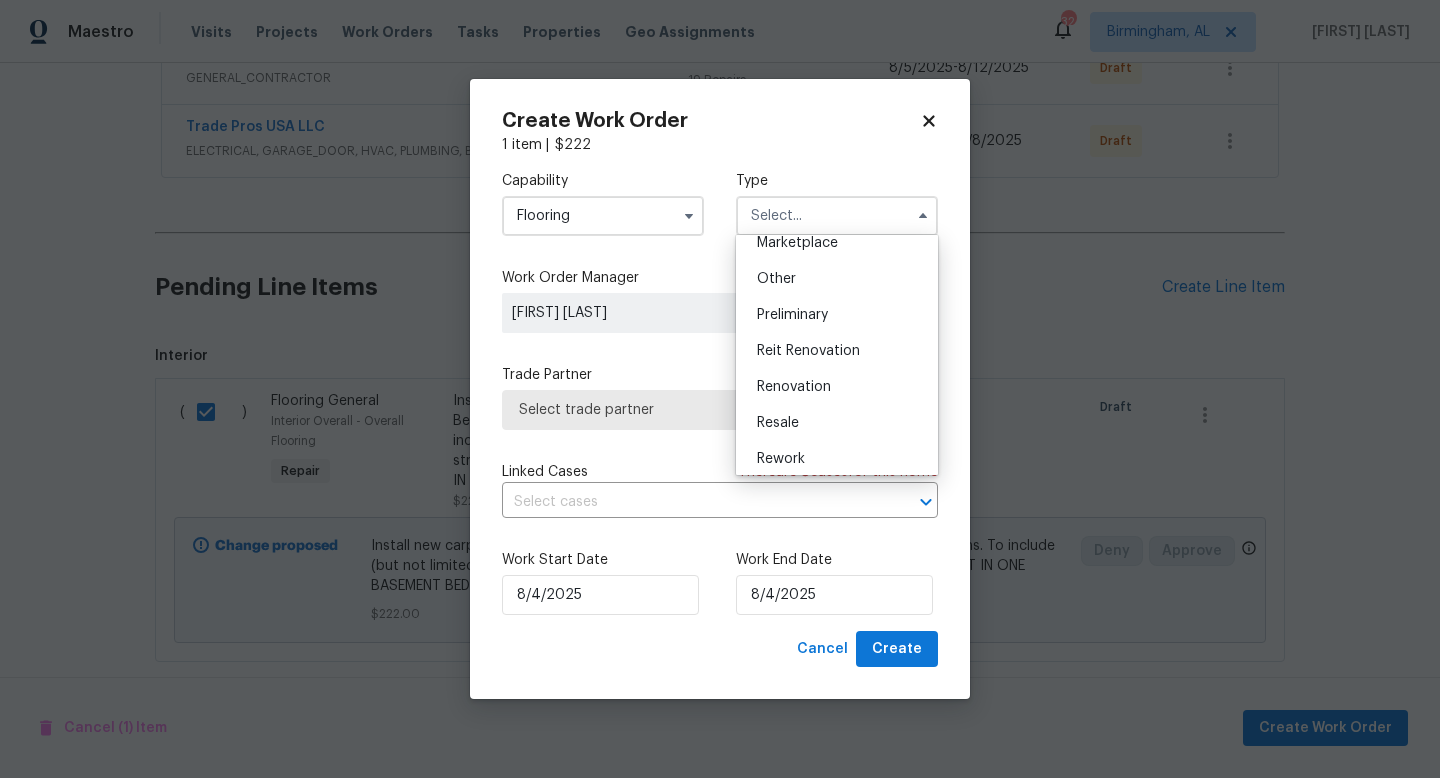 scroll, scrollTop: 376, scrollLeft: 0, axis: vertical 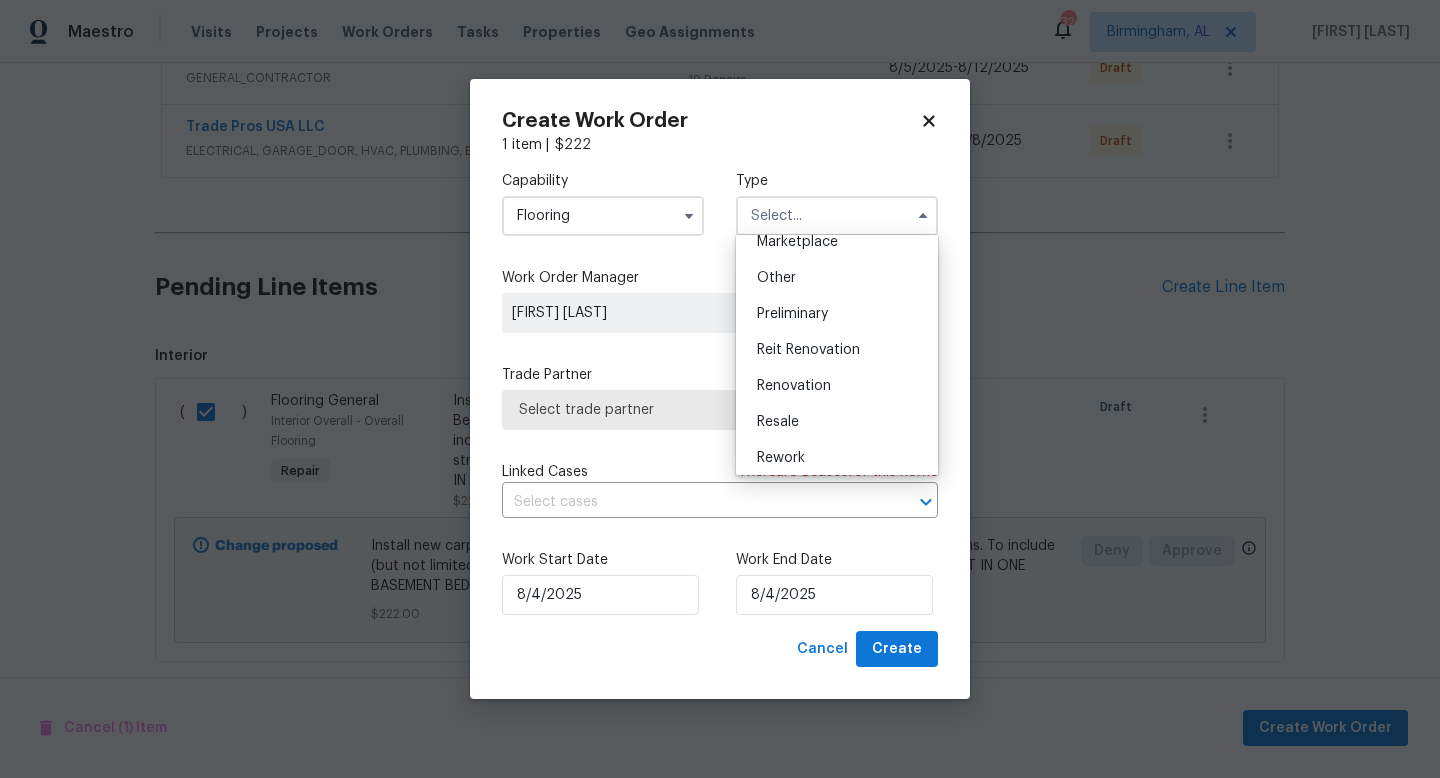 click on "Renovation" at bounding box center (837, 386) 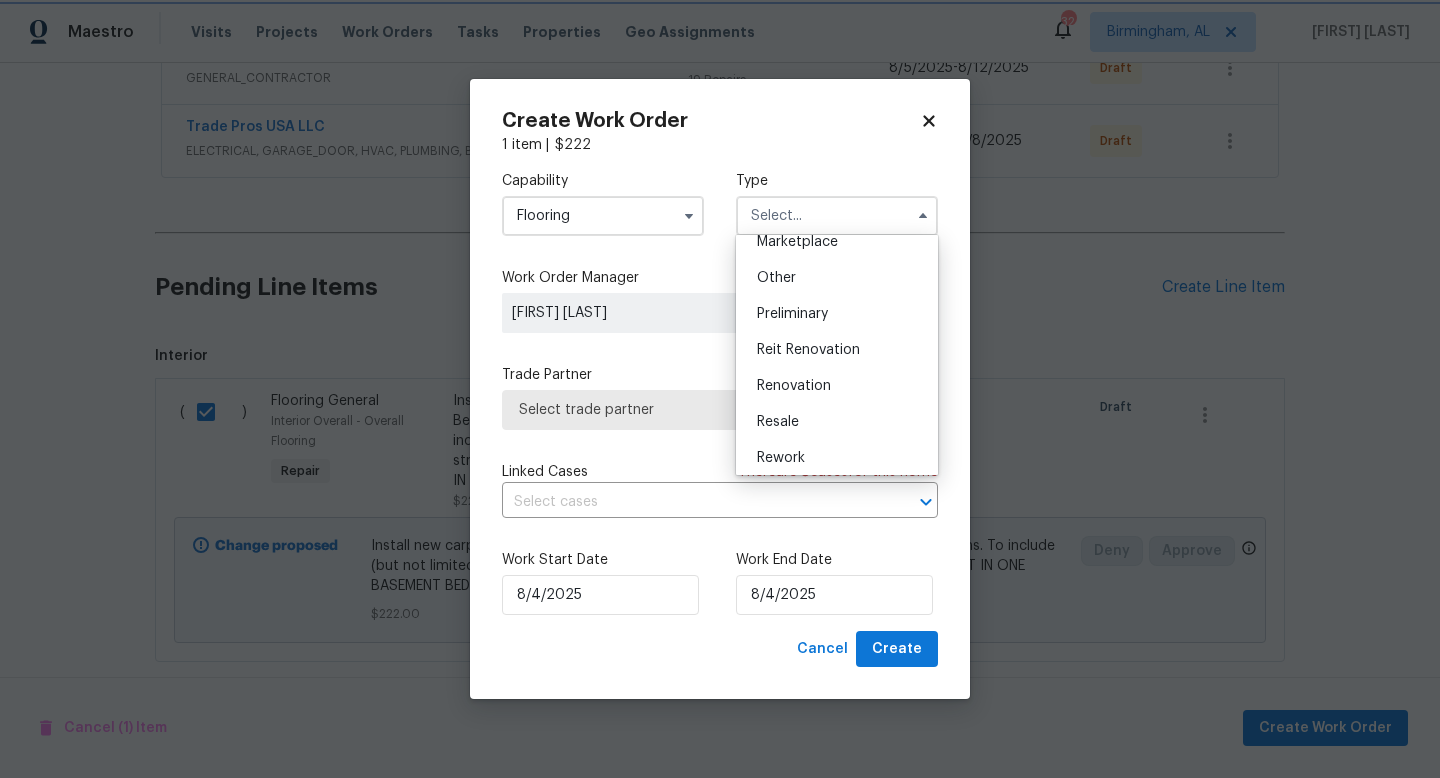 type on "Renovation" 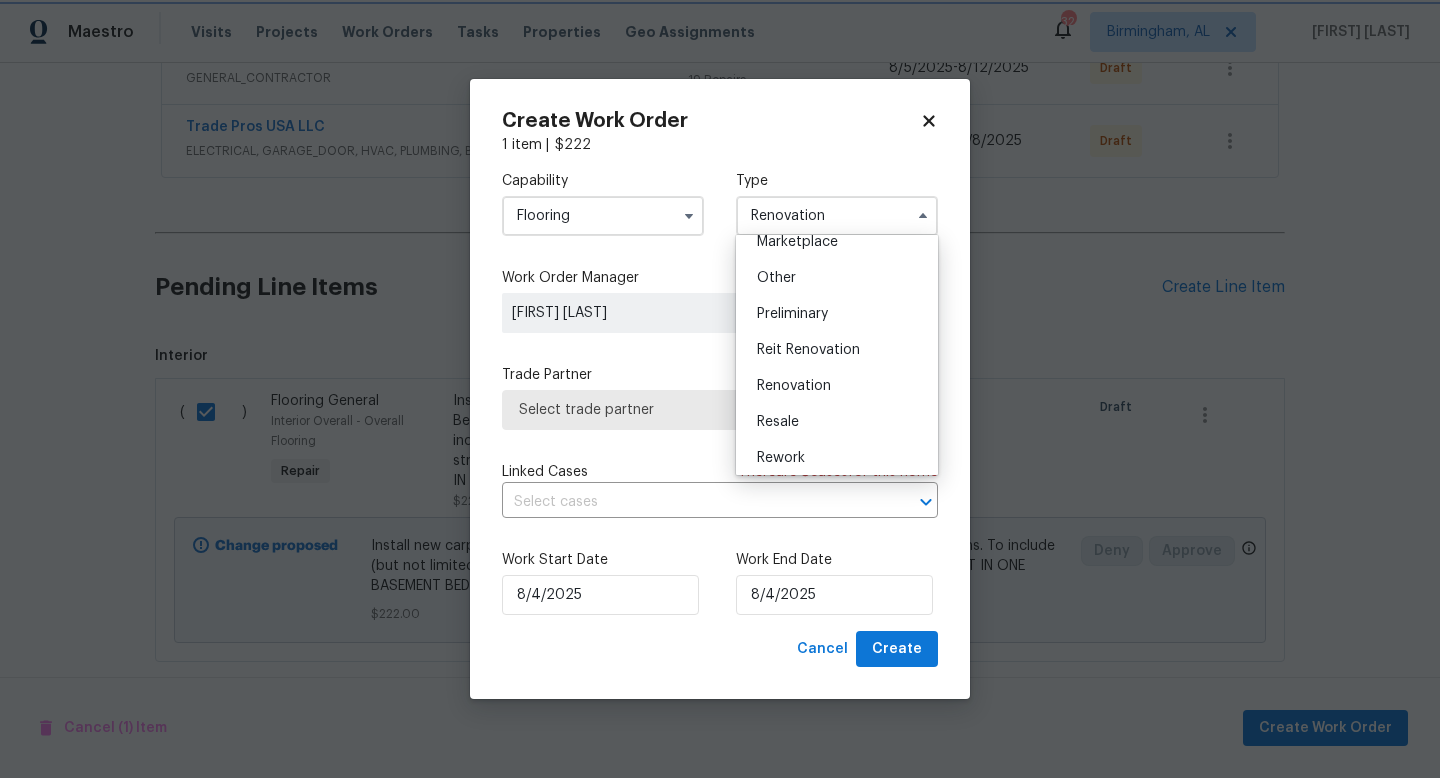 scroll, scrollTop: 0, scrollLeft: 0, axis: both 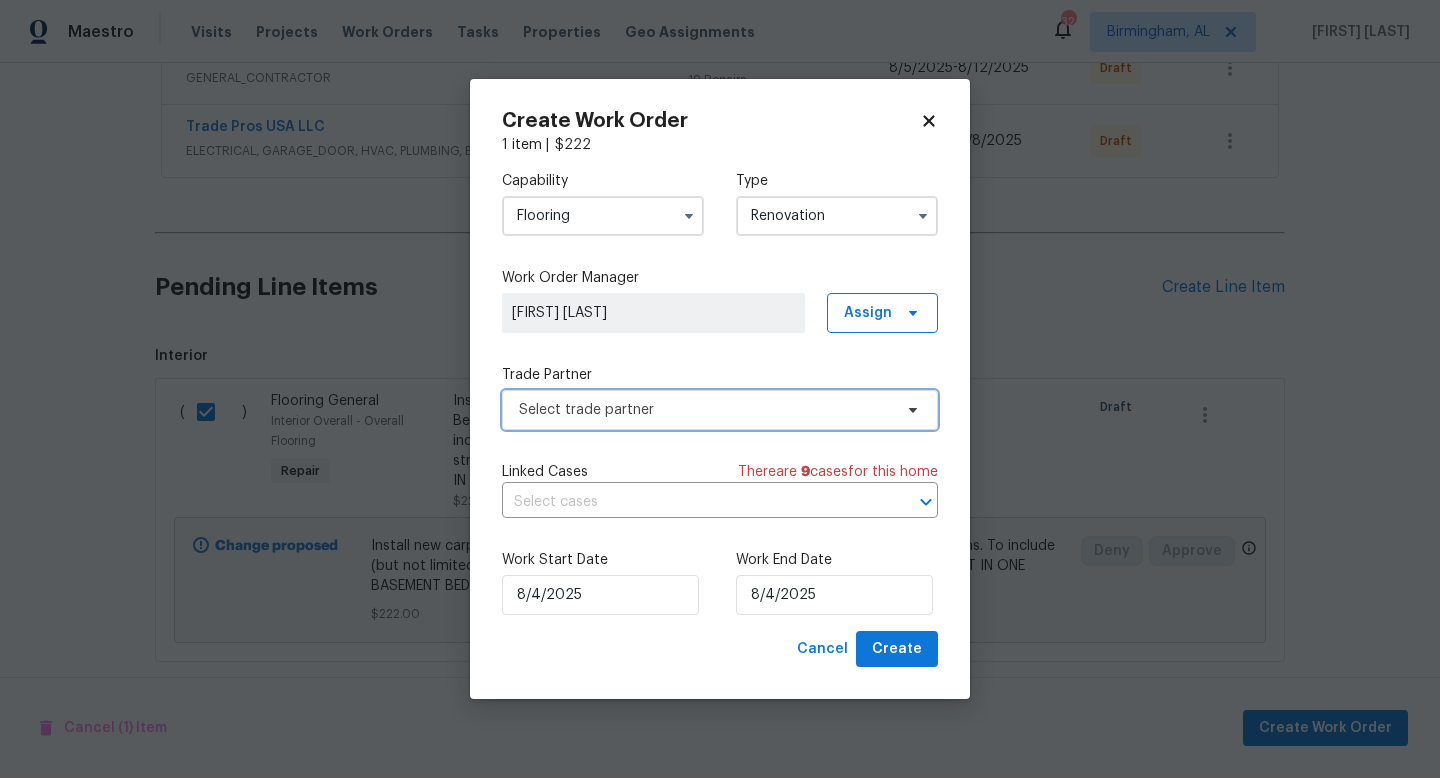 click on "Select trade partner" at bounding box center (705, 410) 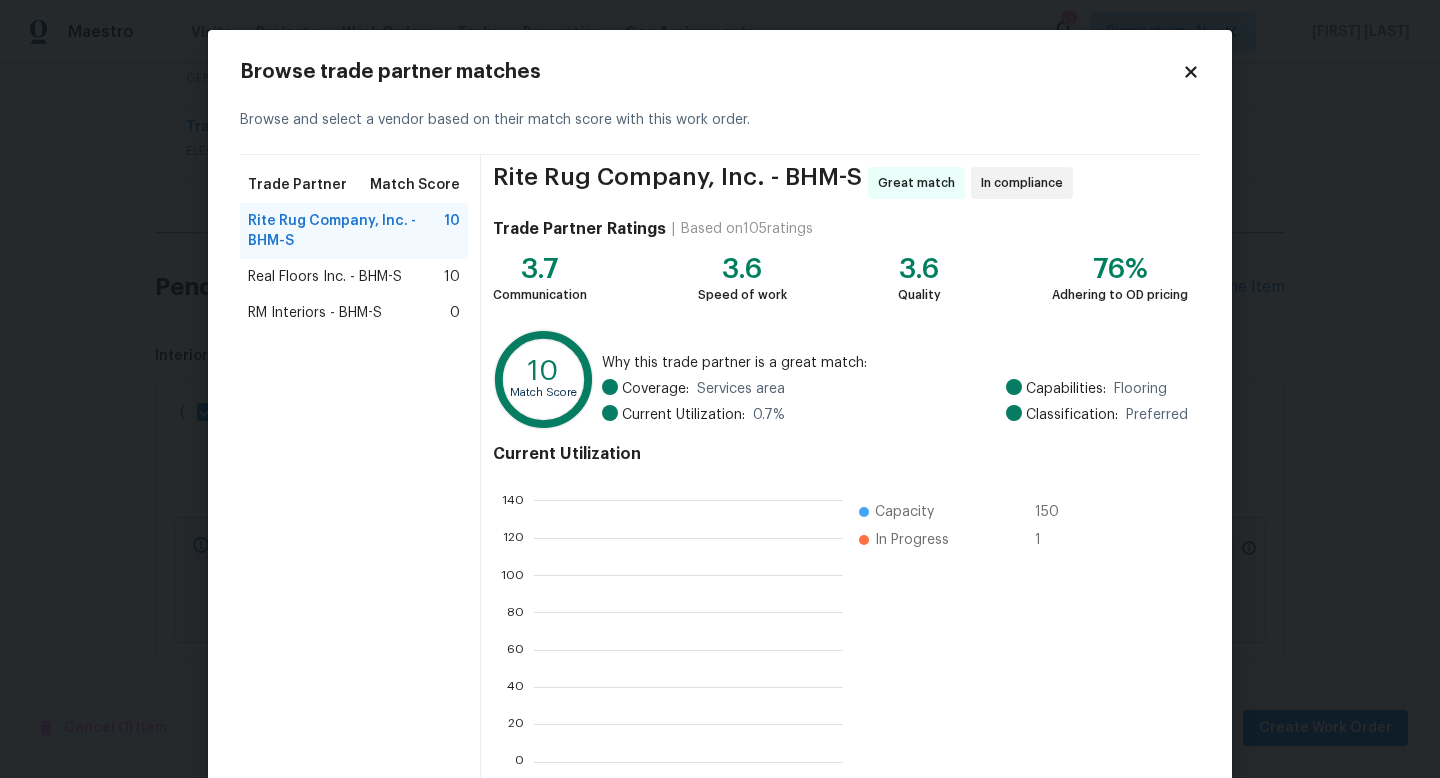 scroll, scrollTop: 2, scrollLeft: 2, axis: both 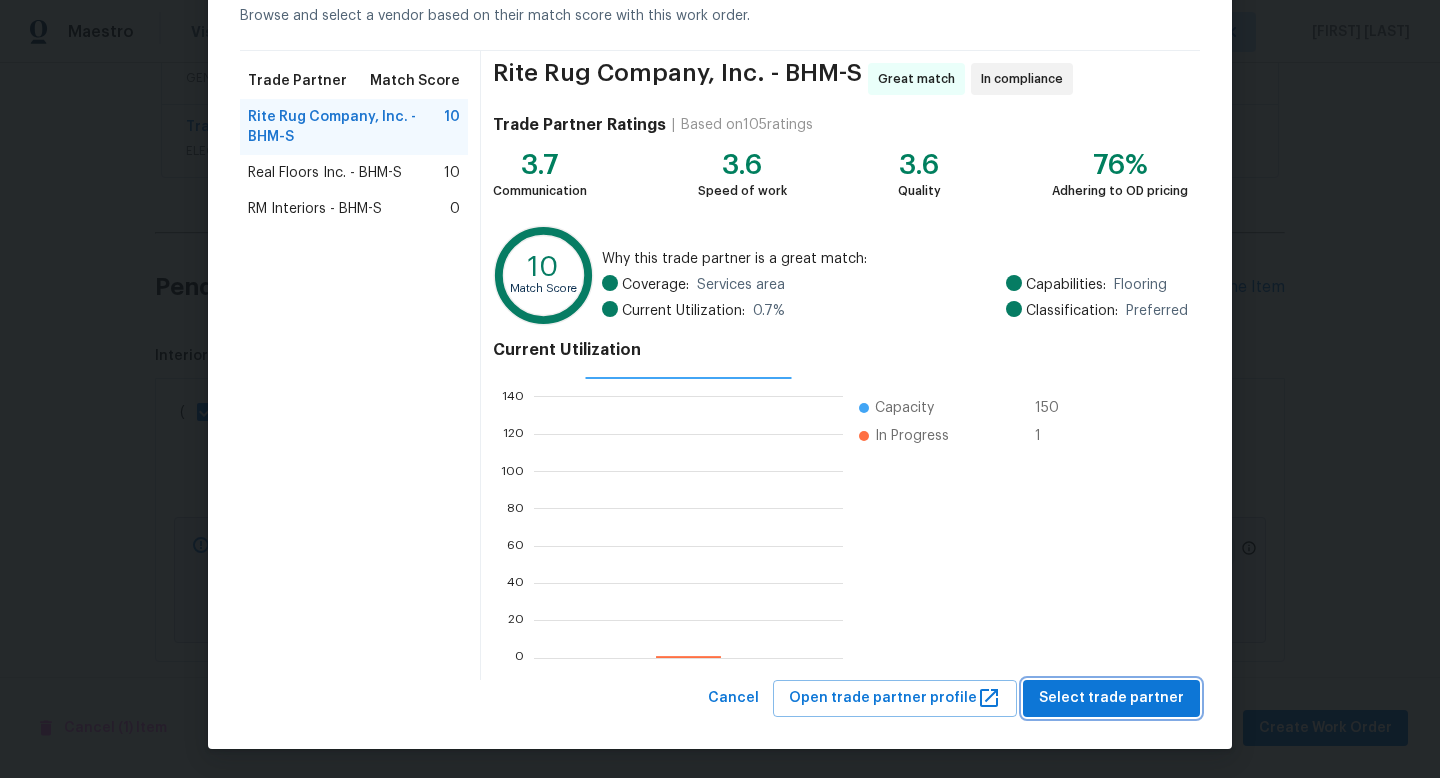 click on "Select trade partner" at bounding box center (1111, 698) 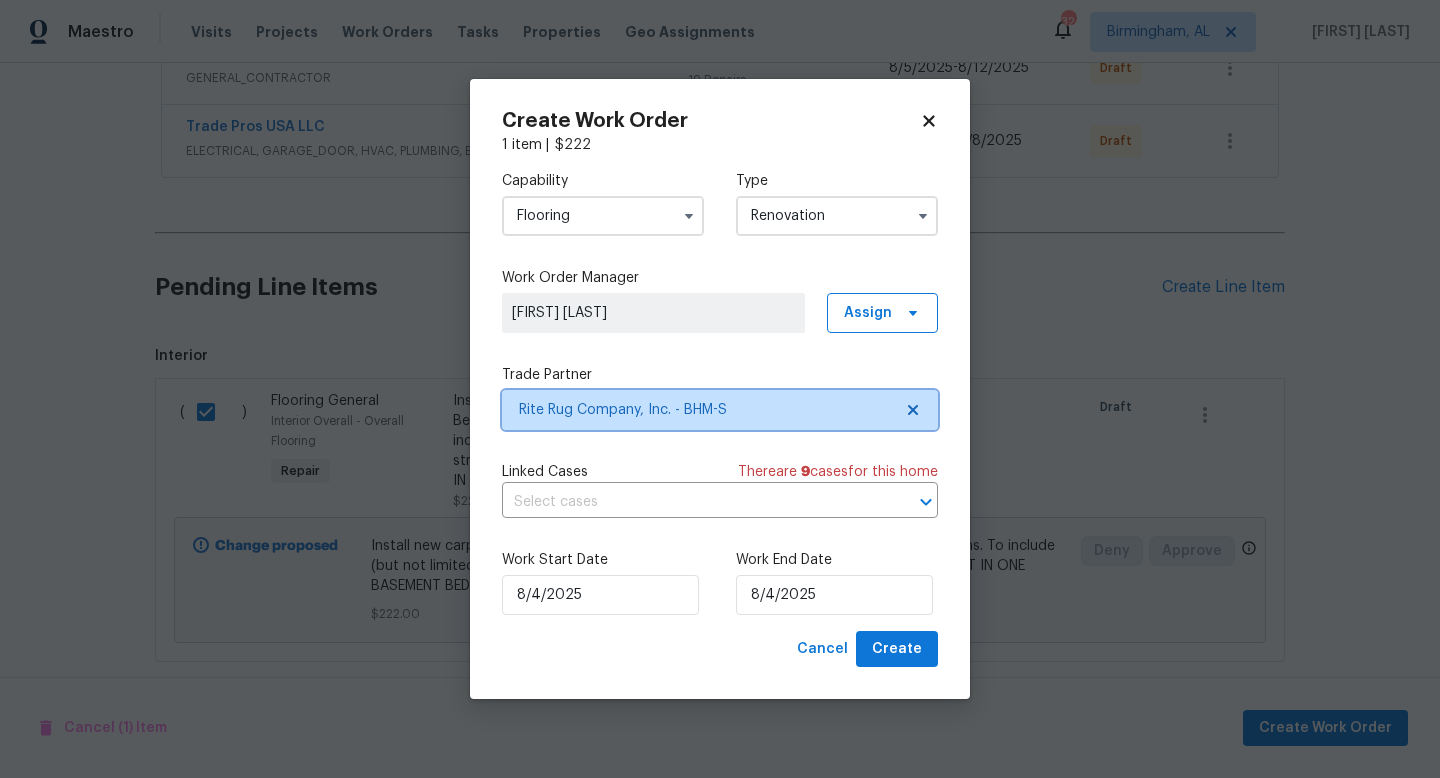 scroll, scrollTop: 0, scrollLeft: 0, axis: both 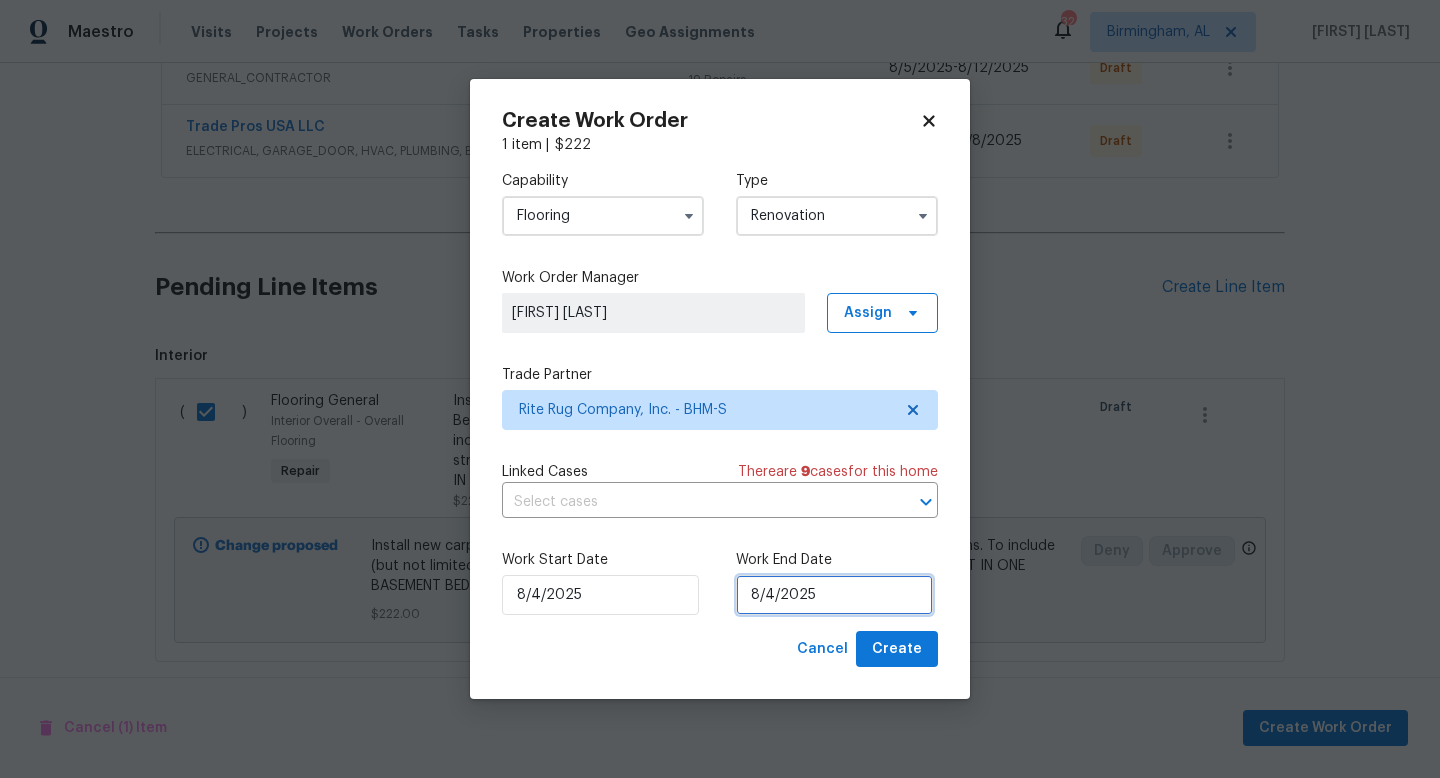 click on "8/4/2025" at bounding box center (834, 595) 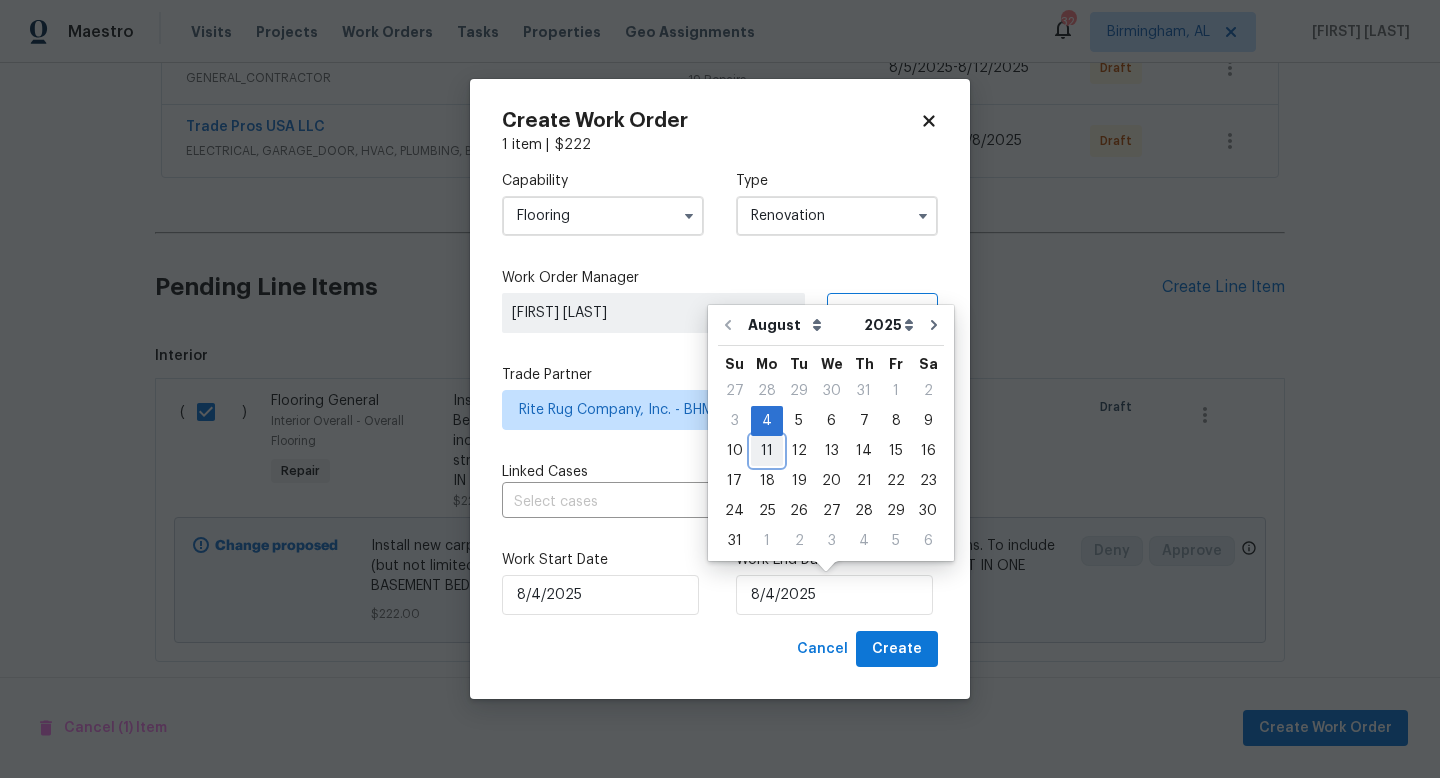click on "11" at bounding box center [767, 451] 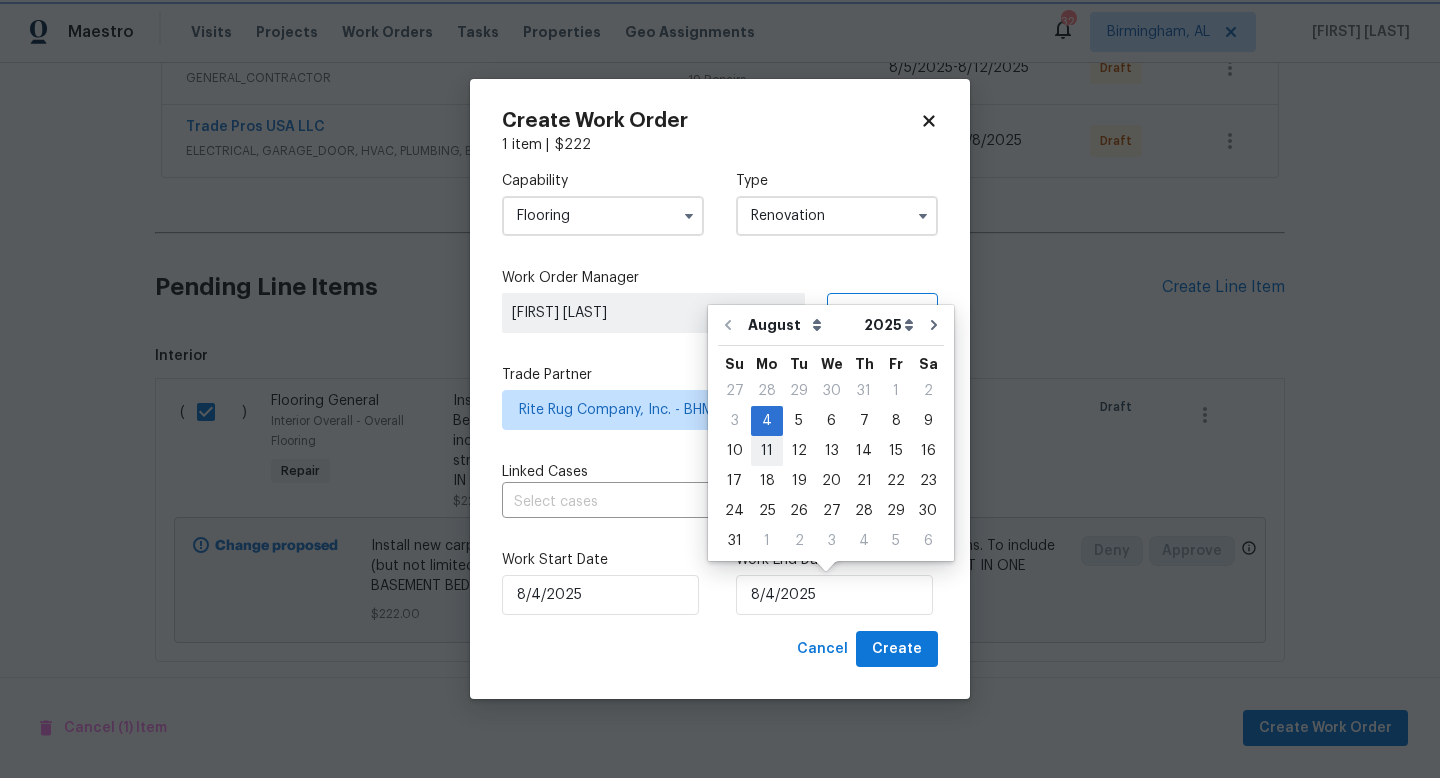 type on "8/11/2025" 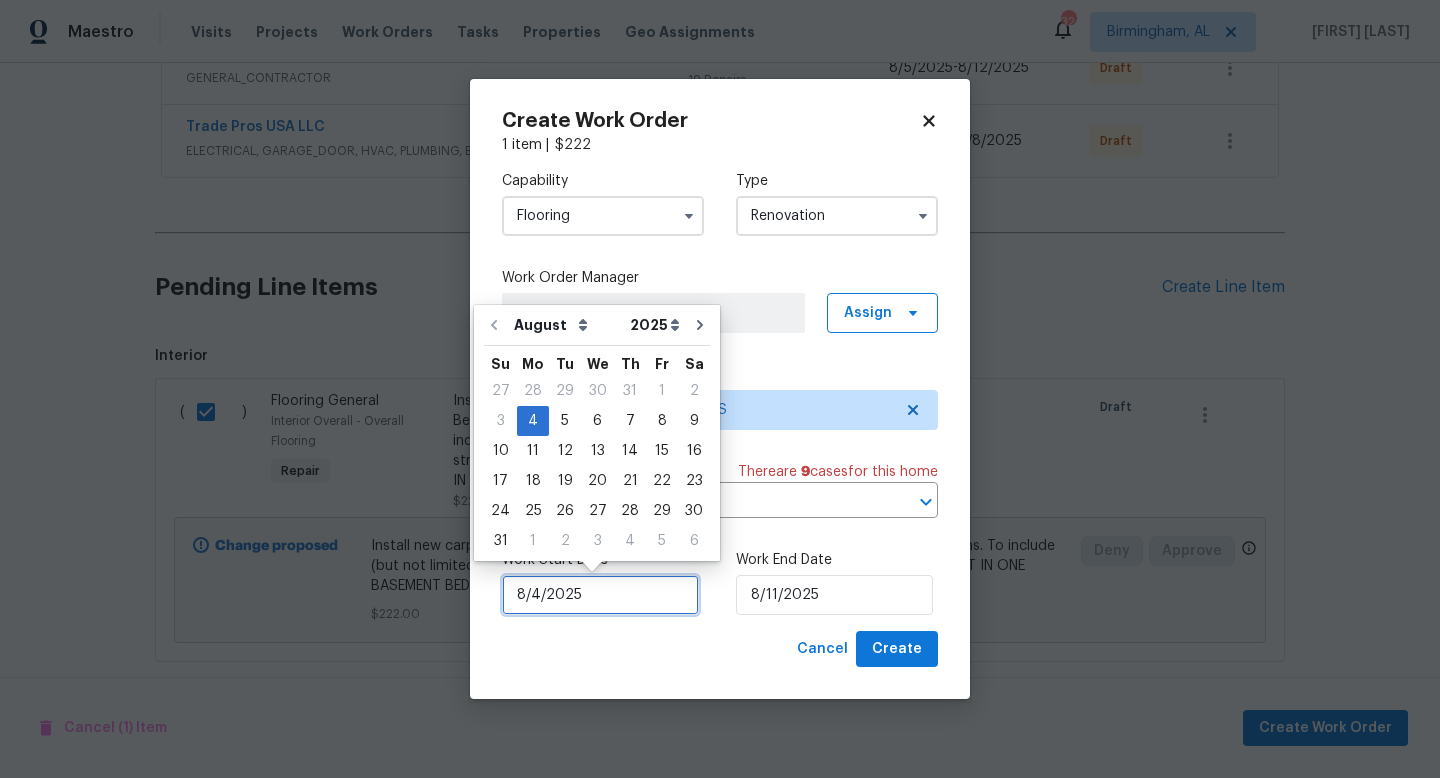click on "8/4/2025" at bounding box center (600, 595) 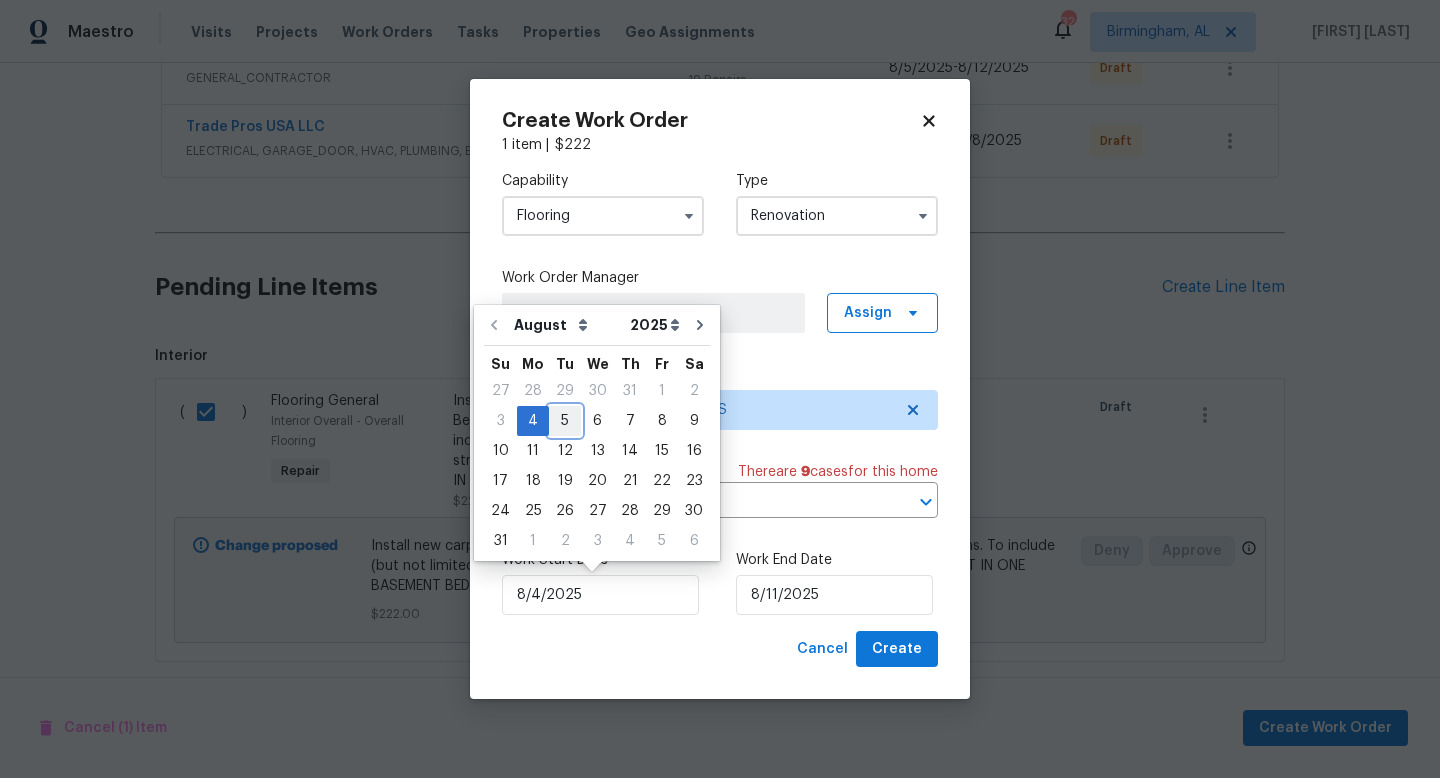 click on "5" at bounding box center (565, 421) 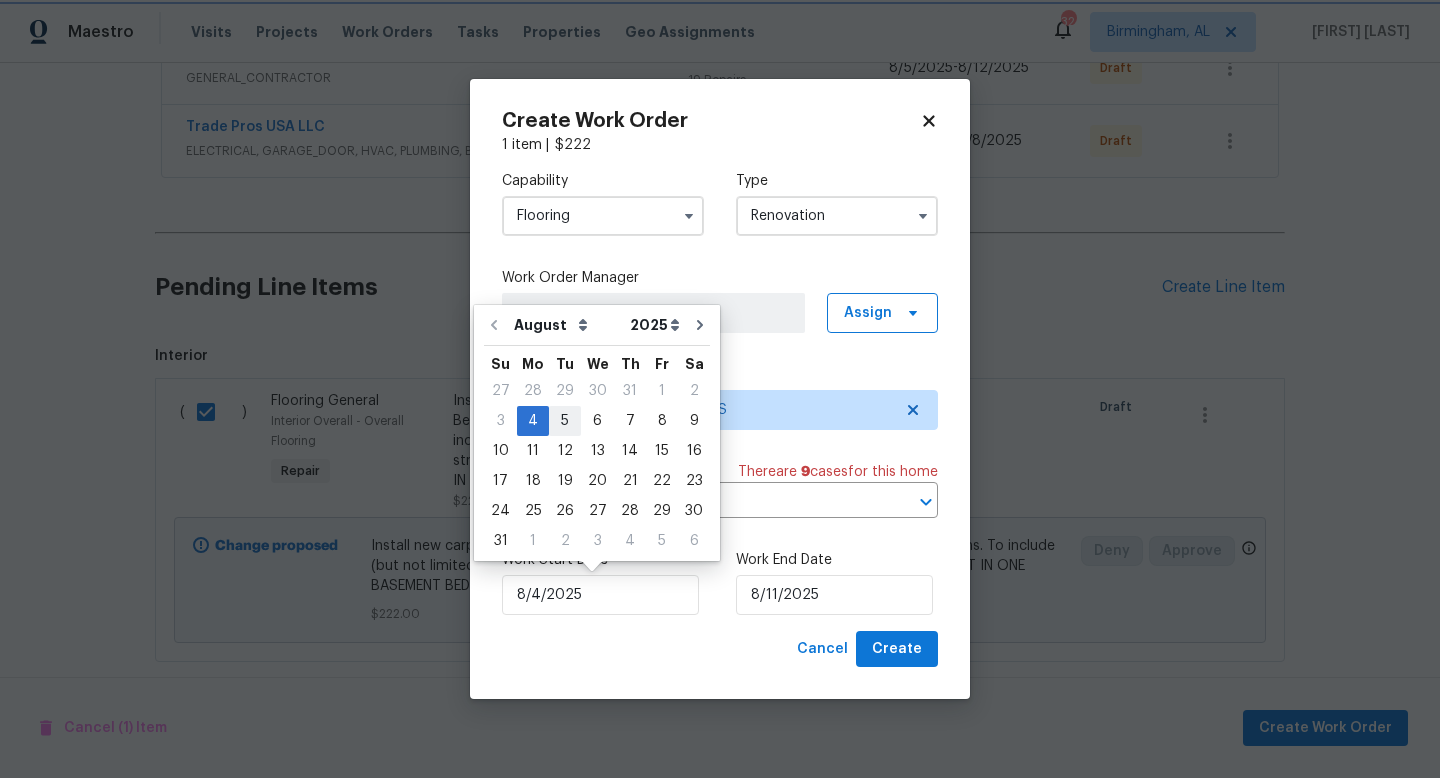 type on "8/5/2025" 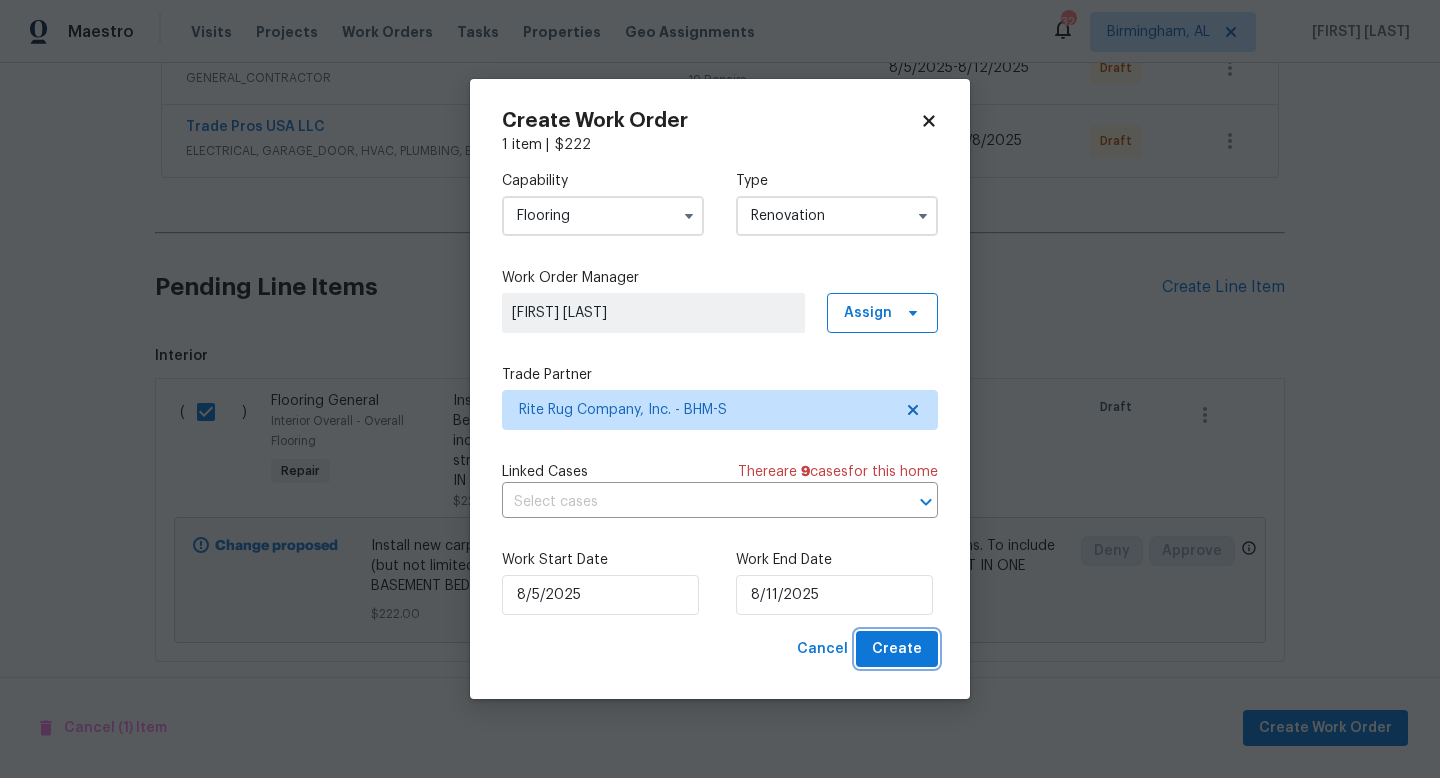 click on "Create" at bounding box center [897, 649] 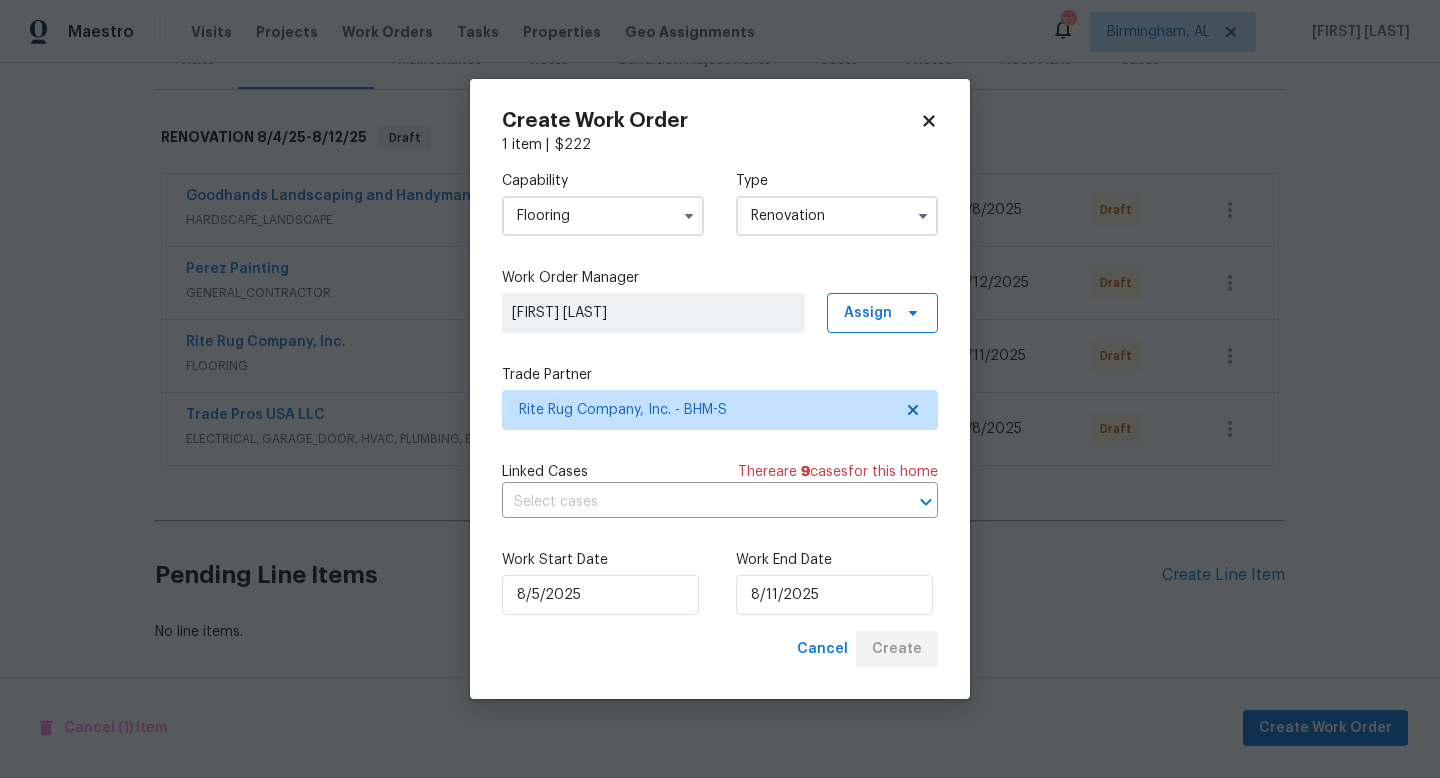 scroll, scrollTop: 273, scrollLeft: 0, axis: vertical 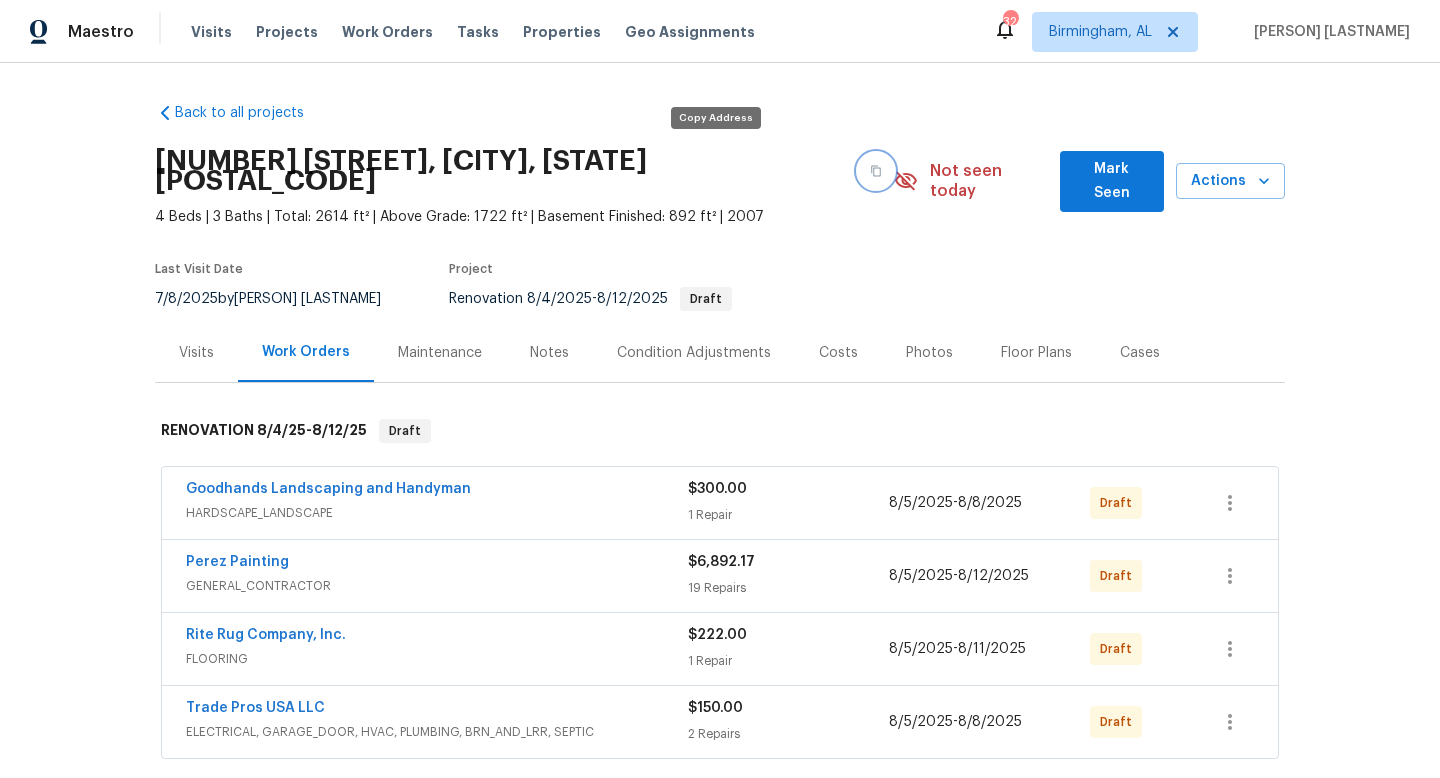 click 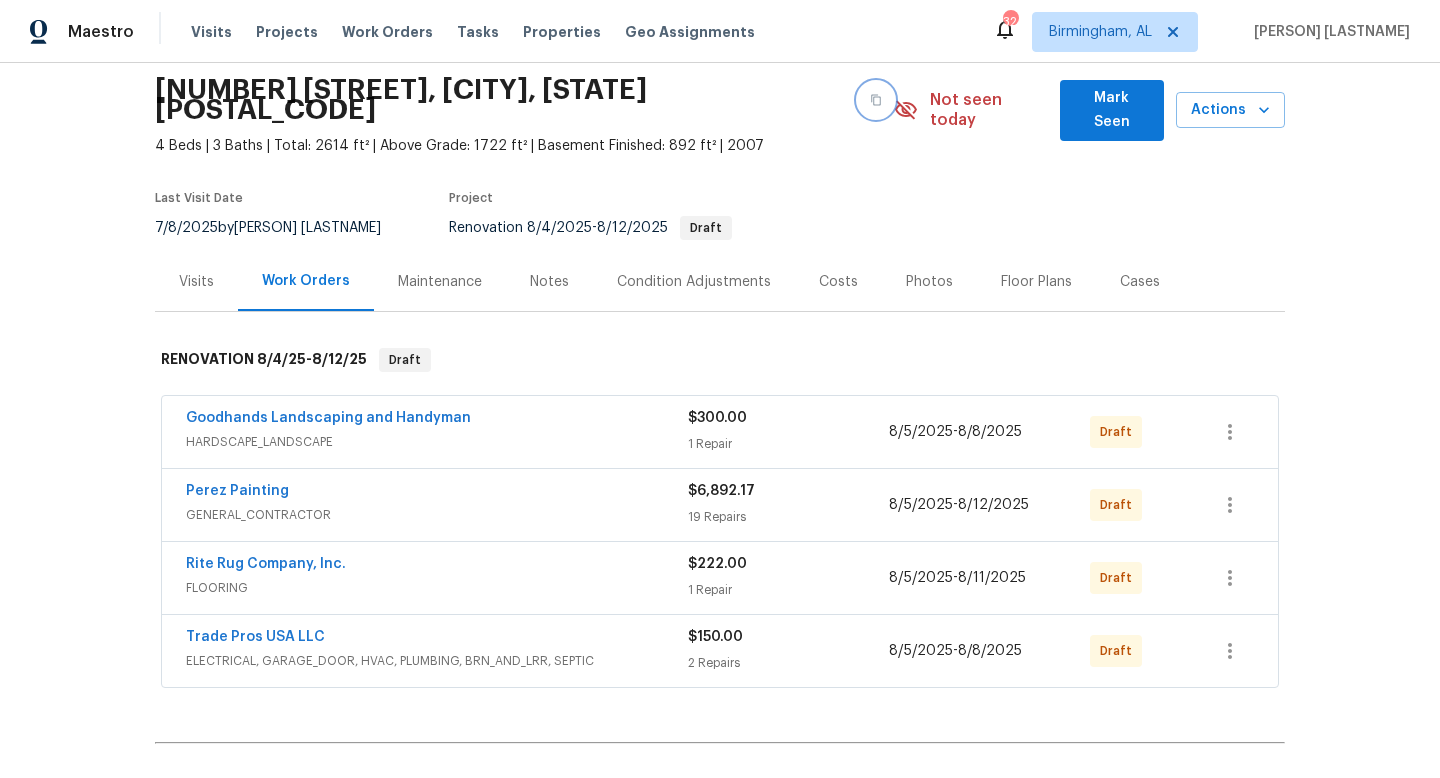 scroll, scrollTop: 76, scrollLeft: 0, axis: vertical 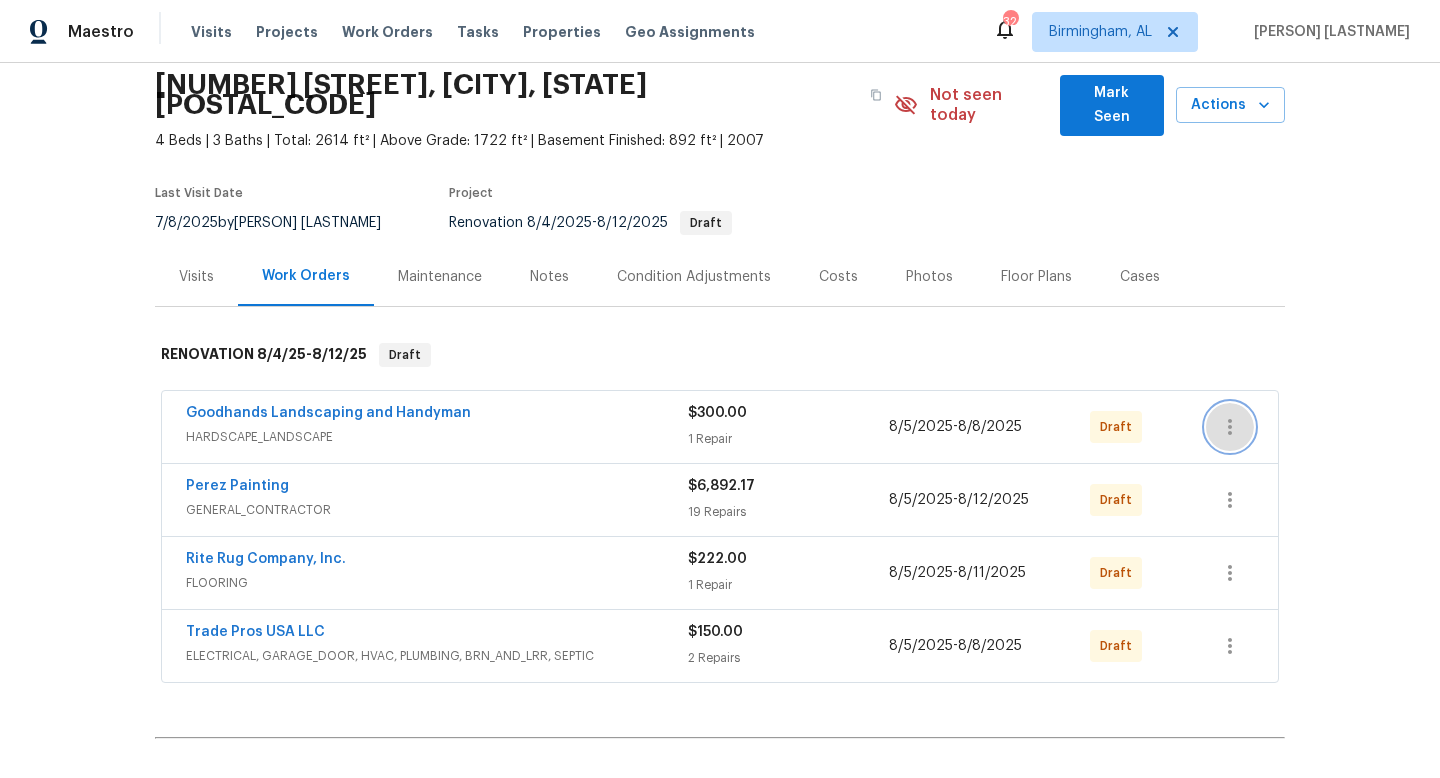 click 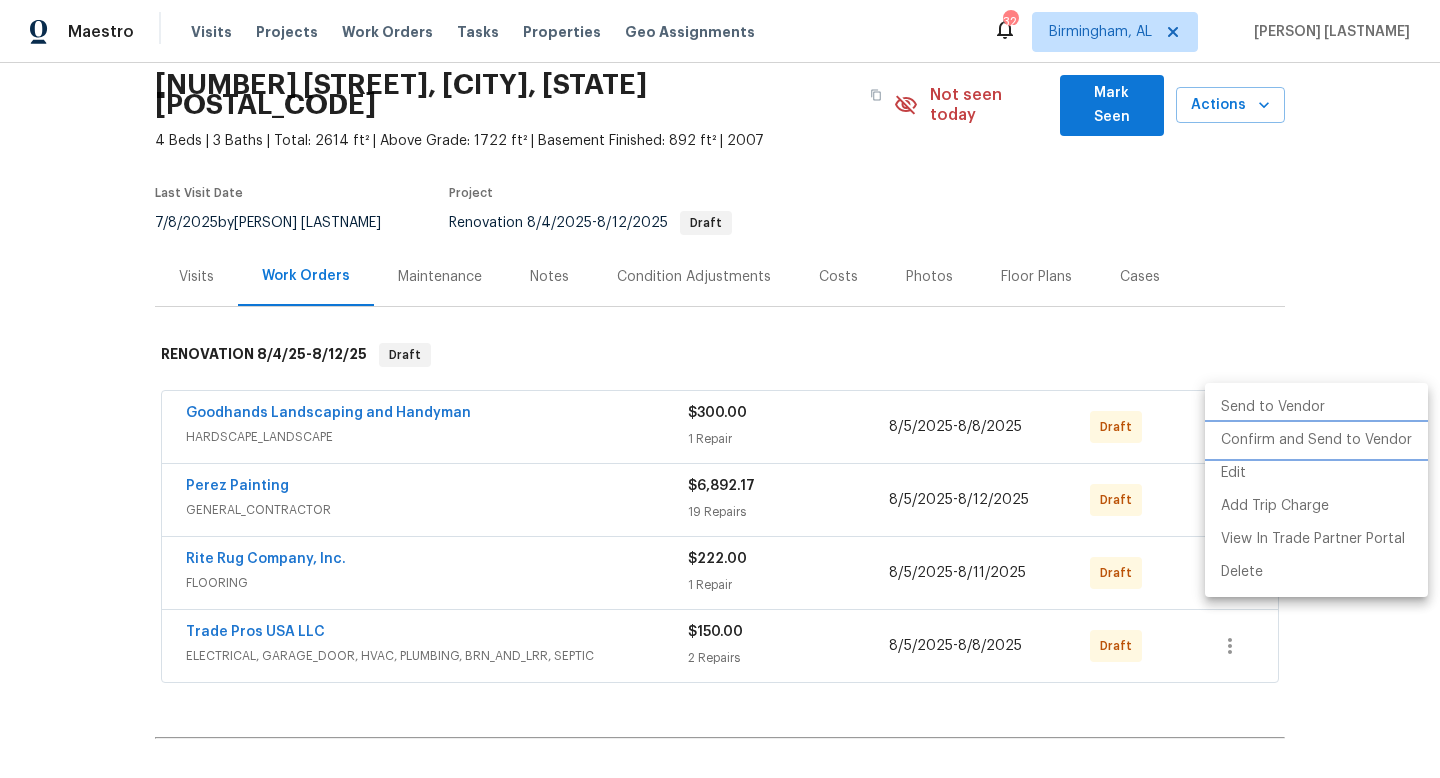 click on "Confirm and Send to Vendor" at bounding box center (1316, 440) 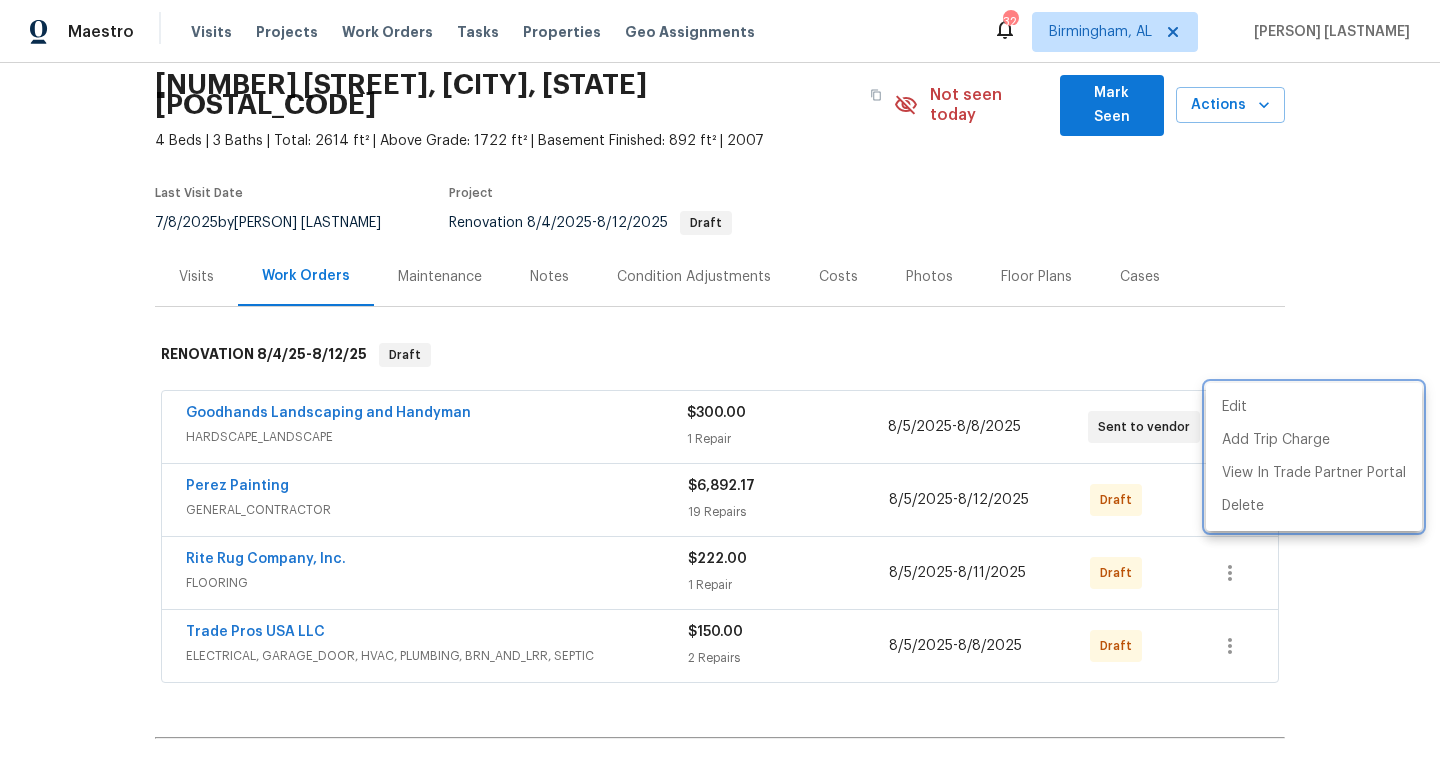 click at bounding box center [720, 389] 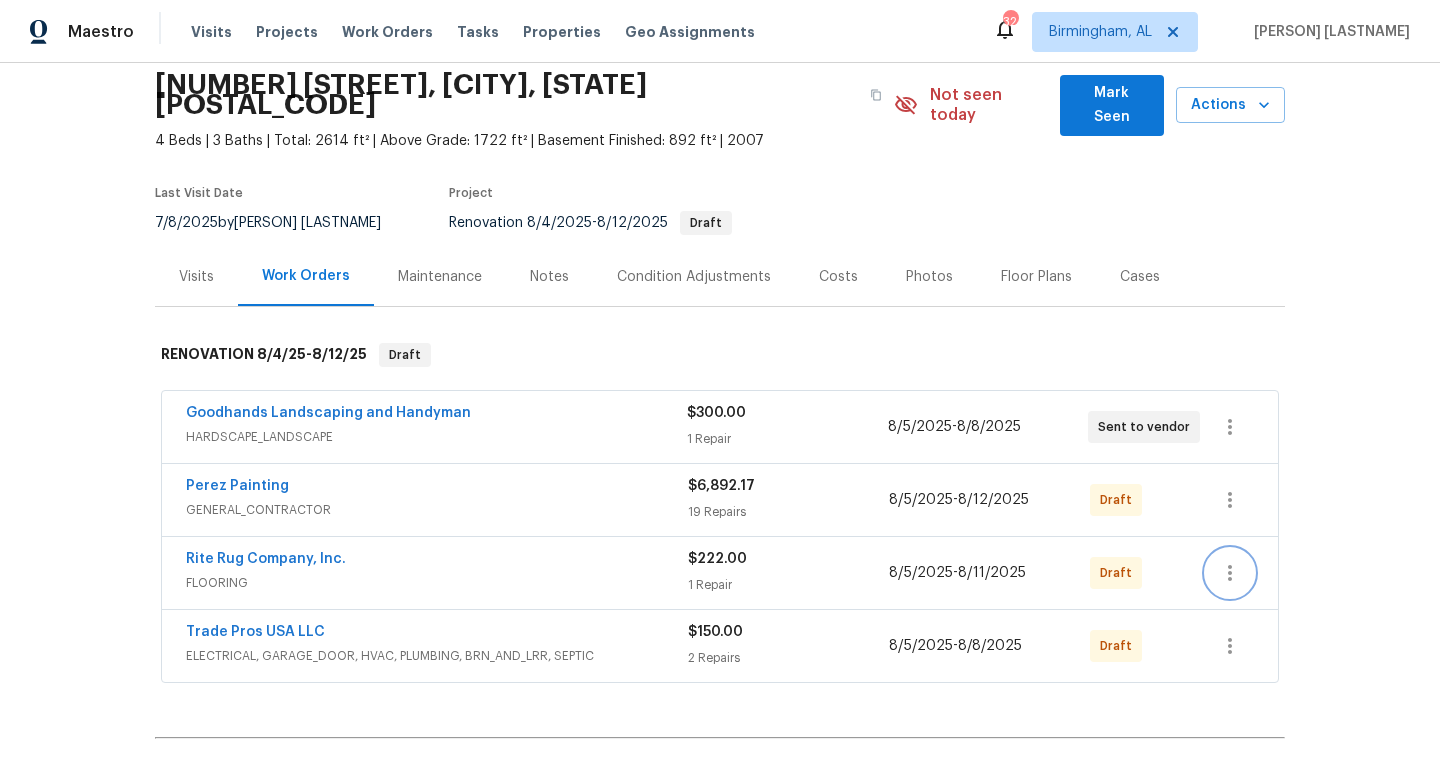 click 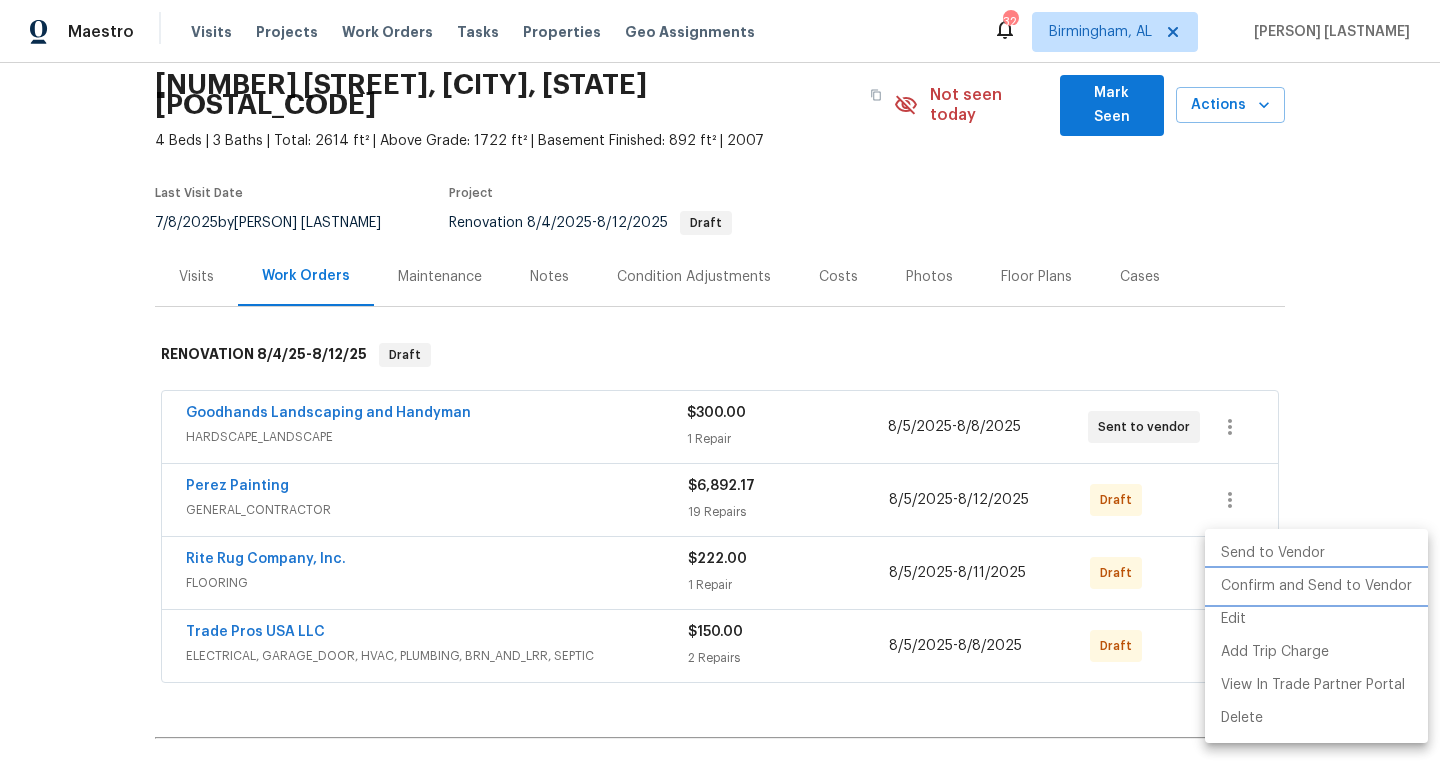 click on "Confirm and Send to Vendor" at bounding box center (1316, 586) 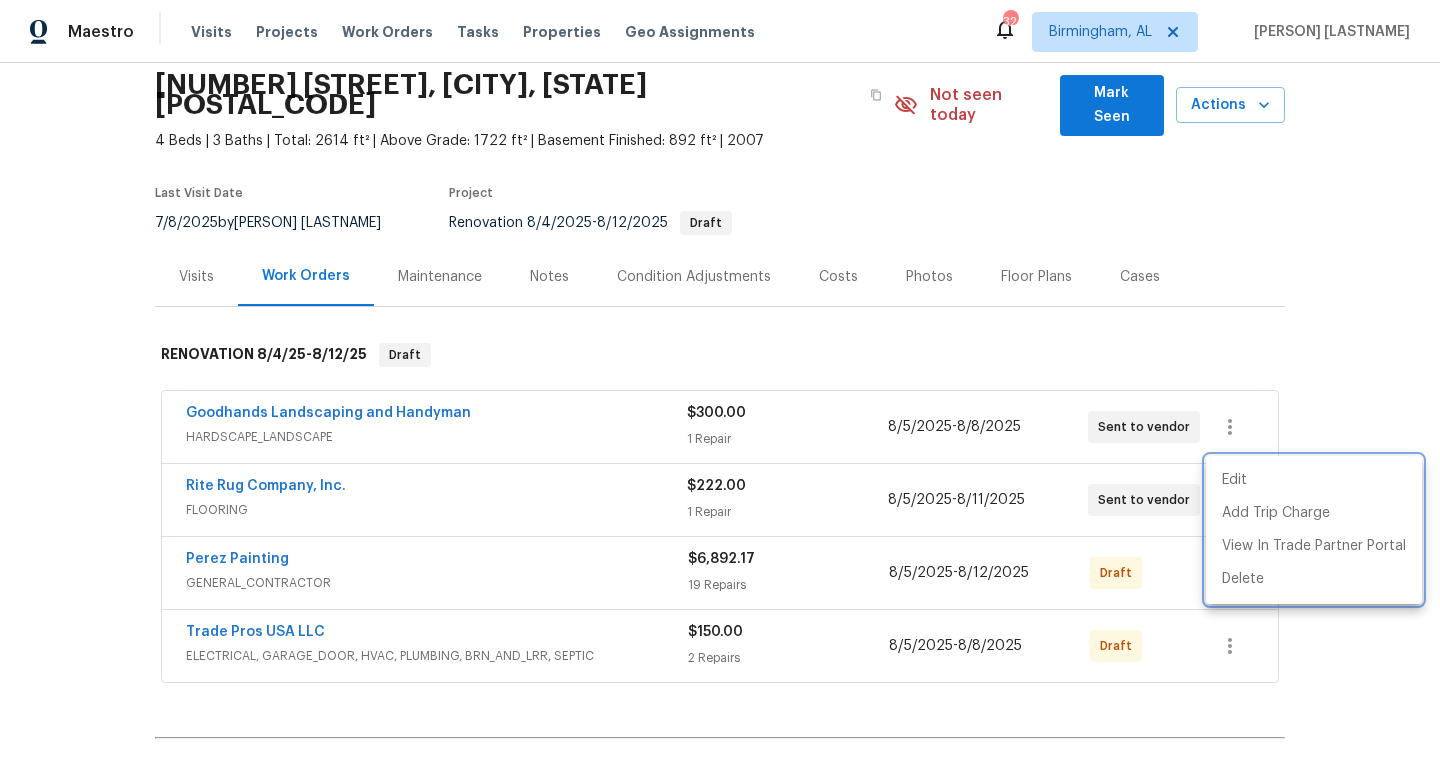 click at bounding box center (720, 389) 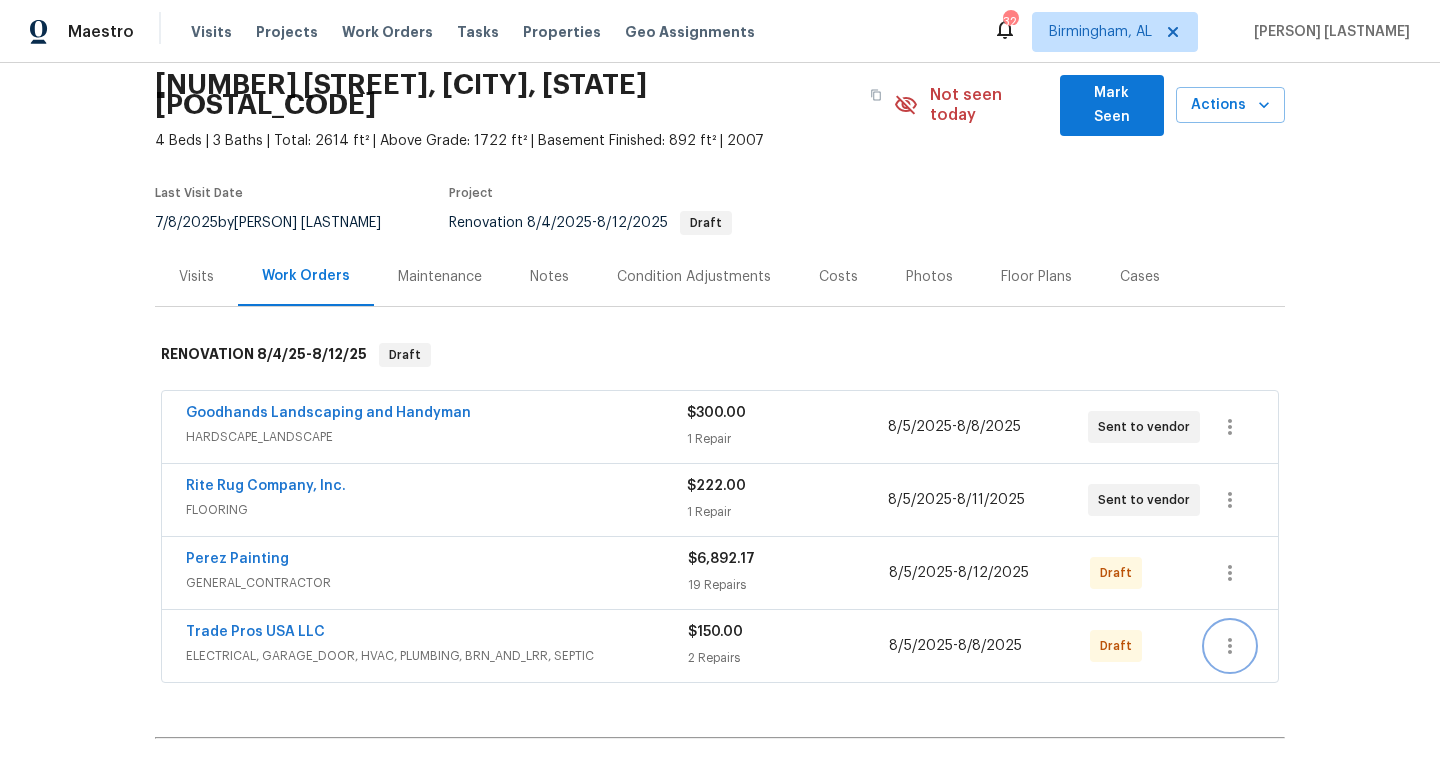 click 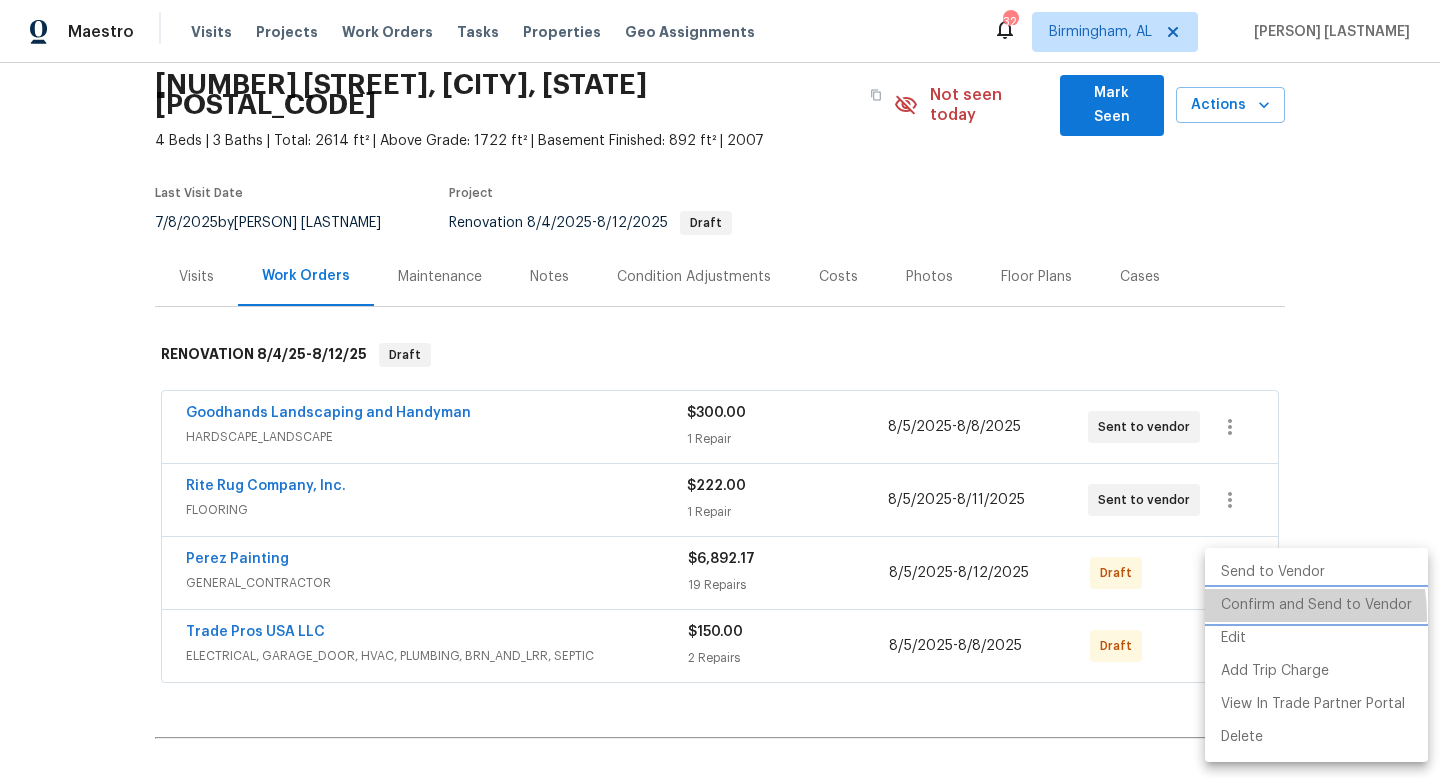click on "Confirm and Send to Vendor" at bounding box center (1316, 605) 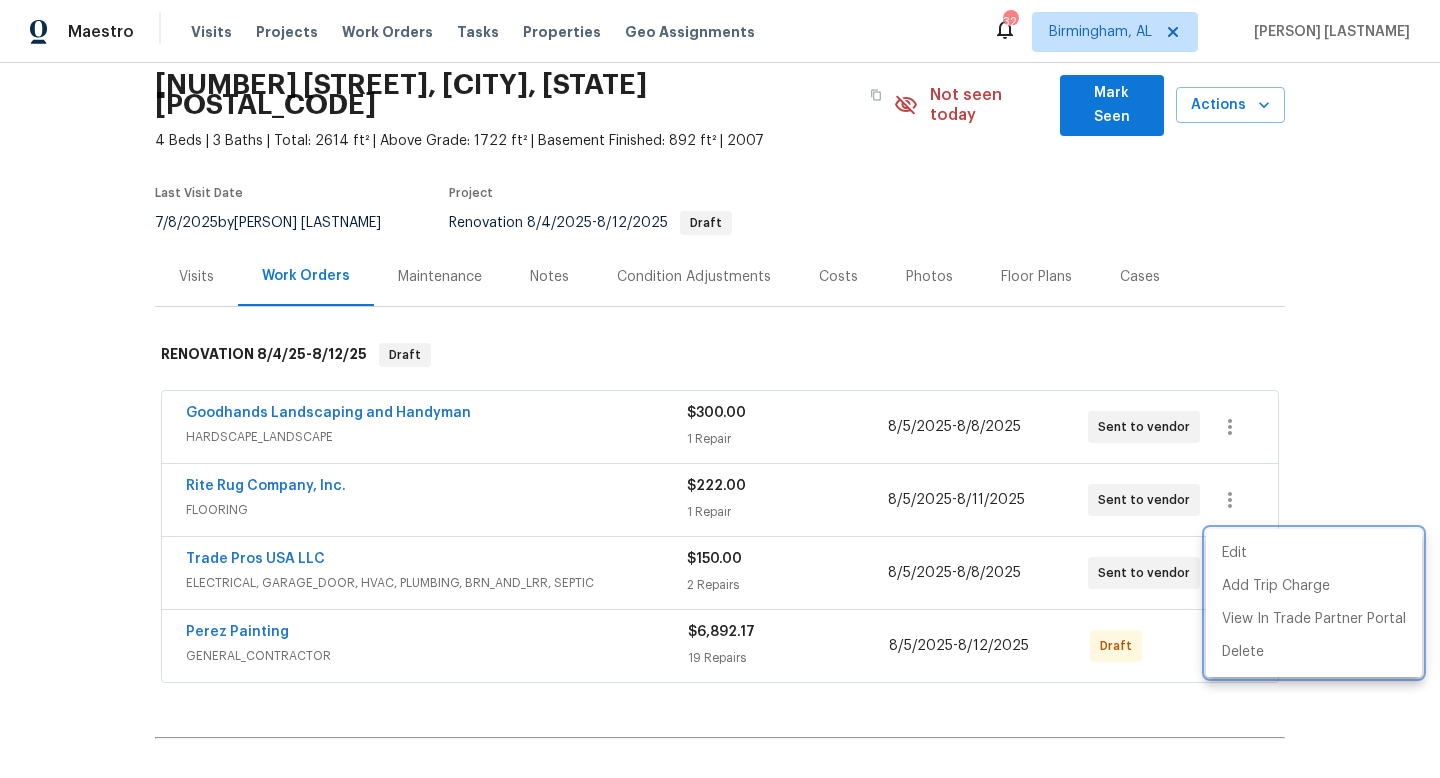 click at bounding box center [720, 389] 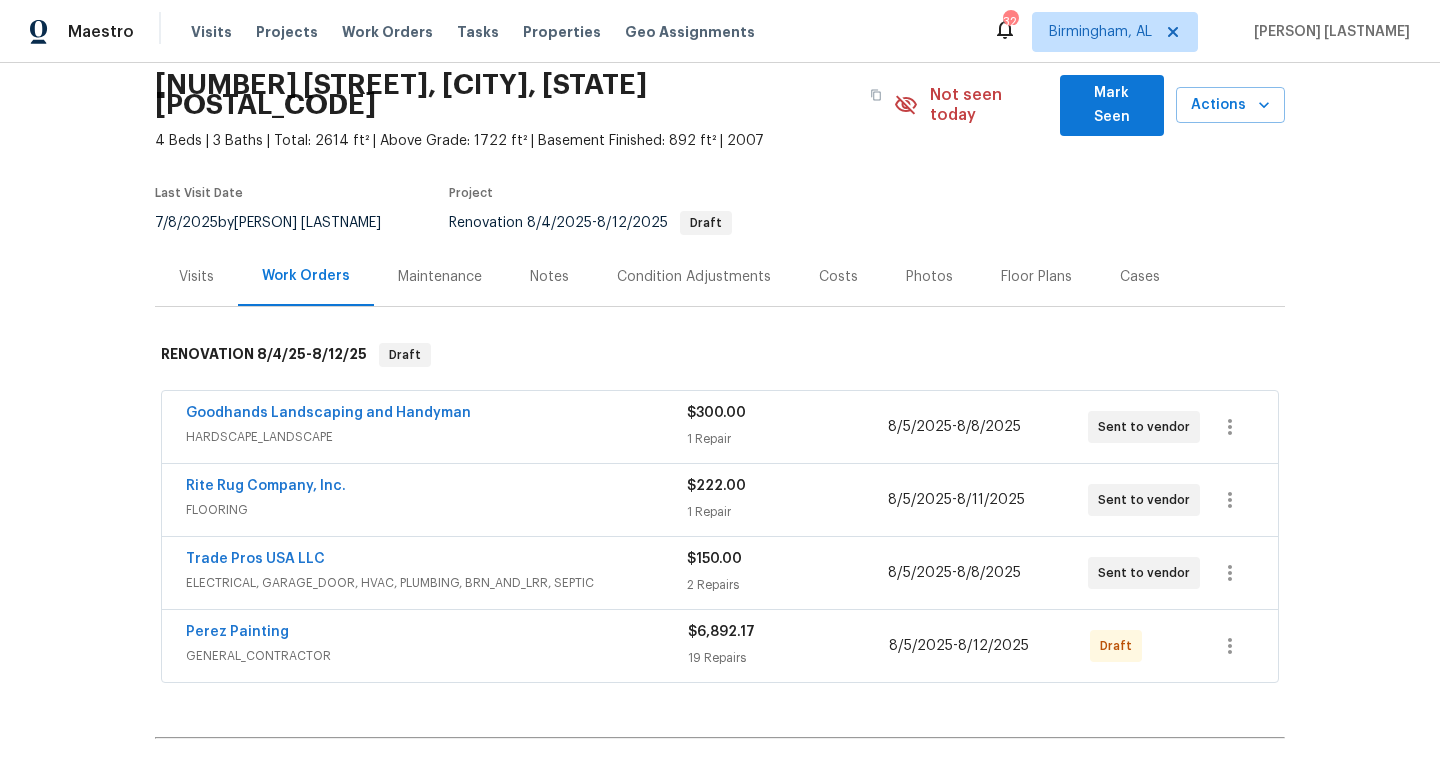 click on "Notes" at bounding box center [549, 277] 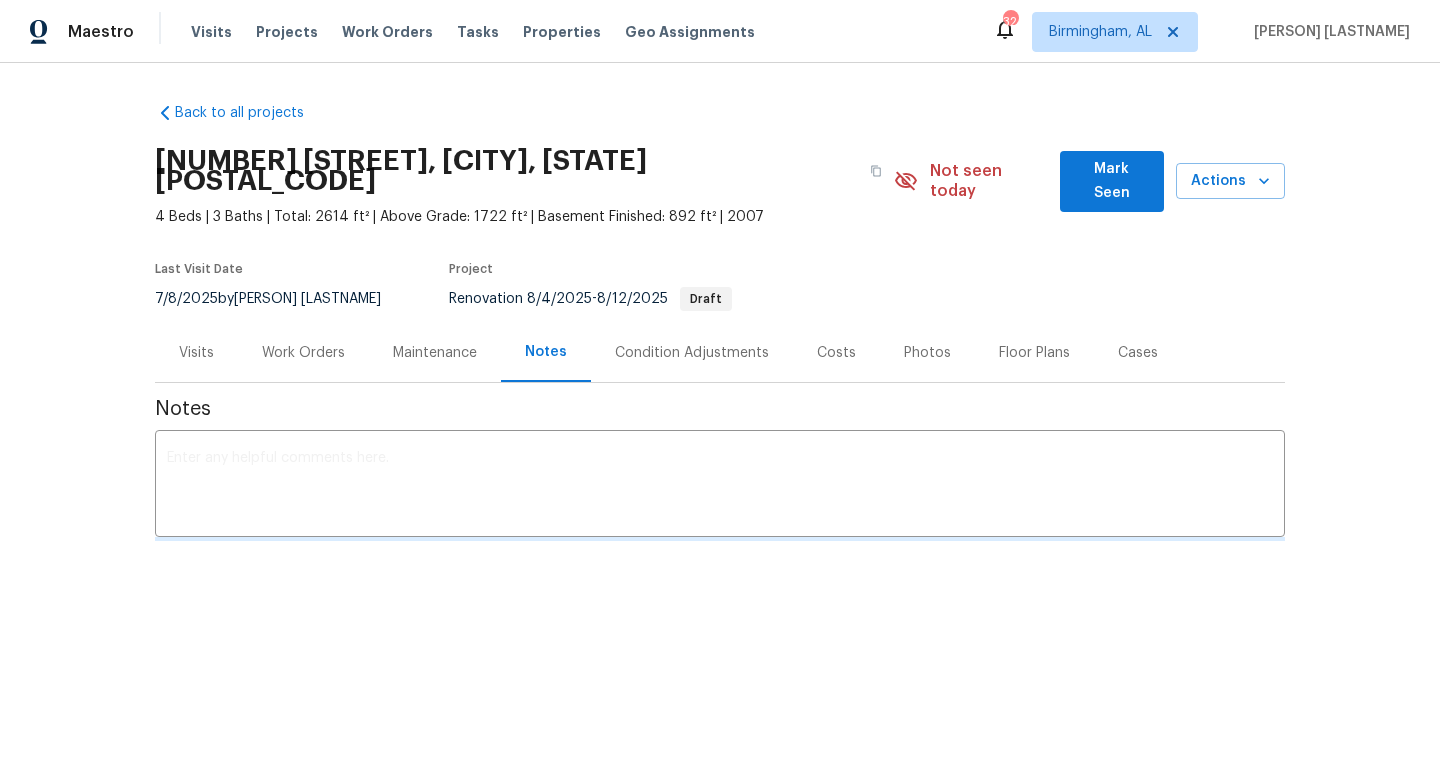 scroll, scrollTop: 0, scrollLeft: 0, axis: both 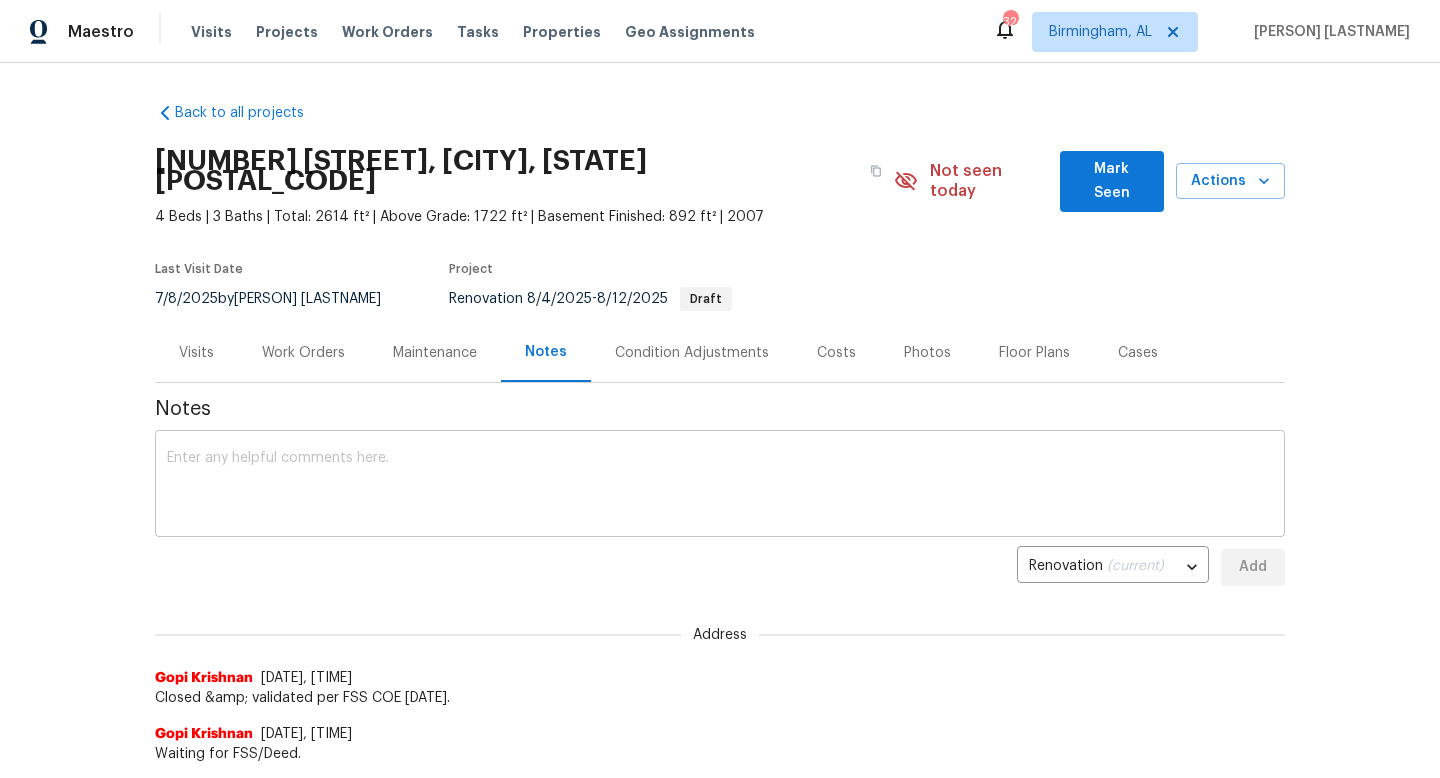 click at bounding box center (720, 486) 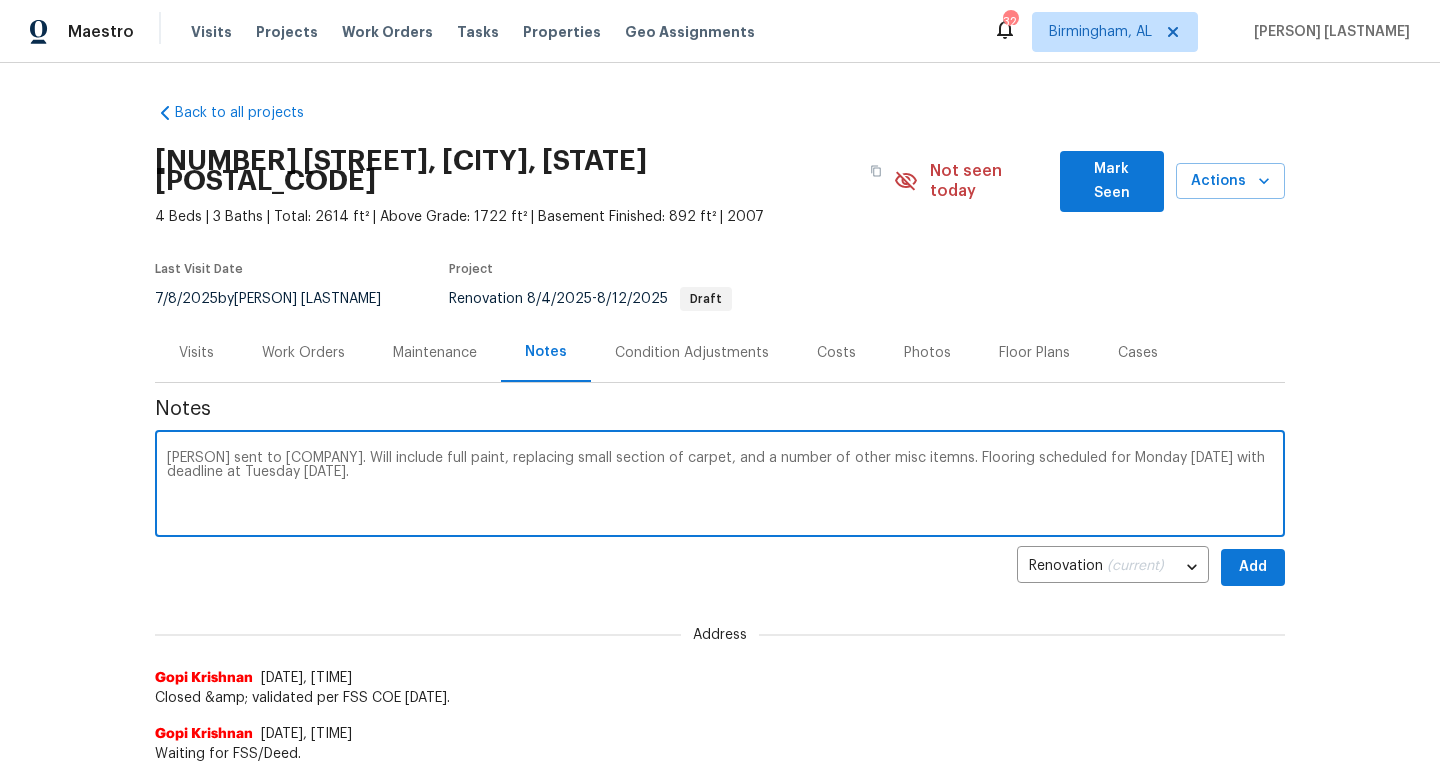 click on "[PERSON] sent to [COMPANY]. Will include full paint, replacing small section of carpet, and a number of other misc itemns. Flooring scheduled for Monday [DATE] with deadline at Tuesday [DATE]." at bounding box center (720, 486) 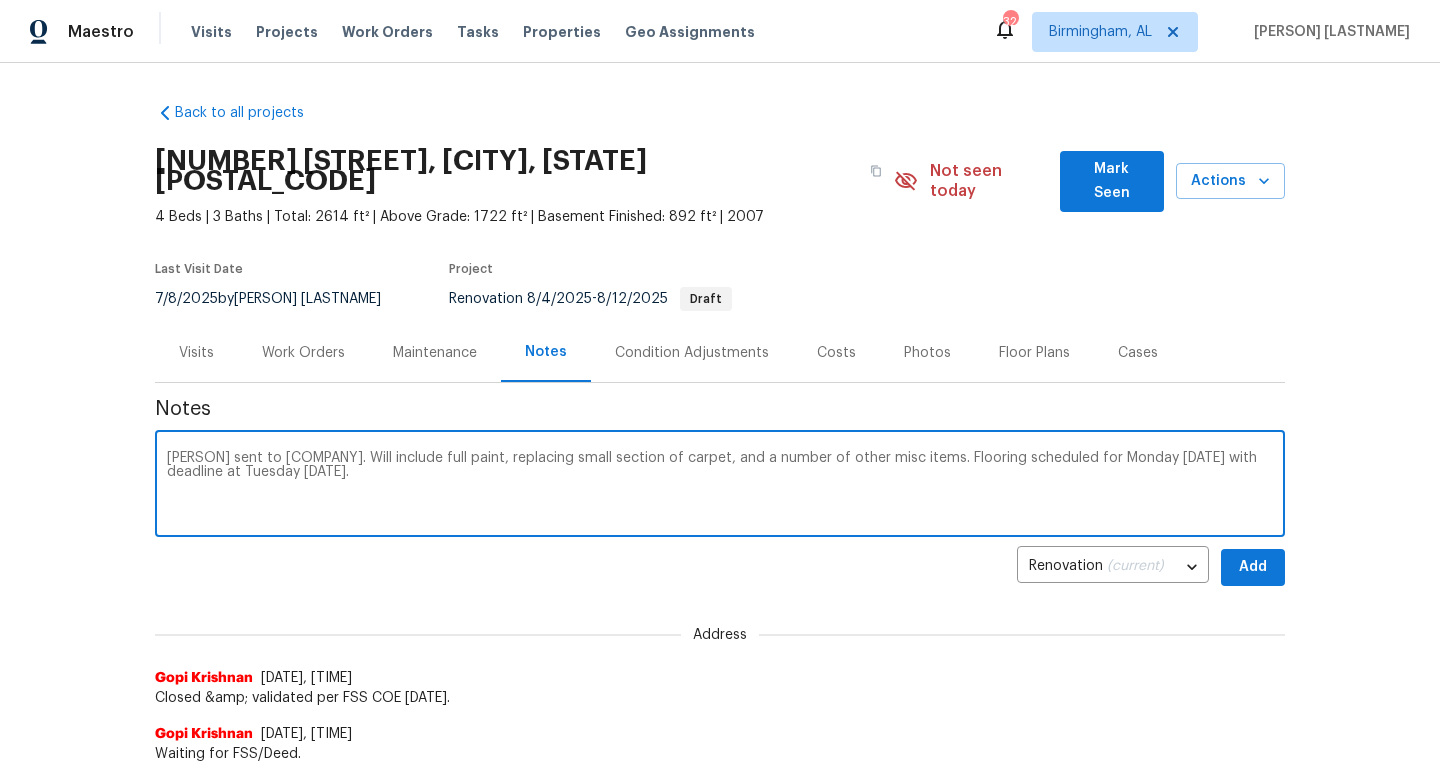 click on "[PERSON] sent to [COMPANY]. Will include full paint, replacing small section of carpet, and a number of other misc items. Flooring scheduled for Monday [DATE] with deadline at Tuesday [DATE]." at bounding box center (720, 486) 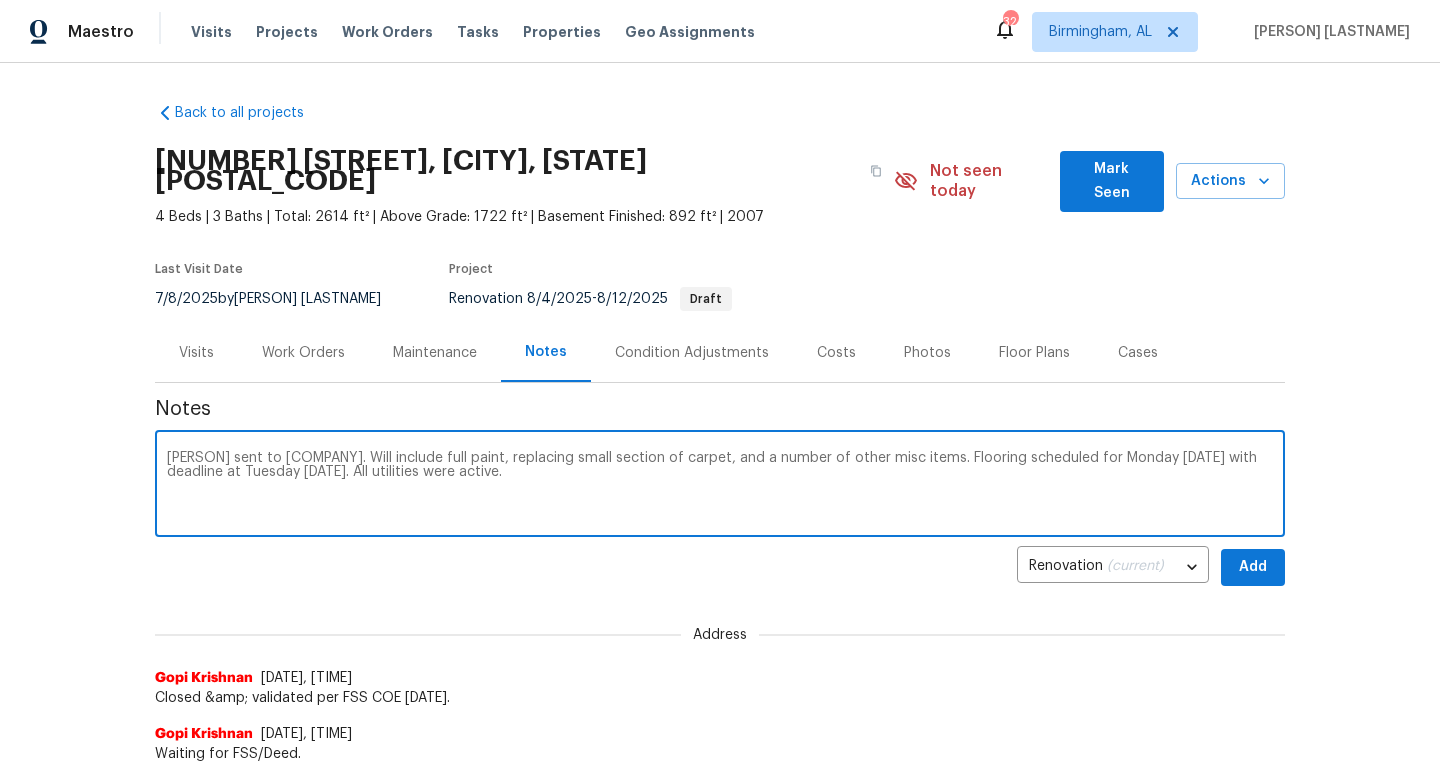 scroll, scrollTop: 3, scrollLeft: 0, axis: vertical 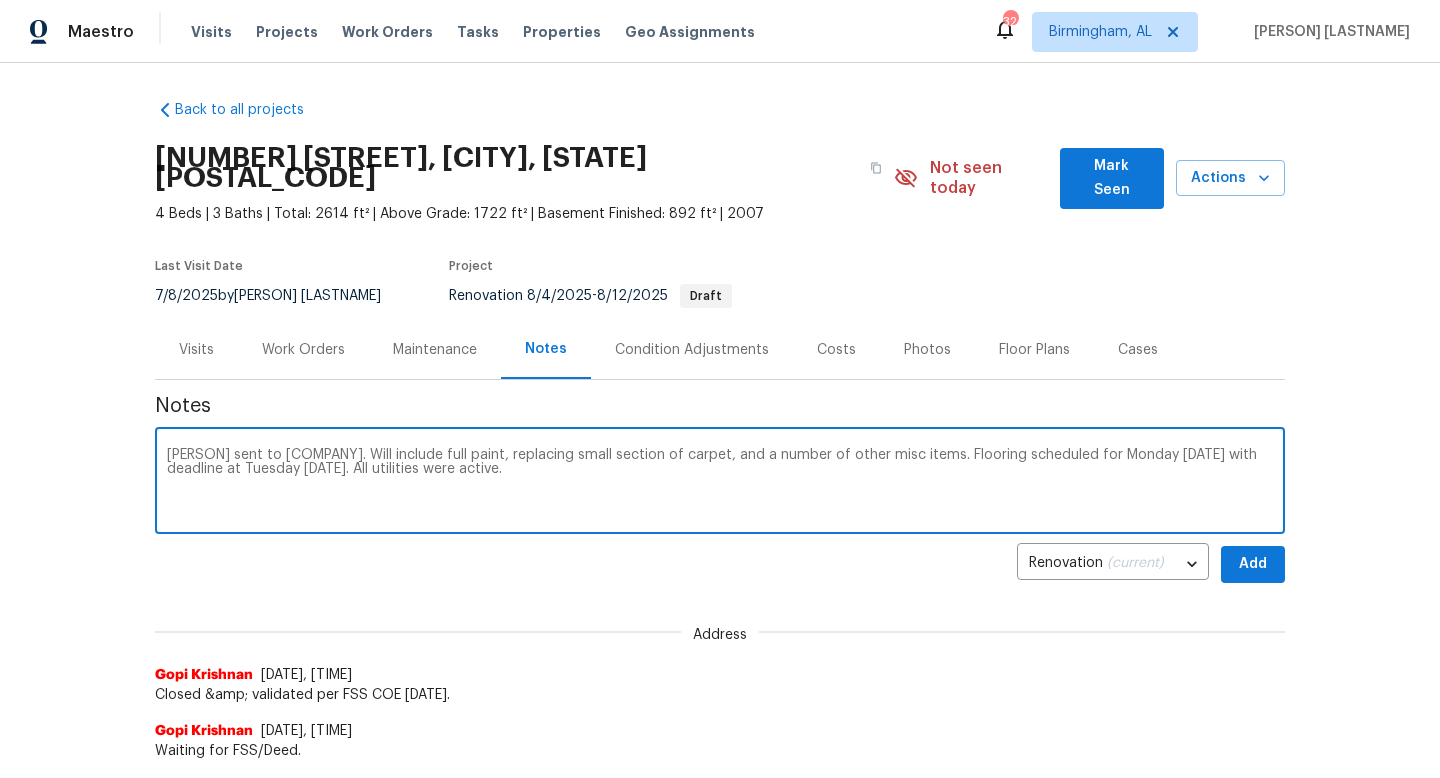 type on "[PERSON] sent to [COMPANY]. Will include full paint, replacing small section of carpet, and a number of other misc items. Flooring scheduled for Monday [DATE] with deadline at Tuesday [DATE]. All utilities were active." 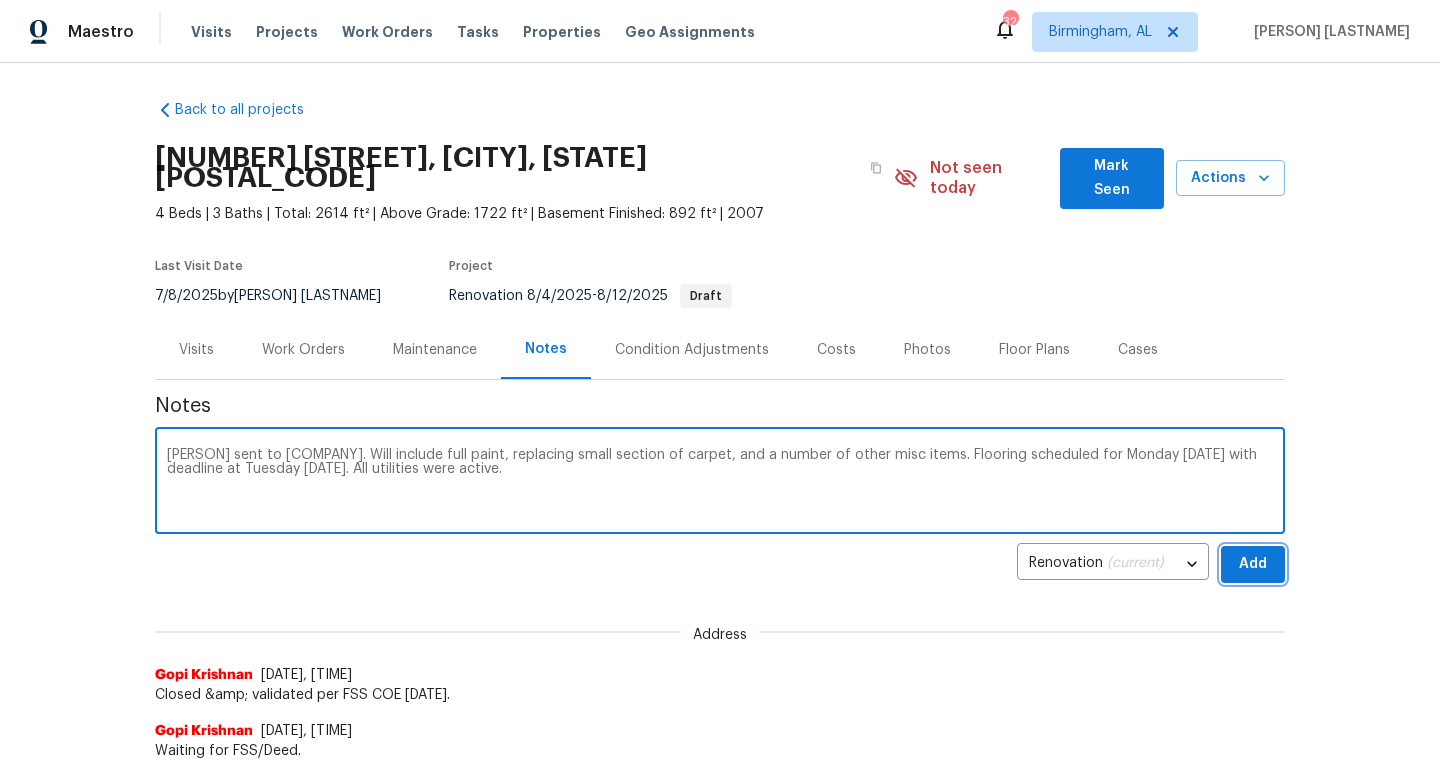 click on "Add" at bounding box center [1253, 564] 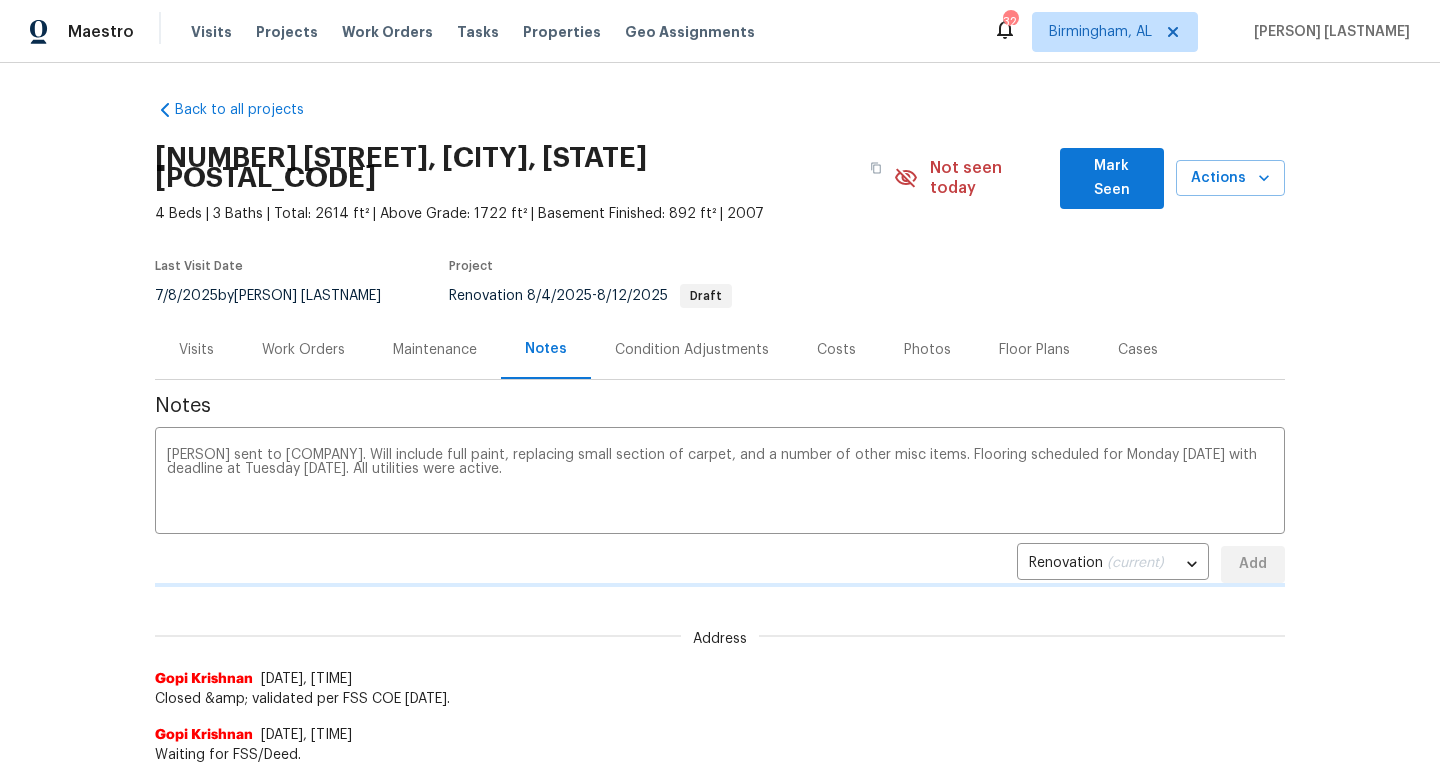 type 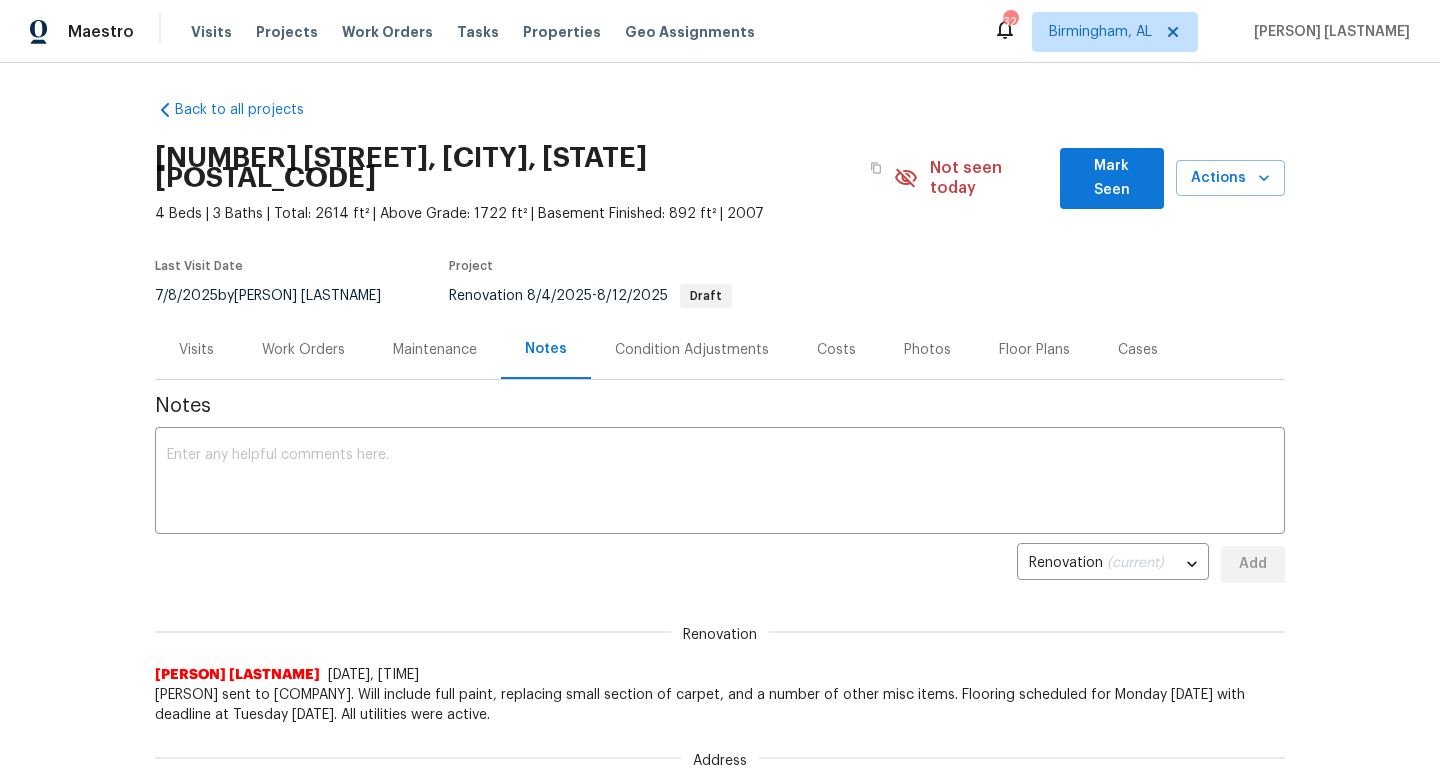 click on "Work Orders" at bounding box center (303, 350) 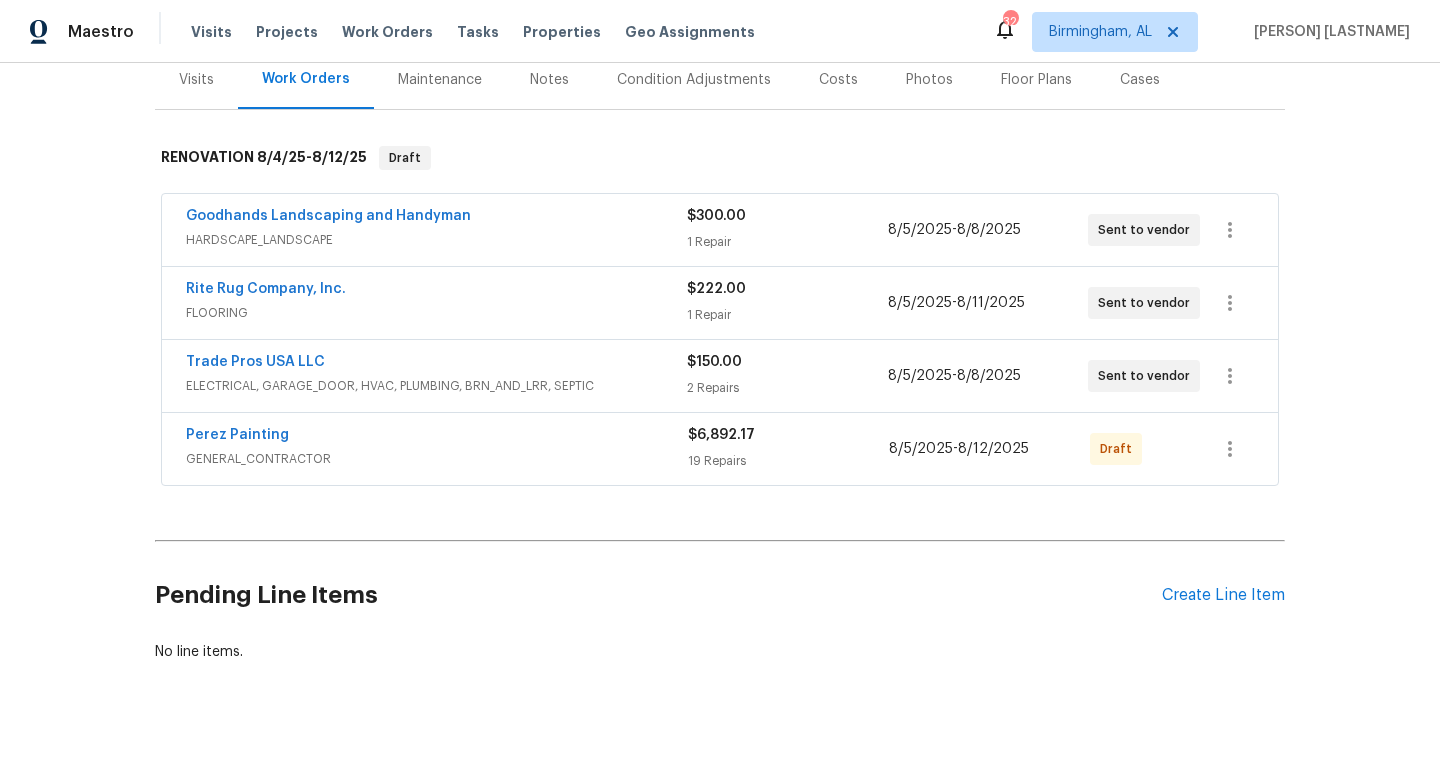 scroll, scrollTop: 0, scrollLeft: 0, axis: both 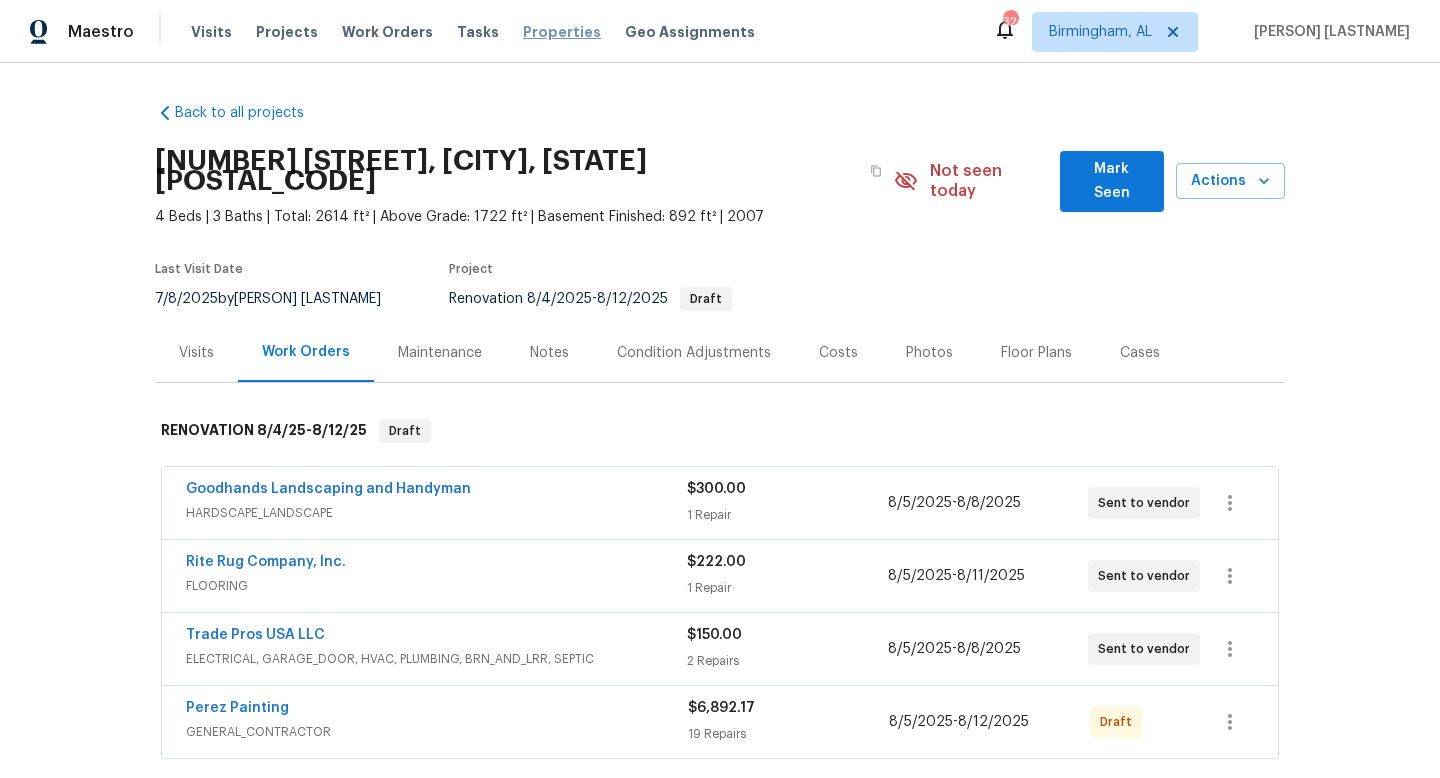 click on "Properties" at bounding box center (562, 32) 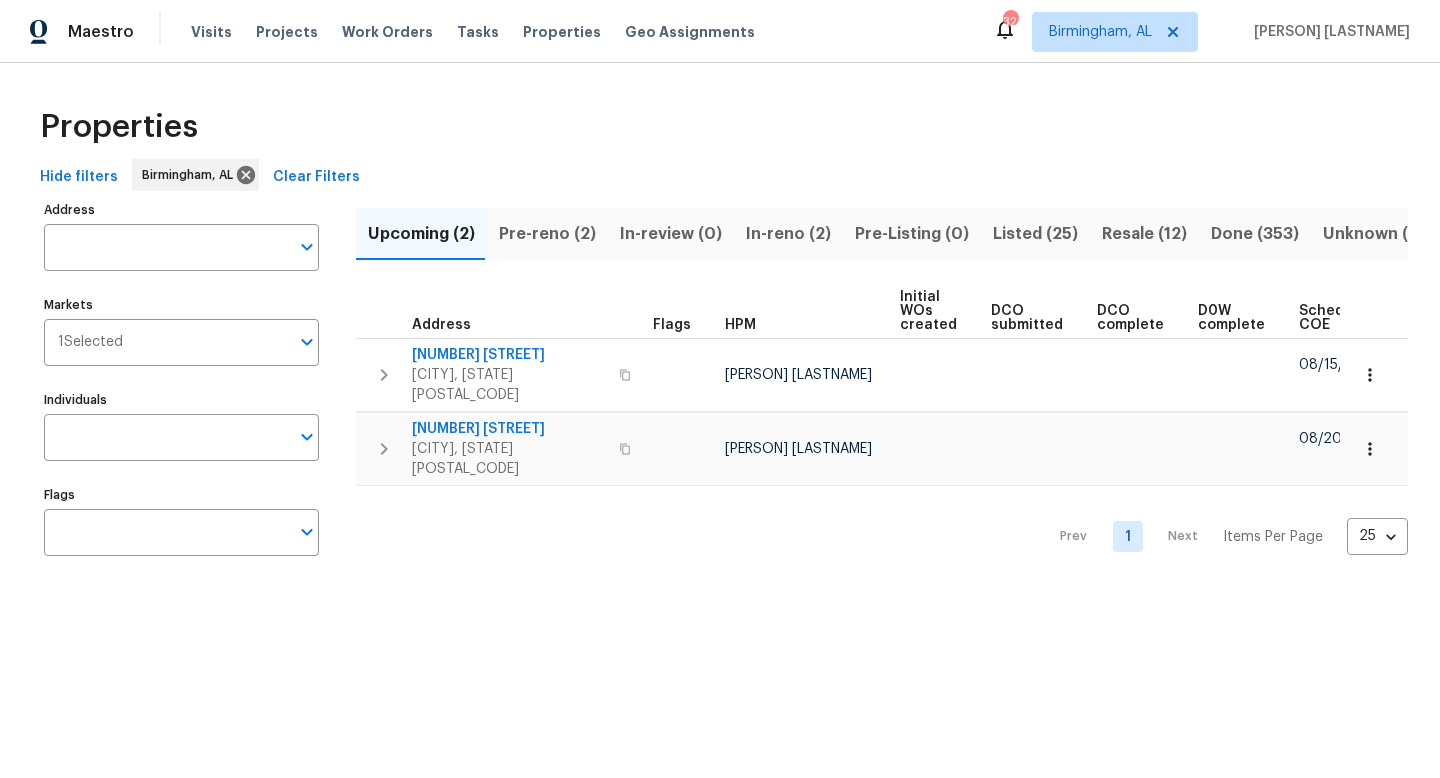 click on "Pre-reno (2)" at bounding box center [547, 234] 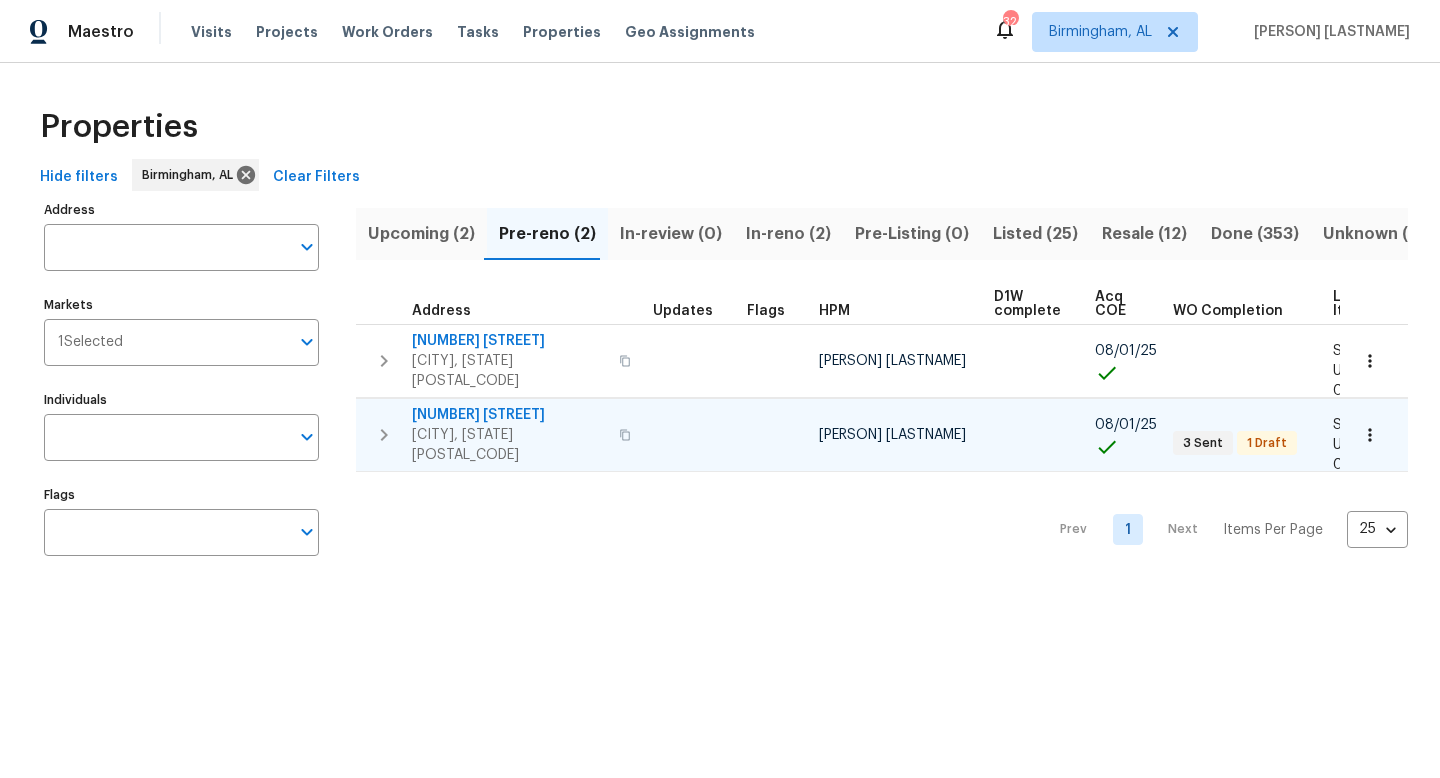 click on "[NUMBER] [STREET]" at bounding box center (509, 415) 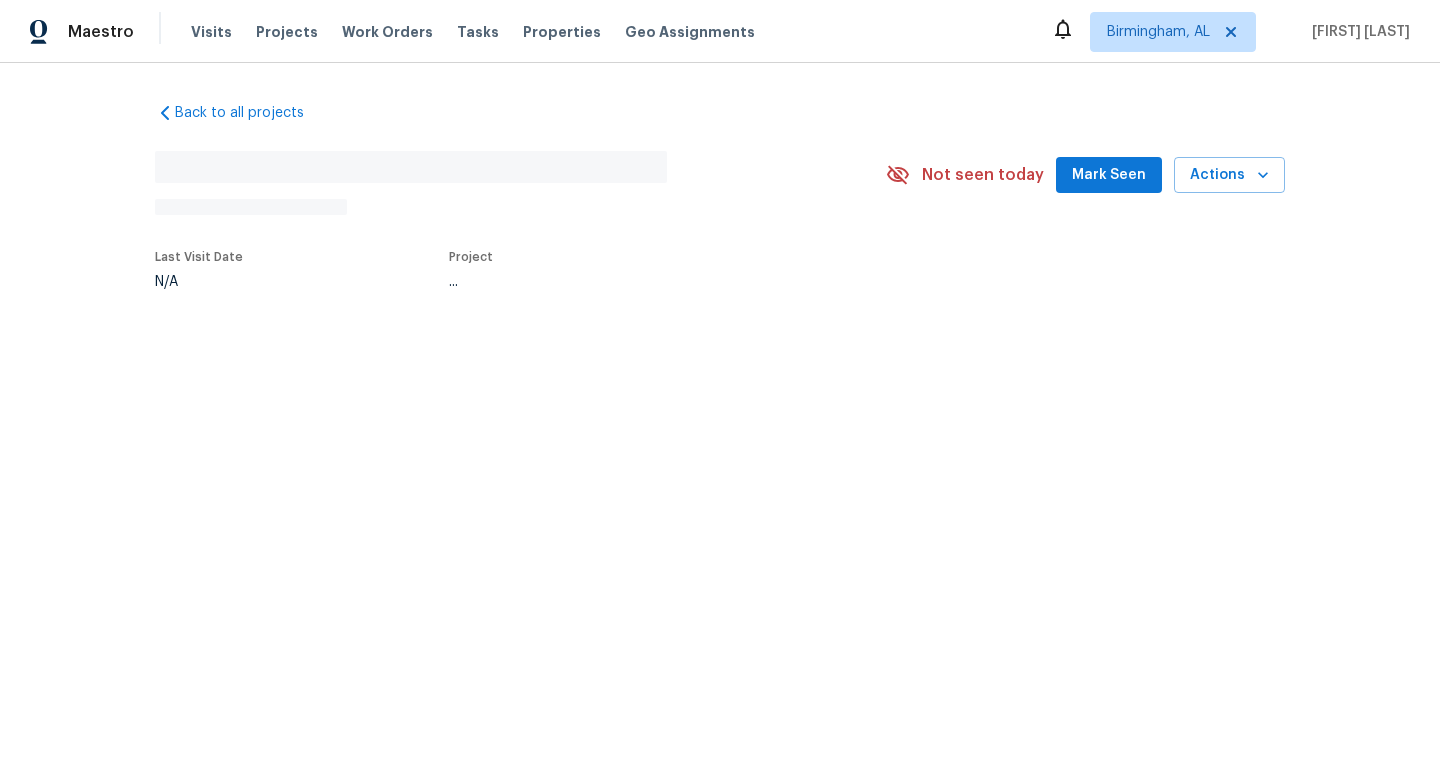 scroll, scrollTop: 0, scrollLeft: 0, axis: both 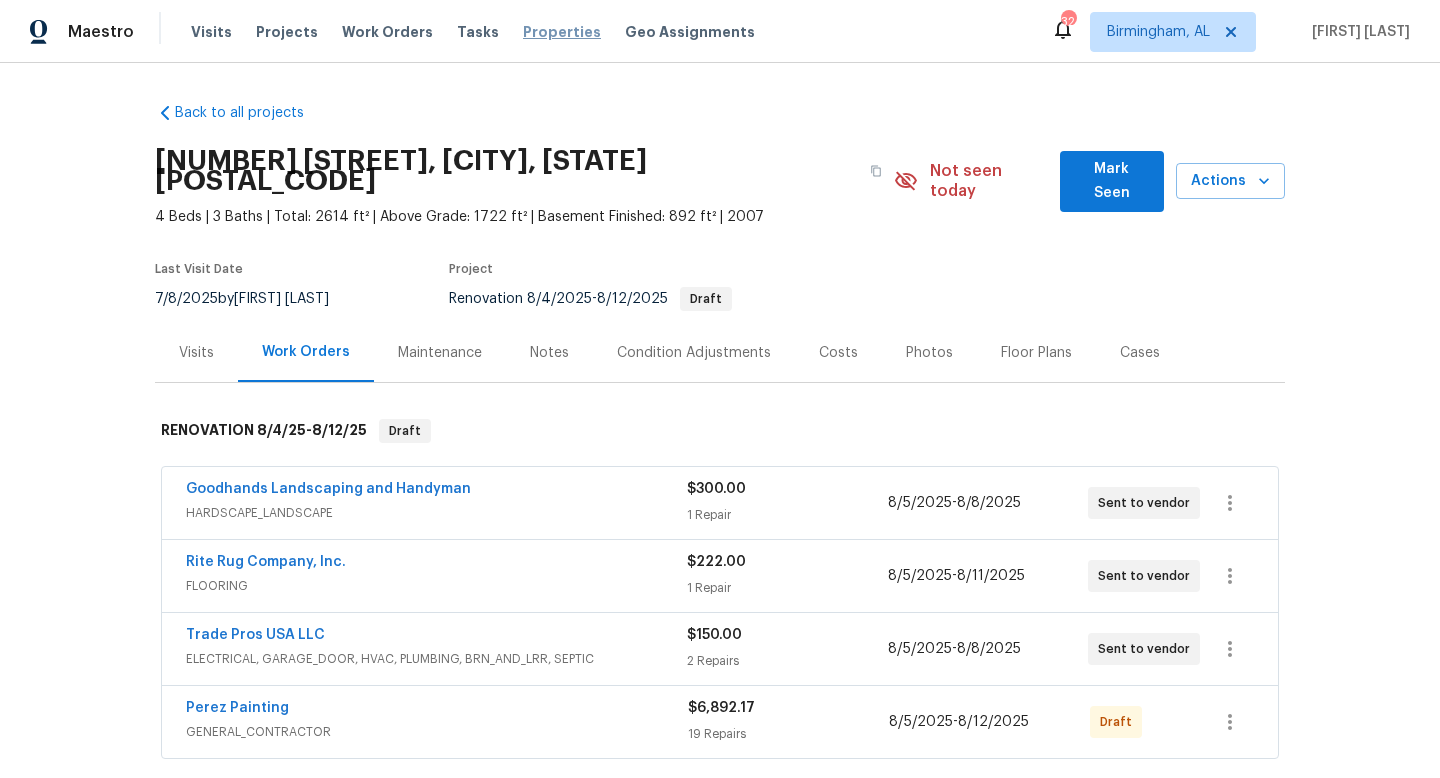 click on "Properties" at bounding box center (562, 32) 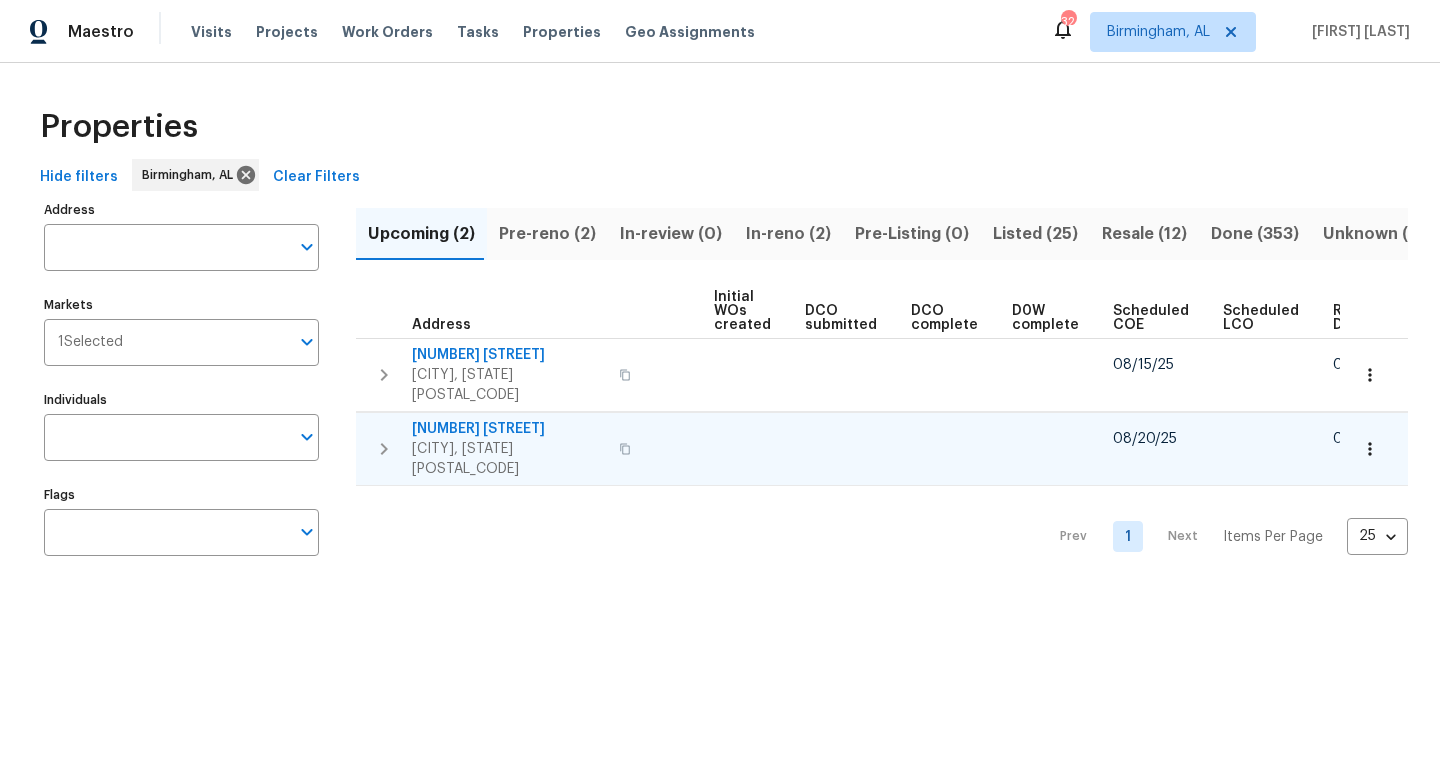 scroll, scrollTop: 0, scrollLeft: 219, axis: horizontal 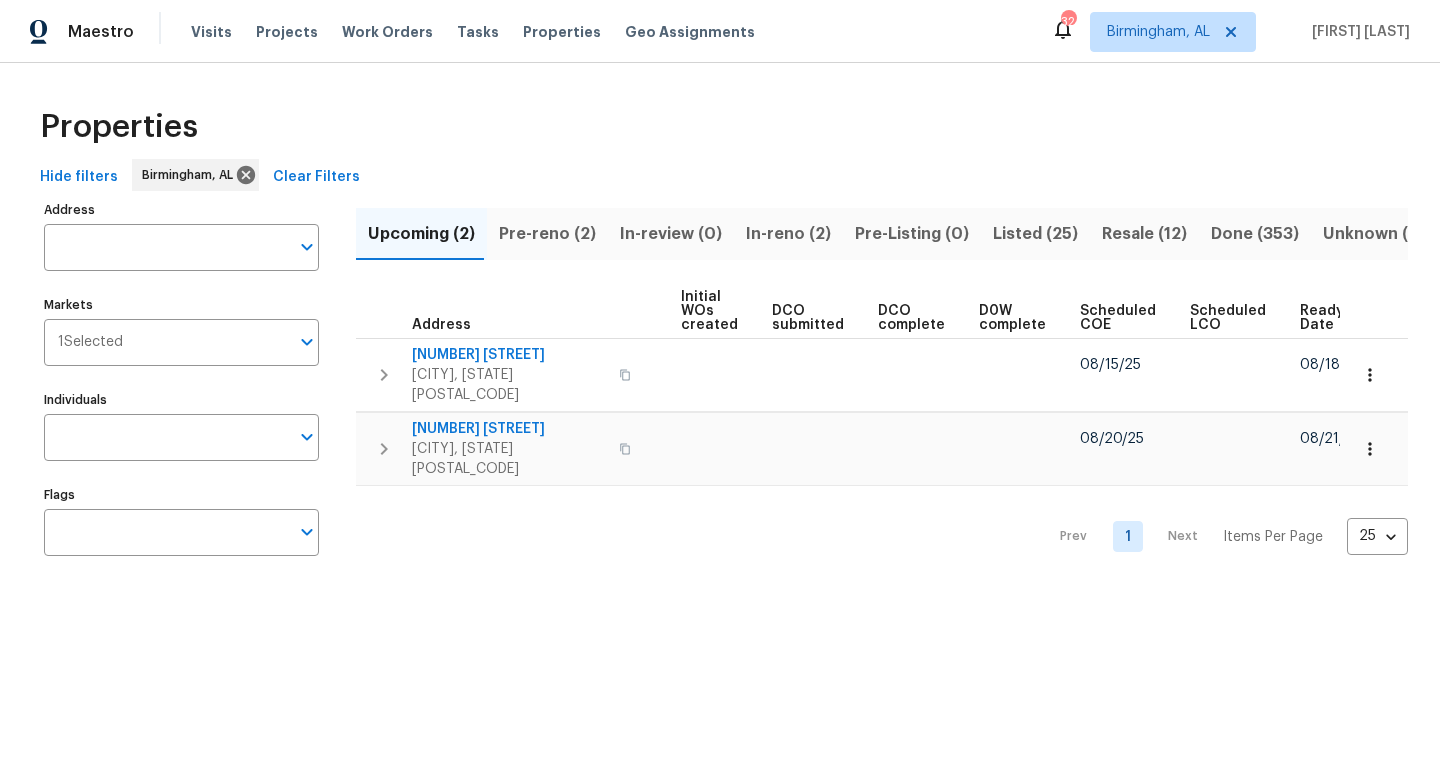click on "Pre-reno (2)" at bounding box center [547, 234] 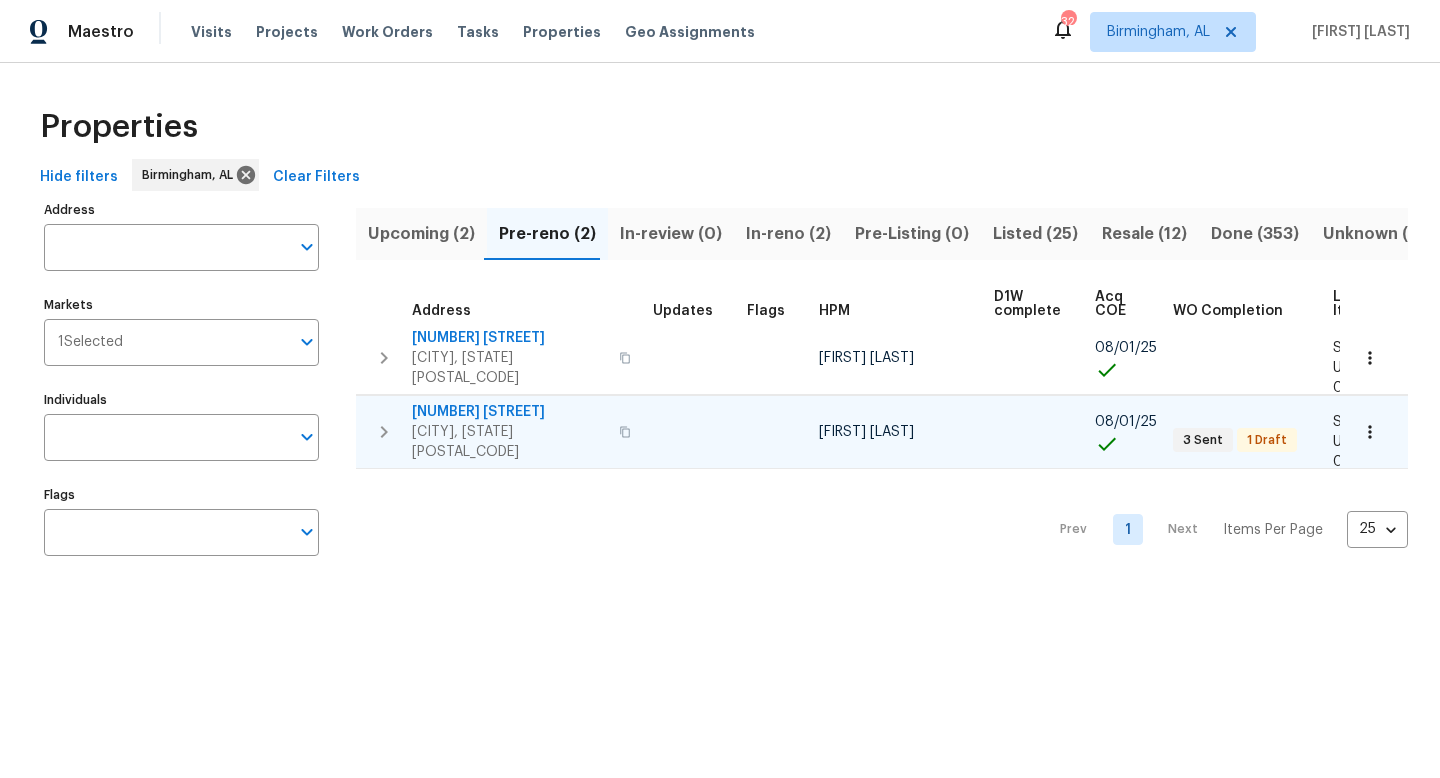 scroll, scrollTop: 0, scrollLeft: 0, axis: both 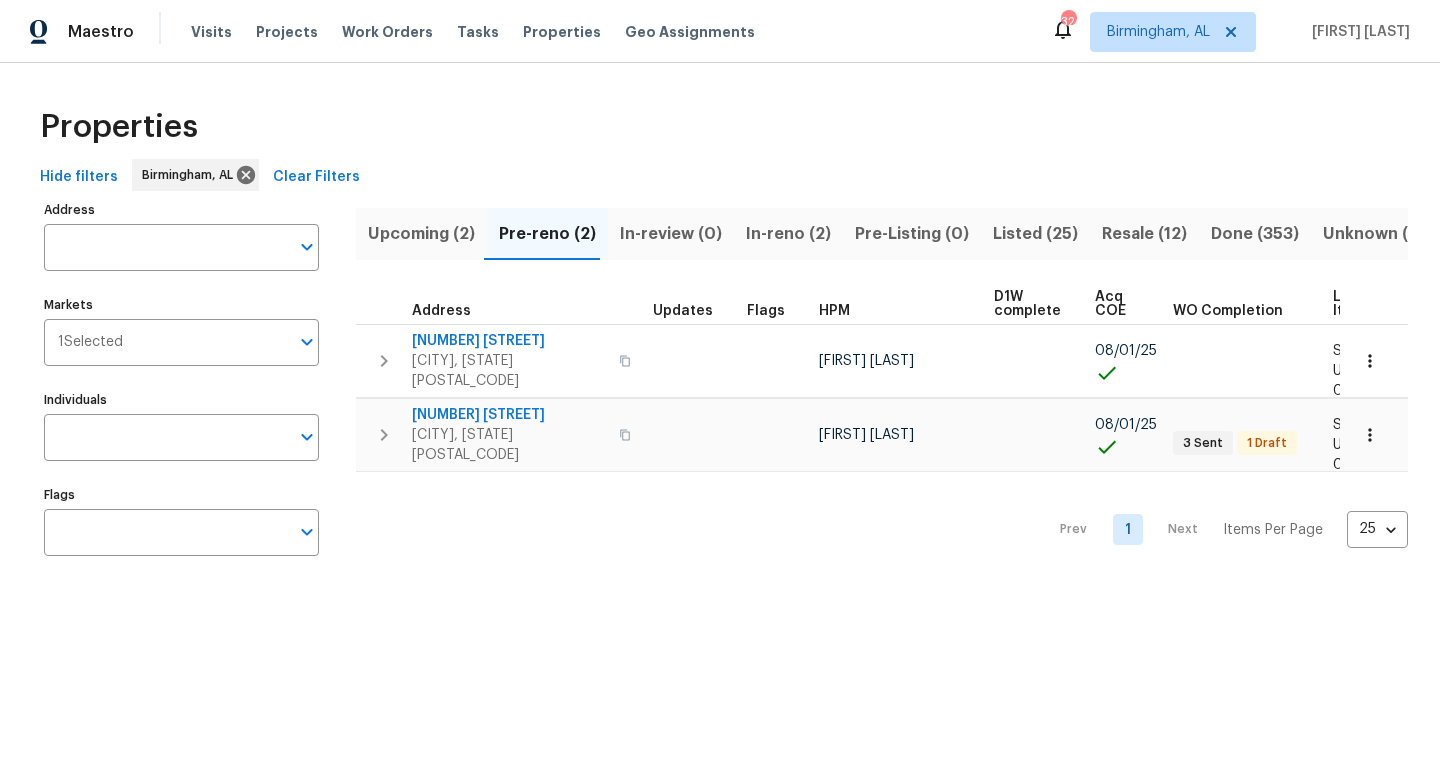 click on "Upcoming (2)" at bounding box center (421, 234) 